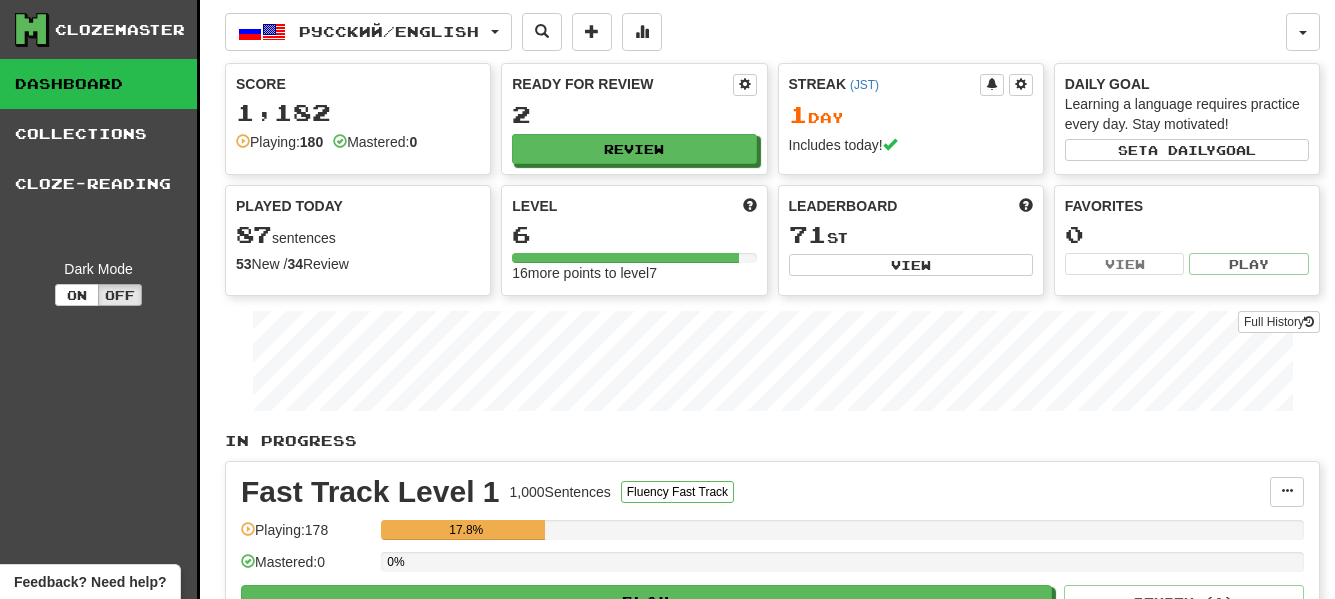 scroll, scrollTop: 0, scrollLeft: 0, axis: both 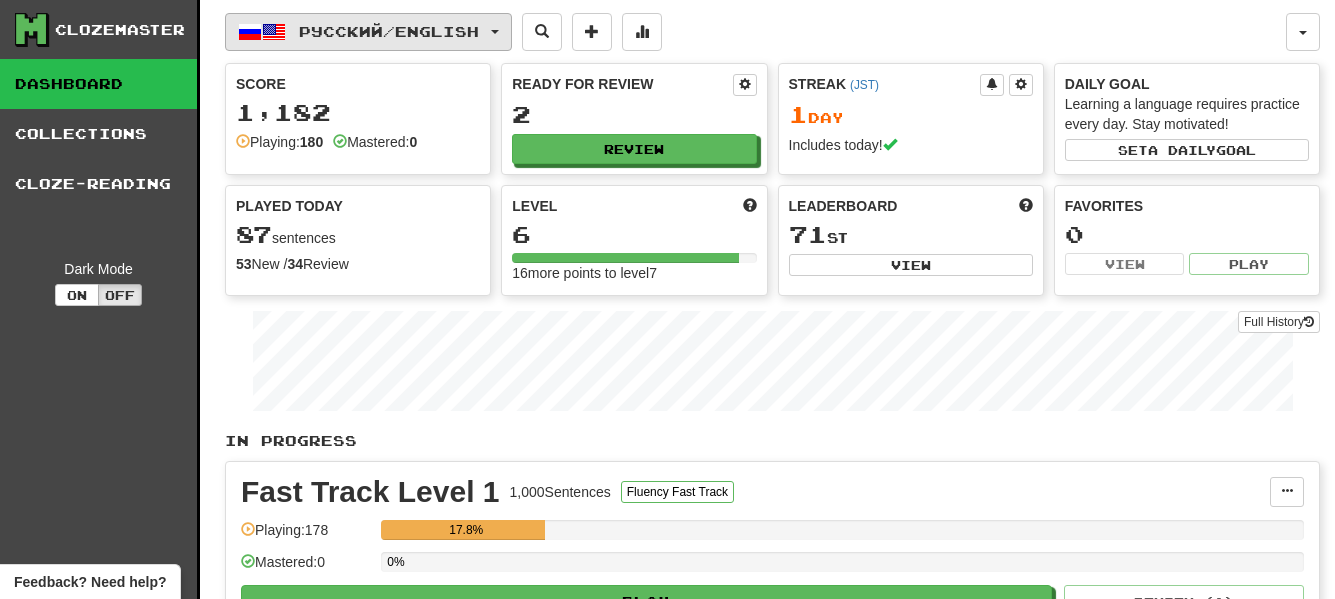 click on "Русский  /  English" at bounding box center [389, 31] 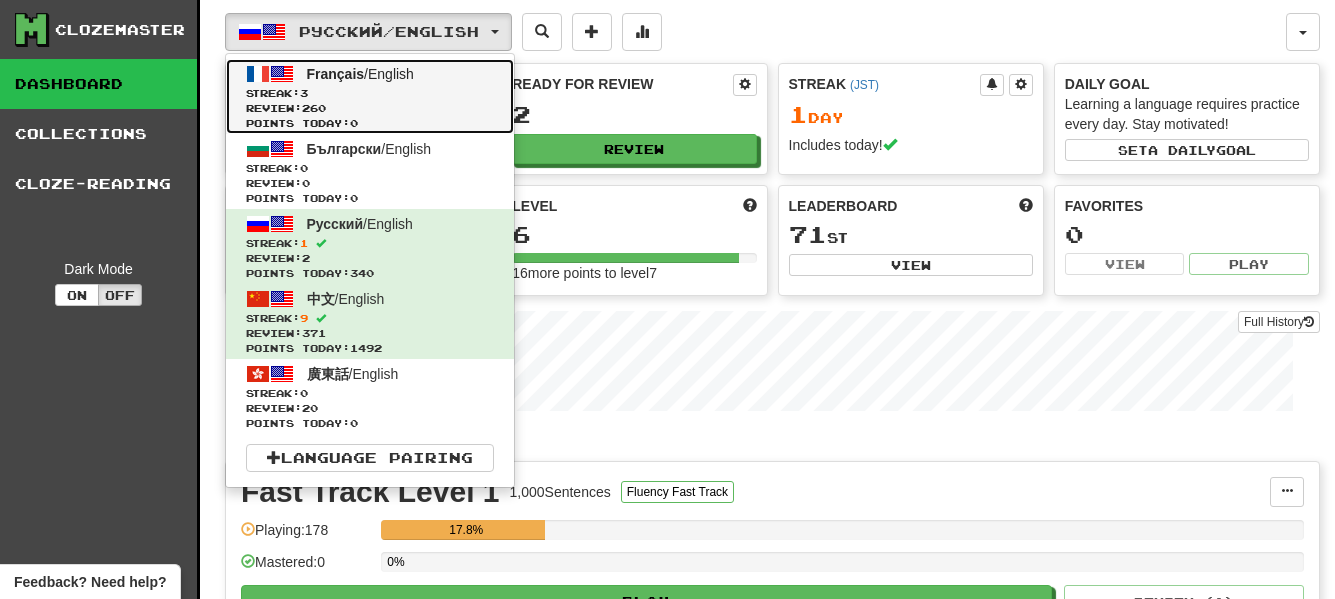 click on "Streak:  3" at bounding box center (370, 93) 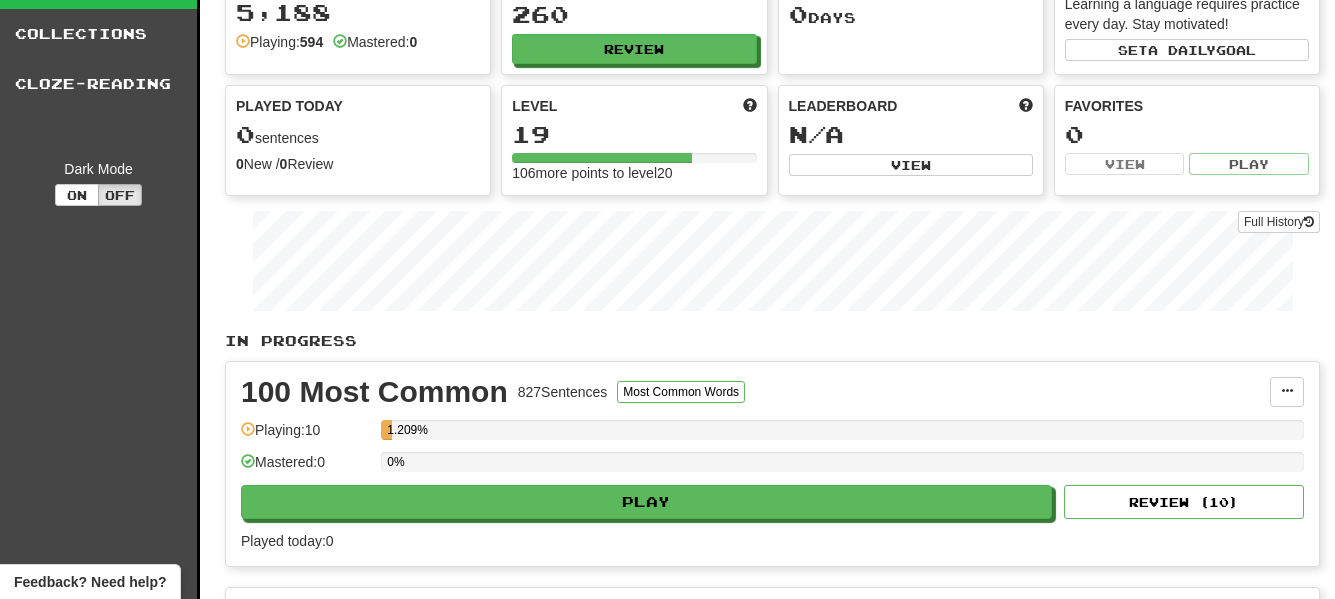 scroll, scrollTop: 282, scrollLeft: 0, axis: vertical 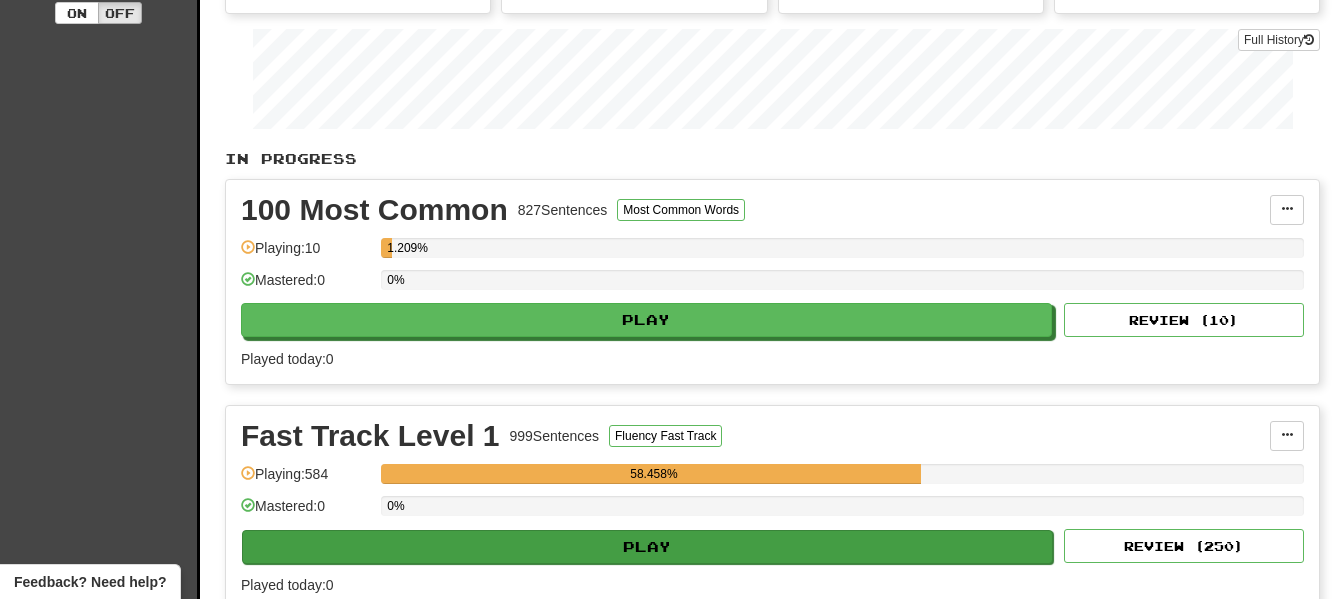 click on "Fast Track Level 1 999  Sentences Fluency Fast Track Manage Sentences Unpin from Dashboard  Playing:  584 58.458%  Mastered:  0 0% Play Review ( 250 ) Played today:  0" at bounding box center (772, 508) 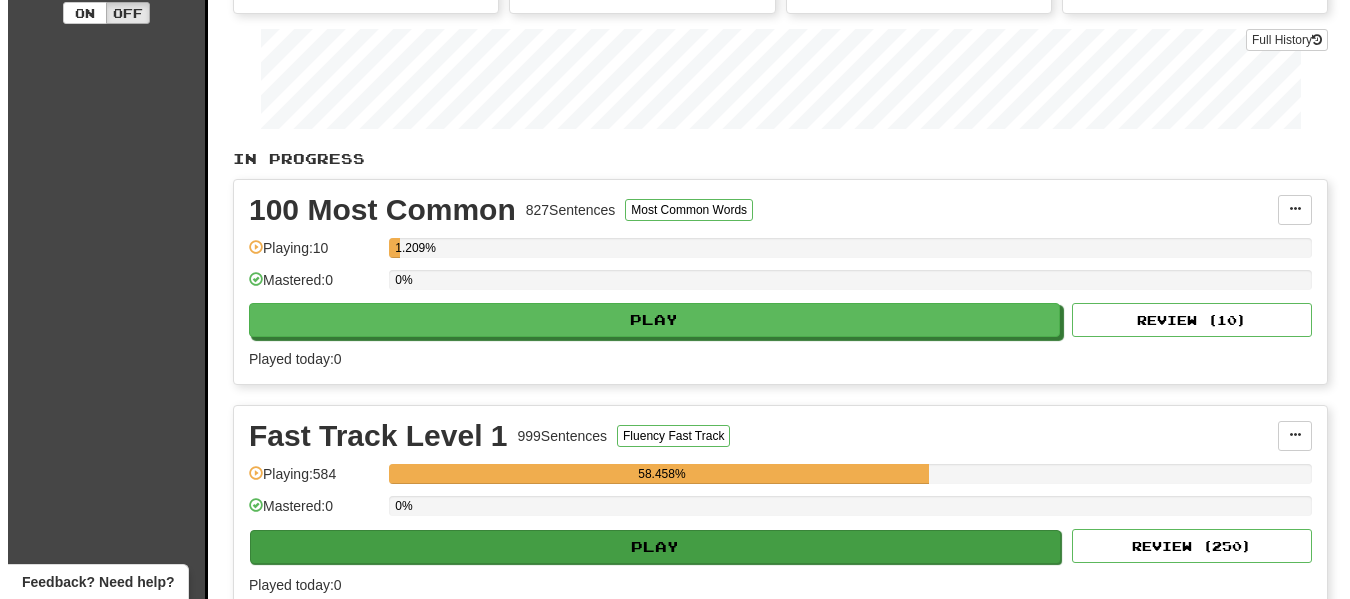 scroll, scrollTop: 400, scrollLeft: 0, axis: vertical 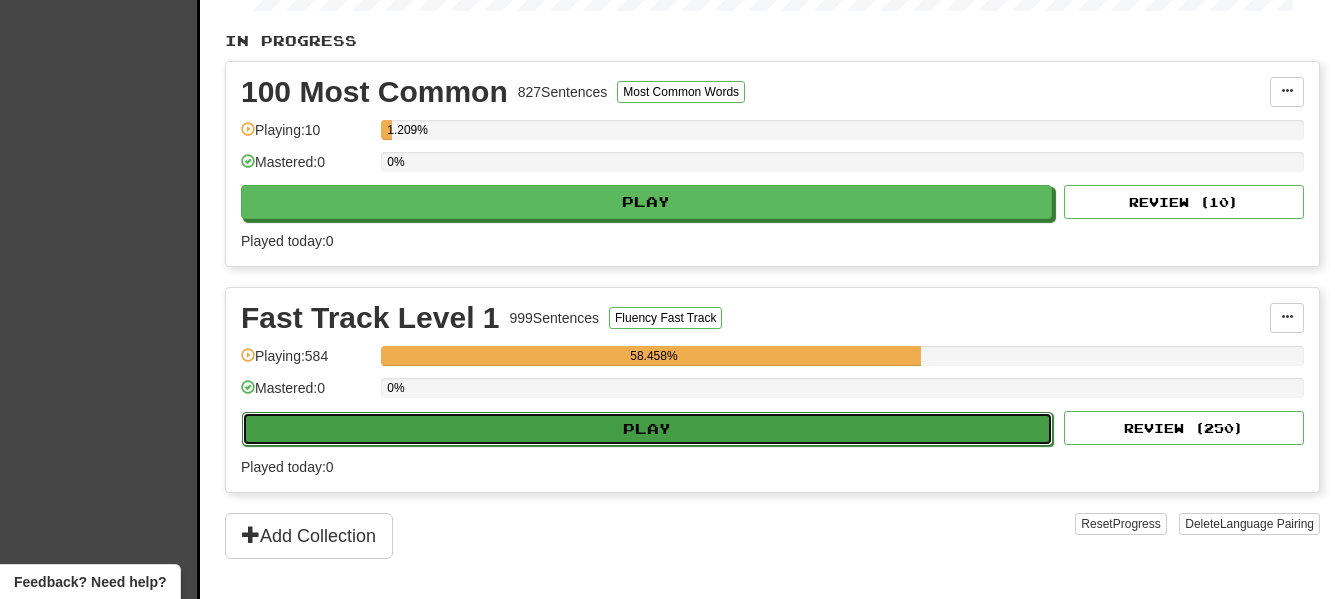 click on "Play" at bounding box center (647, 429) 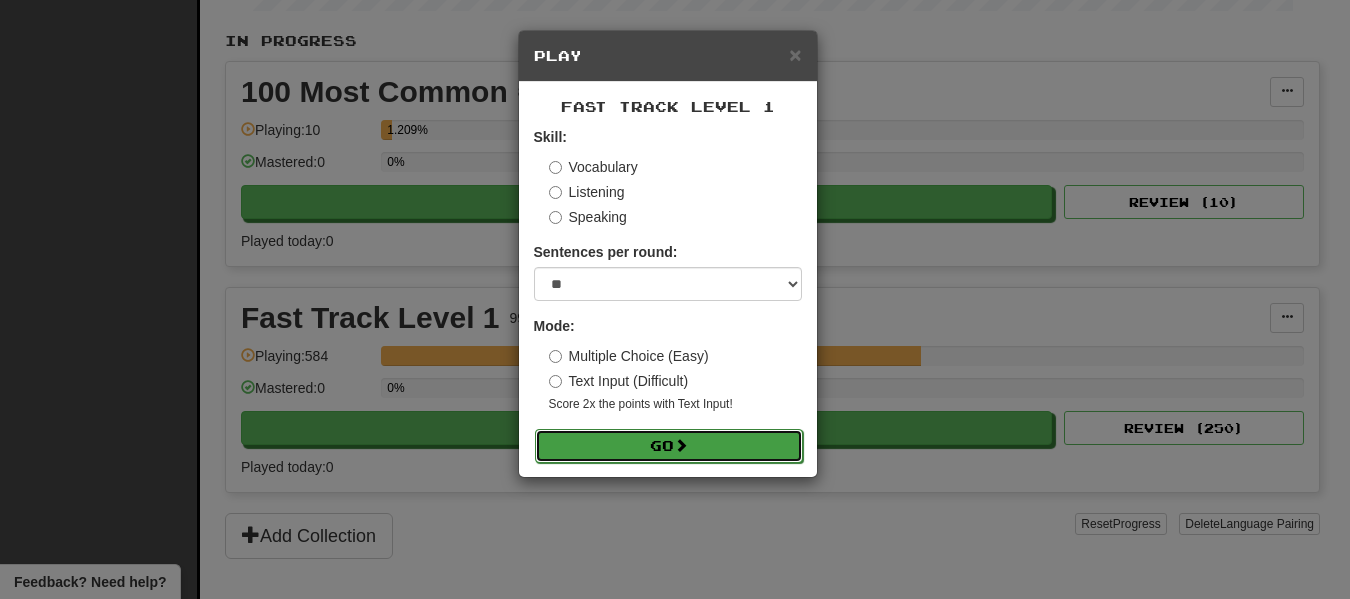 click on "Go" at bounding box center [669, 446] 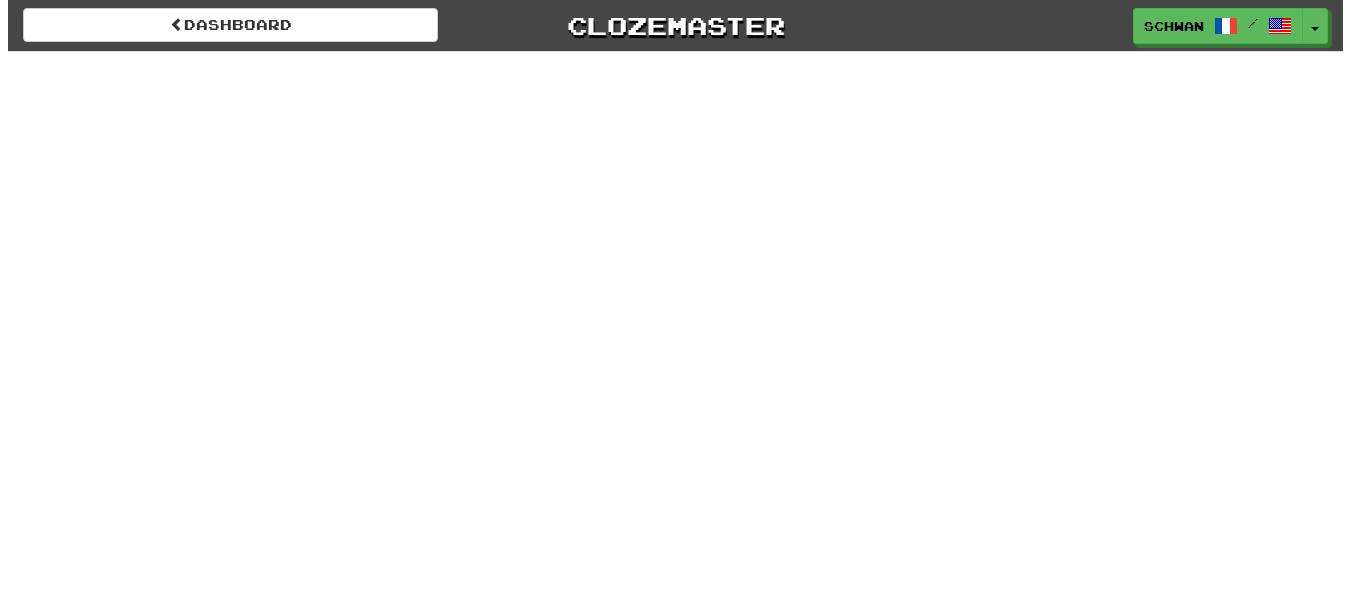 scroll, scrollTop: 0, scrollLeft: 0, axis: both 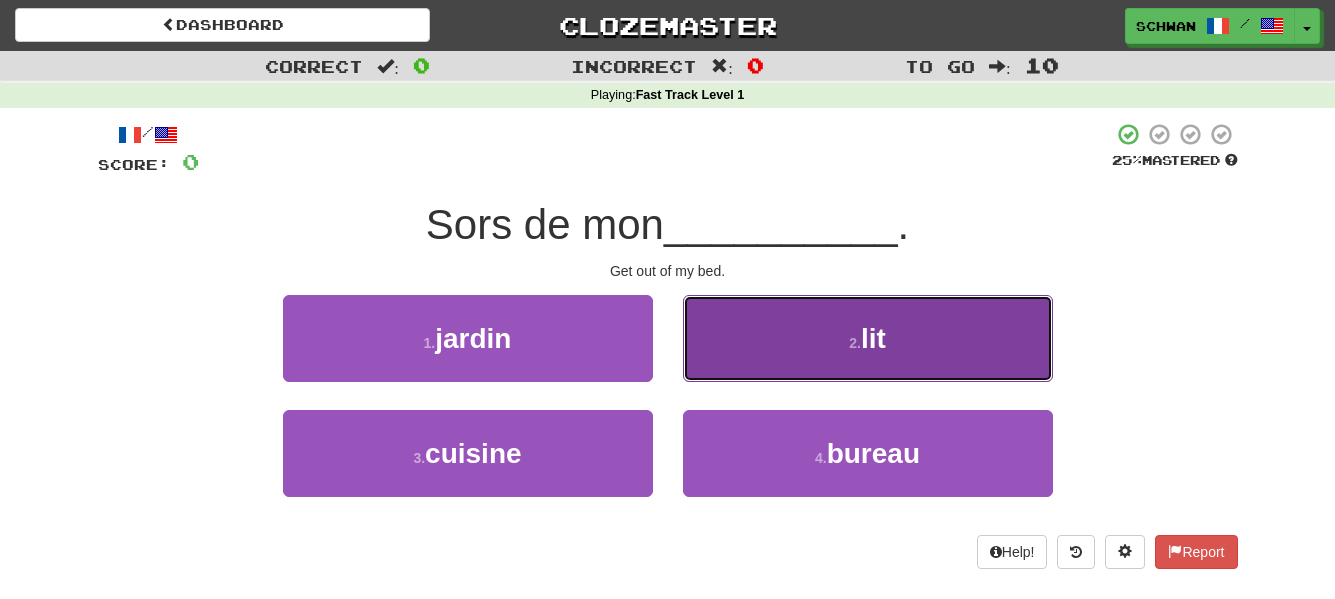 click on "2 .  lit" at bounding box center [868, 338] 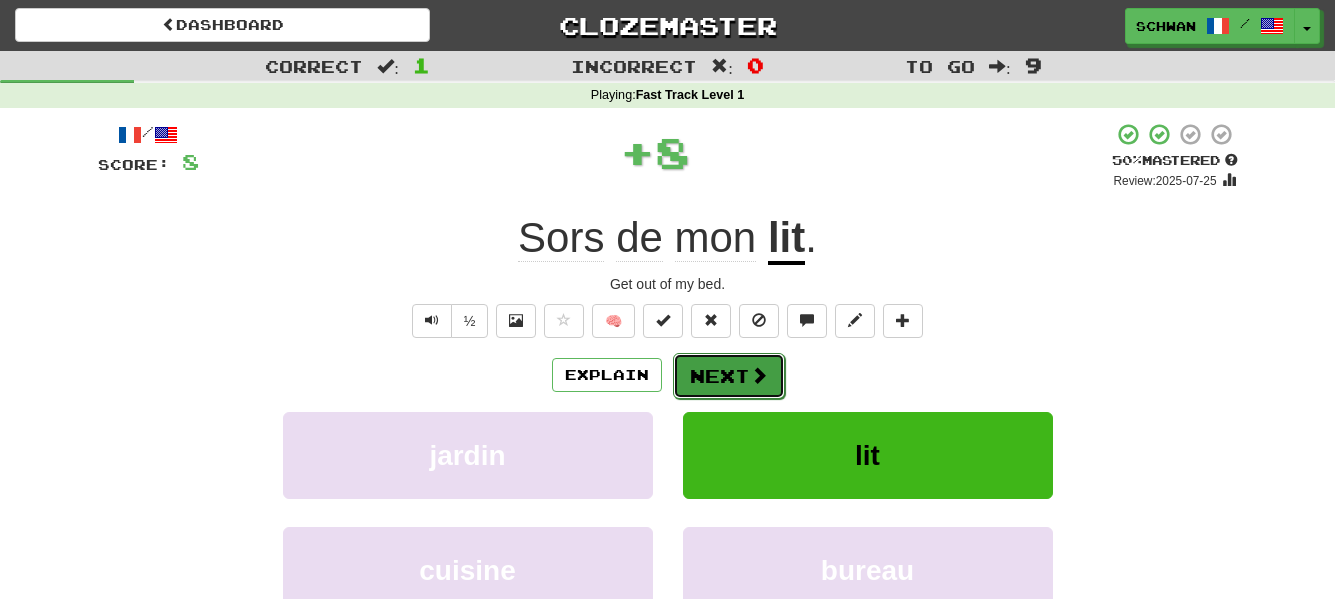 click on "Next" at bounding box center [729, 376] 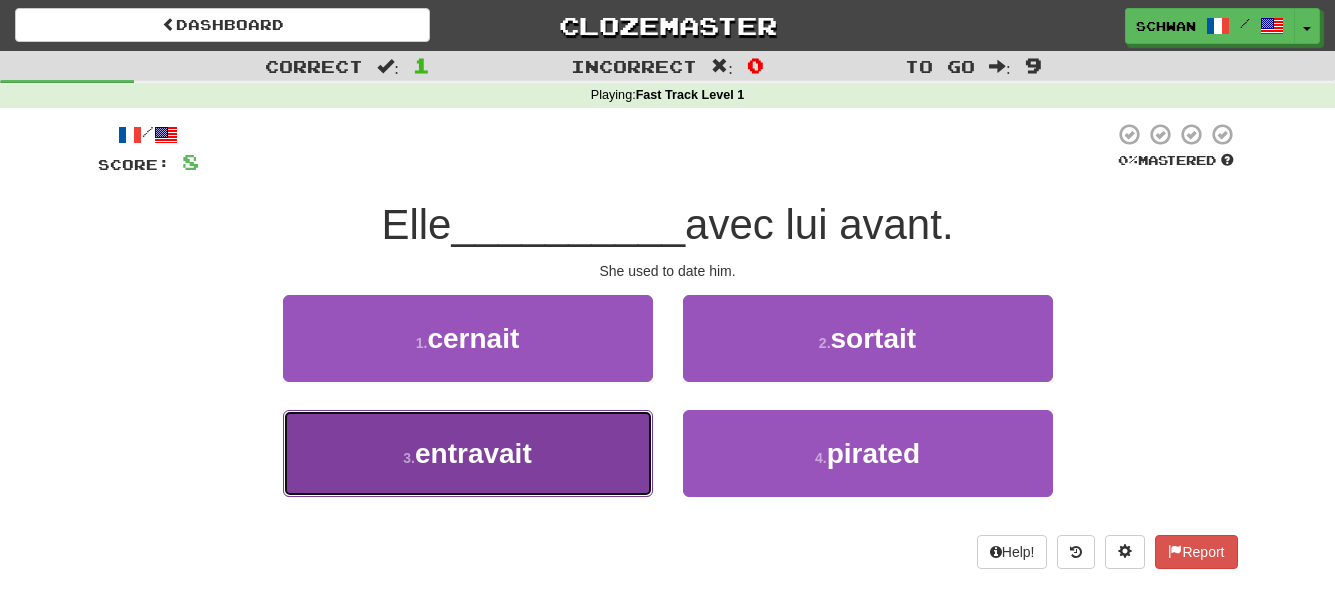 click on "3 .  entravait" at bounding box center (468, 453) 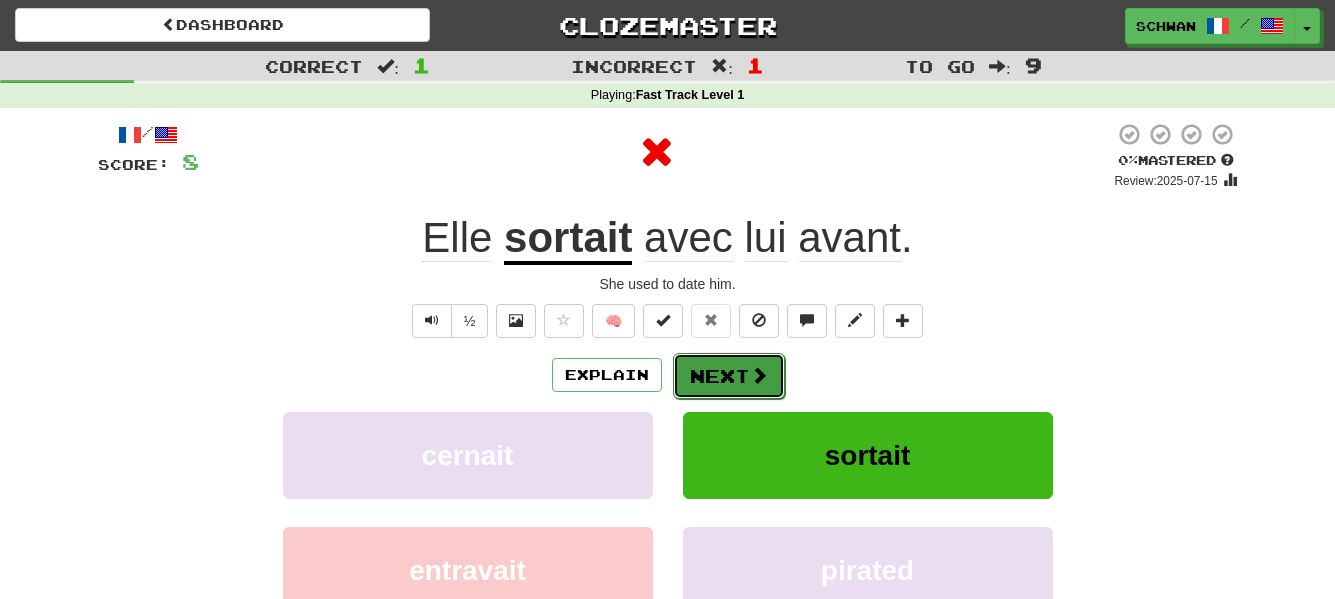 click on "Next" at bounding box center (729, 376) 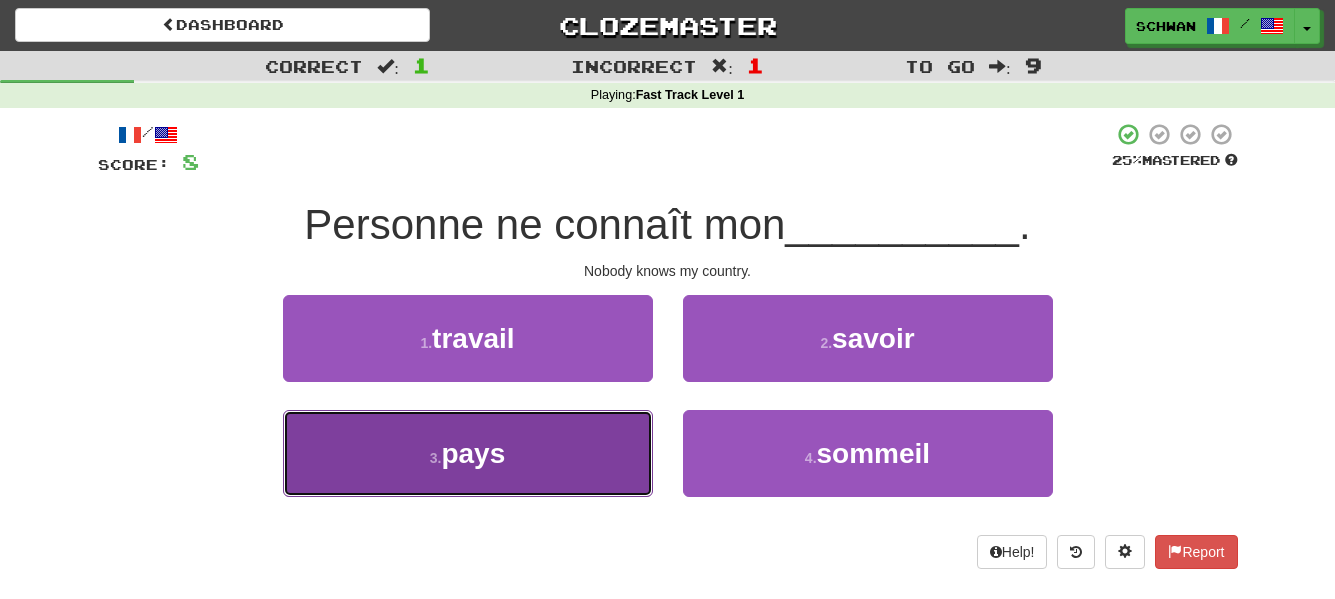 click on "3 .  pays" at bounding box center [468, 453] 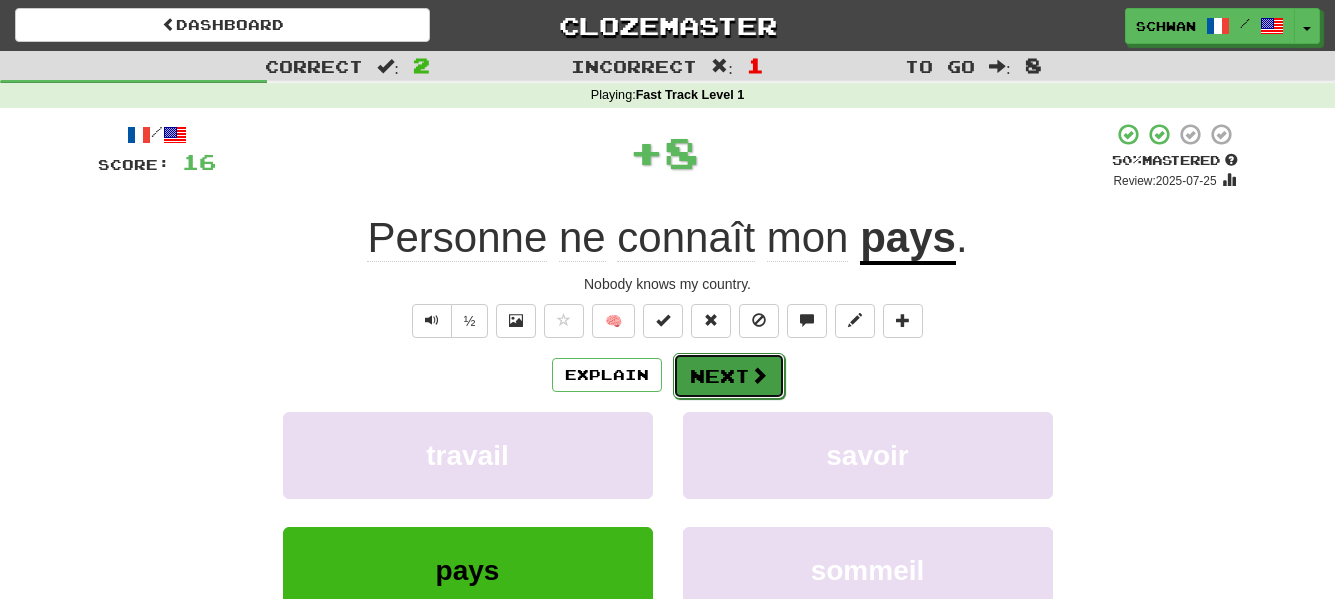 click on "Next" at bounding box center (729, 376) 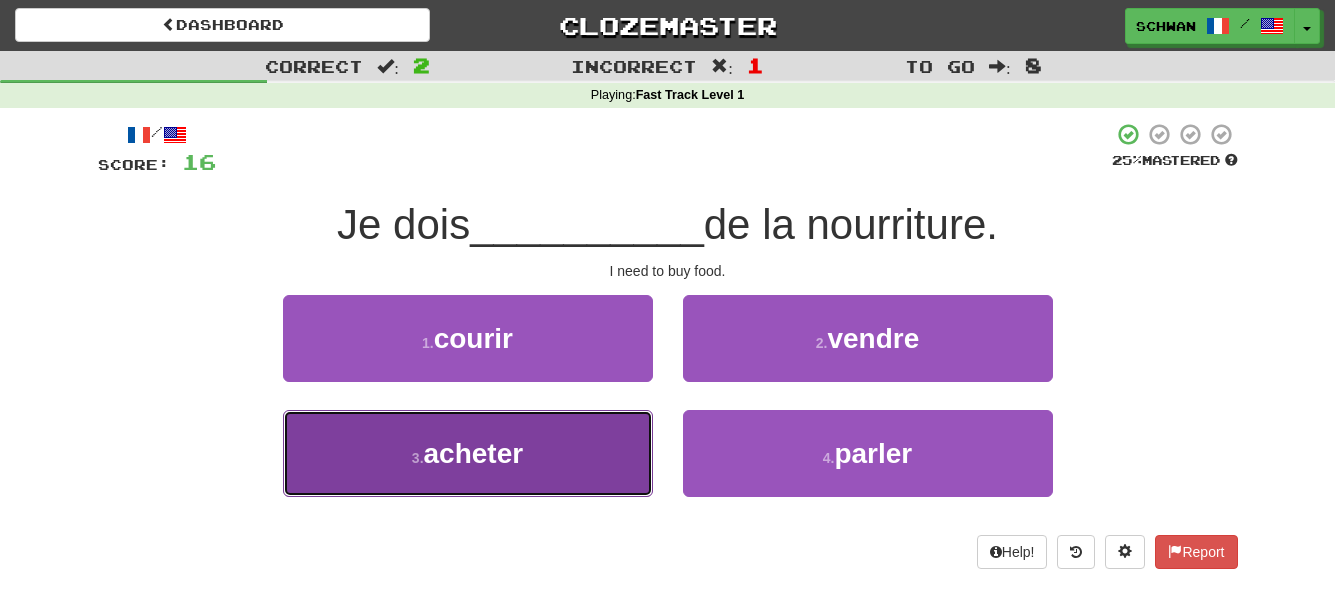 click on "[NUMBER] . acheter" at bounding box center (468, 453) 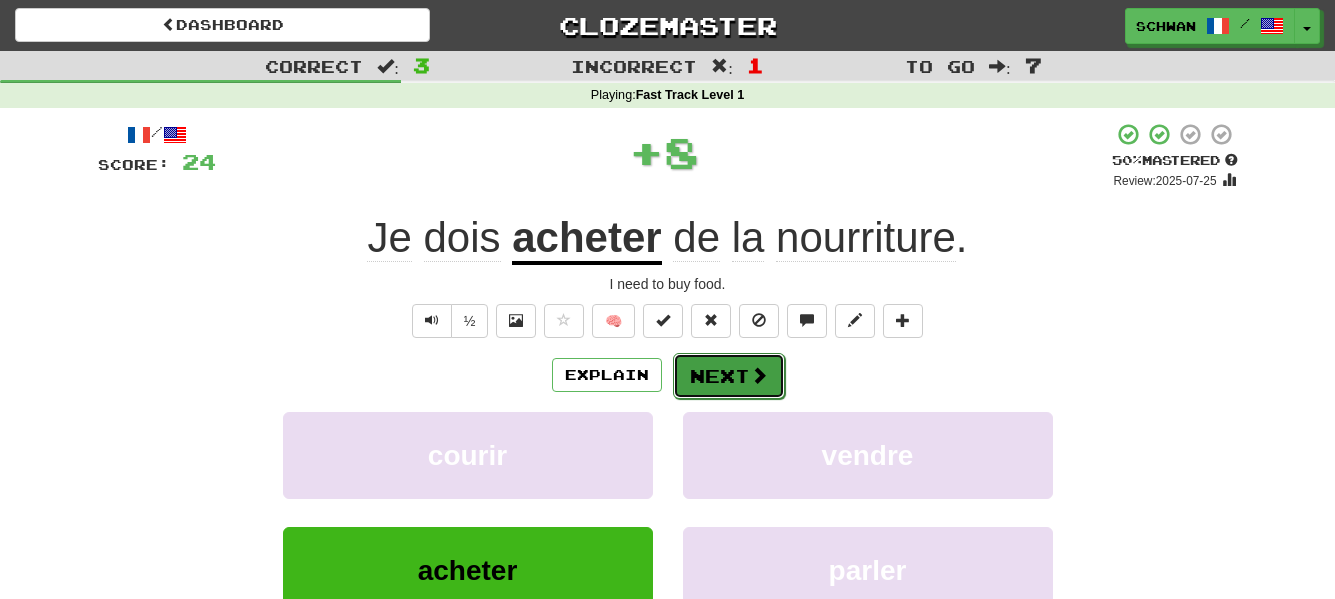 click on "Next" at bounding box center (729, 376) 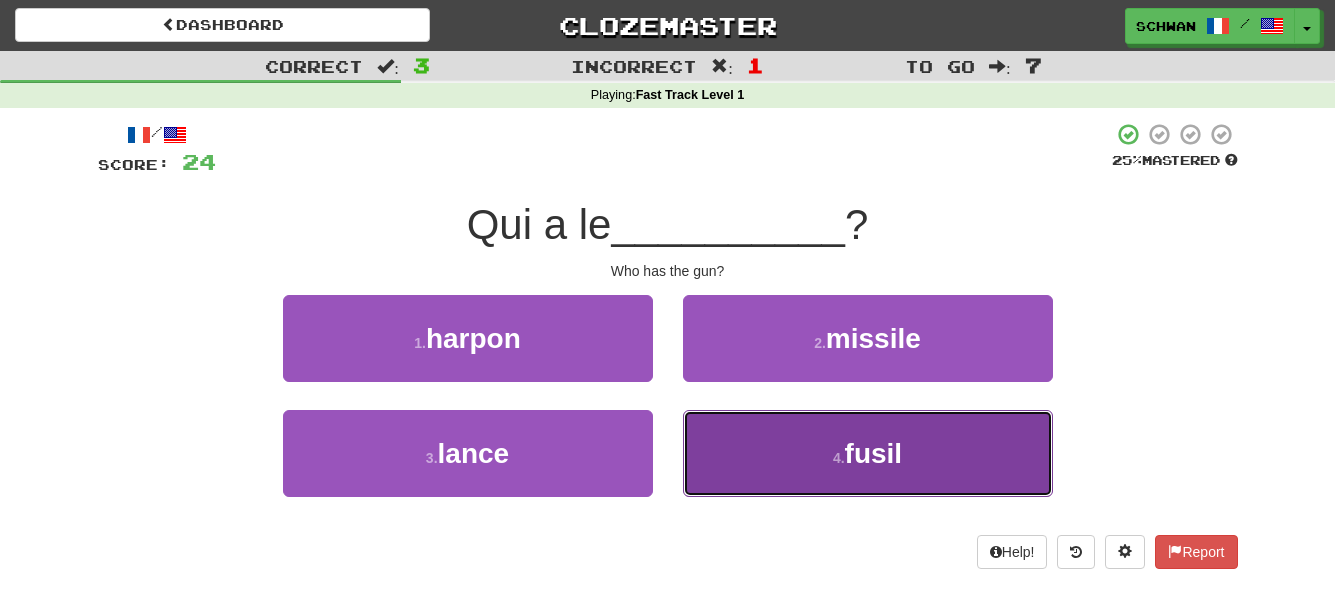 click on "gun" at bounding box center [868, 453] 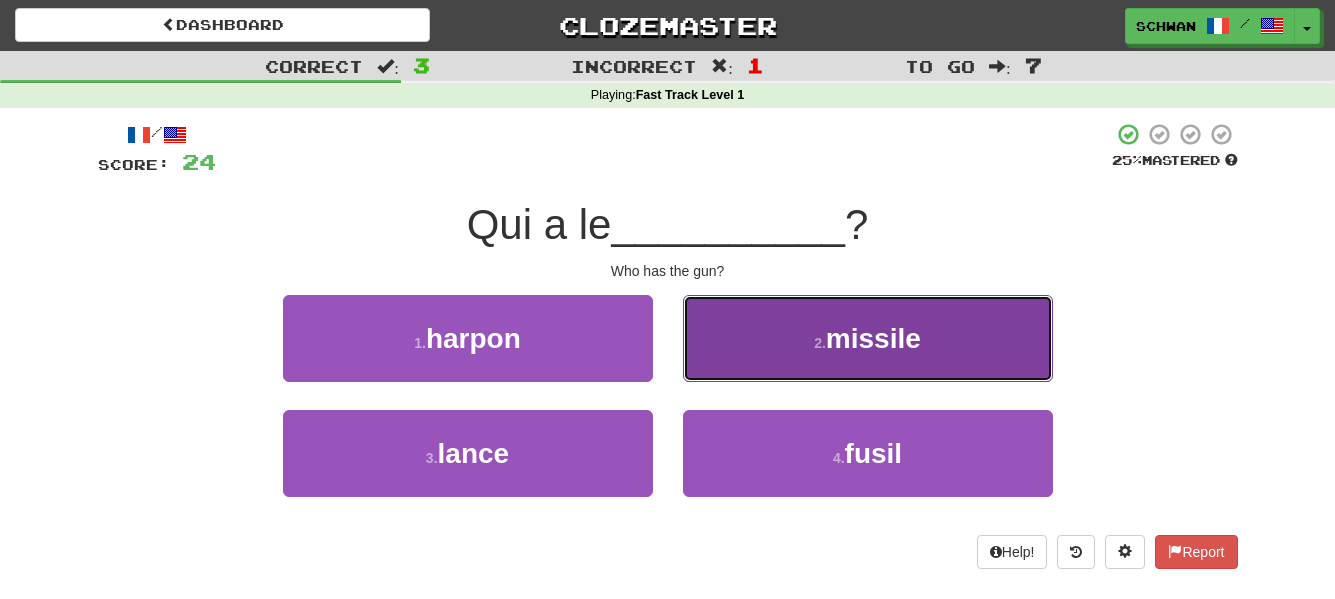 click on "2 .  missile" at bounding box center [868, 338] 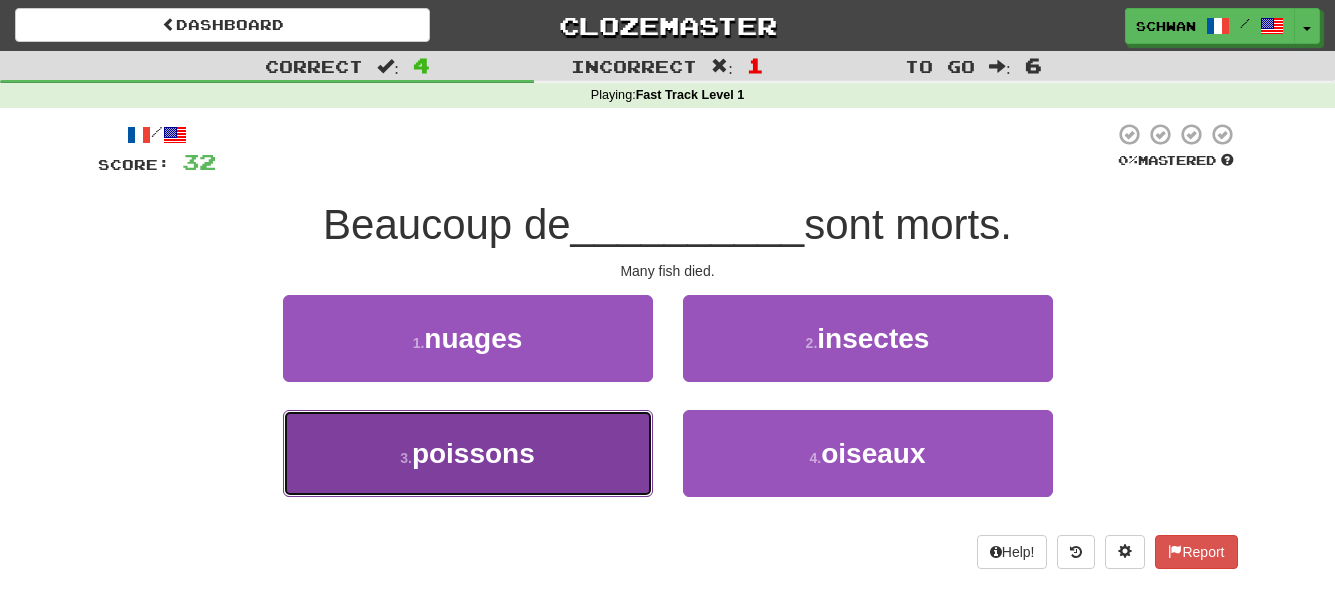 click on "3 .  poissons" at bounding box center (468, 453) 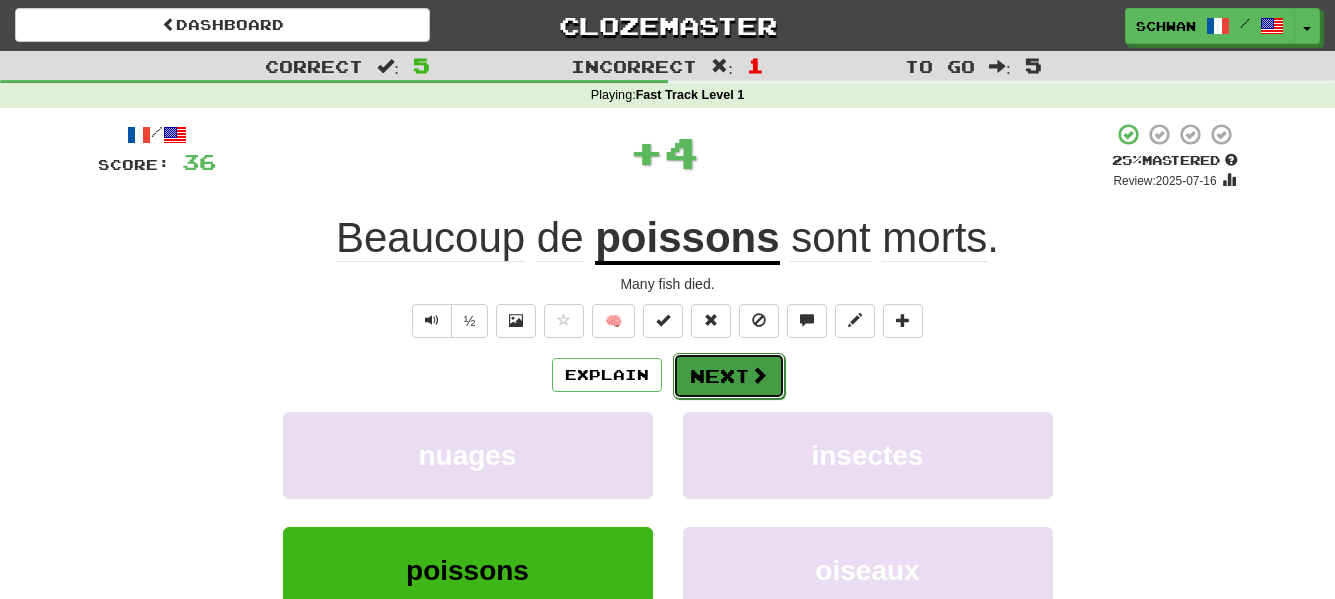 click on "Next" at bounding box center (729, 376) 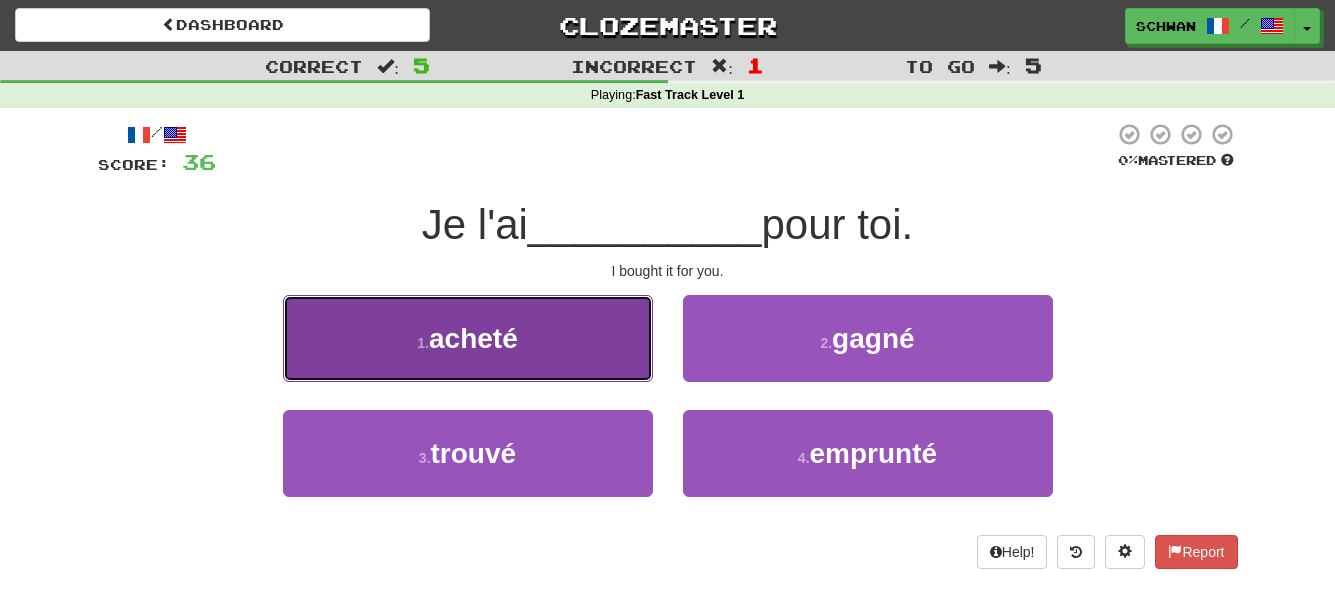 click on "1 .  acheté" at bounding box center (468, 338) 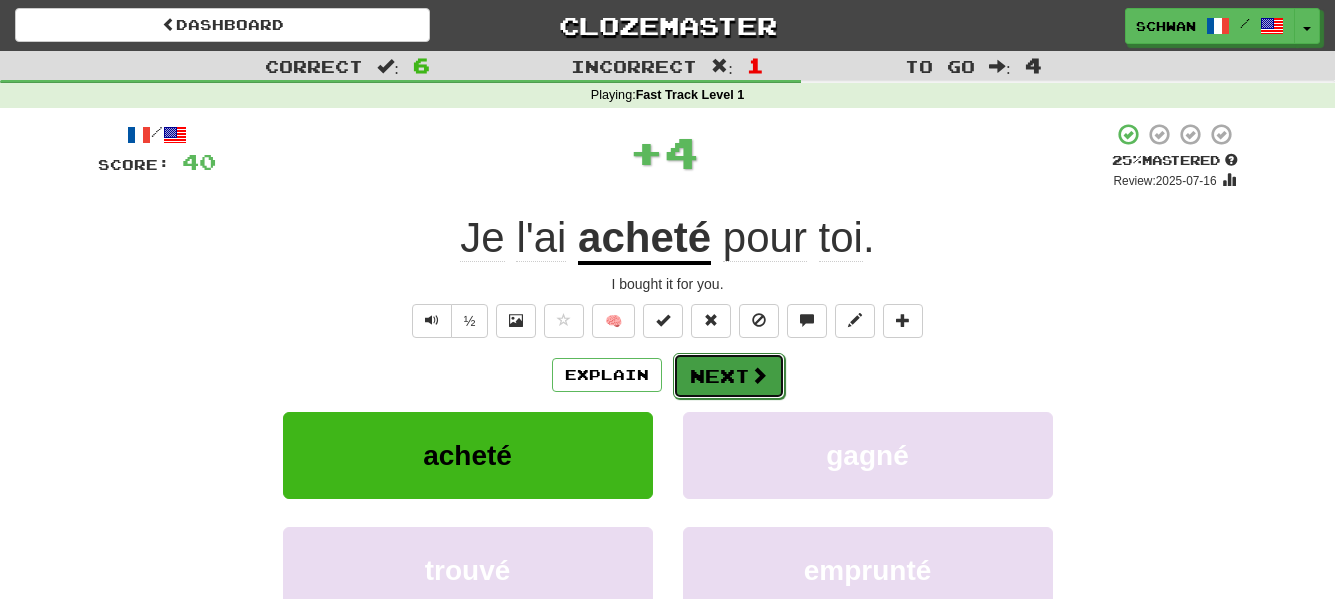 click on "Next" at bounding box center (729, 376) 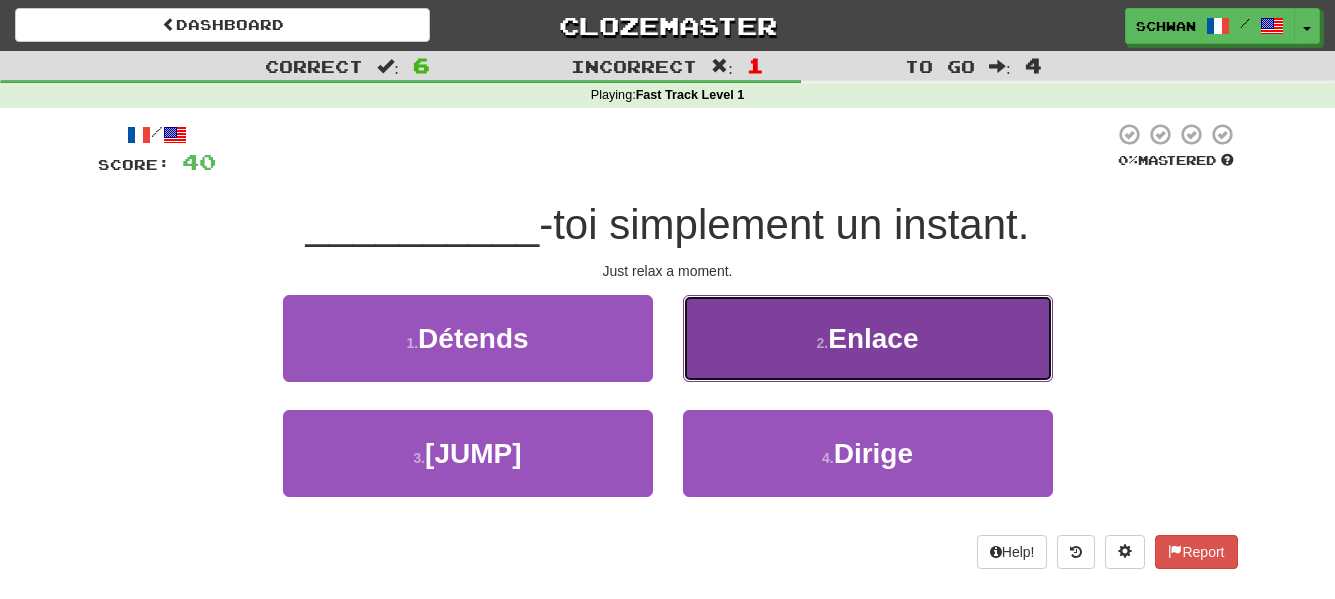 click on "Embrace" at bounding box center (868, 338) 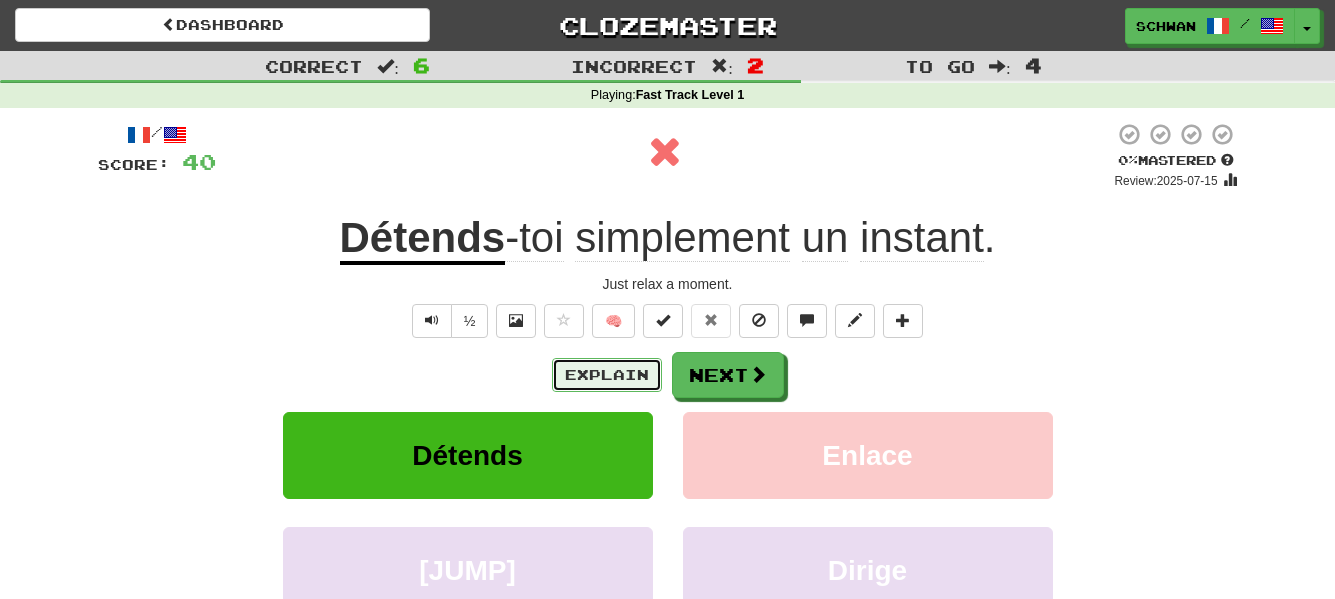 click on "Explain" at bounding box center [607, 375] 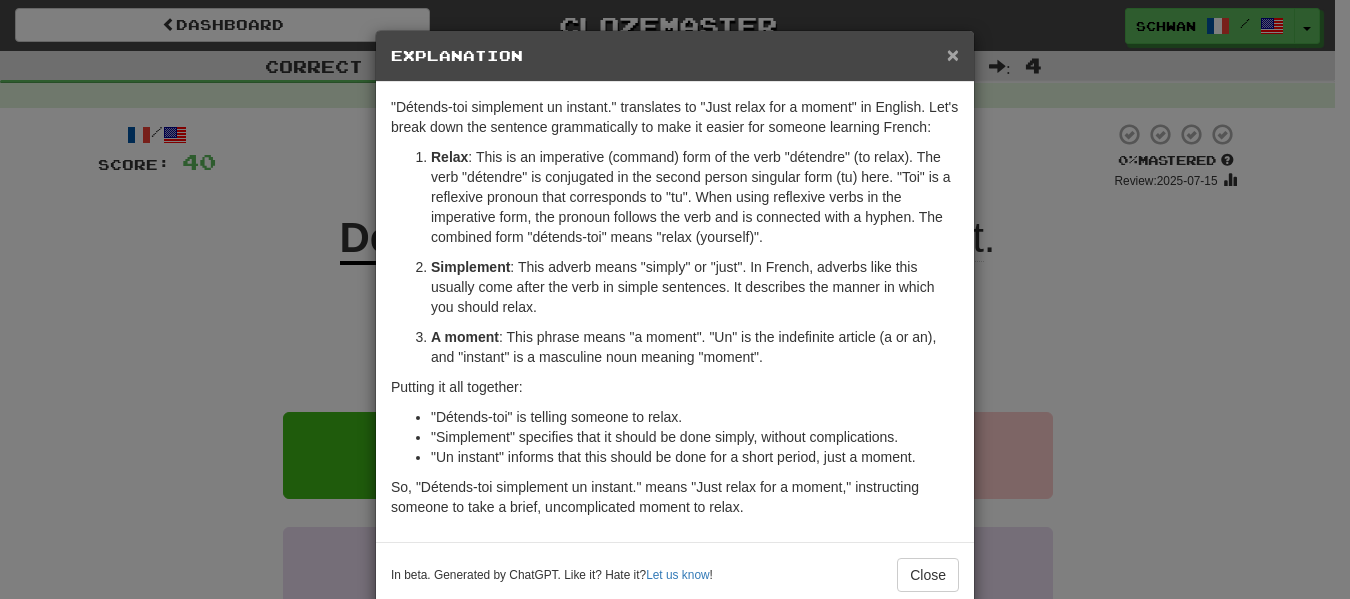 click on "×" at bounding box center (953, 54) 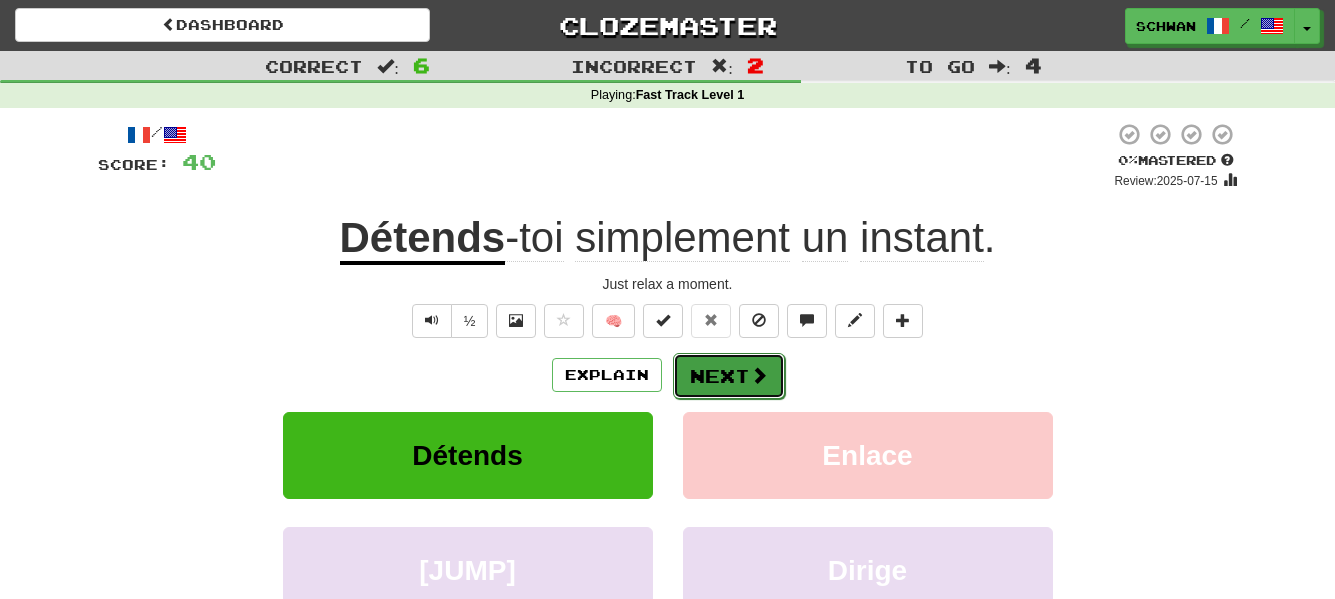 click at bounding box center (759, 375) 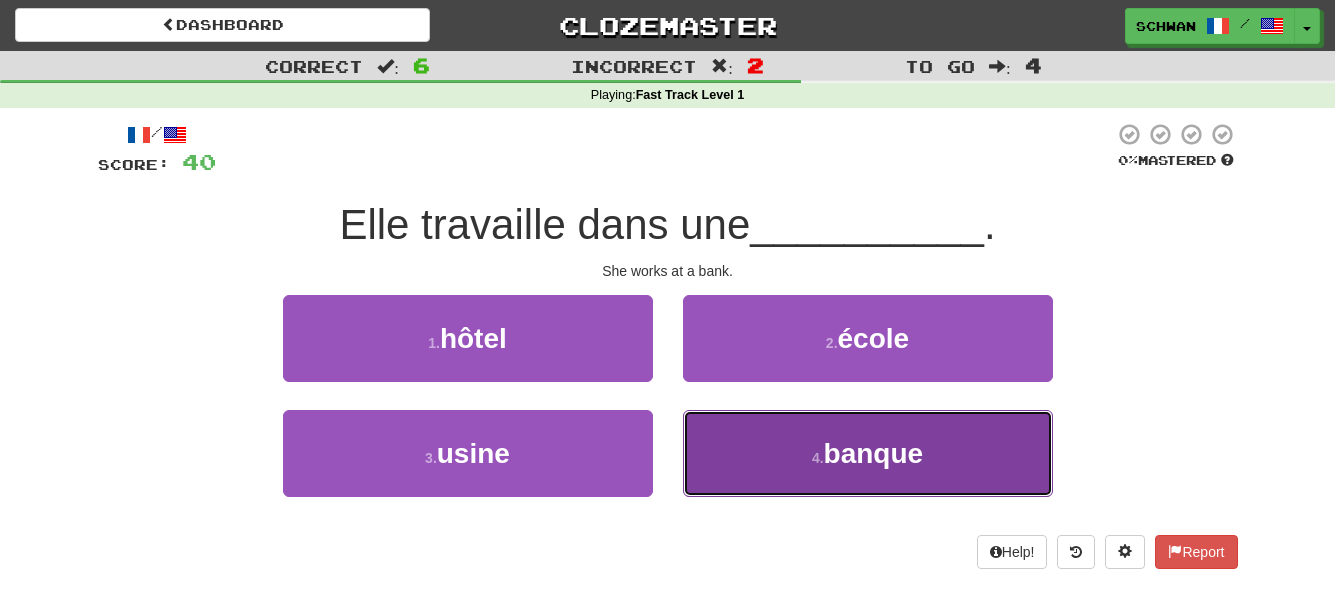 click on "banque" at bounding box center (874, 453) 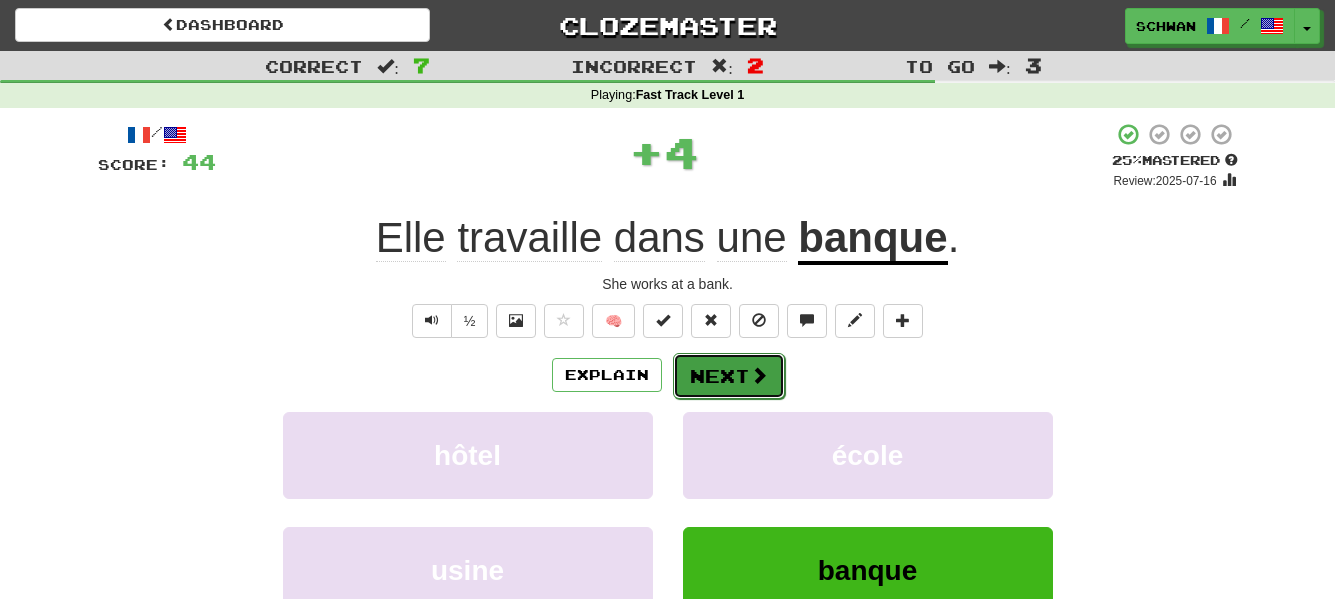 click at bounding box center [759, 375] 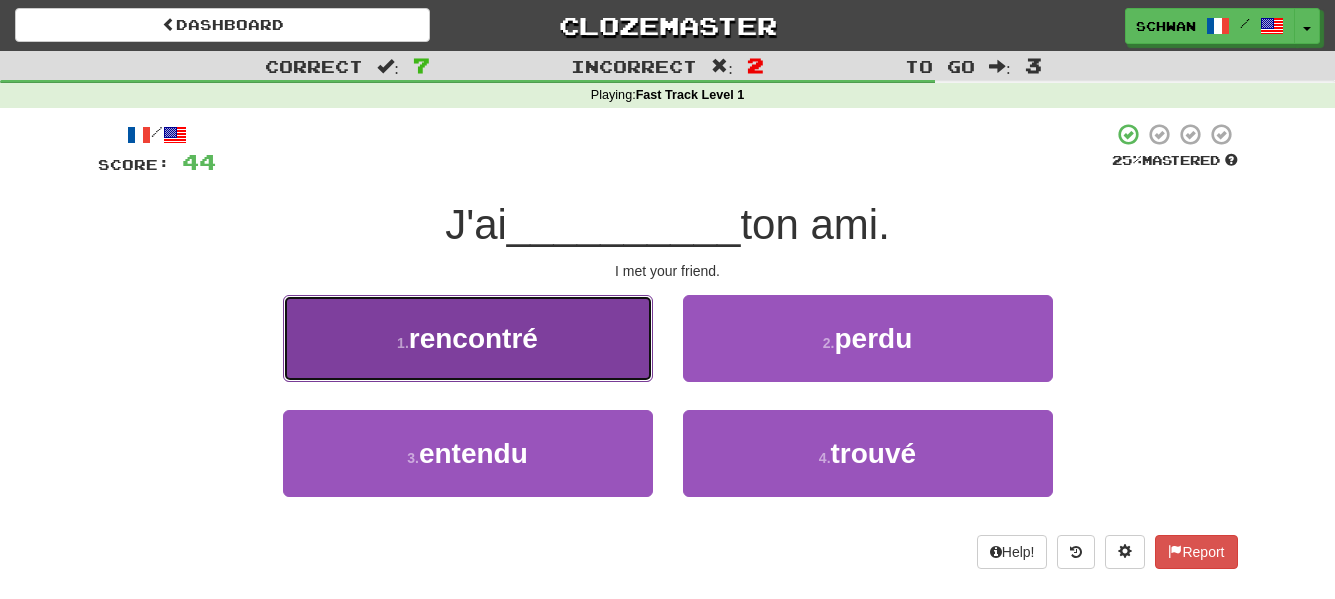 click on "[MET]" at bounding box center [468, 338] 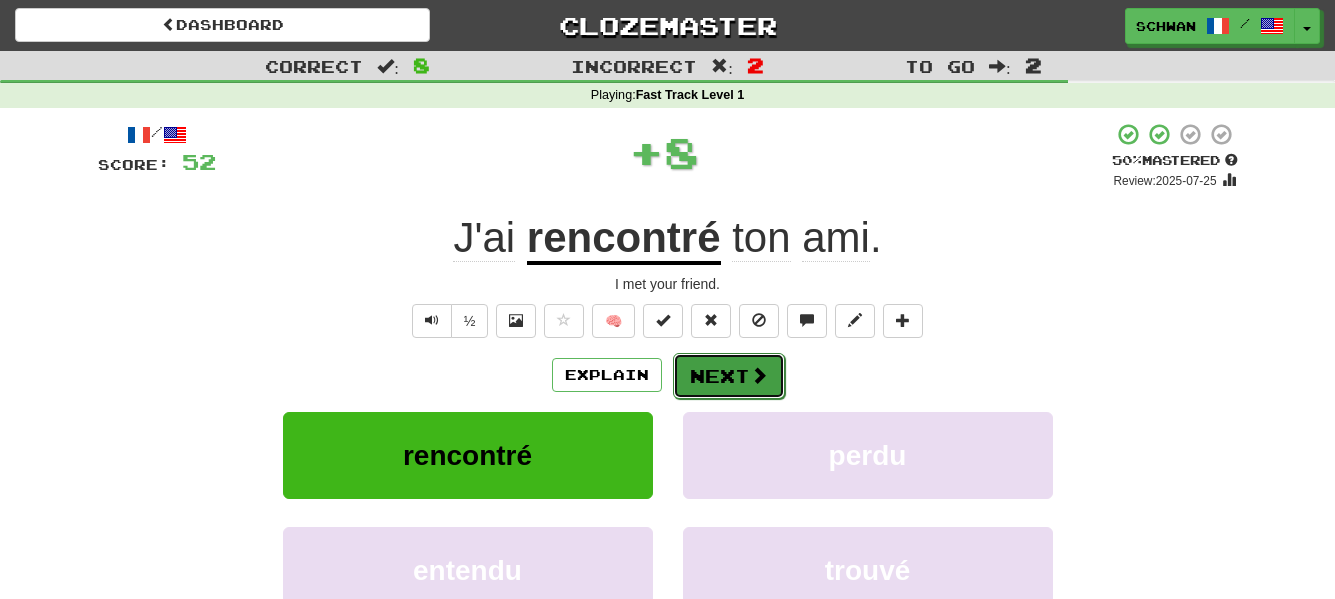 click at bounding box center [759, 375] 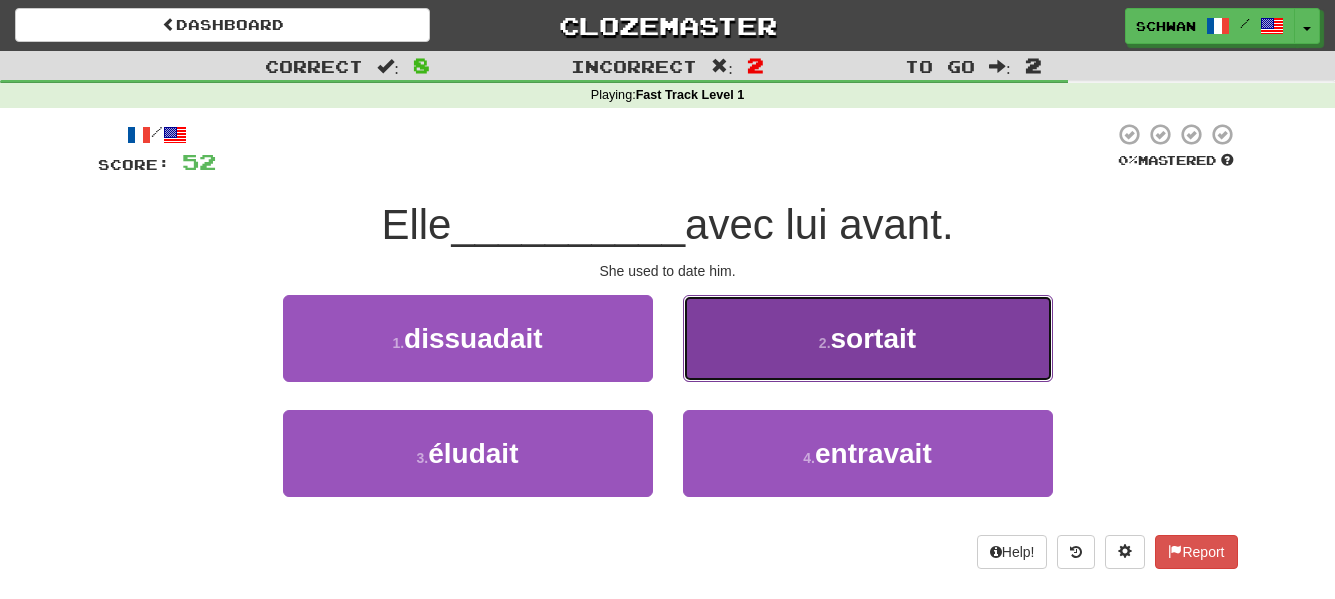 click on "2 .  sortait" at bounding box center (868, 338) 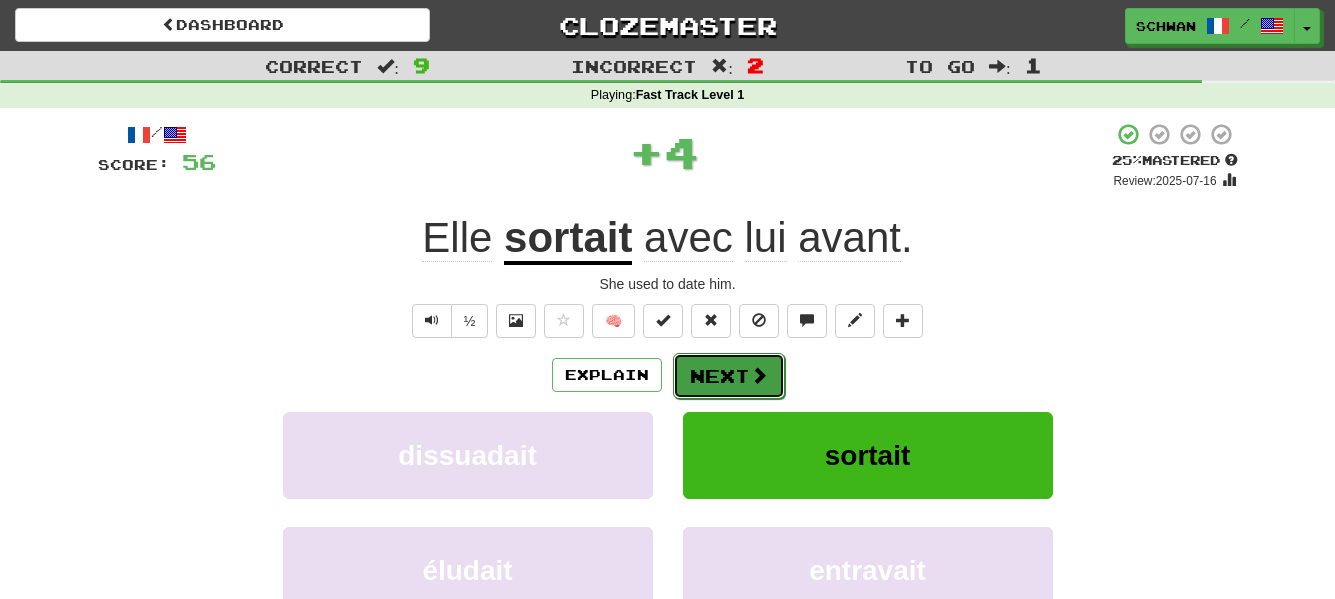click at bounding box center (759, 375) 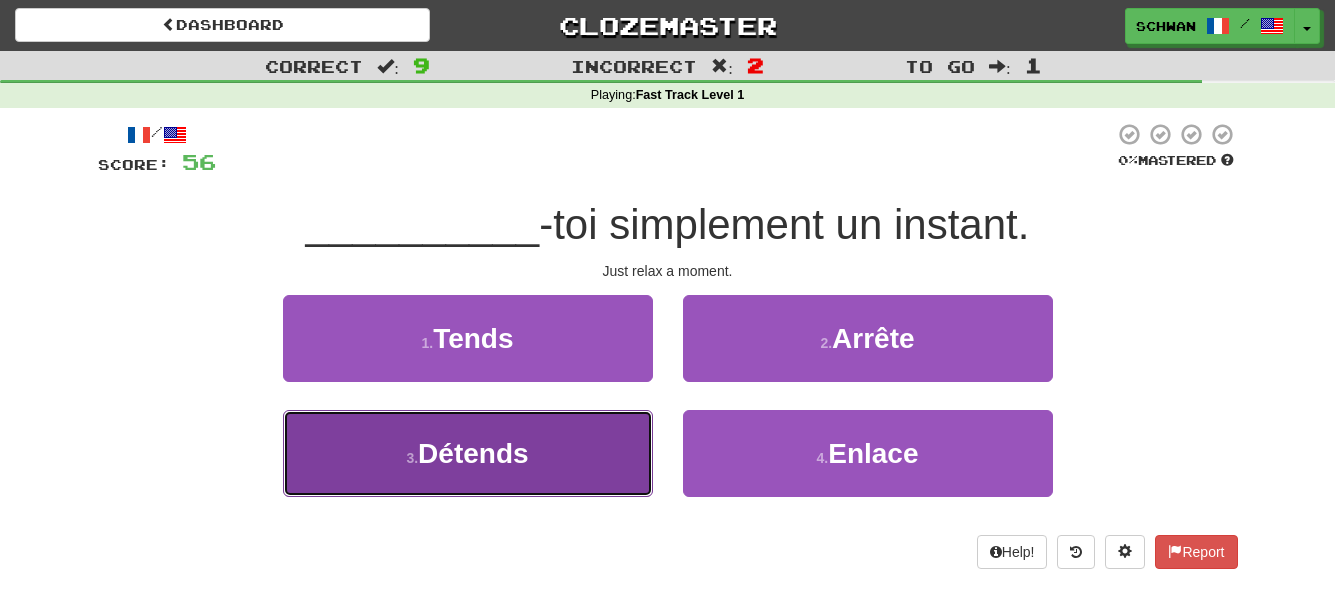 click on "[RELAX]" at bounding box center (468, 453) 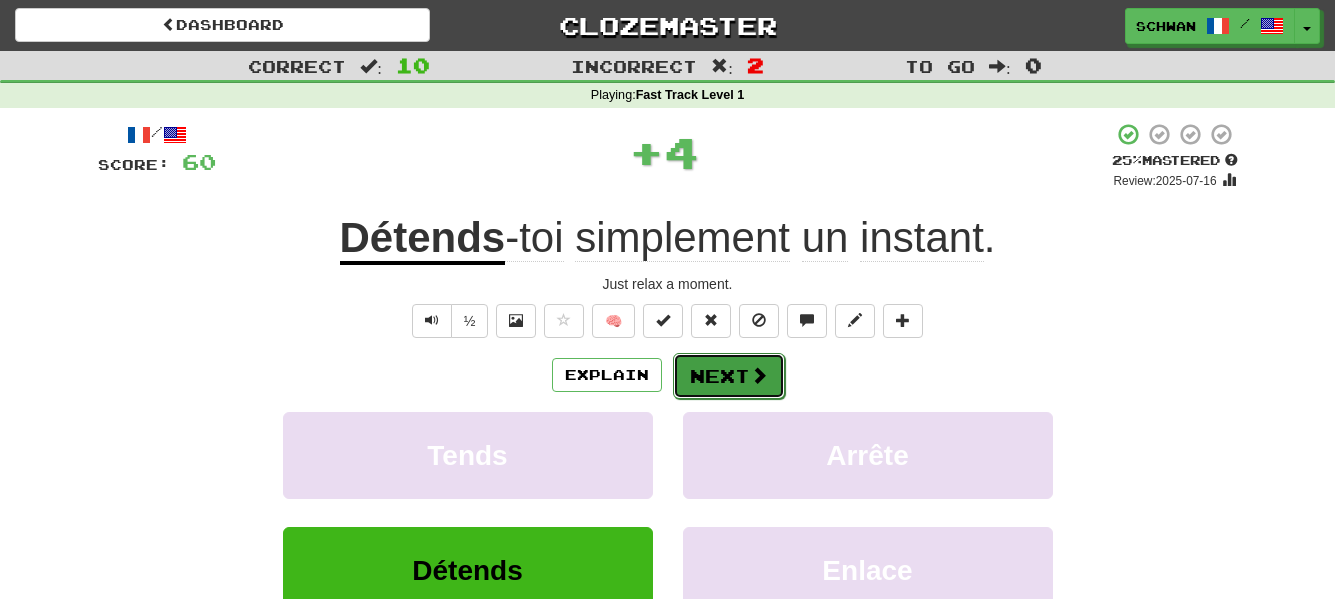 click at bounding box center (759, 375) 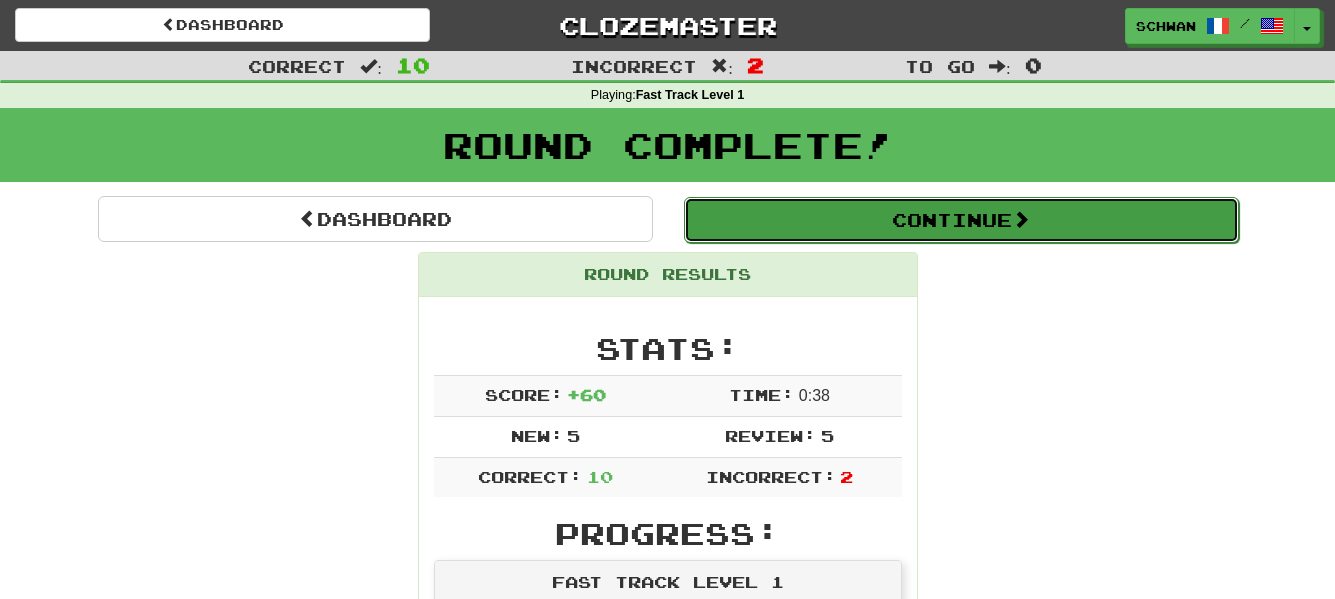 click on "Continue" at bounding box center [961, 220] 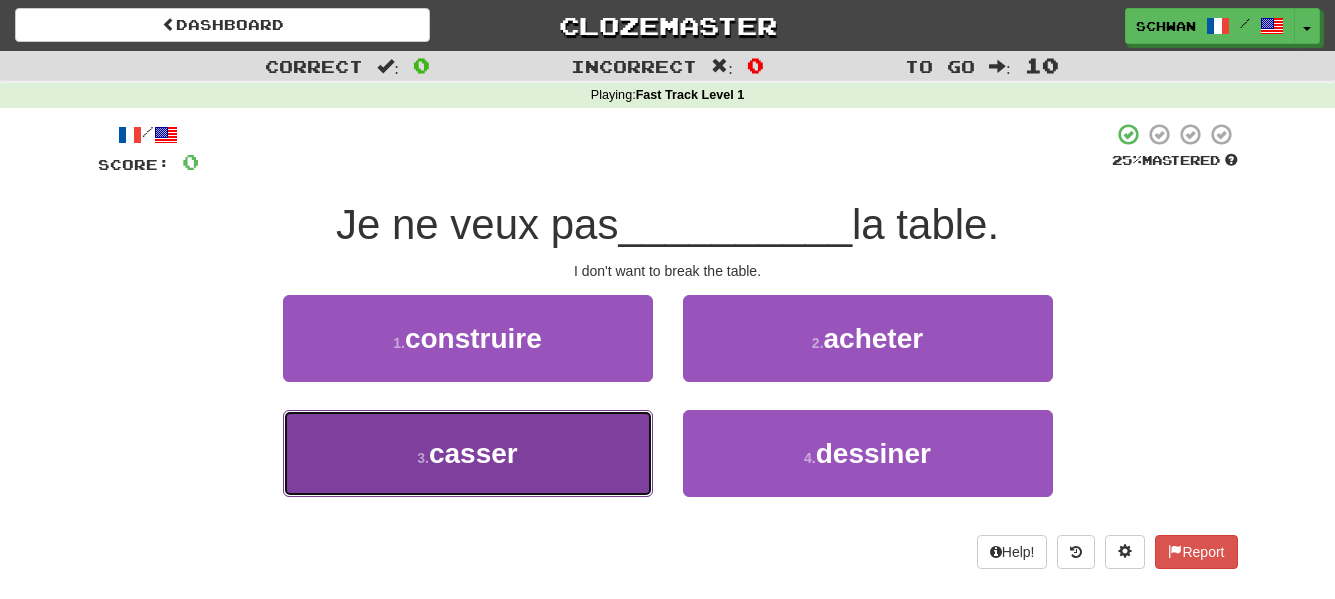 click on "[NUMBER] . casser" at bounding box center (468, 453) 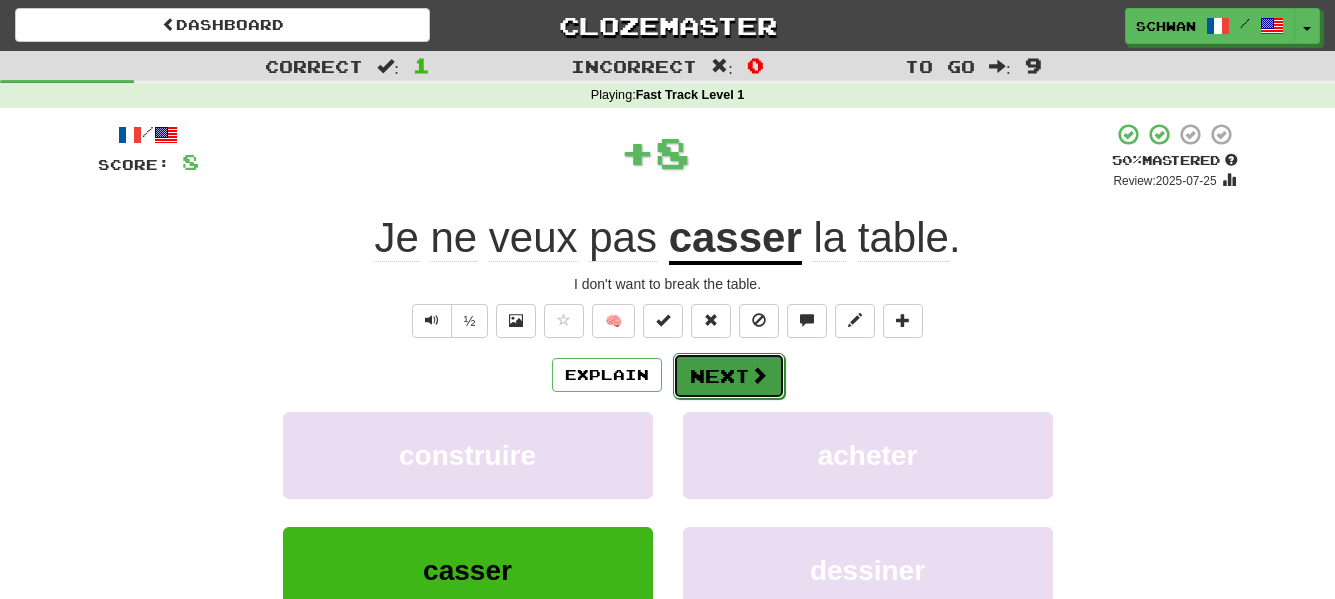 click on "Next" at bounding box center [729, 376] 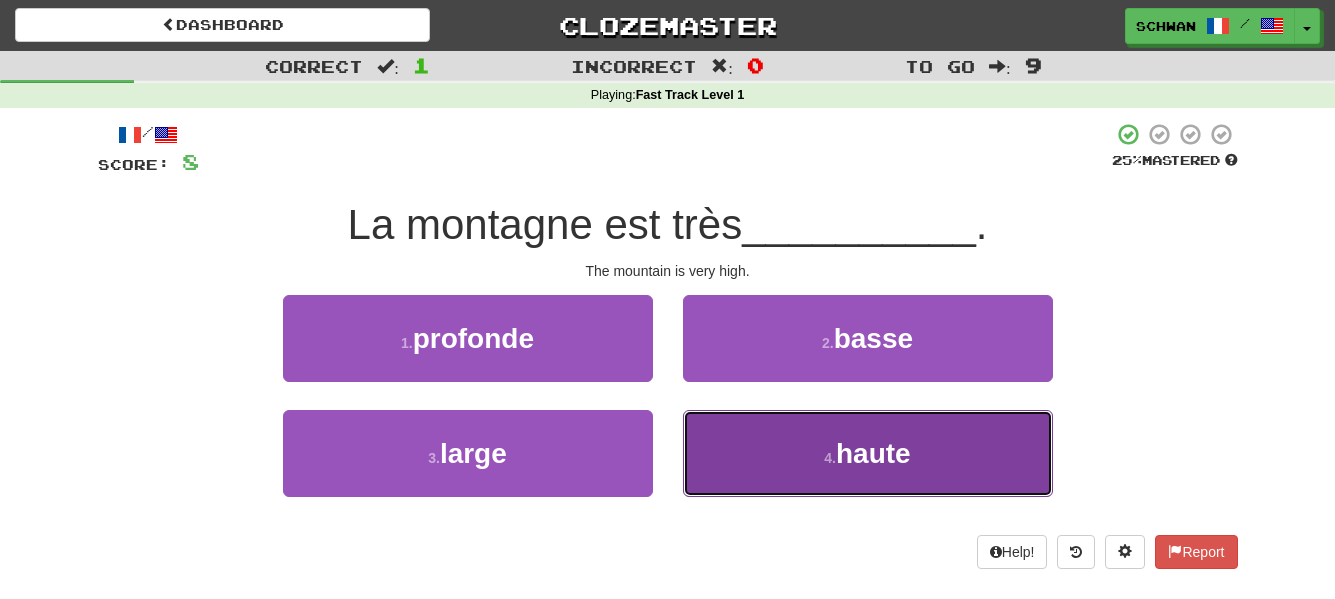 click on "4 .  haute" at bounding box center (868, 453) 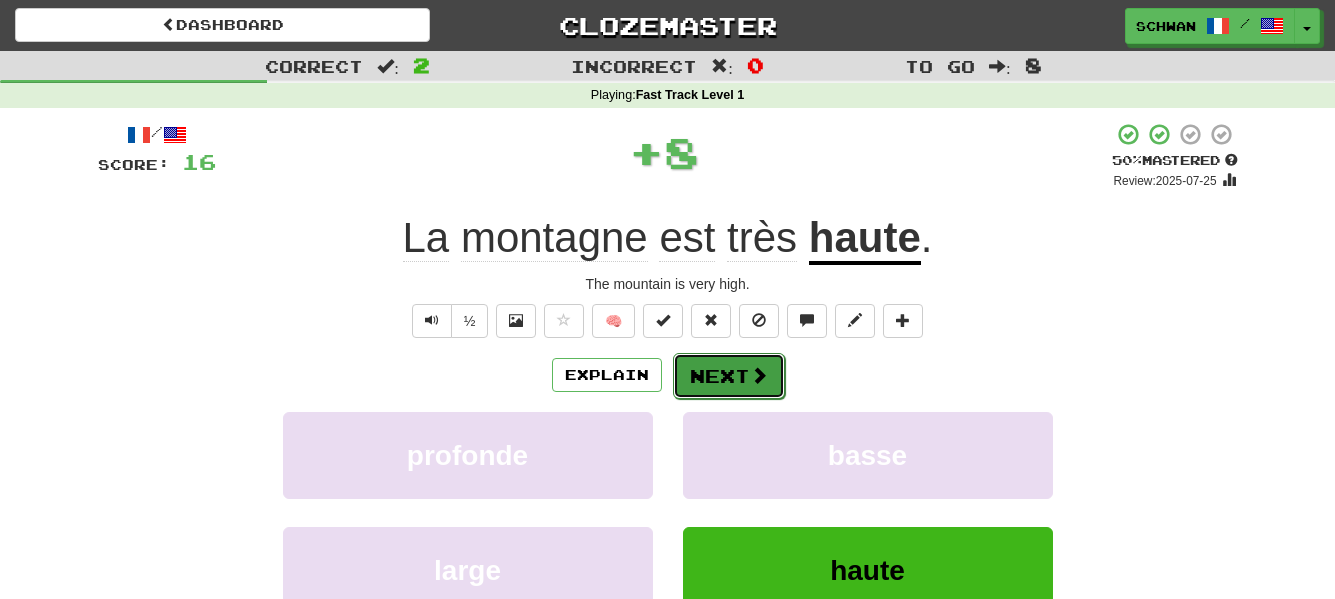 click on "Next" at bounding box center [729, 376] 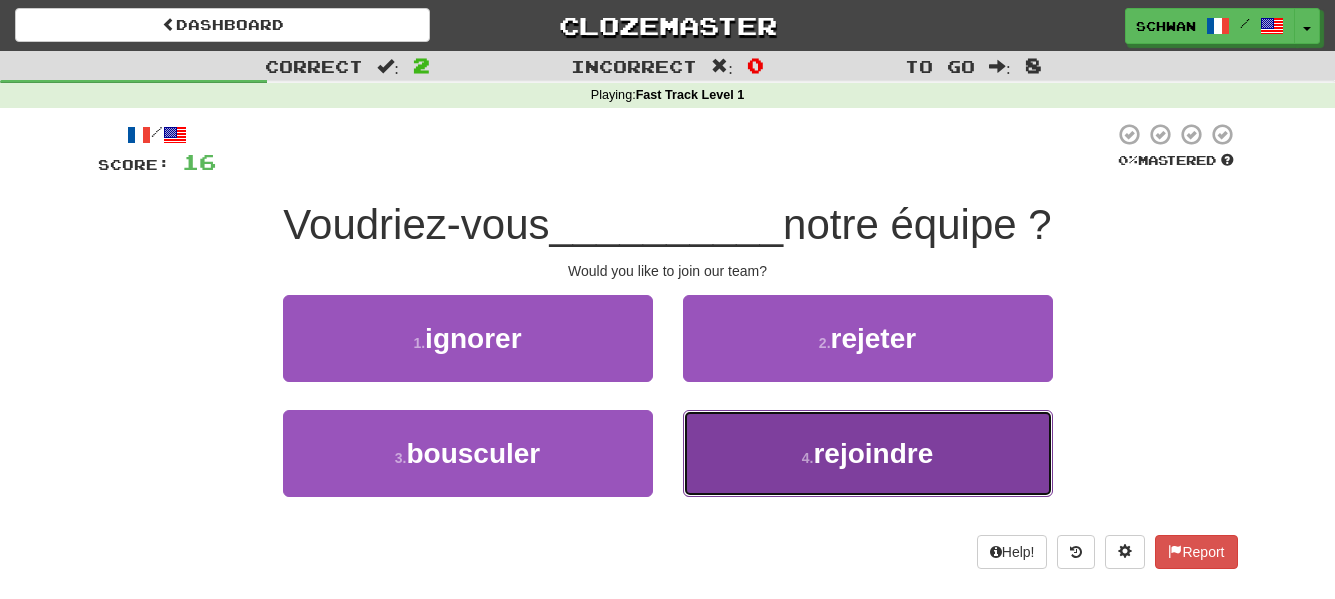 click on "rejoindre" at bounding box center [873, 453] 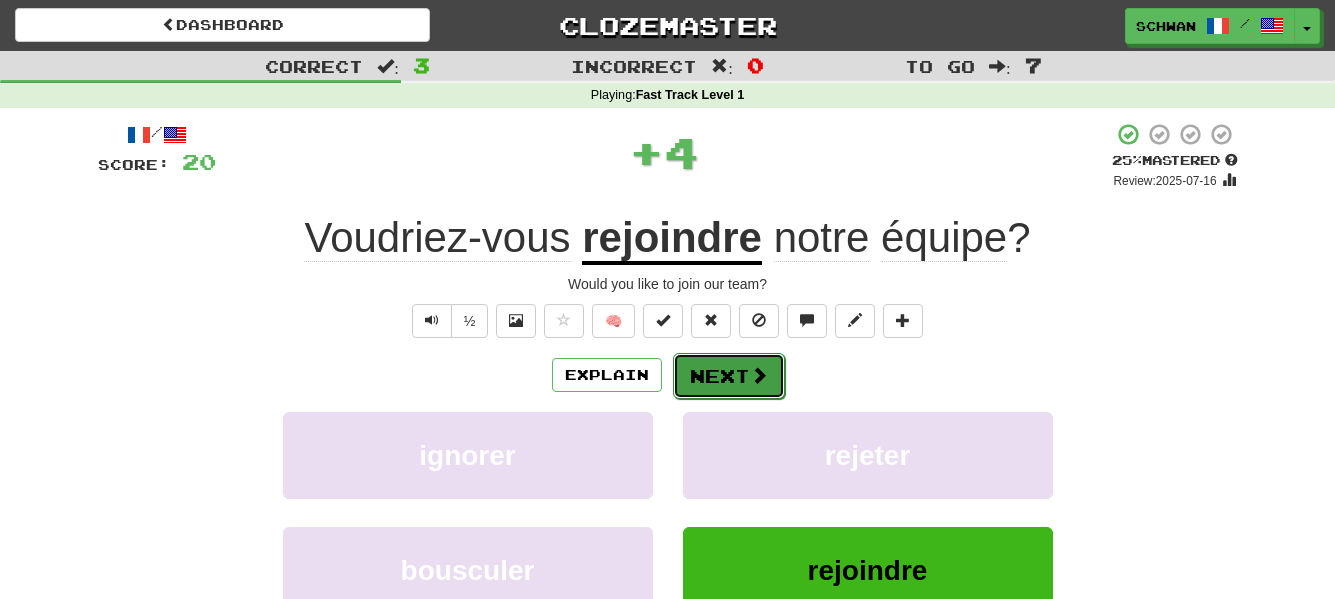 click on "Next" at bounding box center [729, 376] 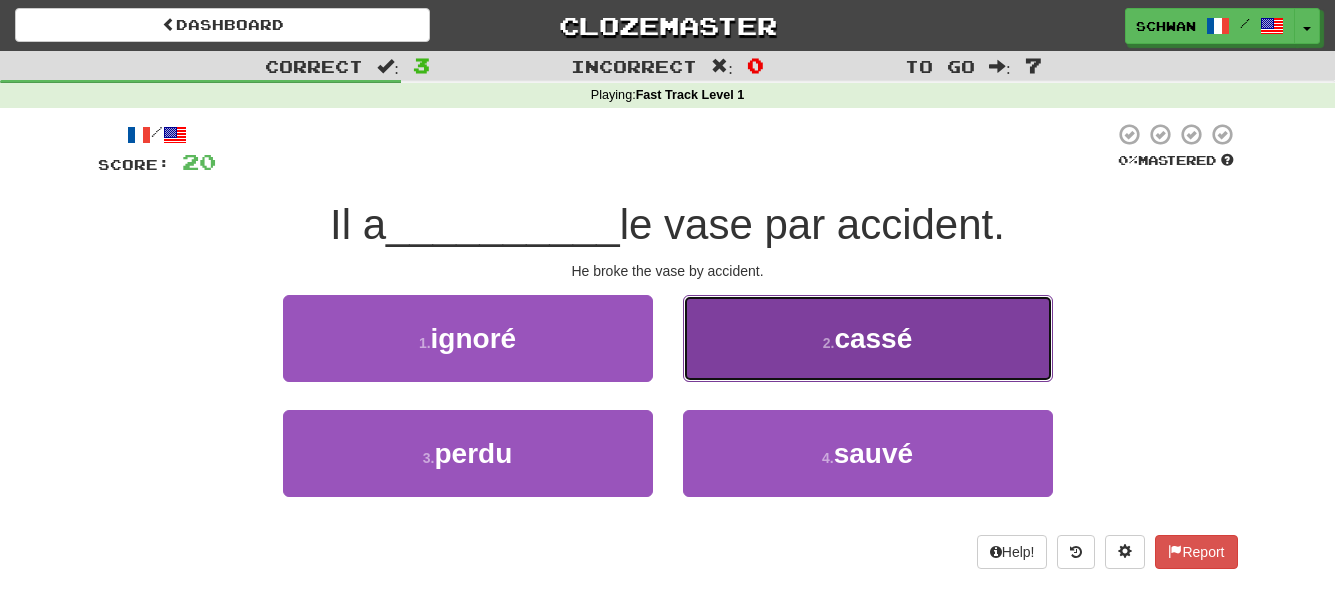 click on "2 .  cassé" at bounding box center (868, 338) 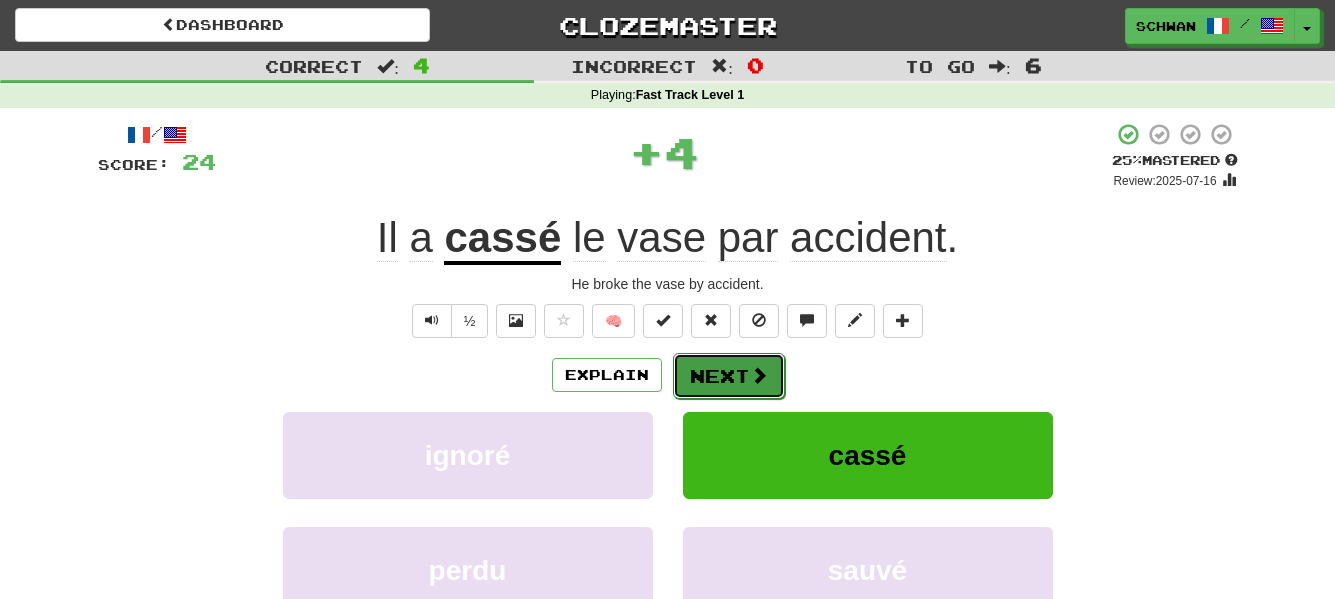 click on "Next" at bounding box center (729, 376) 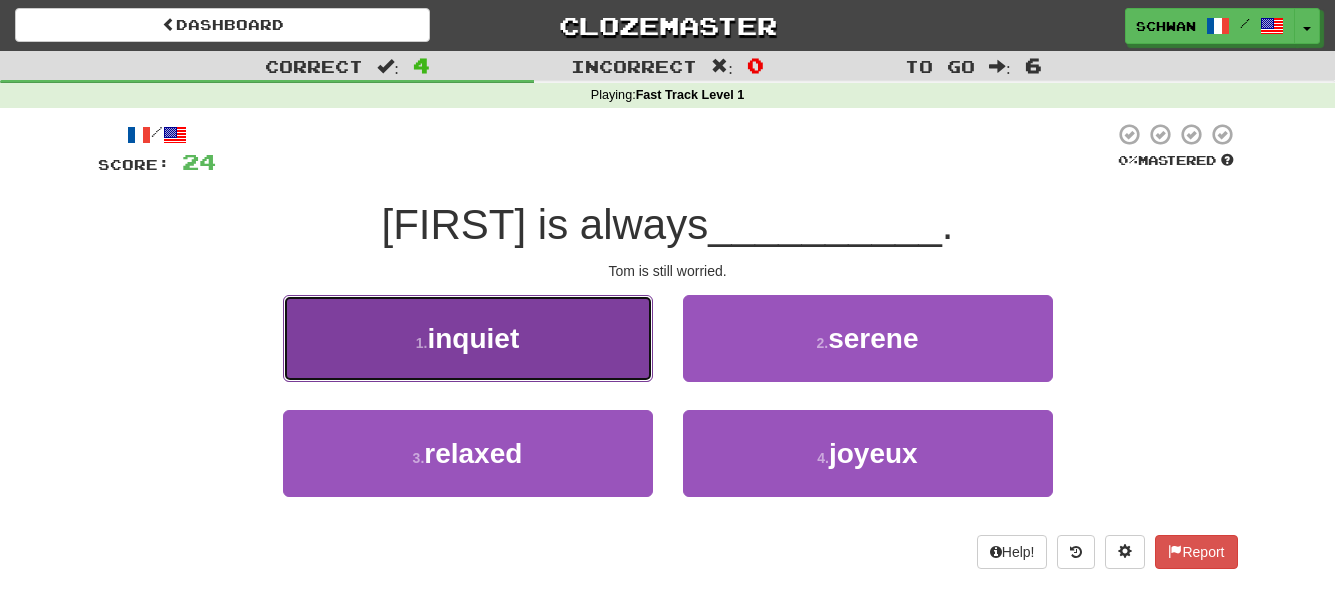 click on "1 .  inquiet" at bounding box center [468, 338] 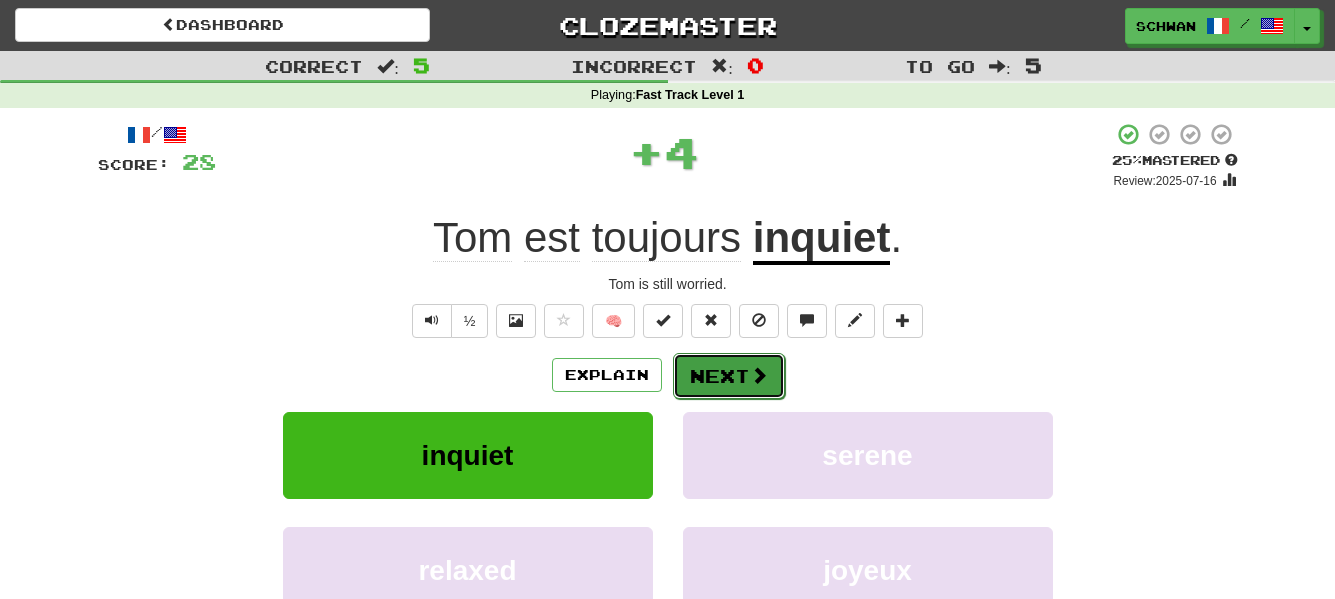 click at bounding box center (759, 375) 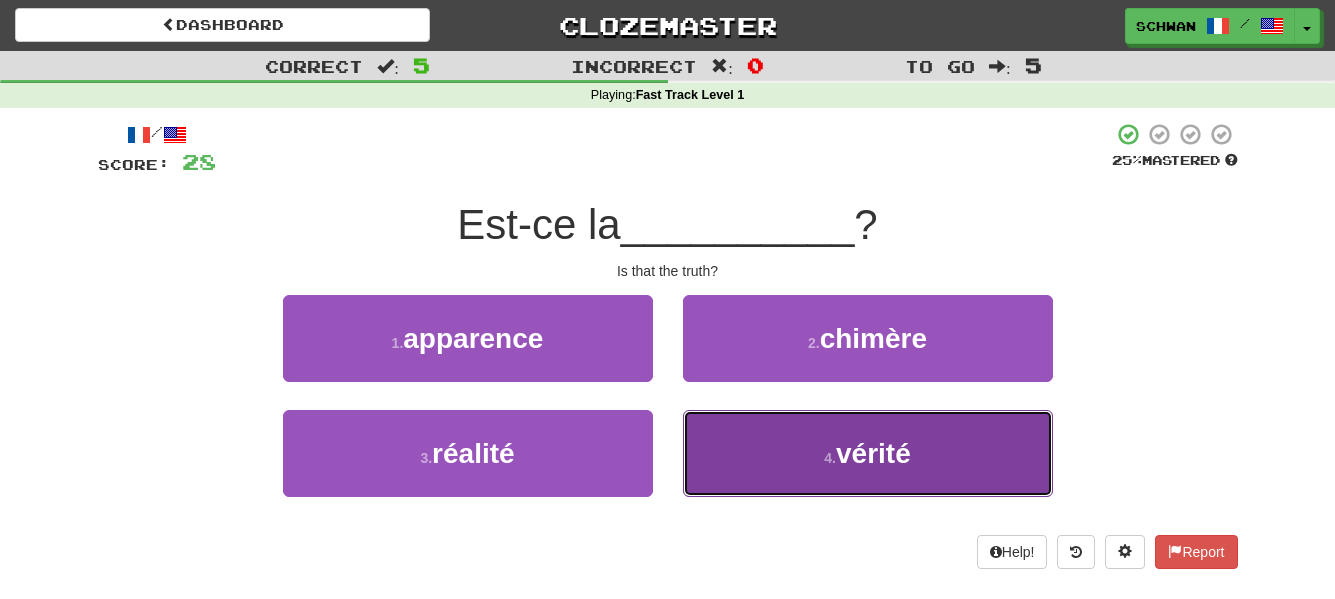 click on "vérité" at bounding box center (873, 453) 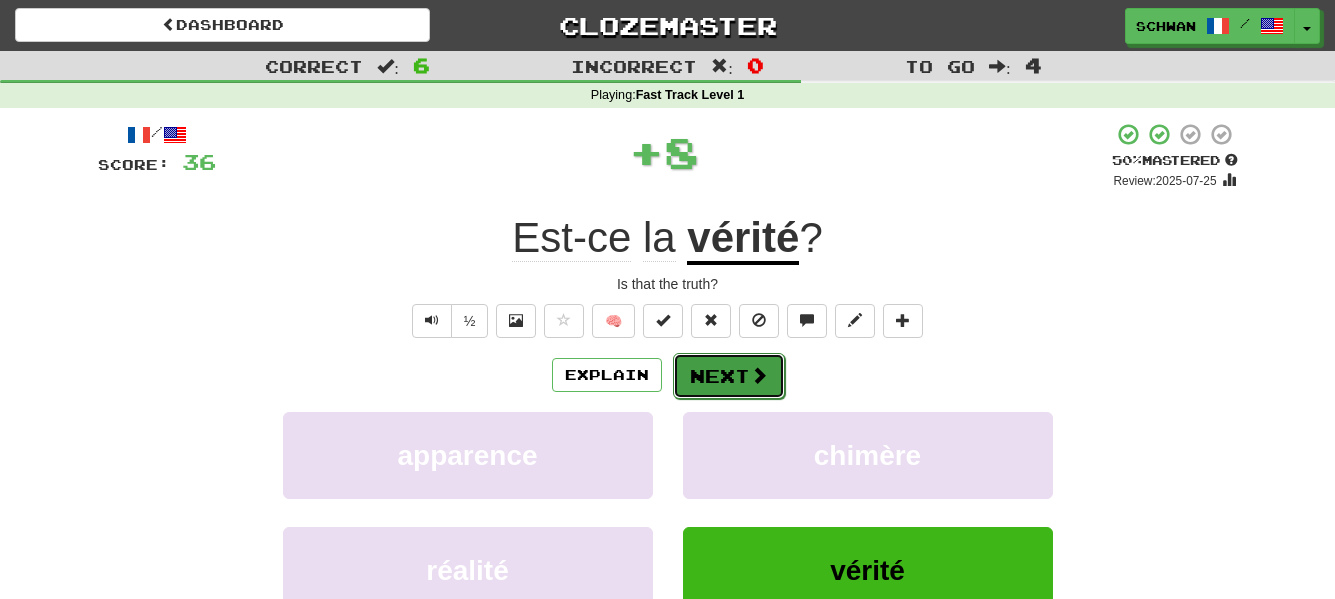 click on "Next" at bounding box center (729, 376) 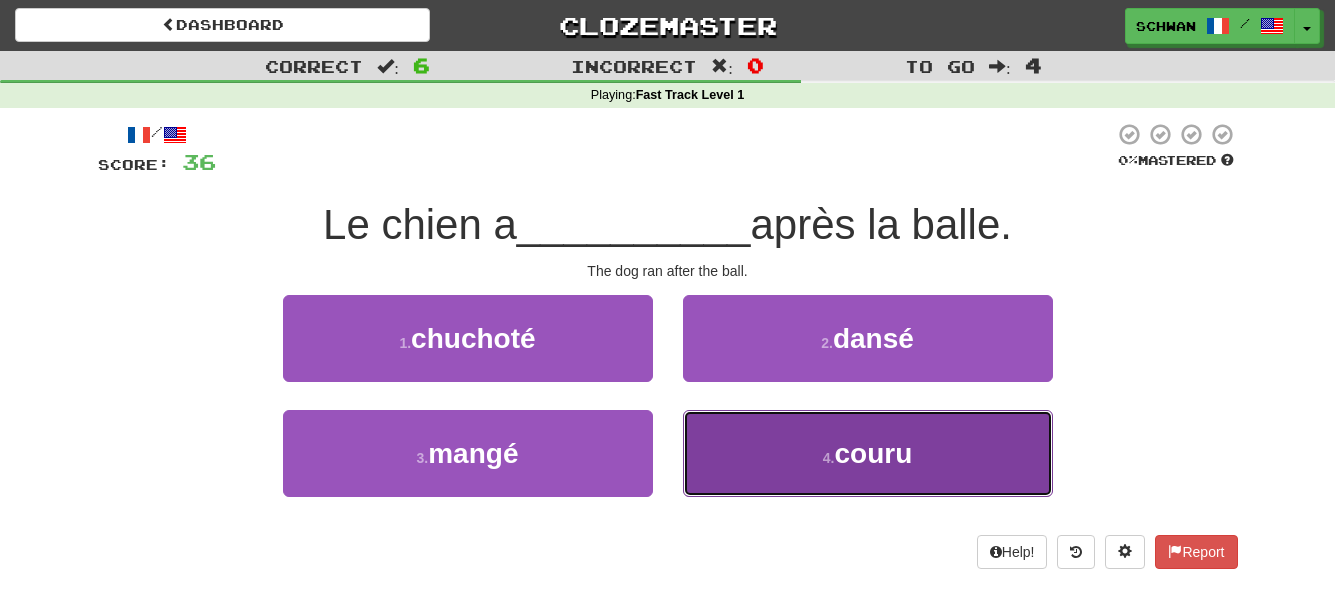 click on "couru" at bounding box center (873, 453) 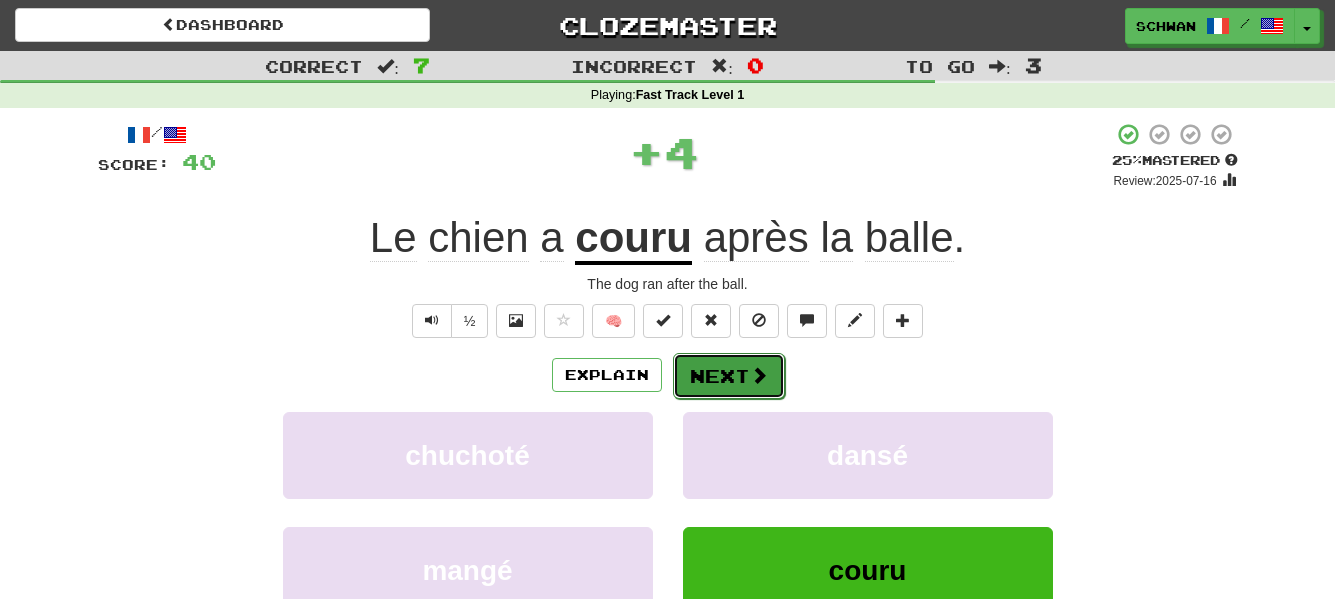 click at bounding box center [759, 375] 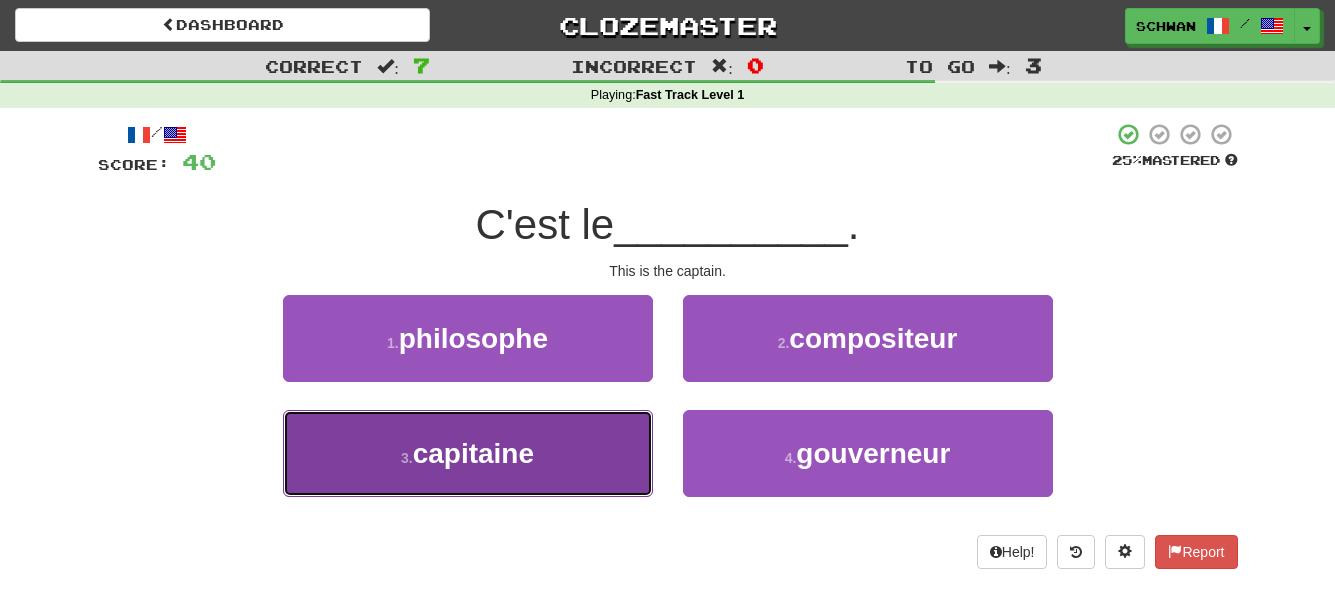 click on "captain" at bounding box center [468, 453] 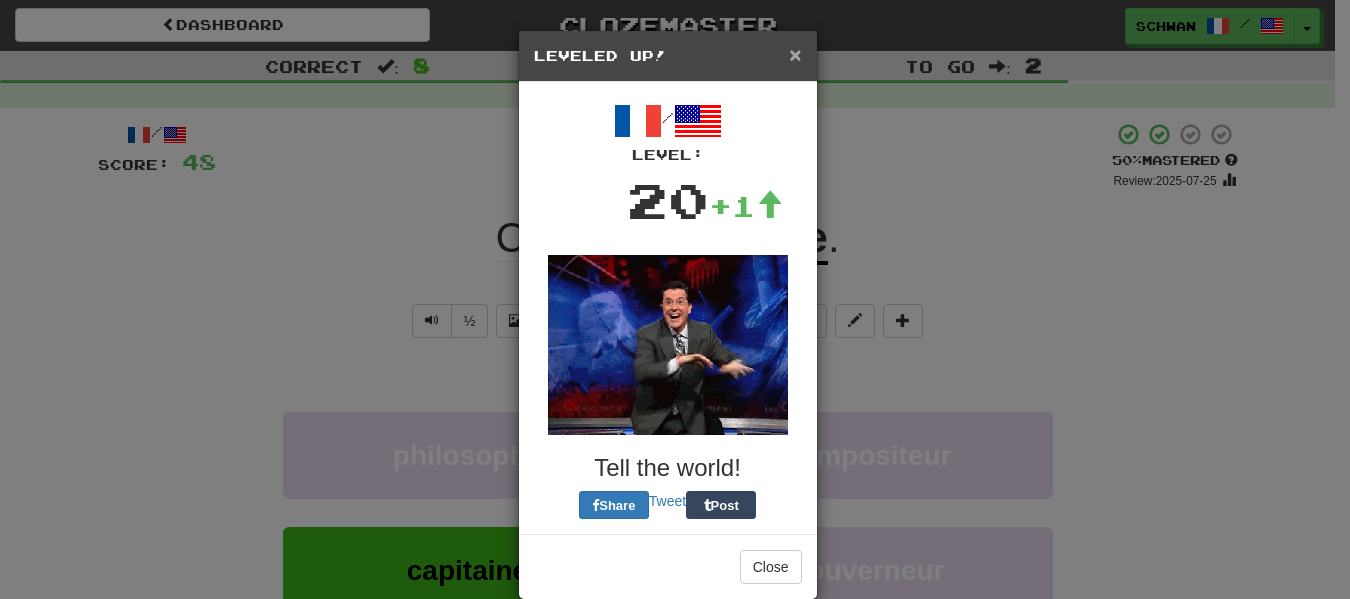 click on "×" at bounding box center (795, 54) 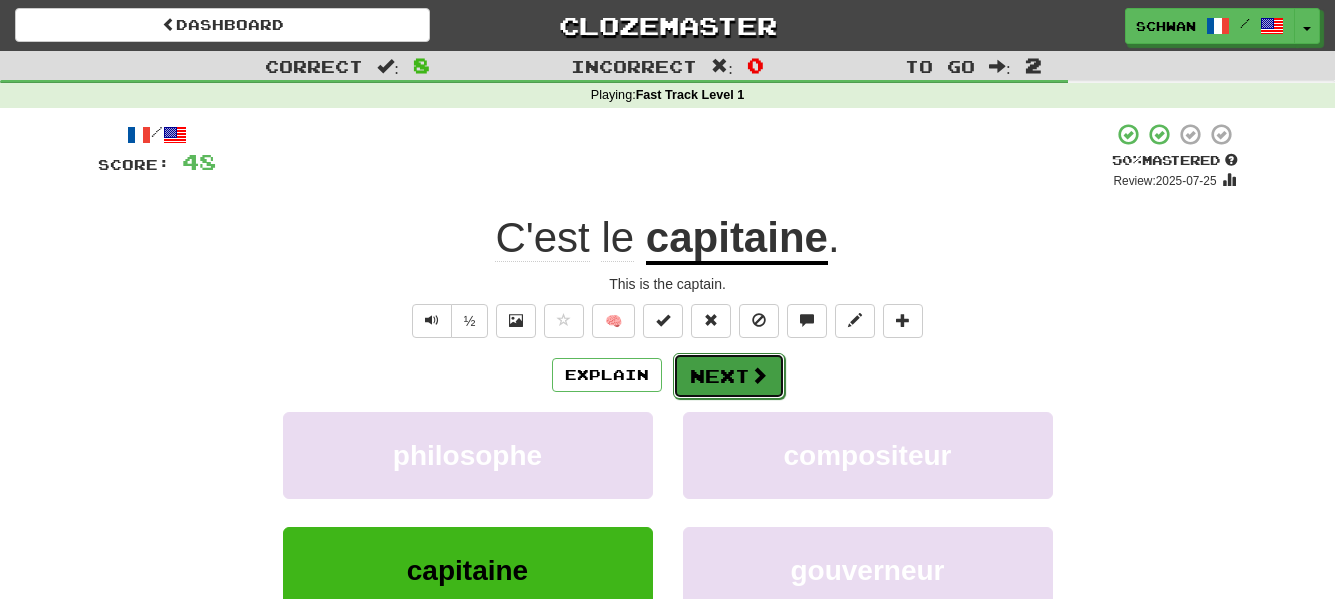 click on "Next" at bounding box center [729, 376] 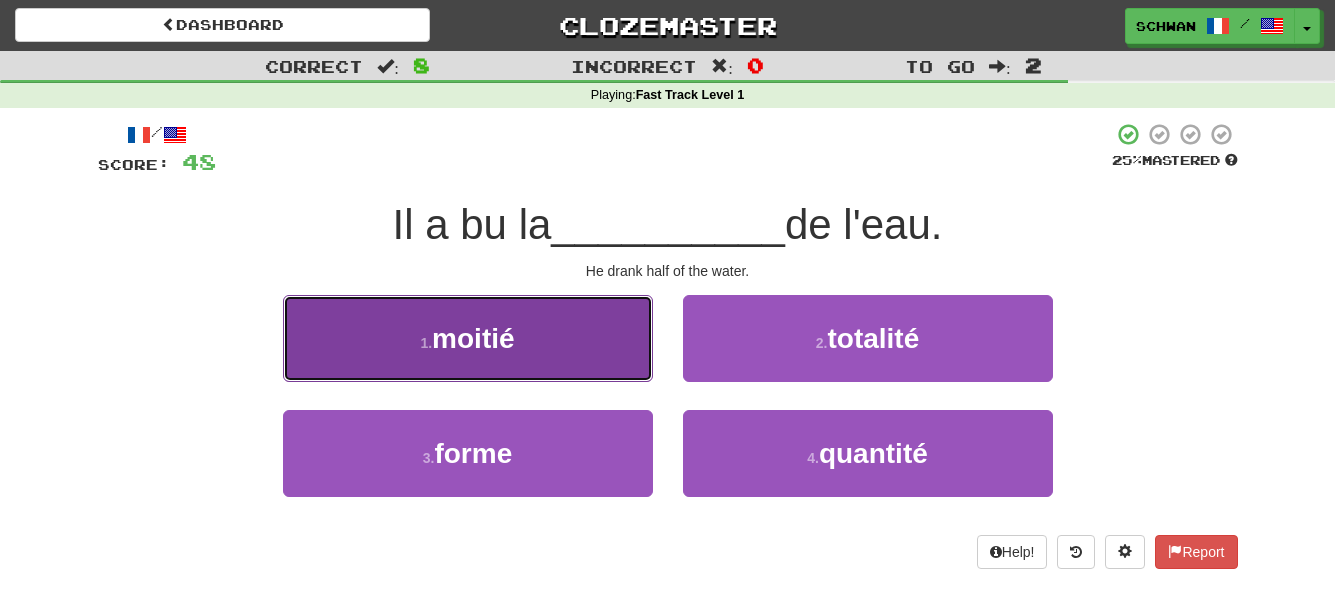 click on "1 .  moitié" at bounding box center [468, 338] 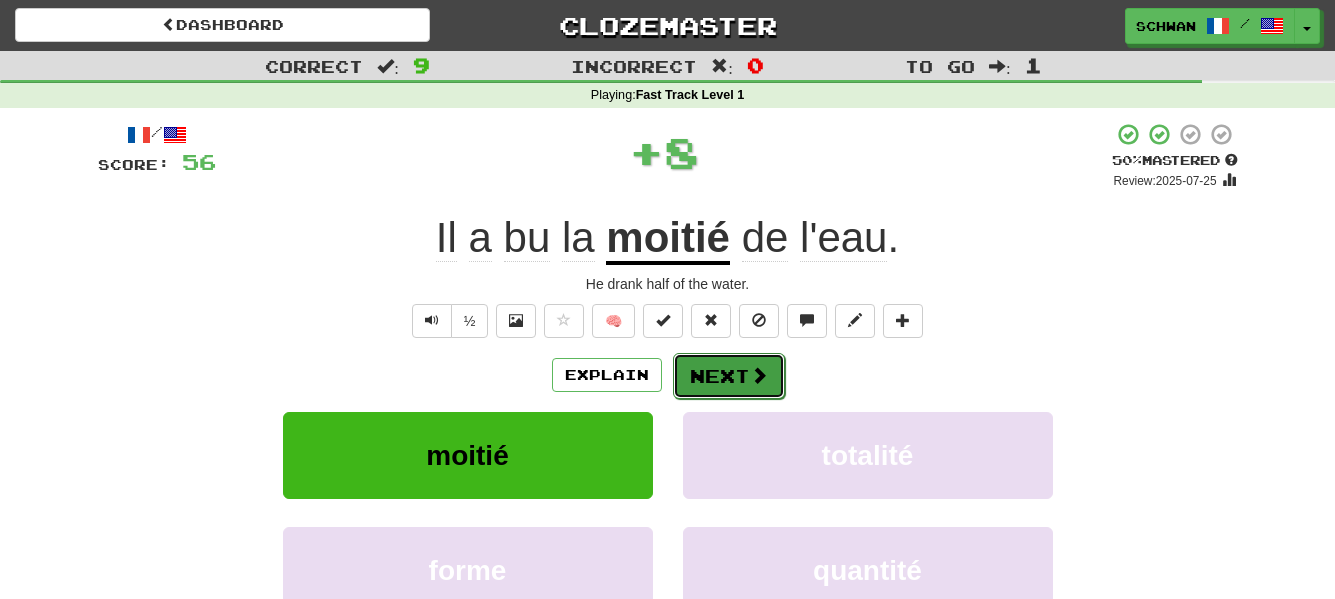 click at bounding box center [759, 375] 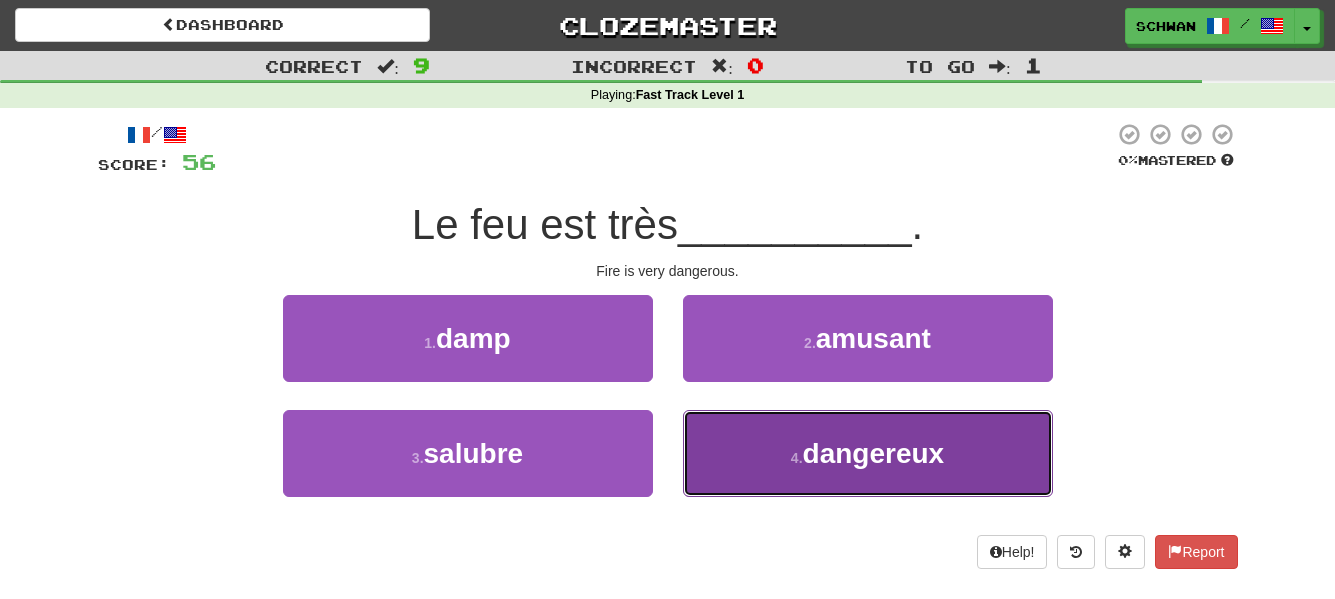 click on "dangereux" at bounding box center [874, 453] 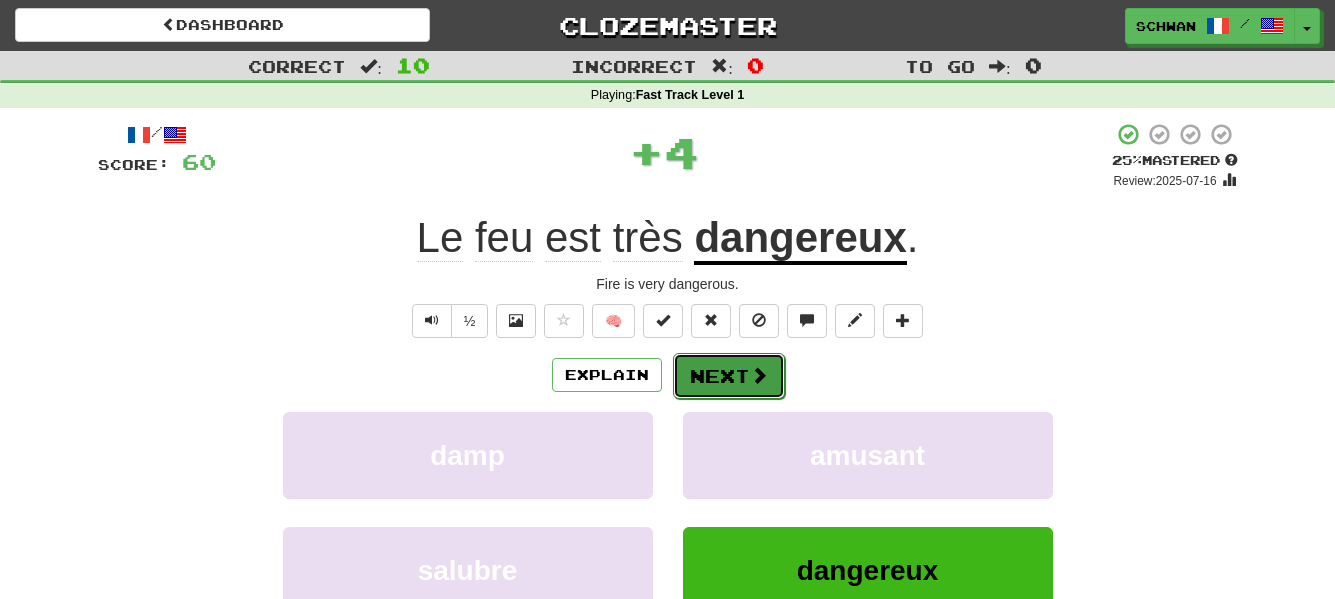 click at bounding box center (759, 375) 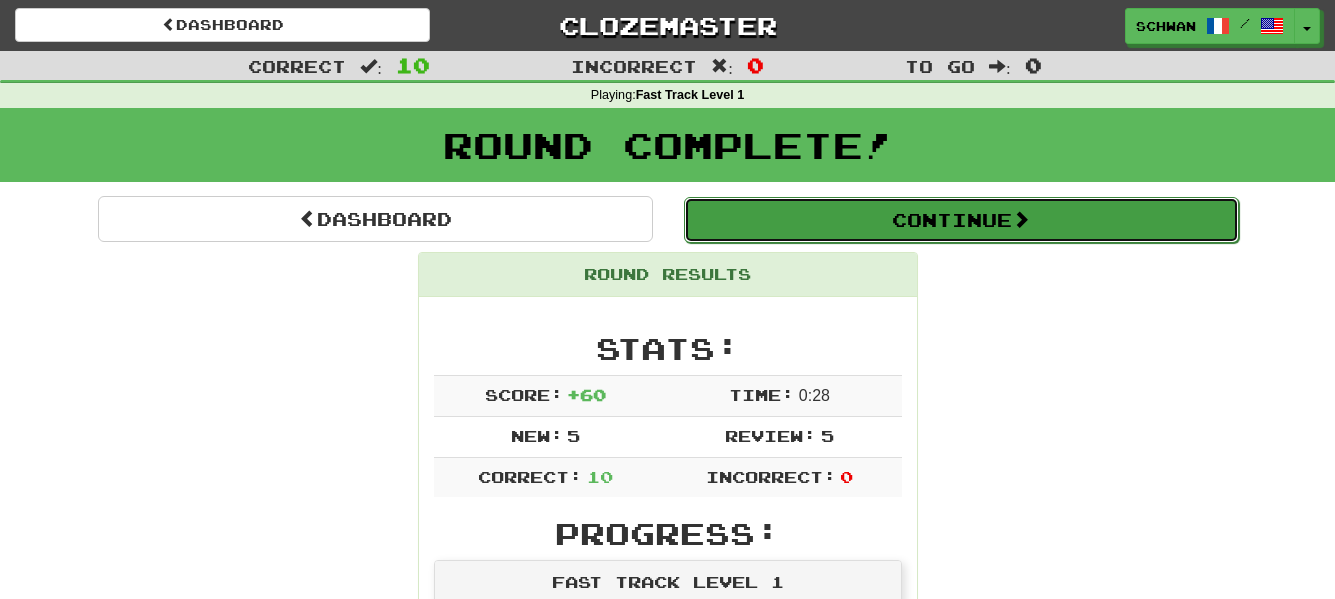 click on "Continue" at bounding box center [961, 220] 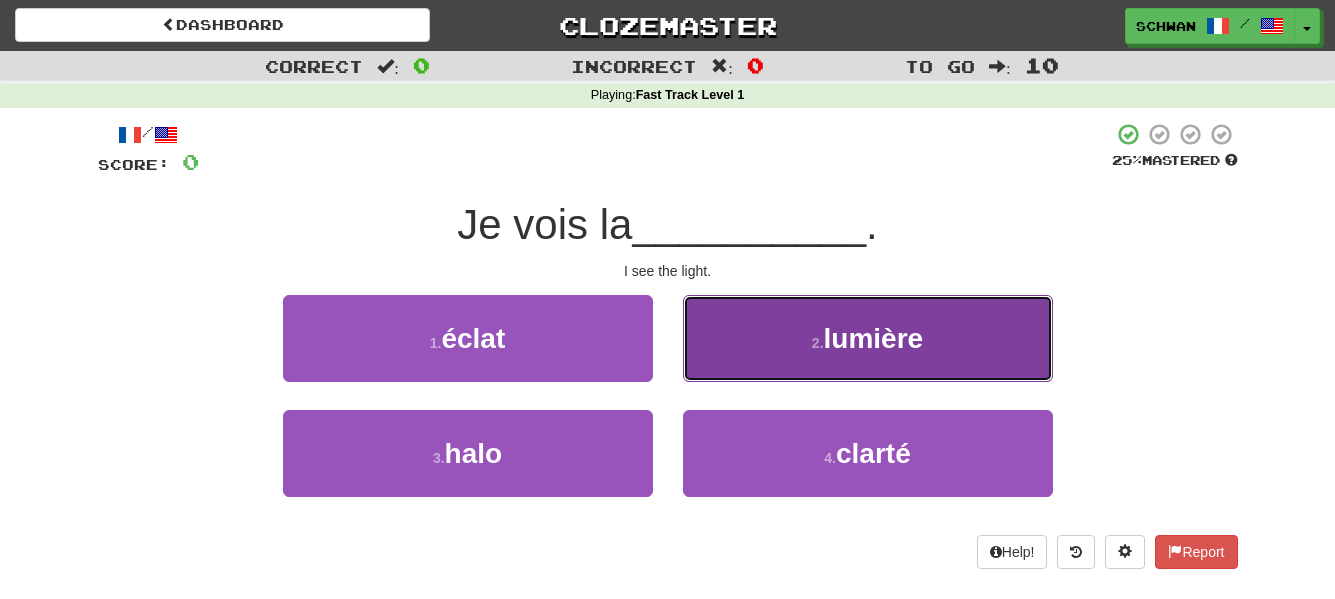 click on "lumière" at bounding box center (874, 338) 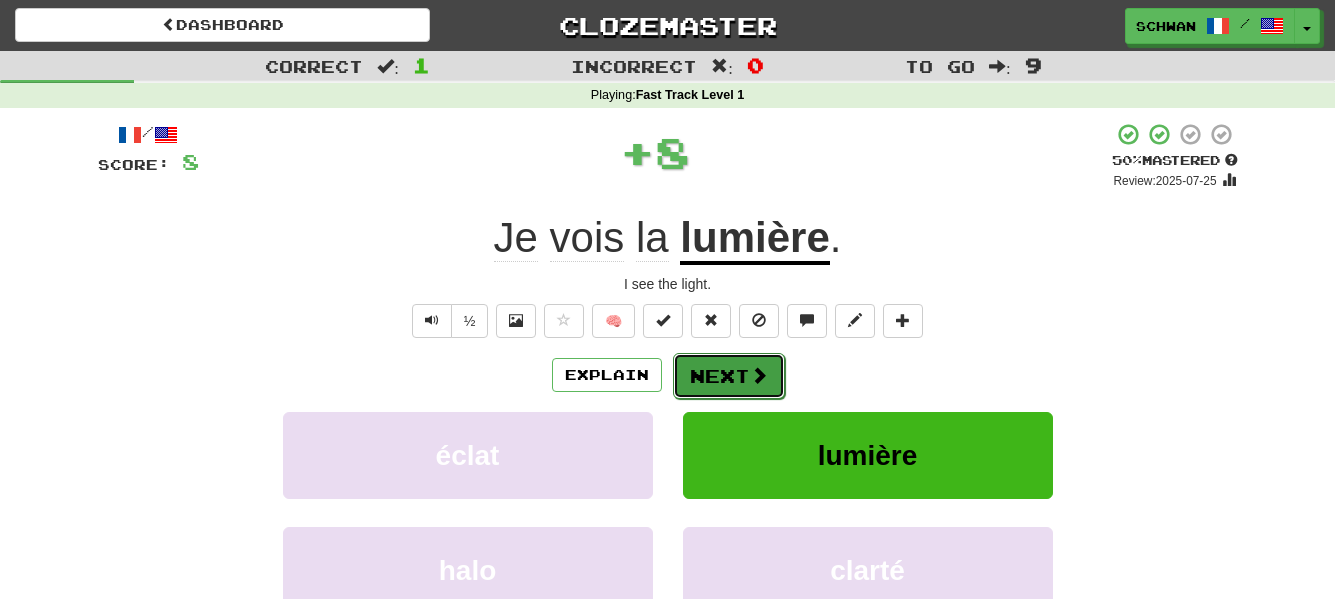click at bounding box center (759, 375) 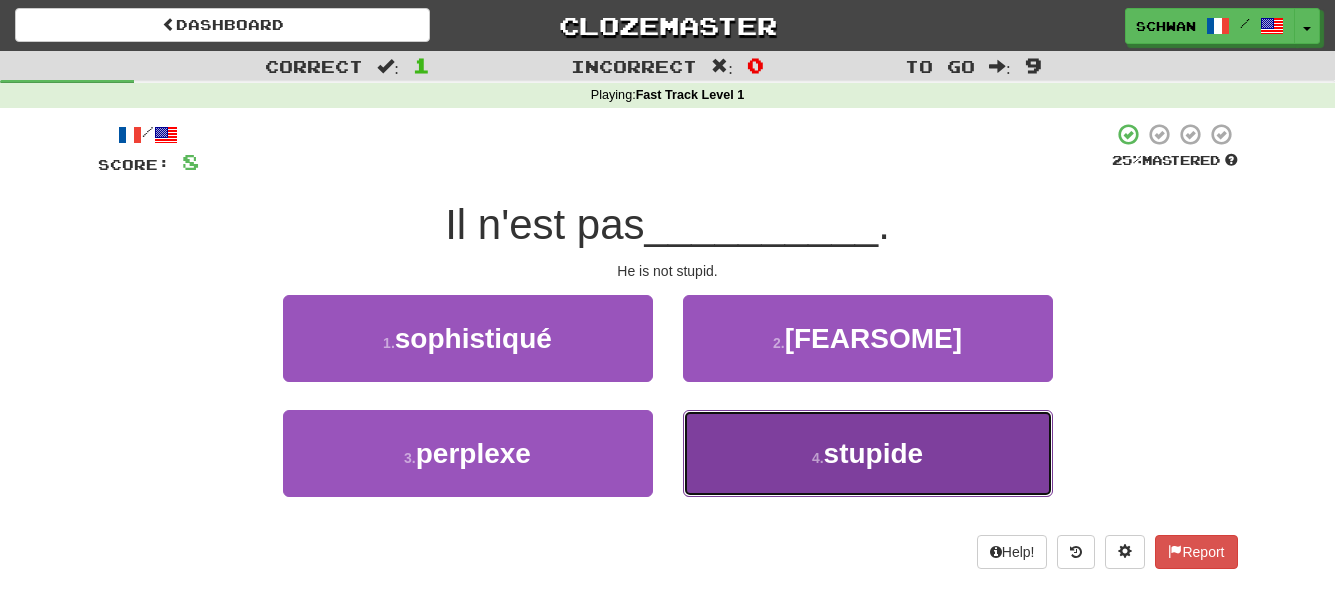 click on "4 .  stupide" at bounding box center (868, 453) 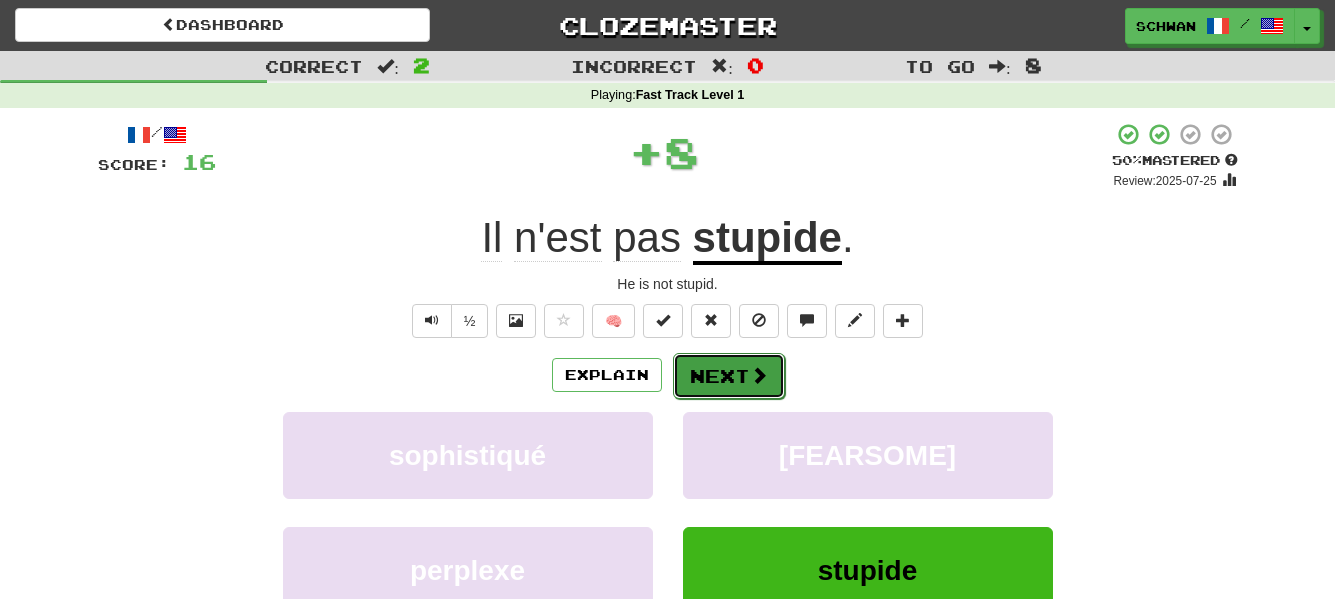 click at bounding box center [759, 375] 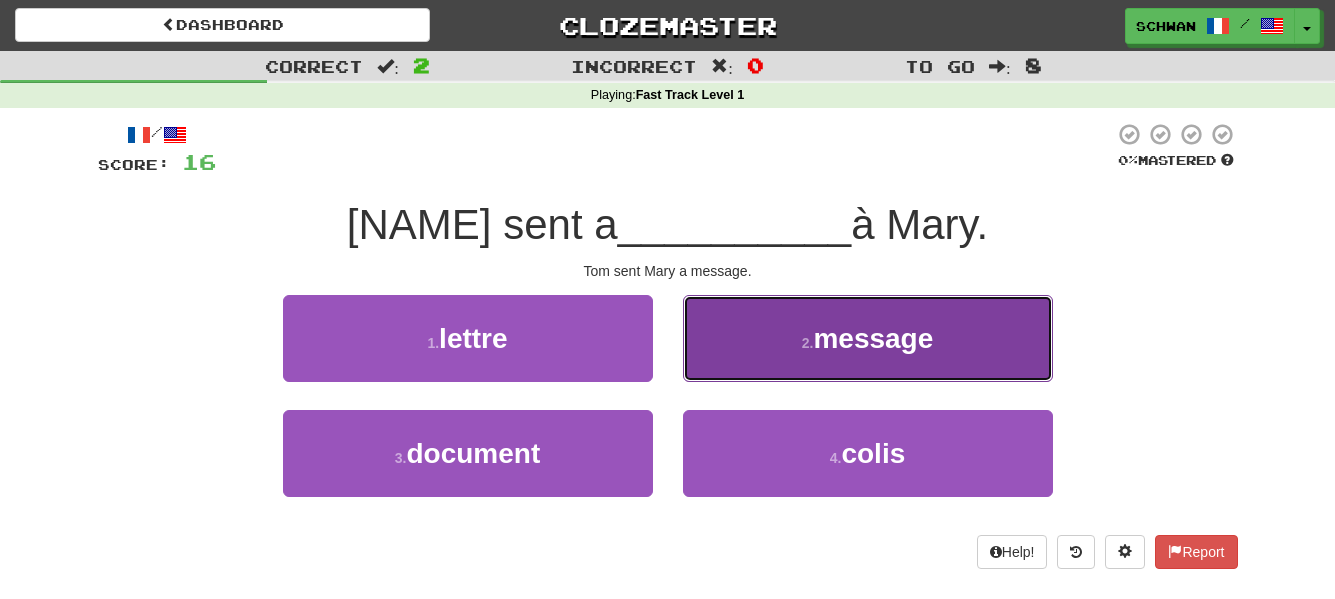 click on "2 ." at bounding box center [808, 343] 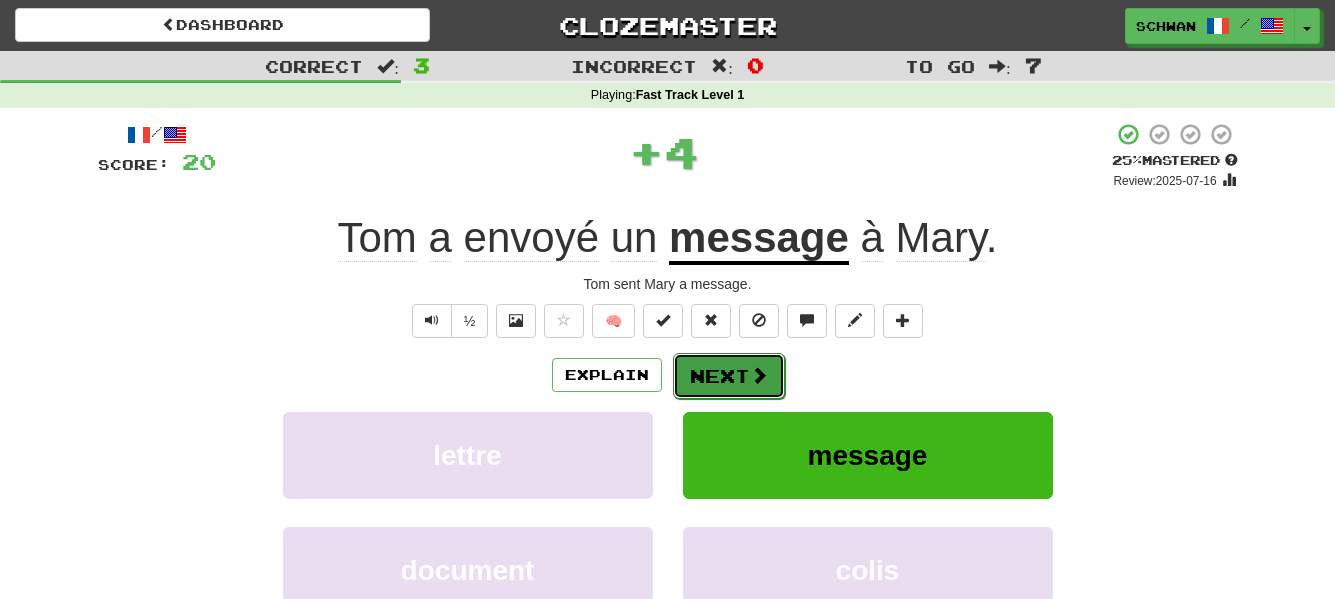 click on "Next" at bounding box center (729, 376) 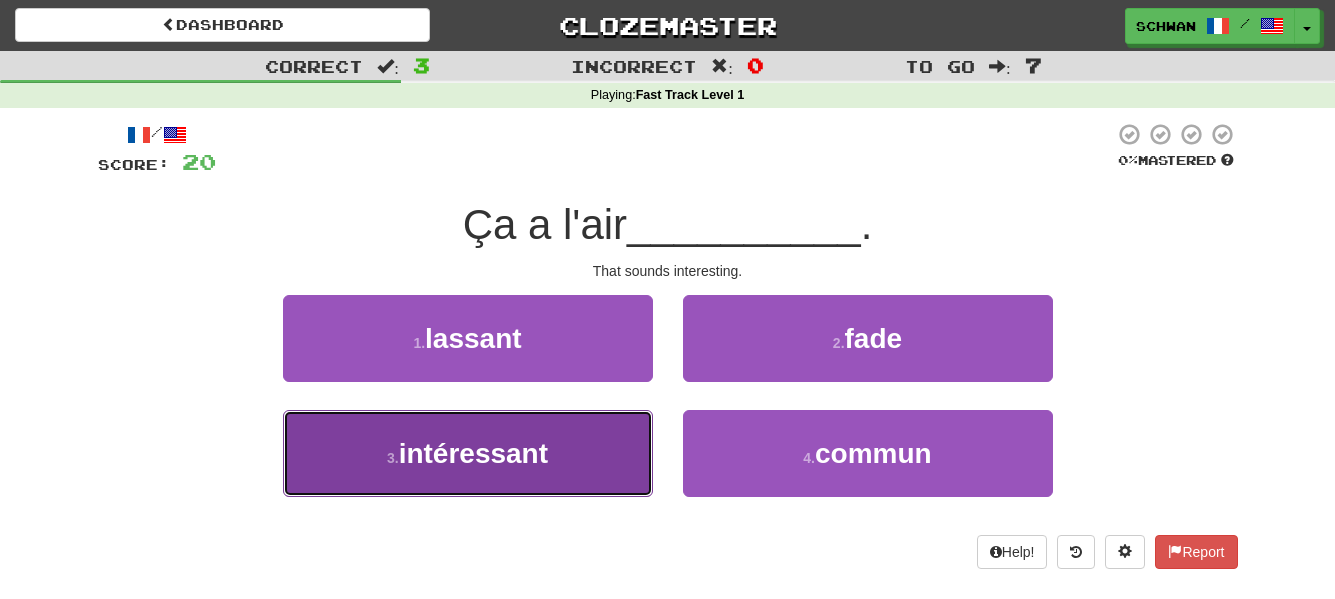 click on "intéressant" at bounding box center [473, 453] 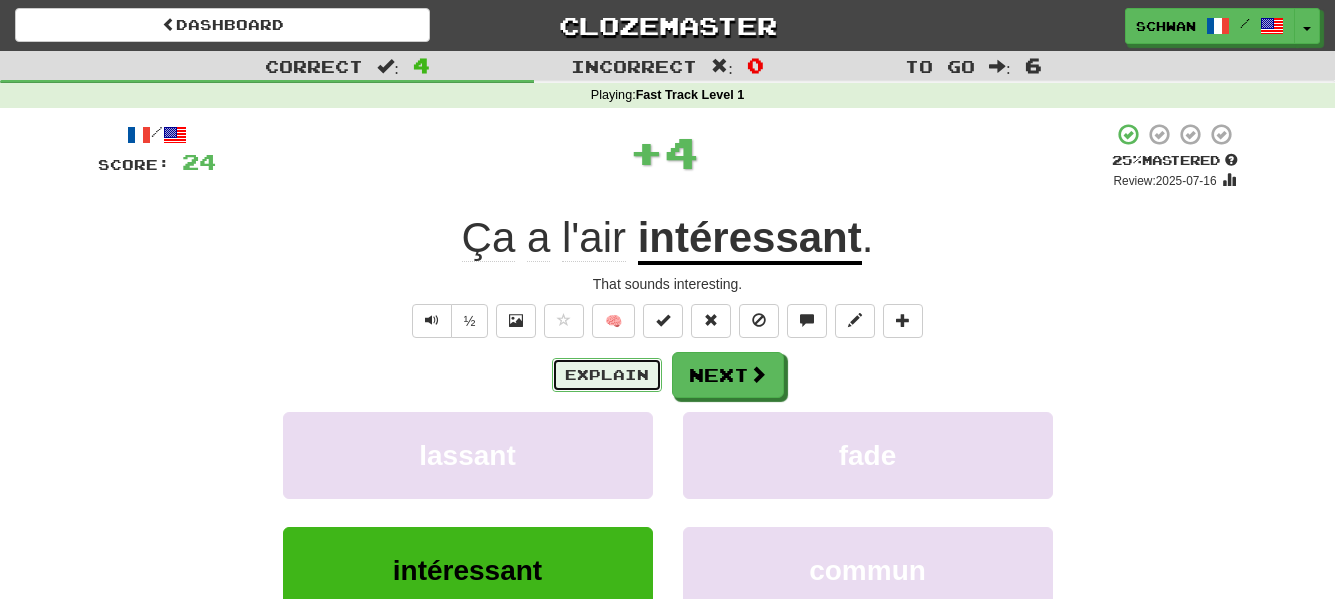 click on "Explain" at bounding box center [607, 375] 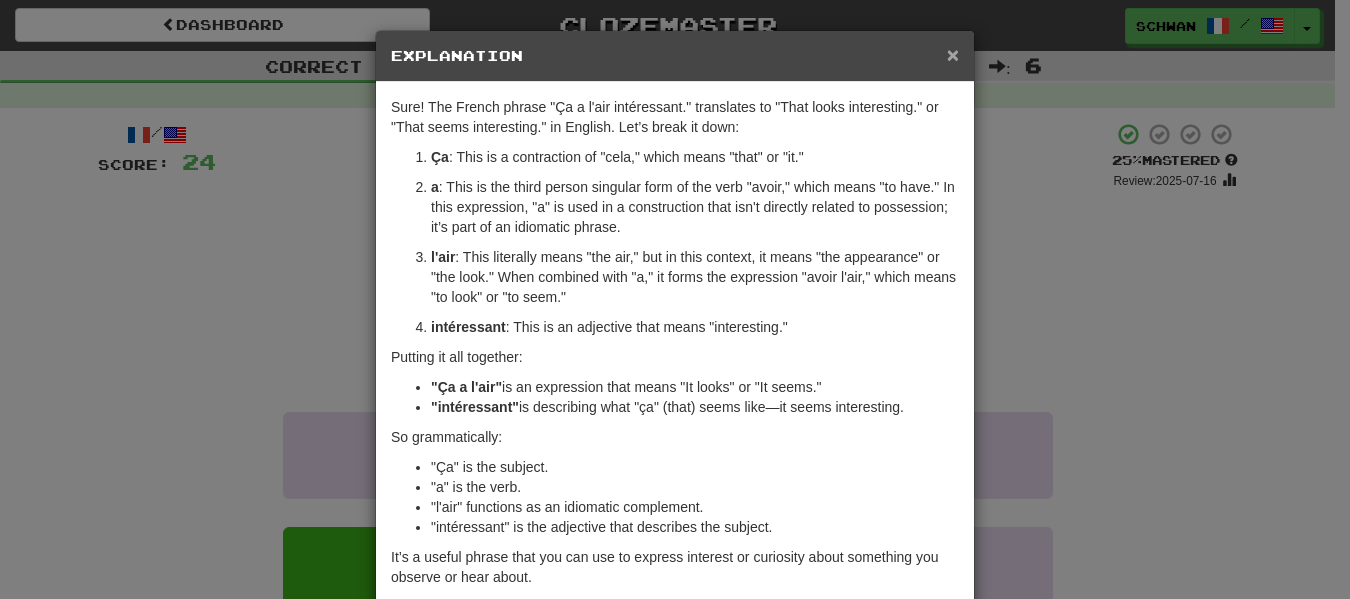 click on "×" at bounding box center [953, 54] 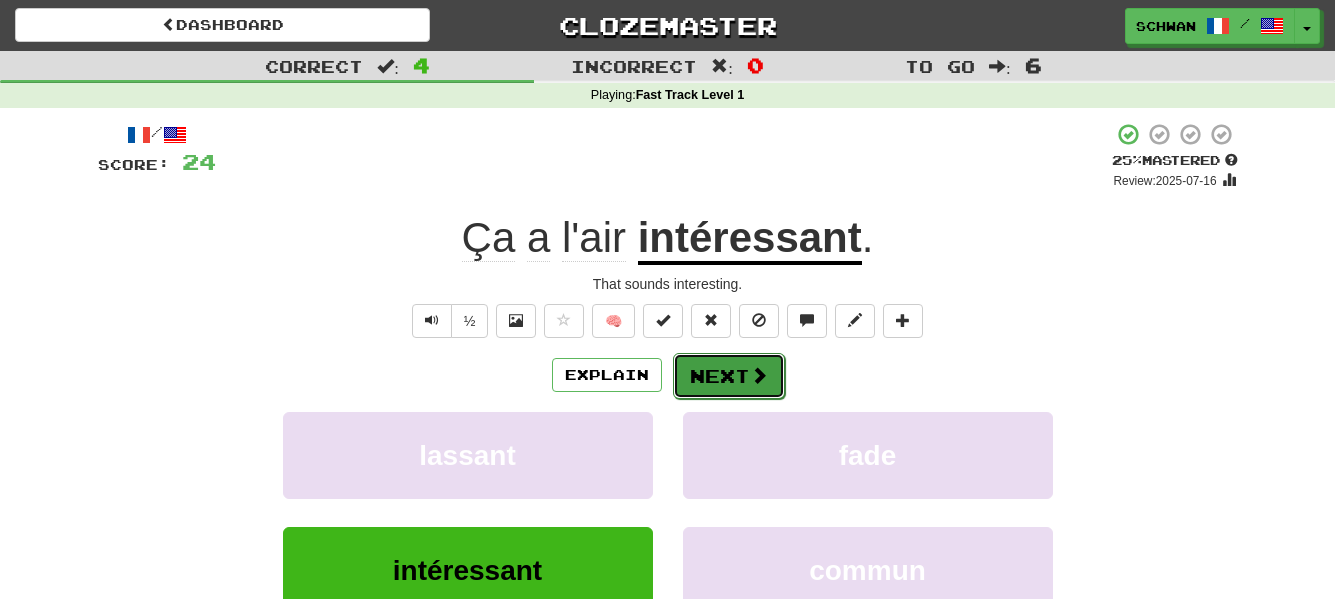 click at bounding box center (759, 375) 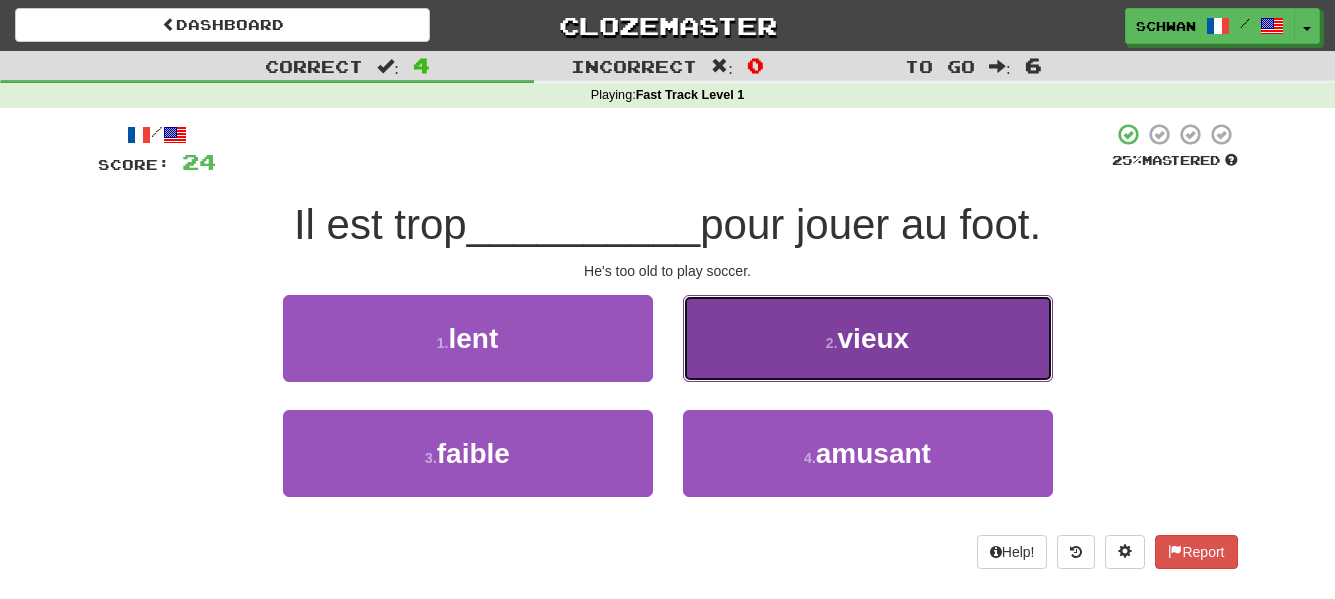 click on "2 .  vieux" at bounding box center (868, 338) 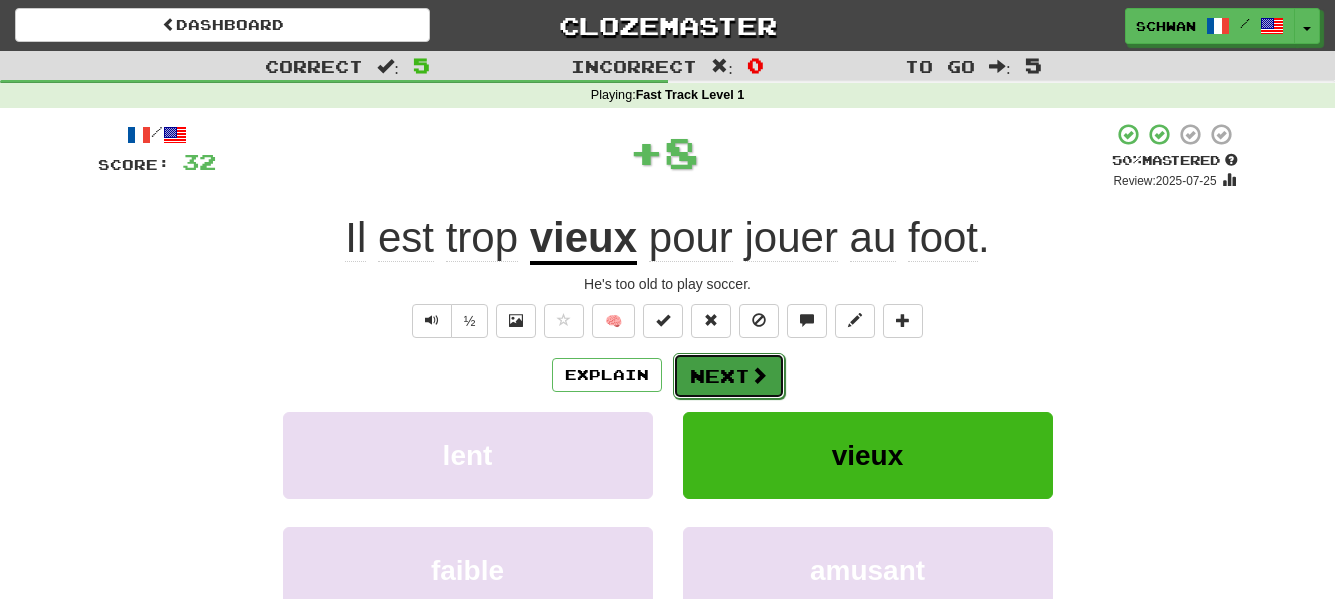 click on "Next" at bounding box center (729, 376) 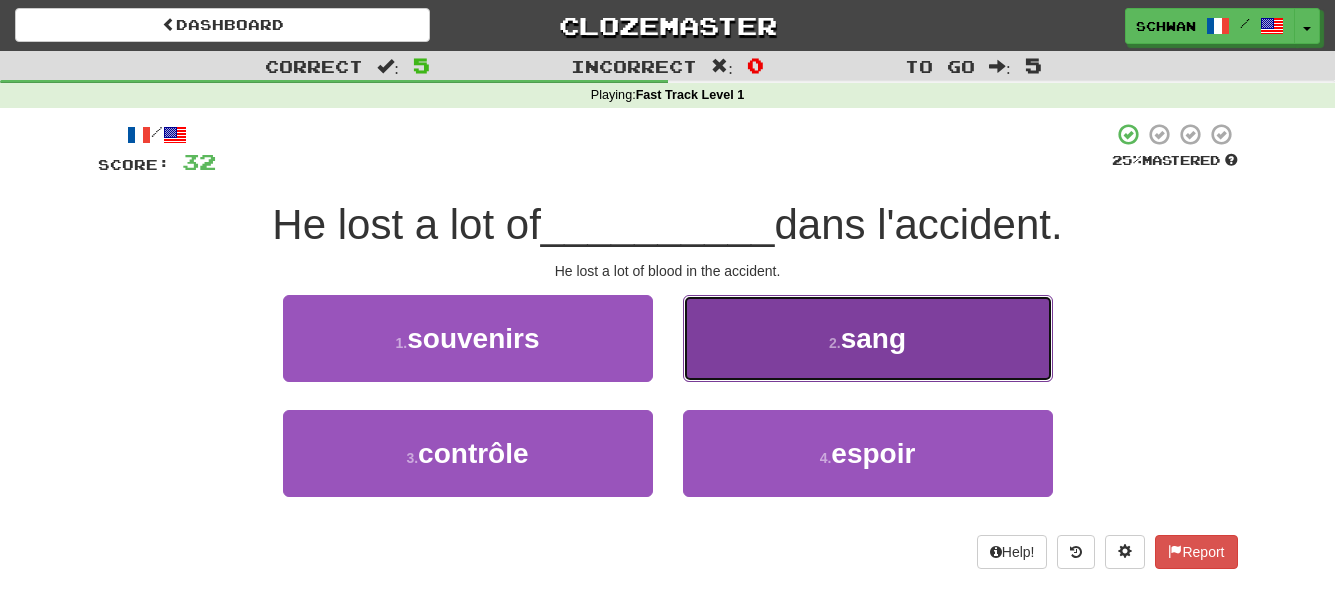 click on "[BLOOD]" at bounding box center (868, 338) 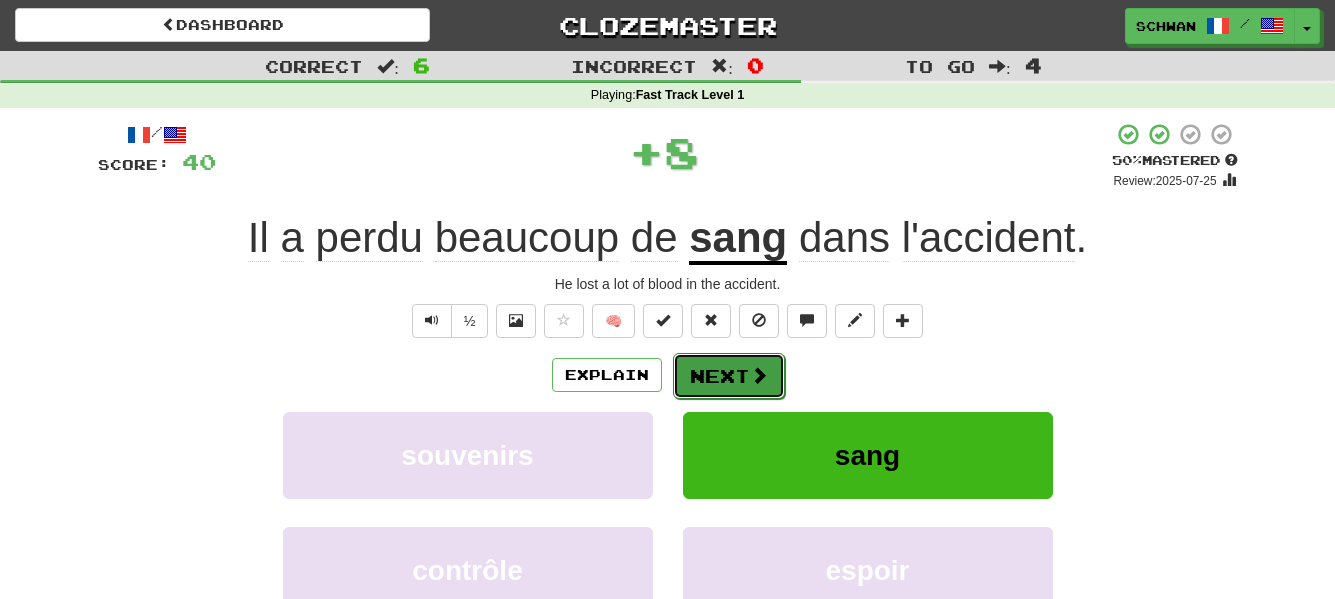 click on "Next" at bounding box center [729, 376] 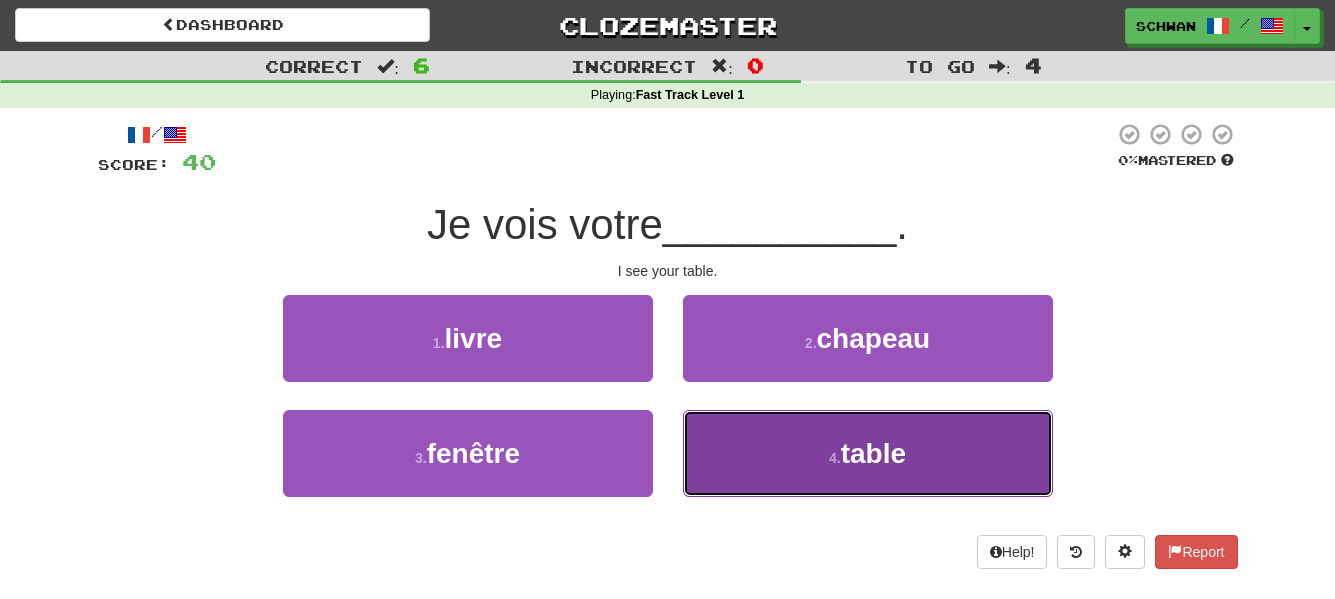 click on "4 .  table" at bounding box center [868, 453] 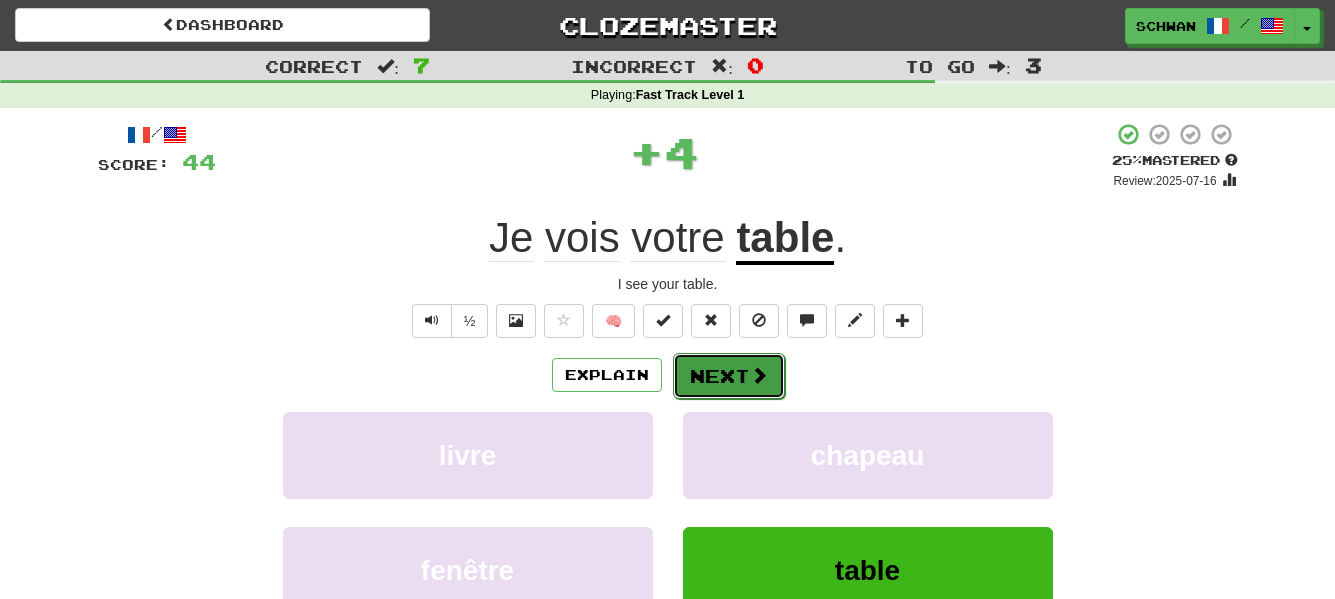 click on "Next" at bounding box center [729, 376] 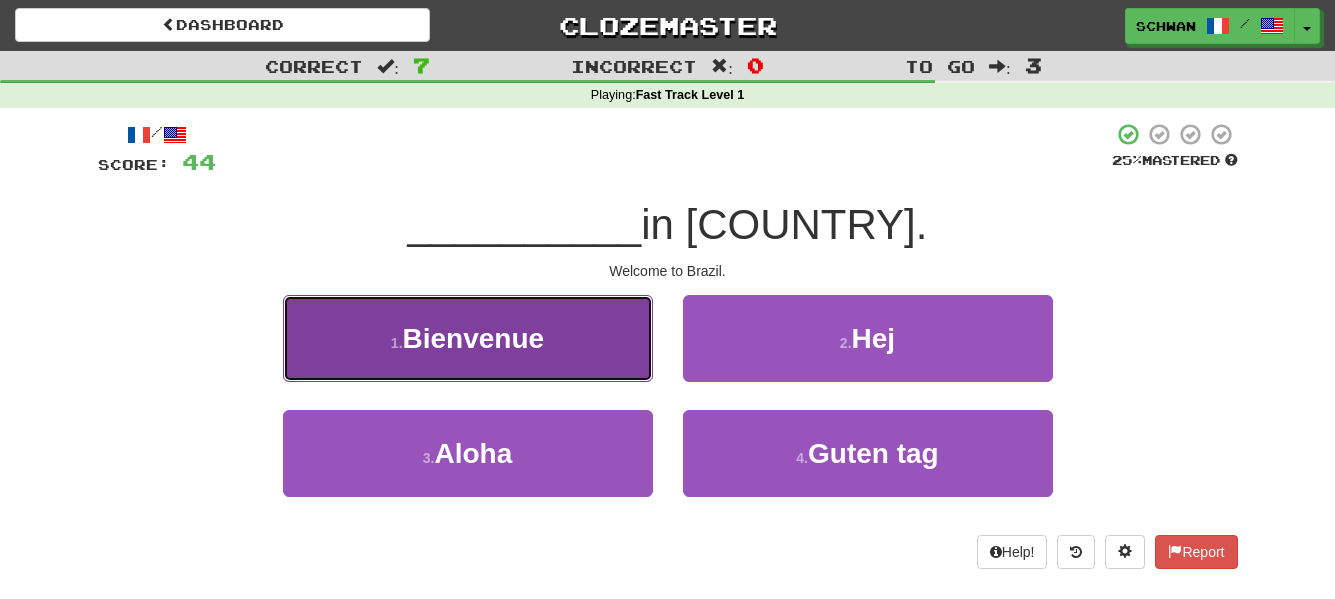 click on "Bienvenue" at bounding box center (474, 338) 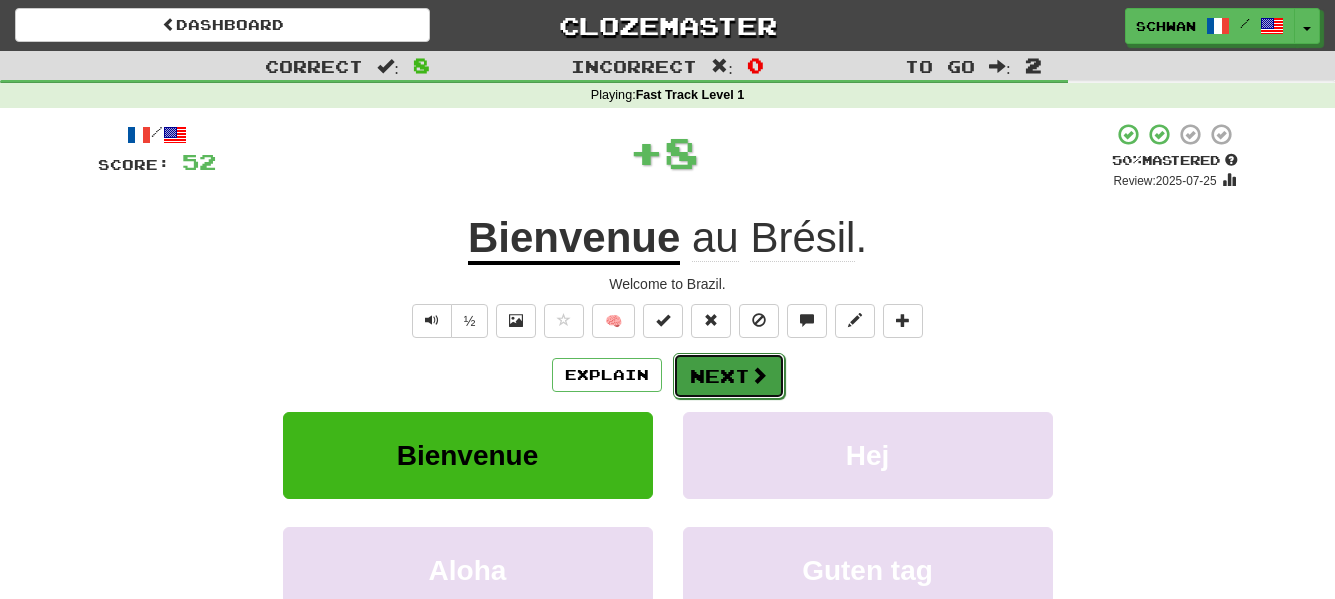 click on "Next" at bounding box center (729, 376) 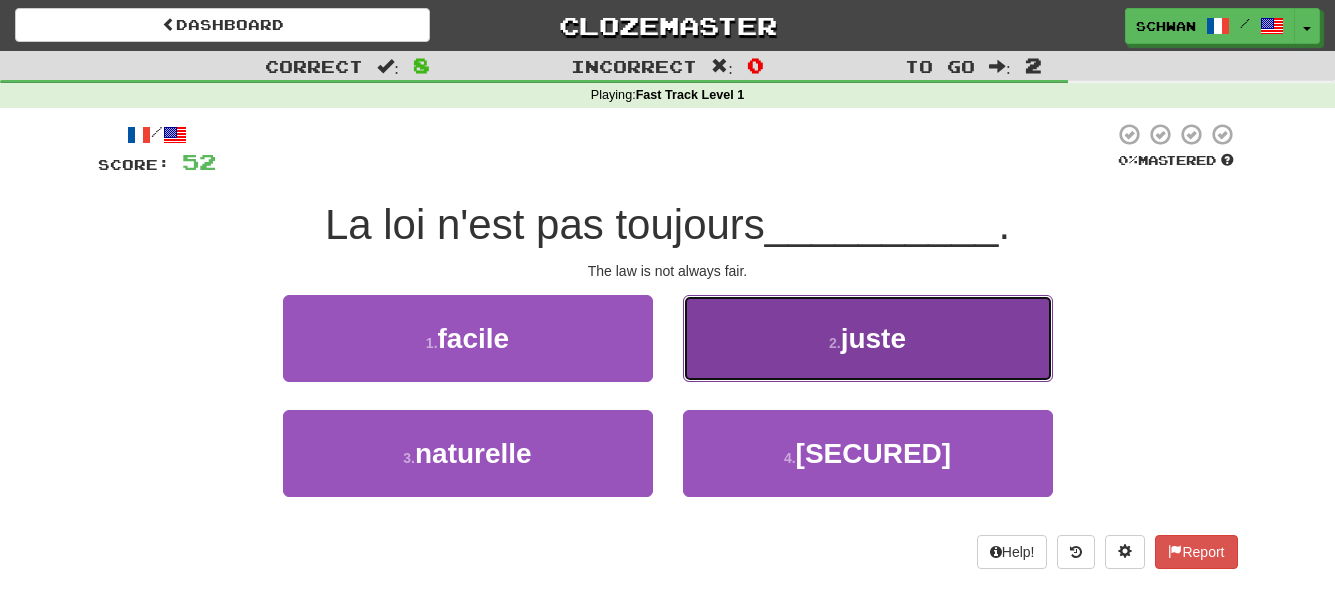 click on "2 .  juste" at bounding box center (868, 338) 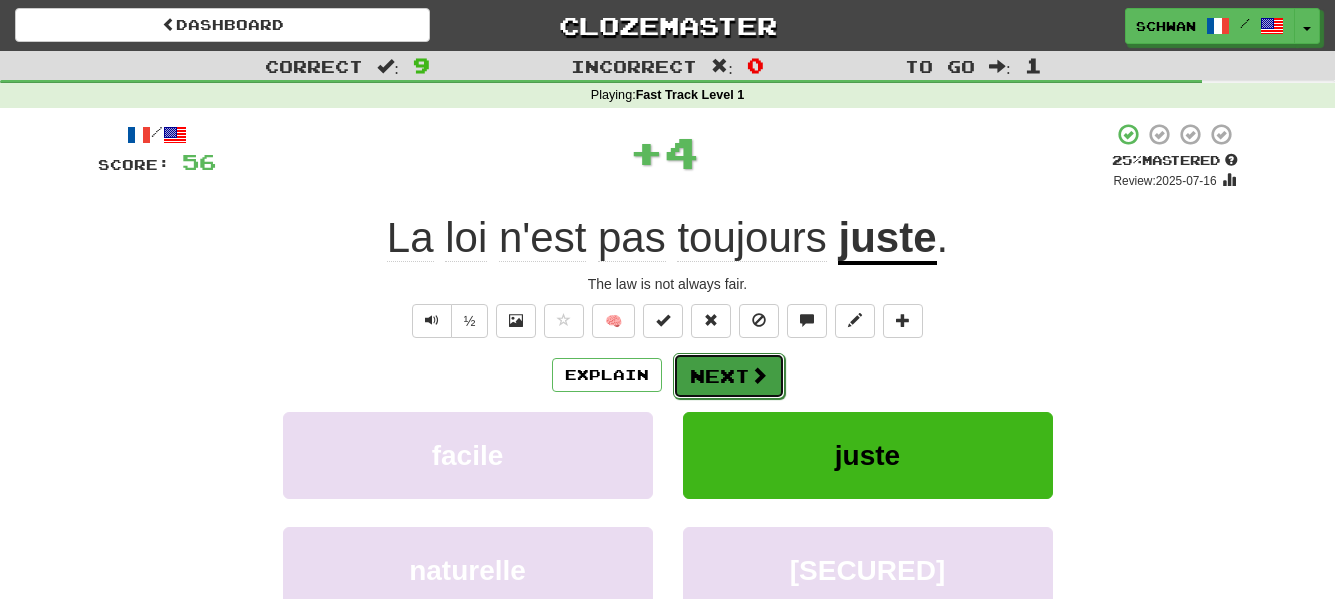 click on "Next" at bounding box center [729, 376] 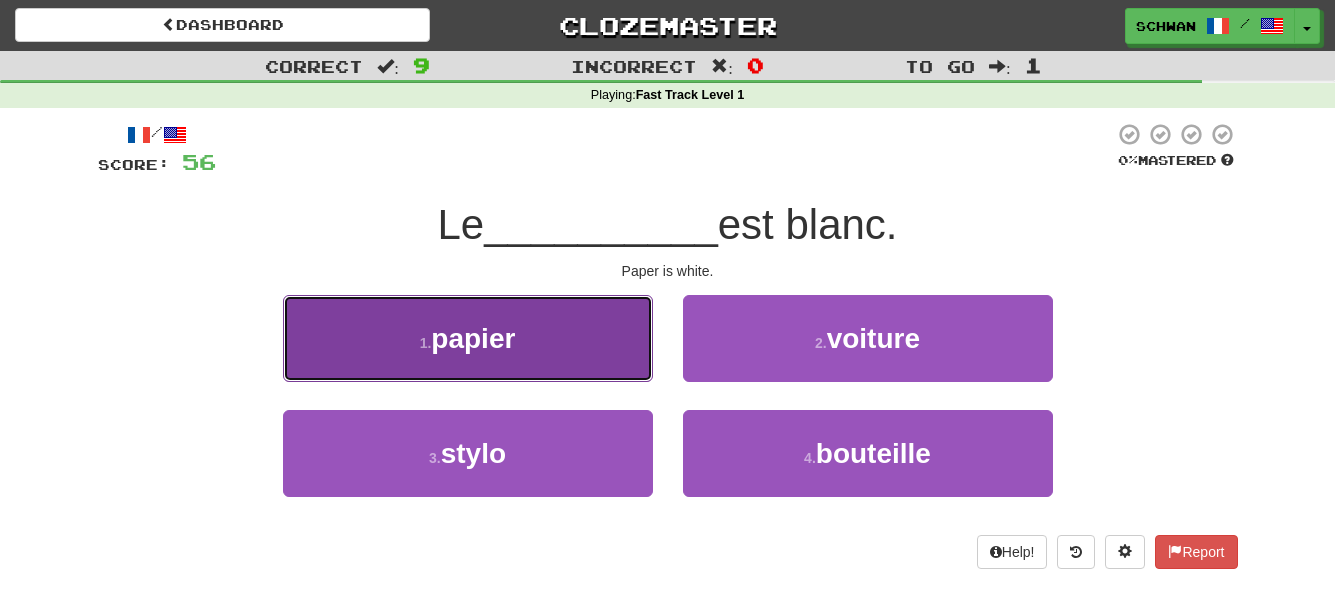 click on "1 .  papier" at bounding box center [468, 338] 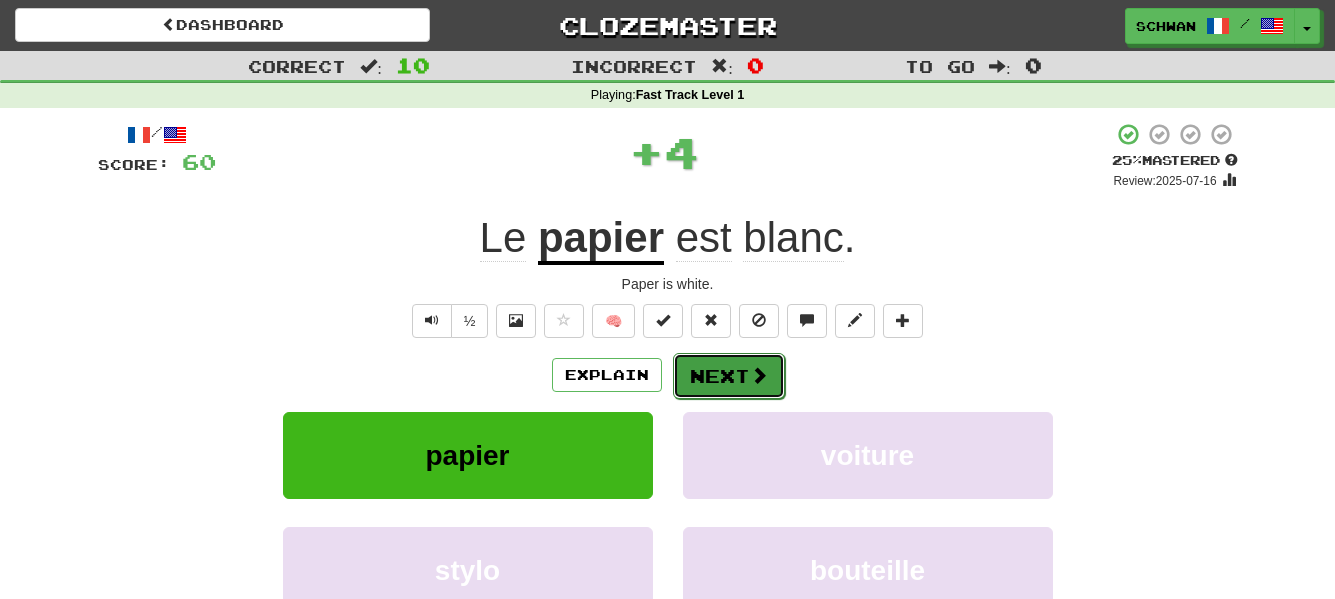 click on "Next" at bounding box center [729, 376] 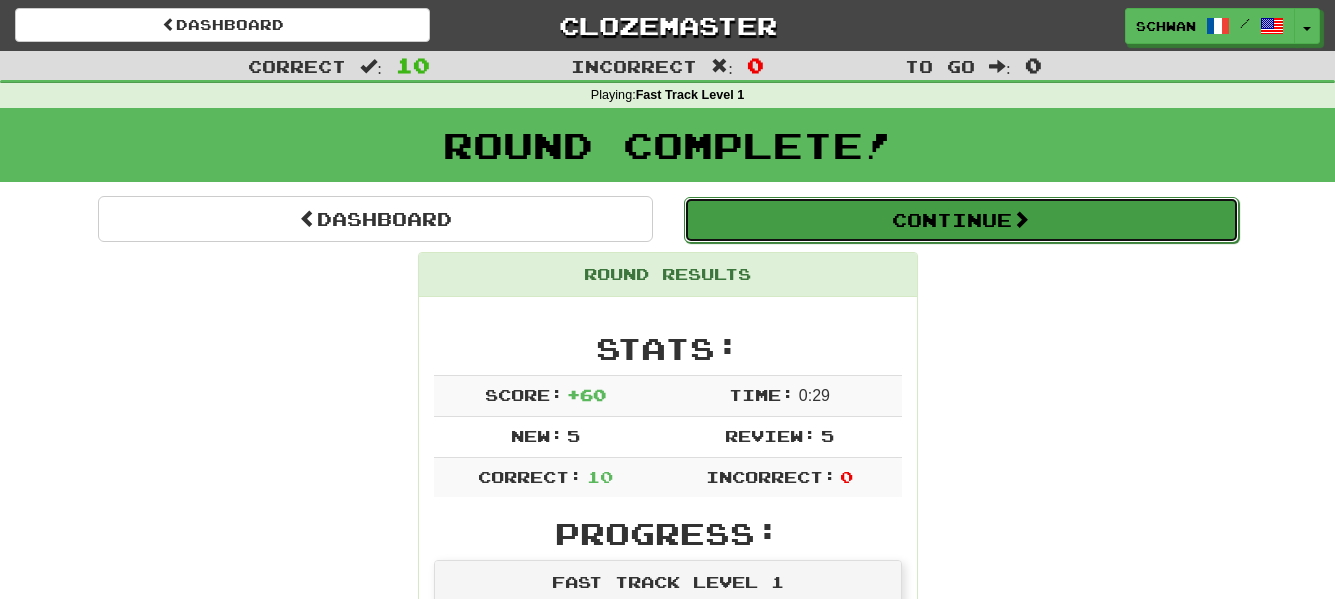 click on "Continue" at bounding box center (961, 220) 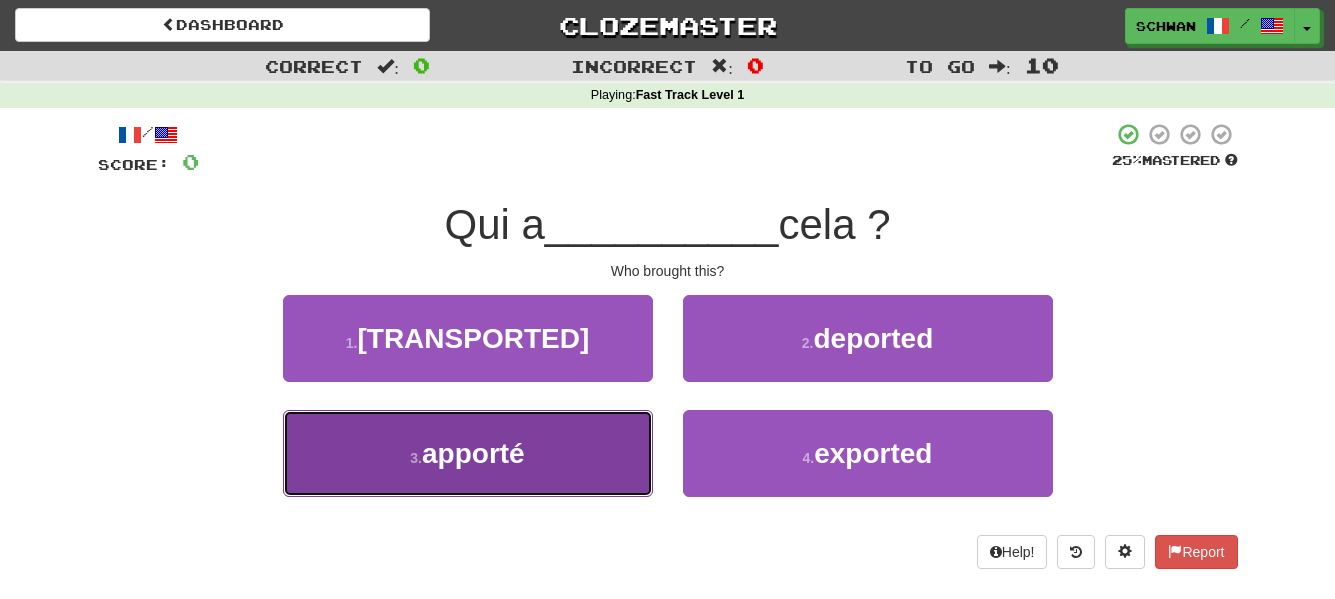 click on "3 .  apporté" at bounding box center (468, 453) 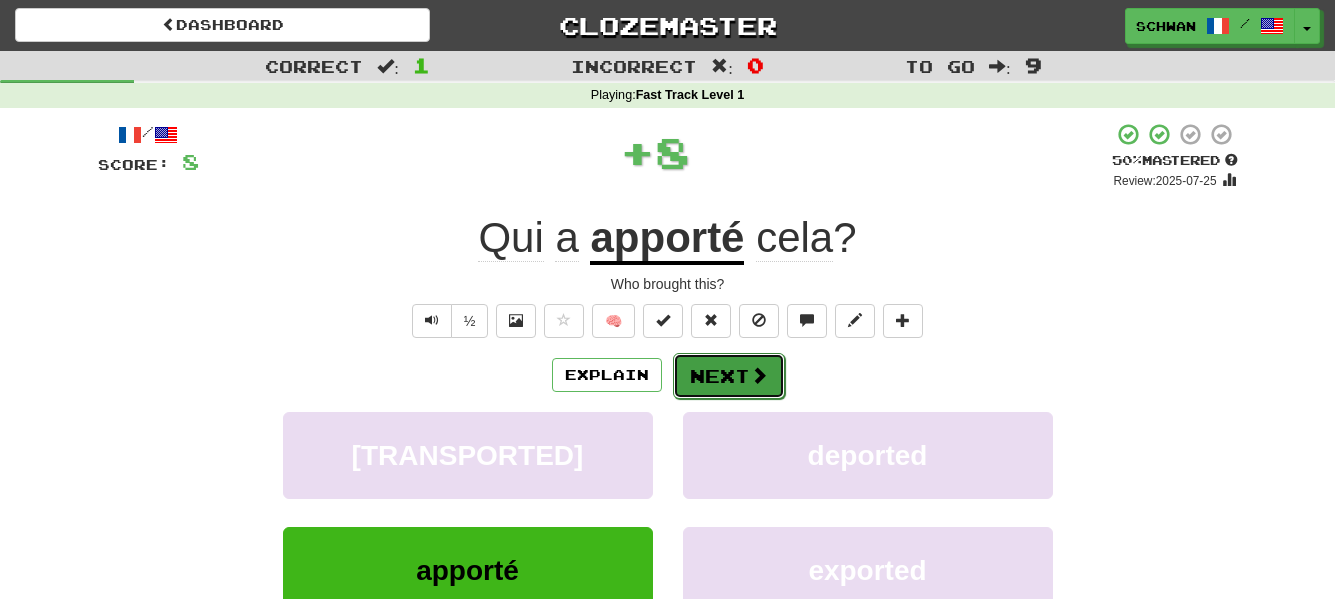 click at bounding box center (759, 375) 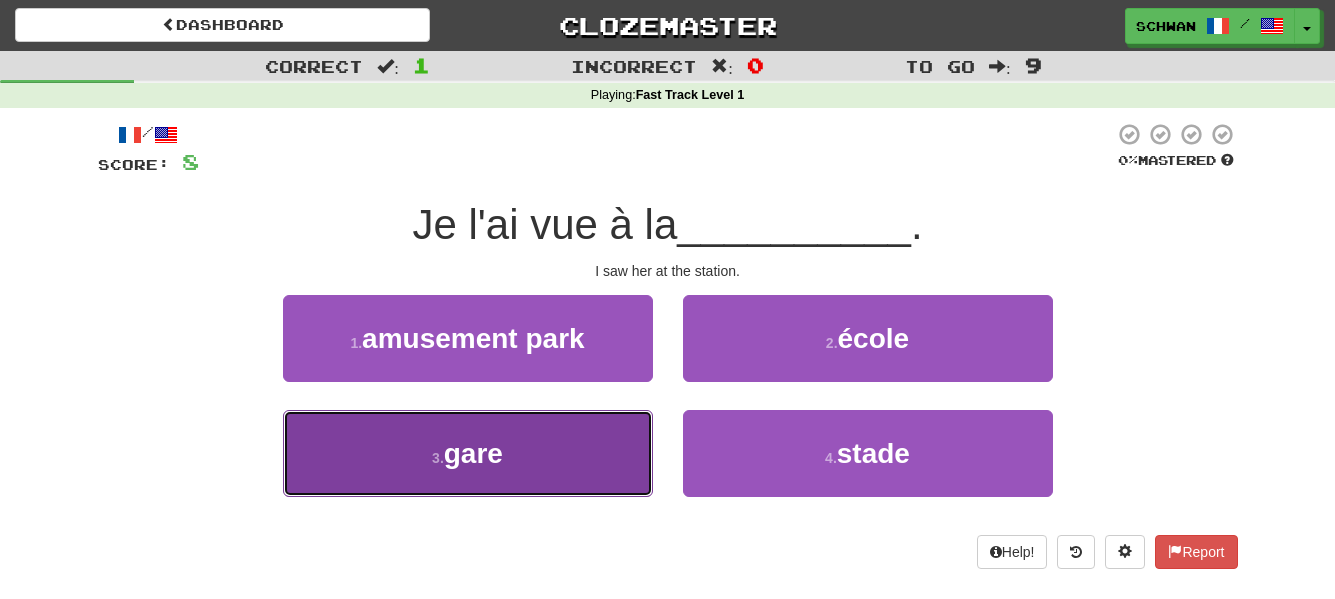 click on "3 .  gare" at bounding box center (468, 453) 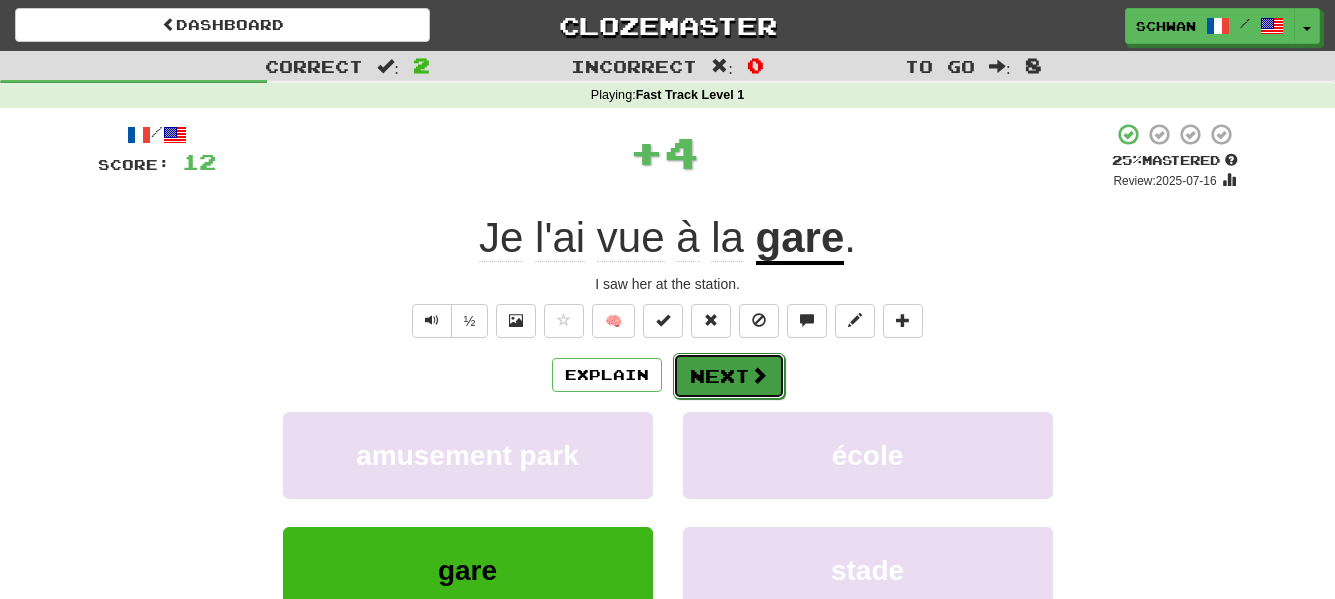 click on "Next" at bounding box center [729, 376] 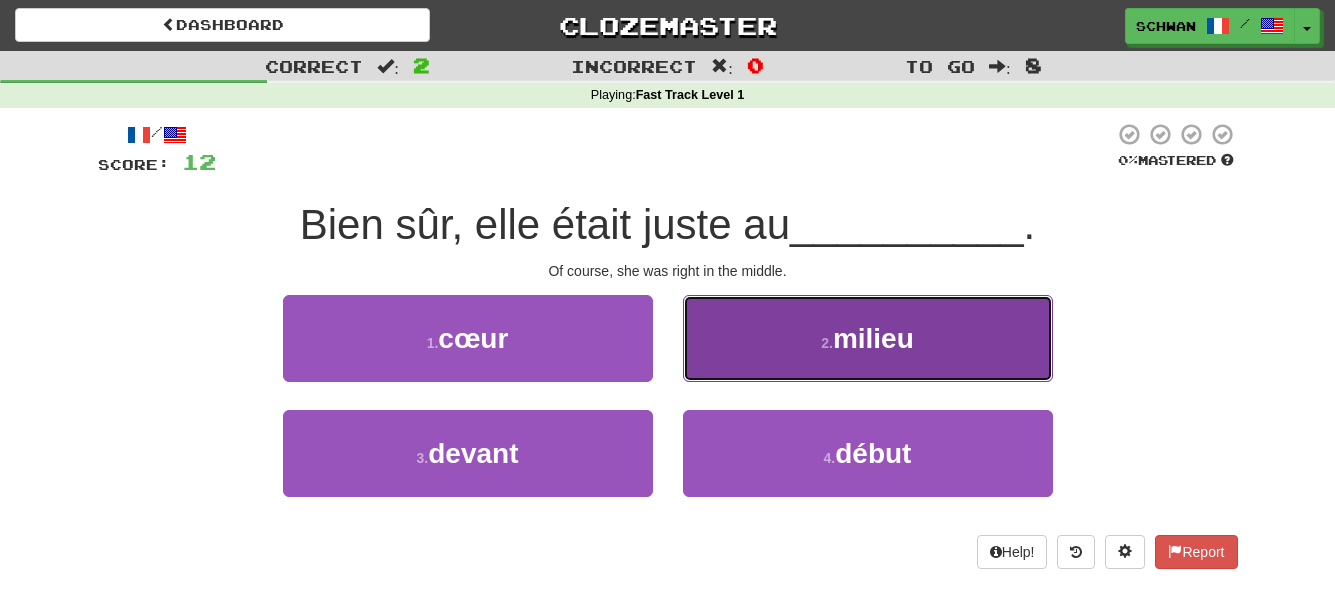 click on "2 .  milieu" at bounding box center [868, 338] 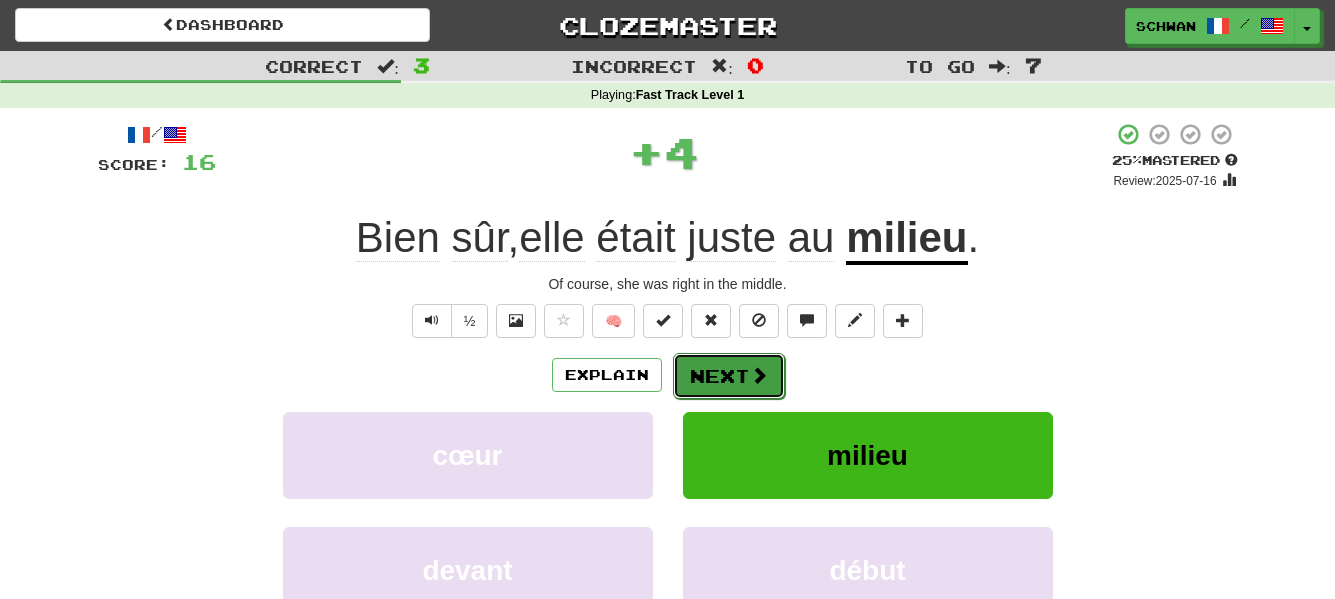 click on "Next" at bounding box center [729, 376] 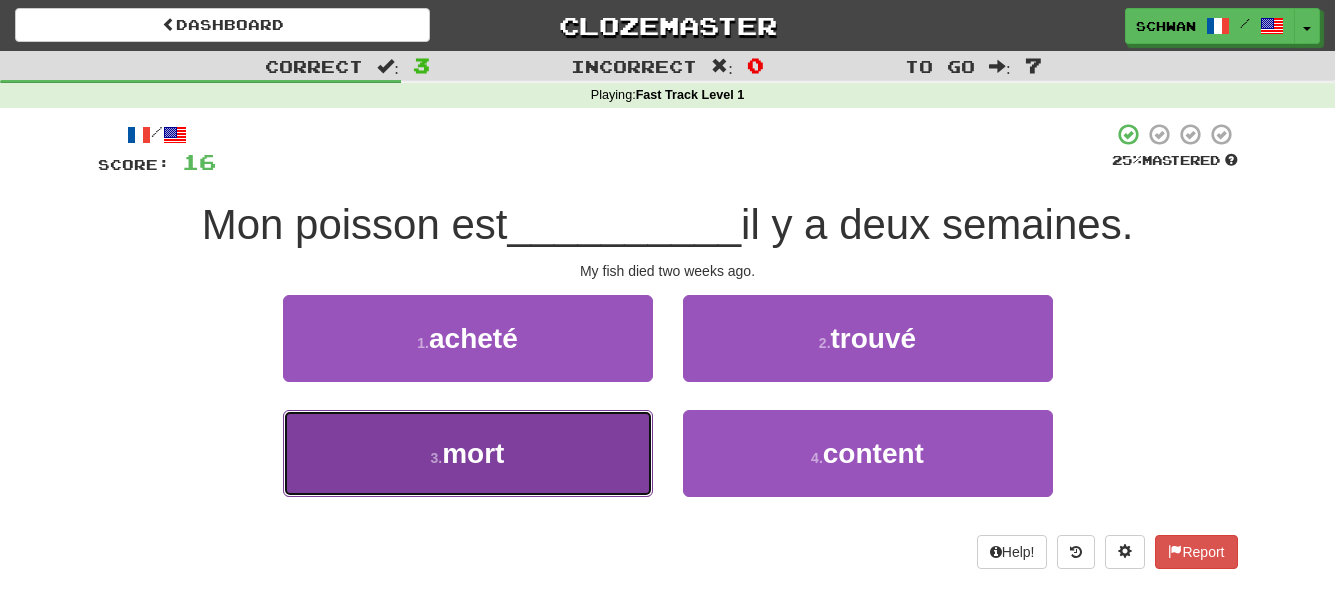 click on "[NUMBER] . mort" at bounding box center (468, 453) 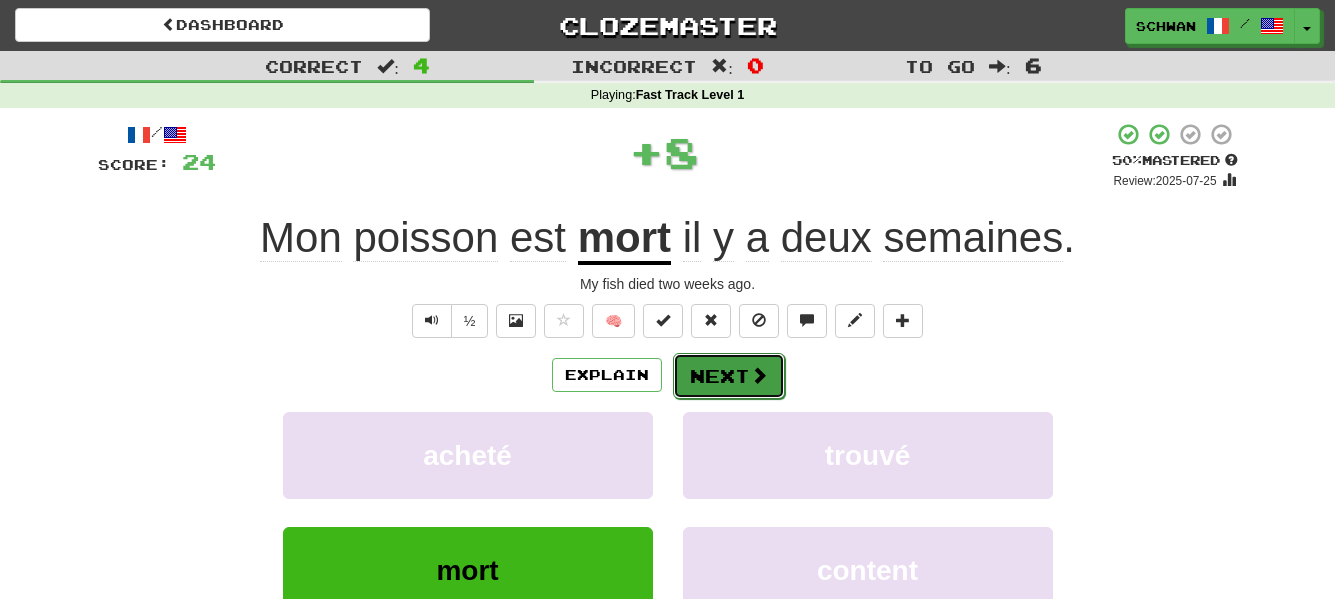 click at bounding box center (759, 375) 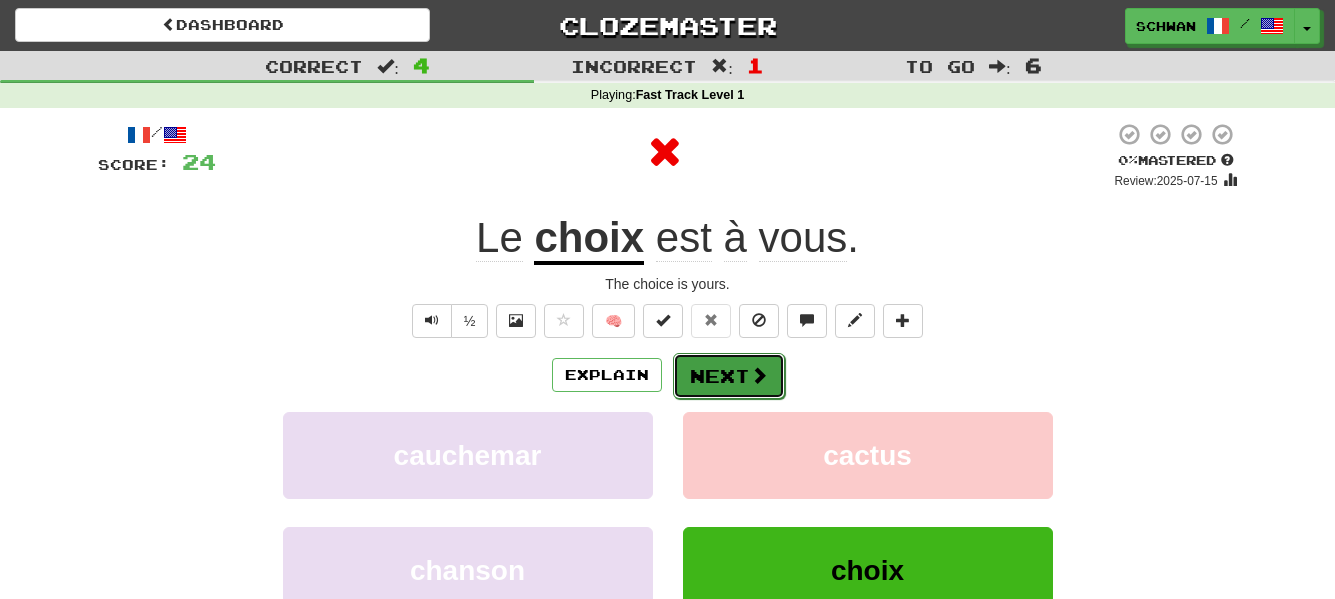 click on "Next" at bounding box center (729, 376) 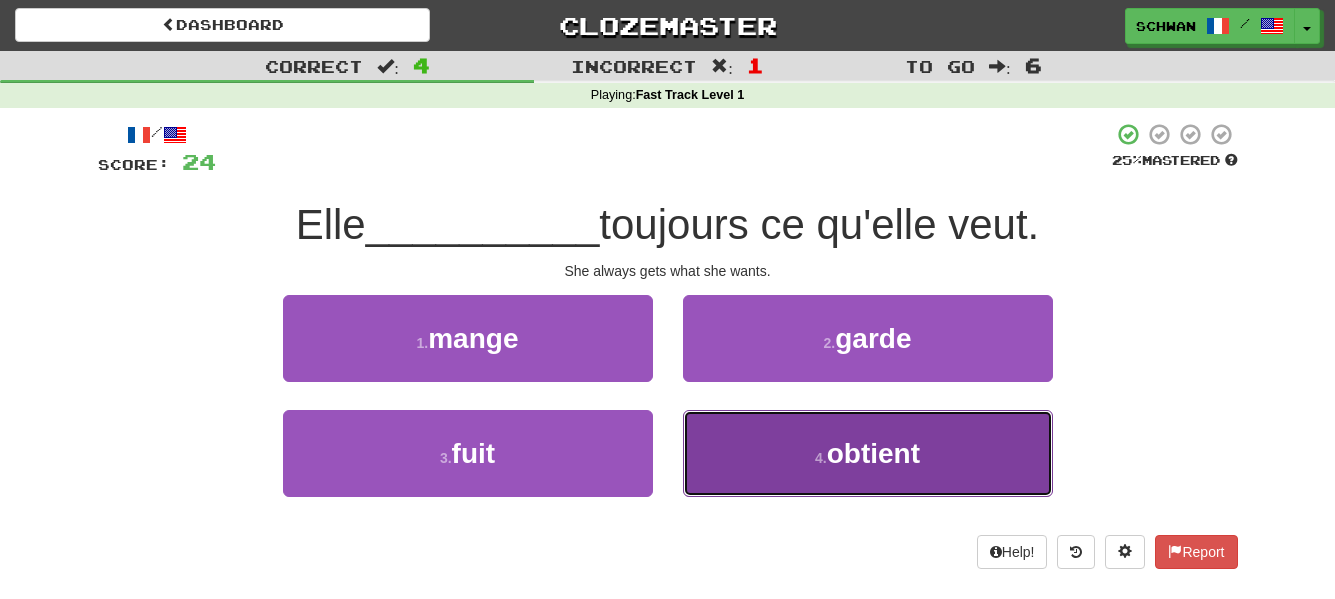 click on "[NUMBER] . obtient" at bounding box center [868, 453] 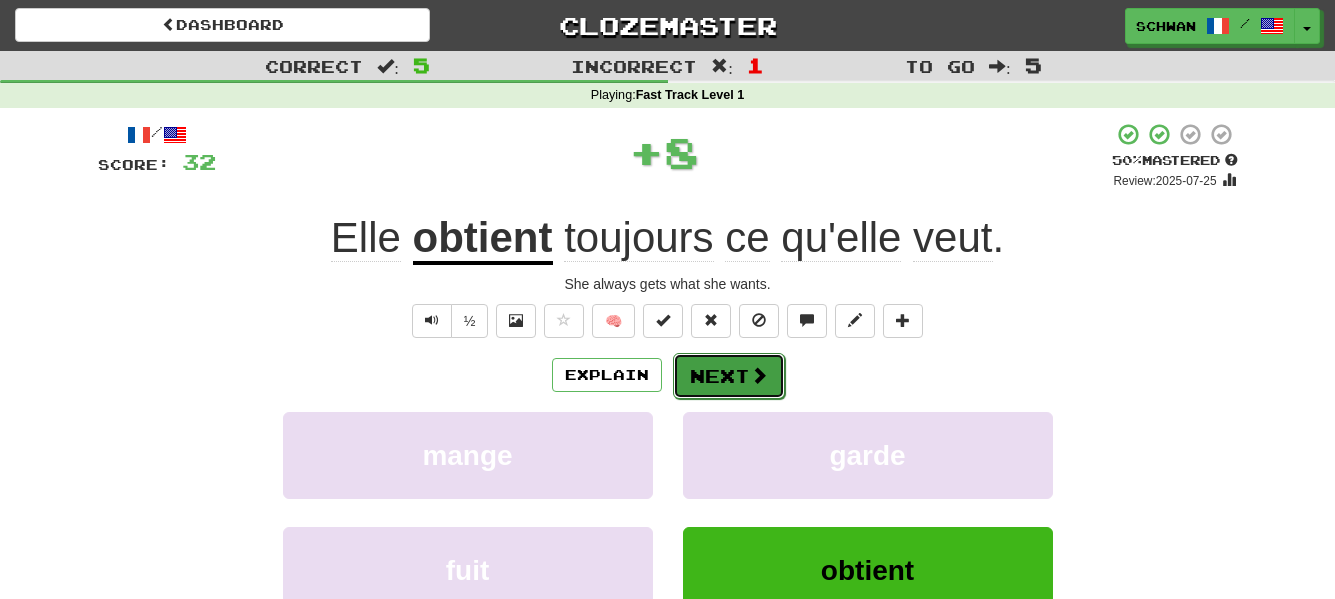 click on "Next" at bounding box center (729, 376) 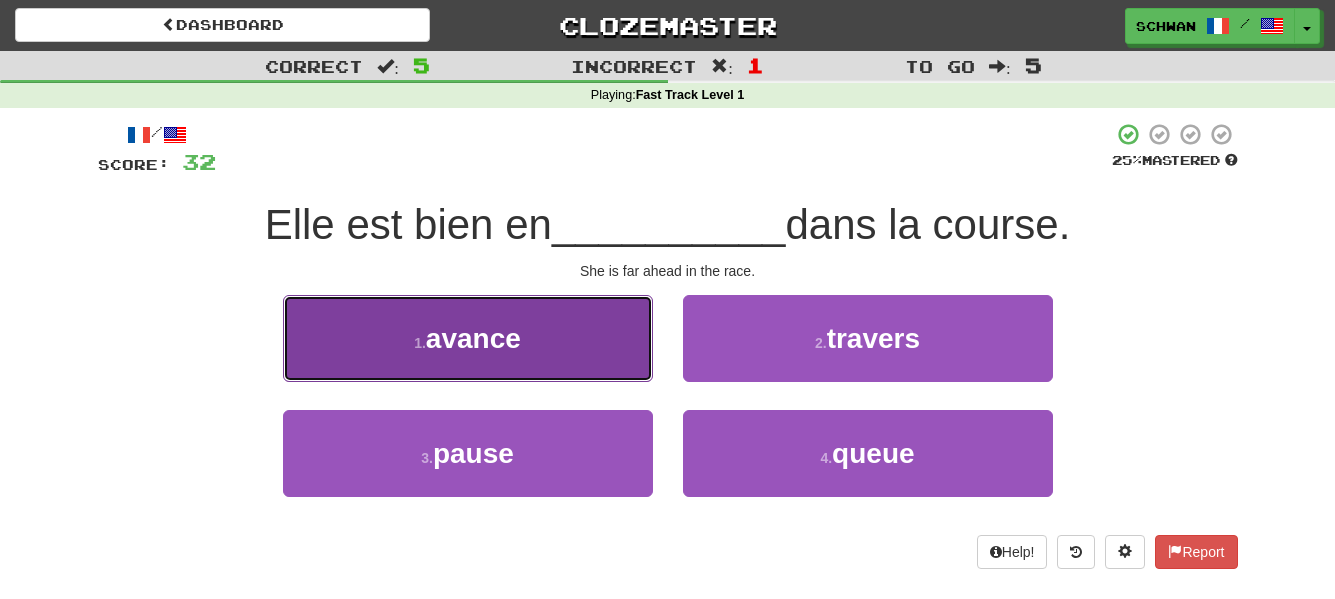 click on "1 .  avance" at bounding box center [468, 338] 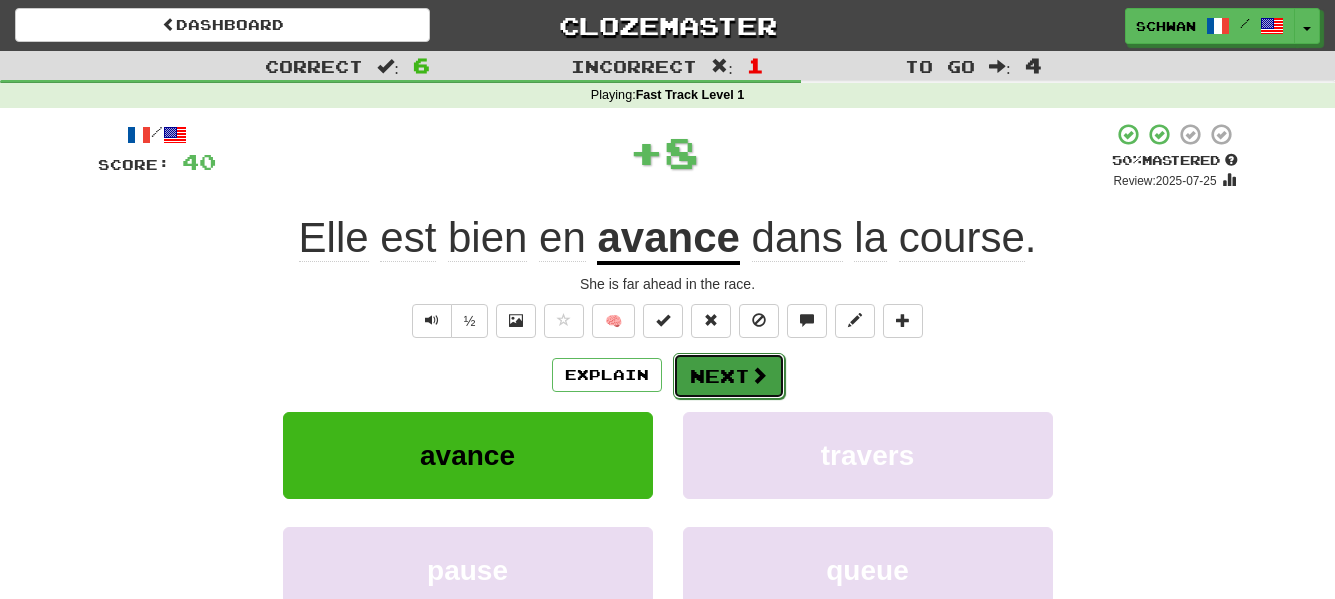 click at bounding box center (759, 375) 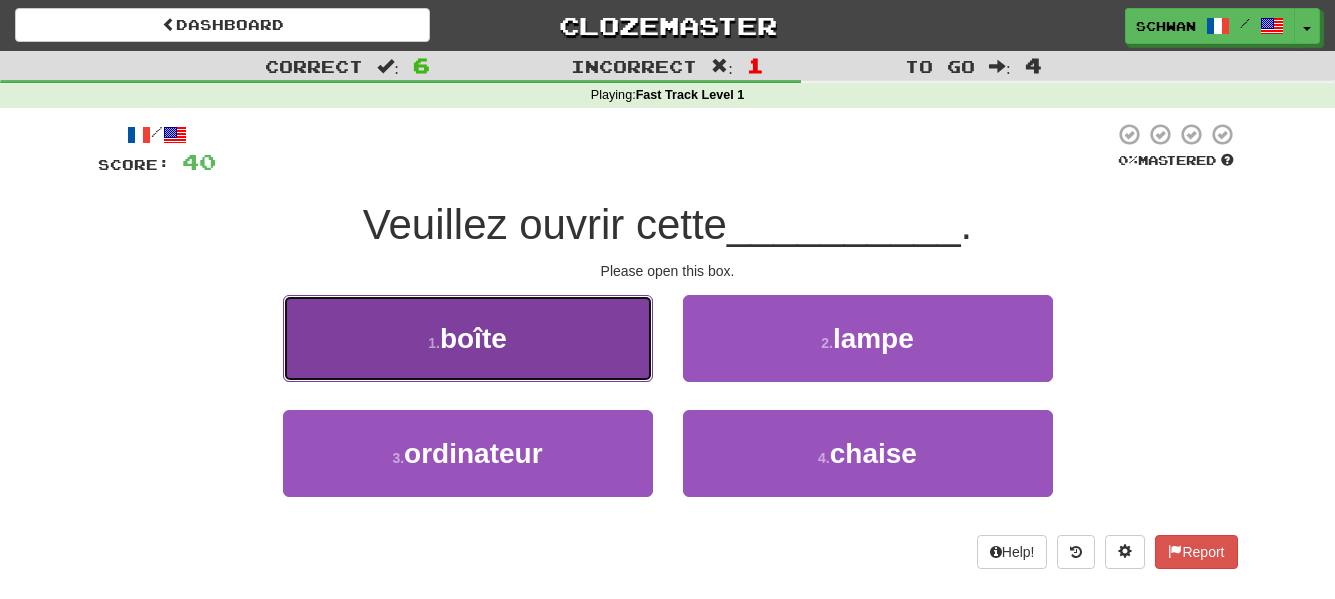 click on "[BOX]" at bounding box center [468, 338] 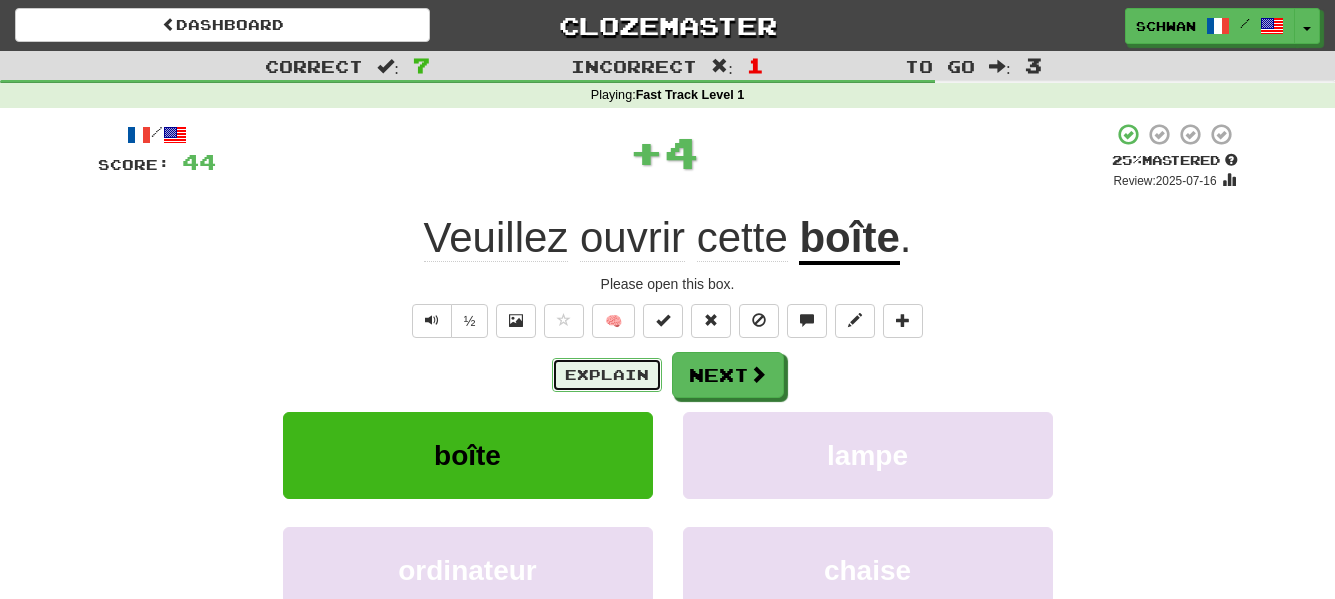 click on "Explain" at bounding box center [607, 375] 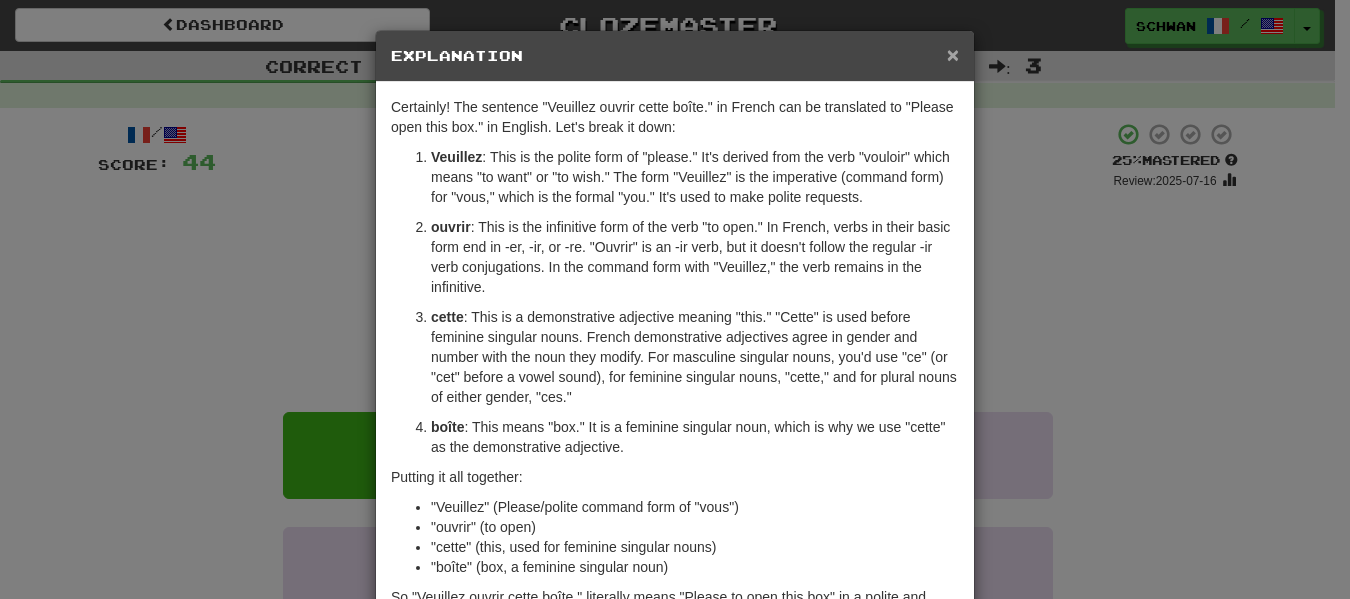 click on "×" at bounding box center (953, 54) 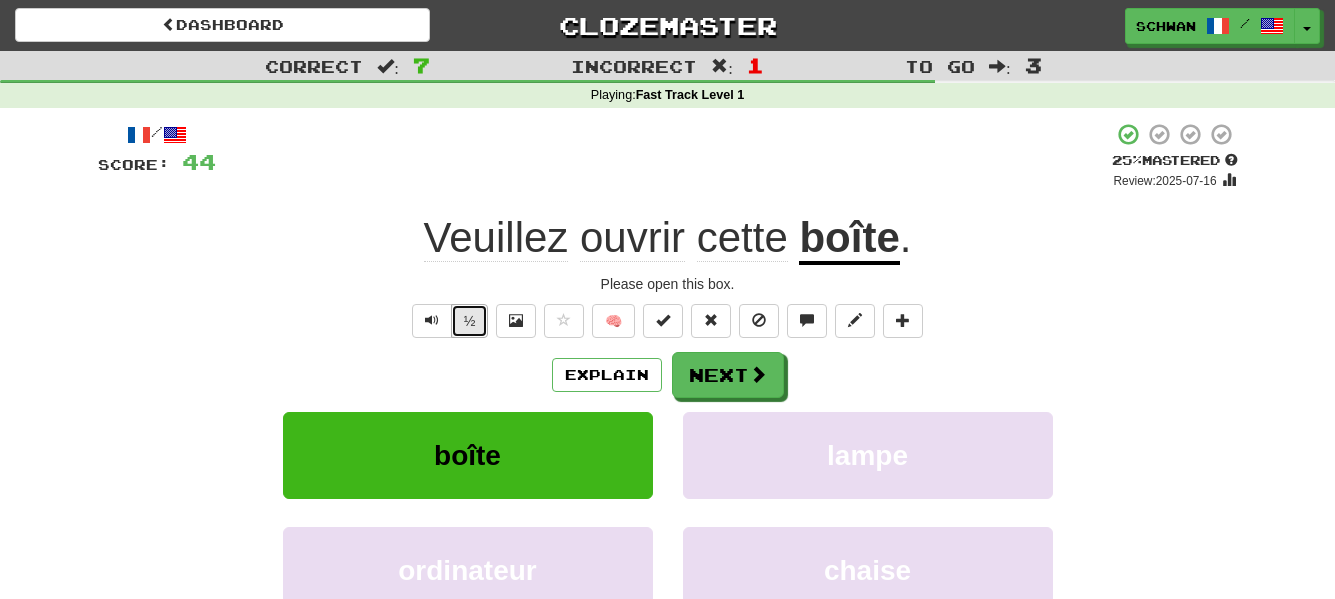 click on "½" at bounding box center (470, 321) 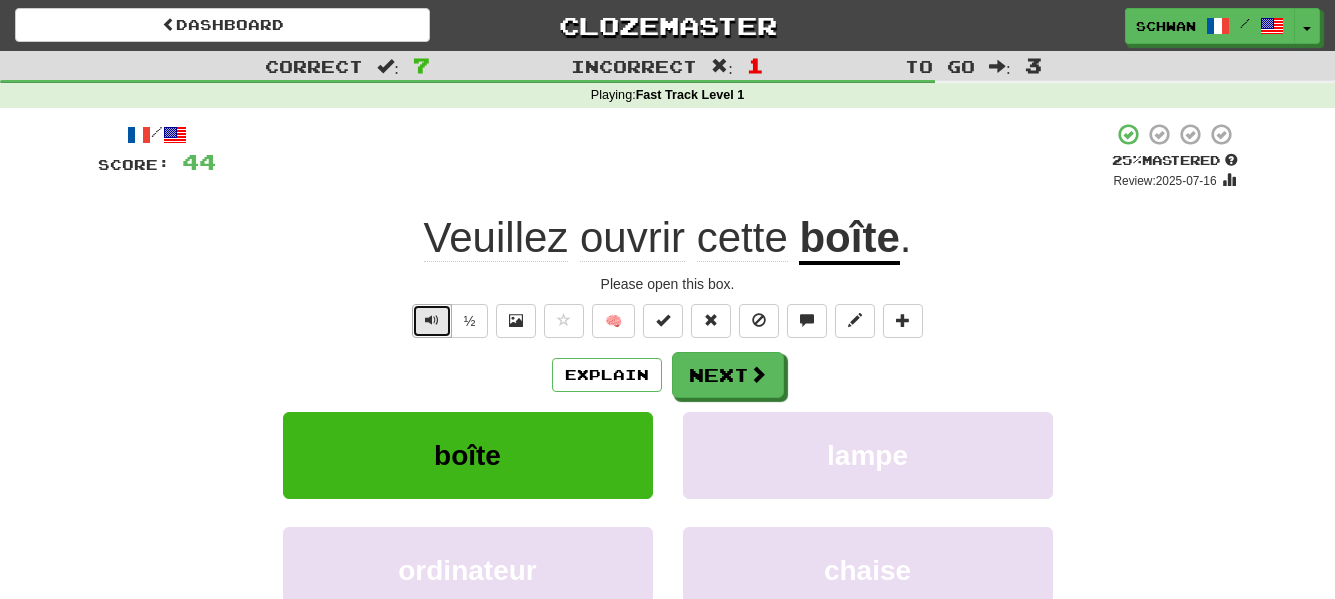 click at bounding box center (432, 321) 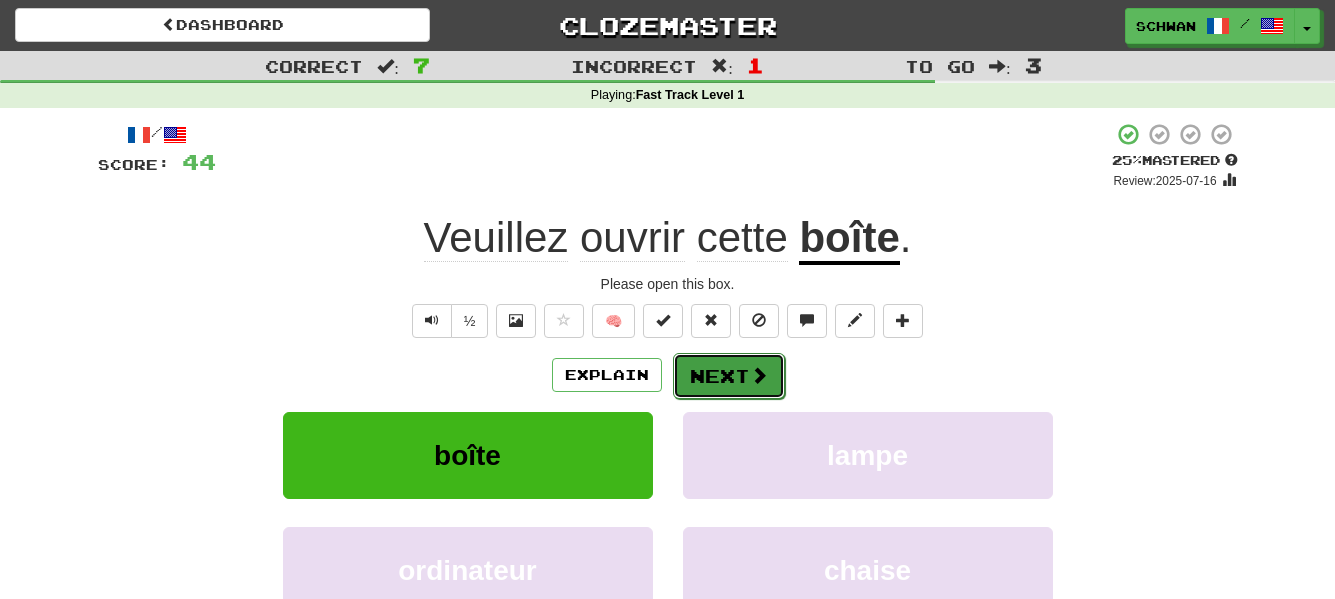 click on "Next" at bounding box center (729, 376) 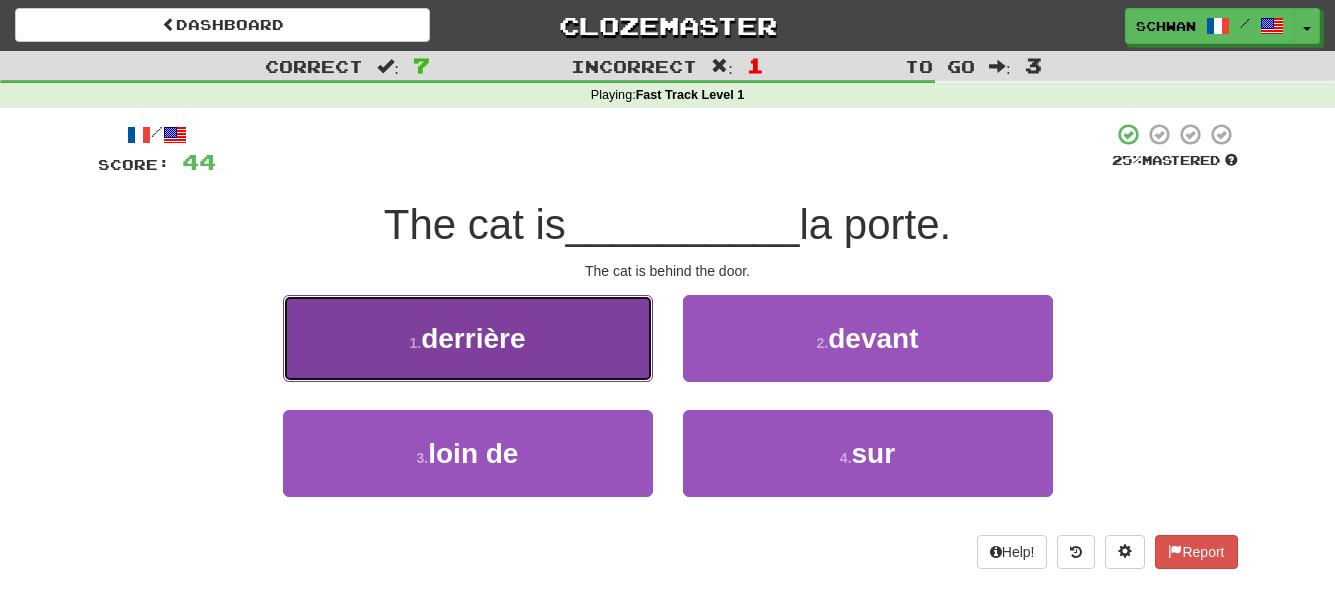 click on "derrière" at bounding box center (473, 338) 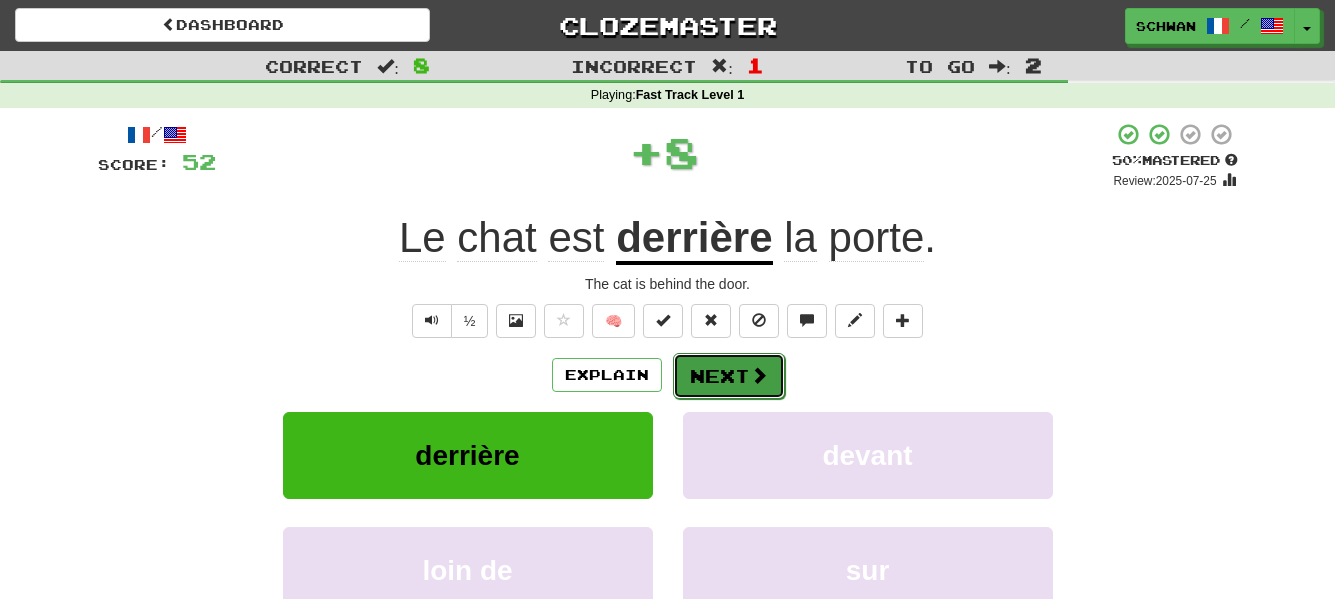 click on "Next" at bounding box center [729, 376] 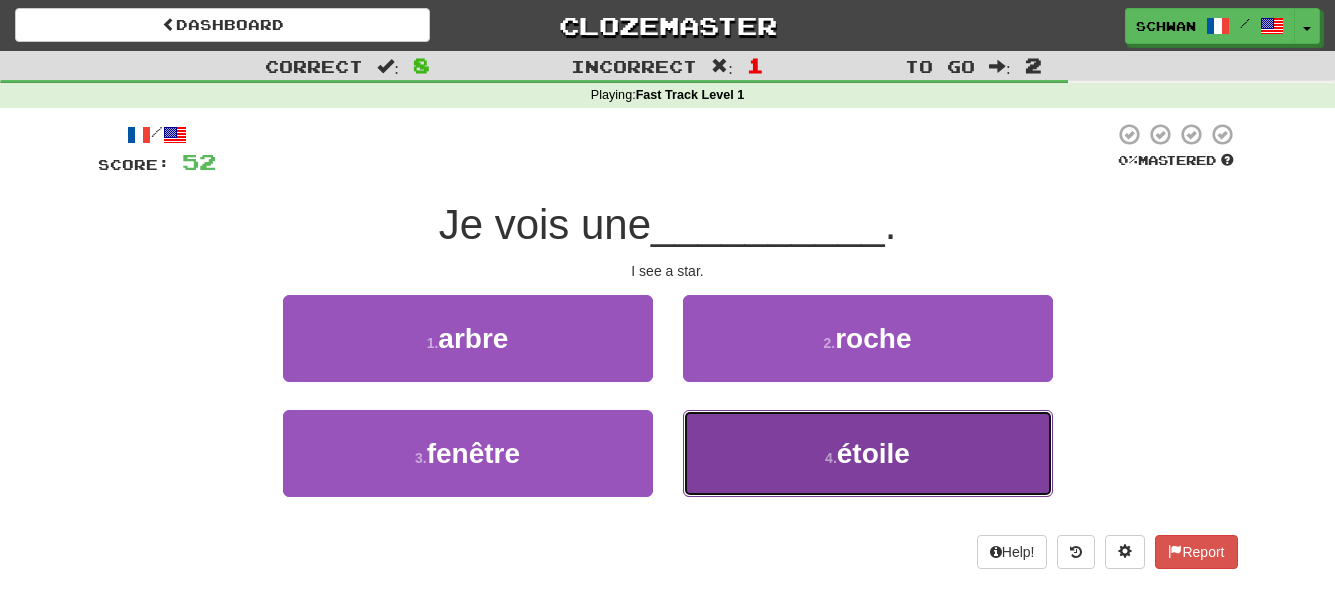 click on "4 .  étoile" at bounding box center (868, 453) 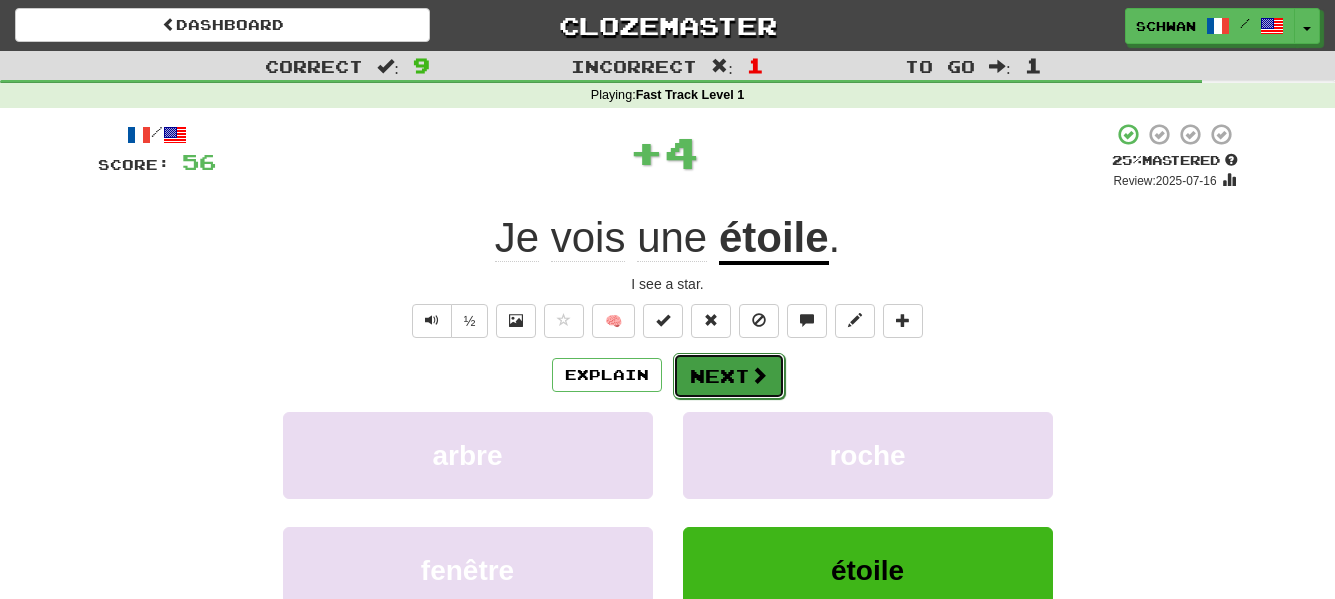 click on "Next" at bounding box center (729, 376) 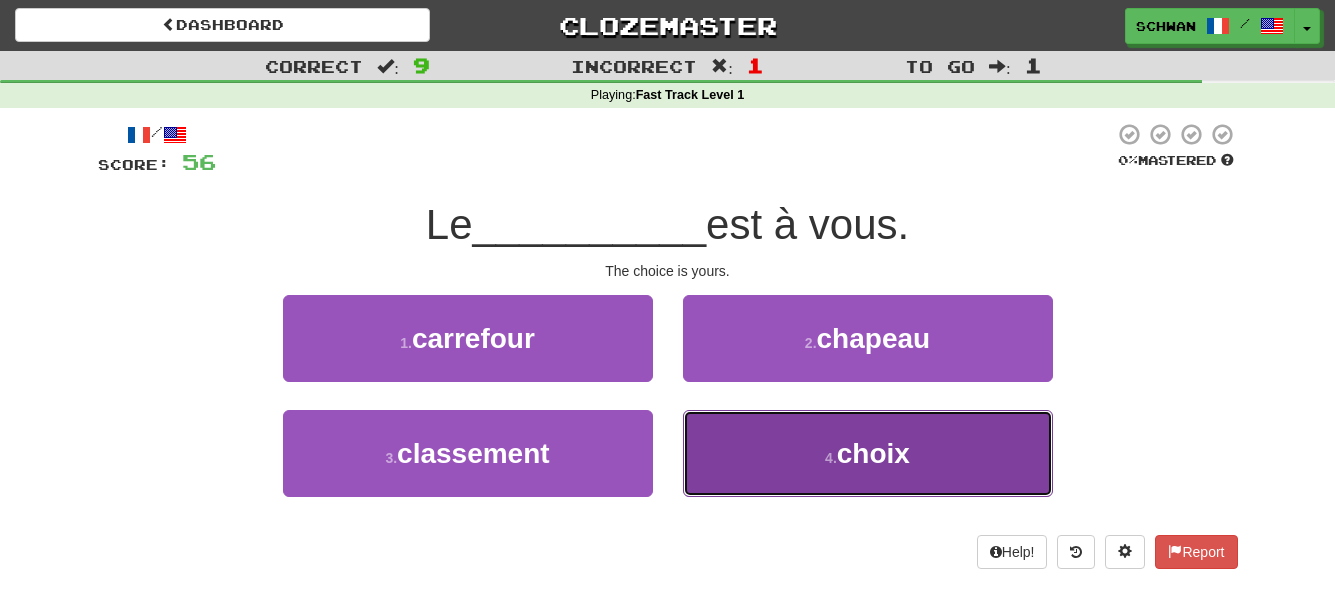 click on "[NUMBER] . choix" at bounding box center (868, 453) 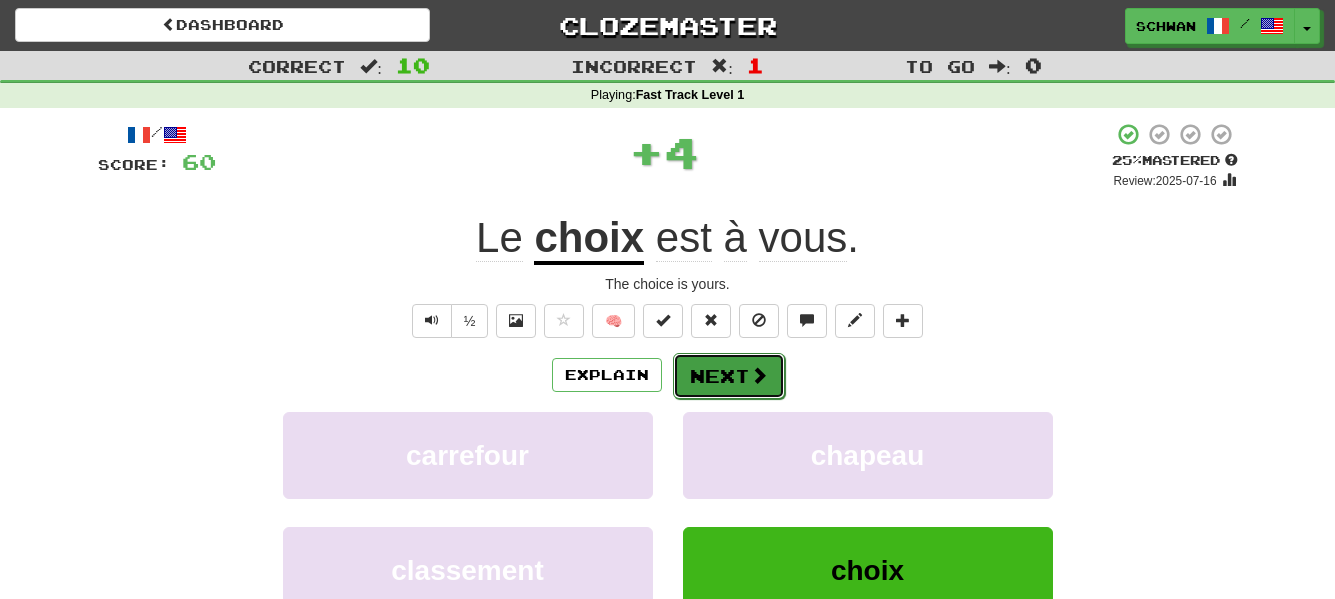 click on "Next" at bounding box center [729, 376] 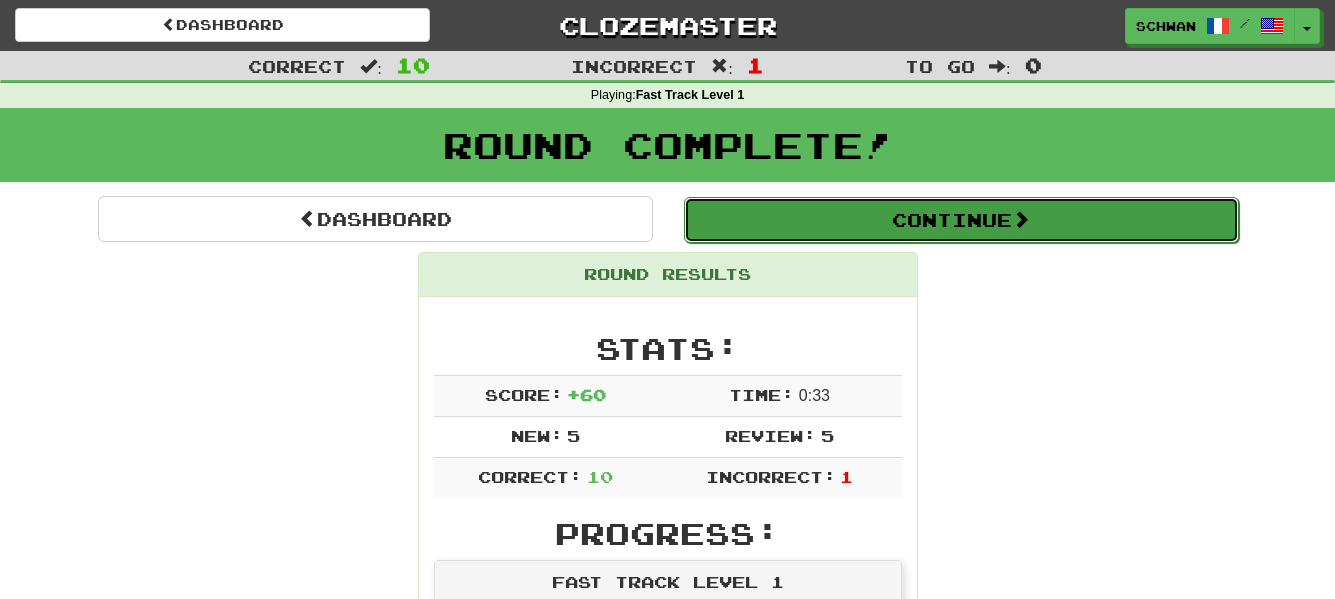 click on "Continue" at bounding box center (961, 220) 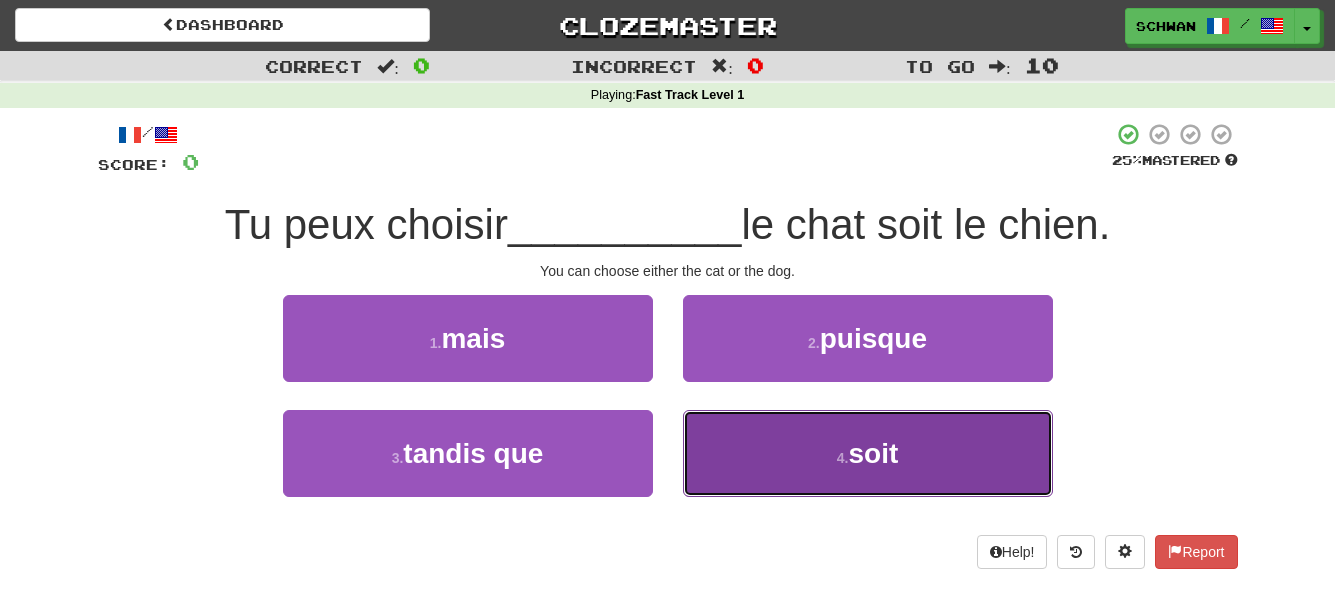click on "4 ." at bounding box center (843, 458) 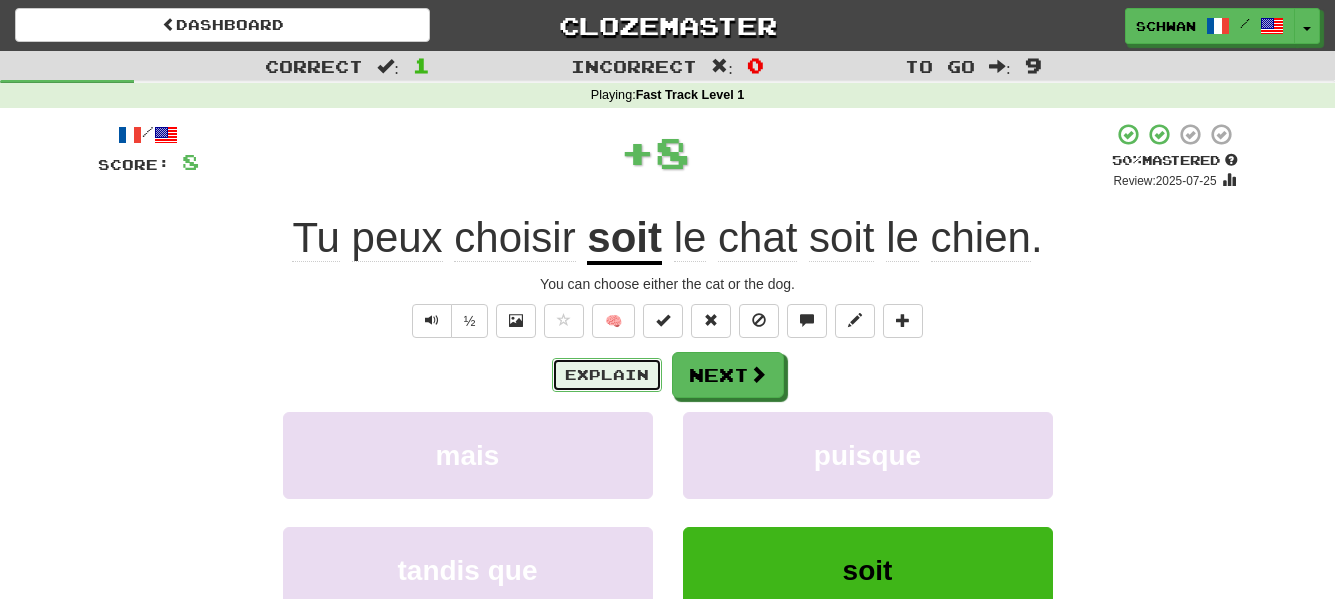 click on "Explain" at bounding box center (607, 375) 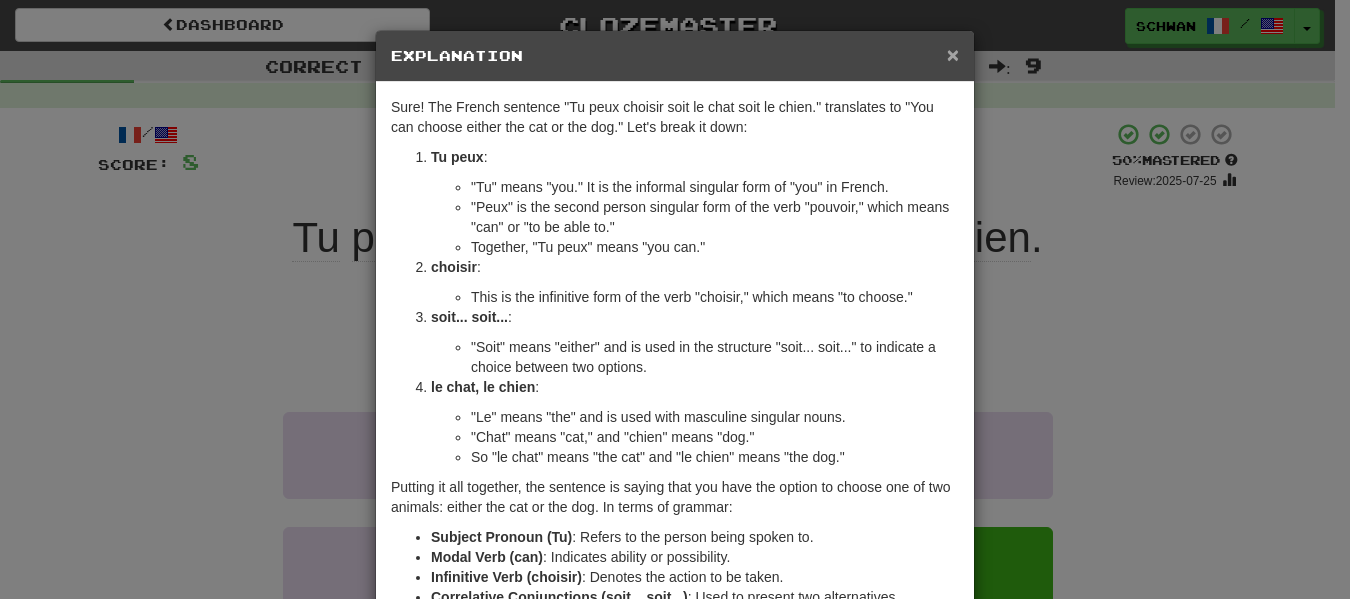 click on "×" at bounding box center (953, 54) 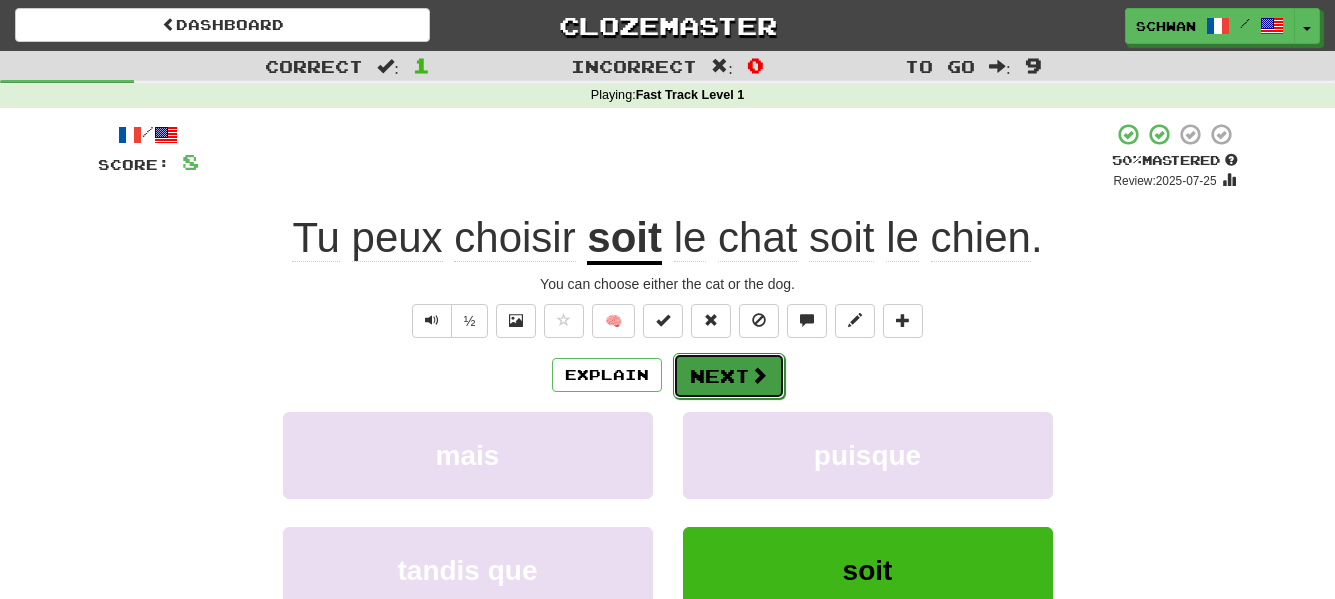 click on "Next" at bounding box center (729, 376) 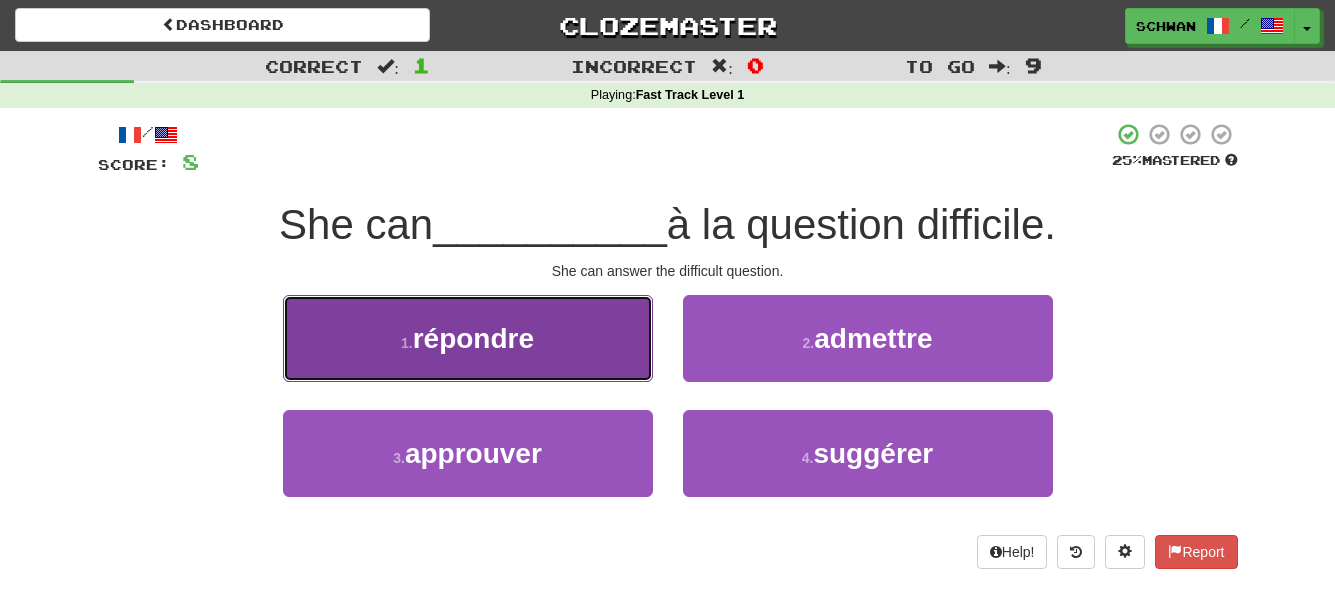 click on "répondre" at bounding box center [473, 338] 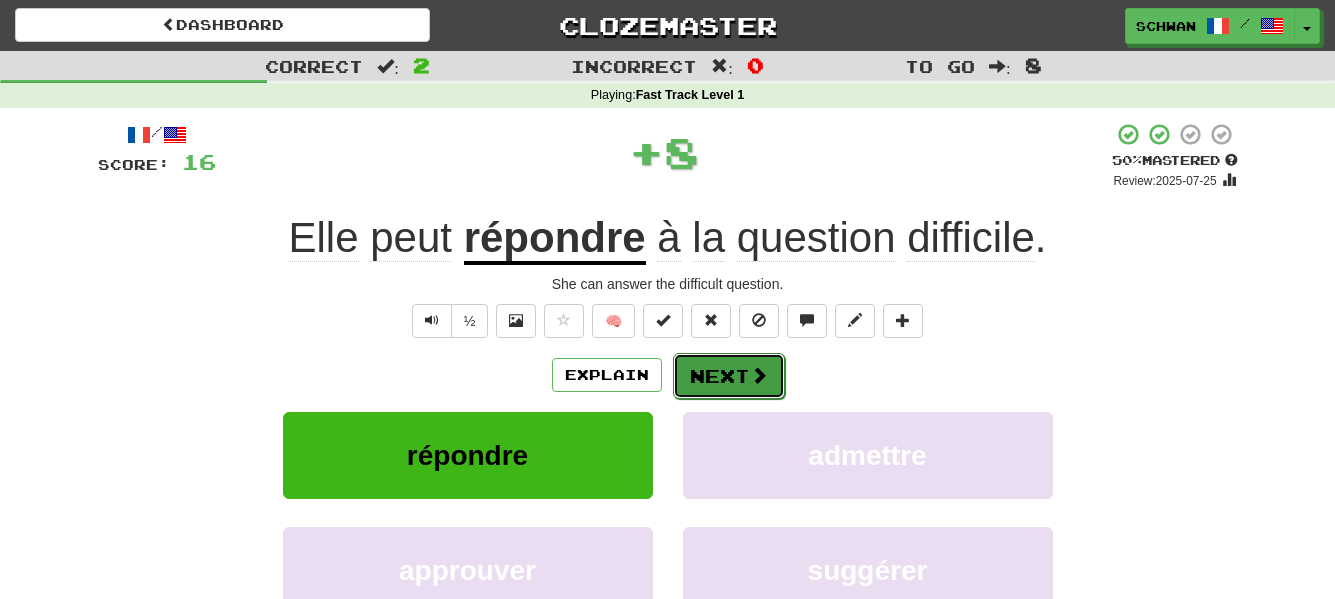 click on "Next" at bounding box center (729, 376) 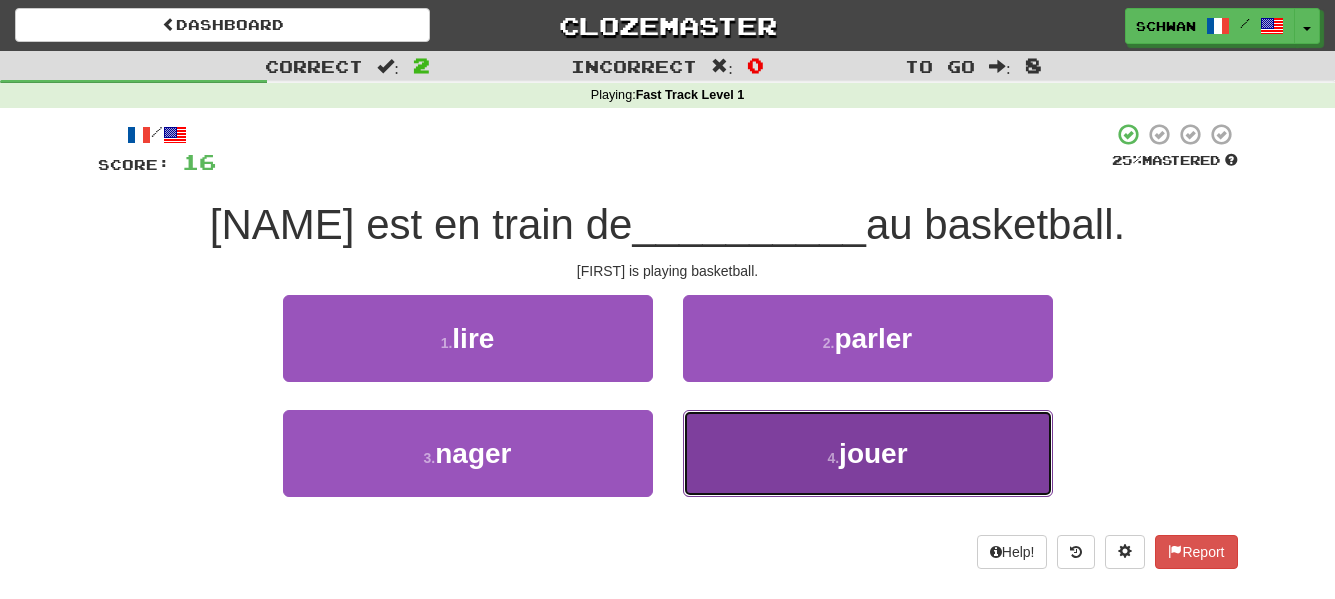 click on "4 .  jouer" at bounding box center [868, 453] 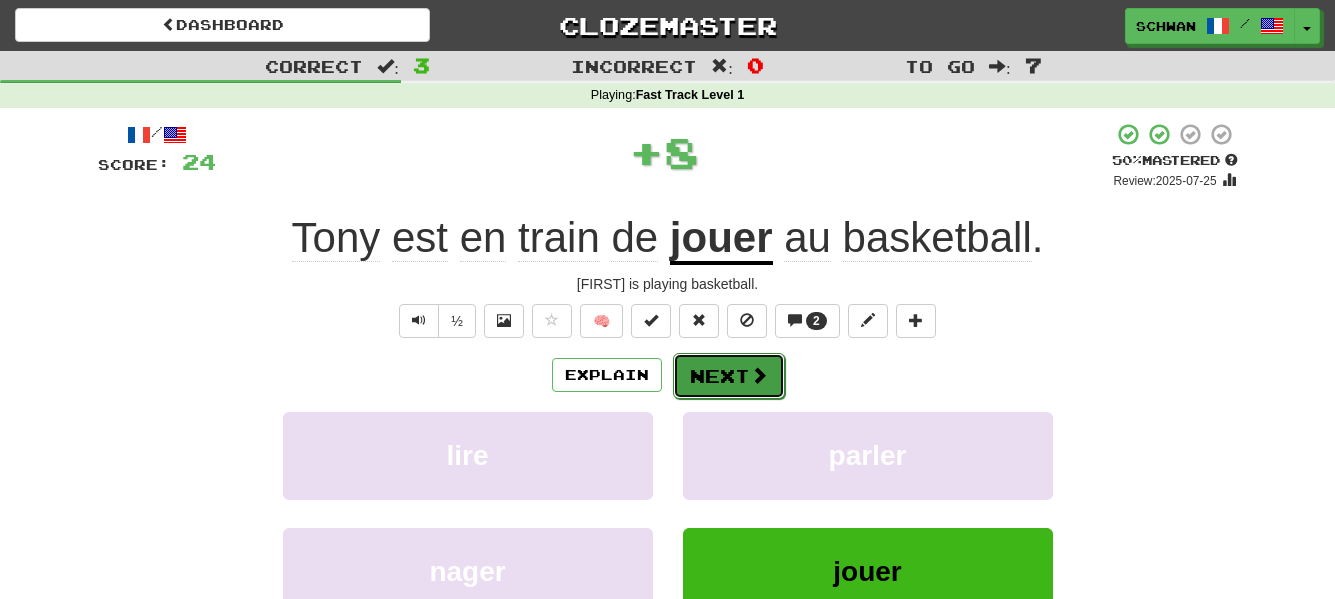 click on "Next" at bounding box center [729, 376] 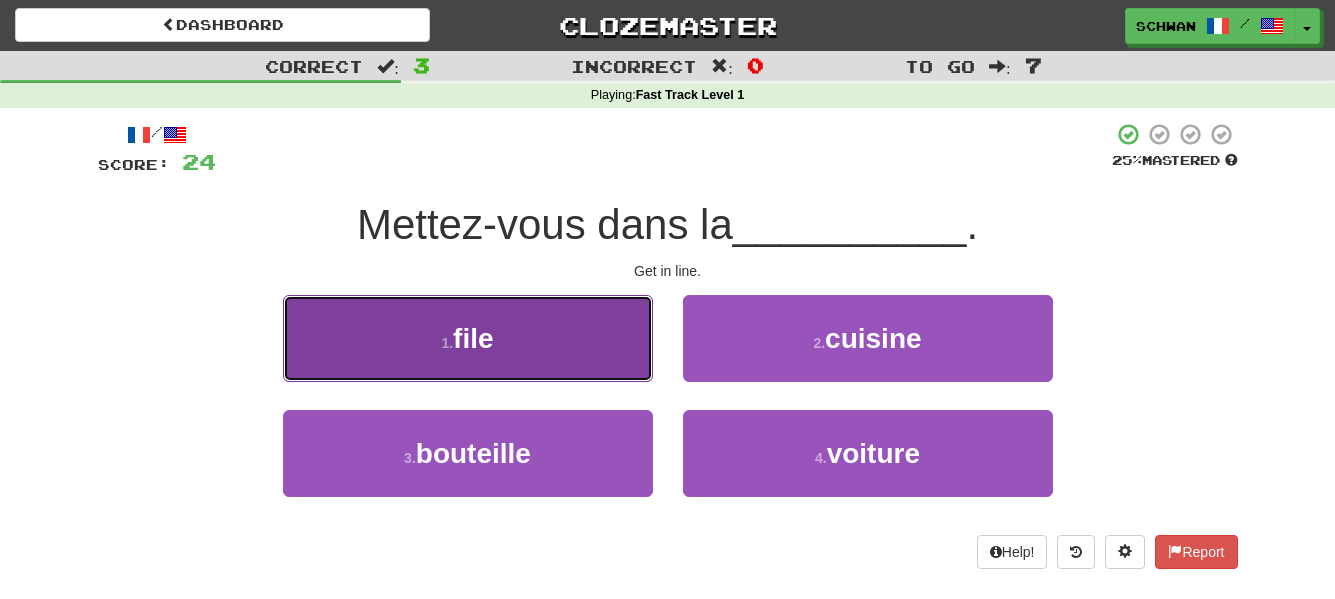 click on "1 .  file" at bounding box center [468, 338] 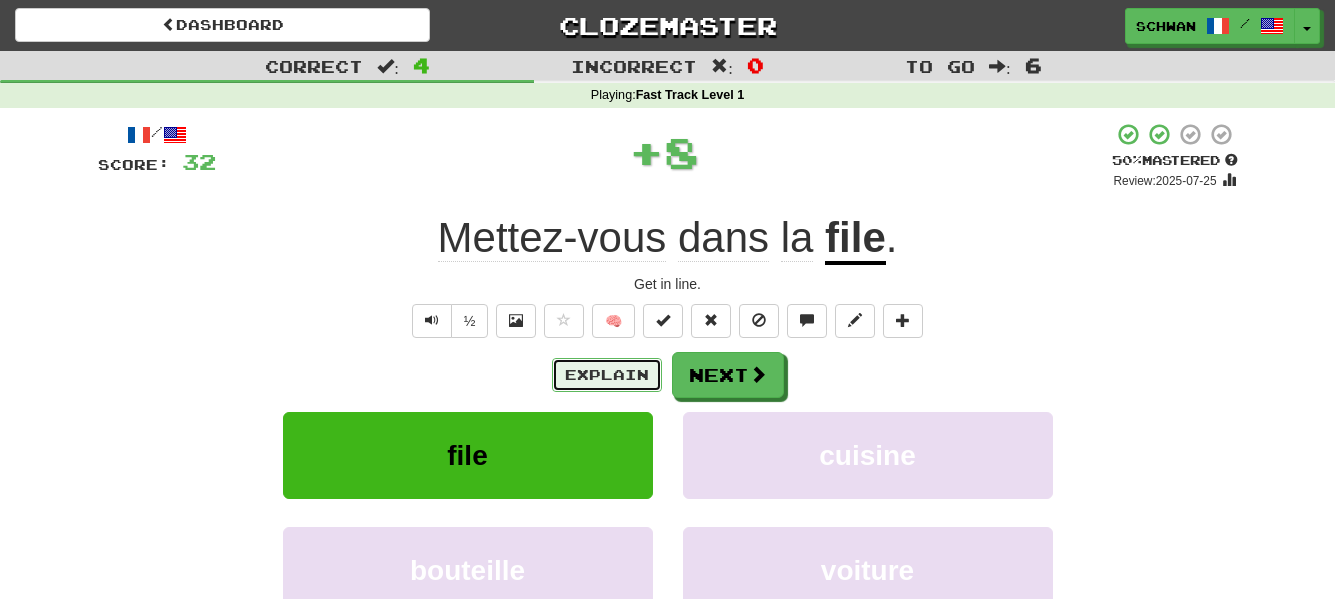 click on "Explain" at bounding box center (607, 375) 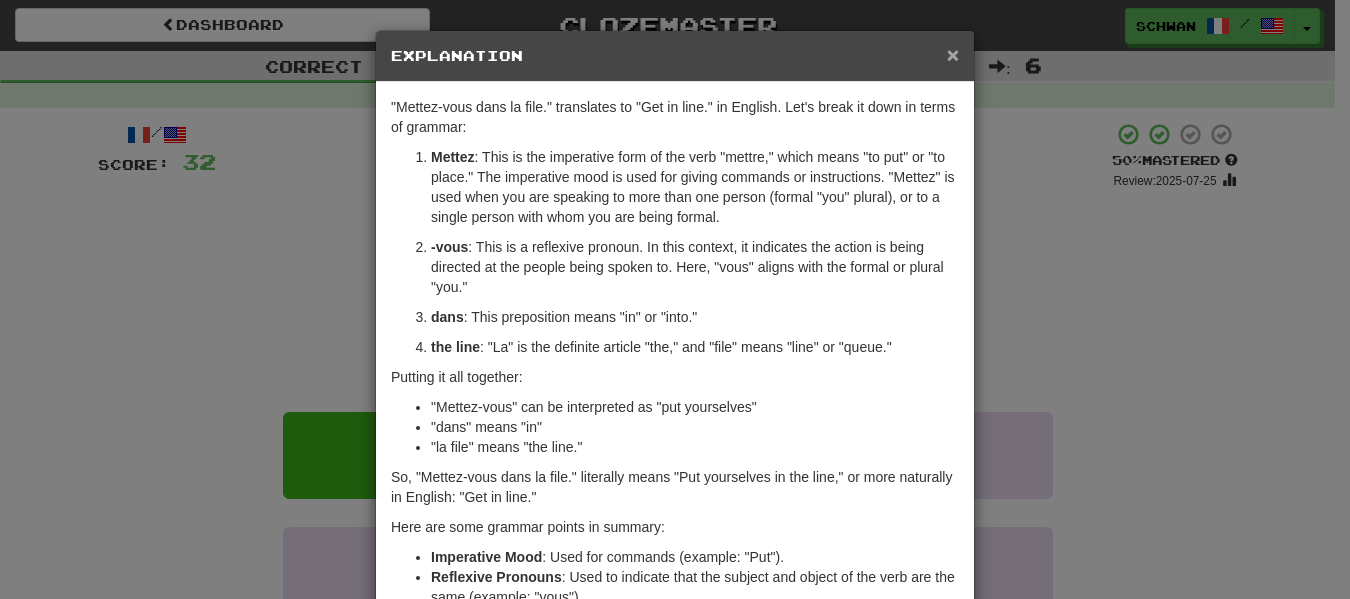 click on "×" at bounding box center (953, 54) 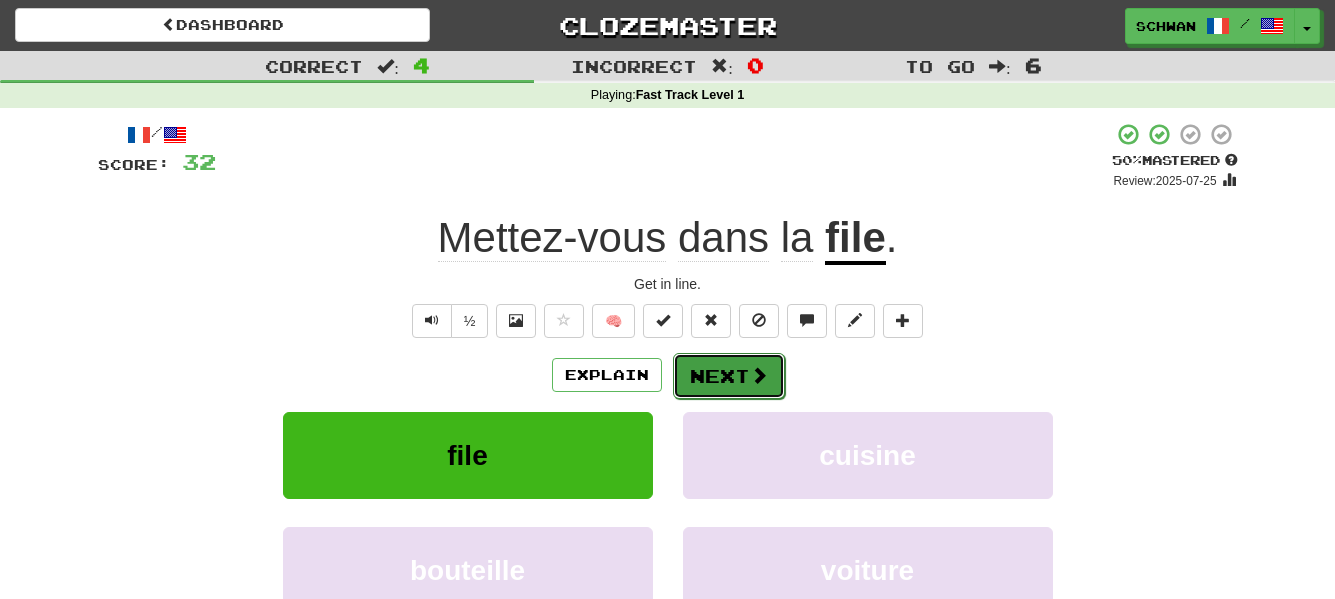 click on "Next" at bounding box center (729, 376) 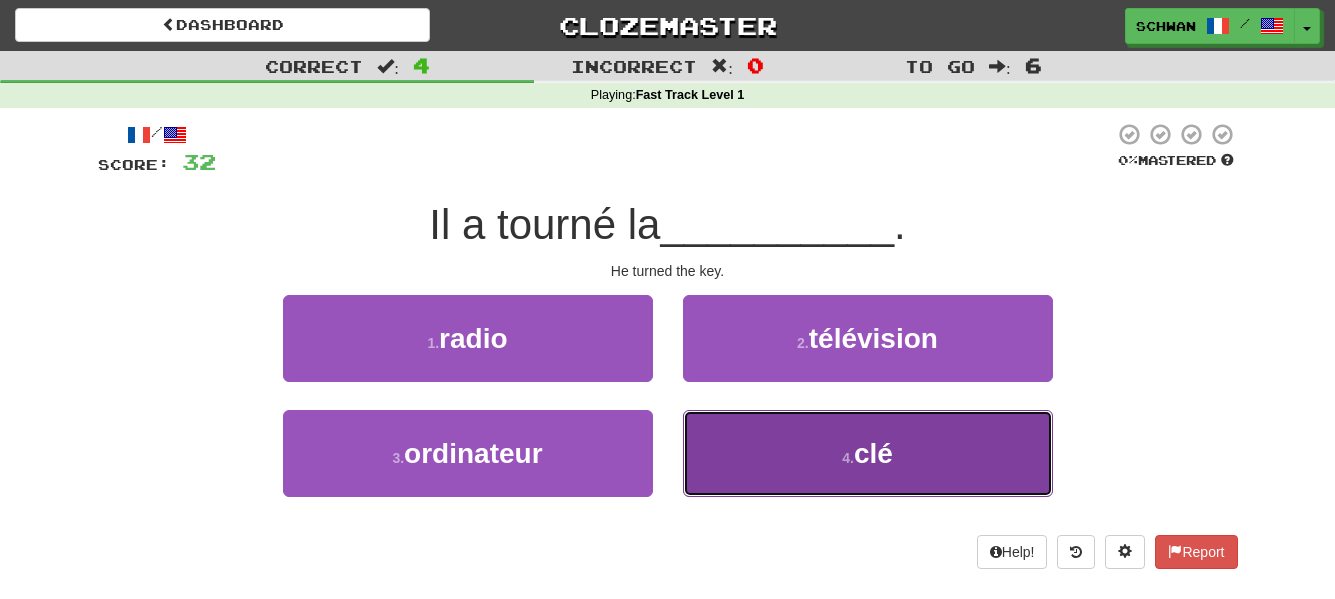 click on "4 .  clé" at bounding box center (868, 453) 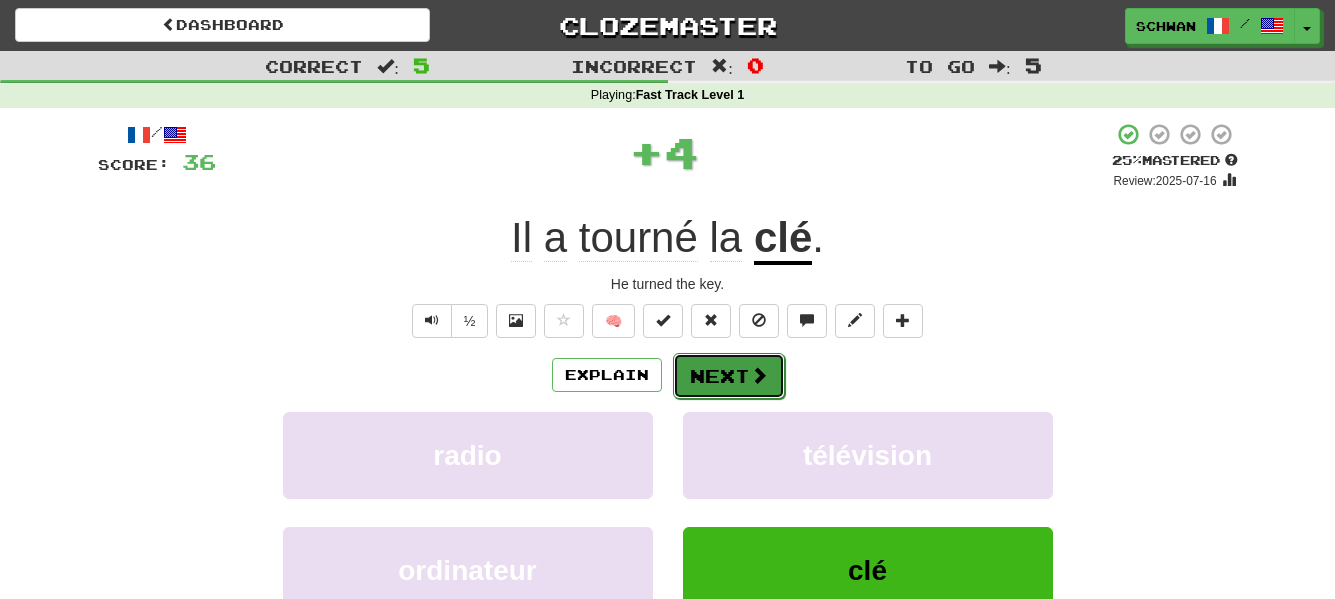 click on "Next" at bounding box center (729, 376) 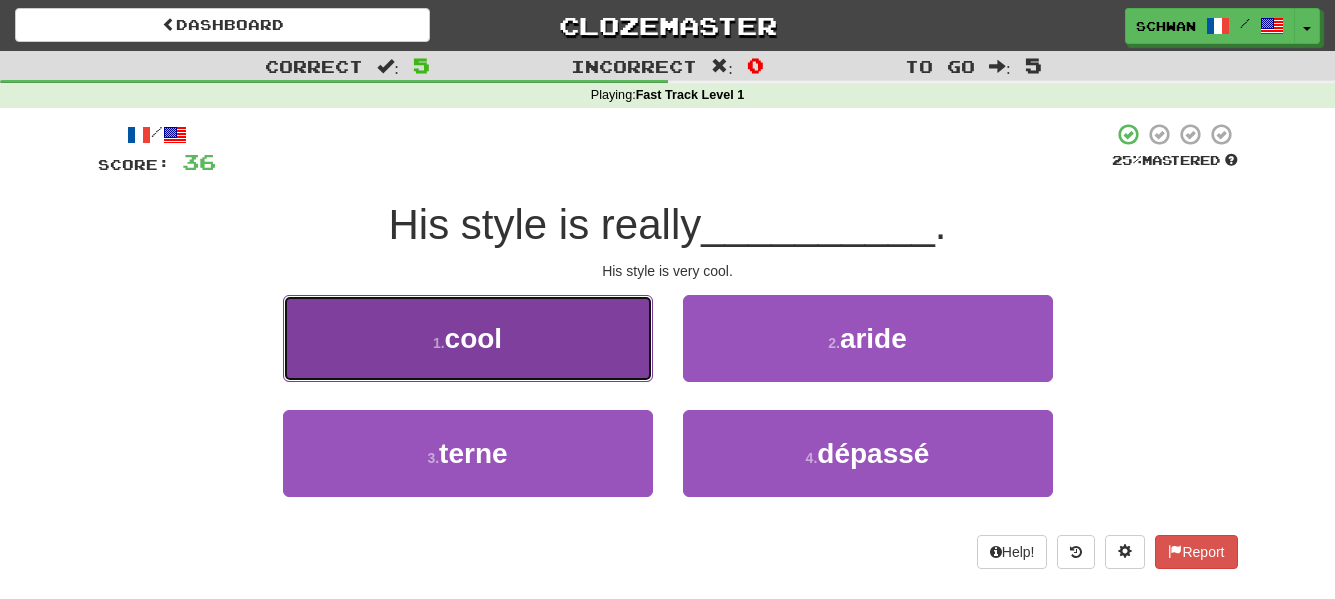 click on "1 .  cool" at bounding box center (468, 338) 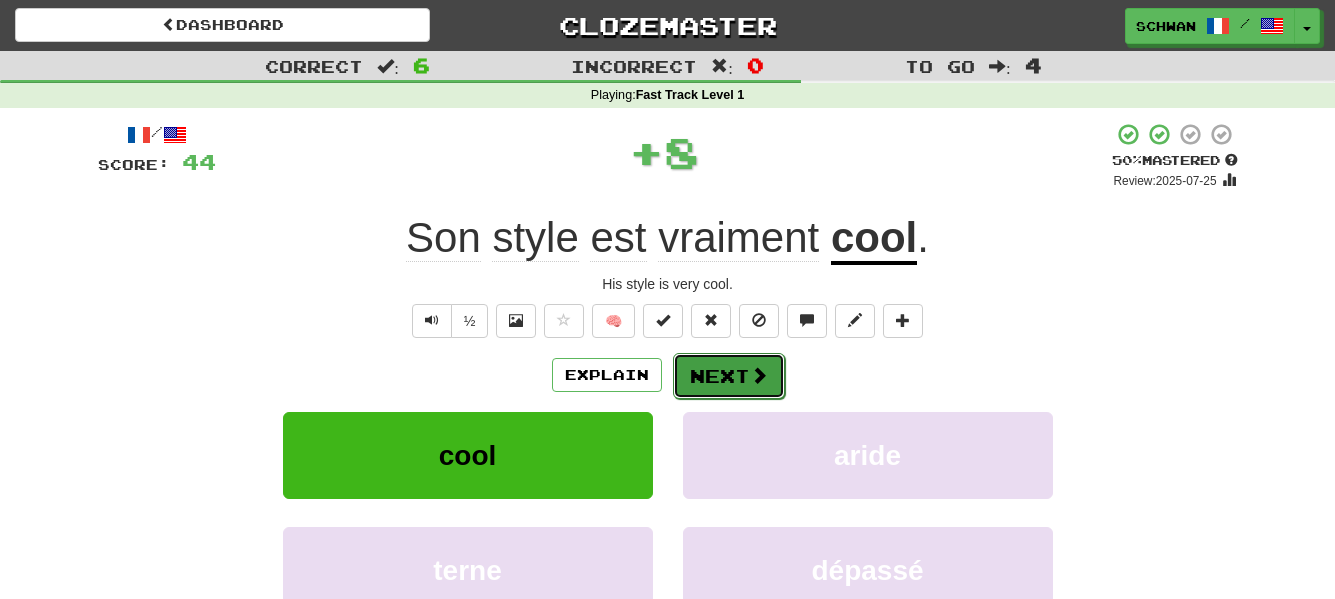 click on "Next" at bounding box center (729, 376) 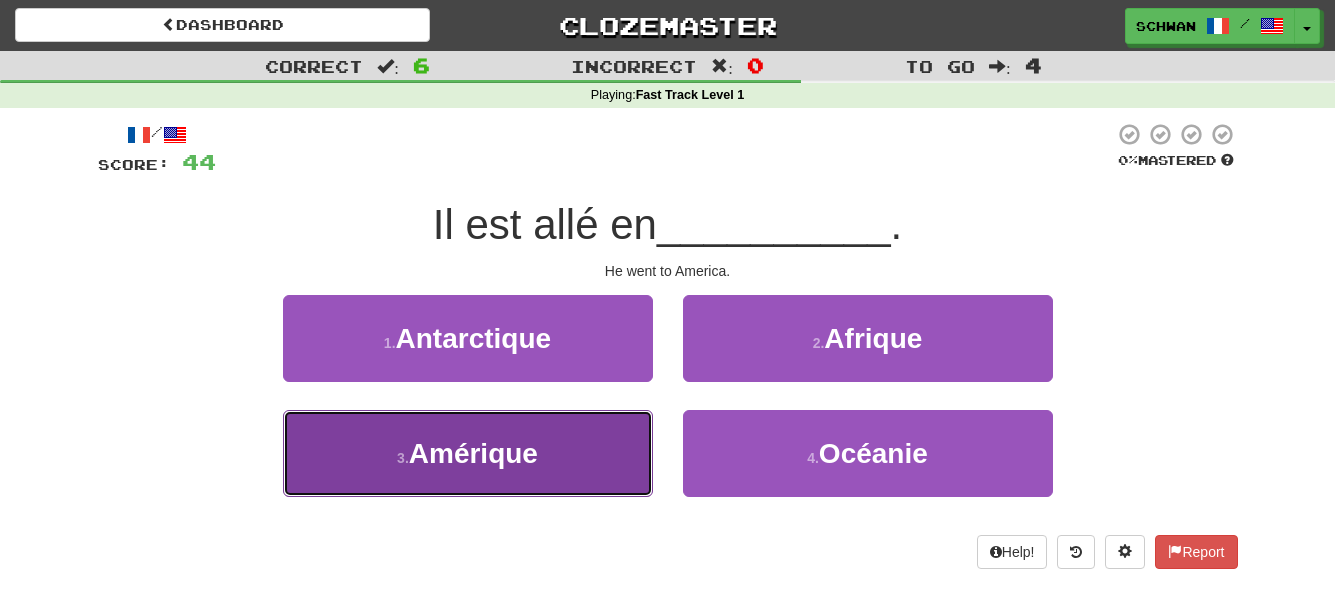 click on "3 .  Amérique" at bounding box center [468, 453] 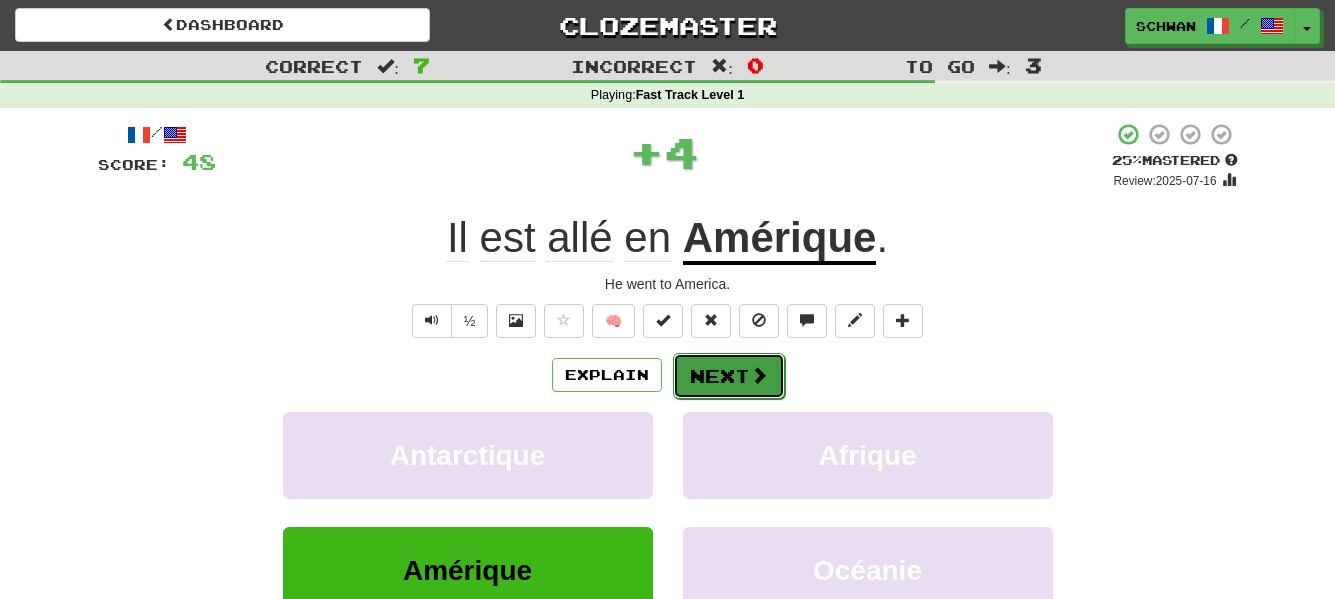 click on "Next" at bounding box center [729, 376] 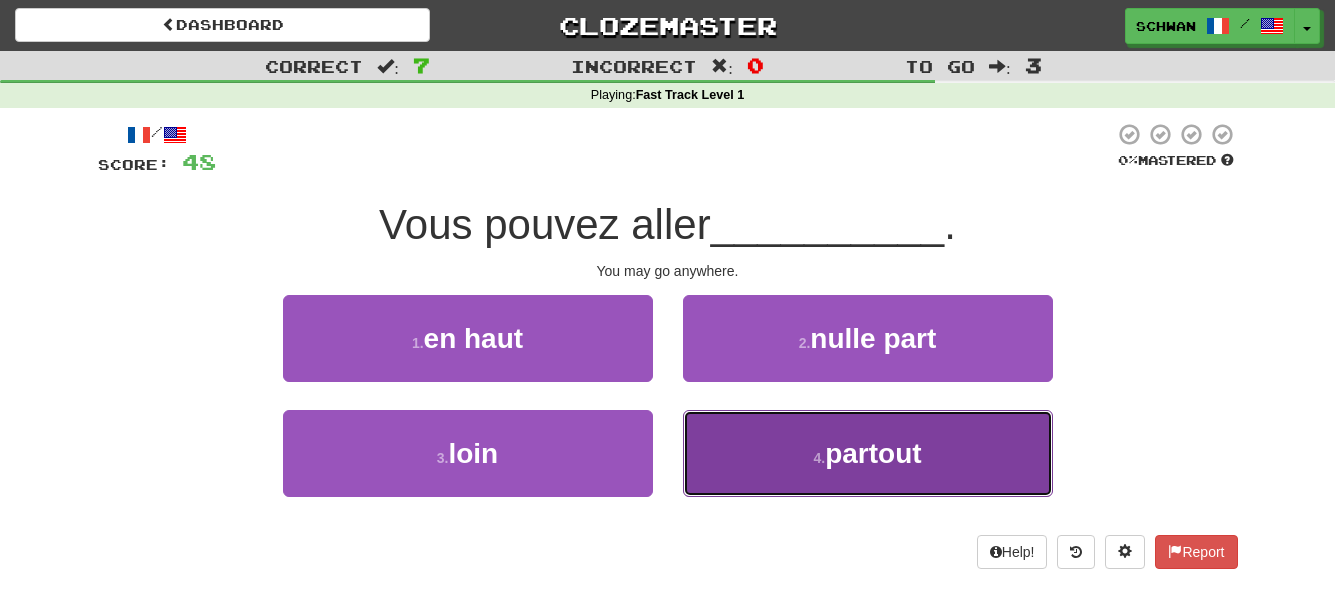 click on "4 .  partout" at bounding box center (868, 453) 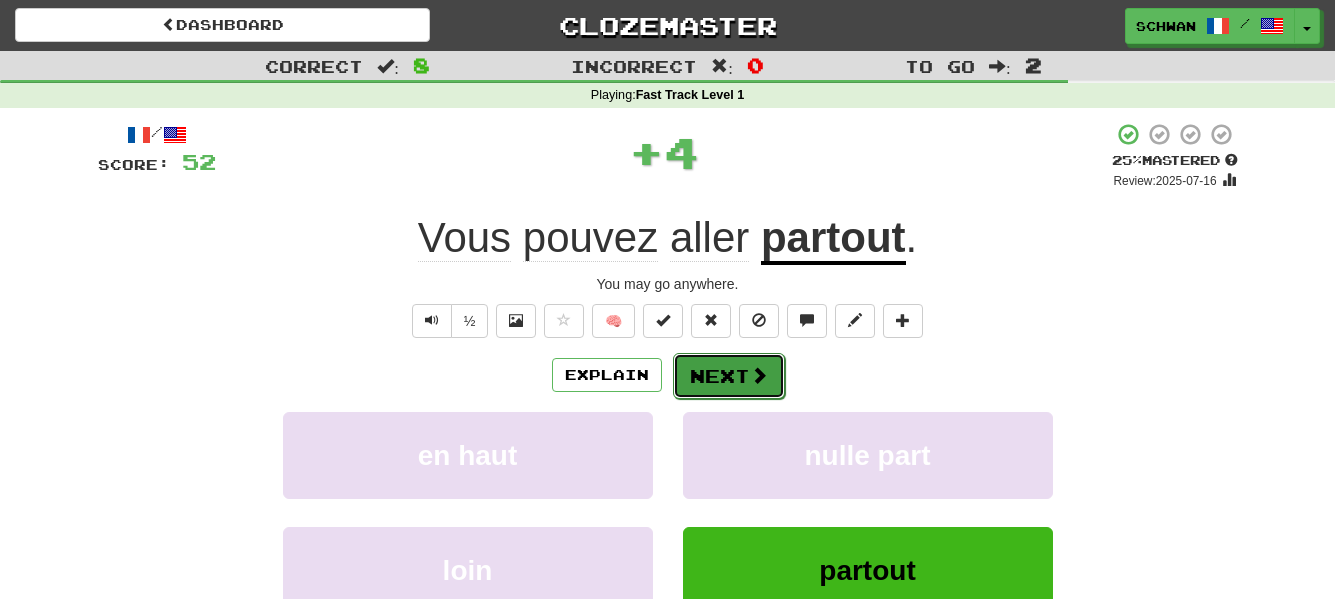 click on "Next" at bounding box center [729, 376] 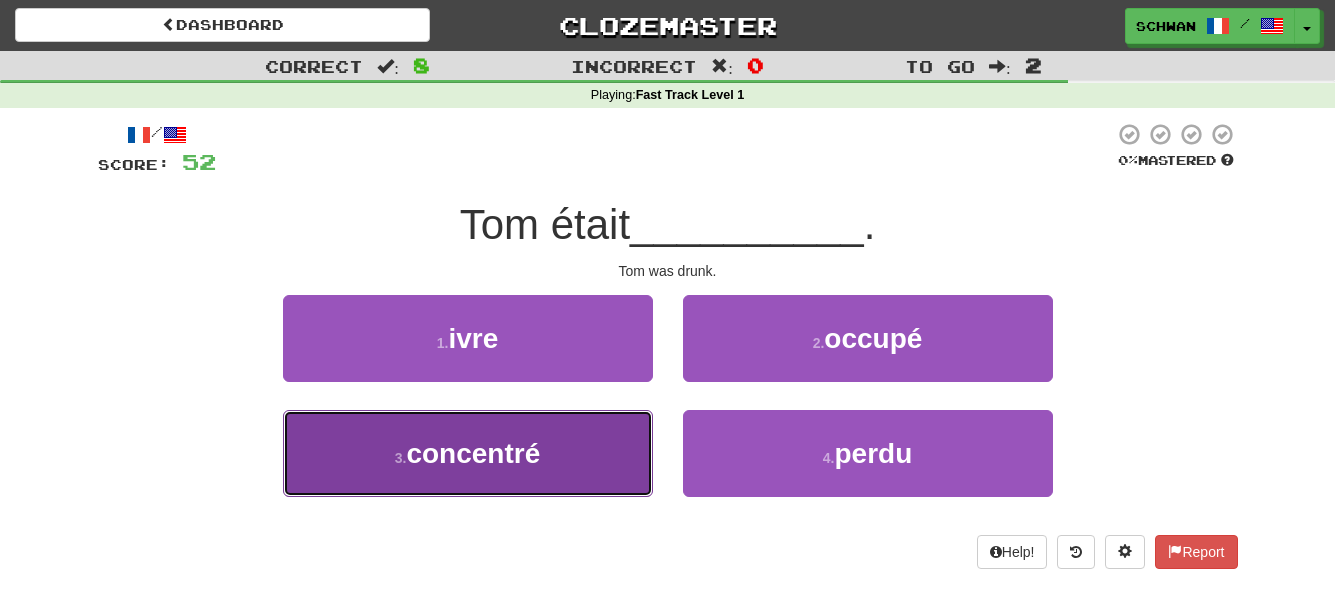 click on "3 .  concentré" at bounding box center [468, 453] 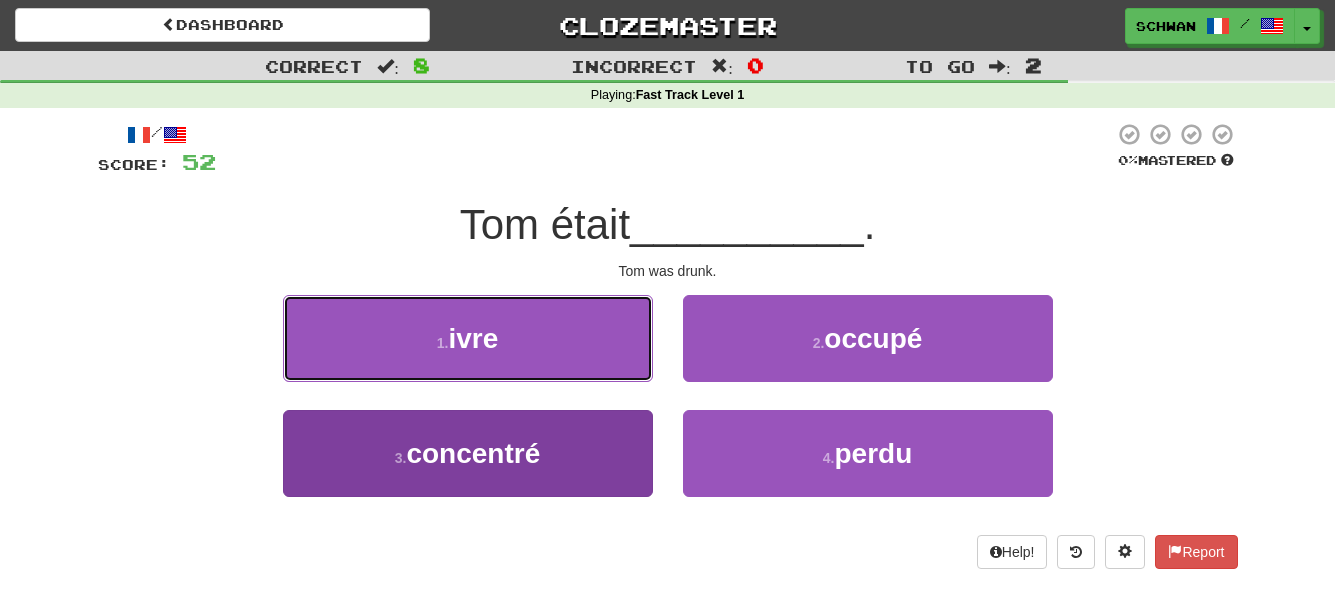 click on "[DRUNK]" at bounding box center (468, 338) 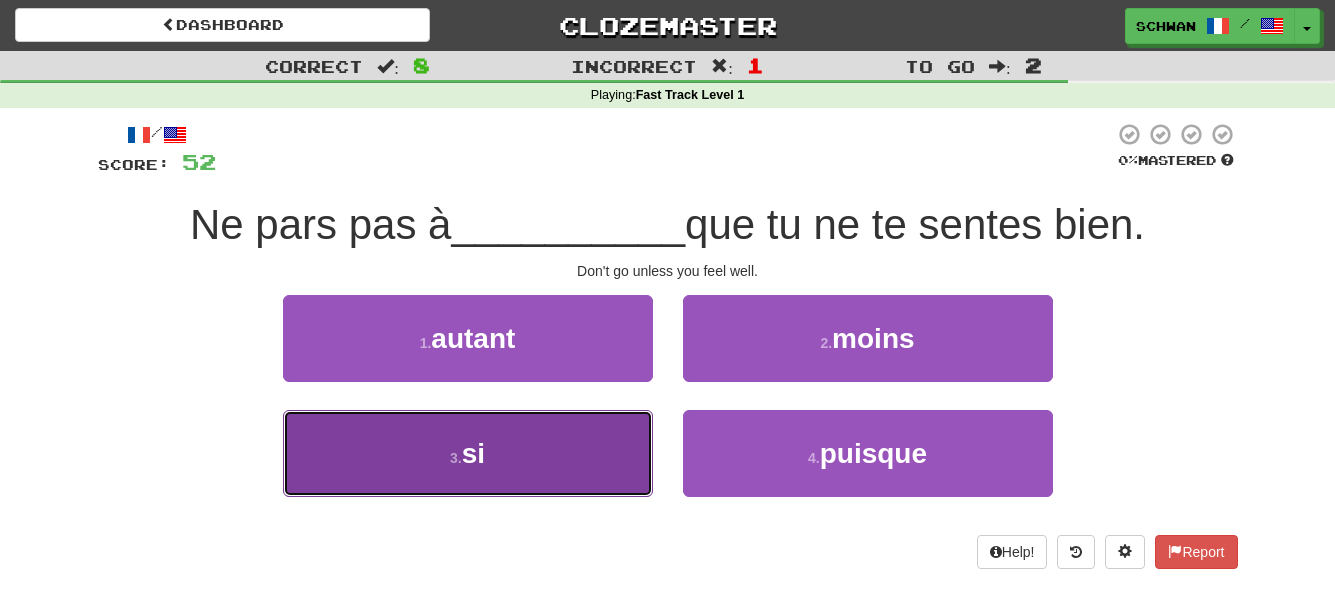 click on "3 .  si" at bounding box center (468, 453) 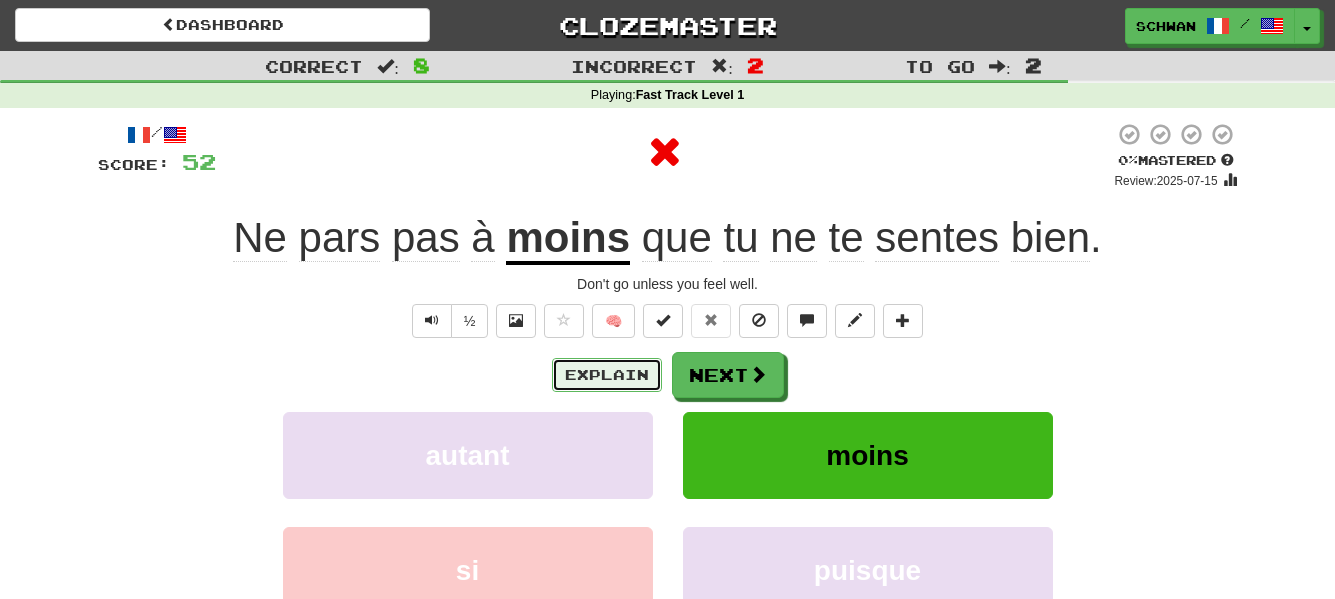 click on "Explain" at bounding box center (607, 375) 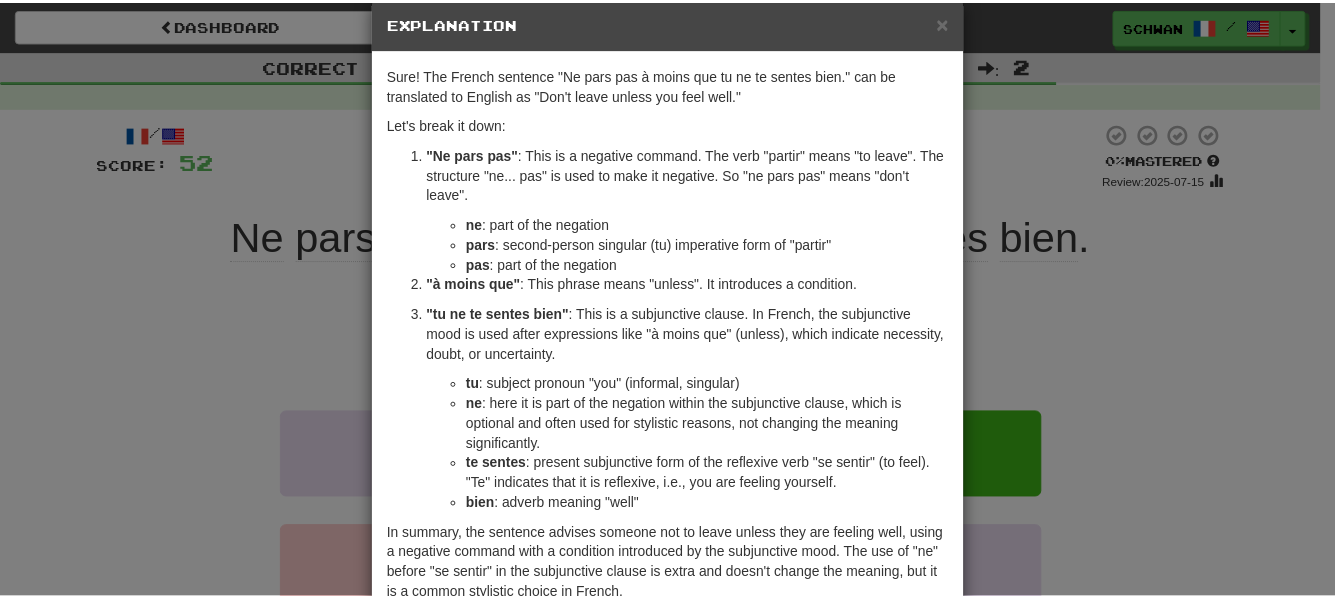 scroll, scrollTop: 0, scrollLeft: 0, axis: both 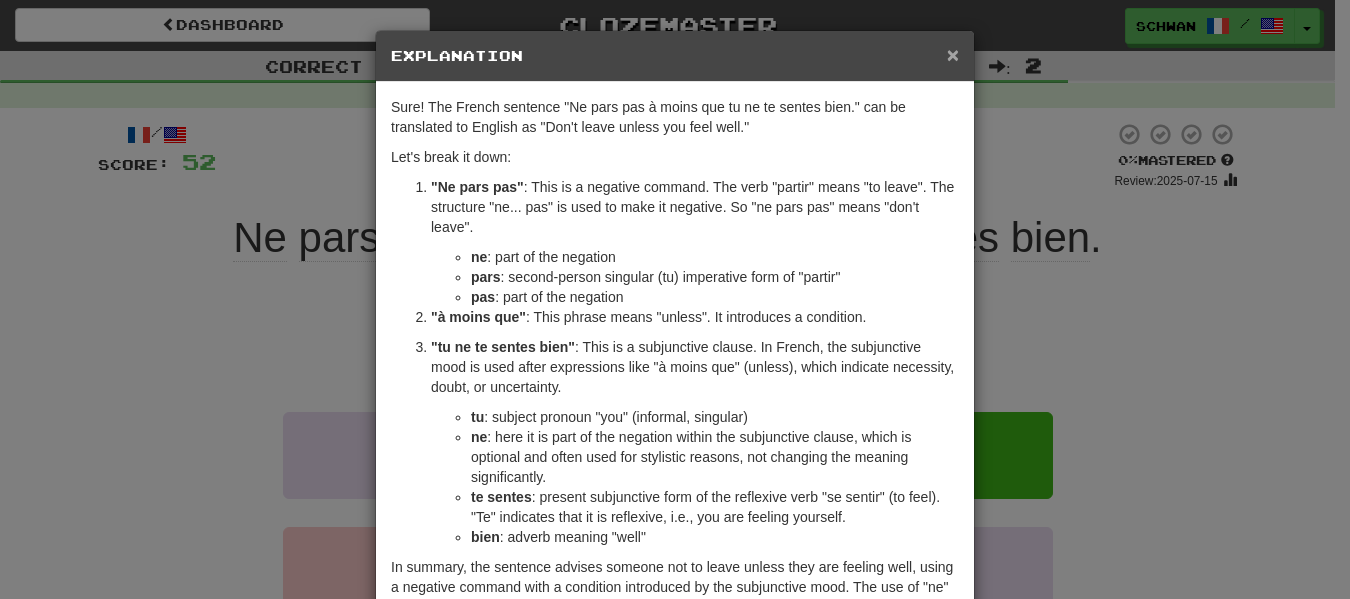 click on "×" at bounding box center [953, 54] 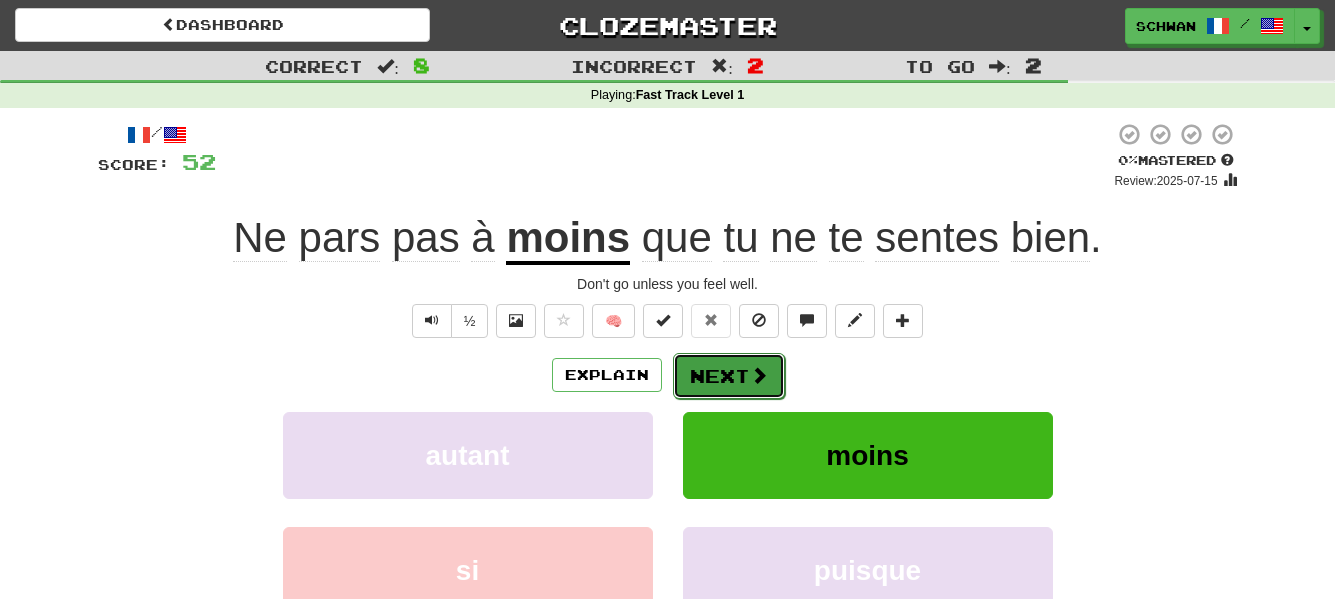 click on "Next" at bounding box center [729, 376] 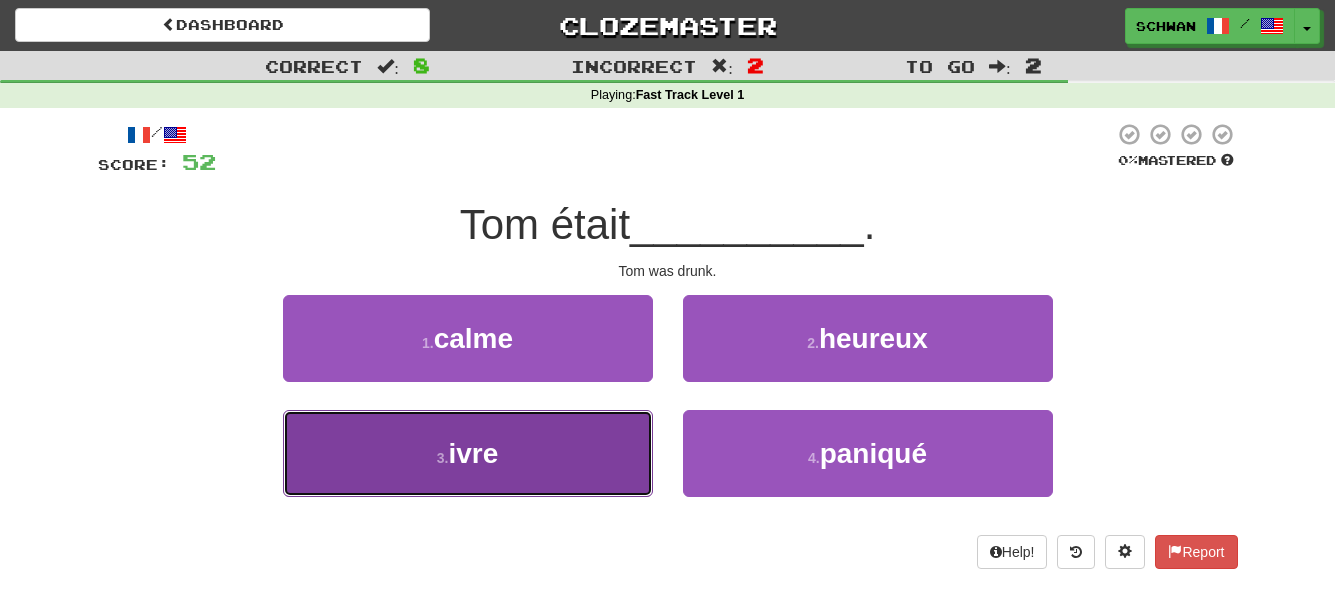 click on "ivre" at bounding box center [473, 453] 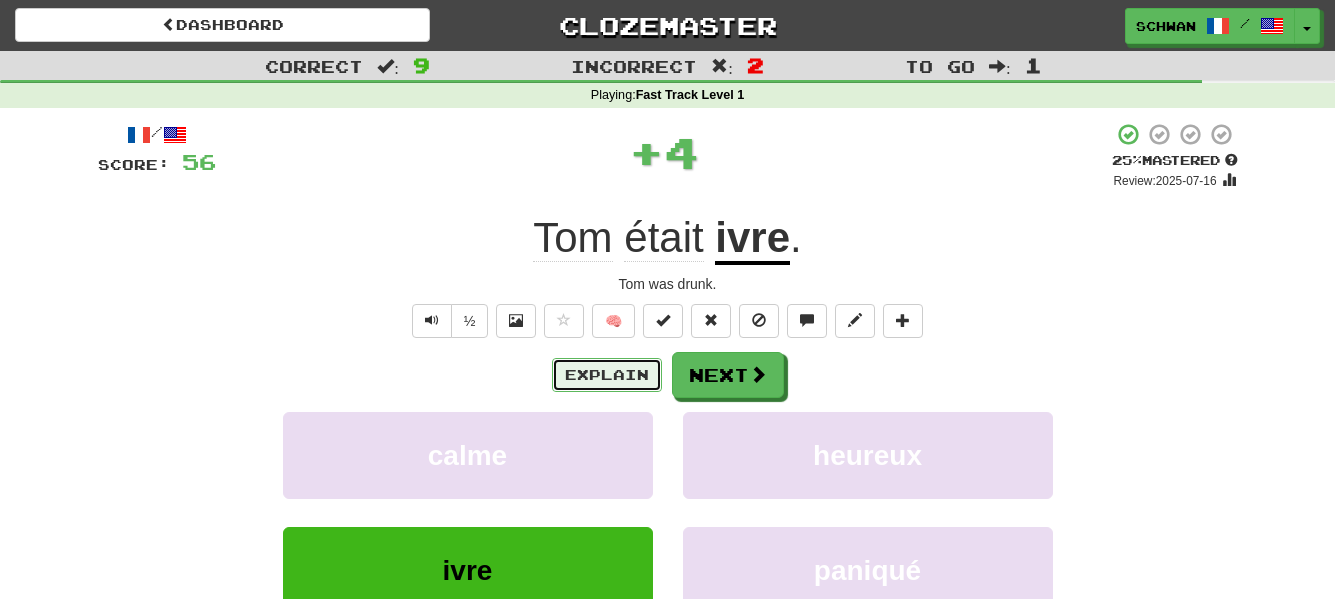 click on "Explain" at bounding box center [607, 375] 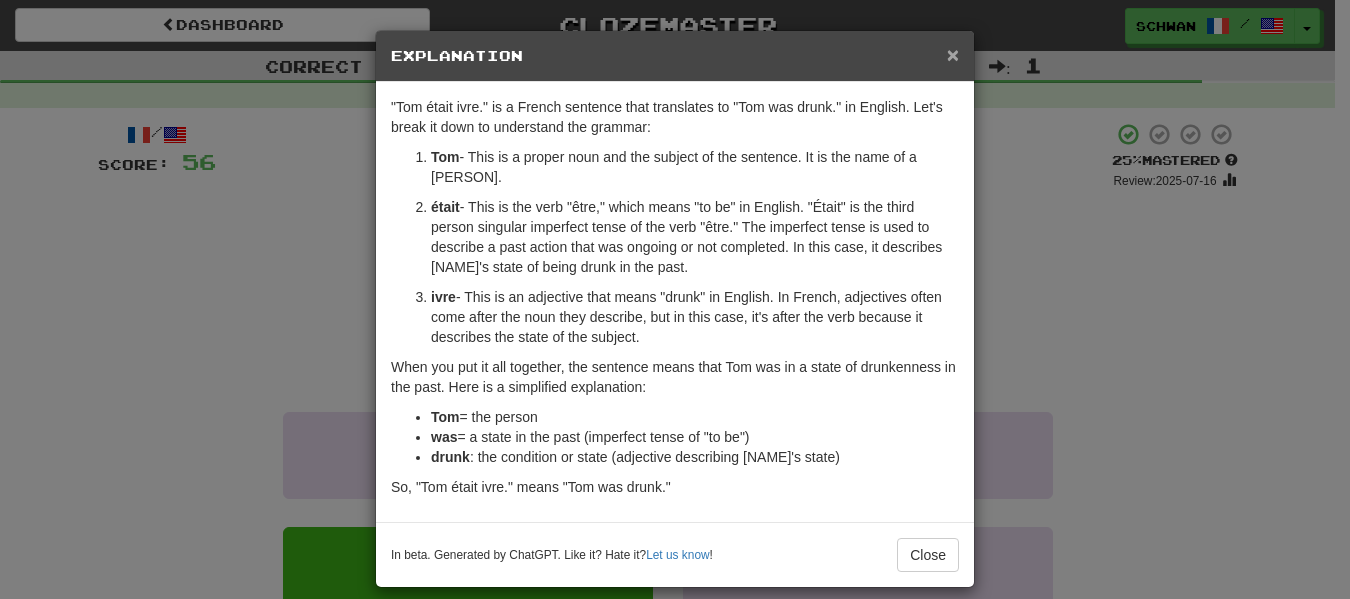 click on "×" at bounding box center (953, 54) 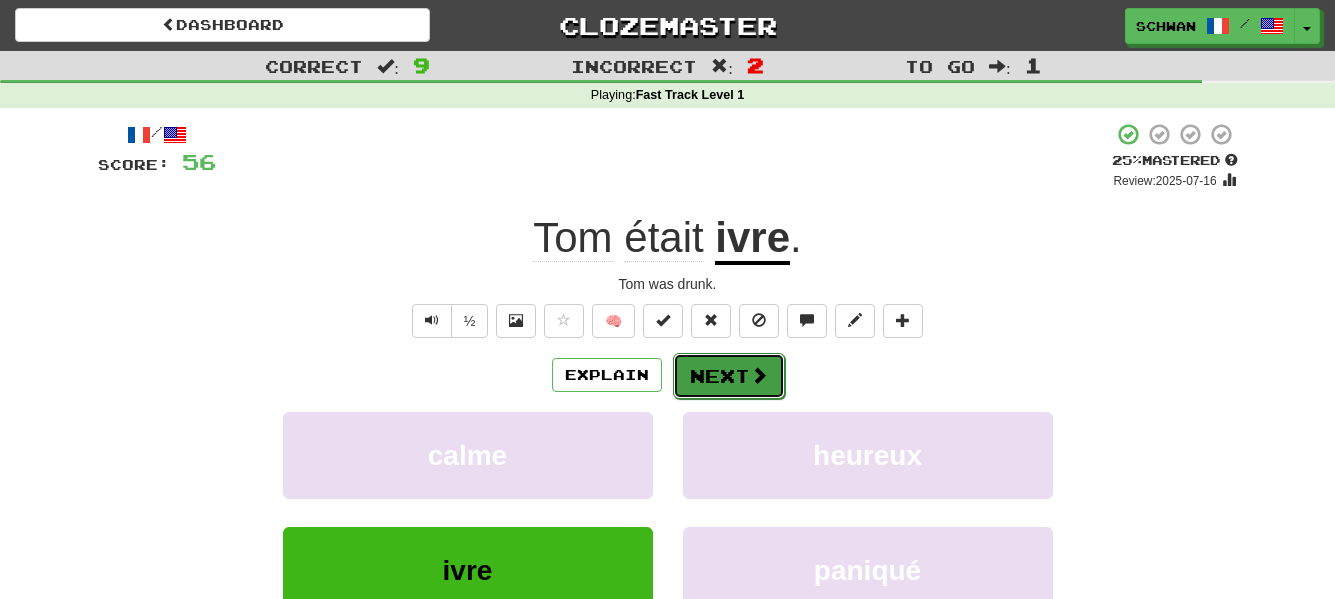 click on "Next" at bounding box center [729, 376] 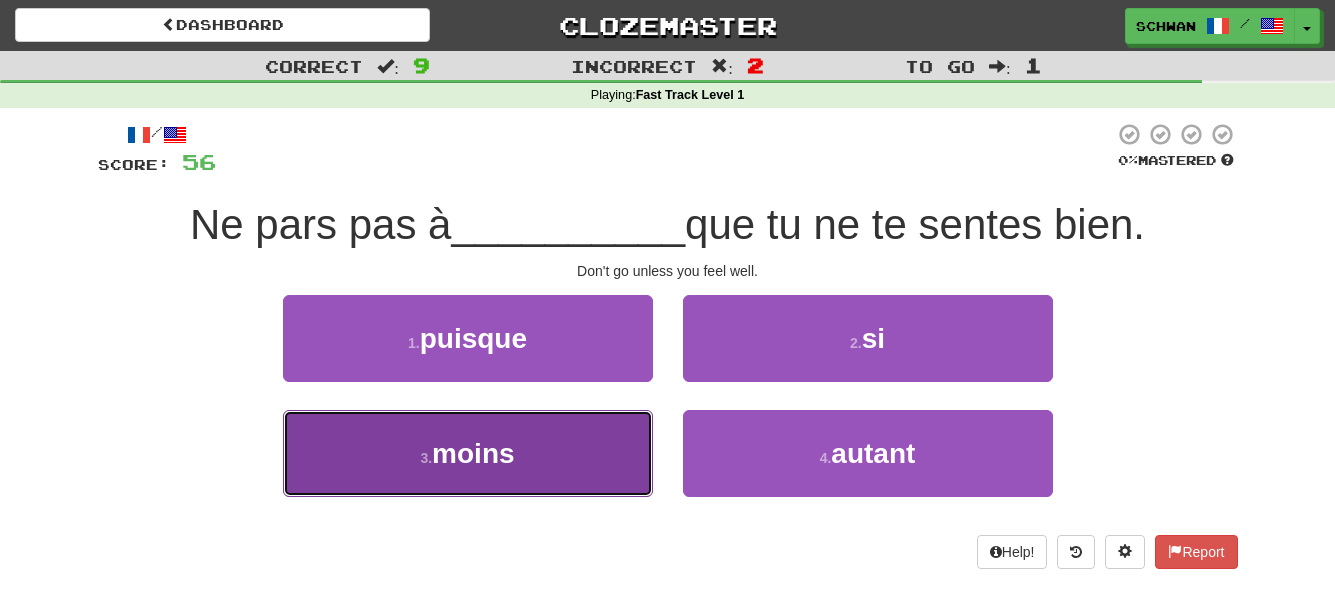 click on "moins" at bounding box center (473, 453) 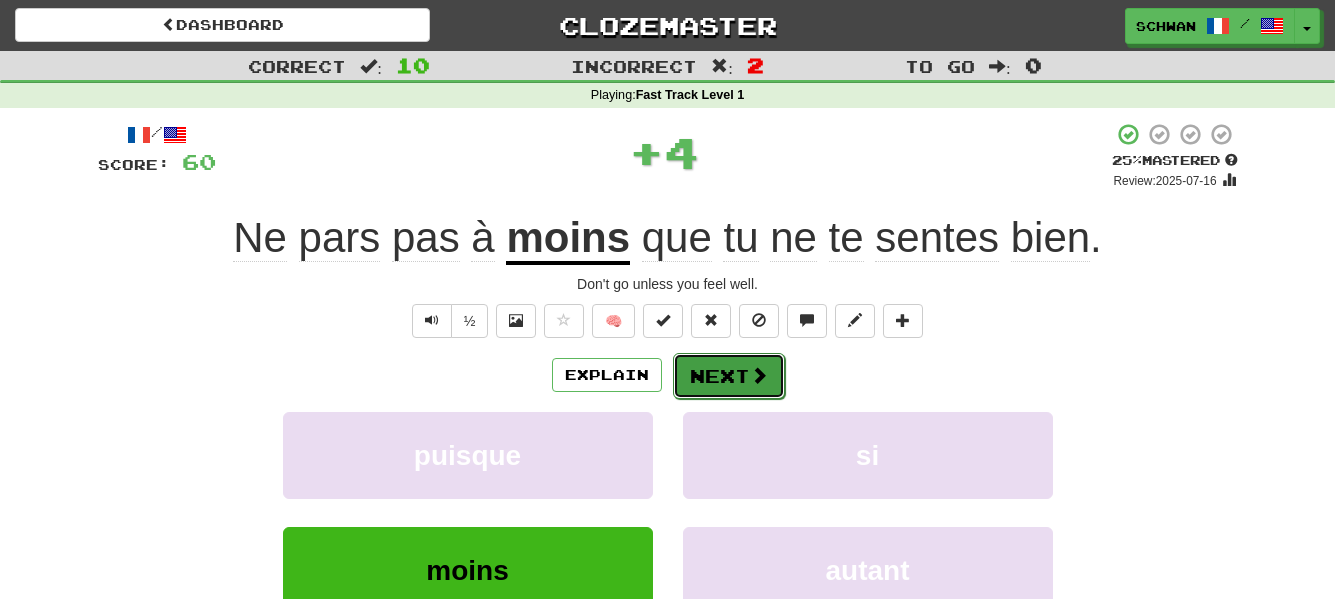 click on "Next" at bounding box center (729, 376) 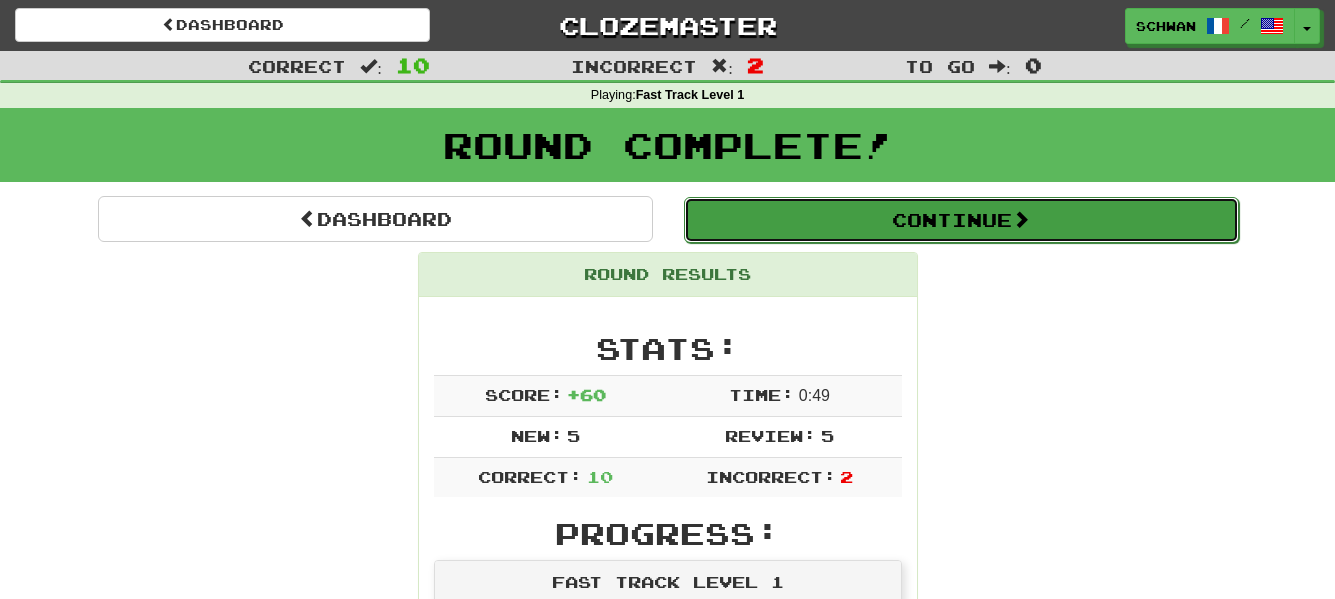 click on "Continue" at bounding box center [961, 220] 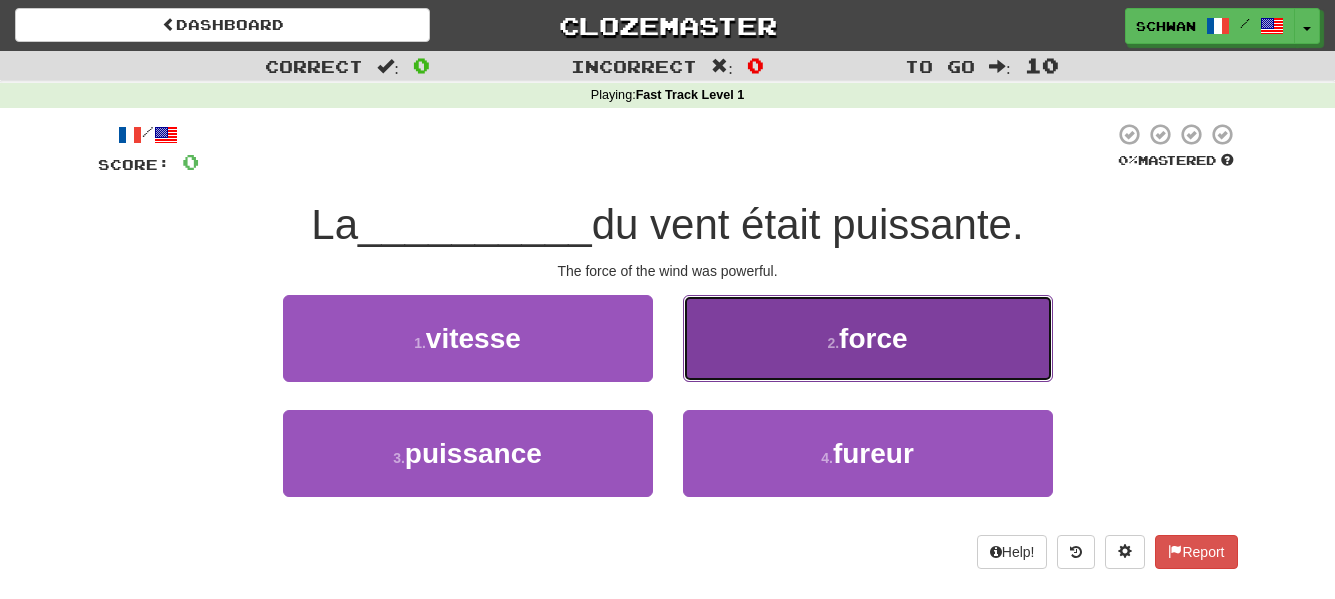 click on "2 .  force" at bounding box center (868, 338) 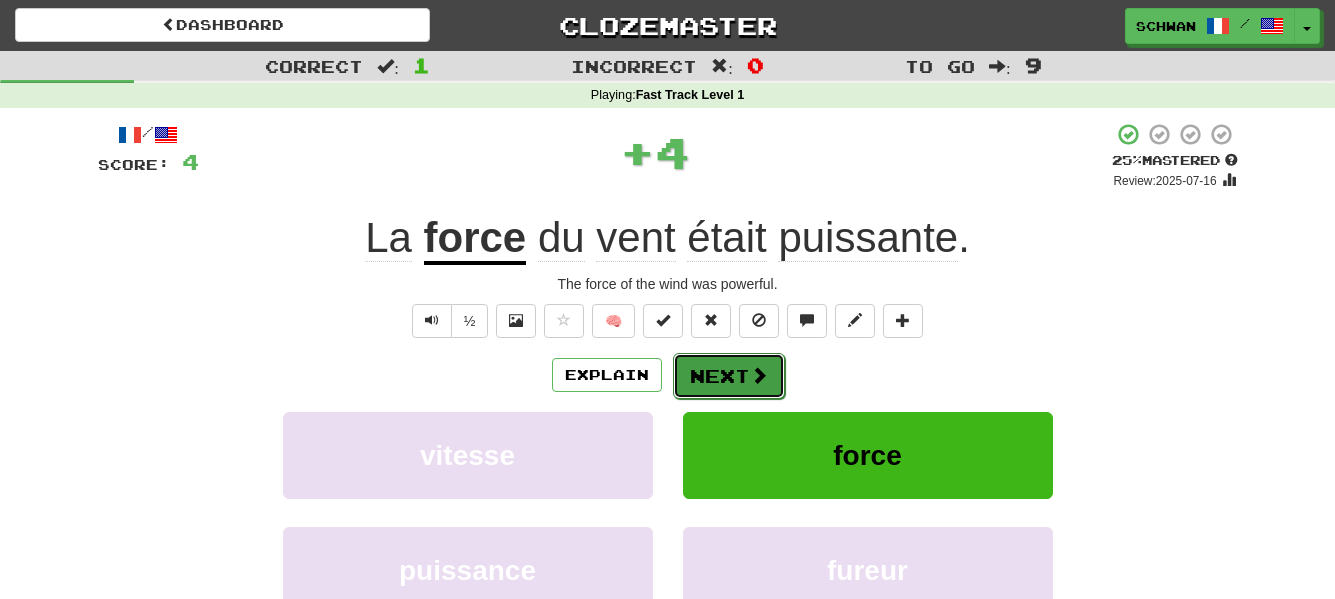 click on "Next" at bounding box center (729, 376) 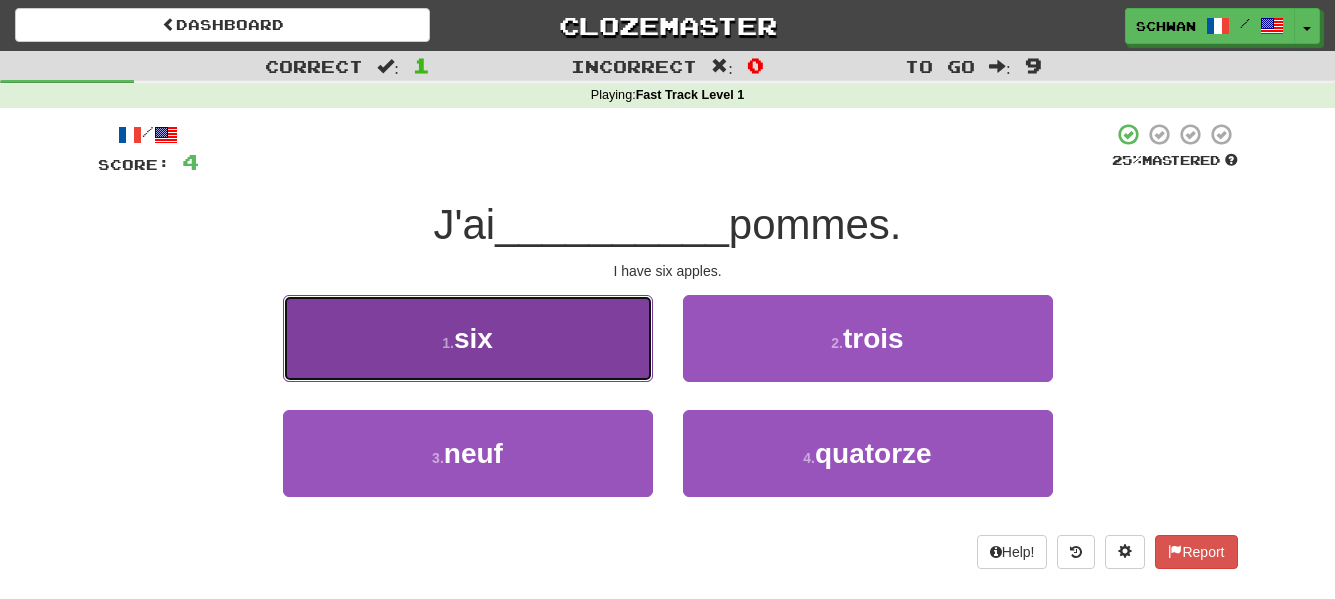 click on "1 .  six" at bounding box center [468, 338] 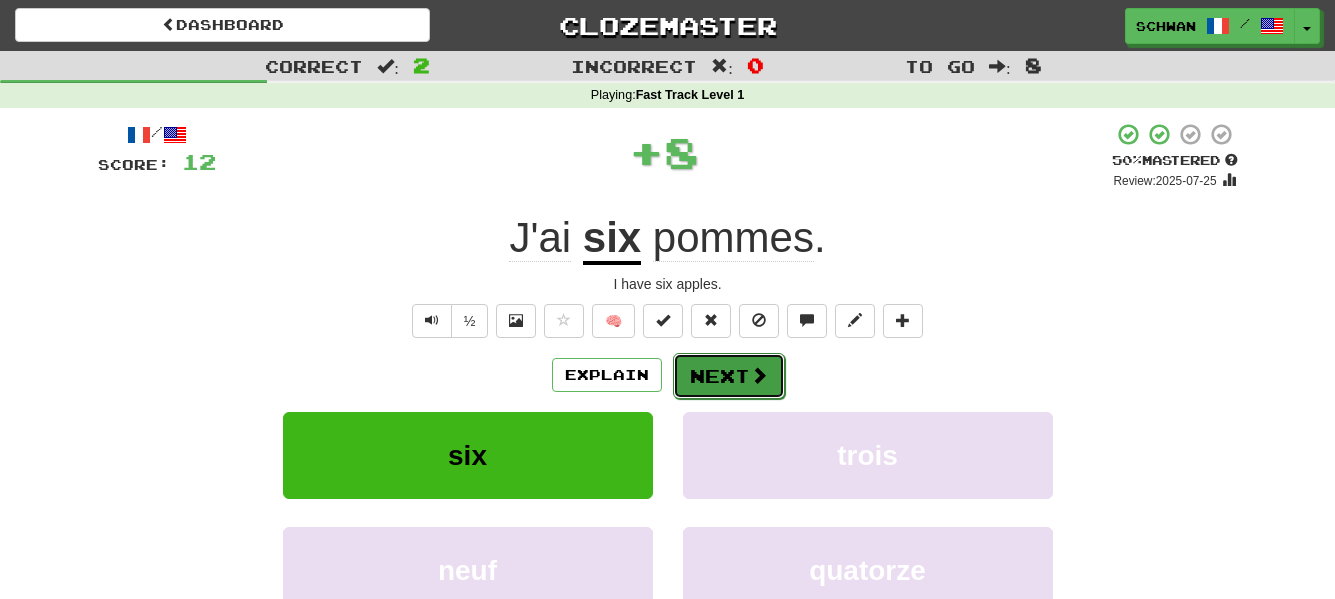 click on "Next" at bounding box center [729, 376] 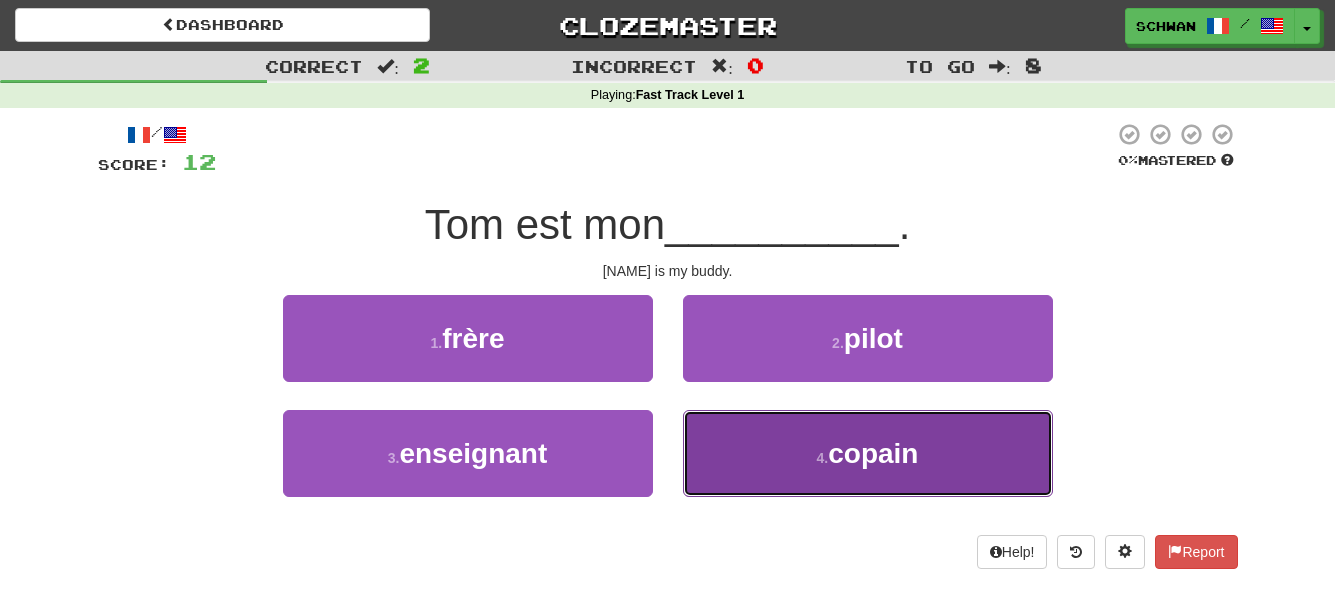 click on "4 .  copain" at bounding box center [868, 453] 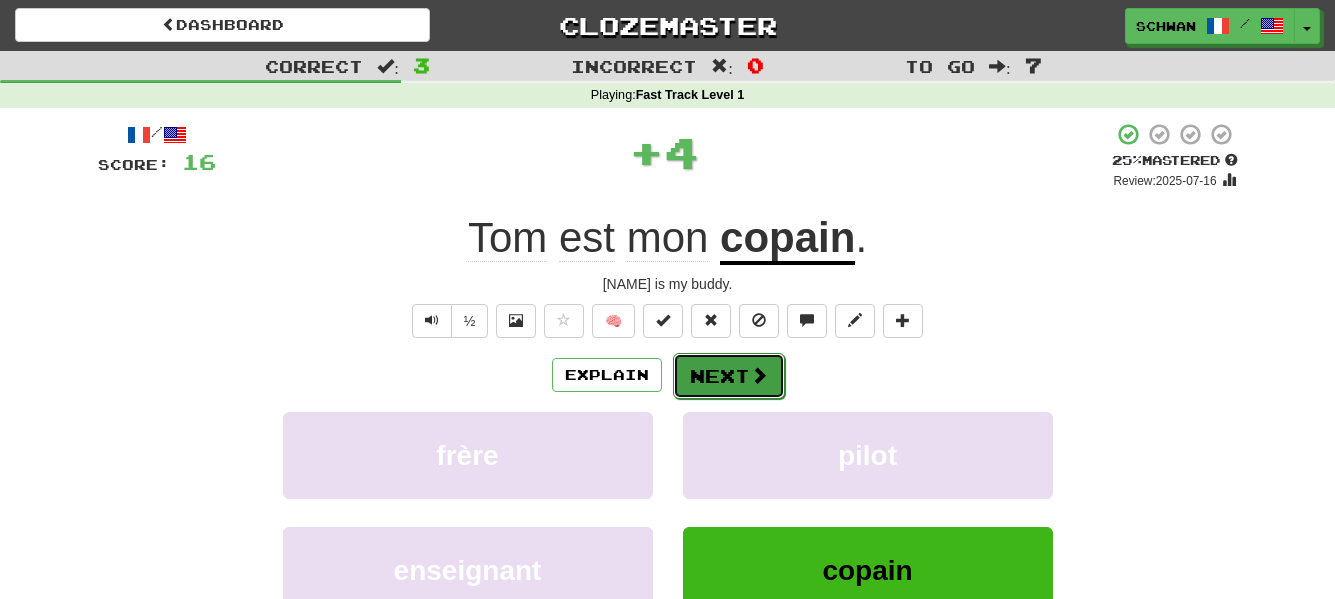 click on "Next" at bounding box center (729, 376) 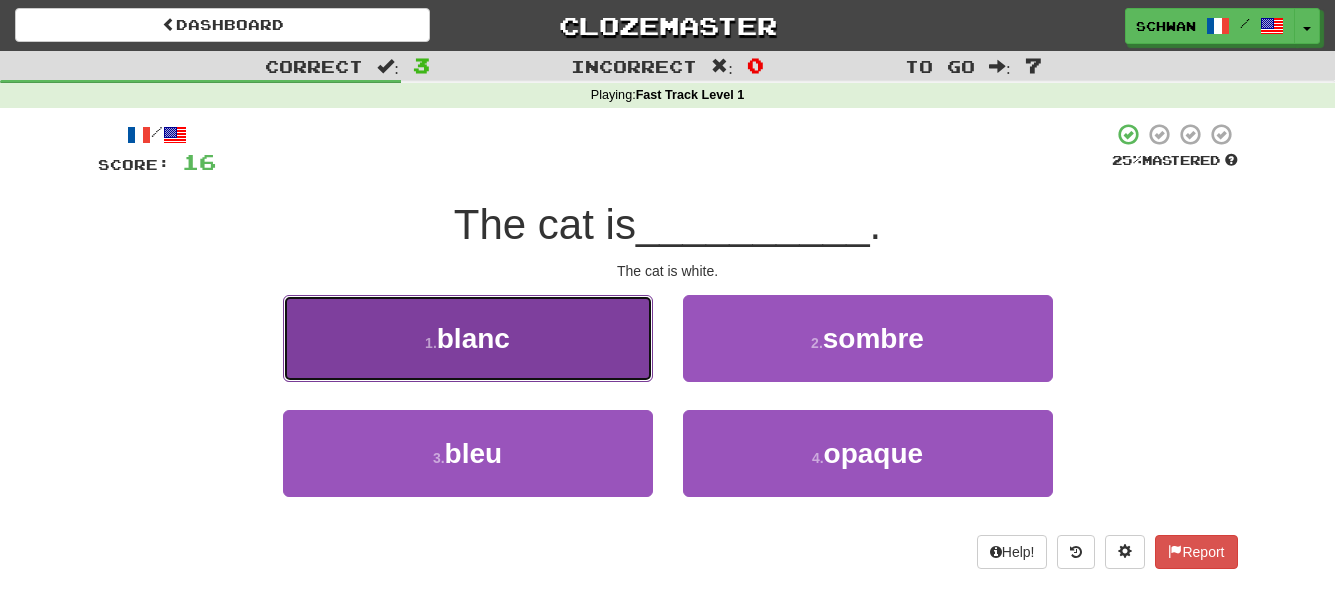 click on "1 .  blanc" at bounding box center [468, 338] 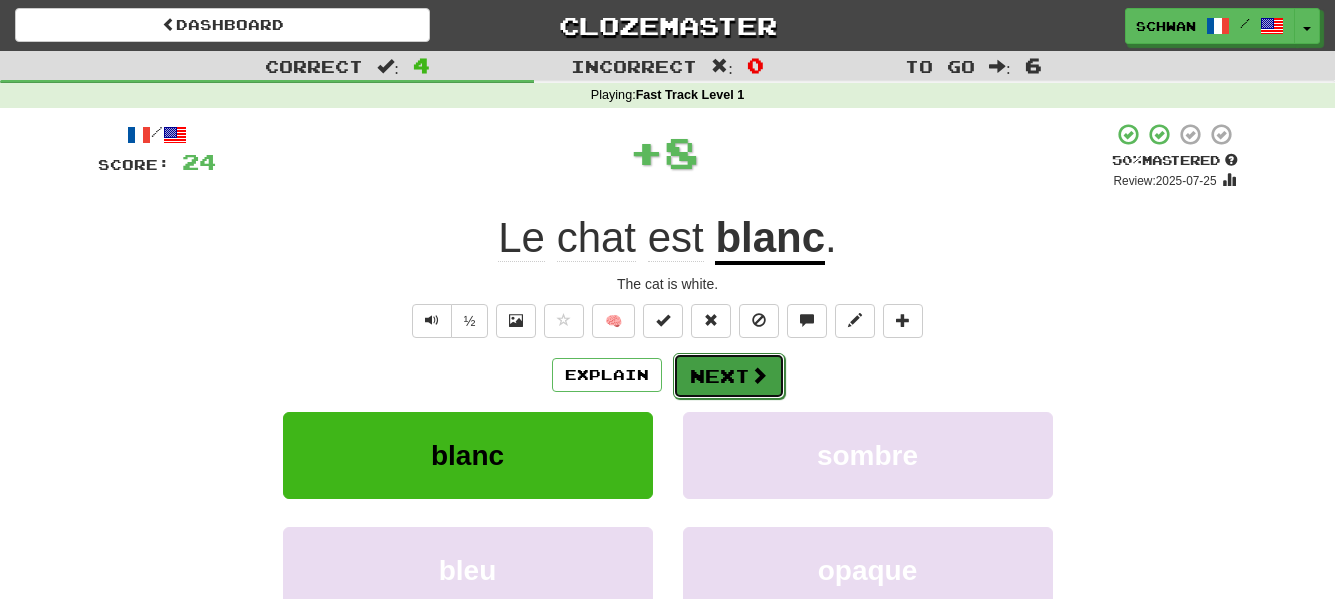 click on "Next" at bounding box center [729, 376] 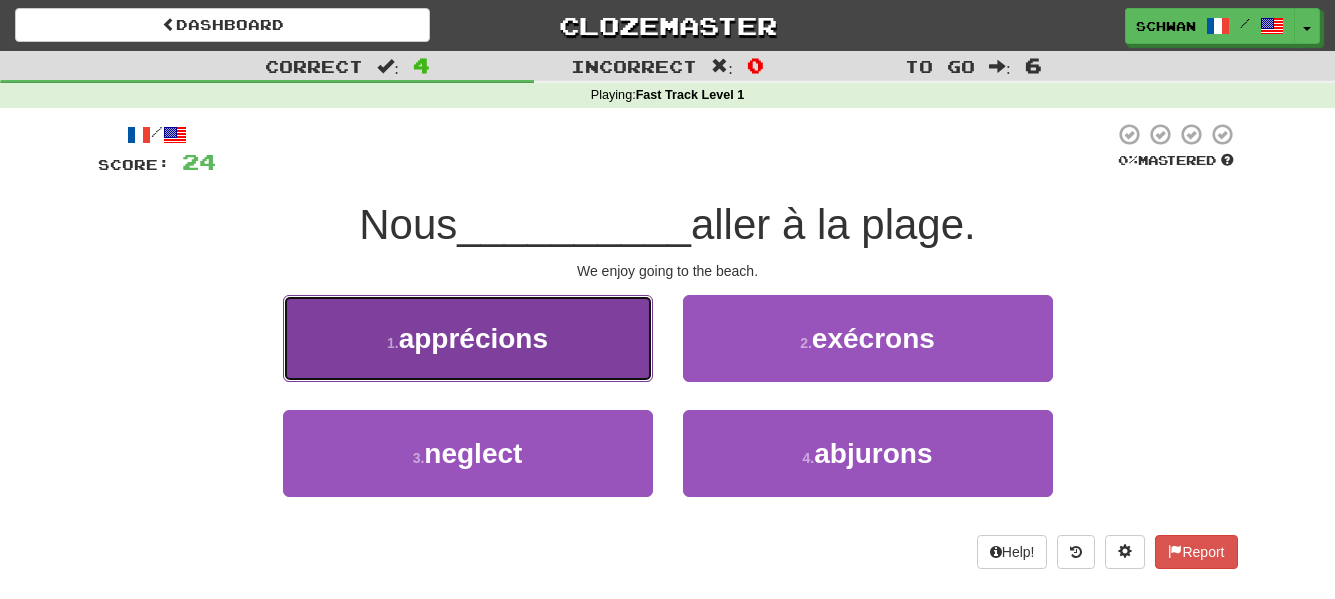 click on "1 .  apprécions" at bounding box center (468, 338) 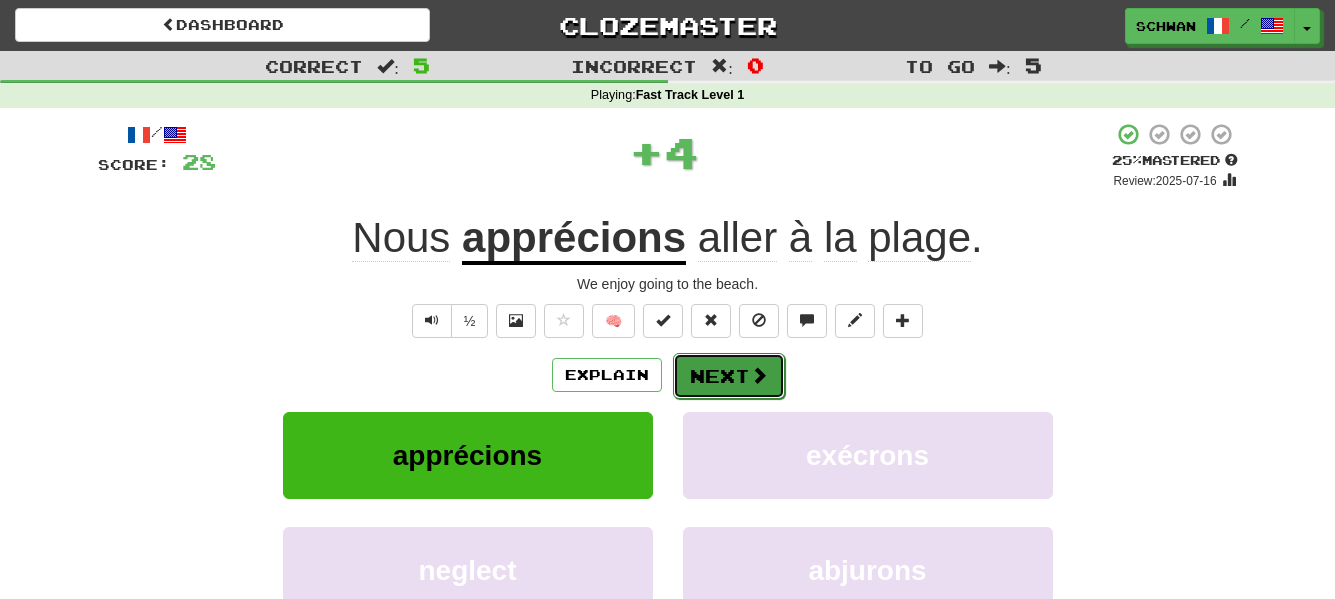 click on "Next" at bounding box center [729, 376] 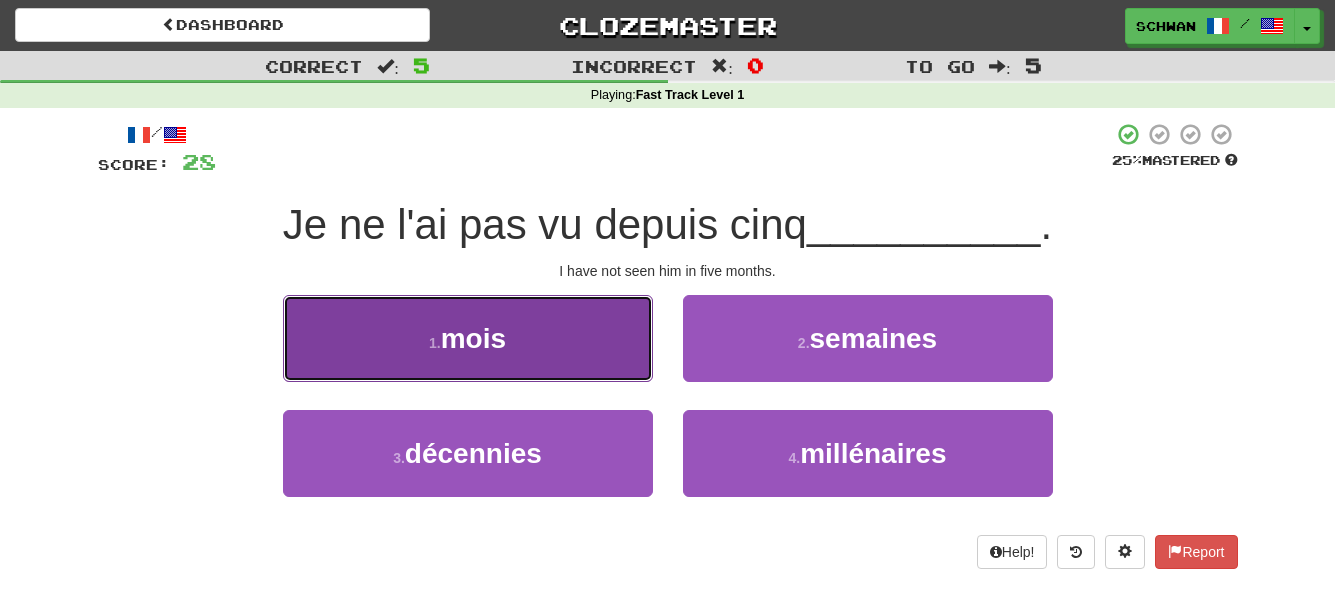 click on "1 .  mois" at bounding box center (468, 338) 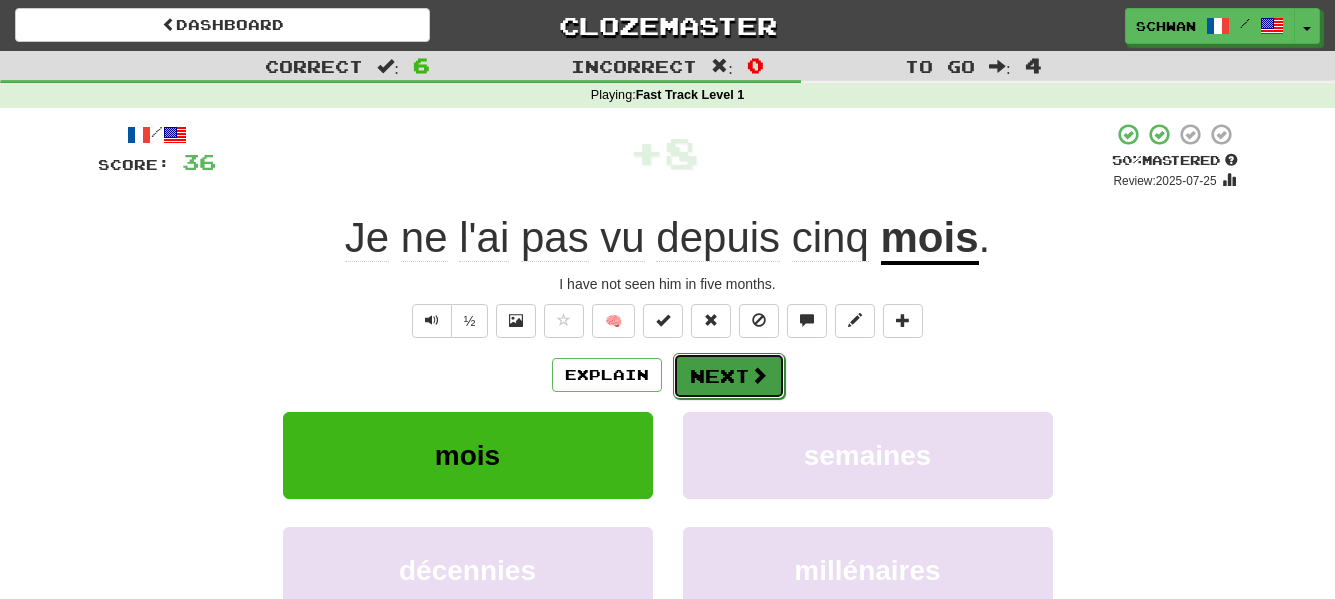 click on "Next" at bounding box center (729, 376) 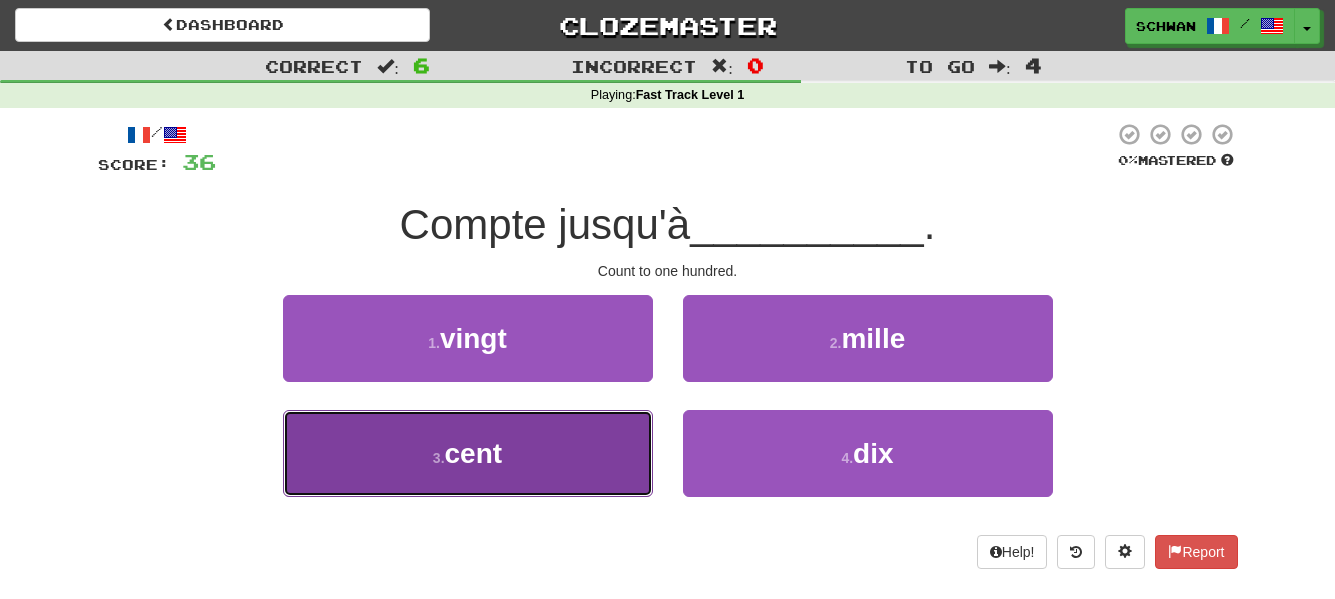 click on "3 .  cent" at bounding box center [468, 453] 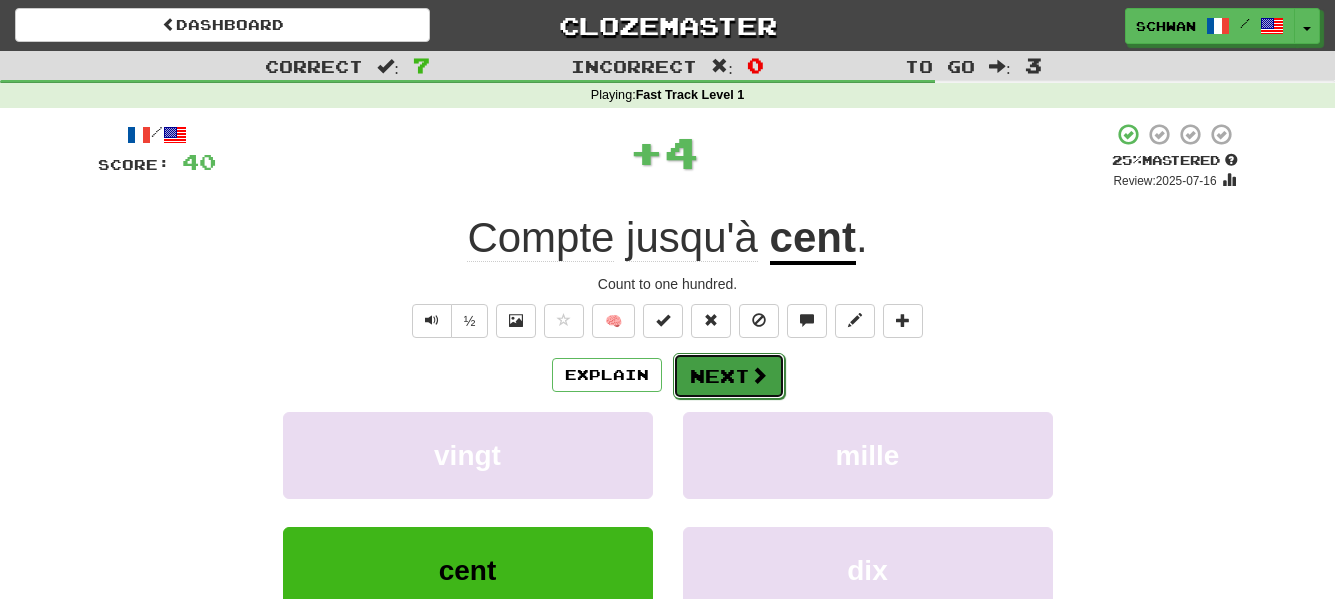 click on "Next" at bounding box center (729, 376) 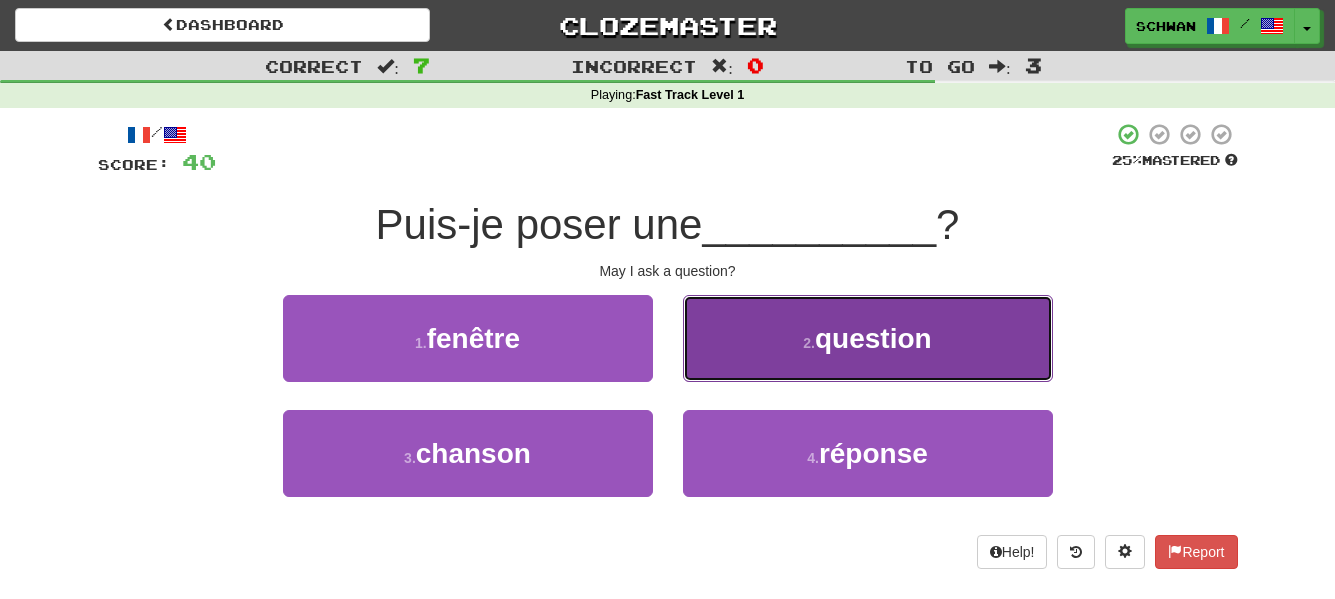 click on "2 .  question" at bounding box center (868, 338) 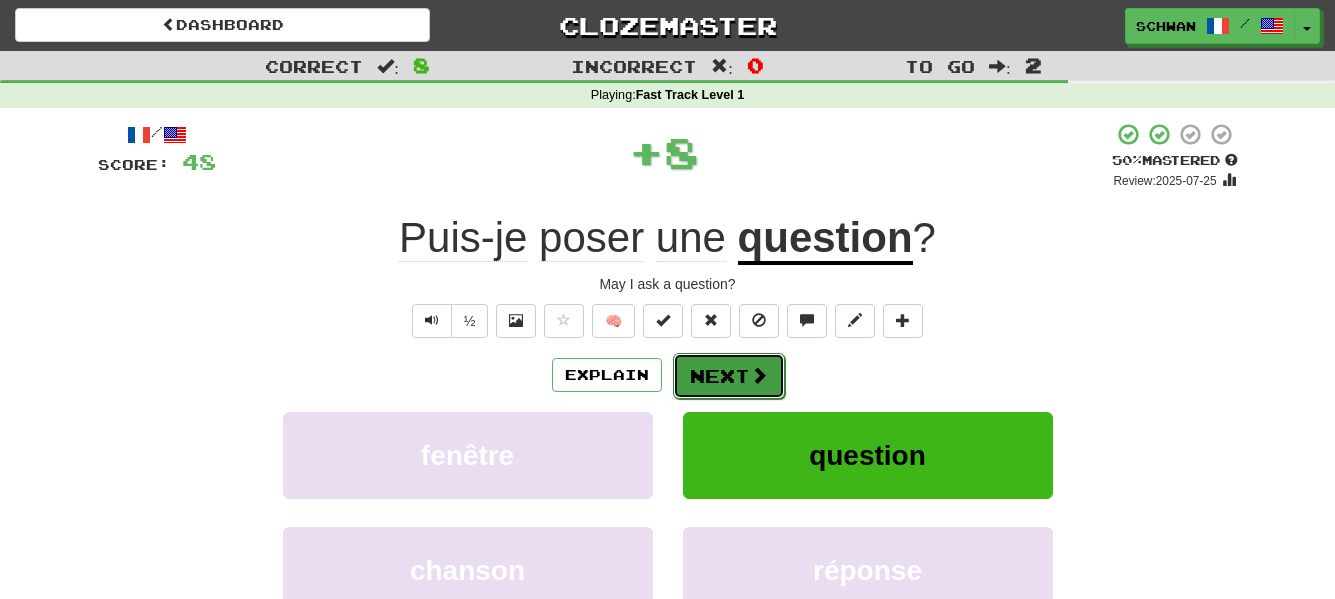 click on "Next" at bounding box center (729, 376) 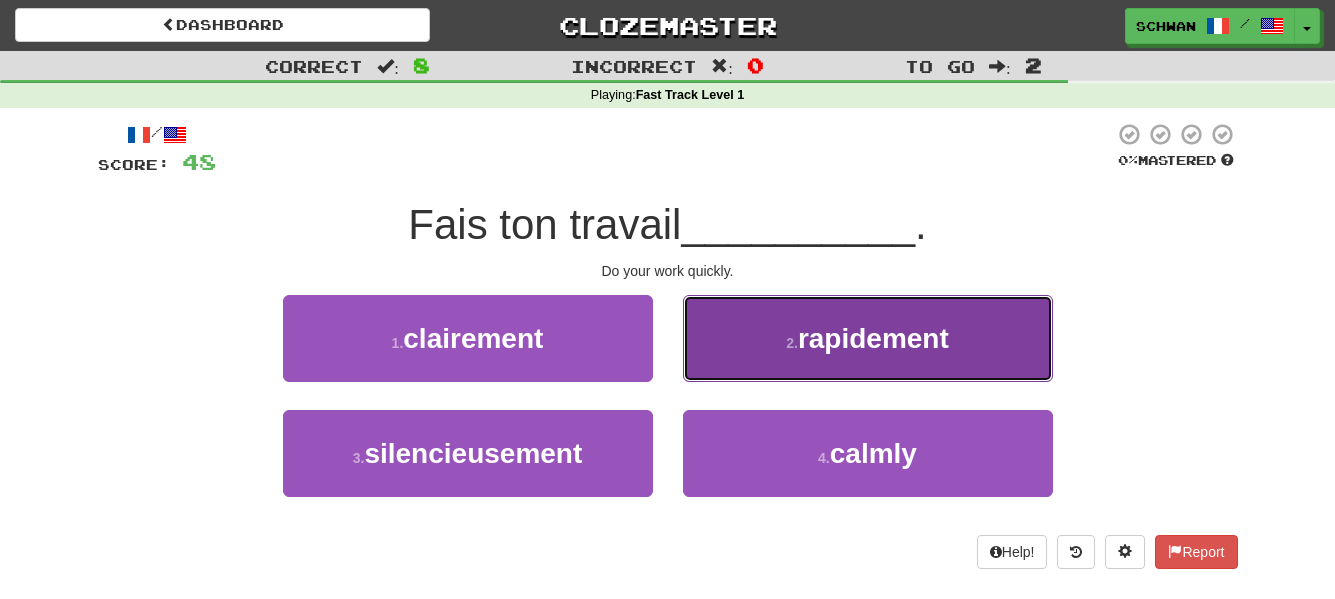 click on "2 .  rapidement" at bounding box center (868, 338) 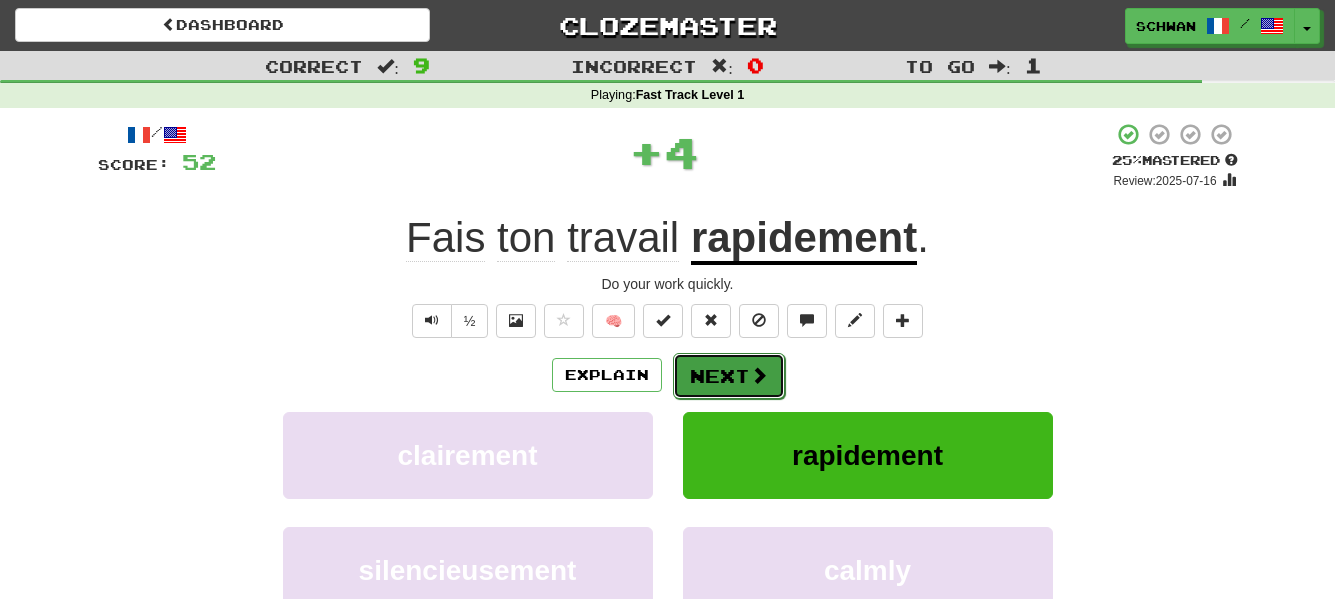 click on "Next" at bounding box center [729, 376] 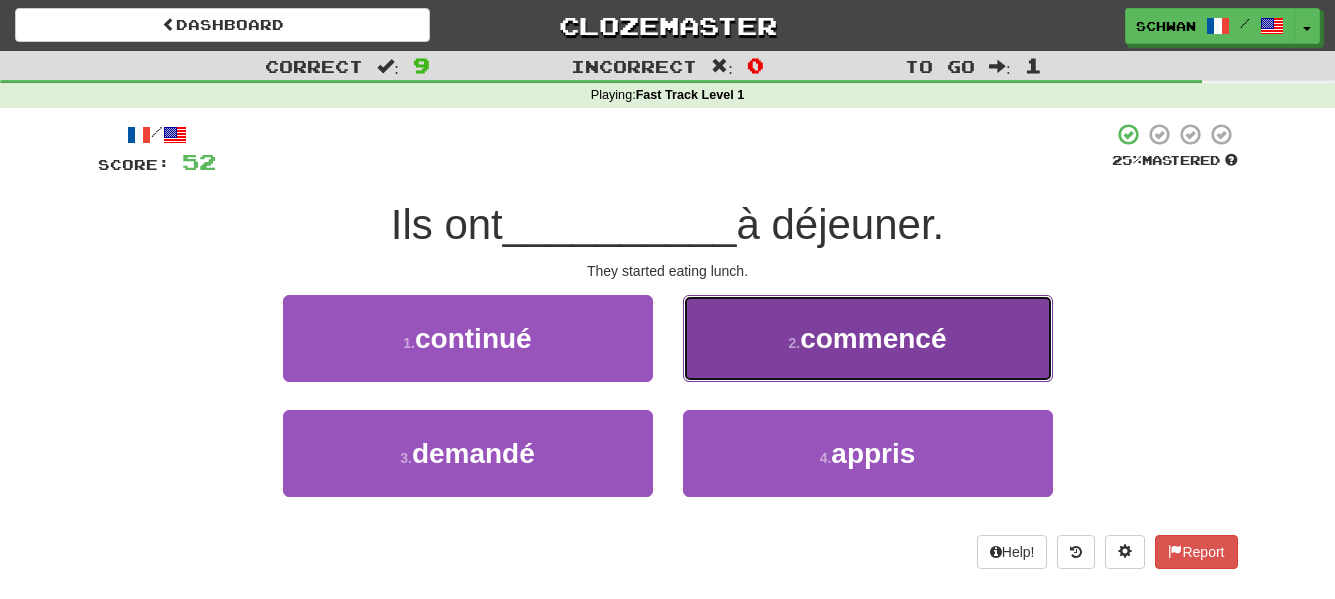 click on "commencé" at bounding box center (873, 338) 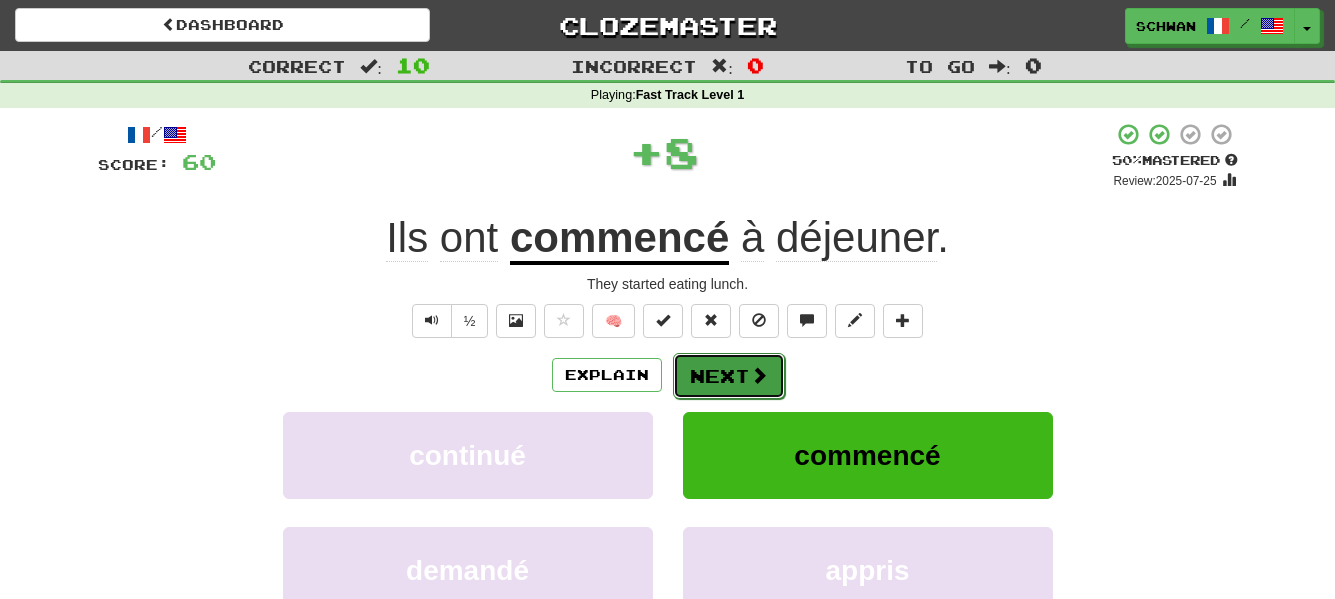 click on "Next" at bounding box center [729, 376] 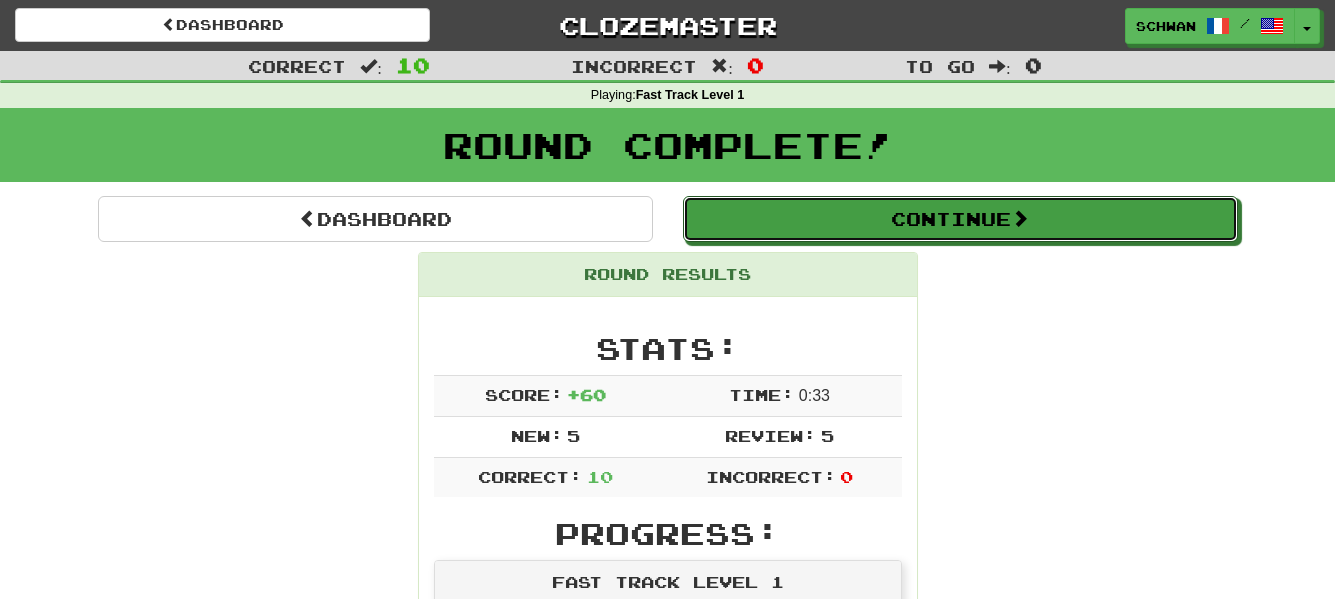 click on "Continue" at bounding box center [960, 219] 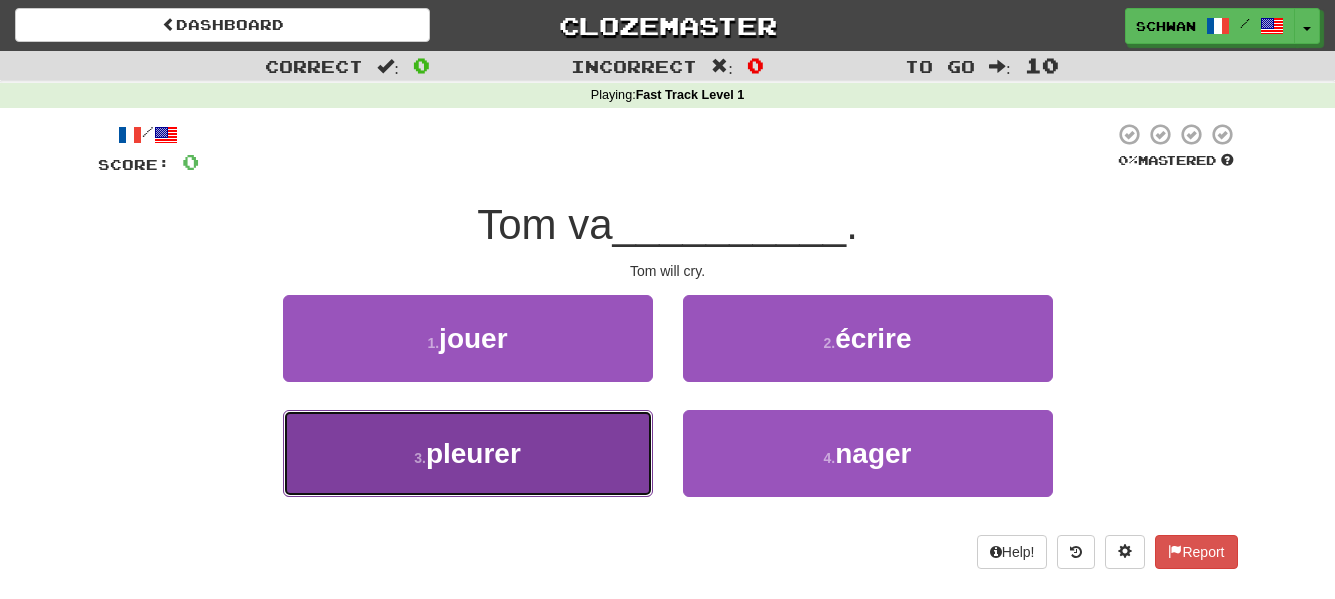 click on "cry" at bounding box center [468, 453] 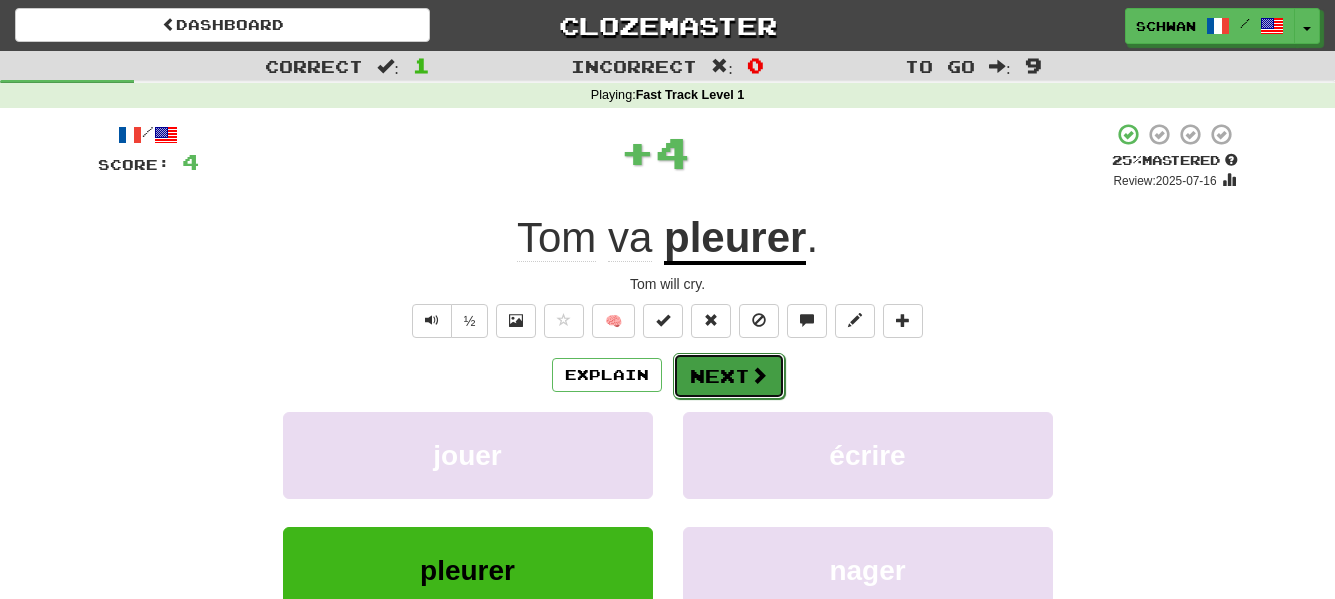 click on "Next" at bounding box center [729, 376] 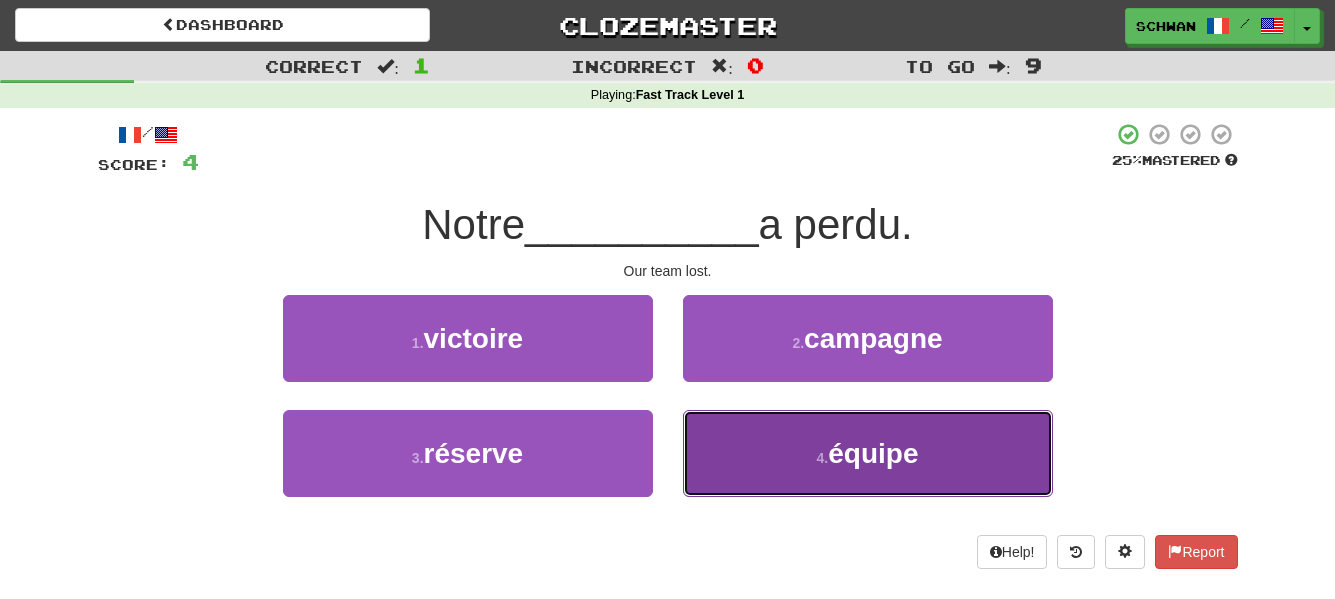 click on "team" at bounding box center (868, 453) 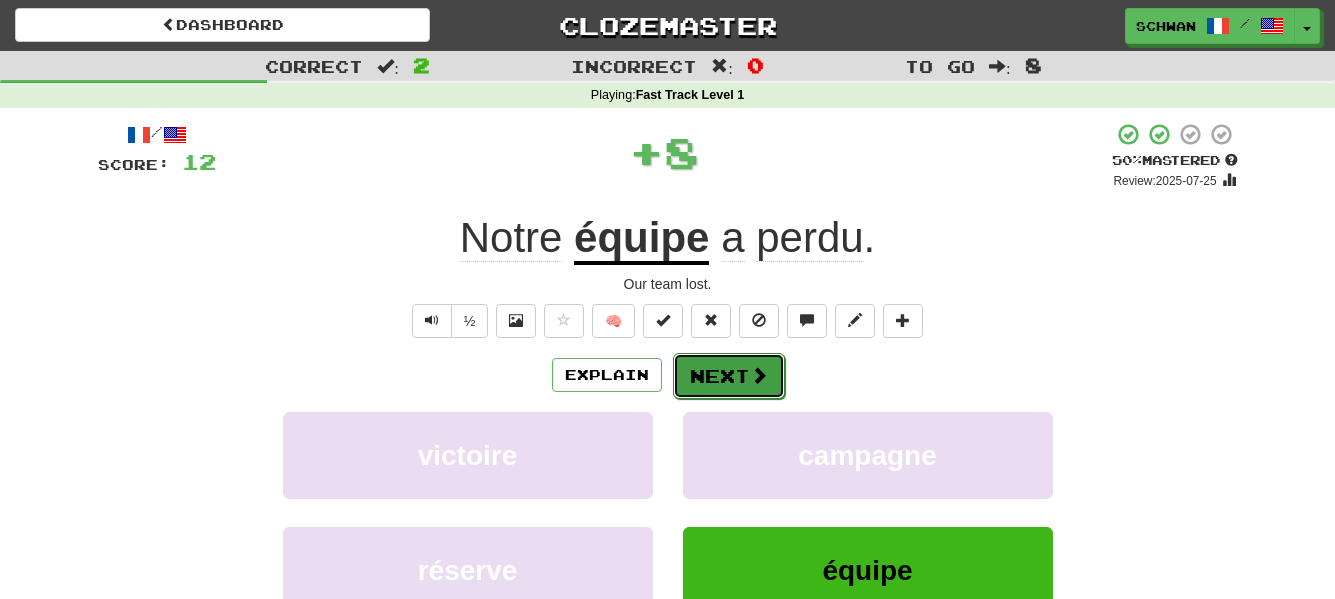 click on "Next" at bounding box center [729, 376] 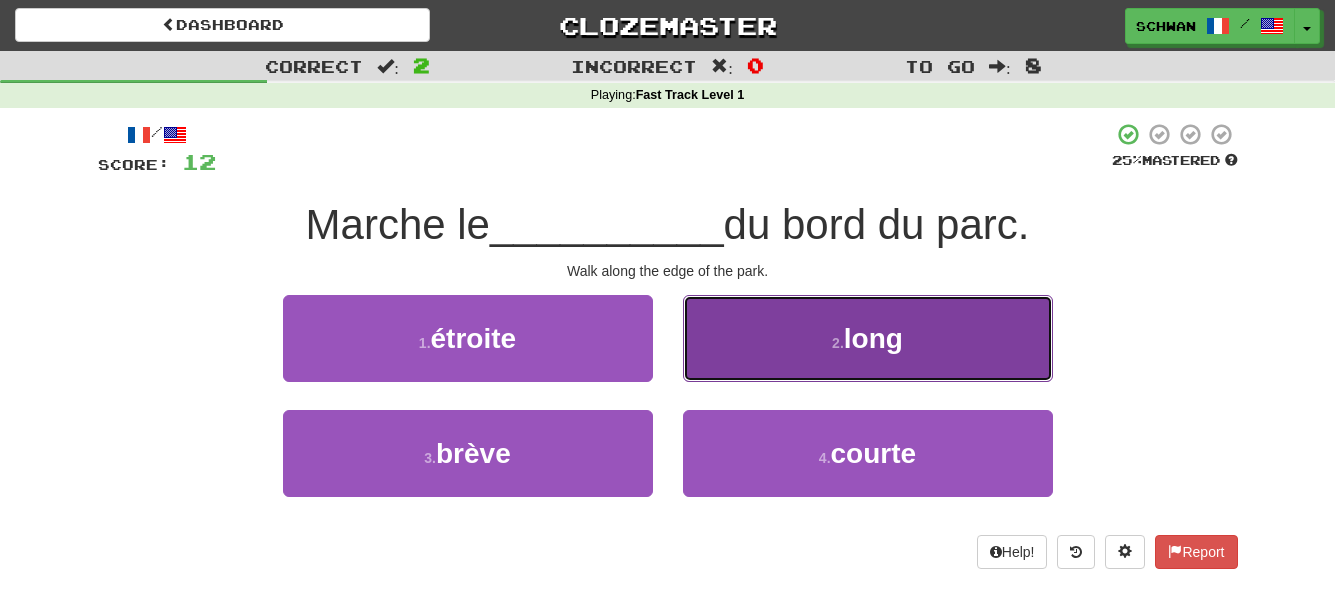click on "2 .  long" at bounding box center (868, 338) 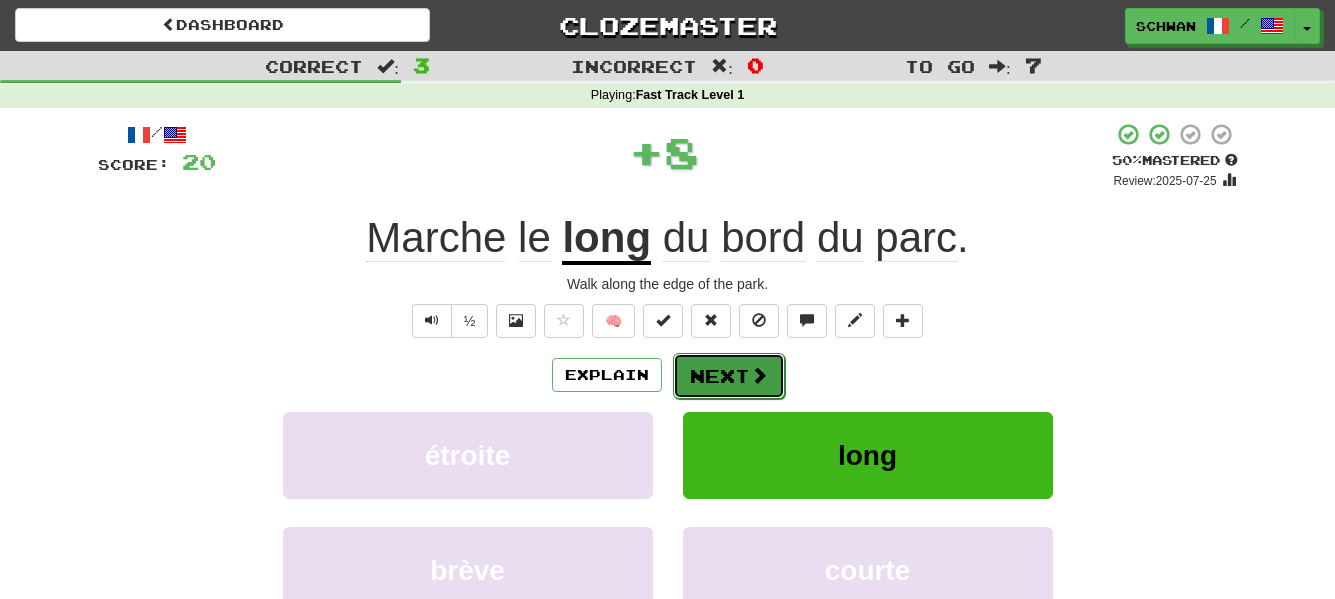 click on "Next" at bounding box center (729, 376) 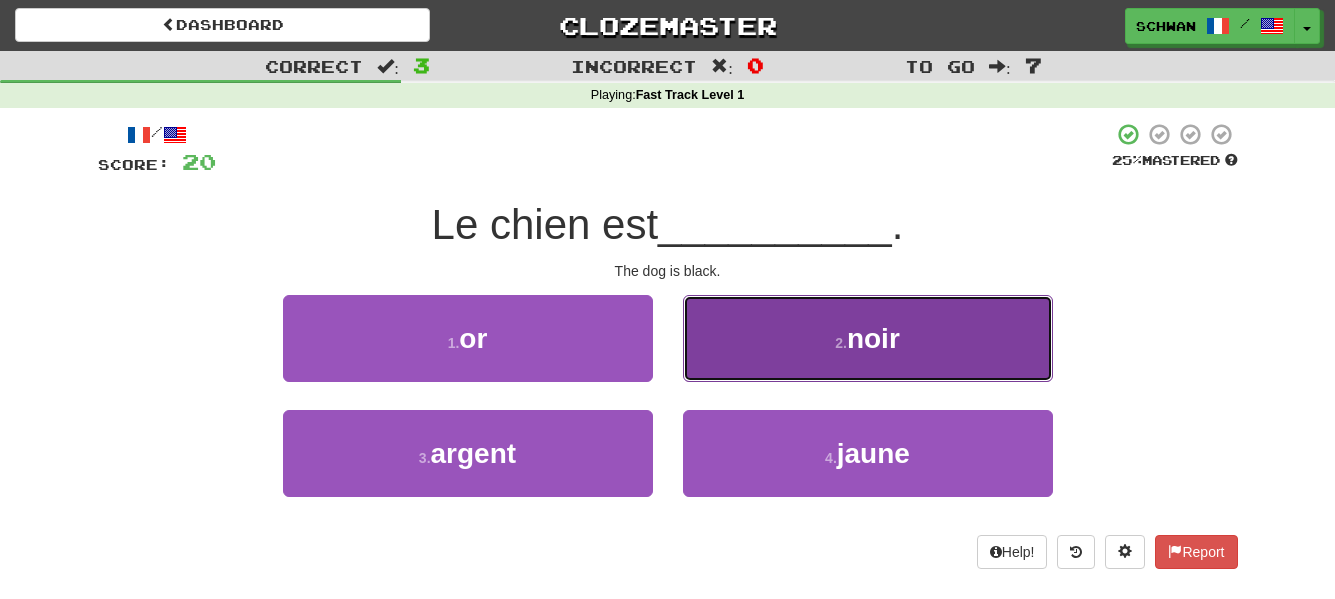click on "[NUMBER] . noir" at bounding box center [868, 338] 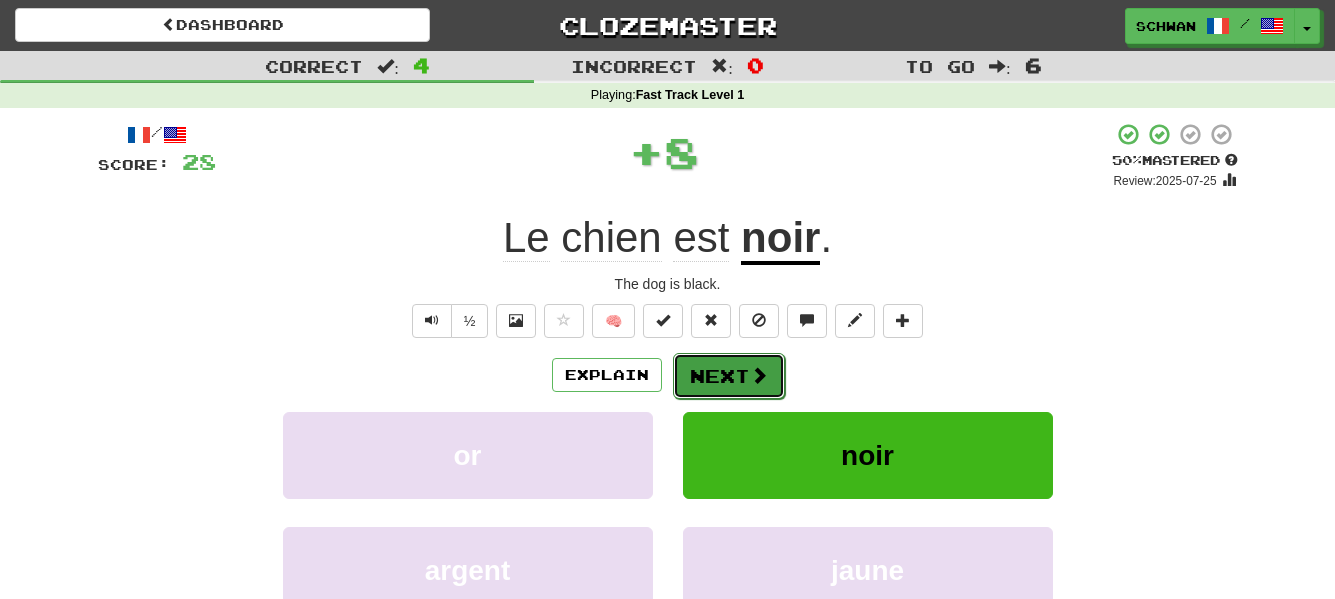 click on "Next" at bounding box center (729, 376) 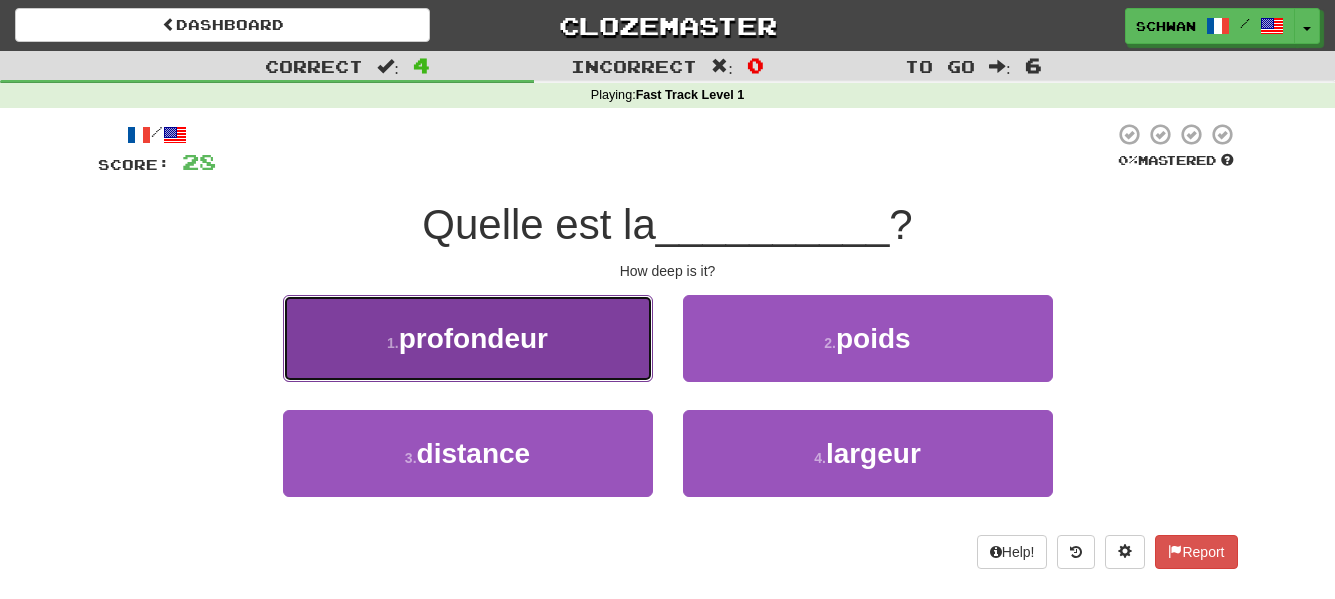 click on "1 .  profondeur" at bounding box center (468, 338) 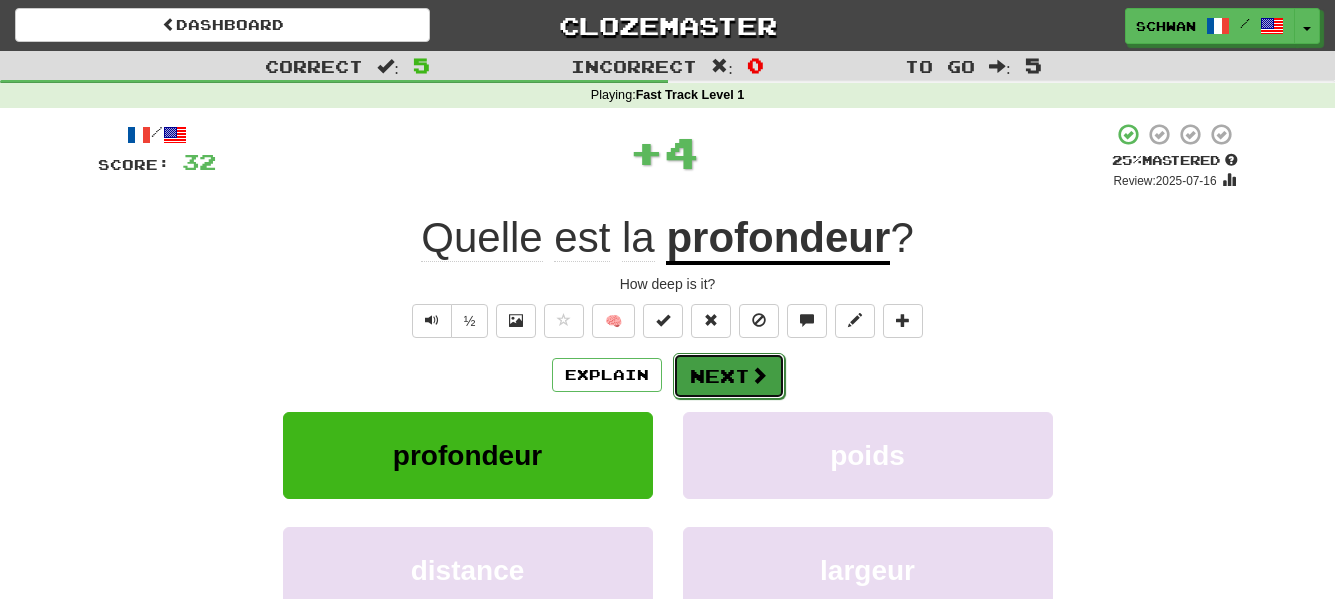 click on "Next" at bounding box center (729, 376) 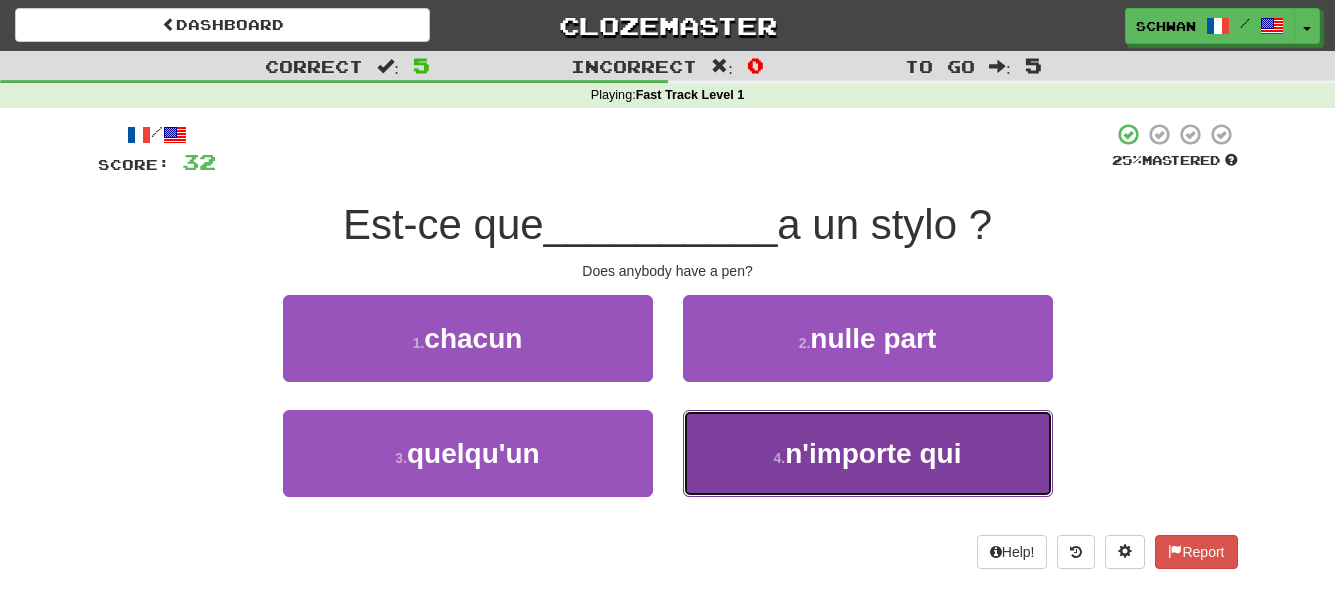 click on "4 .  n'importe qui" at bounding box center [868, 453] 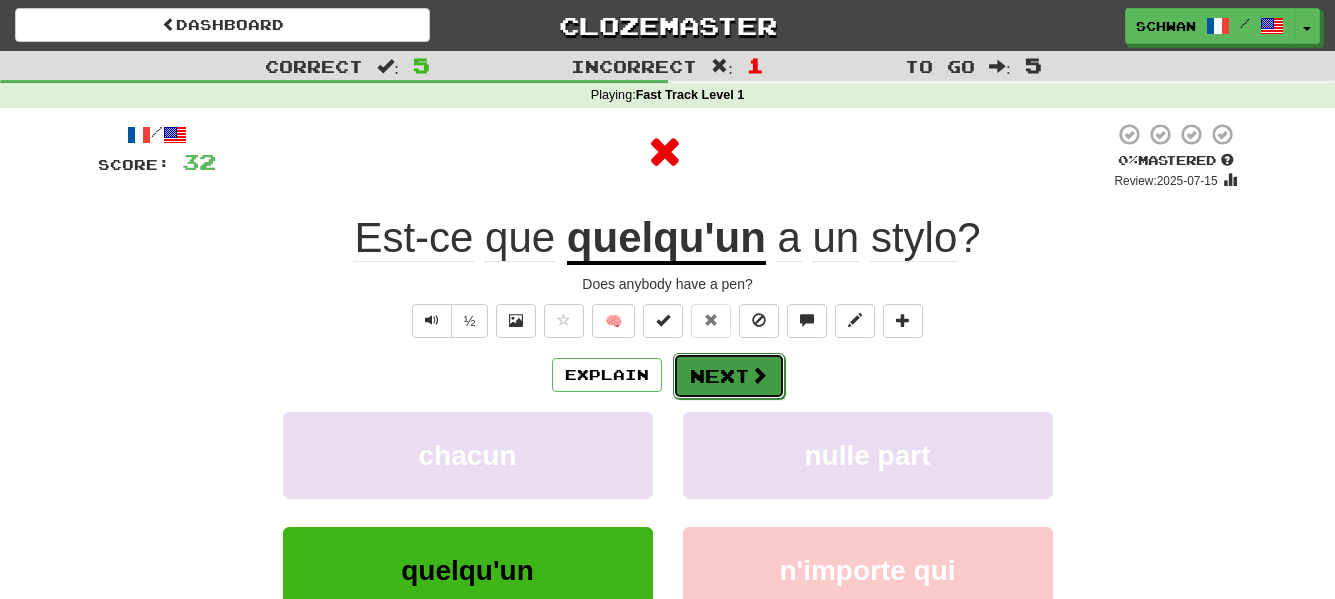 click on "Next" at bounding box center (729, 376) 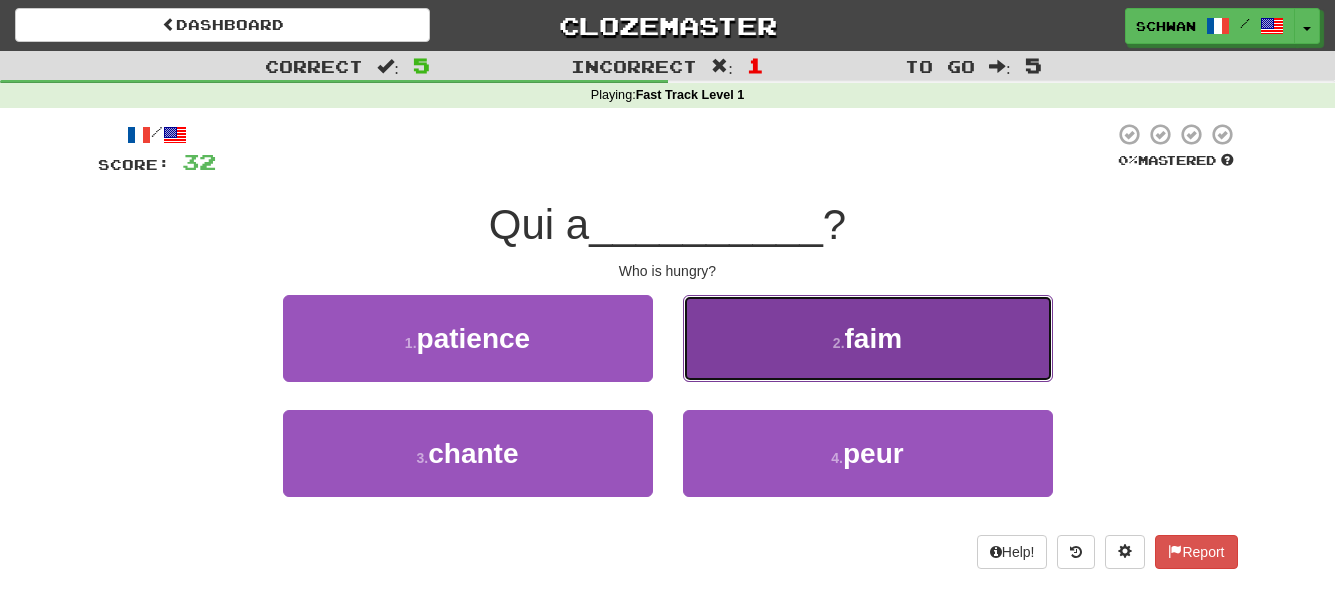 click on "2 .  faim" at bounding box center [868, 338] 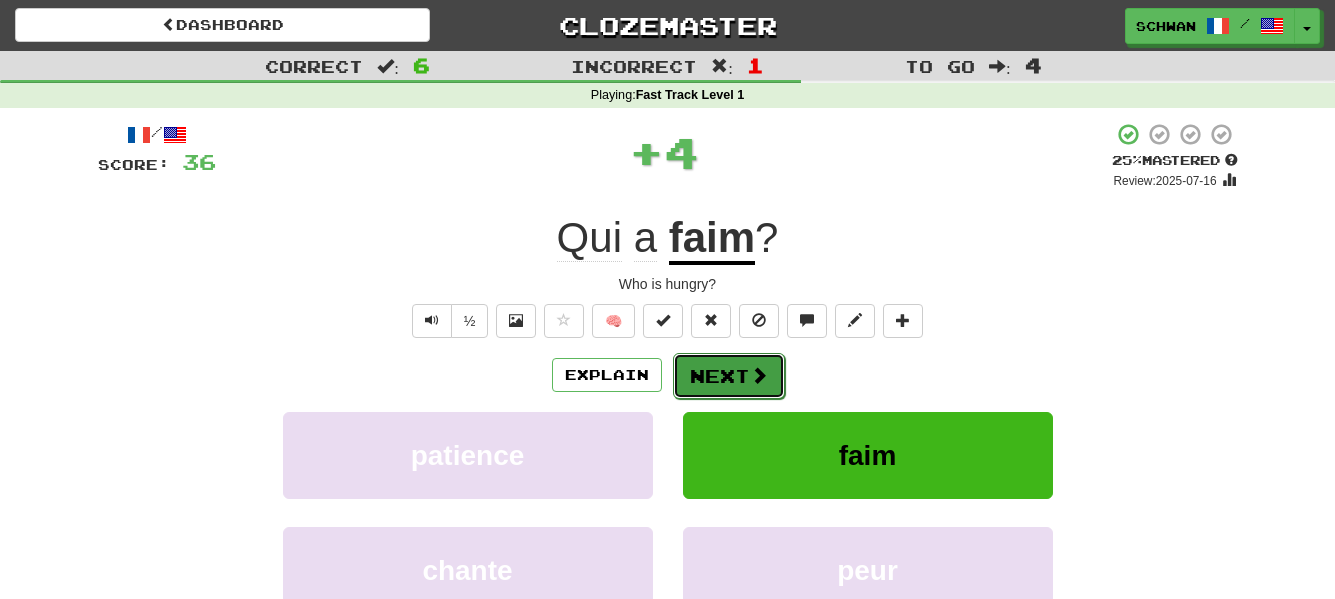 click at bounding box center [759, 375] 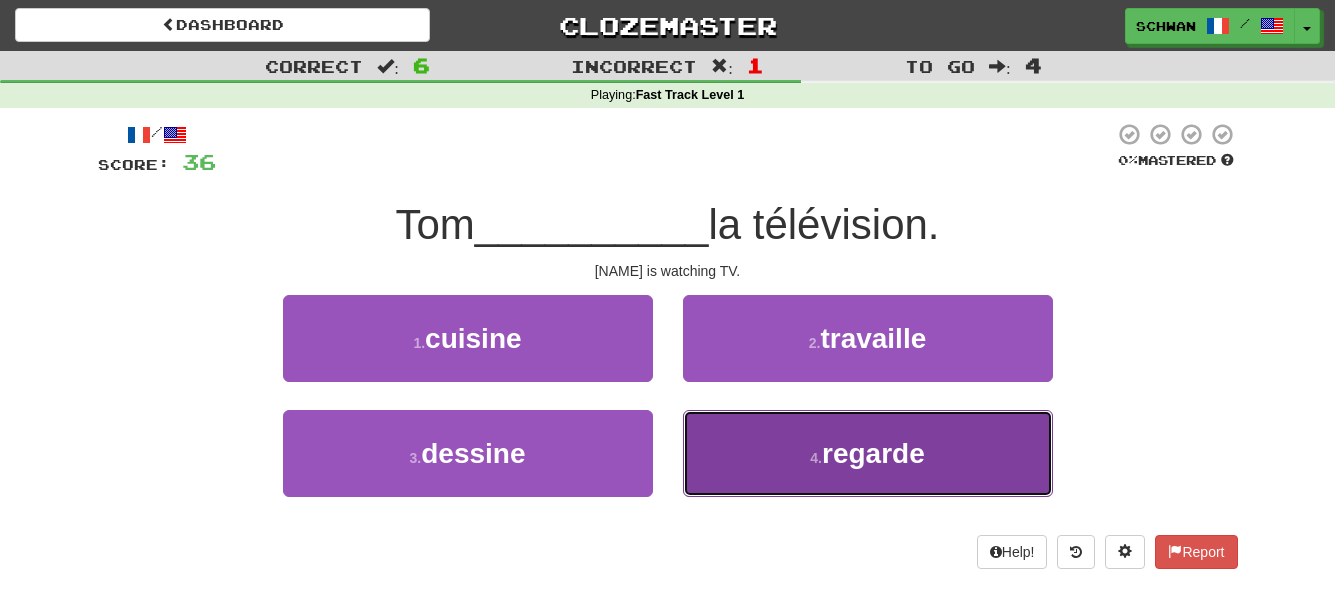 click on "4 .  regarde" at bounding box center [868, 453] 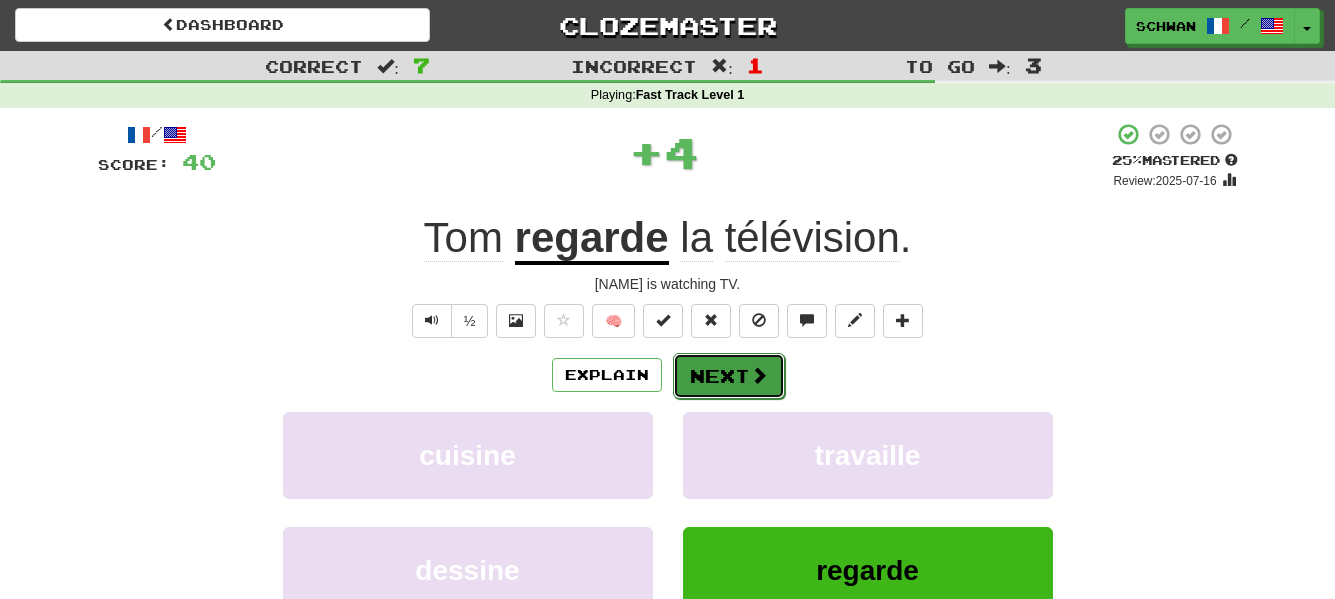 click on "Next" at bounding box center [729, 376] 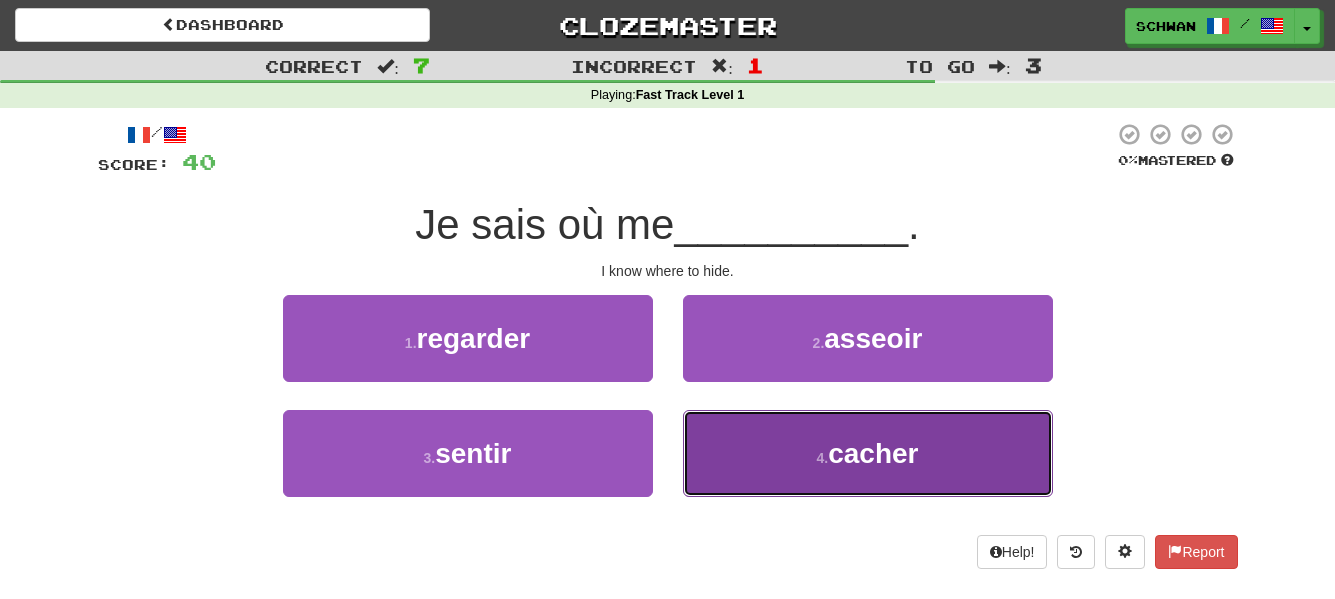 click on "4 .  cacher" at bounding box center [868, 453] 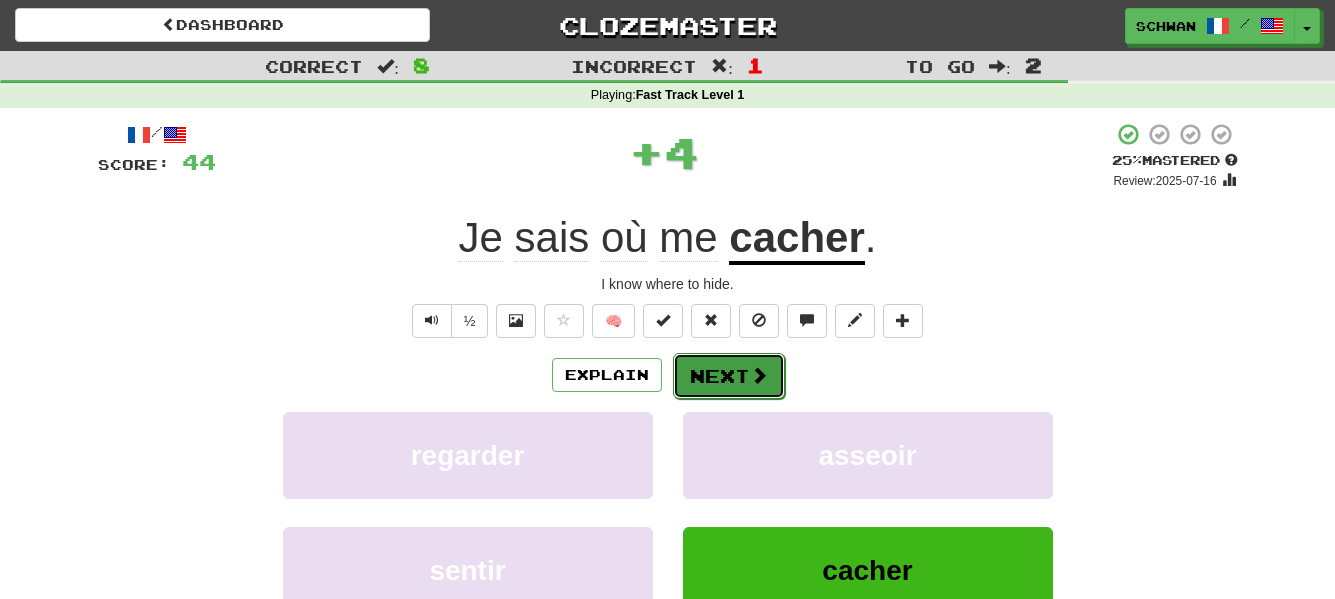 click on "Next" at bounding box center (729, 376) 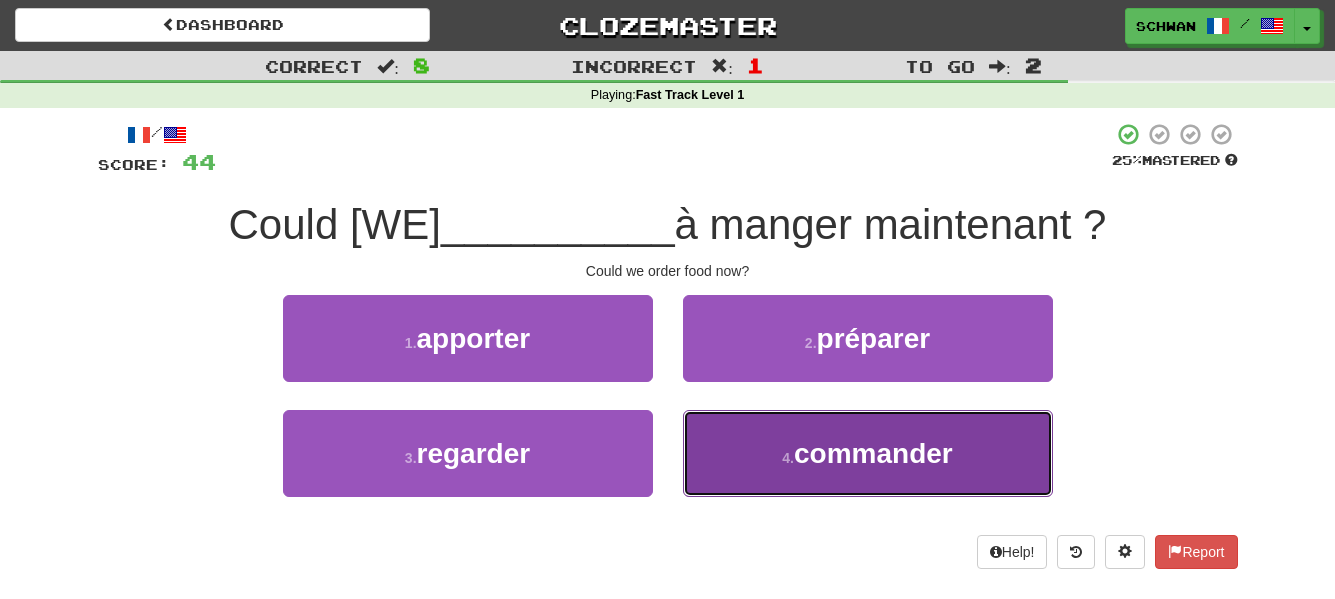 click on "commander" at bounding box center (873, 453) 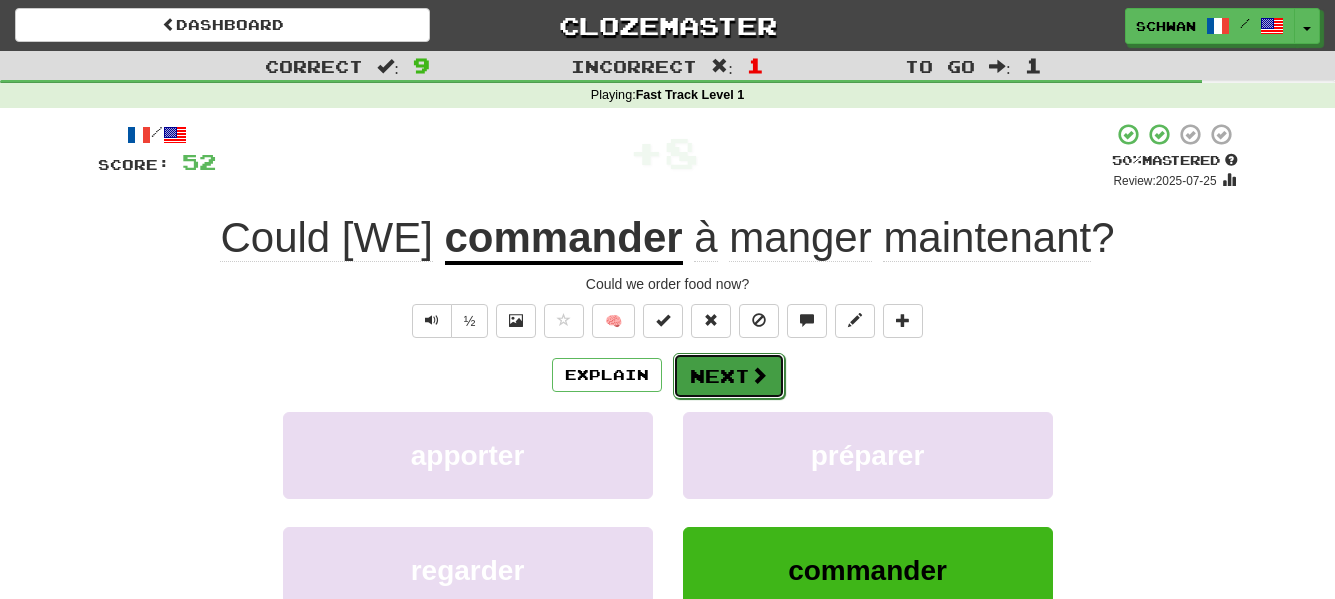 click on "Next" at bounding box center (729, 376) 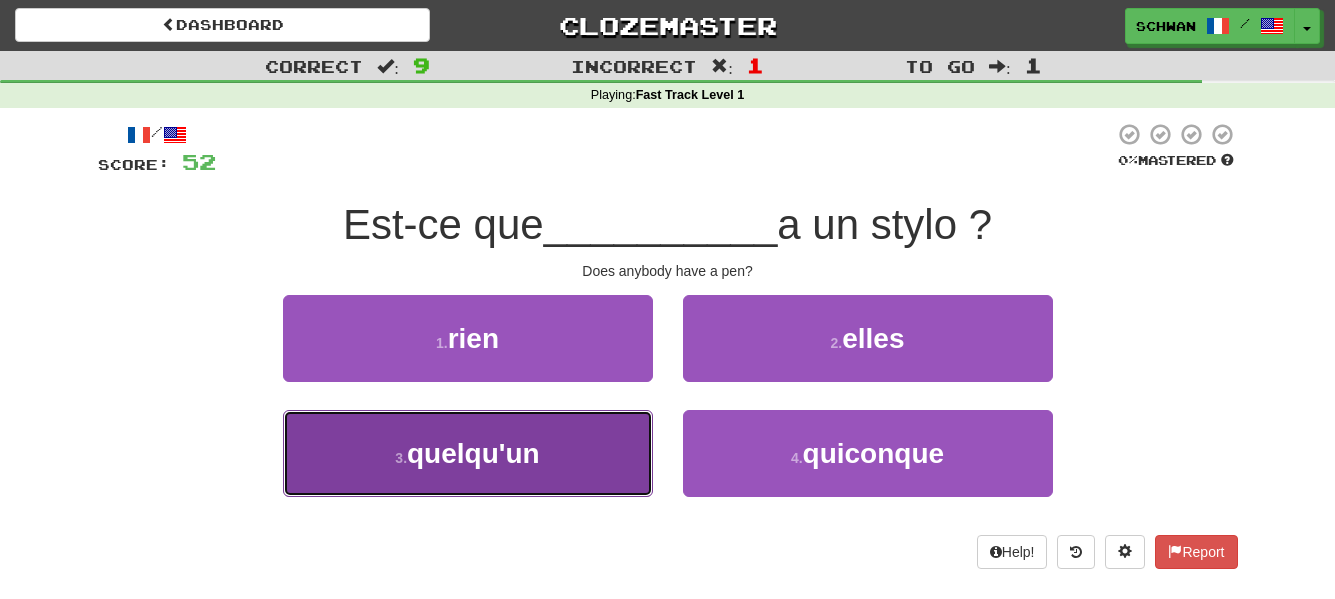 click on "quelqu'un" at bounding box center [473, 453] 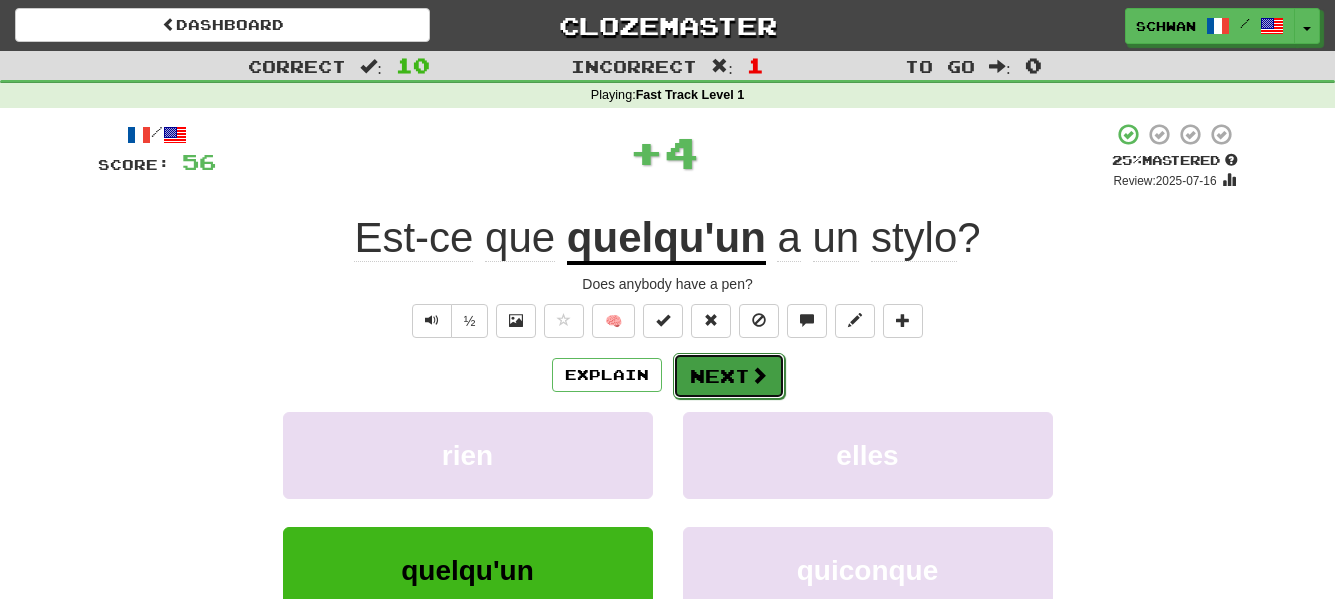 click on "Next" at bounding box center (729, 376) 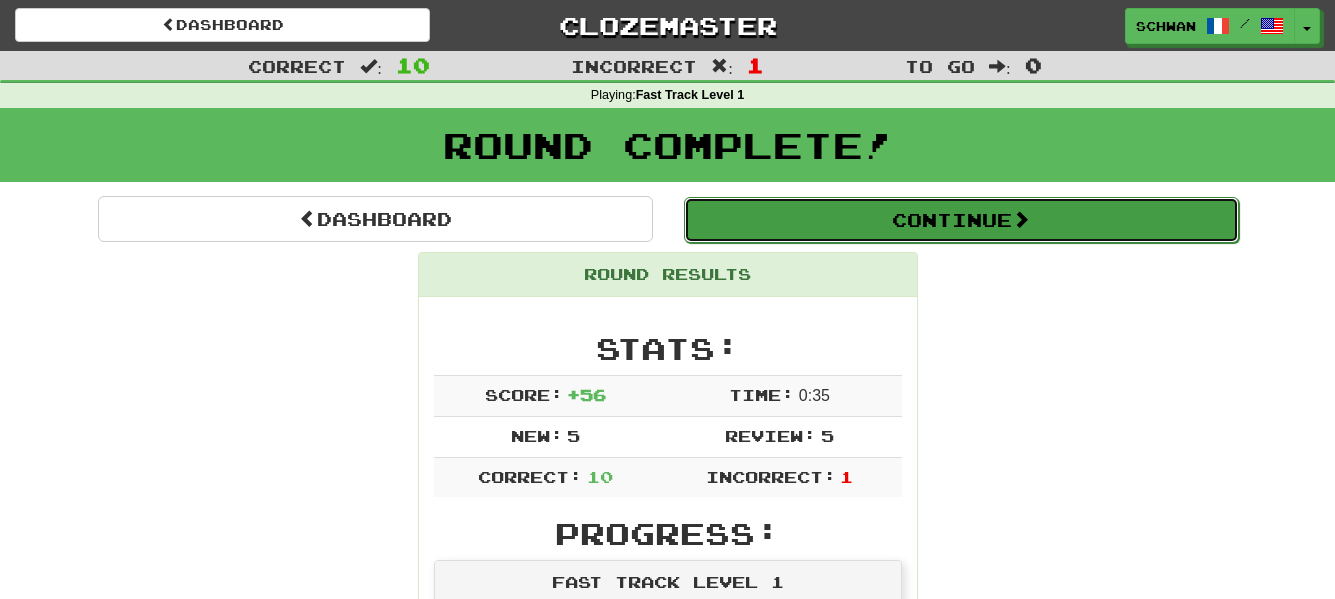 click on "Continue" at bounding box center (961, 220) 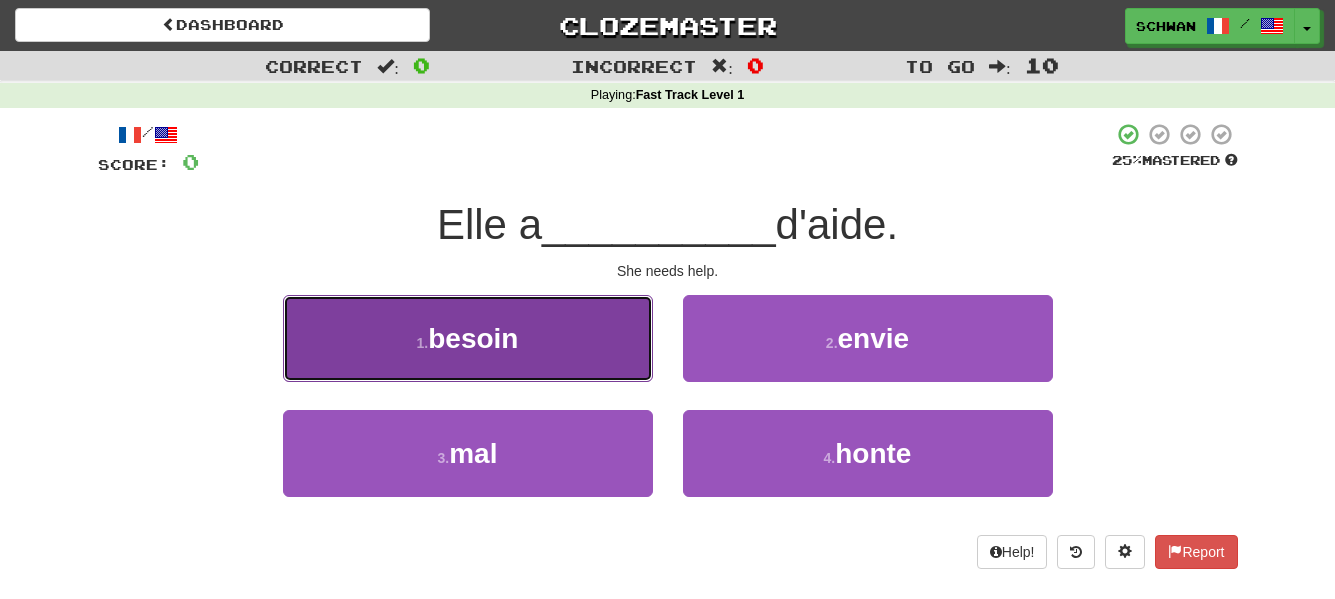 click on "1 .  besoin" at bounding box center [468, 338] 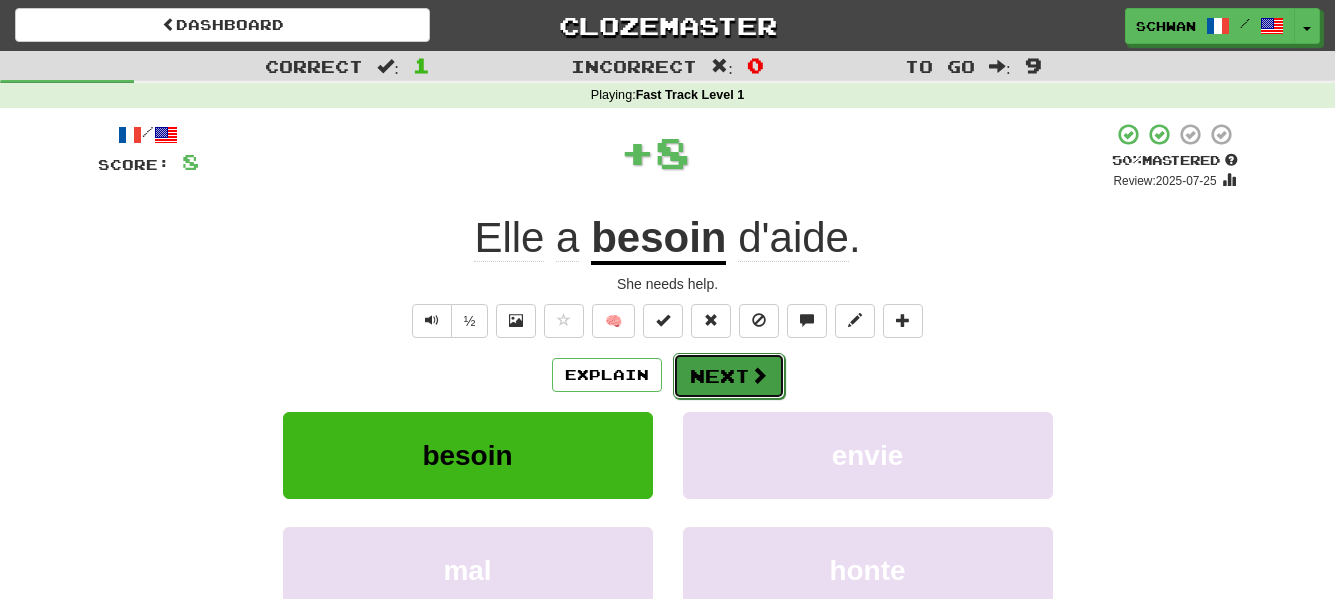 click on "Next" at bounding box center [729, 376] 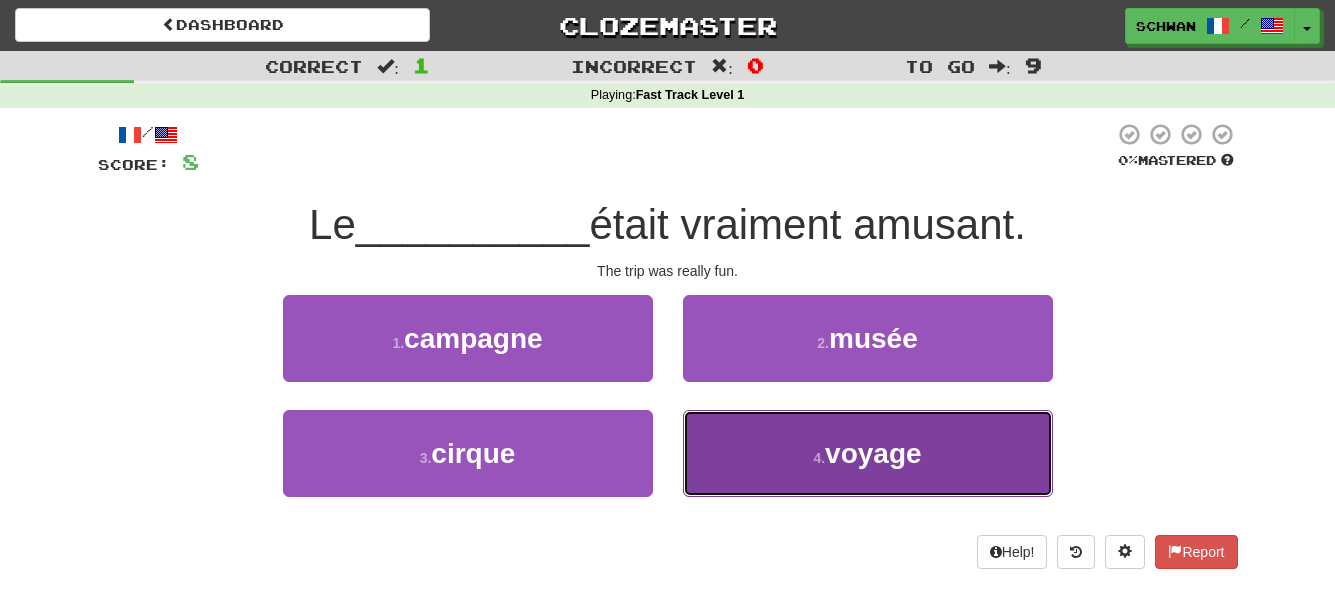 click on "voyage" at bounding box center (873, 453) 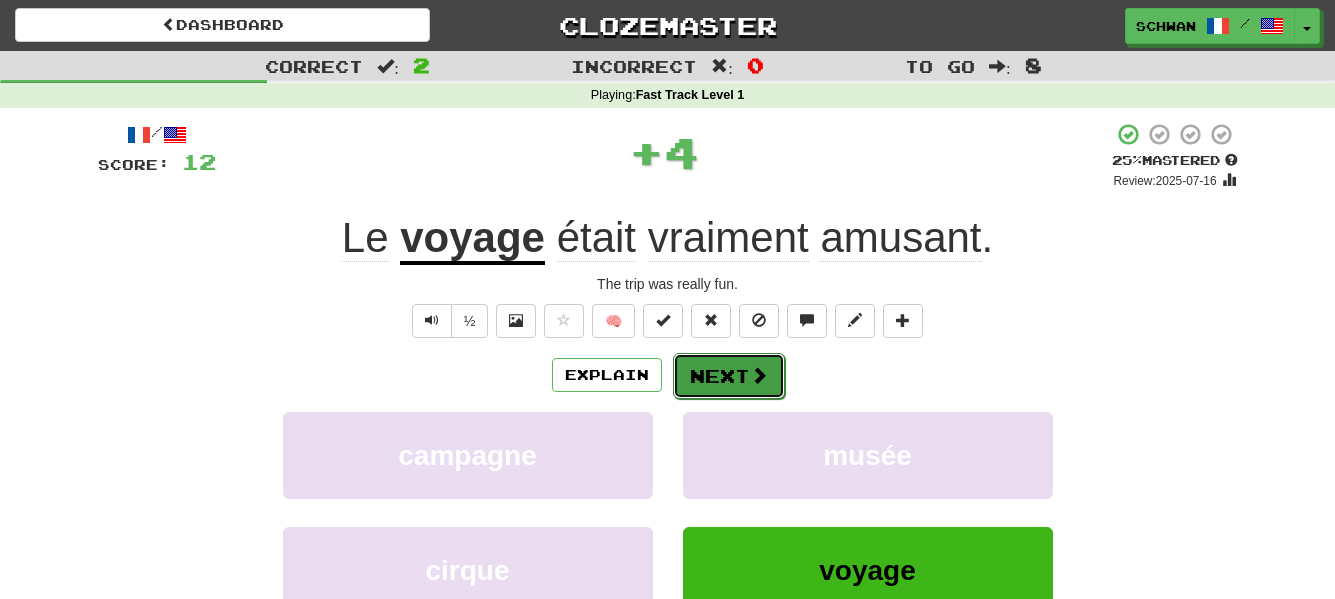 click on "Next" at bounding box center (729, 376) 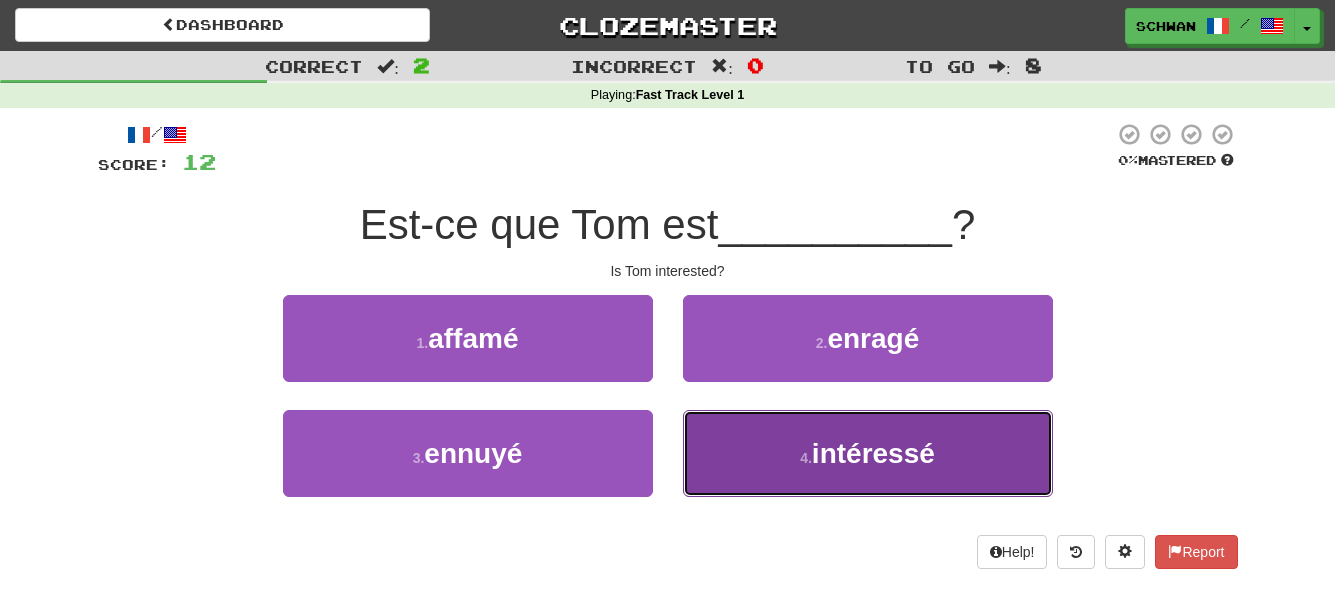 click on "intéressé" at bounding box center [873, 453] 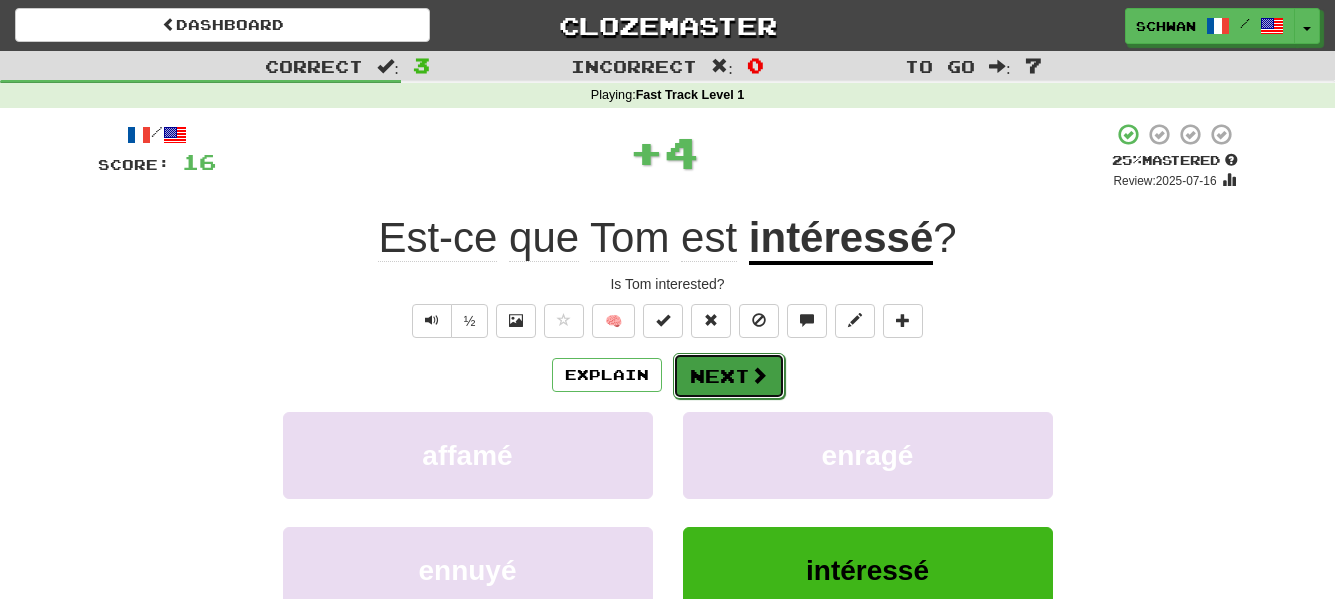 click on "Next" at bounding box center [729, 376] 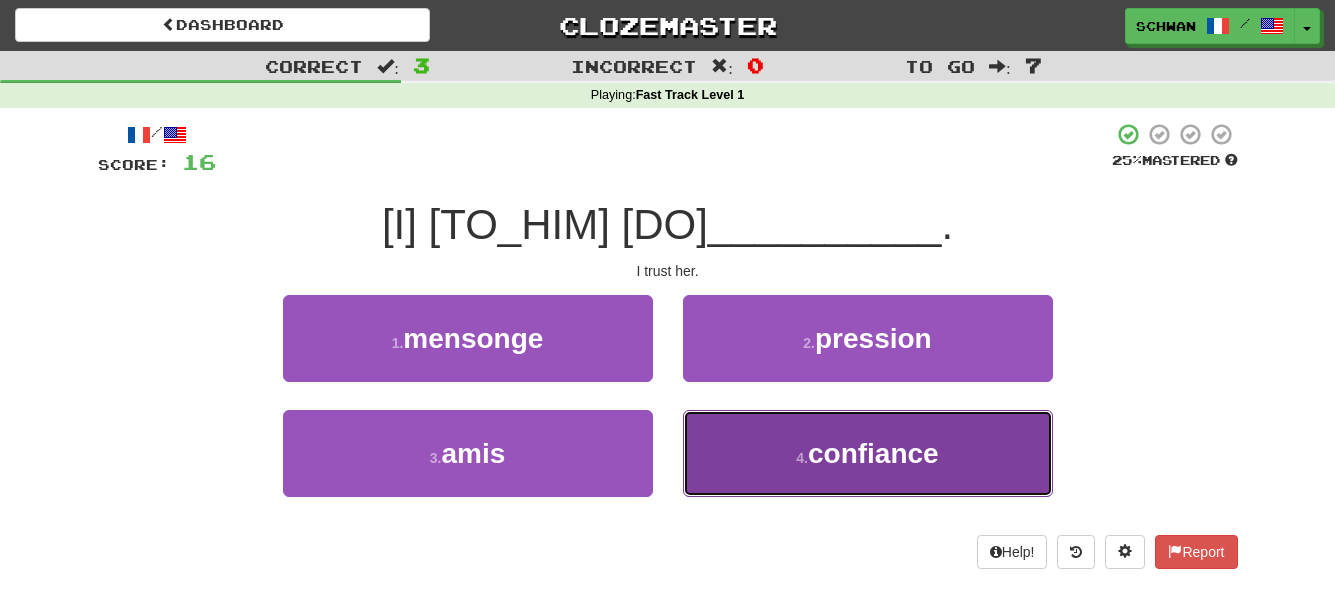 click on "confiance" at bounding box center [873, 453] 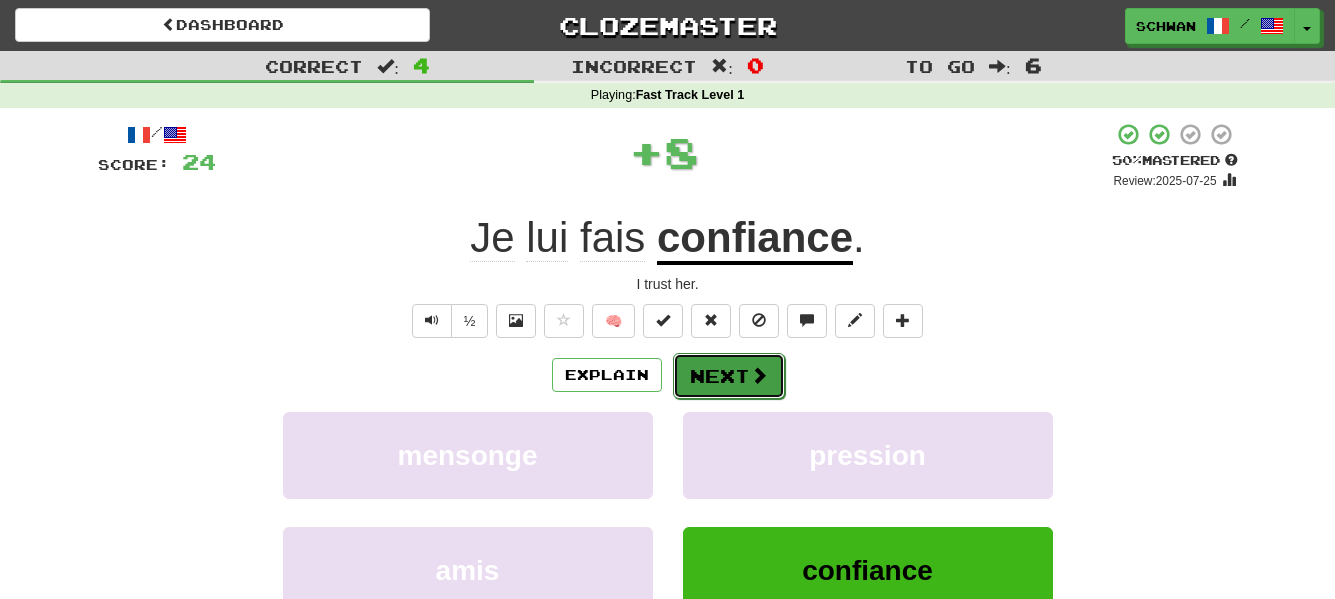 click on "Next" at bounding box center (729, 376) 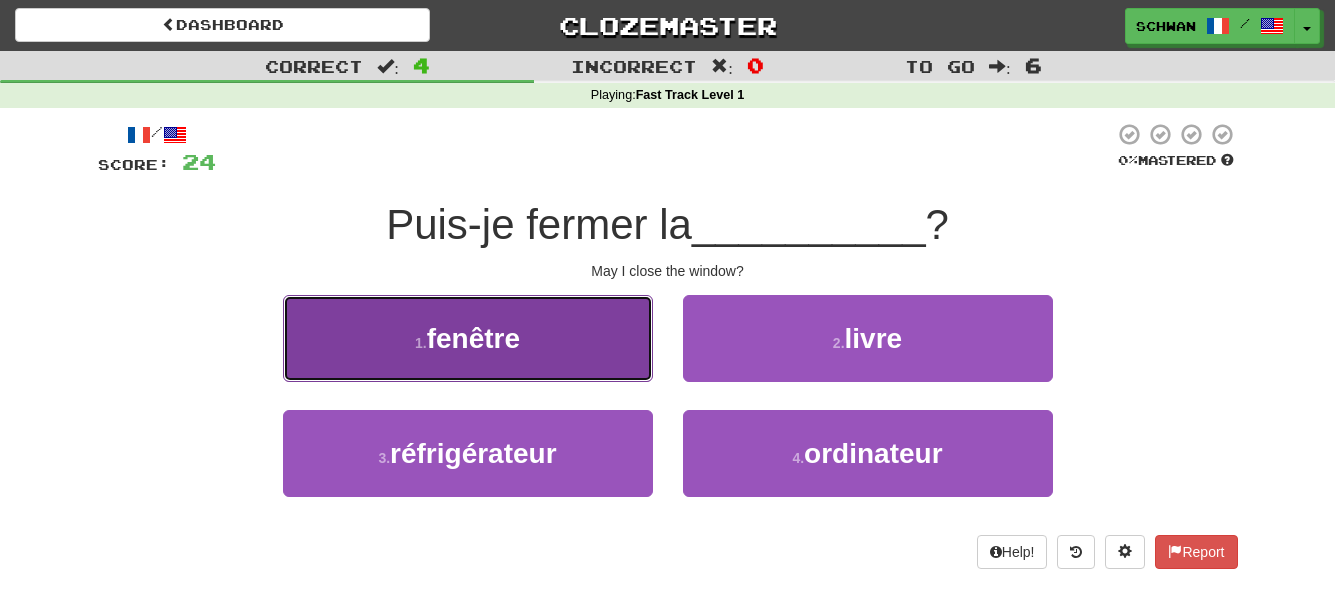 click on "[NUMBER] . fenêtre" at bounding box center [468, 338] 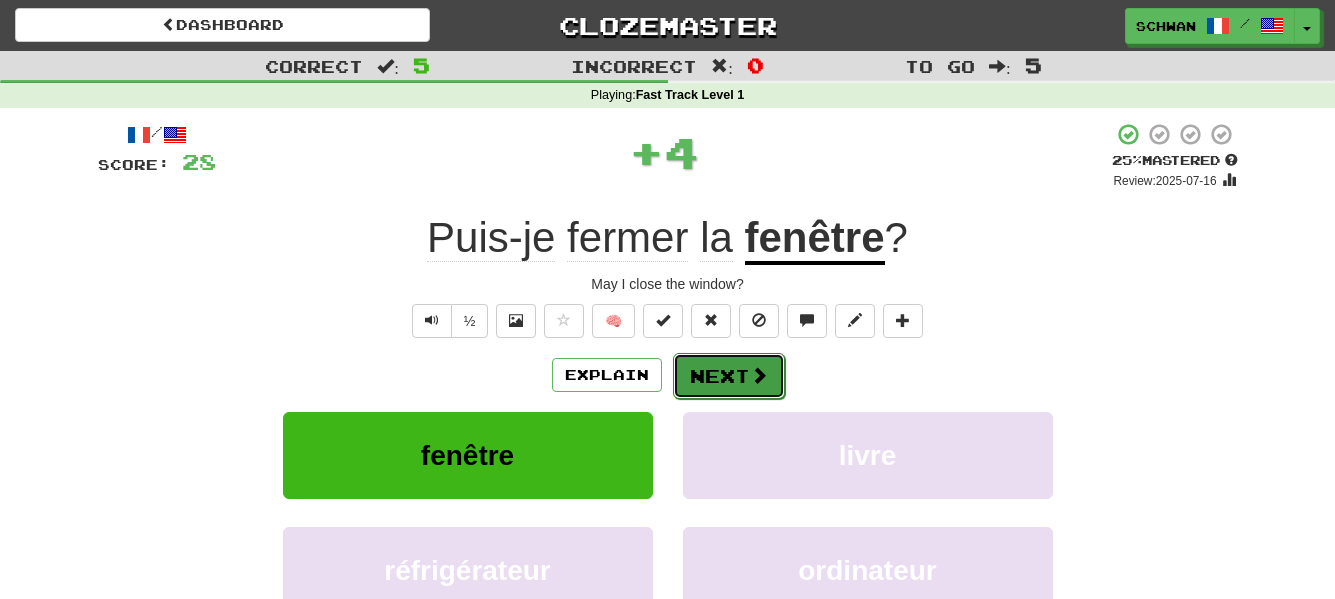 click on "Next" at bounding box center (729, 376) 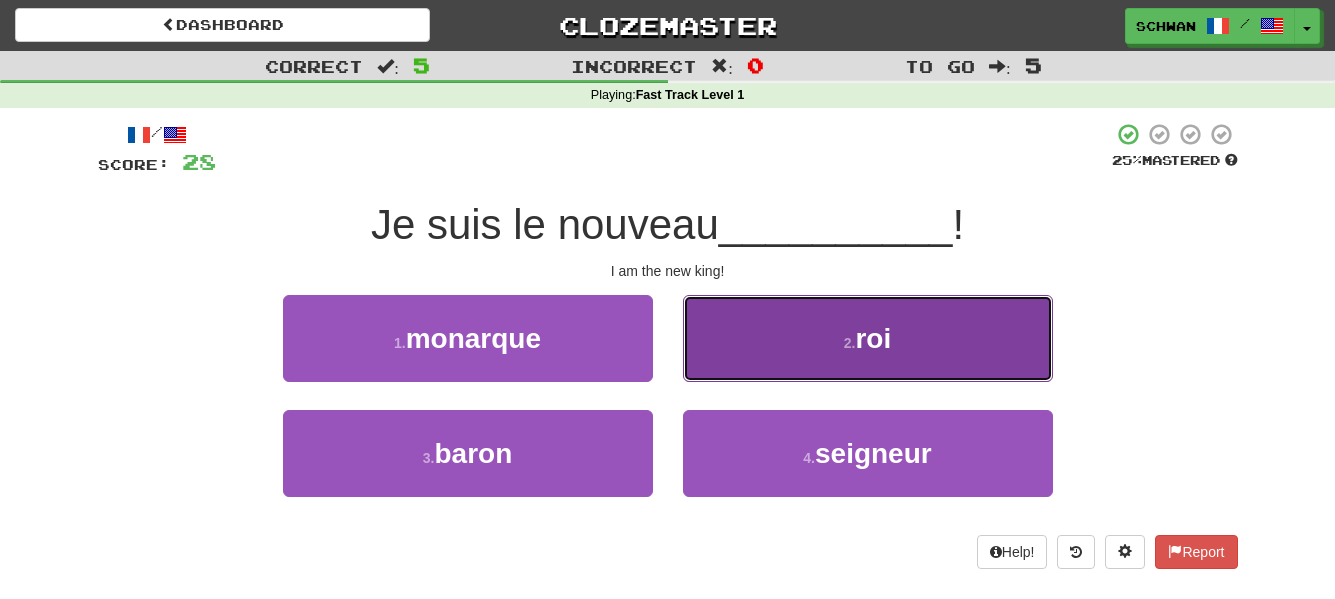 click on "2 .  roi" at bounding box center [868, 338] 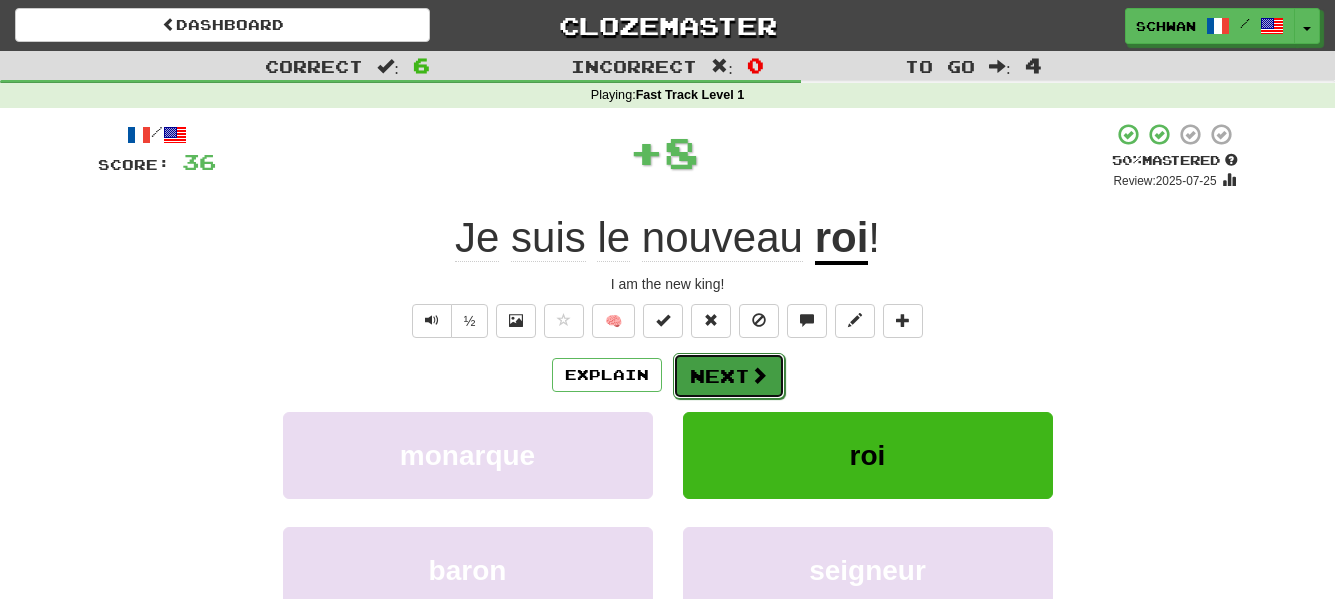 click on "Next" at bounding box center (729, 376) 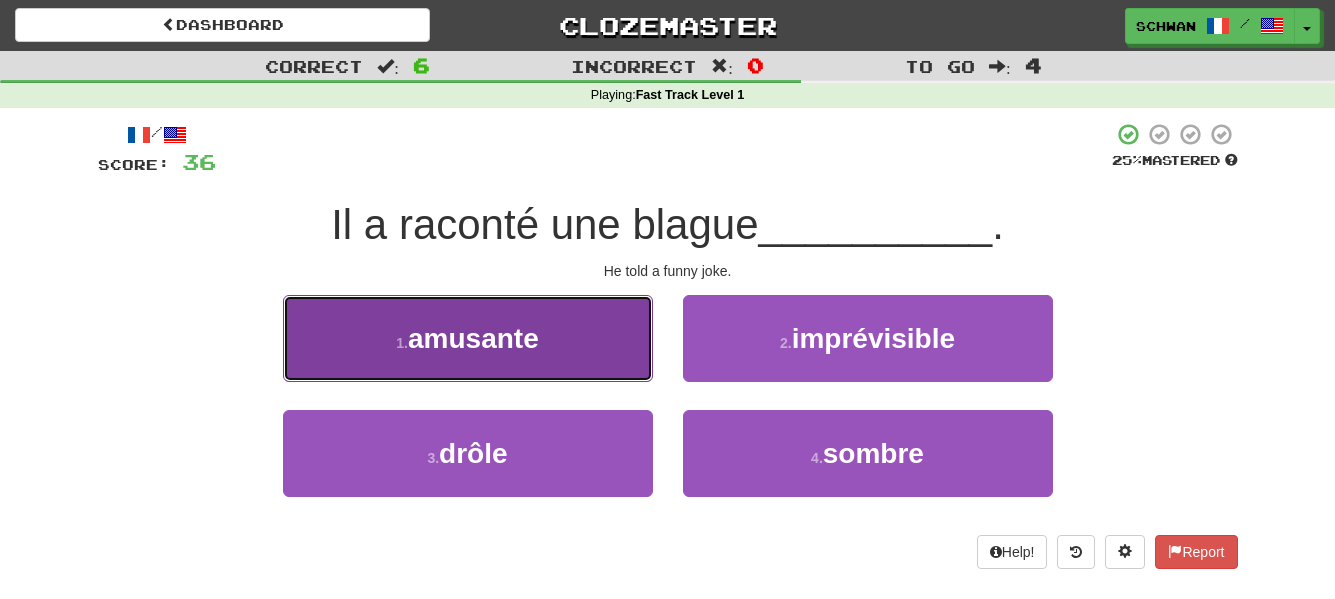 click on "1 .  amusante" at bounding box center (468, 338) 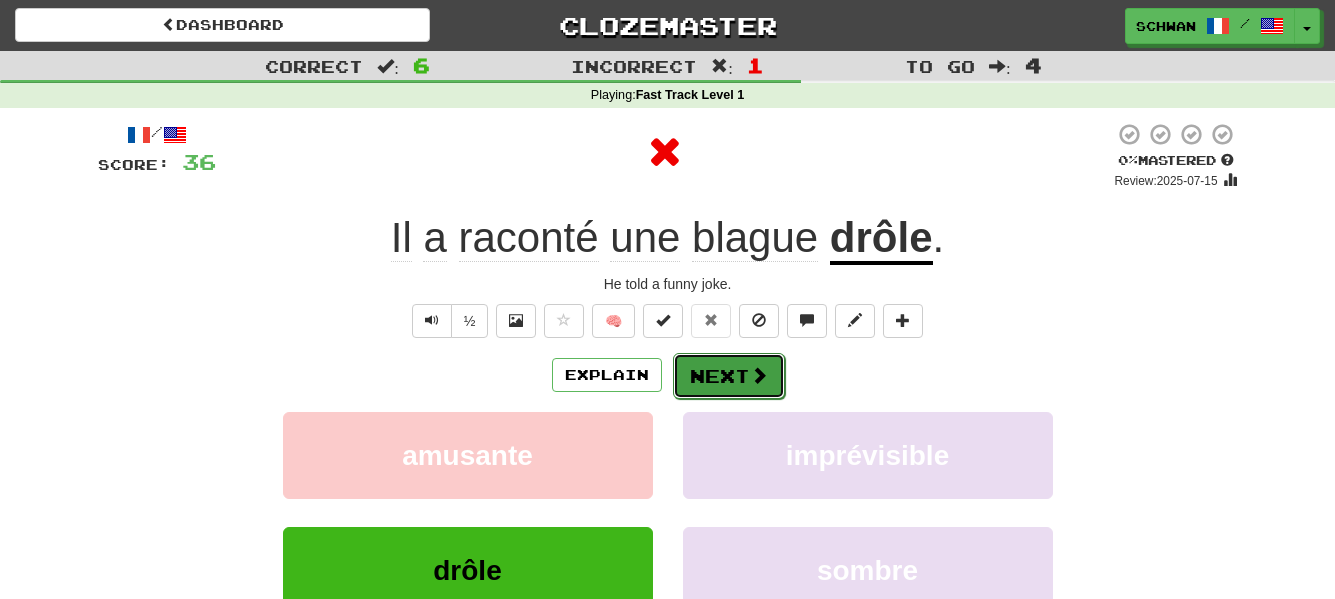 click on "Next" at bounding box center (729, 376) 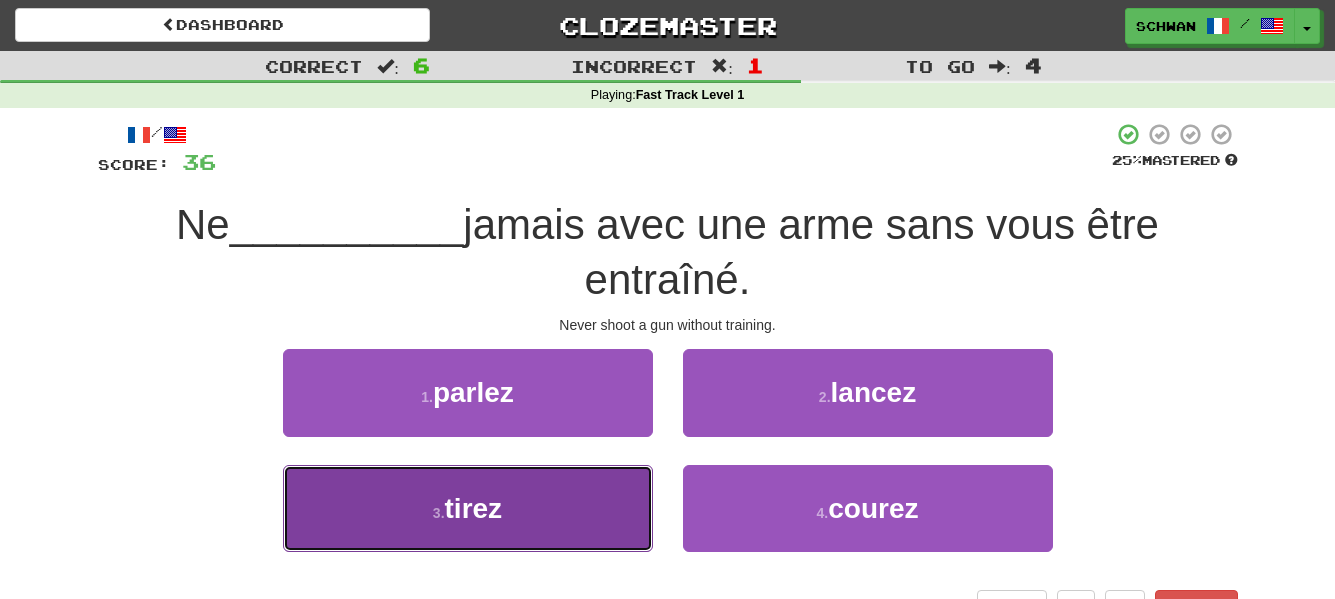 click on "3 .  tirez" at bounding box center [468, 508] 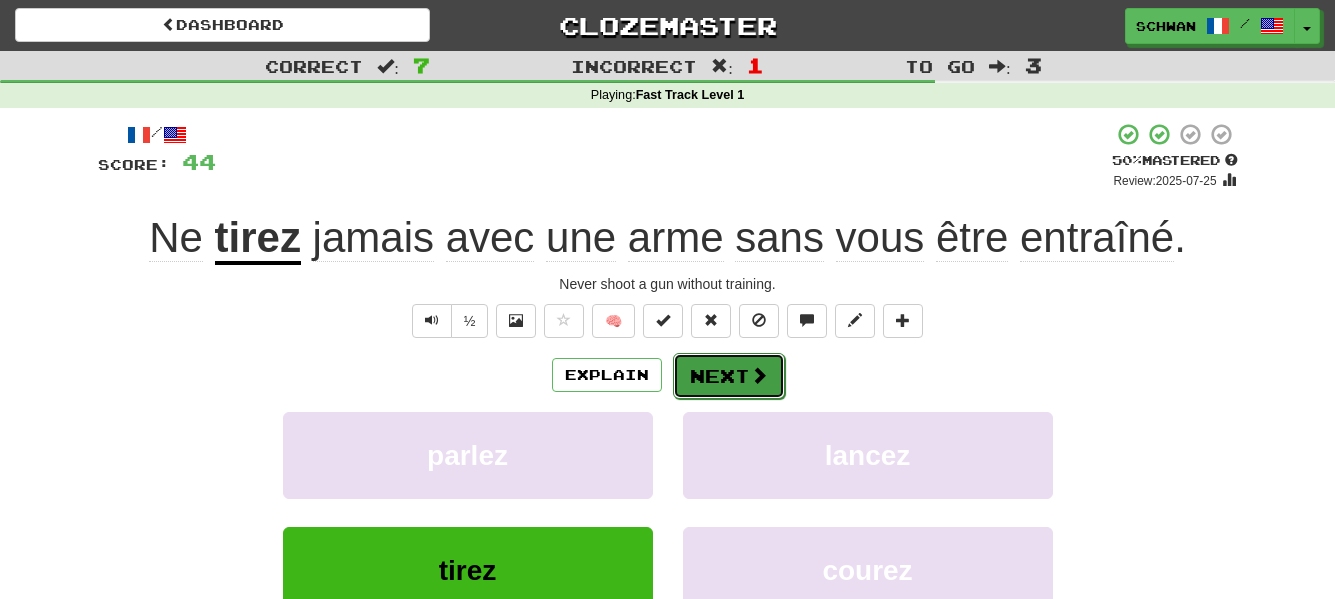 click on "Next" at bounding box center (729, 376) 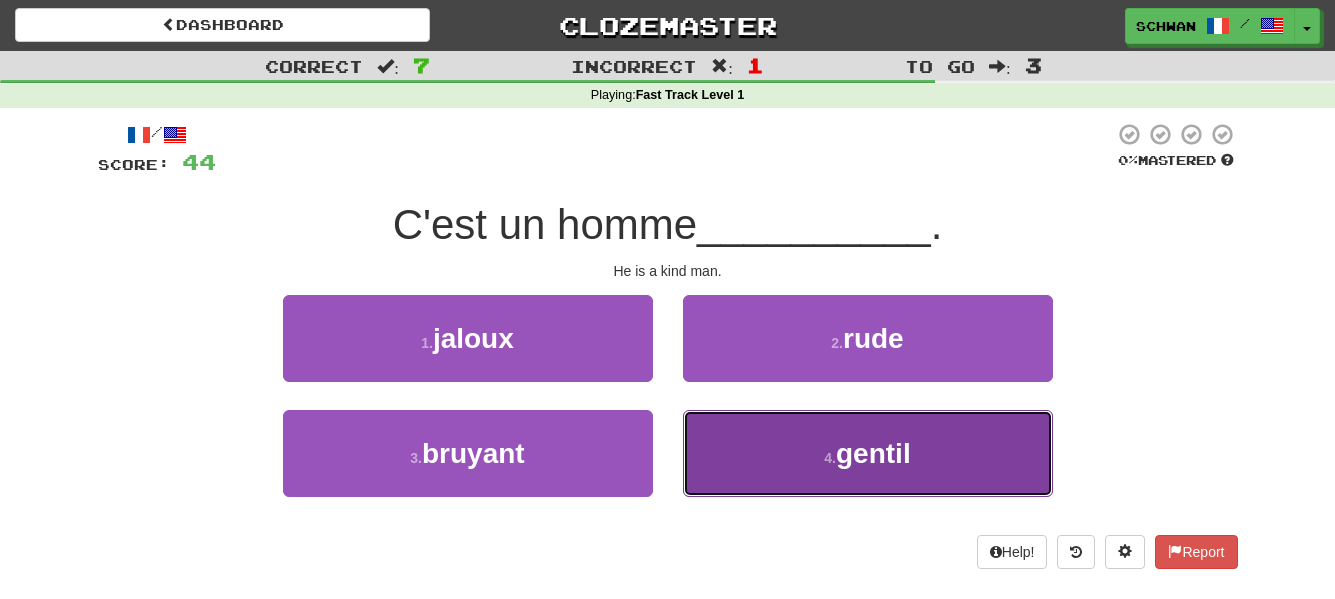 click on "4 .  gentil" at bounding box center (868, 453) 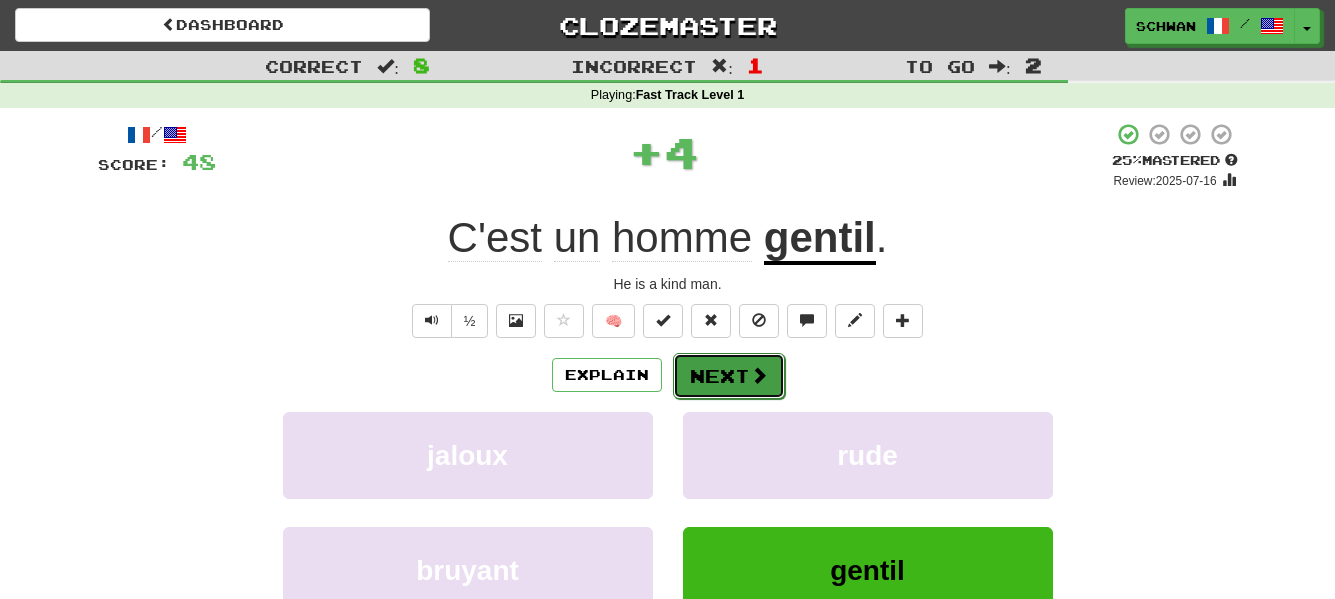 click on "Next" at bounding box center [729, 376] 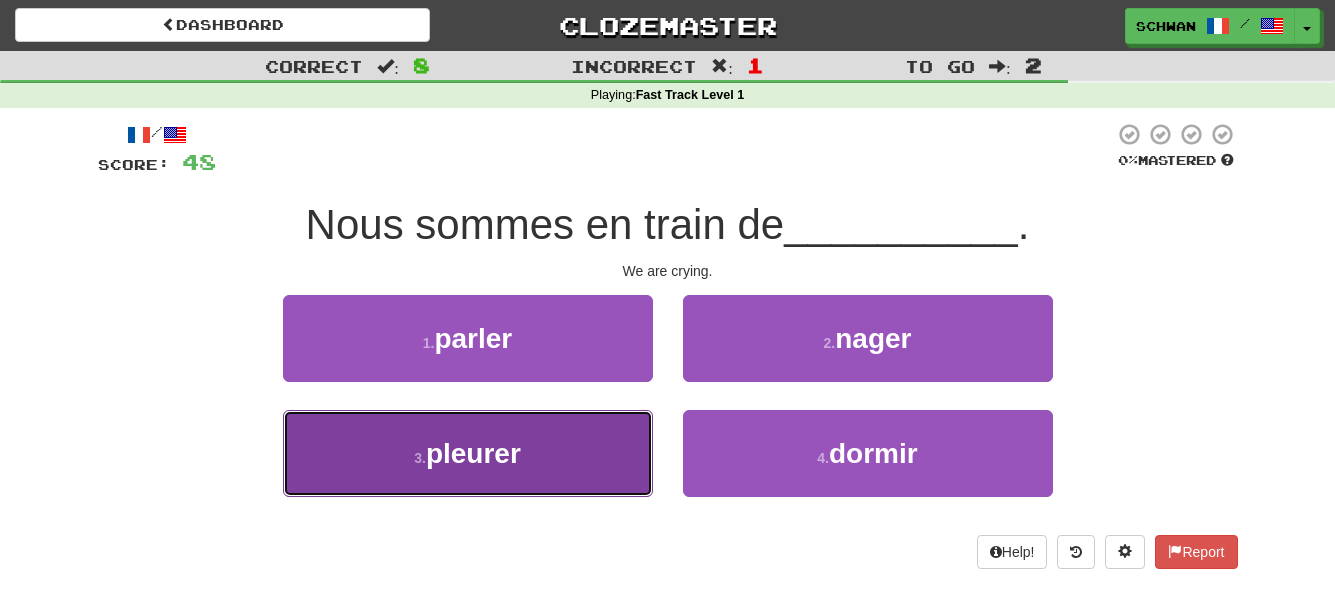 click on "pleurer" at bounding box center [473, 453] 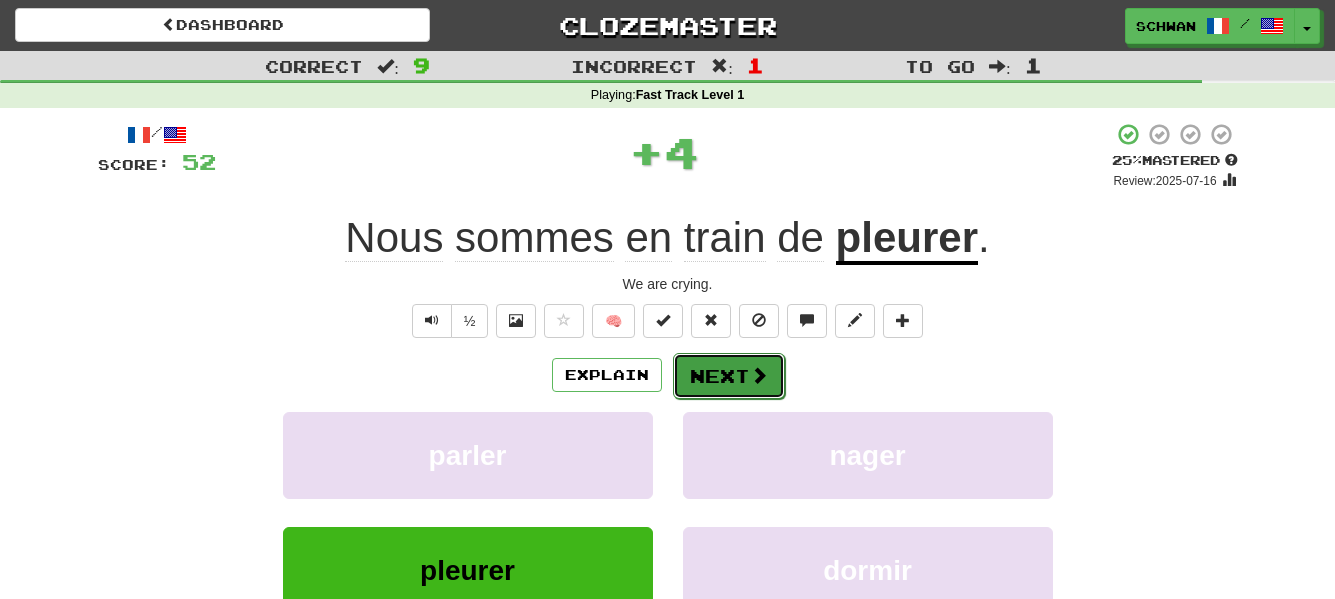 click on "Next" at bounding box center (729, 376) 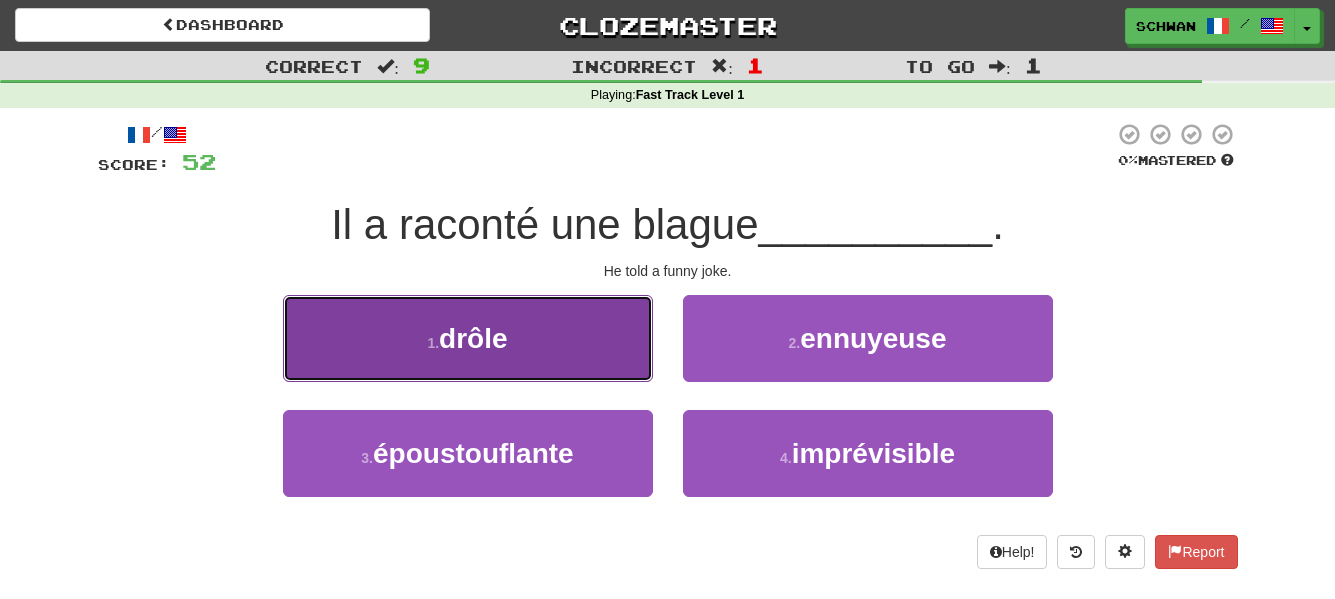 click on "1 .  drôle" at bounding box center [468, 338] 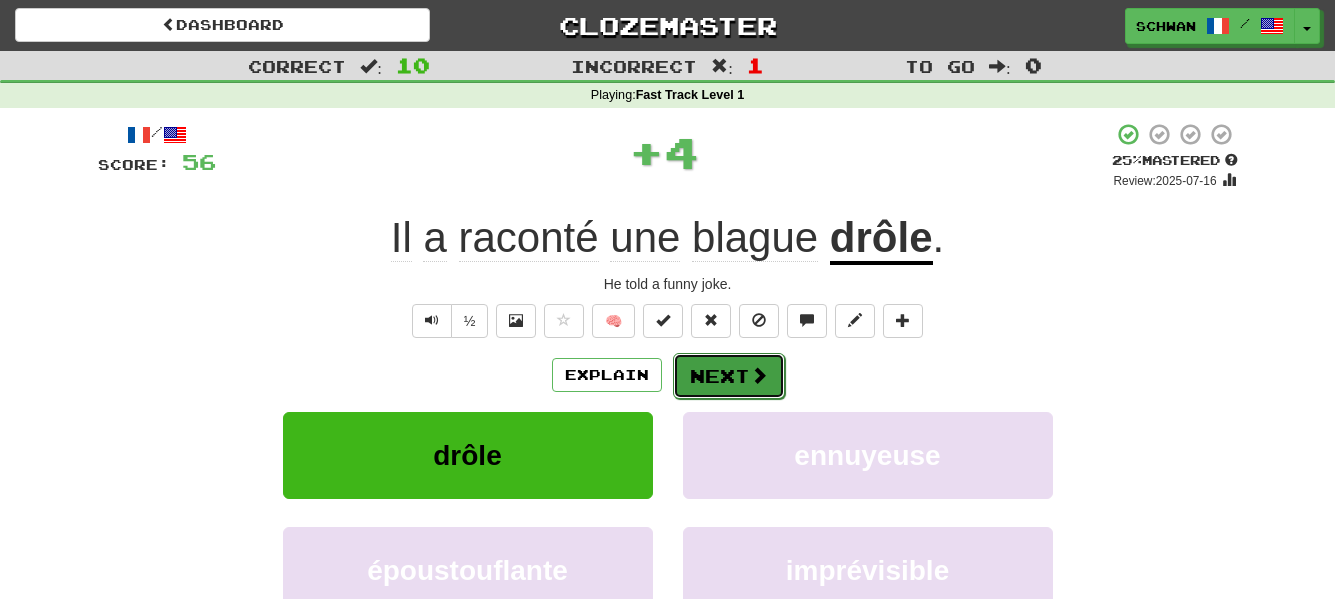 click on "Next" at bounding box center (729, 376) 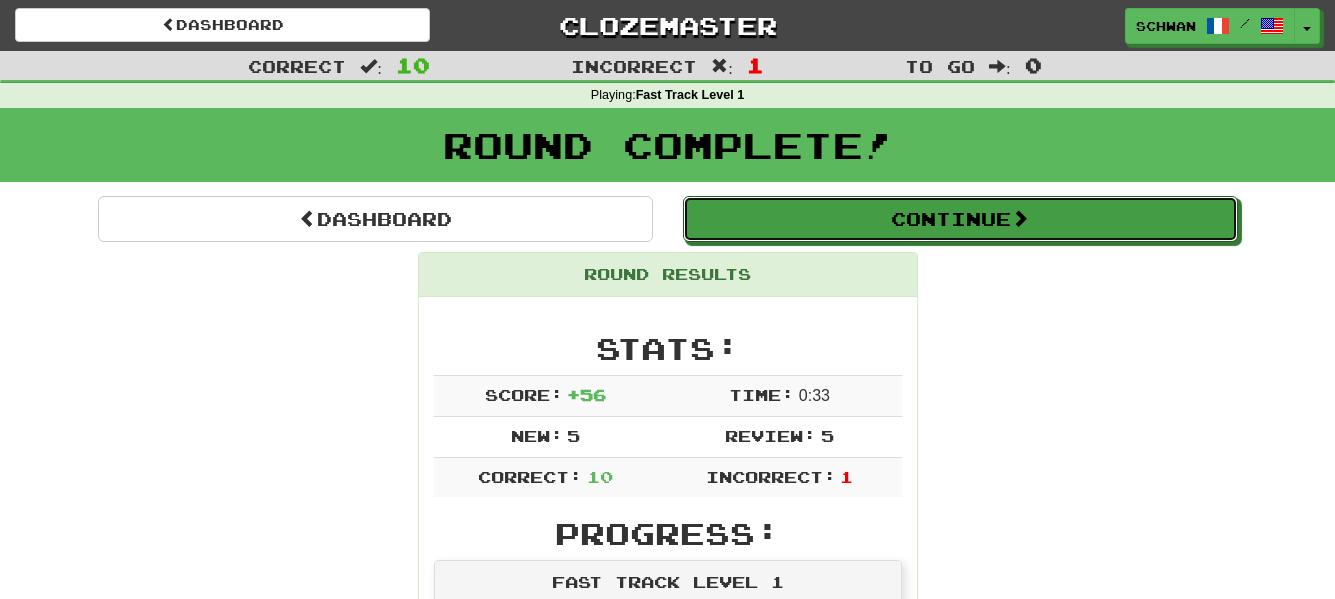 click on "Continue" at bounding box center [960, 219] 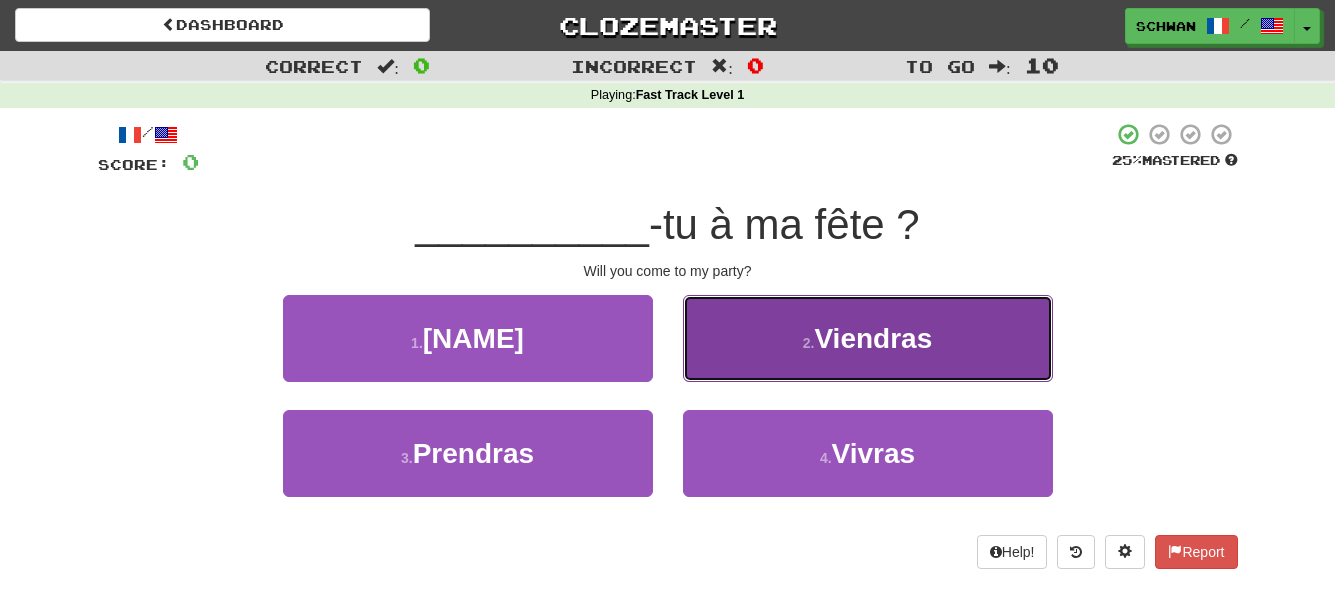 click on "2 .  Viendras" at bounding box center (868, 338) 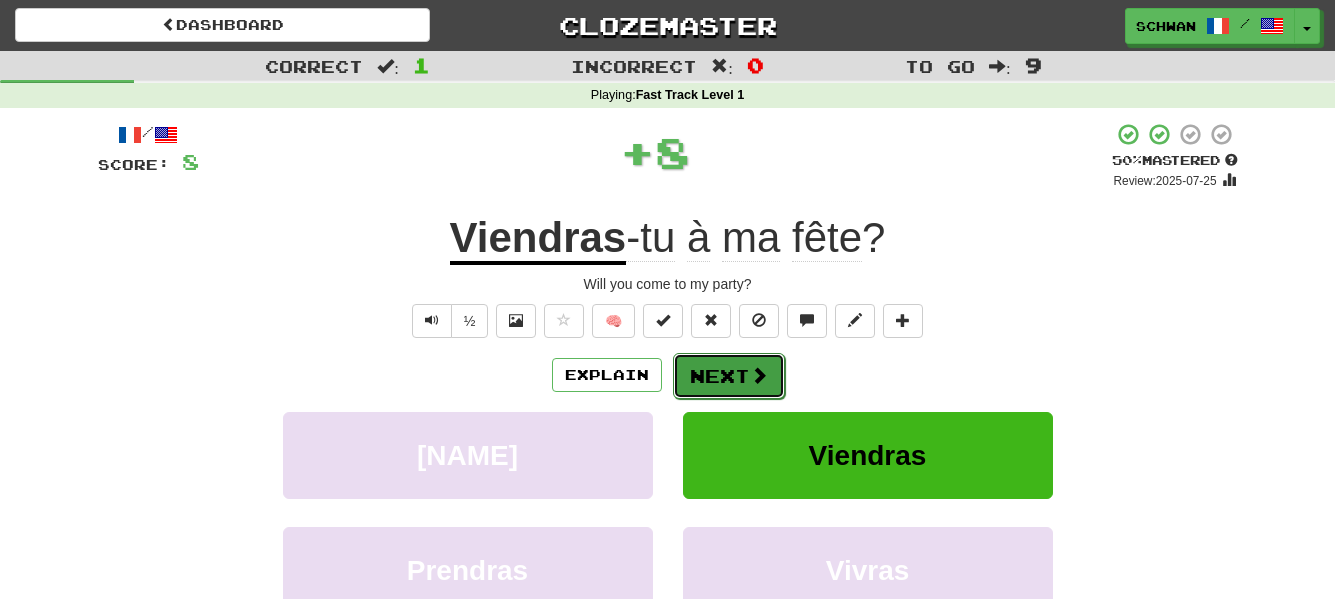 click on "Next" at bounding box center [729, 376] 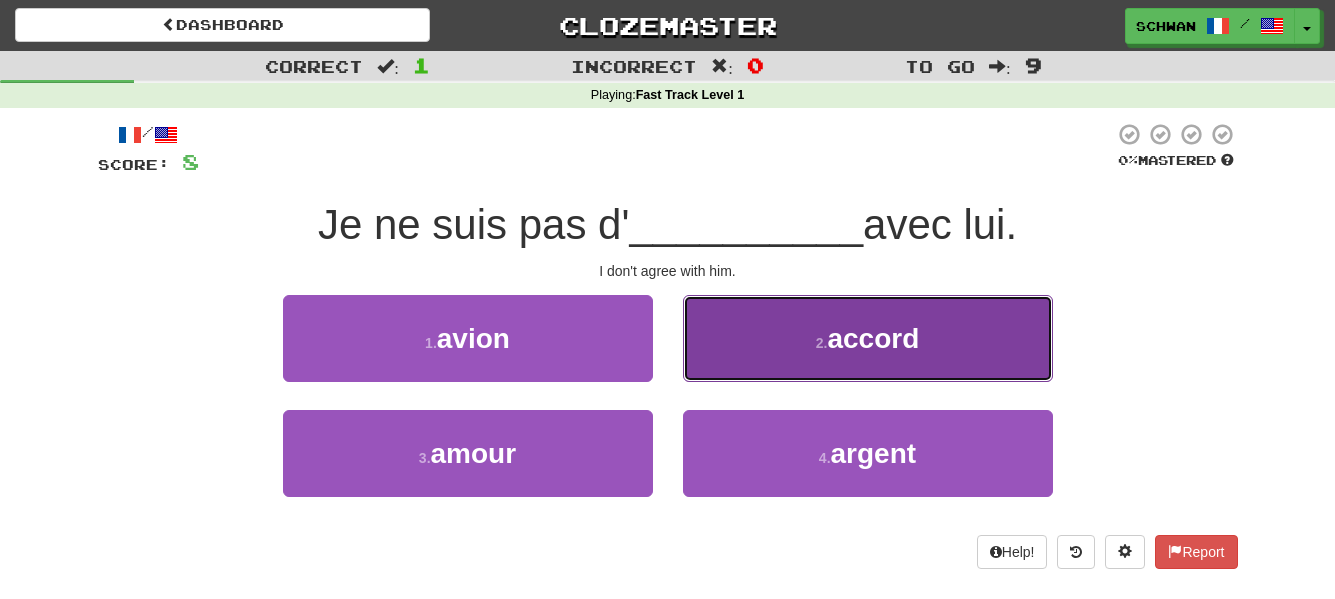 click on "[NUMBER] . accord" at bounding box center [868, 338] 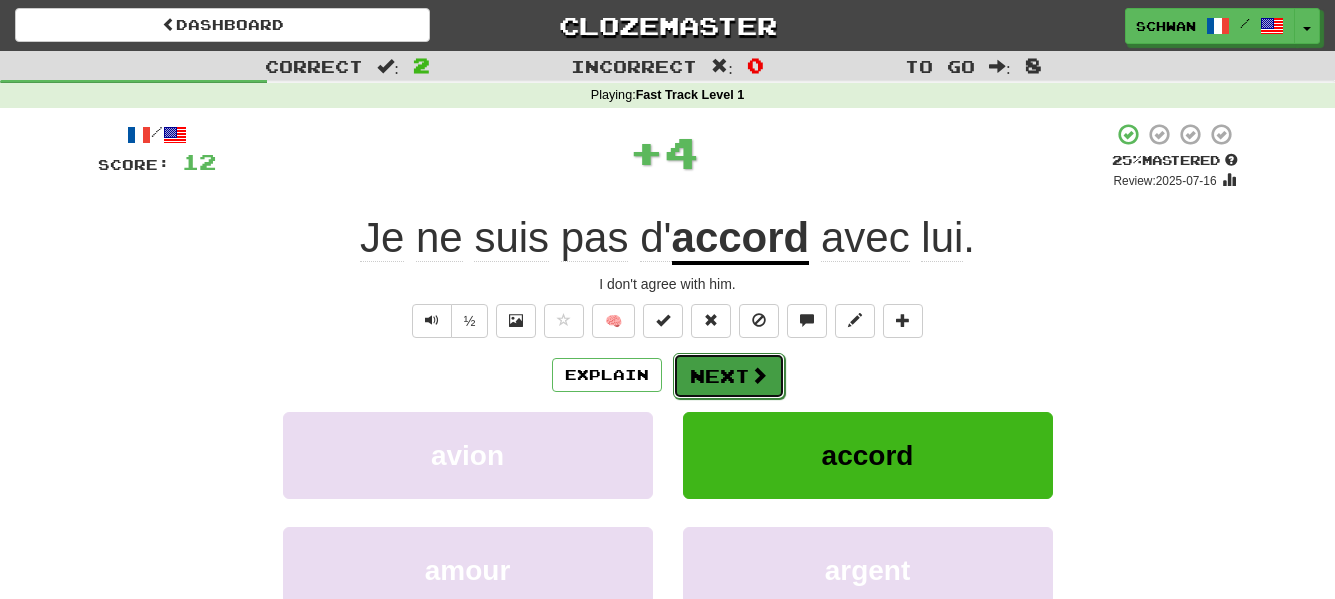 click on "Next" at bounding box center (729, 376) 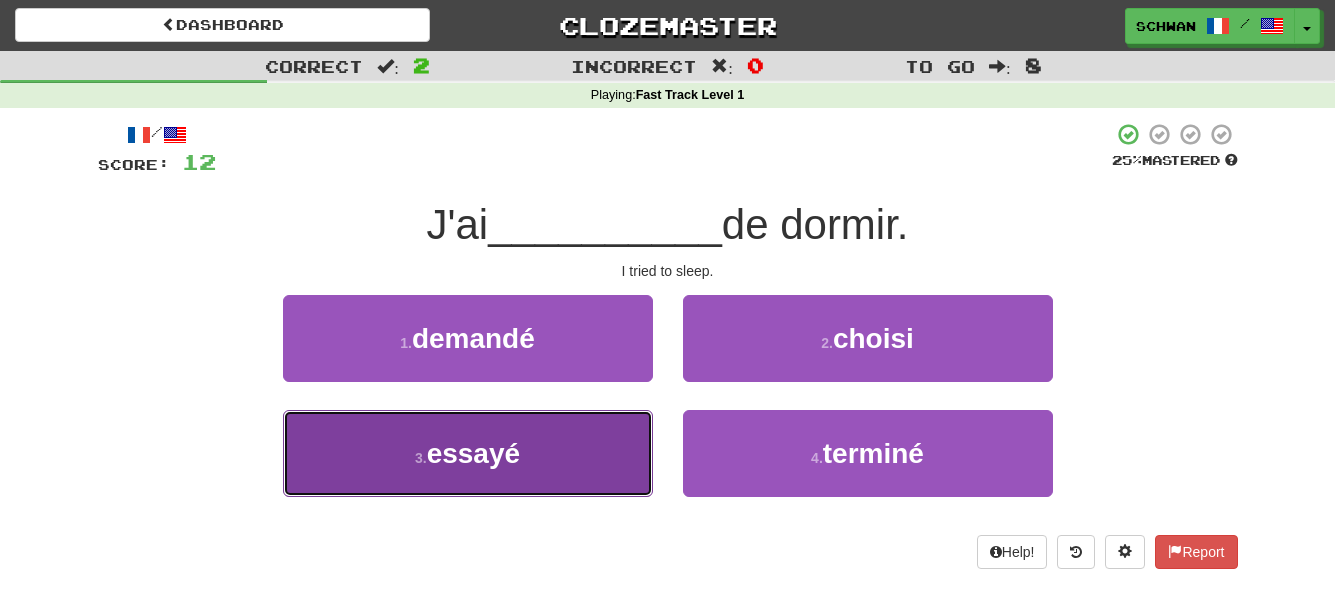 click on "essayé" at bounding box center (473, 453) 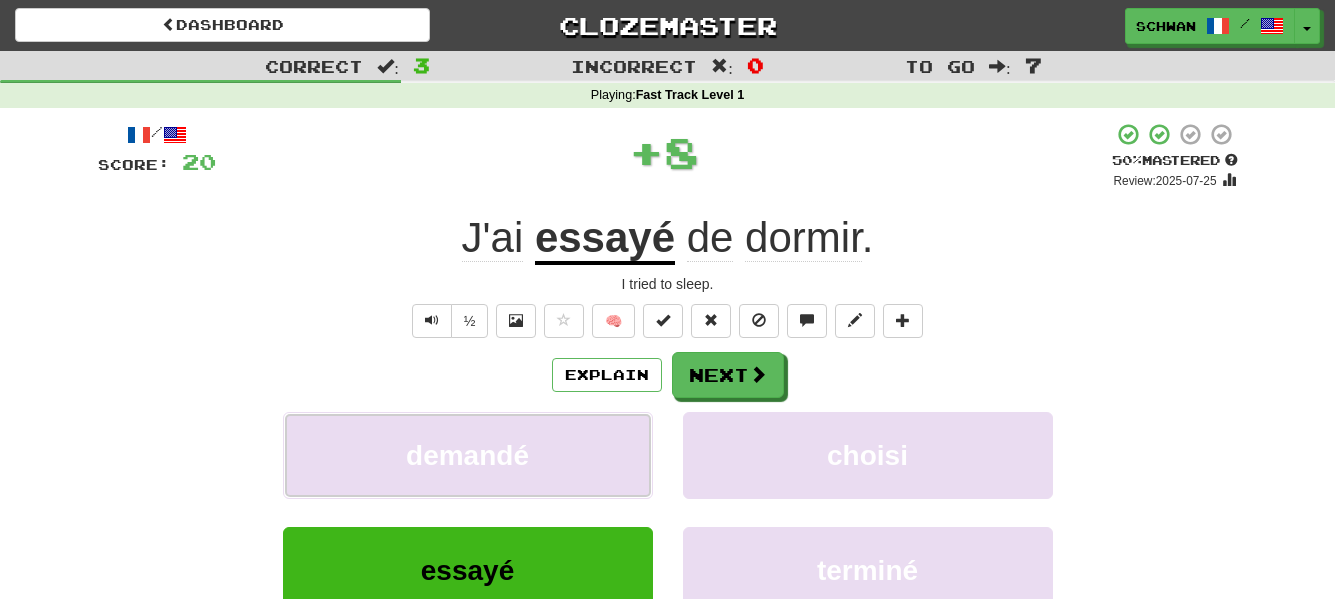 click on "demandé" at bounding box center (468, 455) 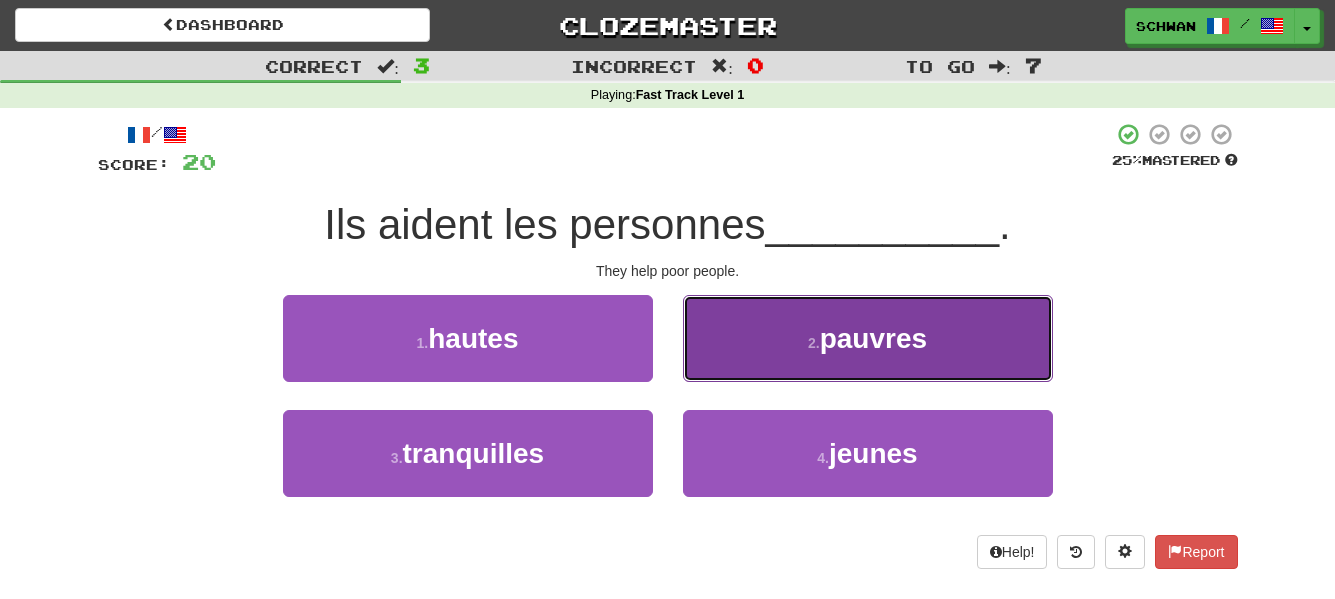 click on "2 .  pauvres" at bounding box center (868, 338) 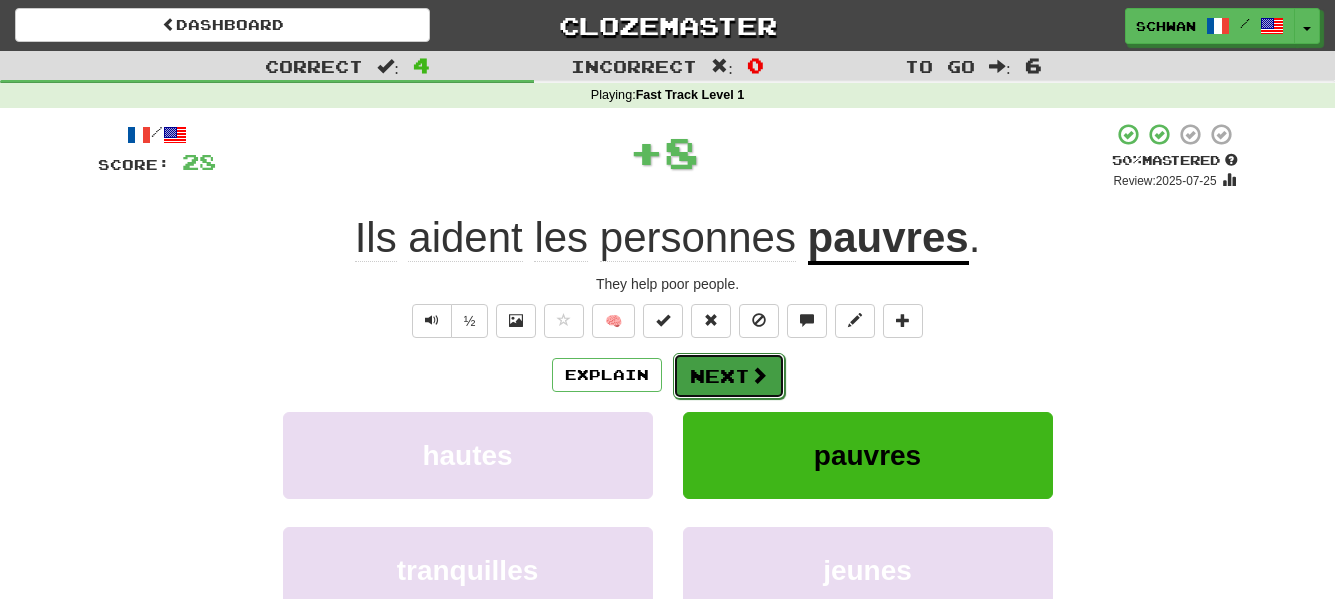 click on "Next" at bounding box center (729, 376) 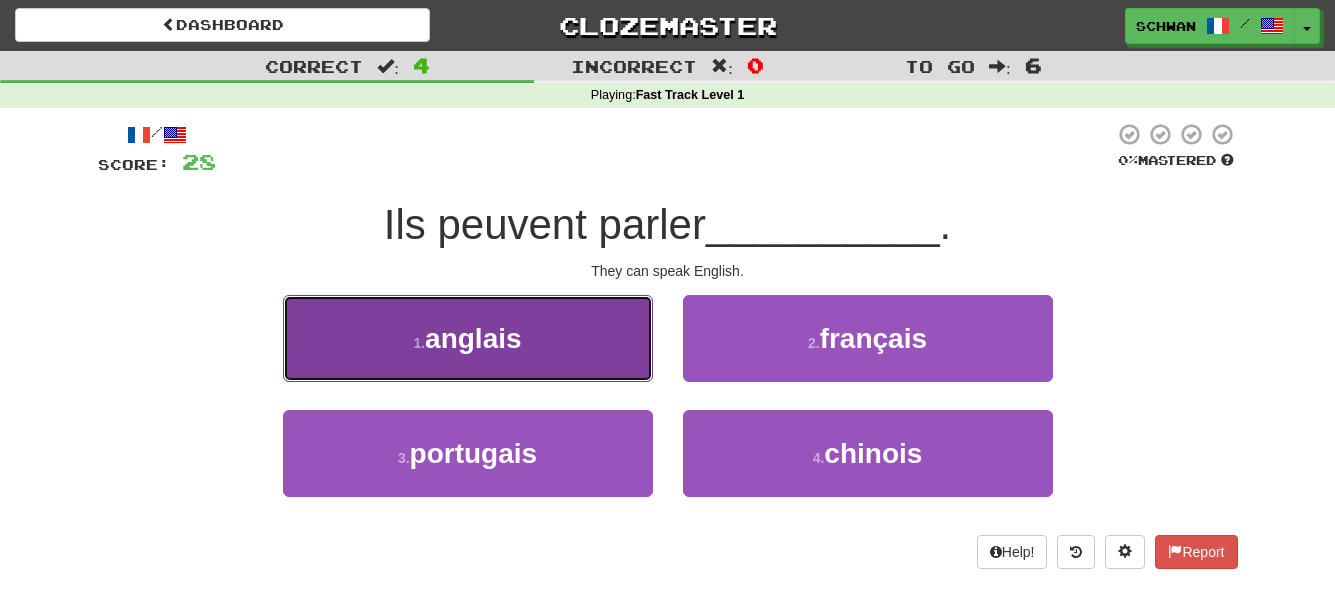 click on "1 .  anglais" at bounding box center [468, 338] 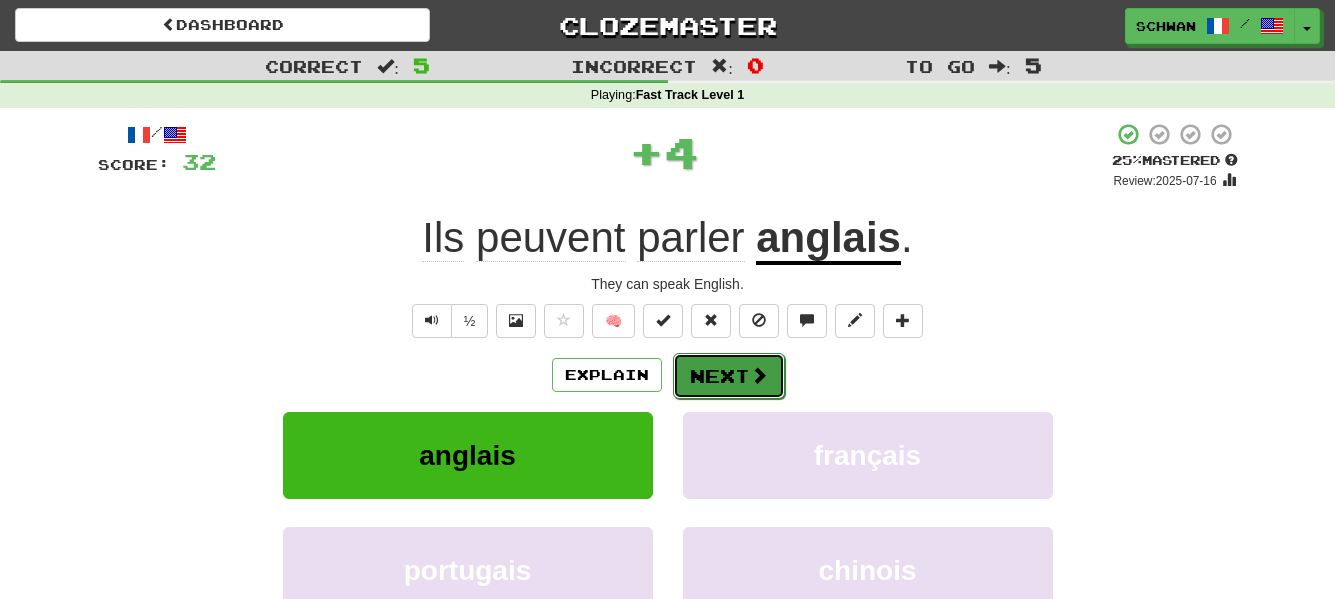 click on "Next" at bounding box center (729, 376) 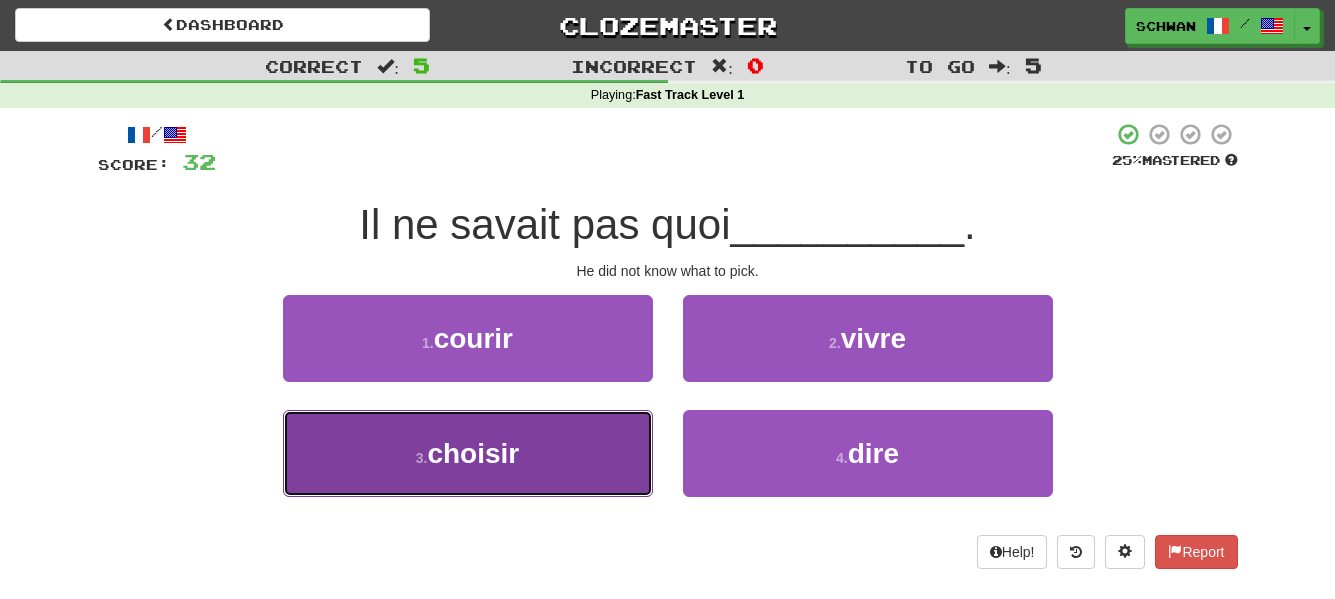 click on "choisir" at bounding box center [473, 453] 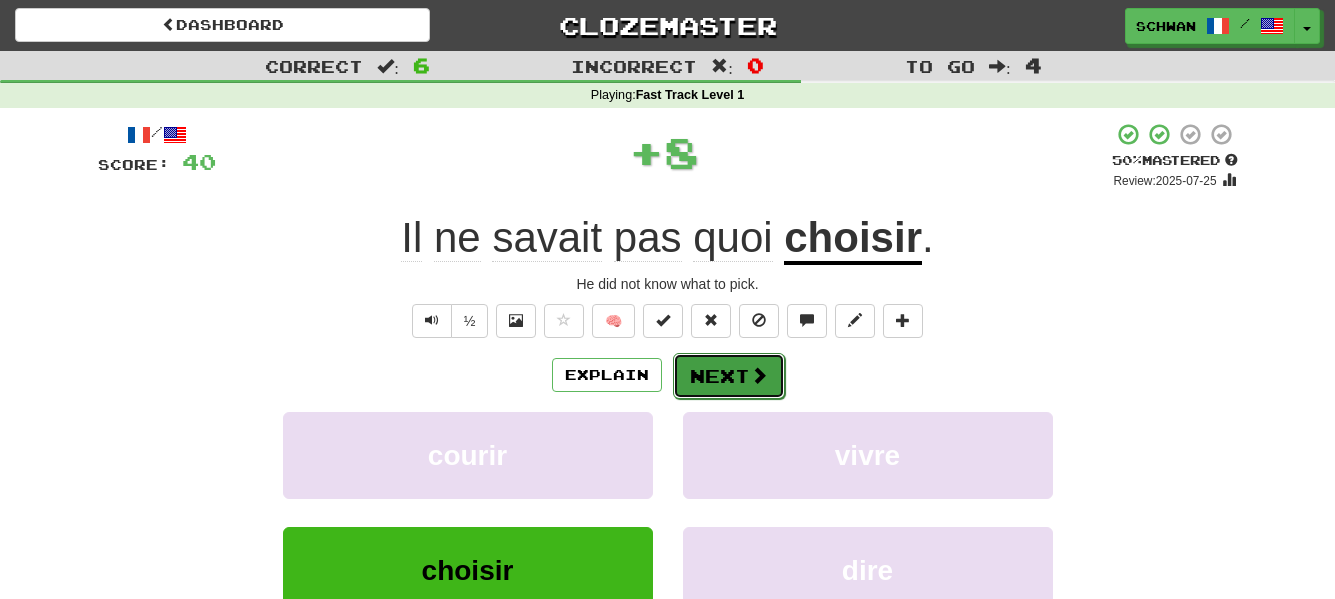 click on "Next" at bounding box center [729, 376] 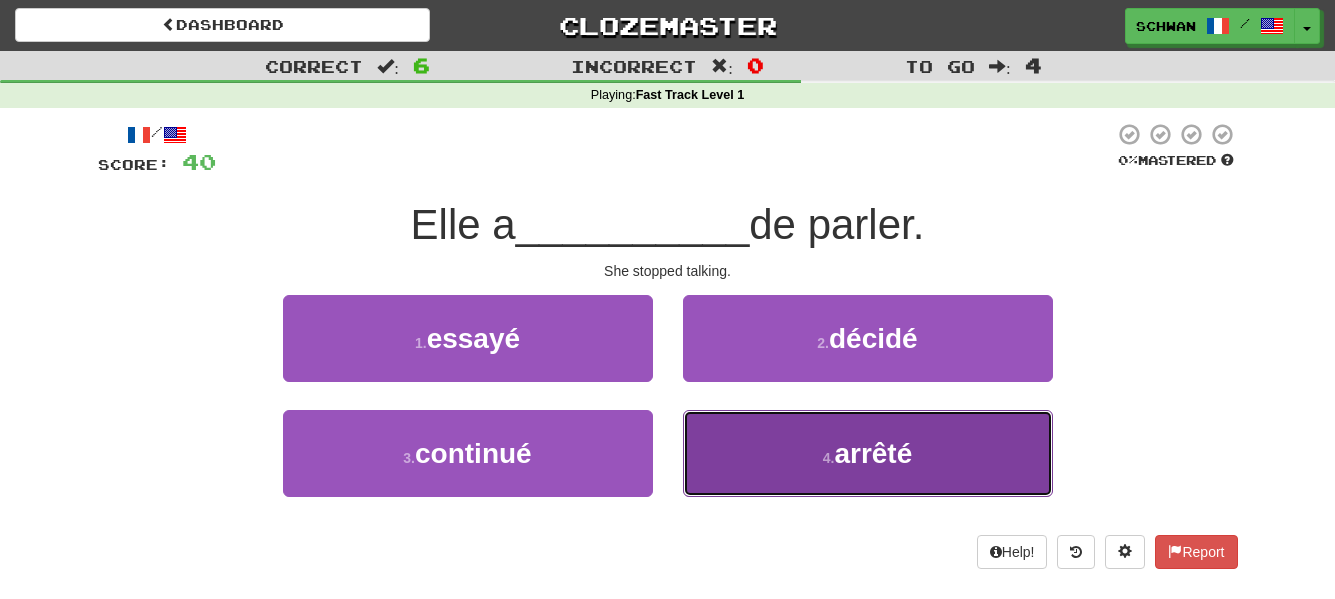 click on "[STOPPED]" at bounding box center (868, 453) 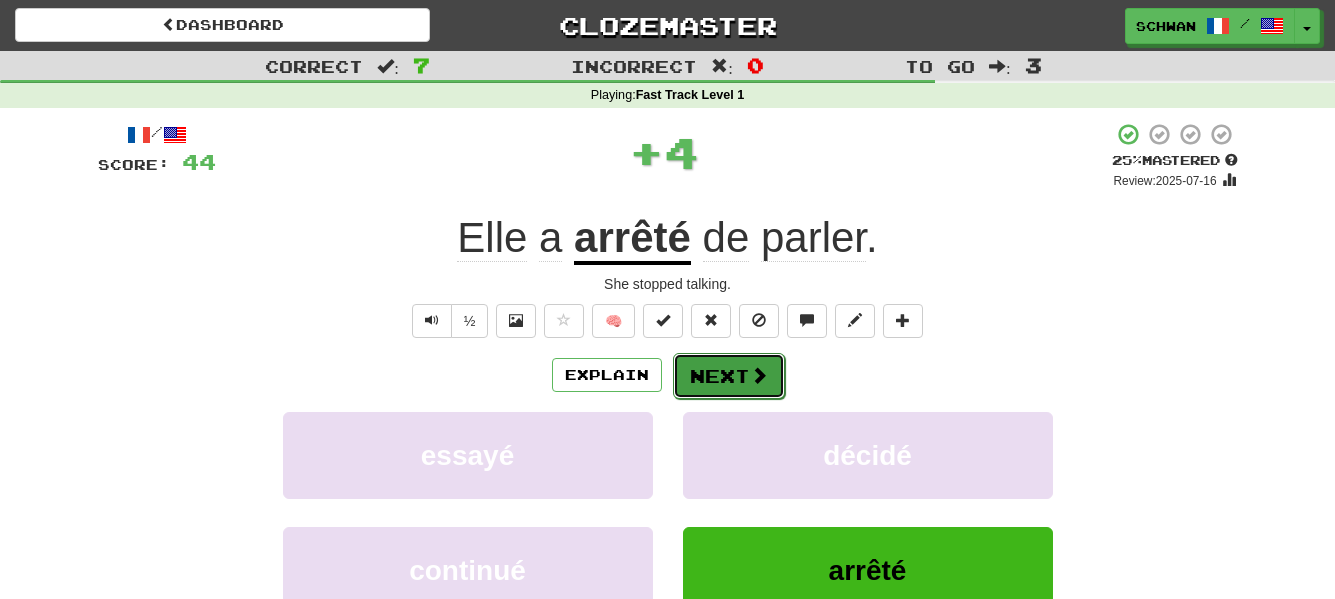 click on "Next" at bounding box center [729, 376] 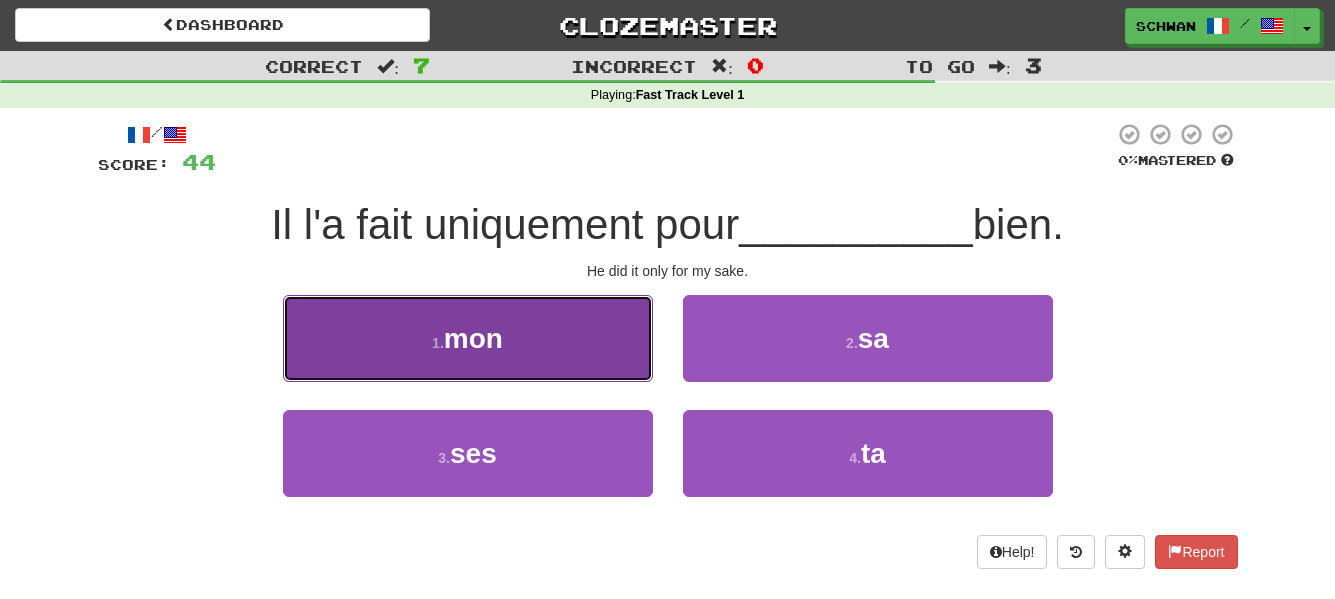 click on "my" at bounding box center (468, 338) 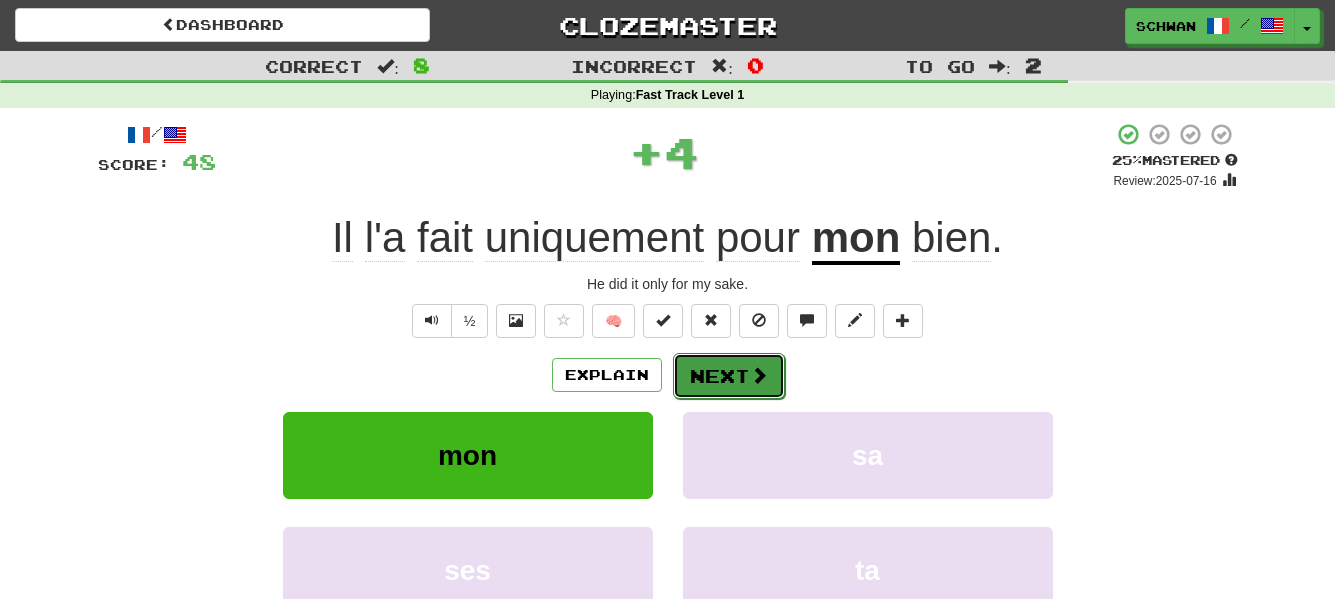 click on "Next" at bounding box center (729, 376) 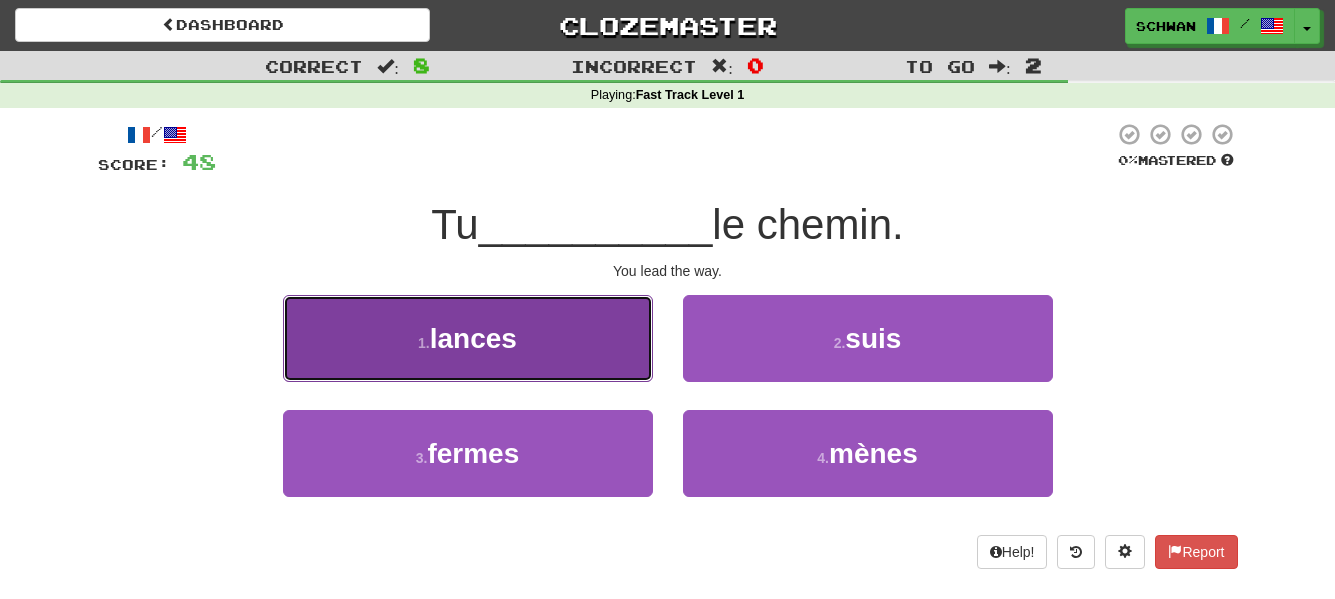 click on "launch" at bounding box center [468, 338] 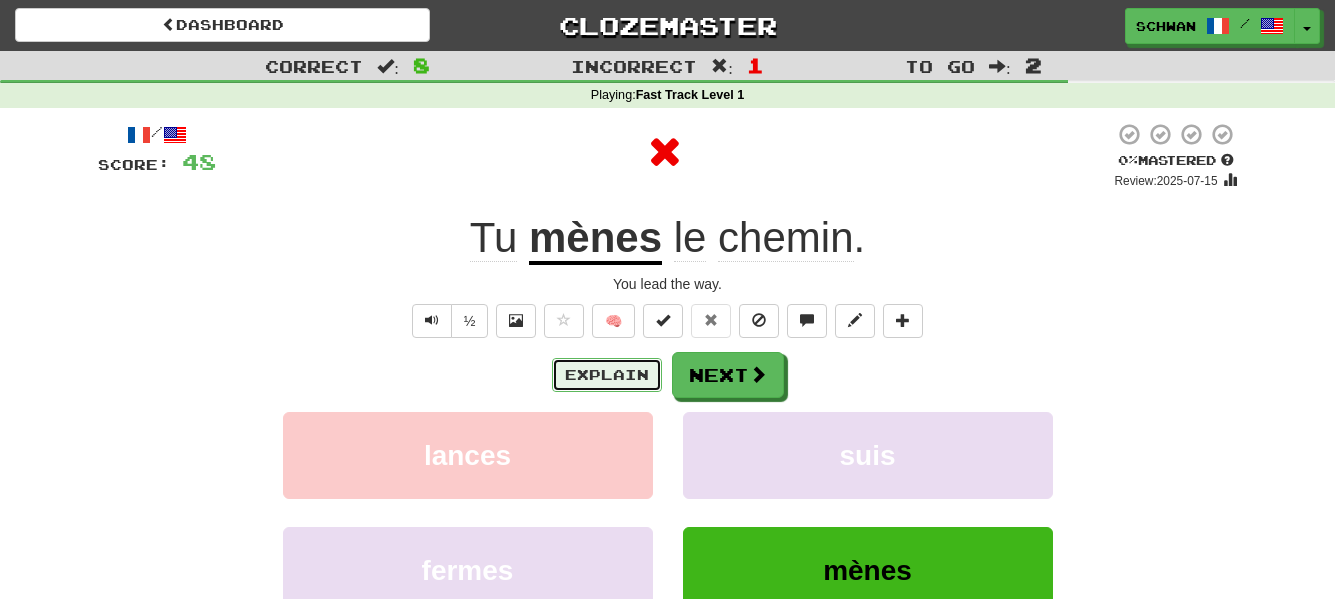click on "Explain" at bounding box center (607, 375) 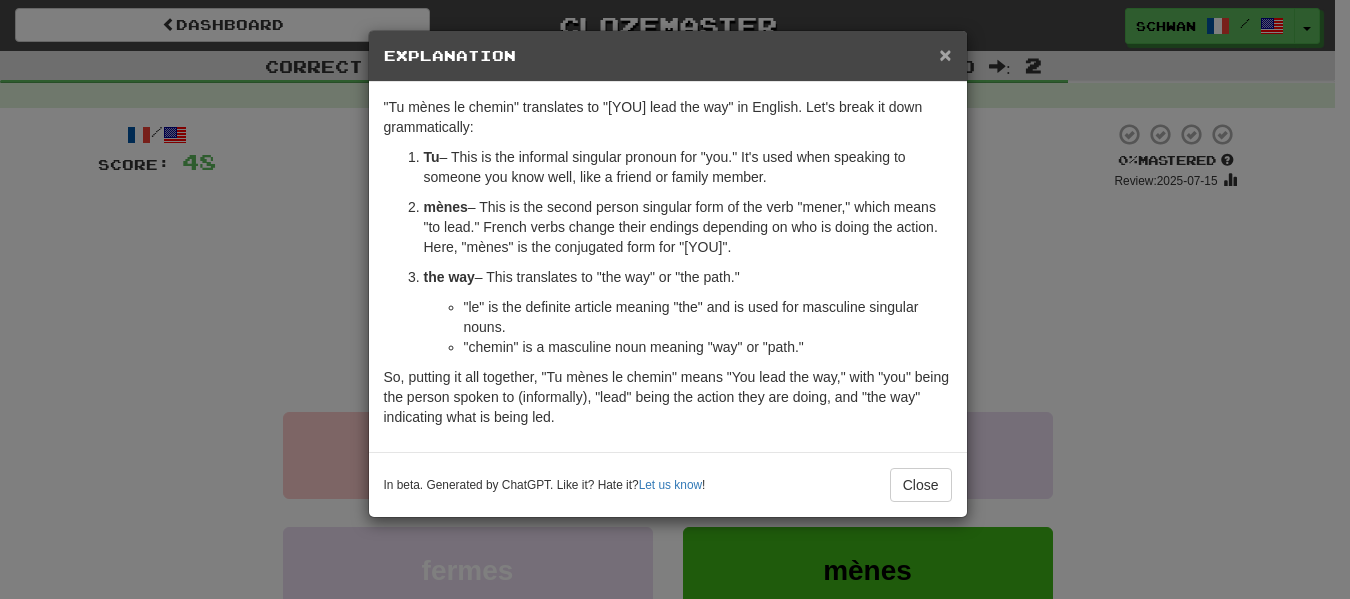 click on "×" at bounding box center (945, 54) 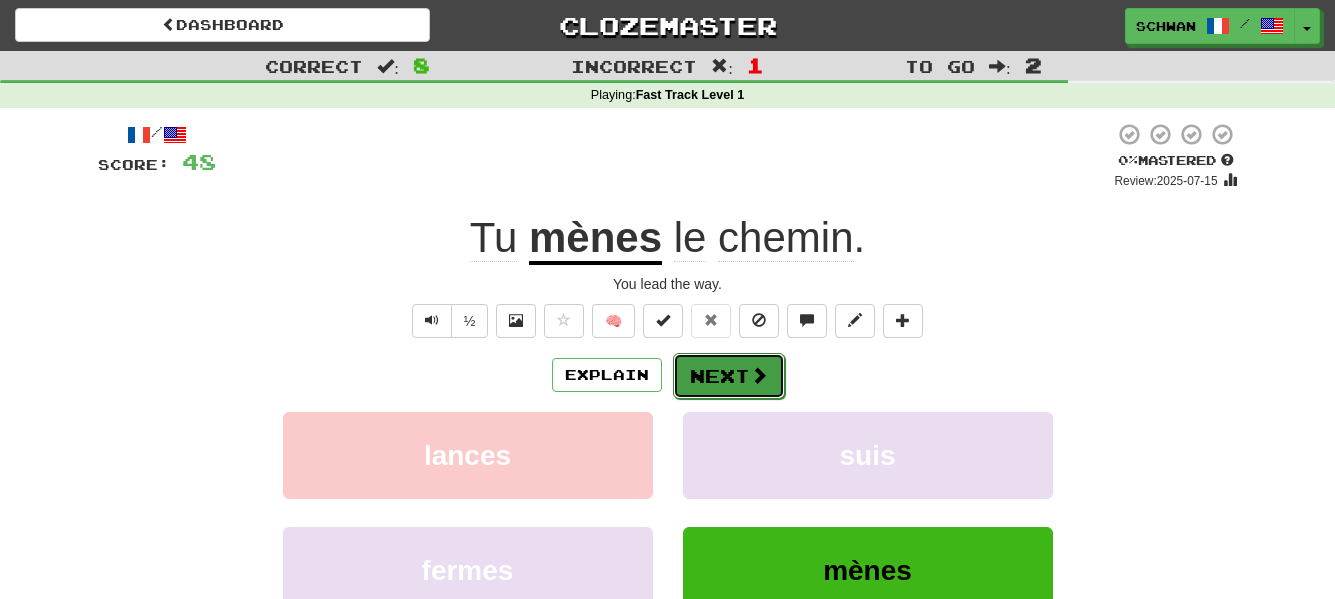 click on "Next" at bounding box center [729, 376] 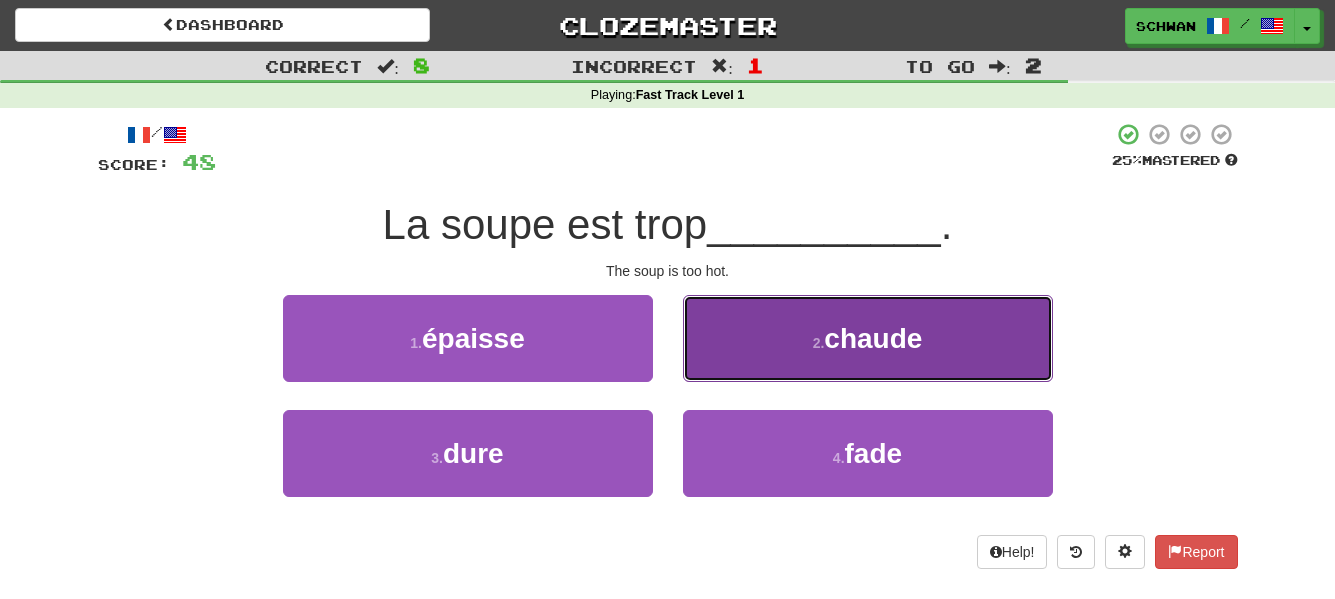 click on "[NUMBER] . chaude" at bounding box center [868, 338] 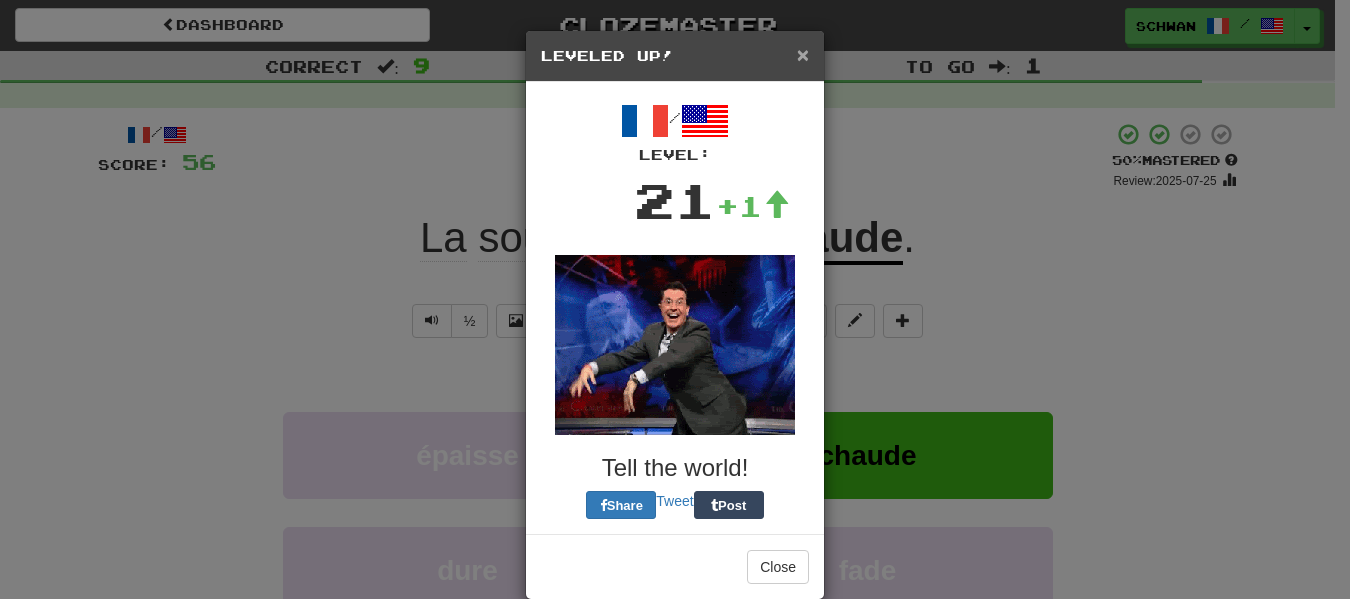 click on "×" at bounding box center [803, 54] 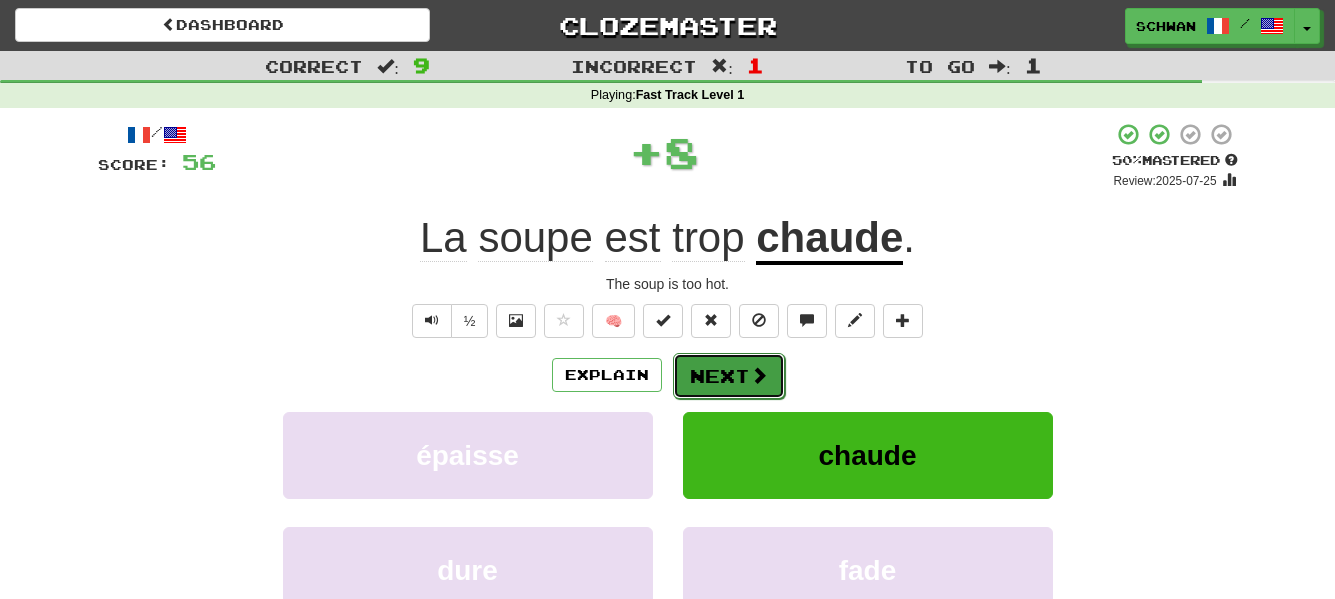 click on "Next" at bounding box center (729, 376) 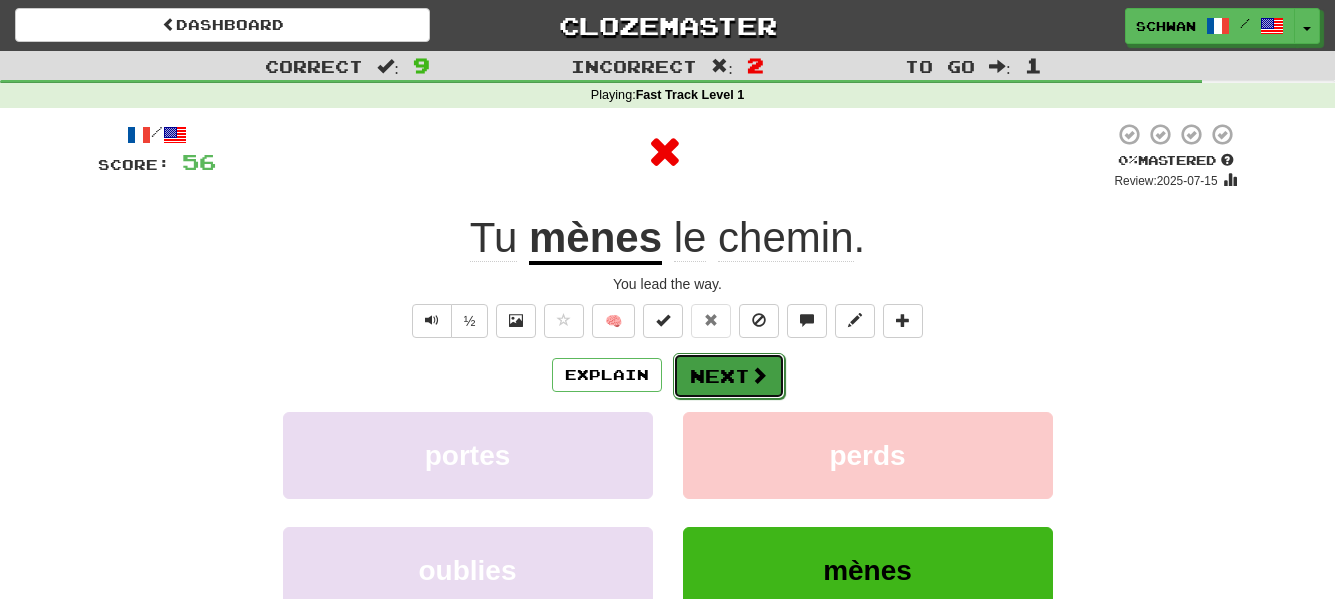click on "Next" at bounding box center [729, 376] 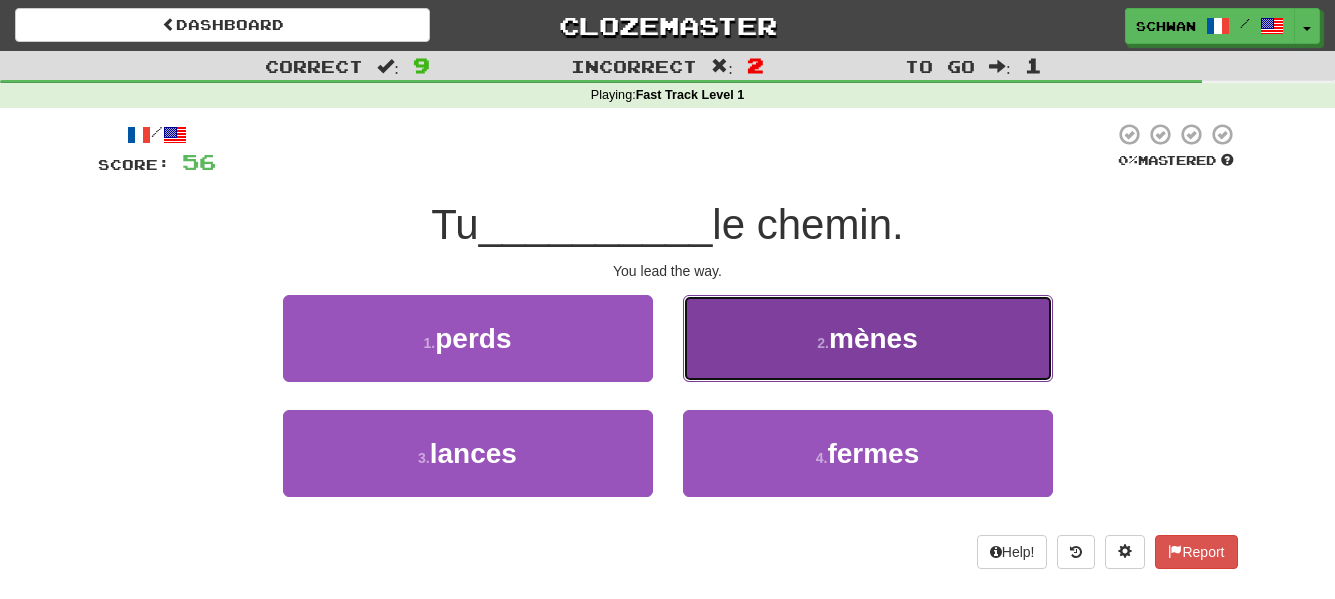 click on "[NUMBER] . mènes" at bounding box center (868, 338) 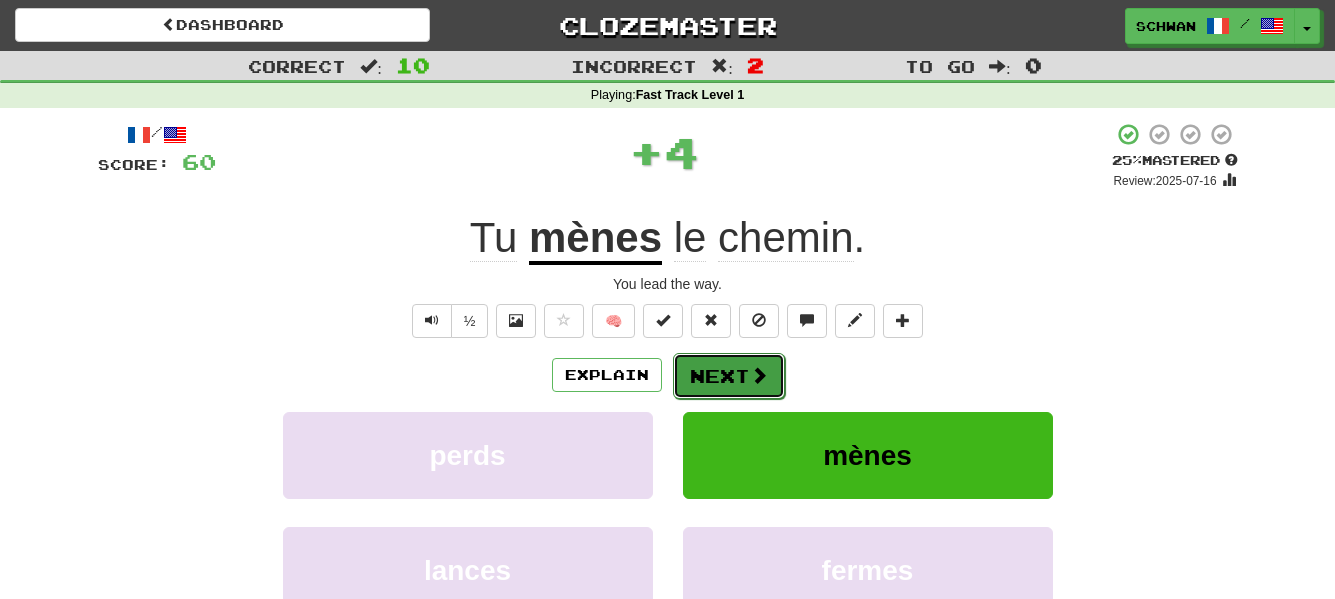 click at bounding box center [759, 375] 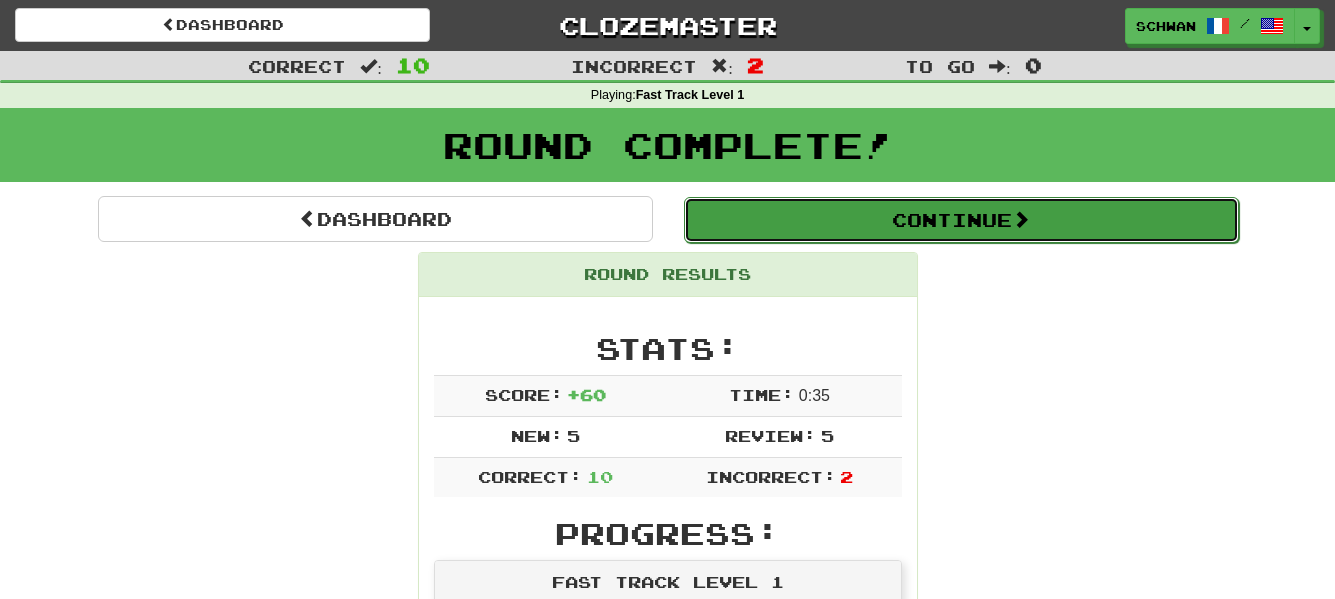 click on "Continue" at bounding box center [961, 220] 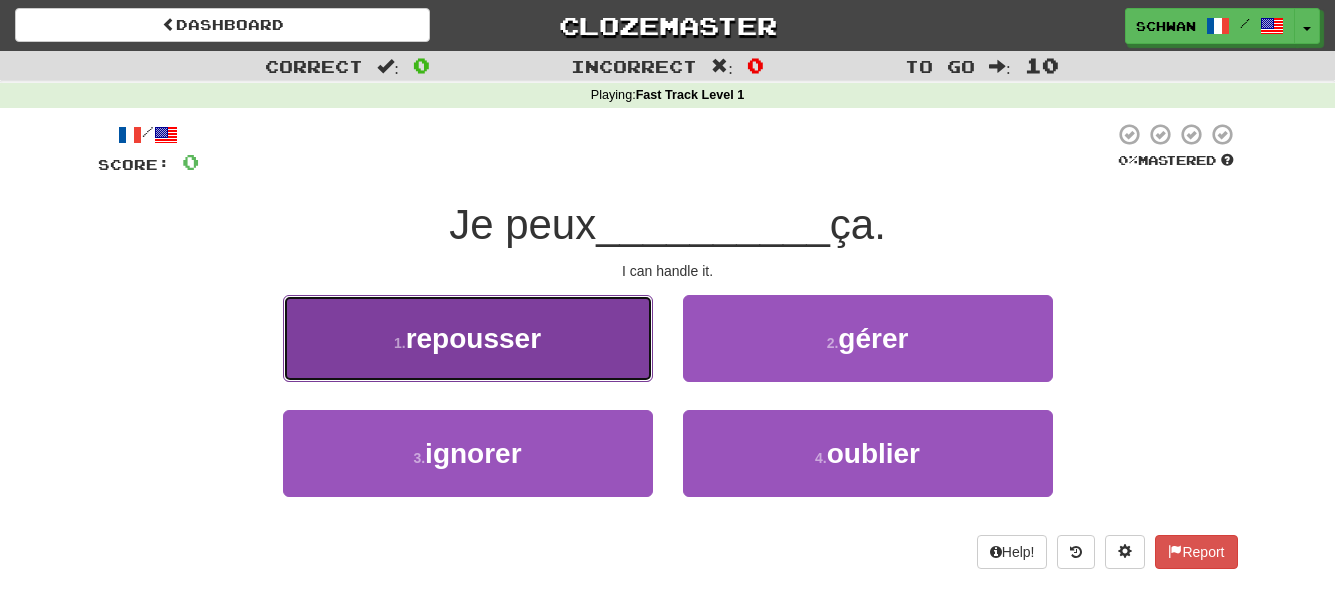click on "repousser" at bounding box center (473, 338) 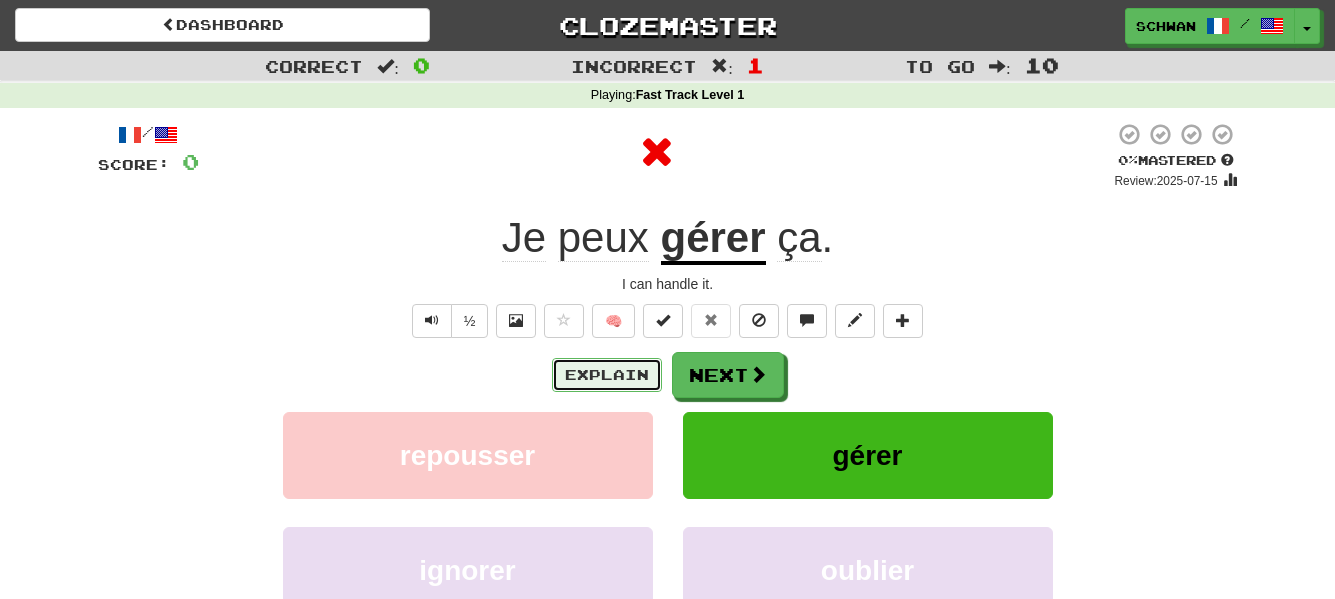 click on "Explain" at bounding box center (607, 375) 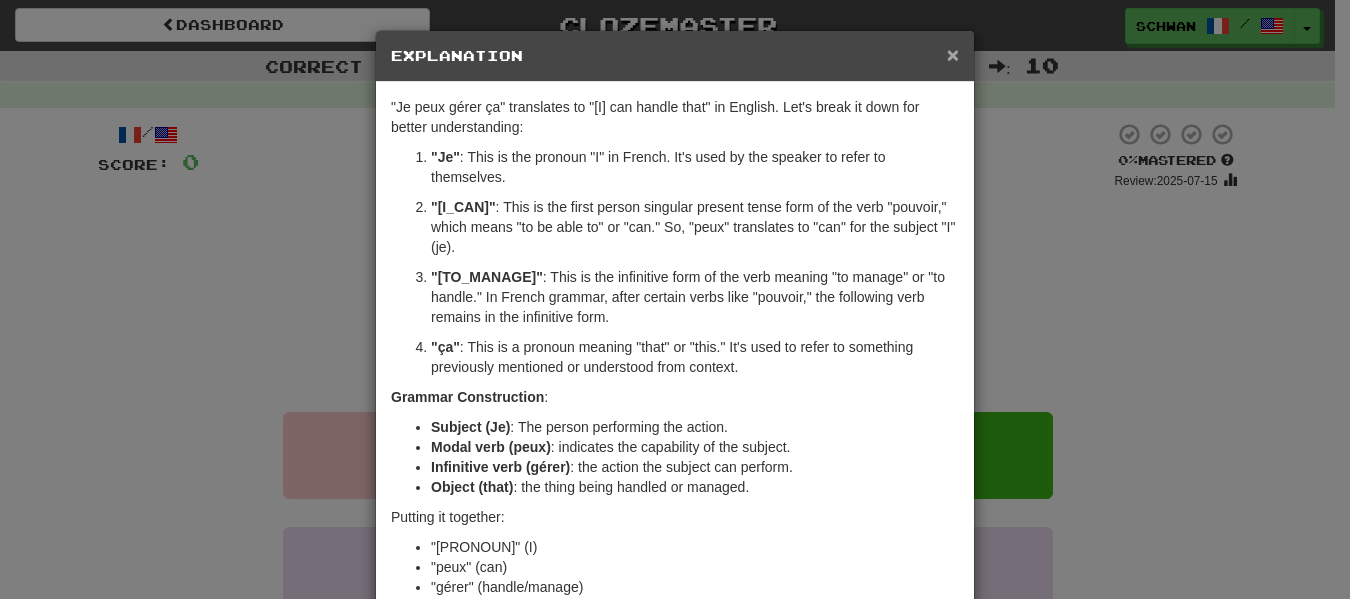 click on "×" at bounding box center [953, 54] 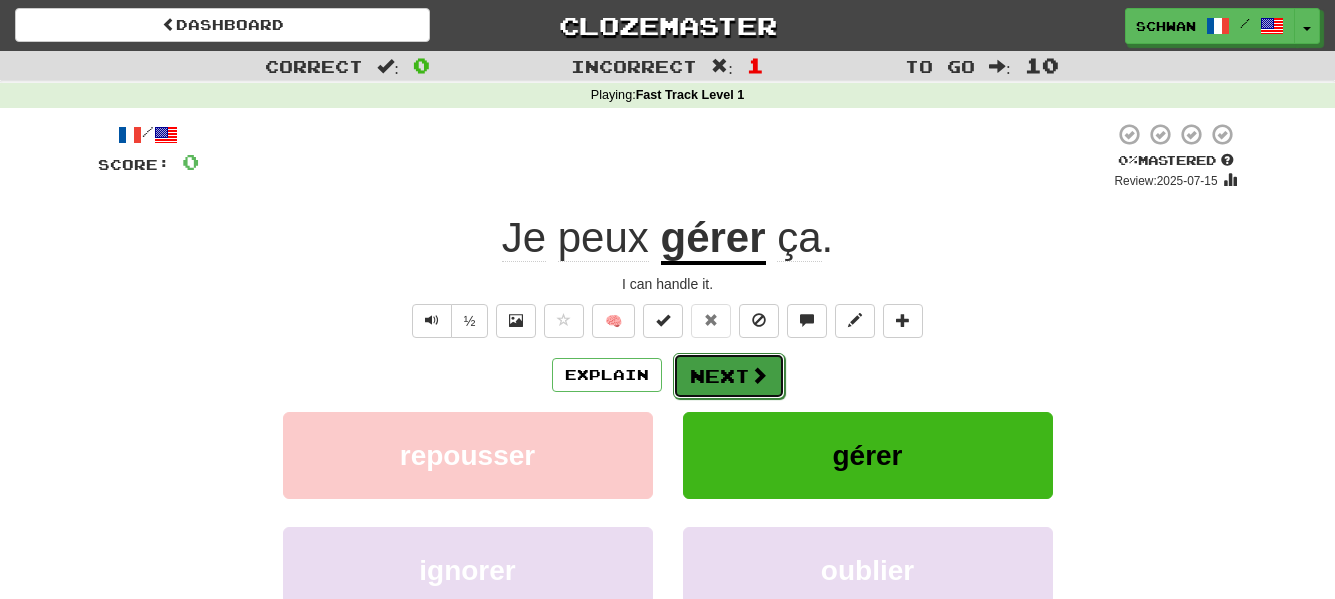 click on "Next" at bounding box center [729, 376] 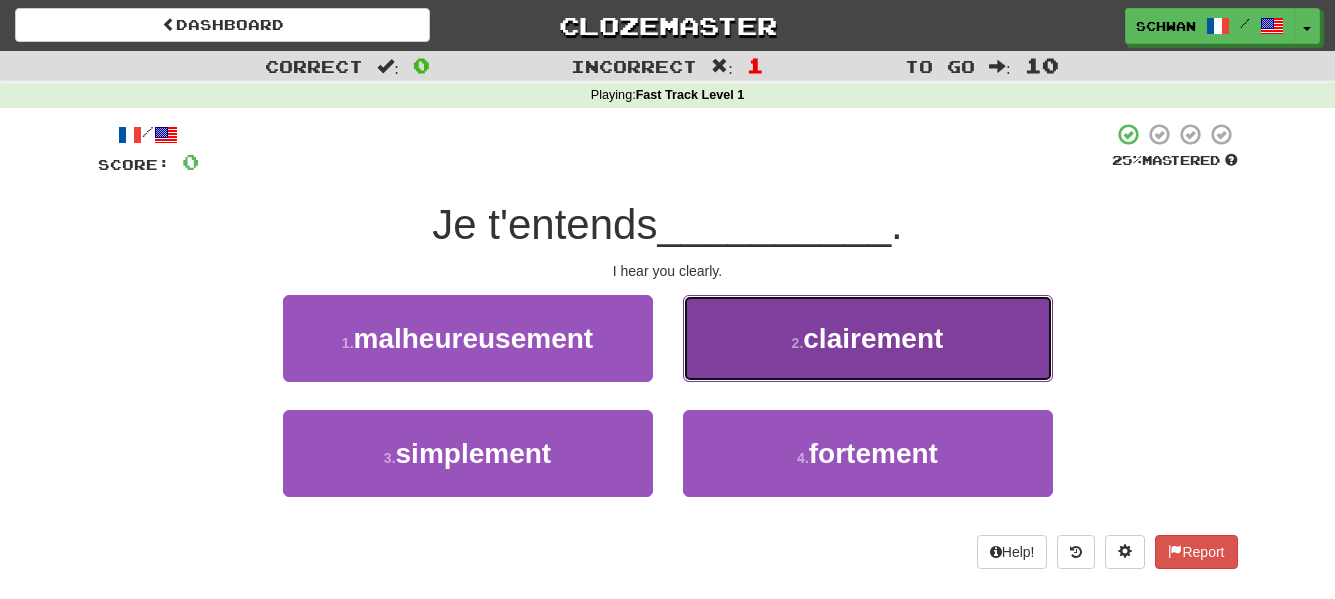 click on "2 .  clairement" at bounding box center (868, 338) 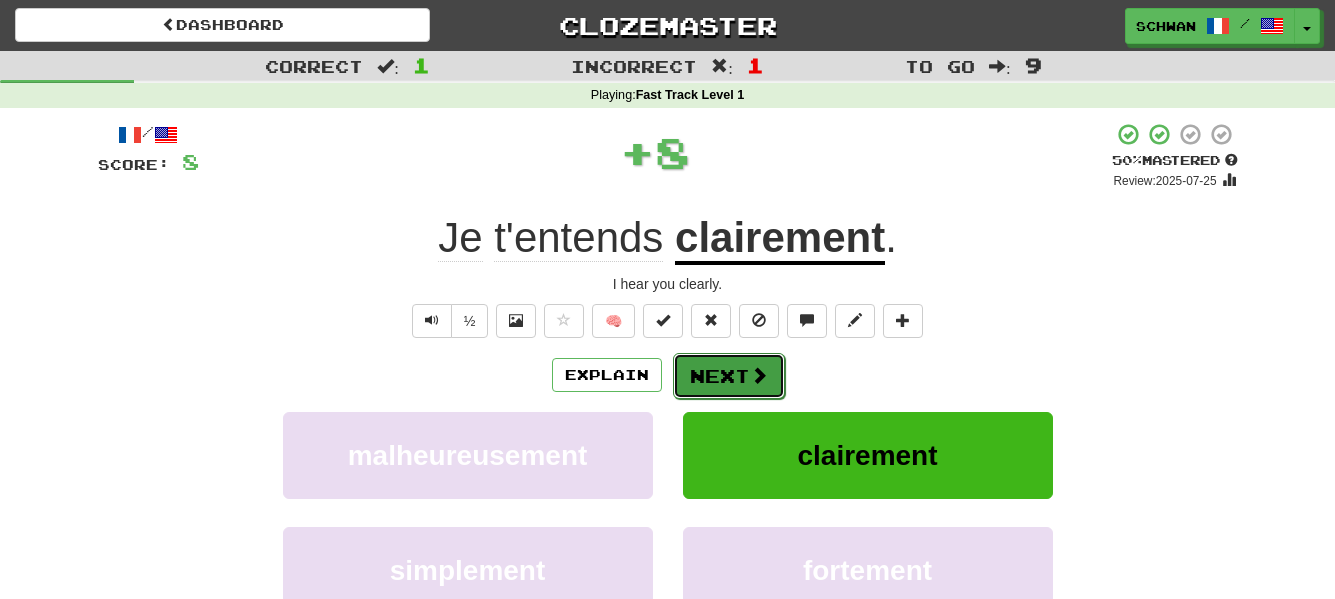 click at bounding box center [759, 375] 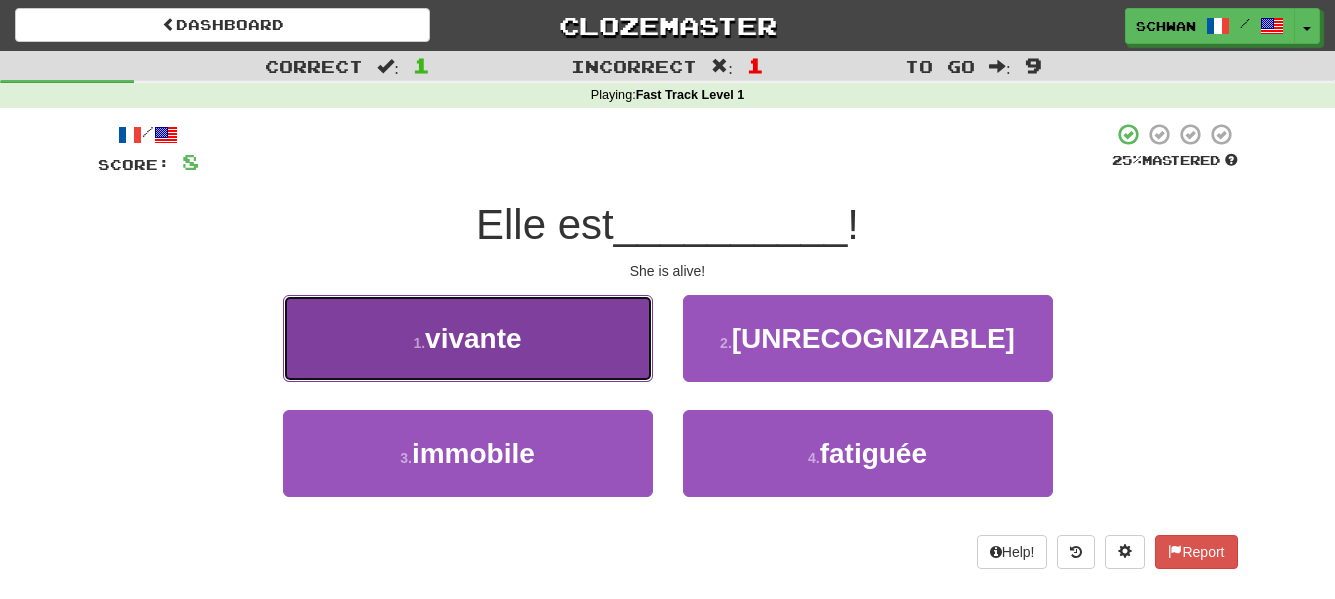 click on "vivante" at bounding box center [473, 338] 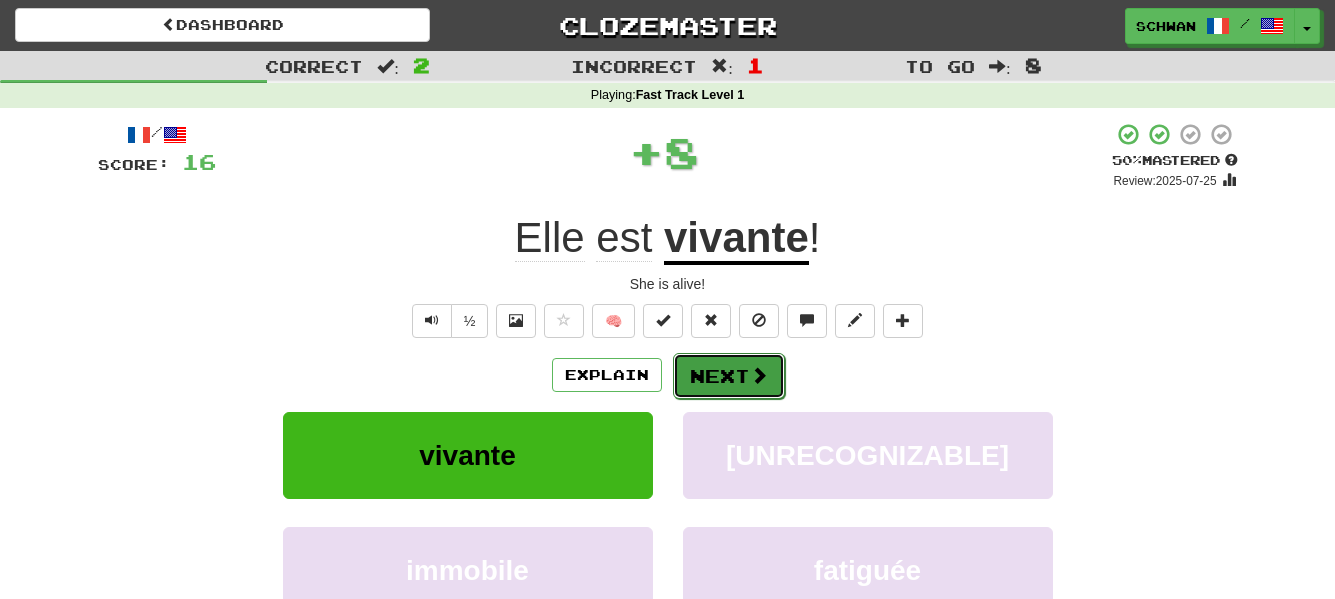 click on "Next" at bounding box center (729, 376) 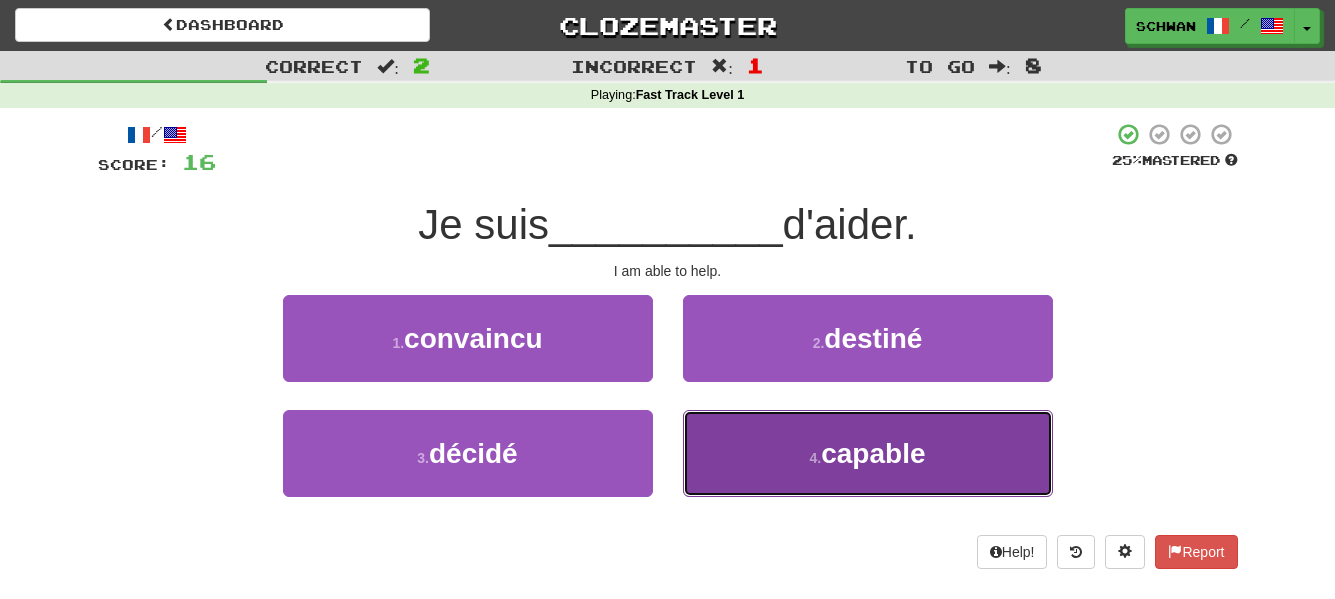 click on "4 .  capable" at bounding box center (868, 453) 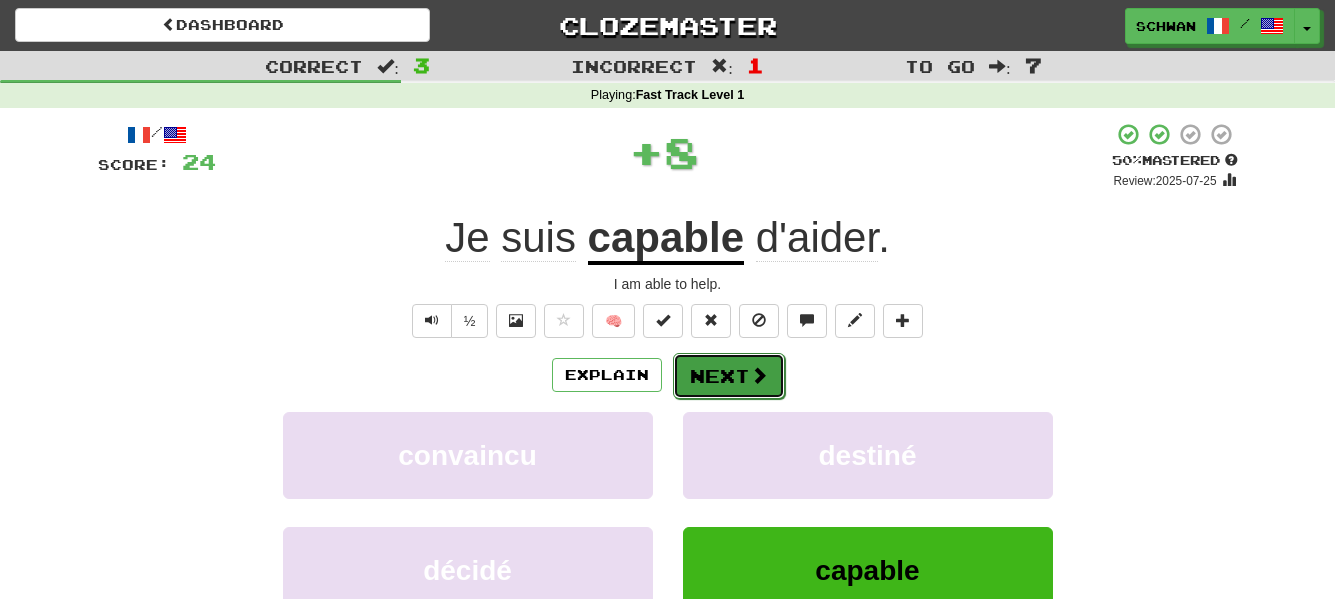 click at bounding box center [759, 375] 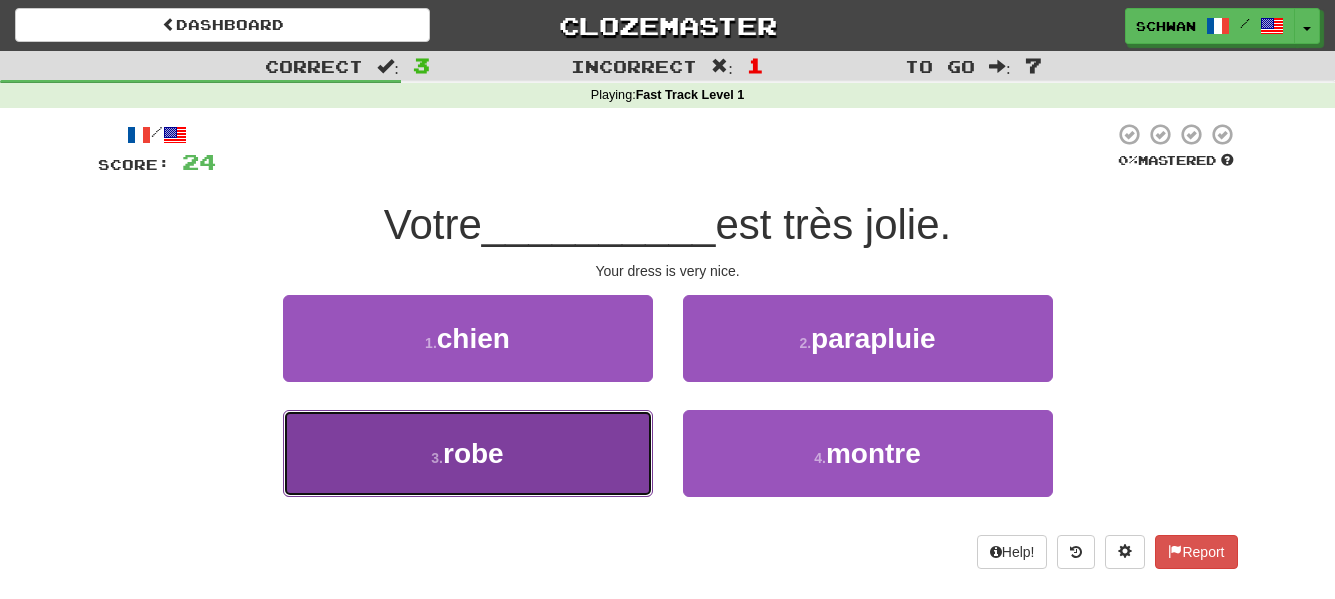 click on "3 .  robe" at bounding box center (468, 453) 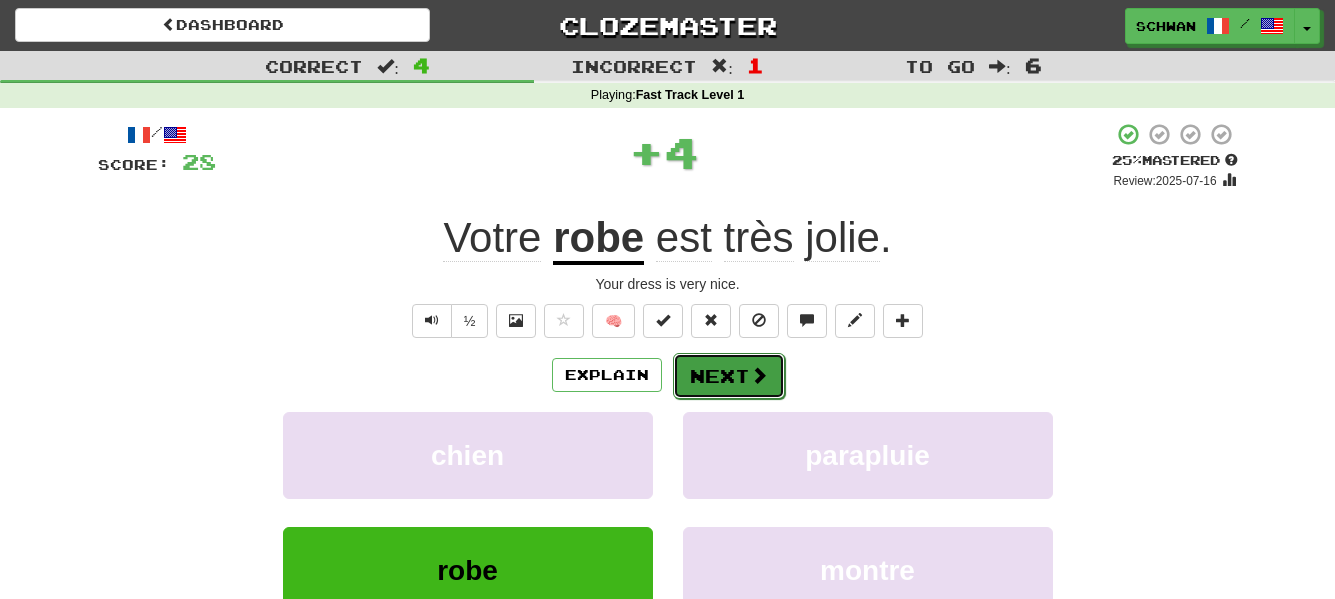 click on "Next" at bounding box center (729, 376) 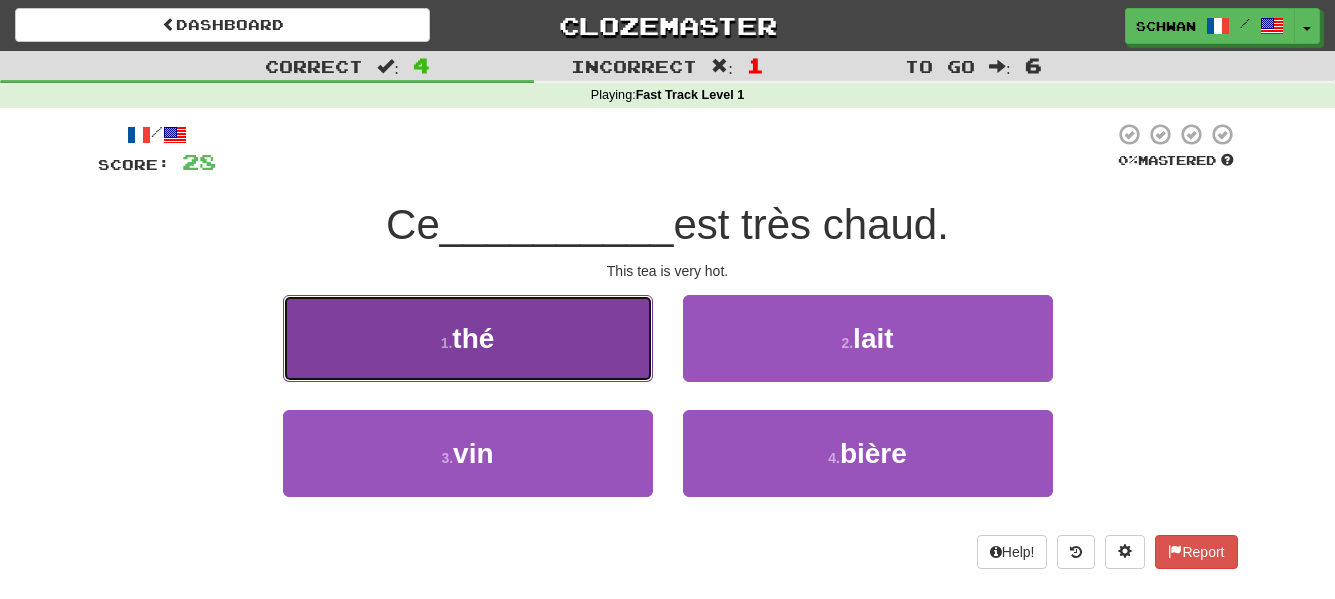 click on "1 .  thé" at bounding box center (468, 338) 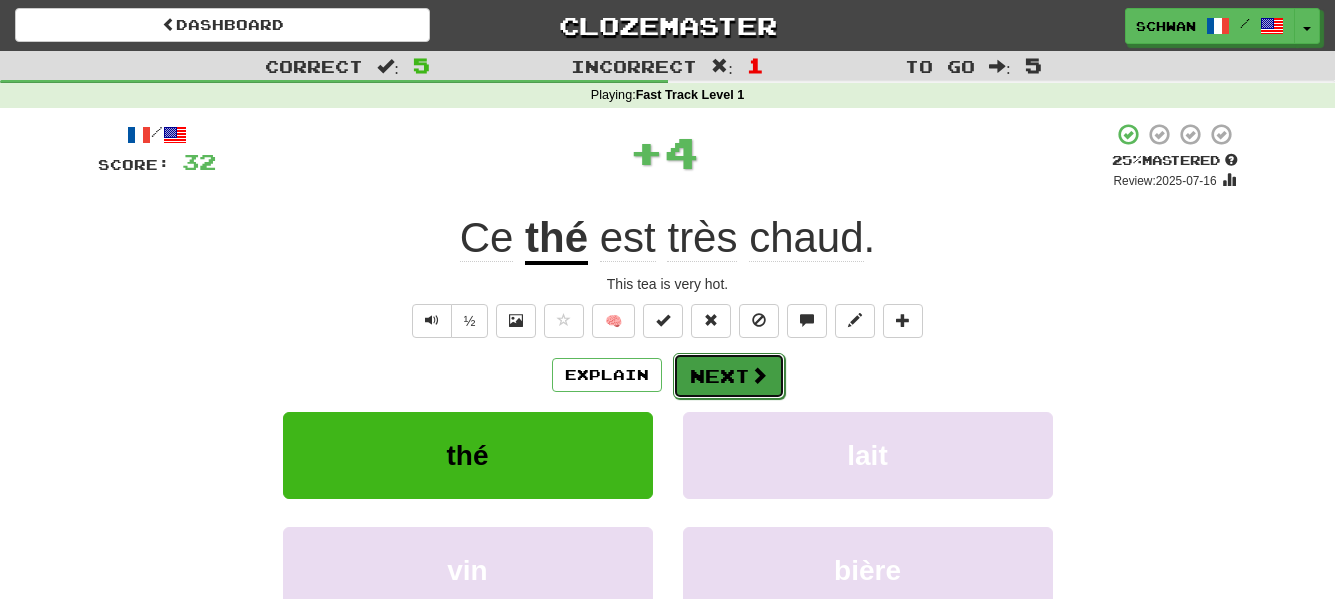 click on "Next" at bounding box center [729, 376] 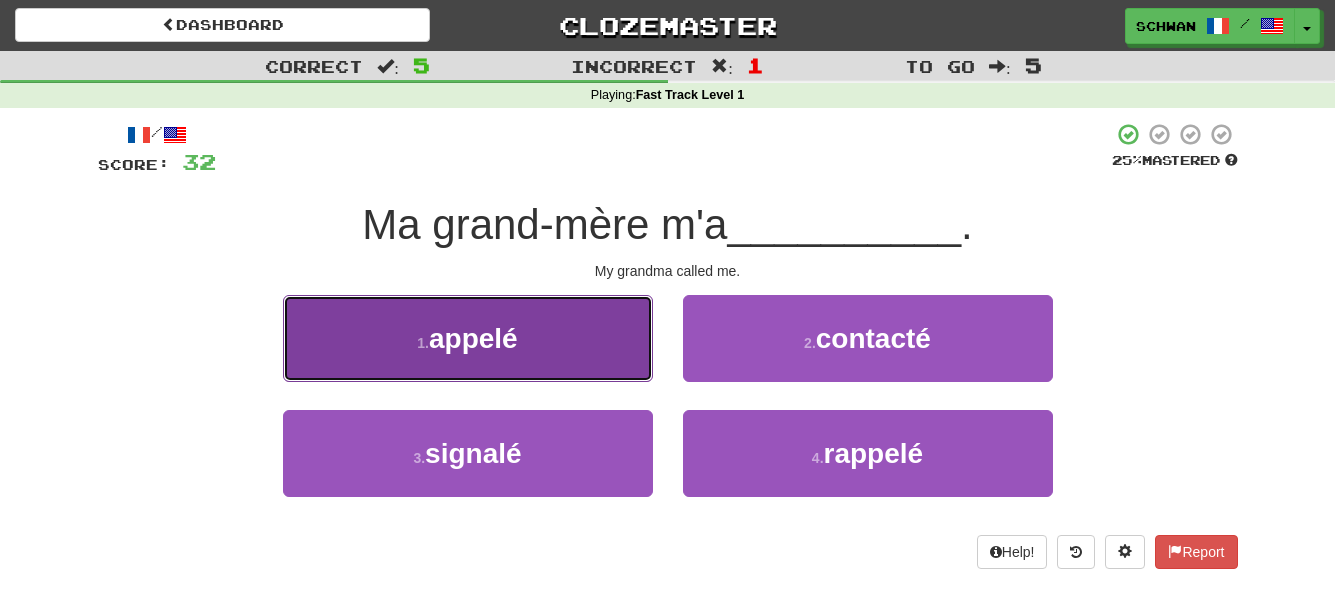click on "1 .  appelé" at bounding box center [468, 338] 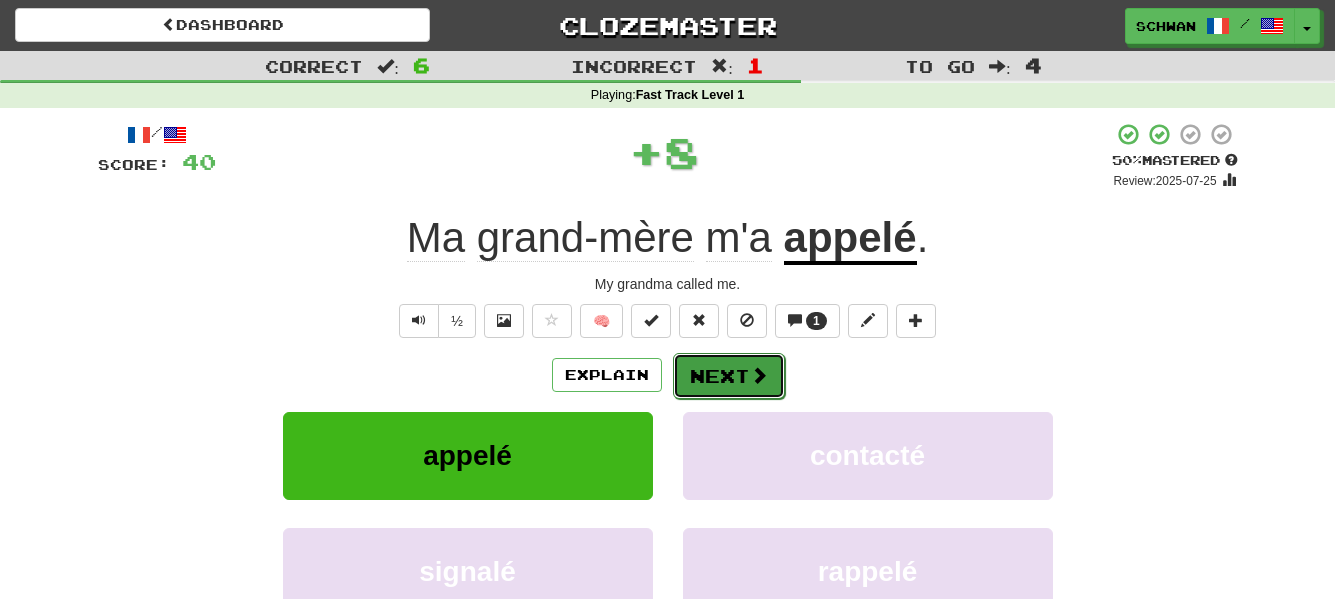 click on "Next" at bounding box center [729, 376] 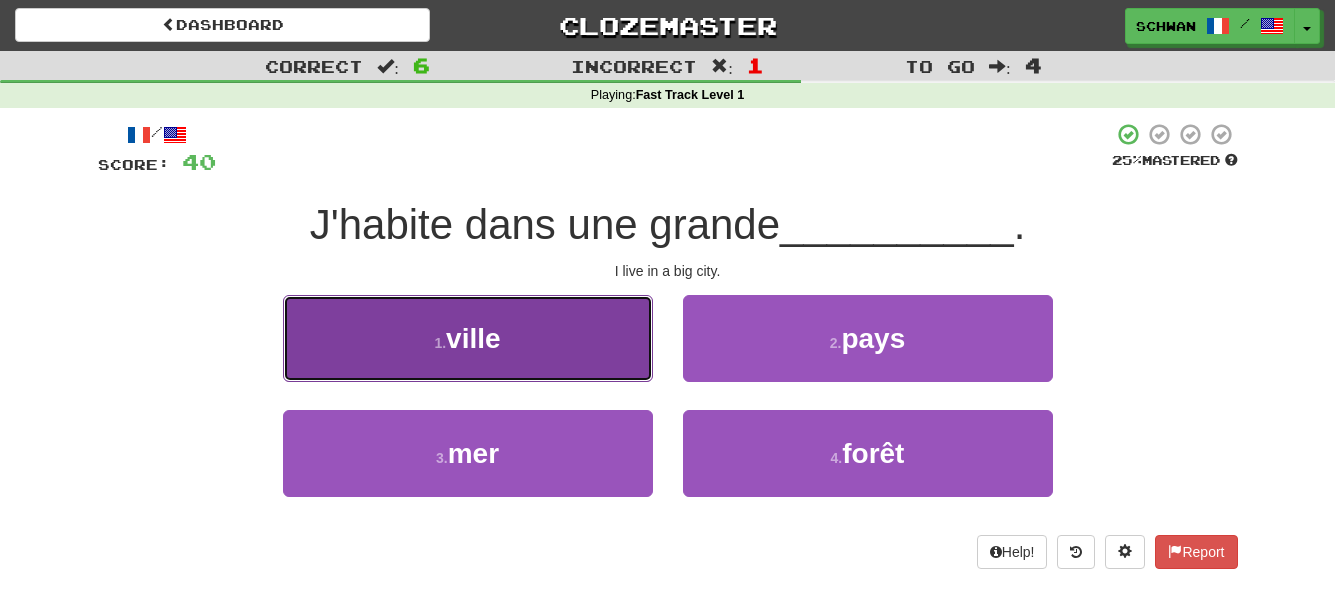 click on "1 .  ville" at bounding box center [468, 338] 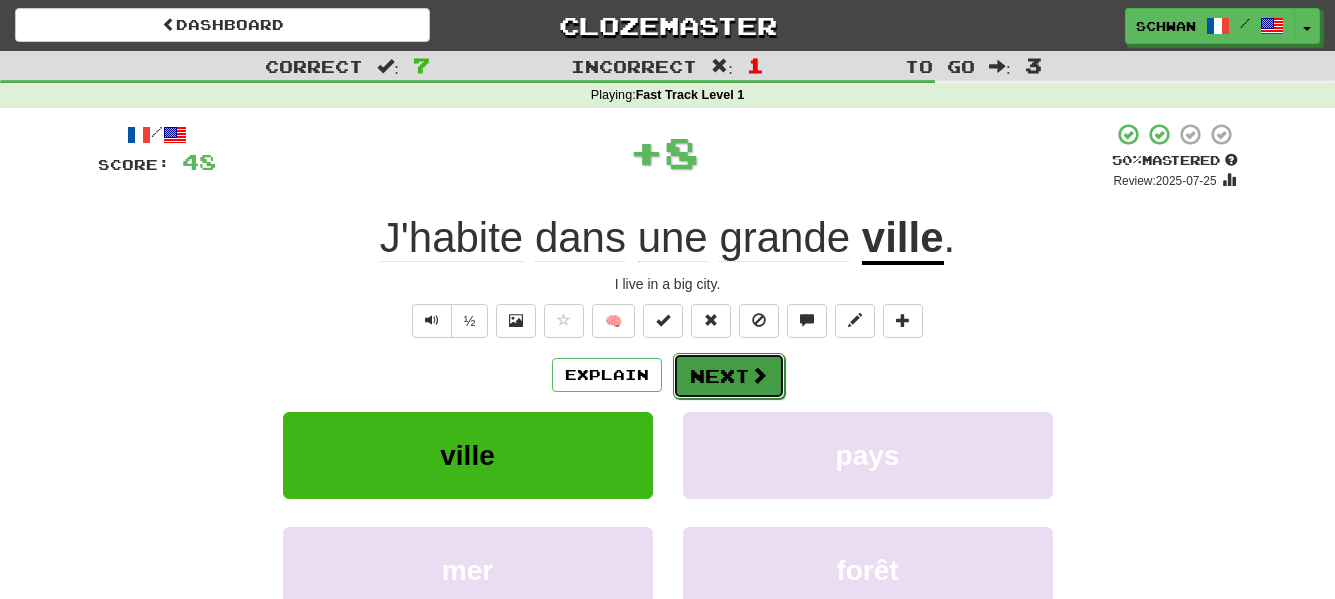 click on "Next" at bounding box center (729, 376) 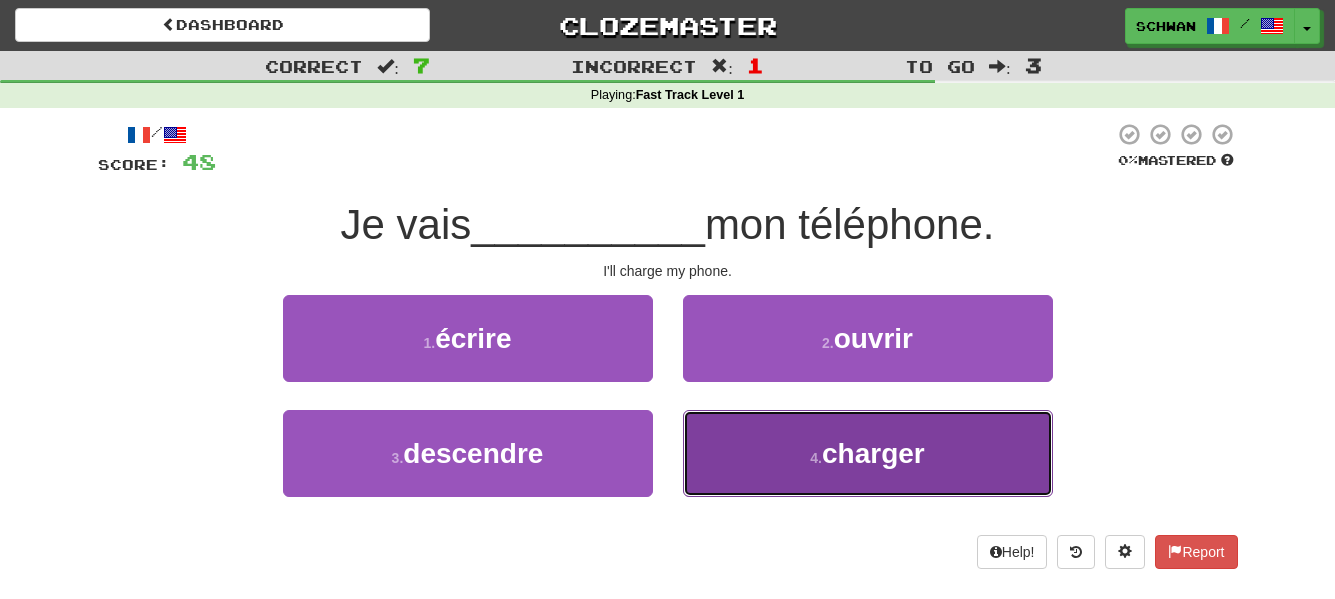 click on "4 .  charger" at bounding box center [868, 453] 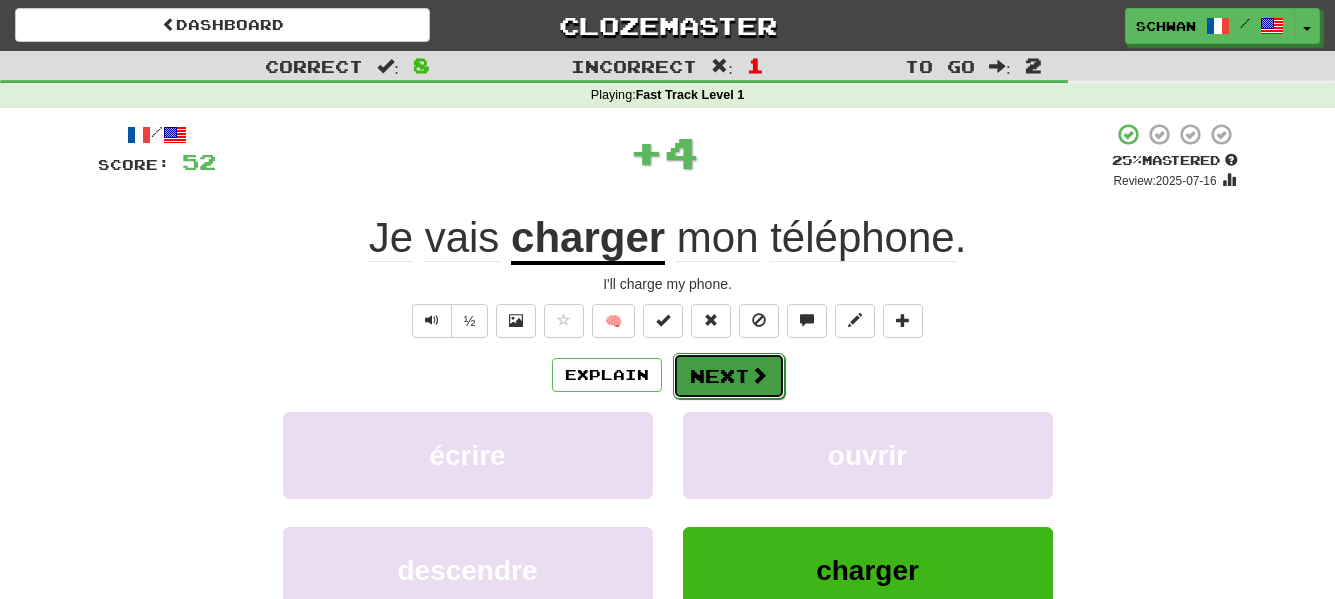 click on "Next" at bounding box center [729, 376] 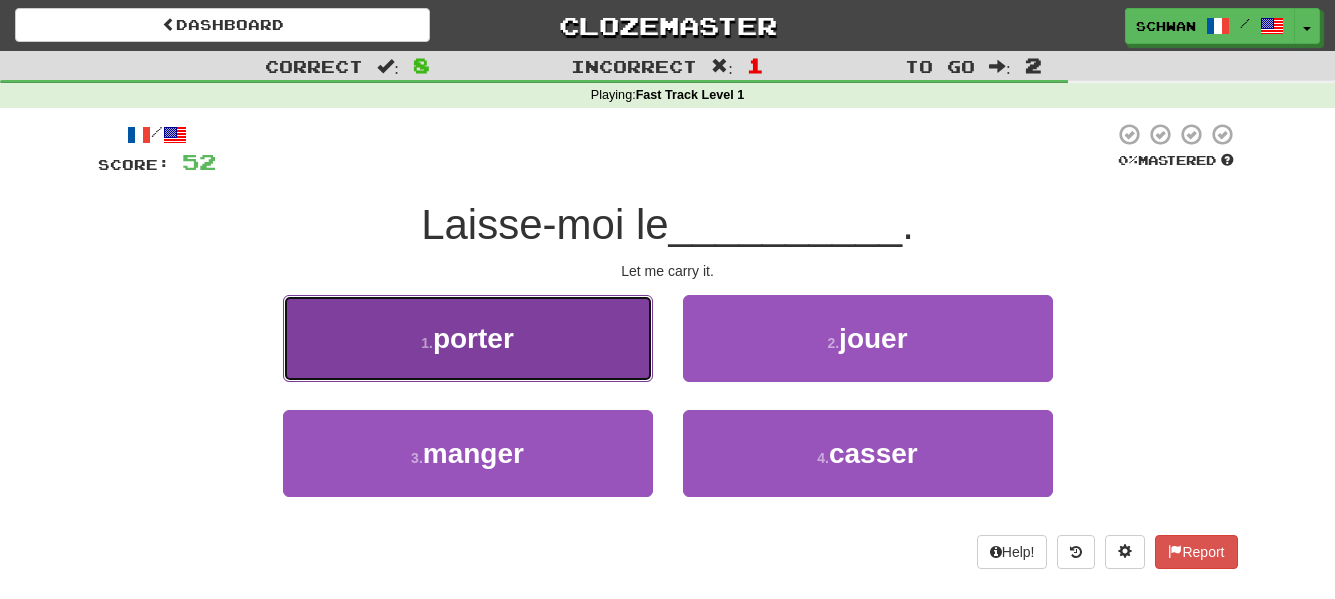 click on "porter" at bounding box center [473, 338] 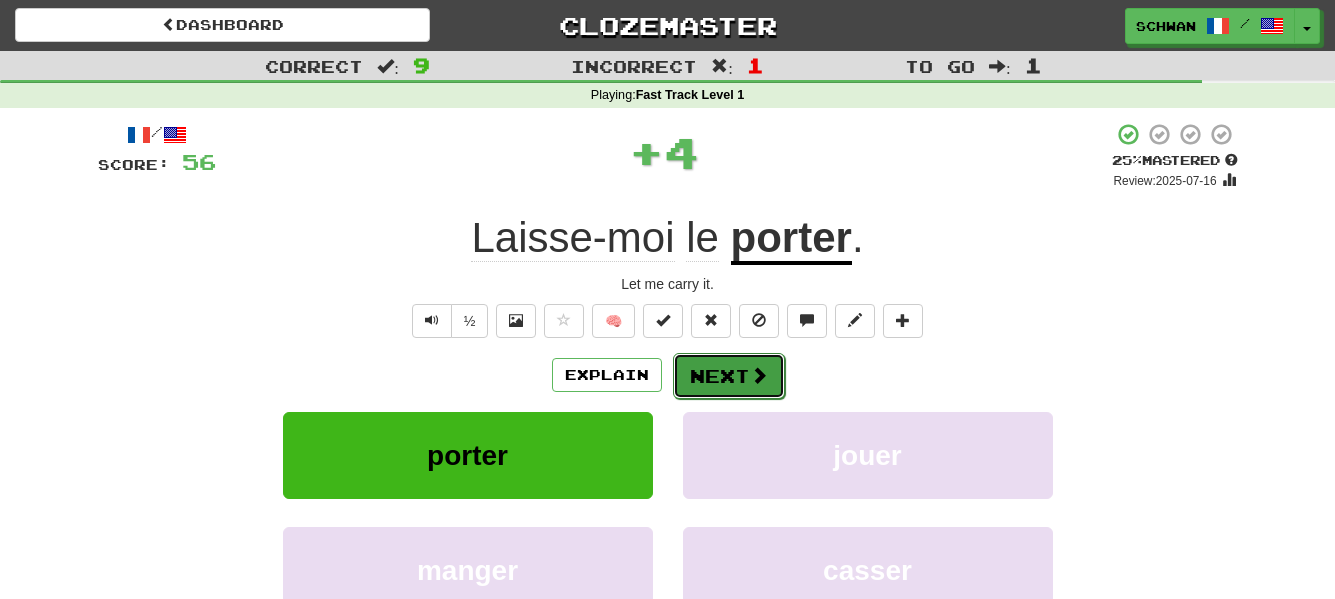 click on "Next" at bounding box center (729, 376) 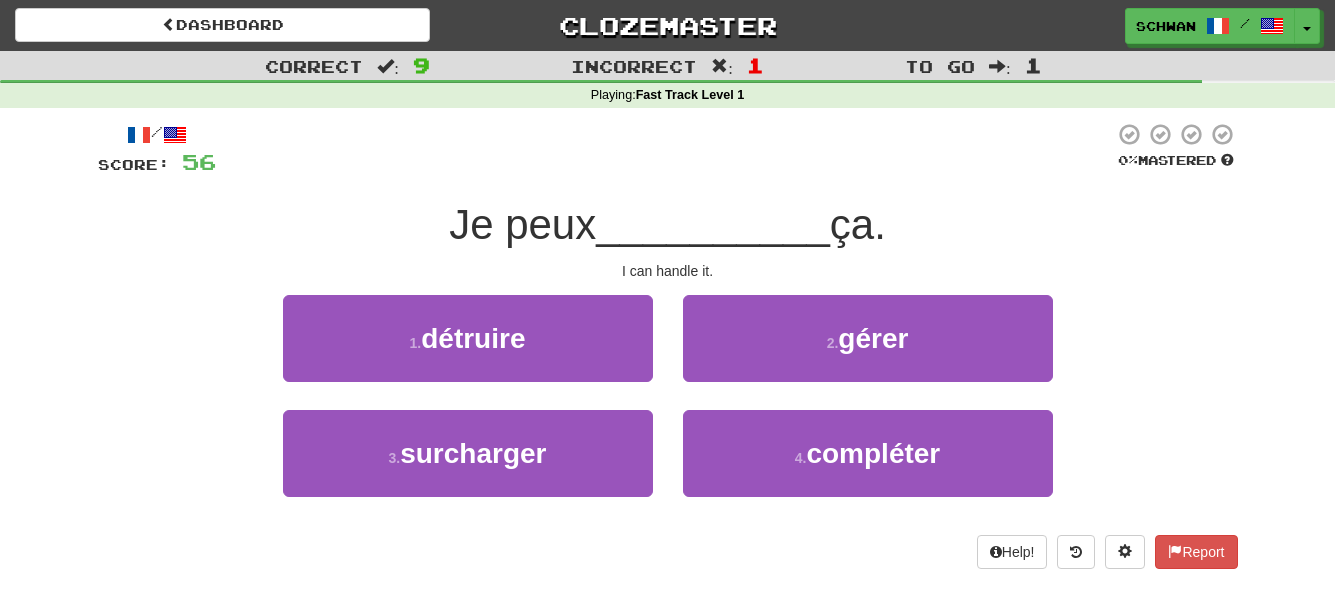 click on "2 .  gérer" at bounding box center [868, 352] 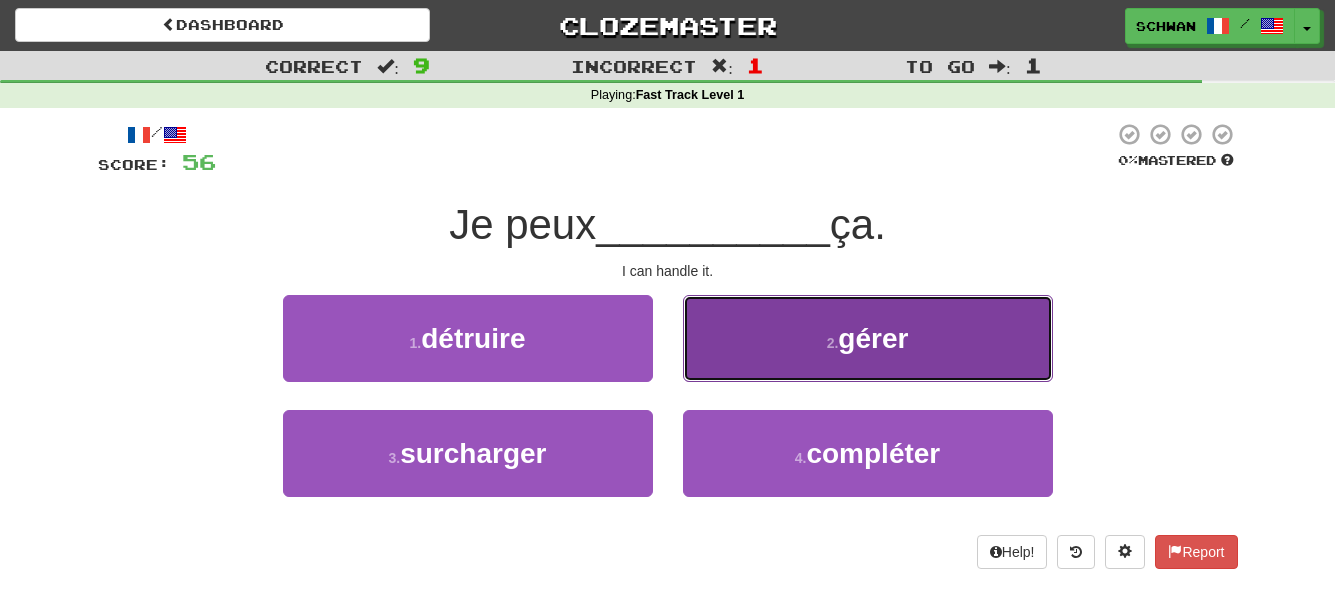 click on "2 .  gérer" at bounding box center (868, 338) 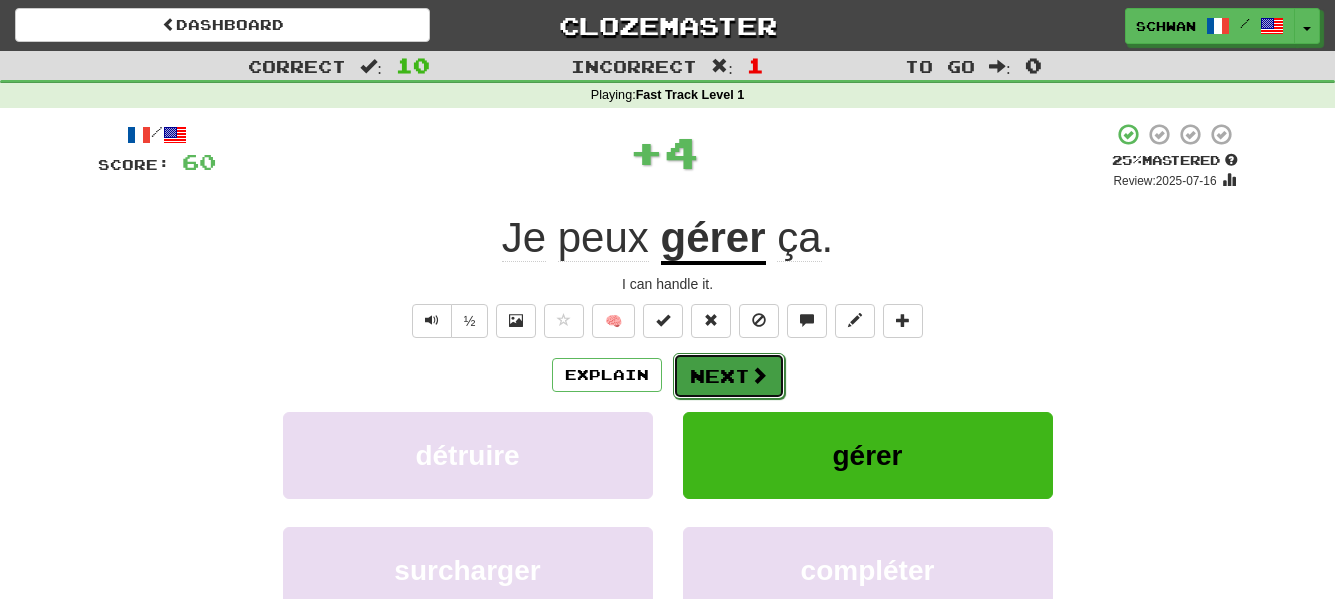 click on "Next" at bounding box center [729, 376] 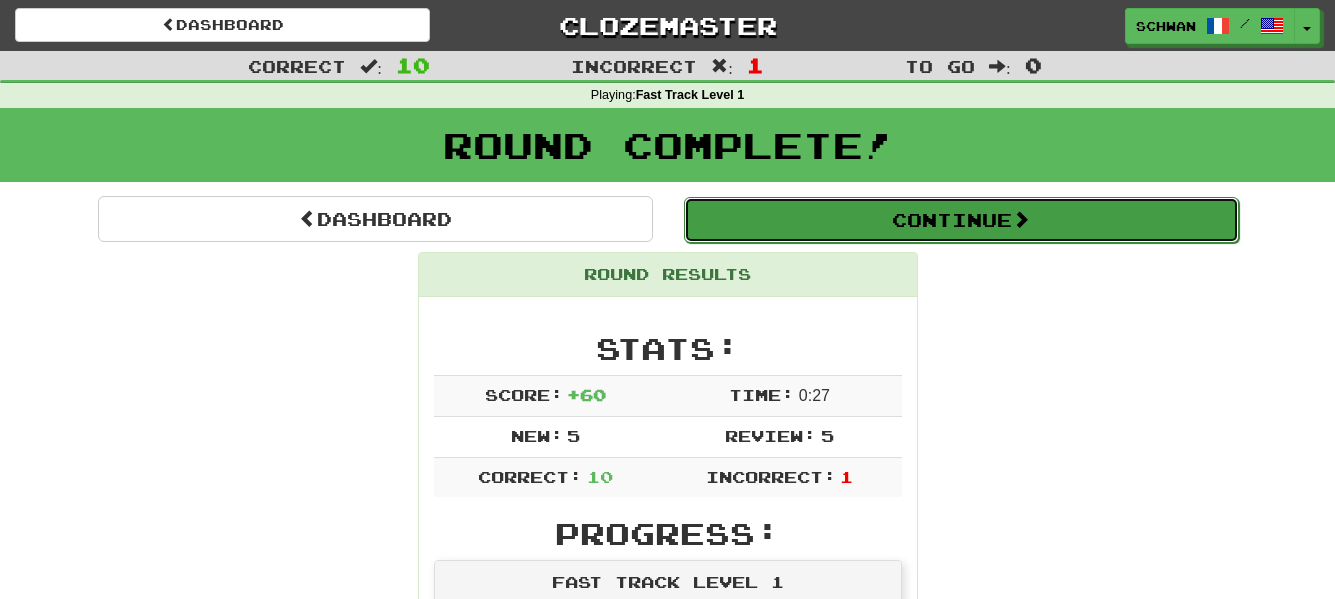 click on "Continue" at bounding box center (961, 220) 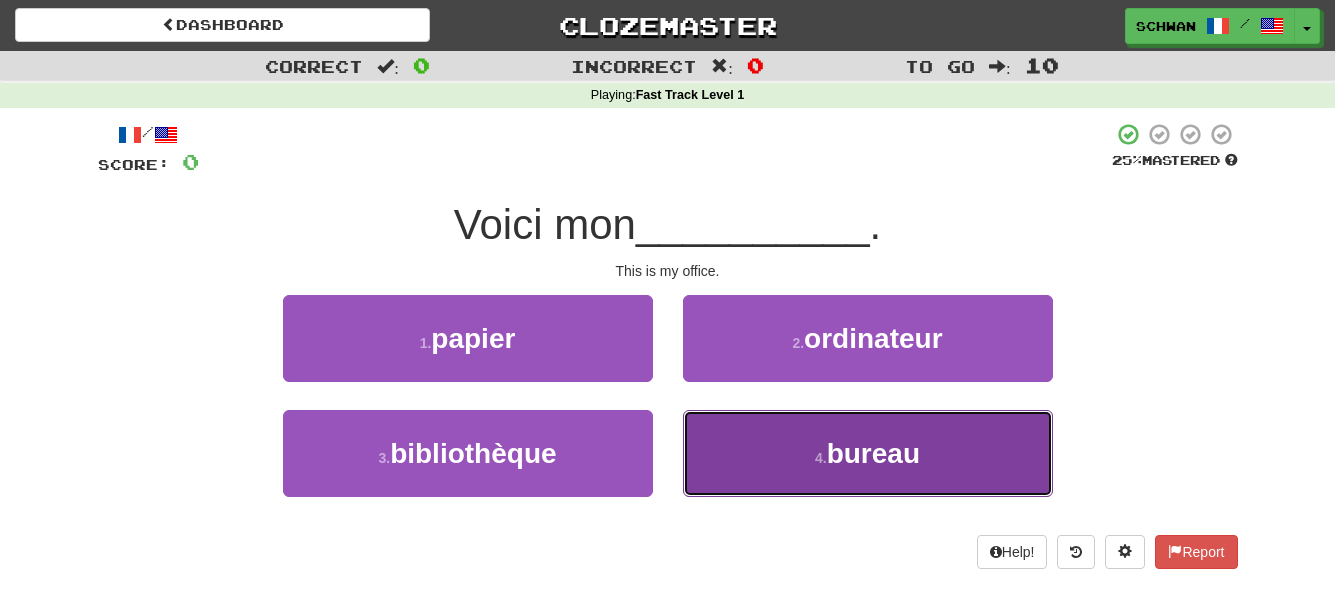 click on "office" at bounding box center [868, 453] 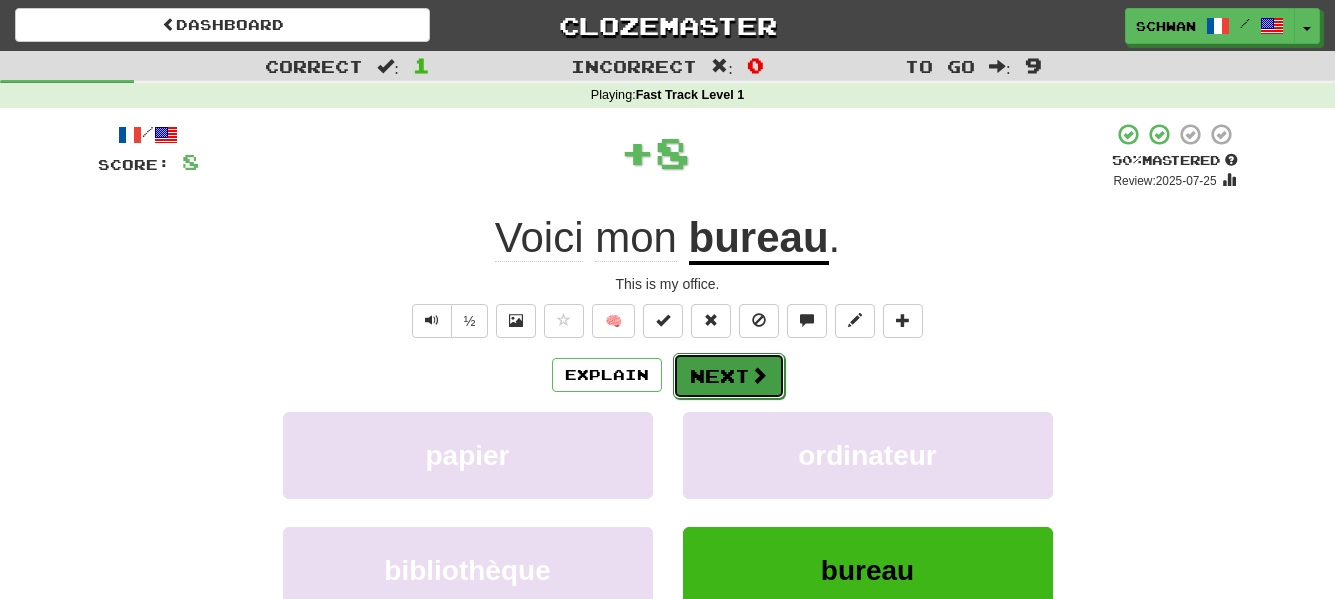 click on "Next" at bounding box center (729, 376) 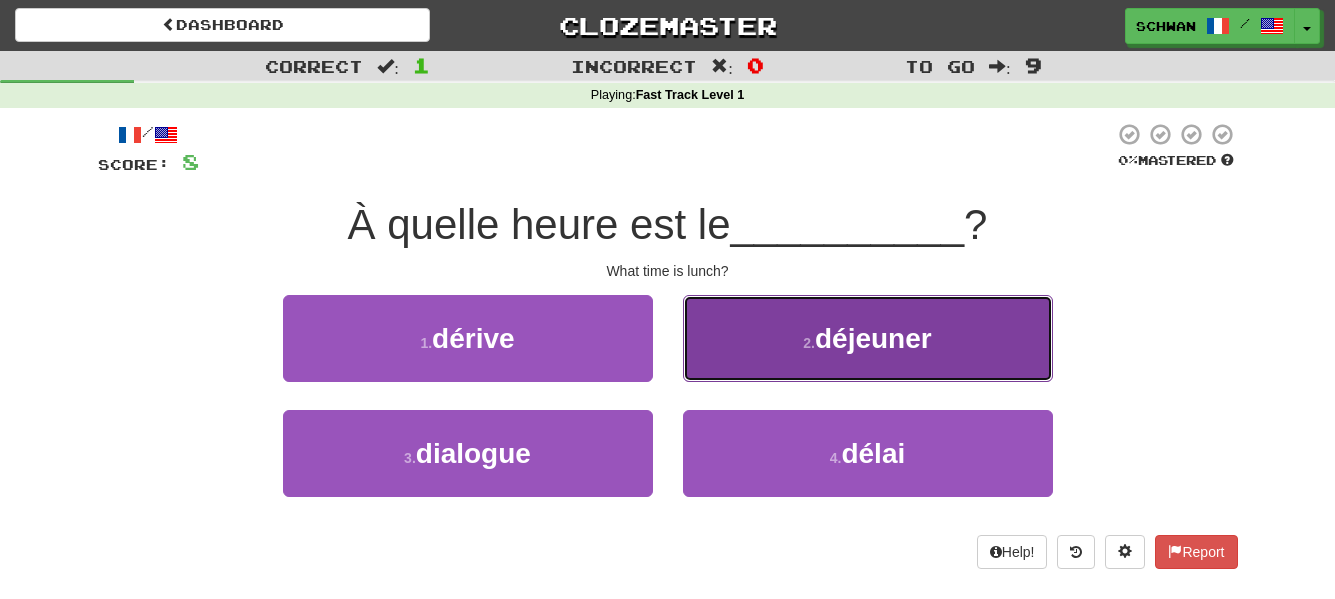 click on "2 .  déjeuner" at bounding box center (868, 338) 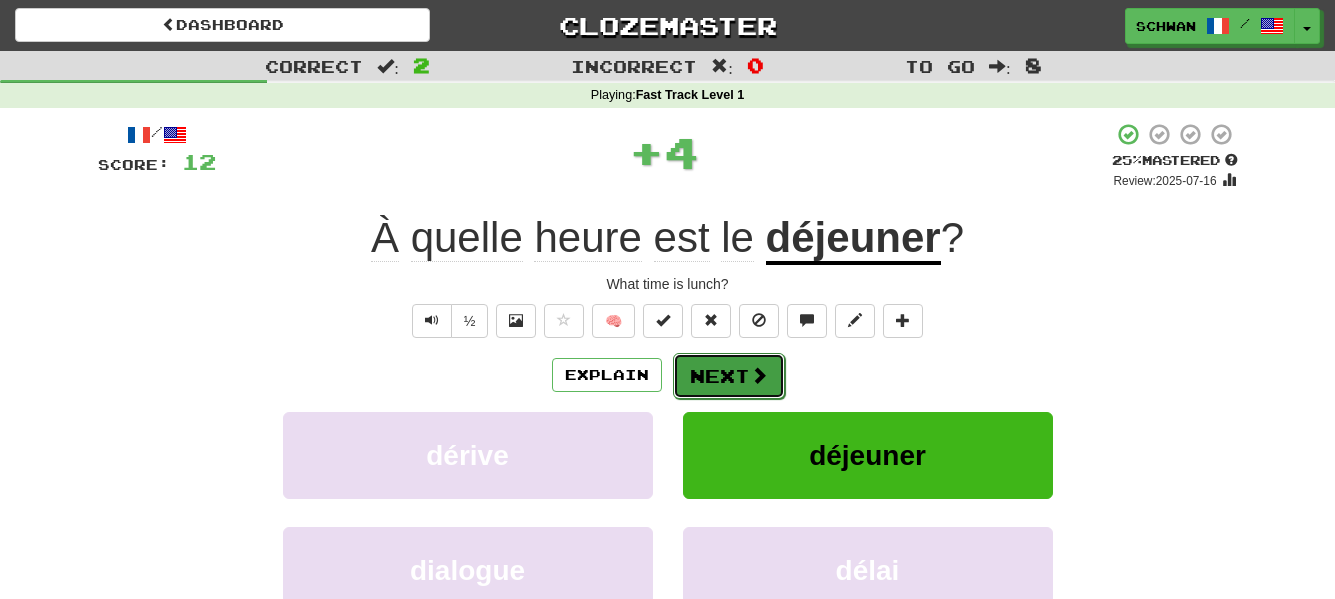 click on "Next" at bounding box center (729, 376) 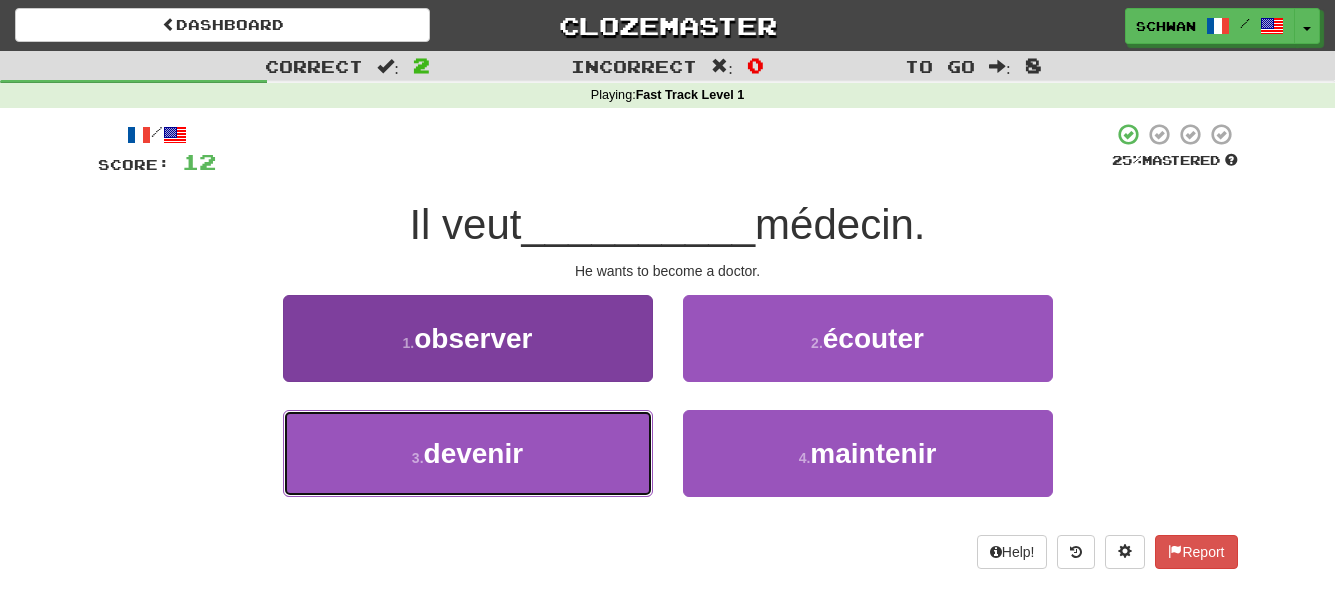 click on "devenir" at bounding box center (474, 453) 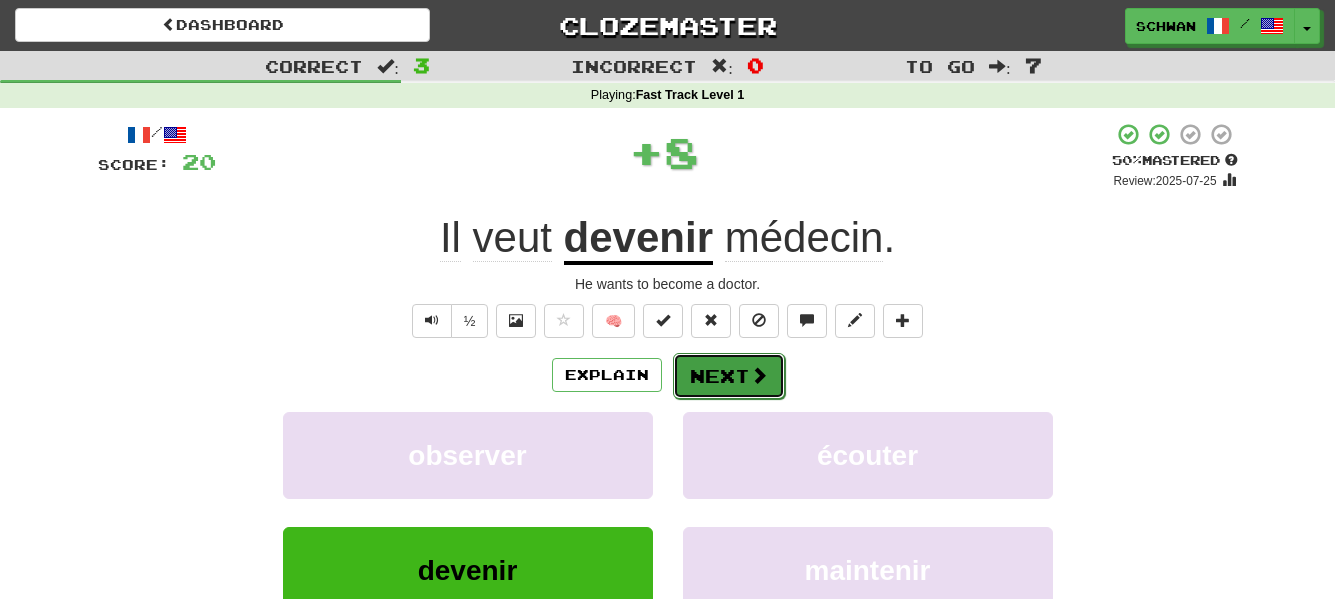 click on "Next" at bounding box center (729, 376) 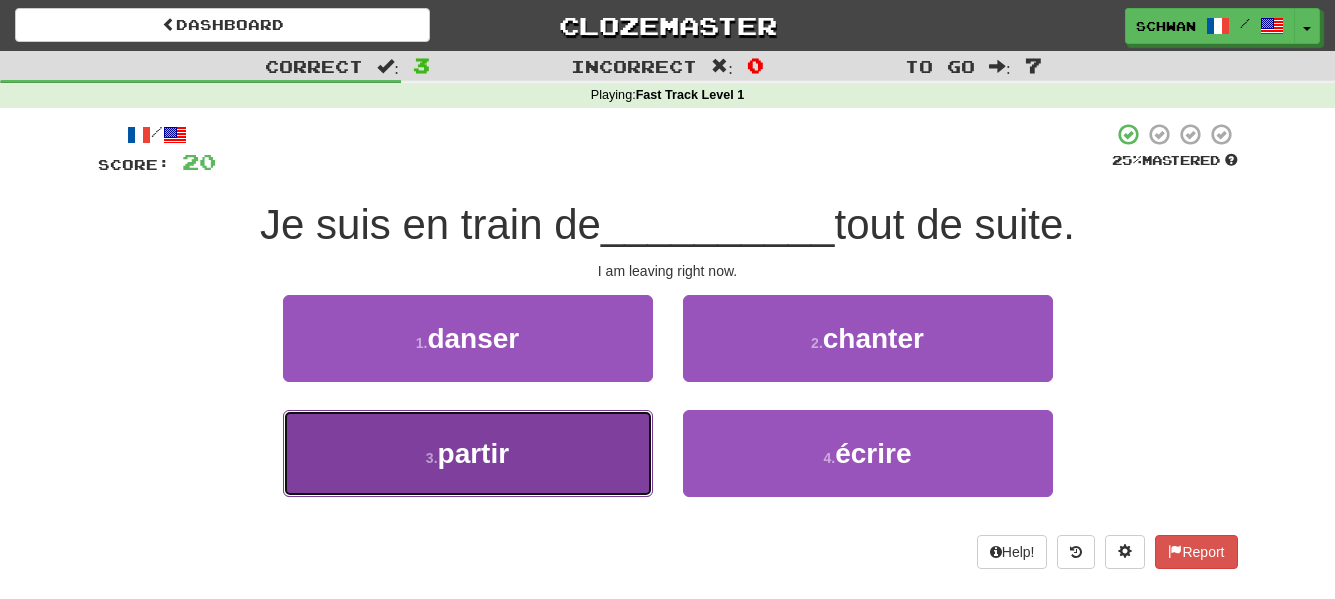 click on "[NUMBER] . partir" at bounding box center (468, 453) 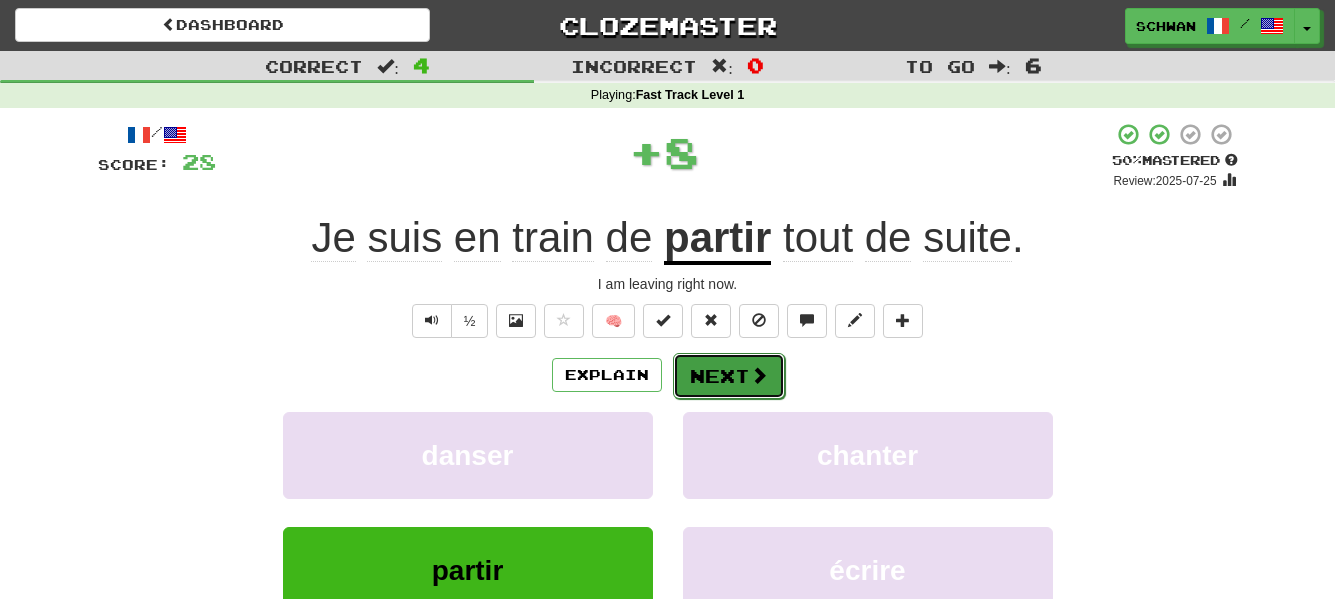 click on "Next" at bounding box center (729, 376) 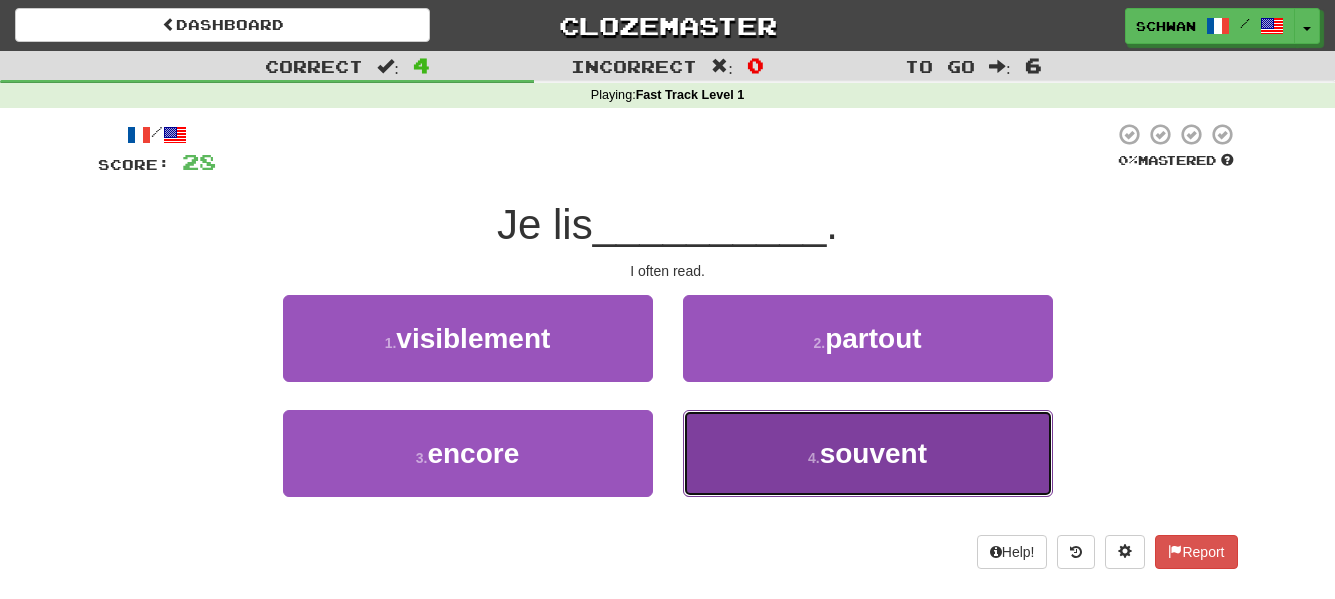 click on "[OFTEN]" at bounding box center (868, 453) 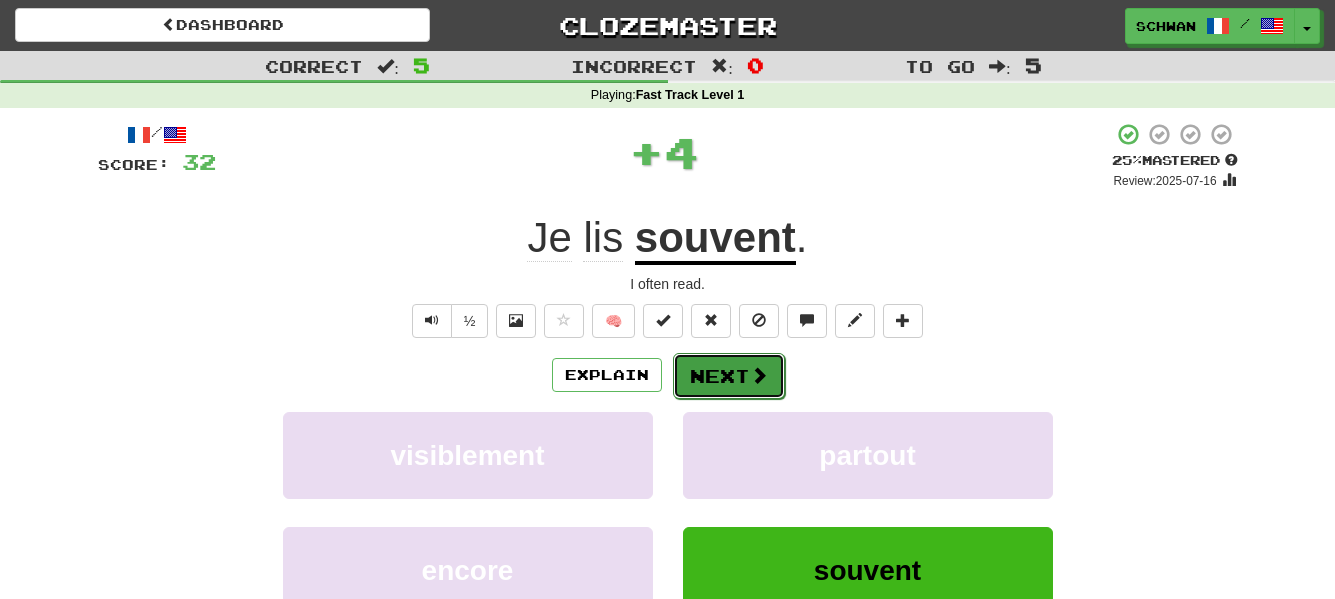 click on "Next" at bounding box center (729, 376) 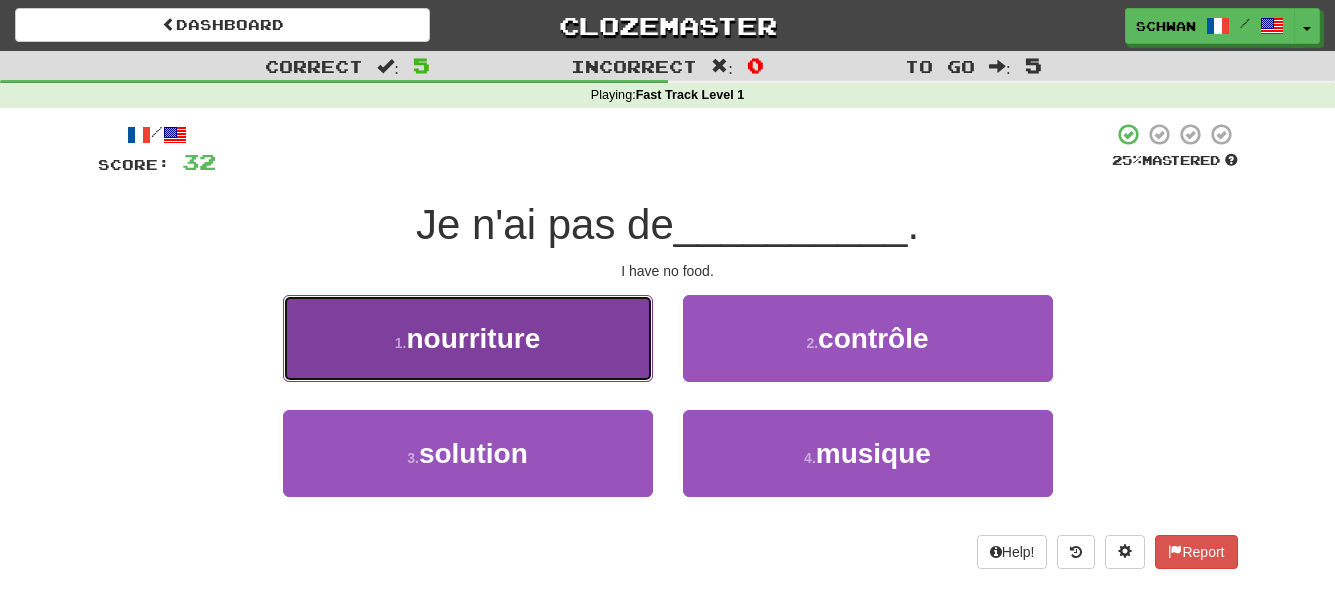 click on "nourriture" at bounding box center (473, 338) 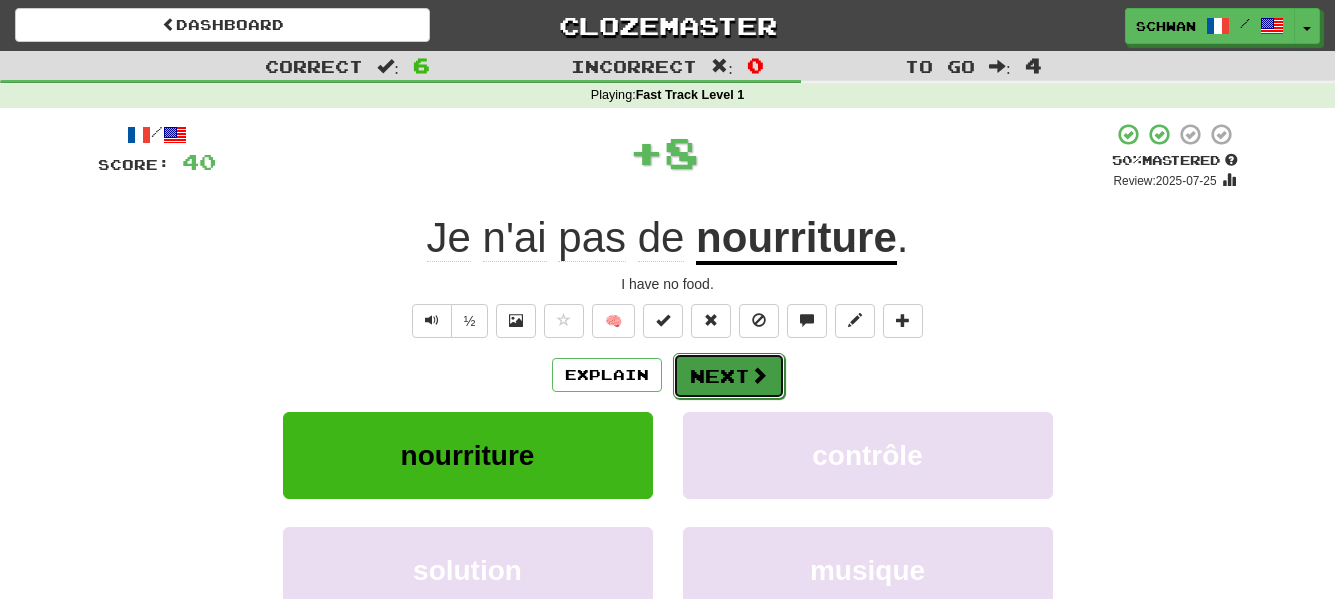 click on "Next" at bounding box center [729, 376] 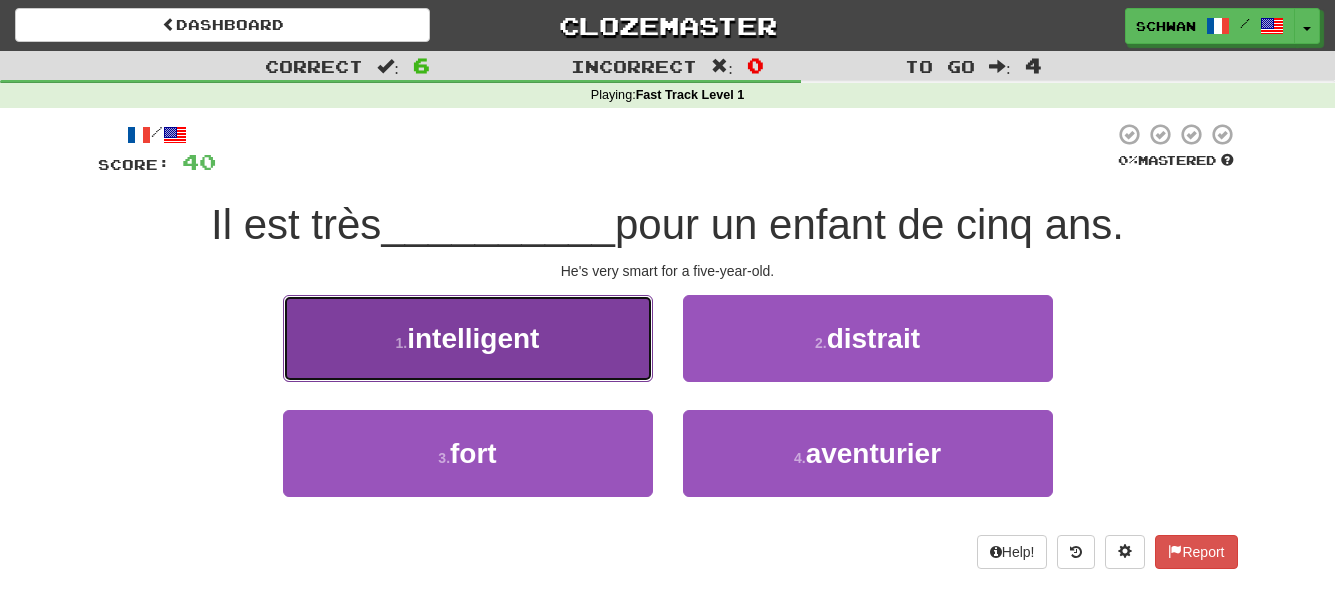 click on "1 .  intelligent" at bounding box center (468, 338) 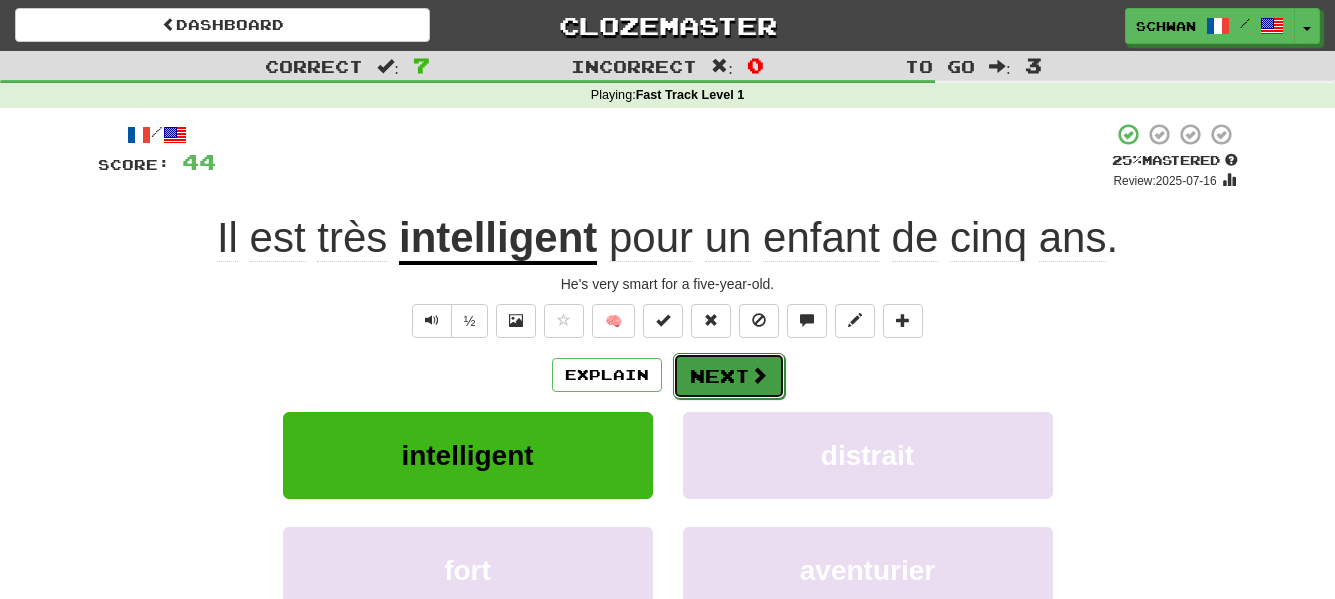 click at bounding box center [759, 375] 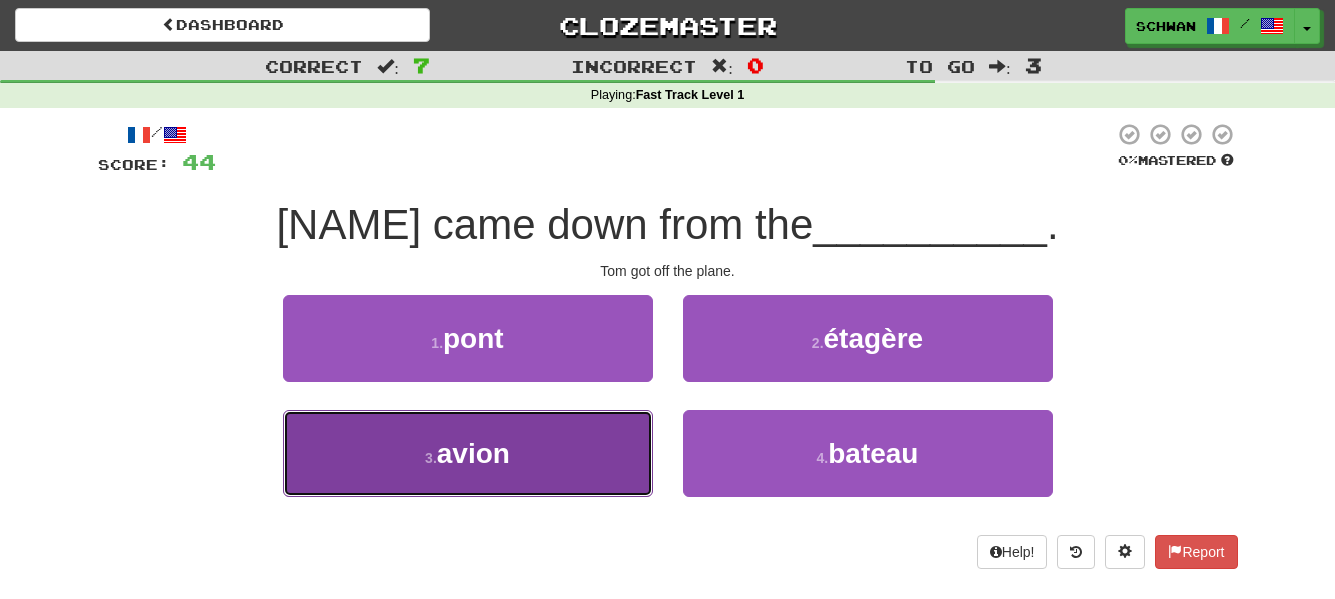 click on "3 .  avion" at bounding box center [468, 453] 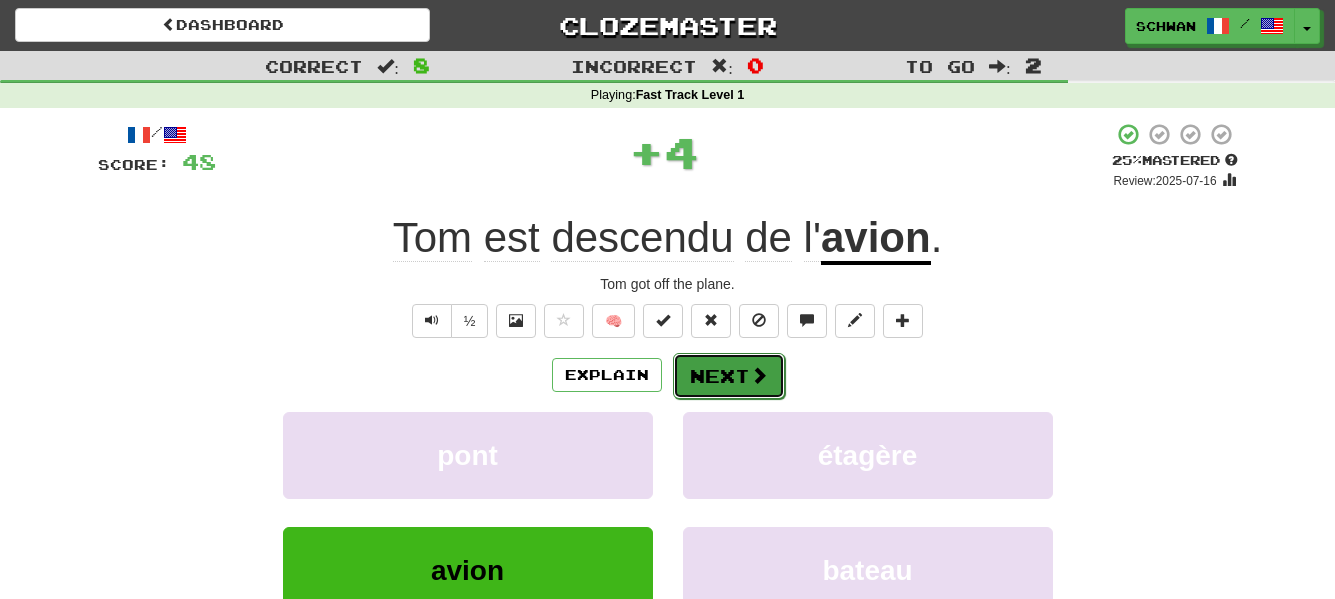 click on "Next" at bounding box center [729, 376] 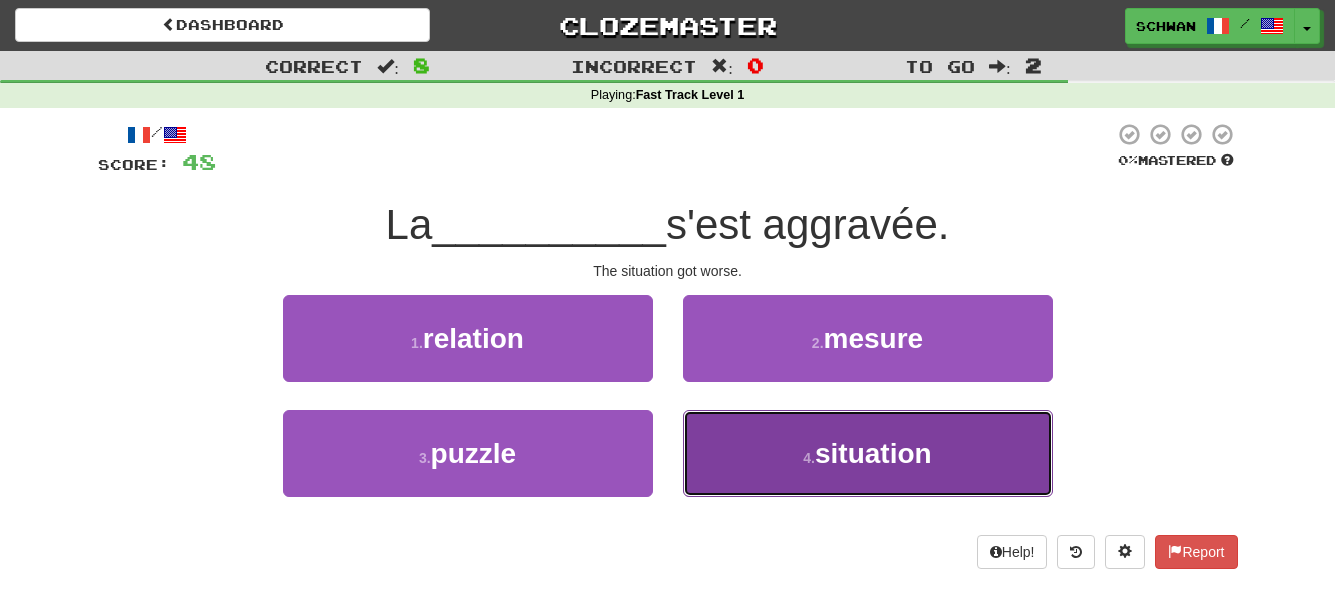 click on "4 .  situation" at bounding box center [868, 453] 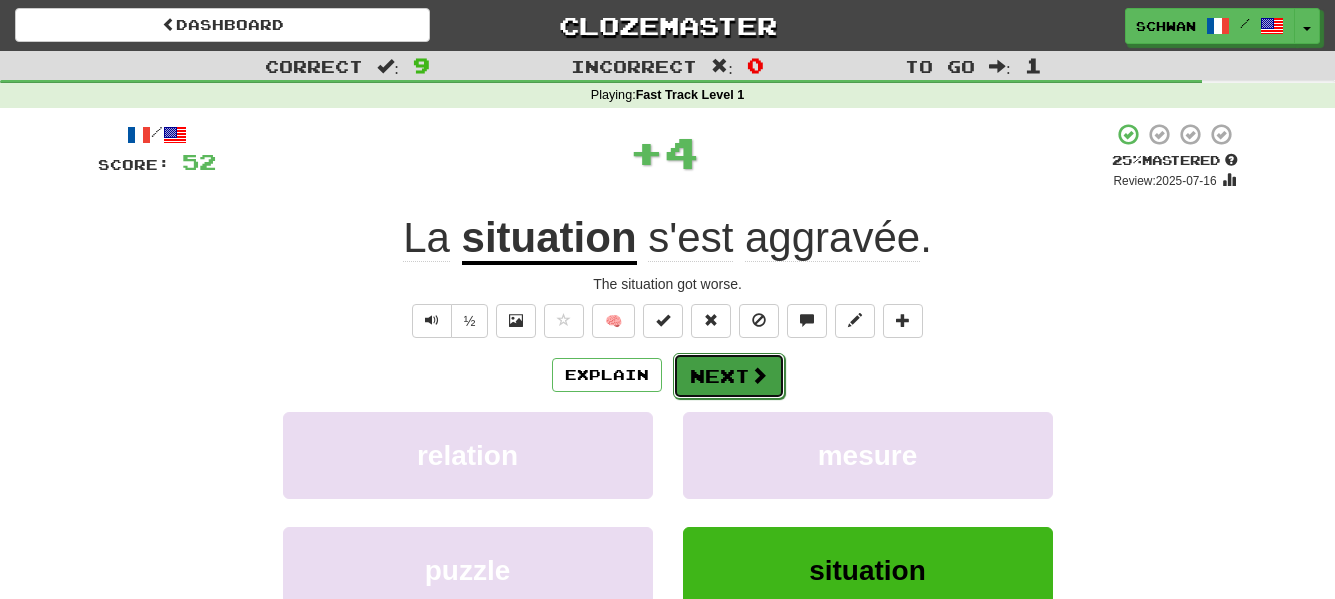 click on "Next" at bounding box center [729, 376] 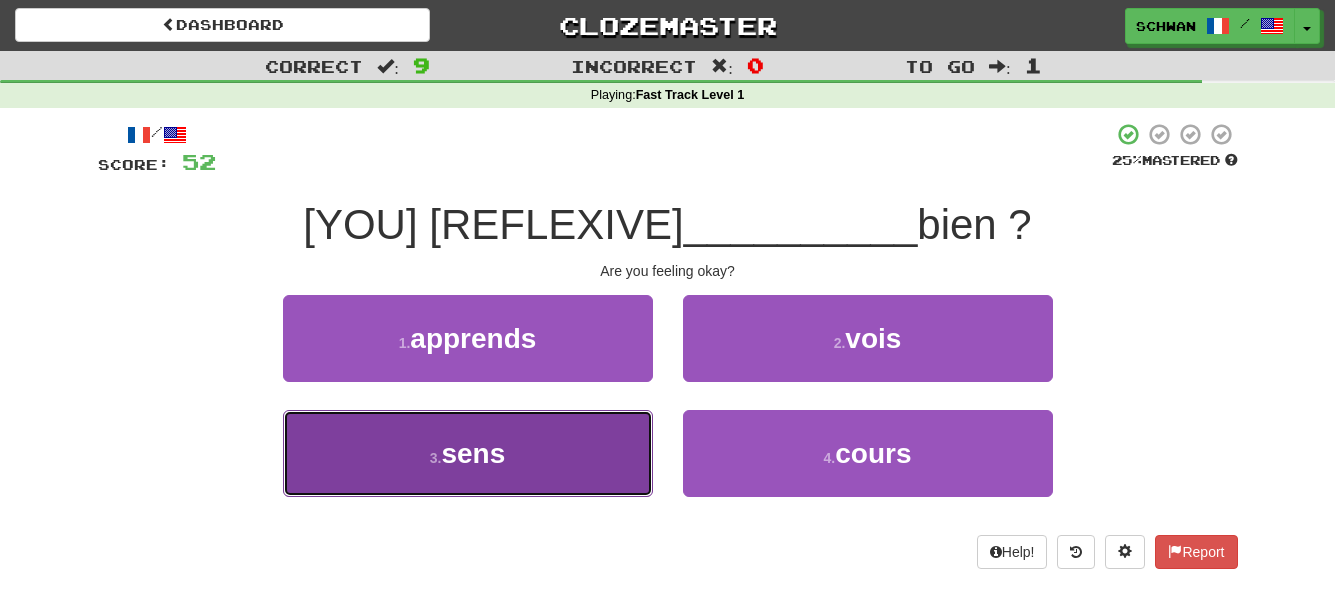 click on "3 .  sens" at bounding box center [468, 453] 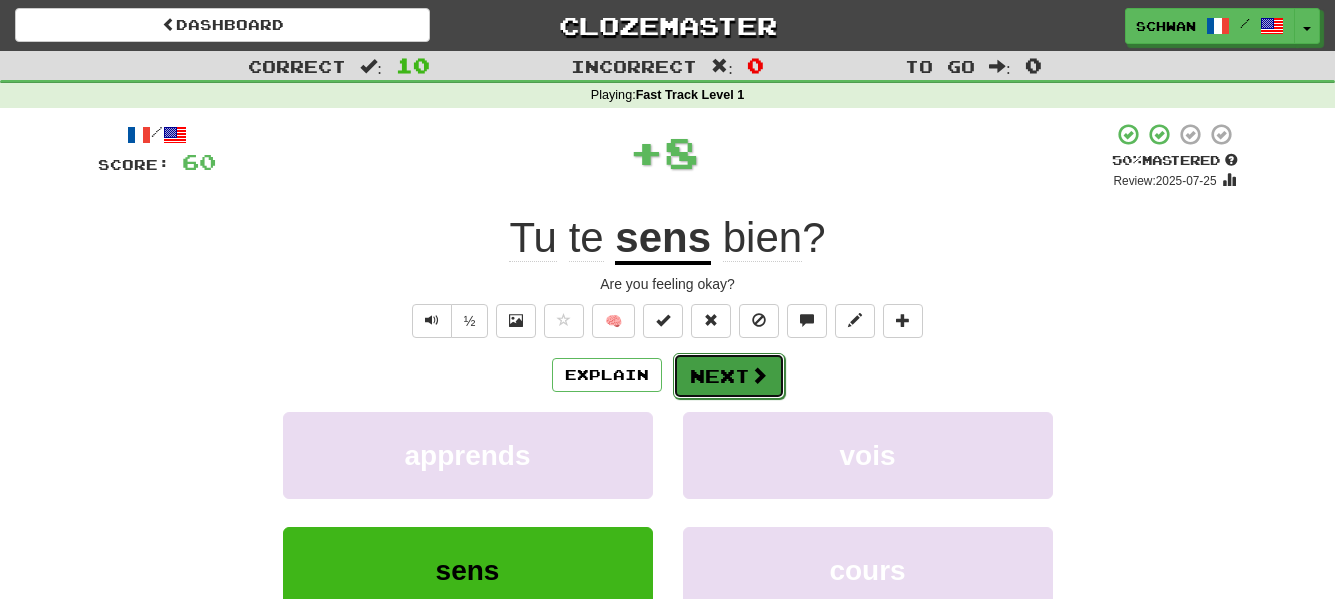click on "Next" at bounding box center [729, 376] 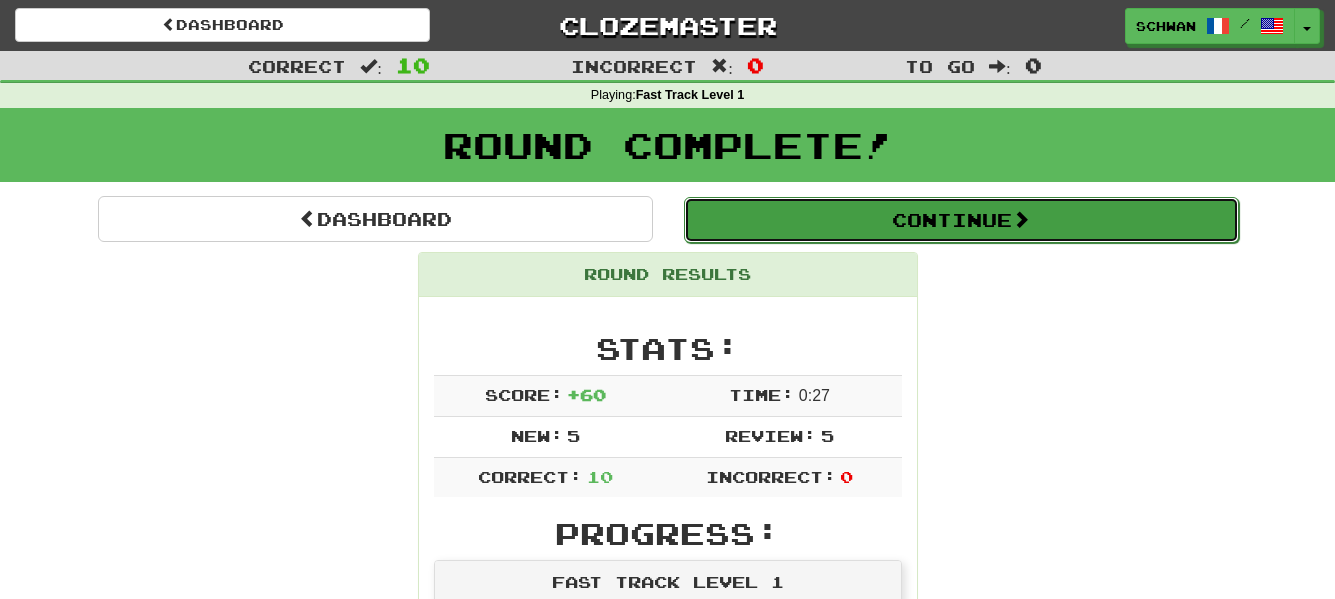 click on "Continue" at bounding box center (961, 220) 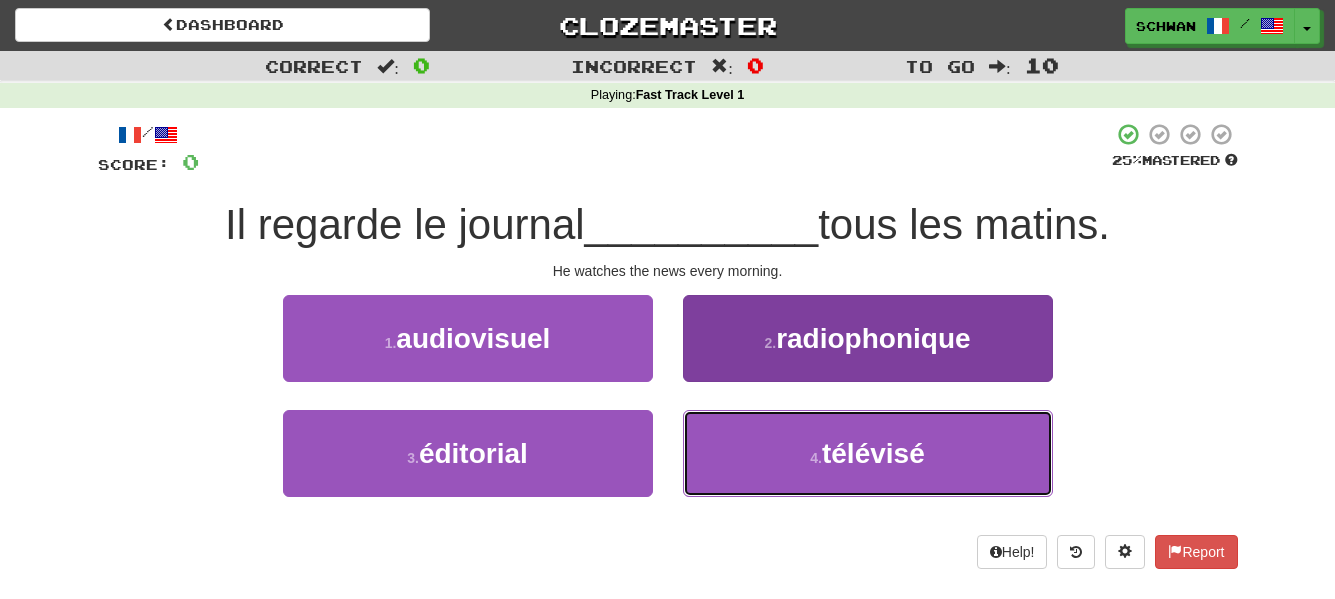 click on "televised" at bounding box center [868, 453] 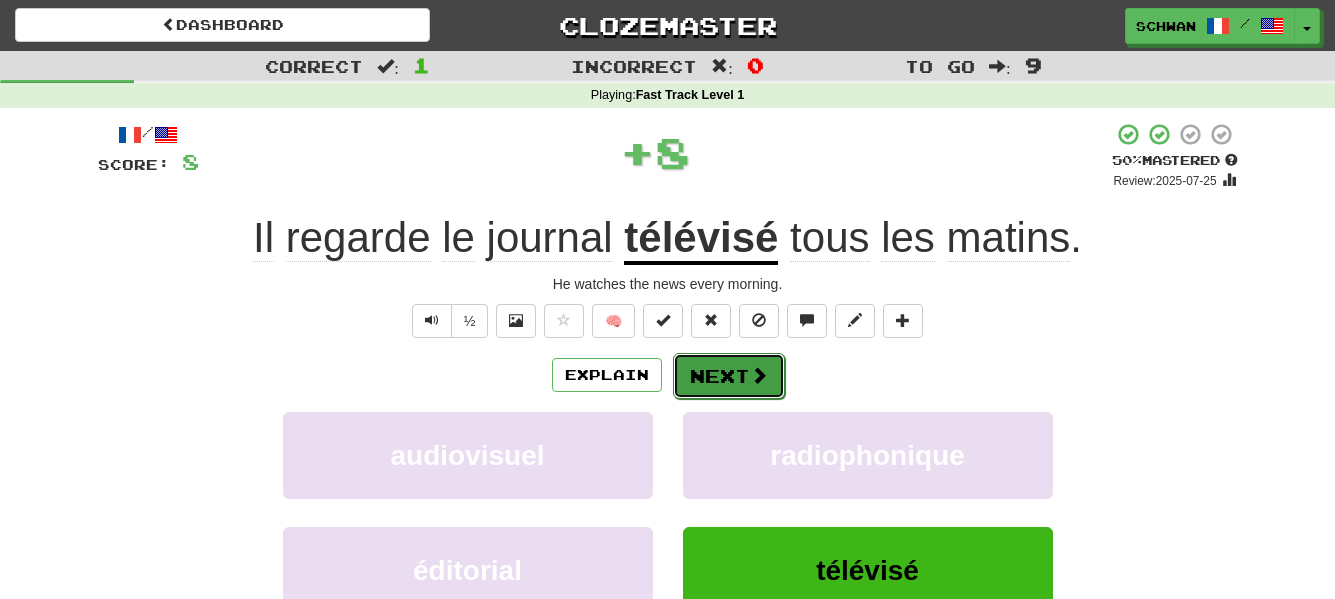 click on "Next" at bounding box center (729, 376) 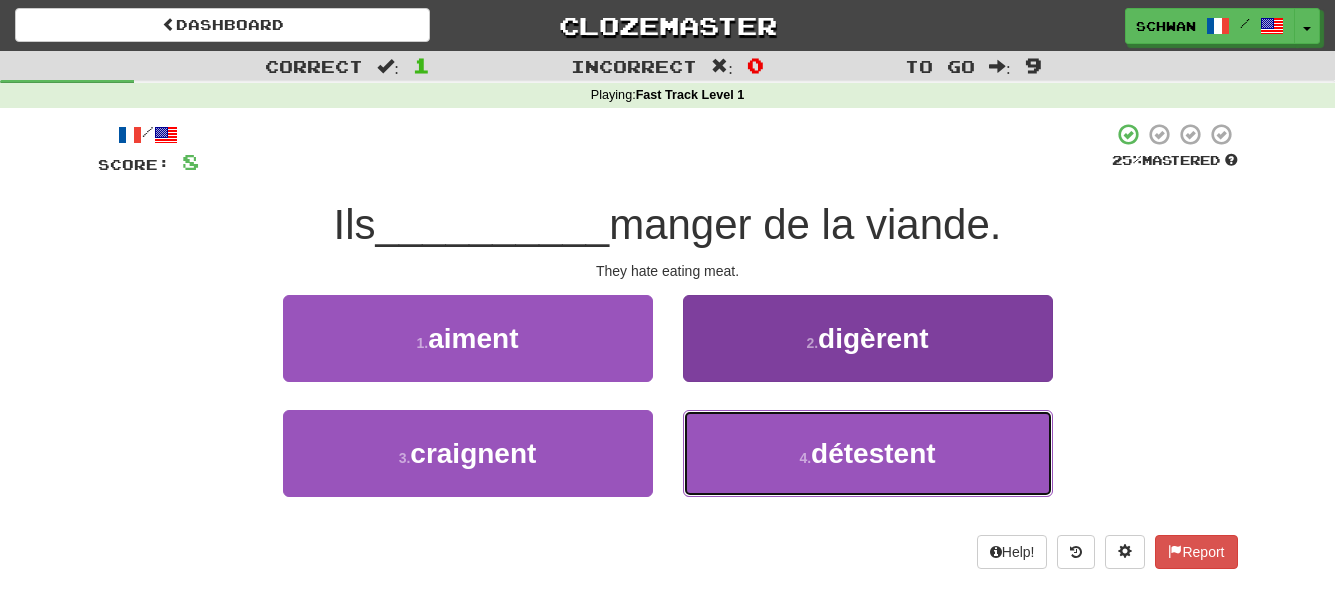 click on "détestent" at bounding box center (873, 453) 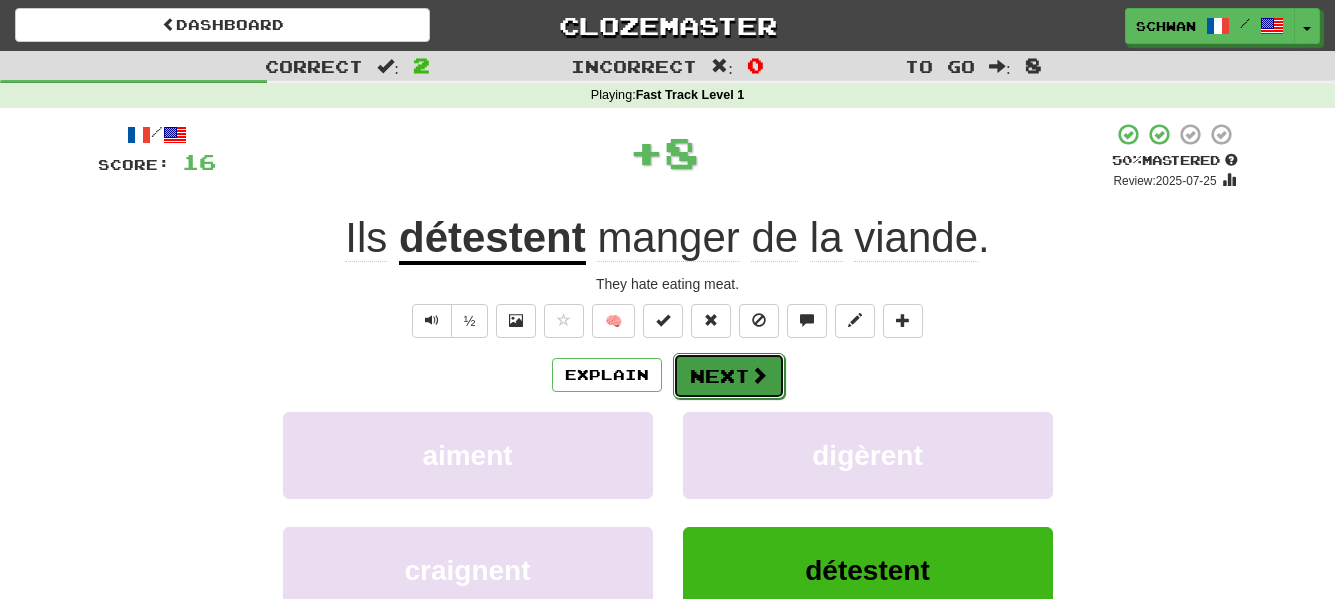 click on "Next" at bounding box center (729, 376) 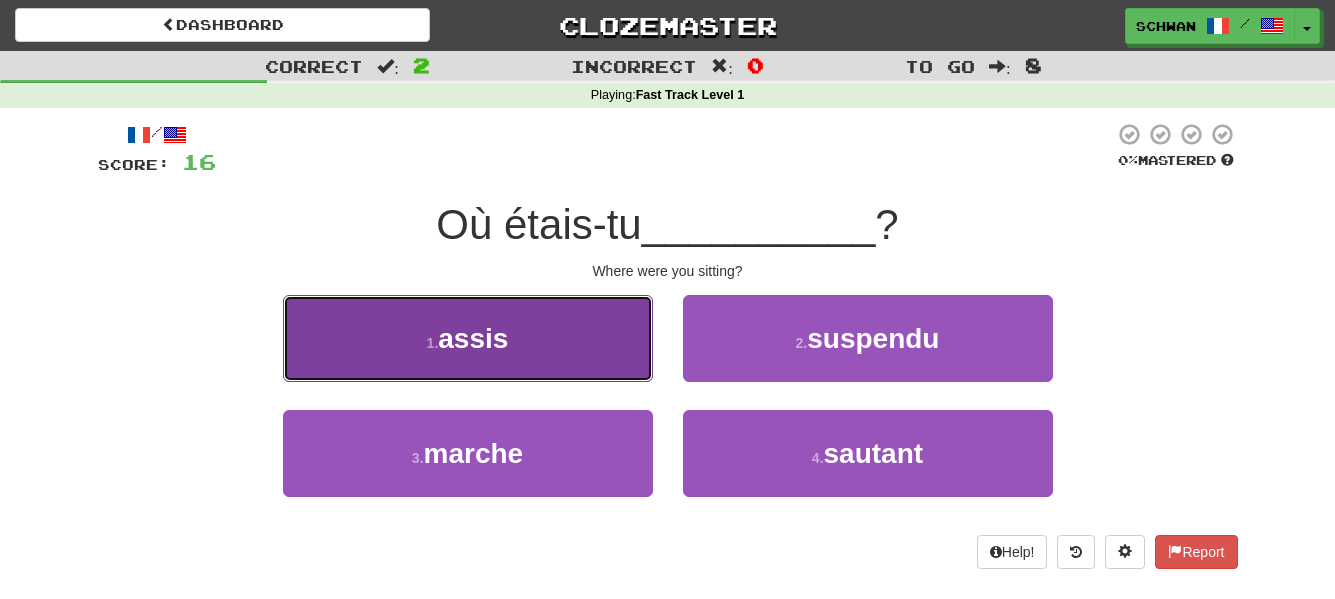 click on "1 .  assis" at bounding box center [468, 338] 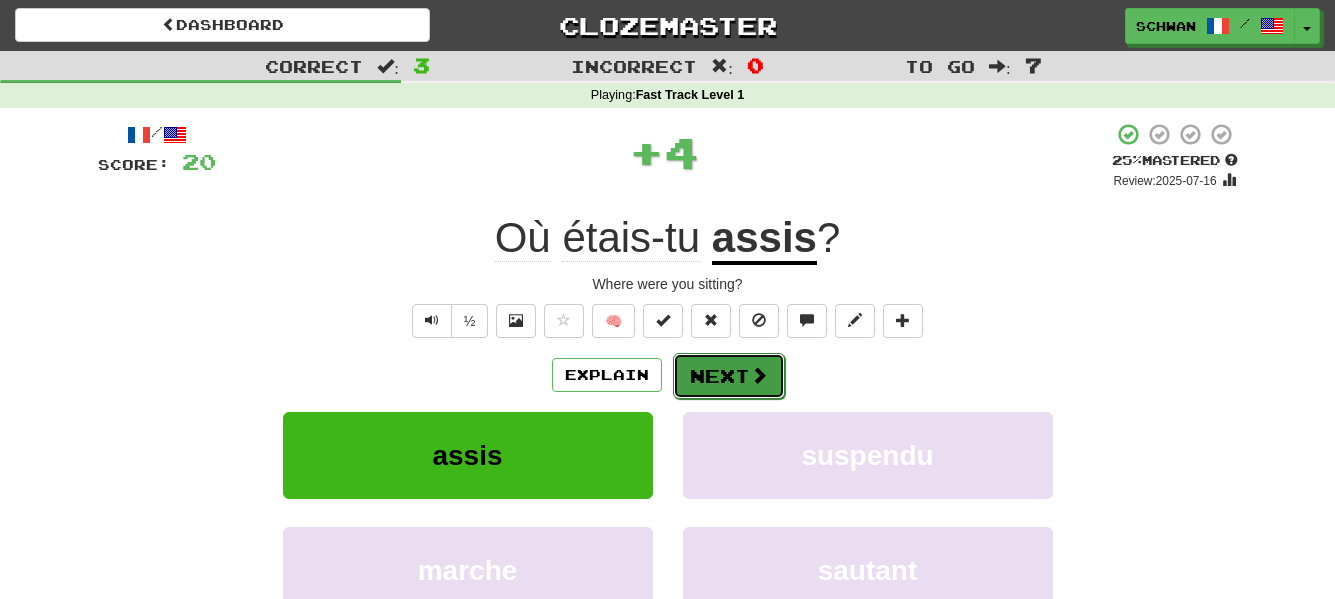 click on "Next" at bounding box center [729, 376] 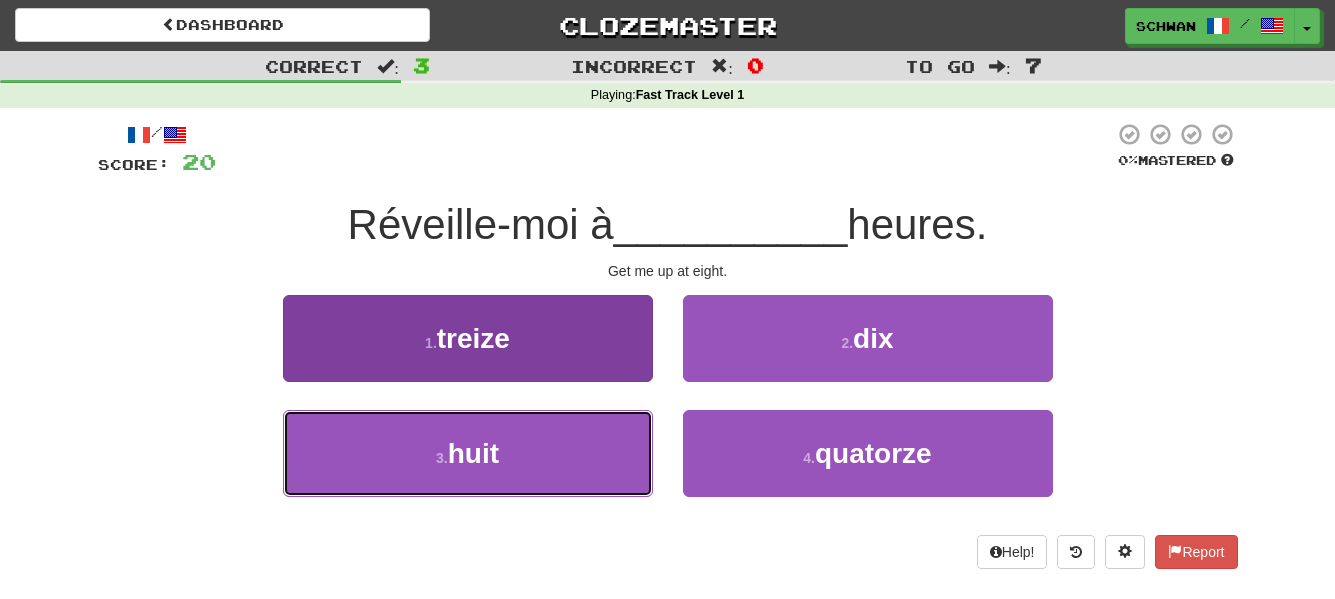 click on "eight" at bounding box center [468, 453] 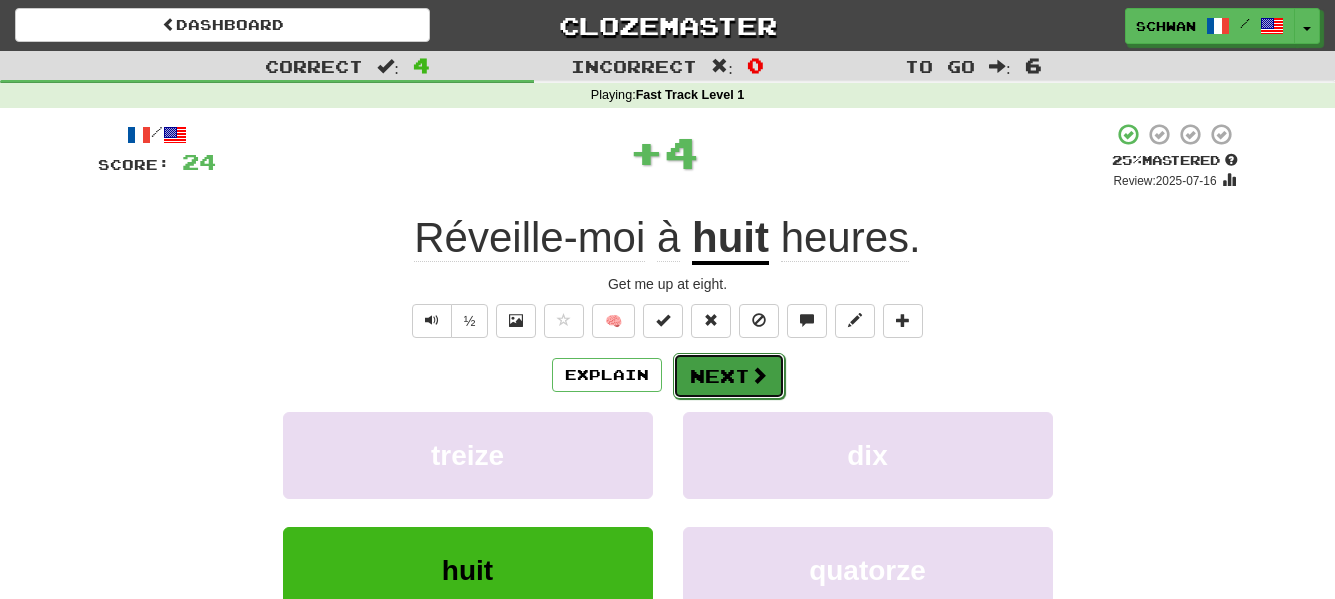 click on "Next" at bounding box center (729, 376) 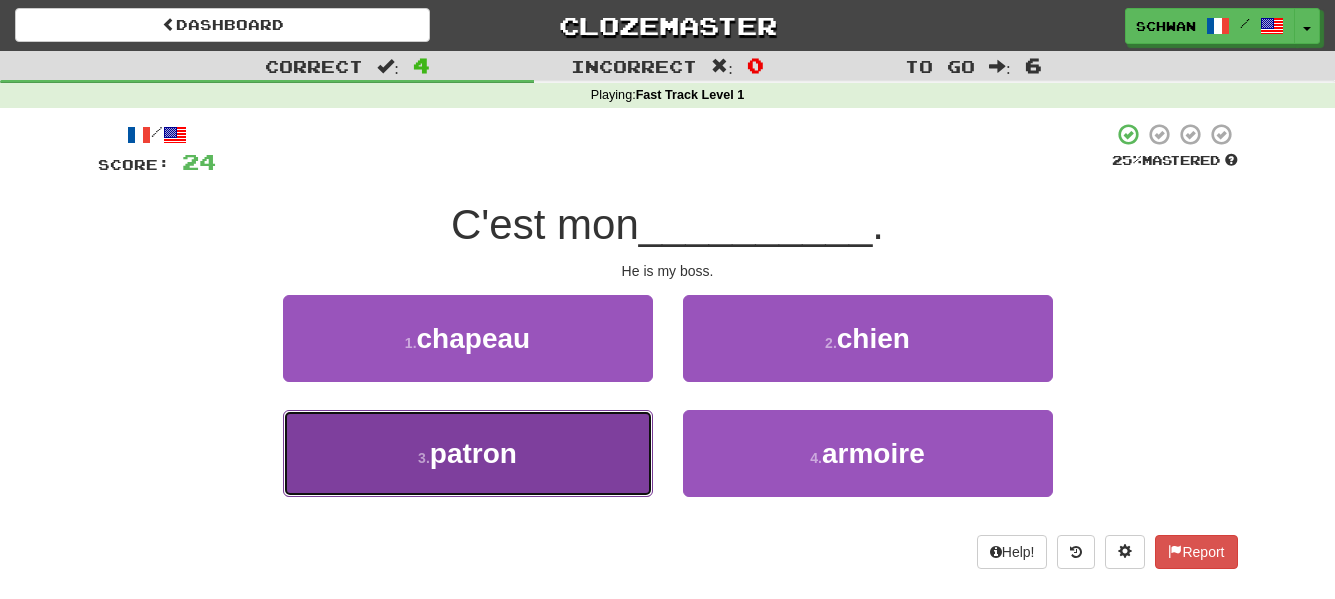 click on "boss" at bounding box center (468, 453) 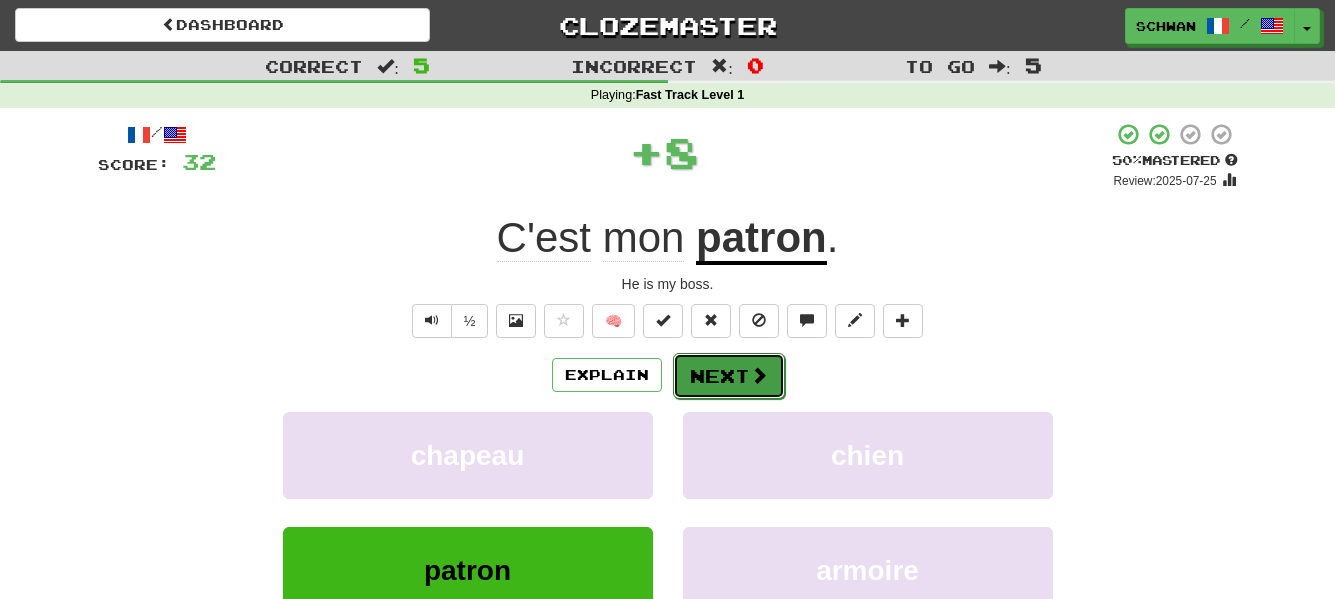 click on "Next" at bounding box center [729, 376] 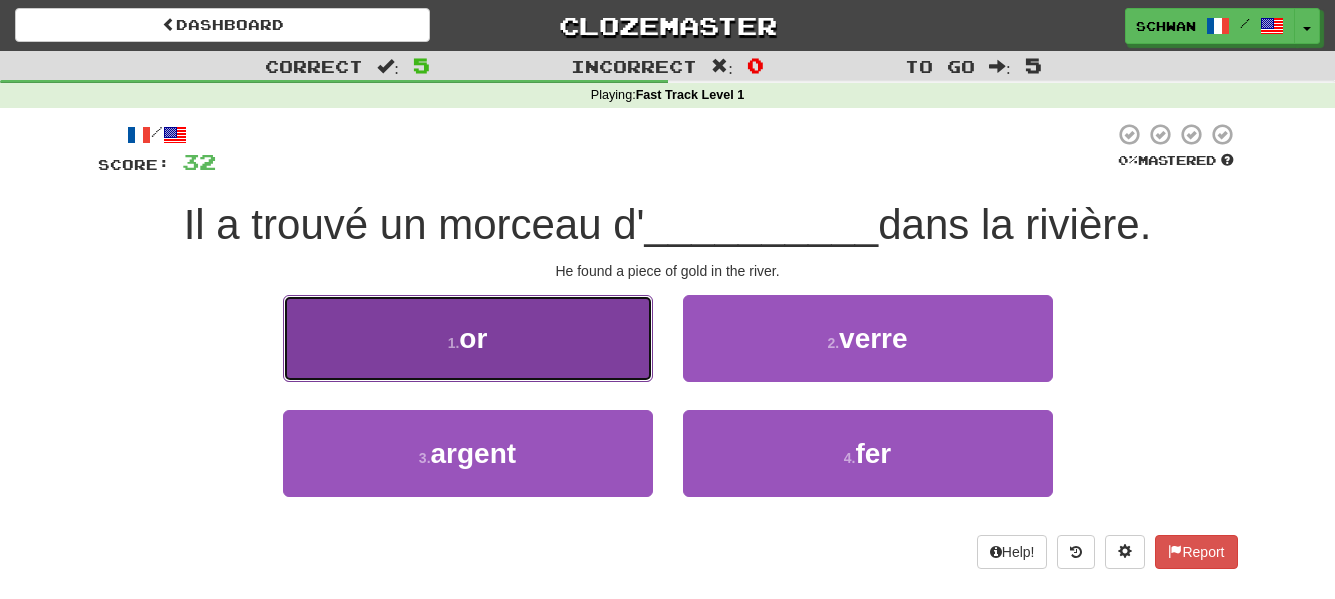 click on "1 .  or" at bounding box center (468, 338) 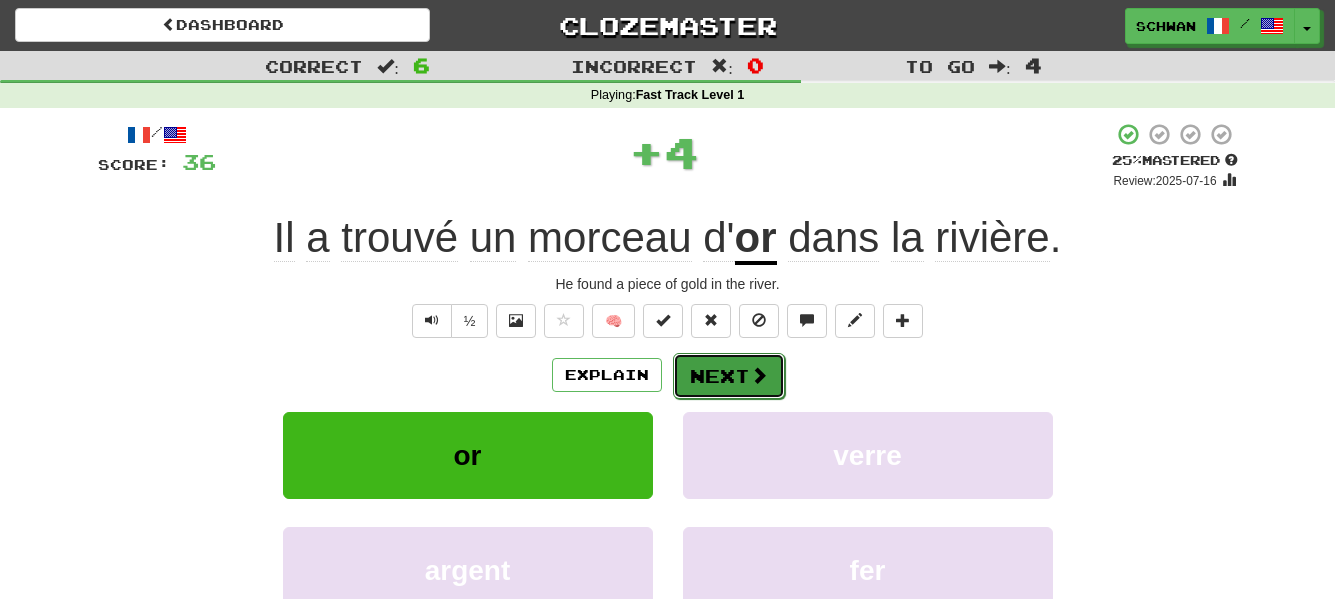 click on "Next" at bounding box center [729, 376] 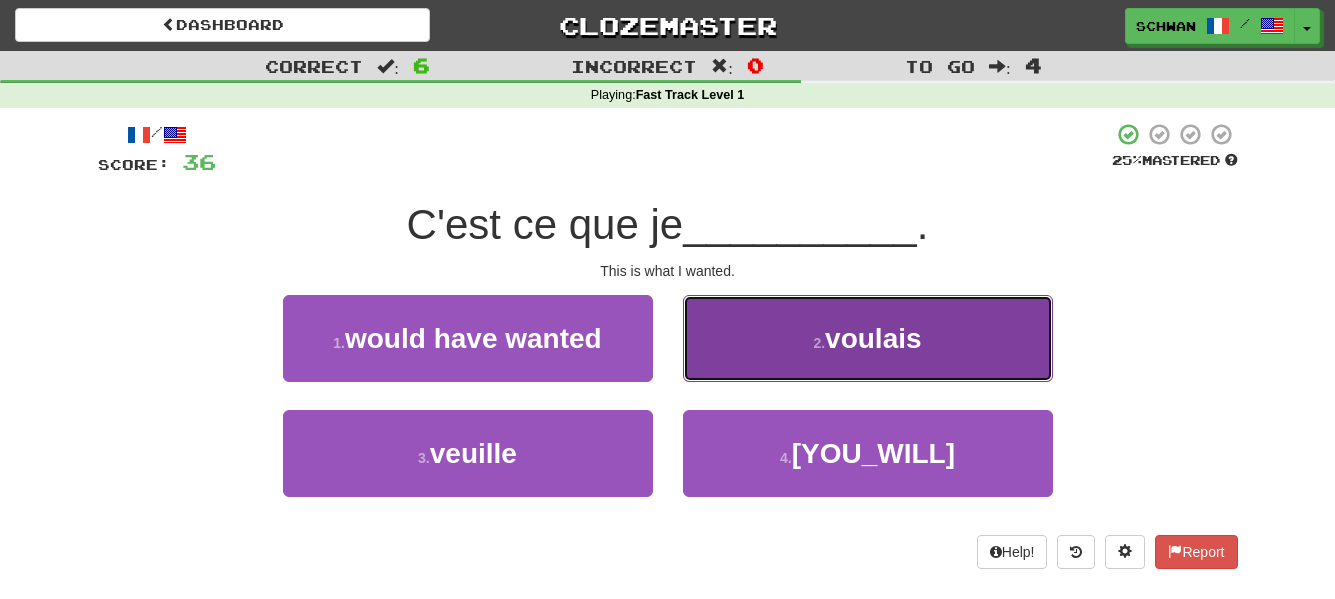 click on "2 .  voulais" at bounding box center [868, 338] 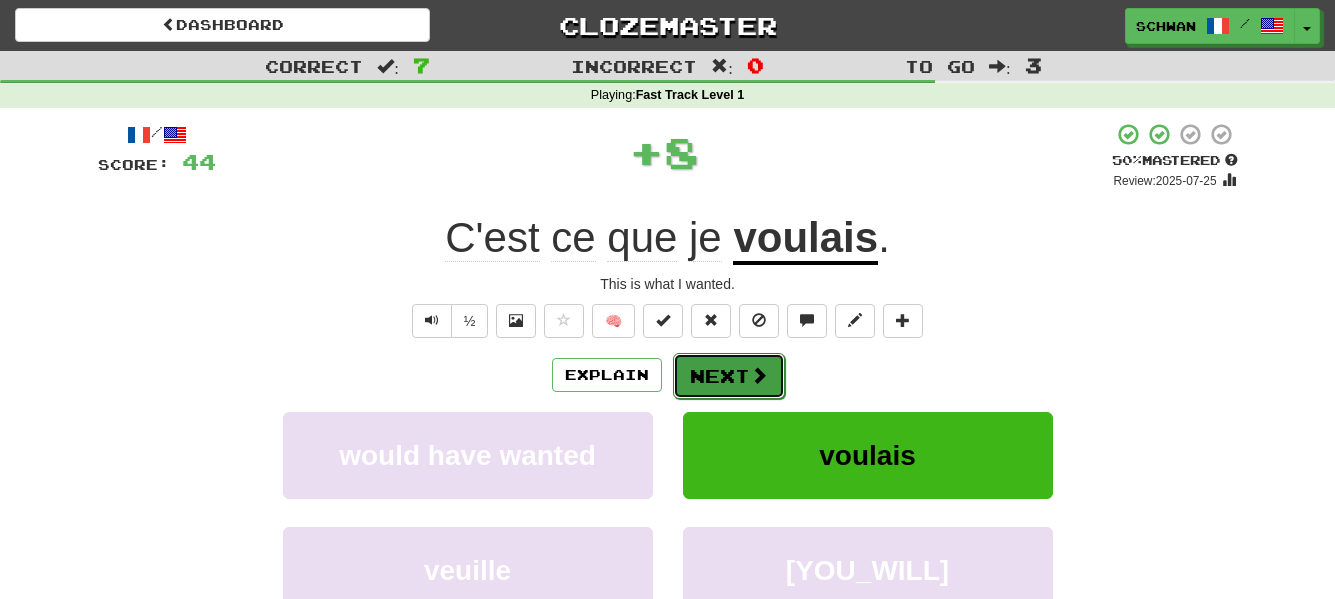 click on "Next" at bounding box center [729, 376] 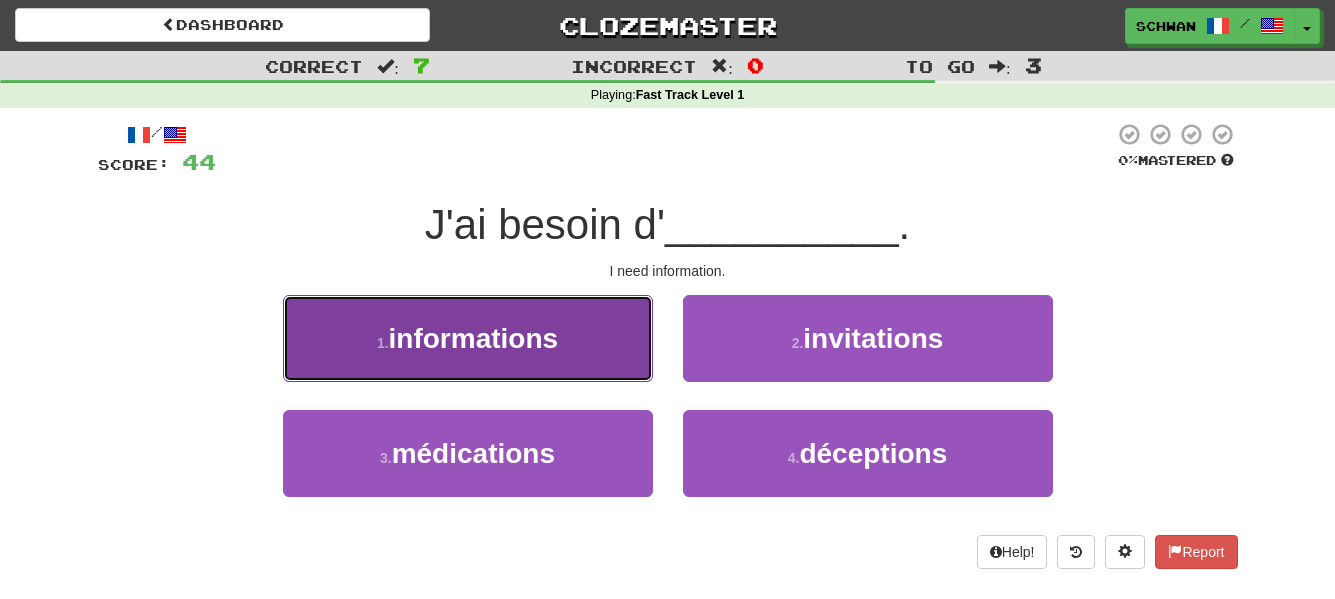 click on "informations" at bounding box center [474, 338] 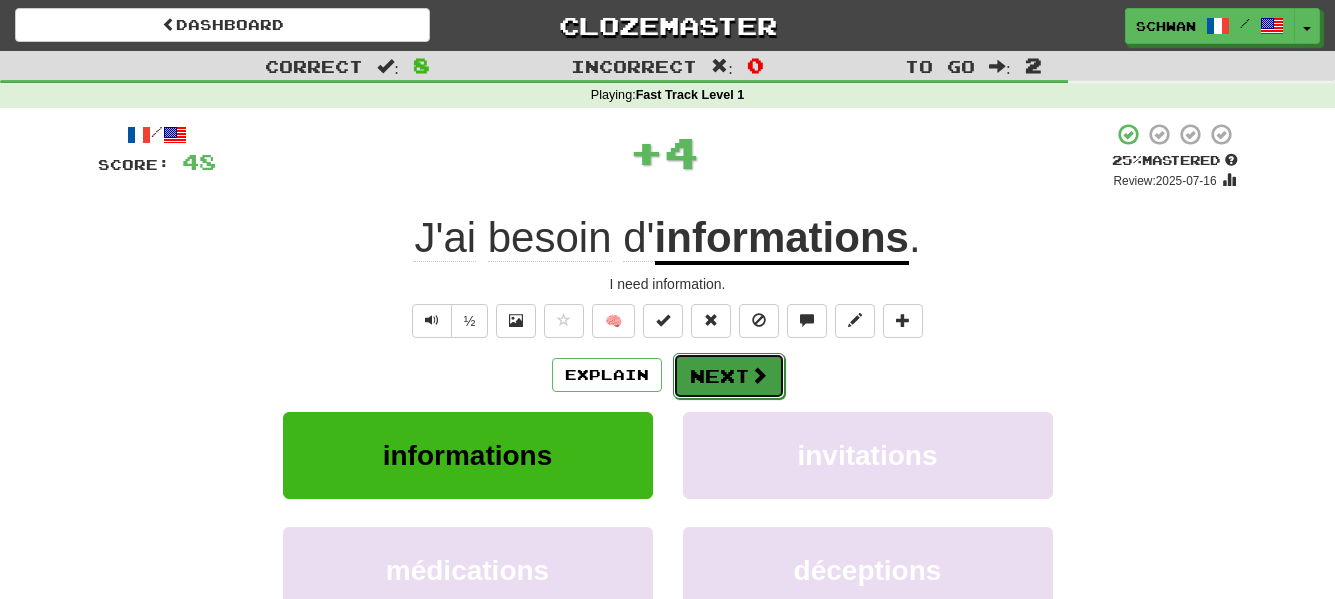 click at bounding box center [759, 375] 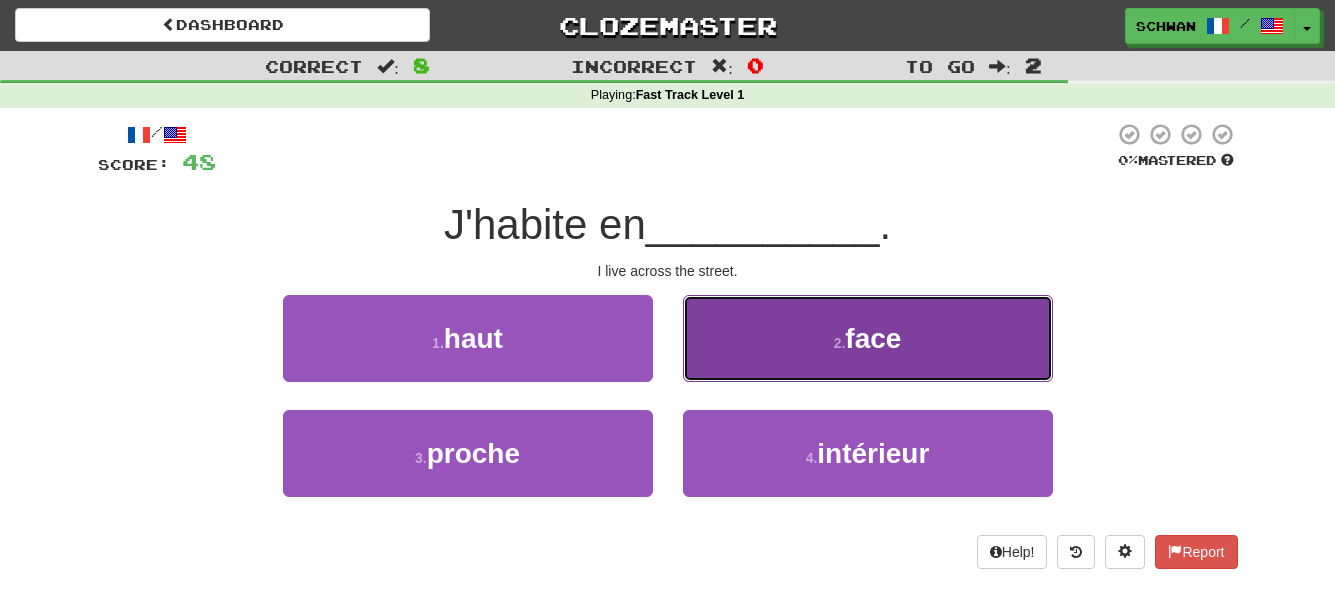 click on "2 .  face" at bounding box center (868, 338) 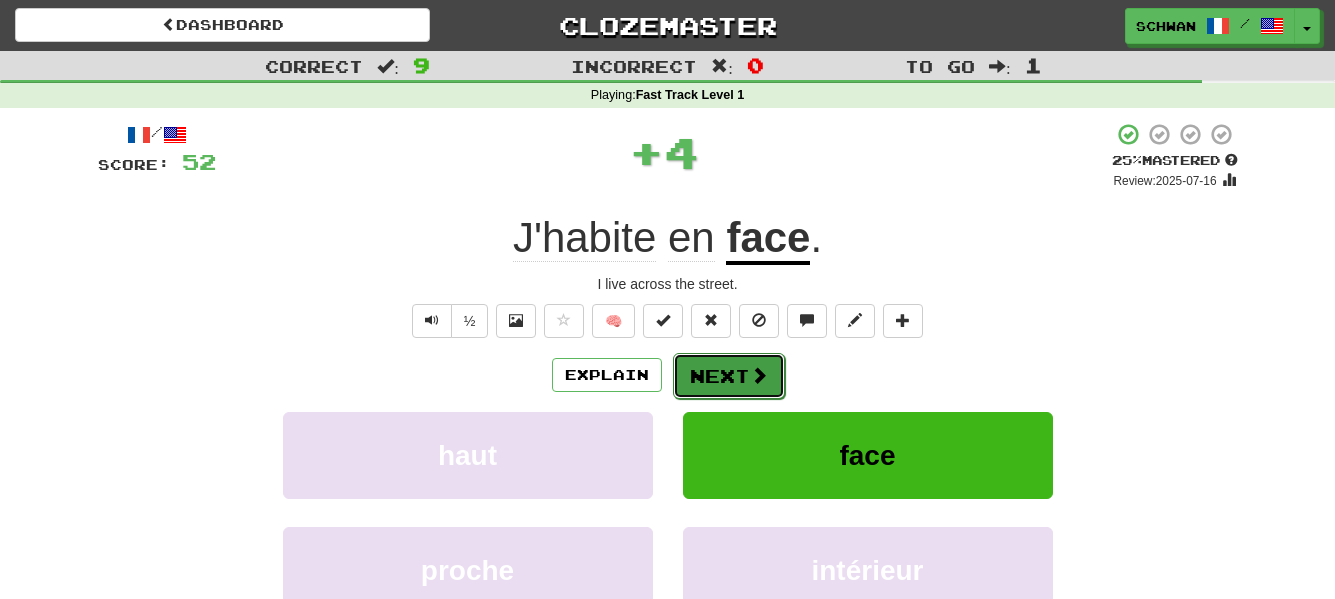 click on "Next" at bounding box center (729, 376) 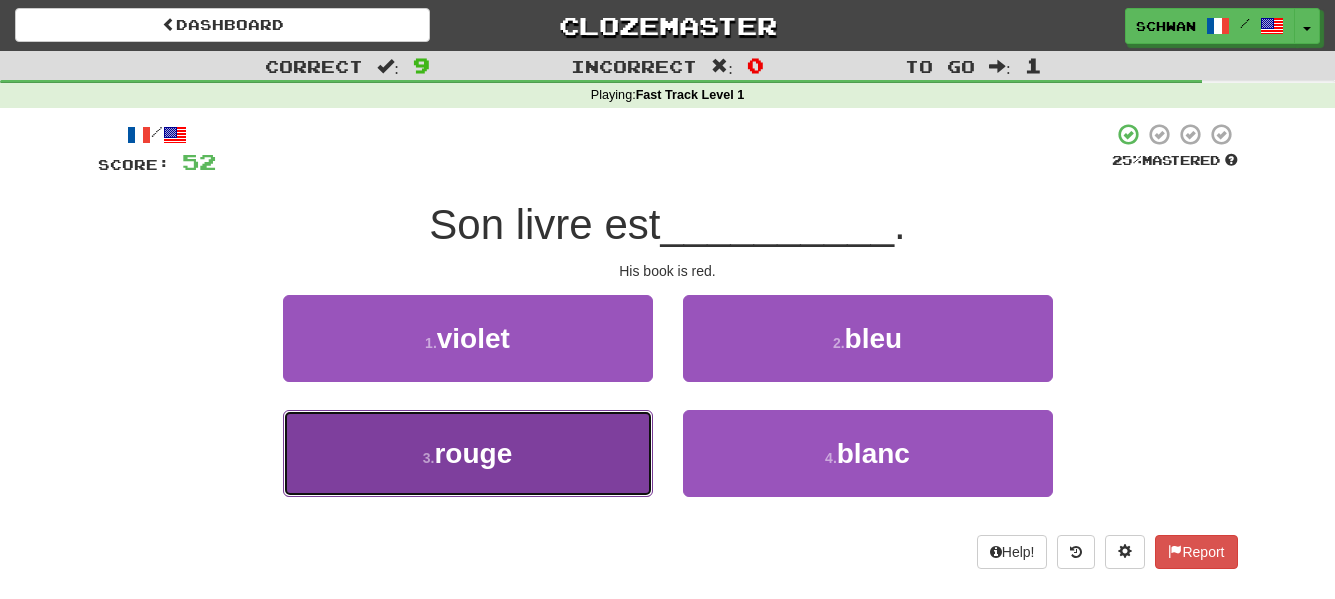 click on "3 .  rouge" at bounding box center [468, 453] 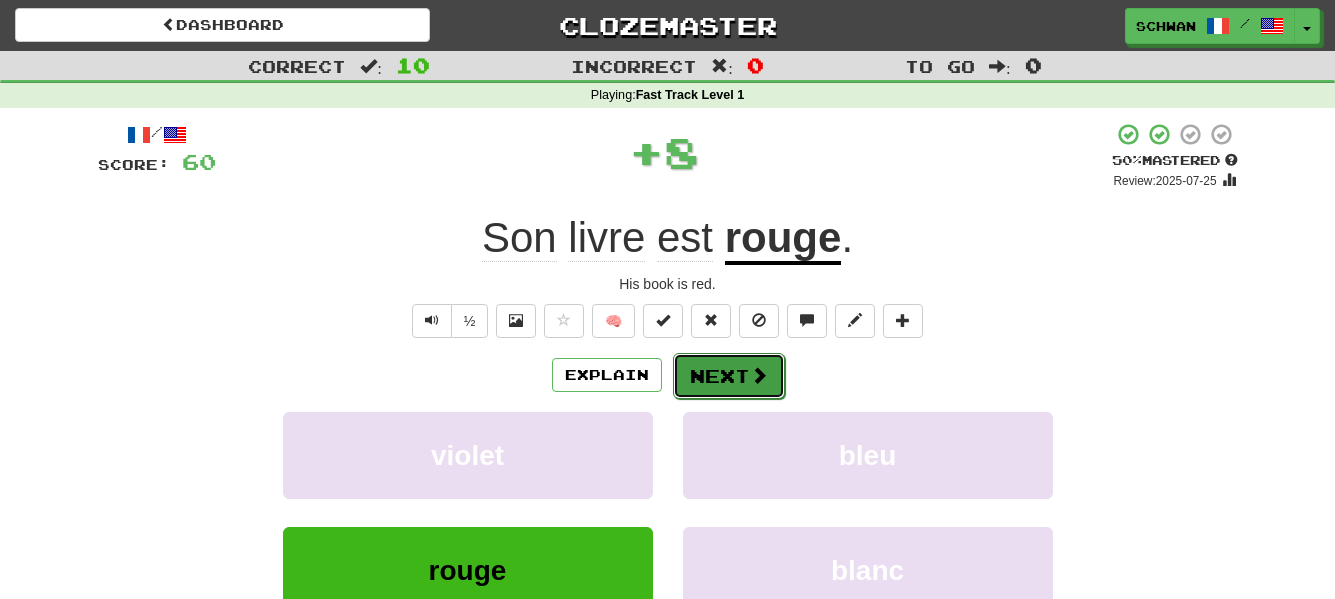 click on "Next" at bounding box center (729, 376) 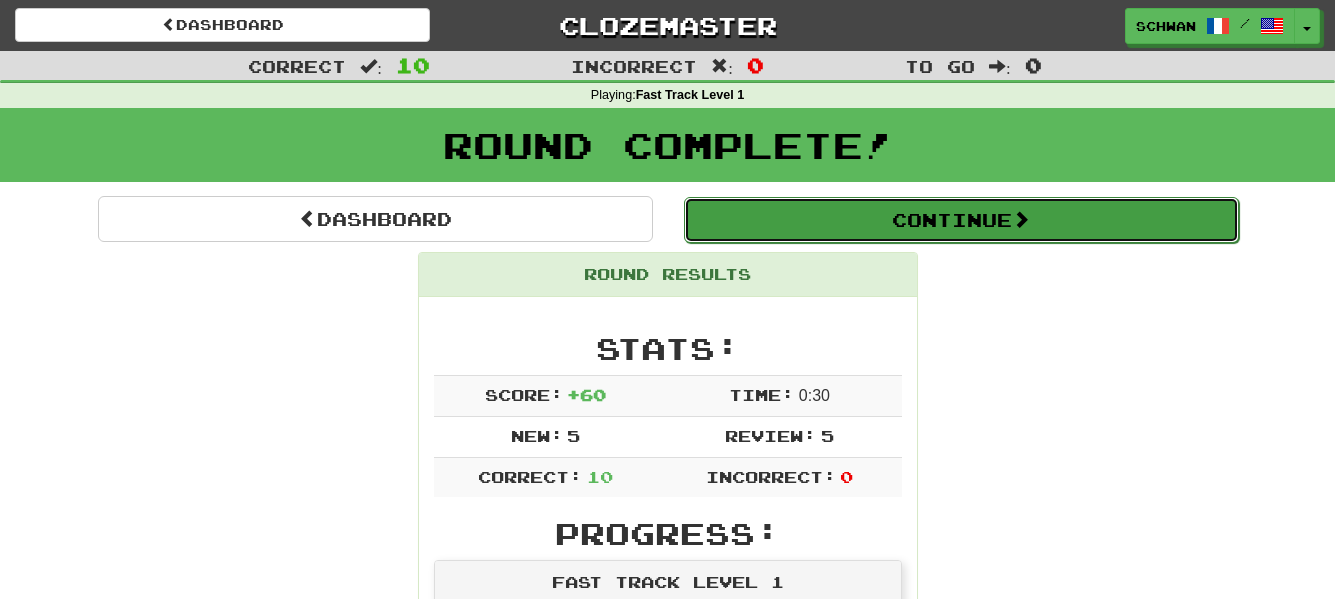 click on "Continue" at bounding box center (961, 220) 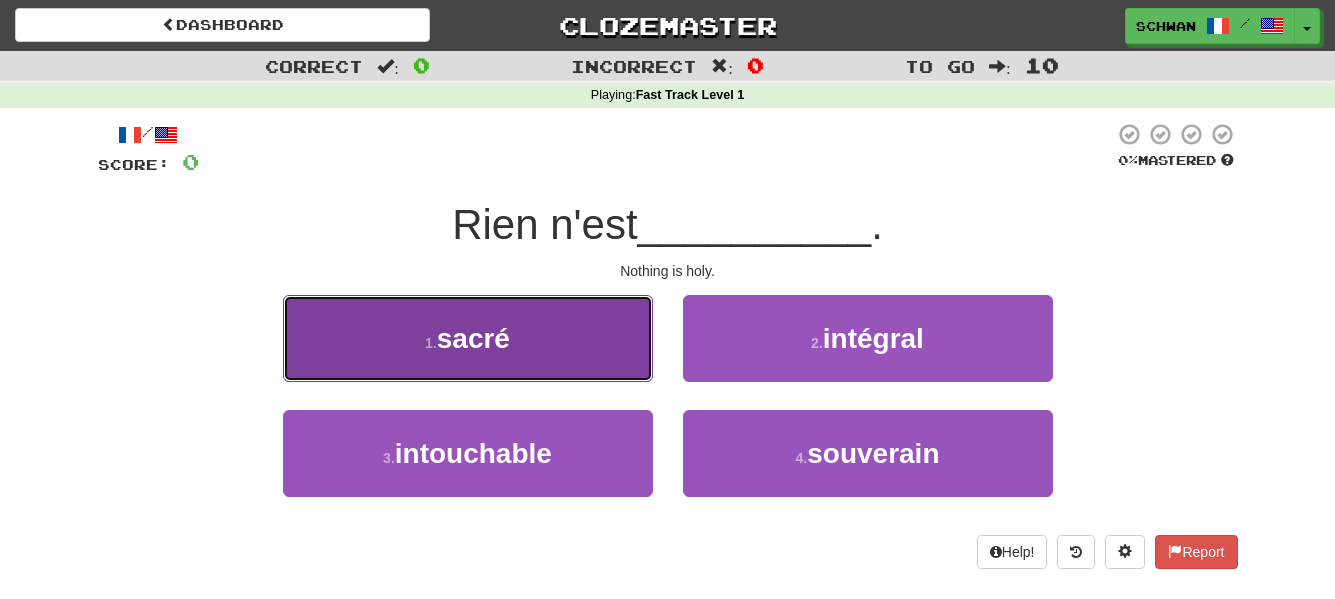 click on "1 .  sacré" at bounding box center (468, 338) 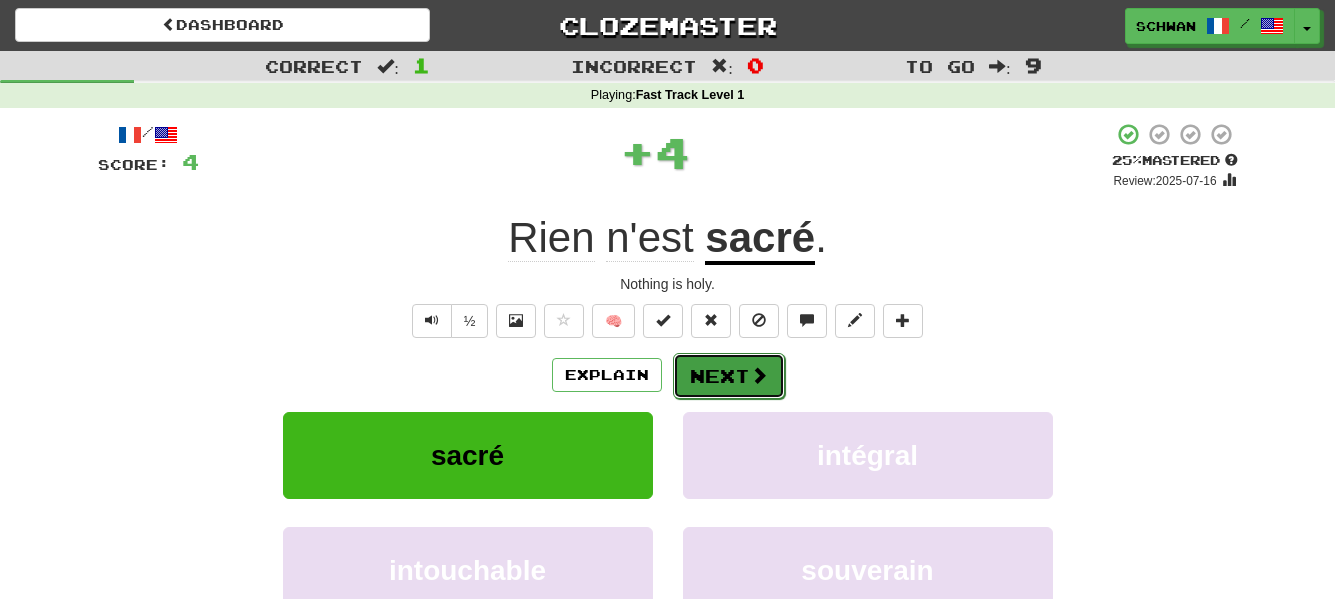 click on "Next" at bounding box center [729, 376] 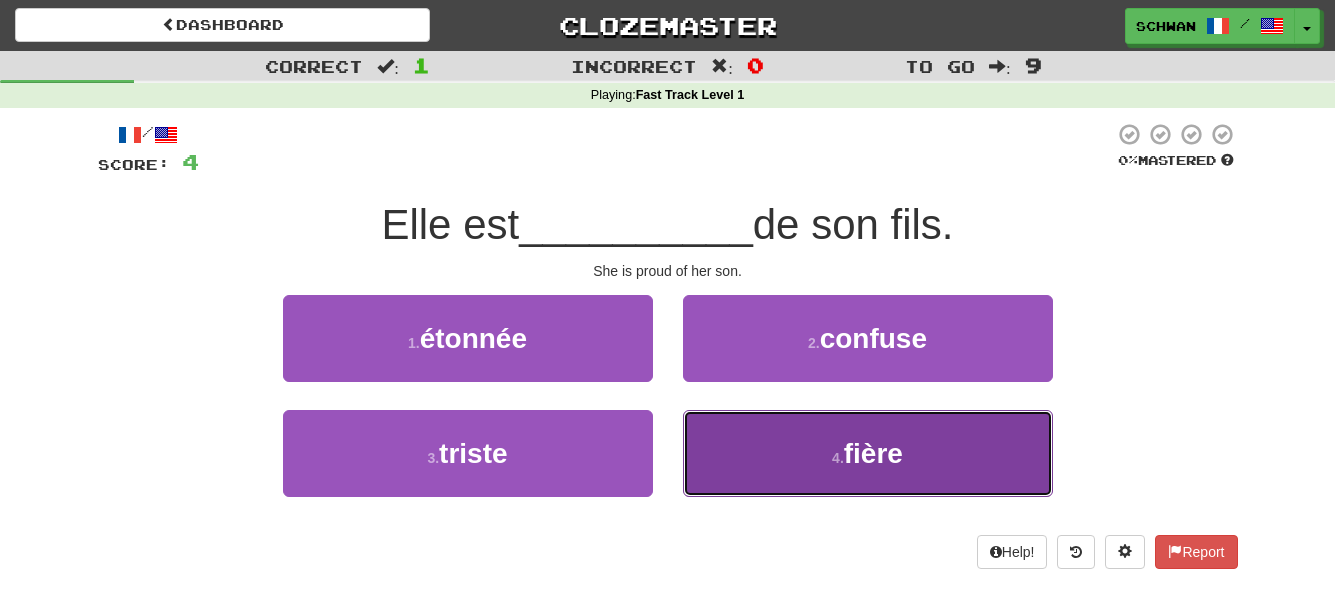 click on "4 .  fière" at bounding box center [868, 453] 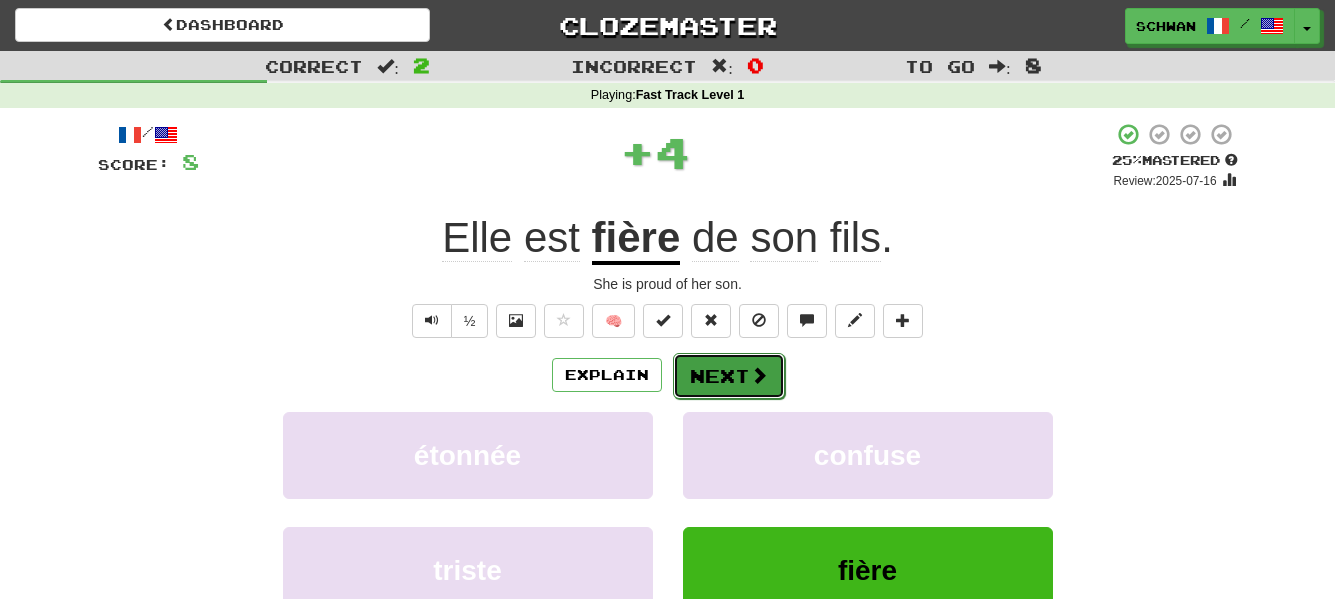 click at bounding box center [759, 375] 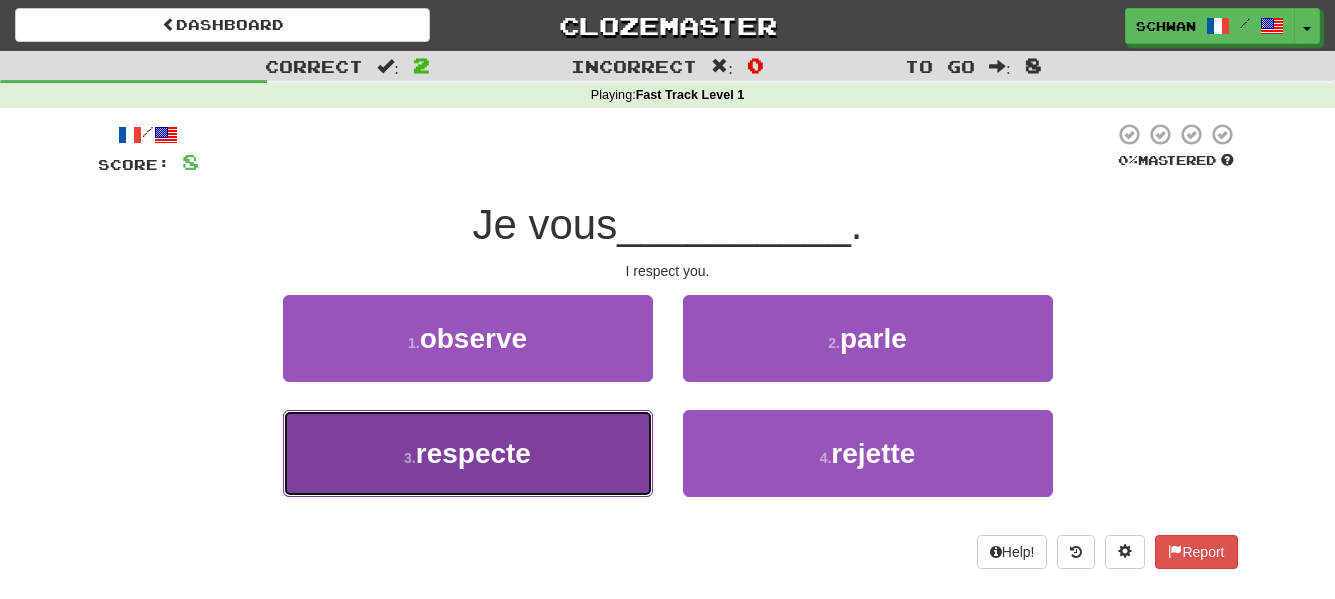 click on "[NUMBER] . respecte" at bounding box center [468, 453] 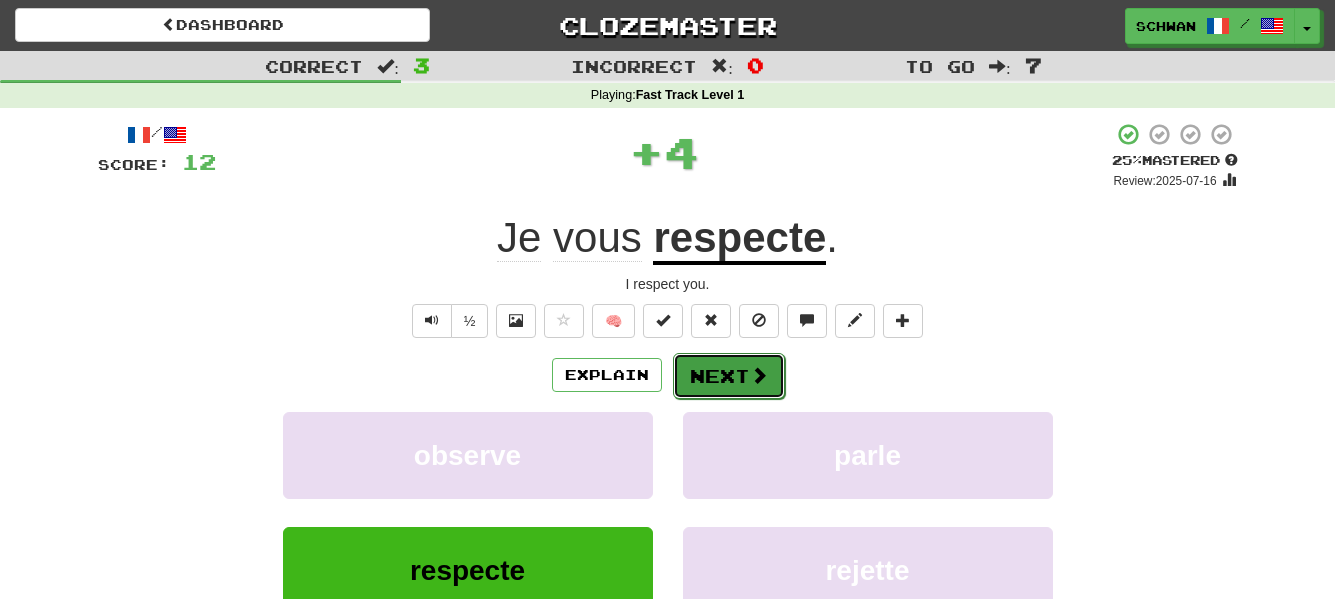 click on "Next" at bounding box center (729, 376) 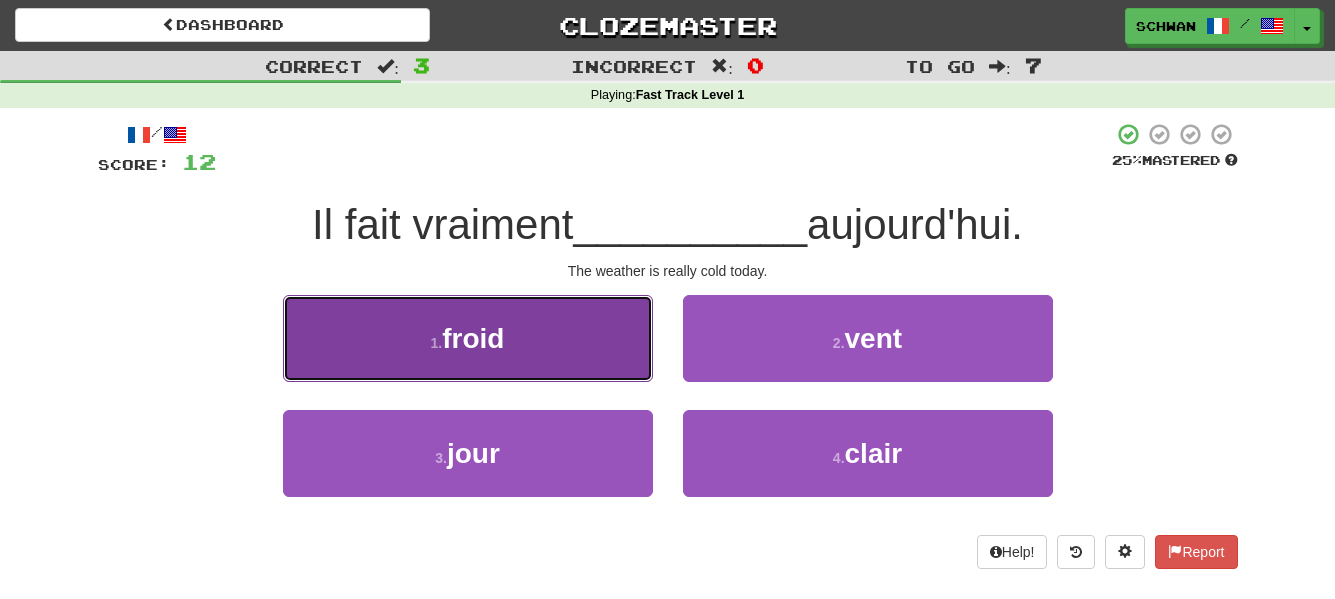 click on "1 .  froid" at bounding box center [468, 338] 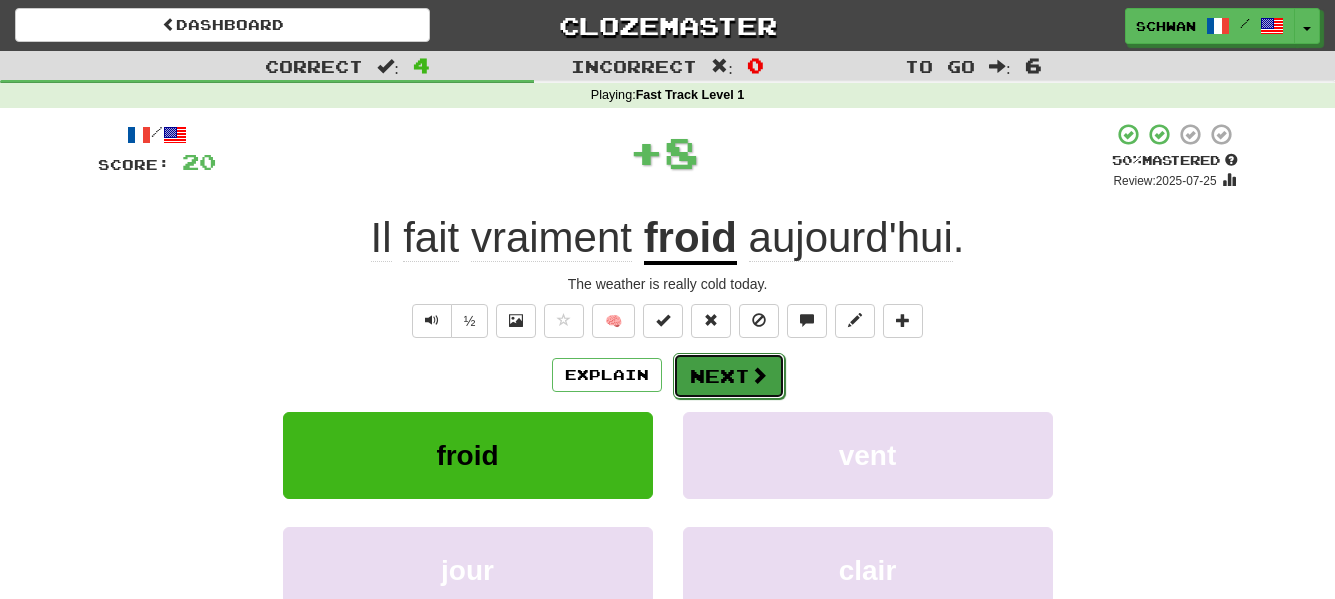 click on "Next" at bounding box center [729, 376] 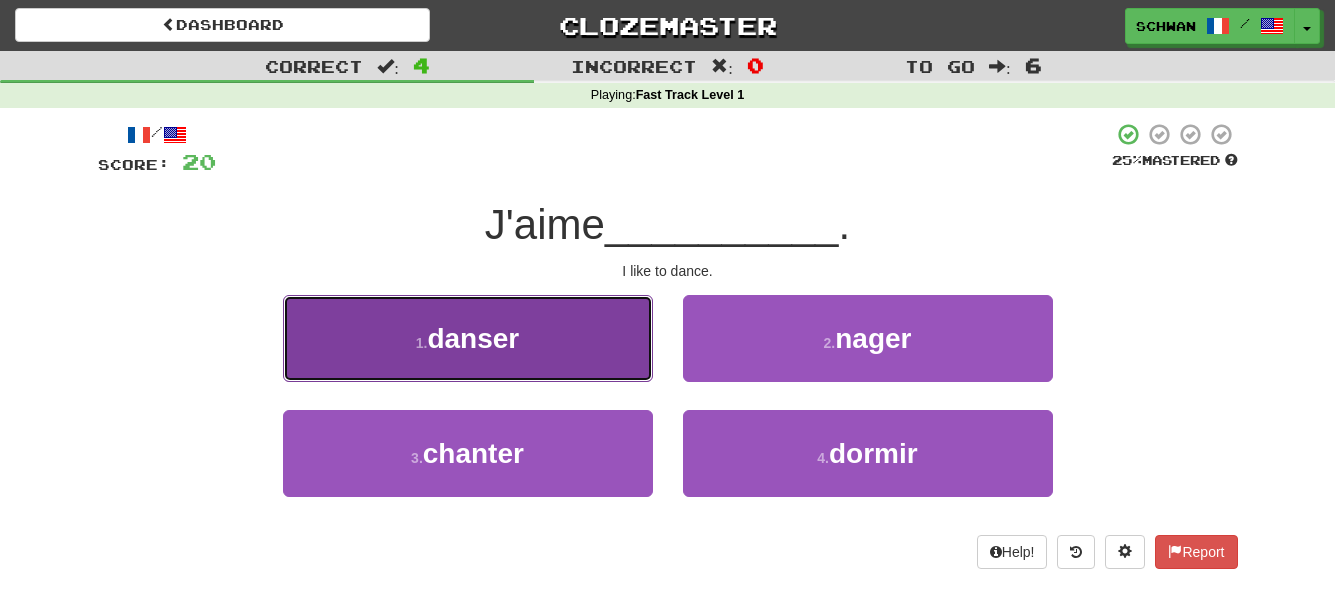 click on "danser" at bounding box center (473, 338) 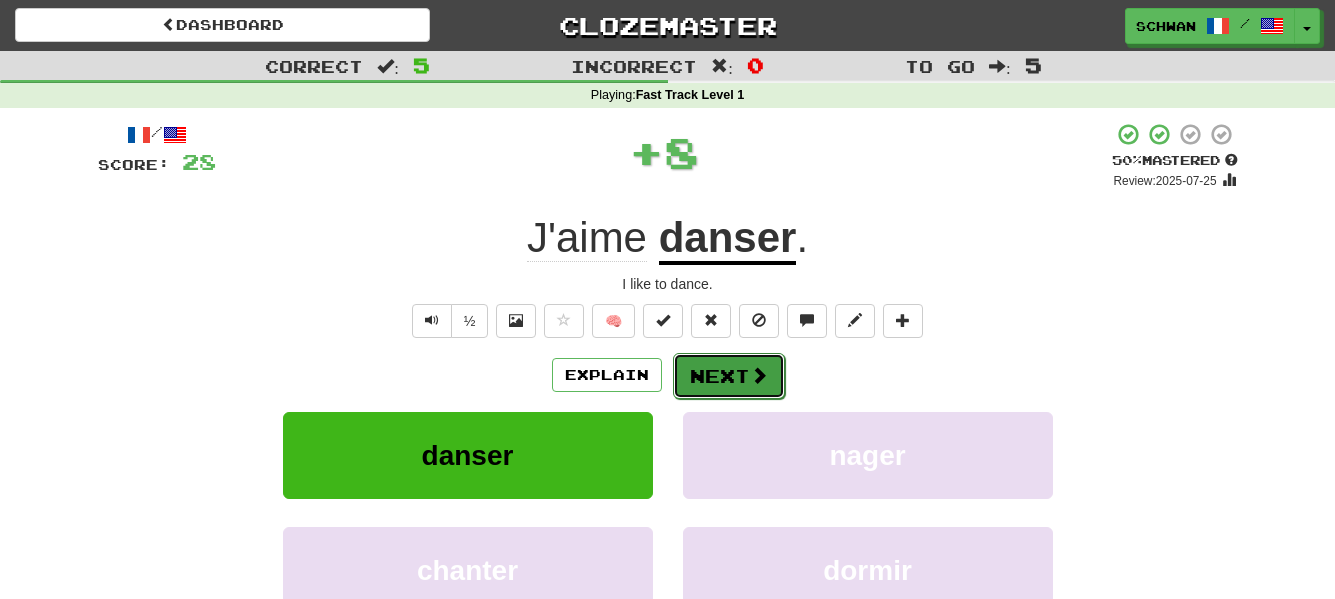 click at bounding box center [759, 375] 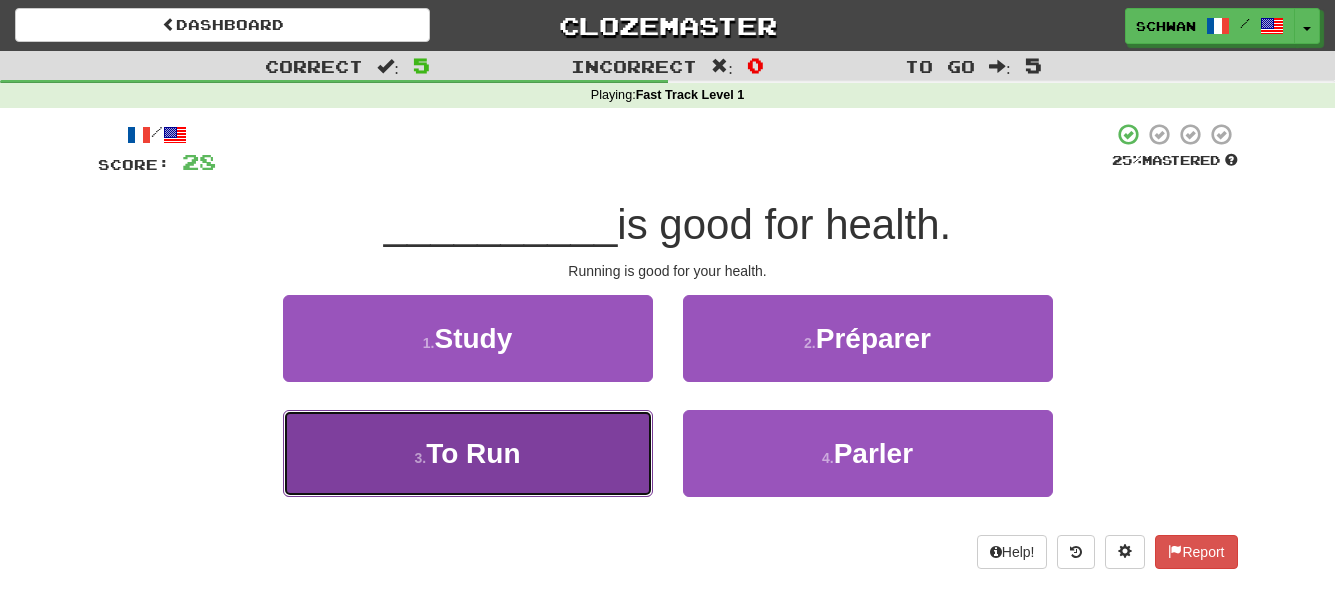 click on "3 .  Courir" at bounding box center (468, 453) 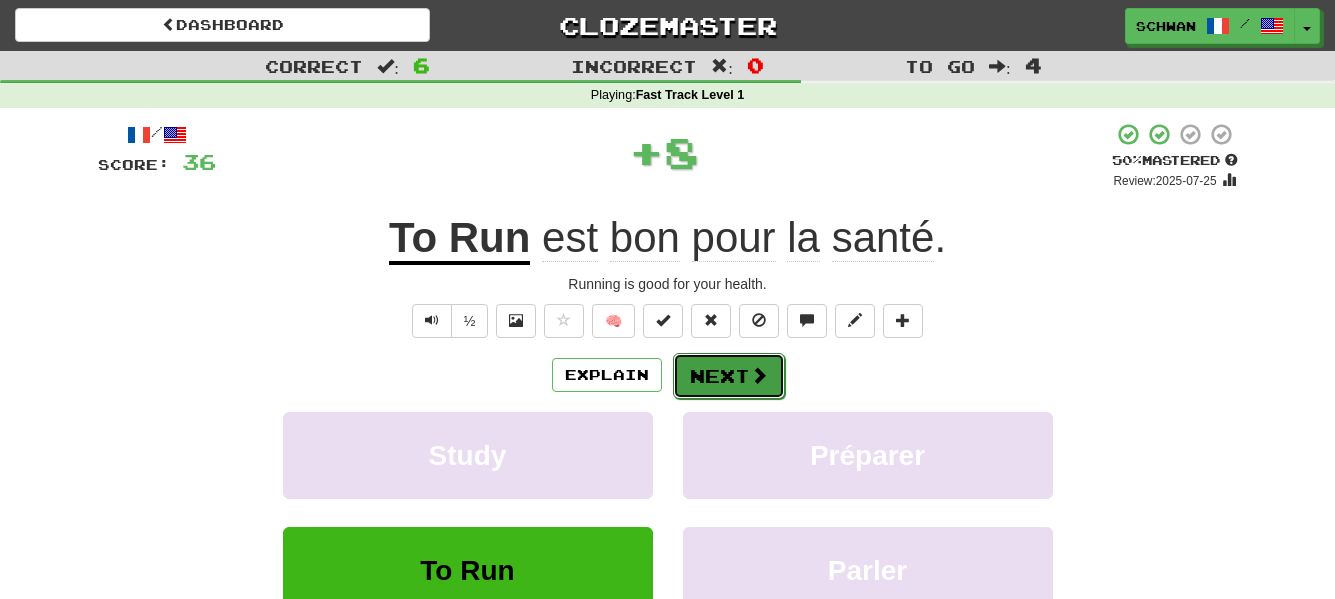 click on "Next" at bounding box center [729, 376] 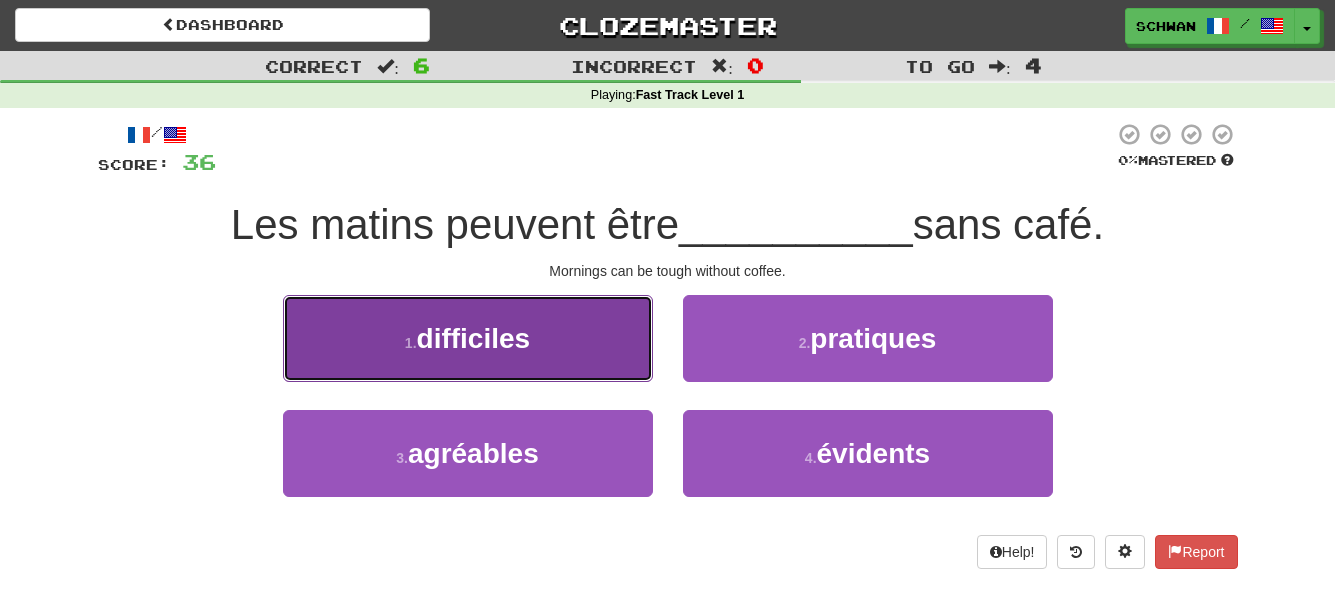 click on "1 .  difficiles" at bounding box center [468, 338] 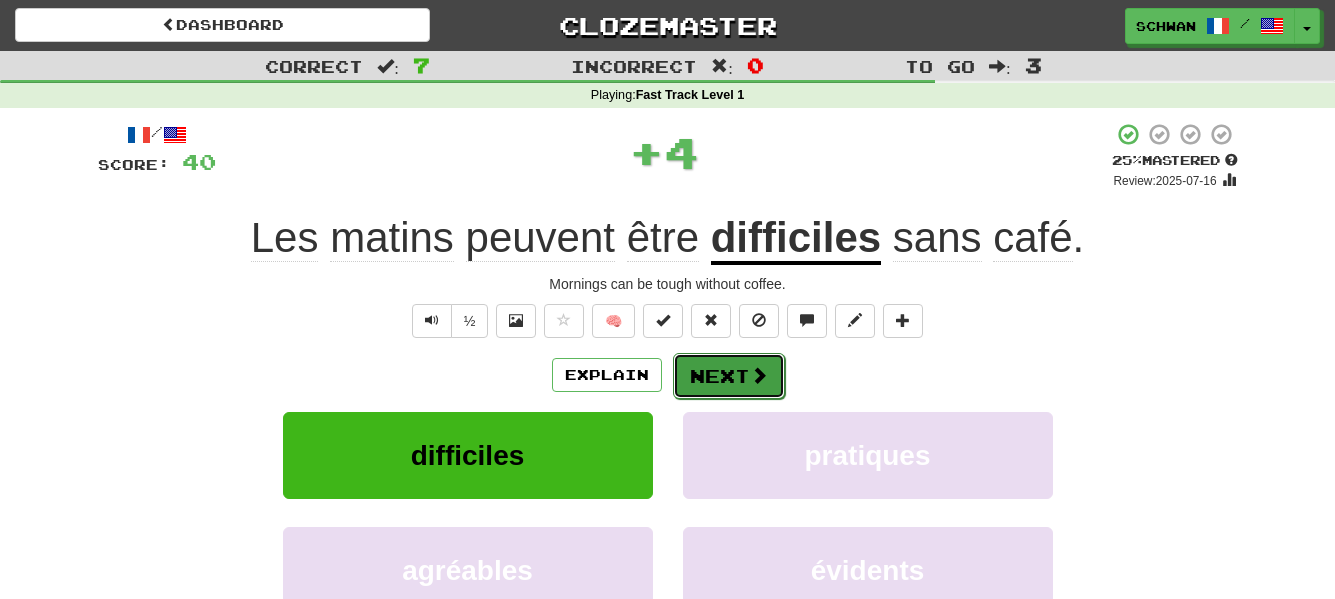click on "Next" at bounding box center [729, 376] 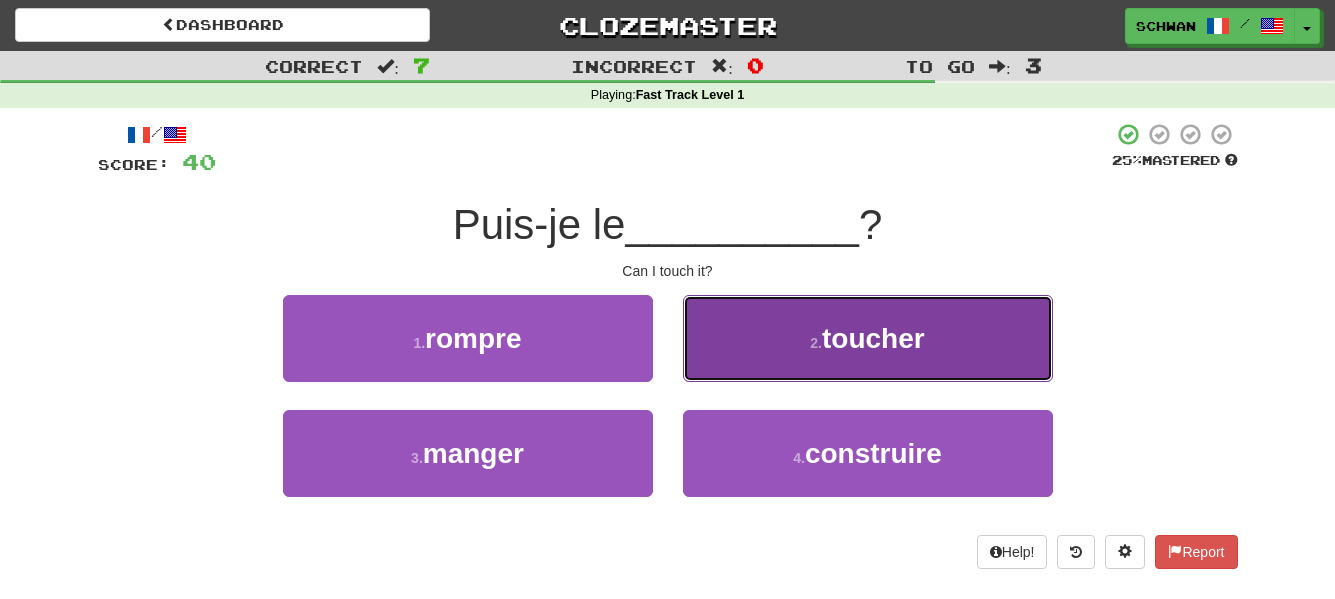 click on "touch" at bounding box center (868, 338) 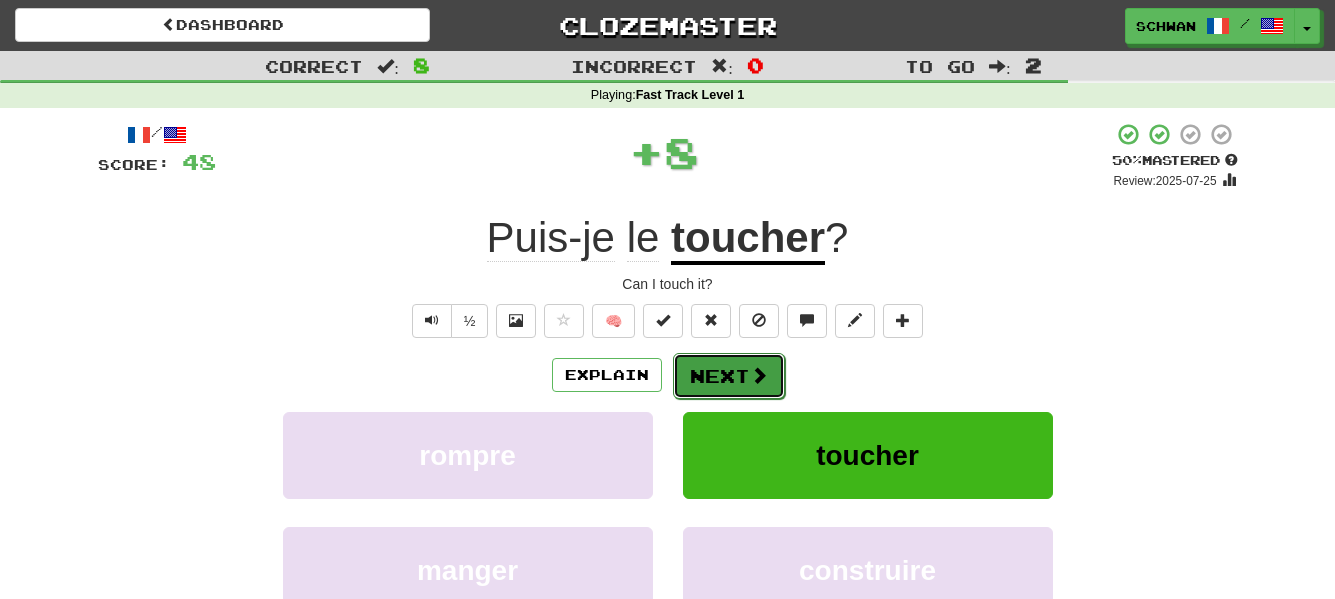 click on "Next" at bounding box center [729, 376] 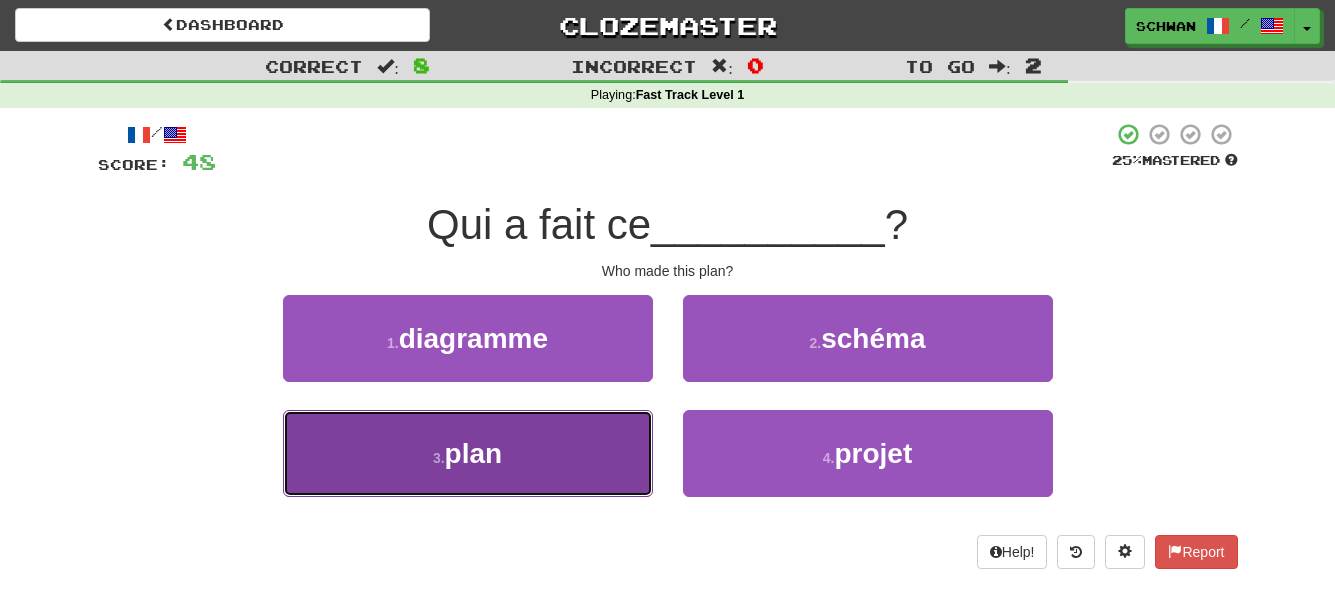 click on "[NUMBER] . plan" at bounding box center (468, 453) 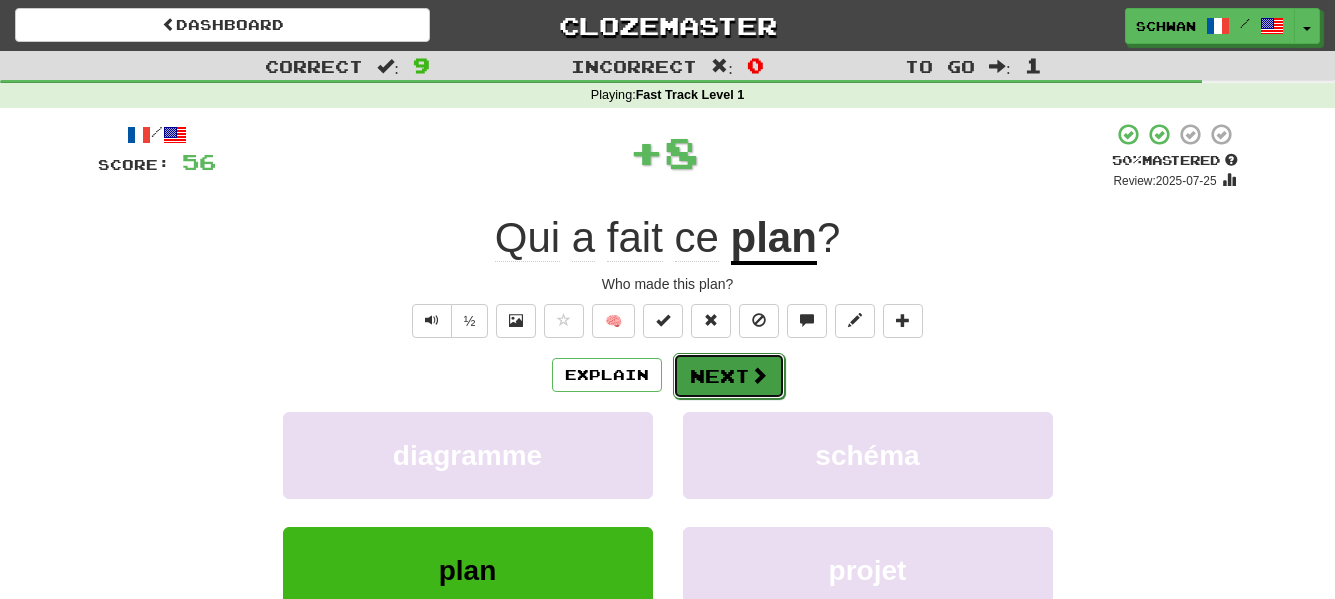 click on "Next" at bounding box center [729, 376] 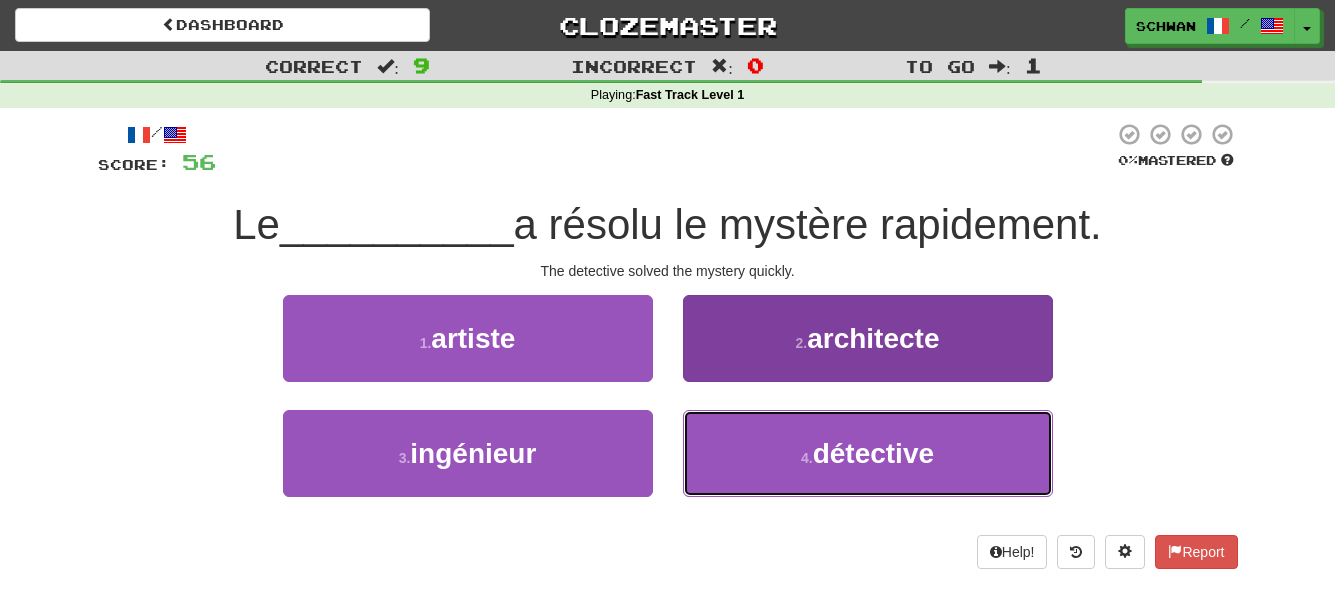 click on "détective" at bounding box center [873, 453] 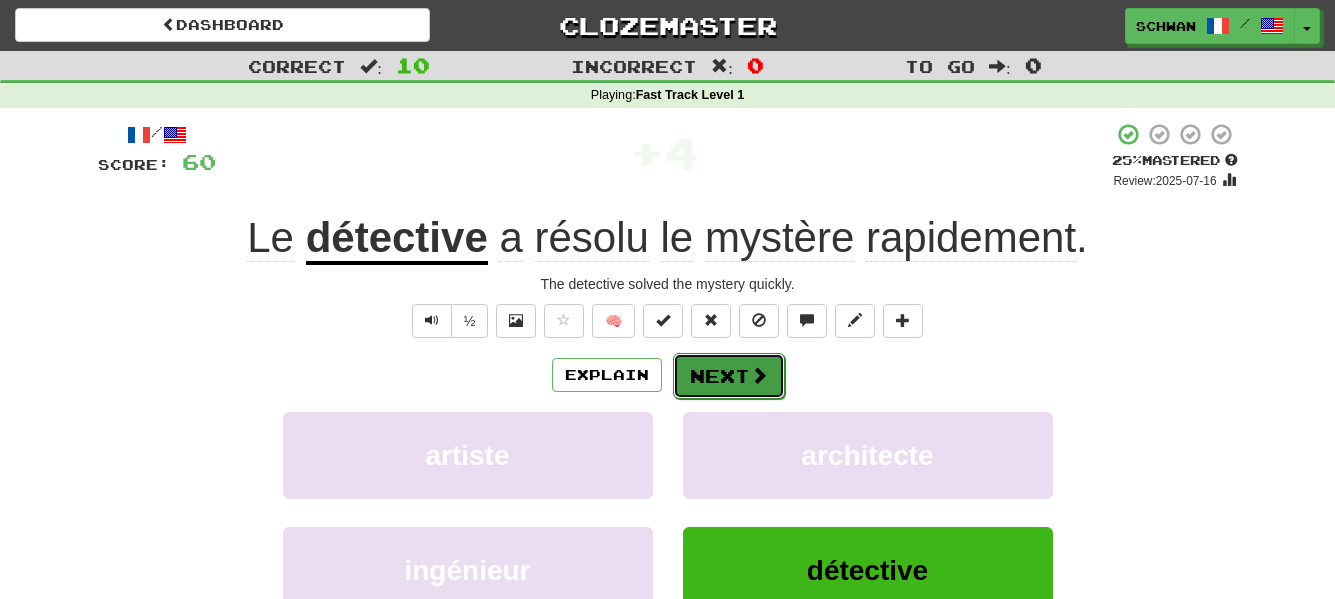 click on "Next" at bounding box center (729, 376) 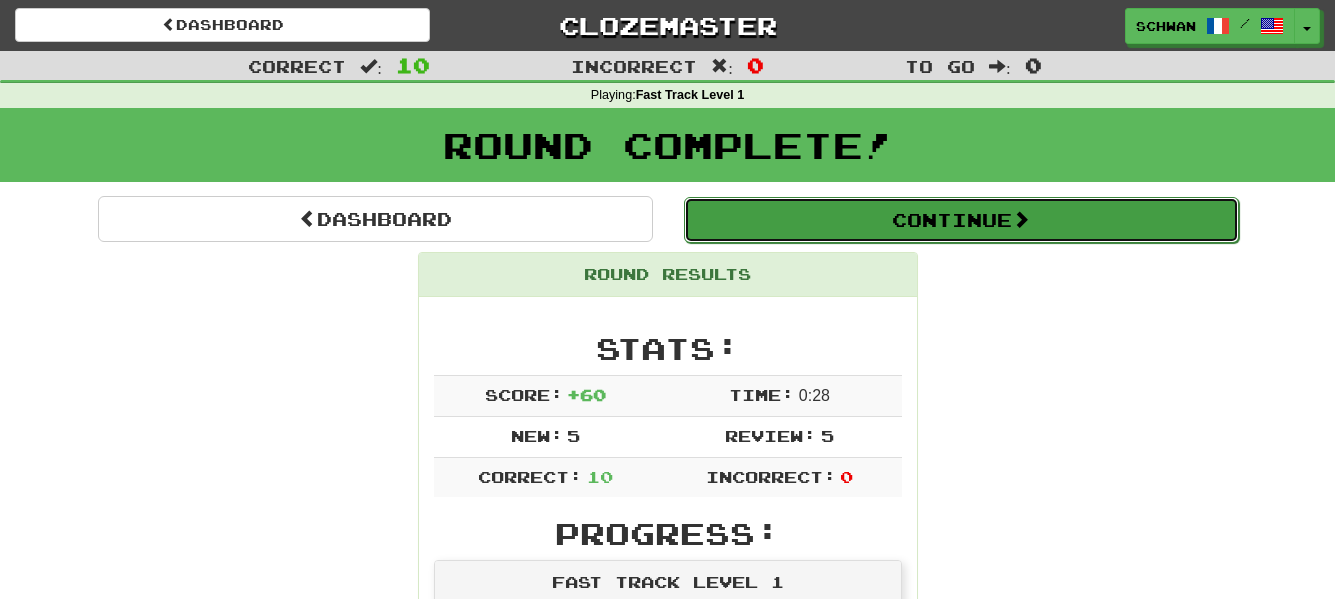 click on "Continue" at bounding box center [961, 220] 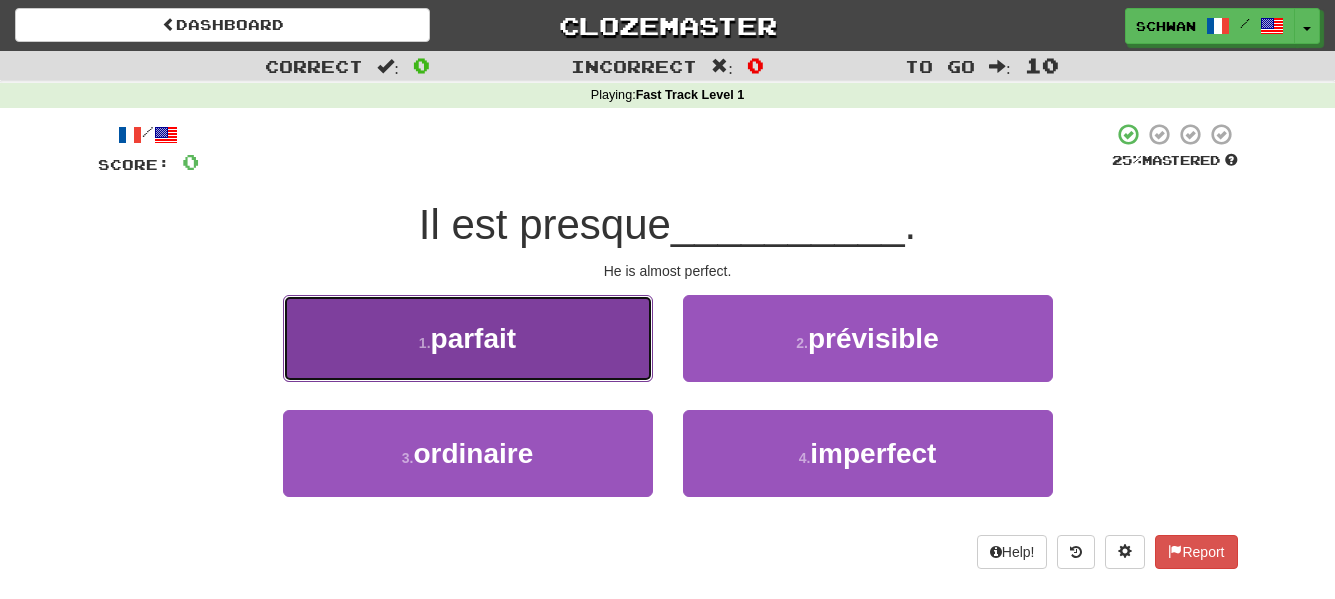 click on "1 .  parfait" at bounding box center (468, 338) 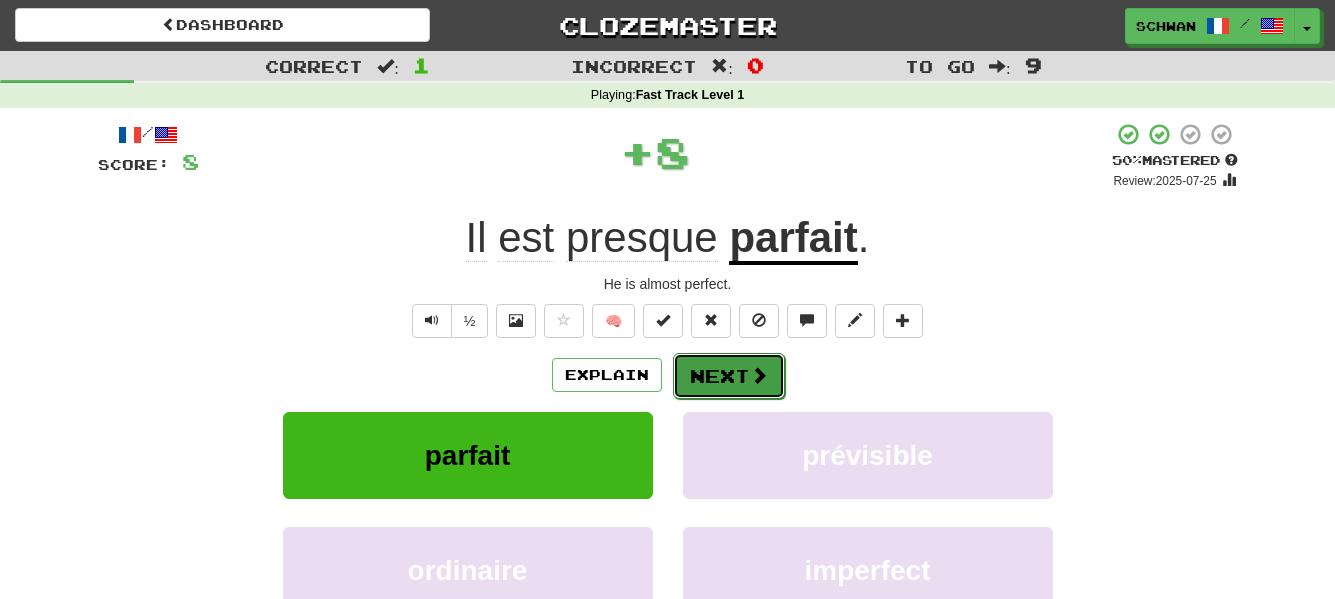click on "Next" at bounding box center [729, 376] 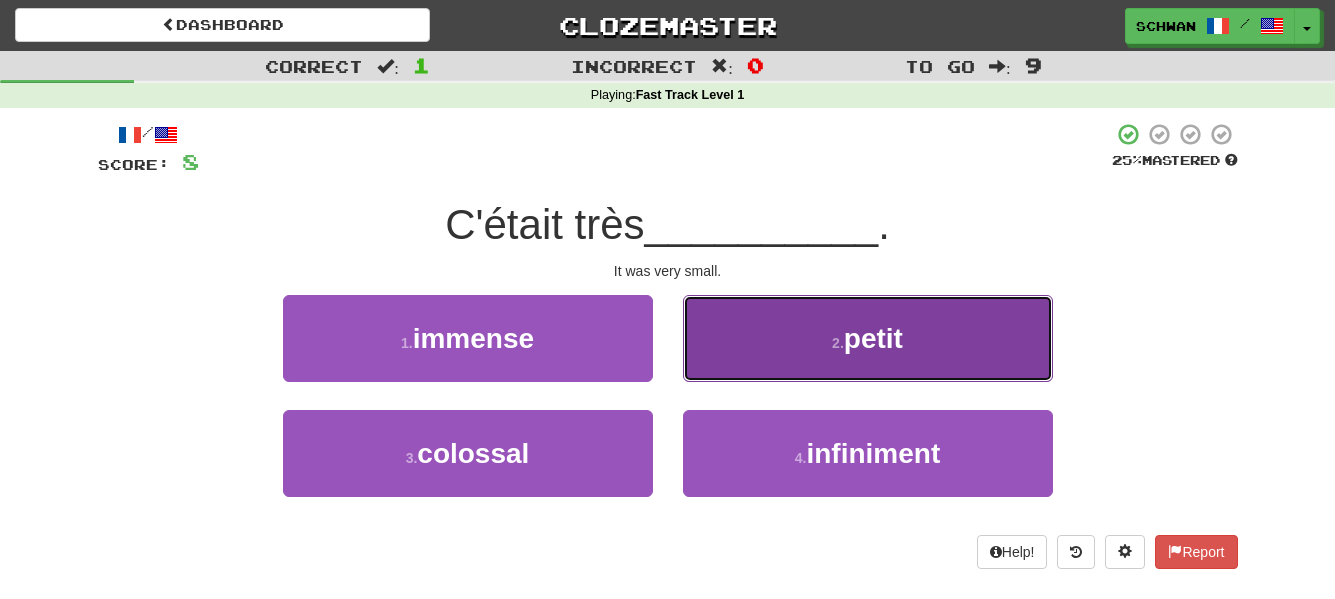 click on "2 .  petit" at bounding box center (868, 338) 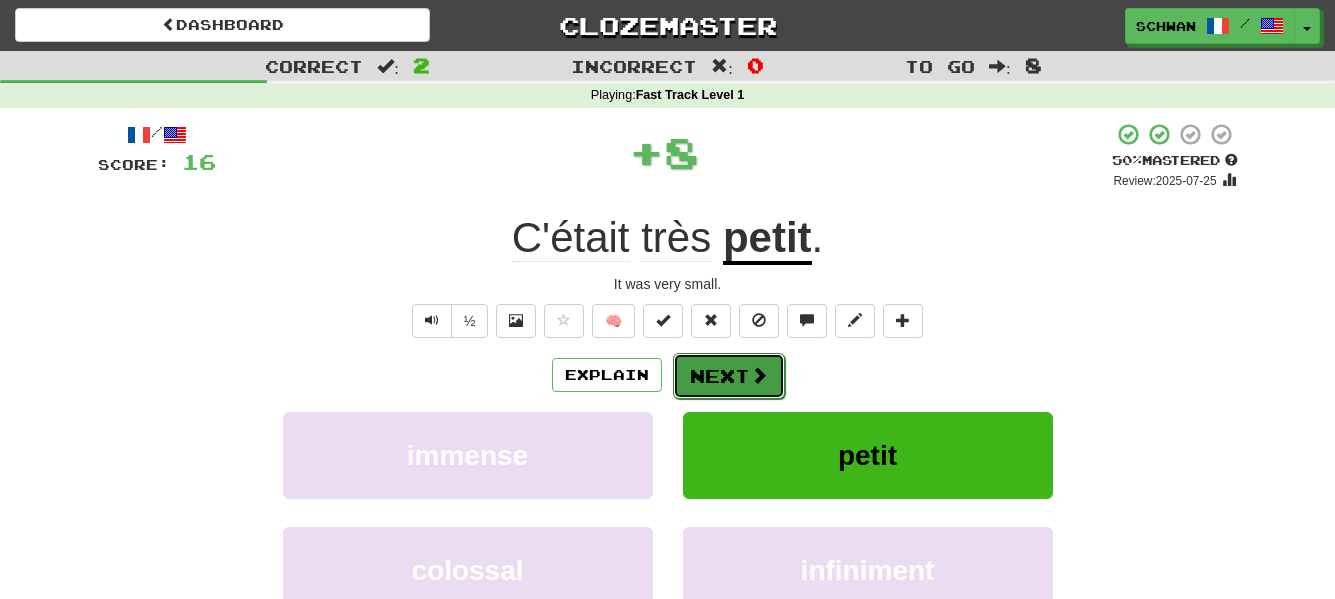 click on "Next" at bounding box center [729, 376] 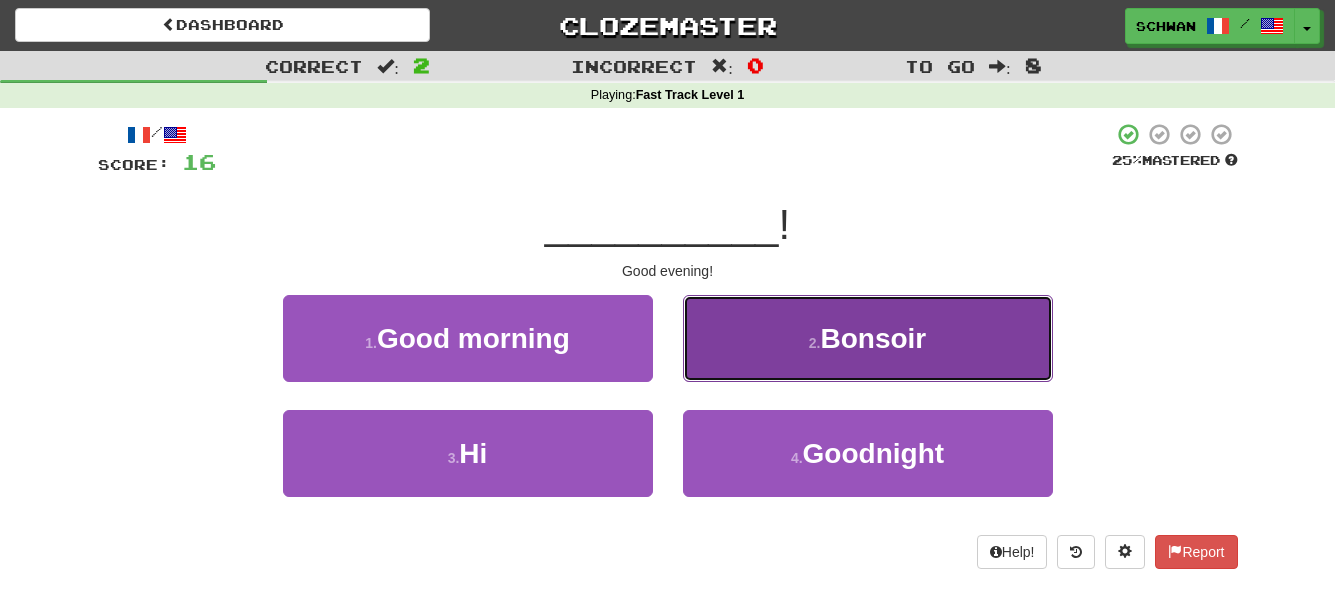 click on "[NUMBER] . Bonsoir" at bounding box center [868, 338] 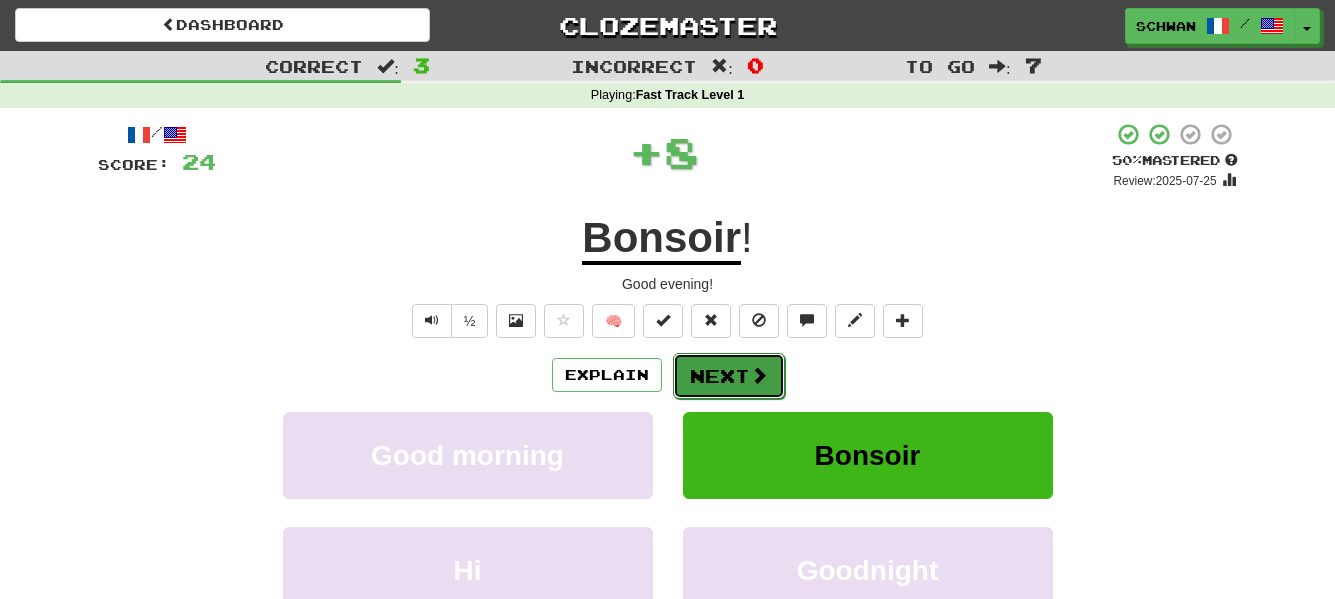 click on "Next" at bounding box center [729, 376] 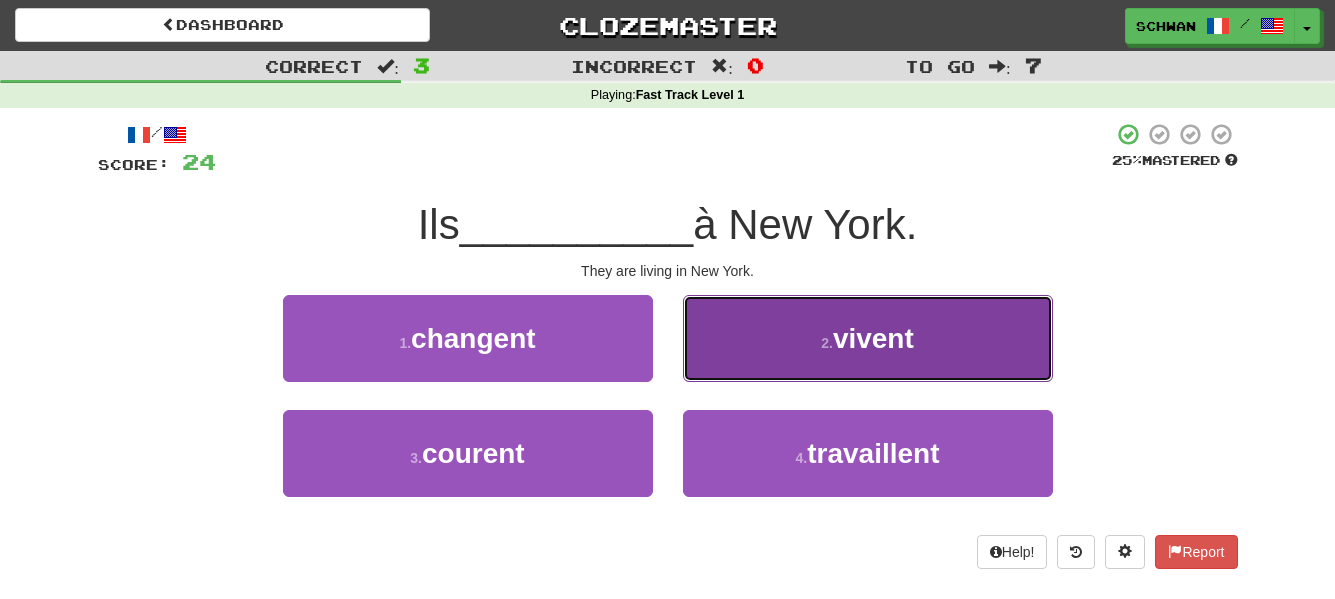 click on "[NUMBER] . vivent" at bounding box center (868, 338) 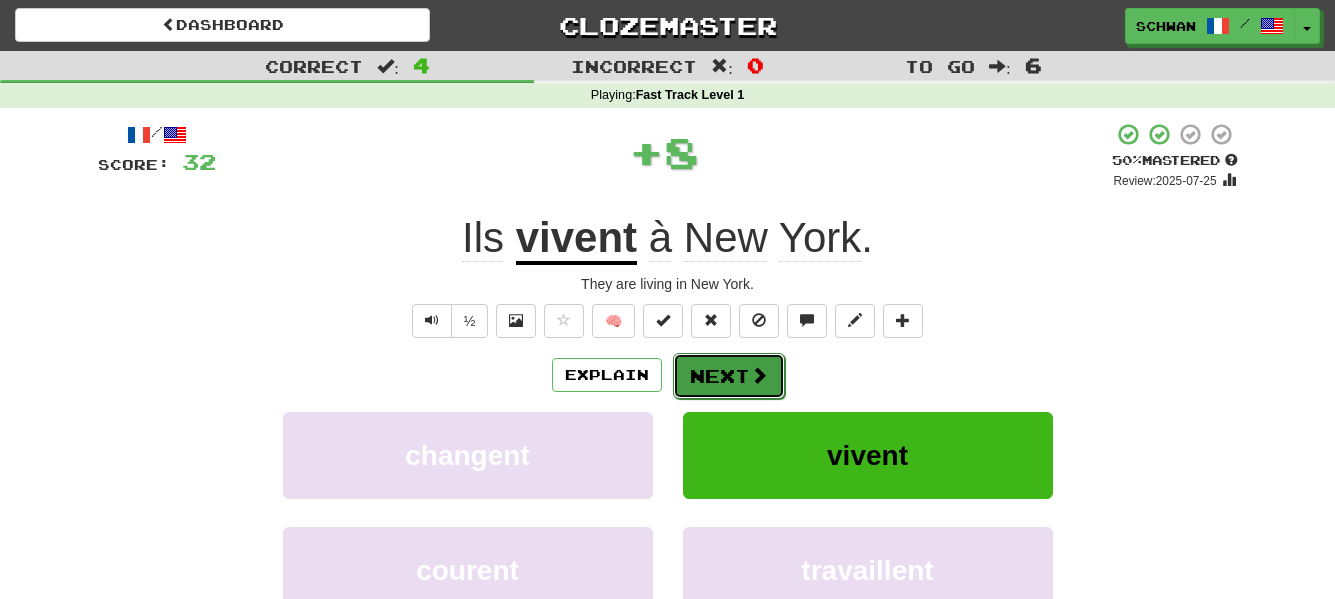 click on "Next" at bounding box center (729, 376) 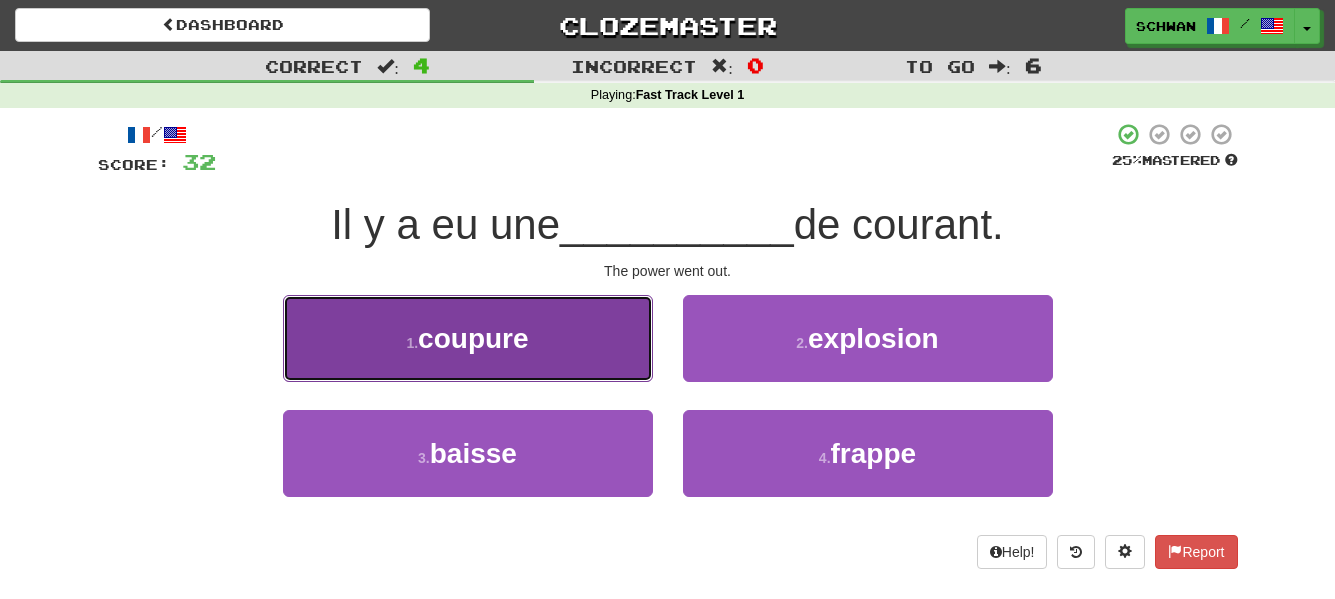 click on "1 .  coupure" at bounding box center (468, 338) 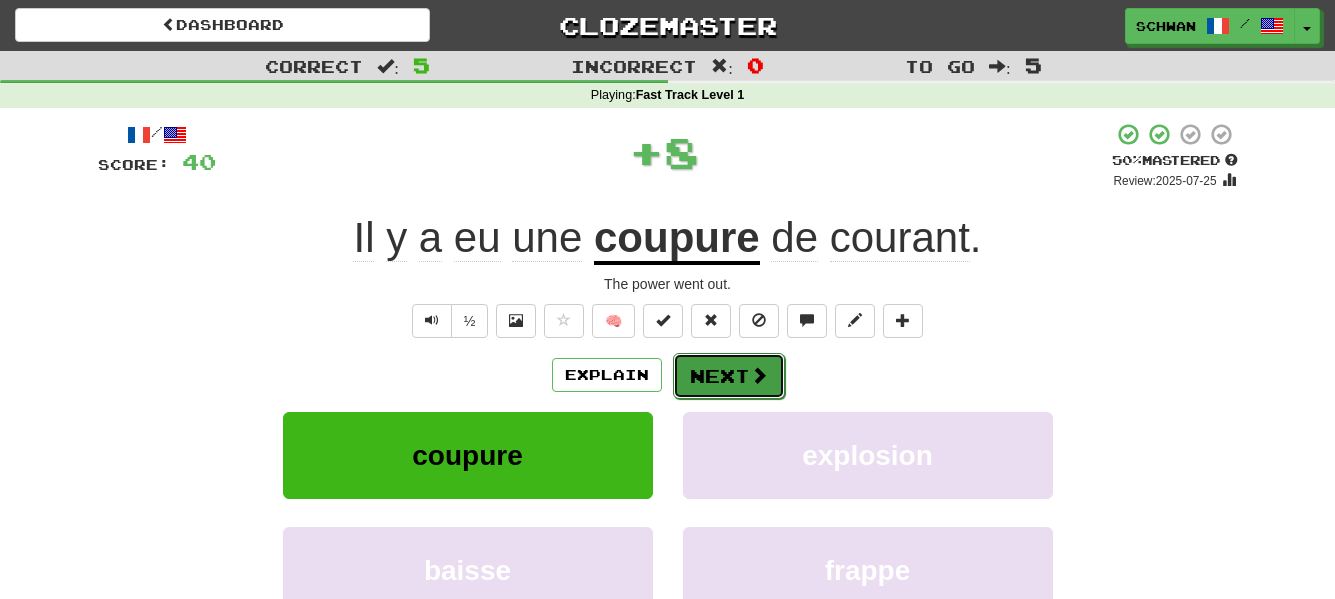 click on "Next" at bounding box center [729, 376] 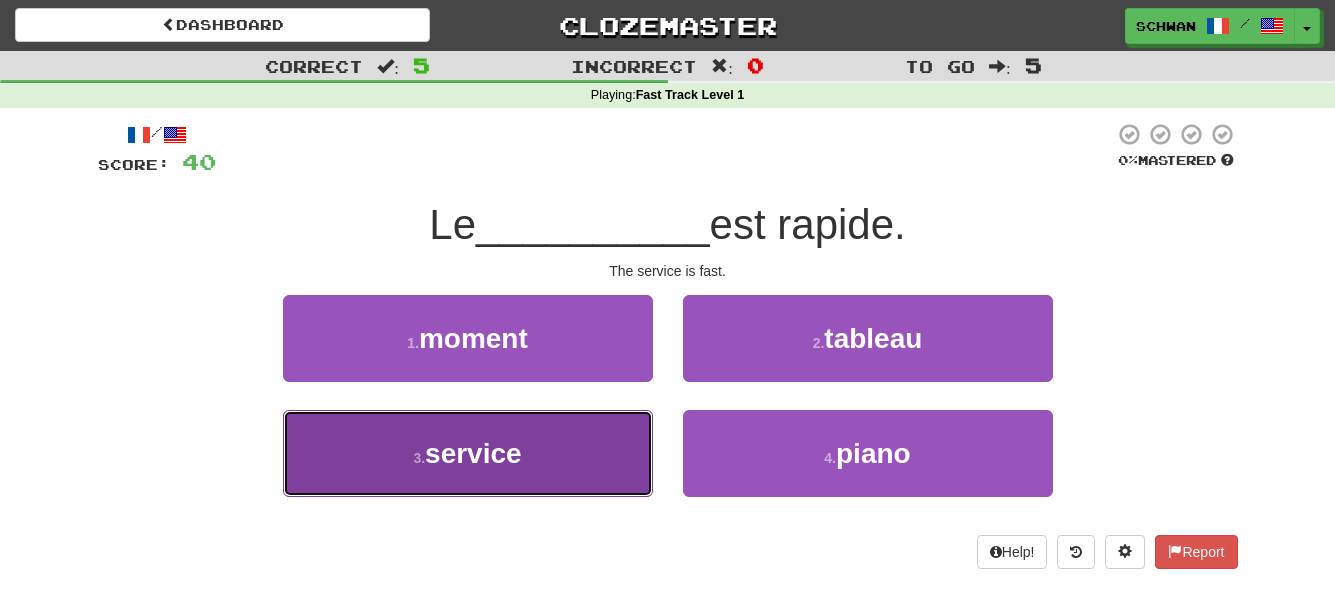 click on "service" at bounding box center (473, 453) 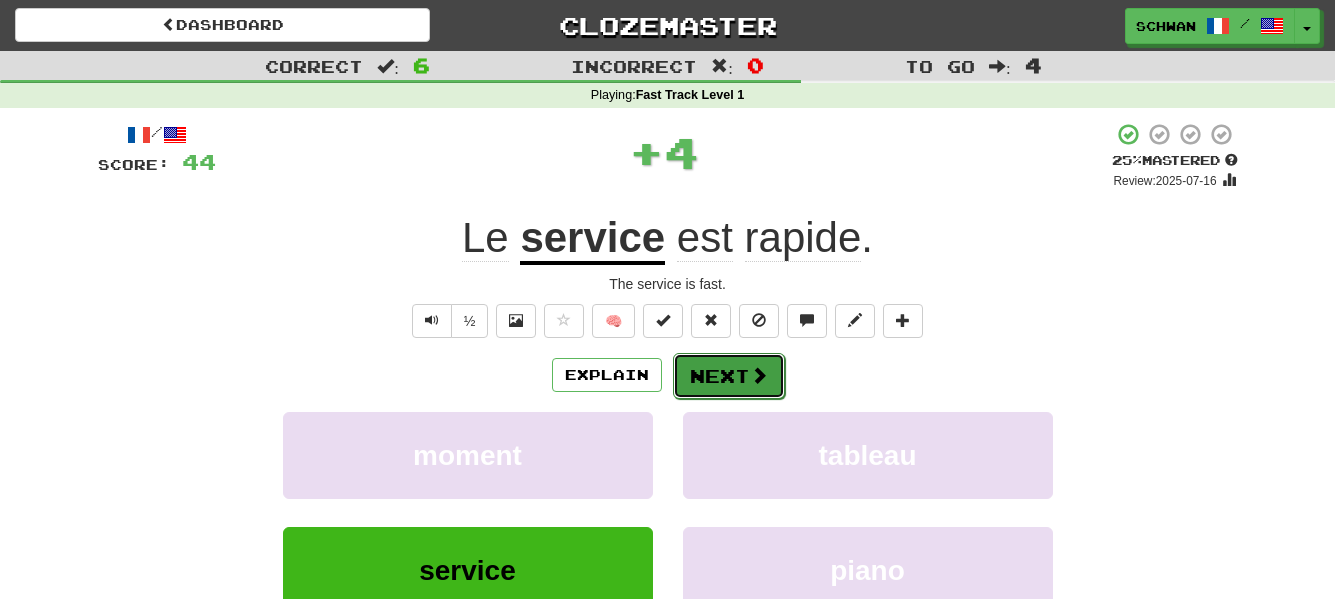 click on "Next" at bounding box center (729, 376) 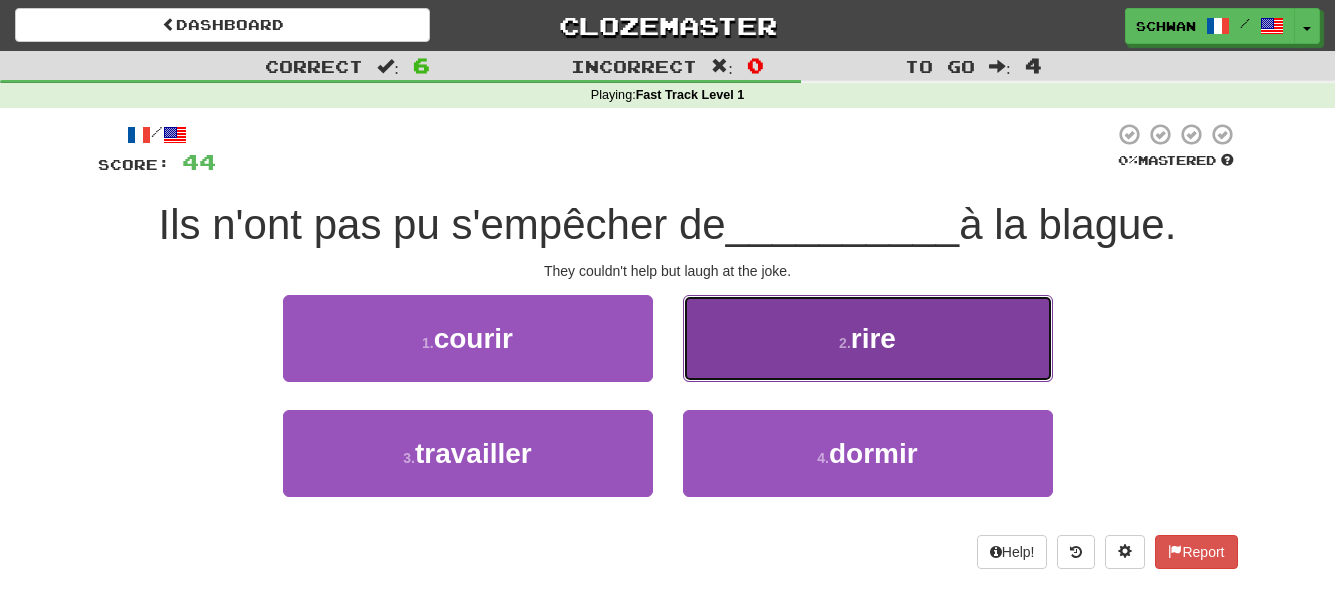 click on "2 .  rire" at bounding box center [868, 338] 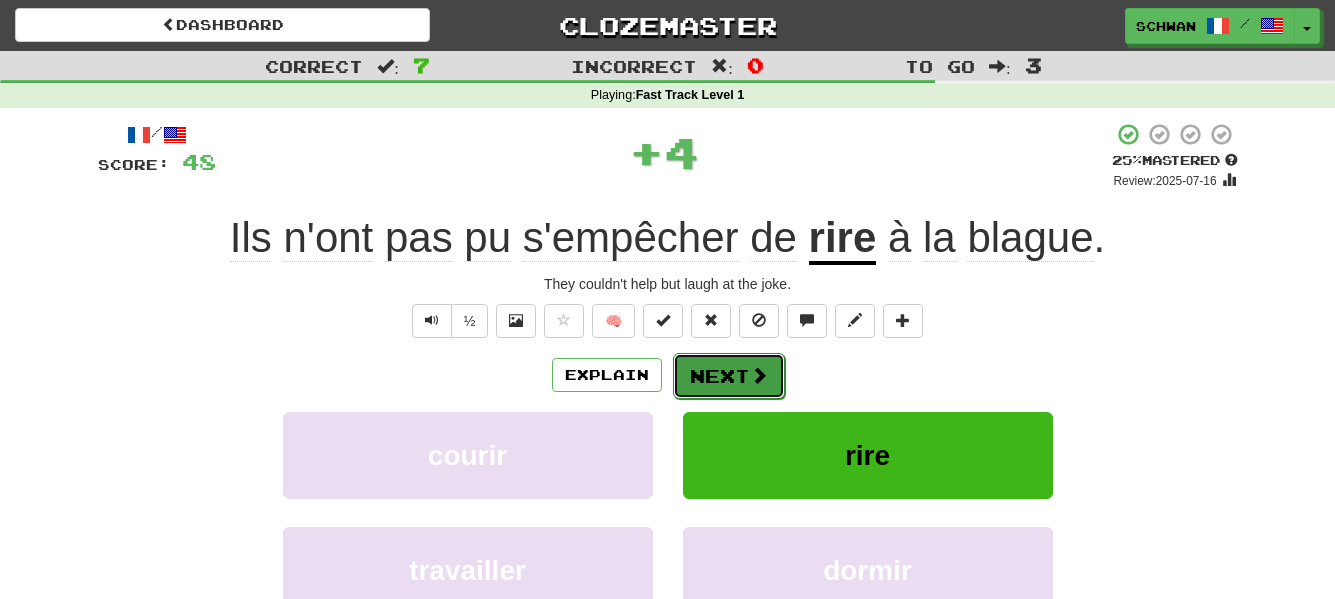 click on "Next" at bounding box center [729, 376] 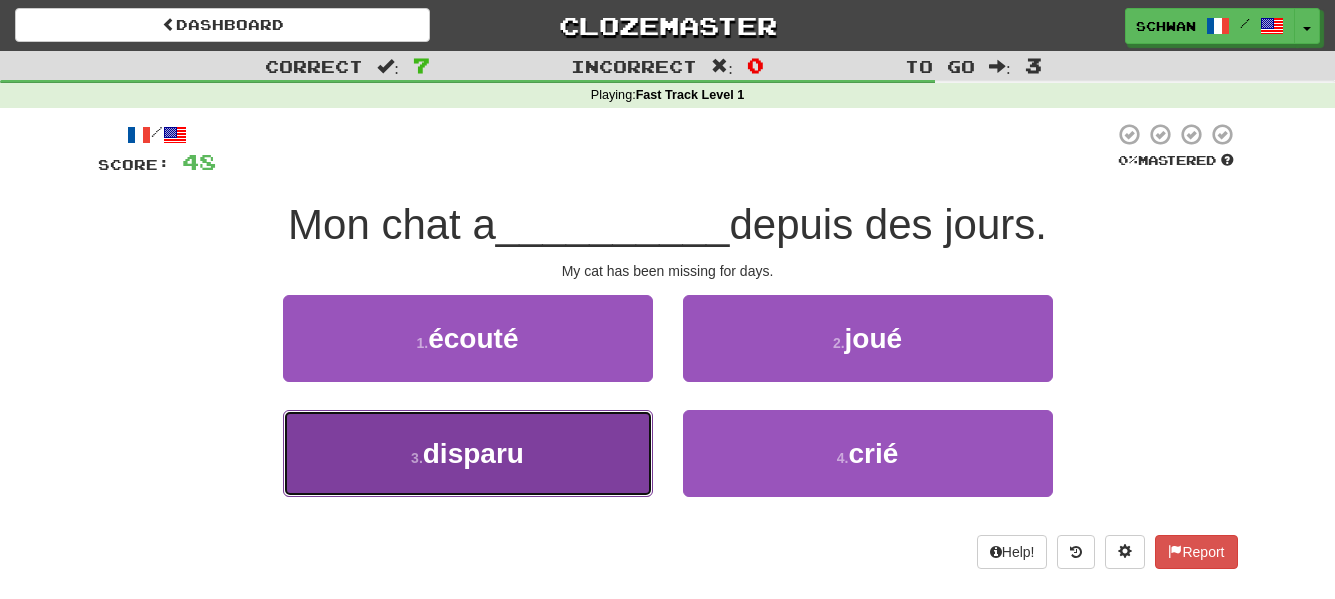 click on "[NUMBER] . disparu" at bounding box center [468, 453] 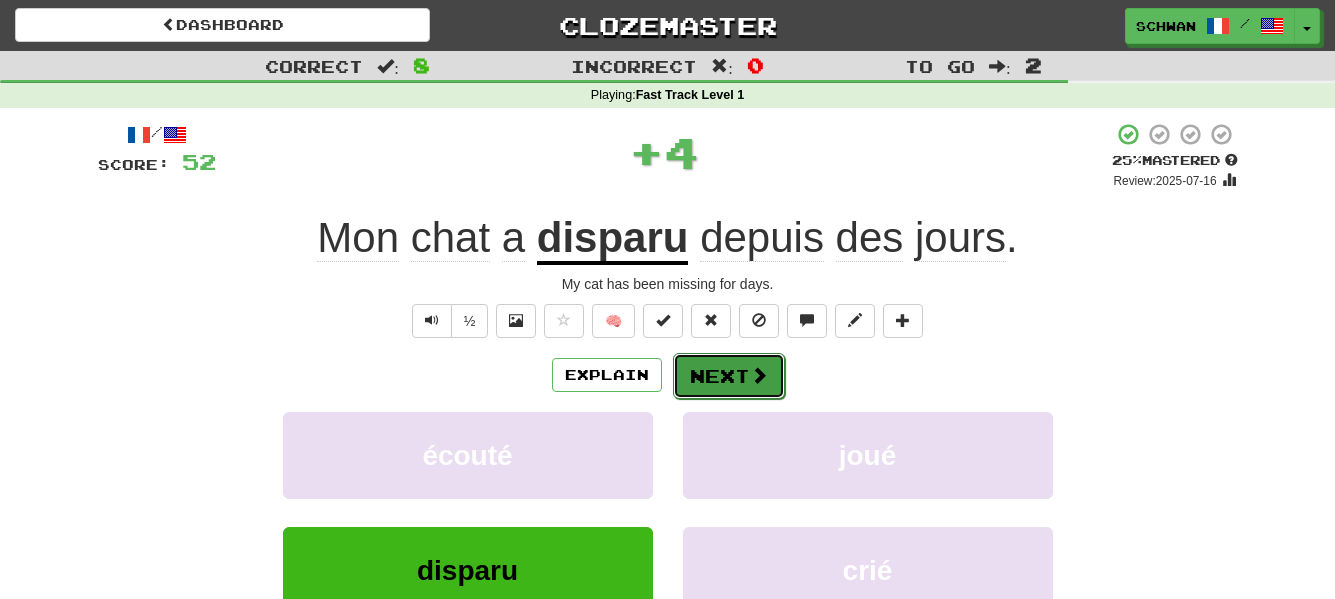 click on "Next" at bounding box center (729, 376) 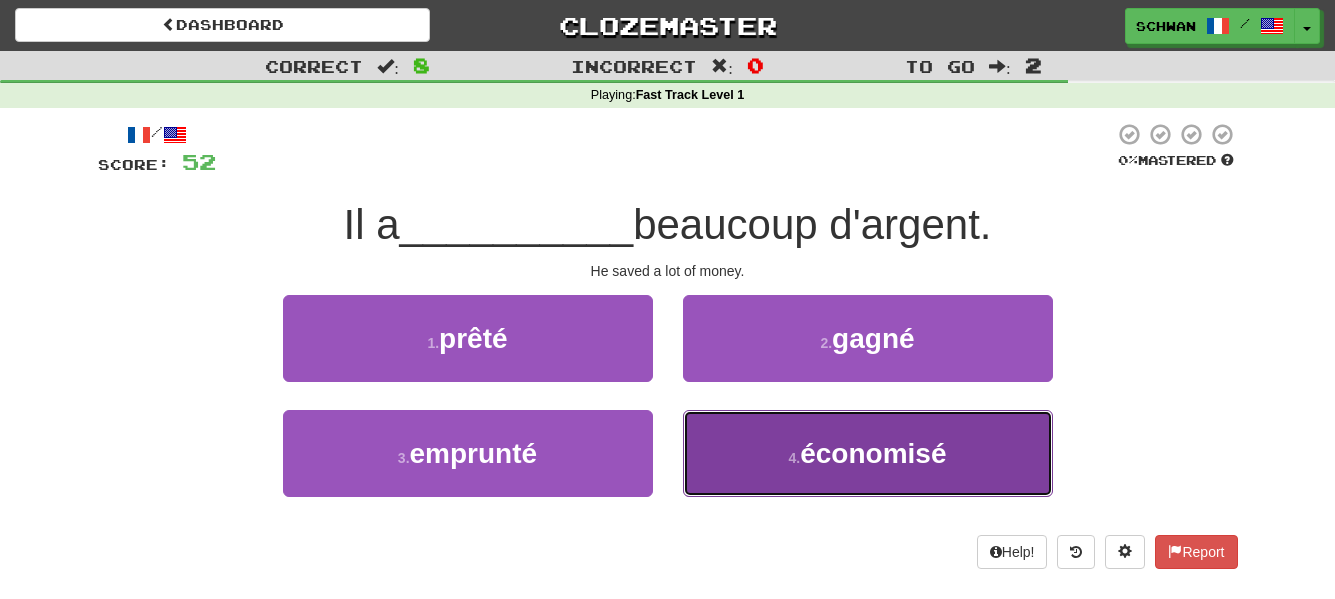 click on "[NUMBER] . économisé" at bounding box center (868, 453) 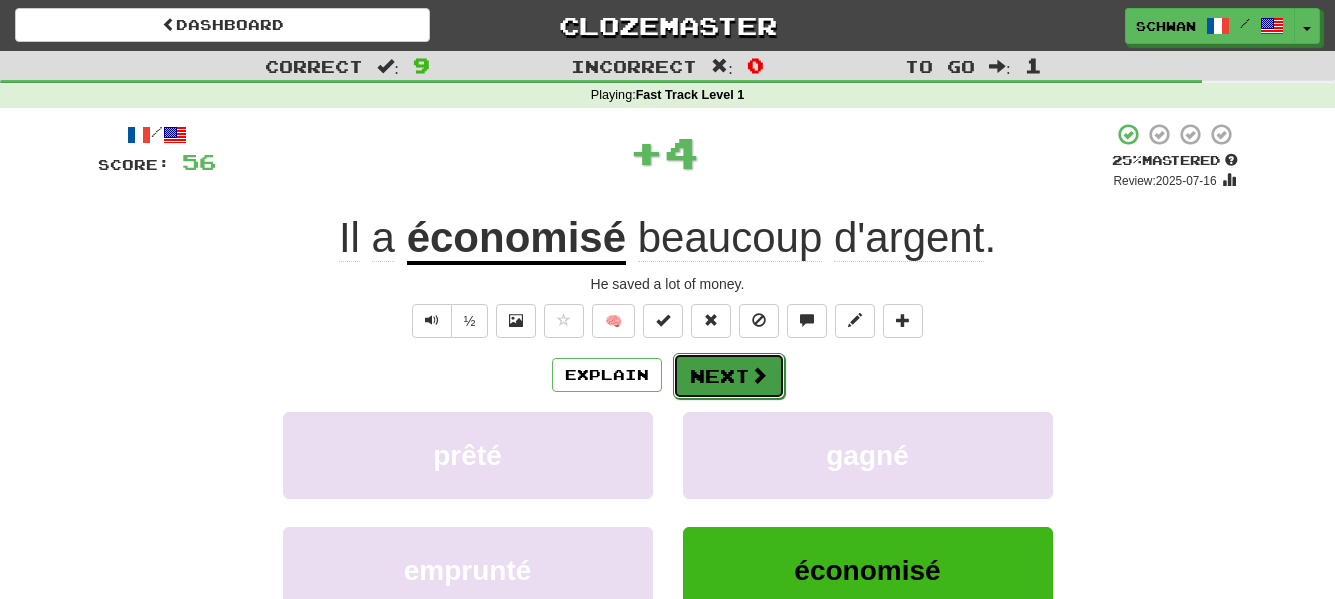 click at bounding box center (759, 375) 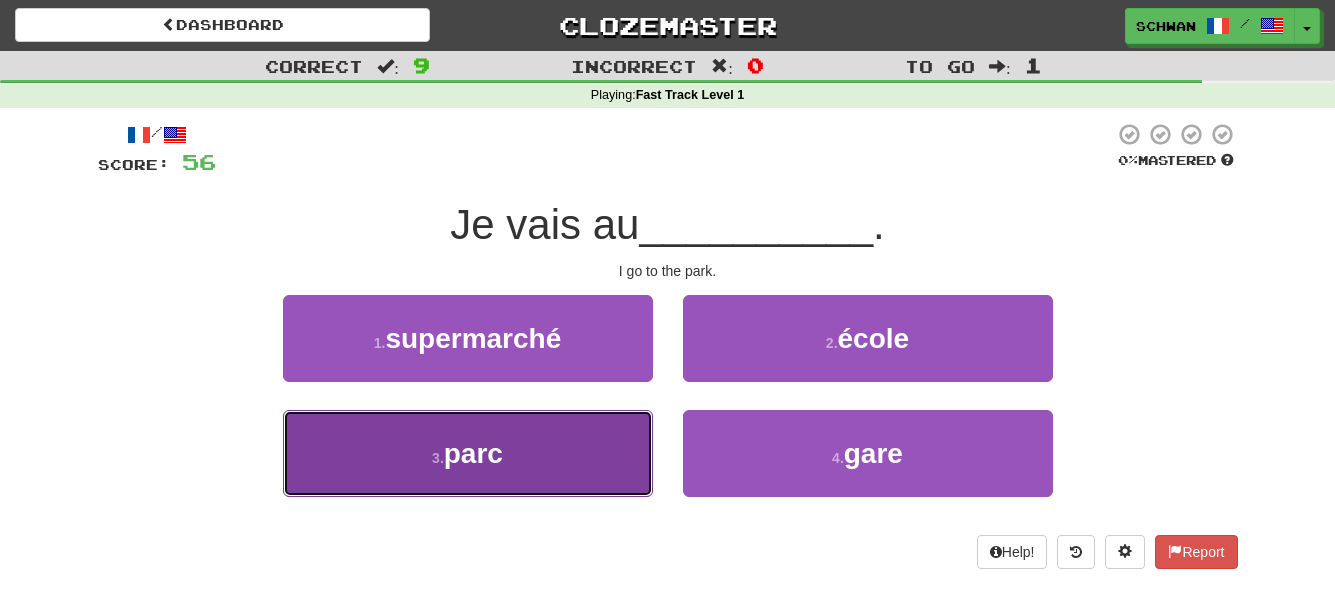 click on "3 .  parc" at bounding box center [468, 453] 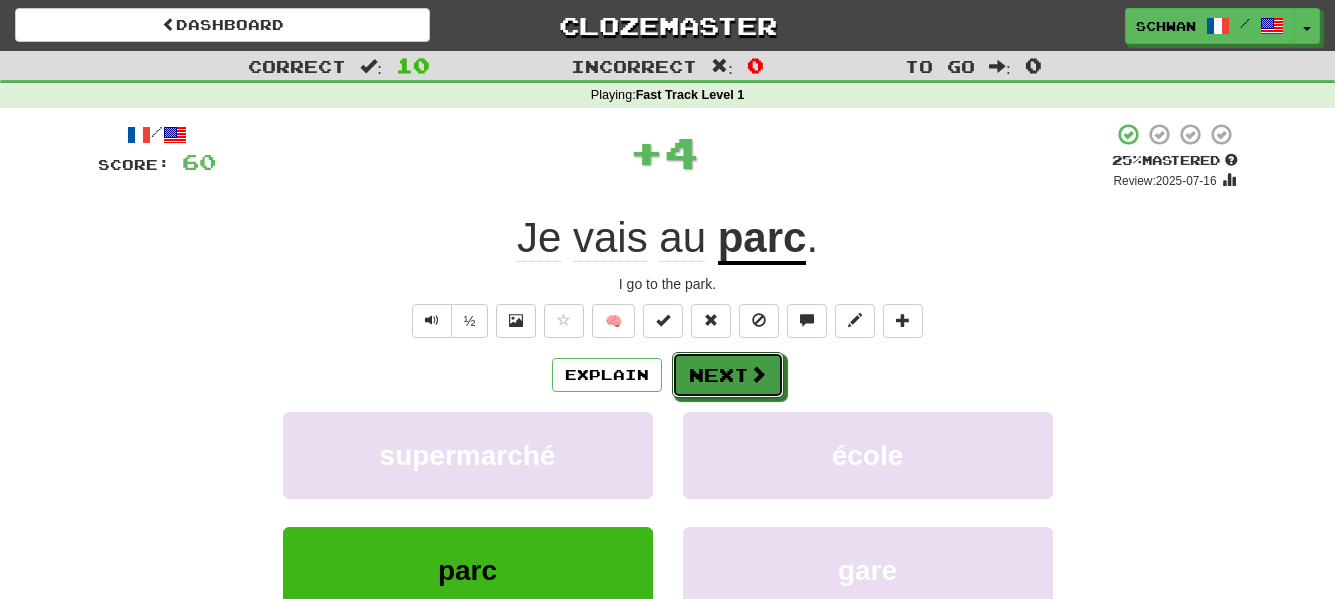 click on "Next" at bounding box center (728, 375) 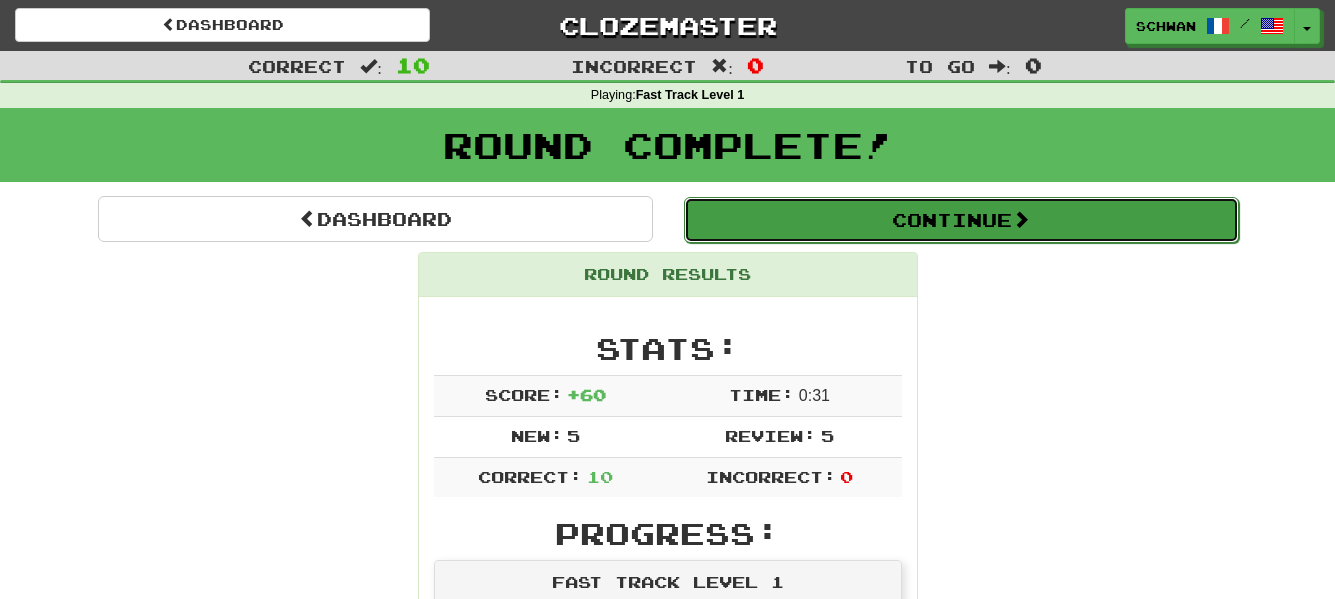 click on "Continue" at bounding box center (961, 220) 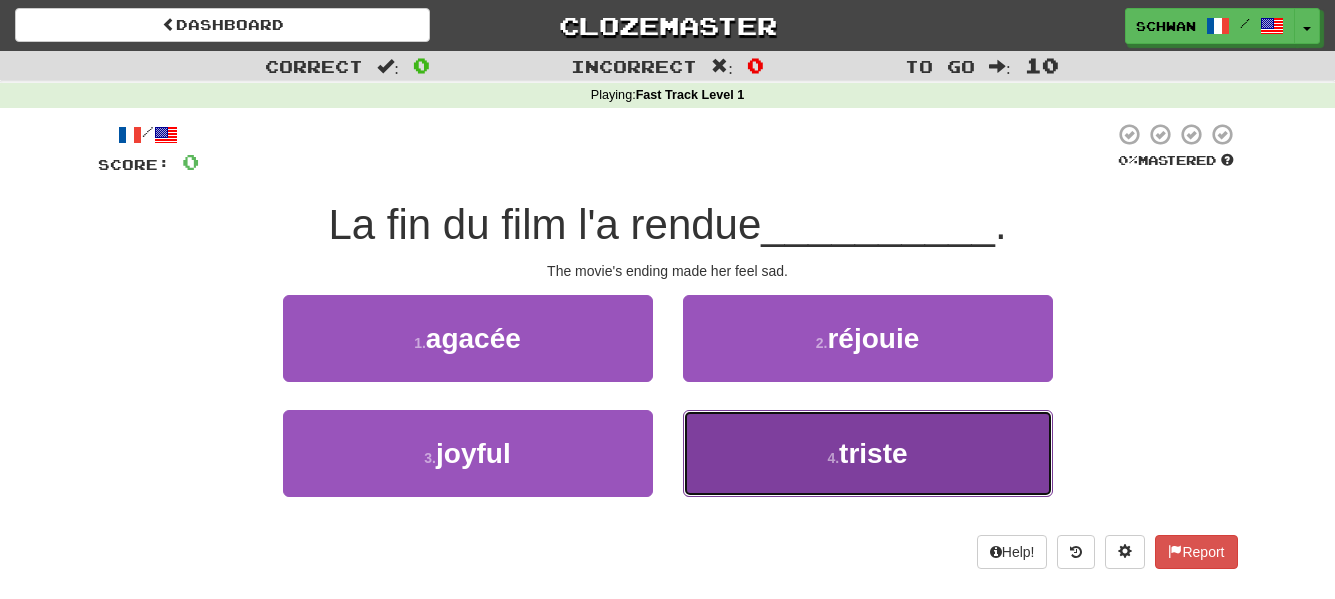 click on "4 .  triste" at bounding box center [868, 453] 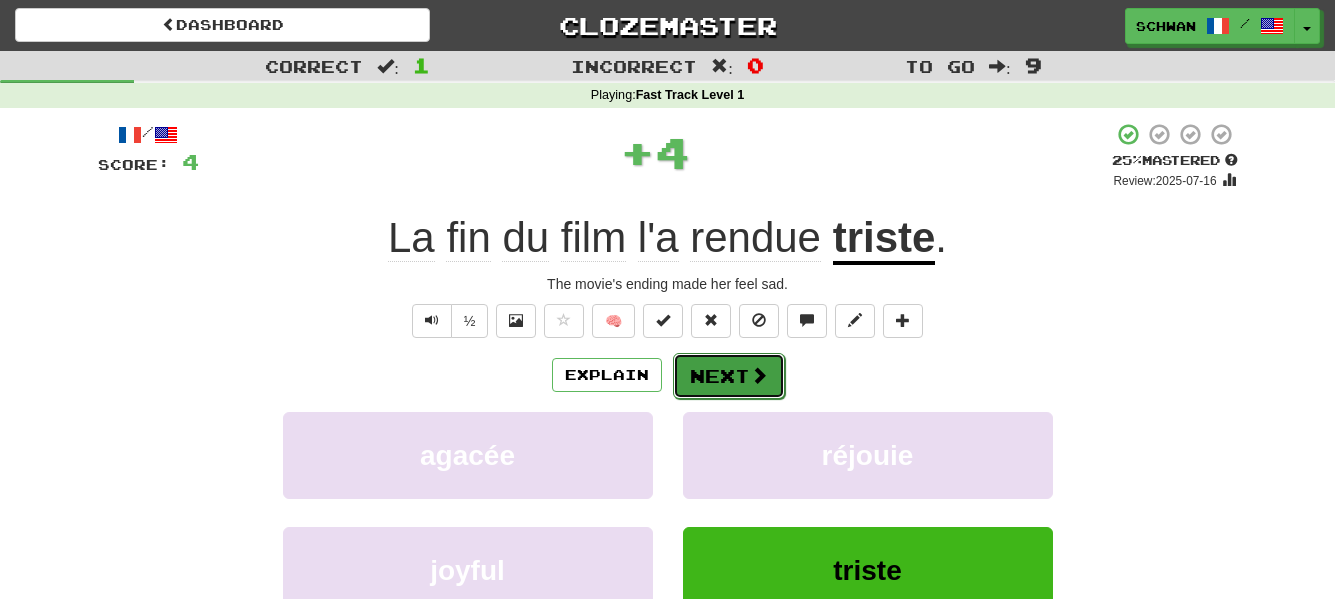 click on "Next" at bounding box center [729, 376] 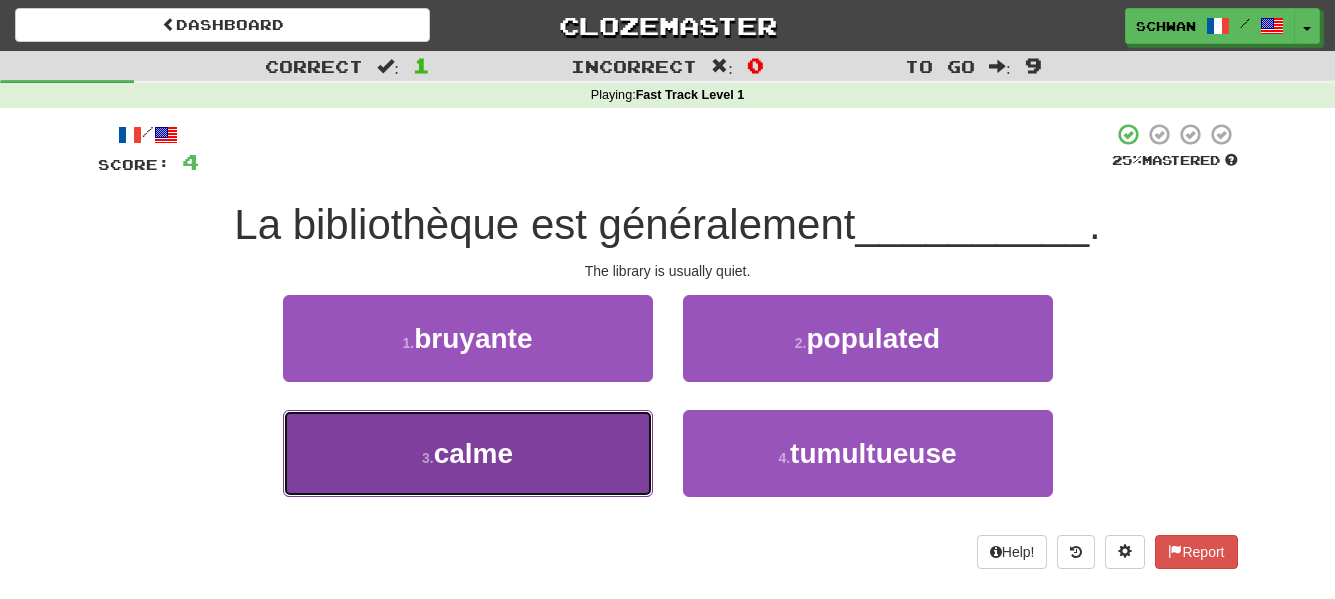click on "3 .  calme" at bounding box center [468, 453] 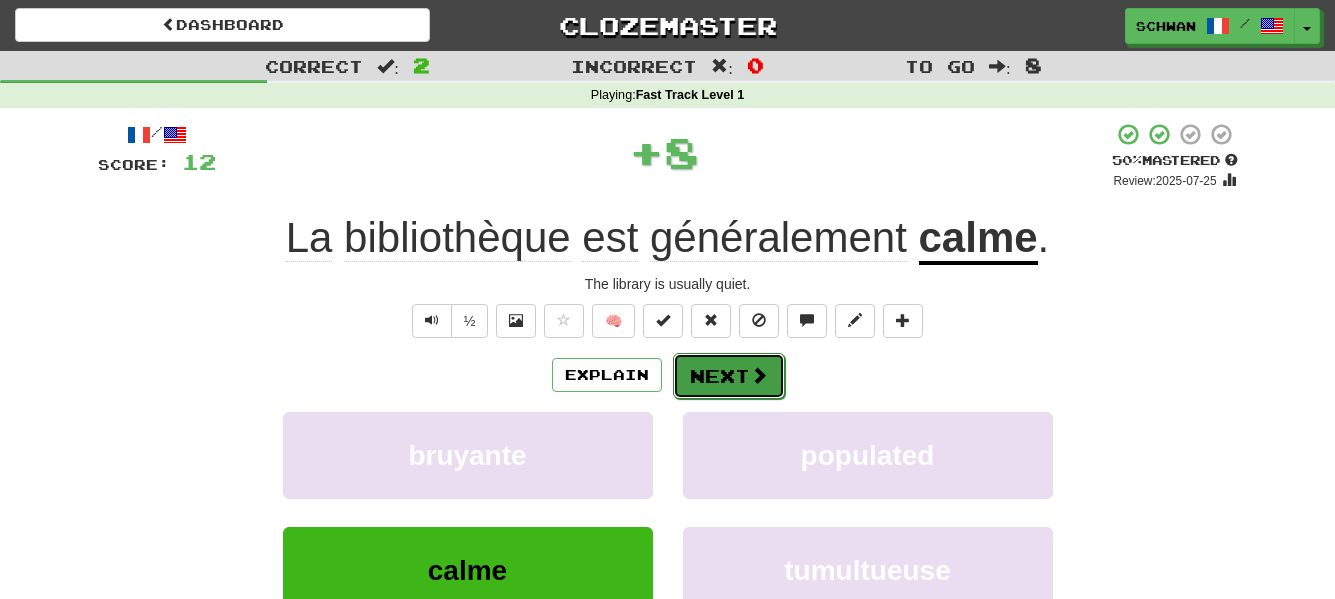 click on "Next" at bounding box center (729, 376) 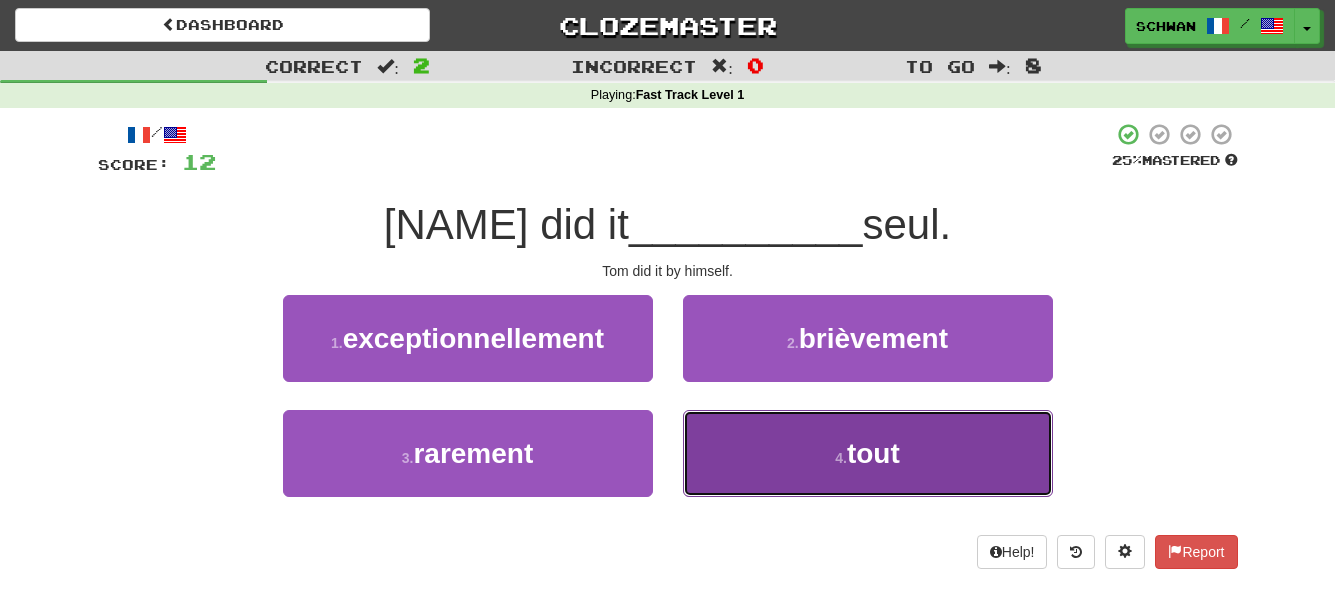 click on "4 .  tout" at bounding box center [868, 453] 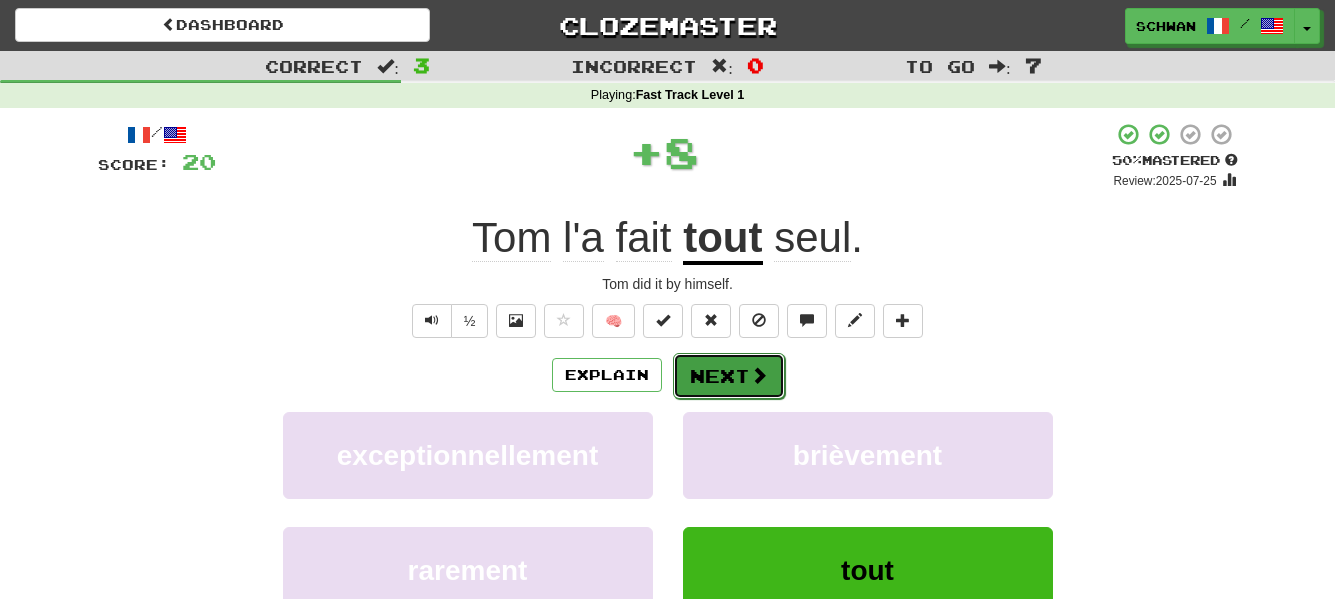 click on "Next" at bounding box center [729, 376] 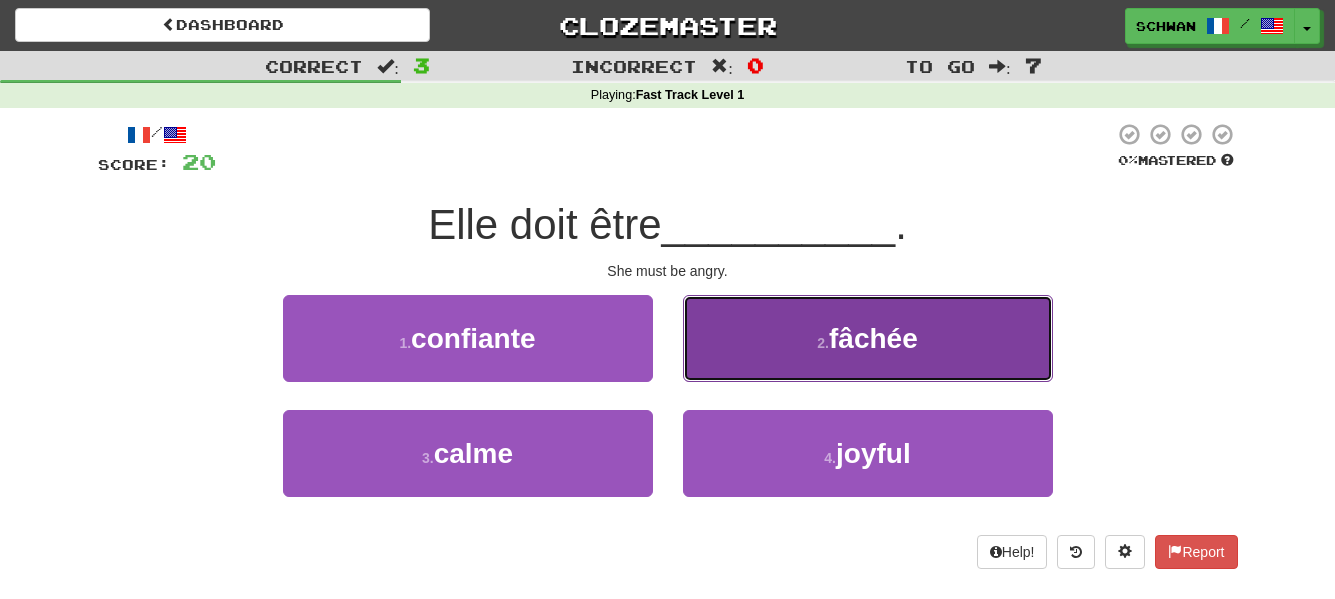 click on "2 .  fâchée" at bounding box center [868, 338] 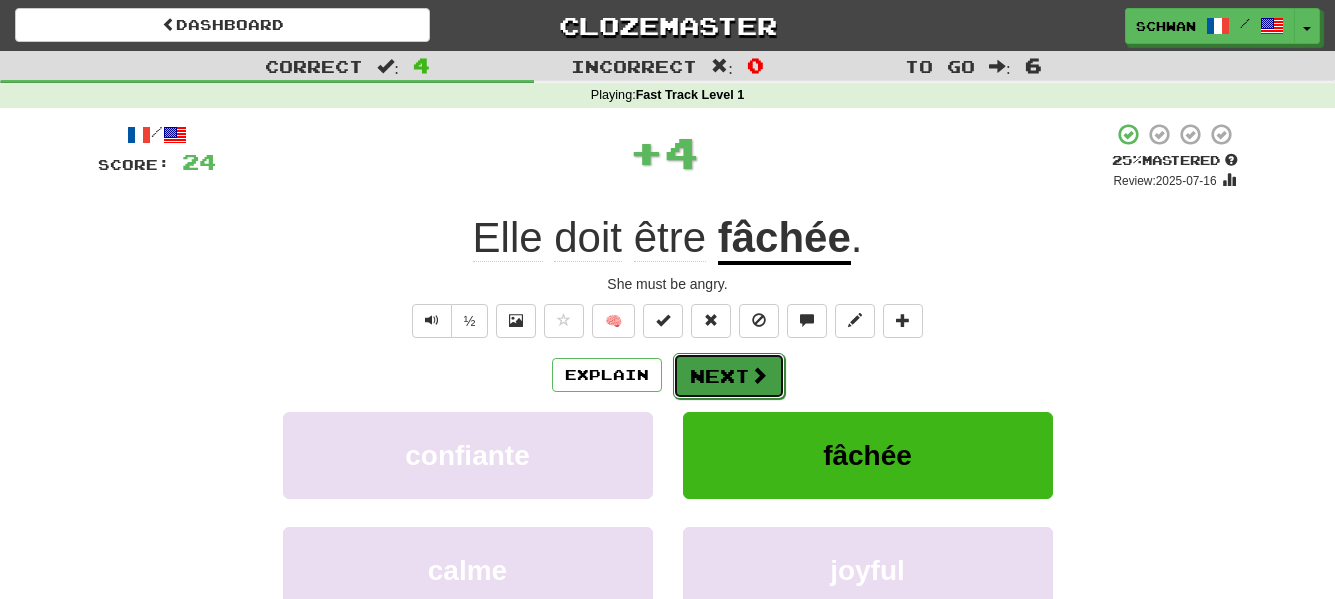 click on "Next" at bounding box center (729, 376) 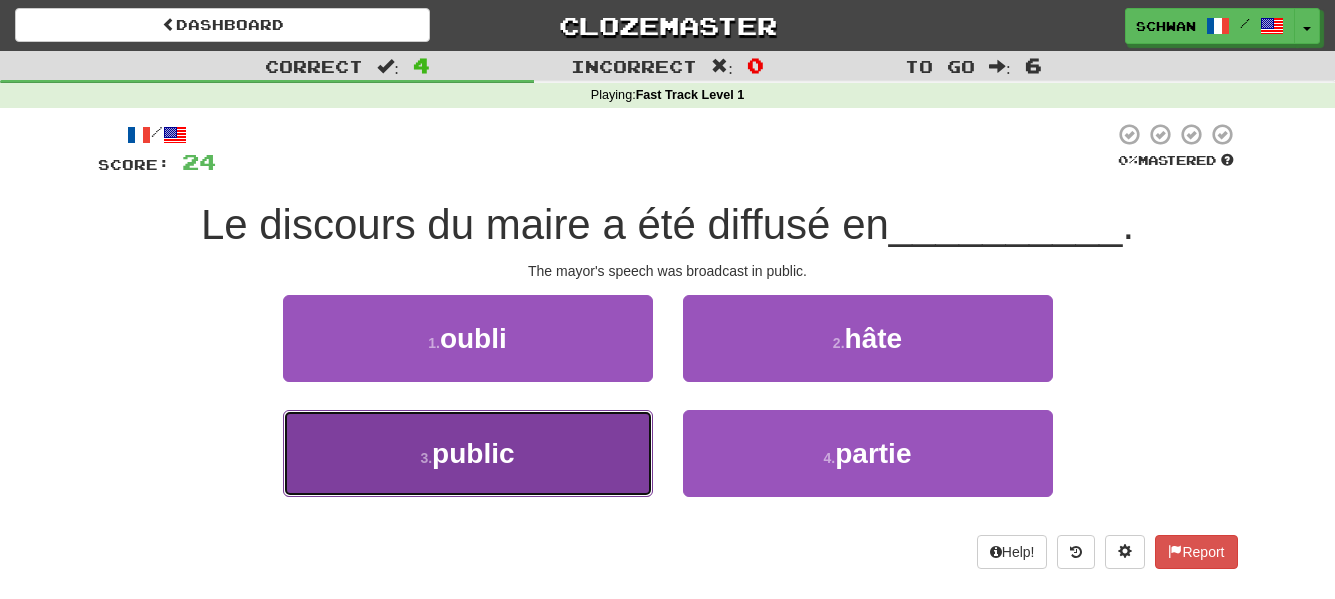 click on "public" at bounding box center (473, 453) 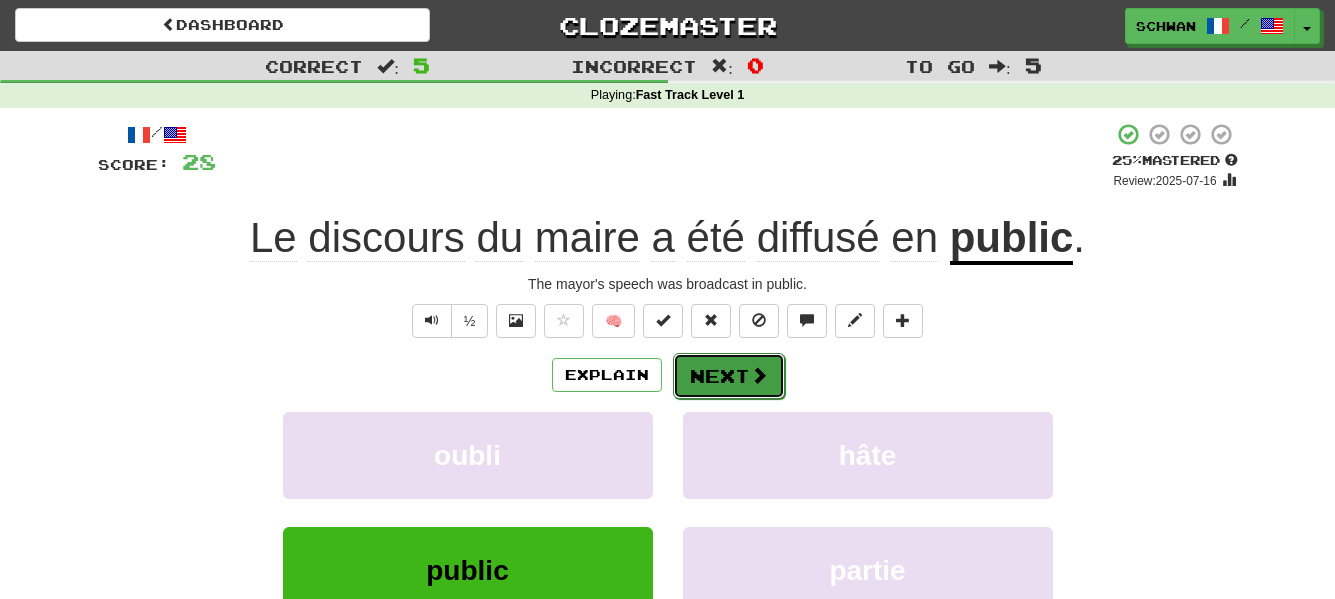 click at bounding box center (759, 375) 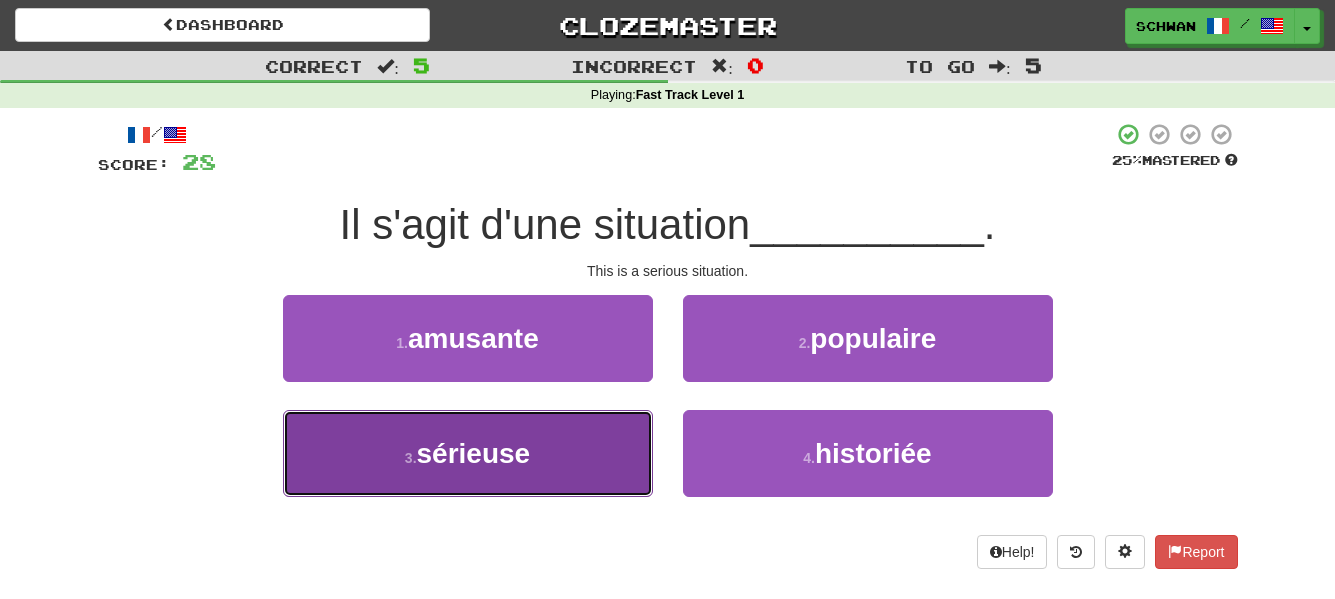 click on "3 .  sérieuse" at bounding box center [468, 453] 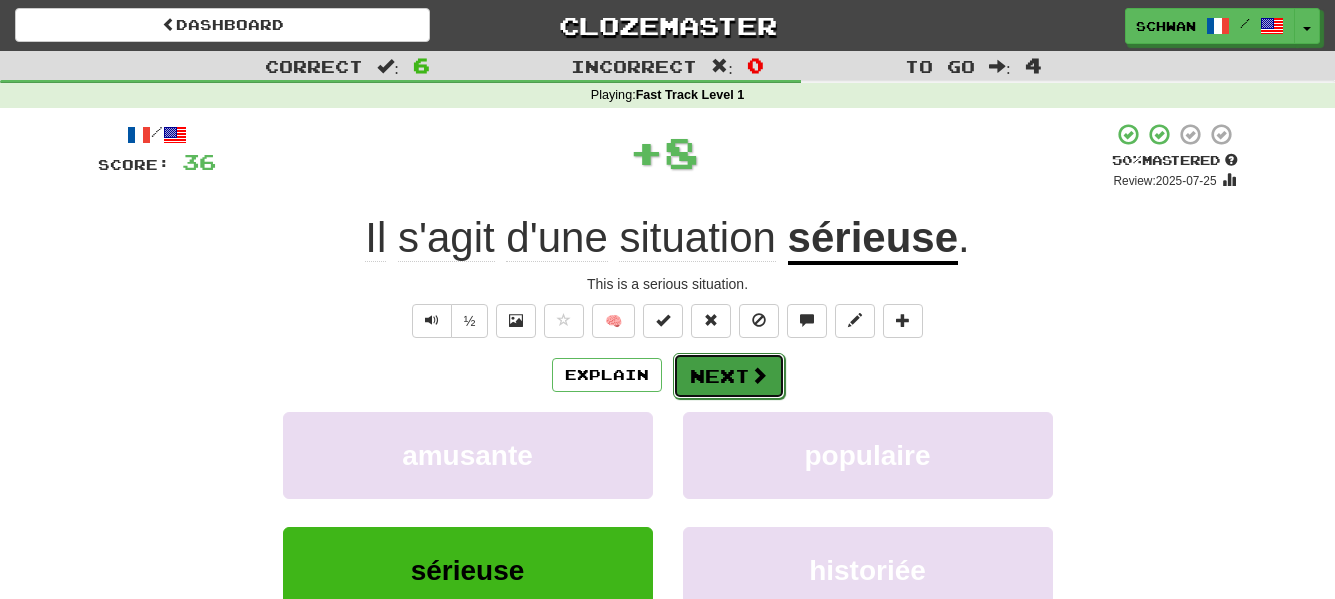 click on "Next" at bounding box center (729, 376) 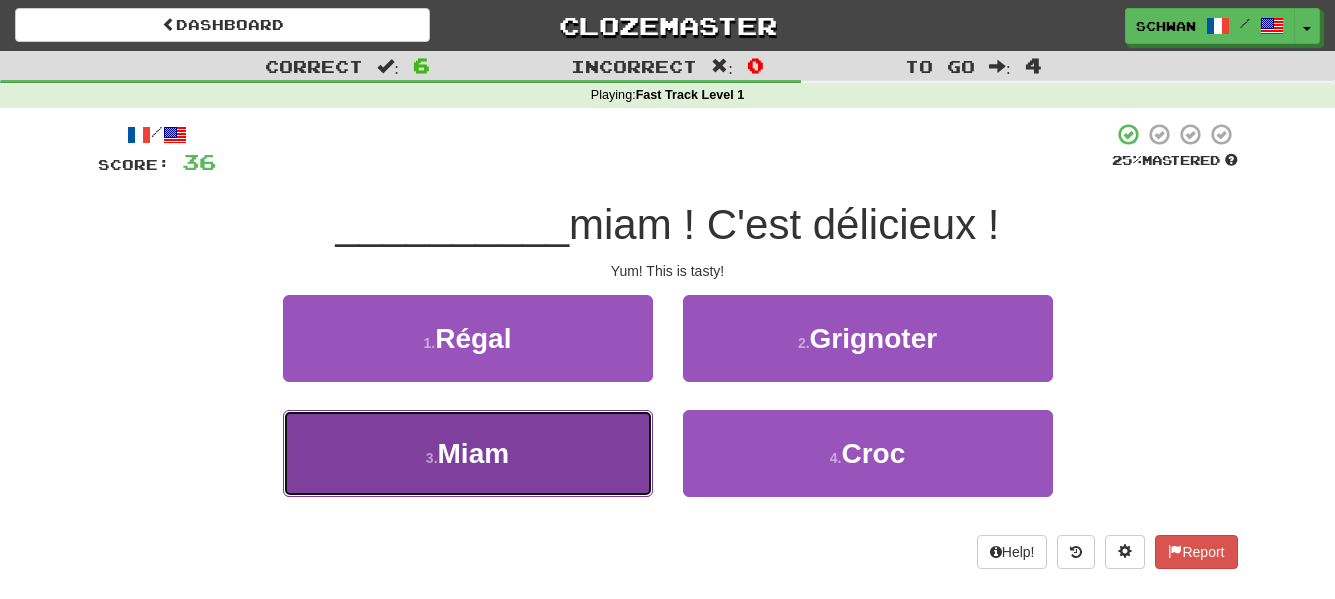 click on "3 .  Miam" at bounding box center (468, 453) 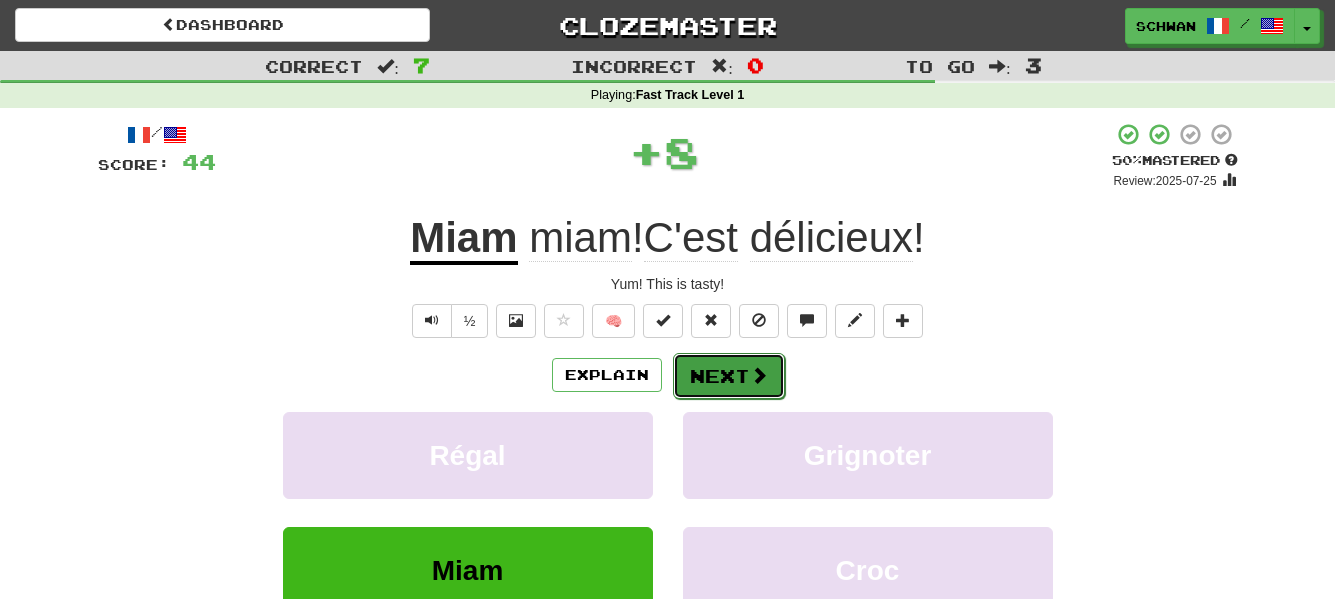 click on "Next" at bounding box center [729, 376] 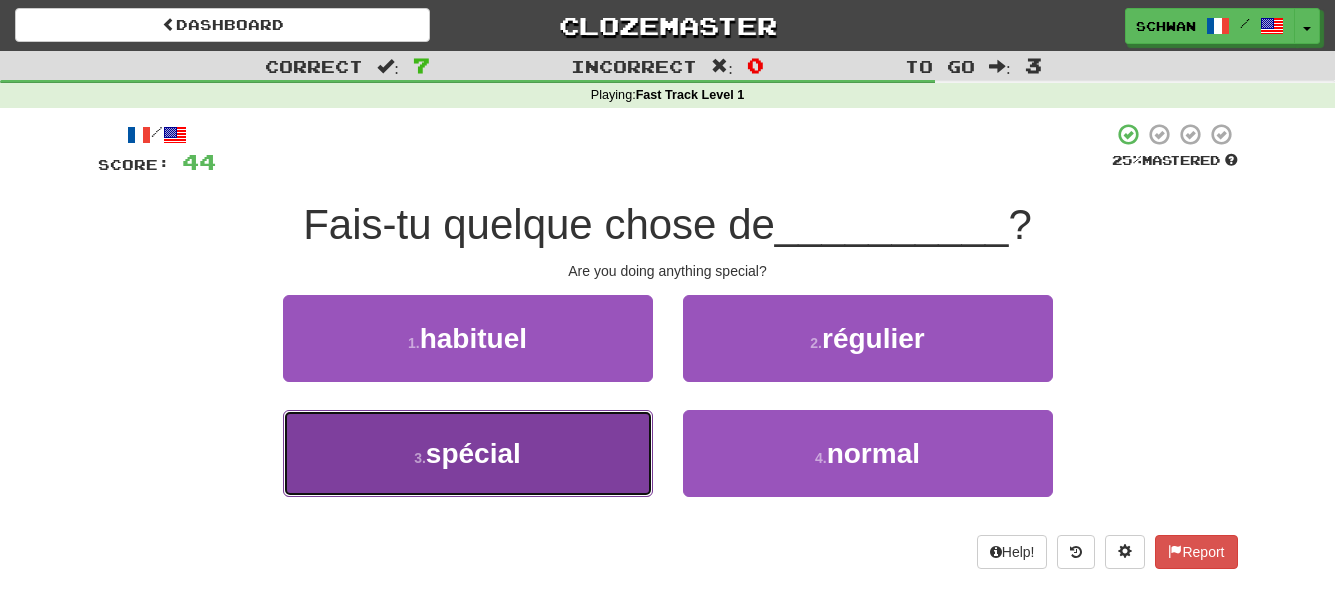 click on "spécial" at bounding box center [473, 453] 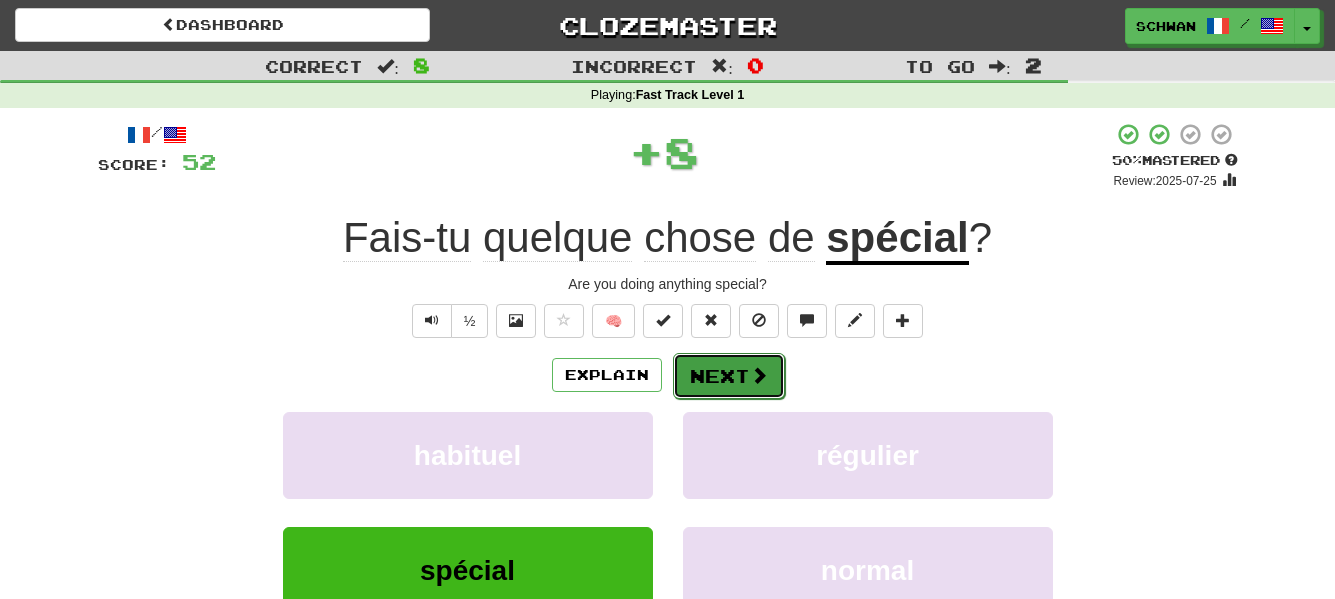 click on "Next" at bounding box center (729, 376) 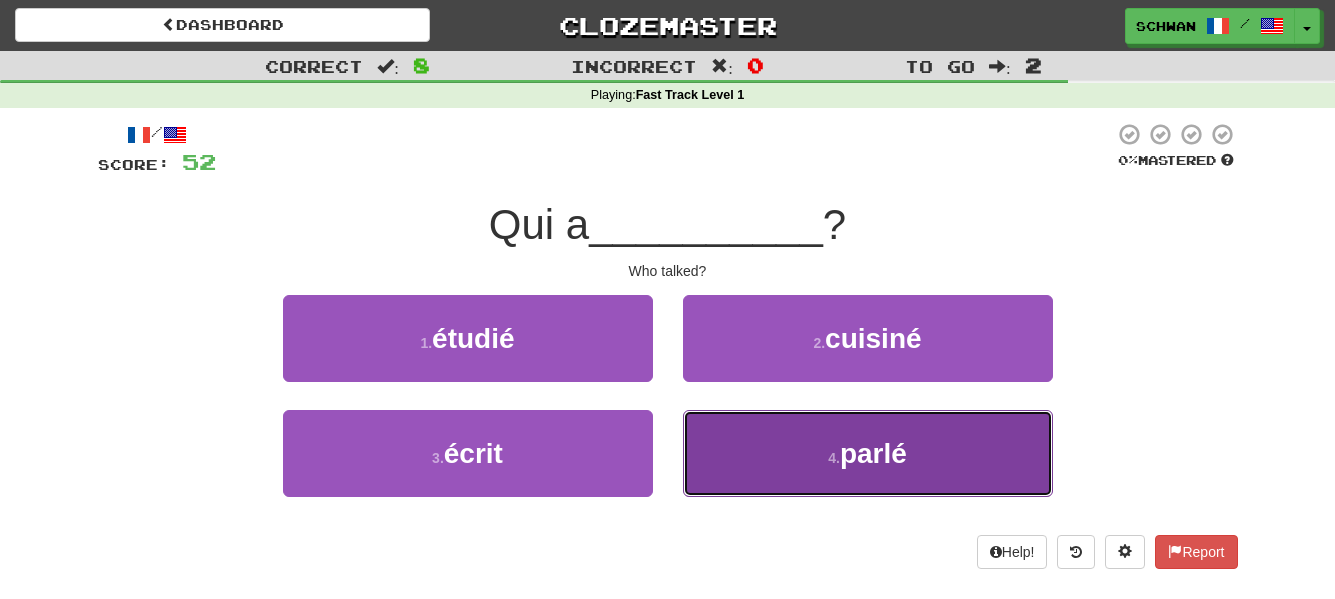 click on "4 .  parlé" at bounding box center [868, 453] 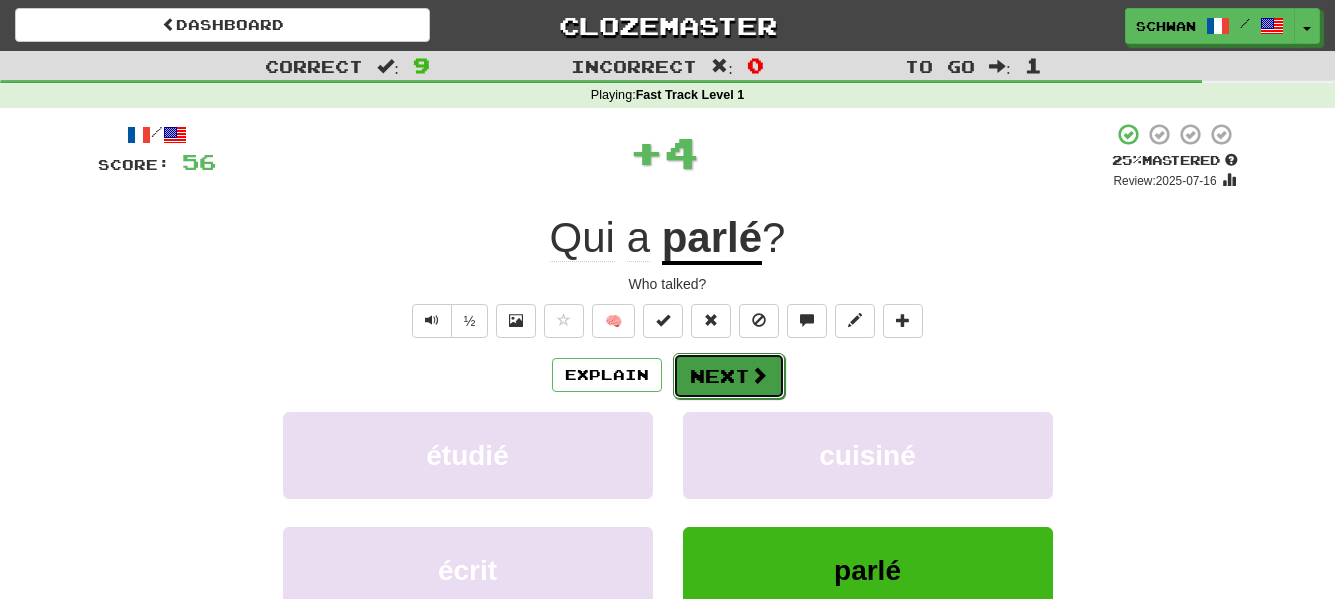 click on "Next" at bounding box center (729, 376) 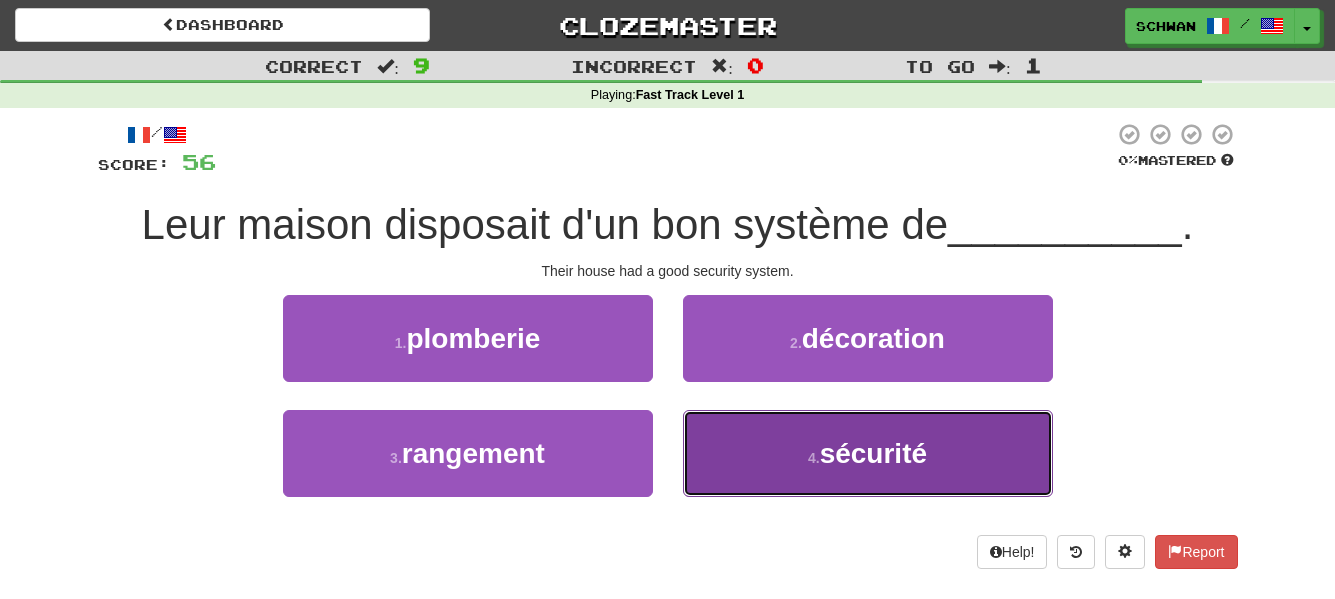 click on "4 ." at bounding box center (814, 458) 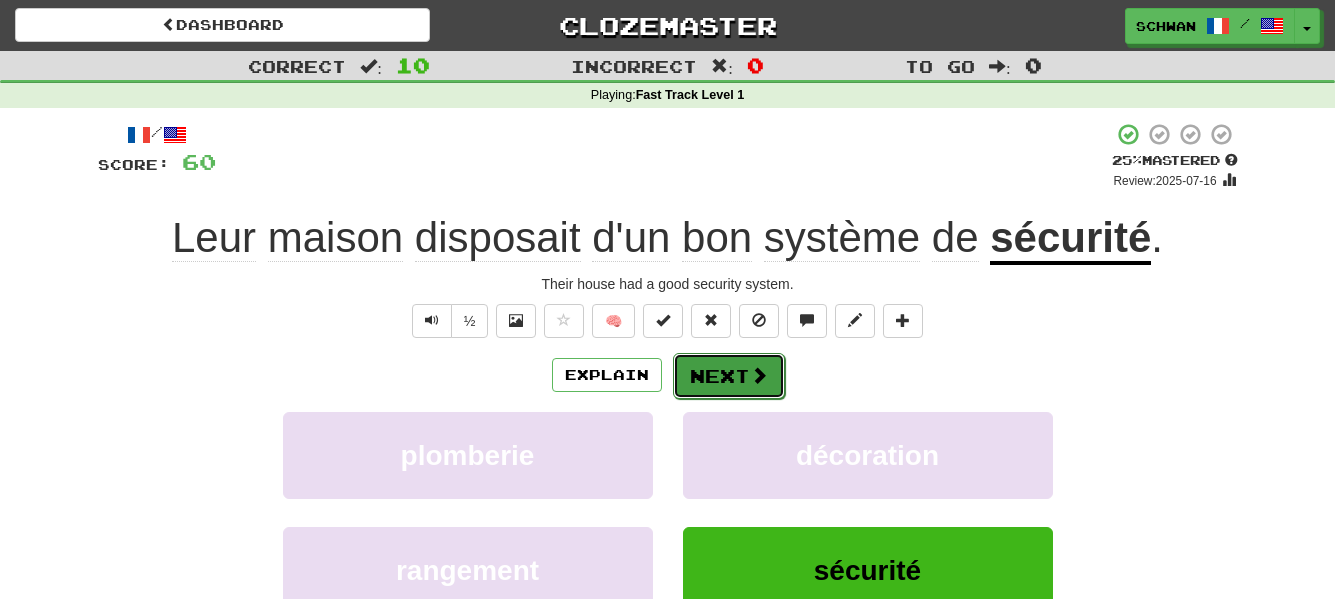 click on "Next" at bounding box center (729, 376) 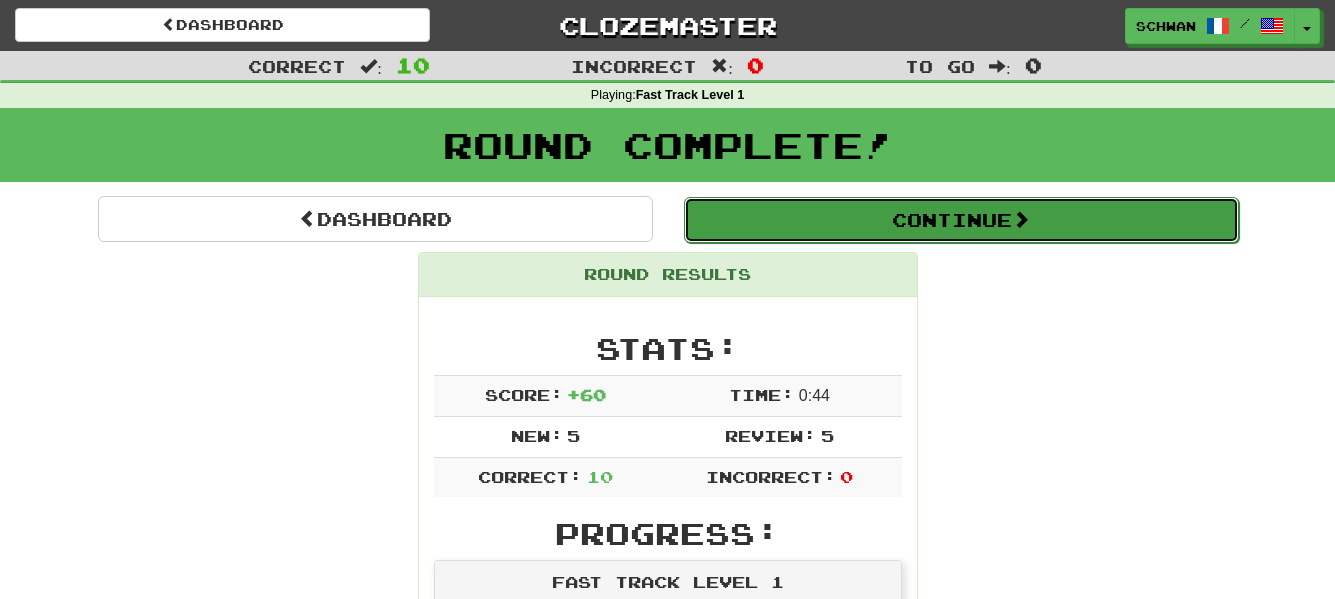 click on "Continue" at bounding box center (961, 220) 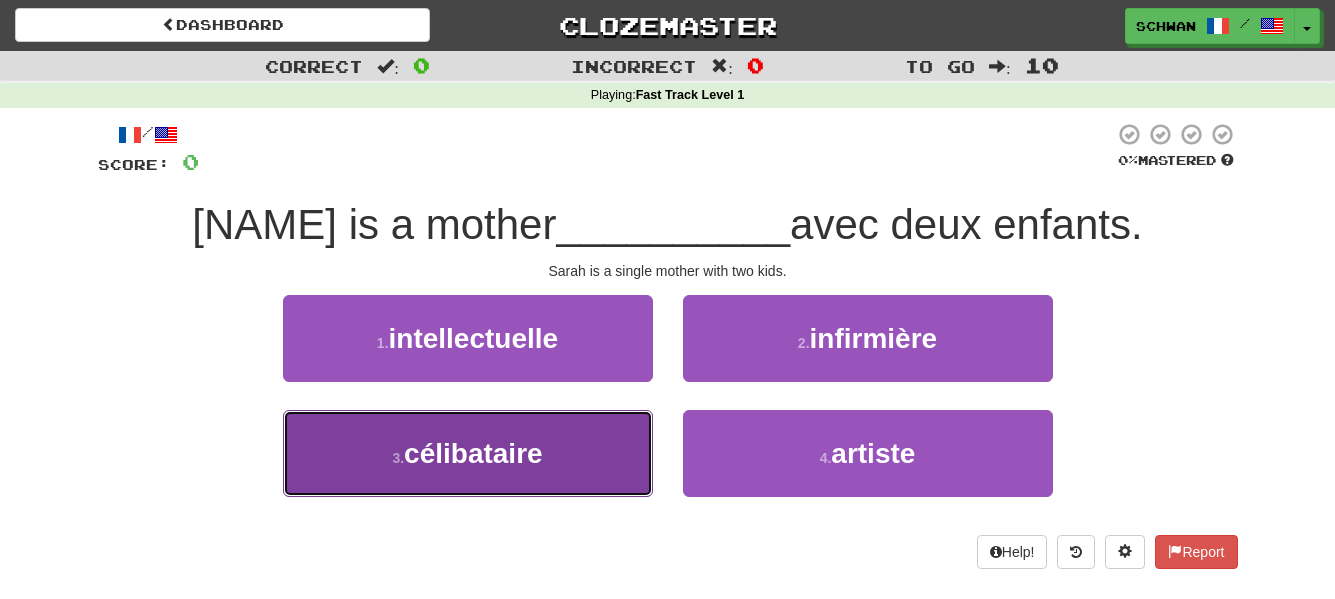 click on "célibataire" at bounding box center [473, 453] 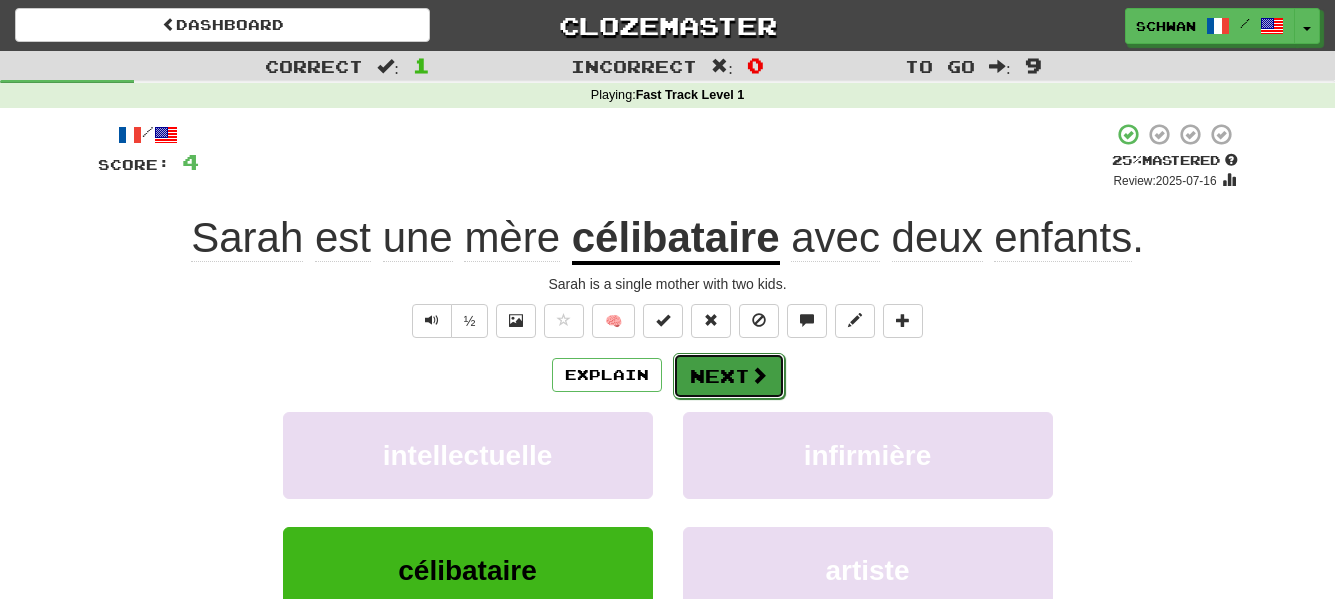 click at bounding box center (759, 375) 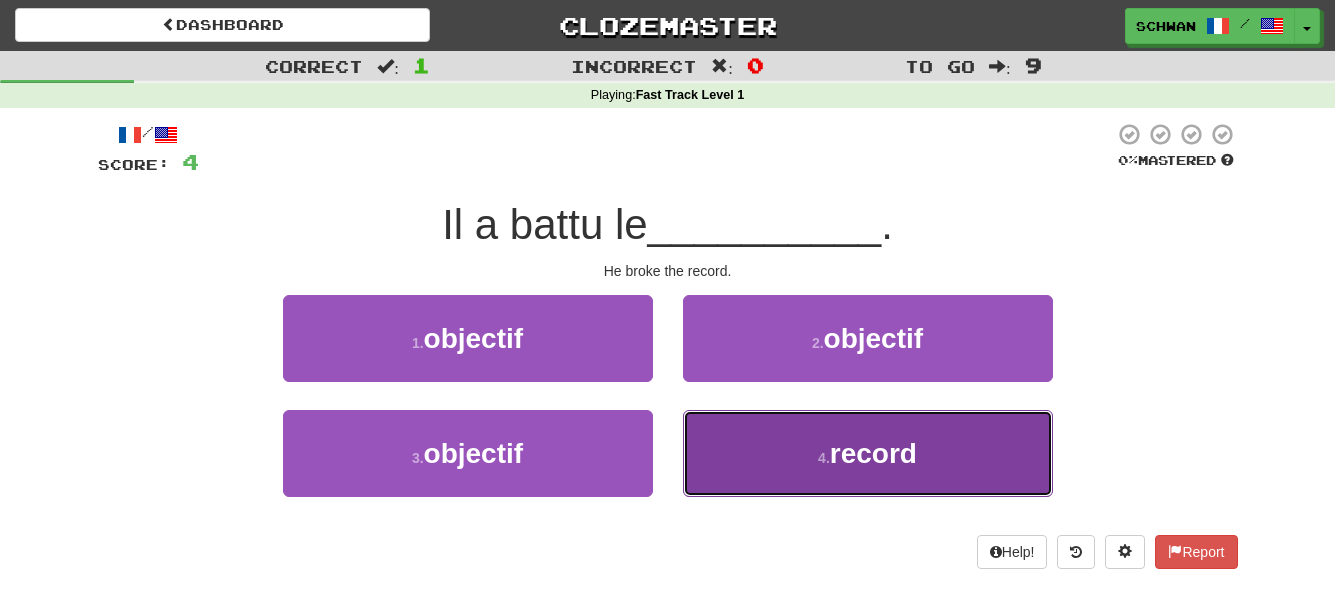 click on "4 .  record" at bounding box center [868, 453] 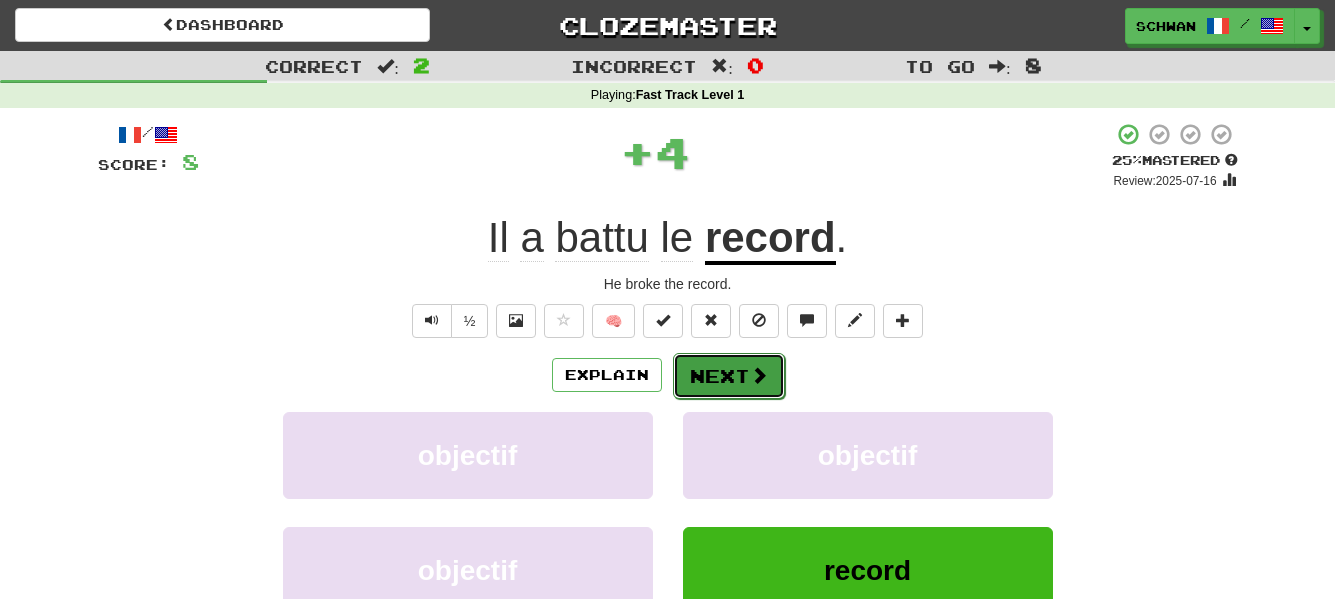 click on "Next" at bounding box center (729, 376) 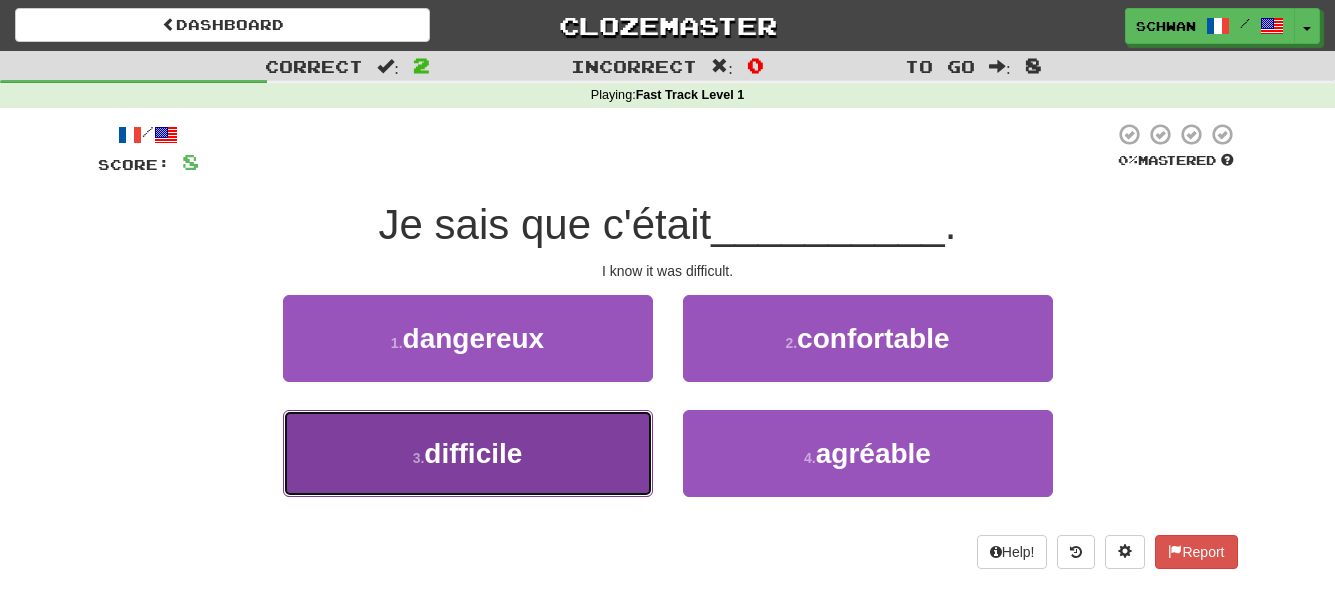 click on "3 .  difficile" at bounding box center (468, 453) 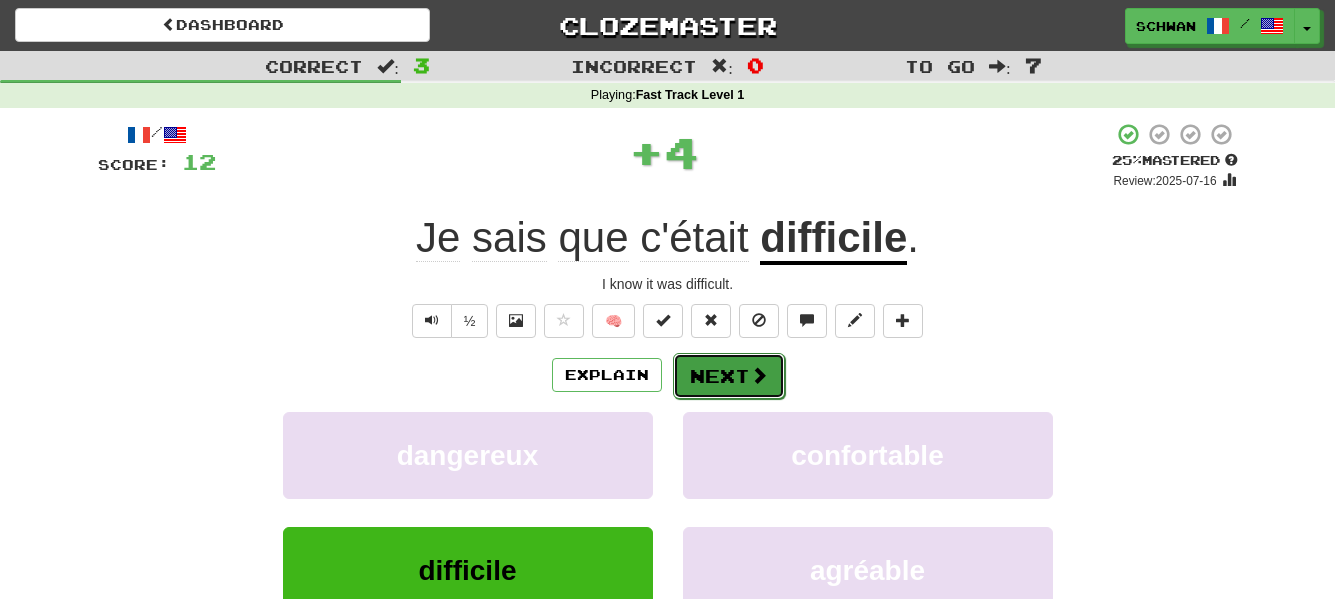 click on "Next" at bounding box center [729, 376] 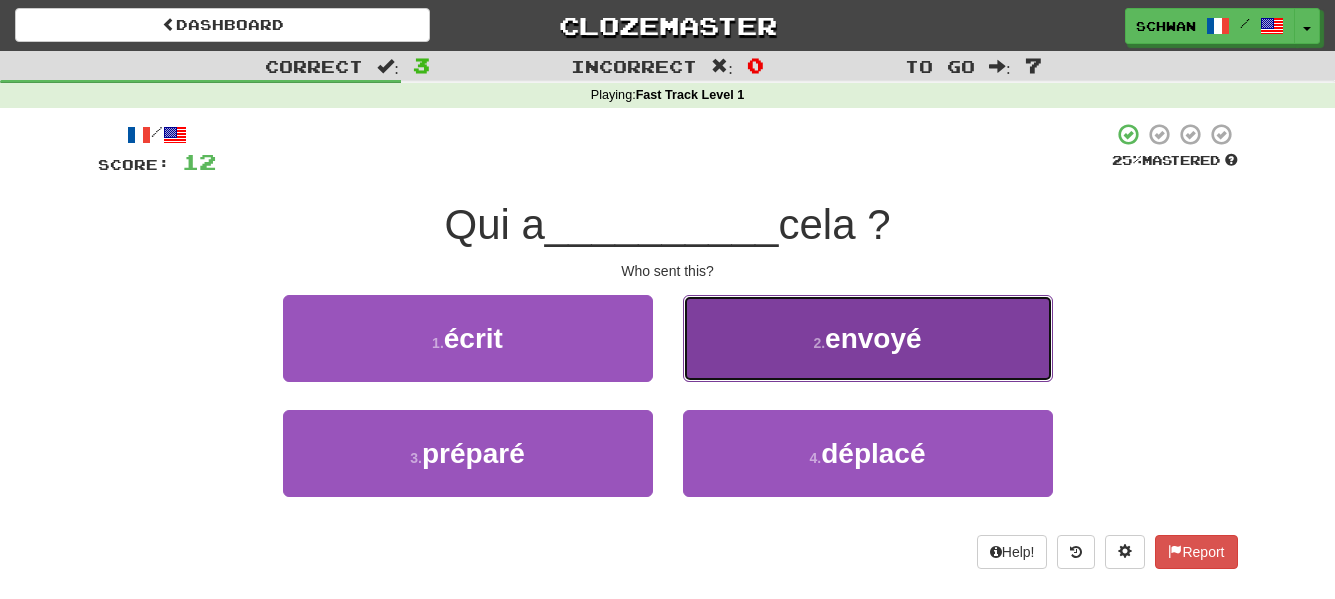 click on "2 .  envoyé" at bounding box center (868, 338) 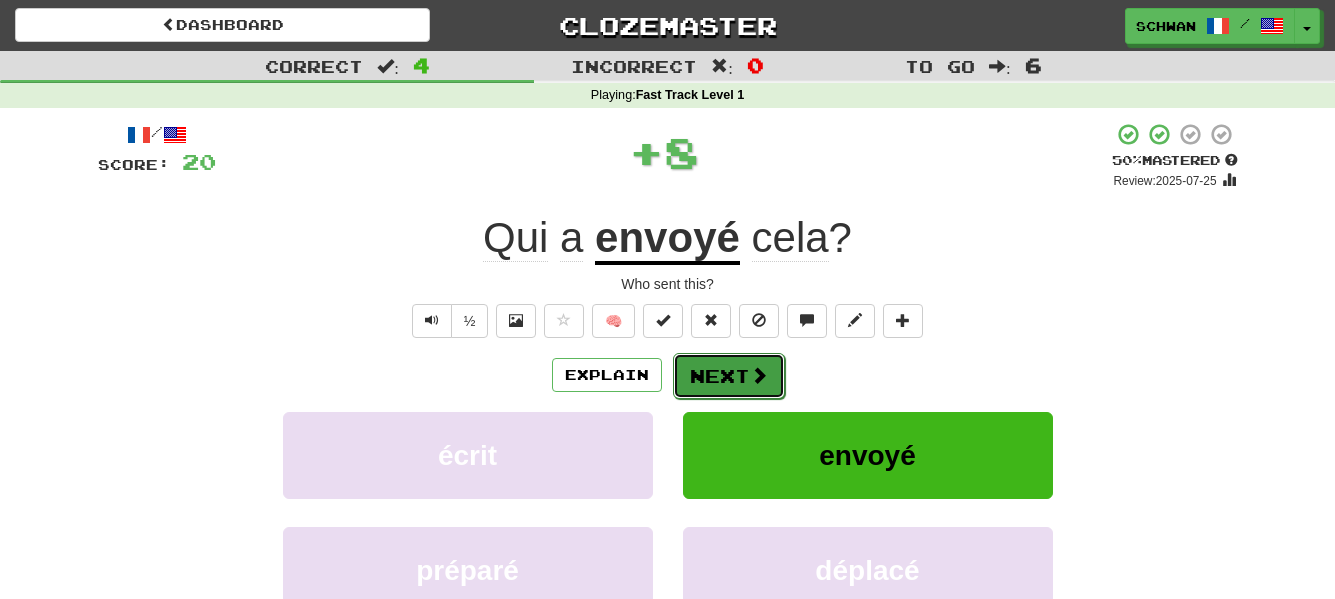 click on "Next" at bounding box center (729, 376) 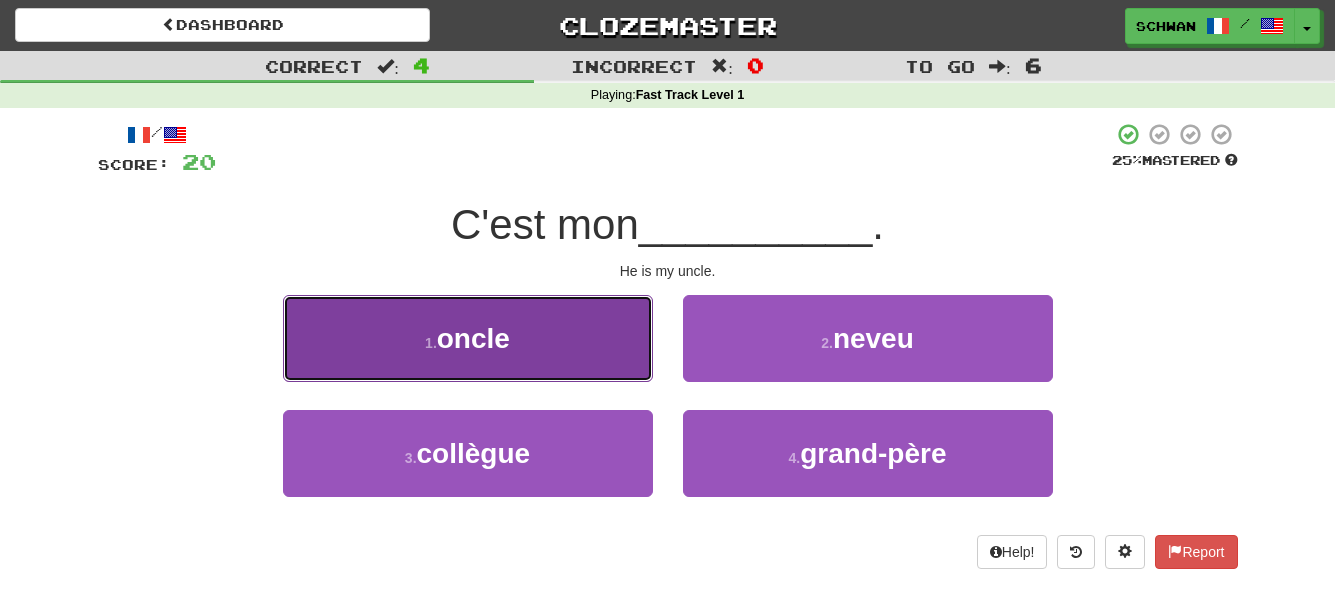 click on "1 .  oncle" at bounding box center (468, 338) 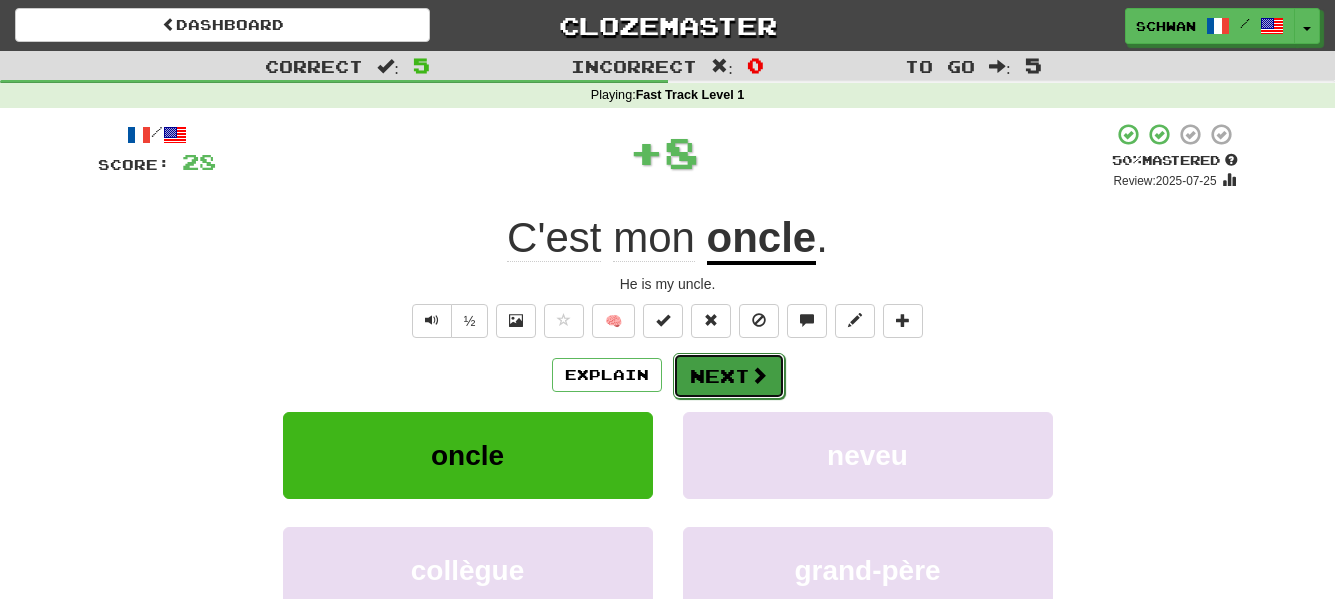 click on "Next" at bounding box center (729, 376) 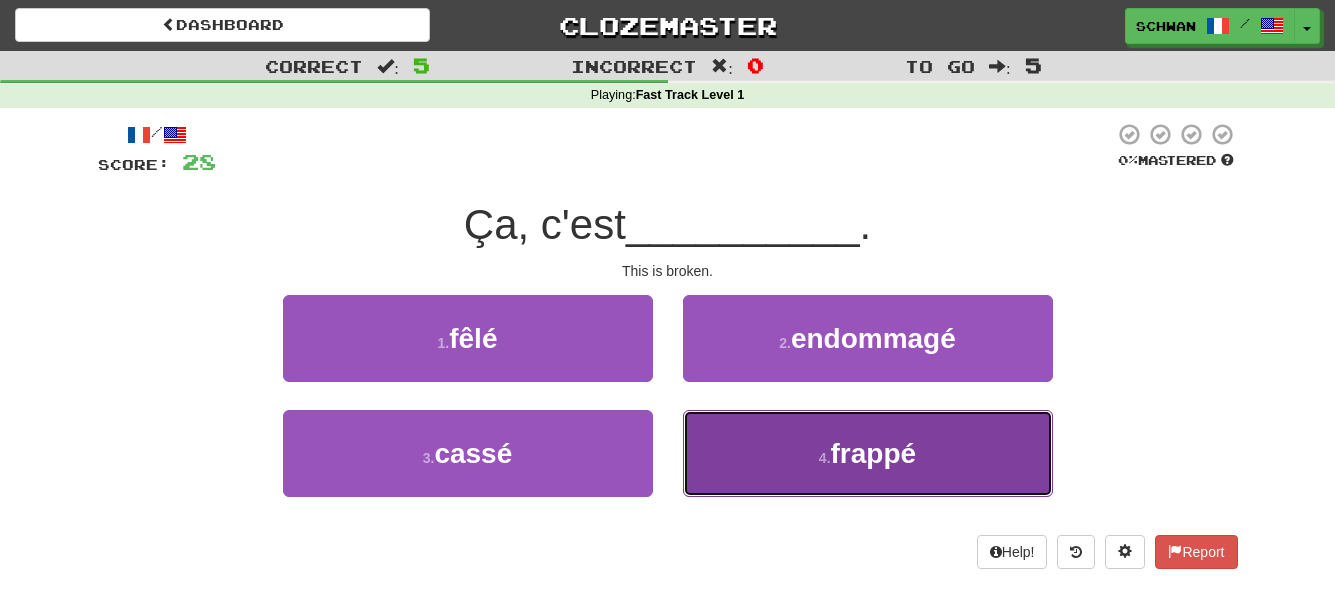 click on "frappé" at bounding box center [874, 453] 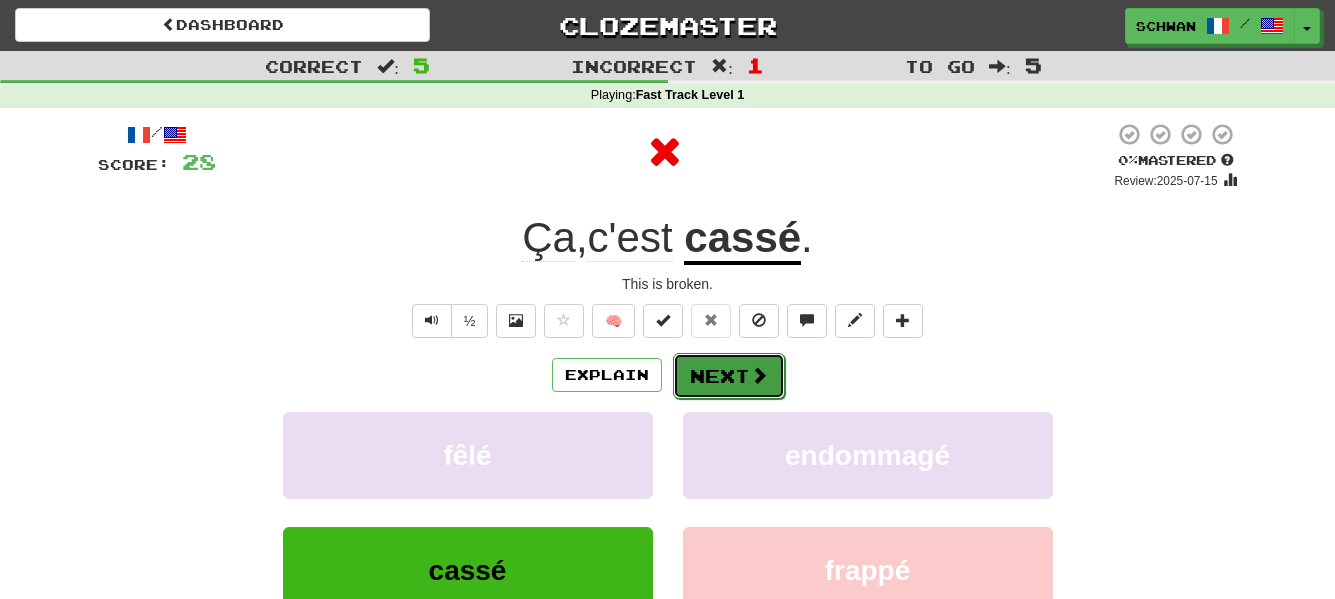 click on "Next" at bounding box center (729, 376) 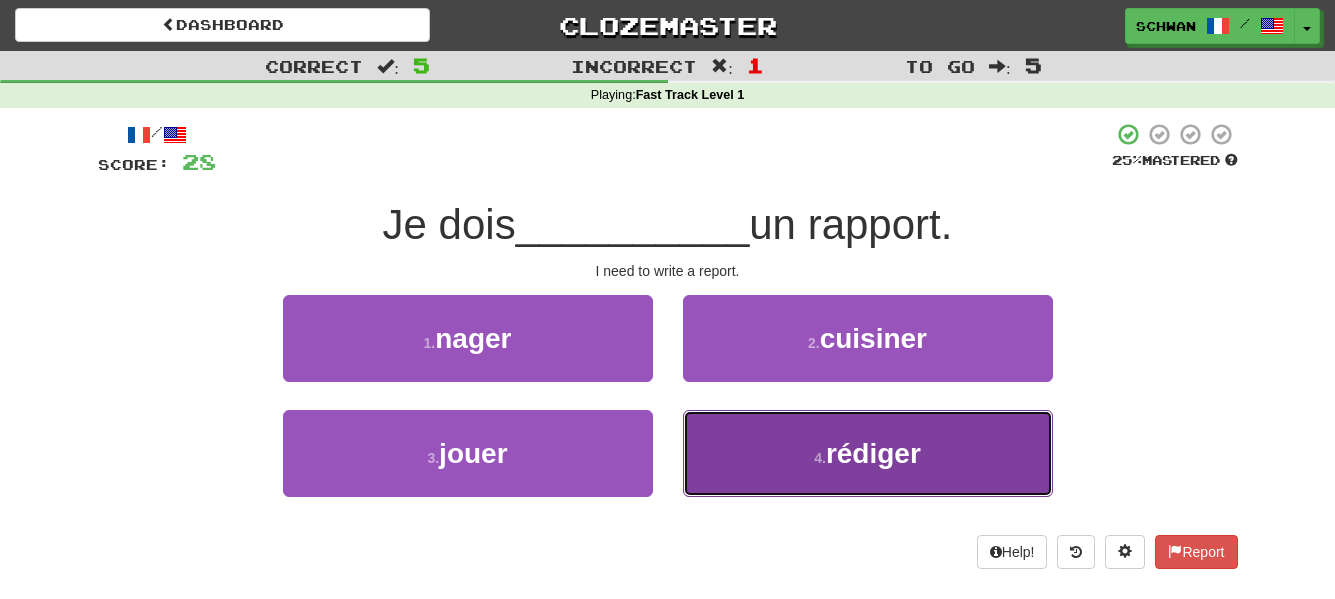 click on "4 .  rédiger" at bounding box center (868, 453) 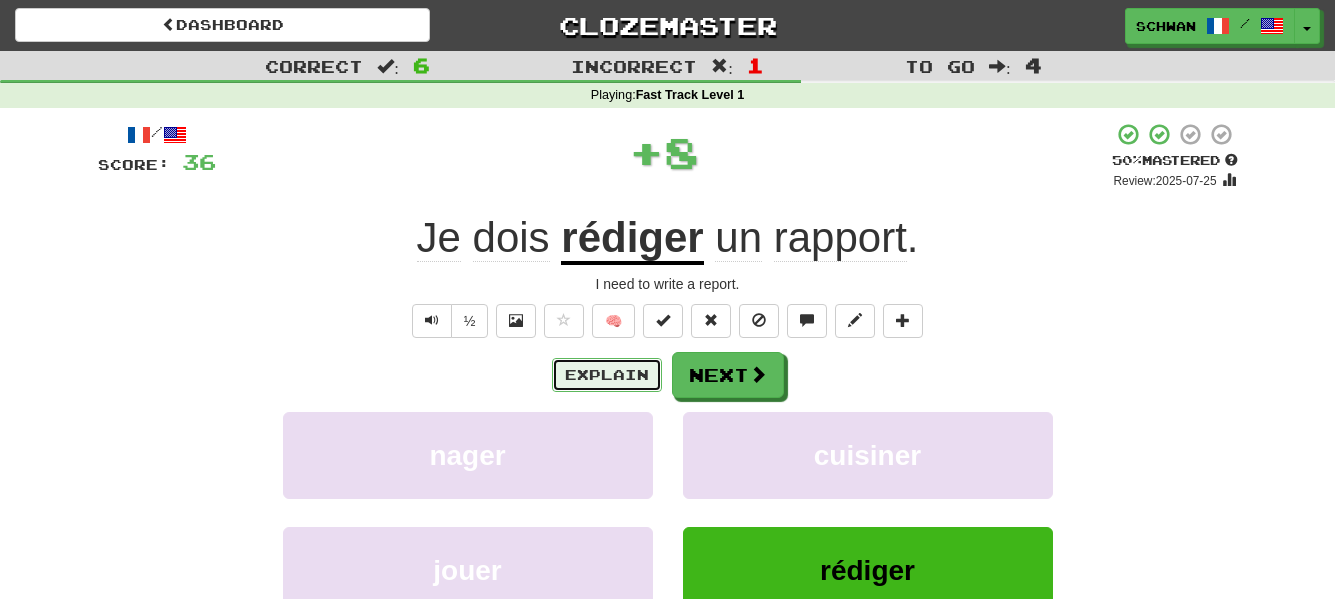 click on "Explain" at bounding box center [607, 375] 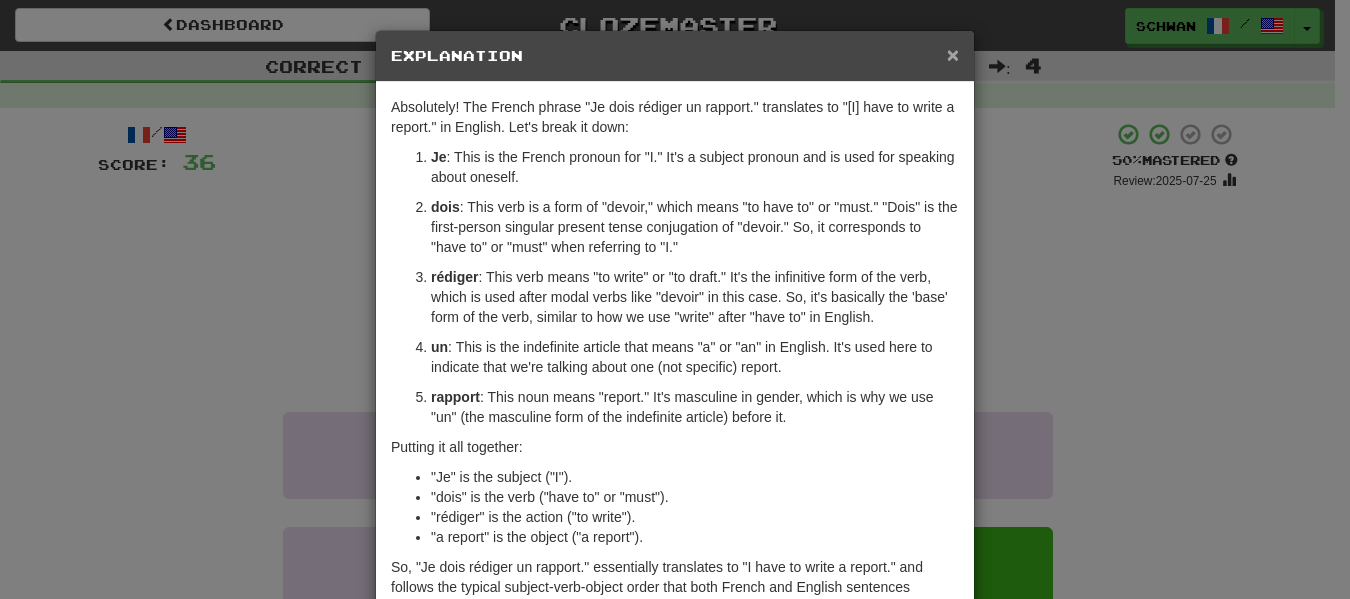 click on "×" at bounding box center [953, 54] 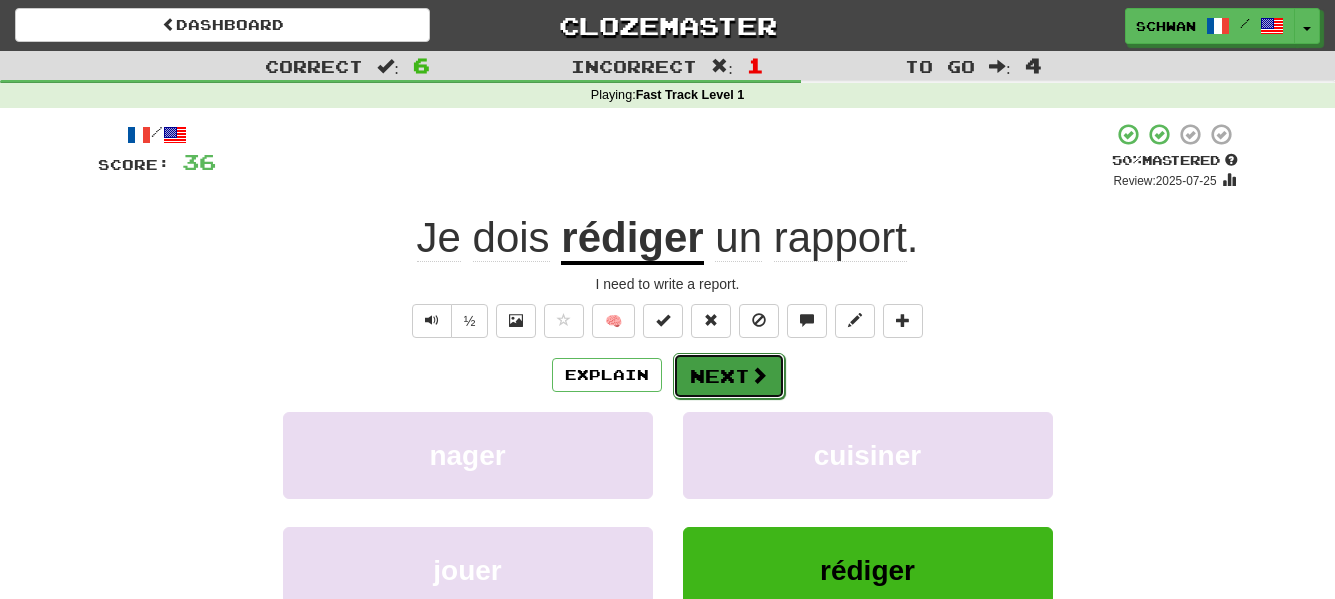 click at bounding box center [759, 375] 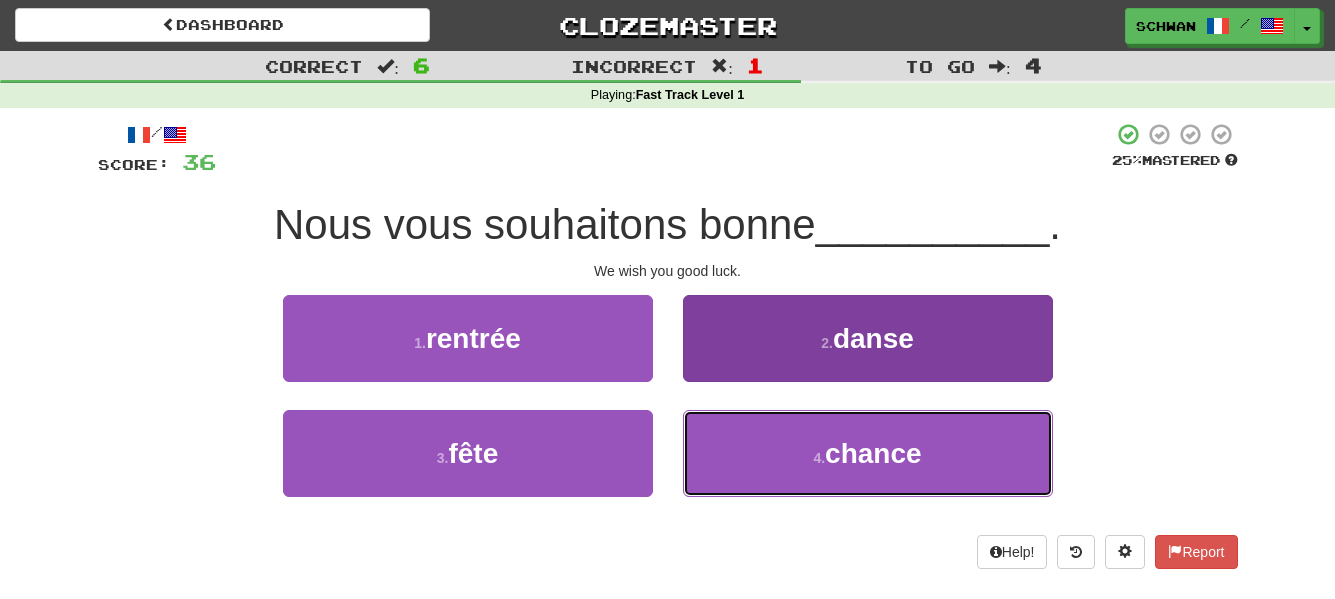 click on "chance" at bounding box center [873, 453] 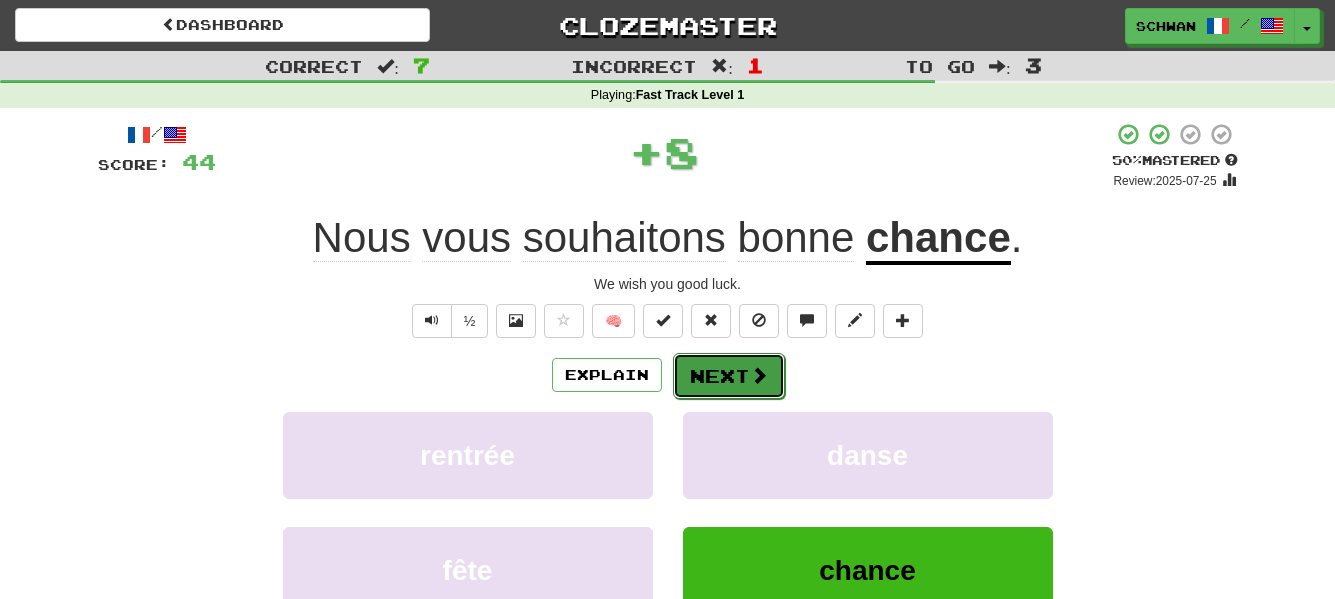 click on "Next" at bounding box center [729, 376] 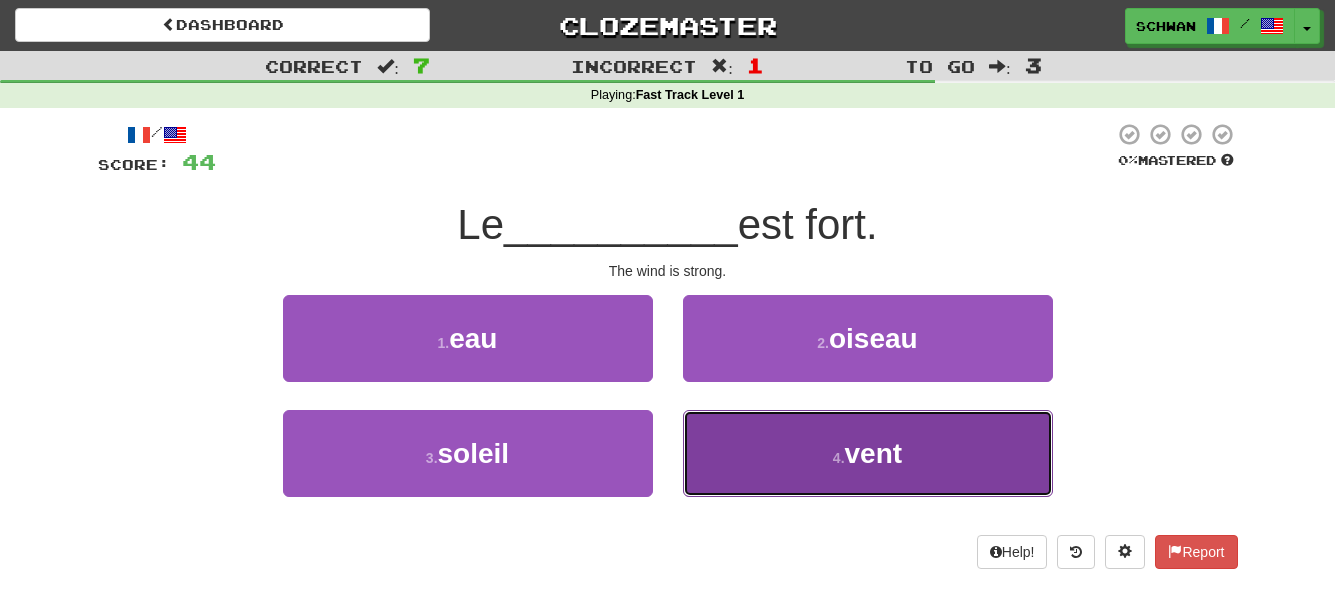 click on "[NUMBER] . vent" at bounding box center (868, 453) 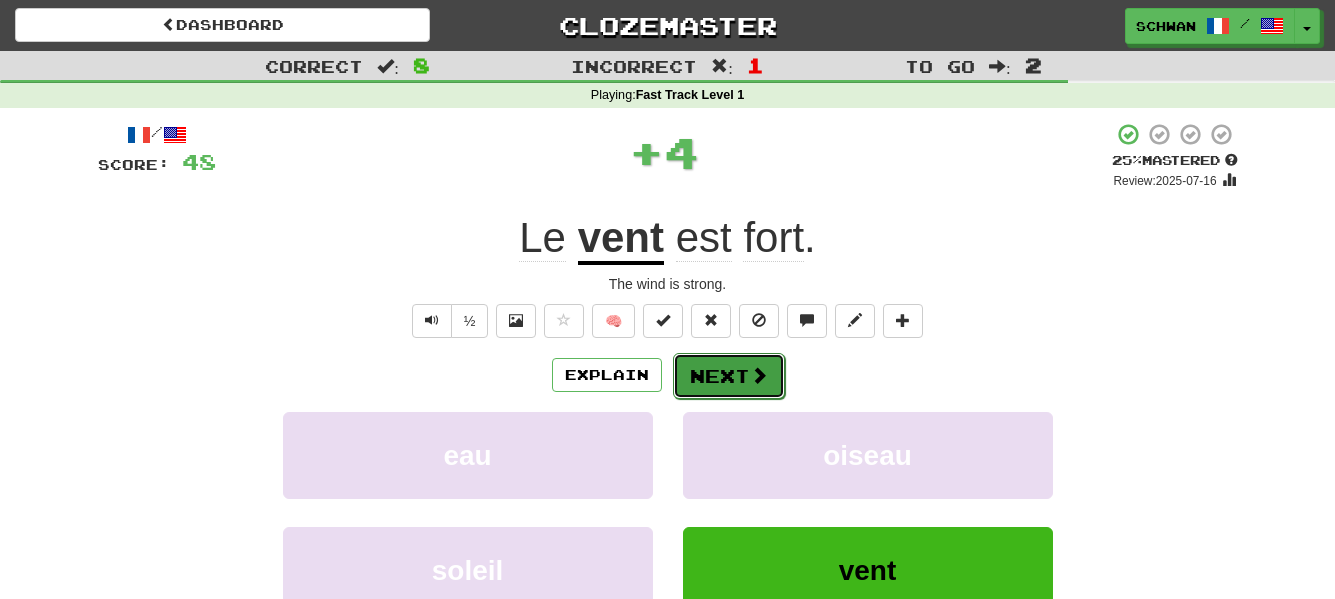 click on "Next" at bounding box center (729, 376) 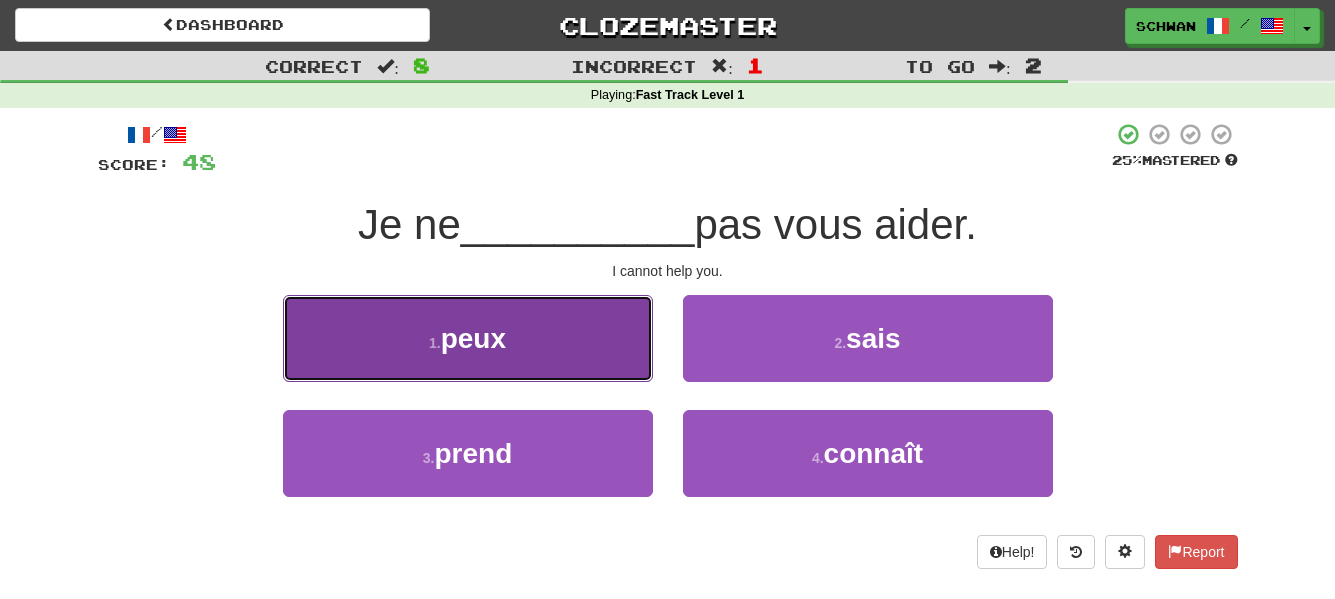 click on "1 .  peux" at bounding box center (468, 338) 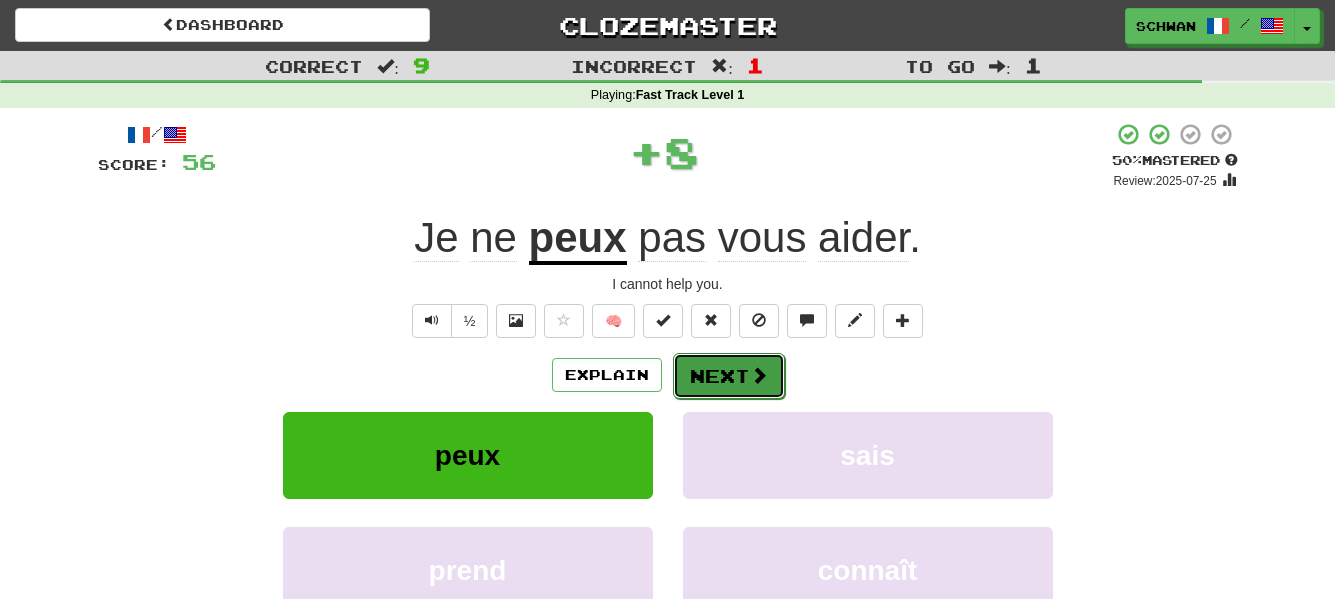 click on "Next" at bounding box center [729, 376] 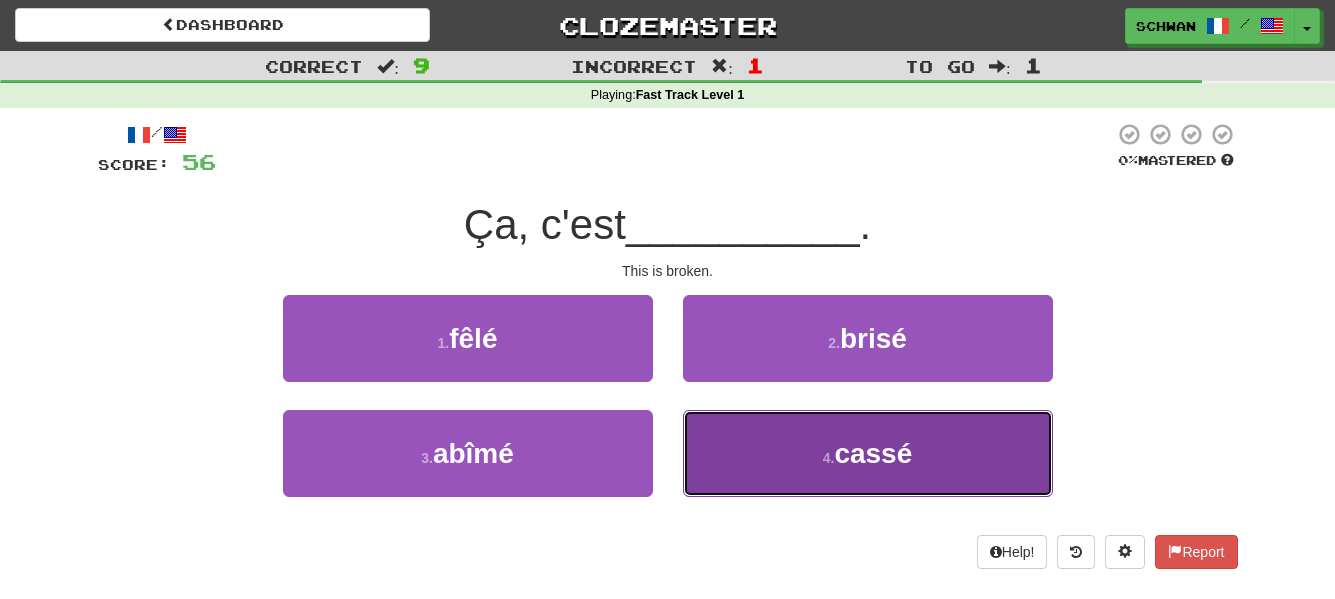 click on "4 .  cassé" at bounding box center [868, 453] 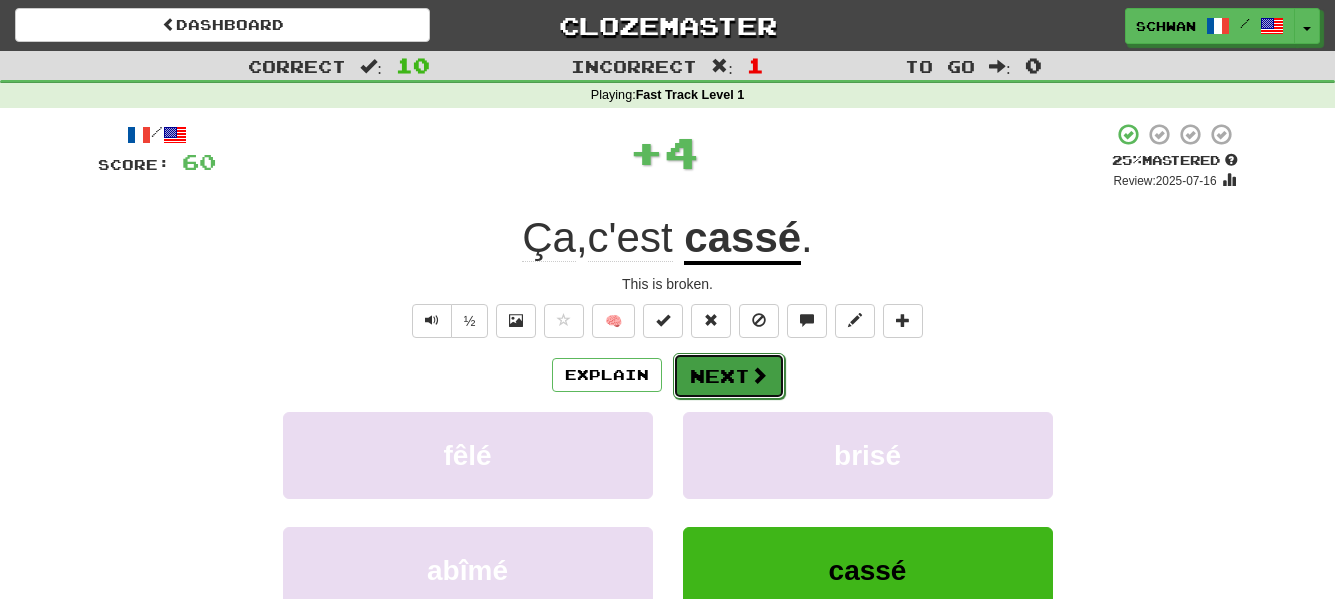 click on "Next" at bounding box center [729, 376] 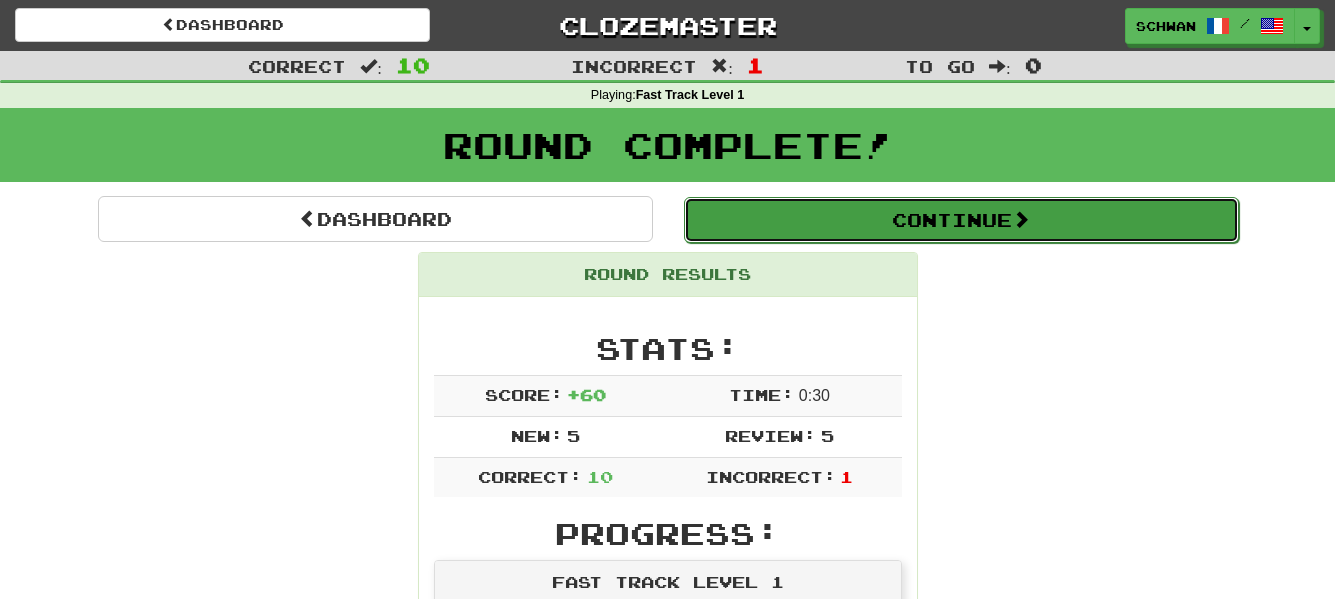 click on "Continue" at bounding box center (961, 220) 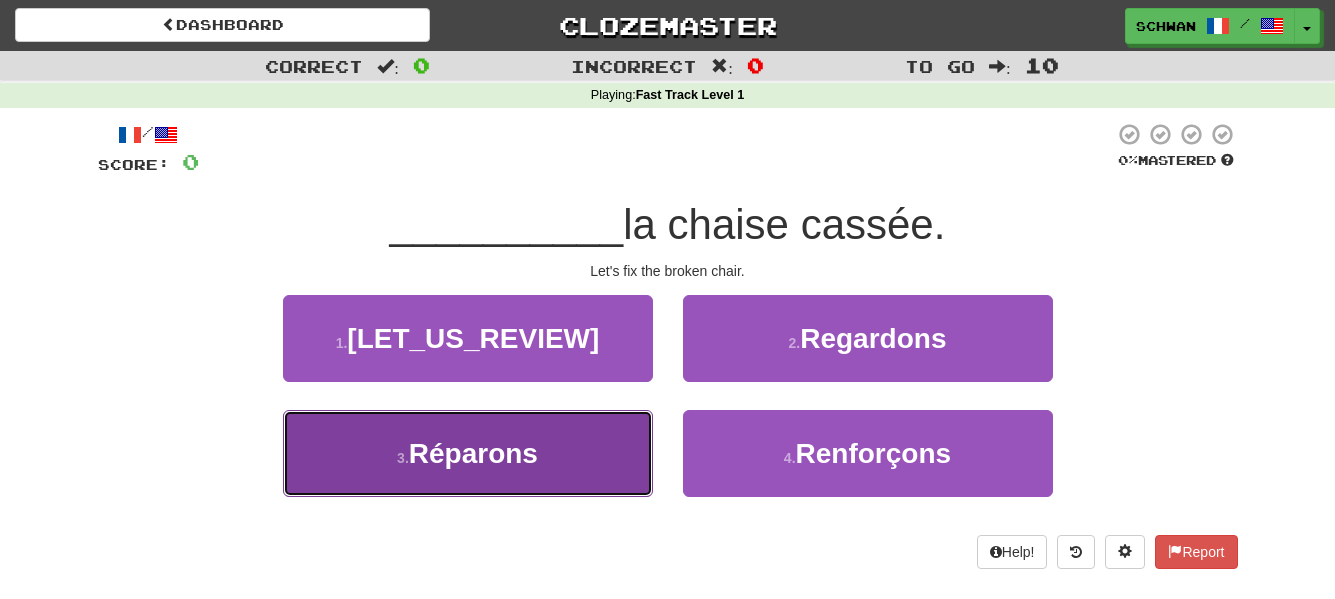 click on "Réparons" at bounding box center (473, 453) 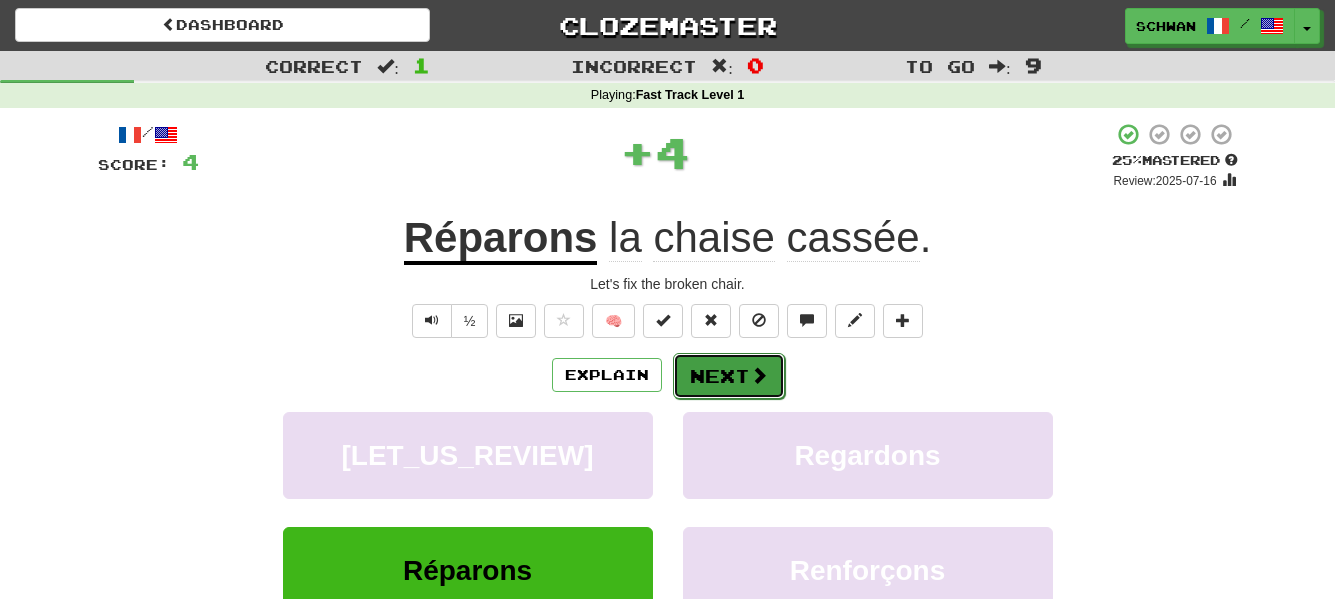 click on "Next" at bounding box center [729, 376] 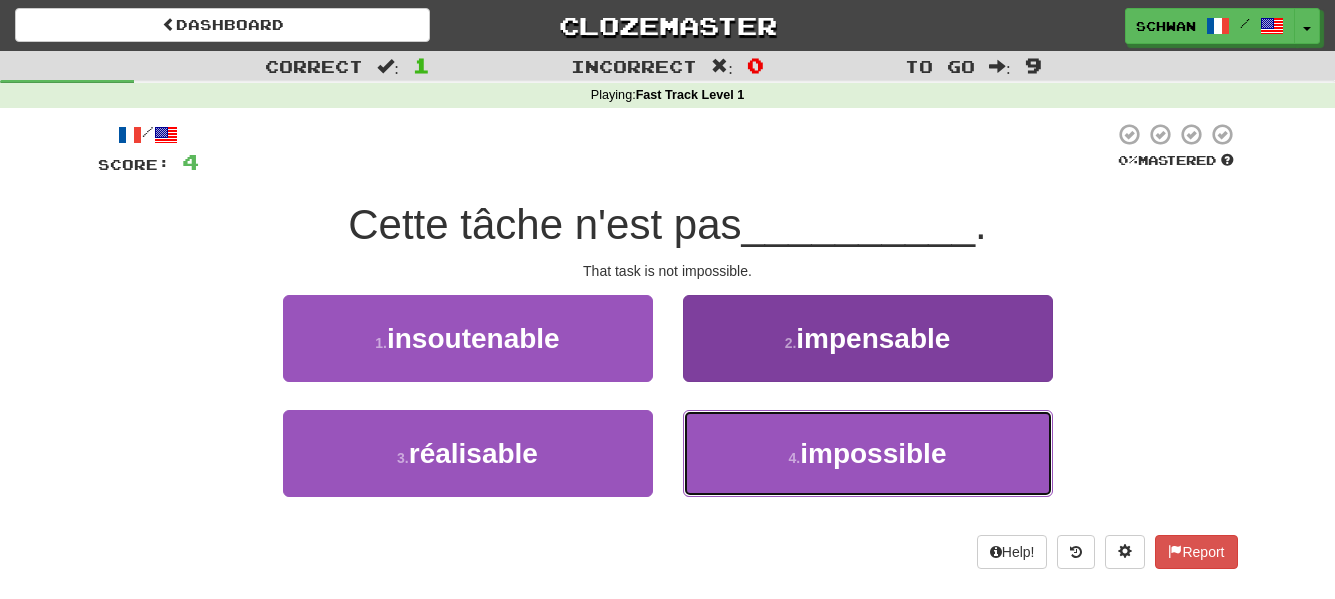 click on "4 .  impossible" at bounding box center (868, 453) 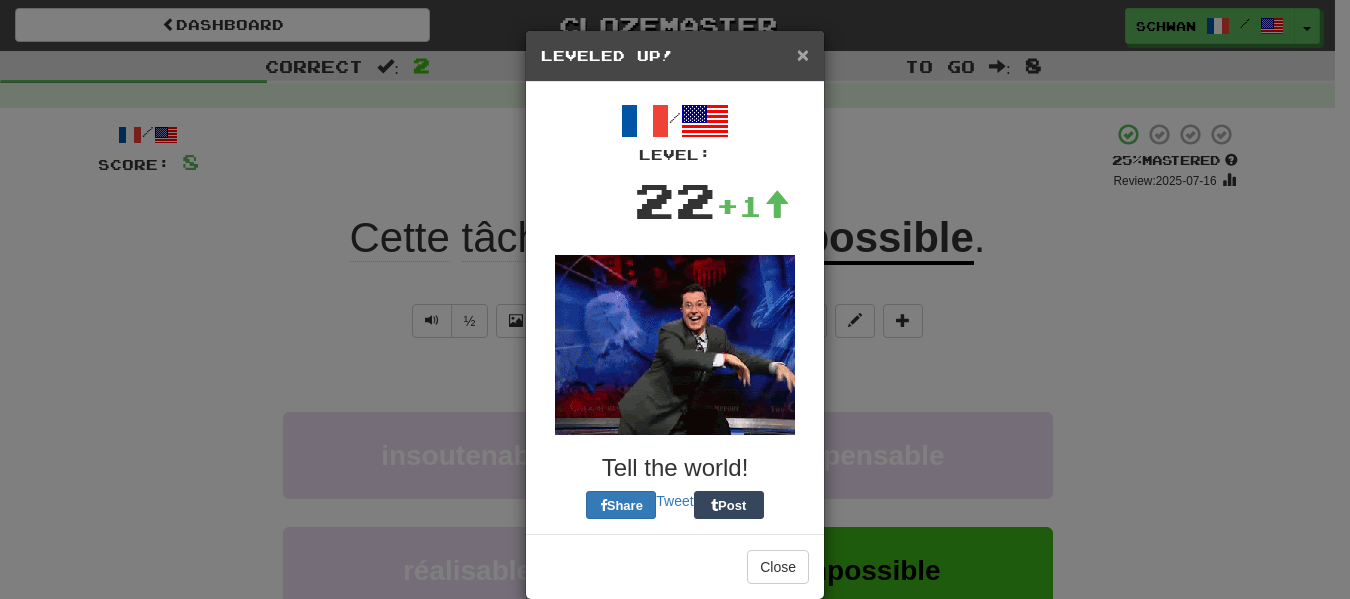 click on "×" at bounding box center [803, 54] 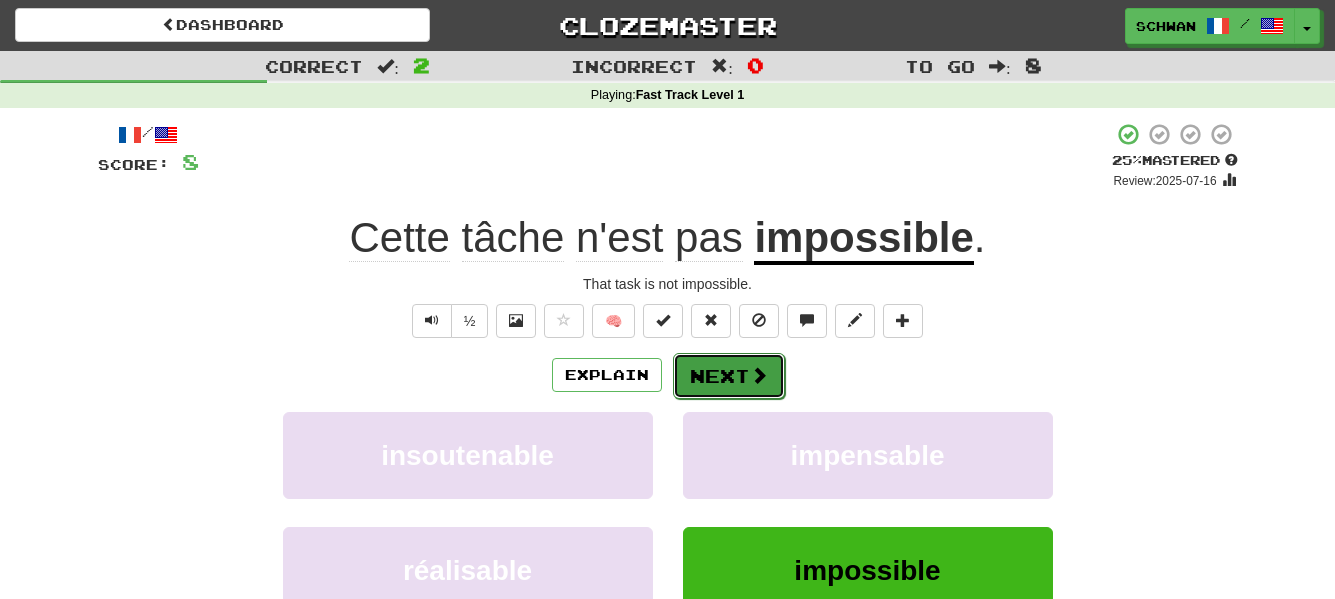 click on "Next" at bounding box center [729, 376] 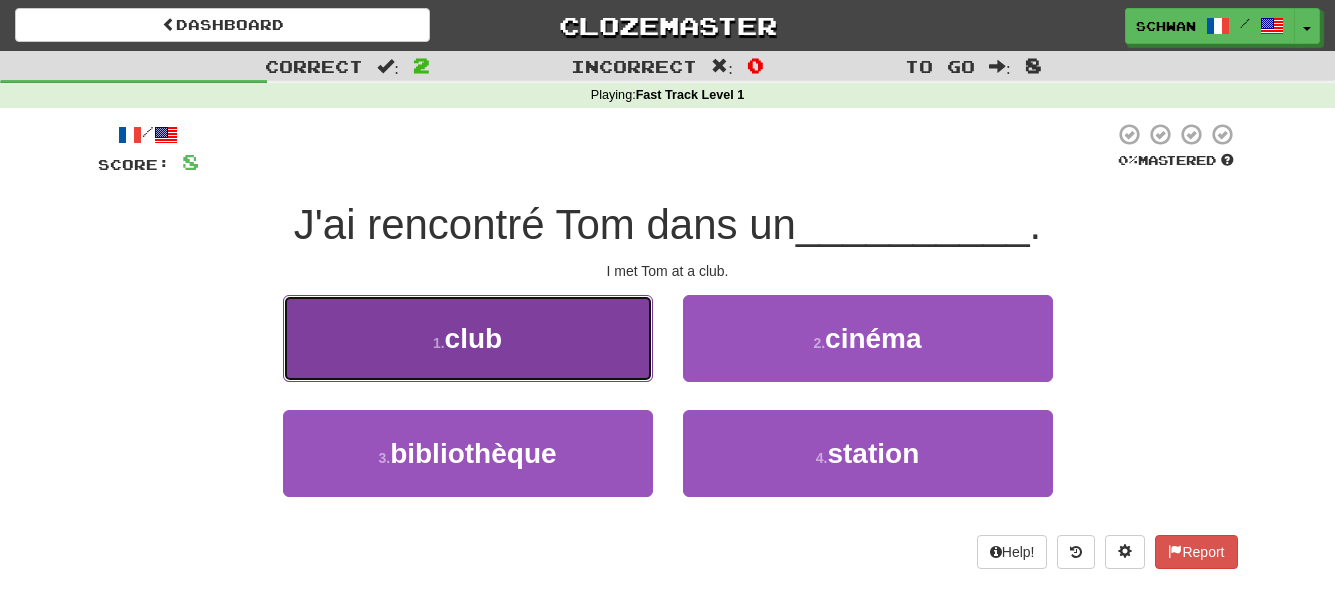 click on "1 .  club" at bounding box center (468, 338) 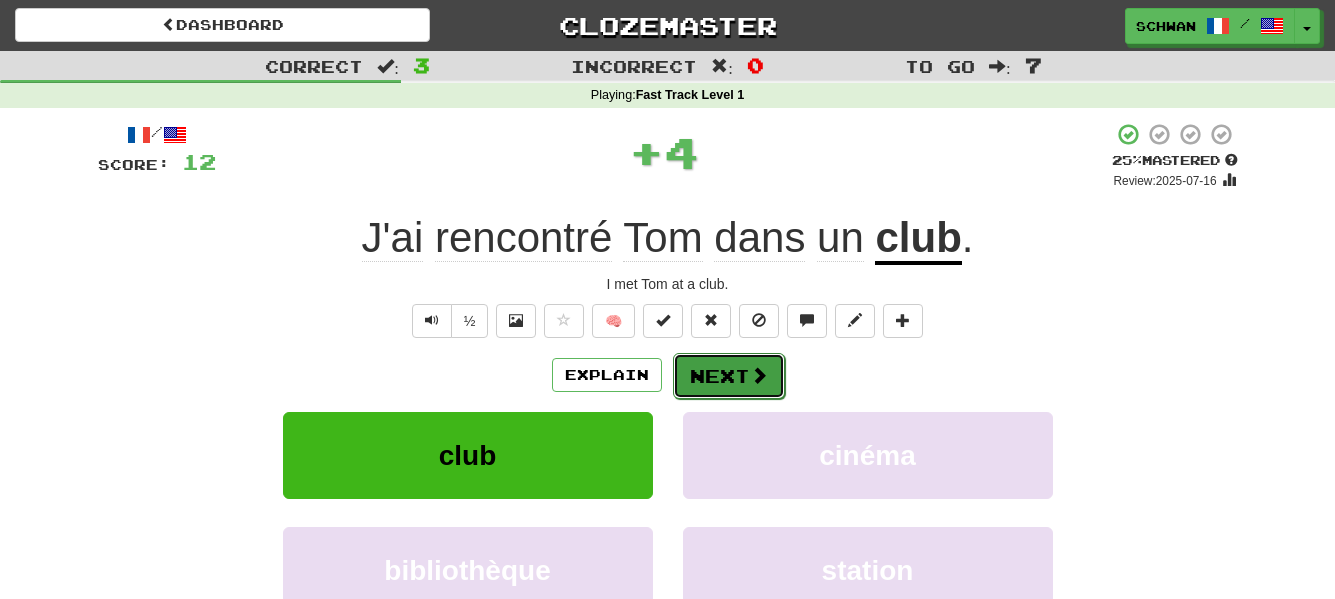 click on "Next" at bounding box center (729, 376) 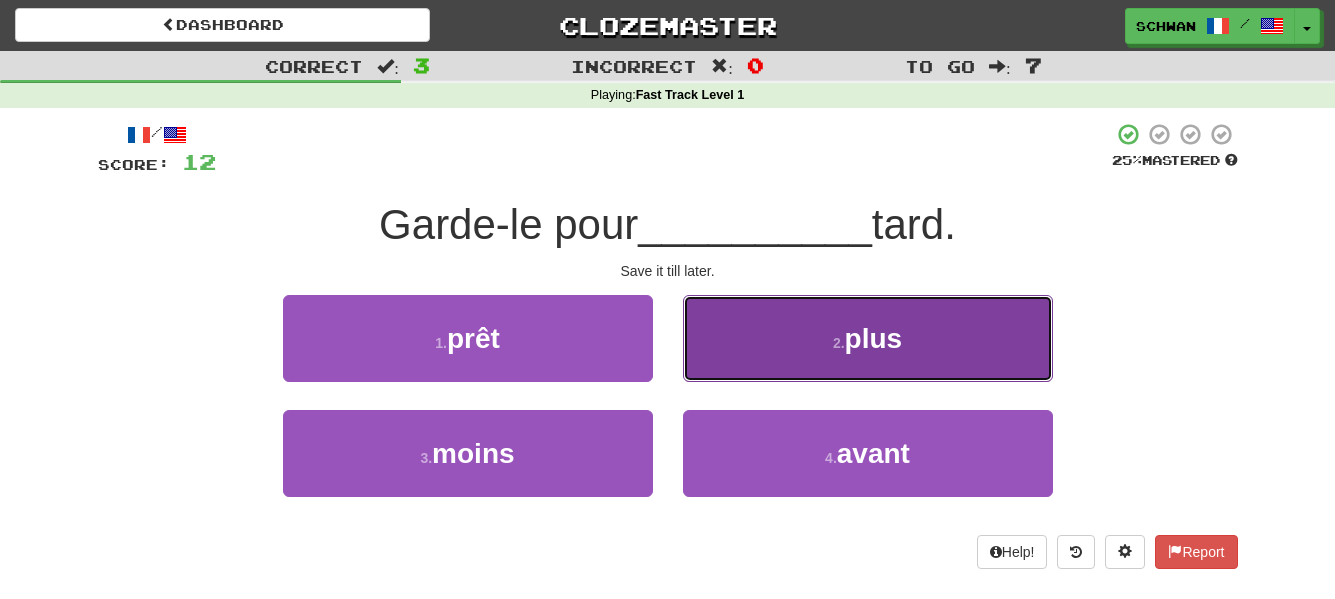 click on "2 ." at bounding box center (839, 343) 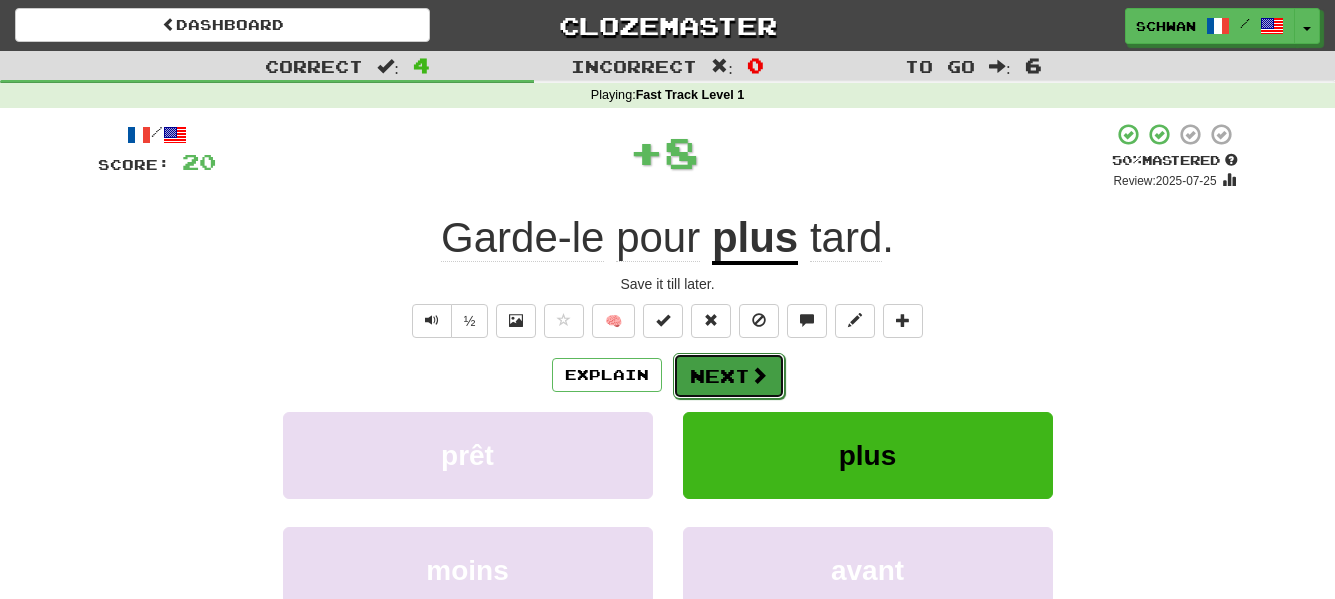 click on "Next" at bounding box center [729, 376] 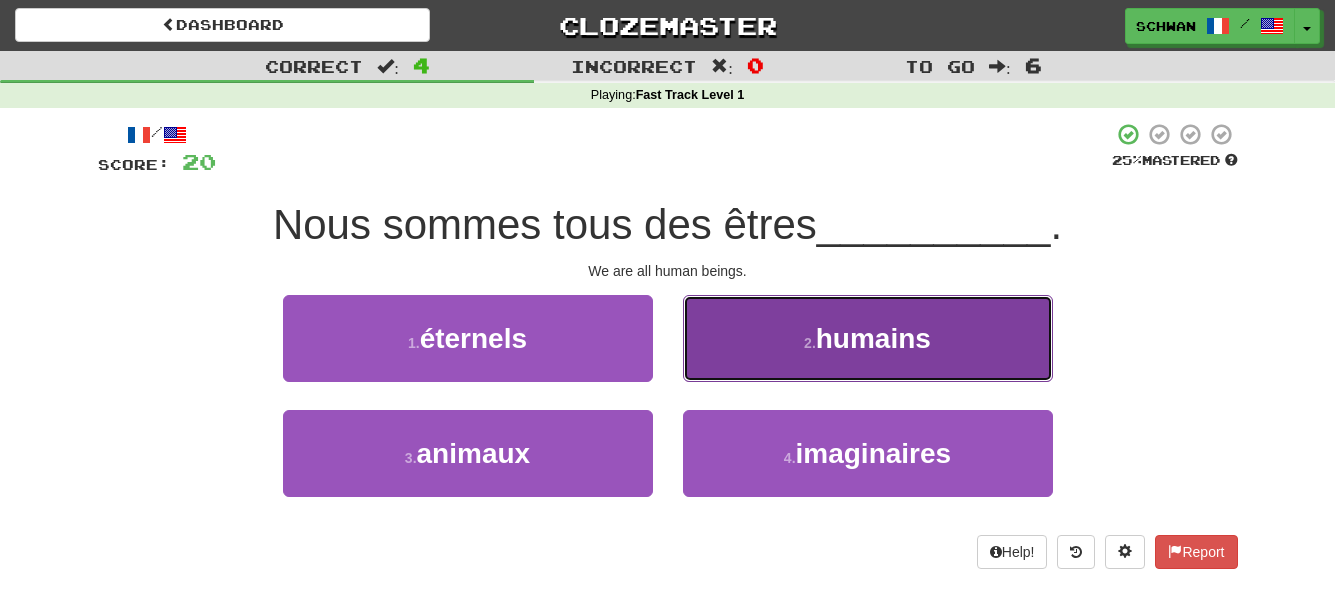 click on "2 .  humains" at bounding box center [868, 338] 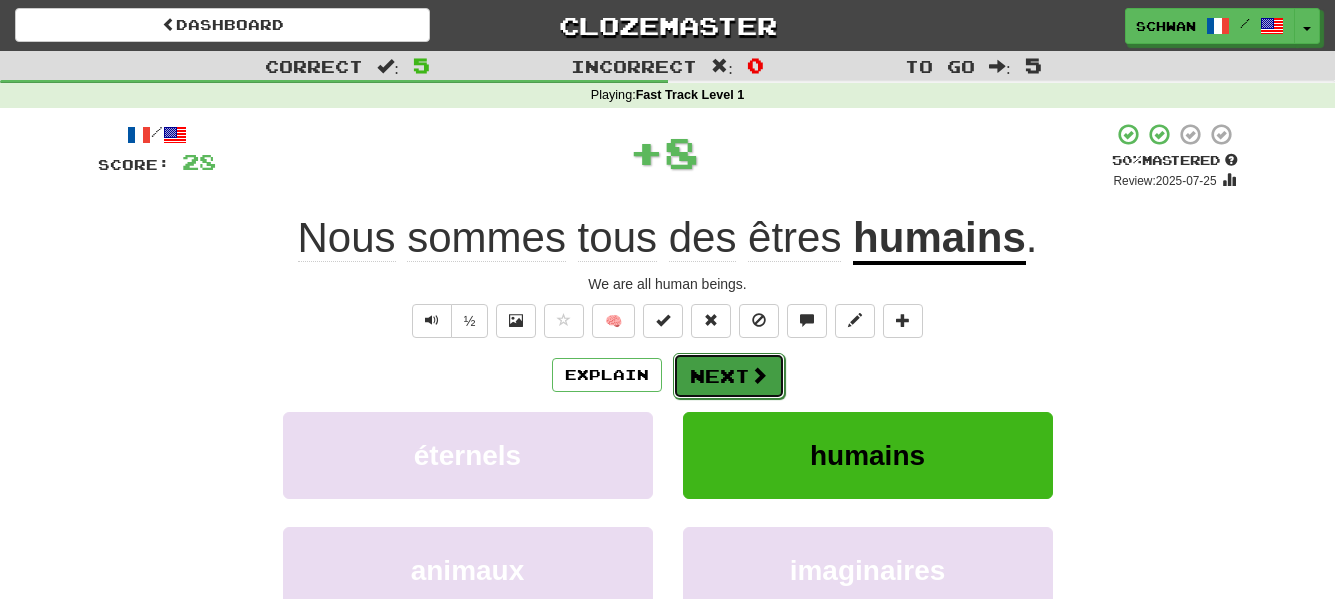 click at bounding box center (759, 375) 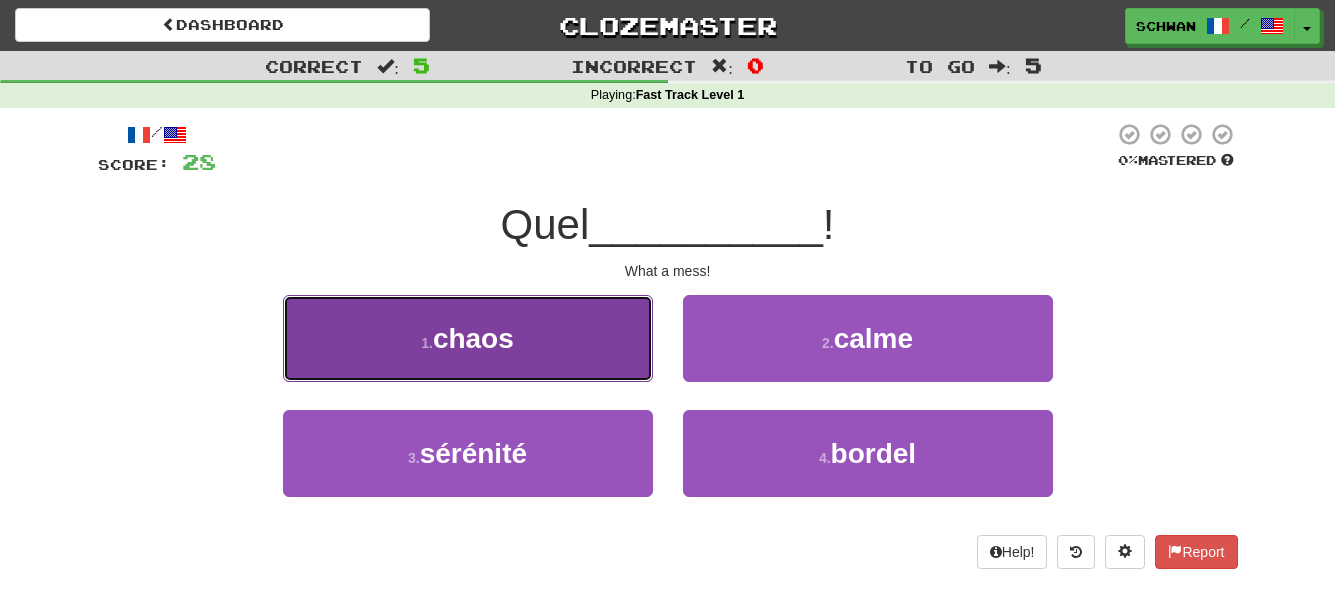 click on "1 .  chaos" at bounding box center (468, 338) 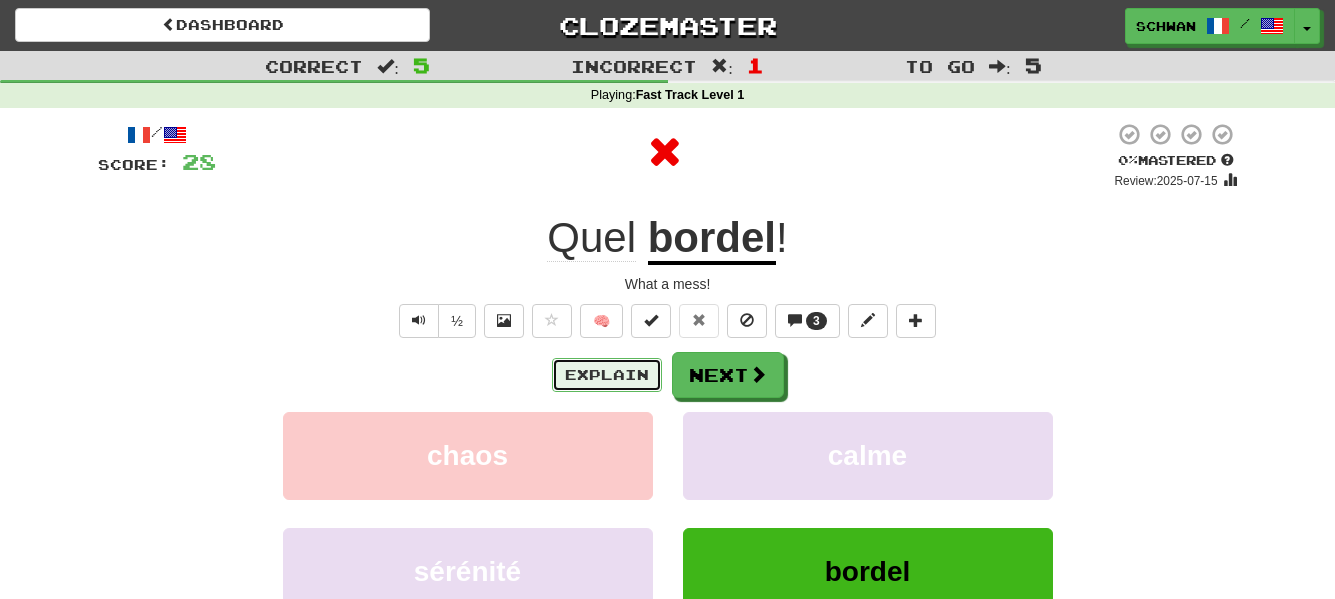 click on "Explain" at bounding box center [607, 375] 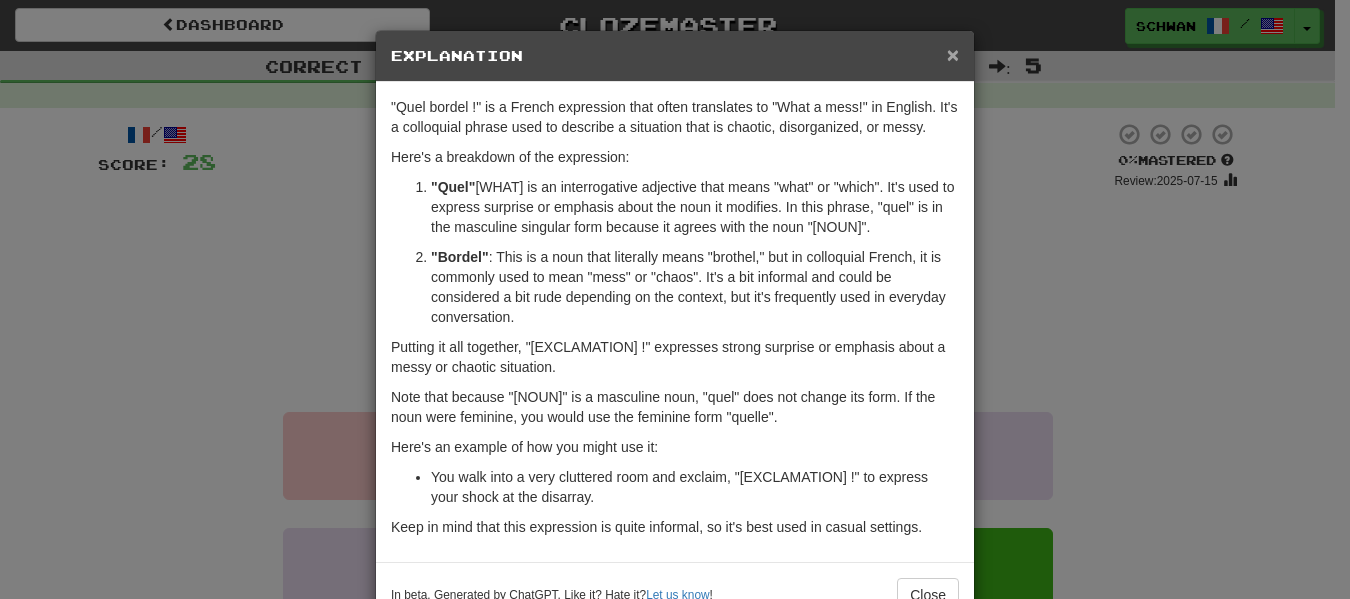 click on "×" at bounding box center [953, 54] 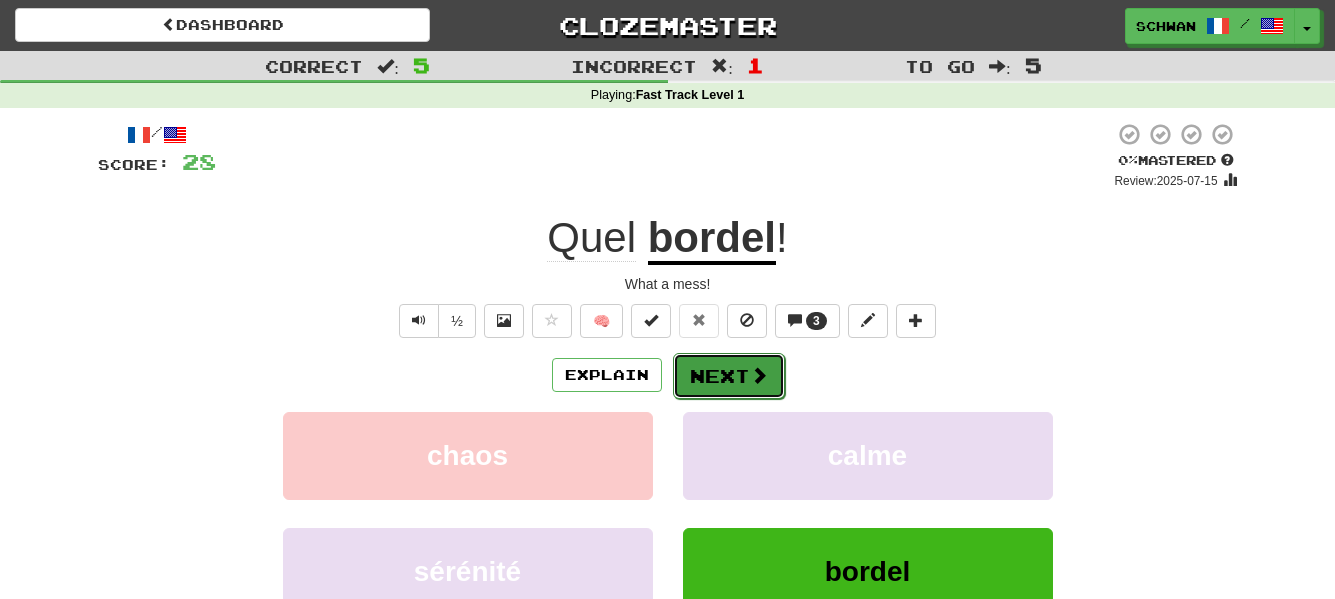 click on "Next" at bounding box center [729, 376] 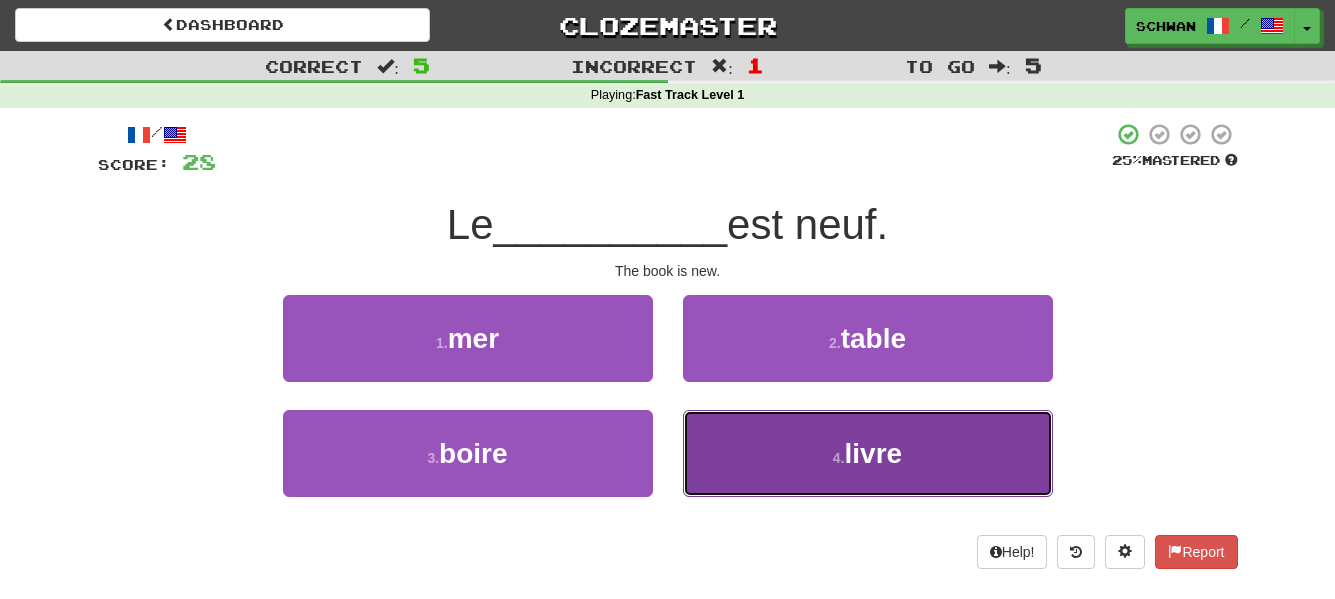 click on "book" at bounding box center [868, 453] 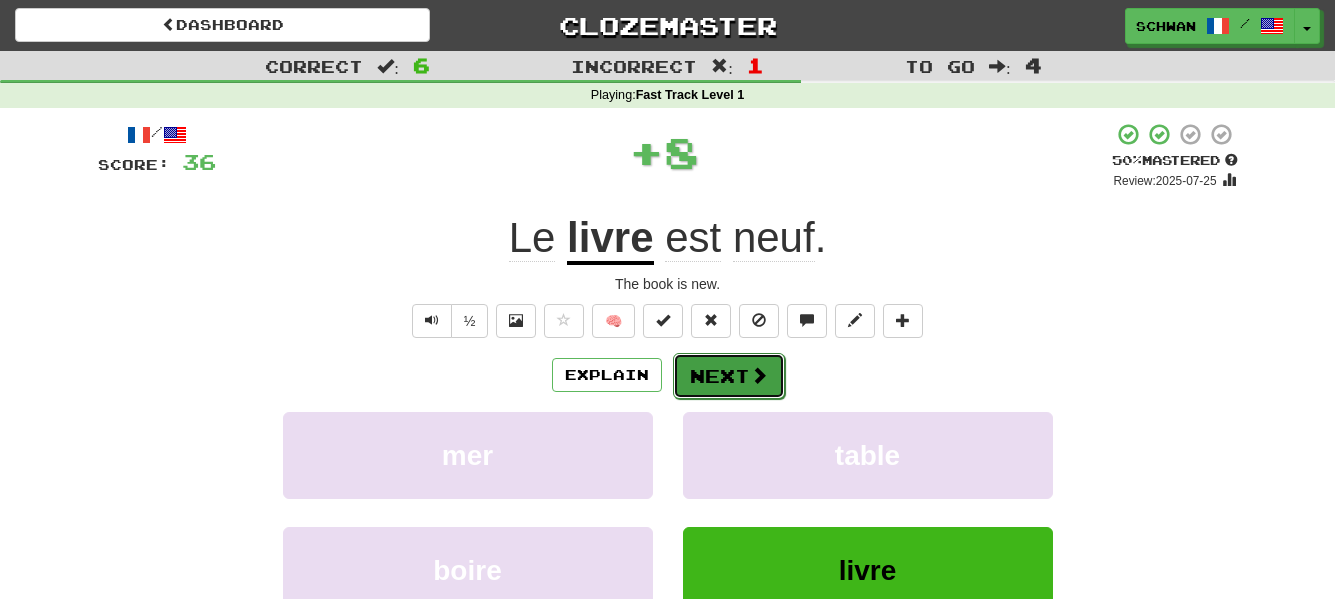 click on "Next" at bounding box center (729, 376) 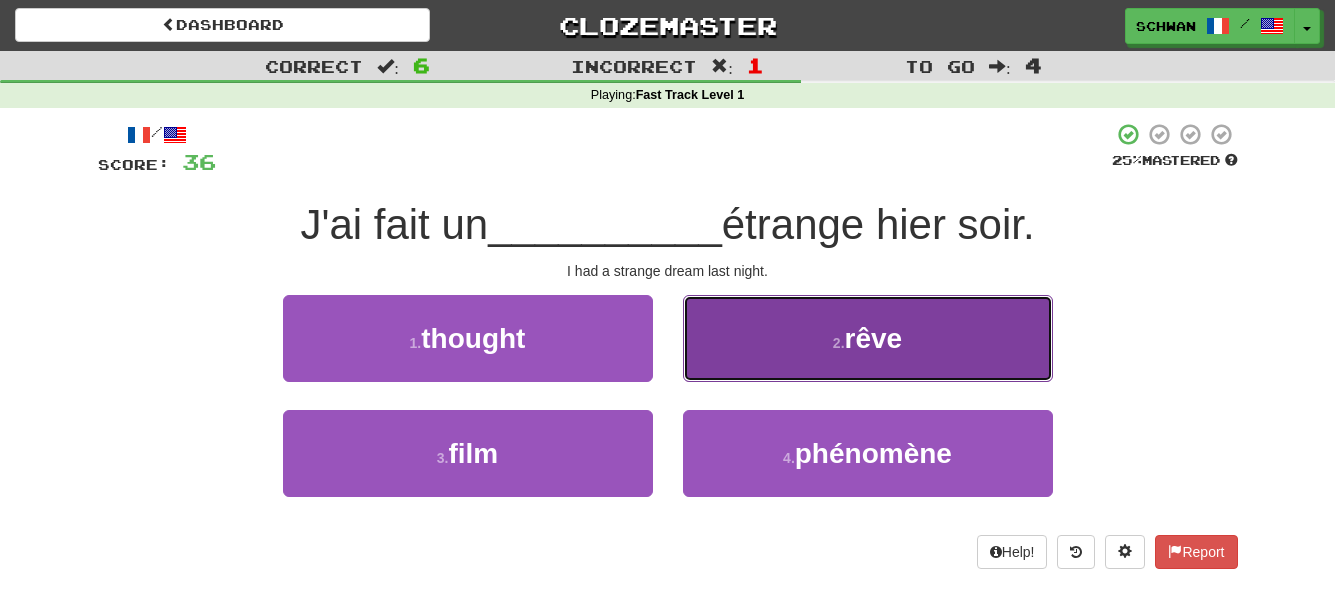 click on "2 .  rêve" at bounding box center (868, 338) 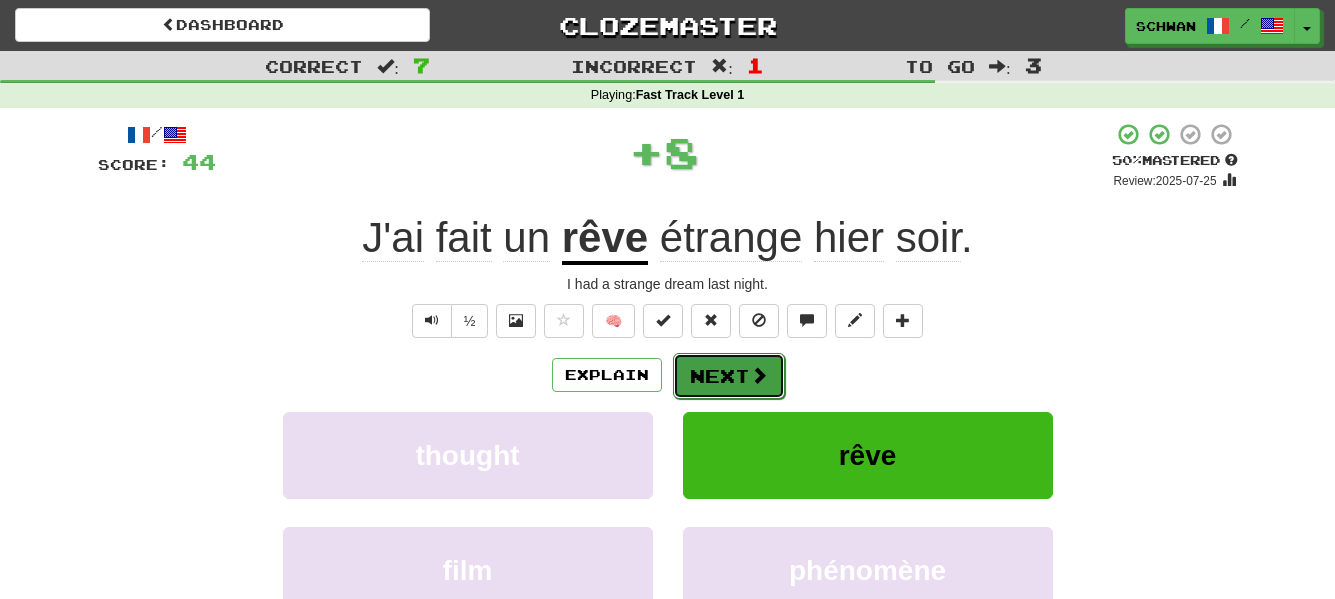 click on "Next" at bounding box center [729, 376] 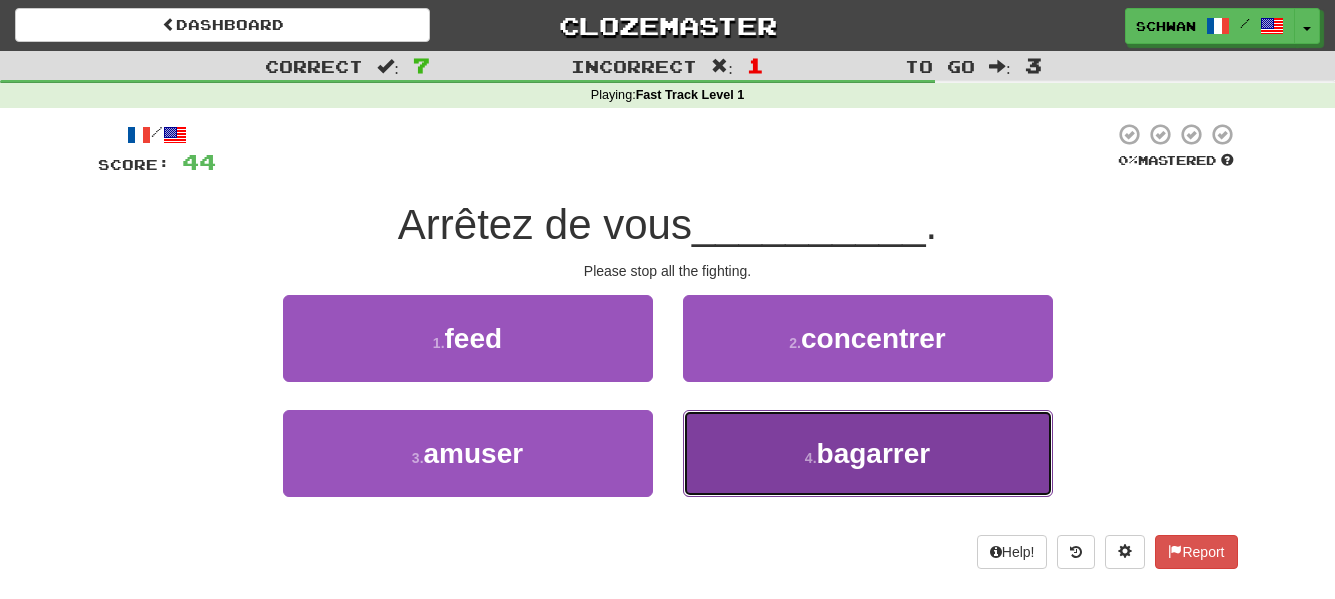 click on "4 .  bagarrer" at bounding box center [868, 453] 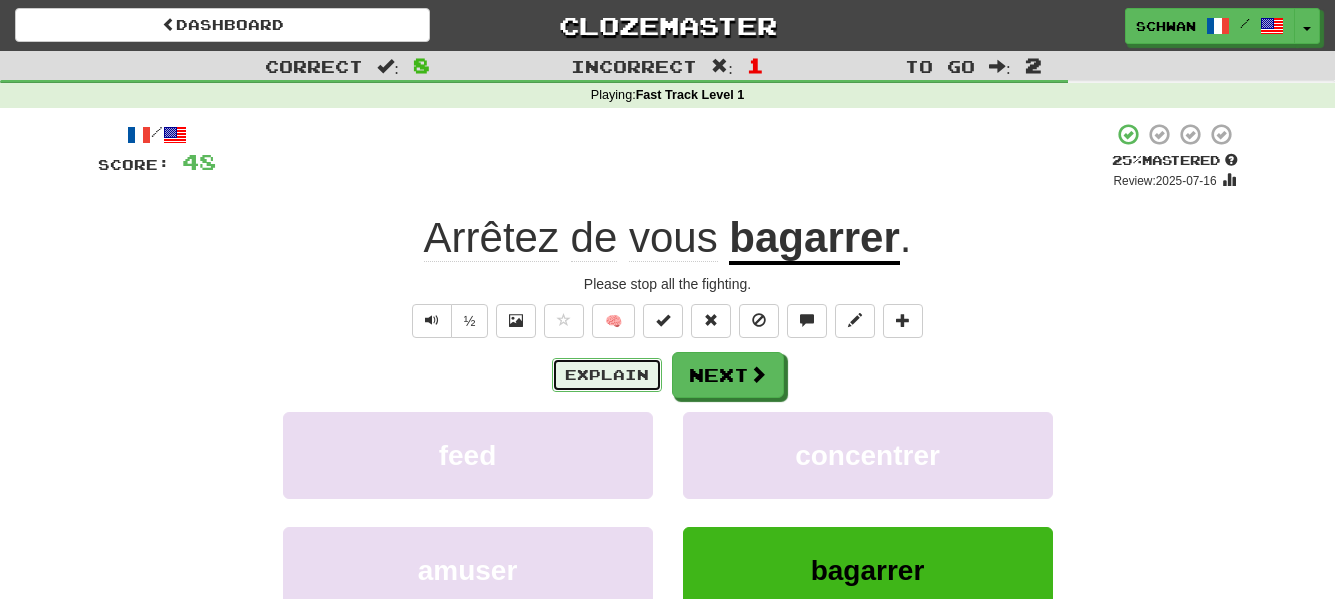 click on "Explain" at bounding box center (607, 375) 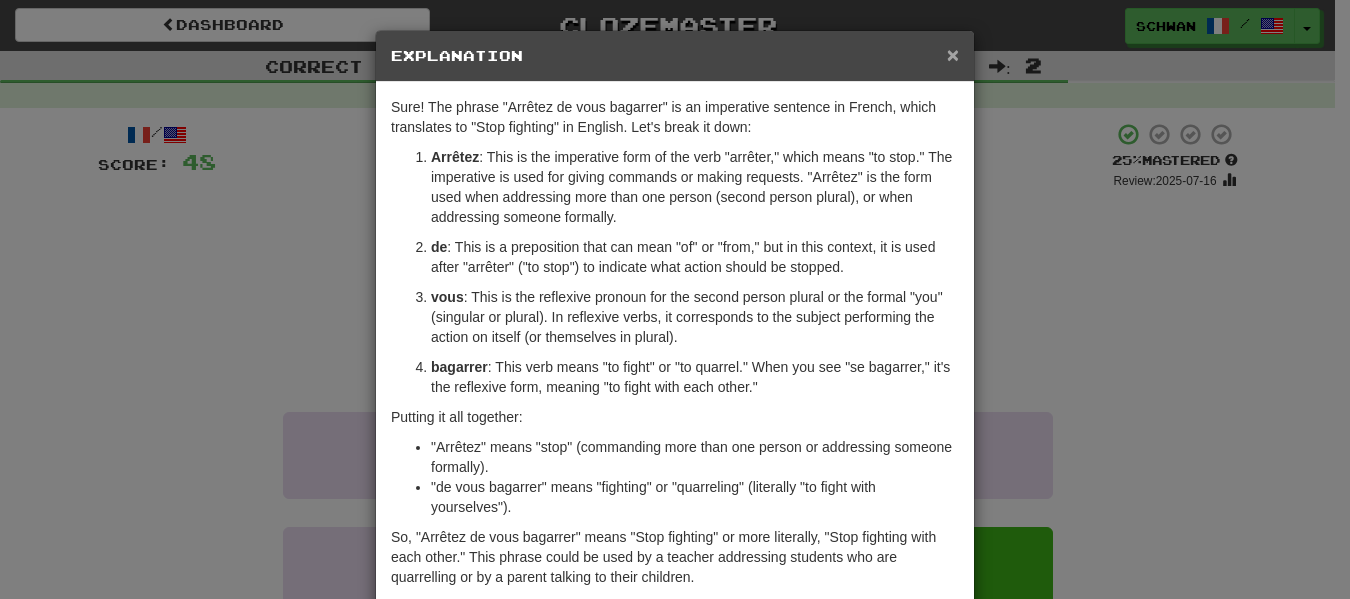 click on "×" at bounding box center (953, 54) 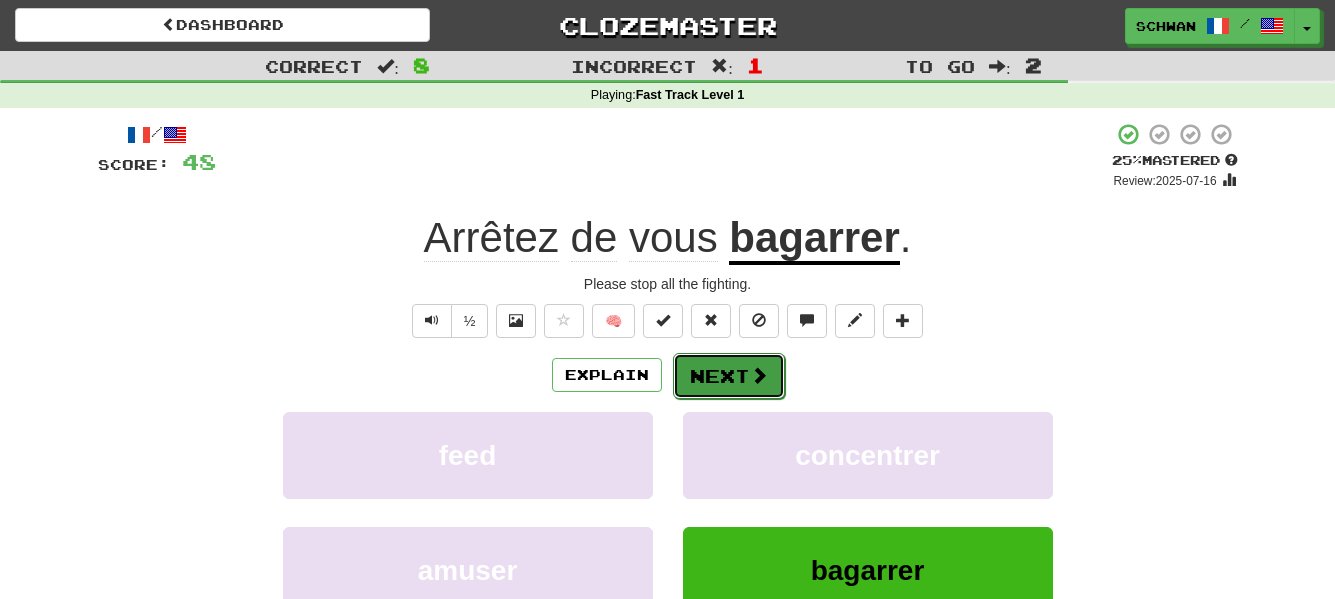 click on "Next" at bounding box center (729, 376) 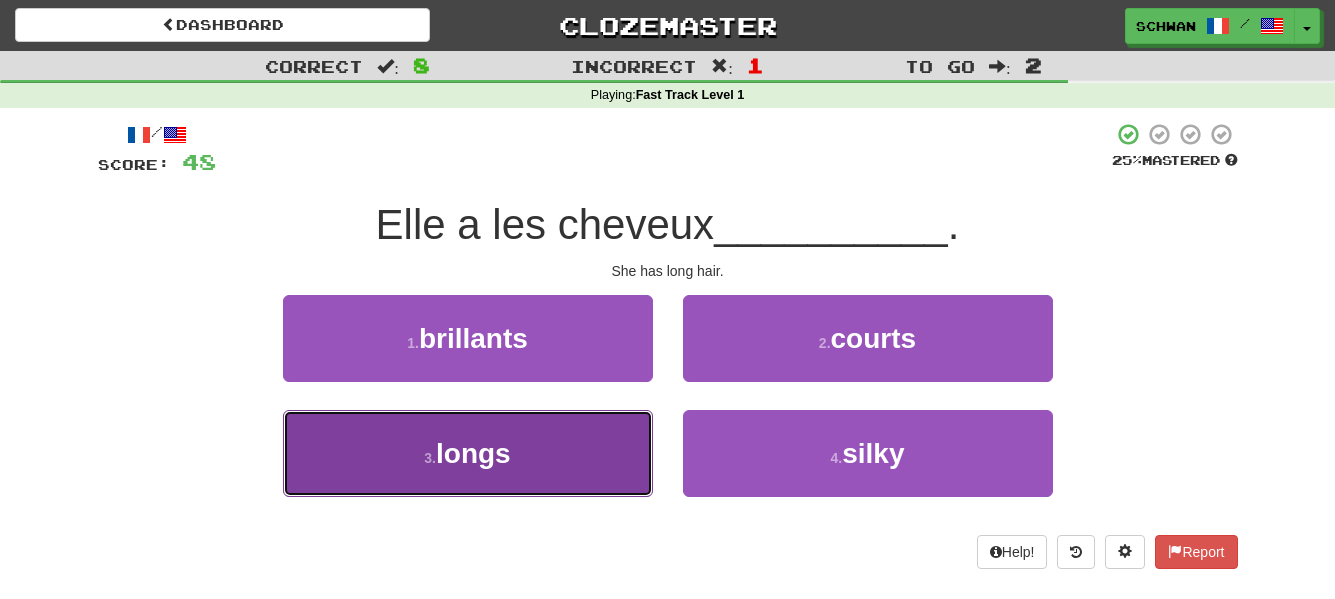 click on "3 .  longs" at bounding box center [468, 453] 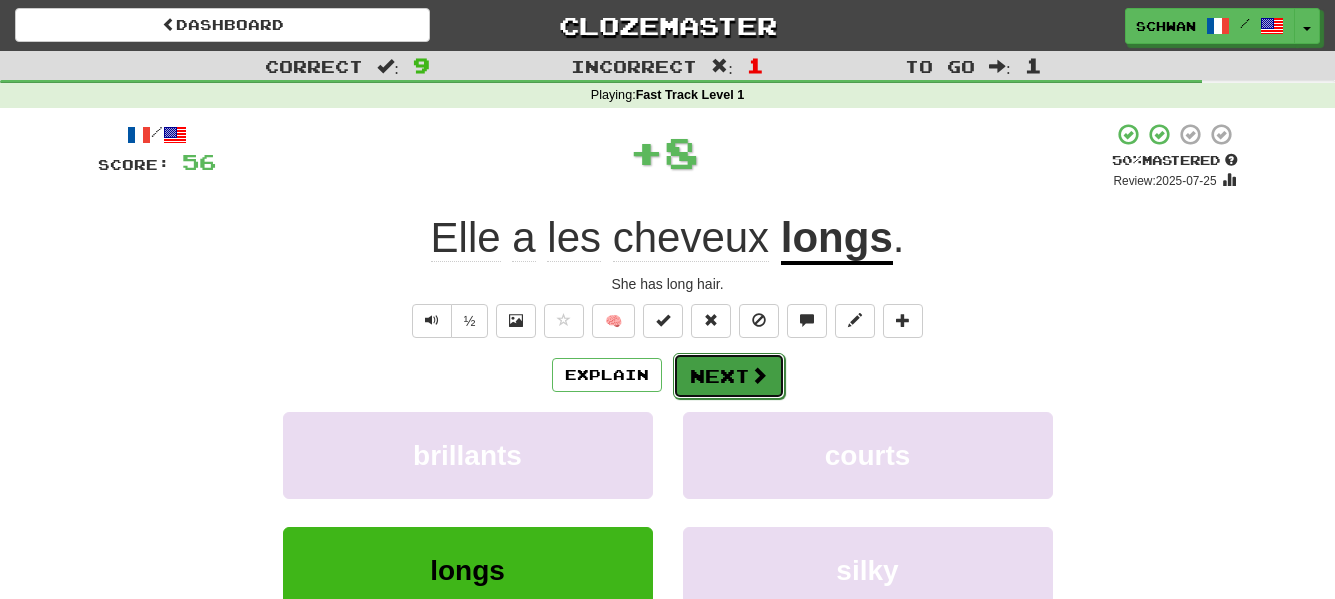 click on "Next" at bounding box center [729, 376] 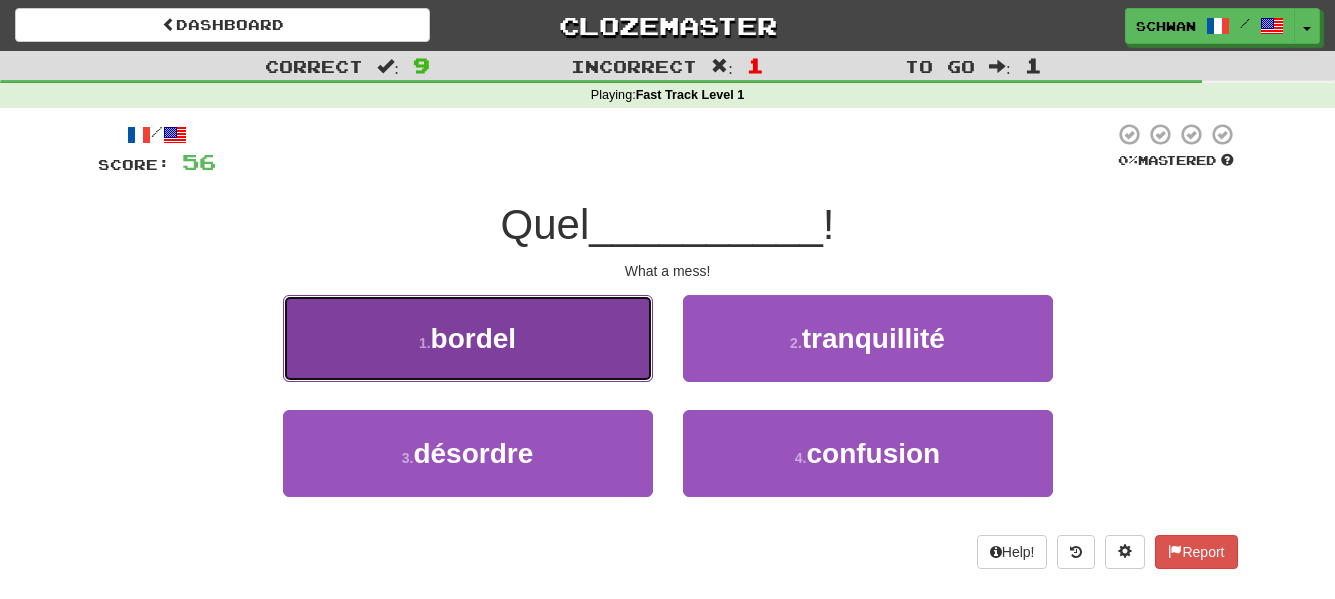 click on "1 .  bordel" at bounding box center [468, 338] 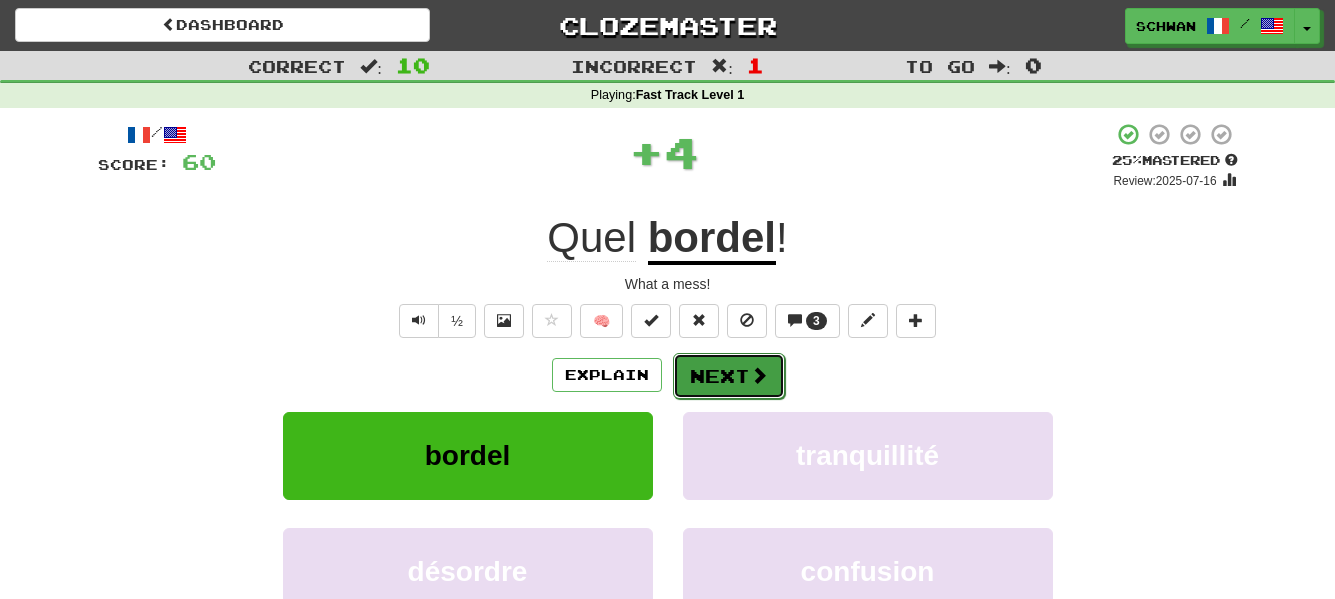 click on "Next" at bounding box center [729, 376] 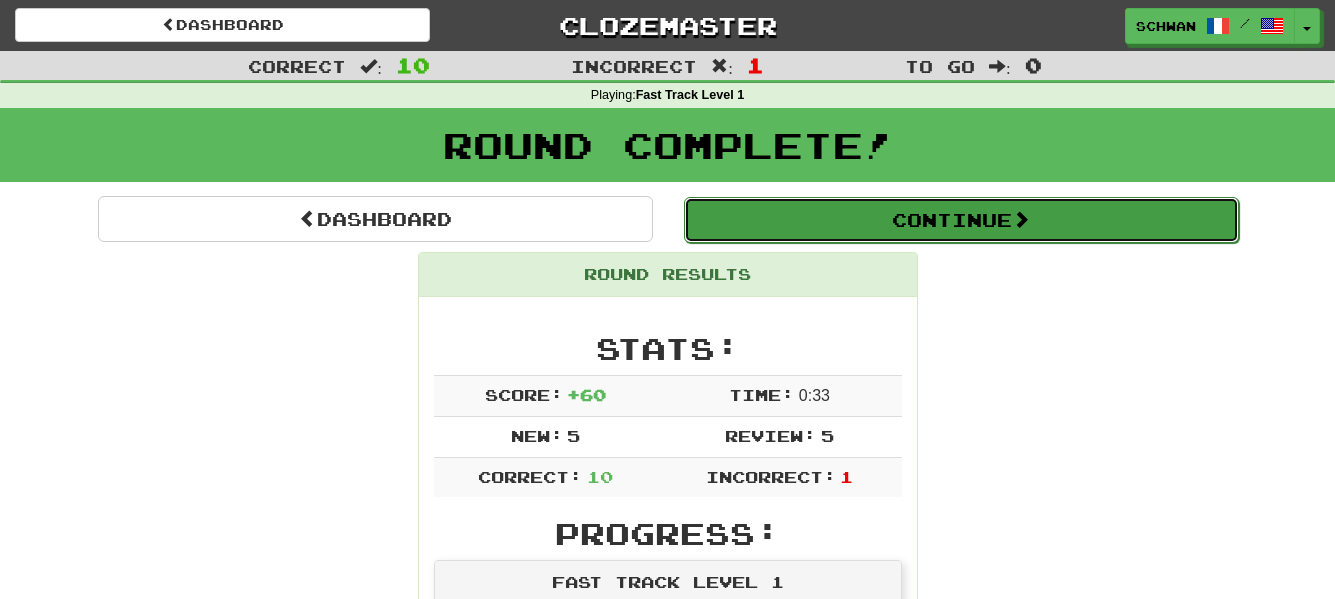 click on "Continue" at bounding box center (961, 220) 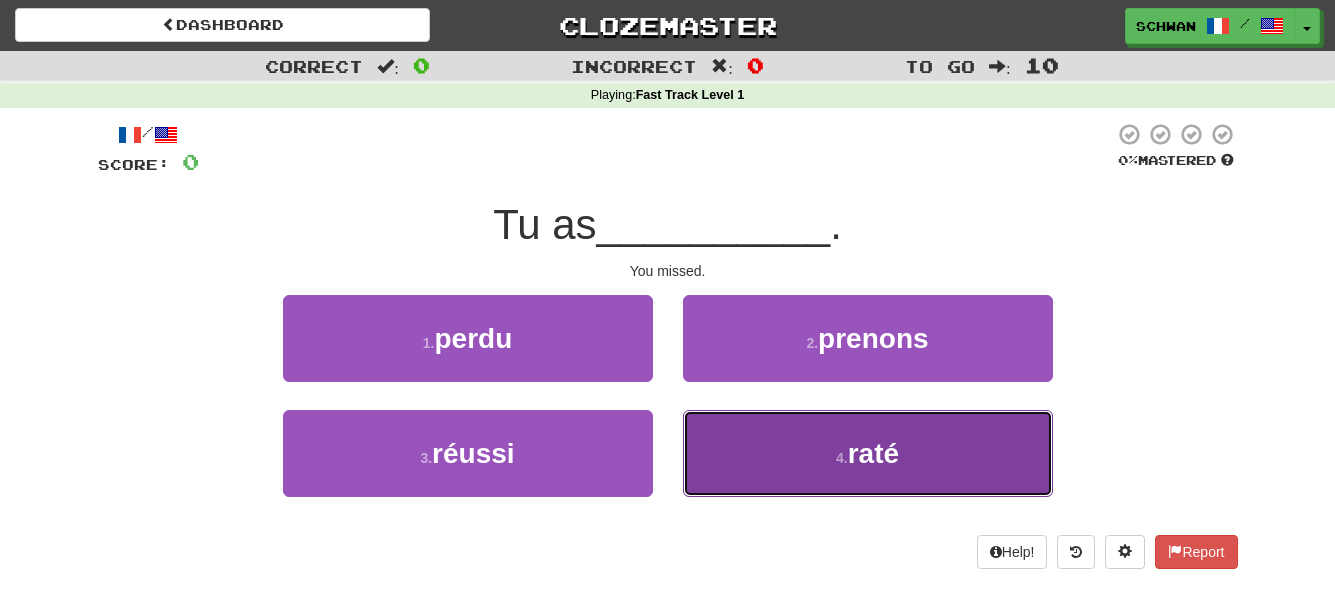 click on "4 .  raté" at bounding box center (868, 453) 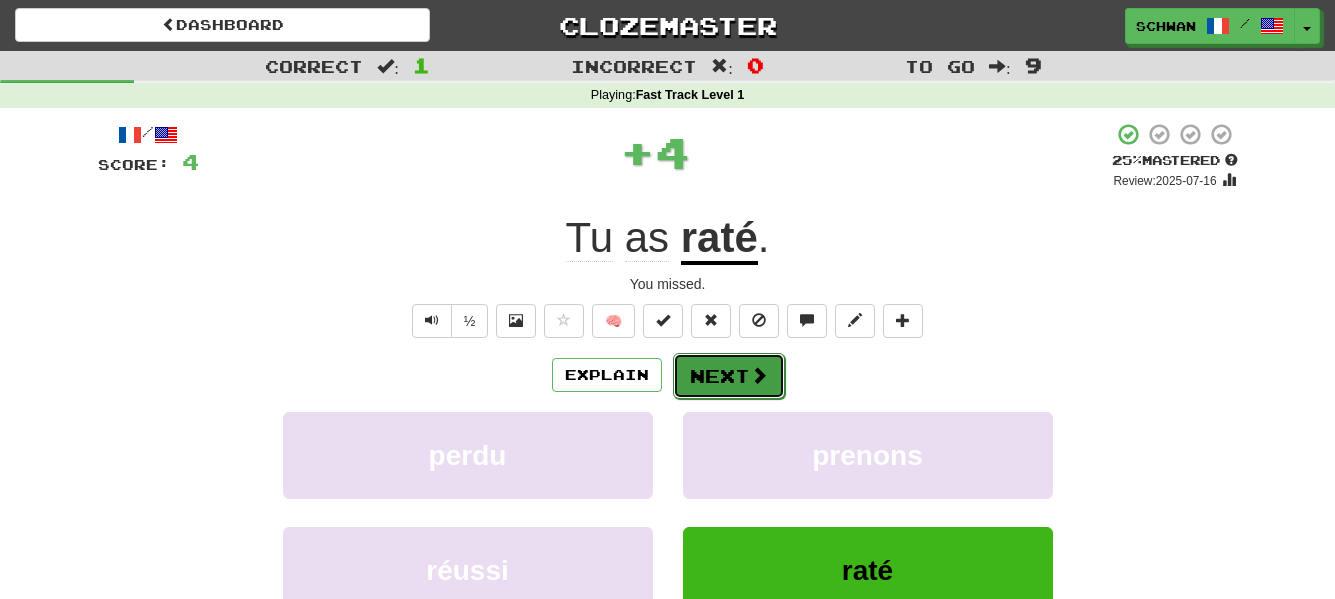click on "Next" at bounding box center [729, 376] 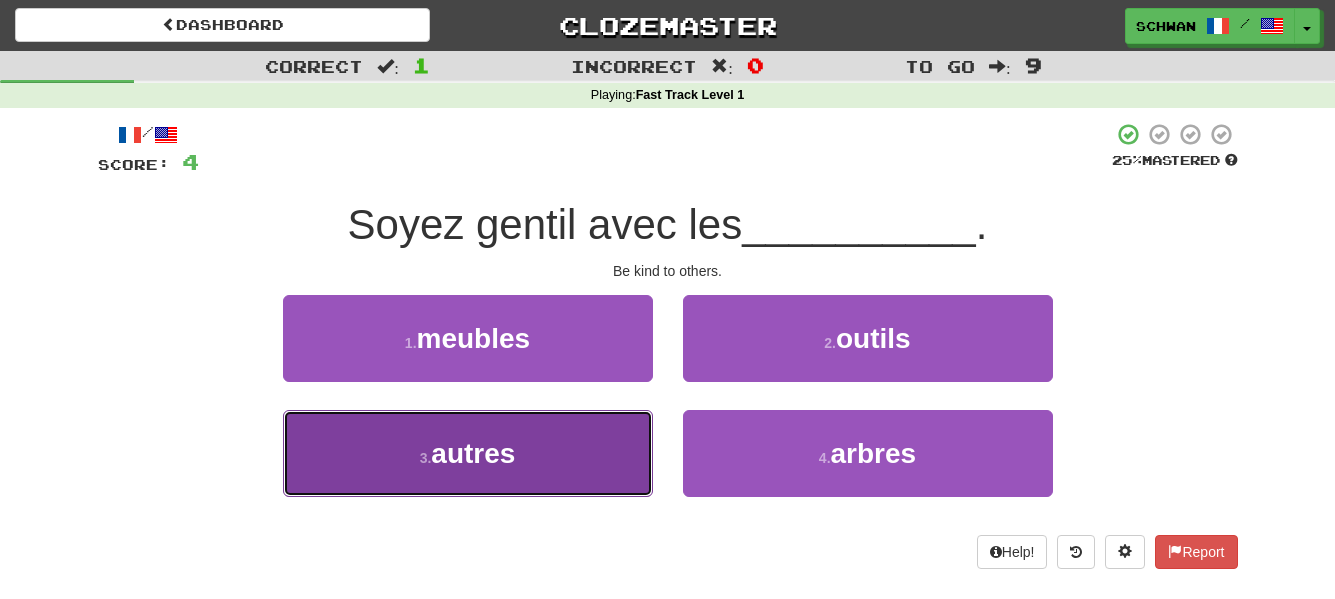 click on "3 .  autres" at bounding box center [468, 453] 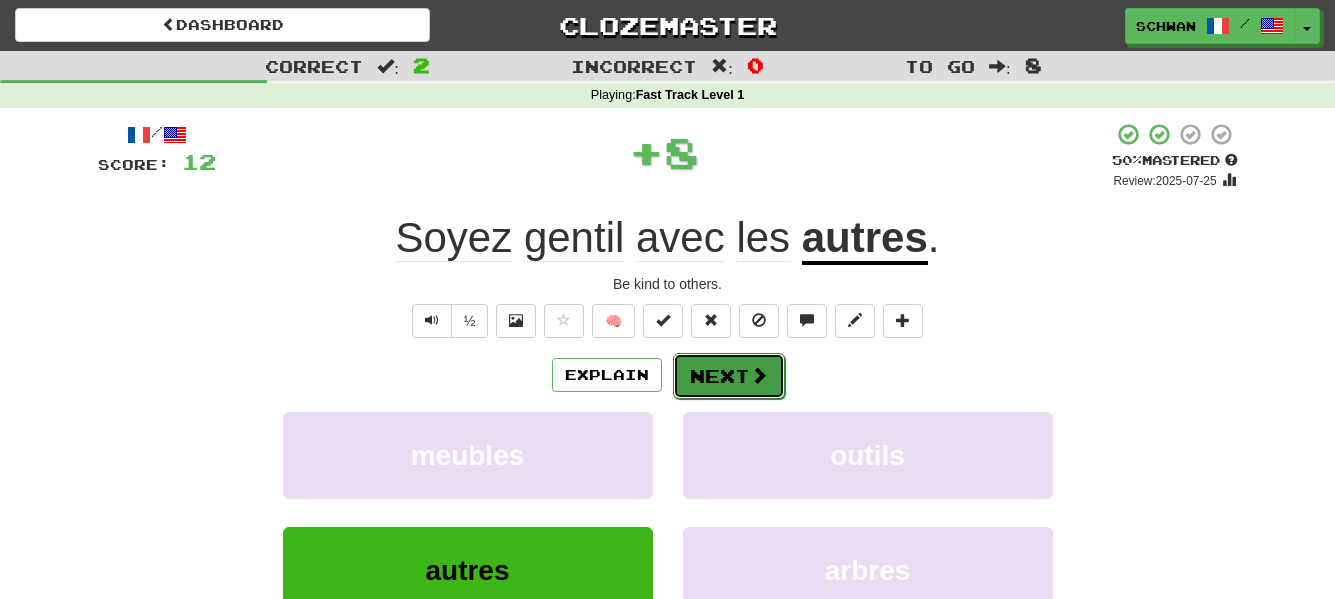 click on "Next" at bounding box center (729, 376) 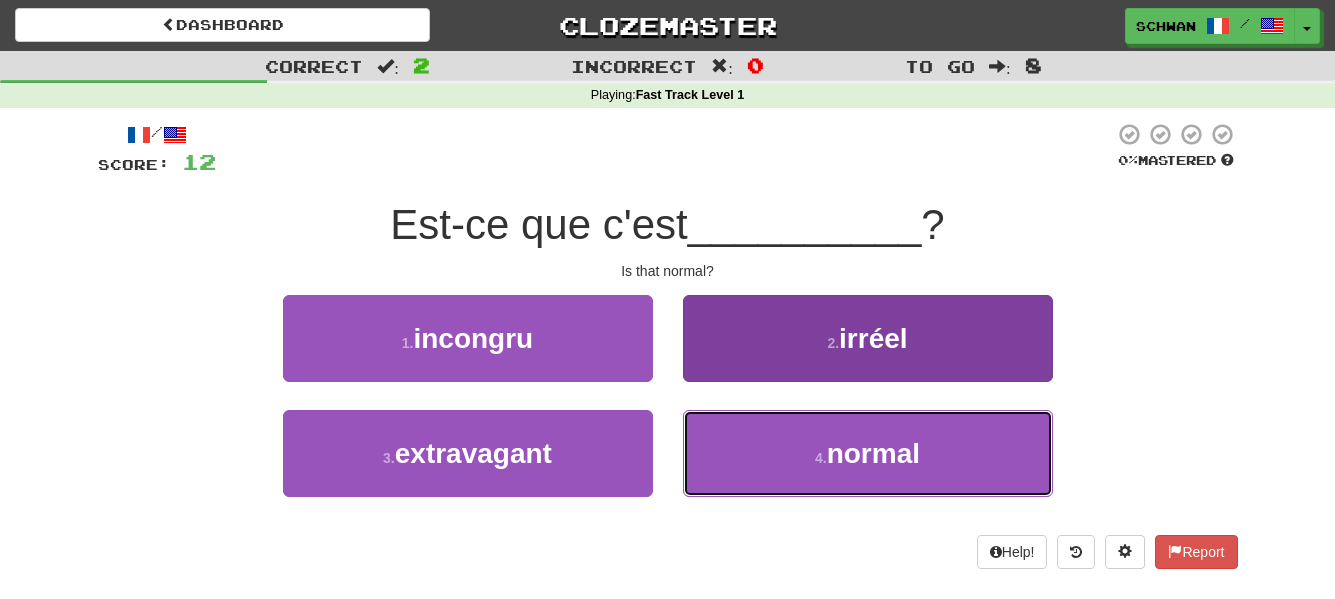 click on "4 .  normal" at bounding box center (868, 453) 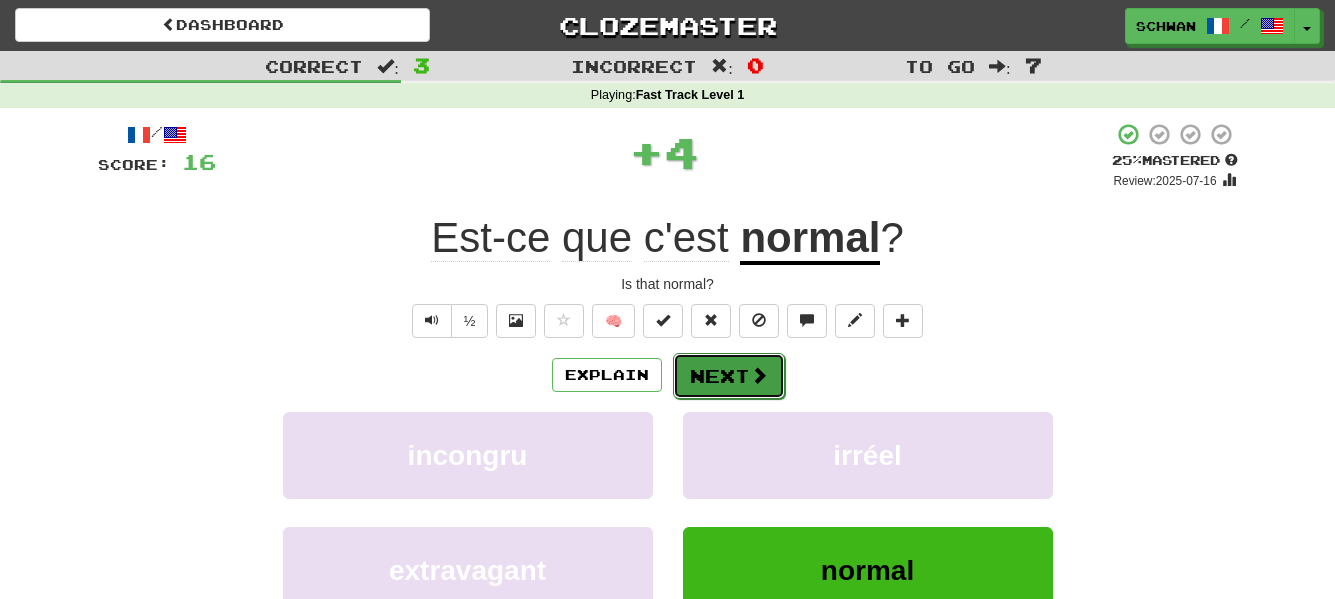click on "Next" at bounding box center [729, 376] 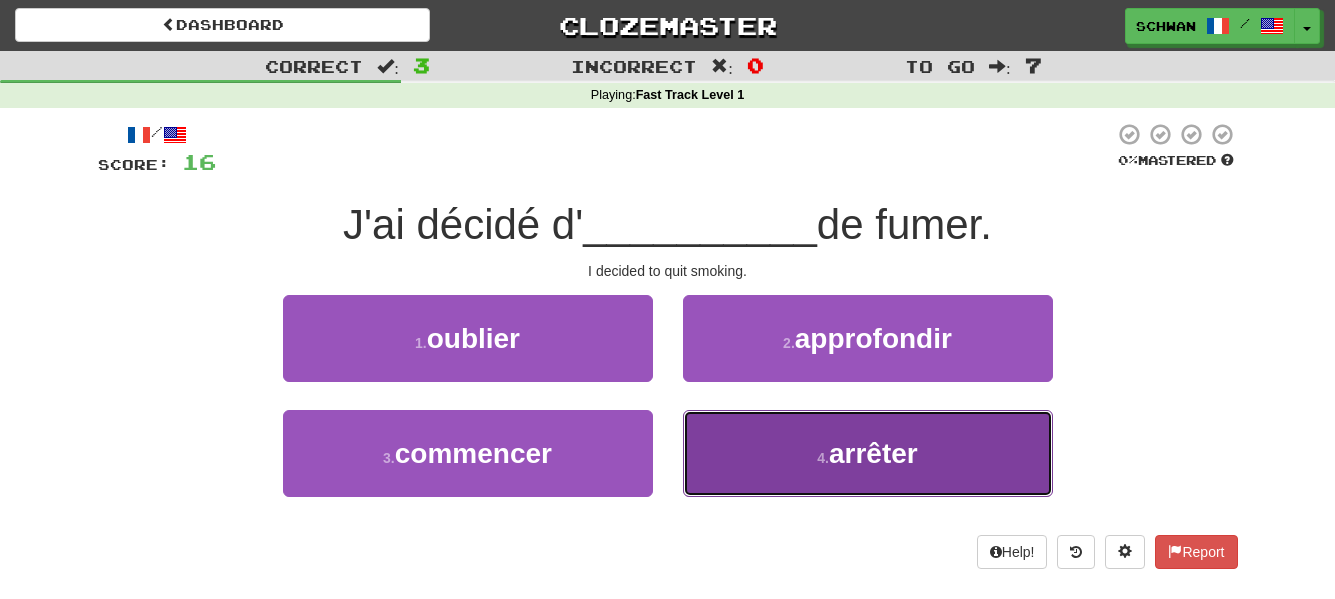click on "4 .  arrêter" at bounding box center (868, 453) 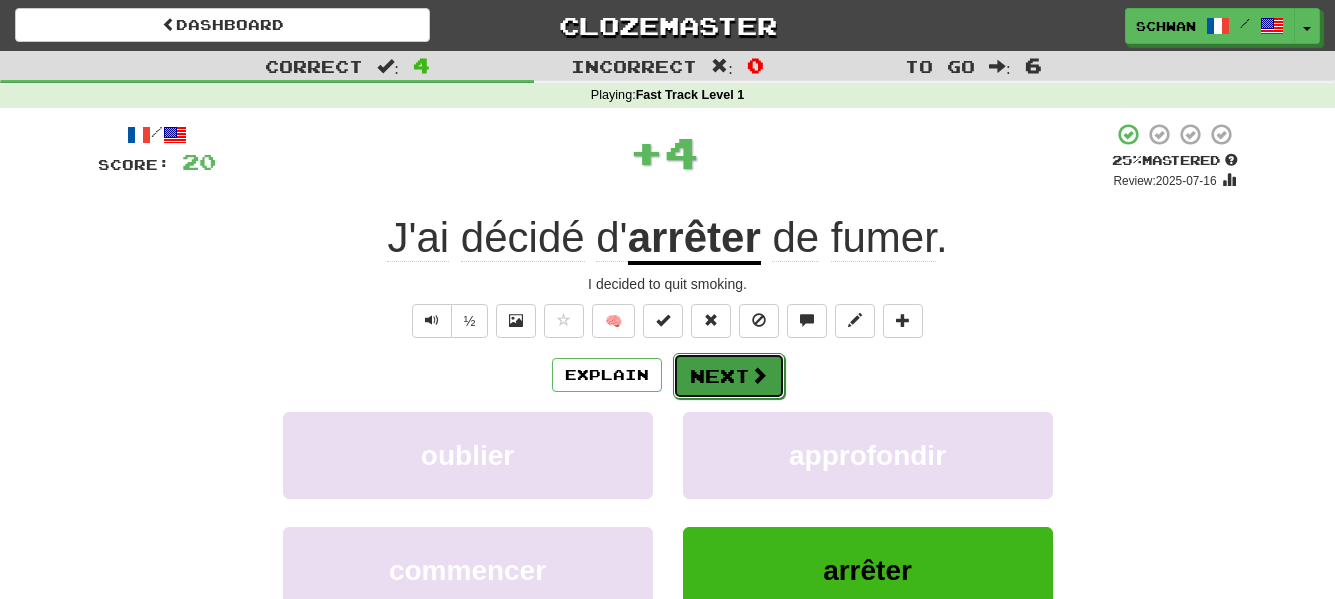 click on "Next" at bounding box center [729, 376] 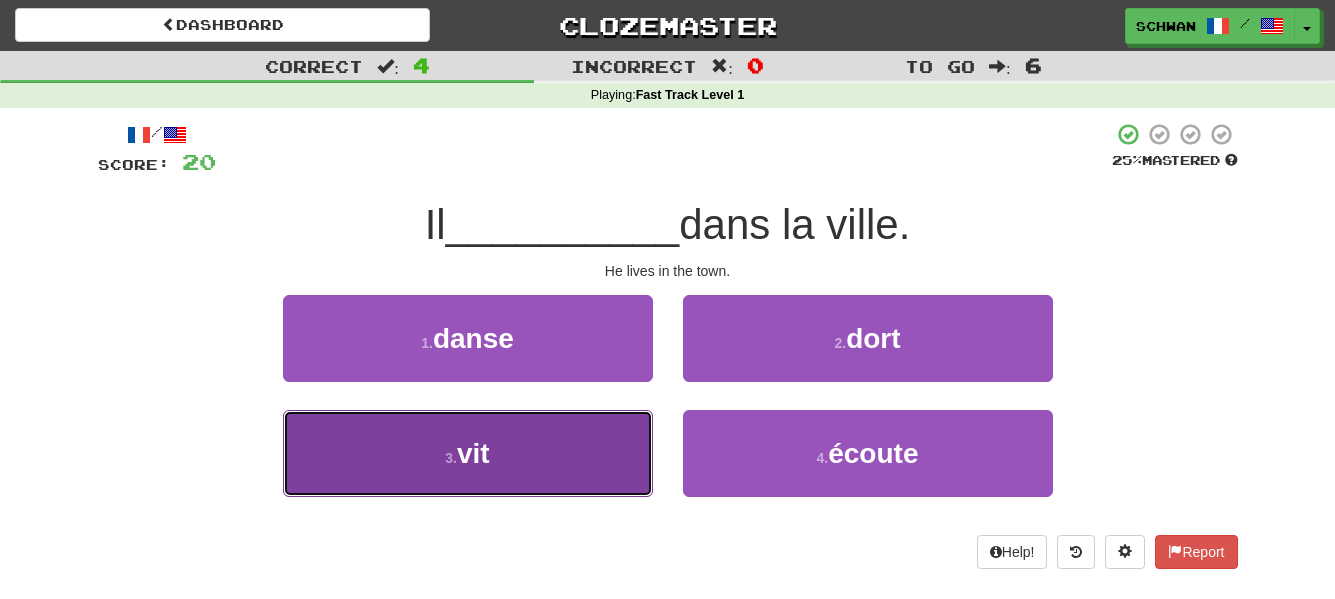 click on "vit" at bounding box center [473, 453] 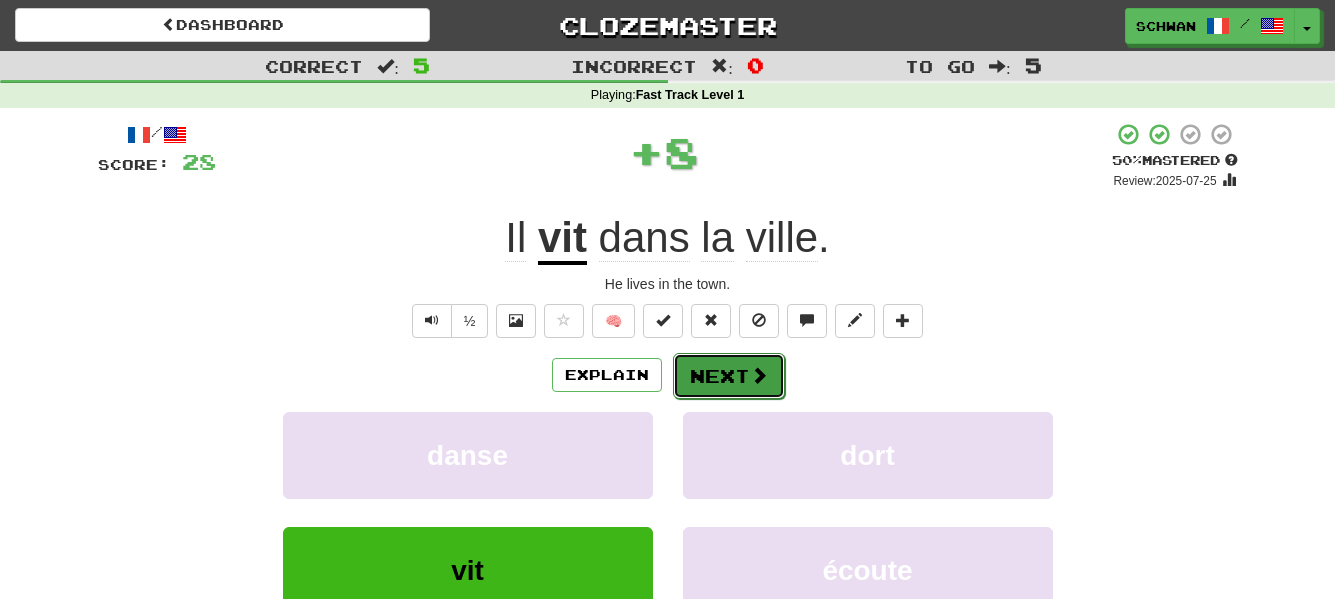 click at bounding box center [759, 375] 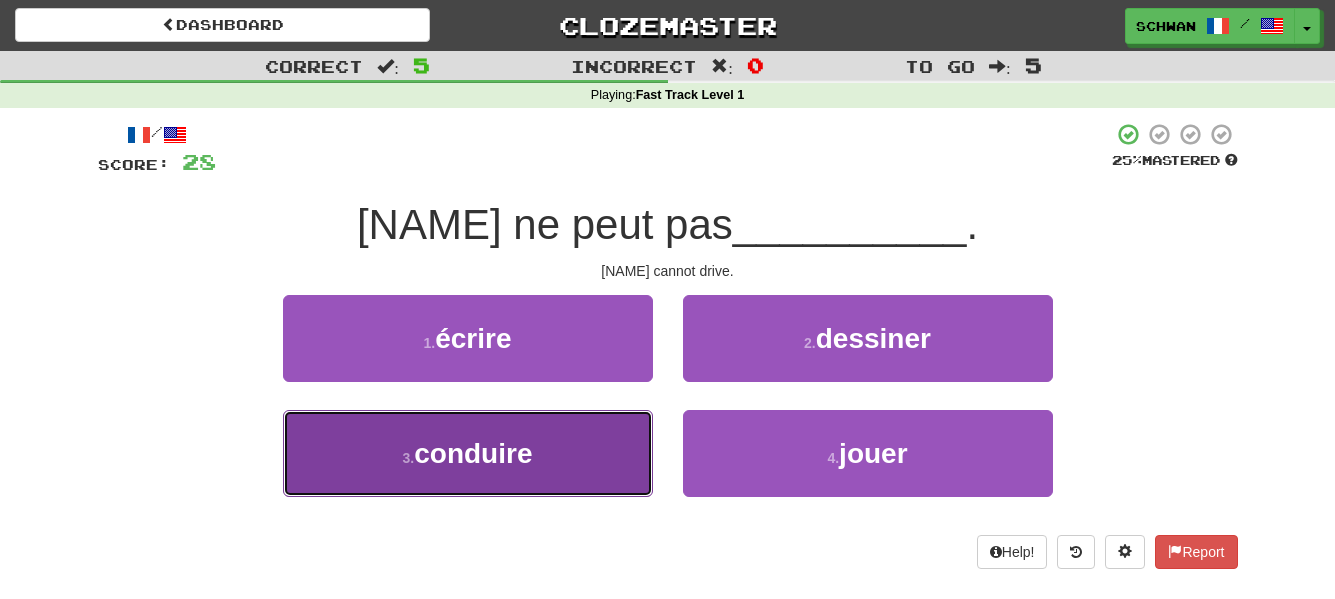 click on "3 .  conduire" at bounding box center (468, 453) 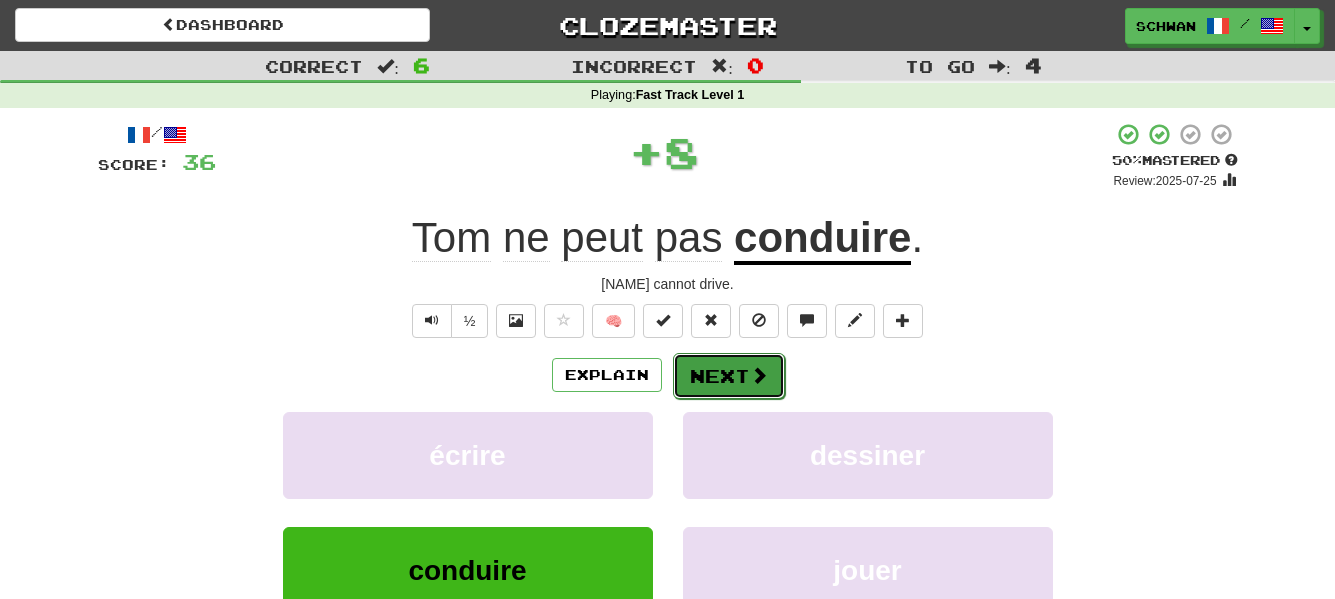click on "Next" at bounding box center [729, 376] 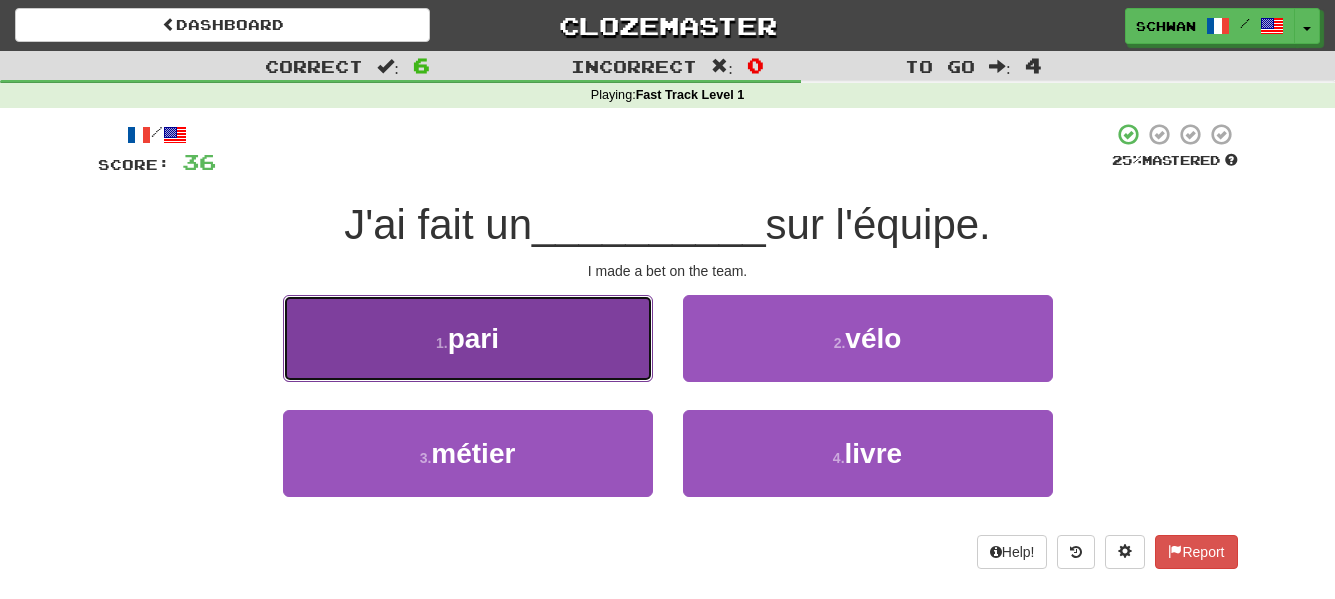 click on "1 .  pari" at bounding box center [468, 338] 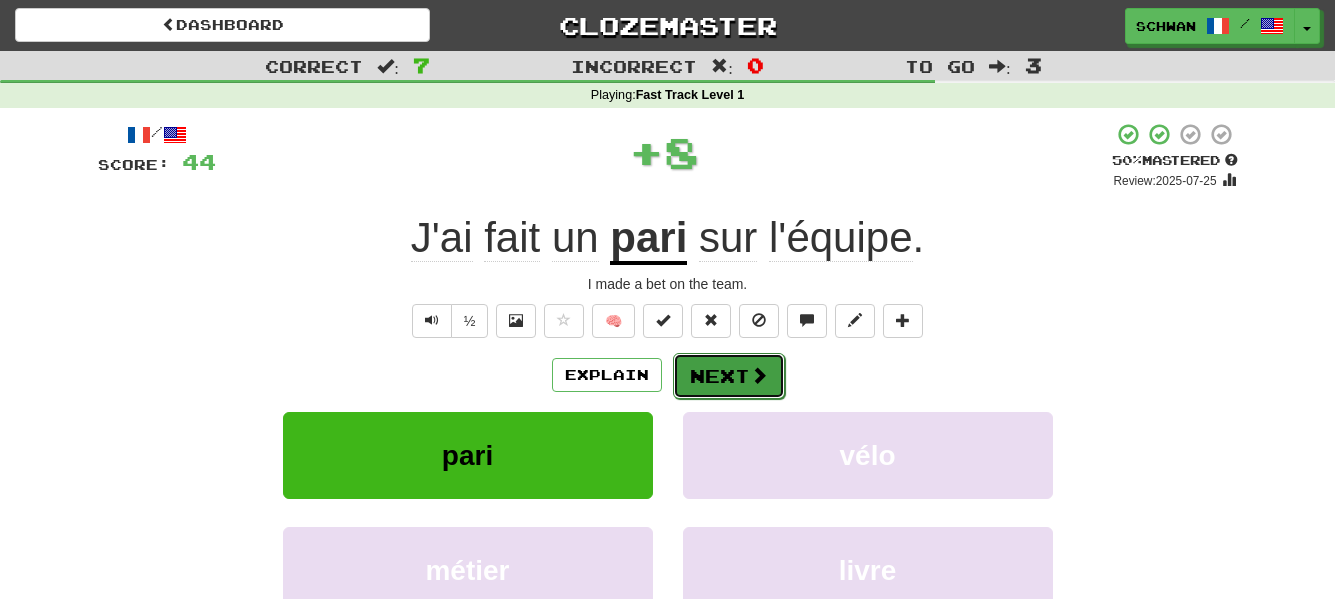 click on "Next" at bounding box center (729, 376) 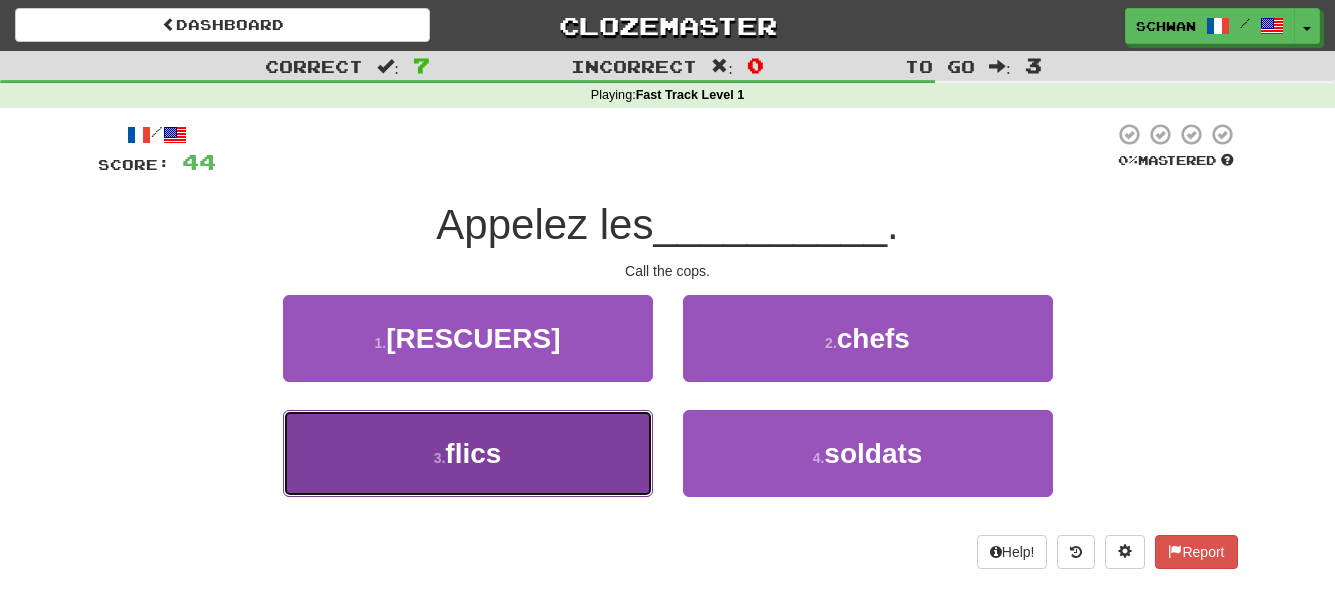 click on "3 .  flics" at bounding box center (468, 453) 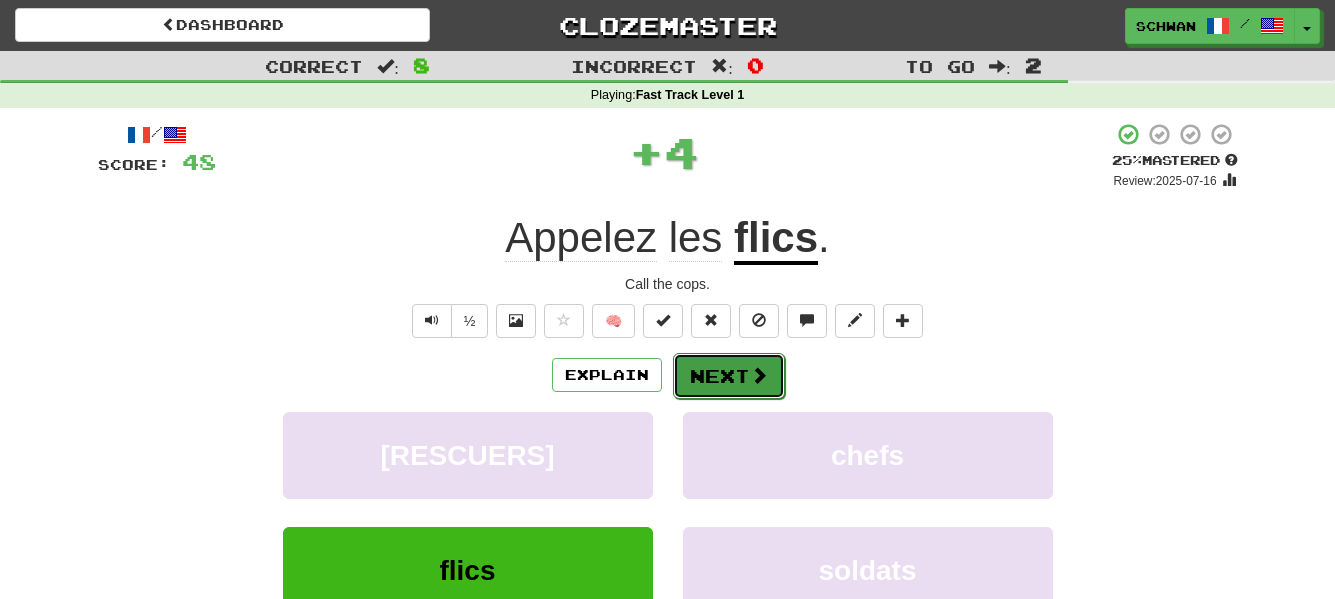 click on "Next" at bounding box center [729, 376] 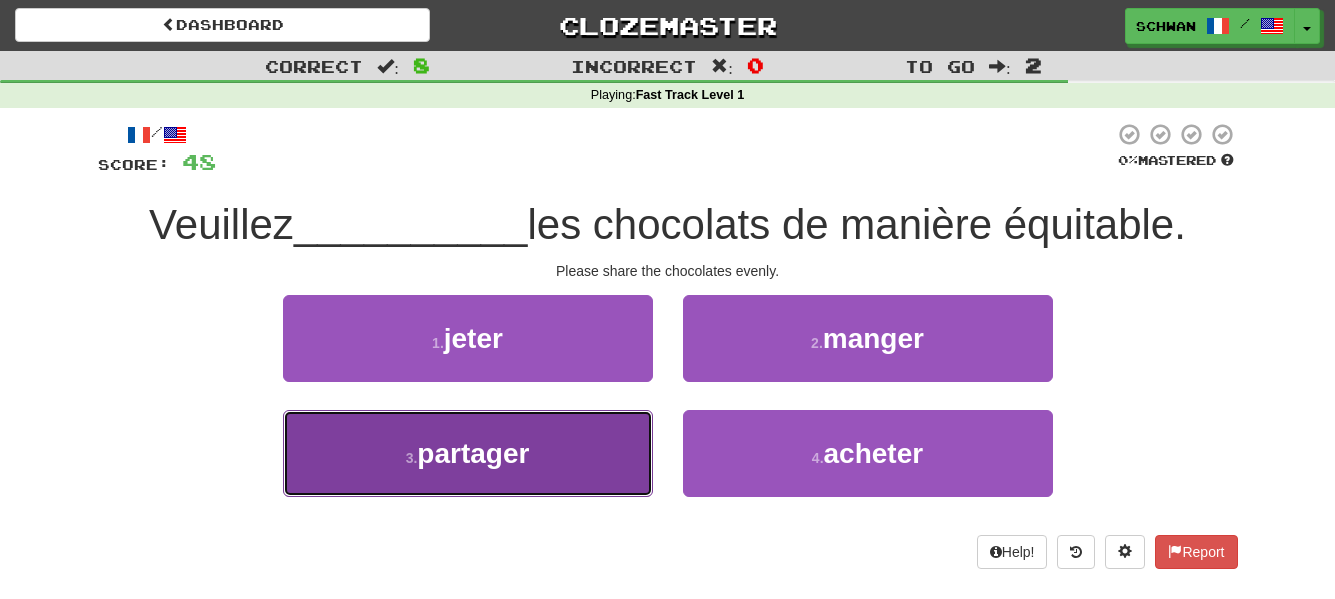 click on "3 .  partager" at bounding box center (468, 453) 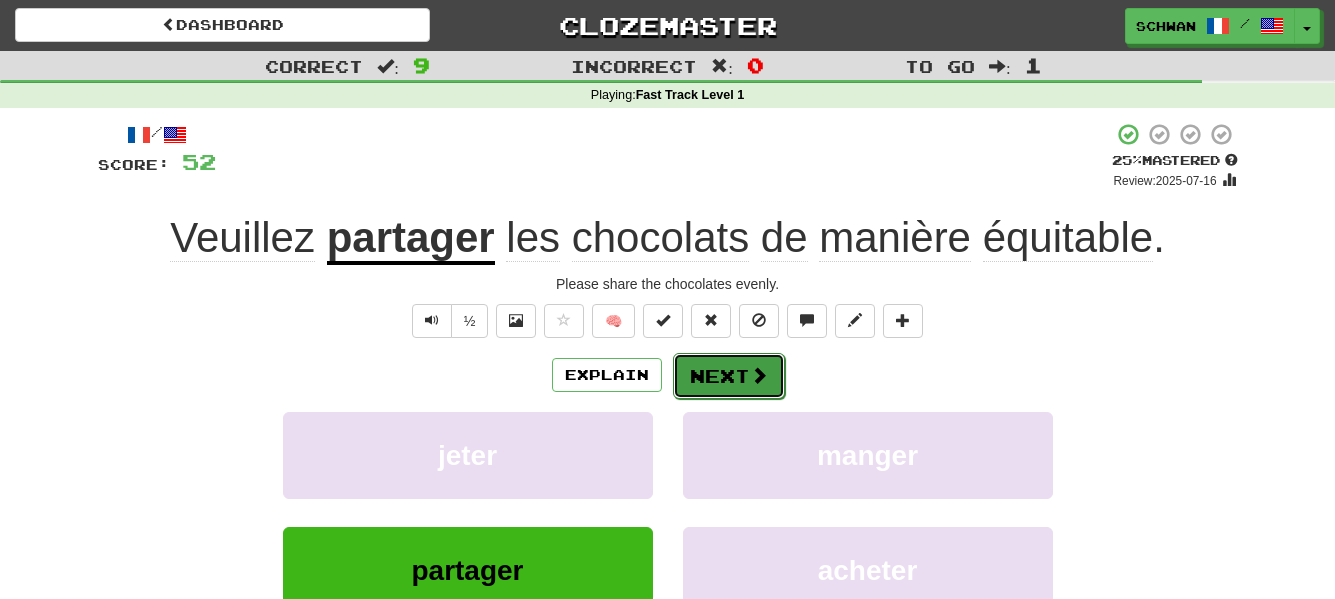 click at bounding box center [759, 375] 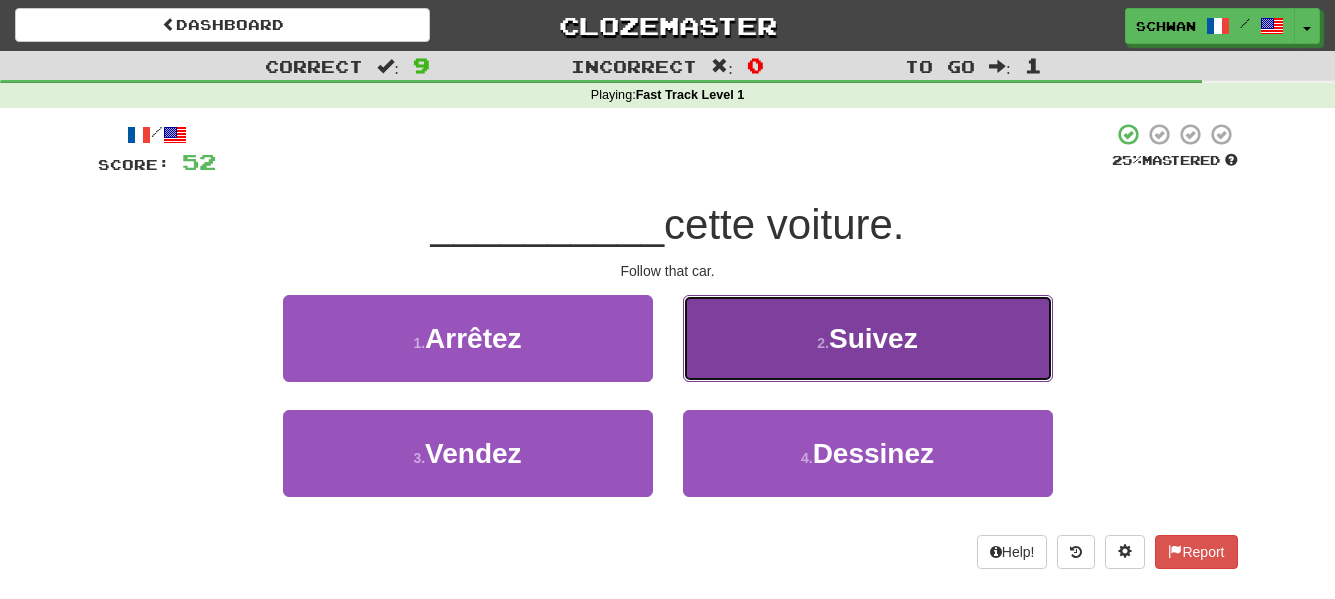 click on "2 .  Suivez" at bounding box center (868, 338) 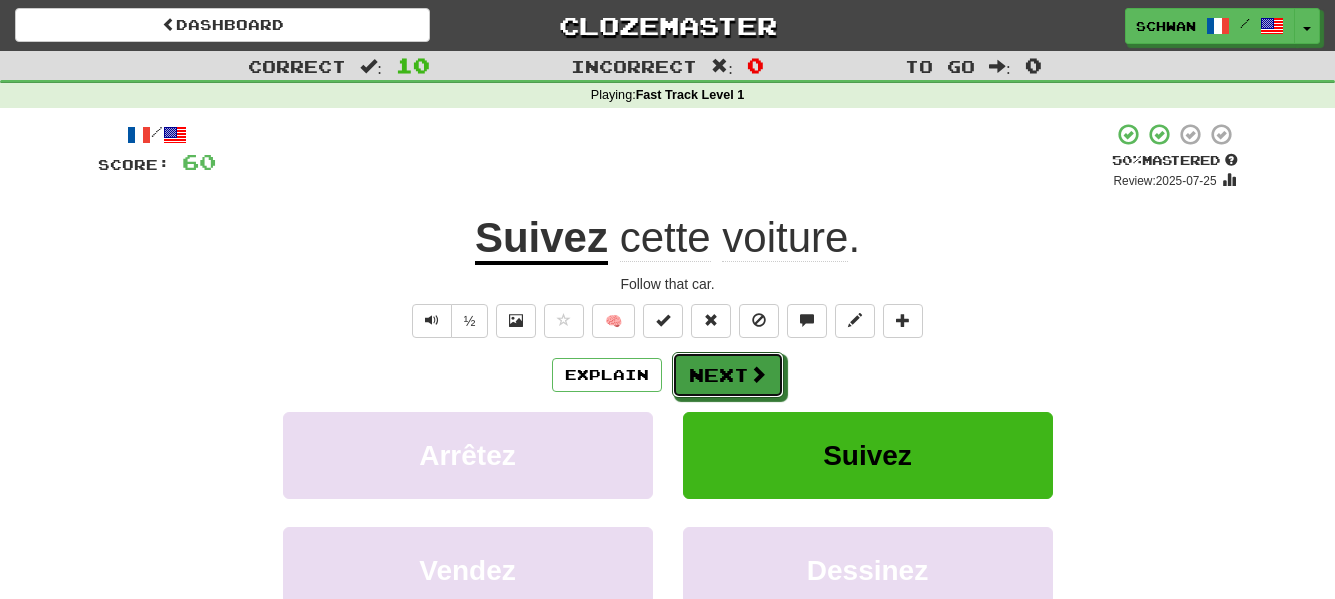 click on "Next" at bounding box center [728, 375] 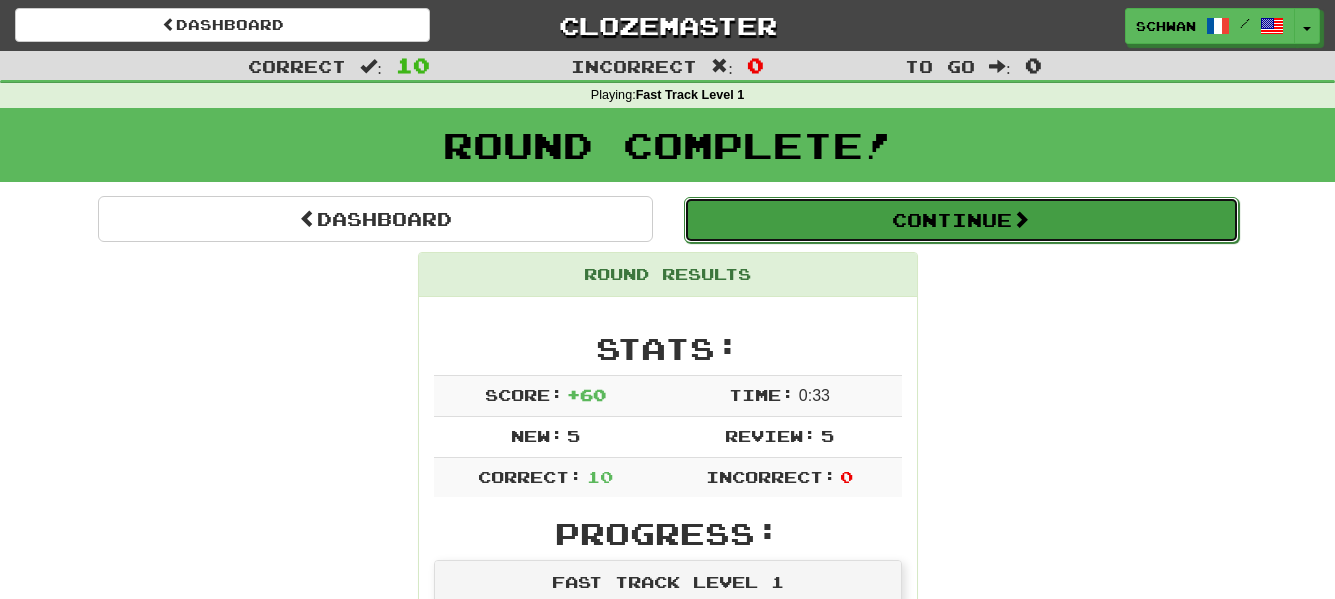 click on "Continue" at bounding box center [961, 220] 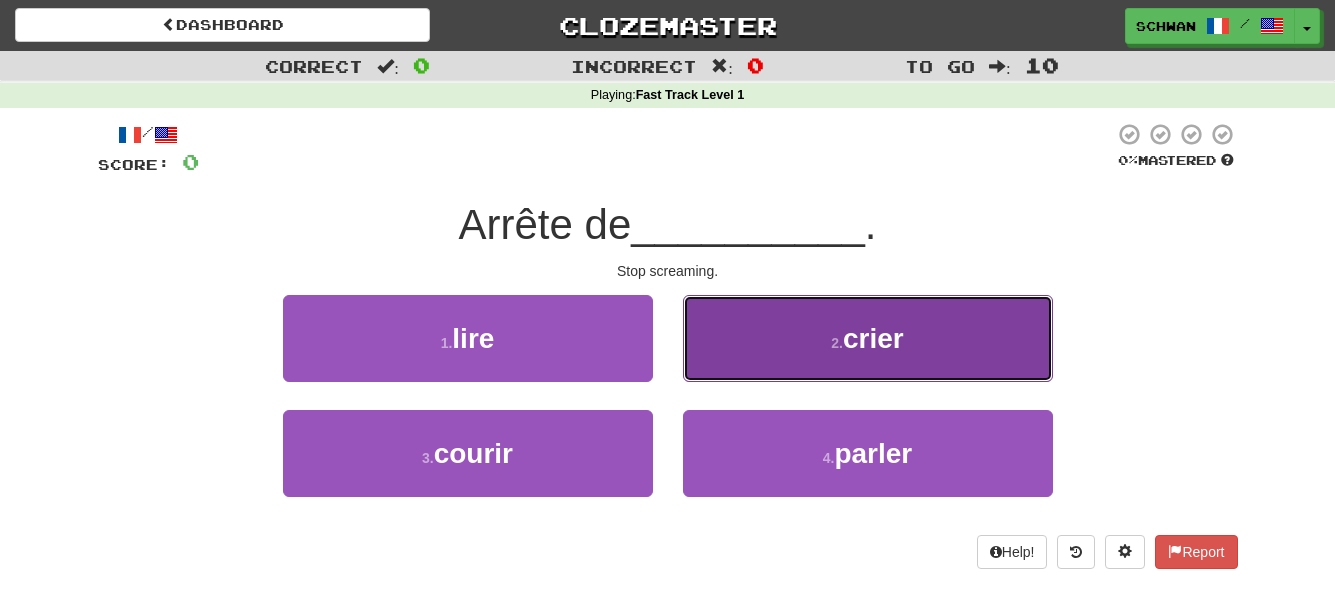 click on "2 .  crier" at bounding box center [868, 338] 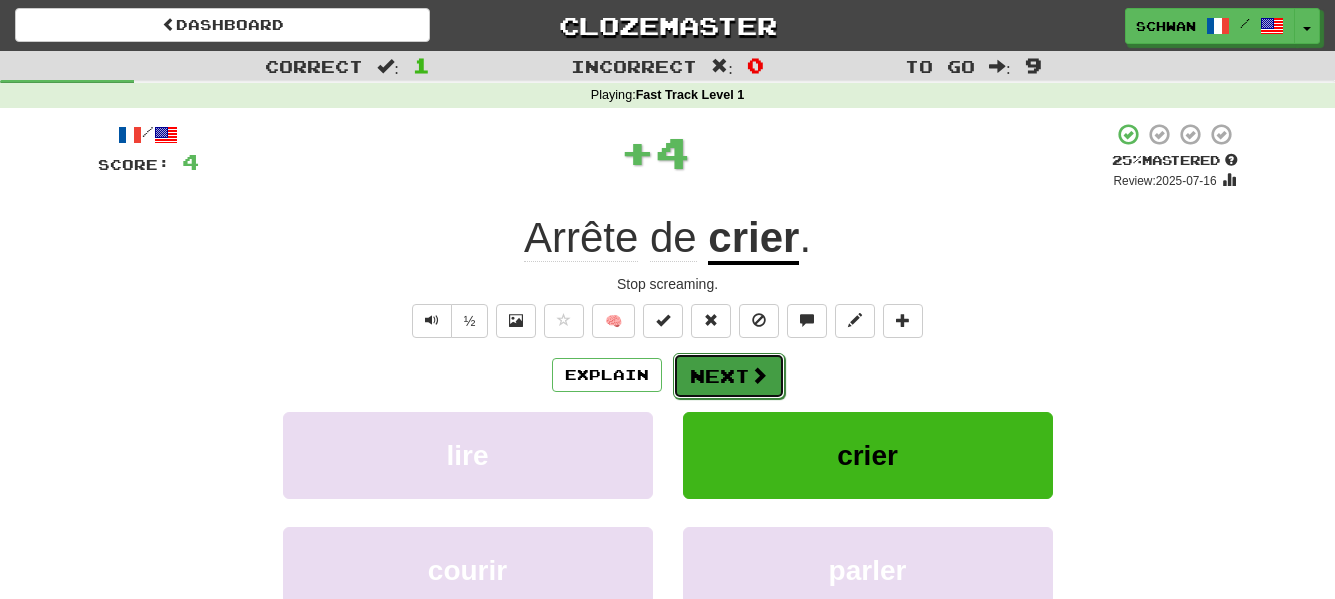 click on "Next" at bounding box center (729, 376) 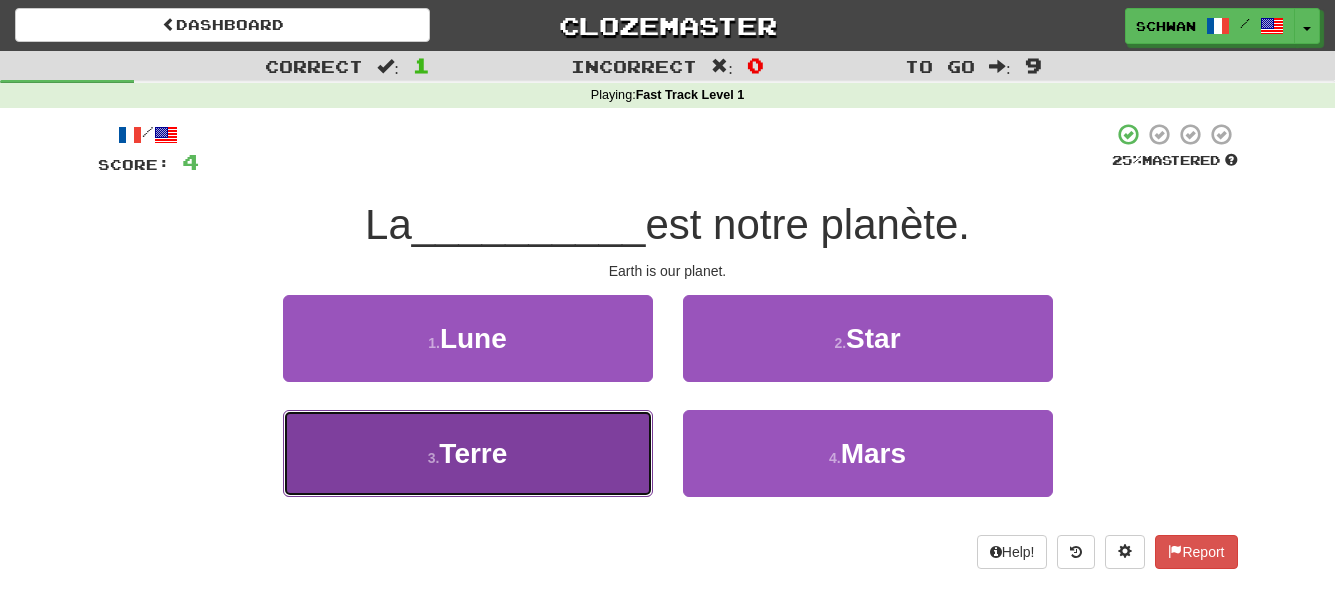 click on "3 .  Terre" at bounding box center [468, 453] 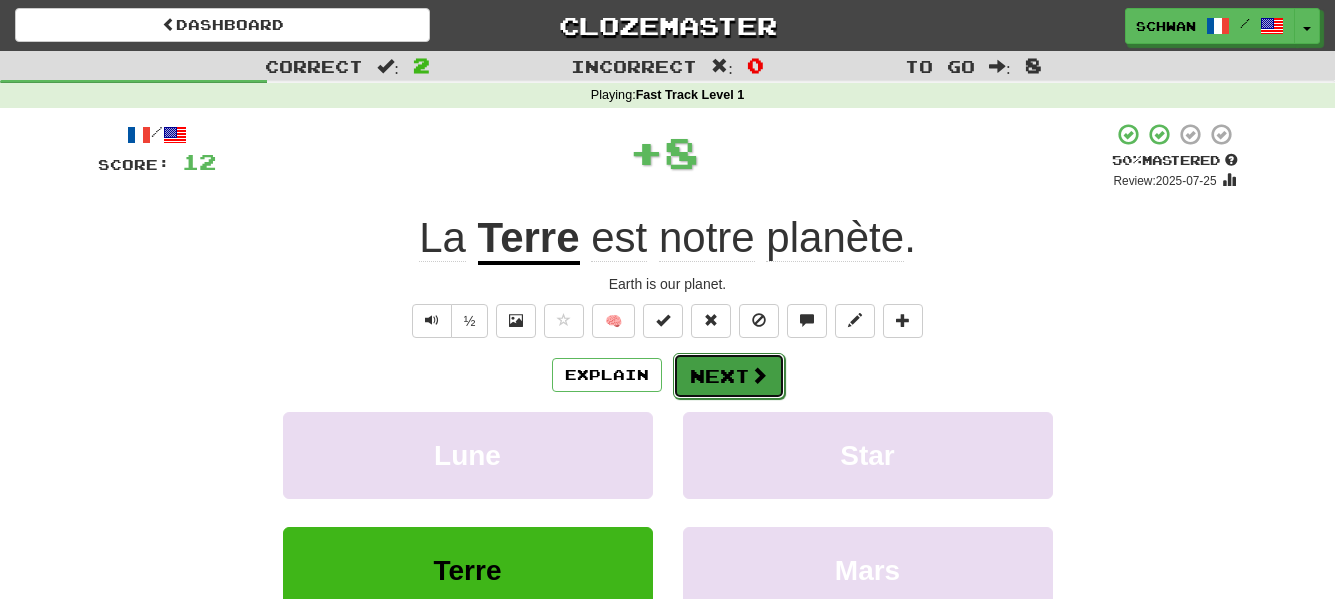 click on "Next" at bounding box center (729, 376) 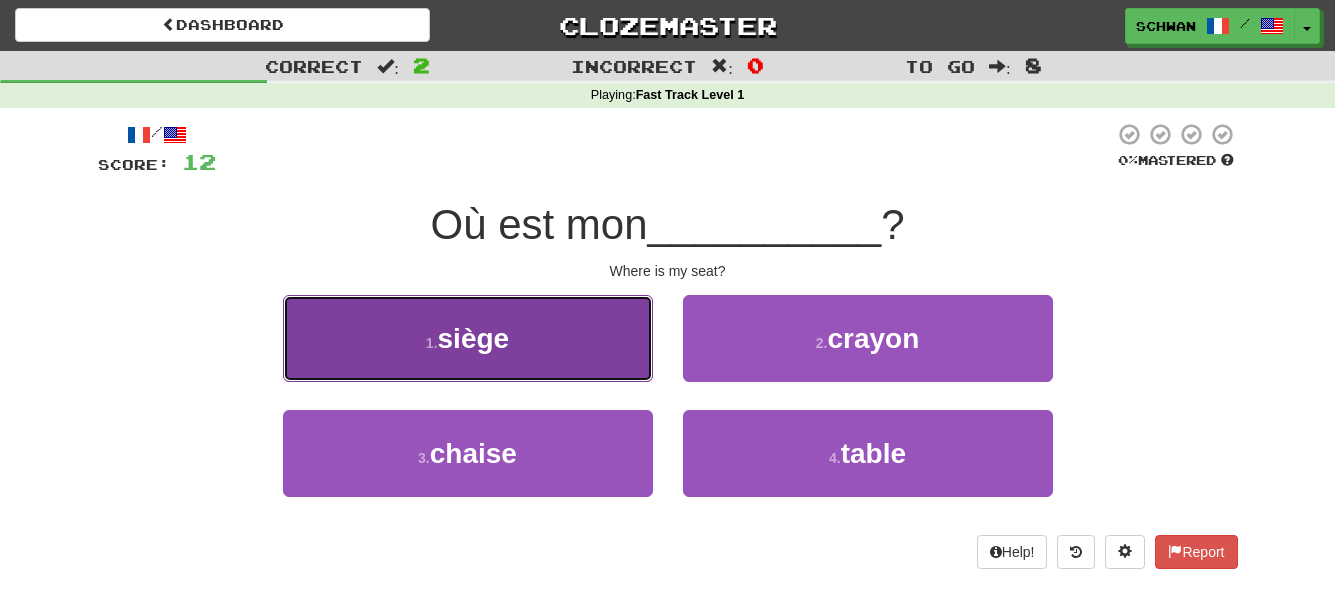 click on "1 .  siège" at bounding box center (468, 338) 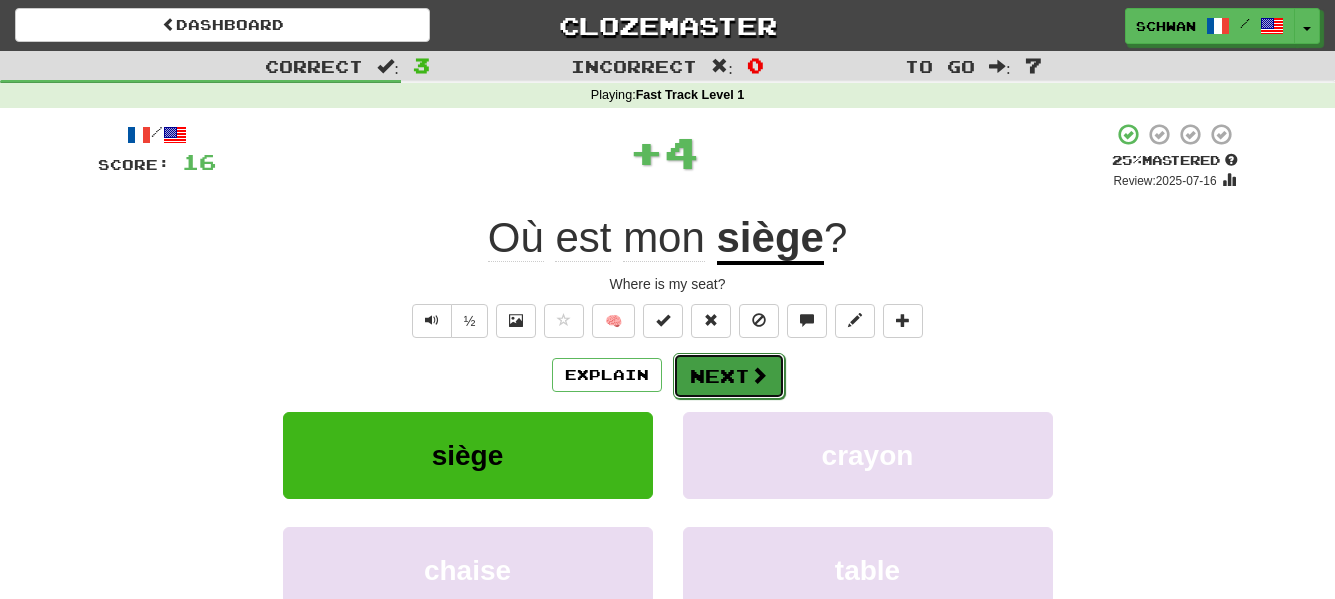 click on "Next" at bounding box center (729, 376) 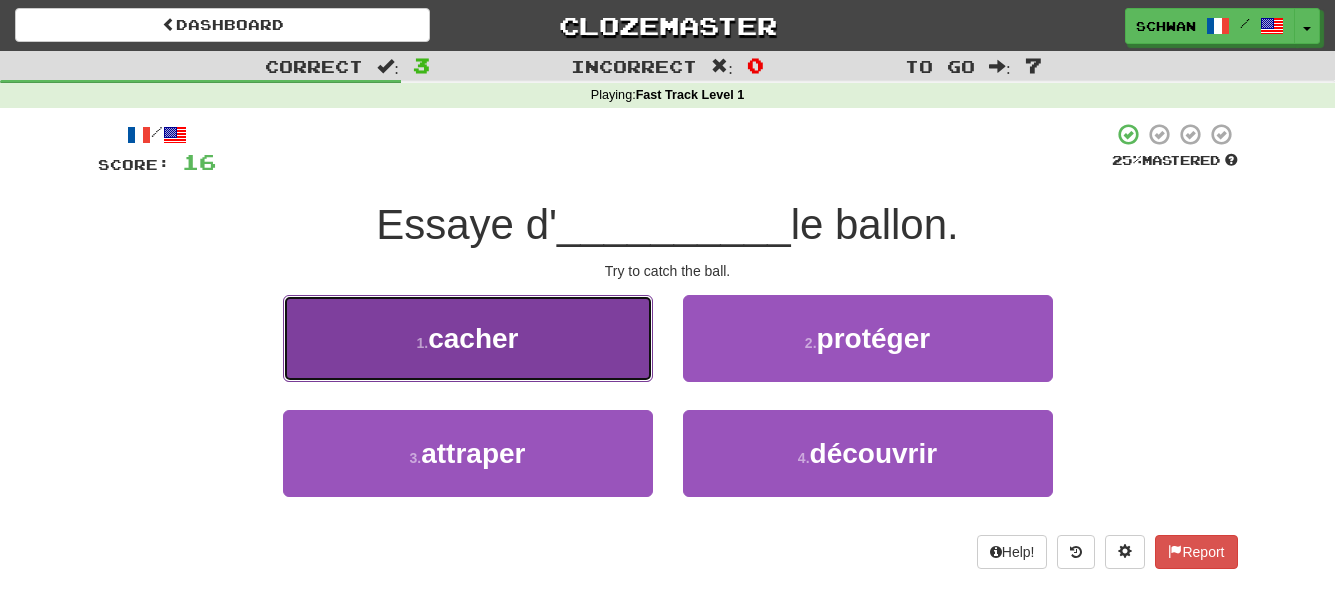 click on "1 .  cacher" at bounding box center [468, 338] 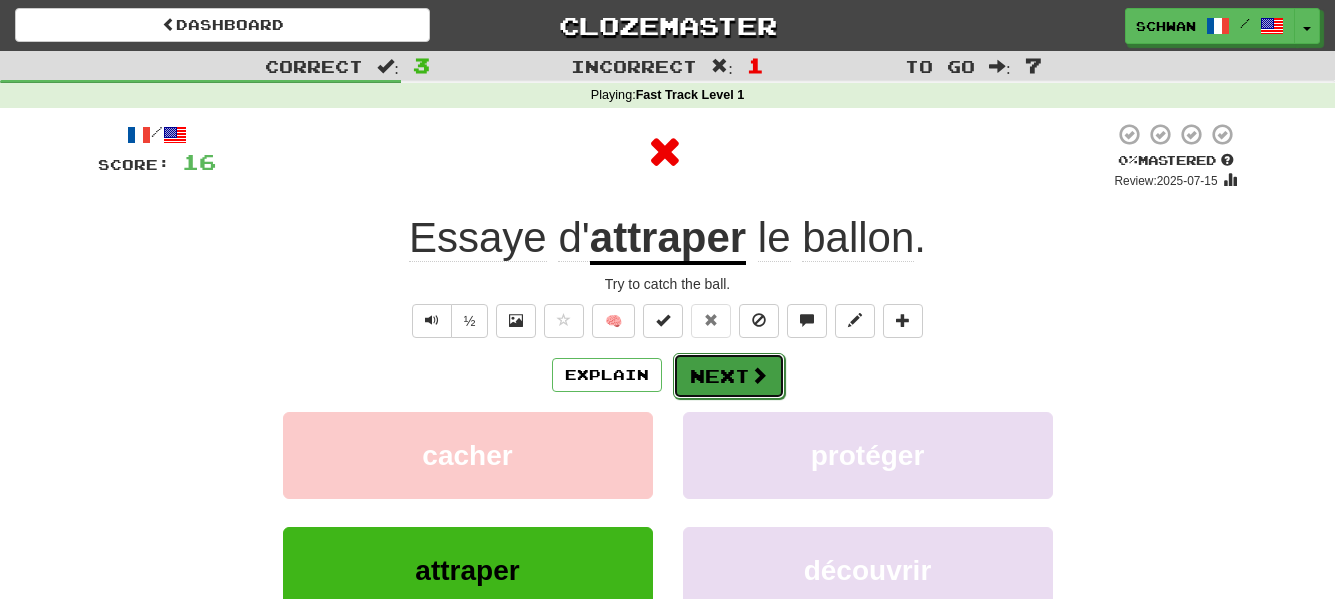 click on "Next" at bounding box center (729, 376) 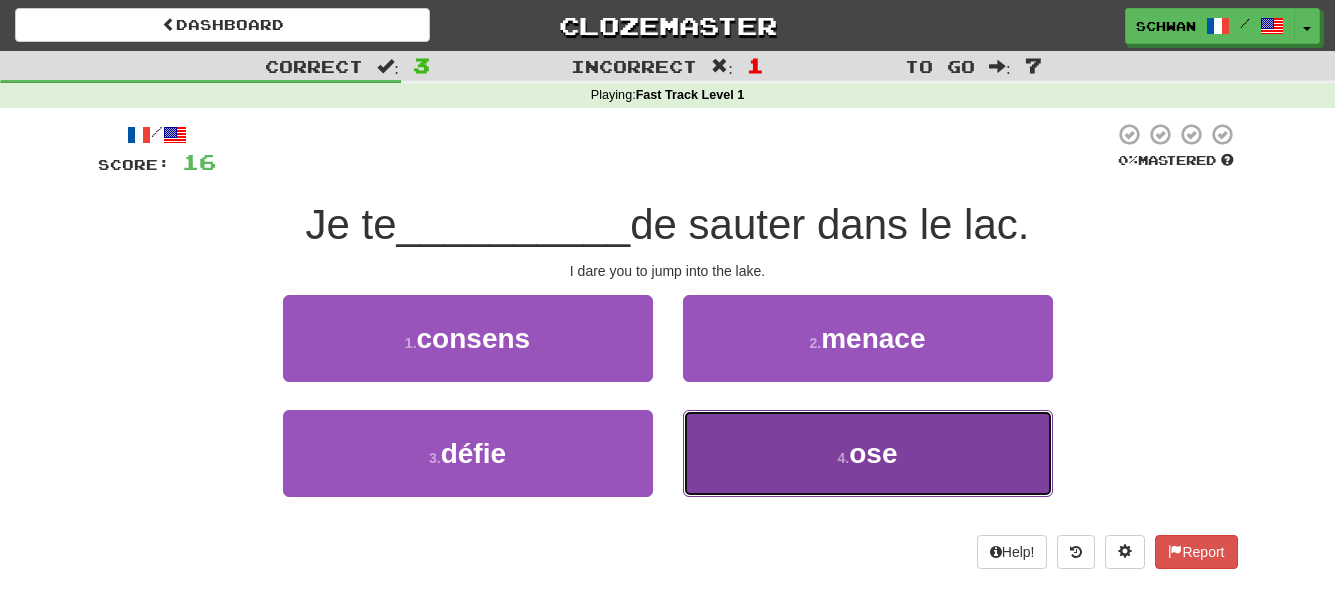 click on "4 .  ose" at bounding box center [868, 453] 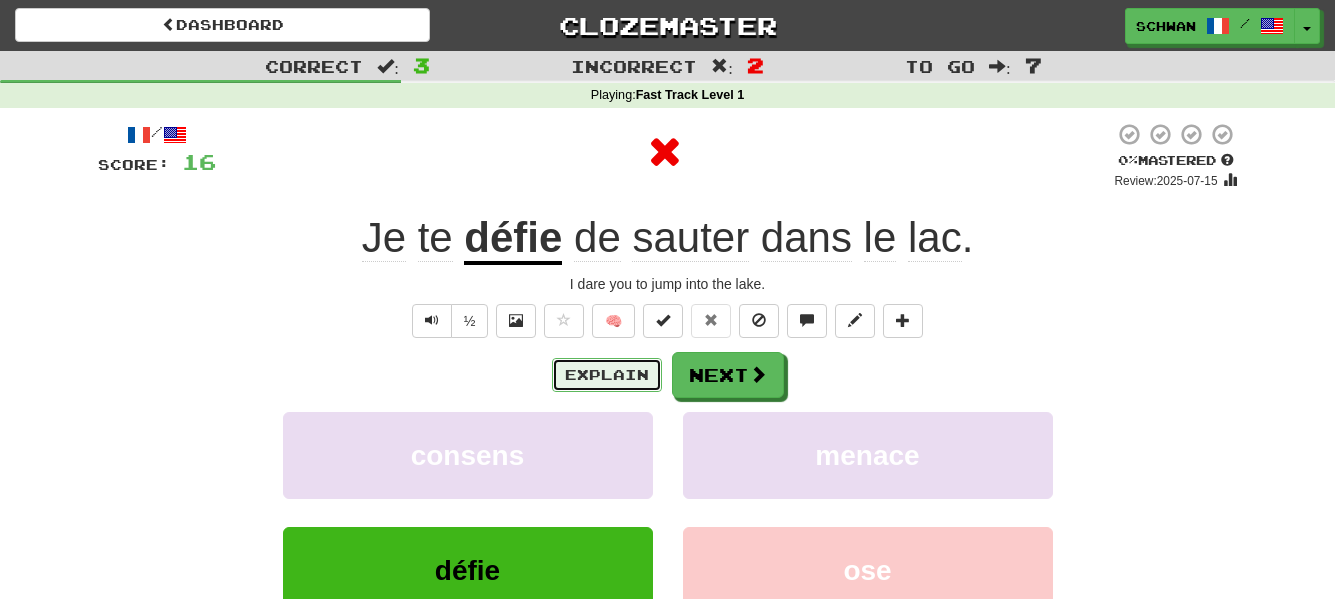 click on "Explain" at bounding box center [607, 375] 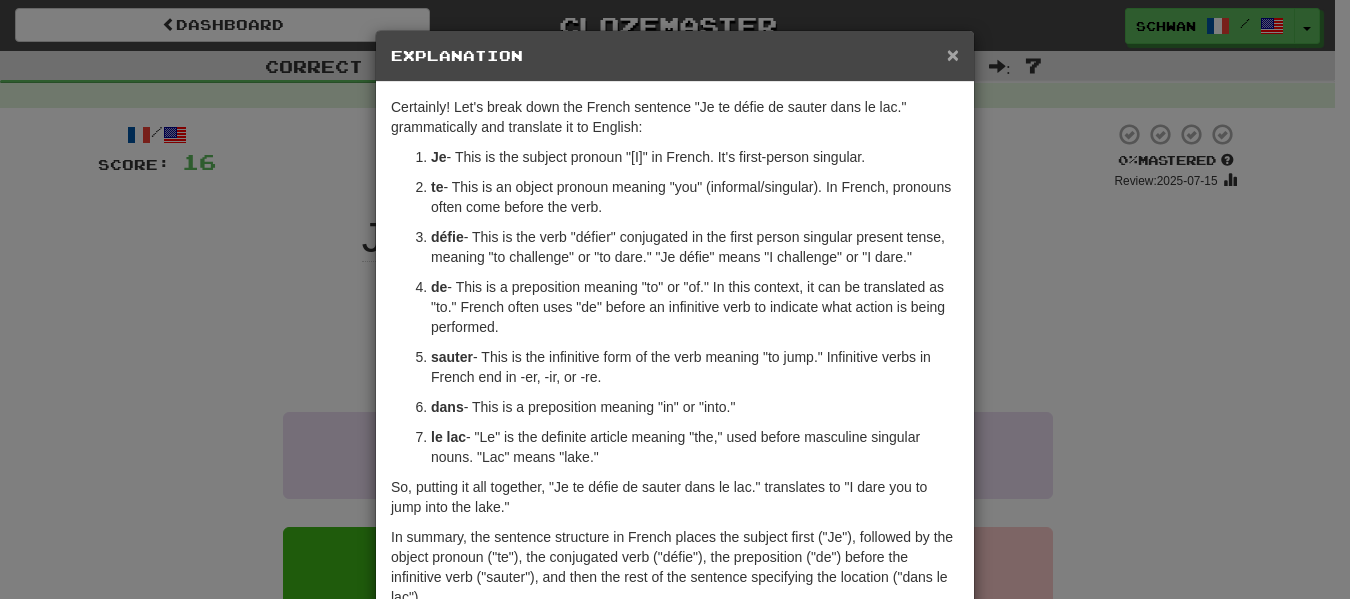 click on "×" at bounding box center (953, 54) 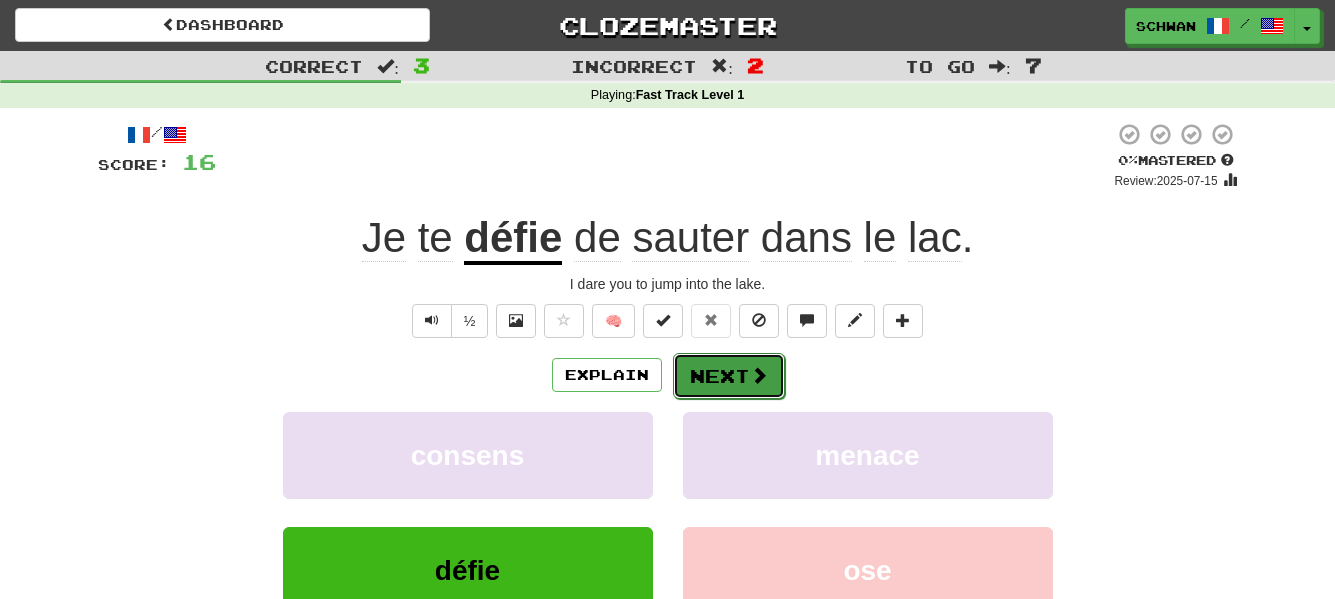 click on "Next" at bounding box center (729, 376) 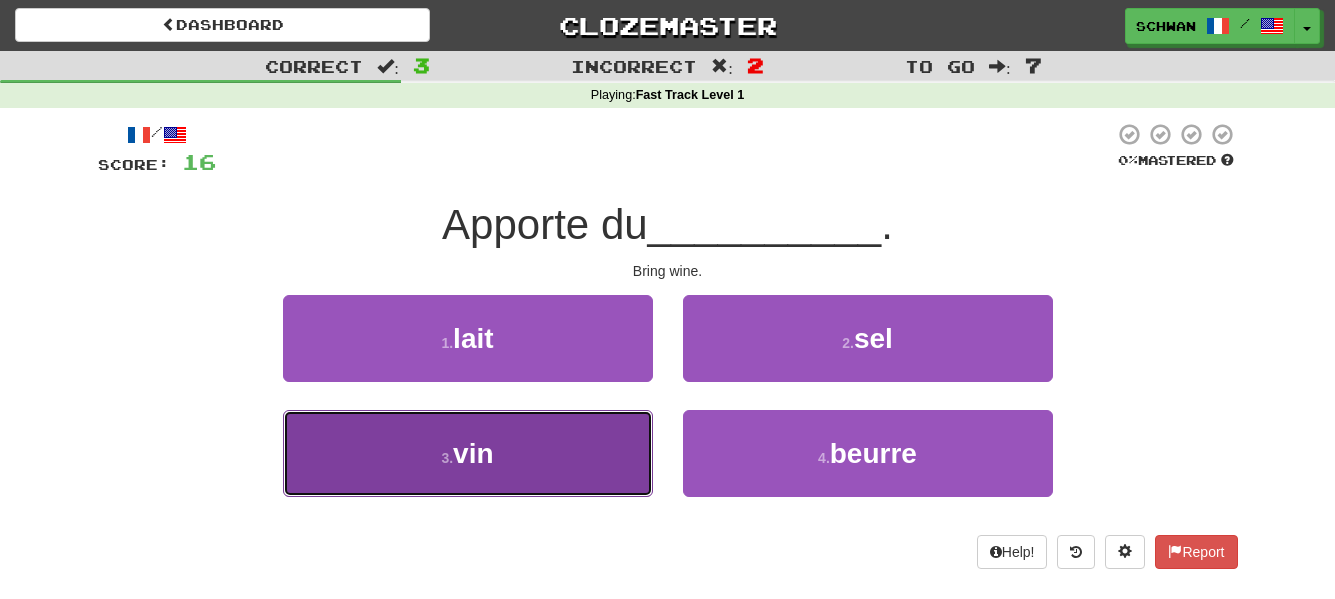 click on "vin" at bounding box center (473, 453) 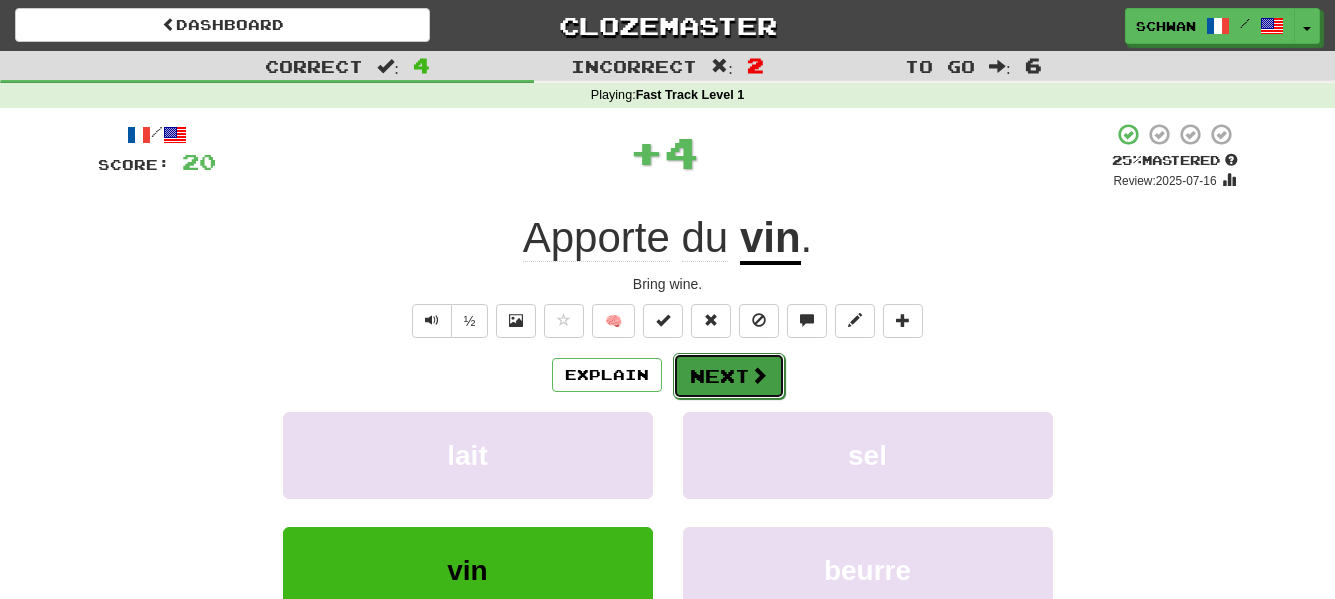 click on "Next" at bounding box center [729, 376] 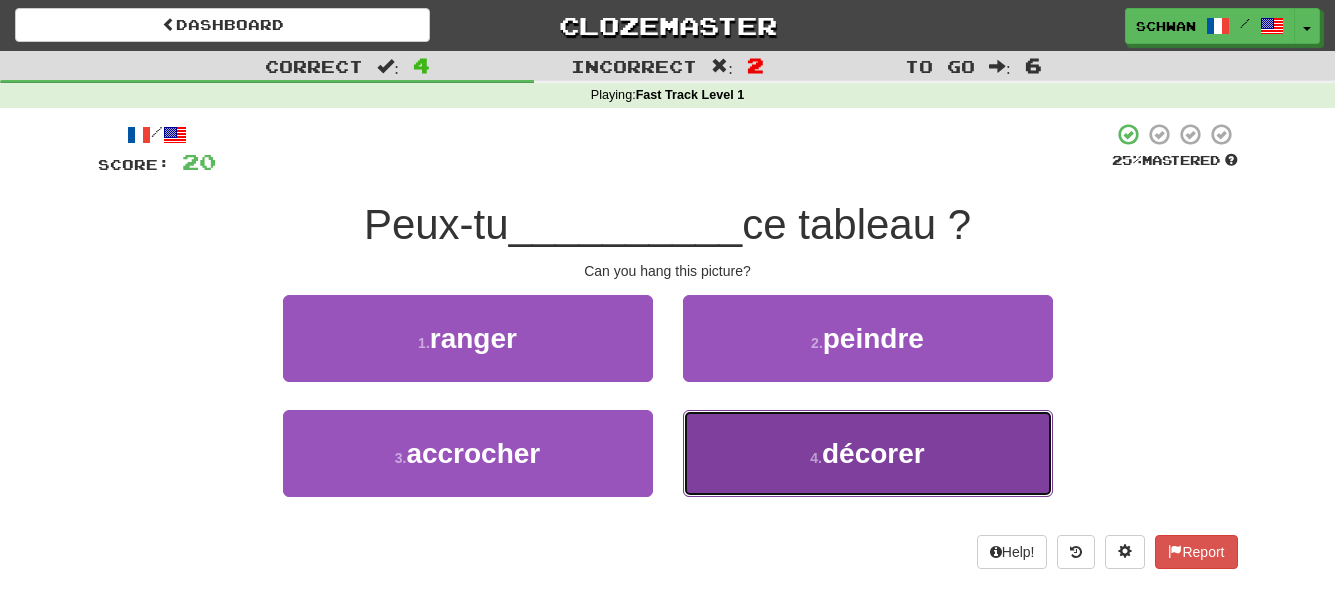 click on "décorer" at bounding box center [873, 453] 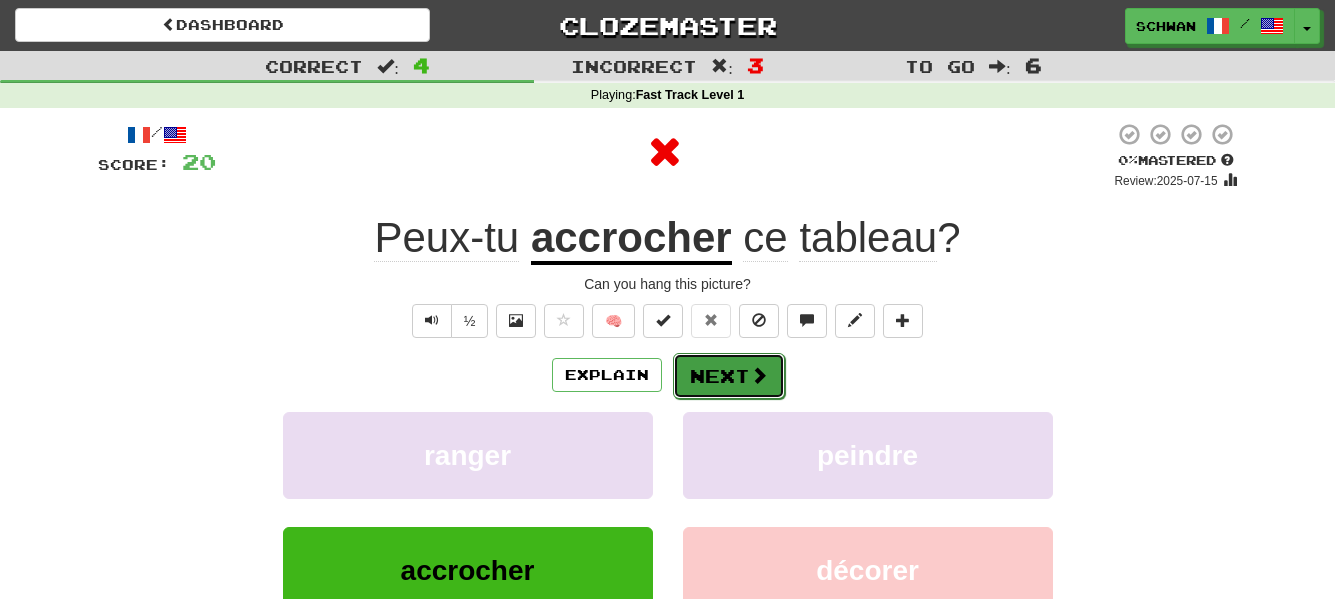click on "Next" at bounding box center (729, 376) 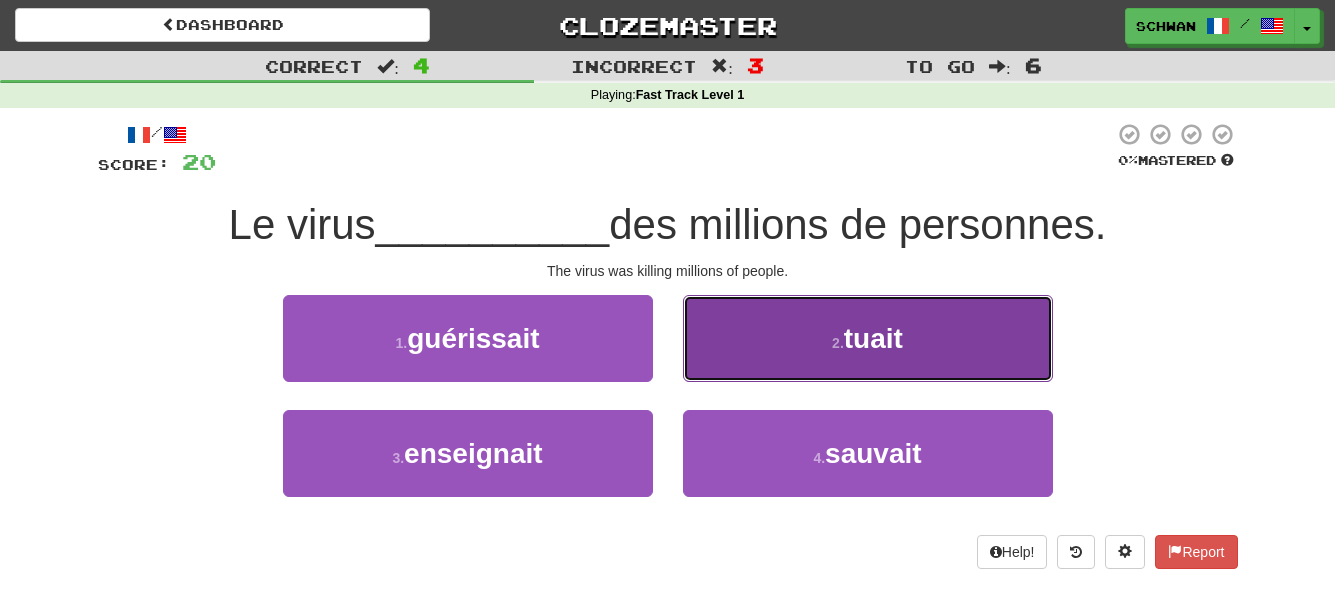 click on "2 .  tuait" at bounding box center (868, 338) 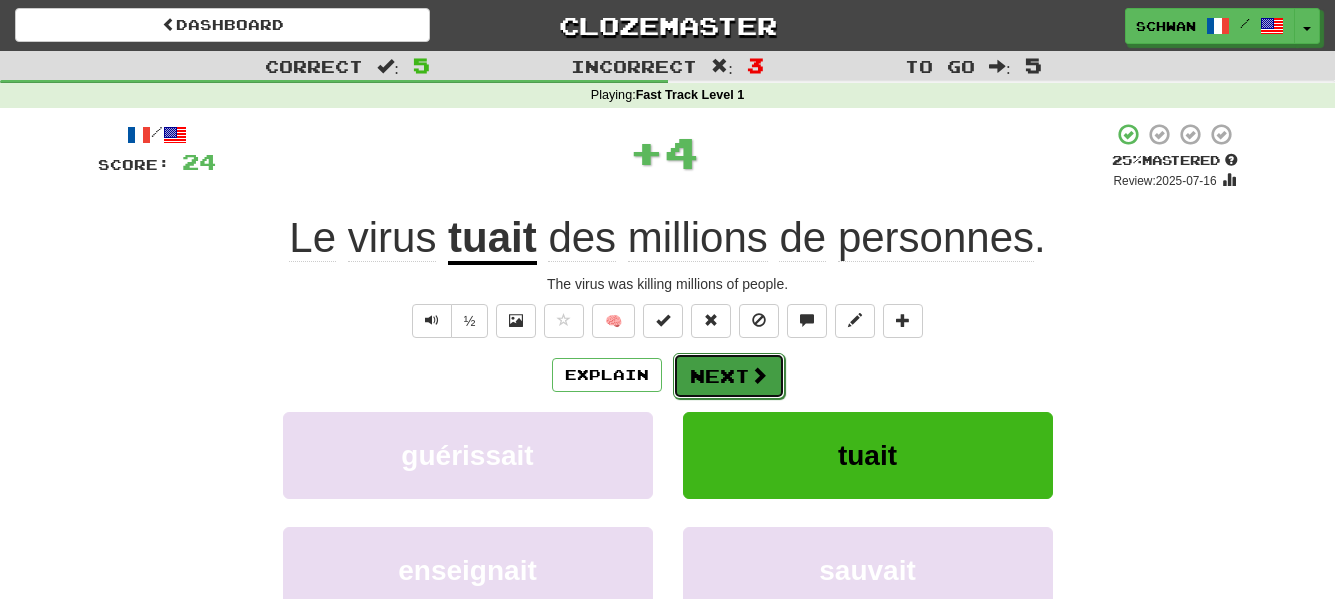 click on "Next" at bounding box center (729, 376) 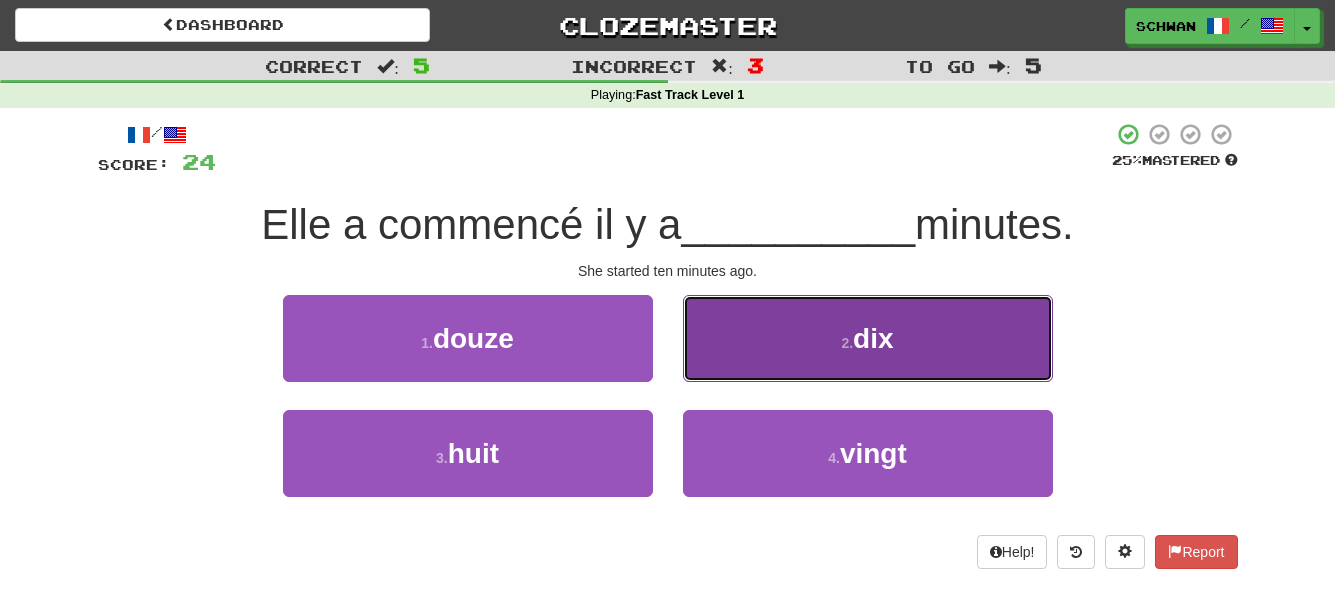 click on "dix" at bounding box center [873, 338] 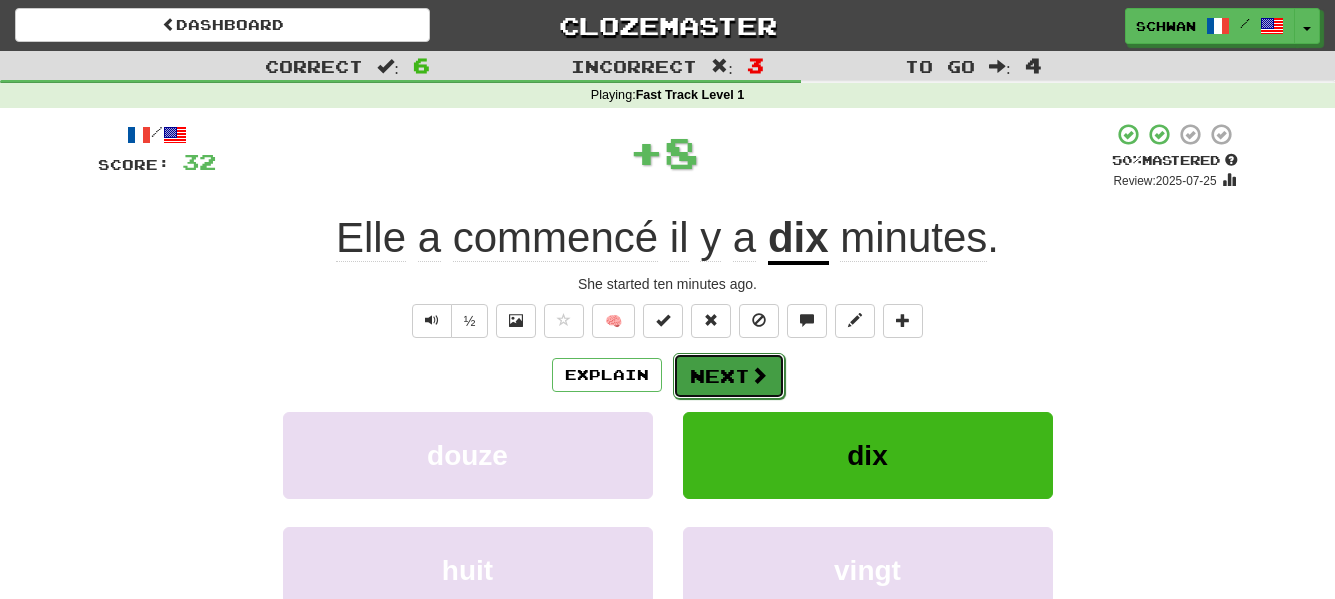 click on "Next" at bounding box center [729, 376] 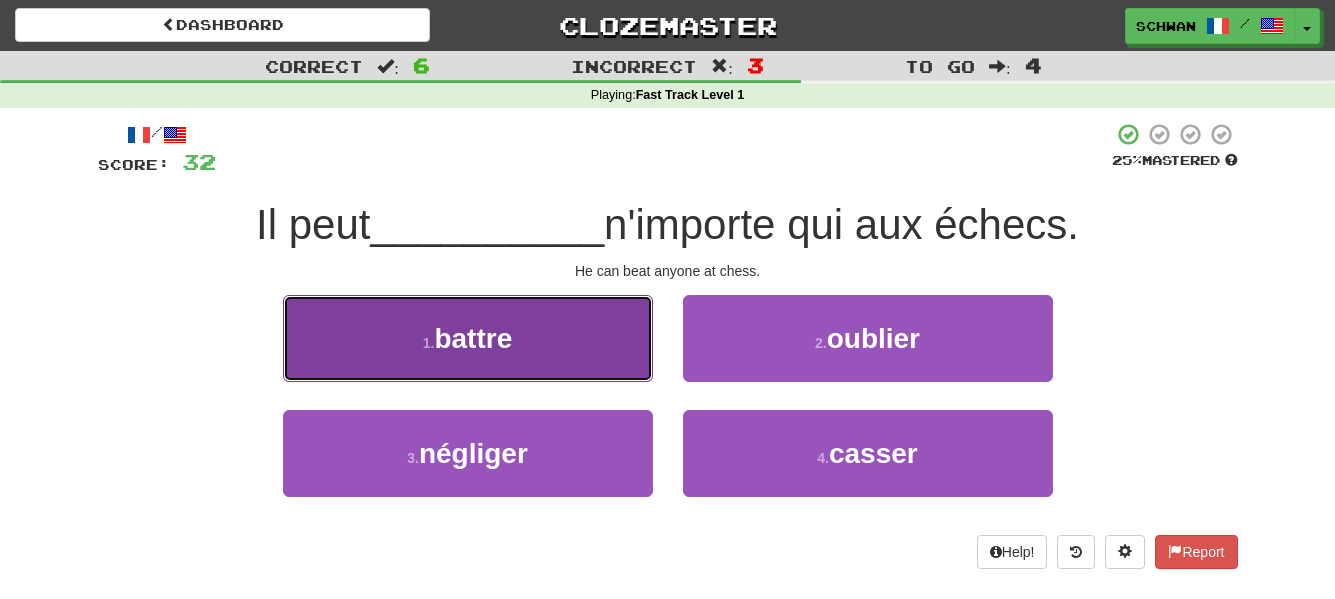 click on "1 .  battre" at bounding box center [468, 338] 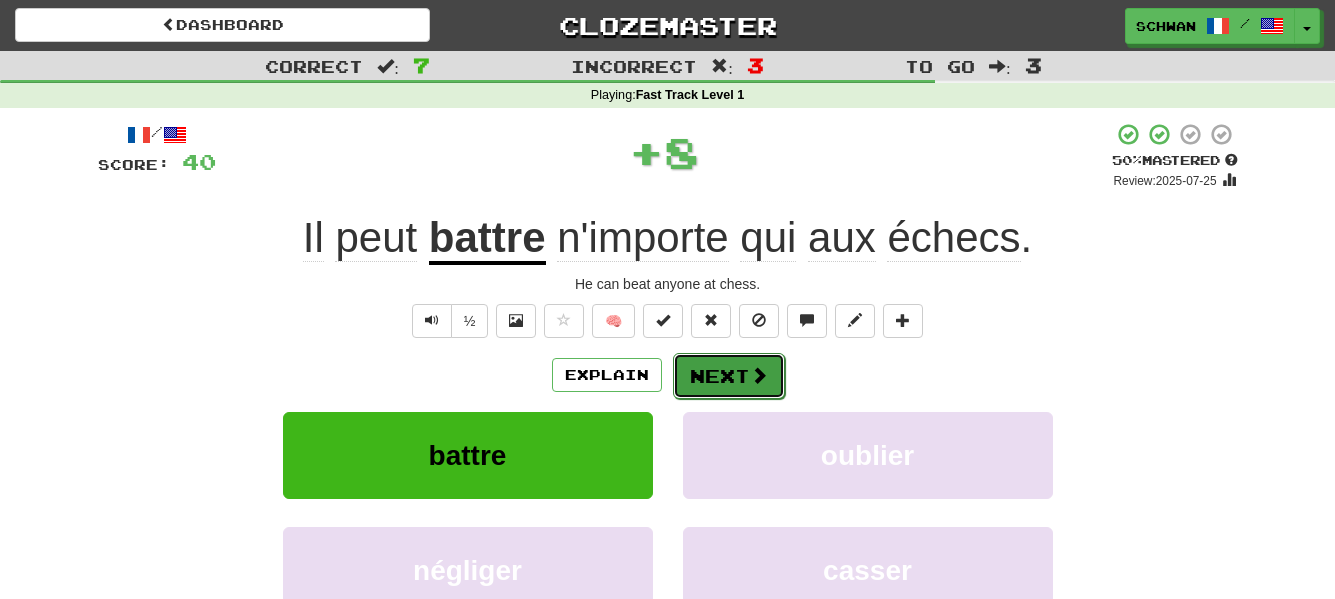click at bounding box center [759, 375] 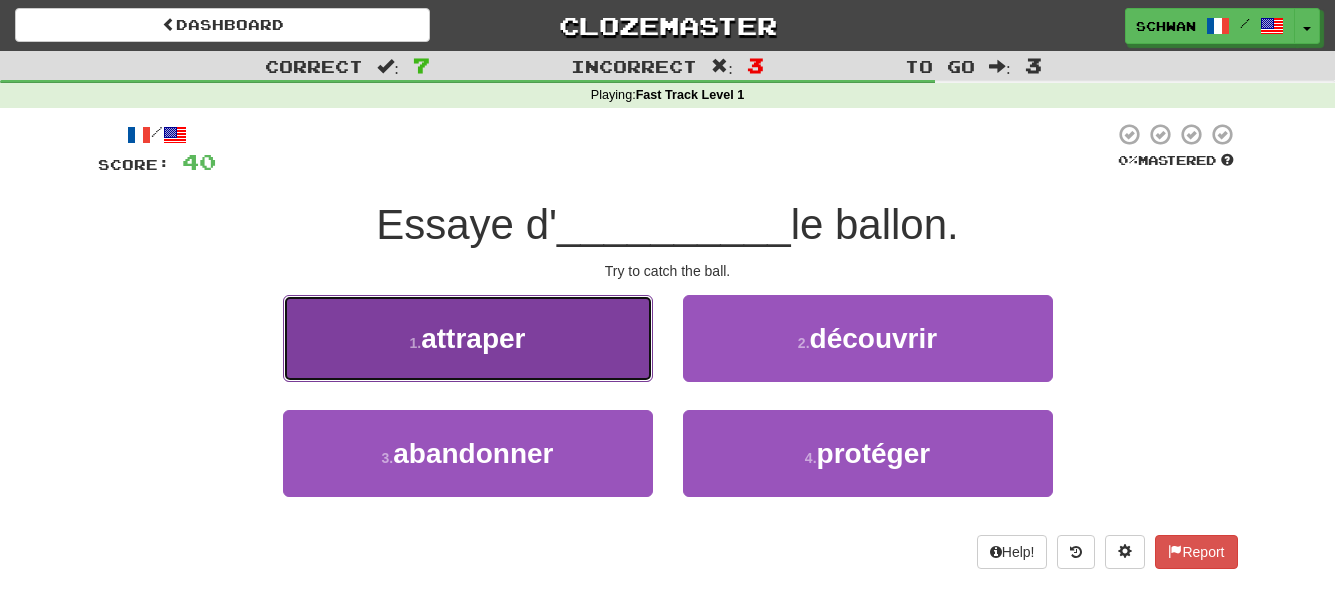 click on "1 .  attraper" at bounding box center (468, 338) 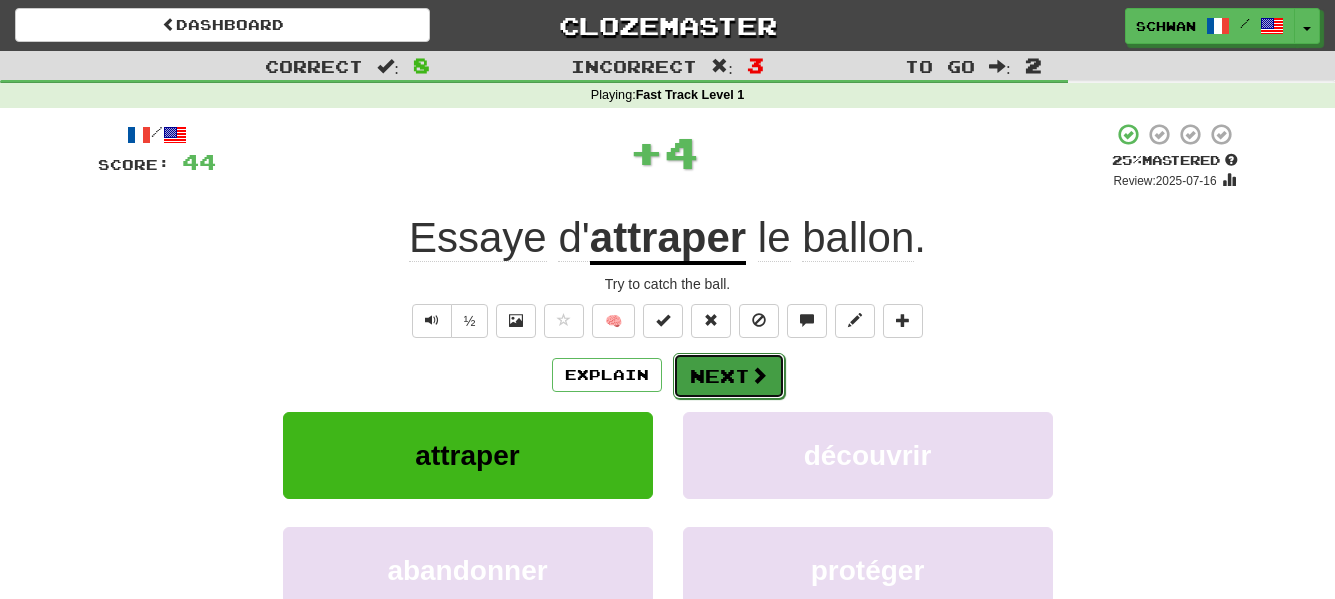 click on "Next" at bounding box center [729, 376] 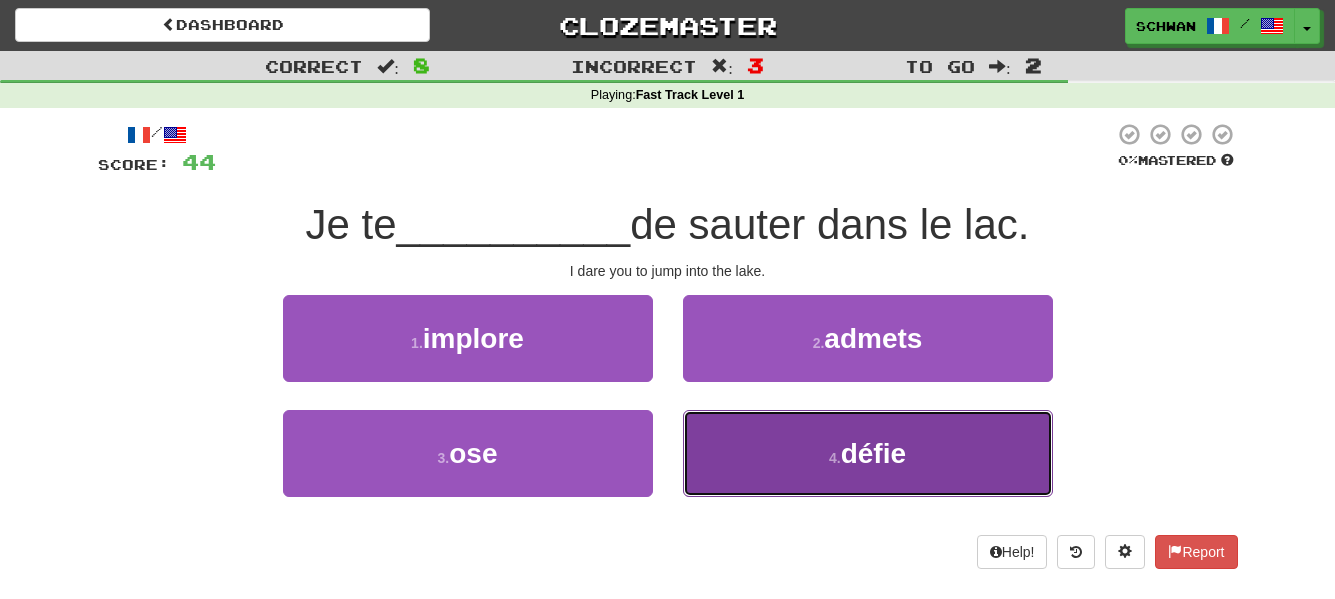 click on "4 .  défie" at bounding box center (868, 453) 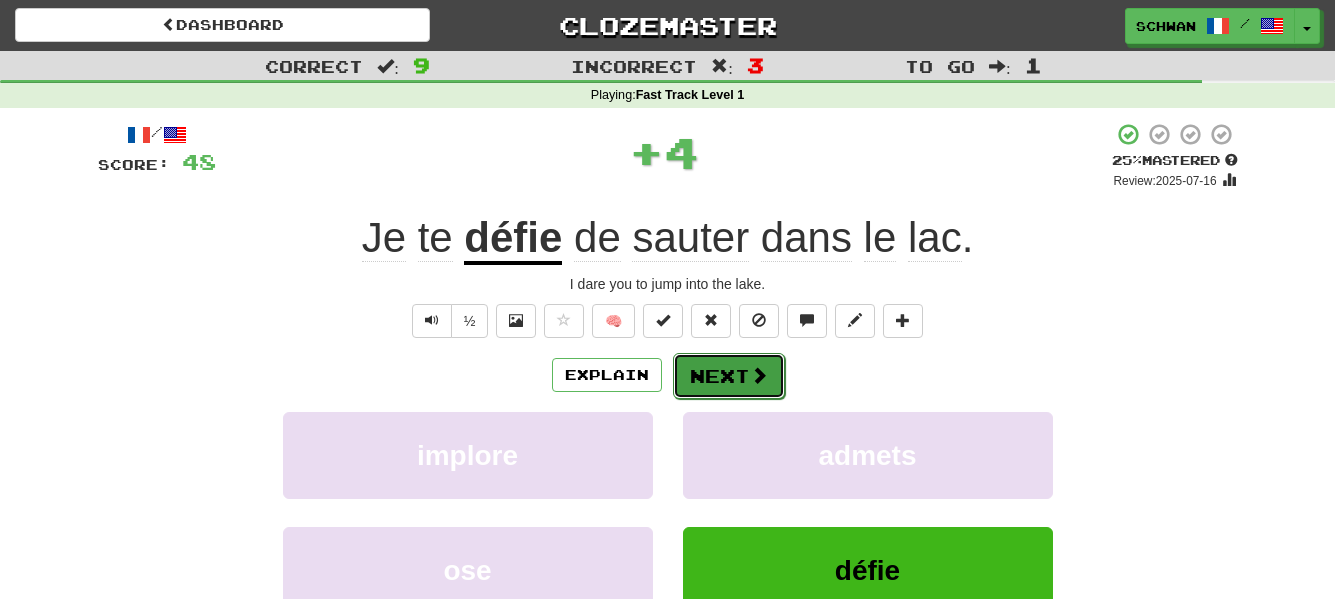 click on "Next" at bounding box center (729, 376) 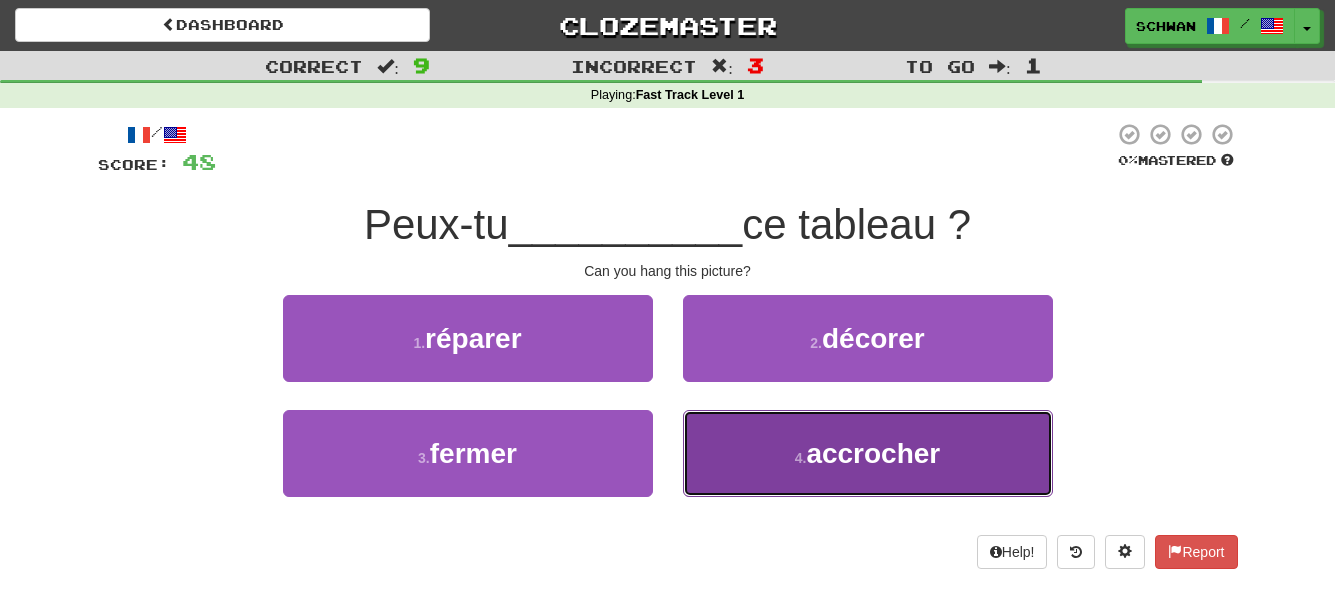 click on "4 .  accrocher" at bounding box center (868, 453) 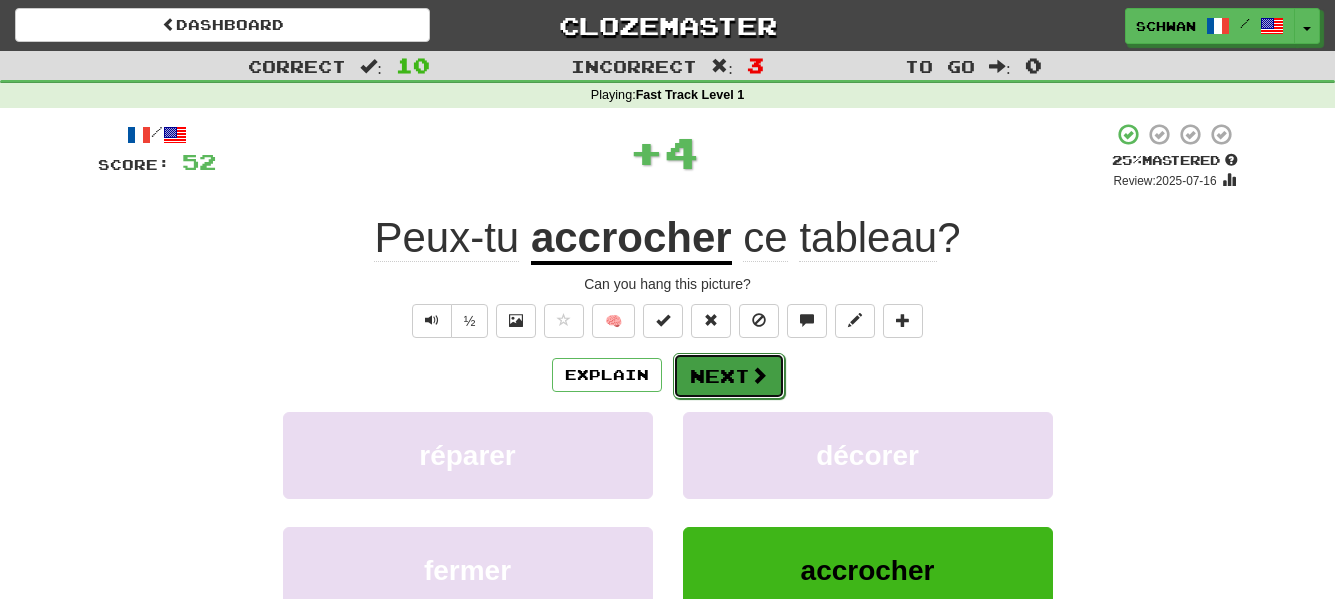 click on "Next" at bounding box center [729, 376] 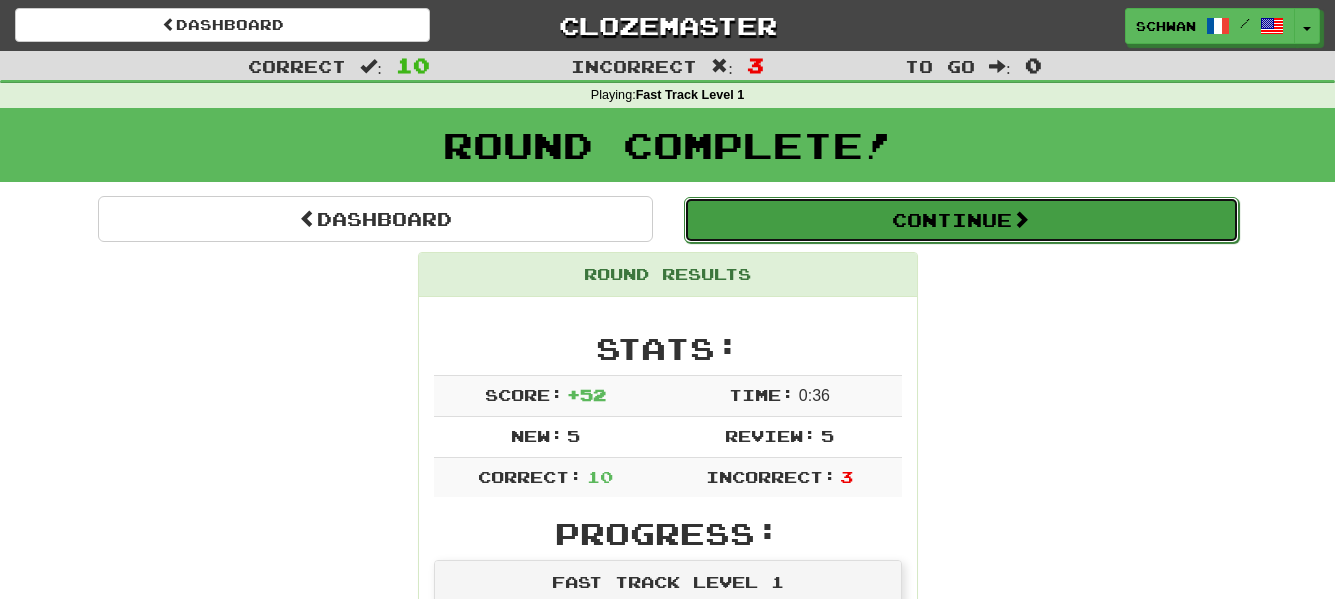click on "Continue" at bounding box center [961, 220] 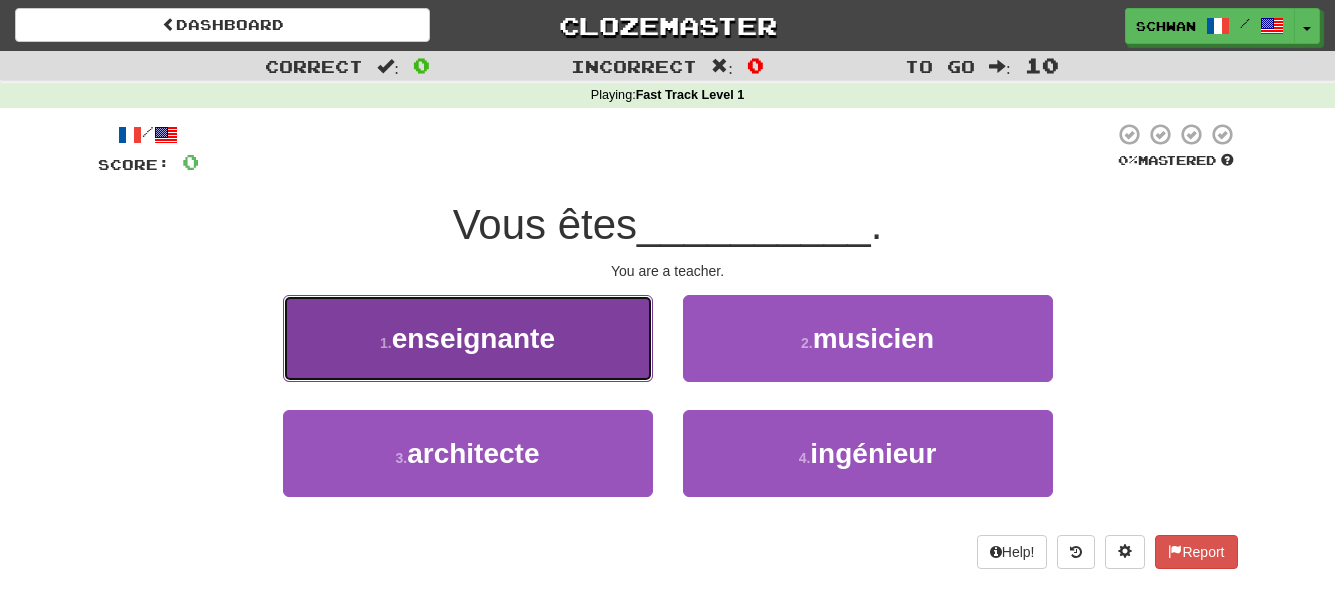click on "1 .  enseignante" at bounding box center [468, 338] 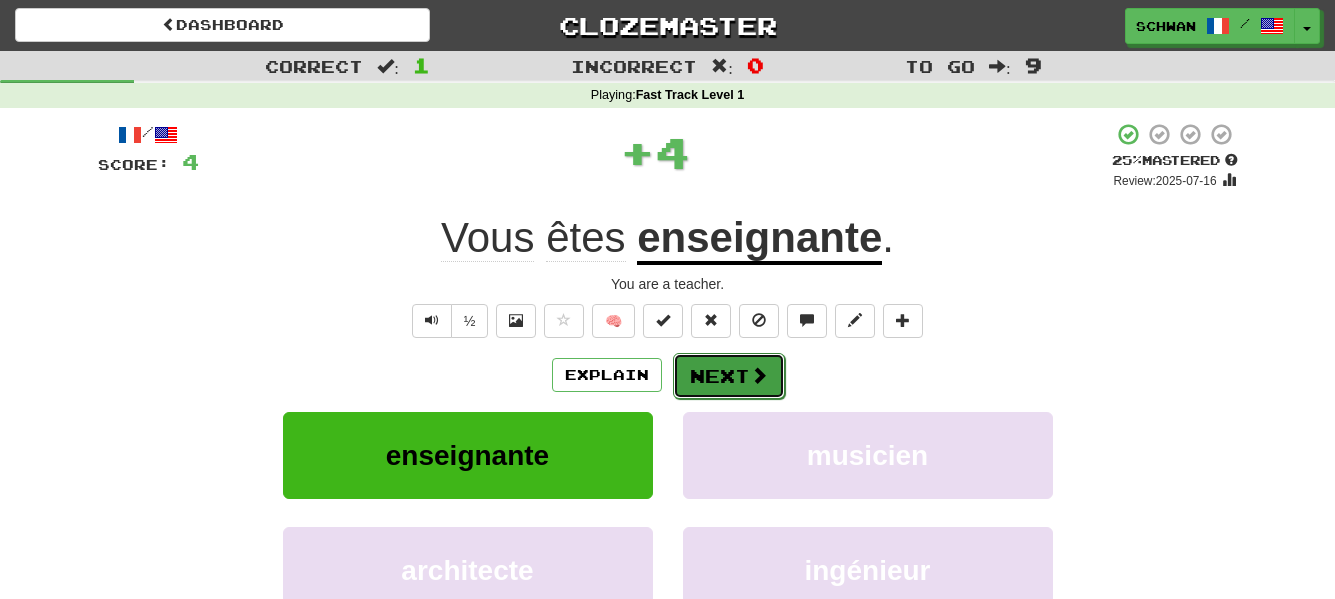 click on "Next" at bounding box center (729, 376) 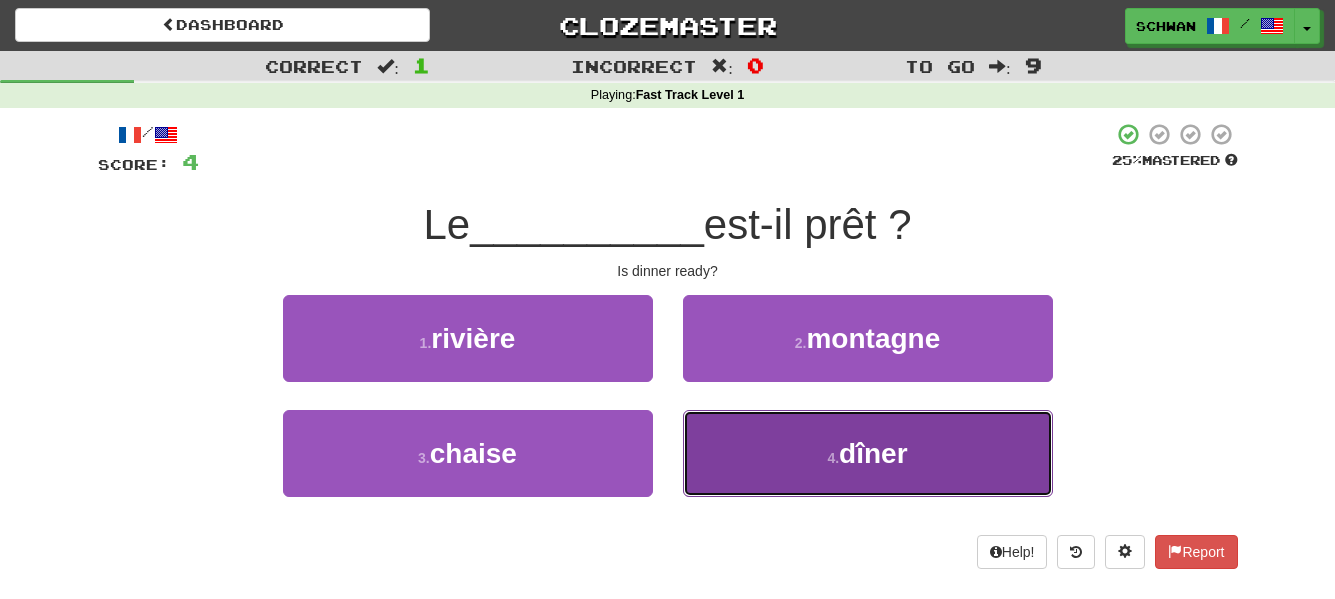 click on "4 .  dîner" at bounding box center [868, 453] 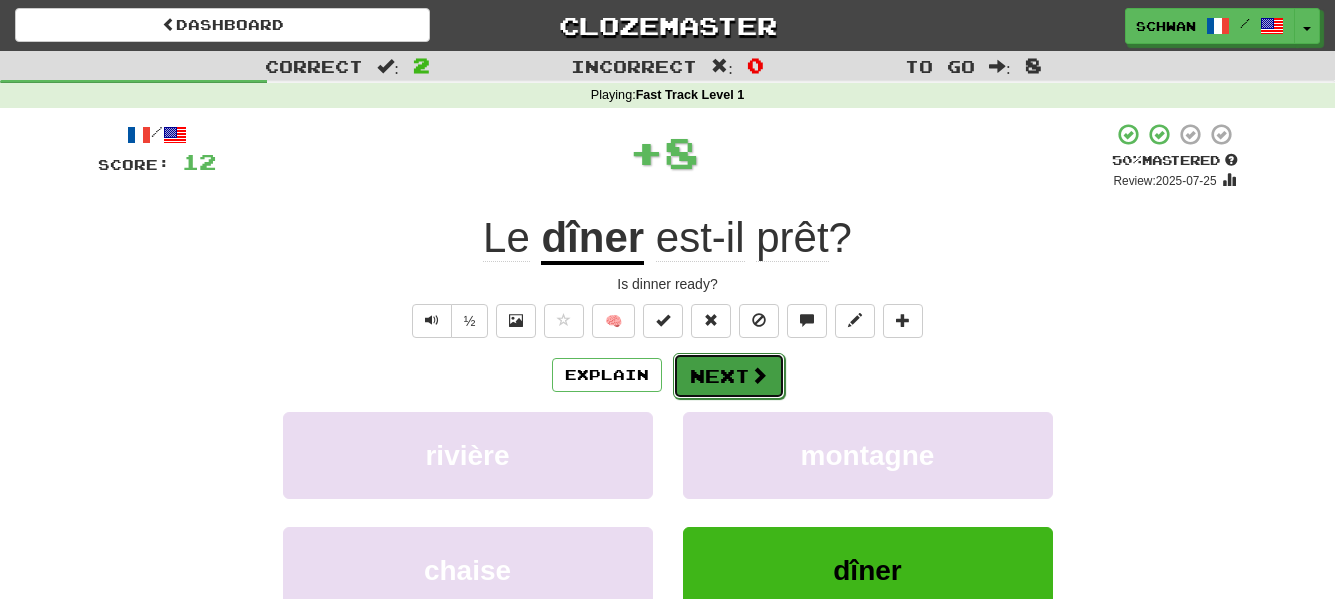 click on "Next" at bounding box center [729, 376] 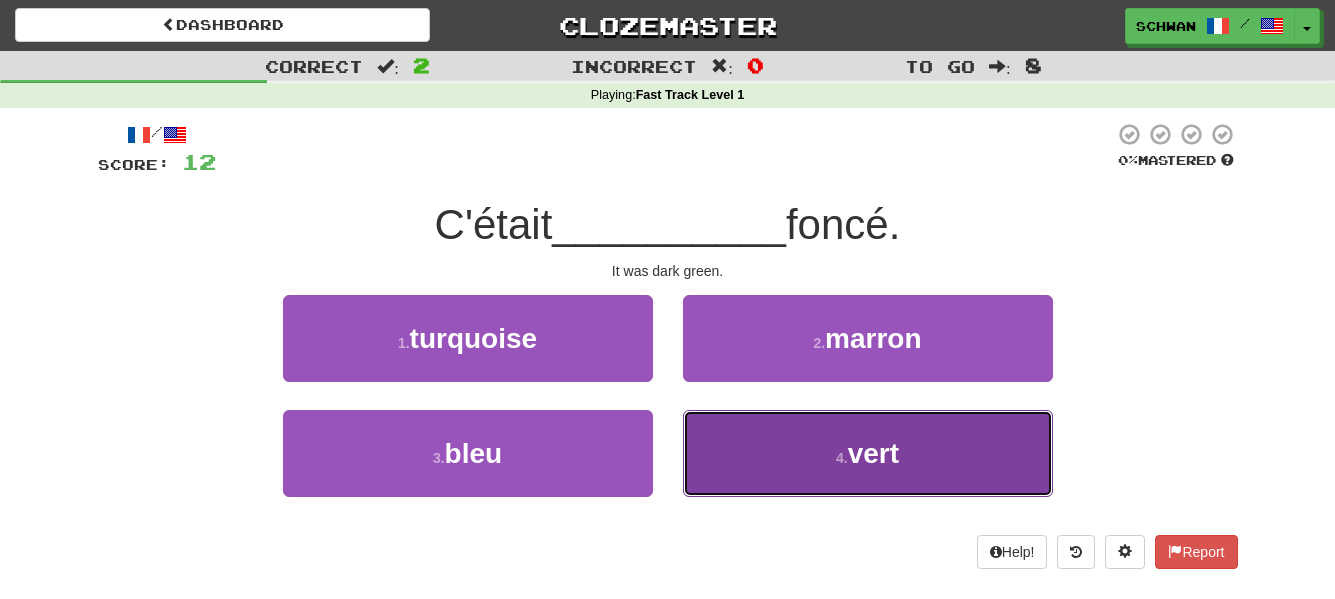 click on "4 .  vert" at bounding box center [868, 453] 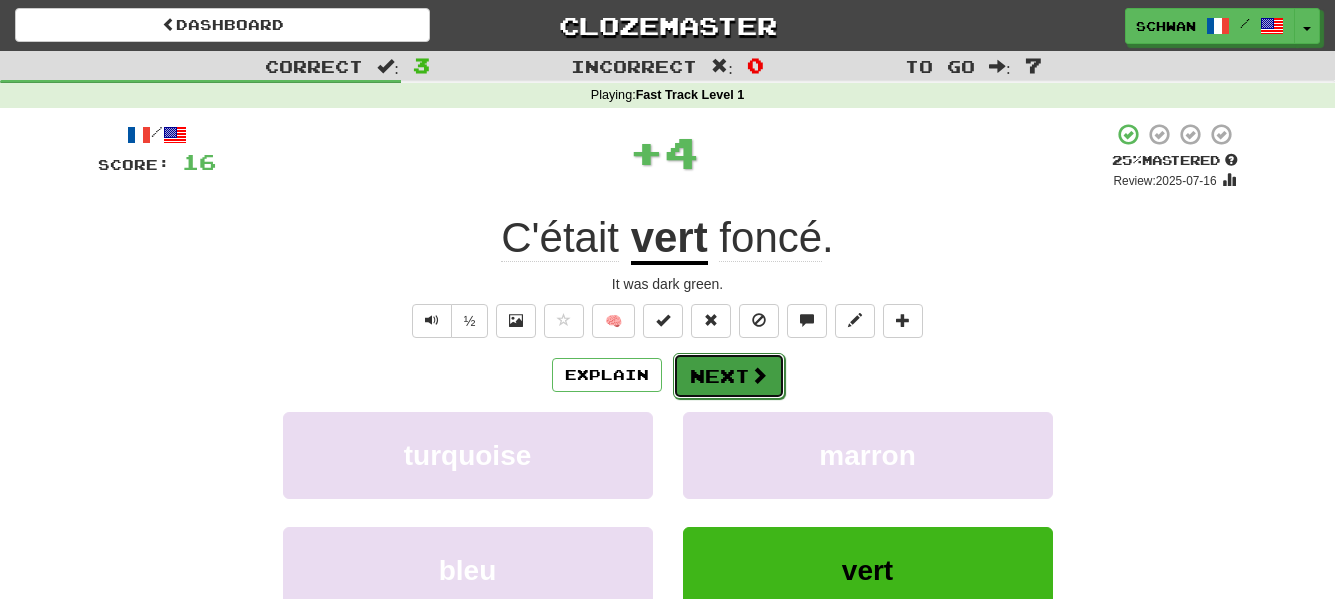 click on "Next" at bounding box center (729, 376) 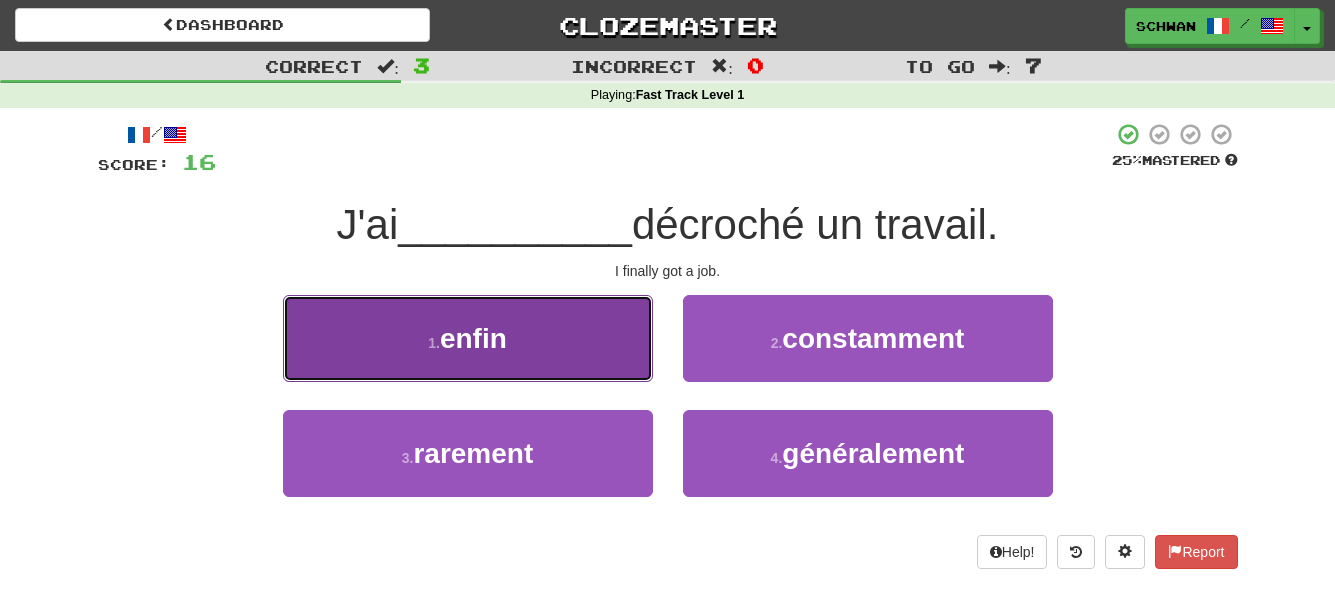 click on "1 .  enfin" at bounding box center [468, 338] 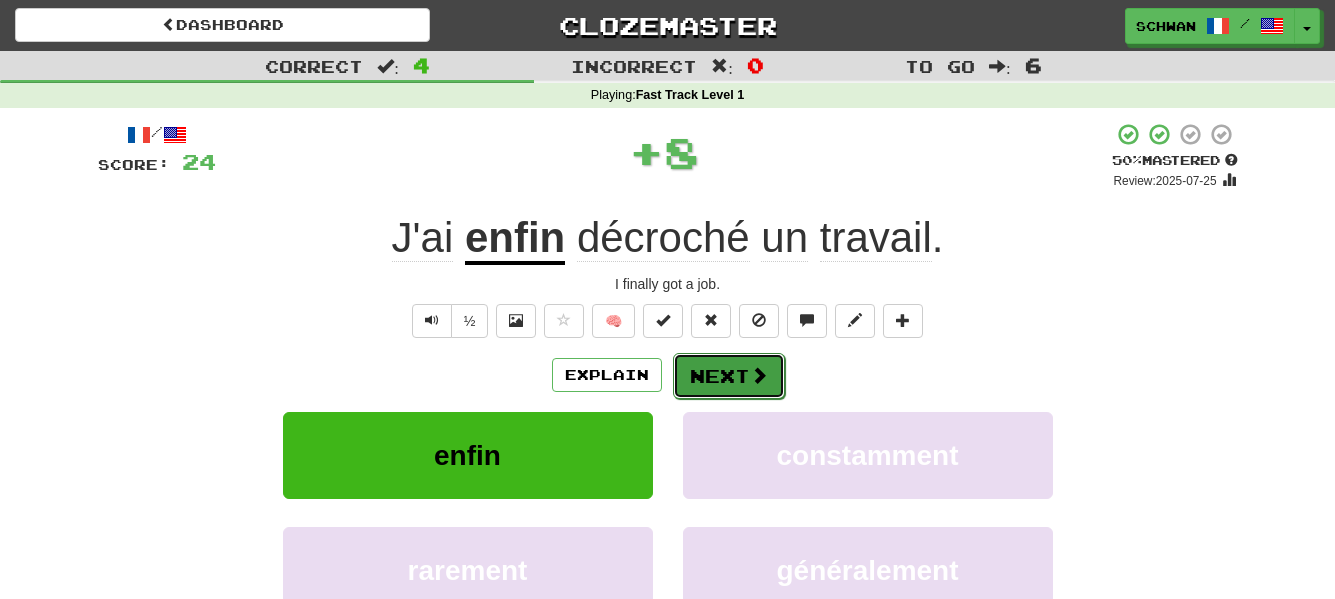 click on "Next" at bounding box center (729, 376) 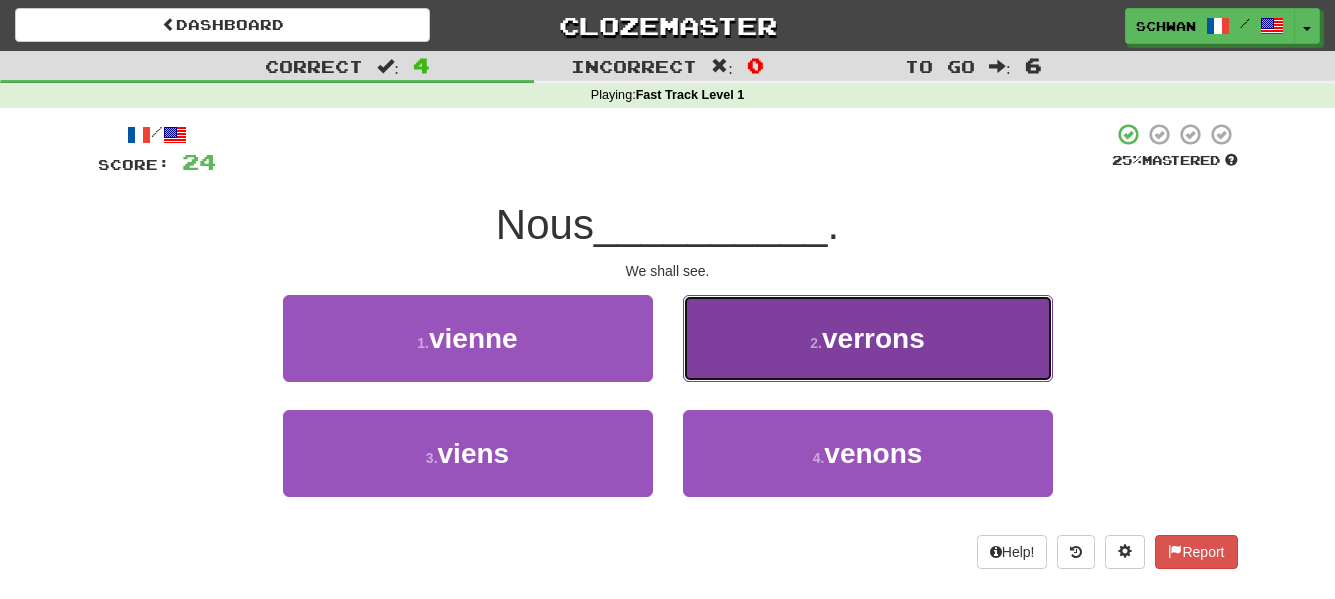 click on "2 .  verrons" at bounding box center (868, 338) 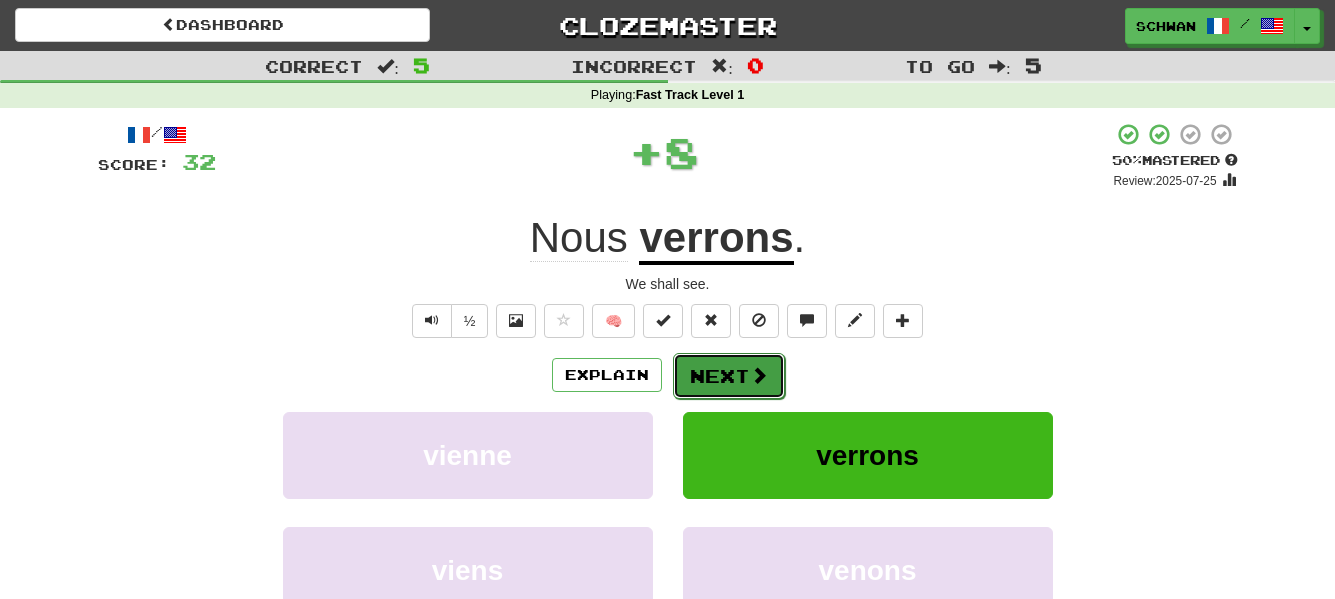 click on "Next" at bounding box center (729, 376) 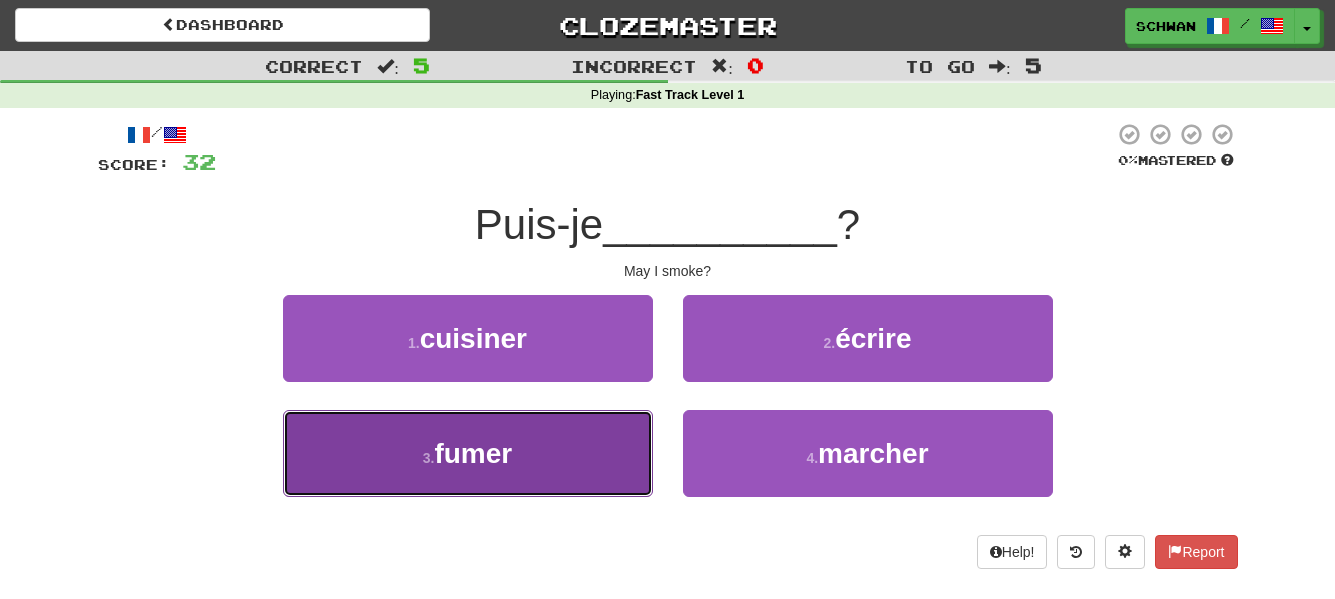 click on "3 .  fumer" at bounding box center [468, 453] 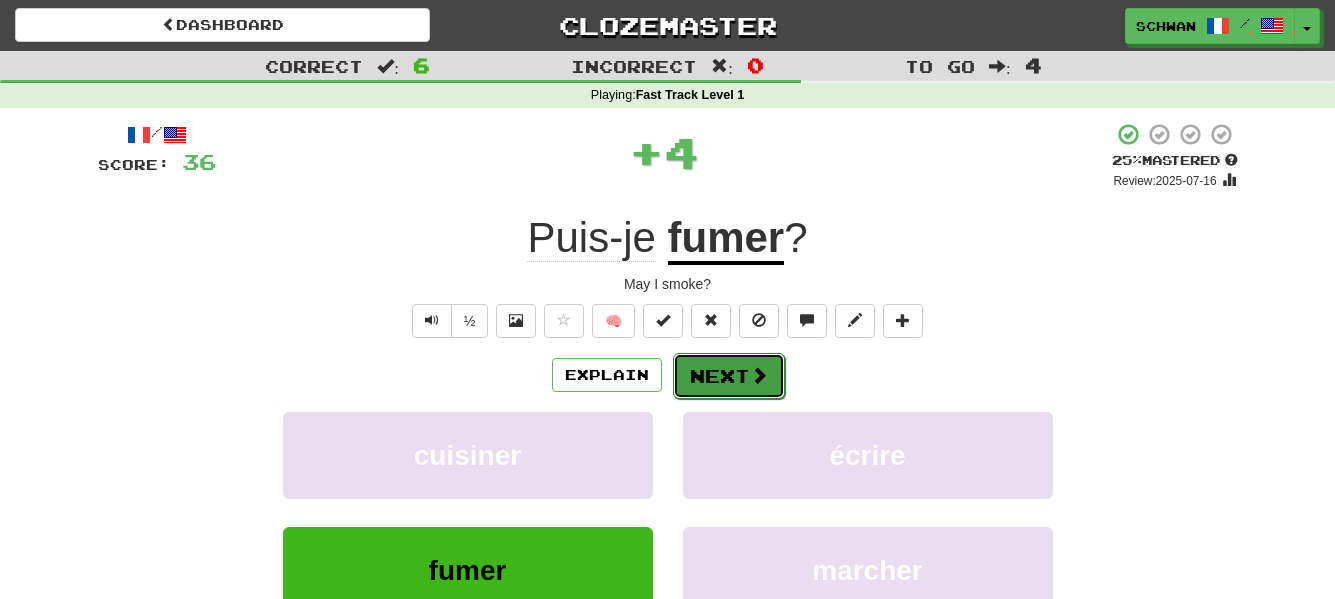 click on "Next" at bounding box center [729, 376] 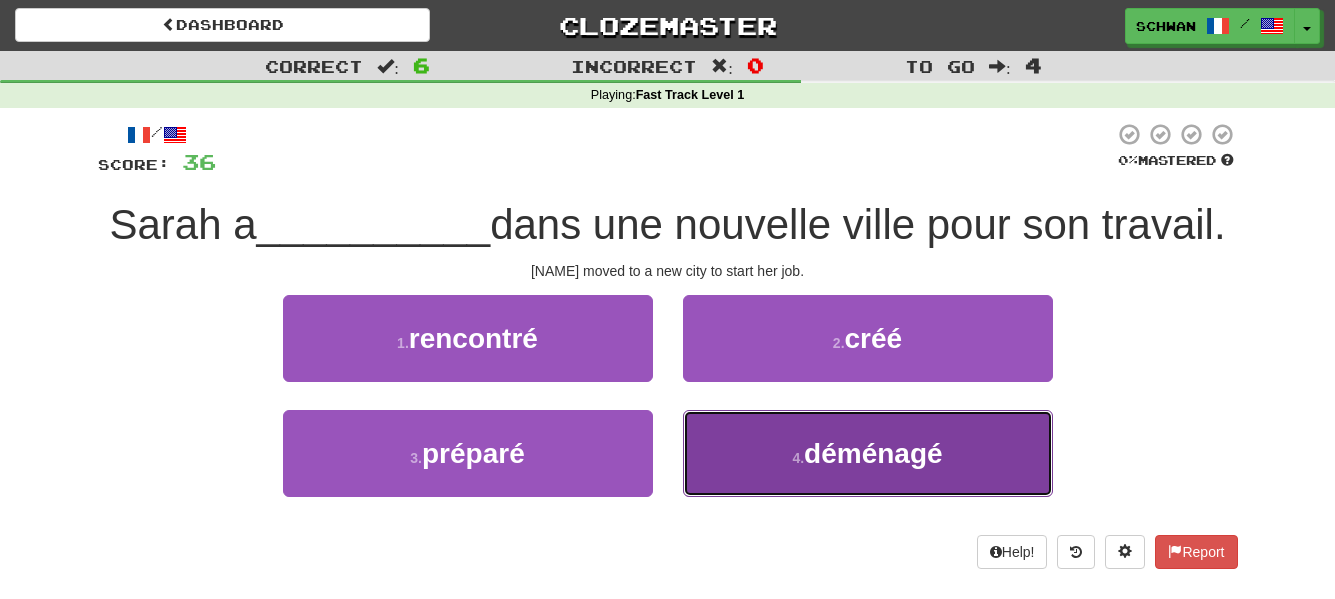 click on "déménagé" at bounding box center (873, 453) 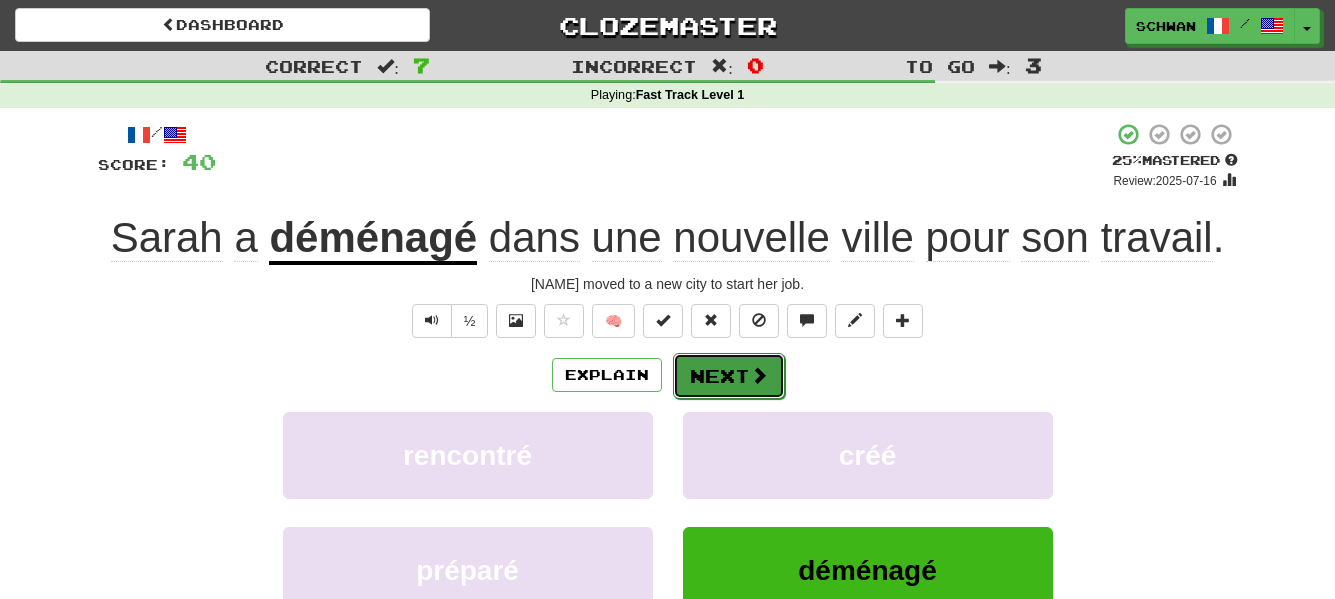 click on "Next" at bounding box center [729, 376] 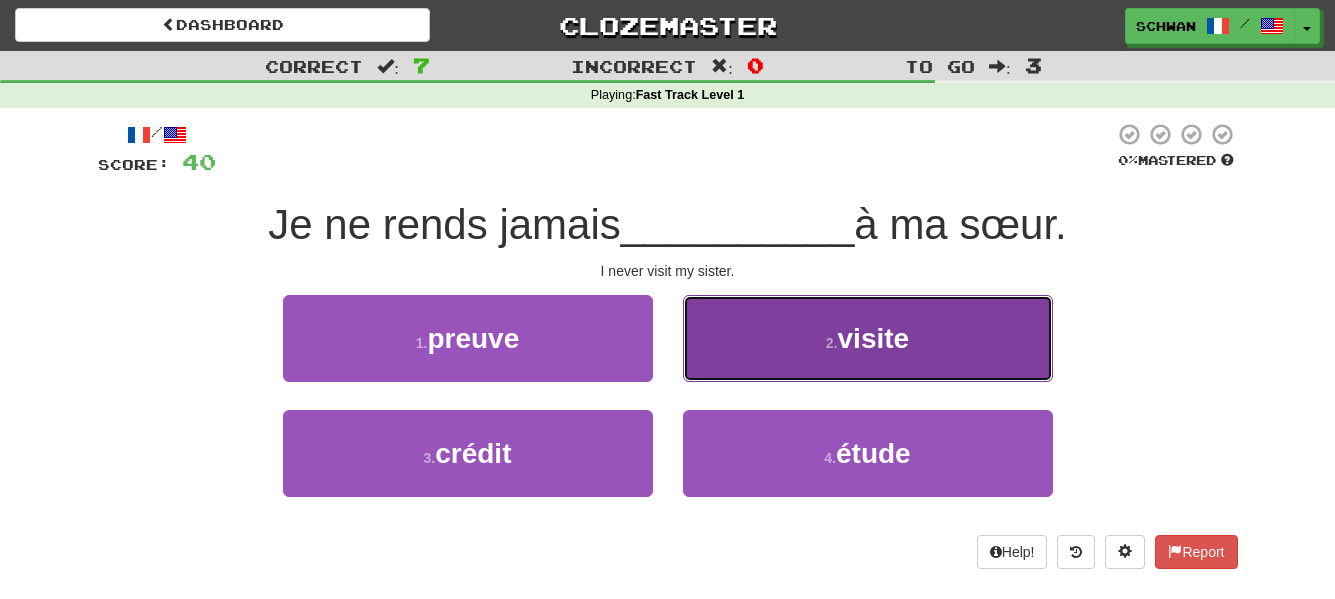 click on "visite" at bounding box center (874, 338) 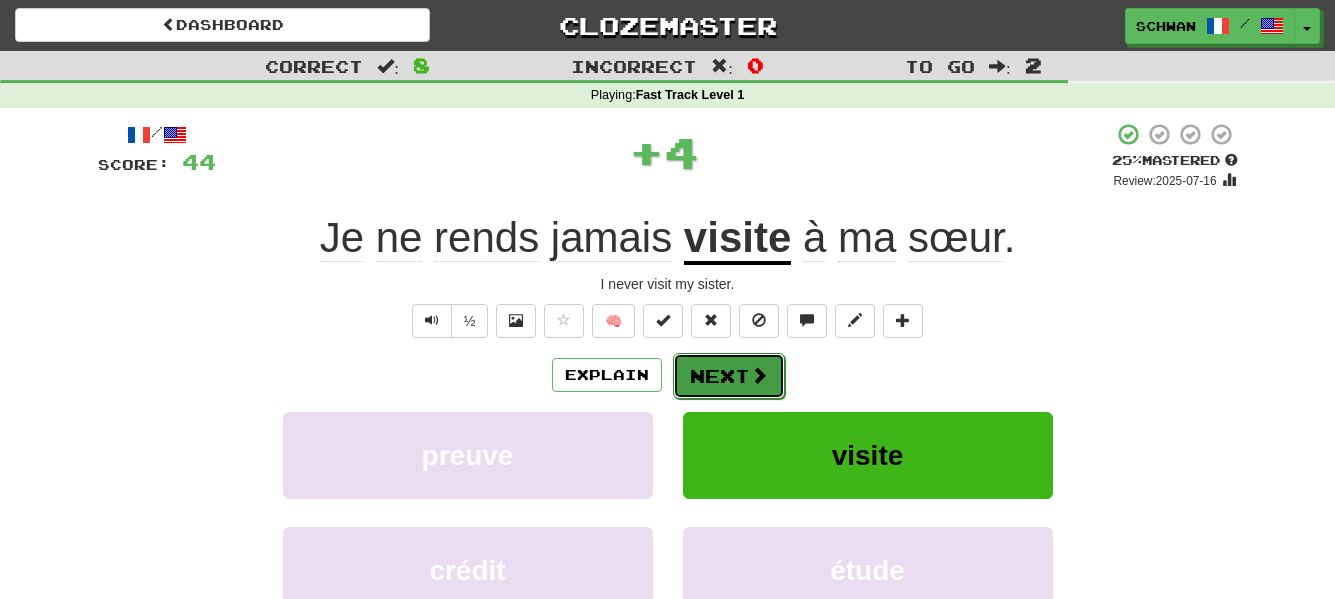 click on "Next" at bounding box center [729, 376] 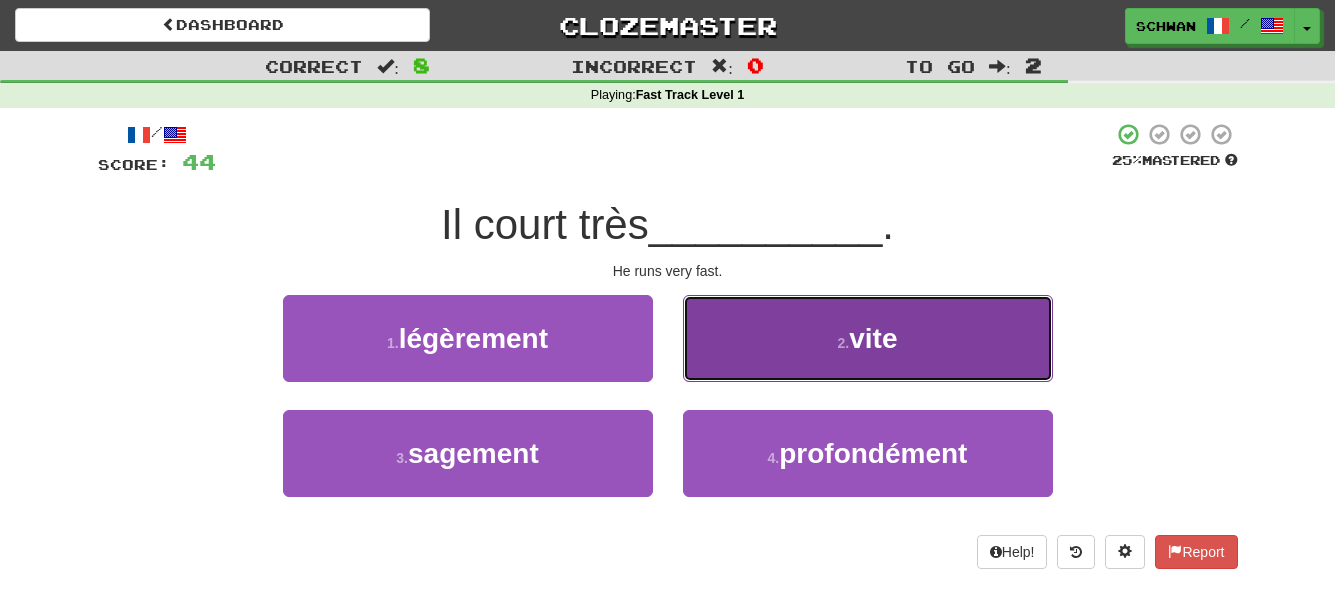 click on "[NUMBER] . vite" at bounding box center (868, 338) 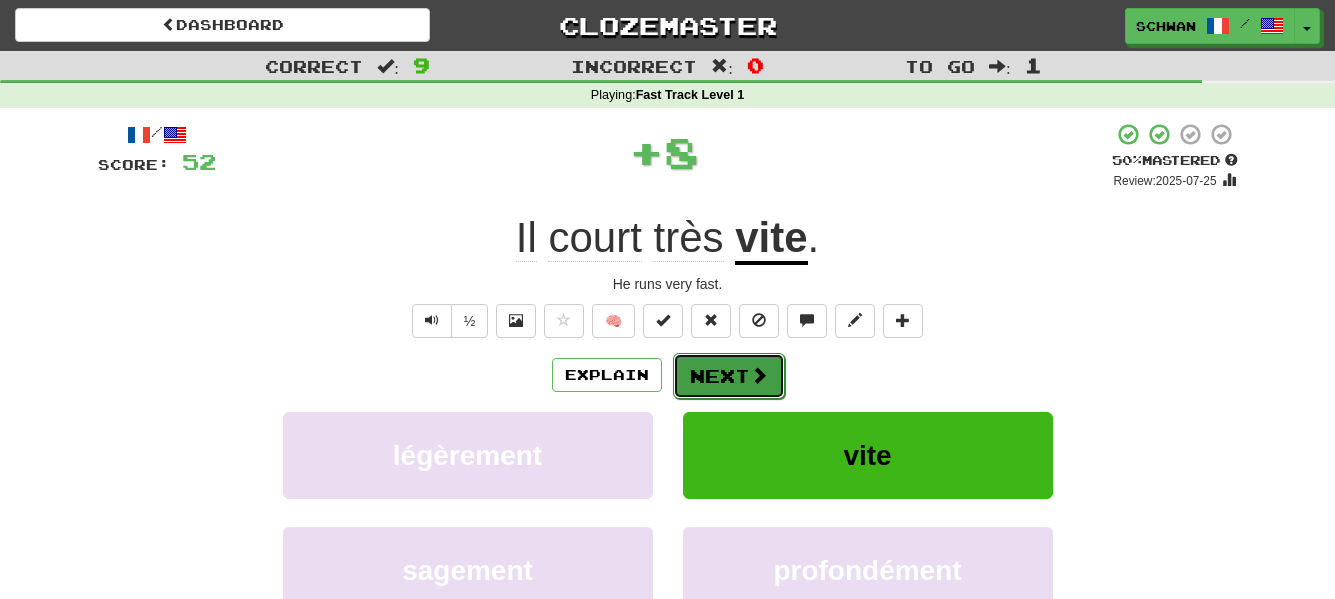click on "Next" at bounding box center (729, 376) 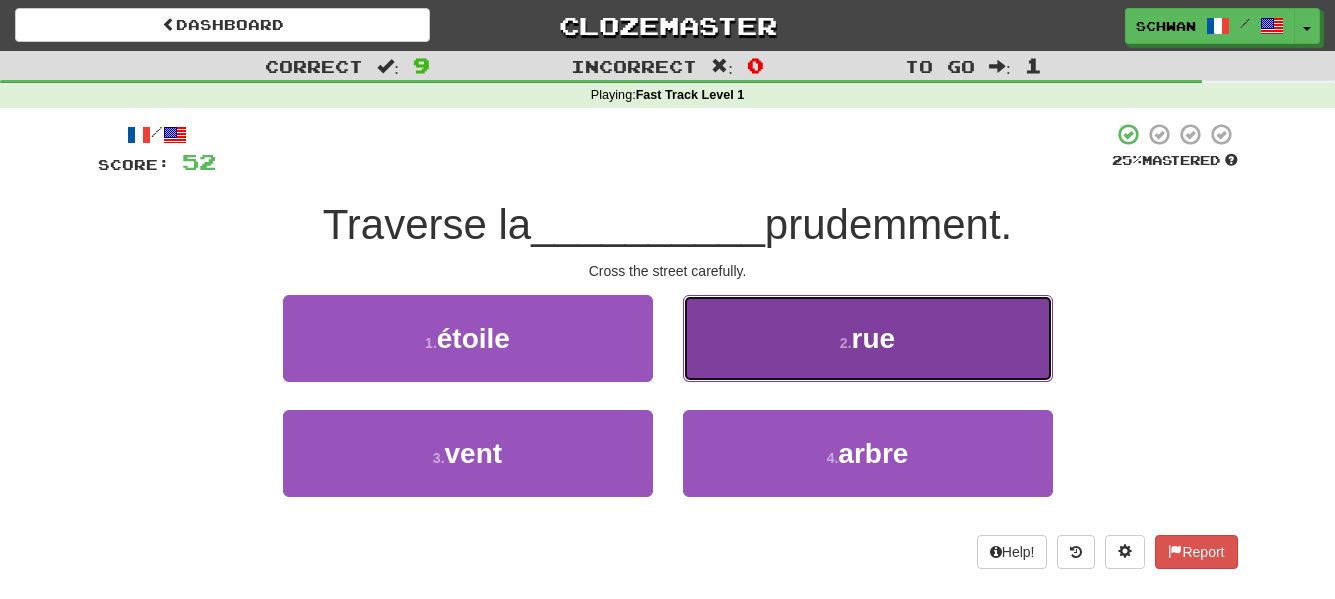click on "street" at bounding box center (868, 338) 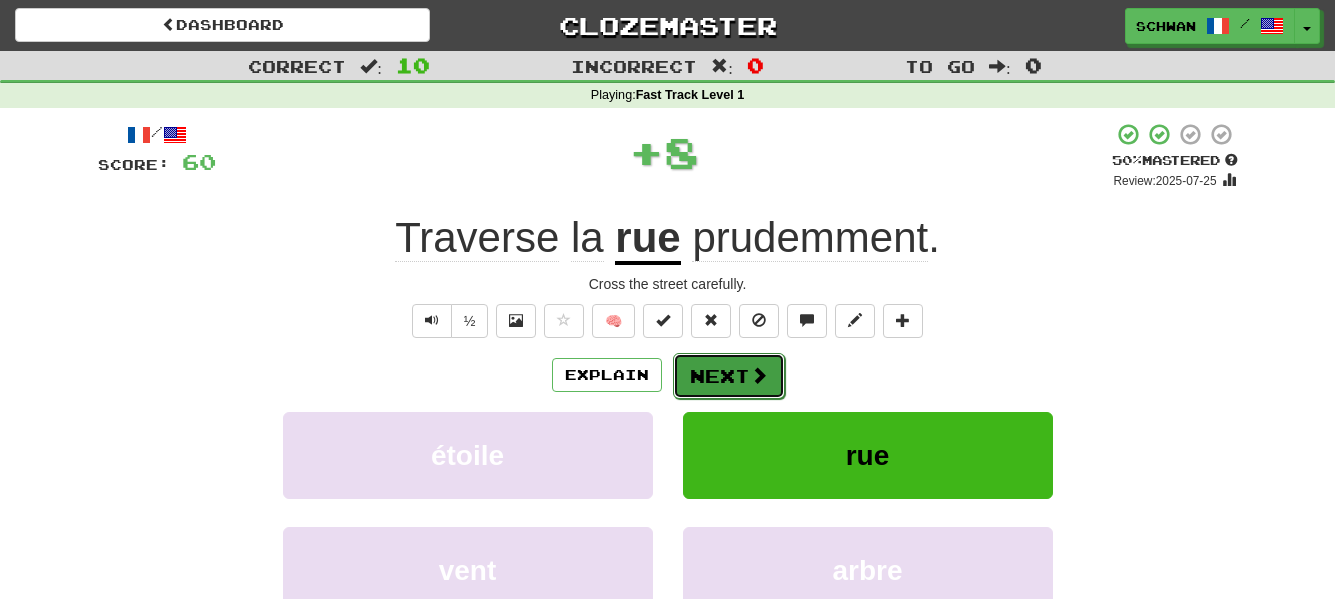 click on "Next" at bounding box center (729, 376) 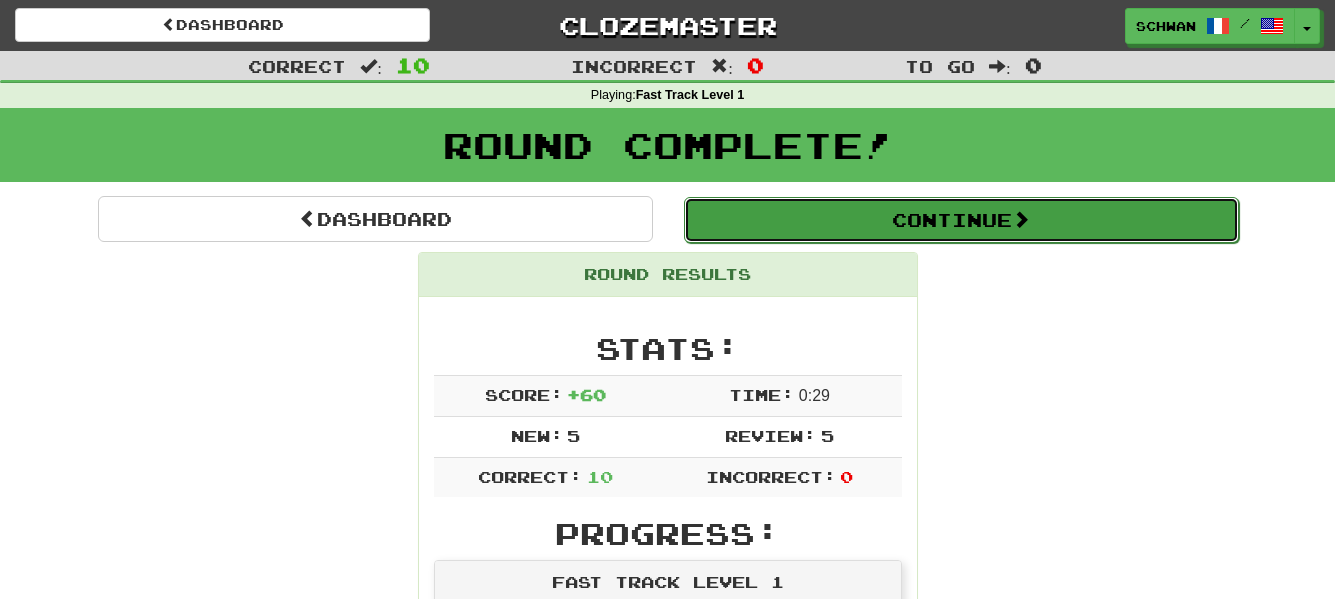 click on "Continue" at bounding box center (961, 220) 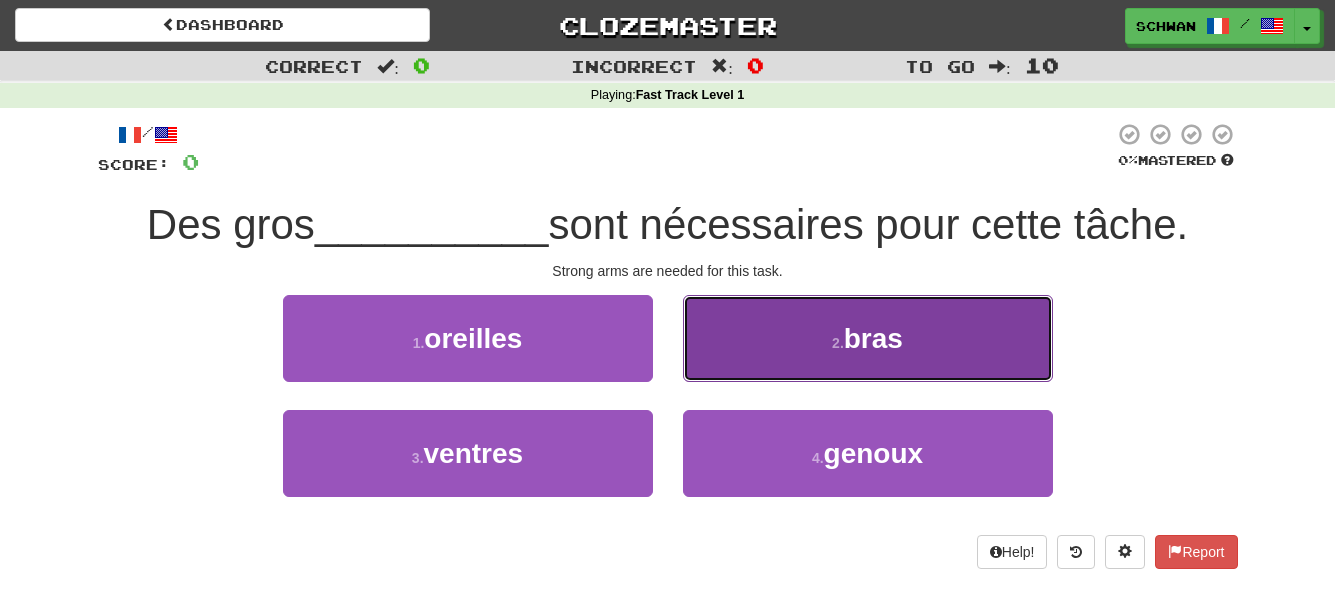 click on "[NUMBER] . bras" at bounding box center (868, 338) 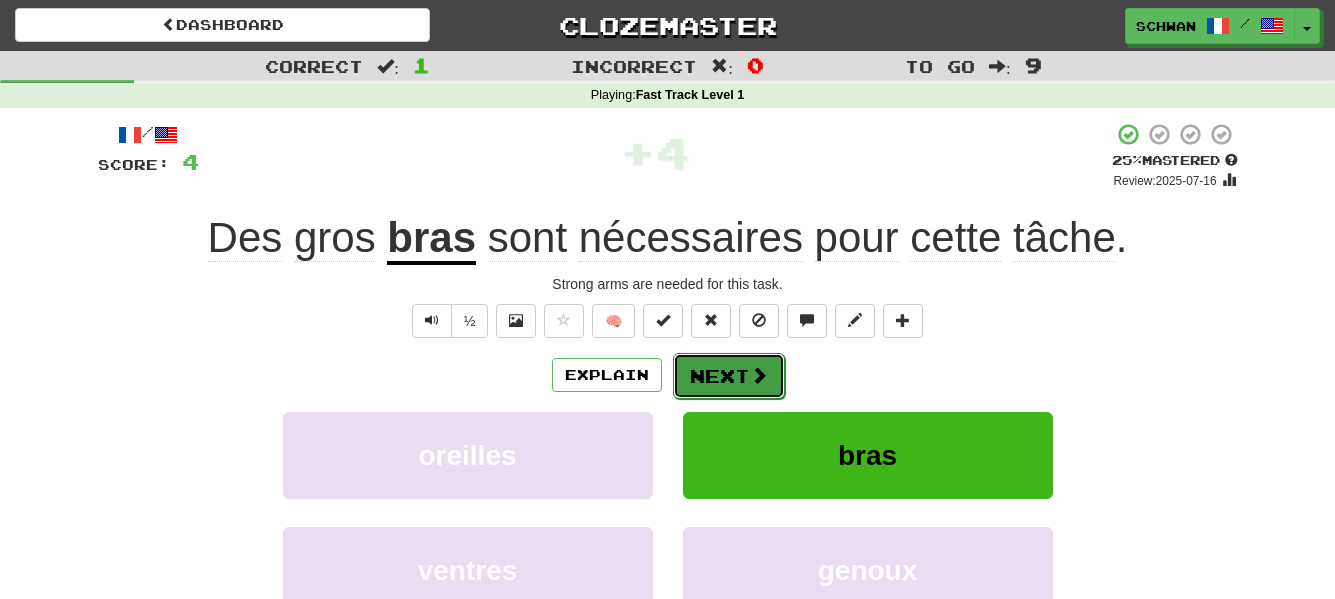 click on "Next" at bounding box center (729, 376) 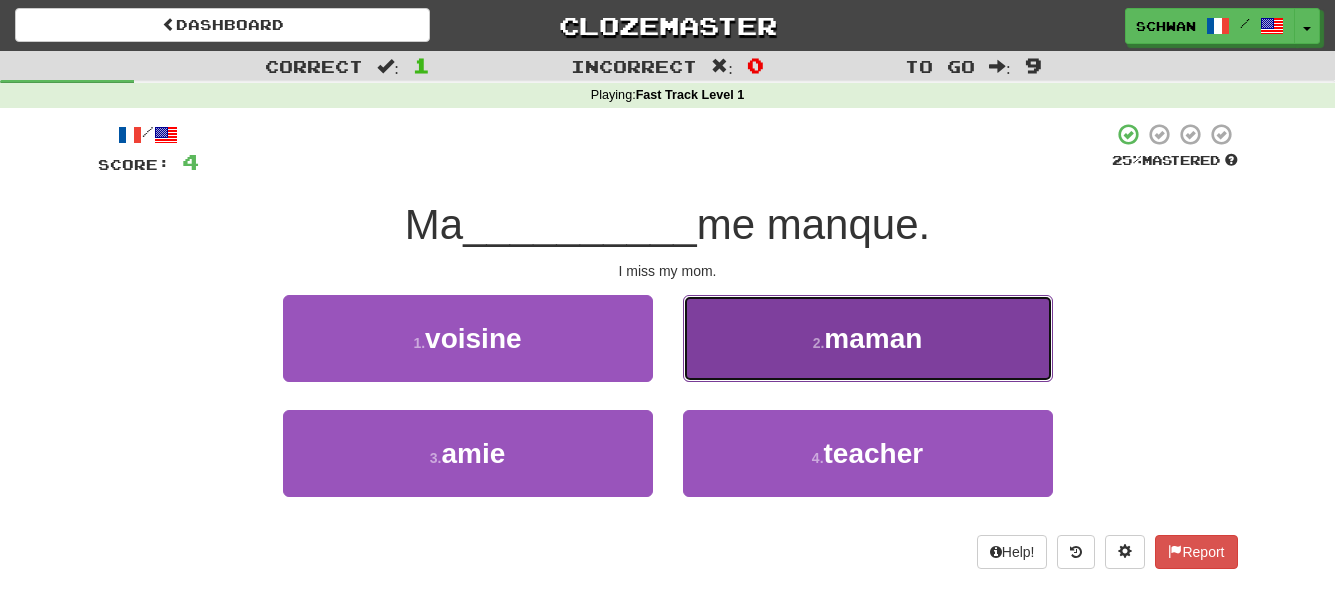 click on "maman" at bounding box center (873, 338) 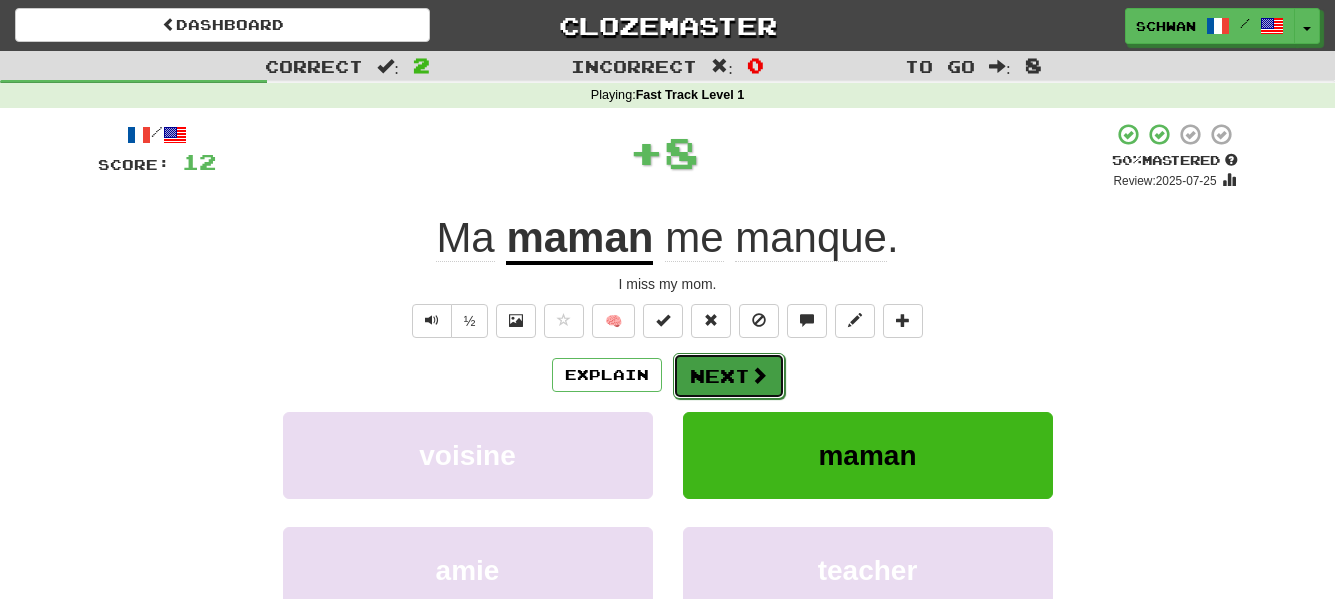 click at bounding box center [759, 375] 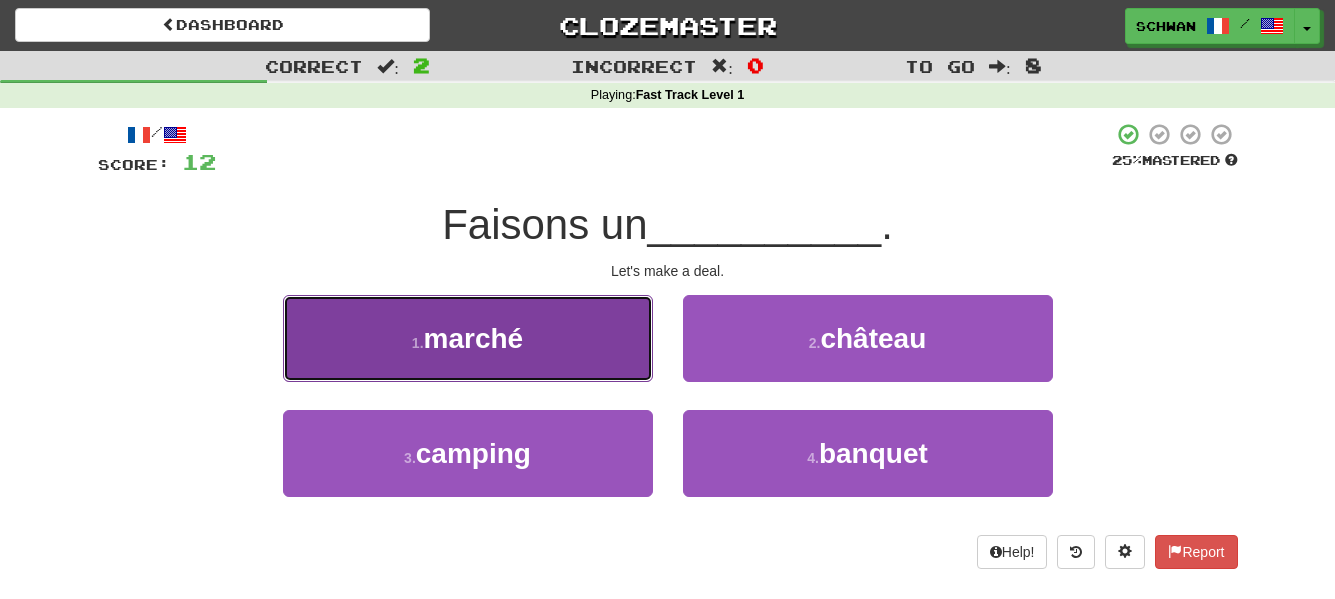 click on "1 .  marché" at bounding box center (468, 338) 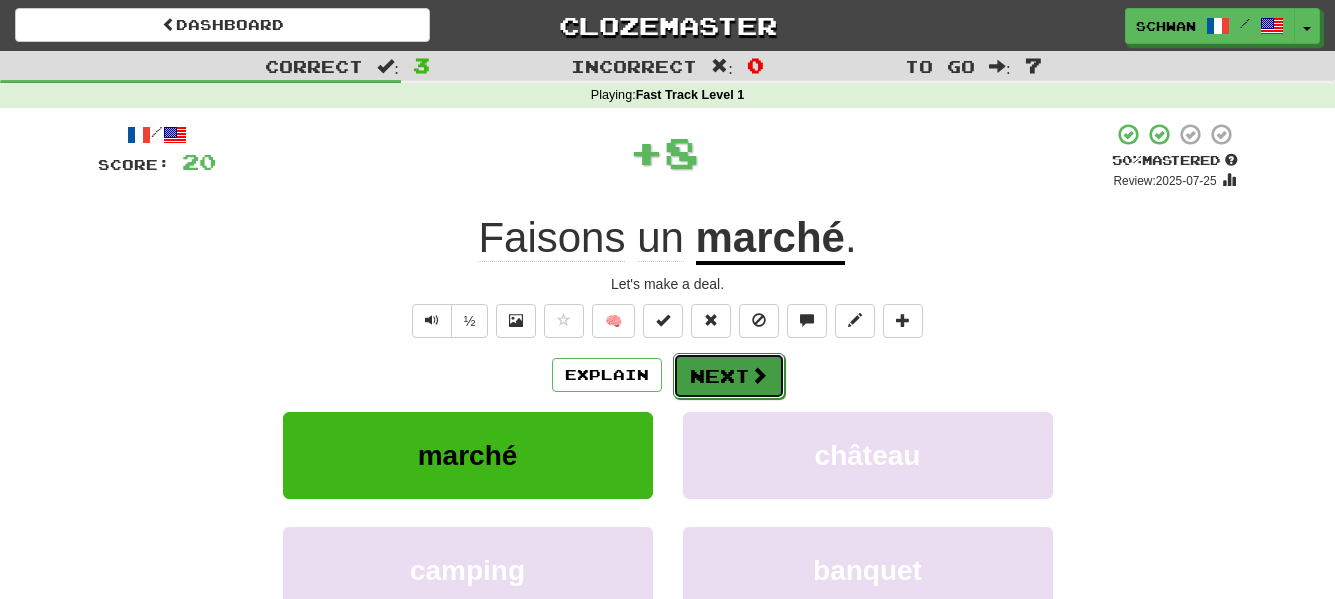 click on "Next" at bounding box center (729, 376) 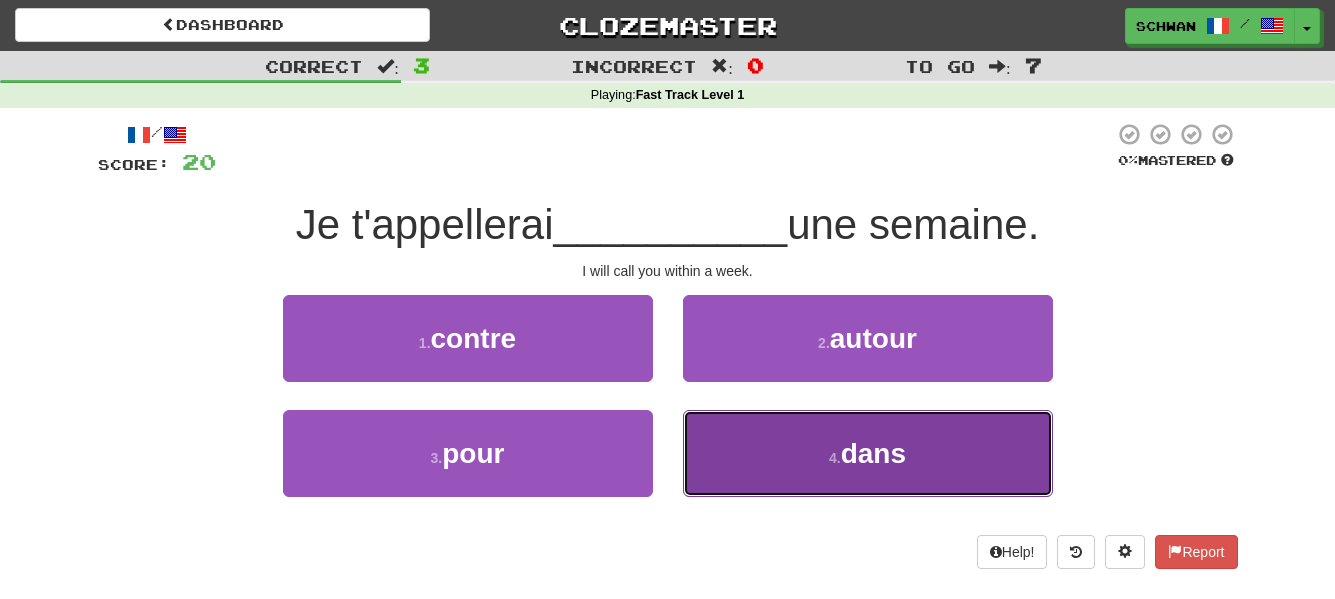 click on "4 .  dans" at bounding box center (868, 453) 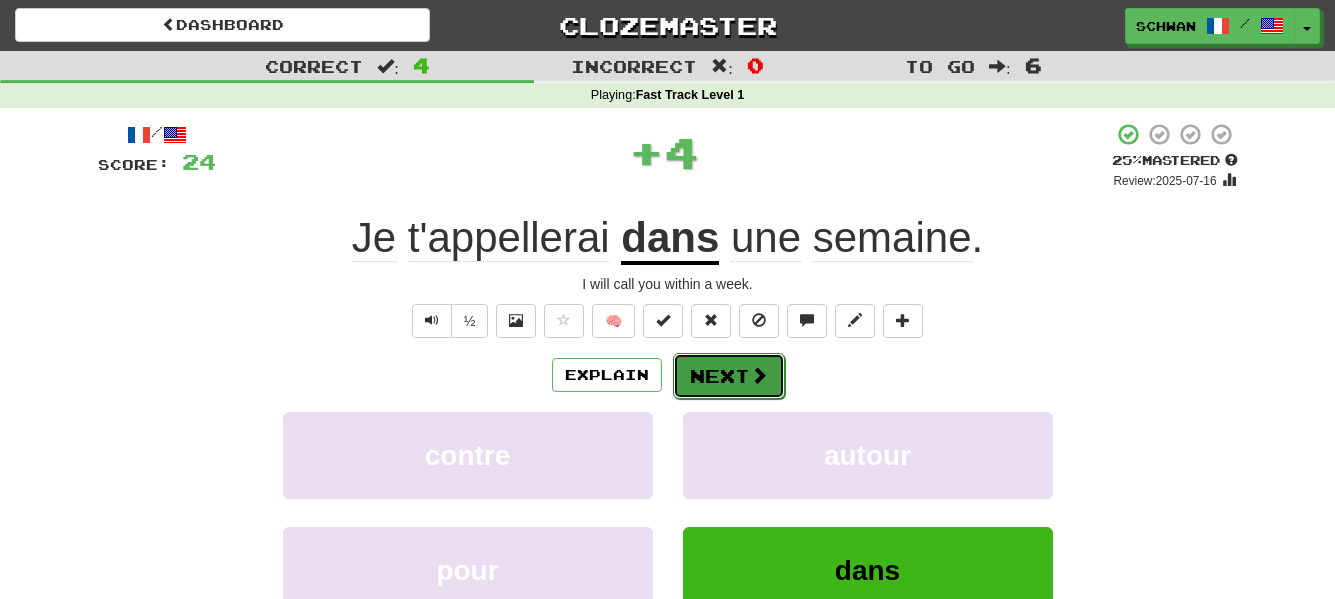 click on "Next" at bounding box center (729, 376) 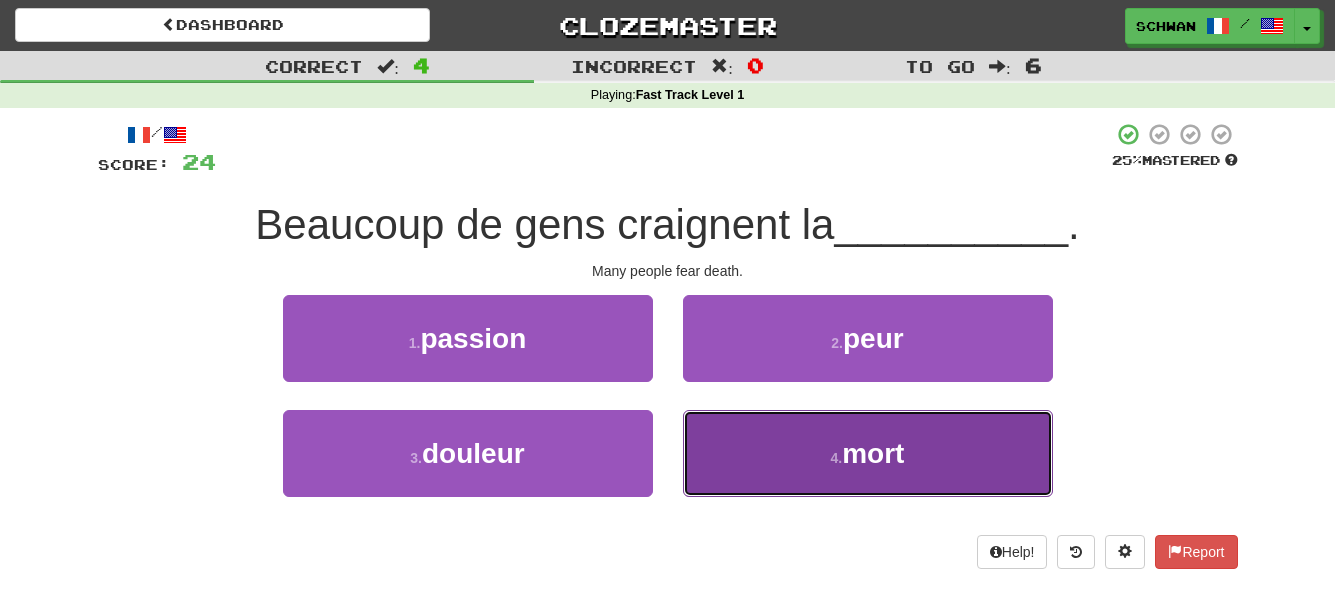 click on "4 .  mort" at bounding box center [868, 453] 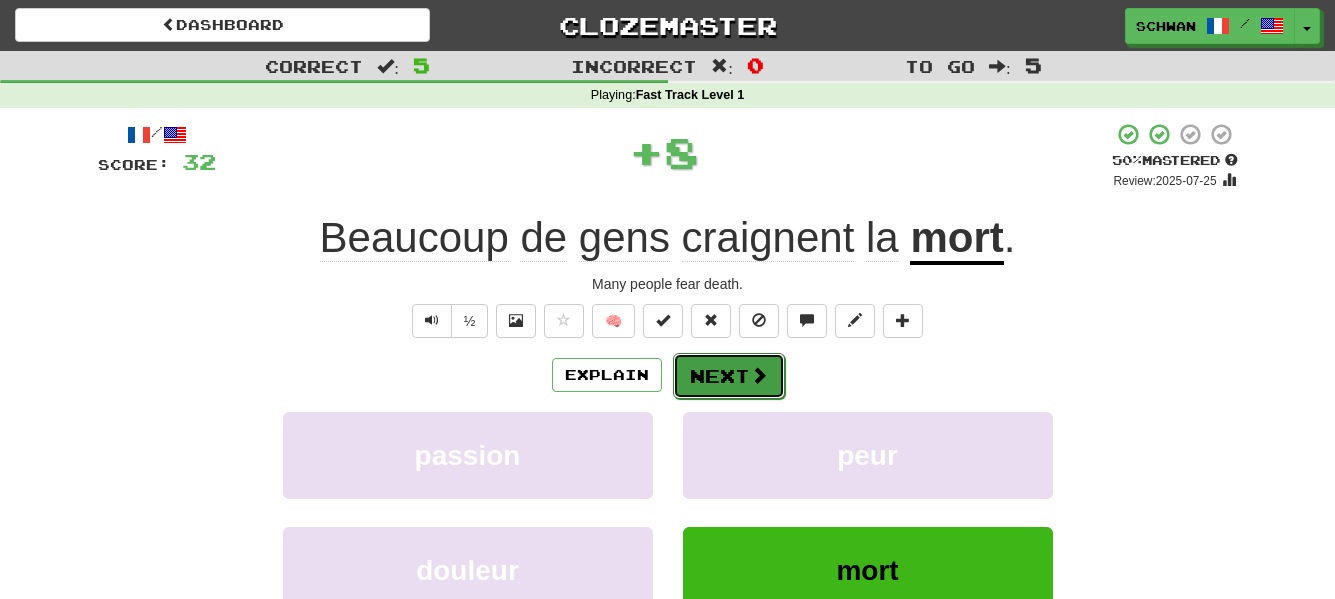 click on "Next" at bounding box center (729, 376) 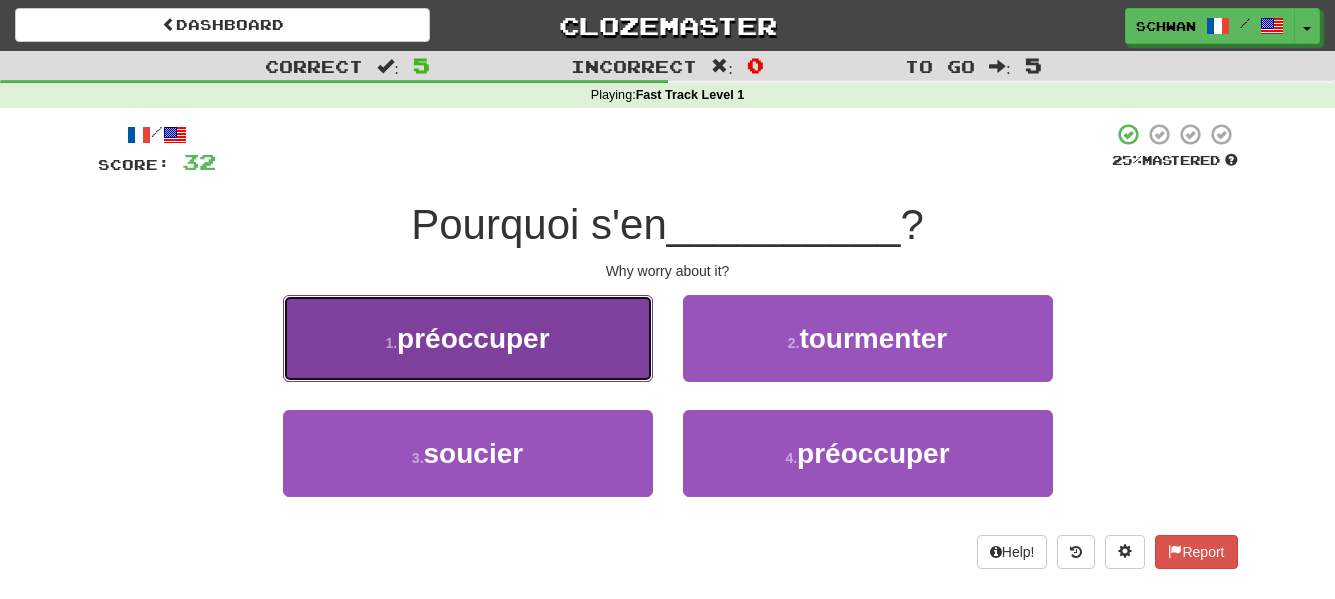 click on "1 .  préoccuper" at bounding box center [468, 338] 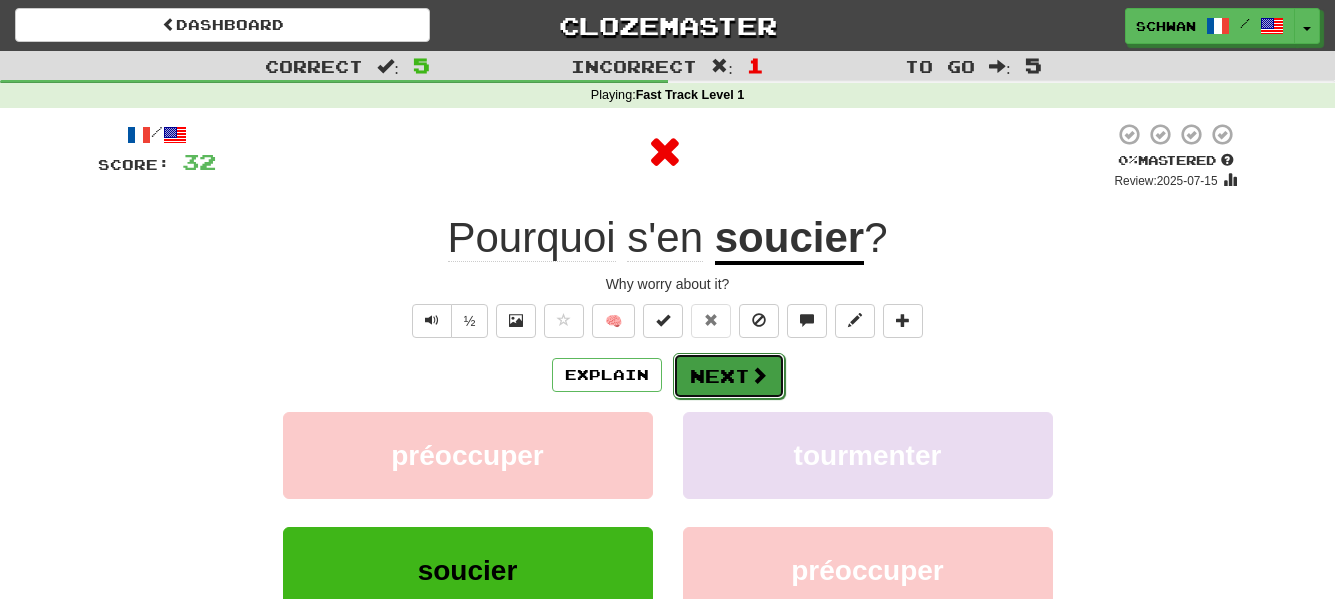 click on "Next" at bounding box center [729, 376] 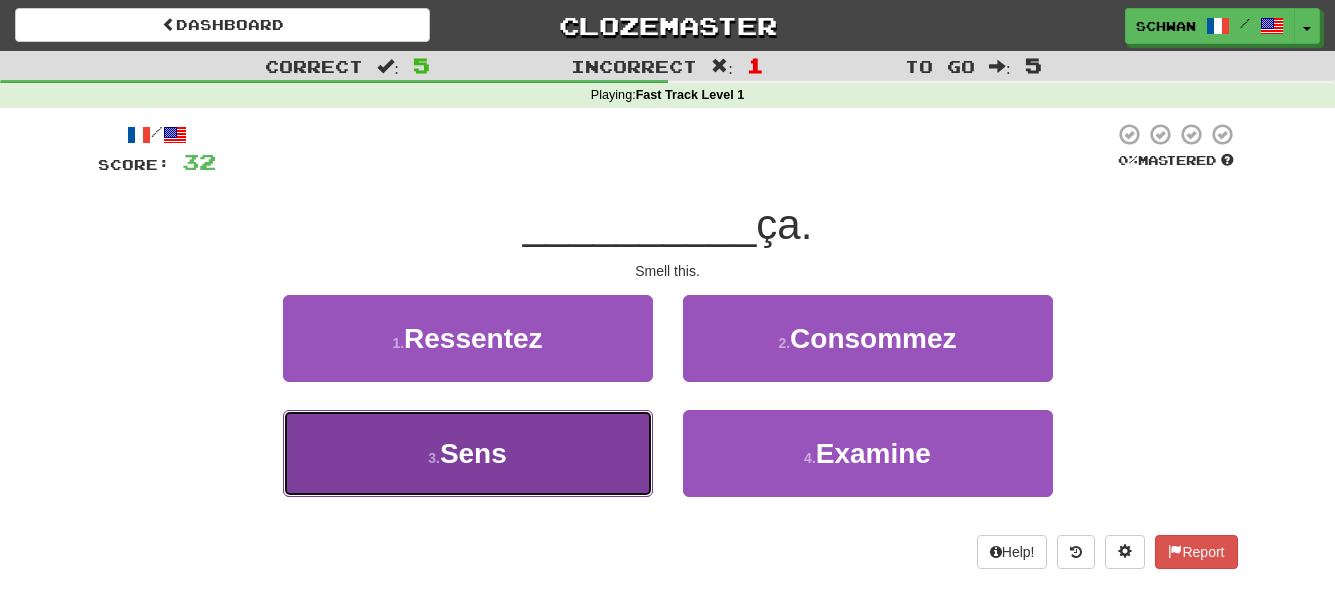 click on "3 .  Sens" at bounding box center (468, 453) 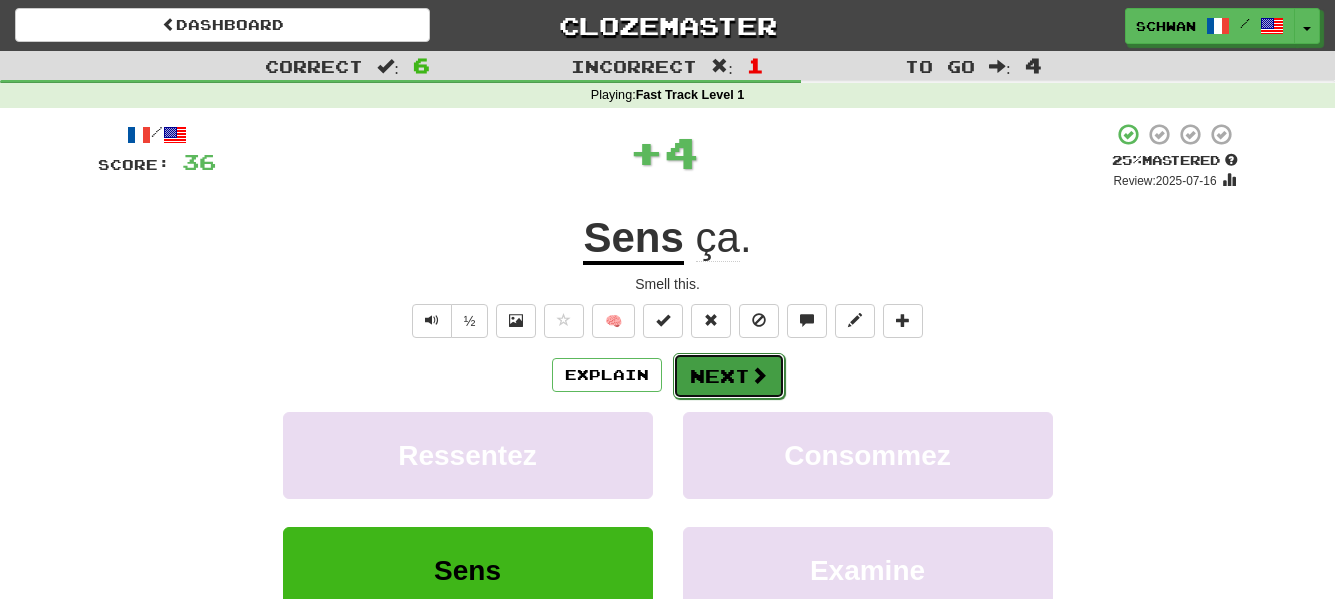 click at bounding box center (759, 375) 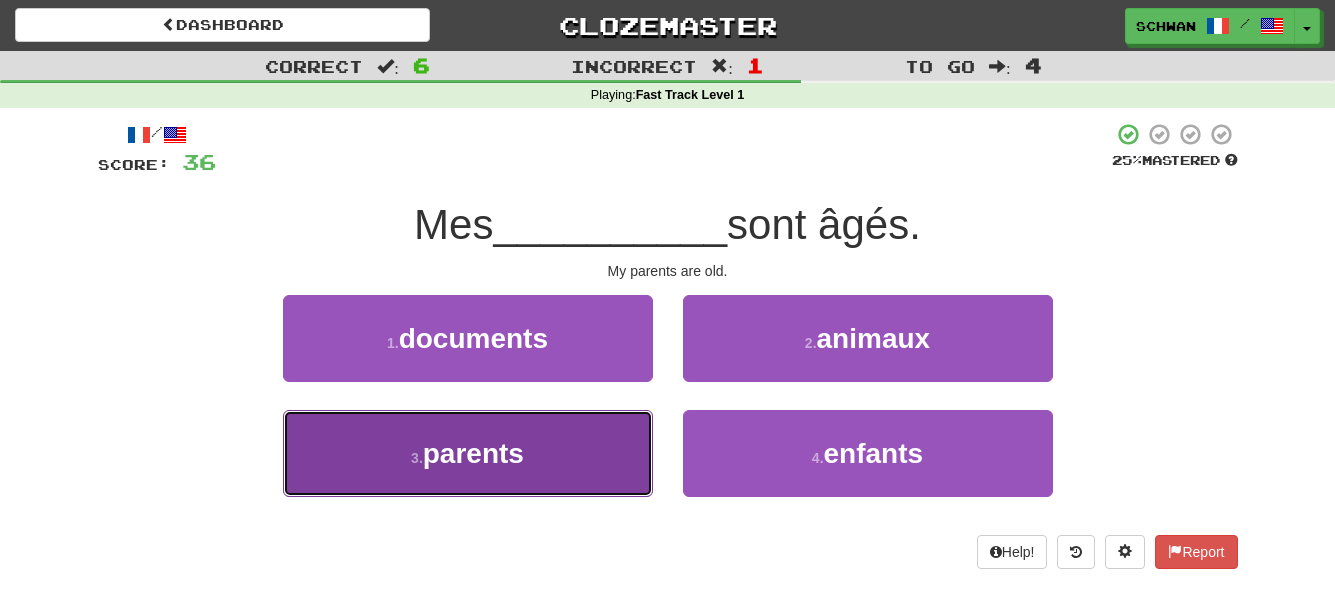 click on "3 .  parents" at bounding box center [468, 453] 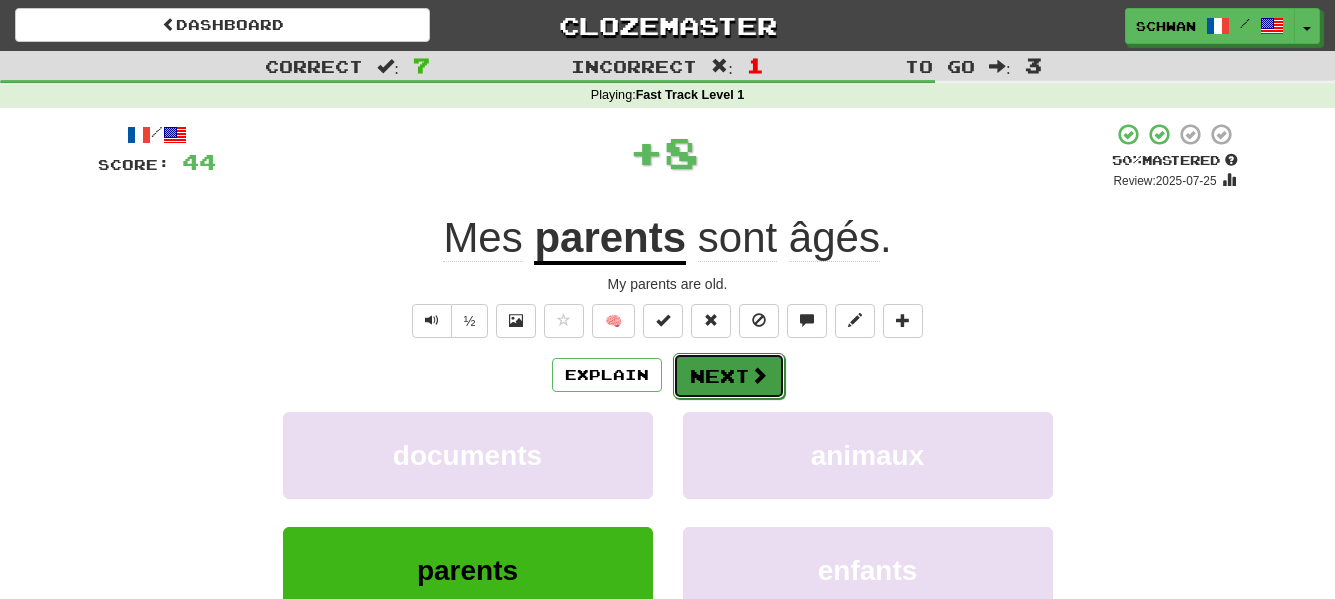 click on "Next" at bounding box center (729, 376) 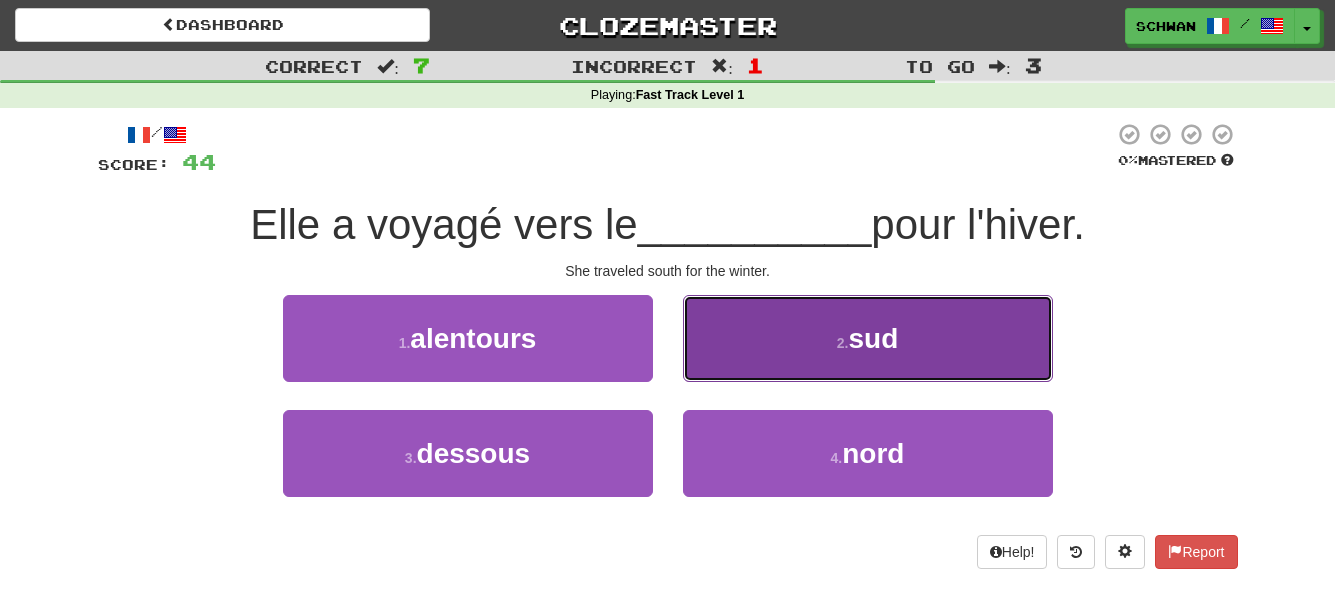 click on "2 .  sud" at bounding box center (868, 338) 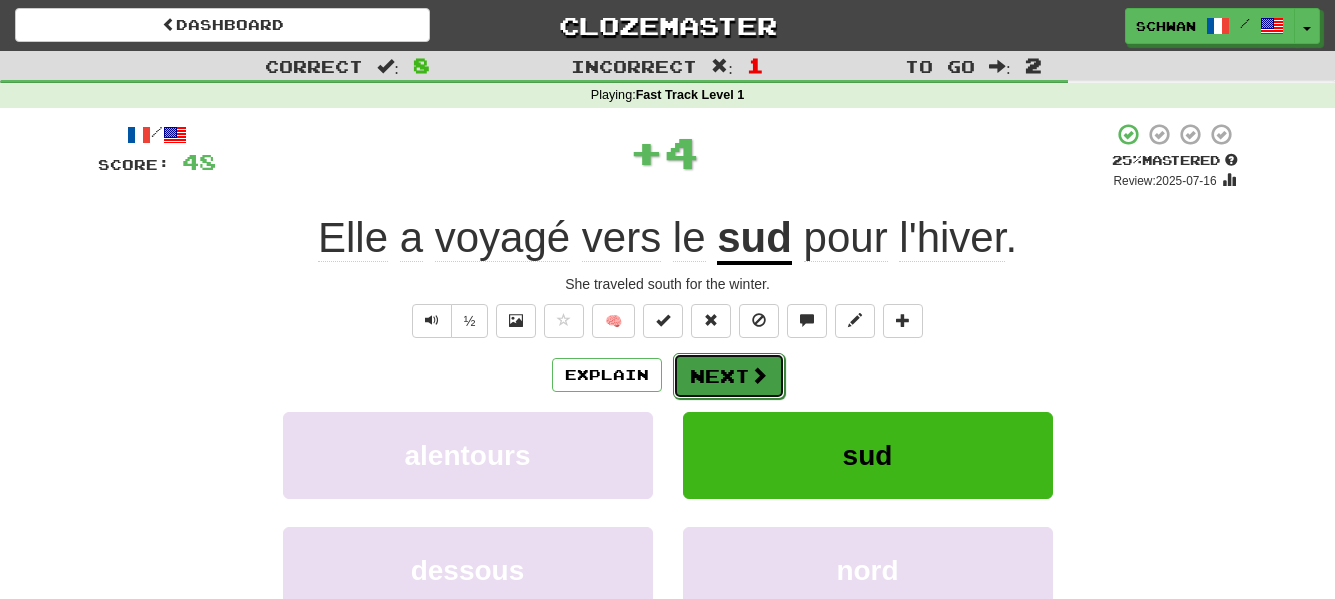 click on "Next" at bounding box center [729, 376] 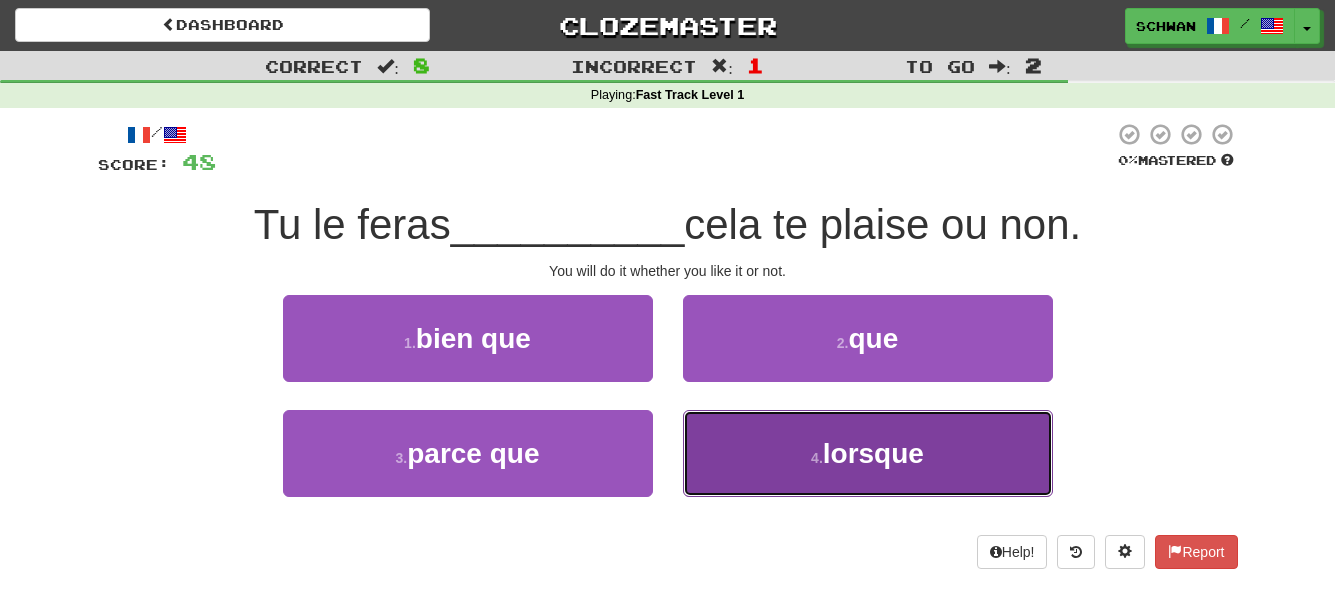 click on "[NUMBER] . lorsque" at bounding box center (868, 453) 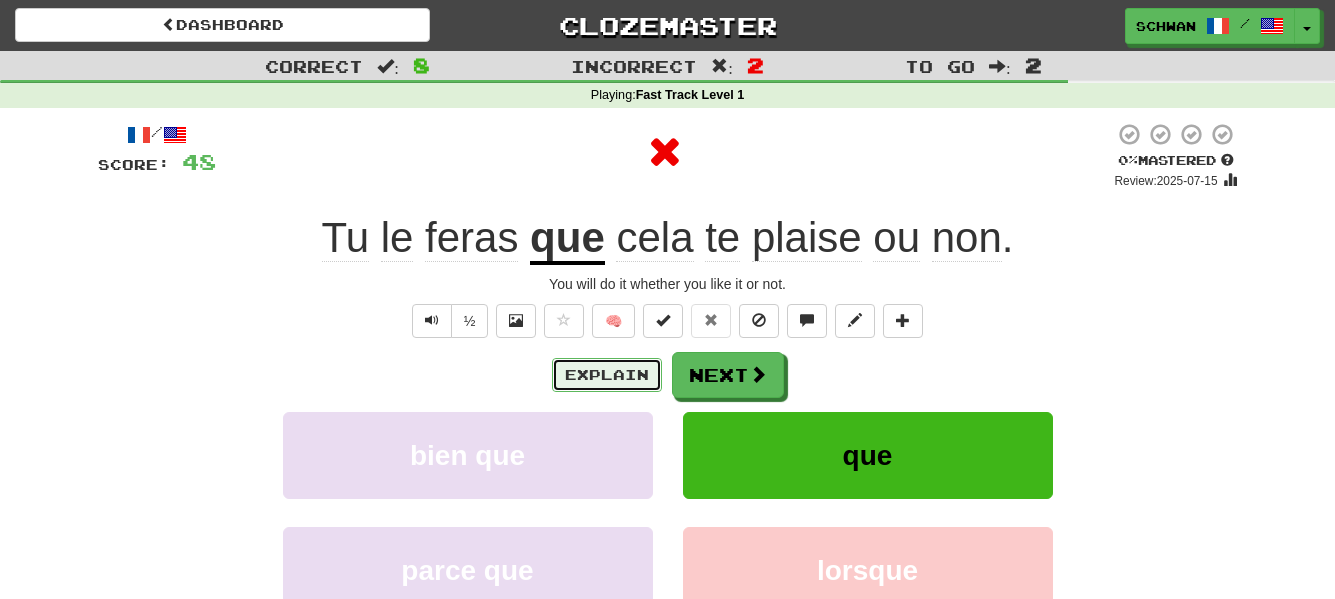 click on "Explain" at bounding box center [607, 375] 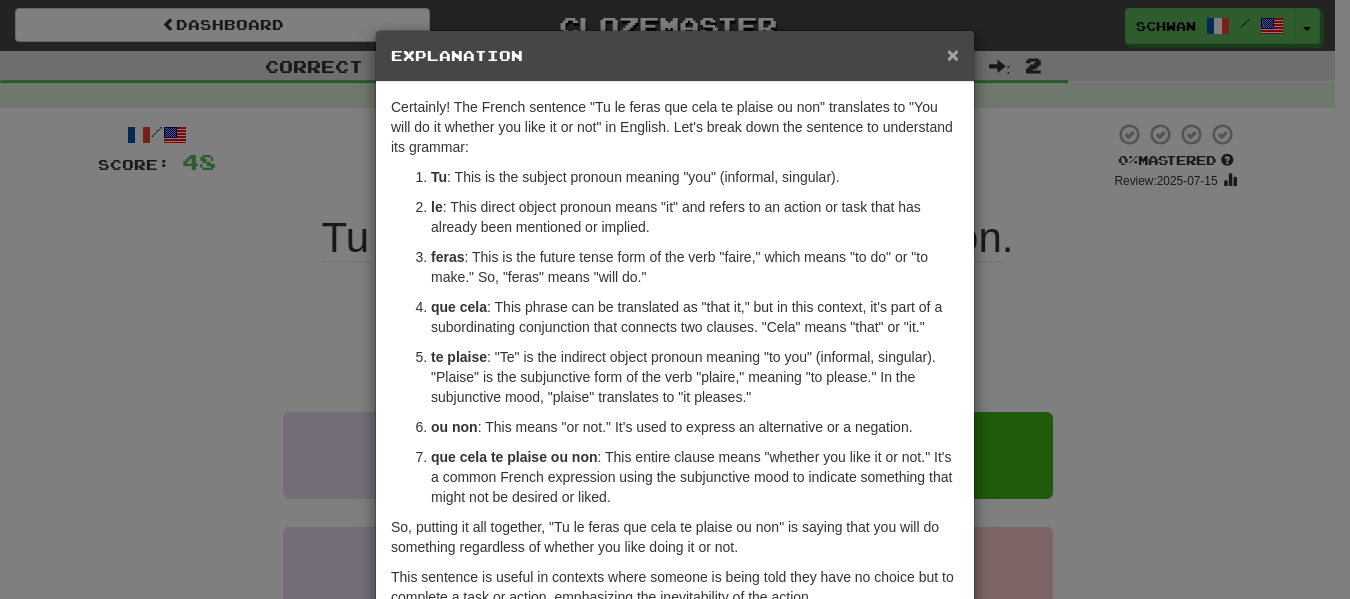 click on "×" at bounding box center [953, 54] 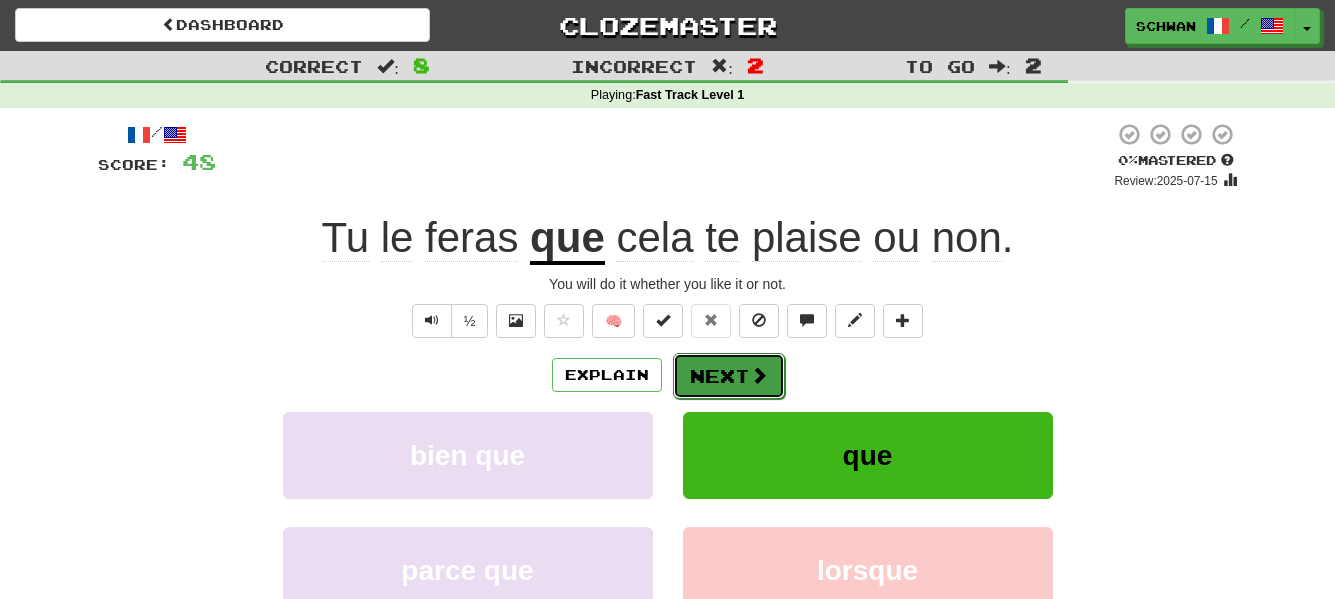 click on "Next" at bounding box center [729, 376] 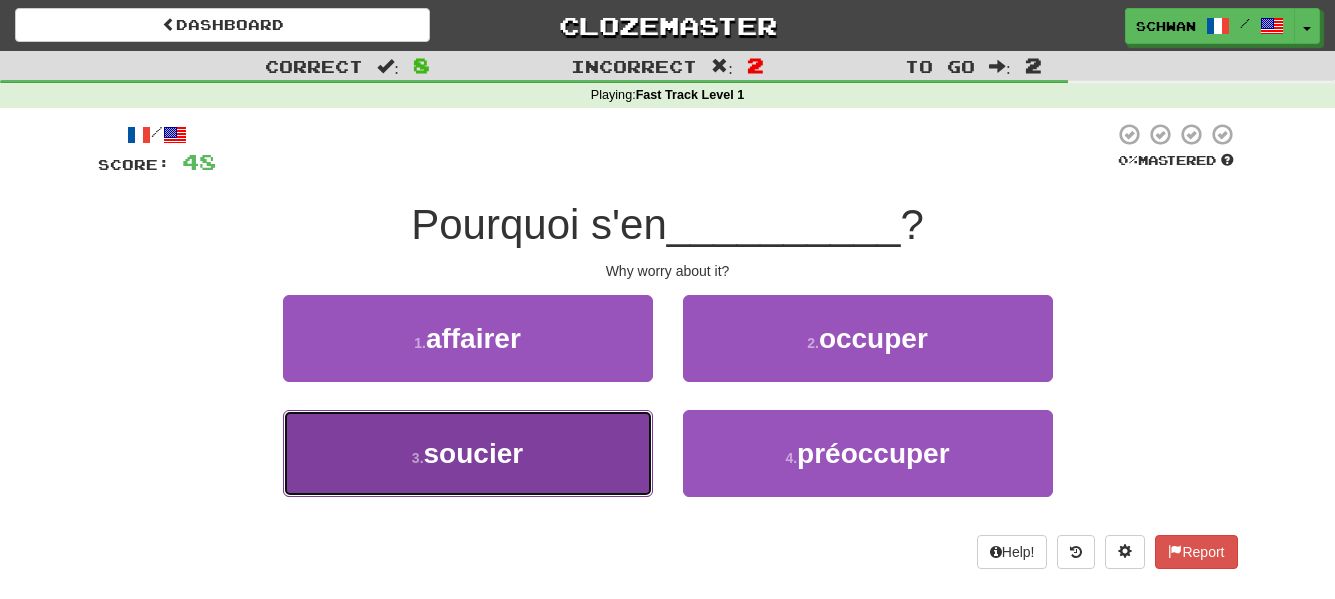 click on "soucier" at bounding box center (474, 453) 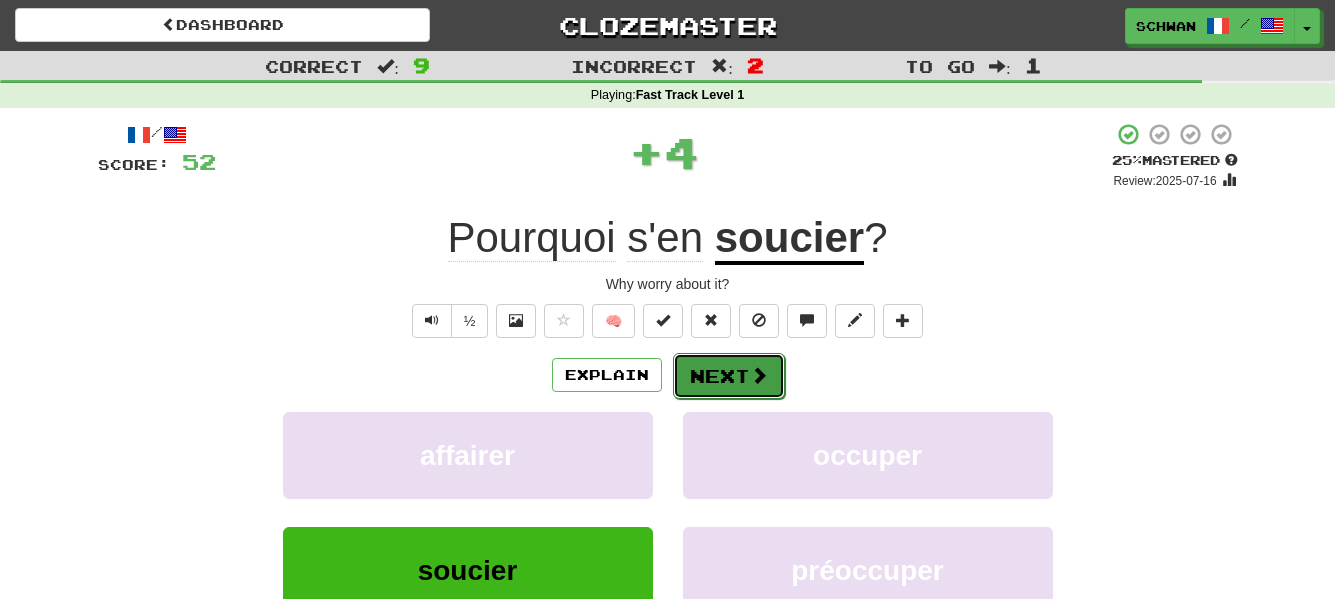 click at bounding box center (759, 375) 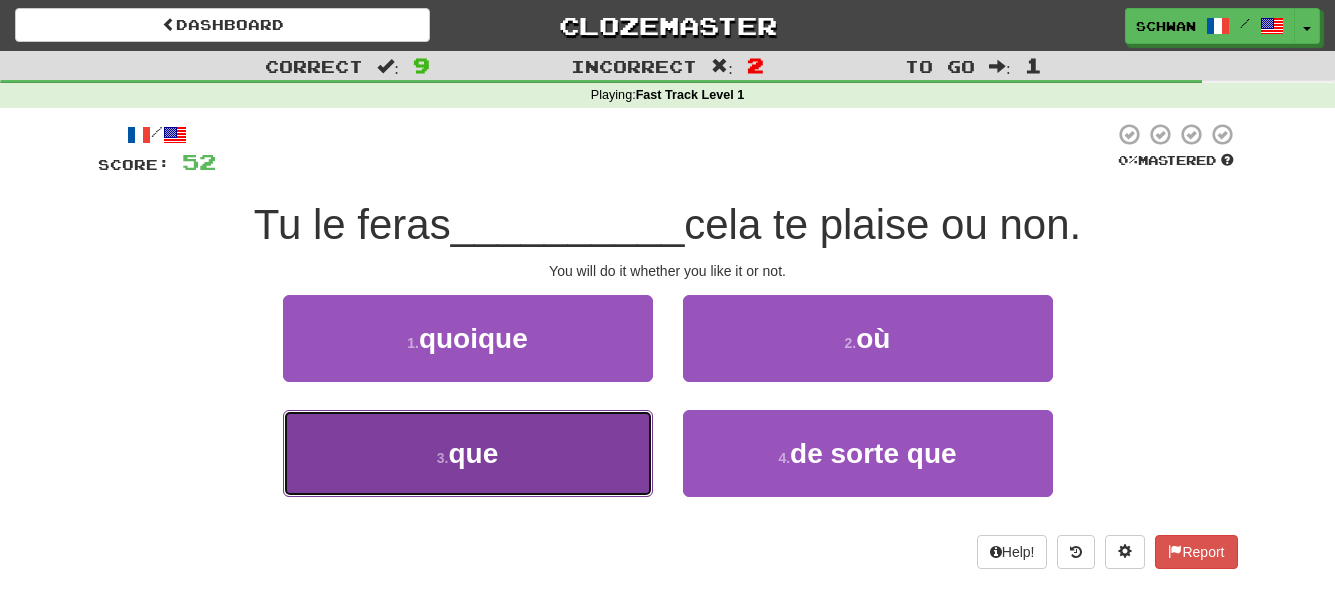 click on "3 .  que" at bounding box center (468, 453) 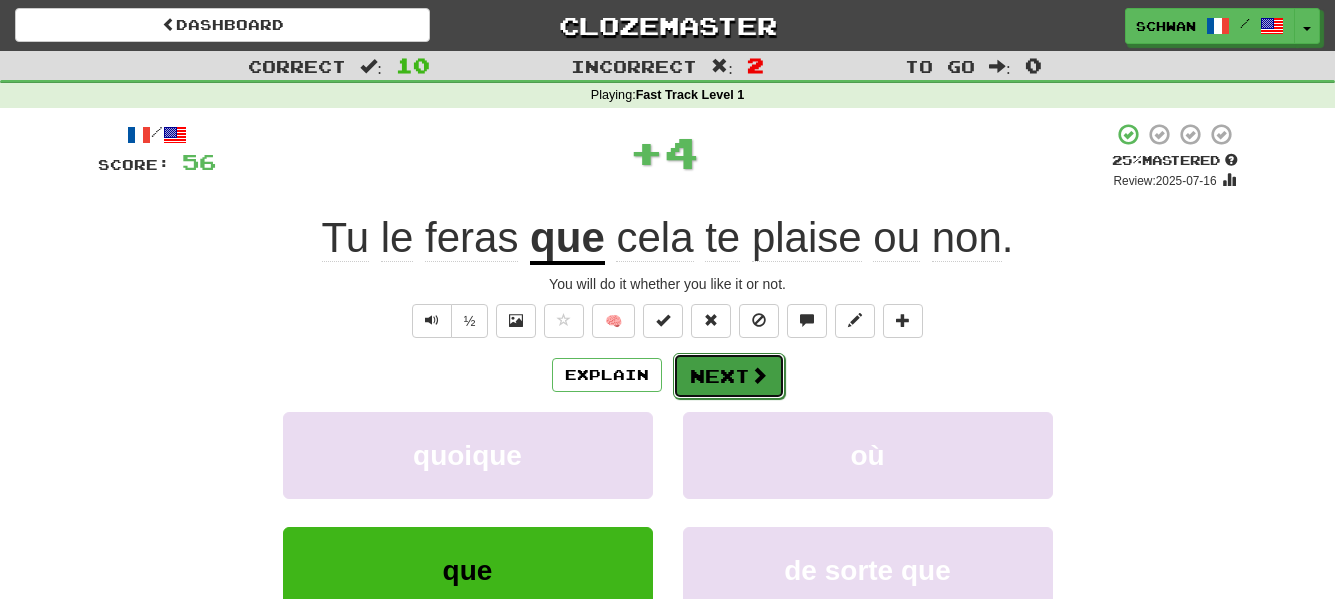 click on "Next" at bounding box center (729, 376) 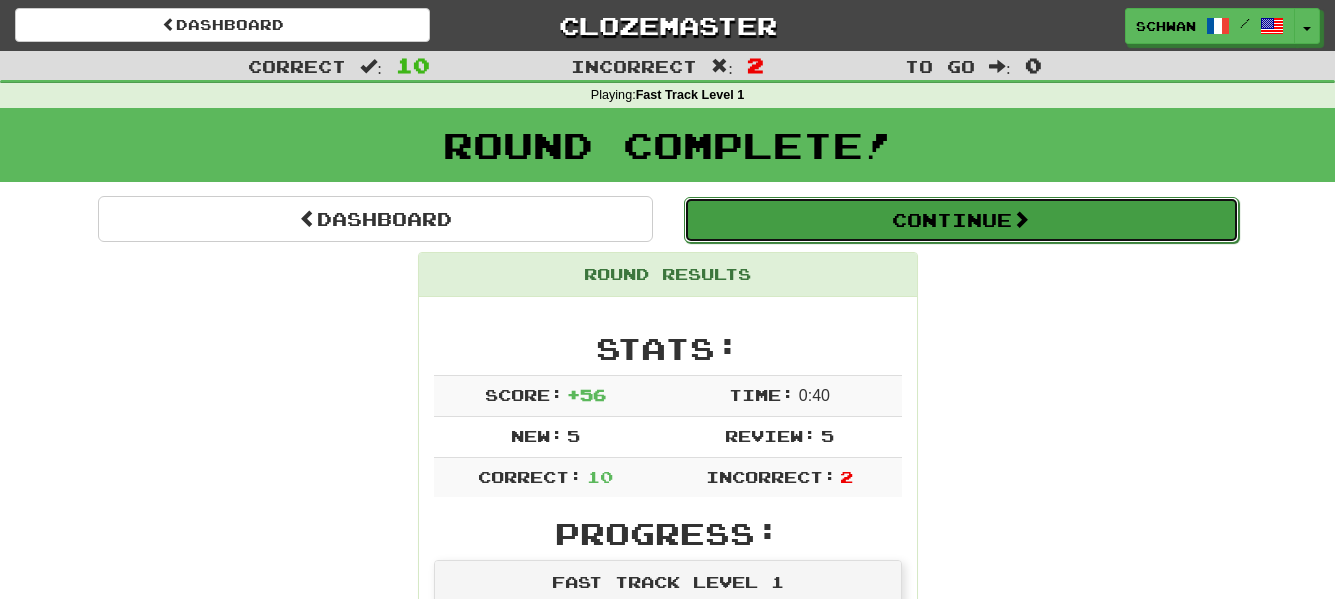 click on "Continue" at bounding box center (961, 220) 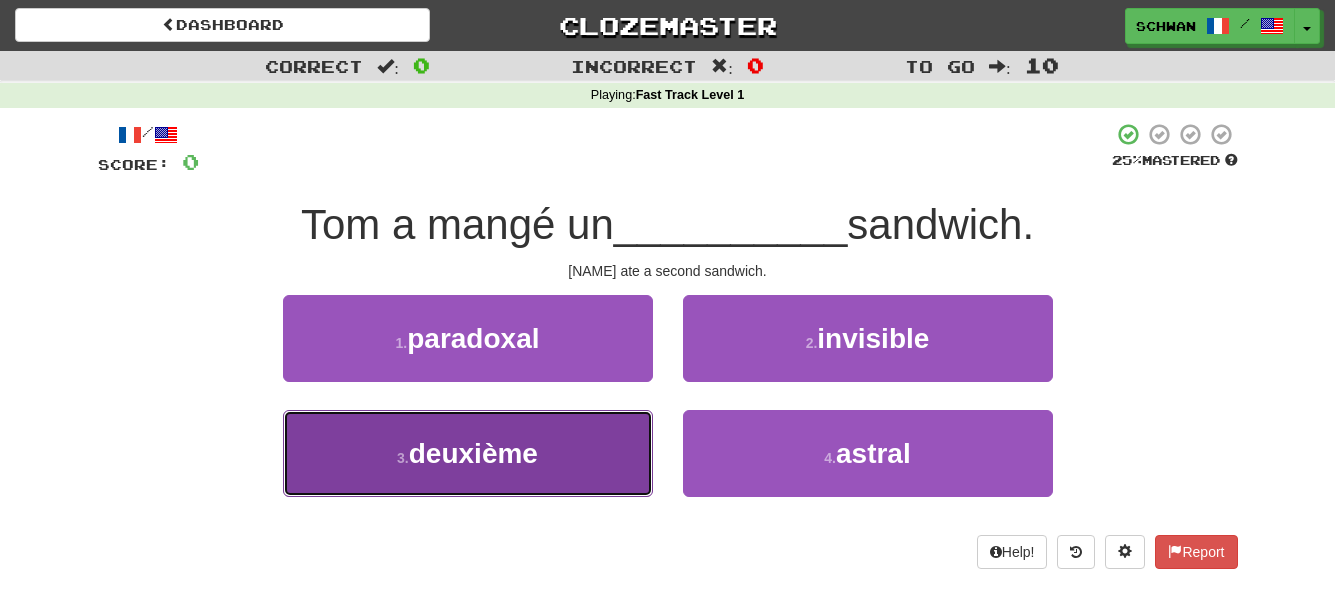 click on "deuxième" at bounding box center (473, 453) 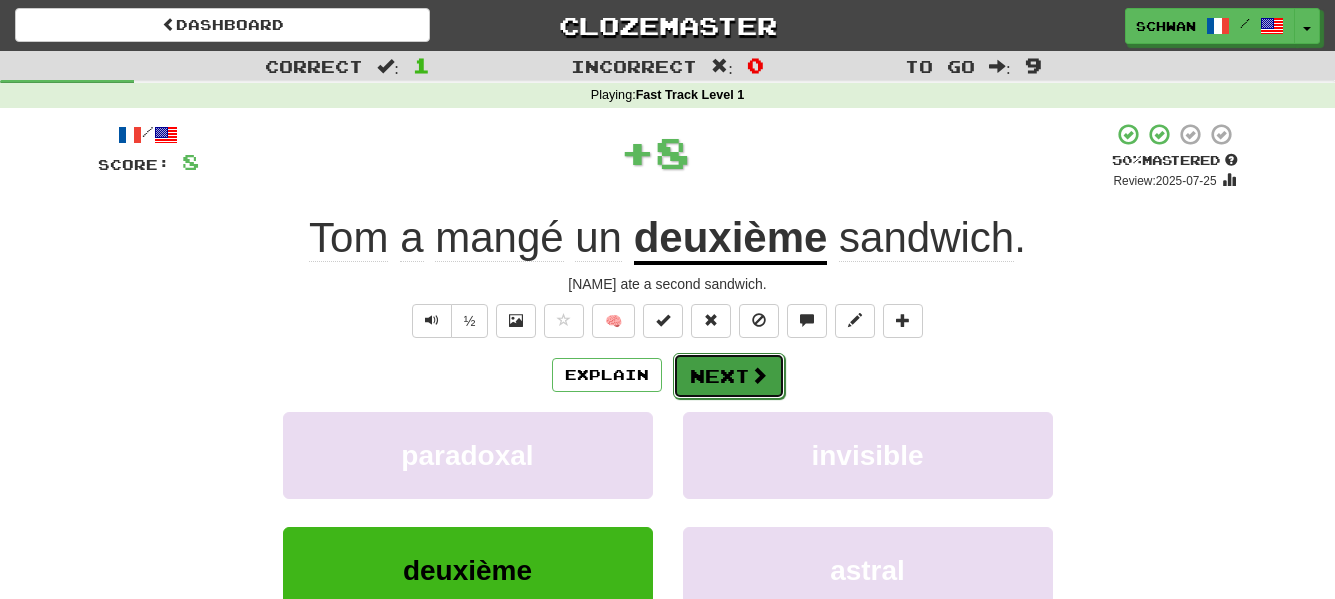 click on "Next" at bounding box center (729, 376) 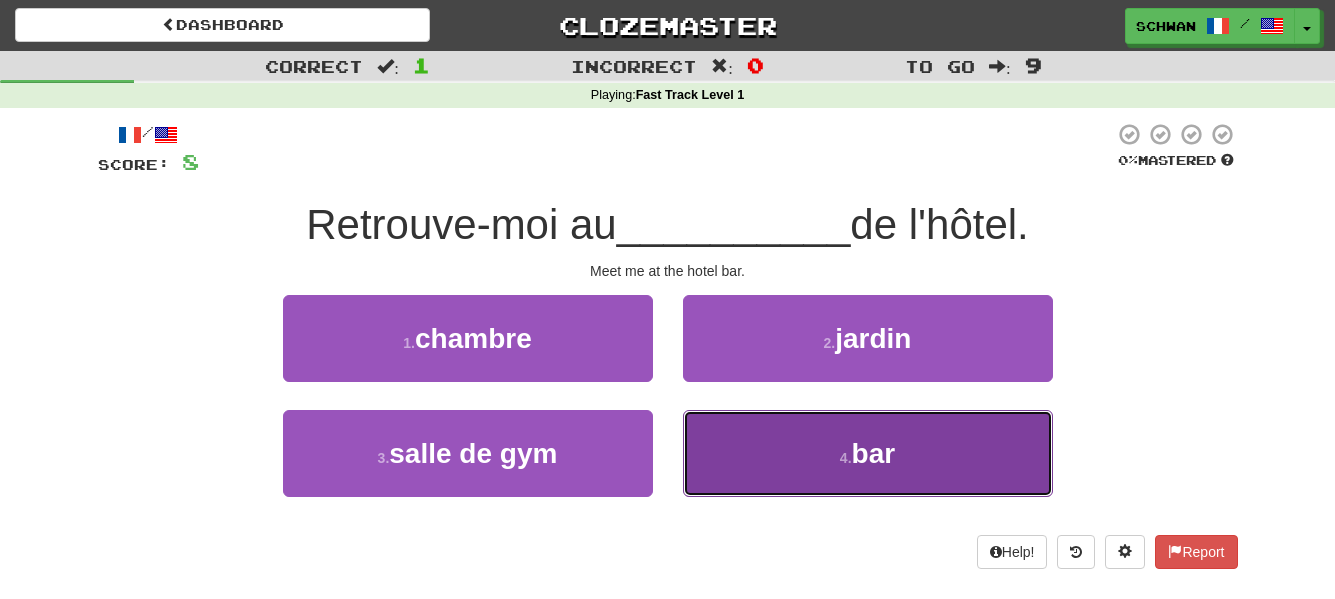 click on "4 .  bar" at bounding box center [868, 453] 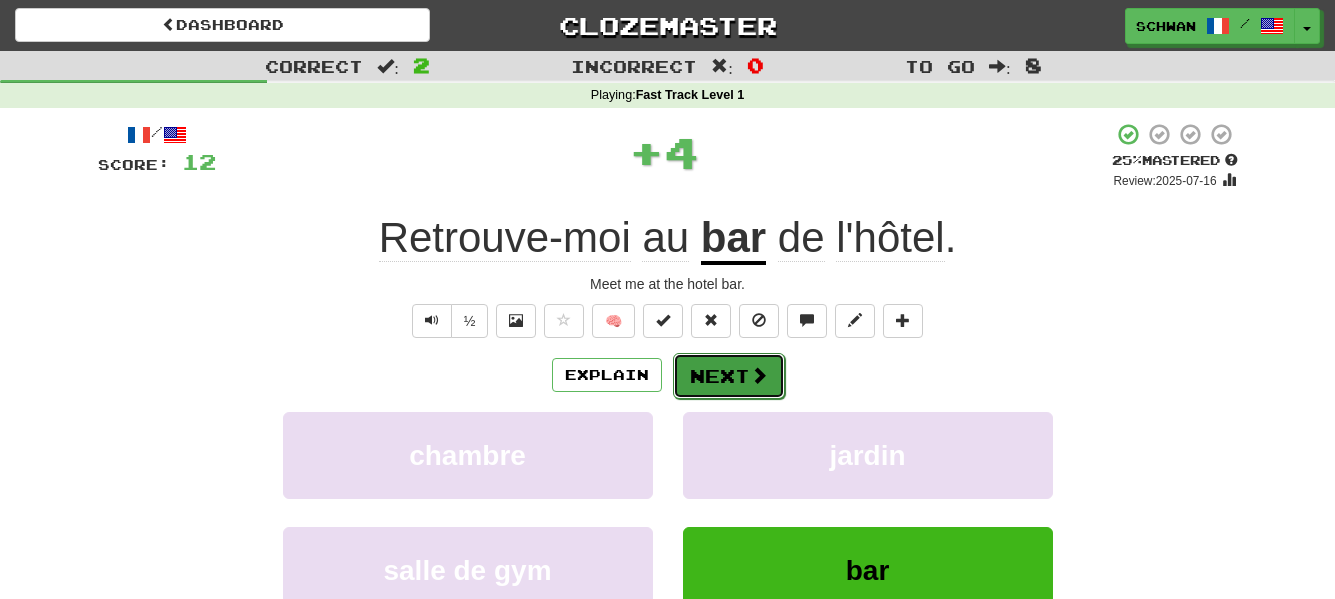 click on "Next" at bounding box center [729, 376] 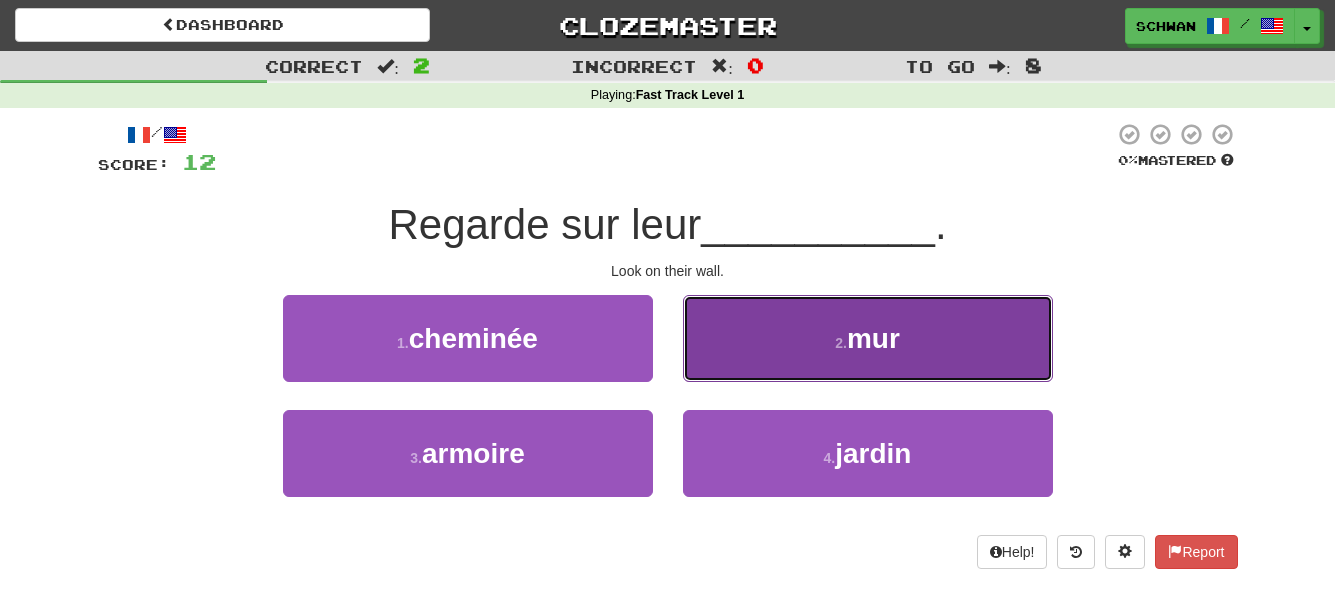 click on "2 .  mur" at bounding box center [868, 338] 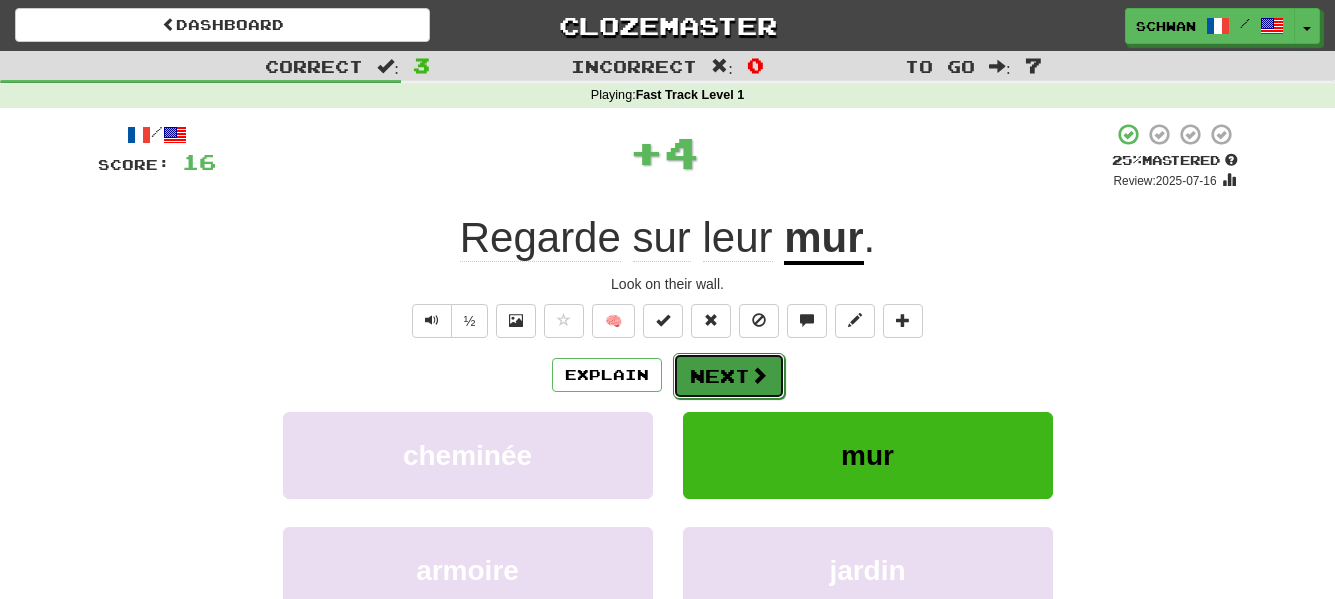 click on "Next" at bounding box center (729, 376) 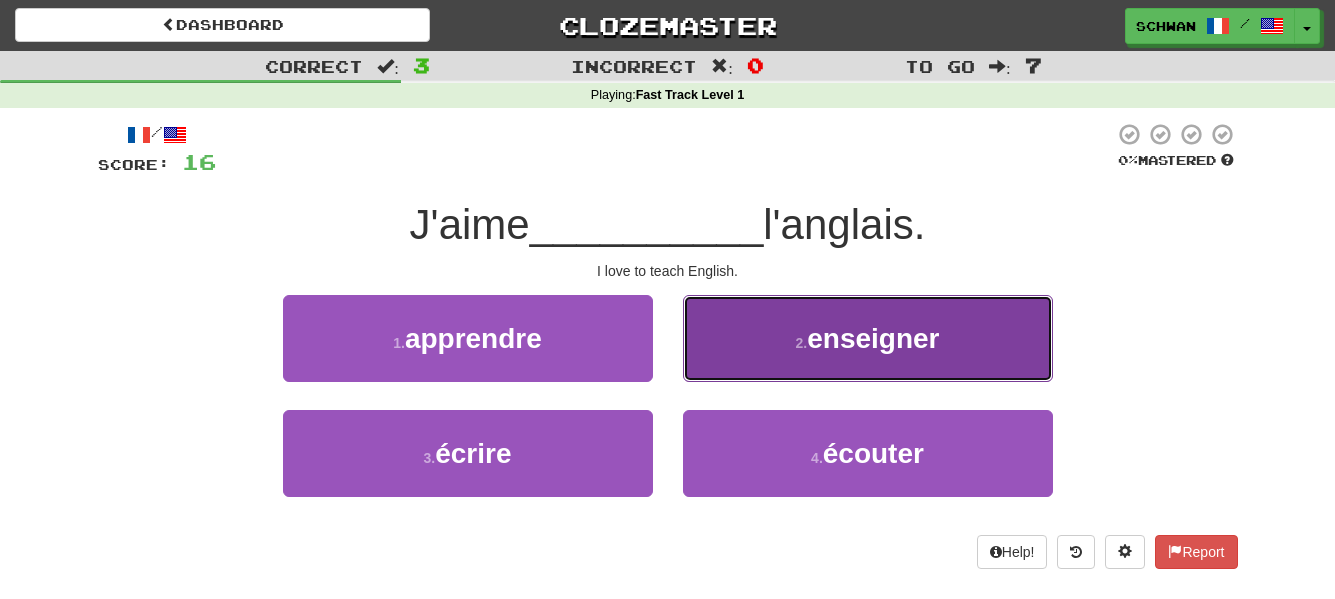click on "2 ." at bounding box center [802, 343] 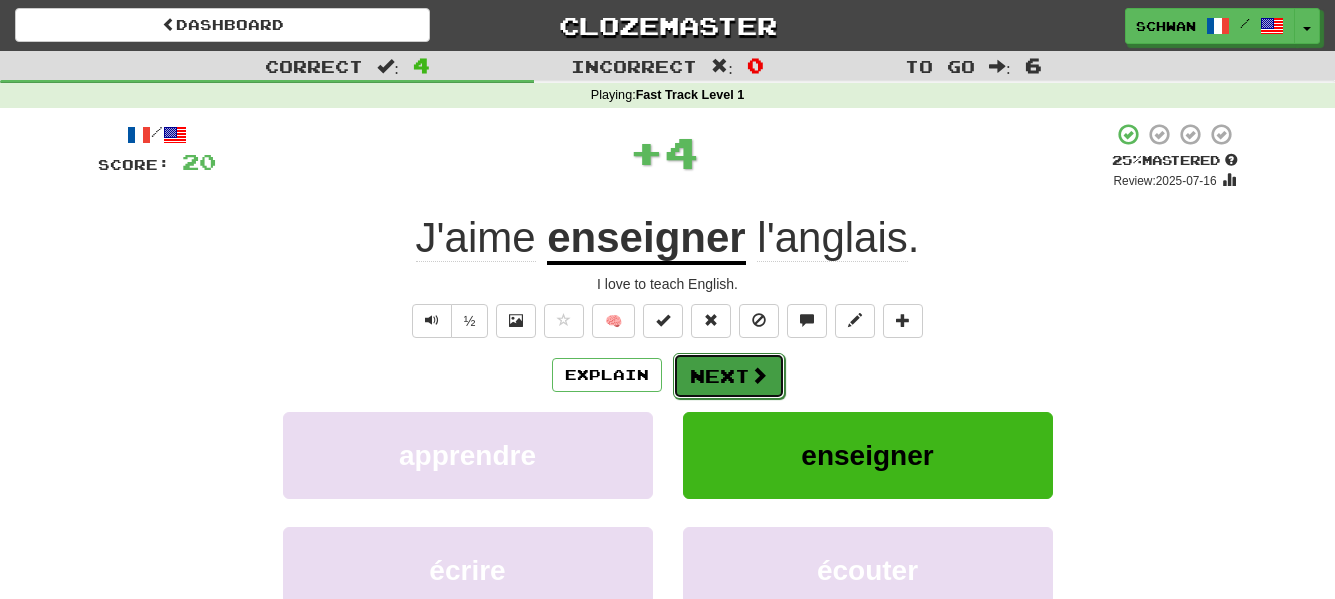 click on "Next" at bounding box center (729, 376) 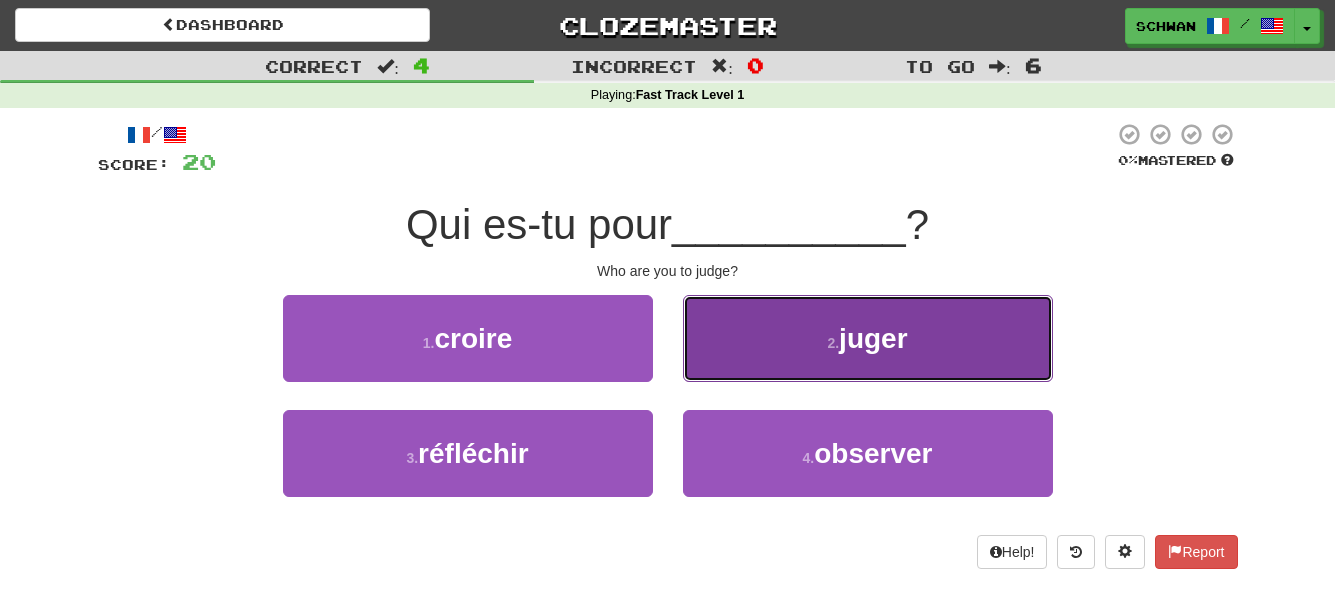 click on "[NUMBER] . juger" at bounding box center [868, 338] 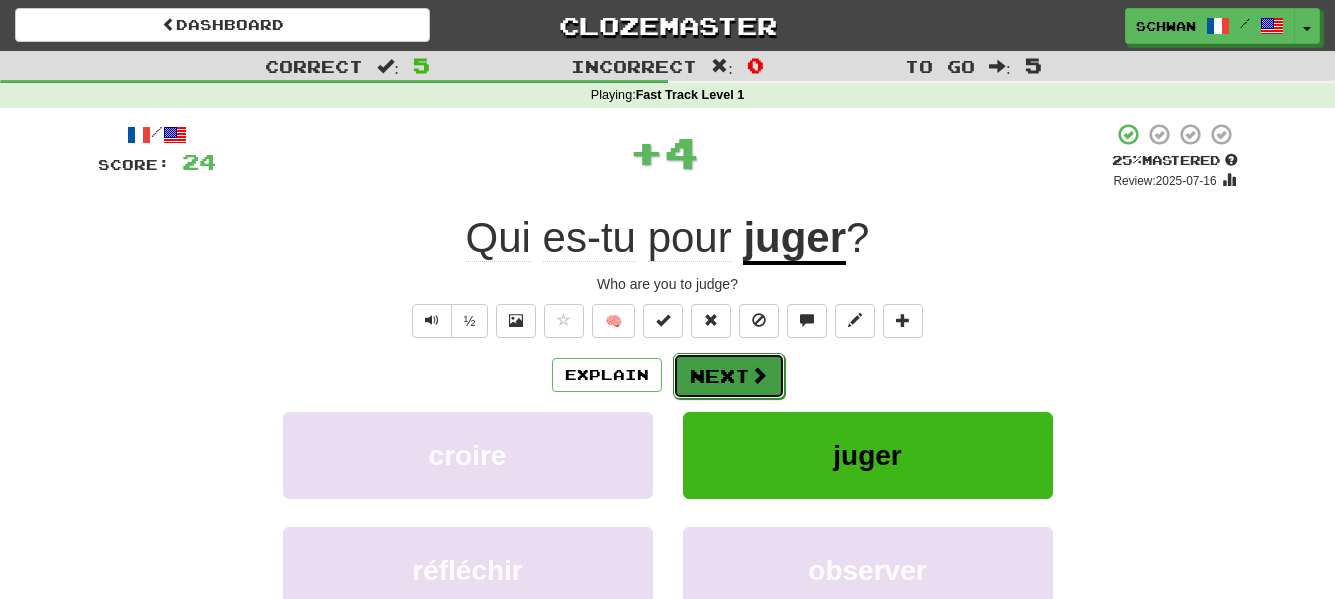 click on "Next" at bounding box center (729, 376) 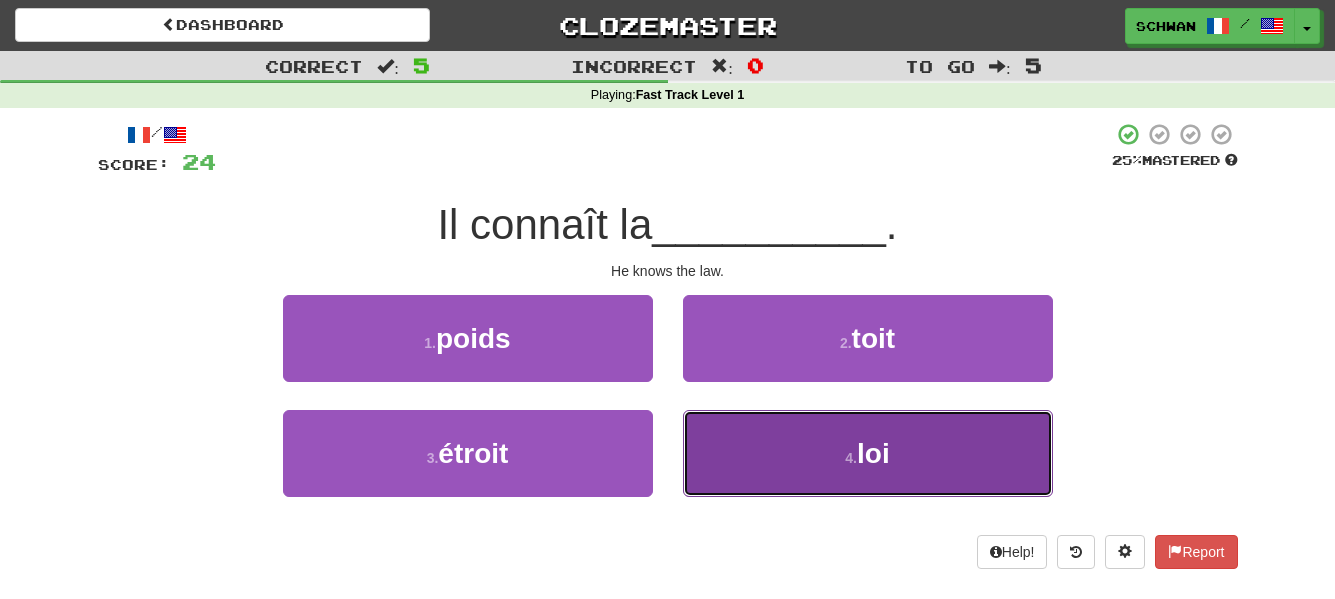 click on "4 .  loi" at bounding box center (868, 453) 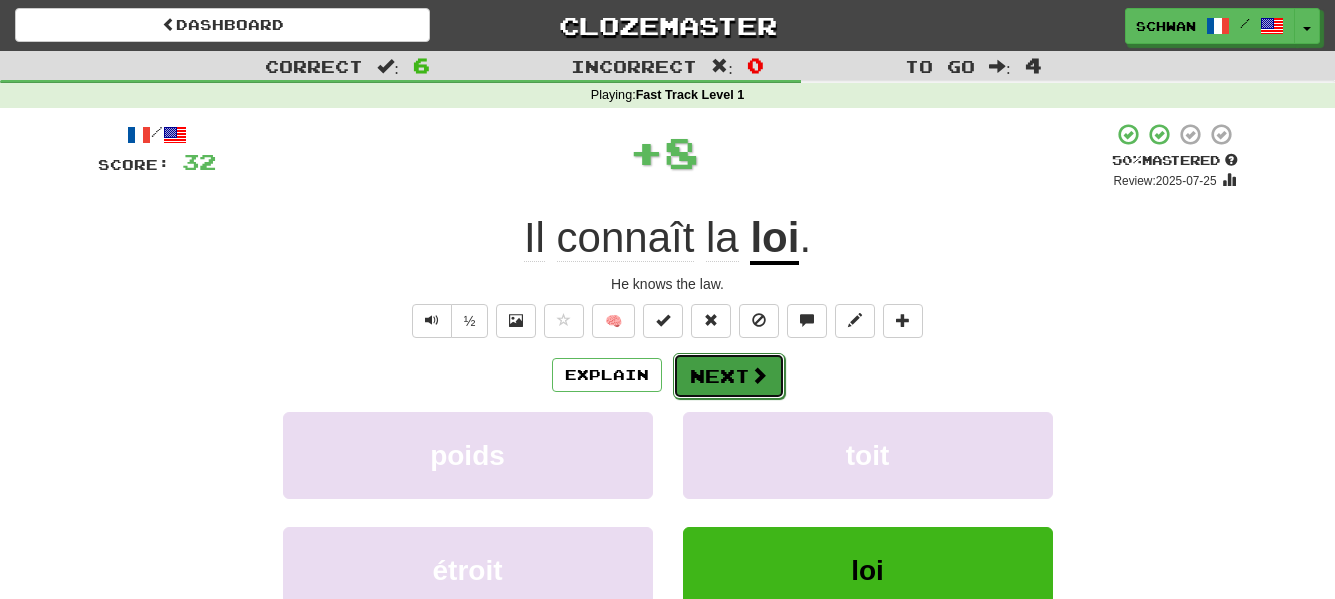 click on "Next" at bounding box center [729, 376] 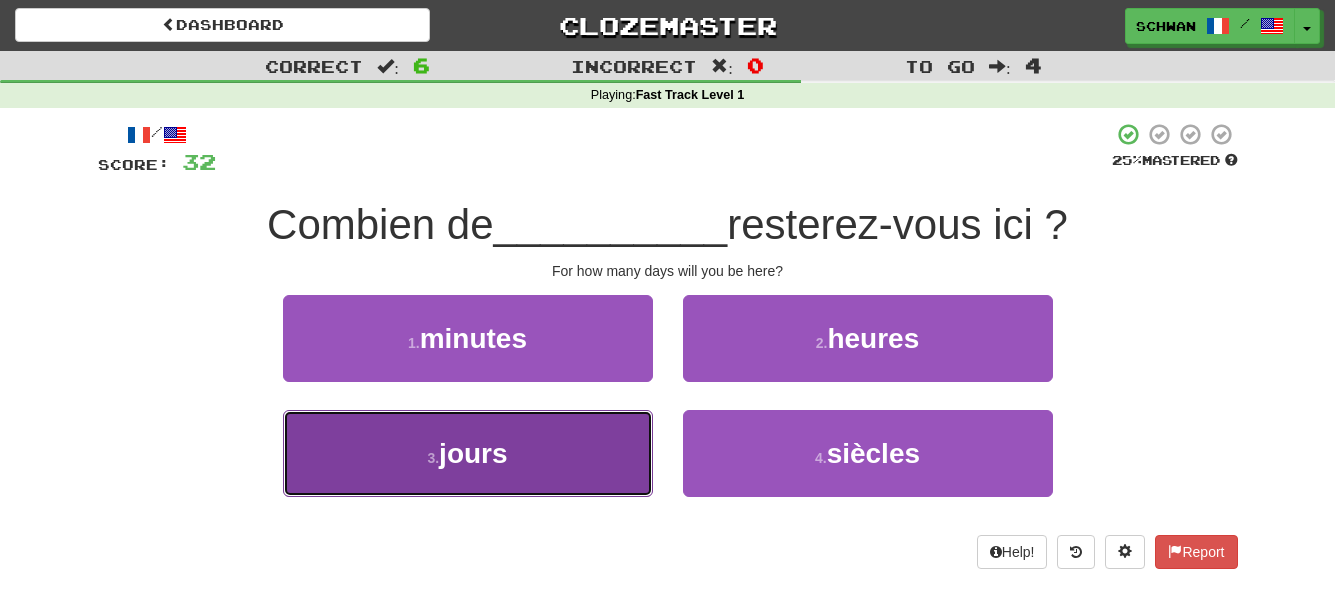 click on "3 .  jours" at bounding box center (468, 453) 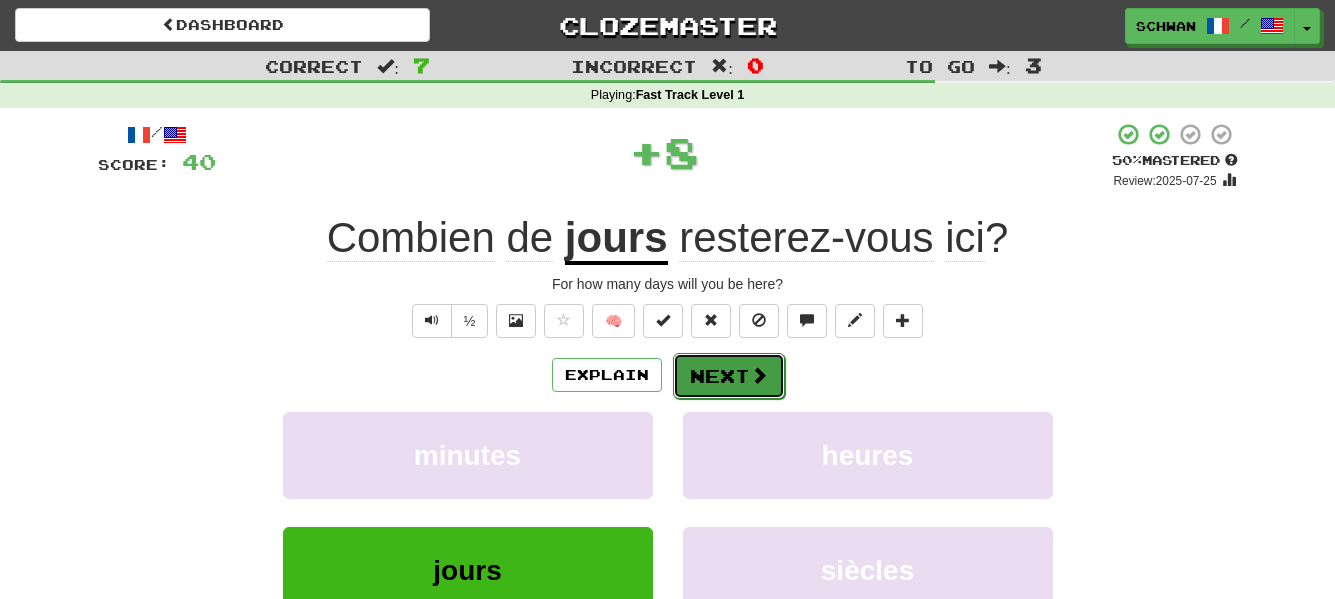 click on "Next" at bounding box center (729, 376) 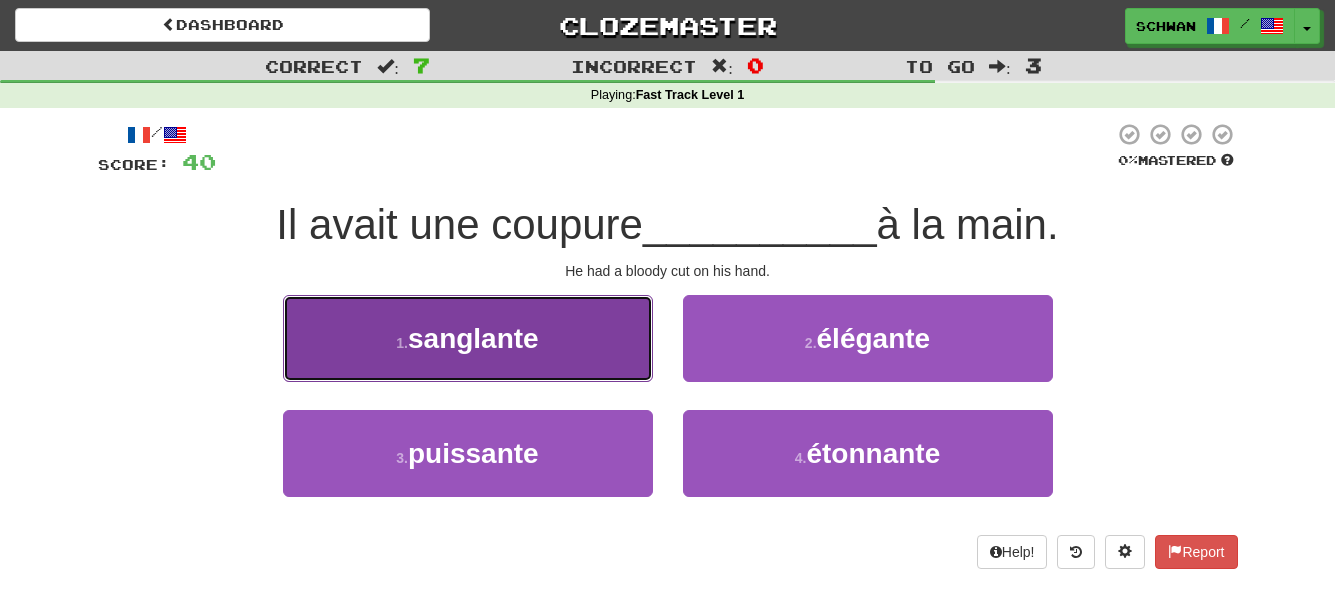 click on "1 .  sanglante" at bounding box center [468, 338] 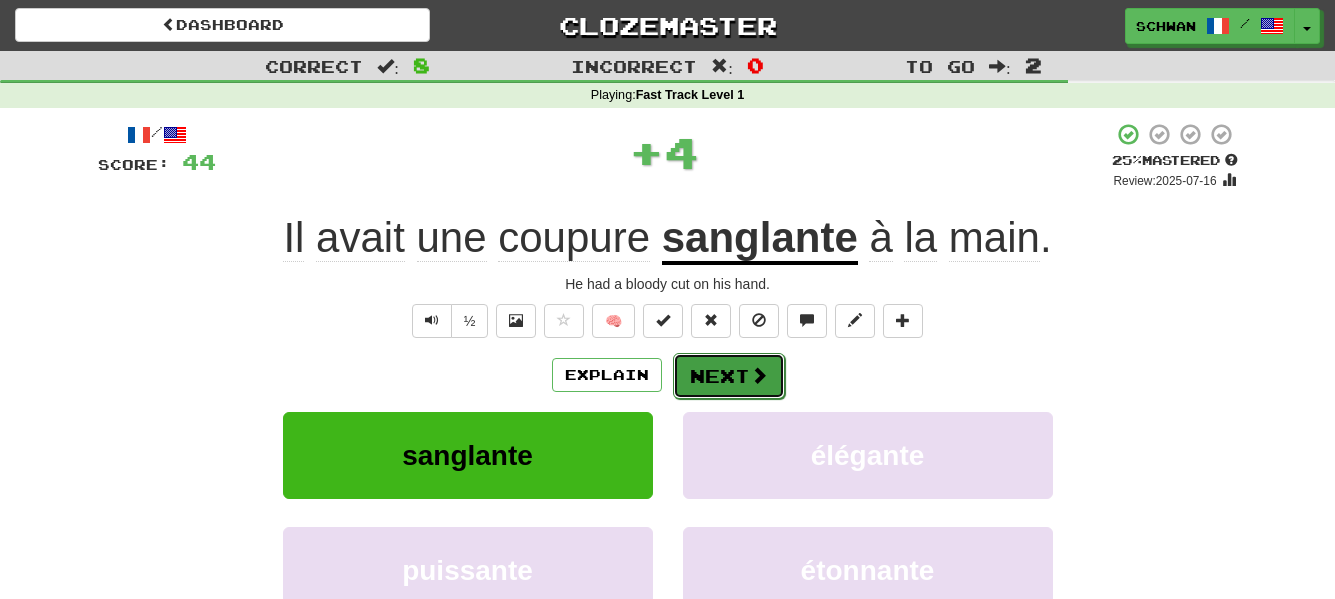 click at bounding box center (759, 375) 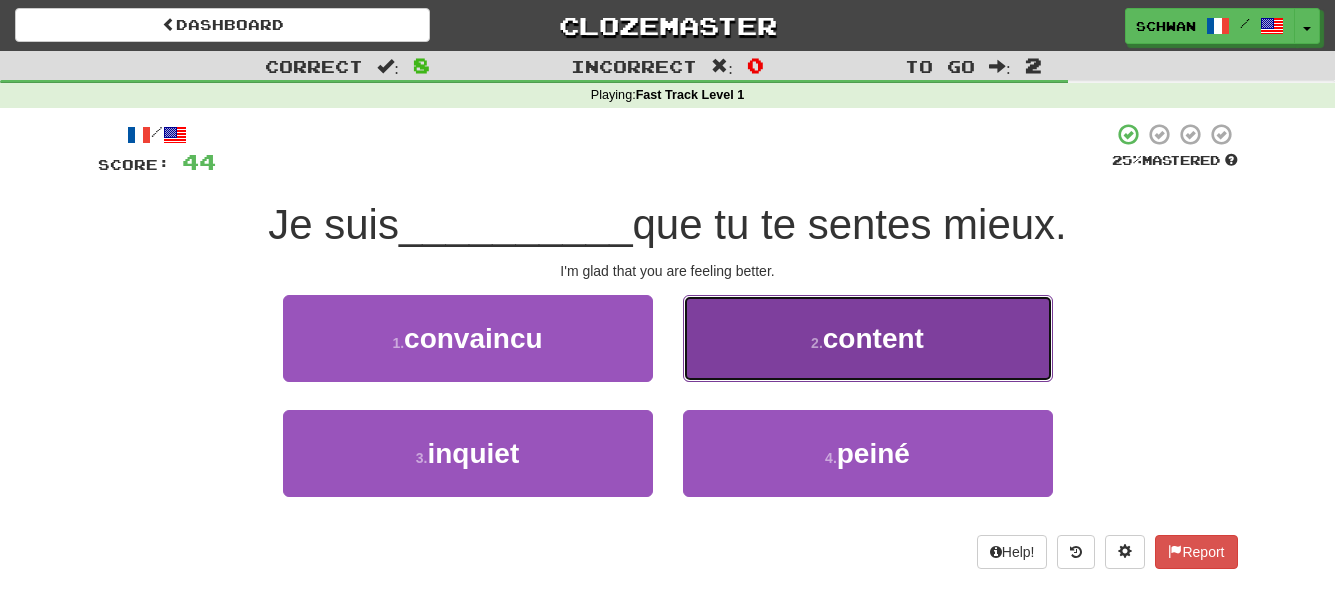 click on "[NUMBER] . content" at bounding box center [868, 338] 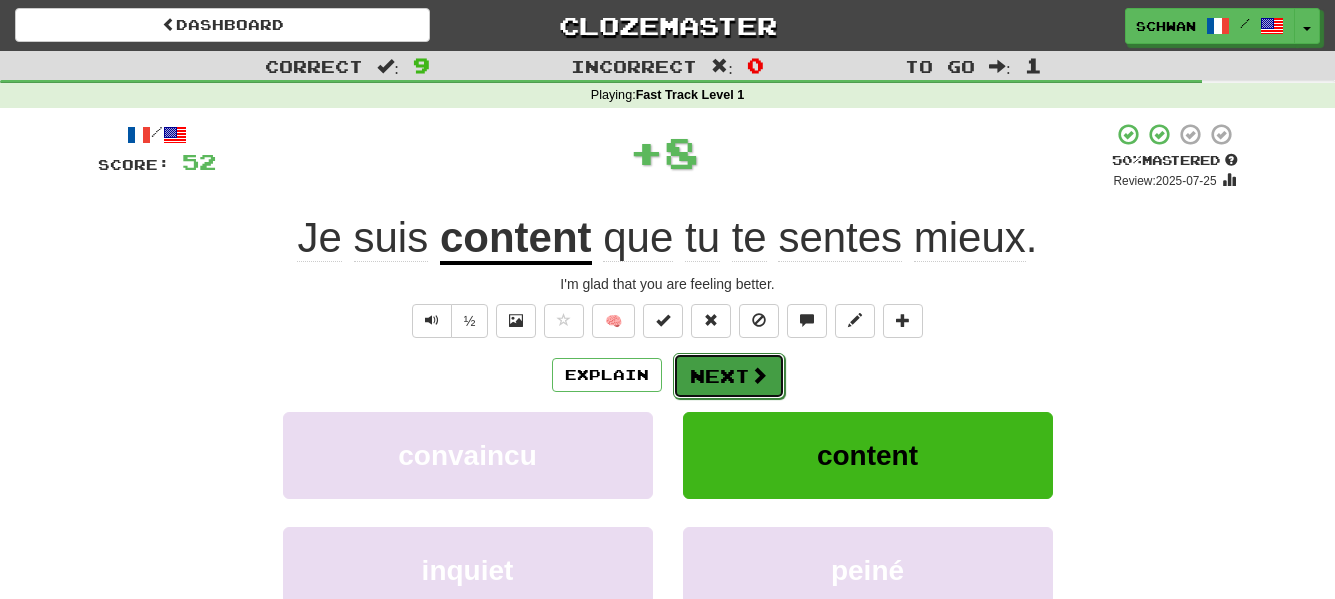 click on "Next" at bounding box center [729, 376] 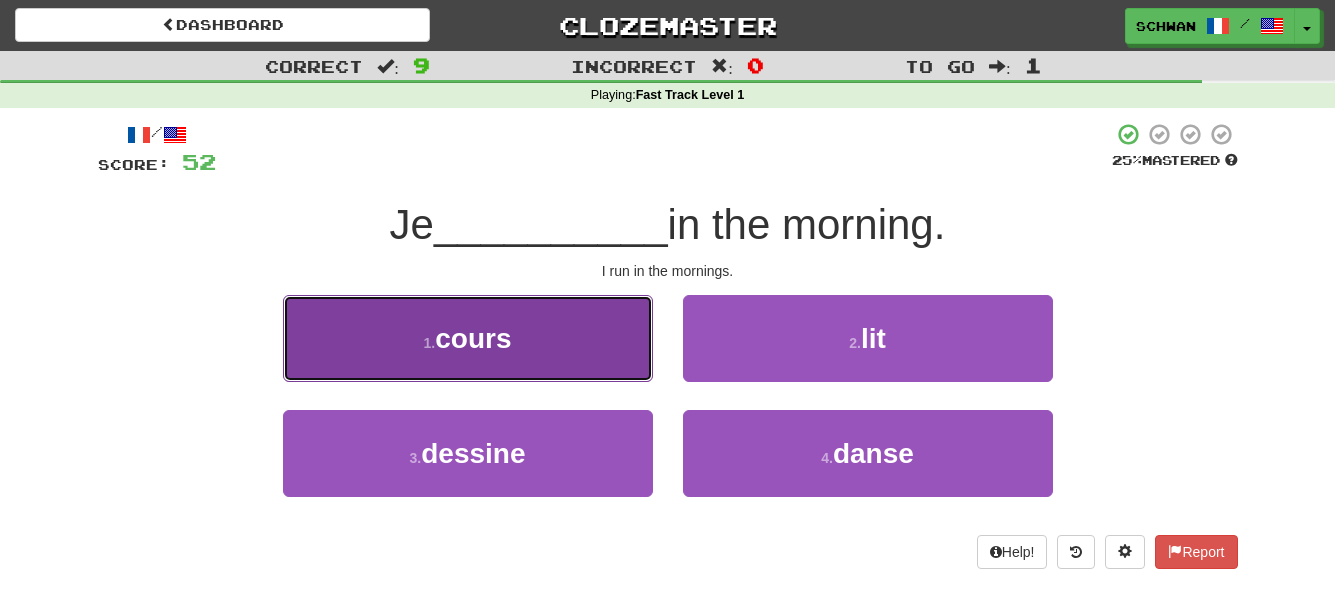 click on "cours" at bounding box center (473, 338) 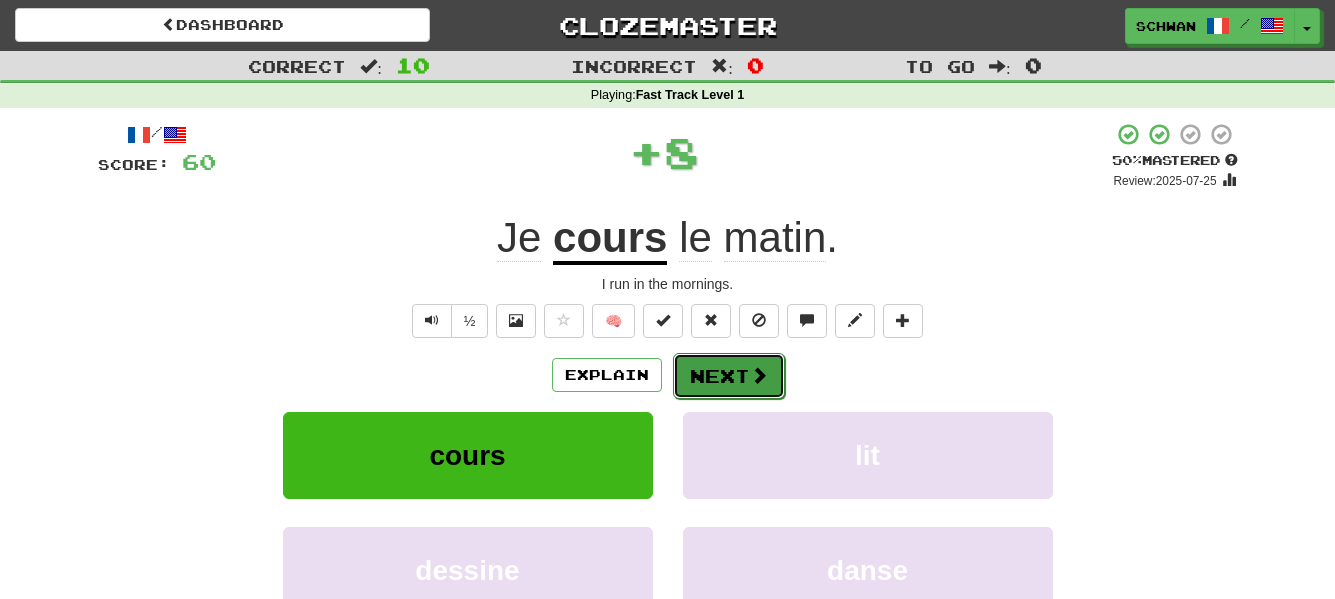 click on "Next" at bounding box center [729, 376] 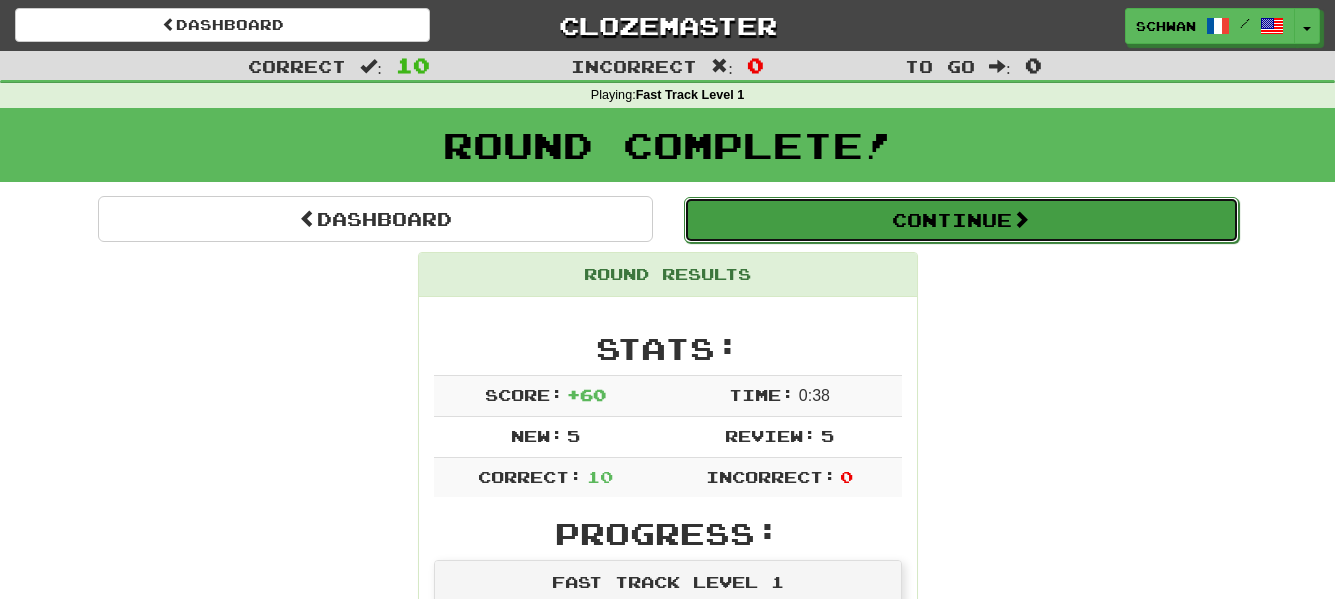 click on "Continue" at bounding box center [961, 220] 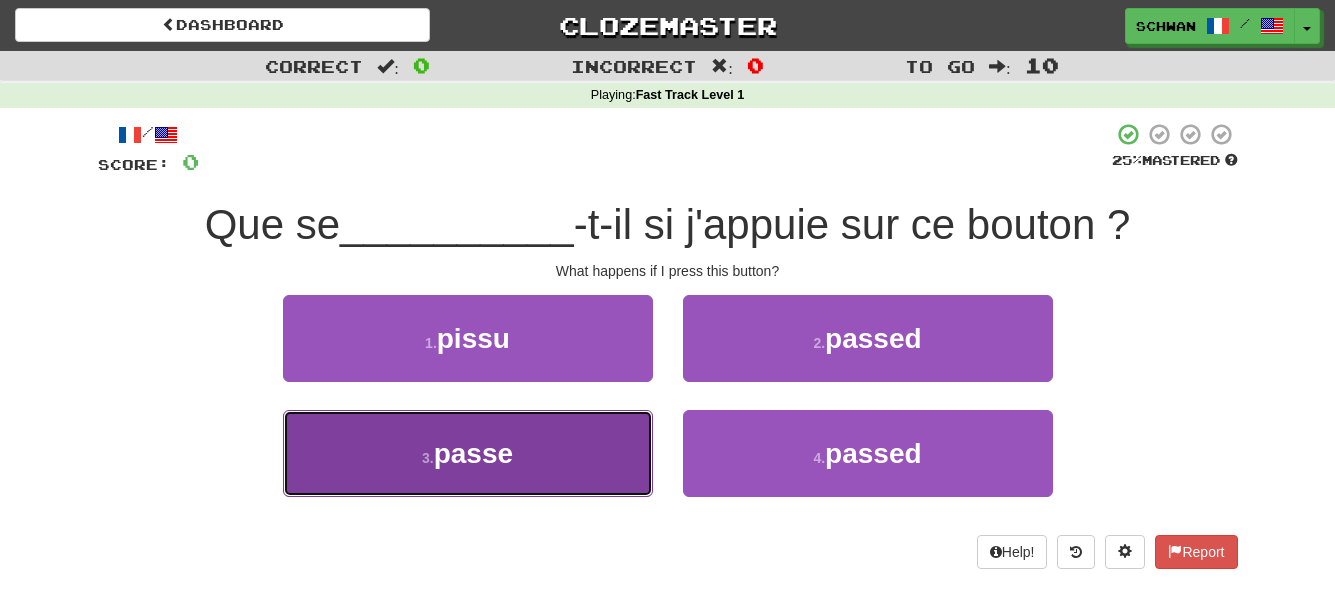 click on "3 .  passe" at bounding box center (468, 453) 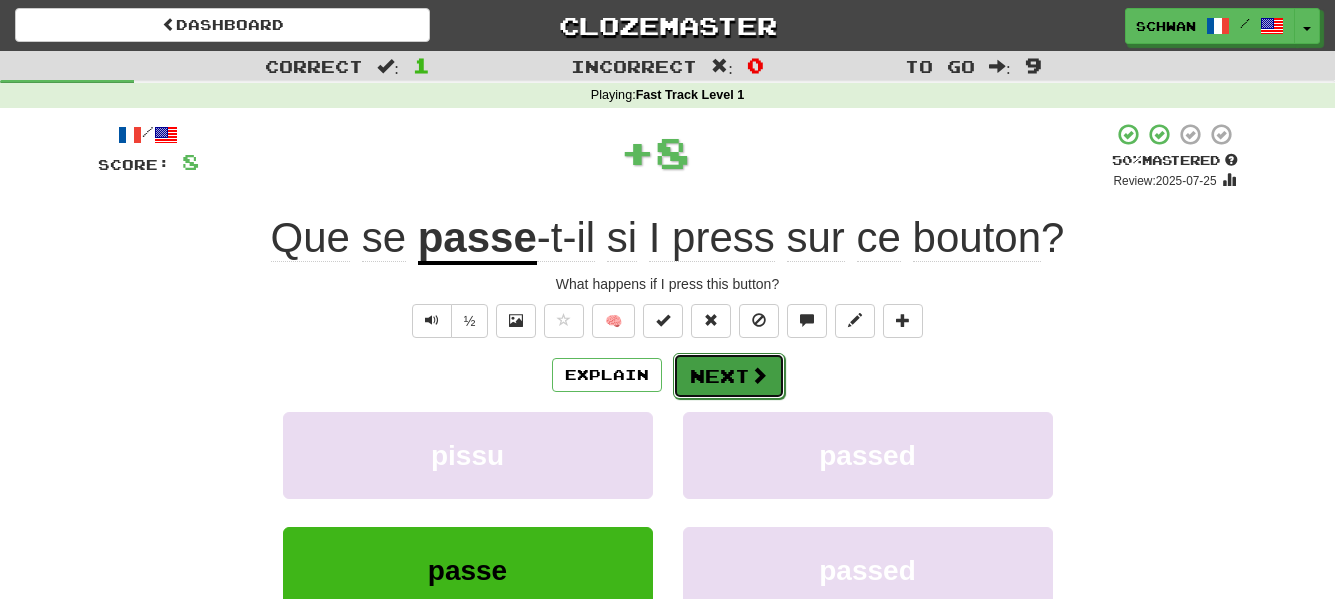 click on "Next" at bounding box center [729, 376] 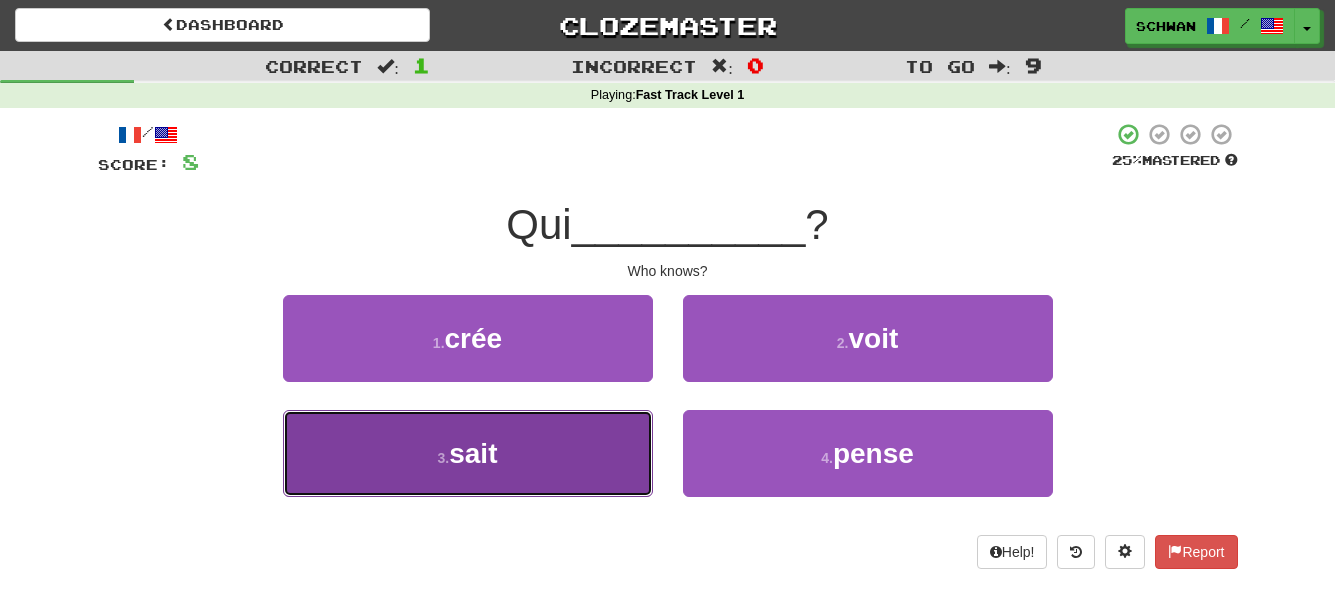 click on "3 .  sait" at bounding box center [468, 453] 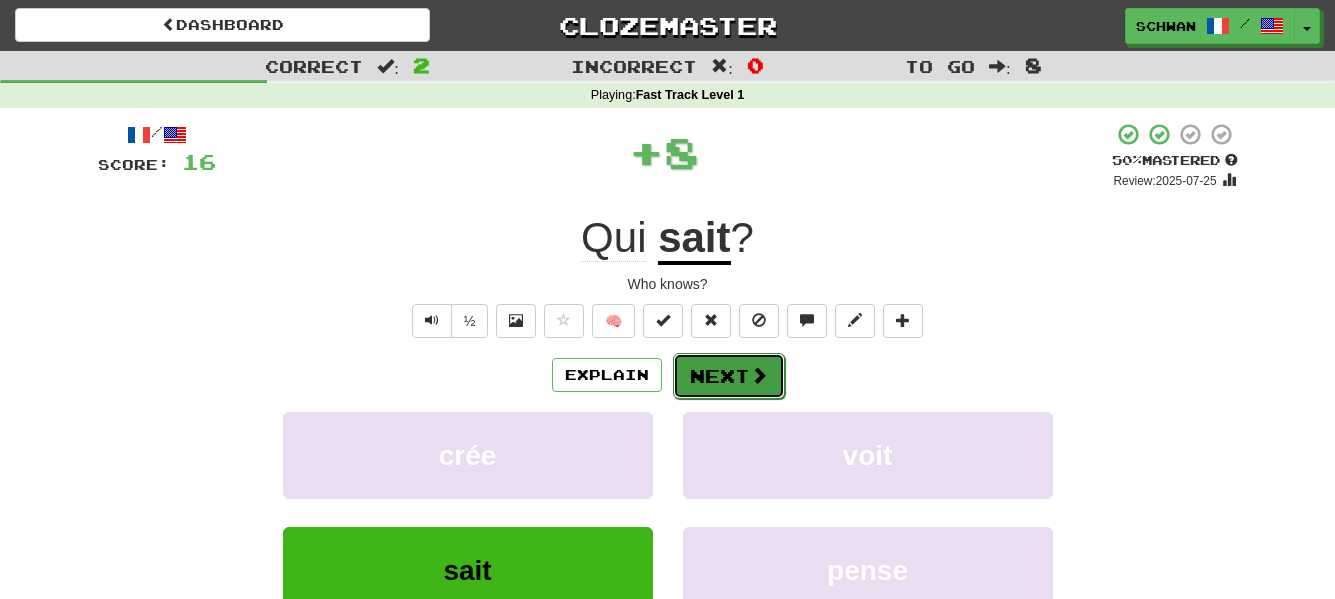 click on "Next" at bounding box center (729, 376) 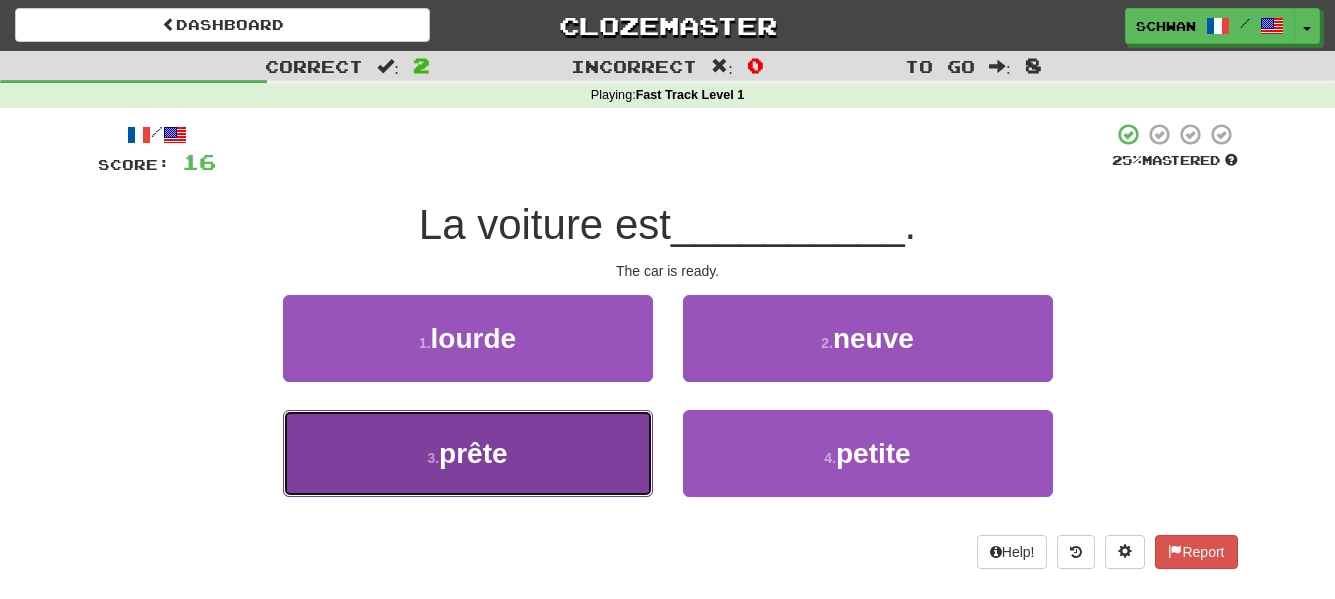 click on "prête" at bounding box center [473, 453] 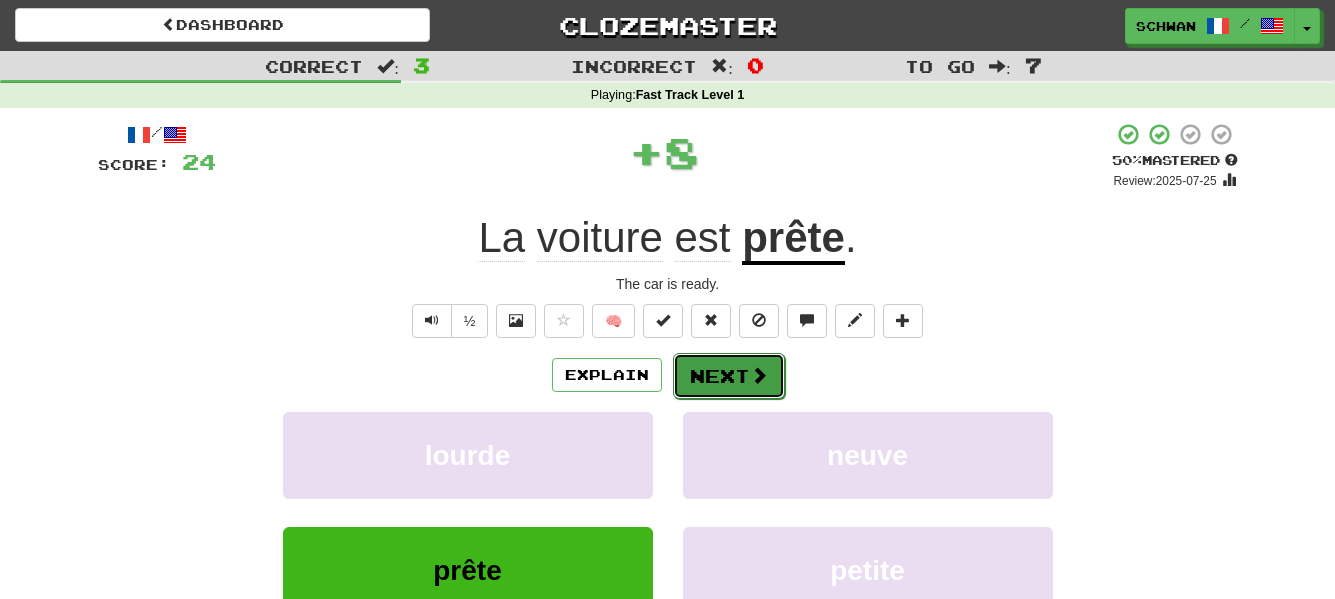 click on "Next" at bounding box center [729, 376] 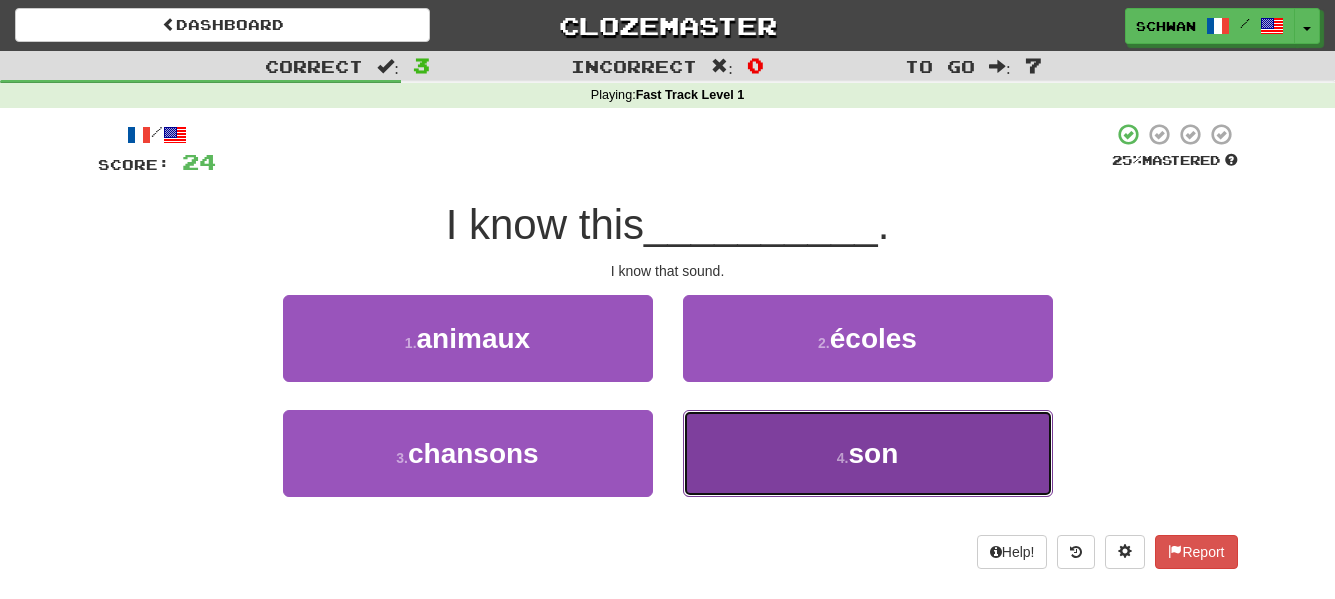 click on "4 ." at bounding box center [843, 458] 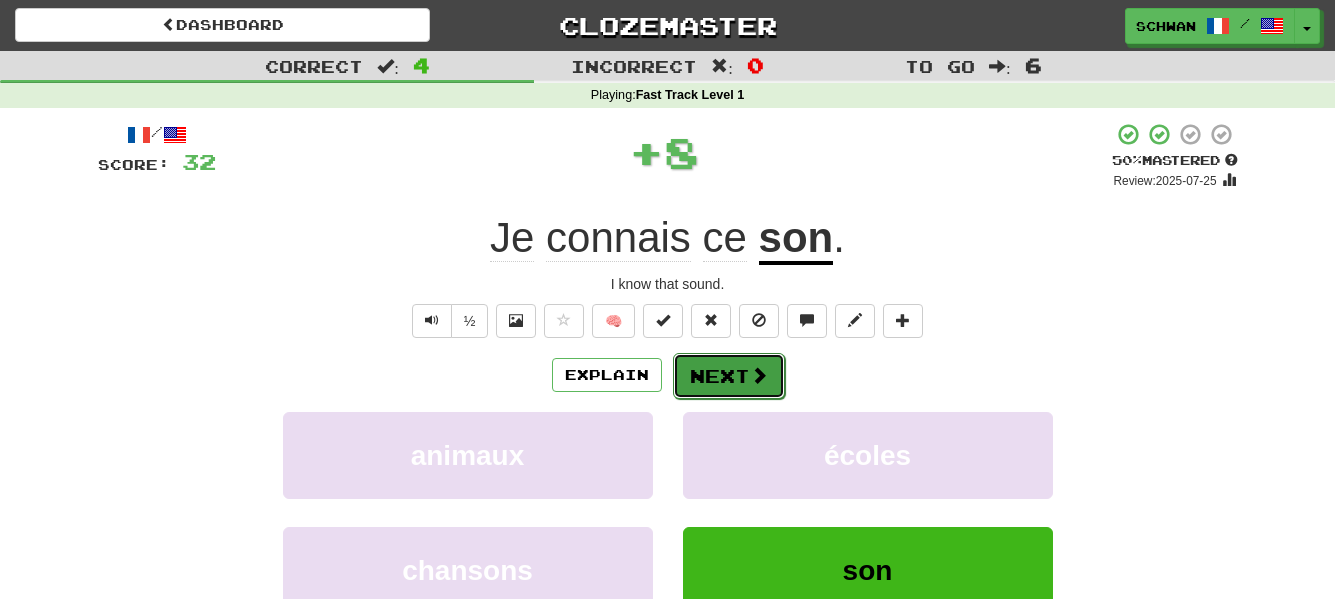 click on "Next" at bounding box center (729, 376) 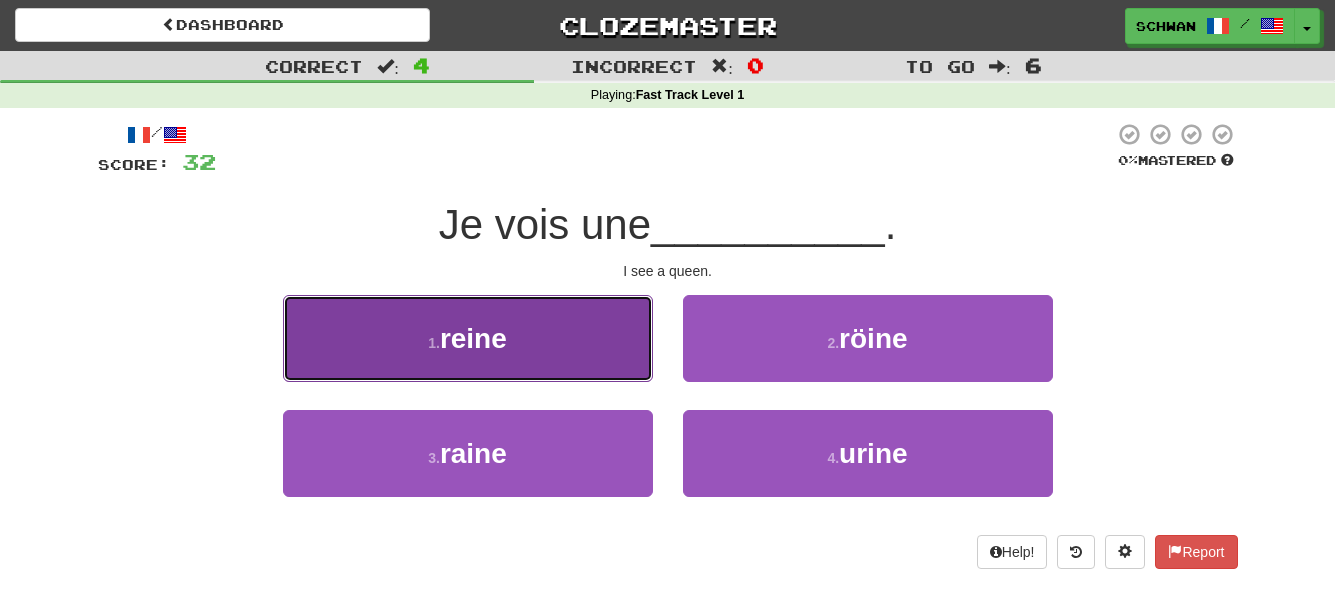 click on "1 .  reine" at bounding box center (468, 338) 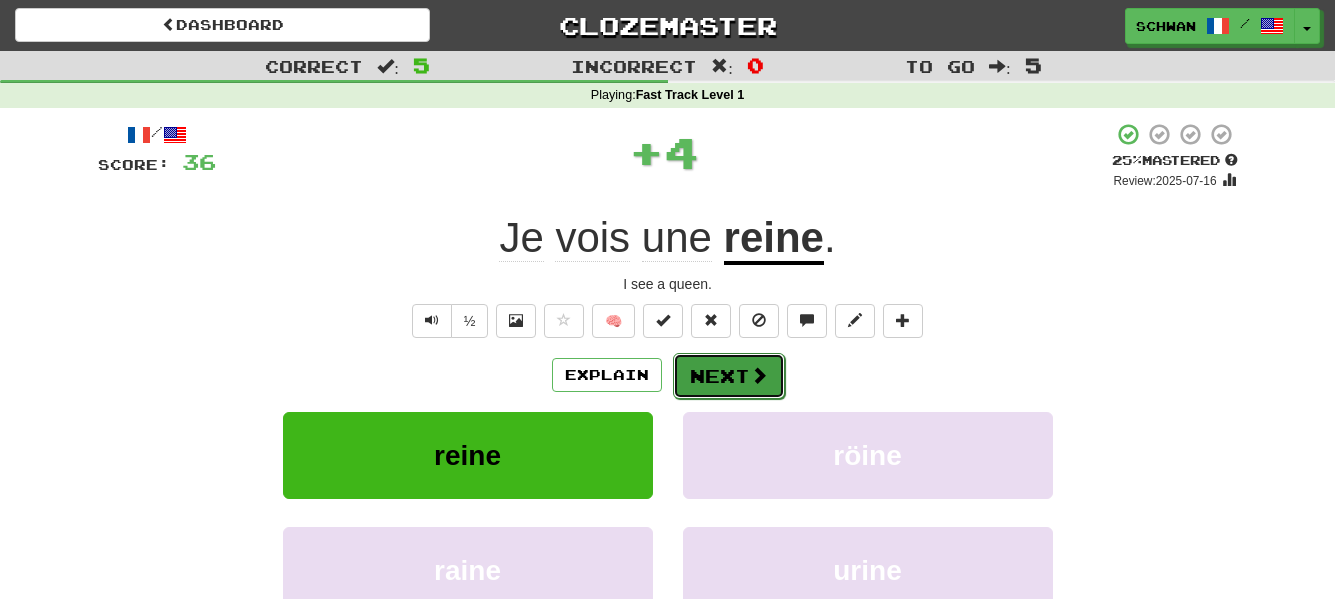 click on "Next" at bounding box center [729, 376] 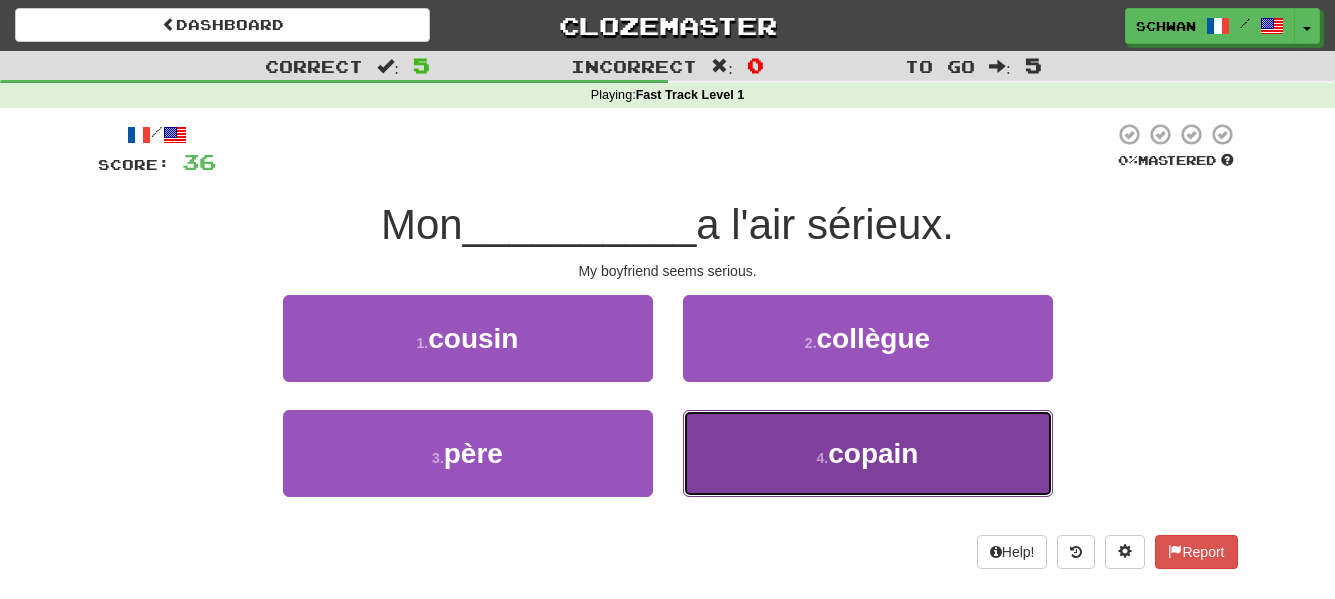 click on "4 .  copain" at bounding box center (868, 453) 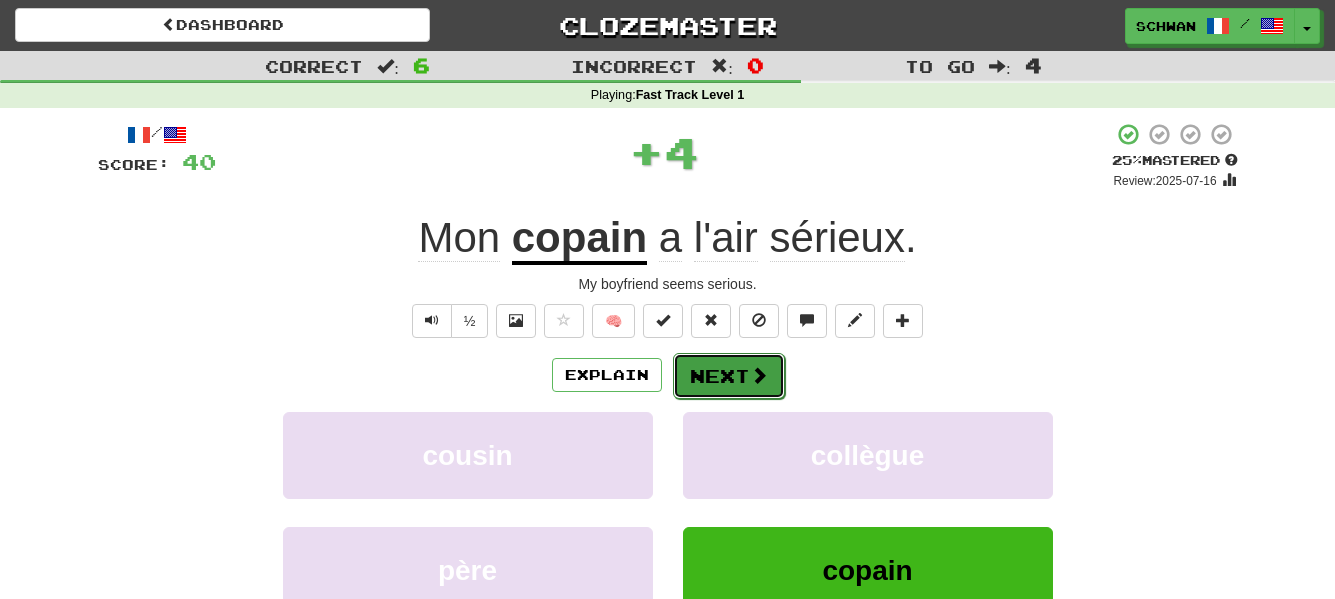 click on "Next" at bounding box center (729, 376) 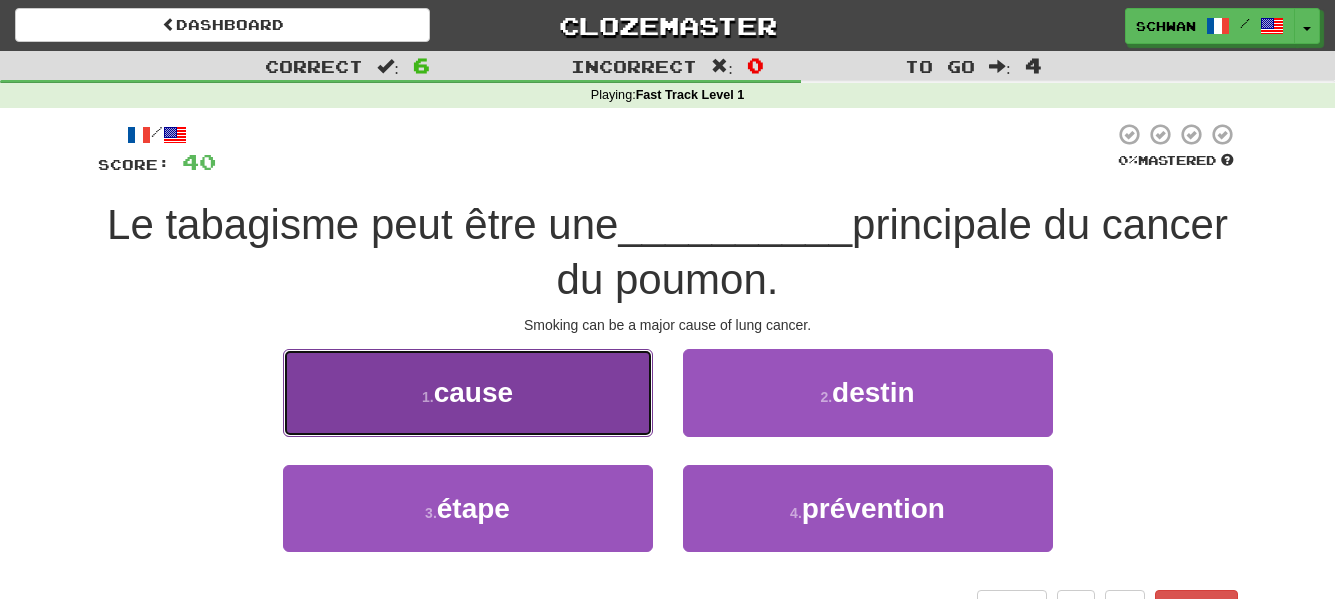 click on "1 .  cause" at bounding box center [468, 392] 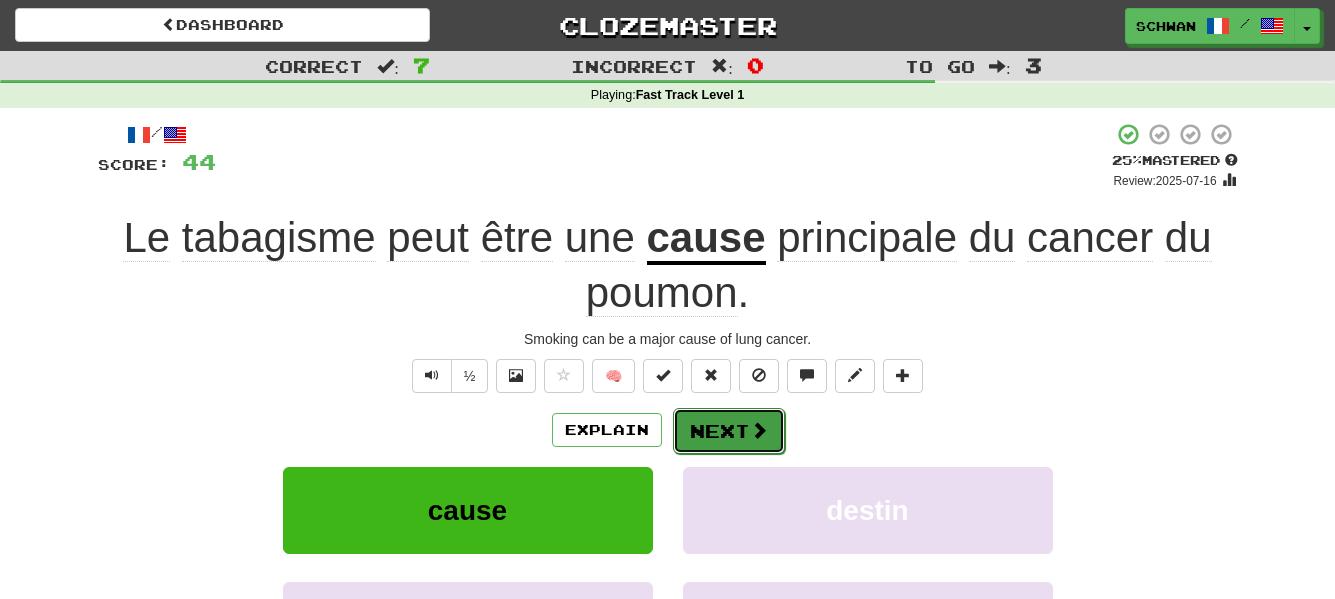 click on "Next" at bounding box center (729, 431) 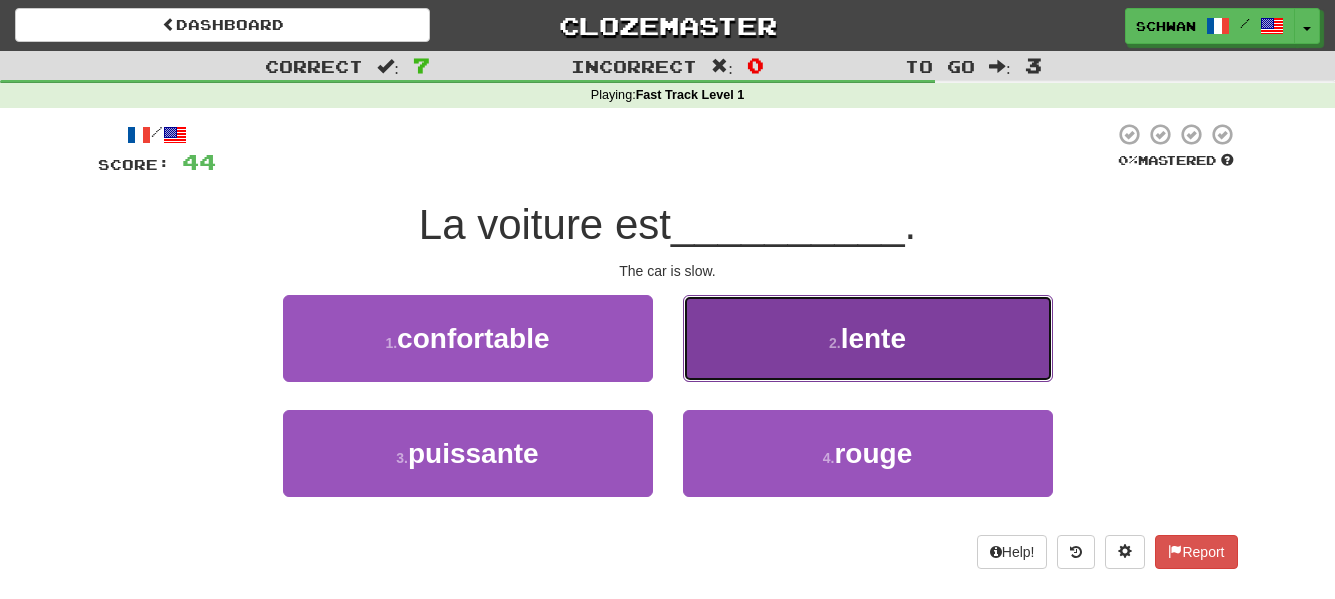 click on "2 .  lente" at bounding box center (868, 338) 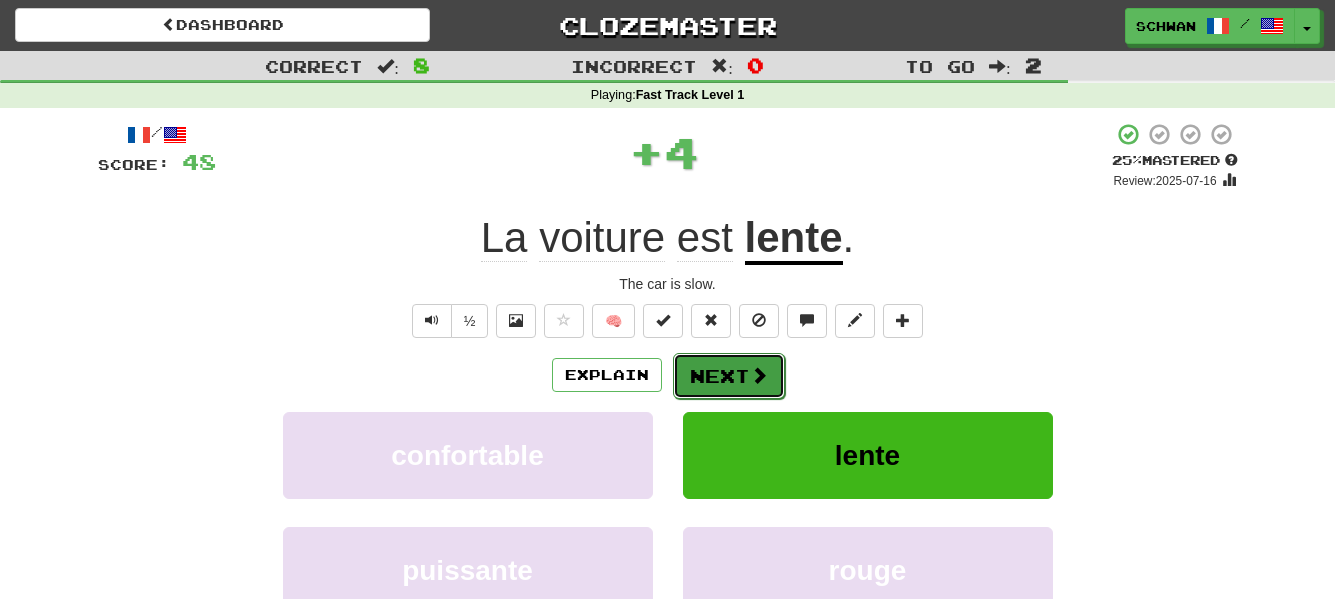 click on "Next" at bounding box center [729, 376] 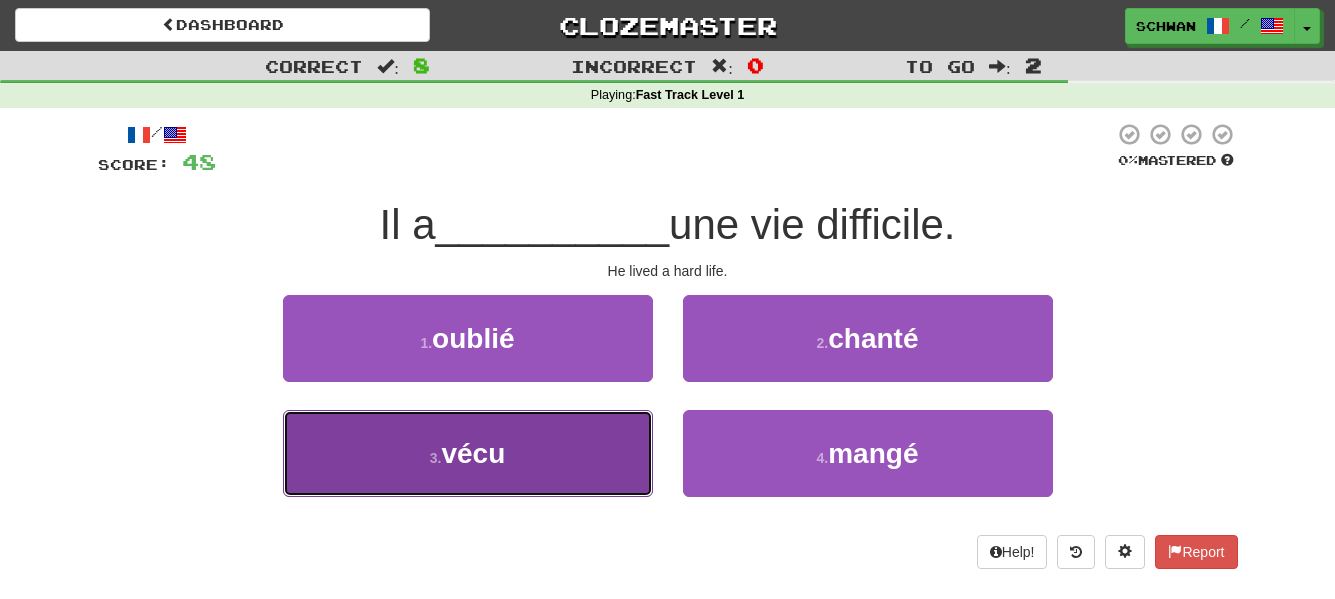 click on "vécu" at bounding box center (473, 453) 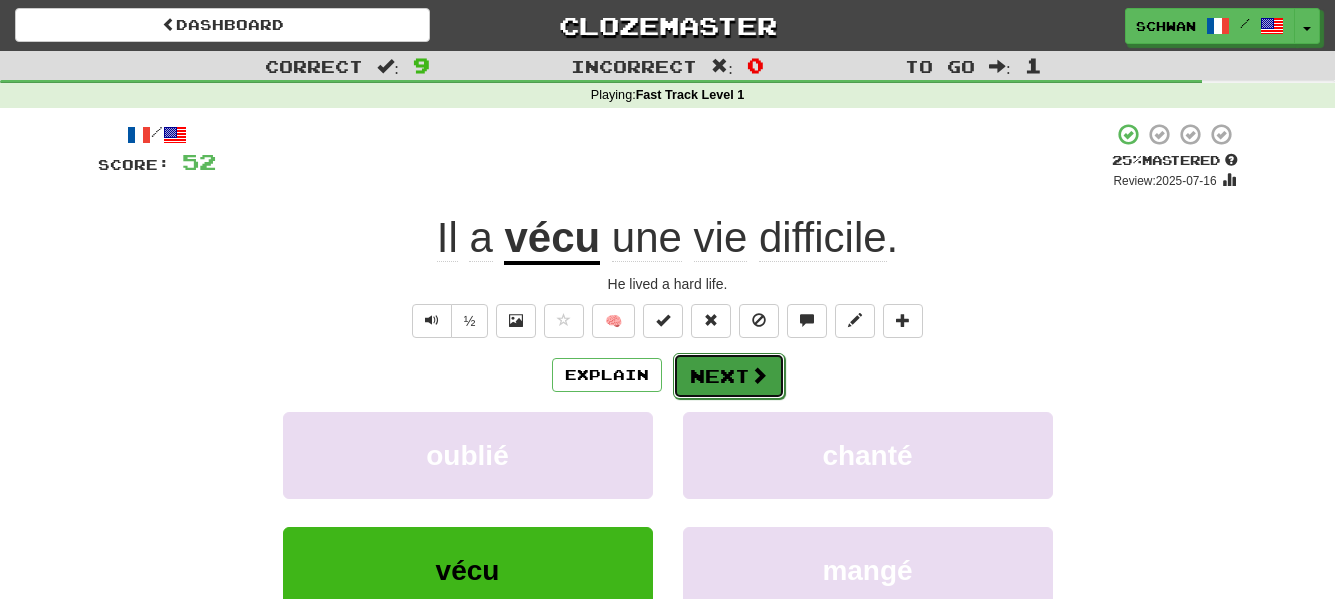 click on "Next" at bounding box center (729, 376) 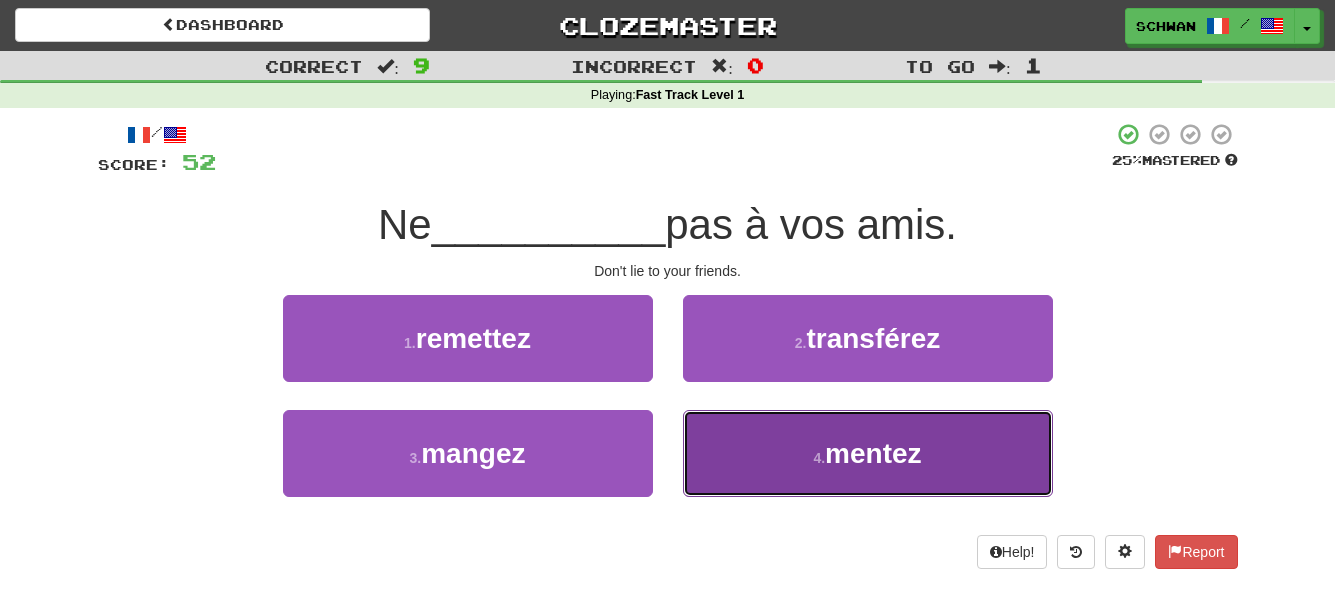 click on "4 ." at bounding box center (819, 458) 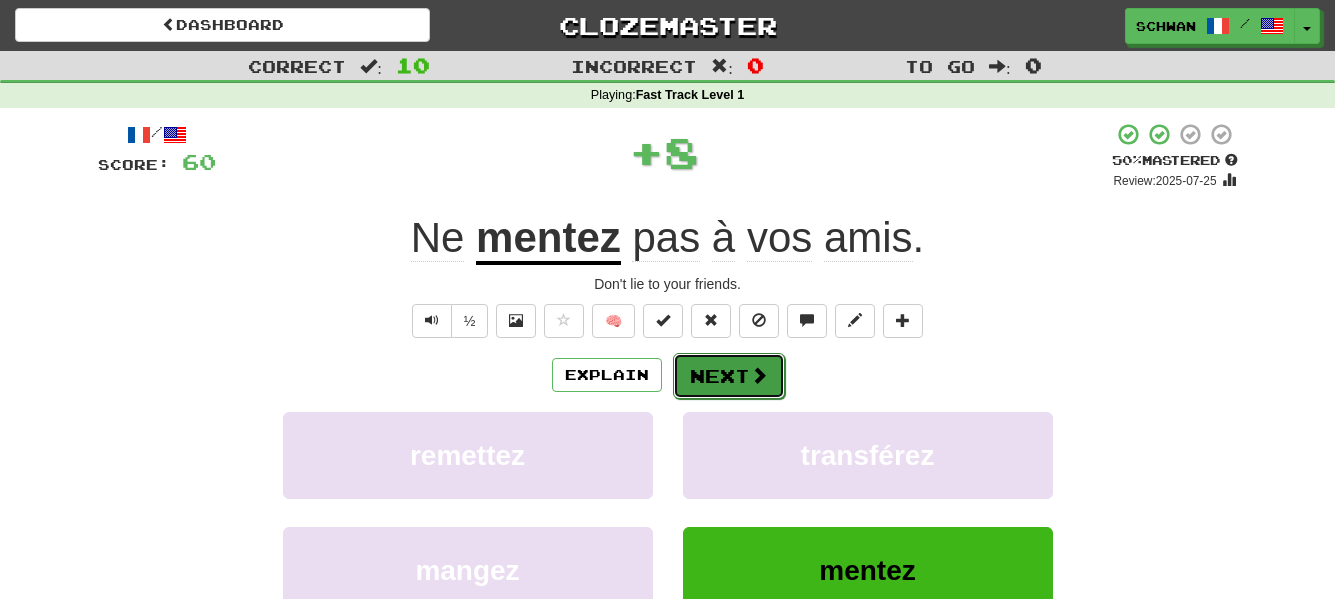 click on "Next" at bounding box center (729, 376) 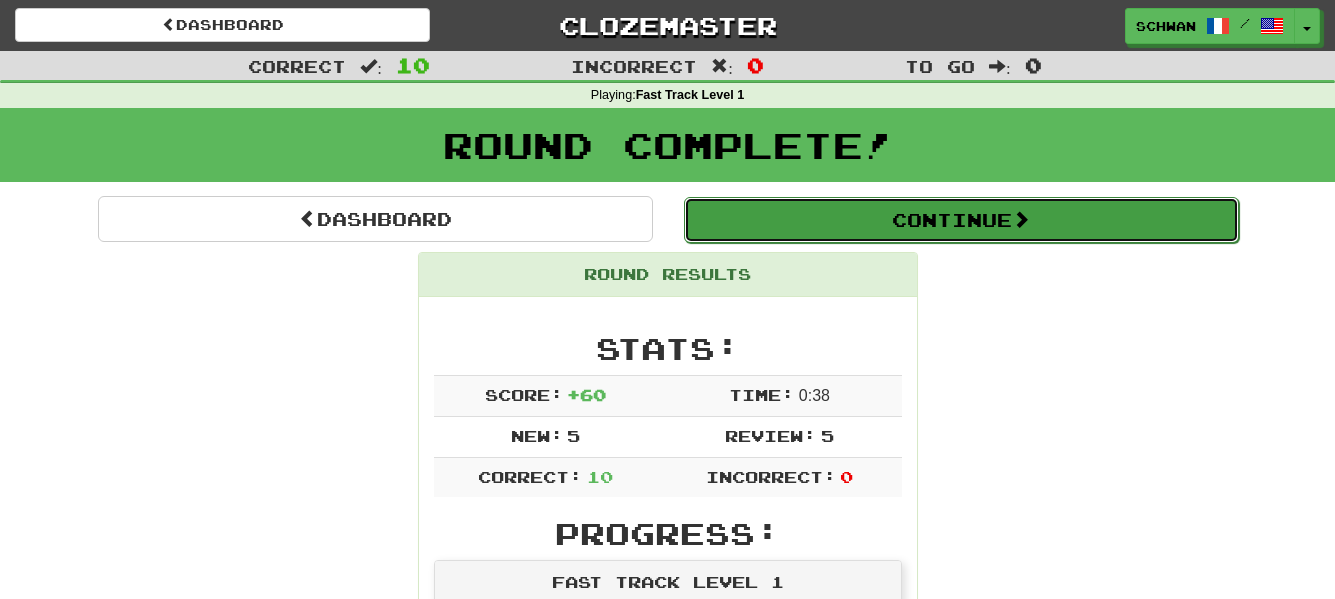 click on "Continue" at bounding box center [961, 220] 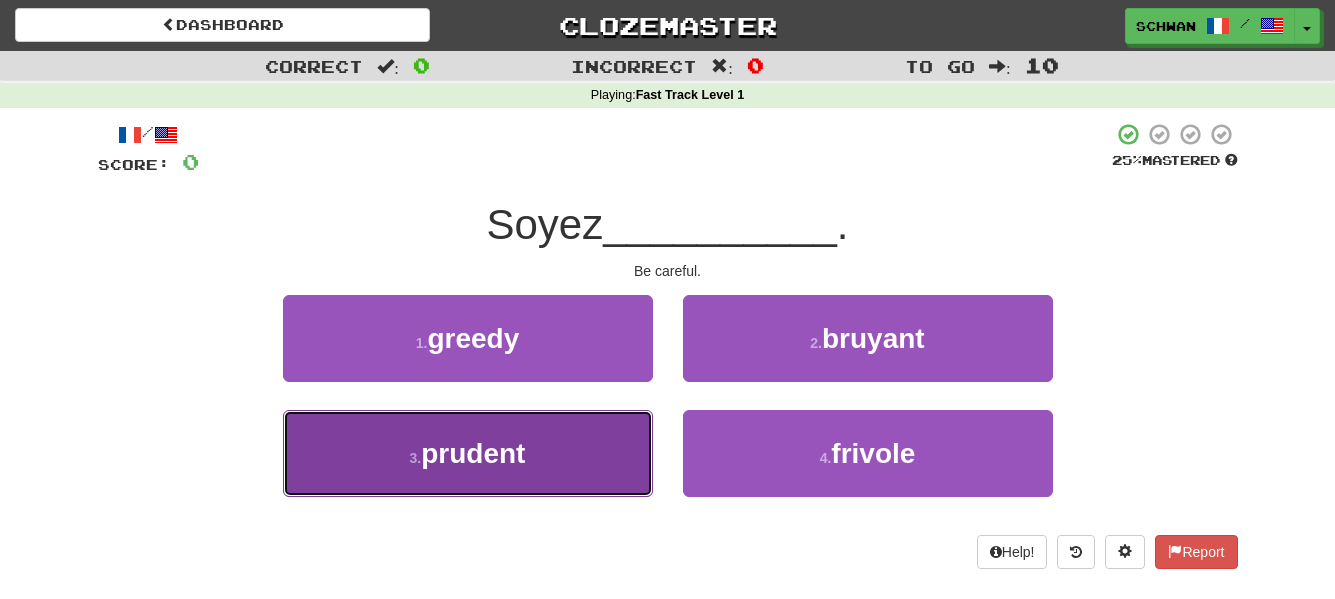 click on "prudent" at bounding box center (473, 453) 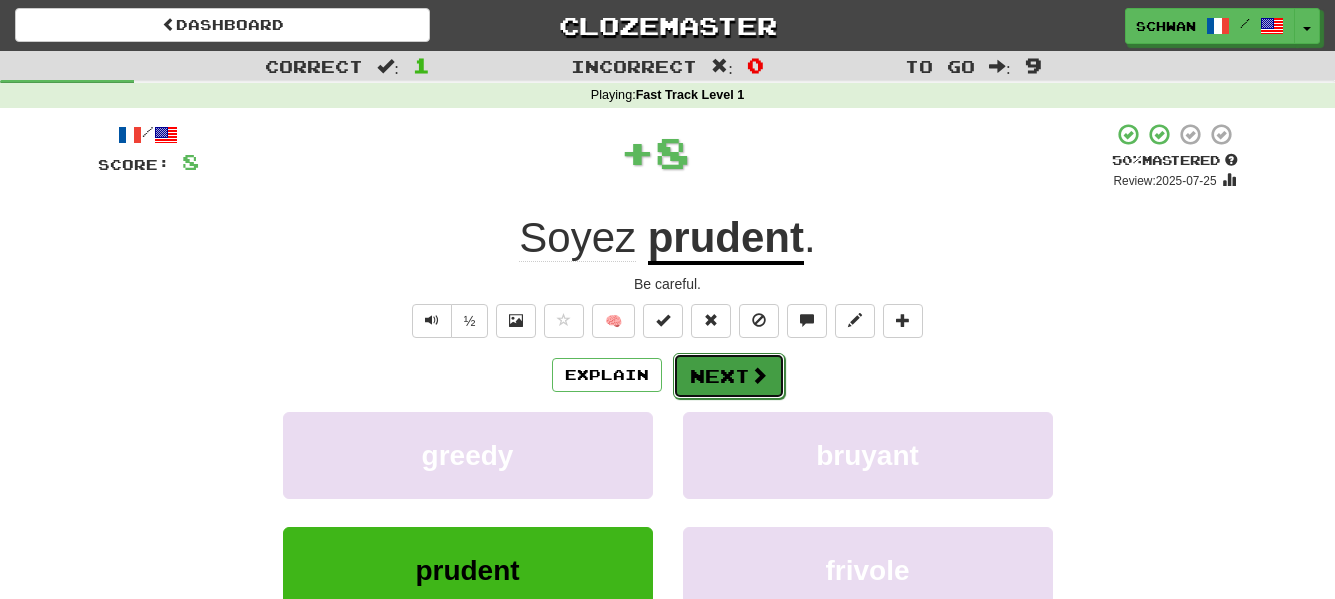 click on "Next" at bounding box center [729, 376] 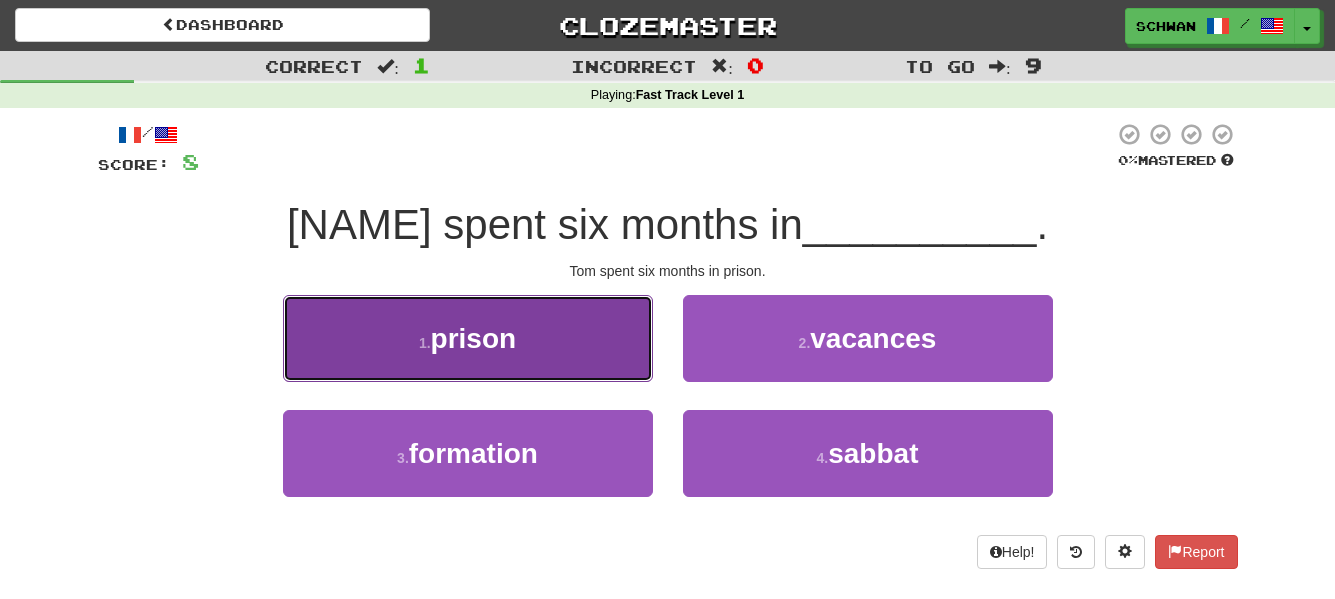 click on "1 .  prison" at bounding box center [468, 338] 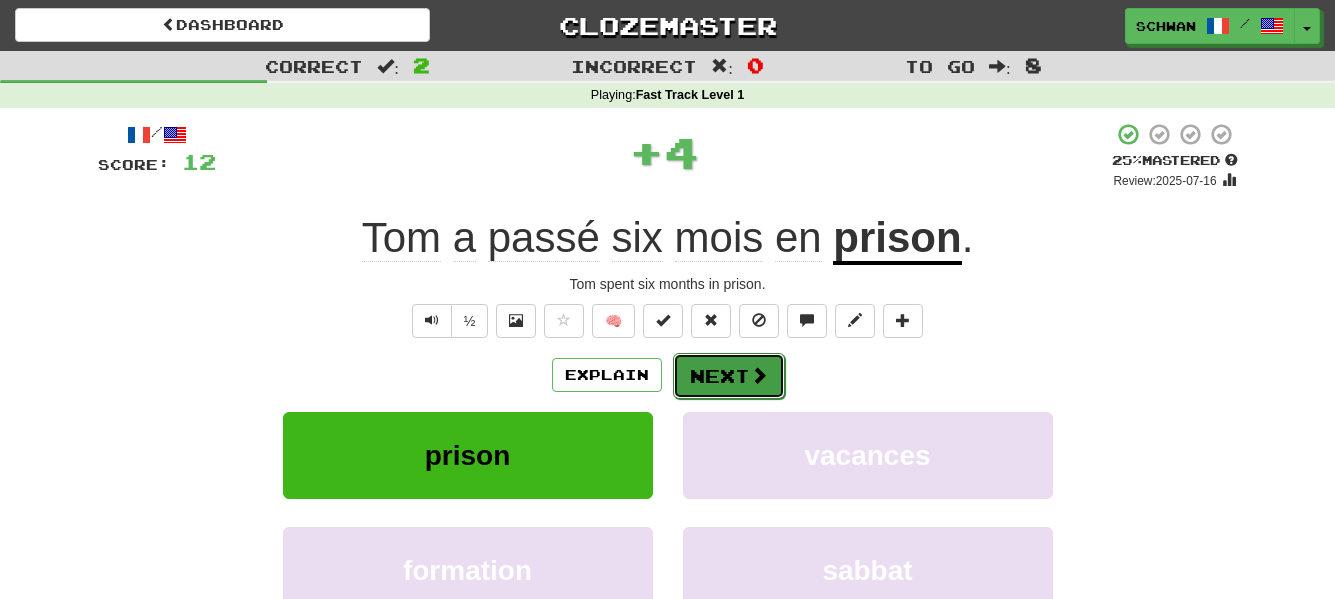 click on "Next" at bounding box center [729, 376] 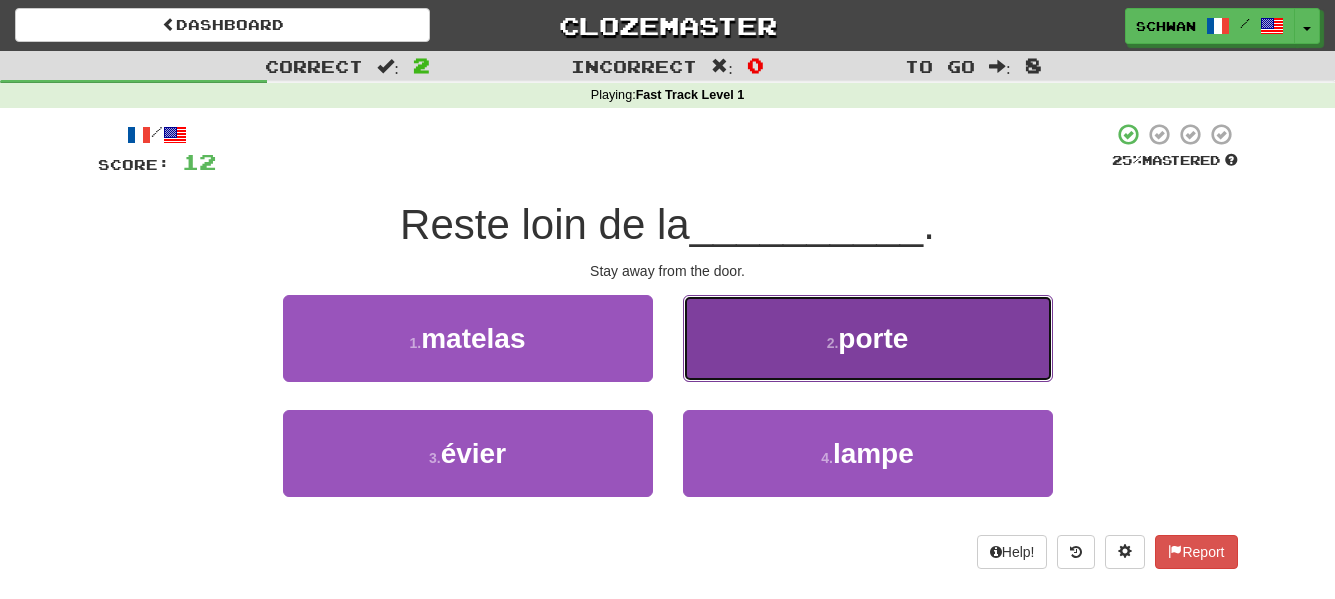 click on "2 .  porte" at bounding box center (868, 338) 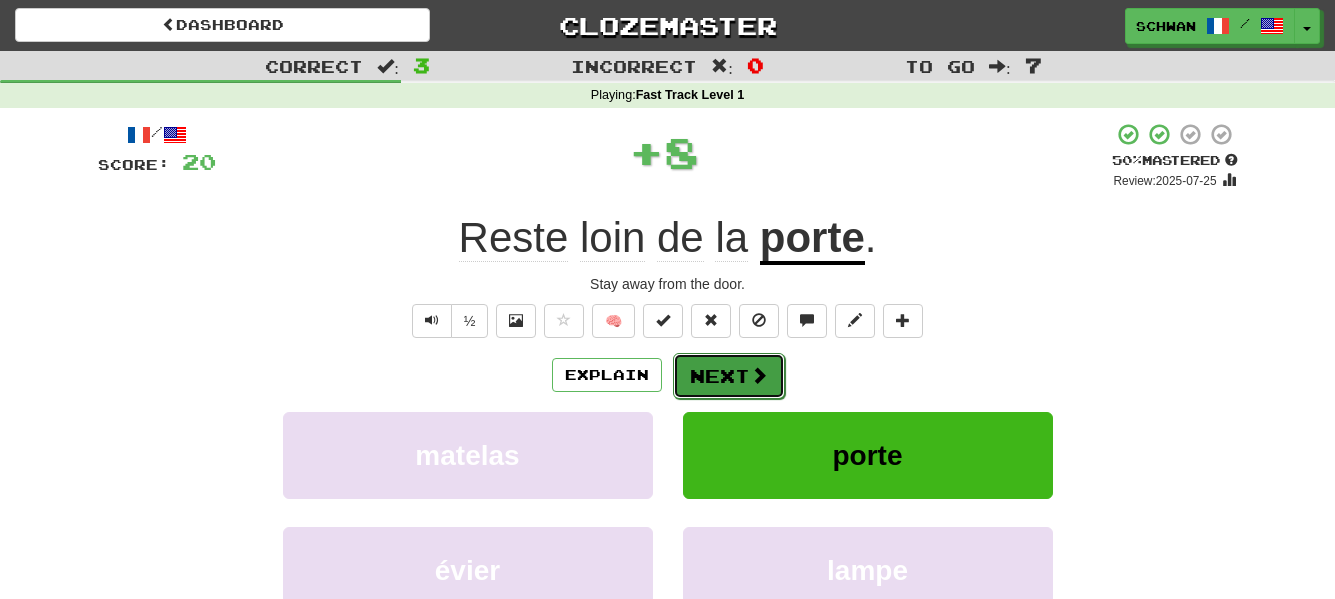 click on "Next" at bounding box center (729, 376) 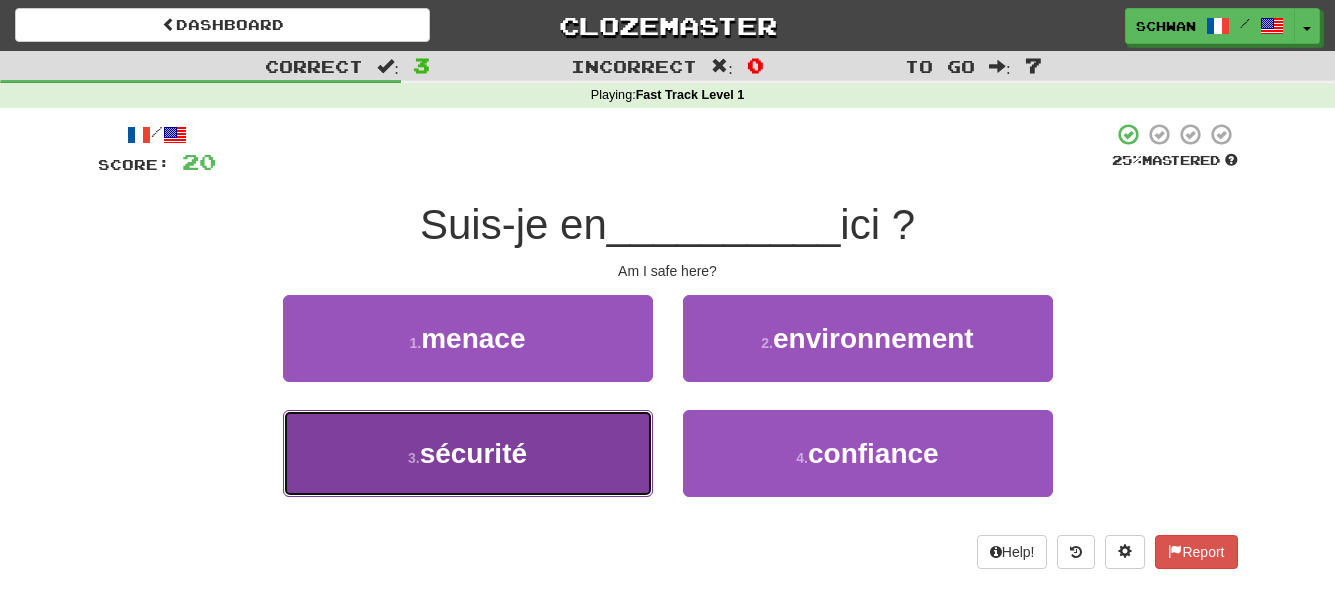 click on "3 .  sécurité" at bounding box center (468, 453) 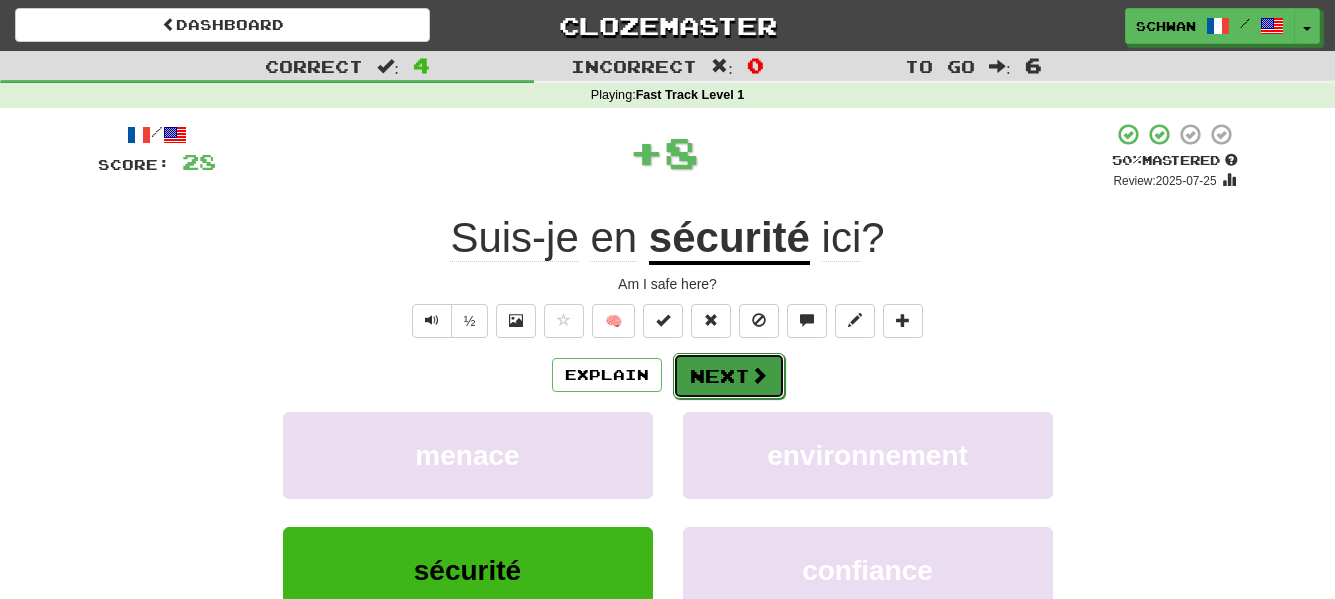 click on "Next" at bounding box center (729, 376) 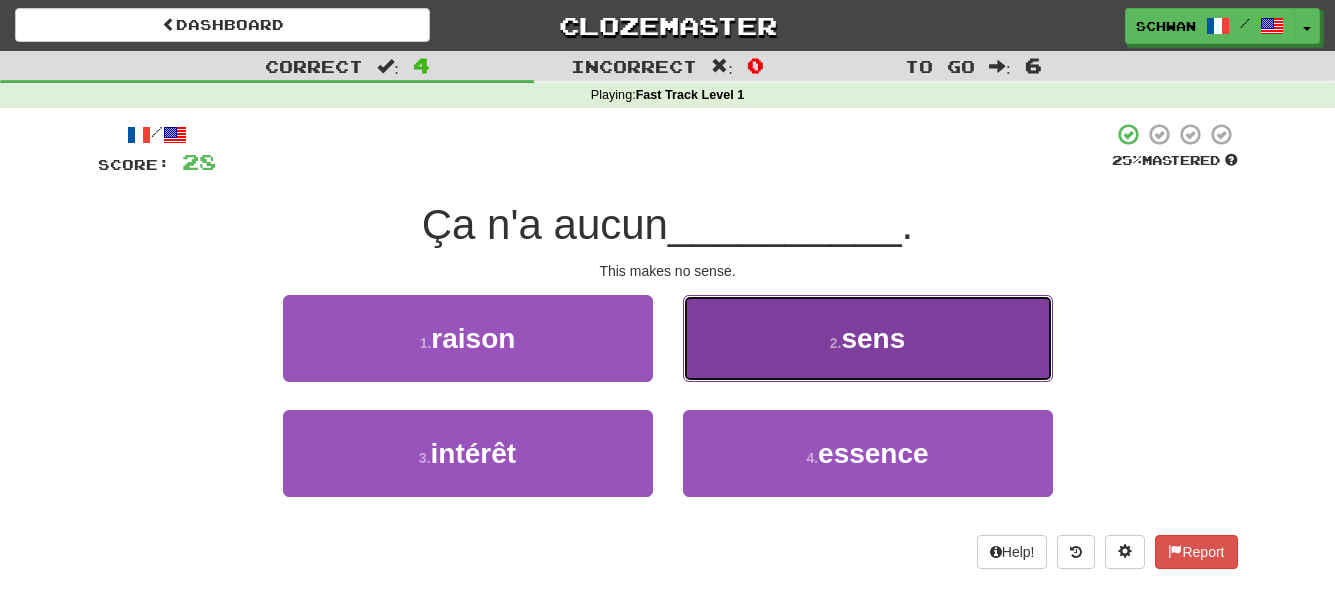 click on "2 .  sens" at bounding box center [868, 338] 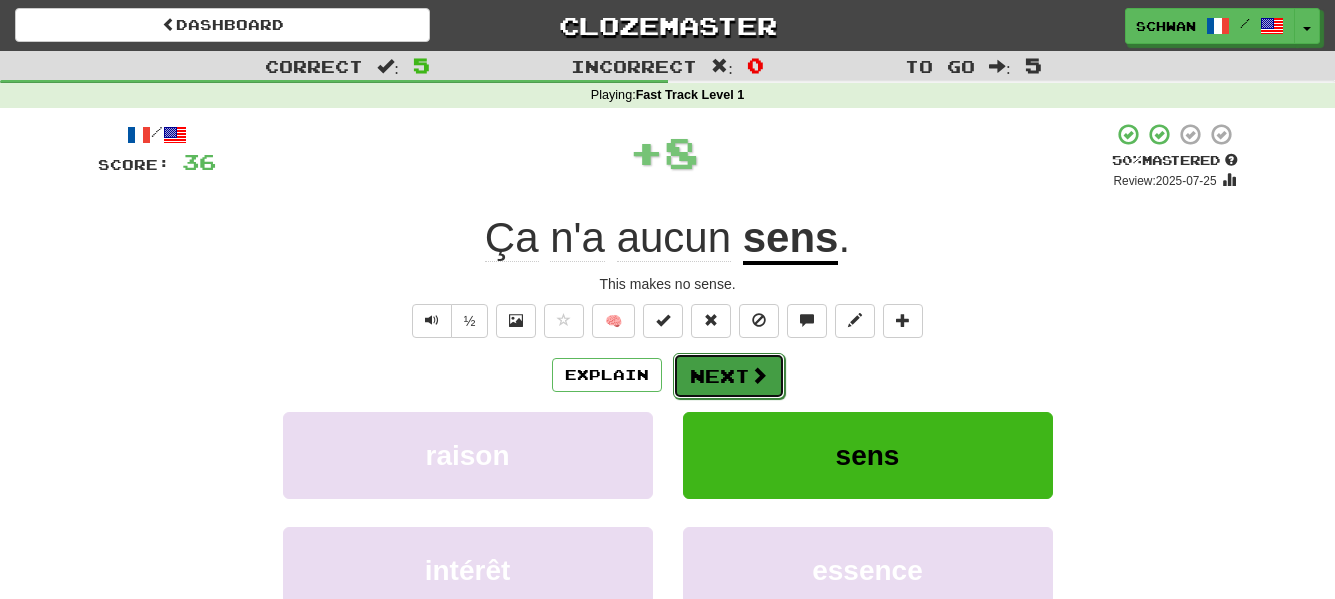 click on "Next" at bounding box center (729, 376) 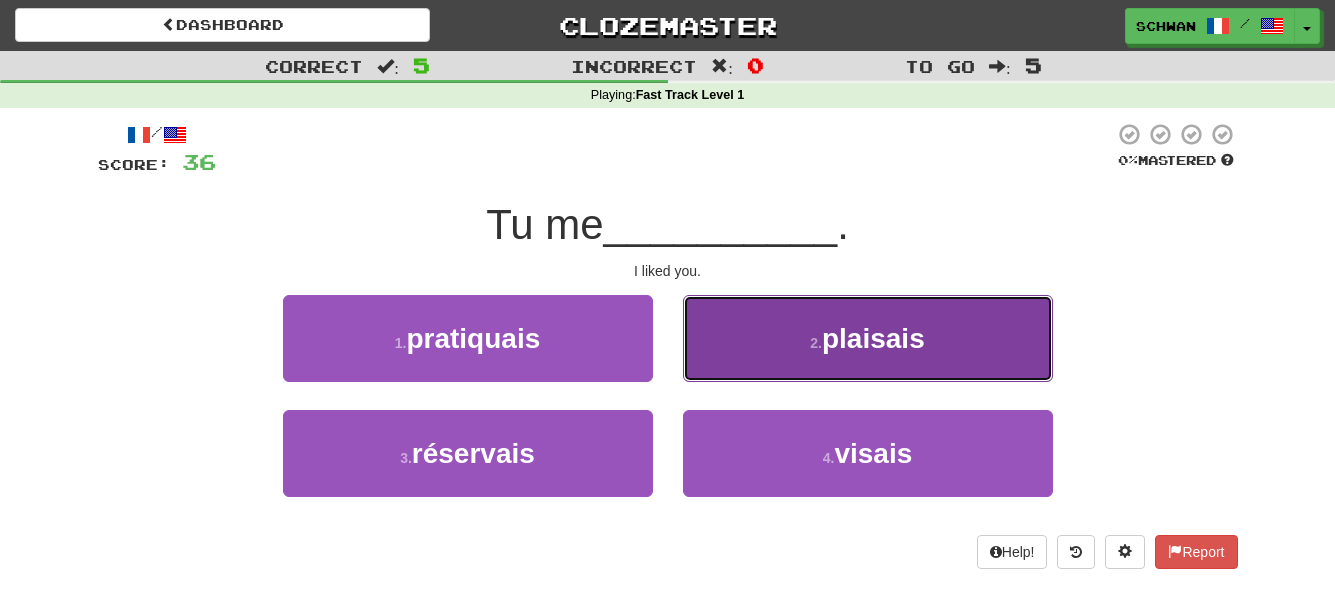 click on "[PLEASED]" at bounding box center [868, 338] 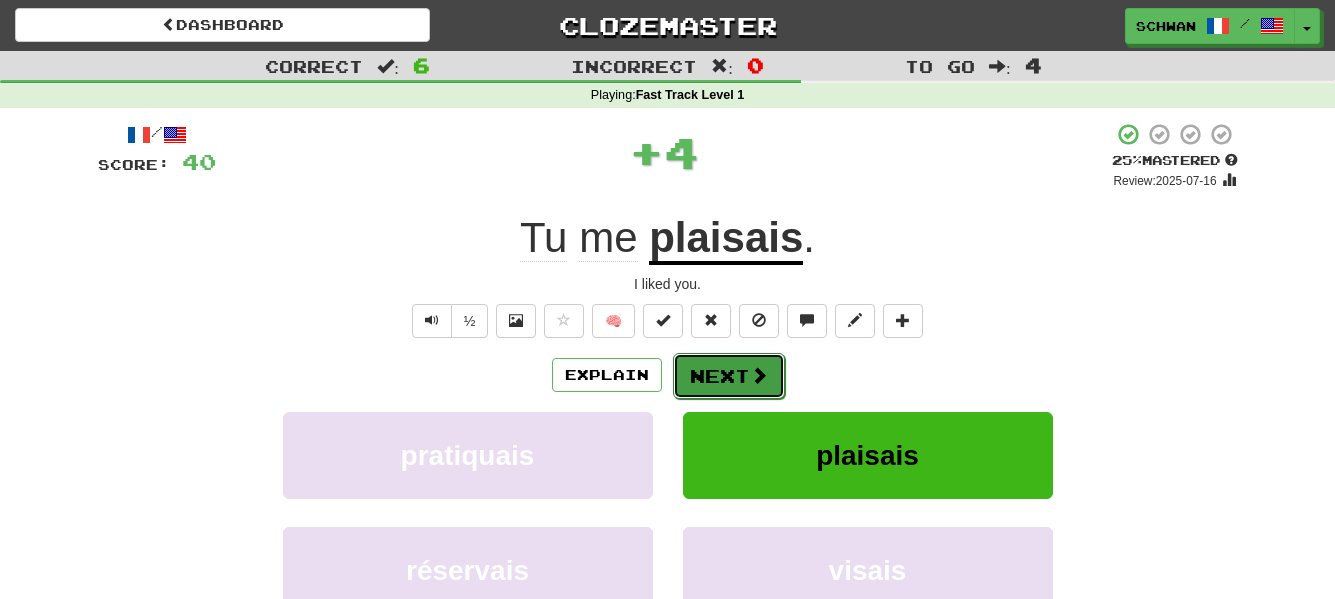 click at bounding box center [759, 375] 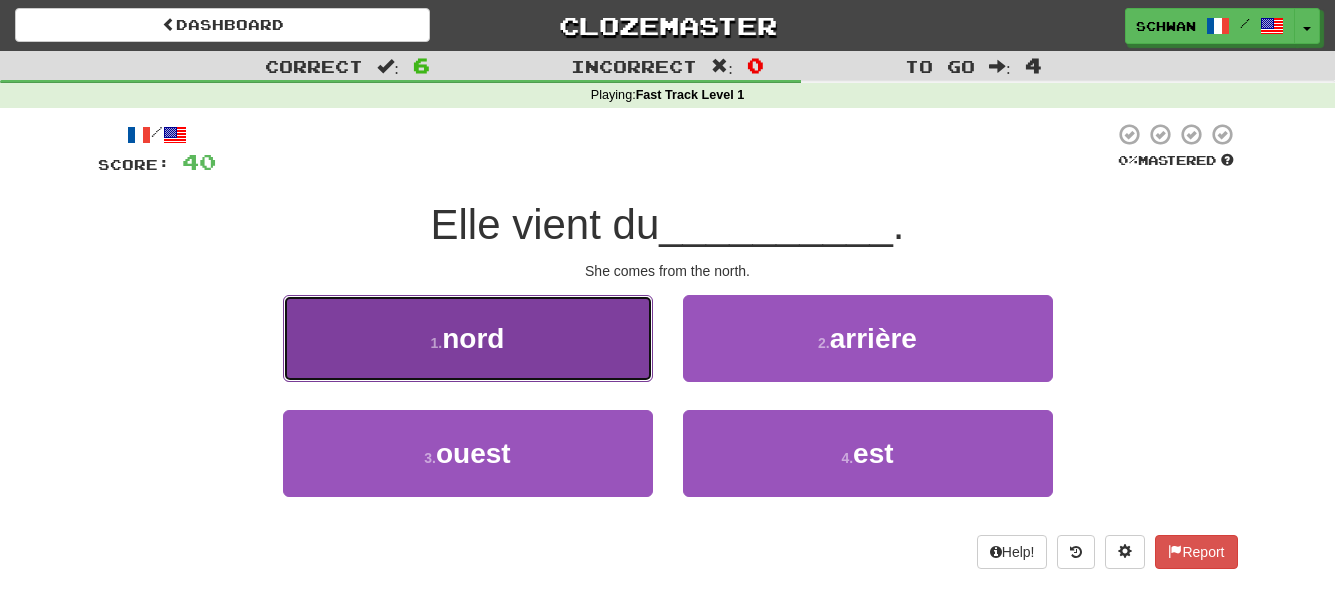 click on "1 .  nord" at bounding box center (468, 338) 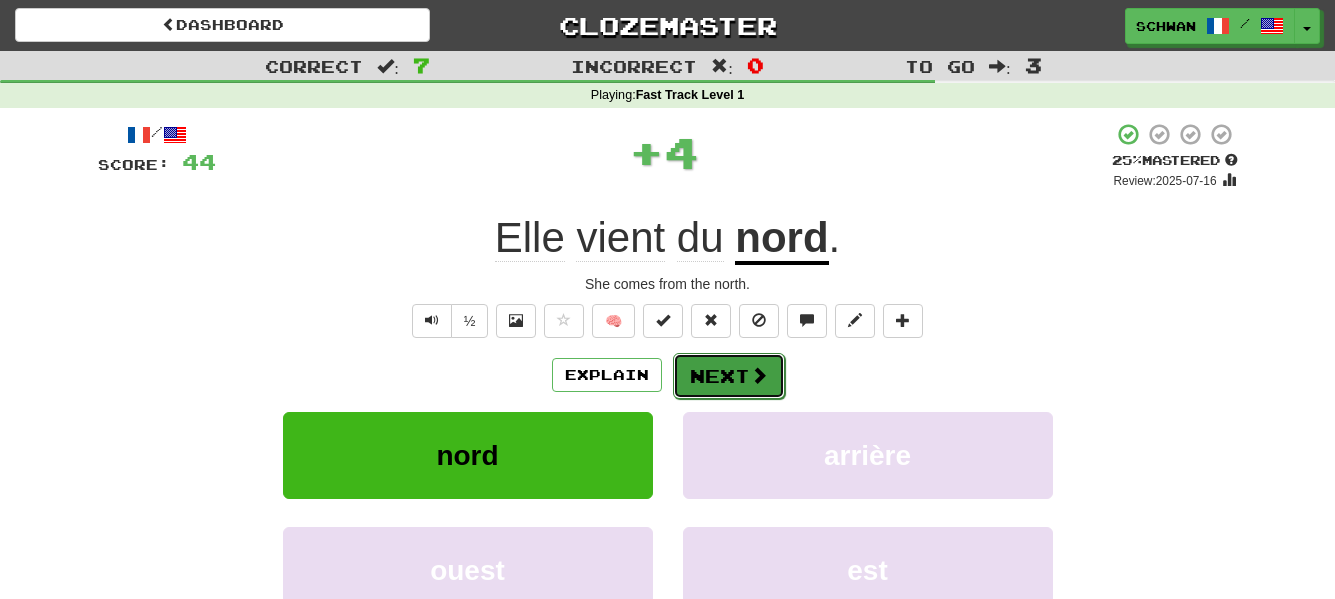 click on "Next" at bounding box center (729, 376) 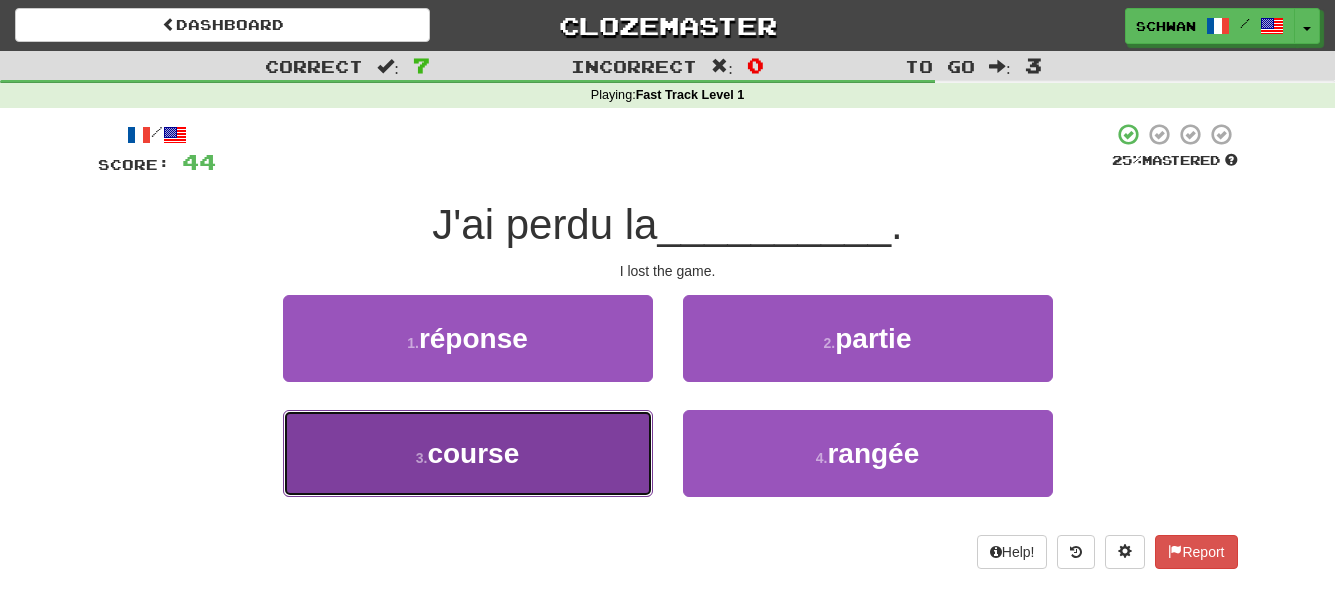 click on "3 .  course" at bounding box center [468, 453] 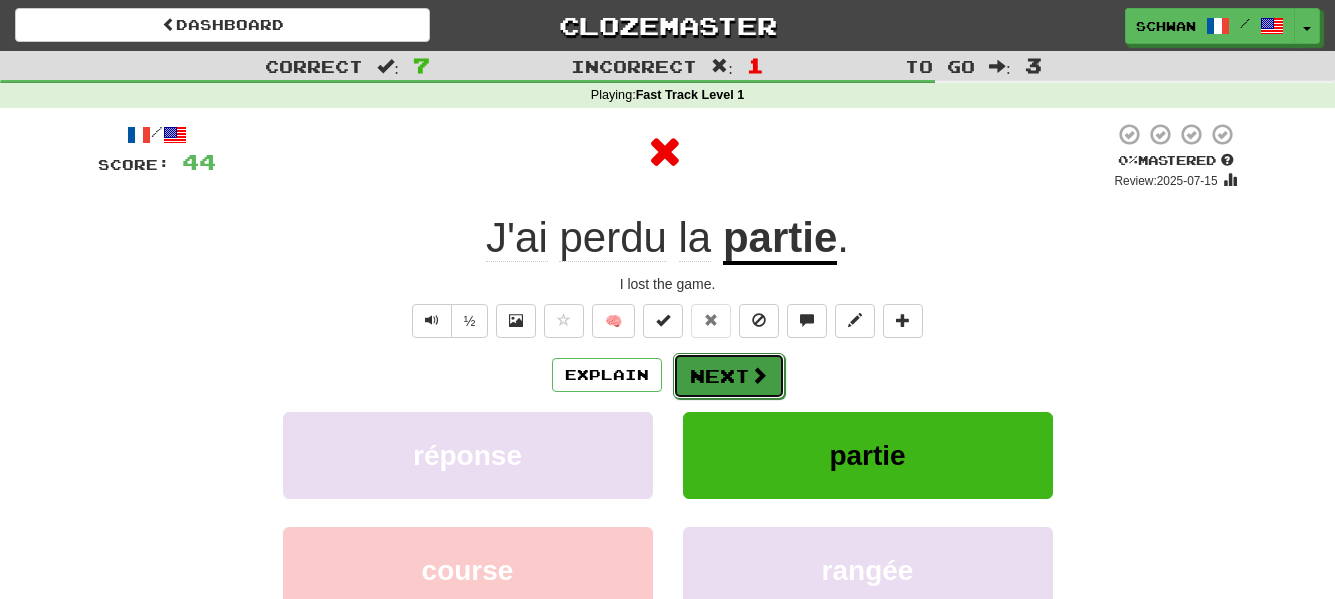 click on "Next" at bounding box center [729, 376] 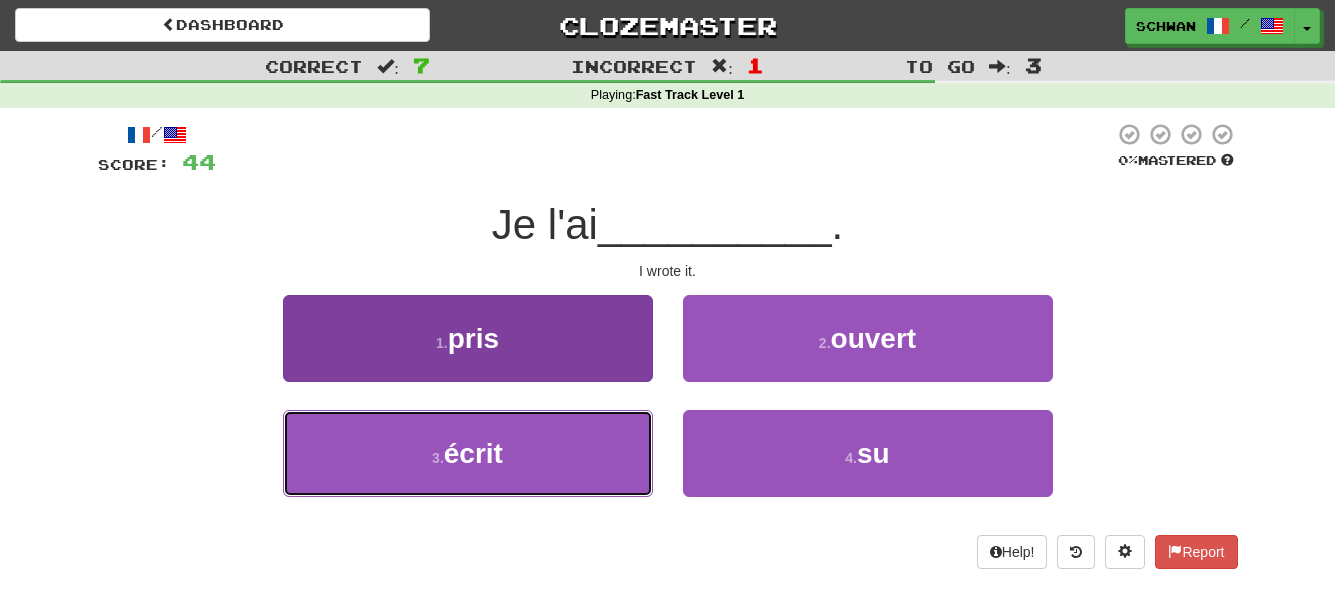 click on "3 .  écrit" at bounding box center [468, 453] 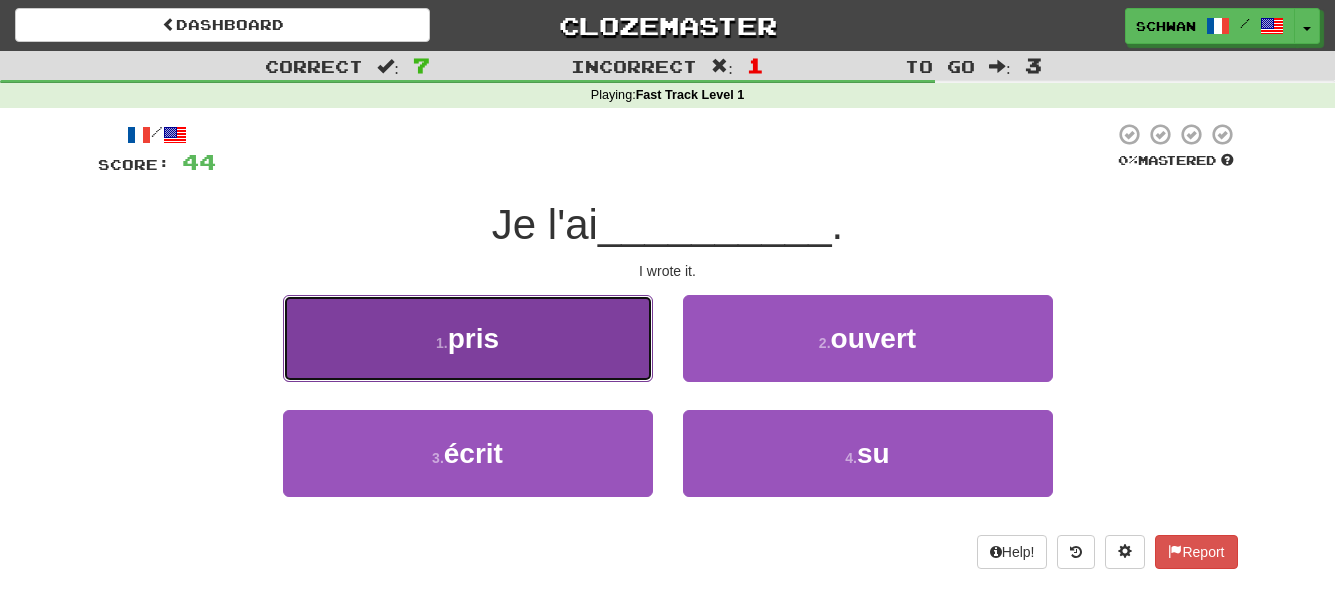 click on "caught" at bounding box center (468, 338) 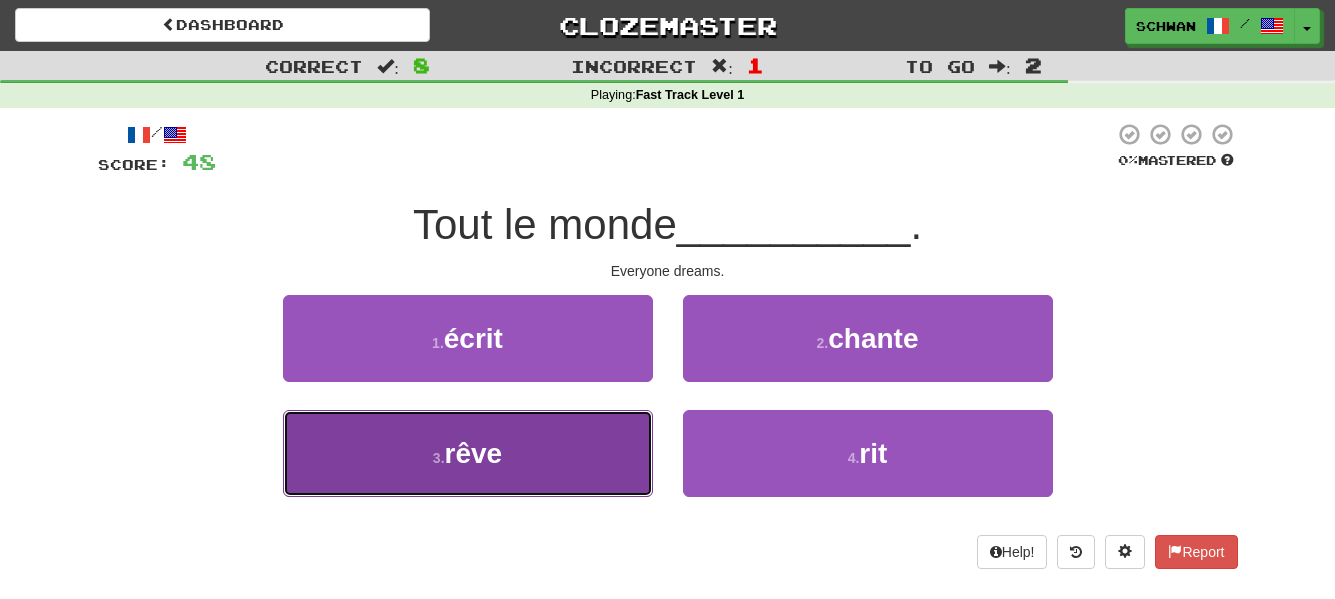 click on "3 .  rêve" at bounding box center [468, 453] 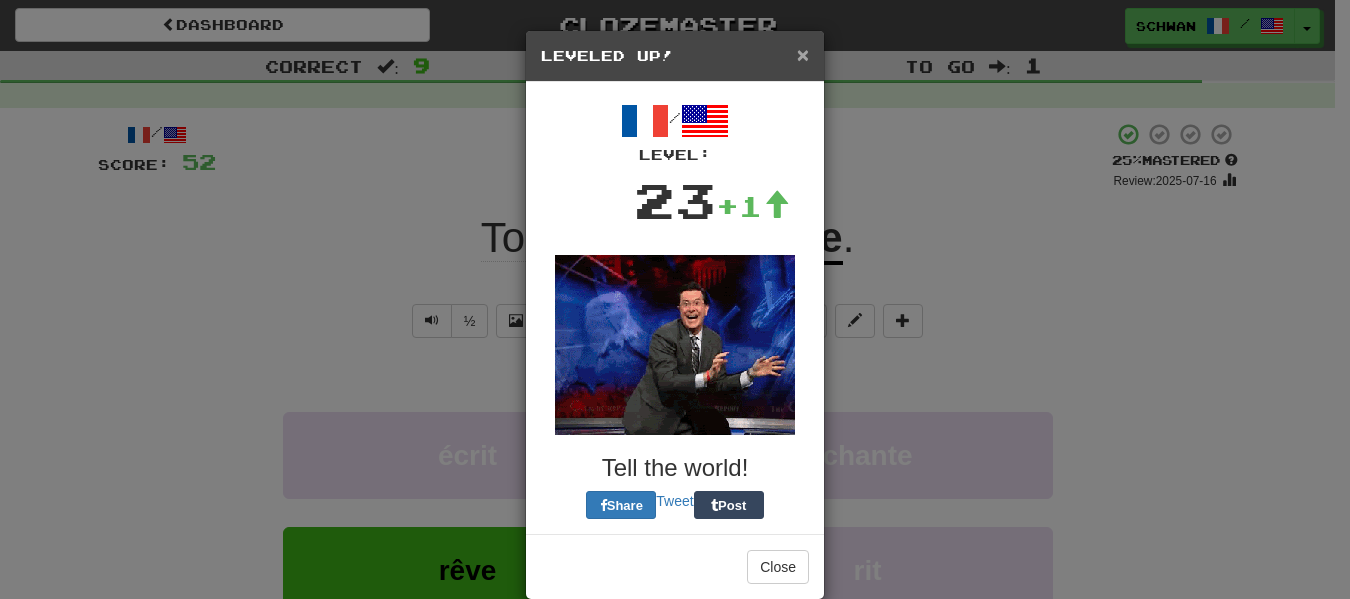 click on "×" at bounding box center [803, 54] 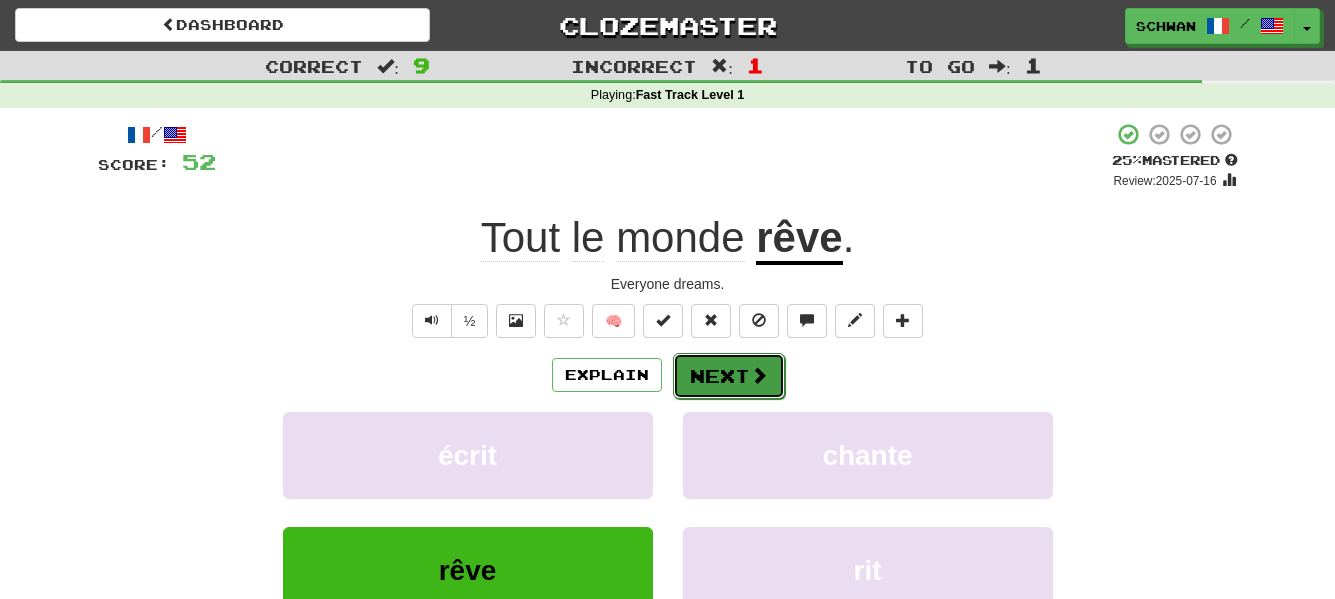 click on "Next" at bounding box center (729, 376) 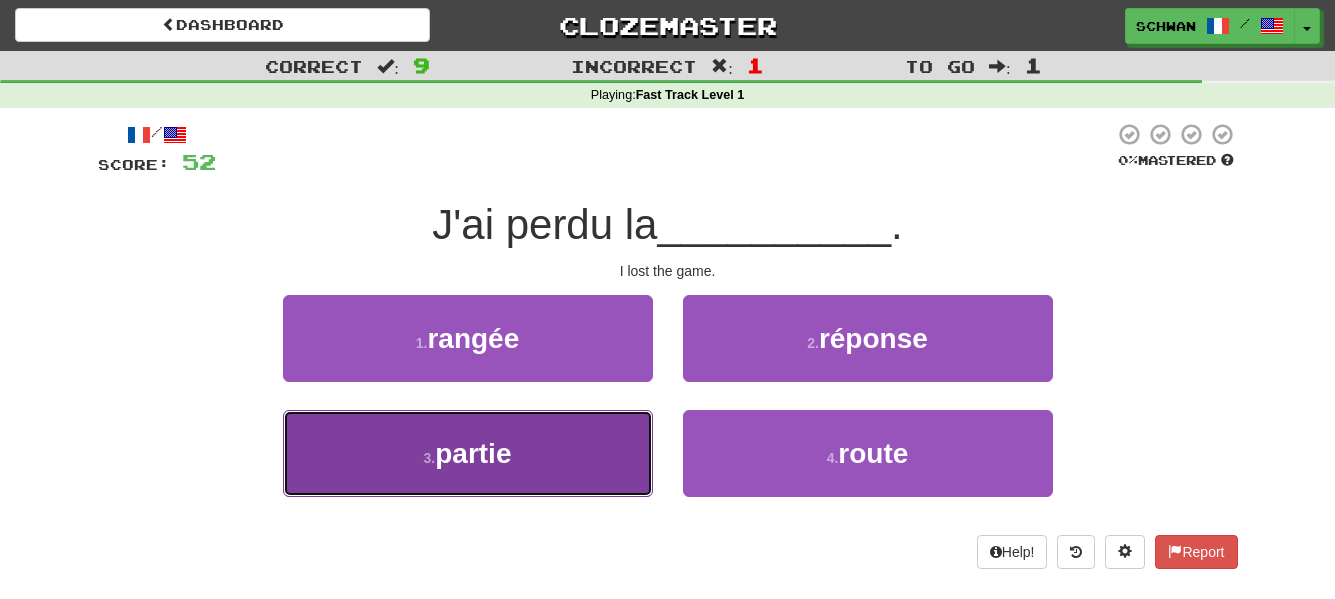 click on "3 .  partie" at bounding box center [468, 453] 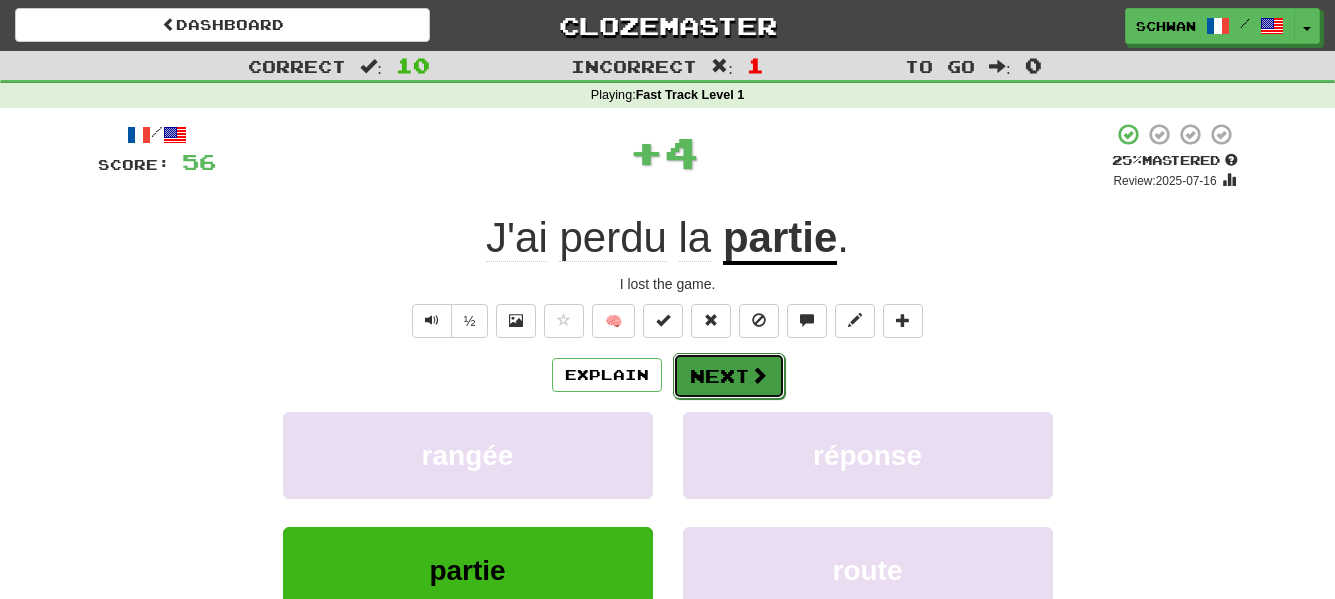 click on "Next" at bounding box center (729, 376) 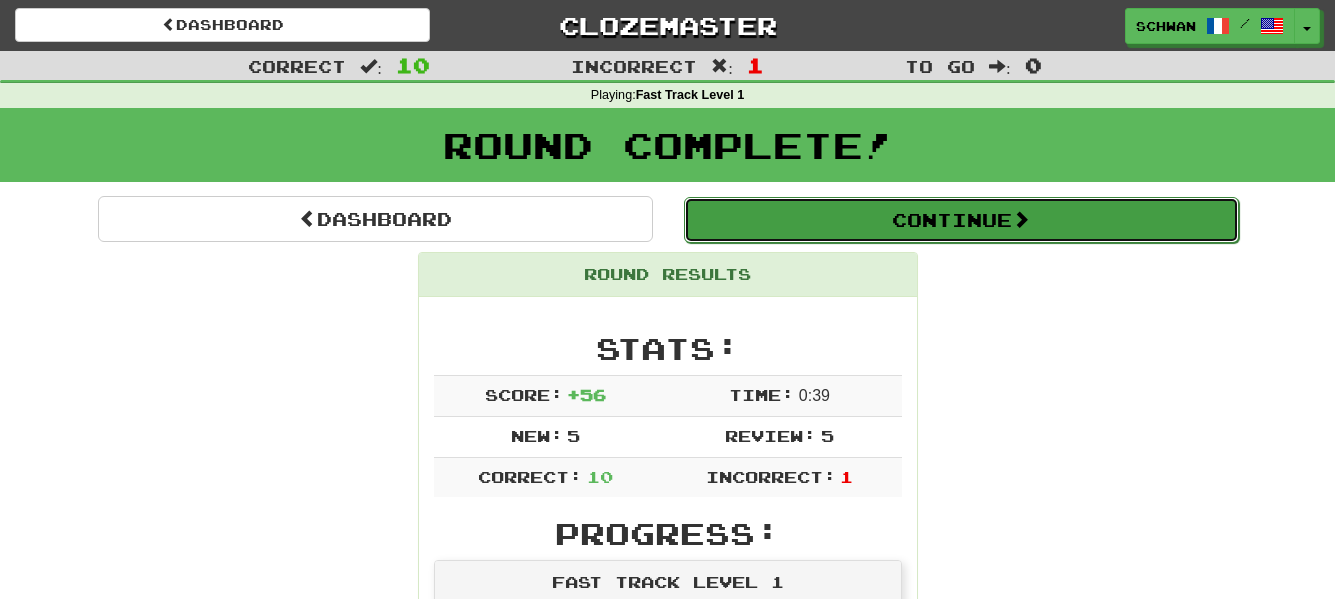 click on "Continue" at bounding box center (961, 220) 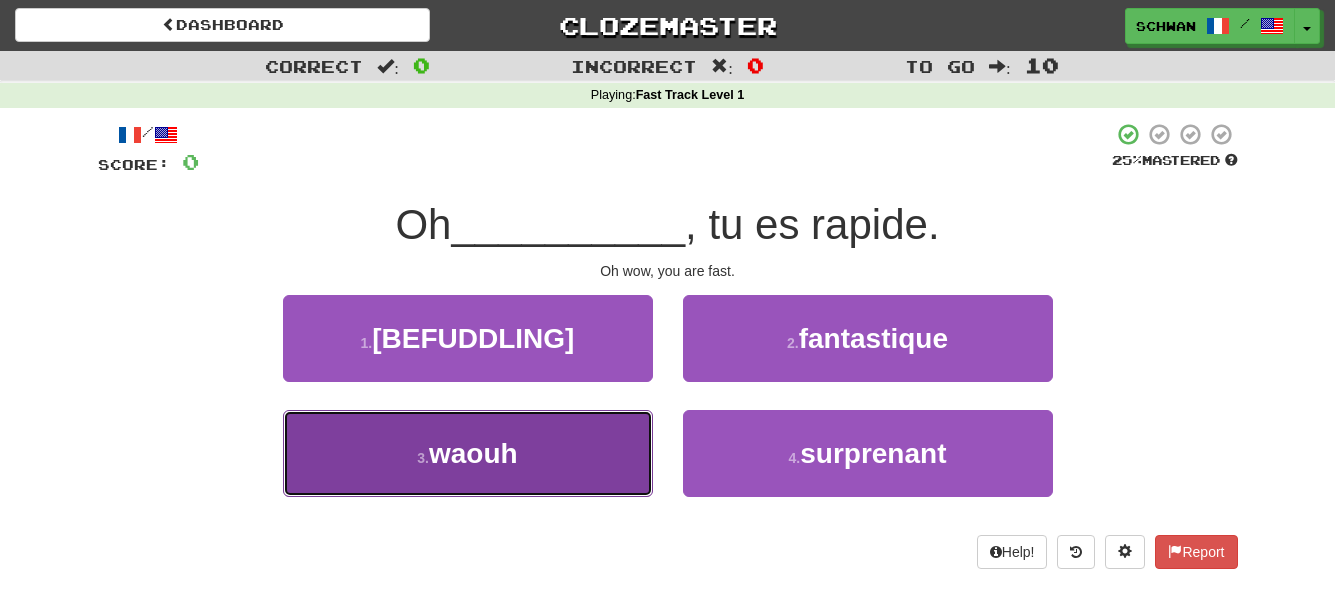 click on "waouh" at bounding box center [473, 453] 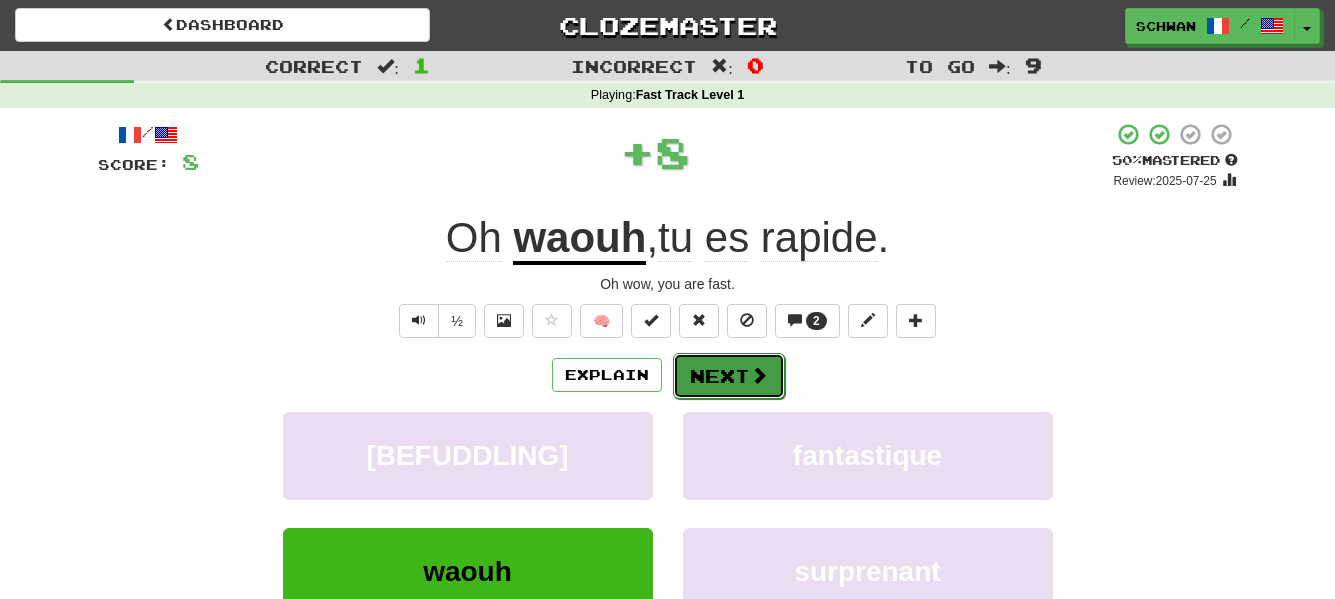 click on "Next" at bounding box center [729, 376] 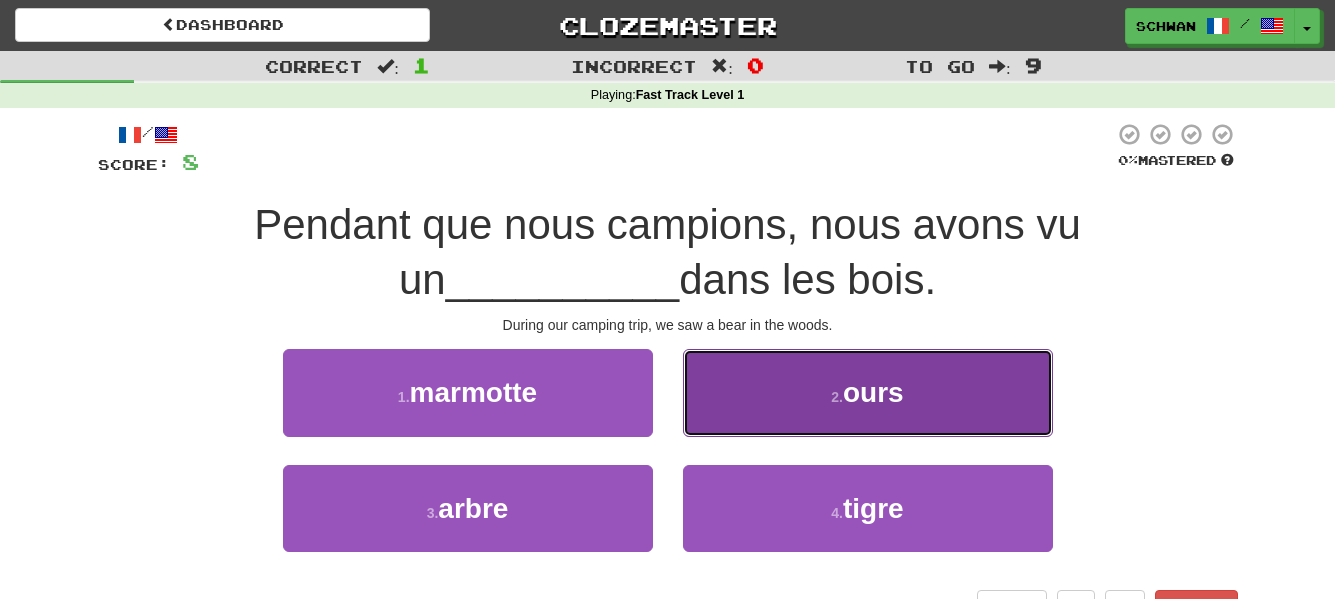 click on "ours" at bounding box center [873, 392] 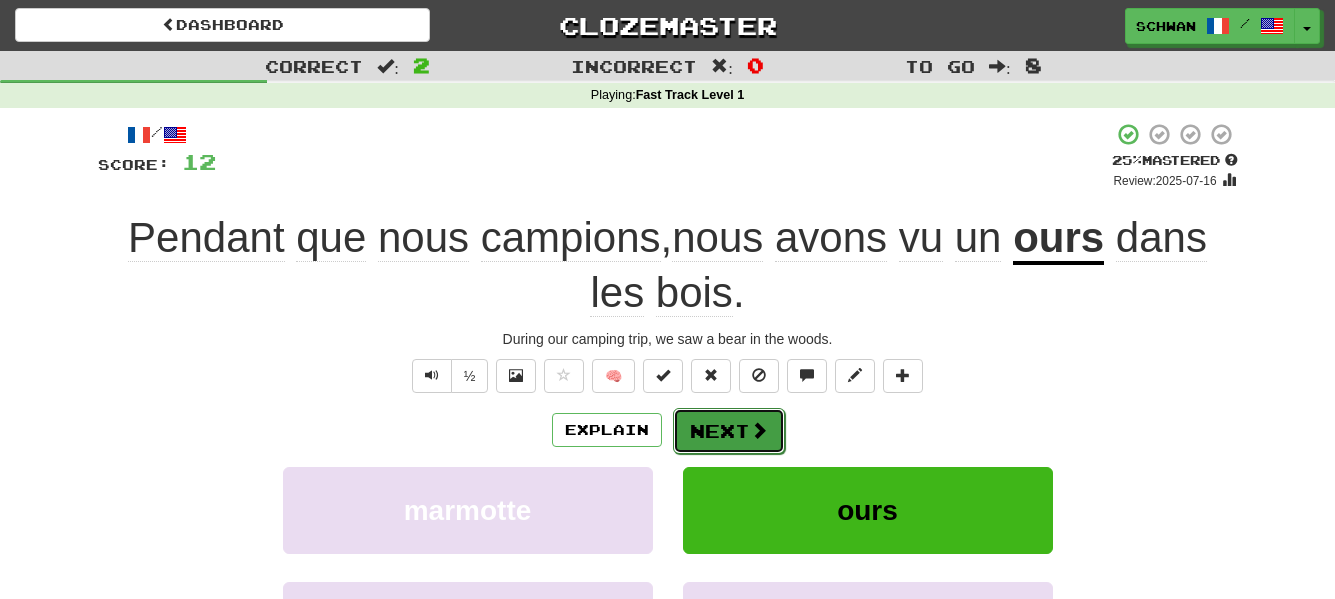 click at bounding box center [759, 430] 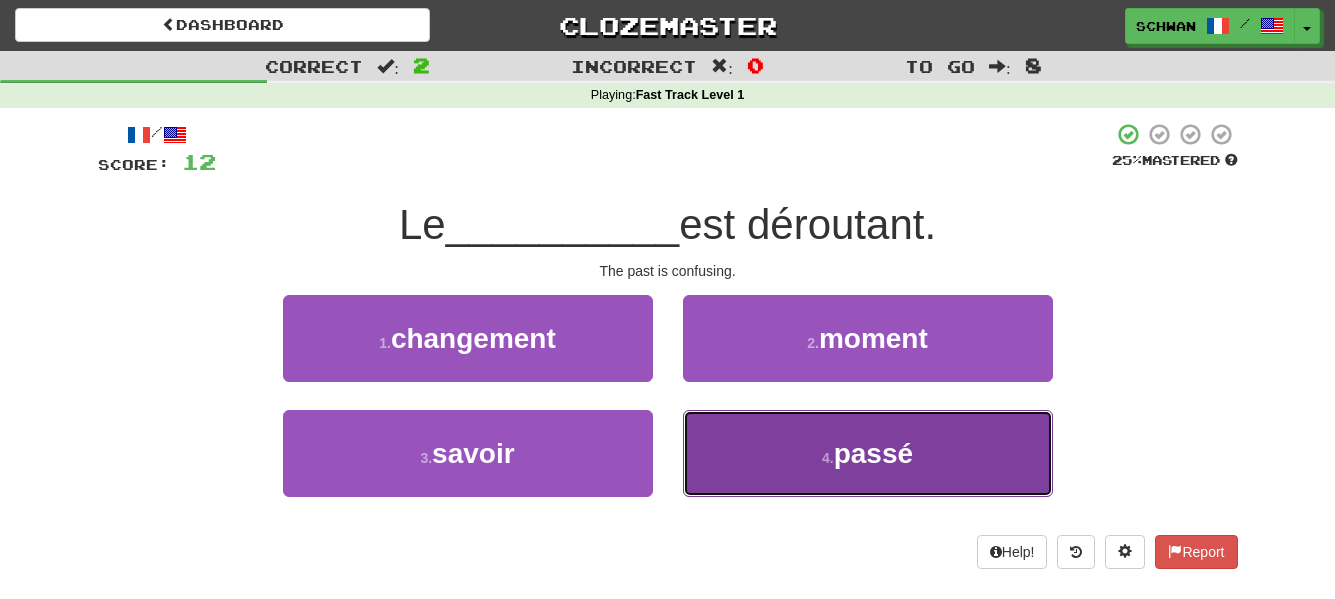 click on "4 .  passé" at bounding box center [868, 453] 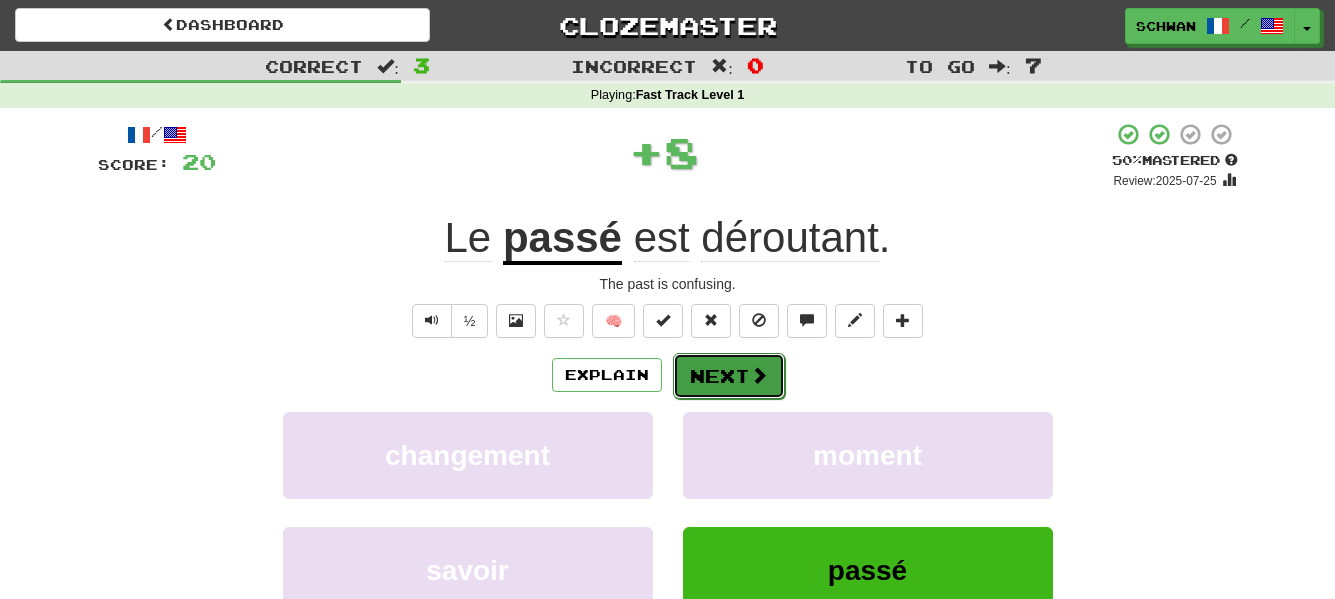 click on "Next" at bounding box center [729, 376] 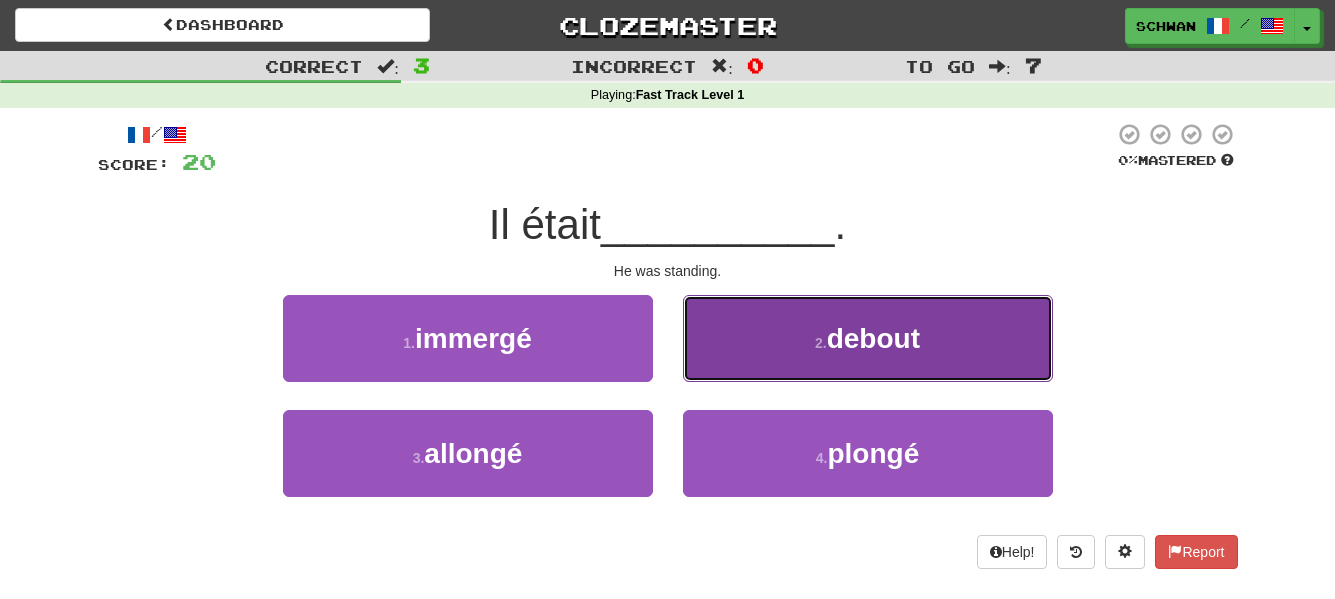 click on "2 .  debout" at bounding box center [868, 338] 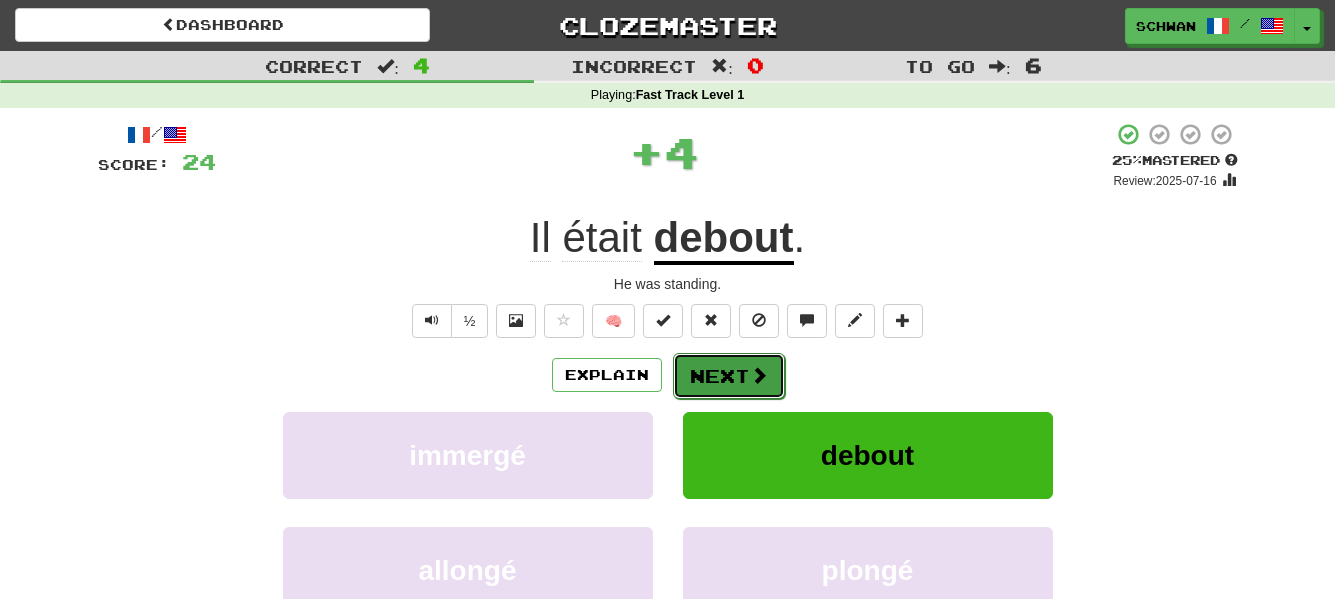 click at bounding box center (759, 375) 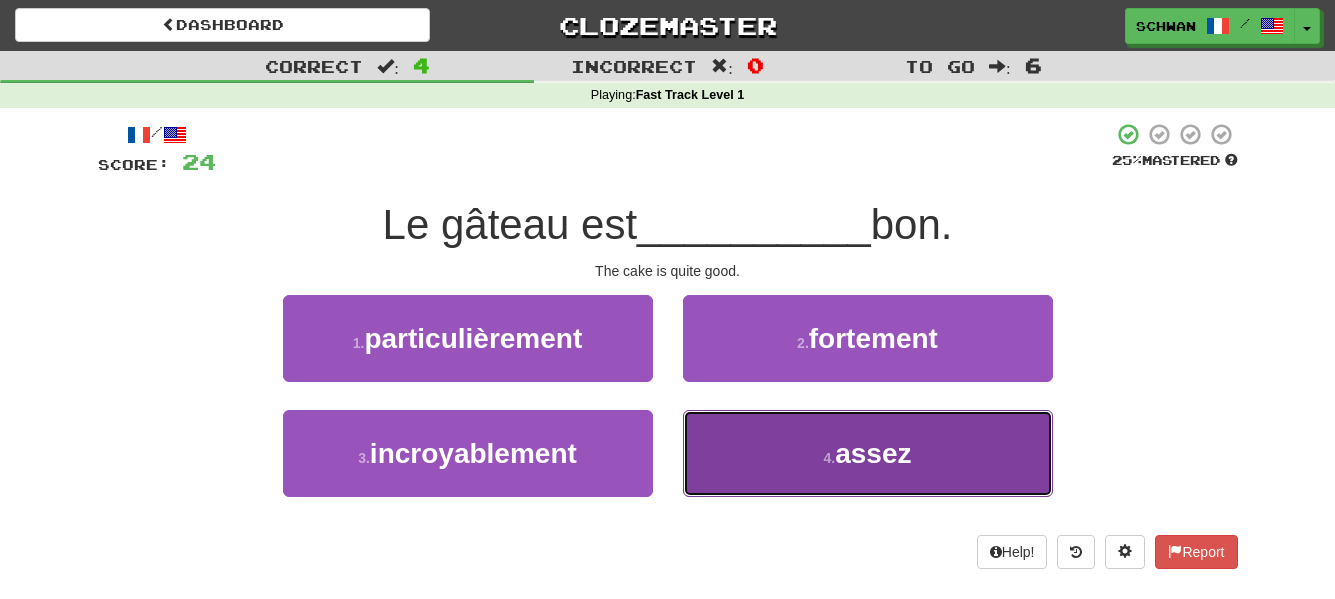 click on "4 .  assez" at bounding box center [868, 453] 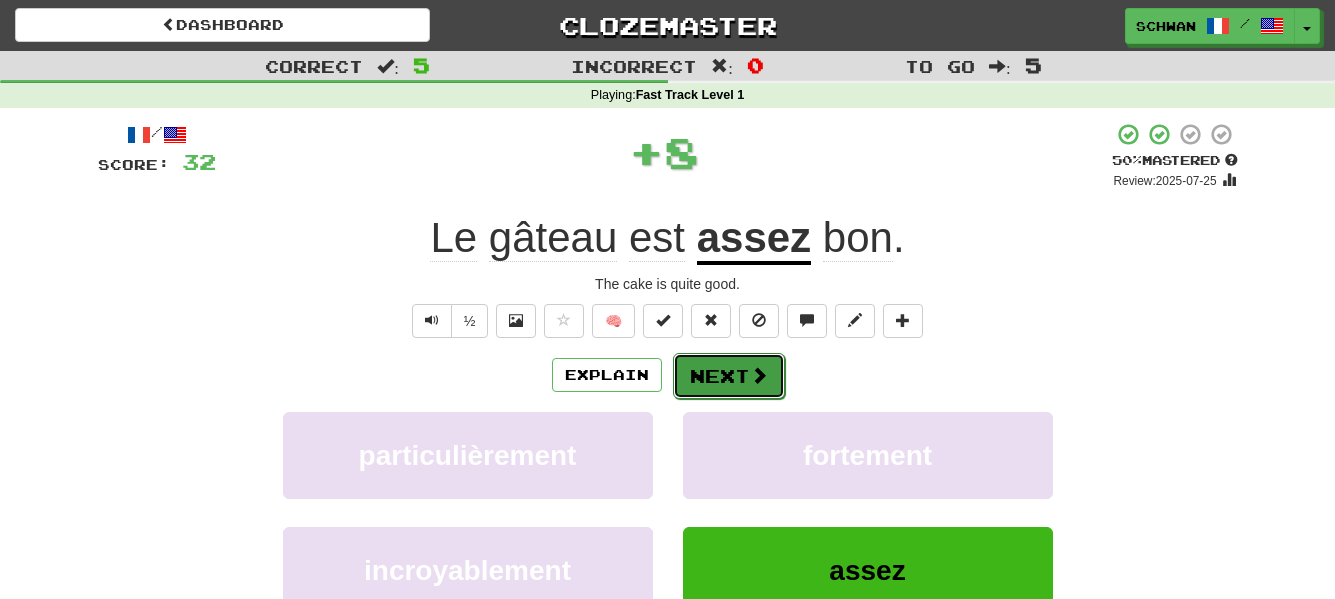 click at bounding box center [759, 375] 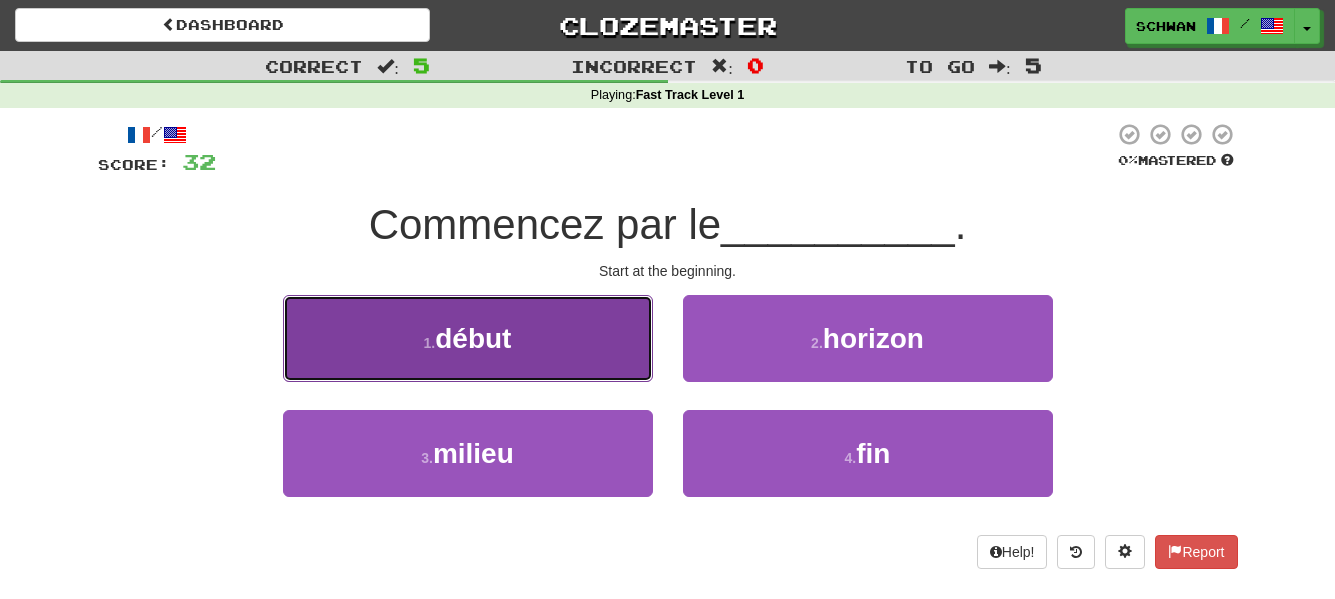 click on "1 .  début" at bounding box center [468, 338] 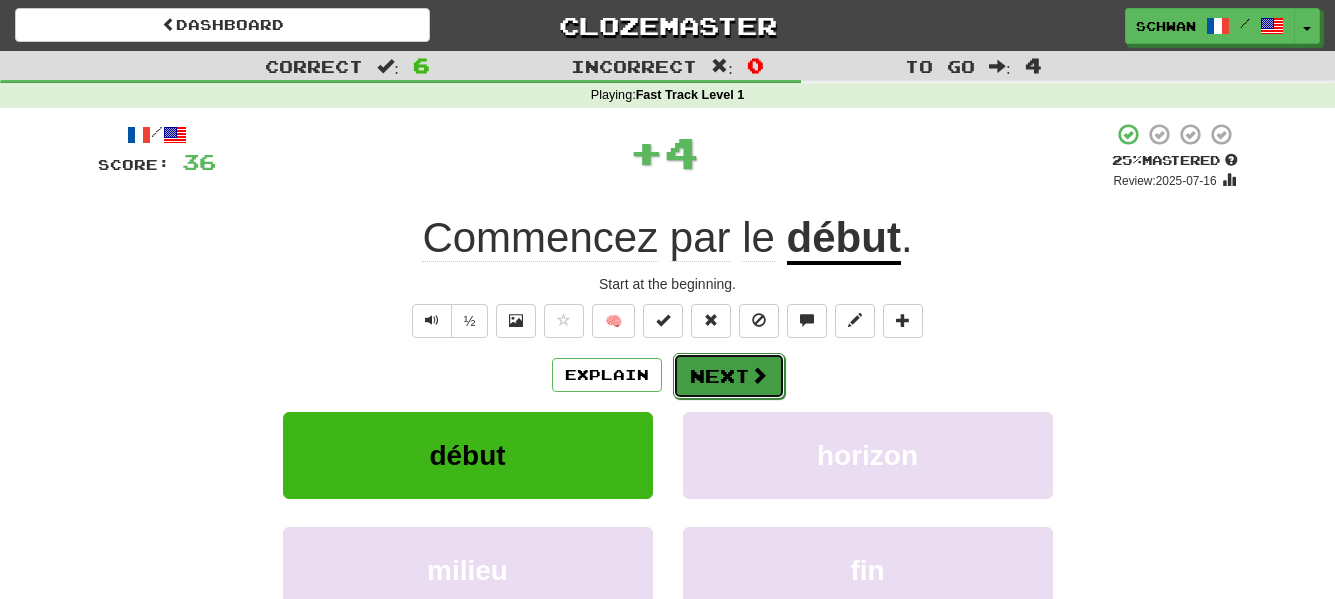 click on "Next" at bounding box center (729, 376) 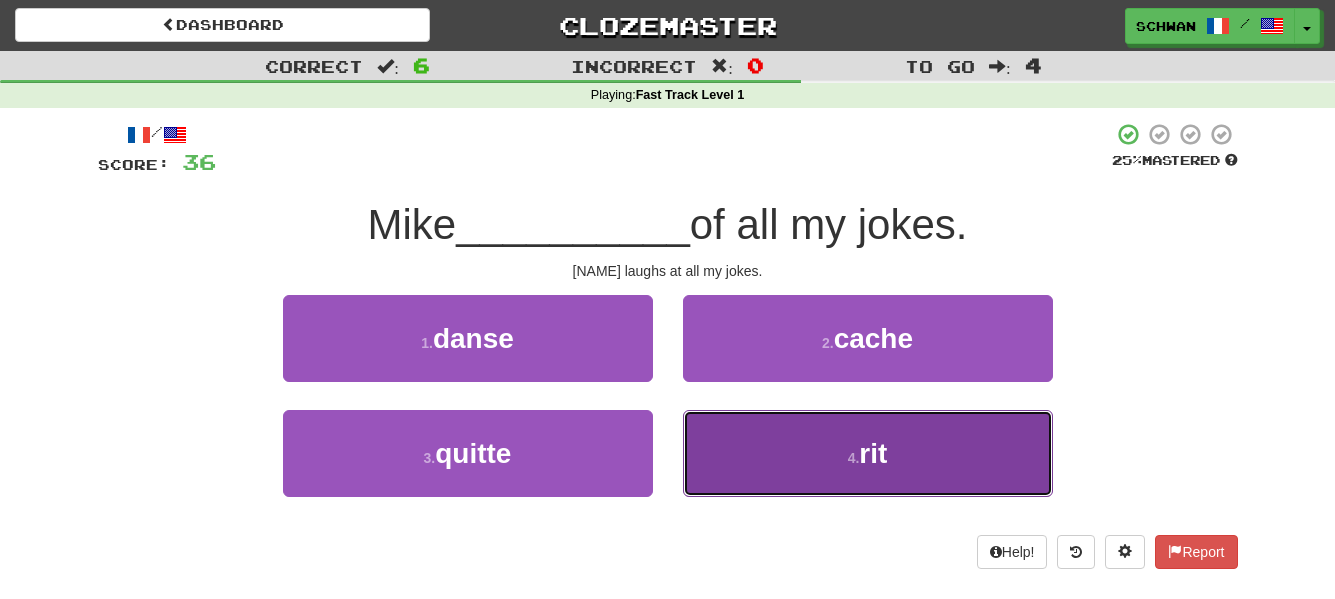 click on "4 .  rit" at bounding box center (868, 453) 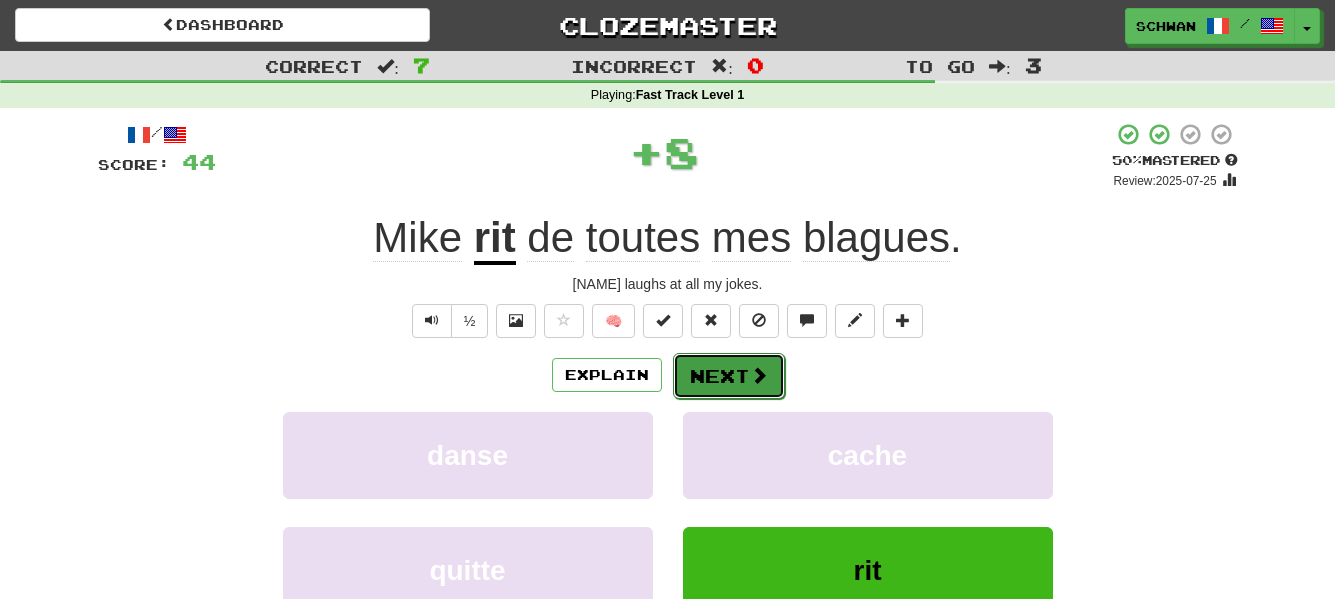 click at bounding box center (759, 375) 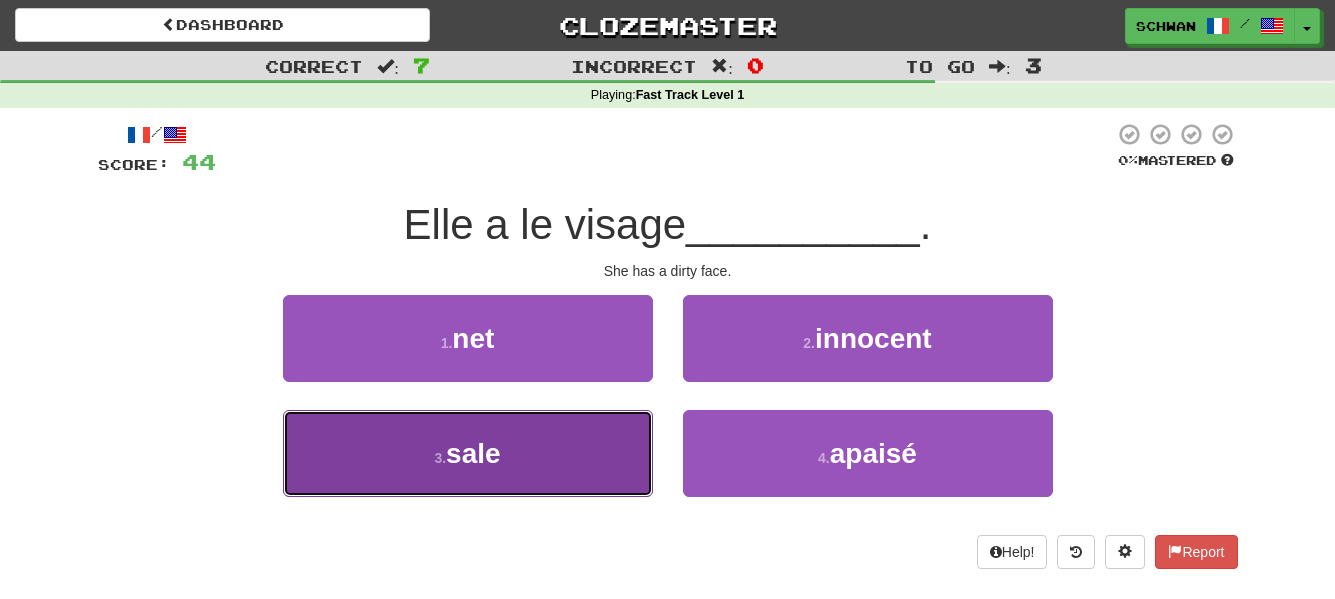 click on "3 .  sale" at bounding box center (468, 453) 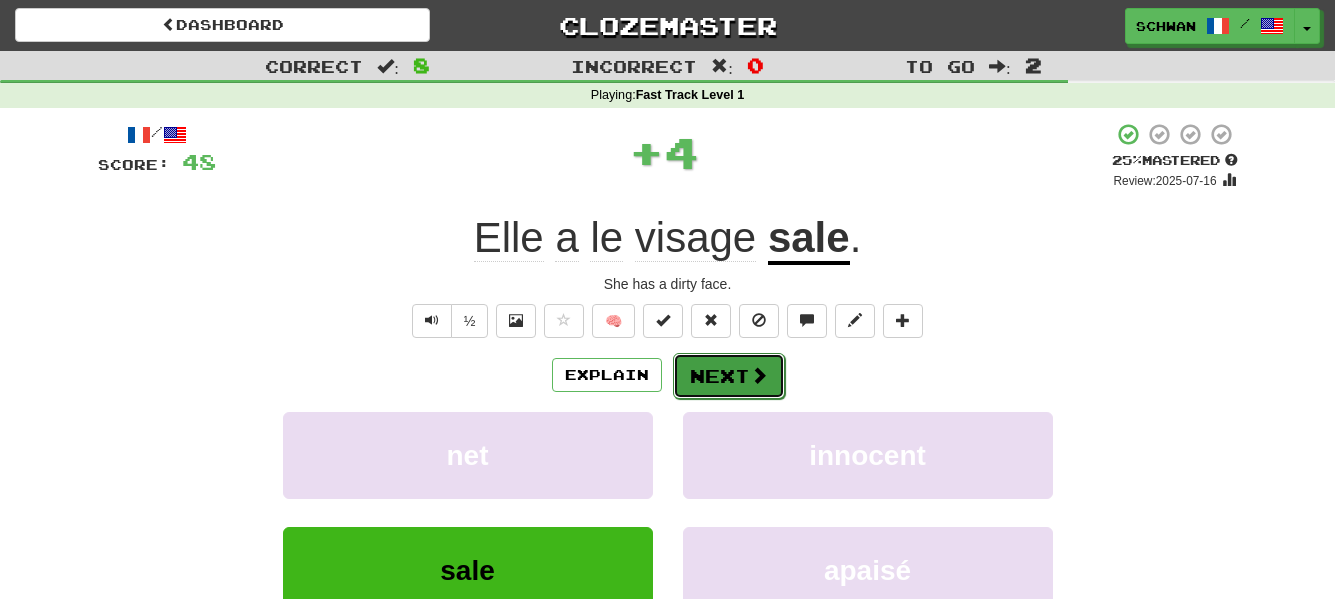 click on "Next" at bounding box center [729, 376] 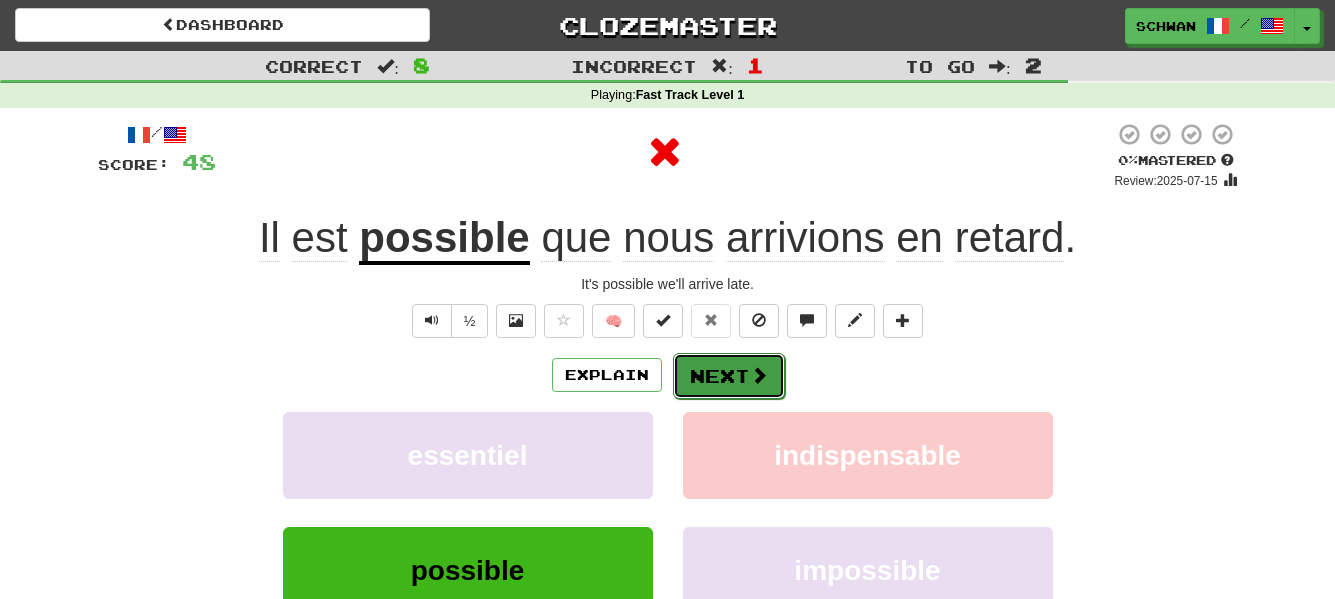 click on "Next" at bounding box center (729, 376) 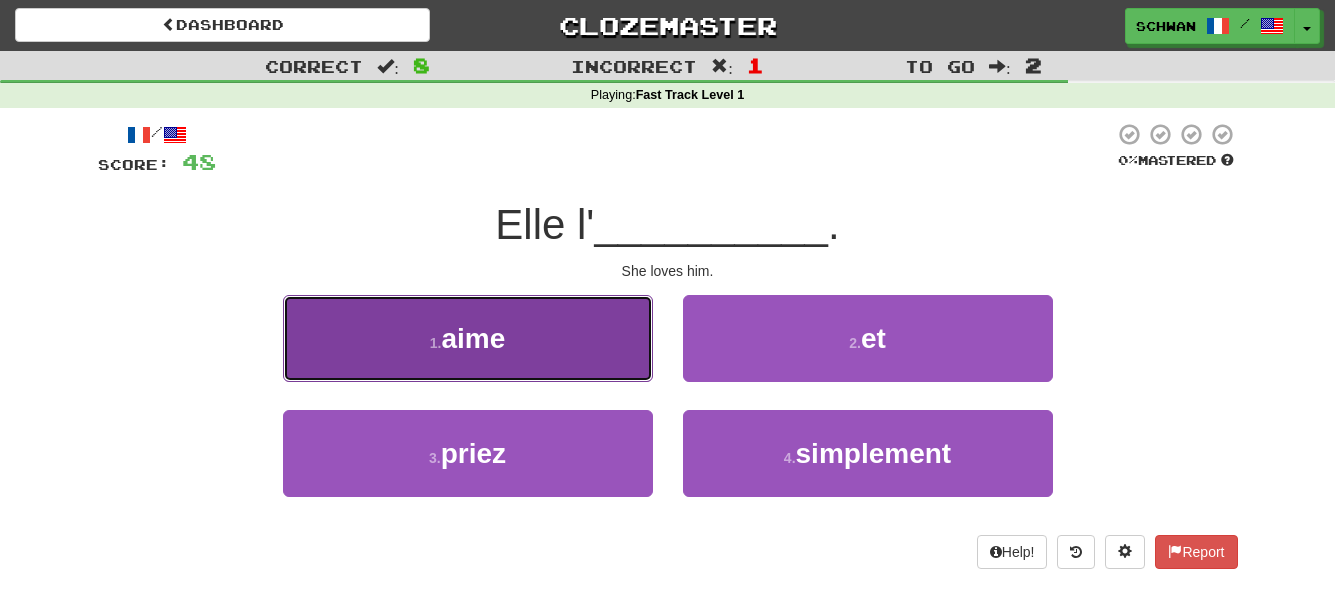 click on "1 .  aime" at bounding box center [468, 338] 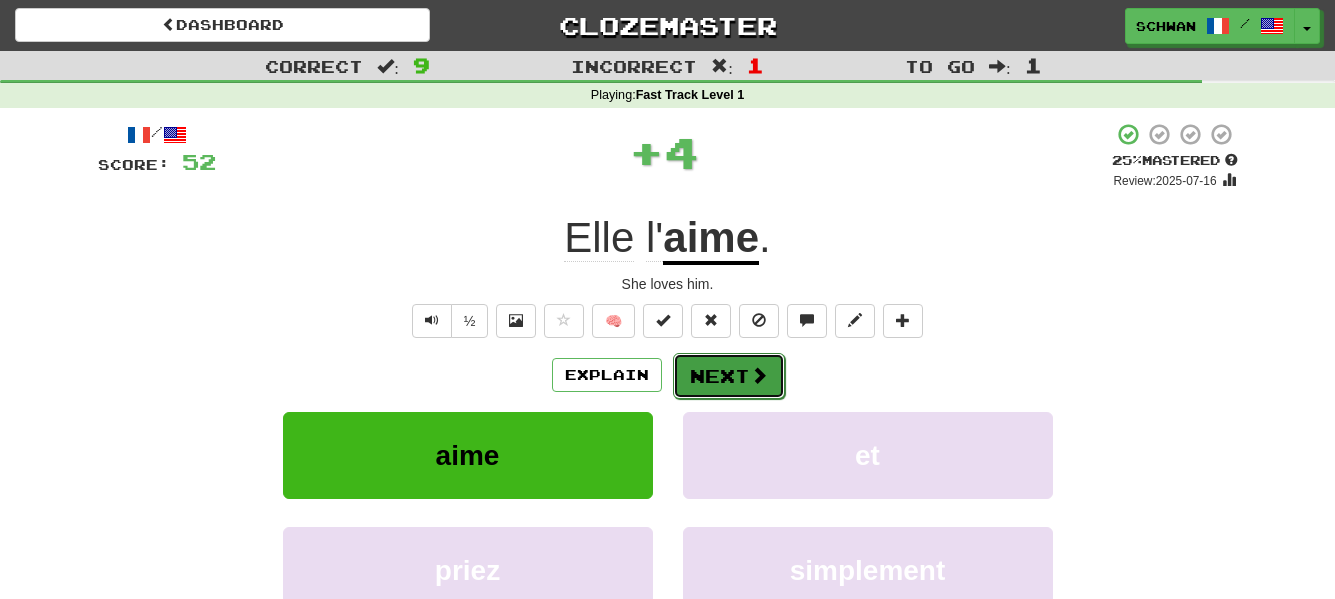 click on "Next" at bounding box center [729, 376] 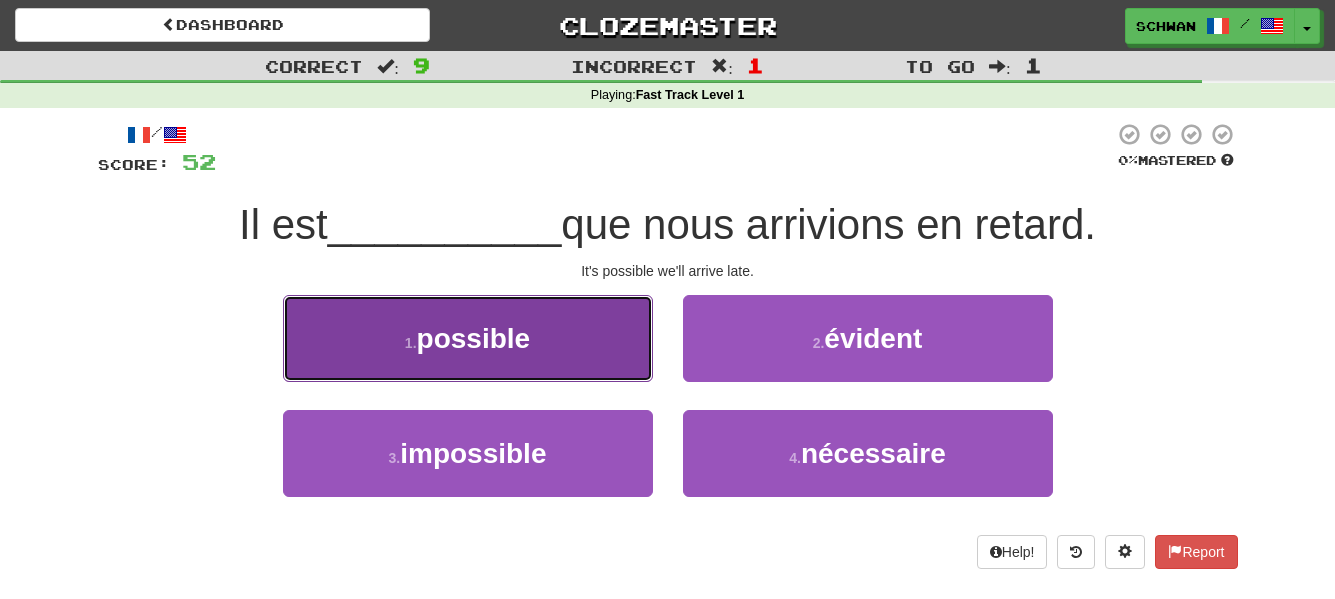 click on "1 .  possible" at bounding box center (468, 338) 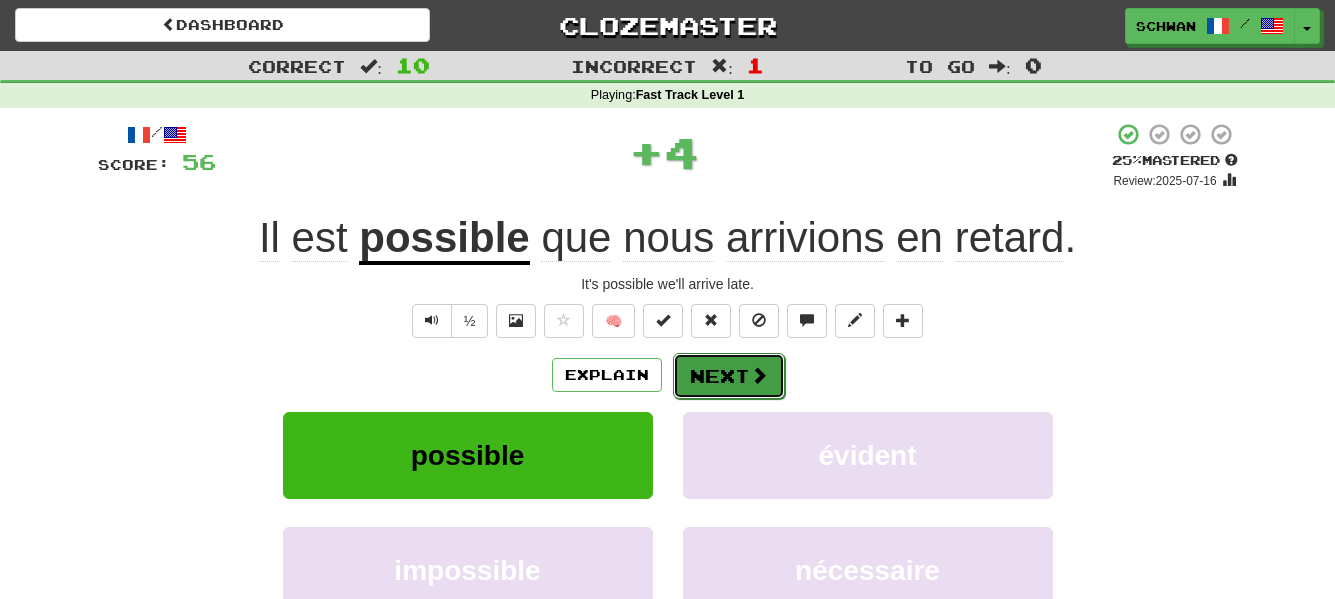 click on "Next" at bounding box center [729, 376] 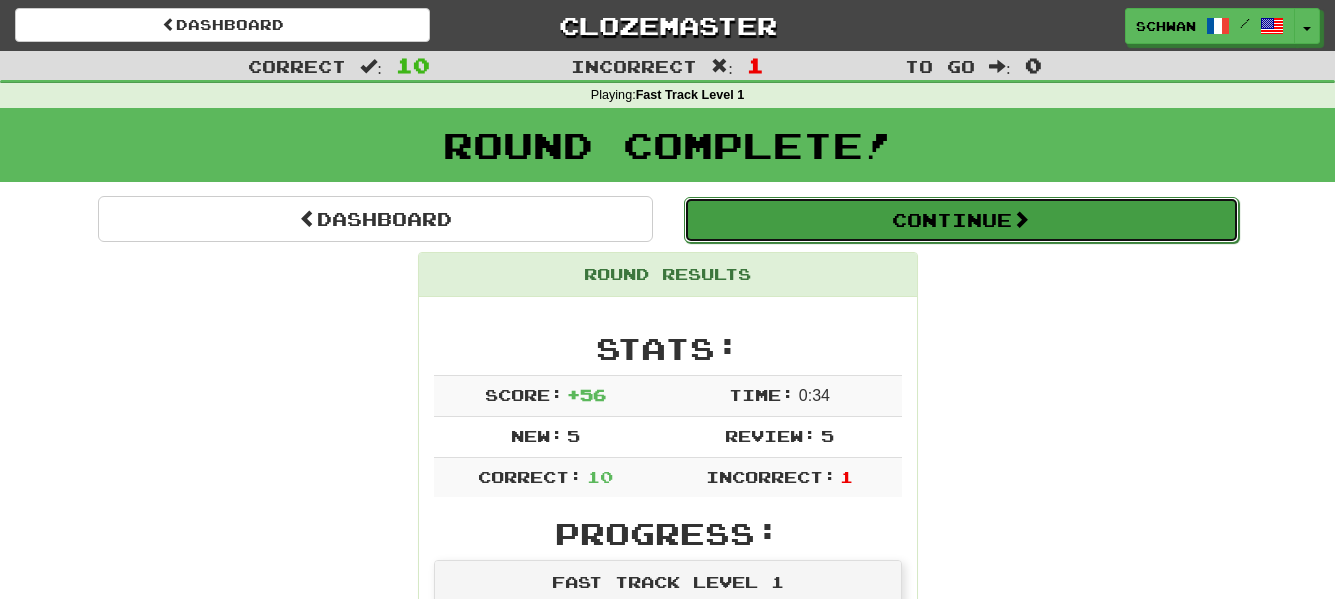 click on "Continue" at bounding box center (961, 220) 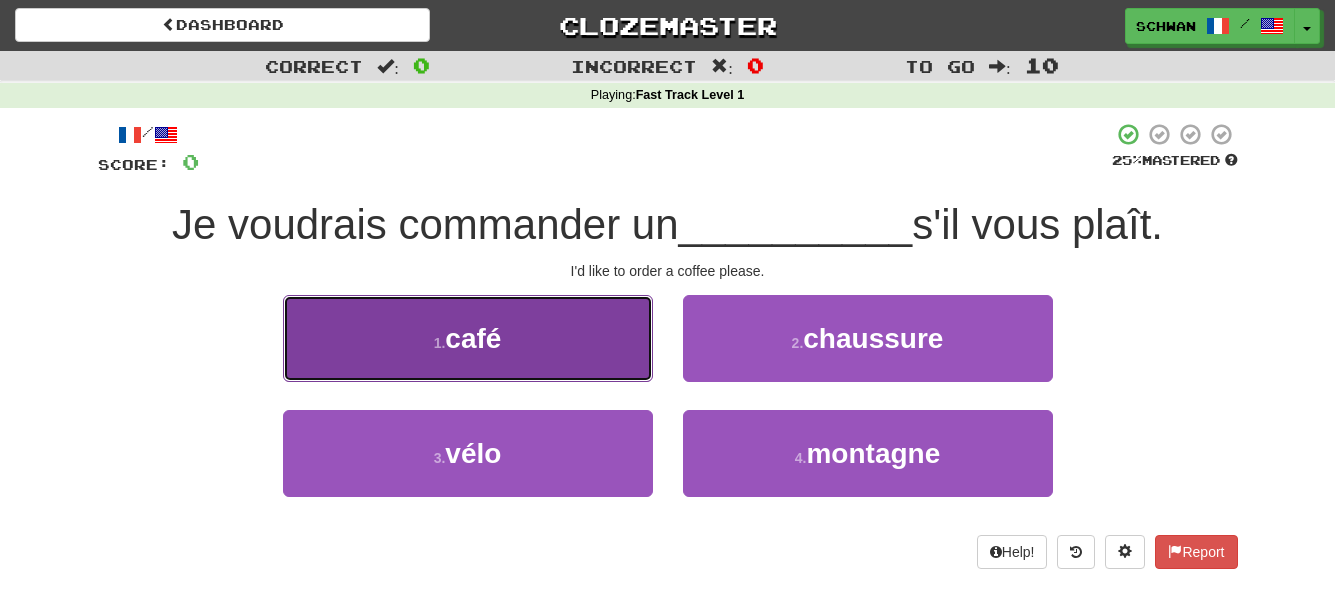 click on "1 .  café" at bounding box center (468, 338) 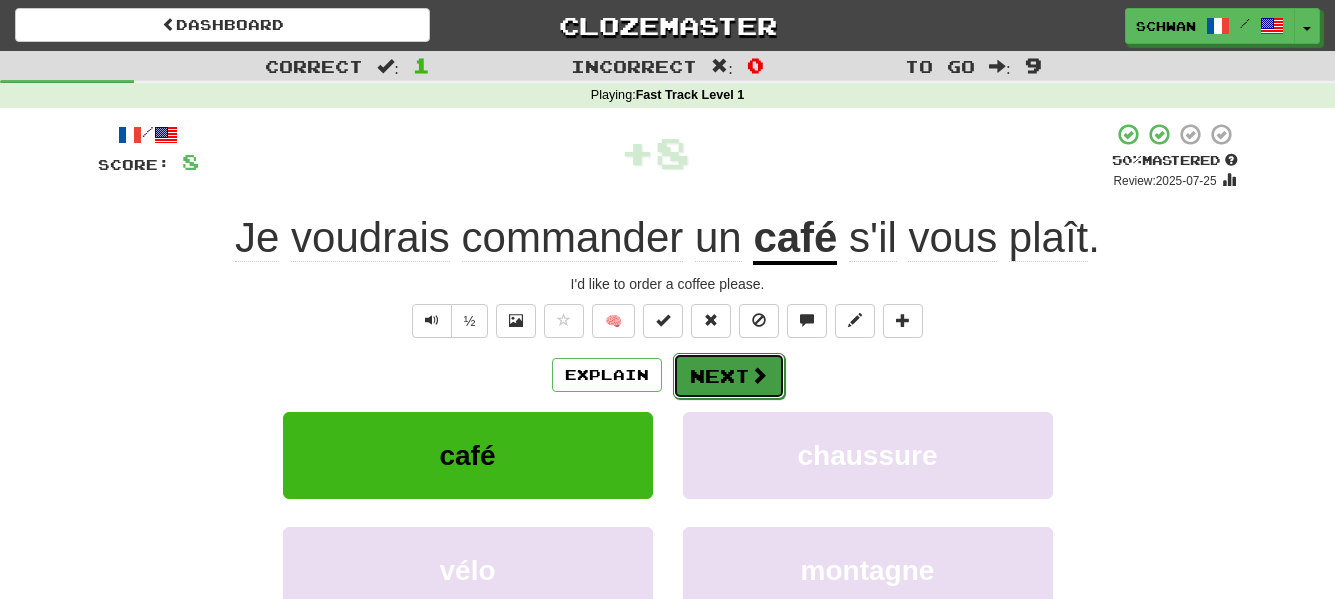 click on "Next" at bounding box center [729, 376] 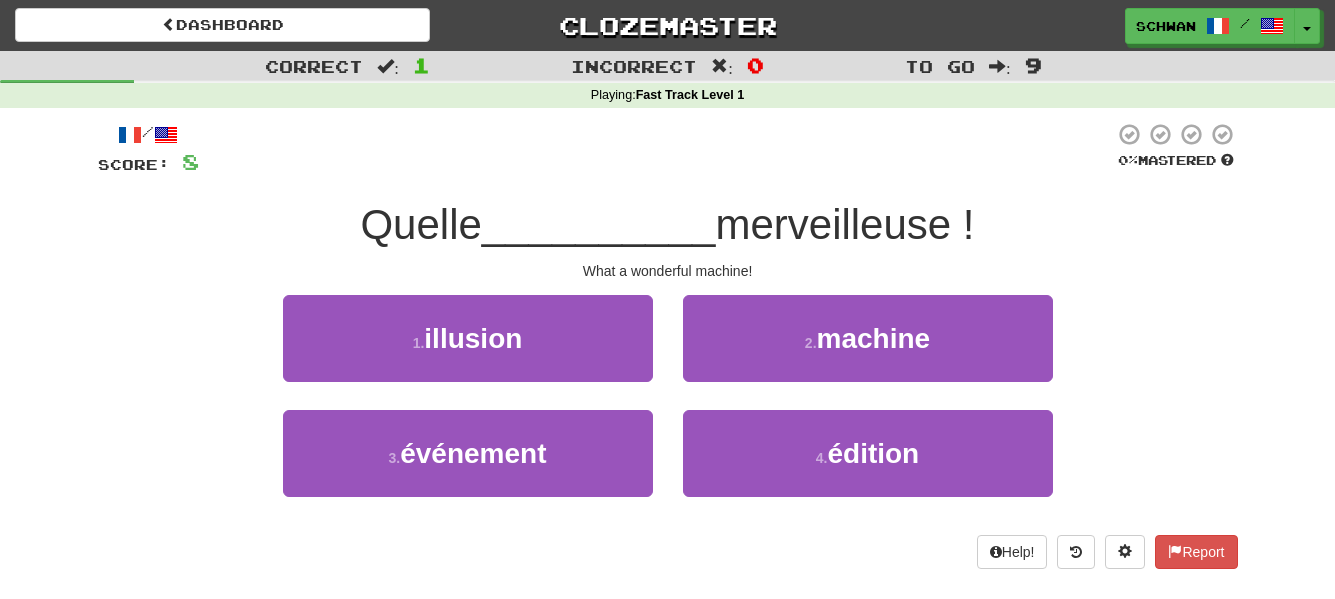 click on "2 .  machine" at bounding box center (868, 338) 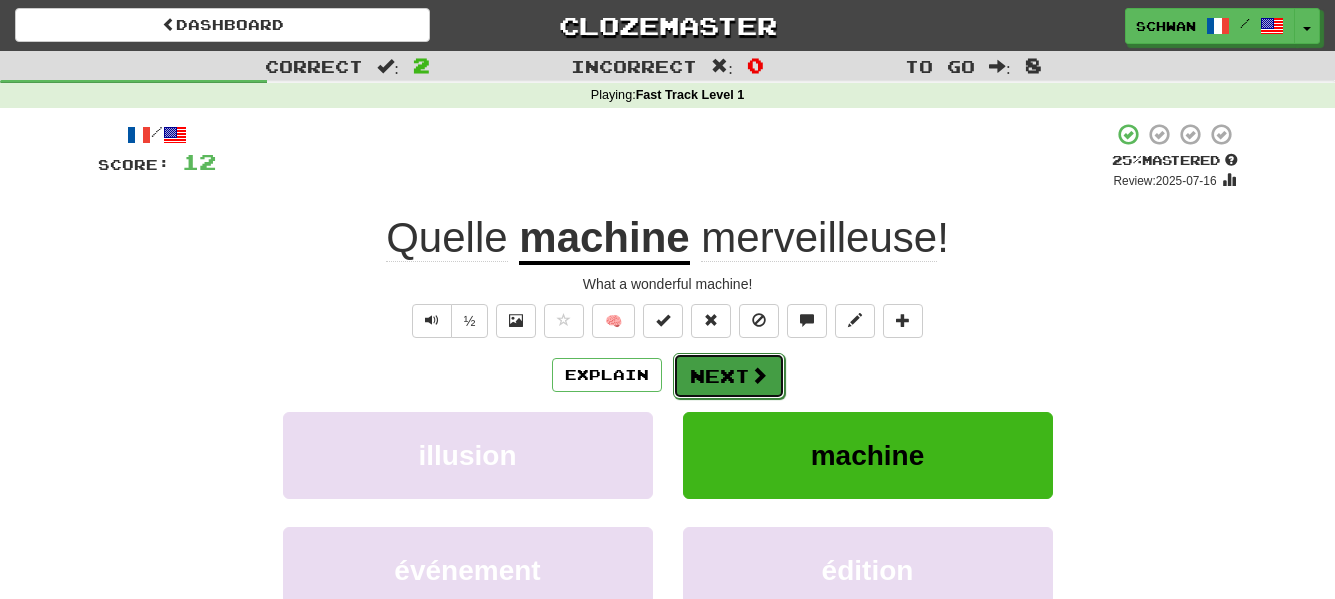 click on "Next" at bounding box center [729, 376] 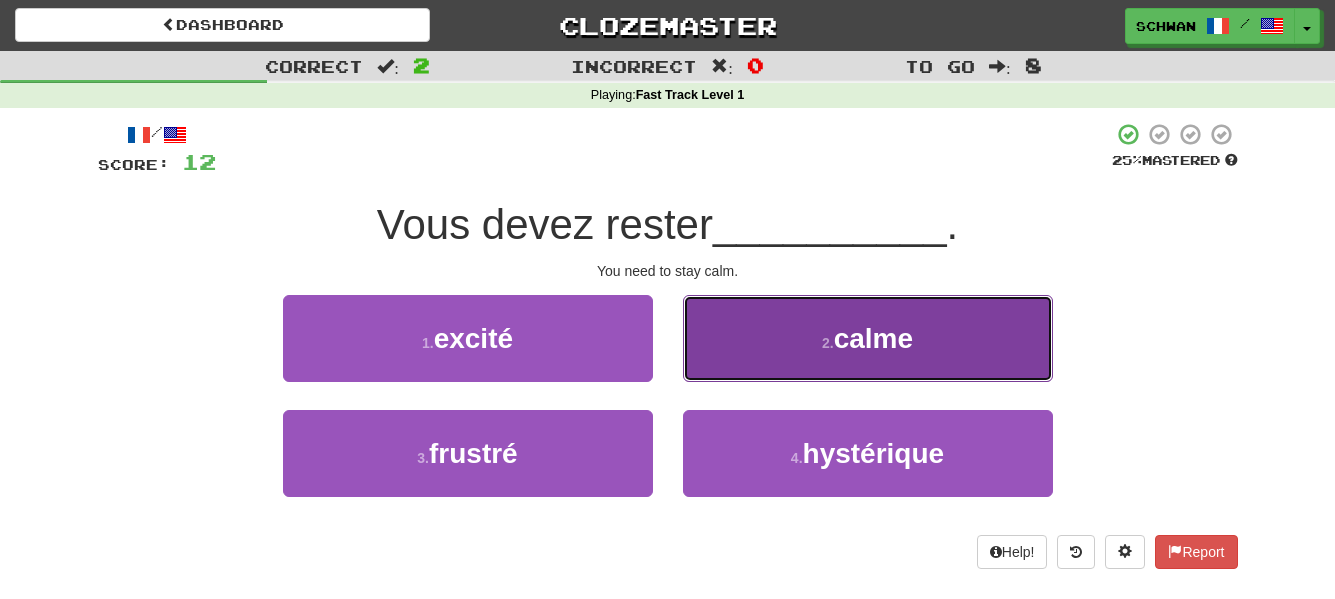 click on "2 .  calme" at bounding box center [868, 338] 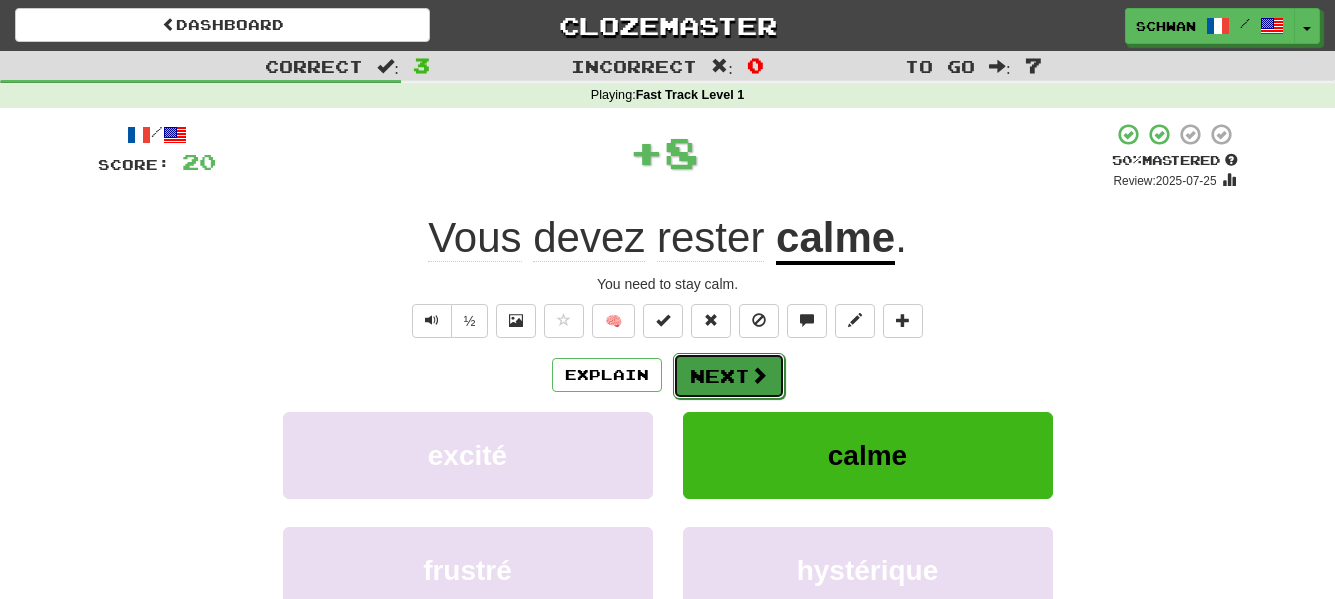click on "Next" at bounding box center (729, 376) 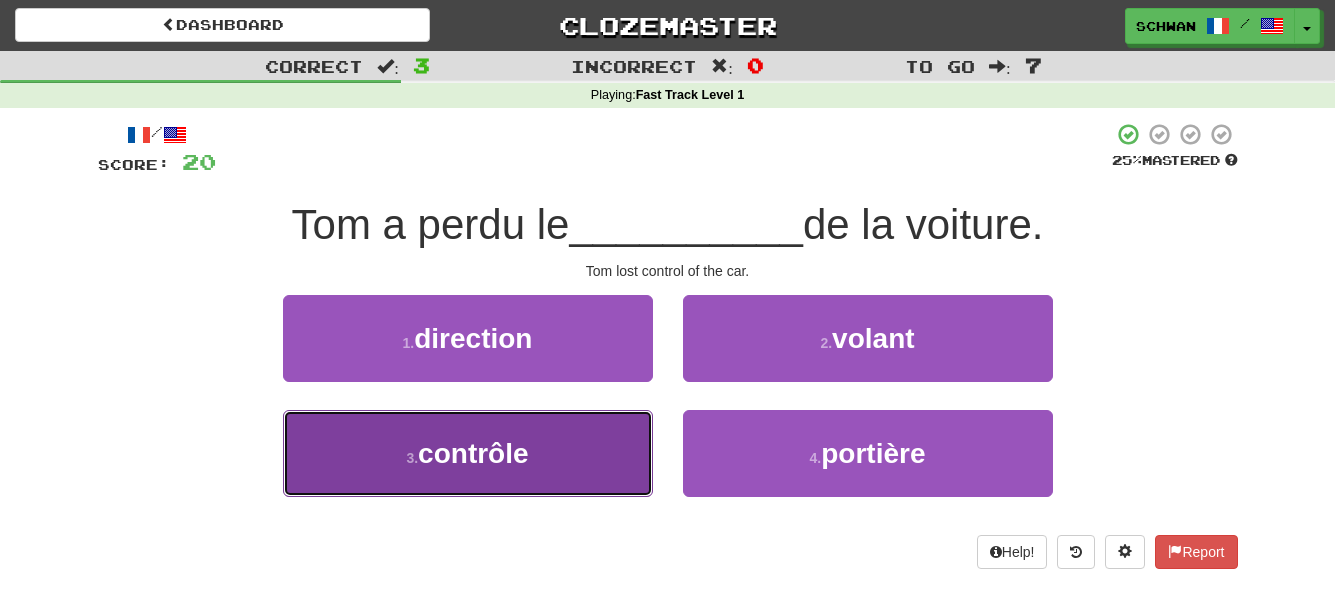 click on "contrôle" at bounding box center [473, 453] 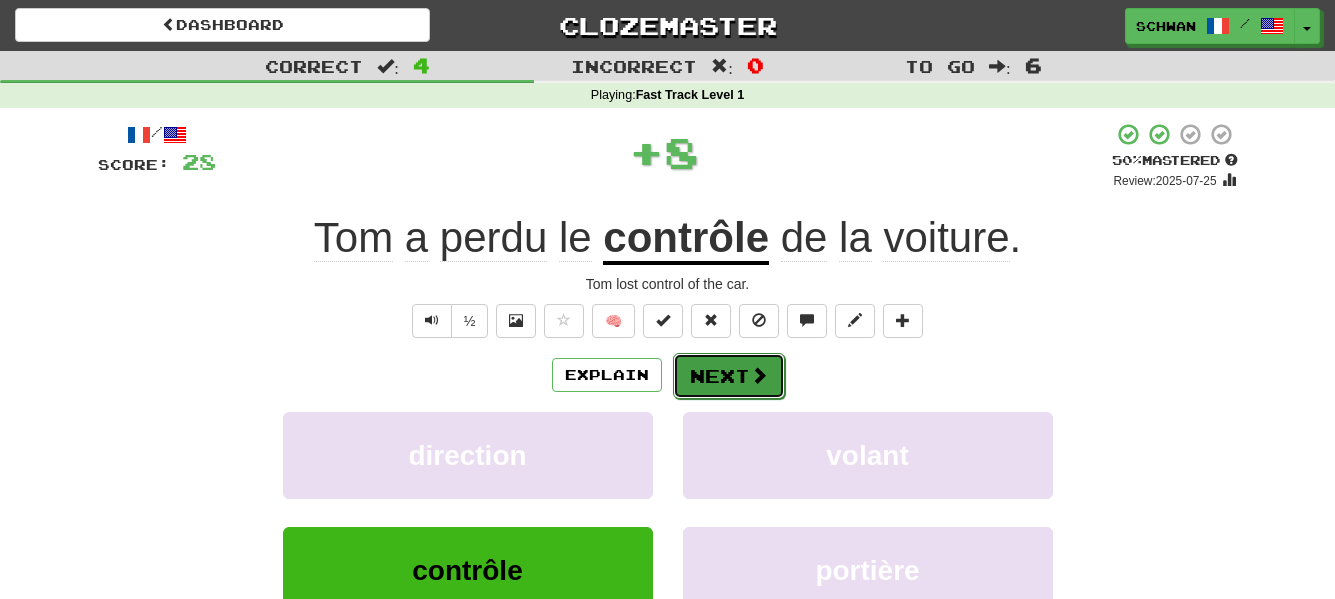 click at bounding box center [759, 375] 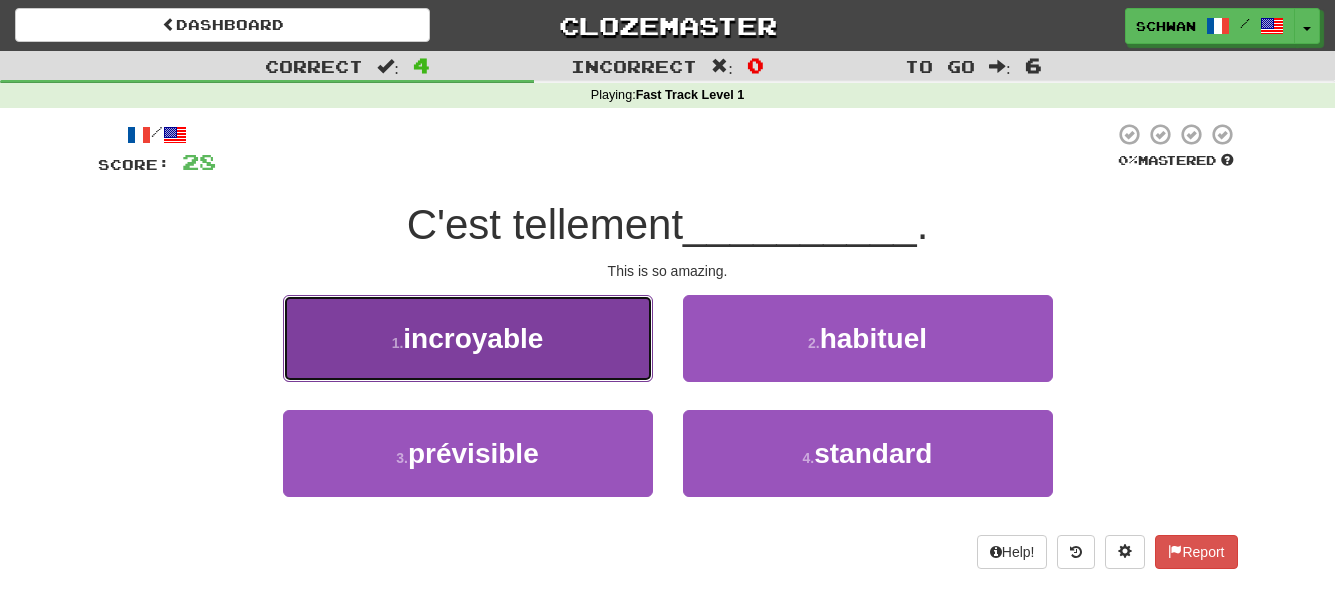 click on "incroyable" at bounding box center [473, 338] 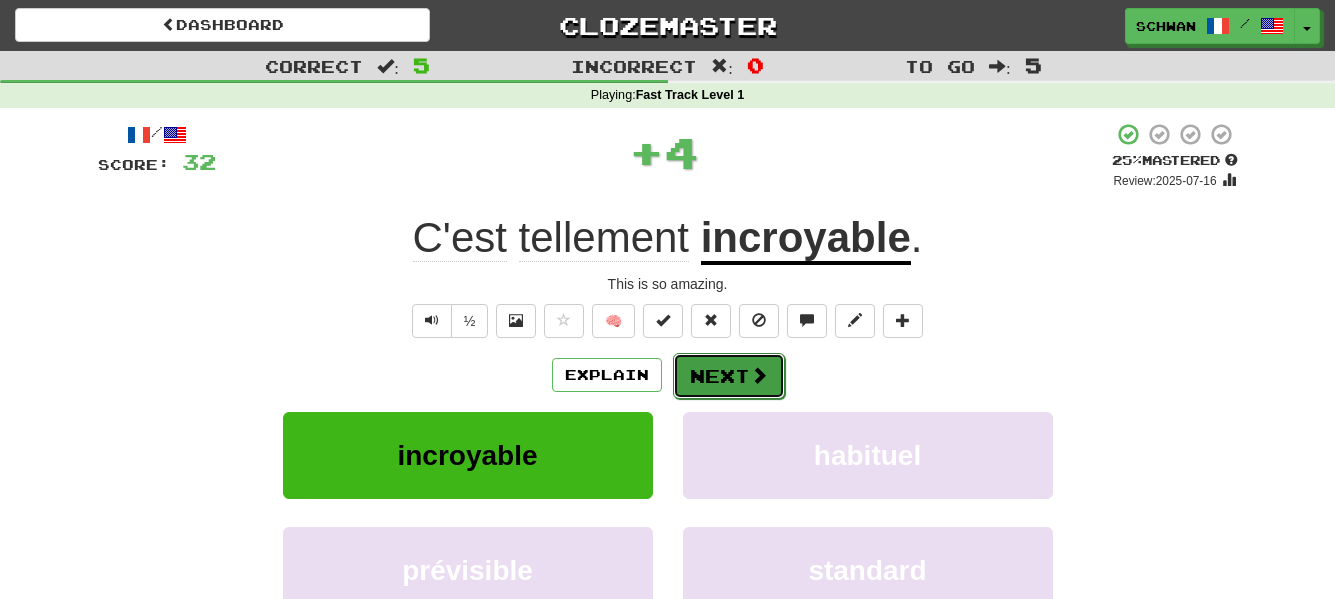click at bounding box center (759, 375) 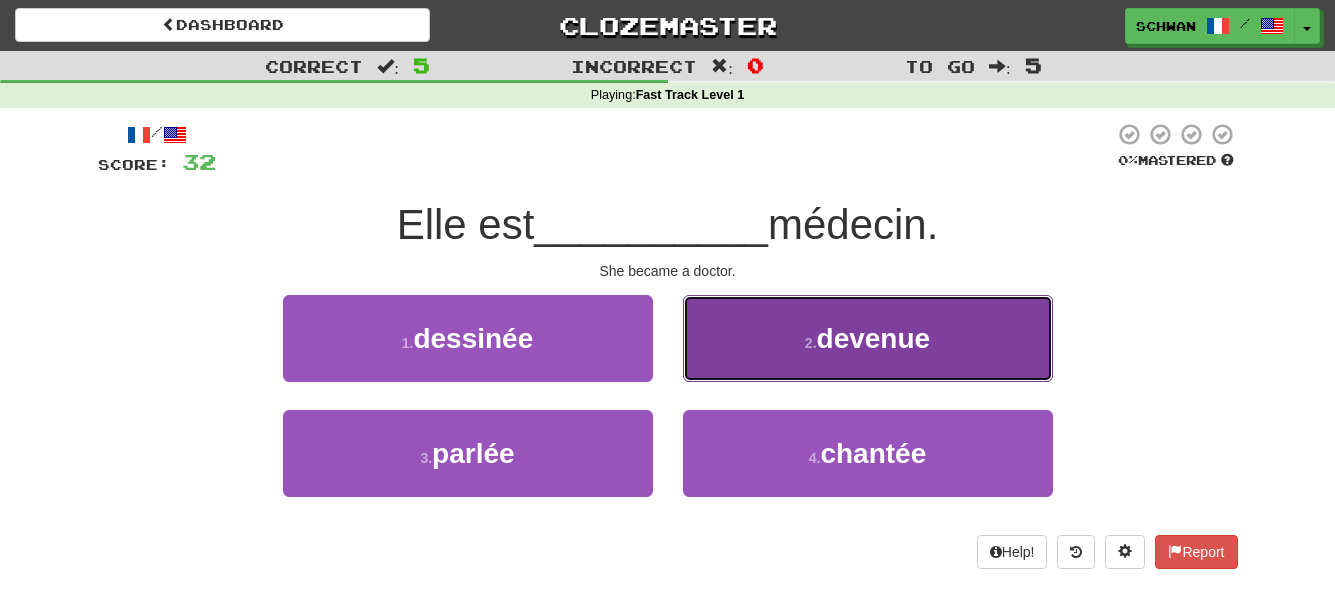 click on "2 .  devenue" at bounding box center [868, 338] 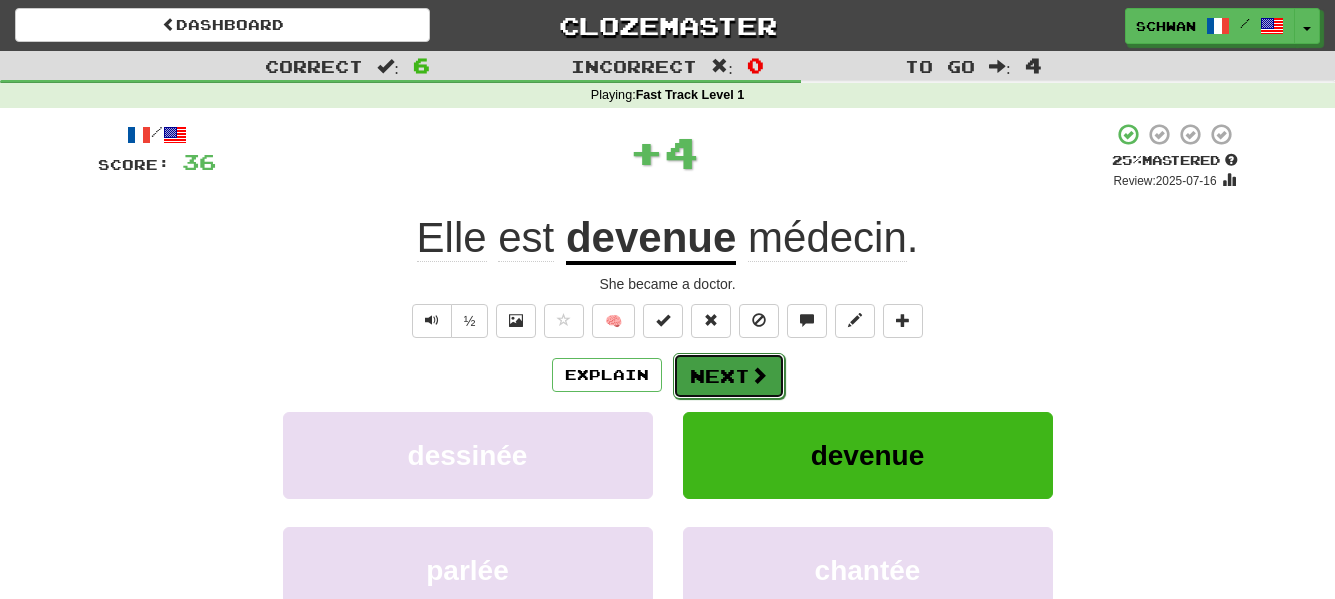 click on "Next" at bounding box center [729, 376] 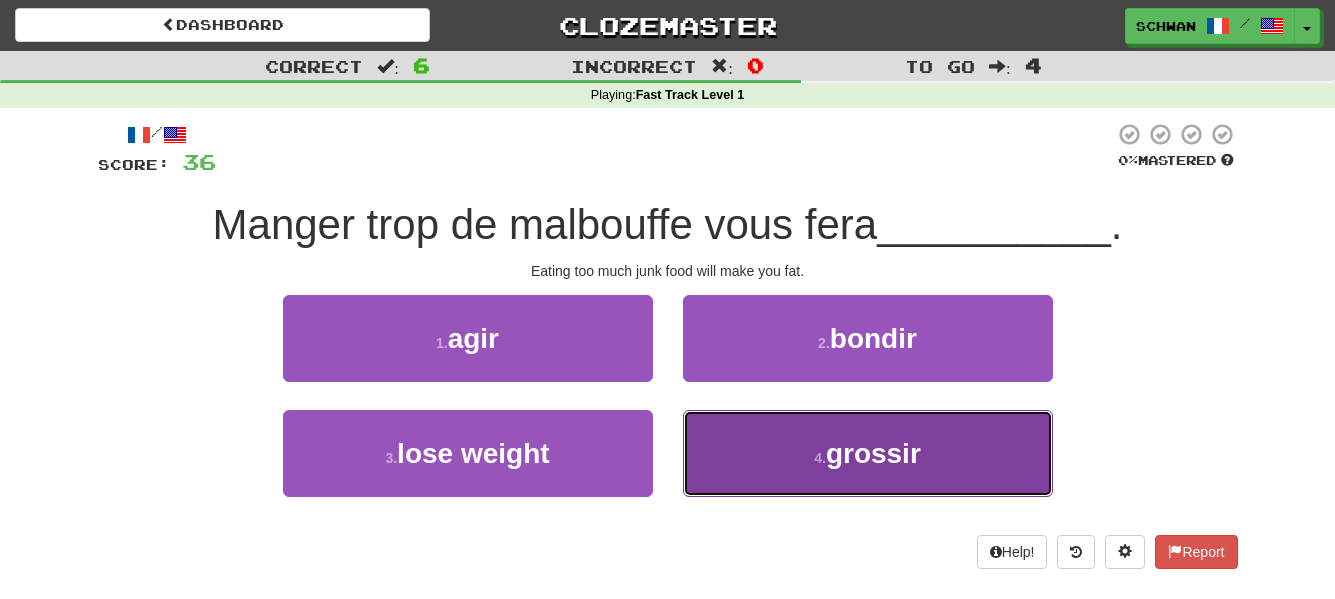 click on "4 .  grossir" at bounding box center (868, 453) 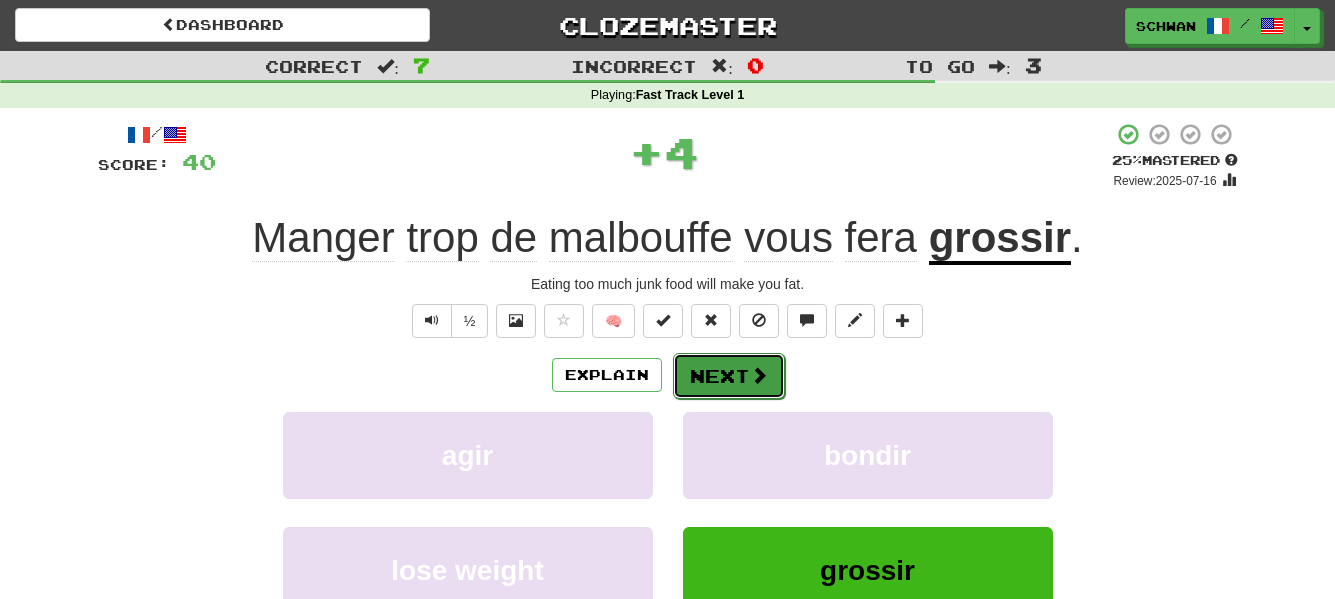 click at bounding box center [759, 375] 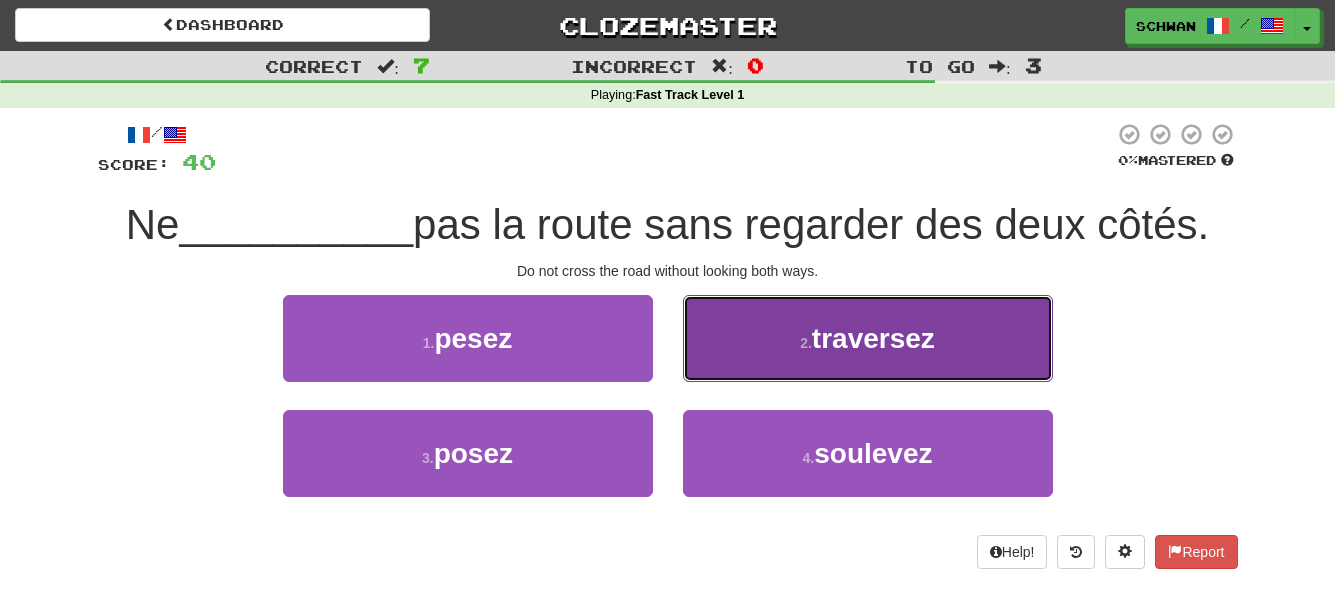 click on "[NUMBER] . traversez" at bounding box center [868, 338] 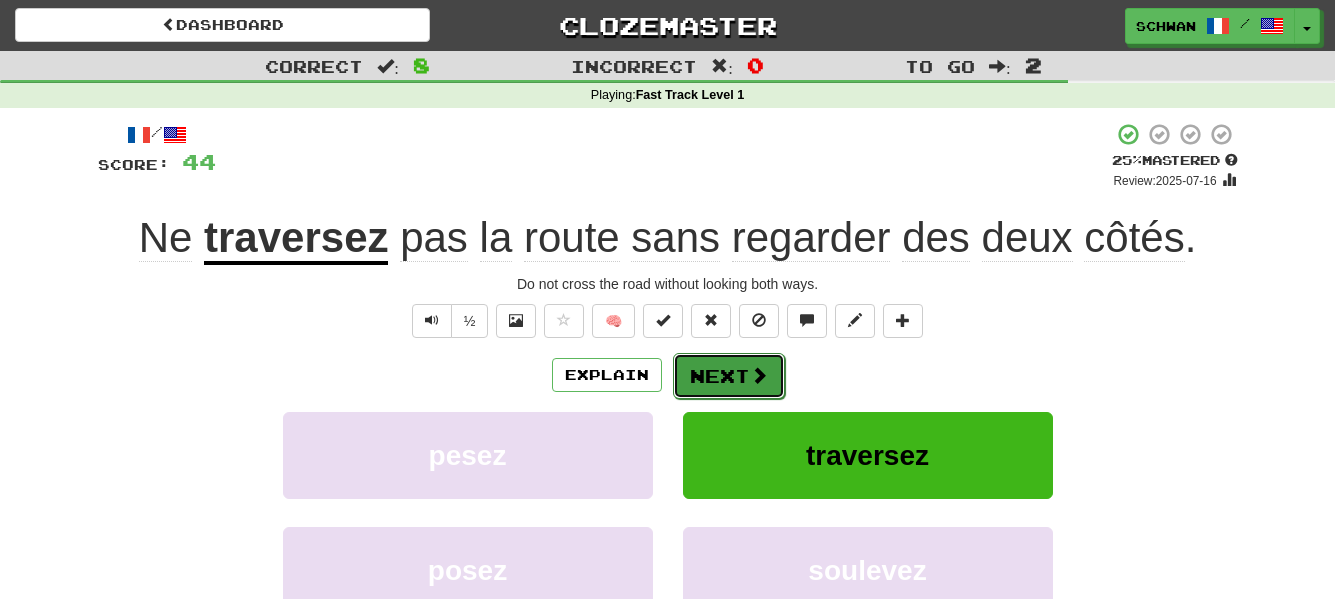 click on "Next" at bounding box center [729, 376] 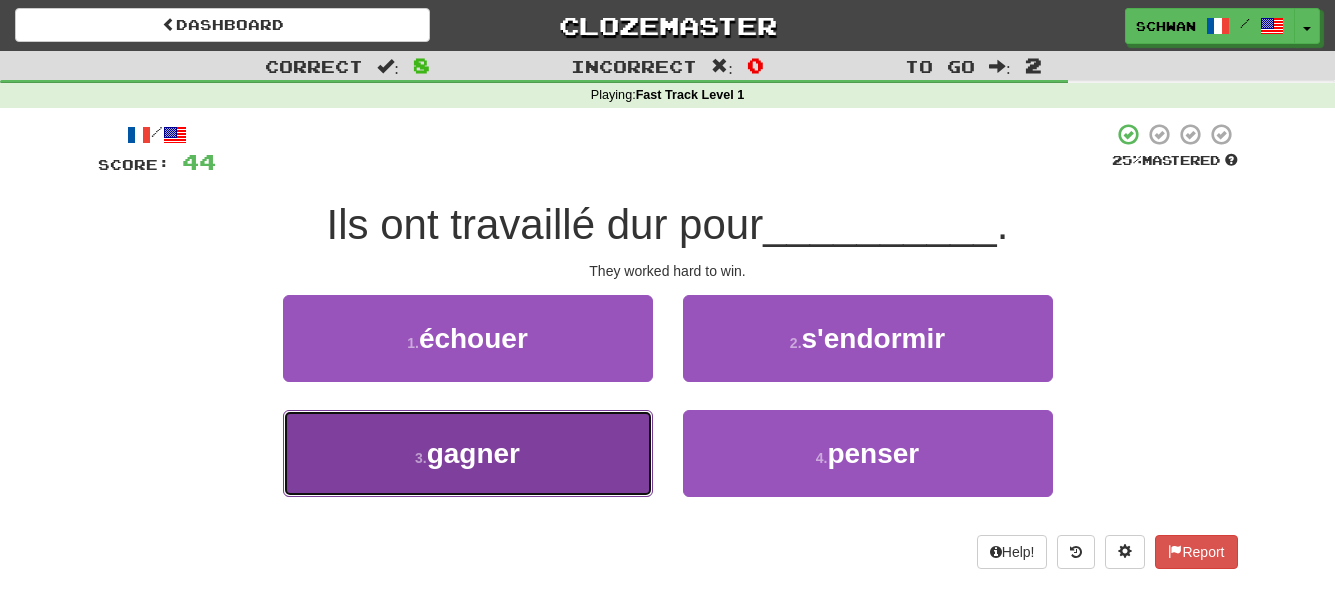 click on "[TO_WIN]" at bounding box center (468, 453) 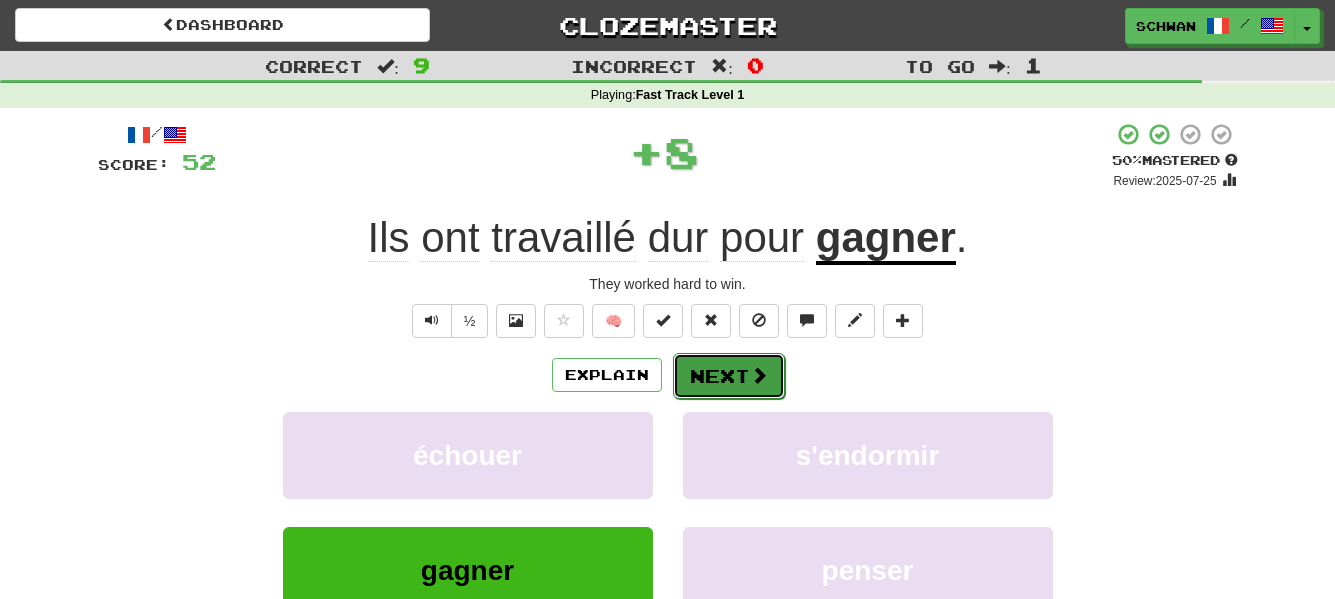 click at bounding box center (759, 375) 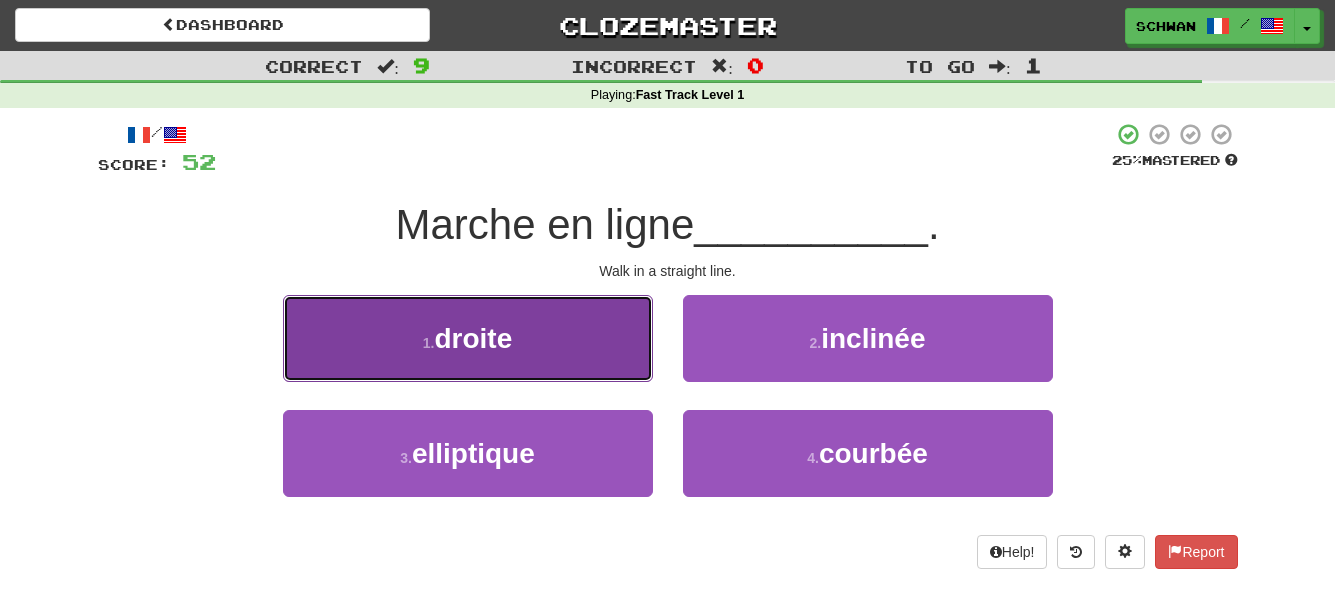 click on "1 .  droite" at bounding box center (468, 338) 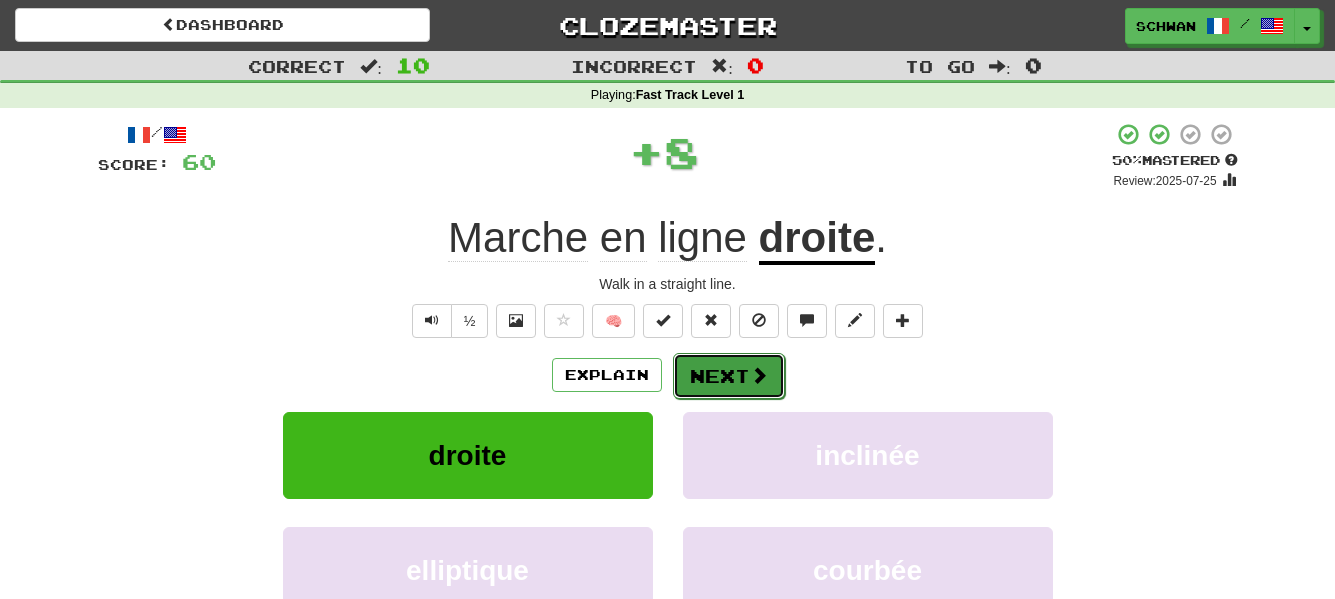 click on "Next" at bounding box center [729, 376] 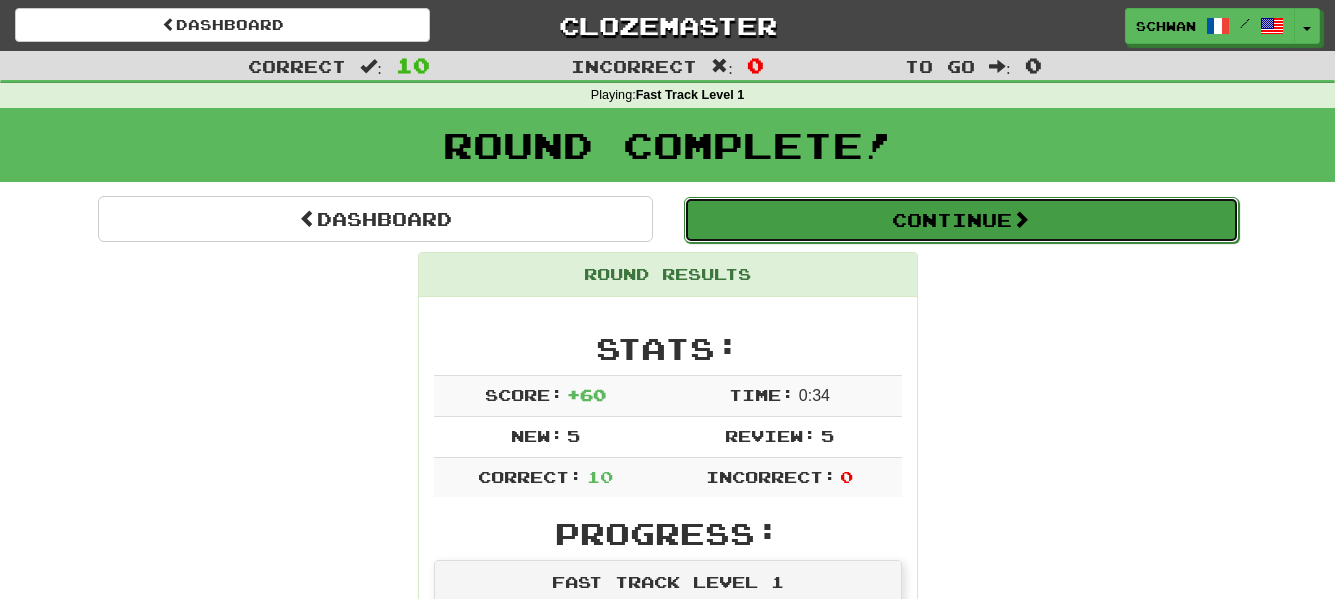 click on "Continue" at bounding box center [961, 220] 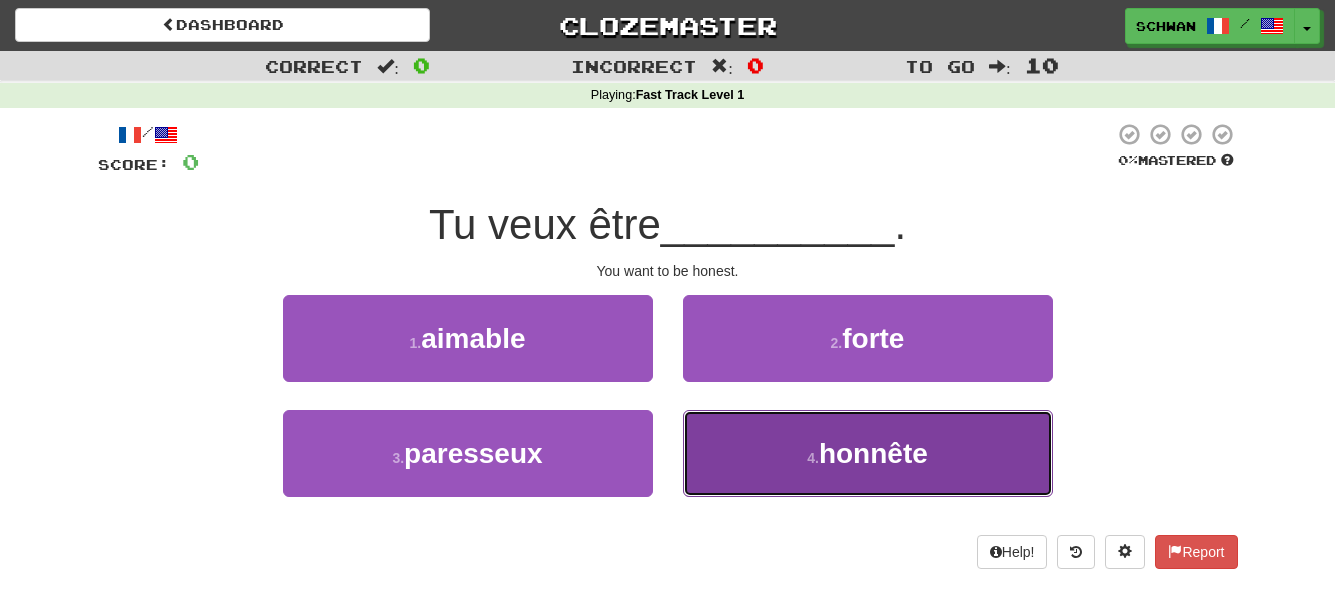 click on "honnête" at bounding box center [873, 453] 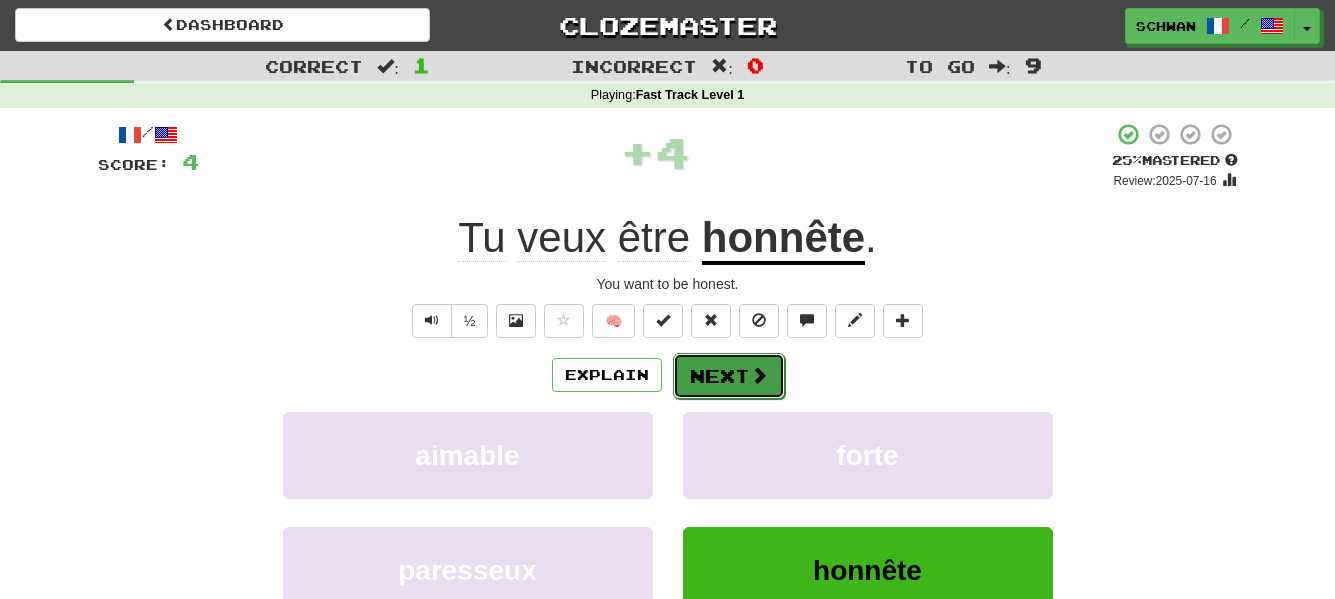 click at bounding box center [759, 375] 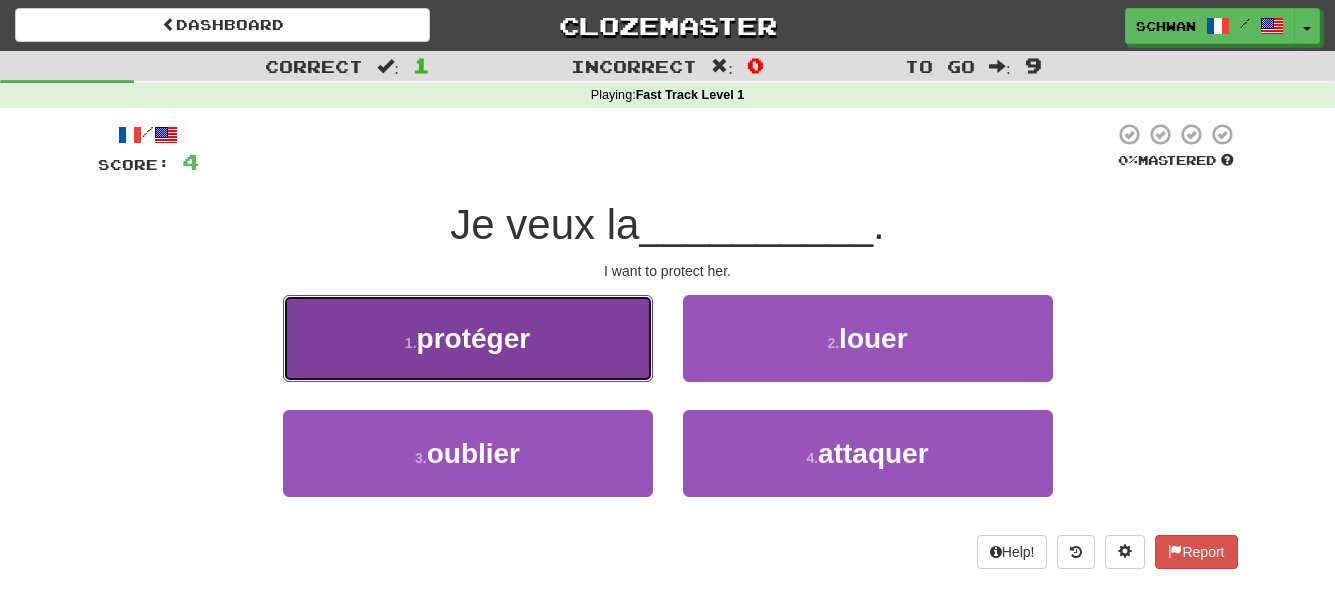 click on "1 .  protéger" at bounding box center (468, 338) 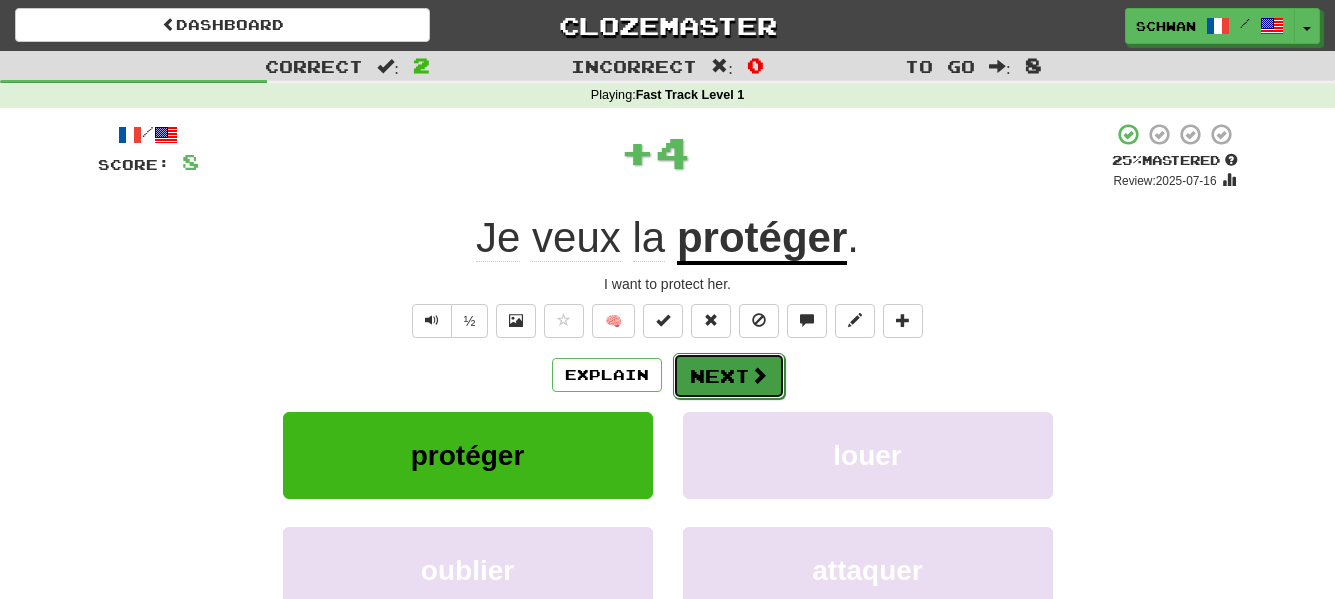 click on "Next" at bounding box center (729, 376) 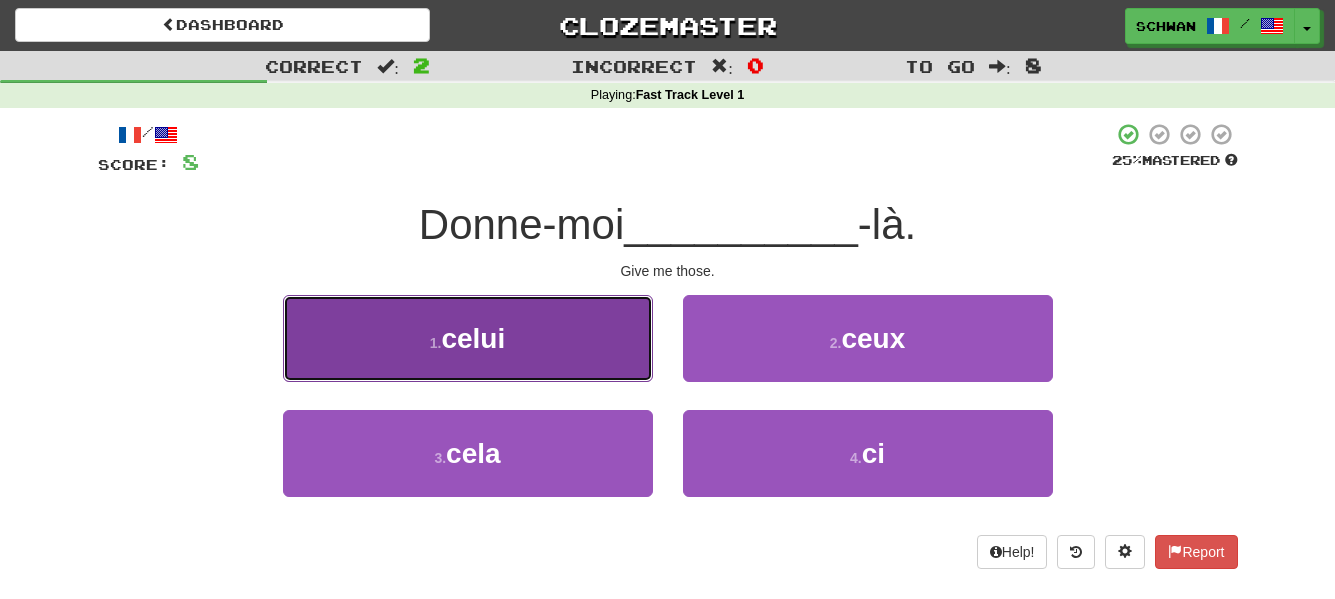 click on "[THE_ONE]" at bounding box center (468, 338) 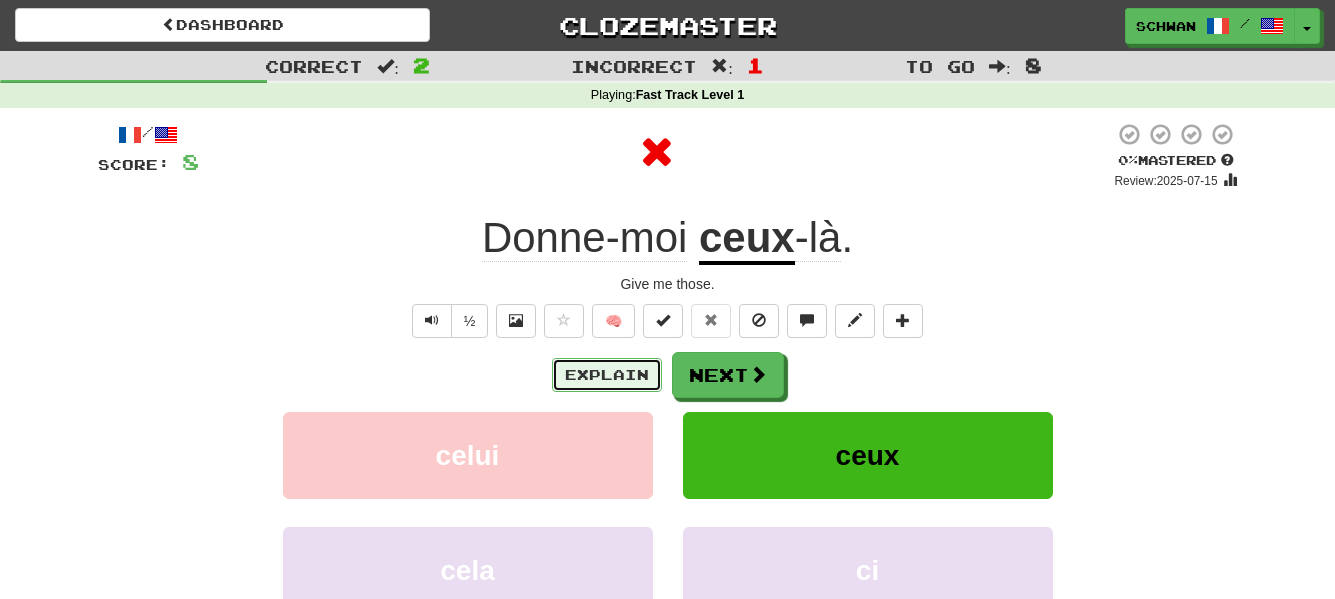 click on "Explain" at bounding box center (607, 375) 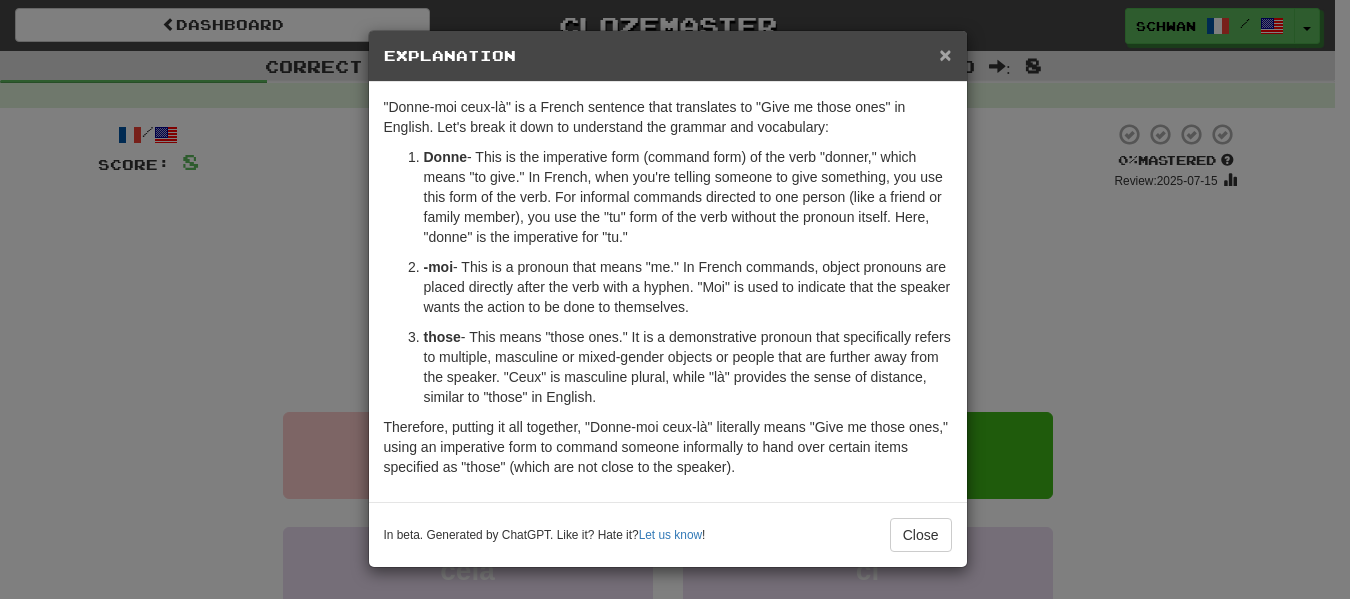 click on "×" at bounding box center (945, 54) 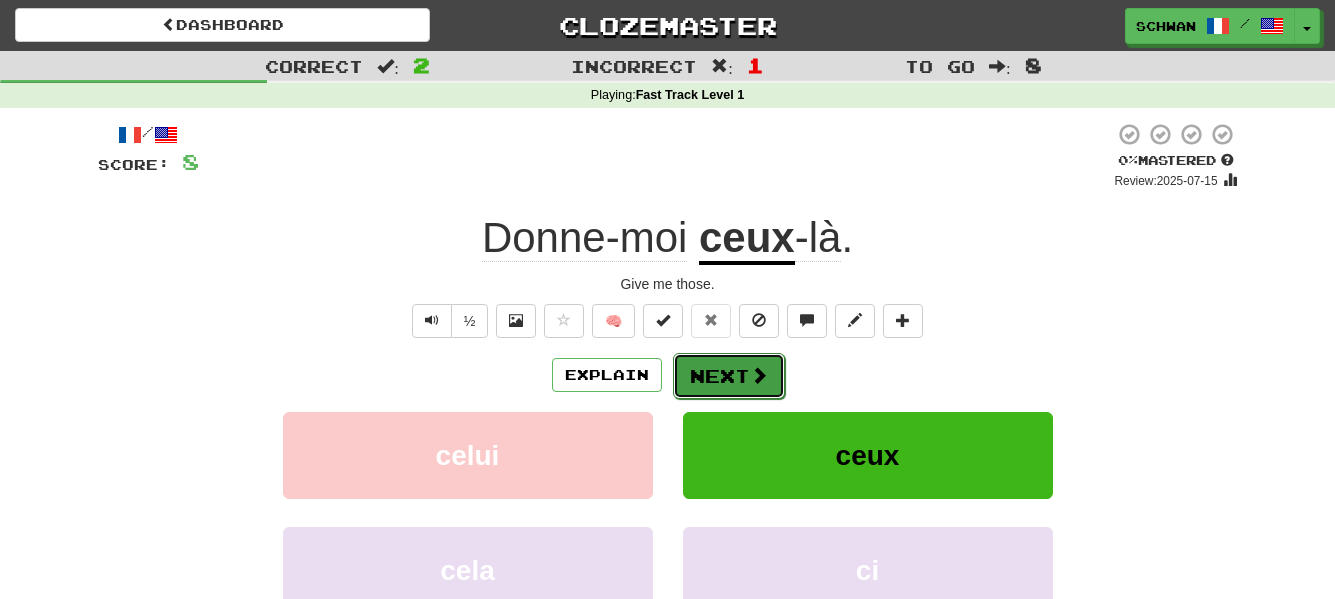click at bounding box center (759, 375) 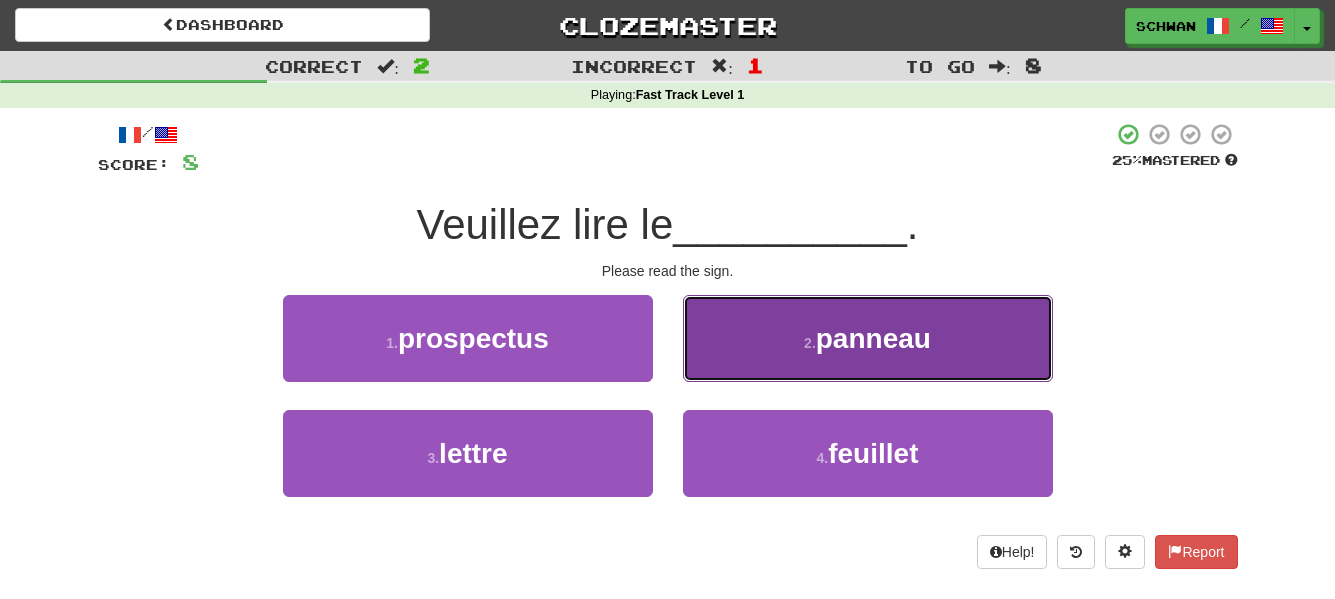click on "2 .  panneau" at bounding box center (868, 338) 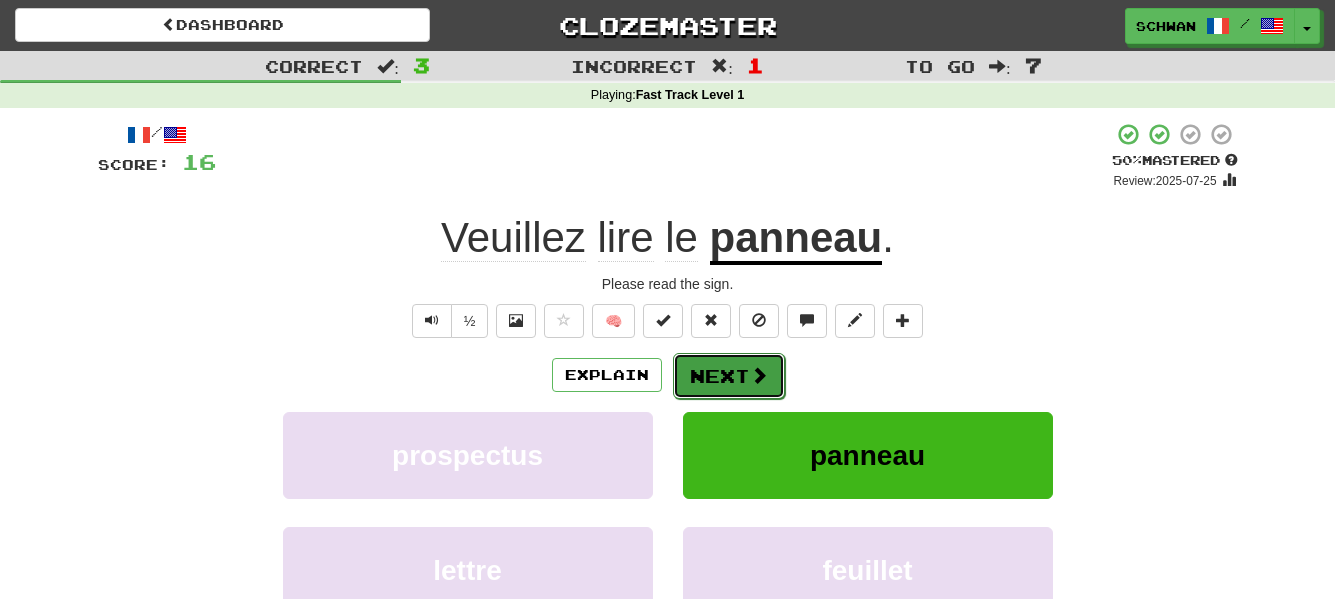 click on "Next" at bounding box center [729, 376] 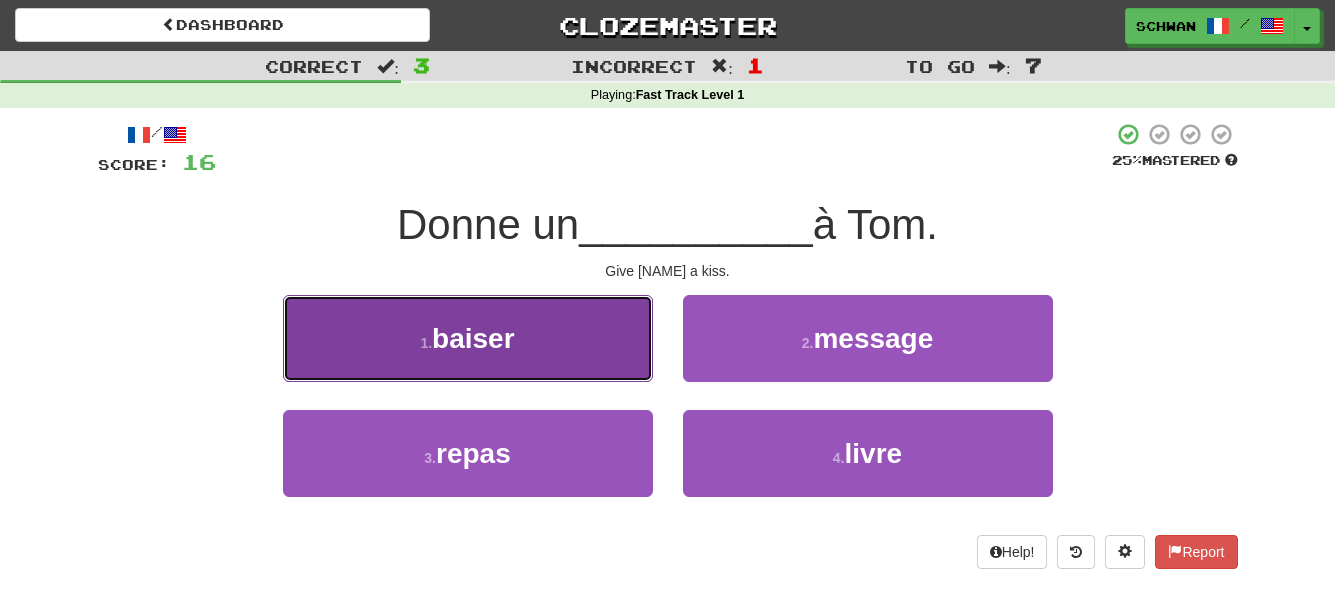 click on "1 .  baiser" at bounding box center [468, 338] 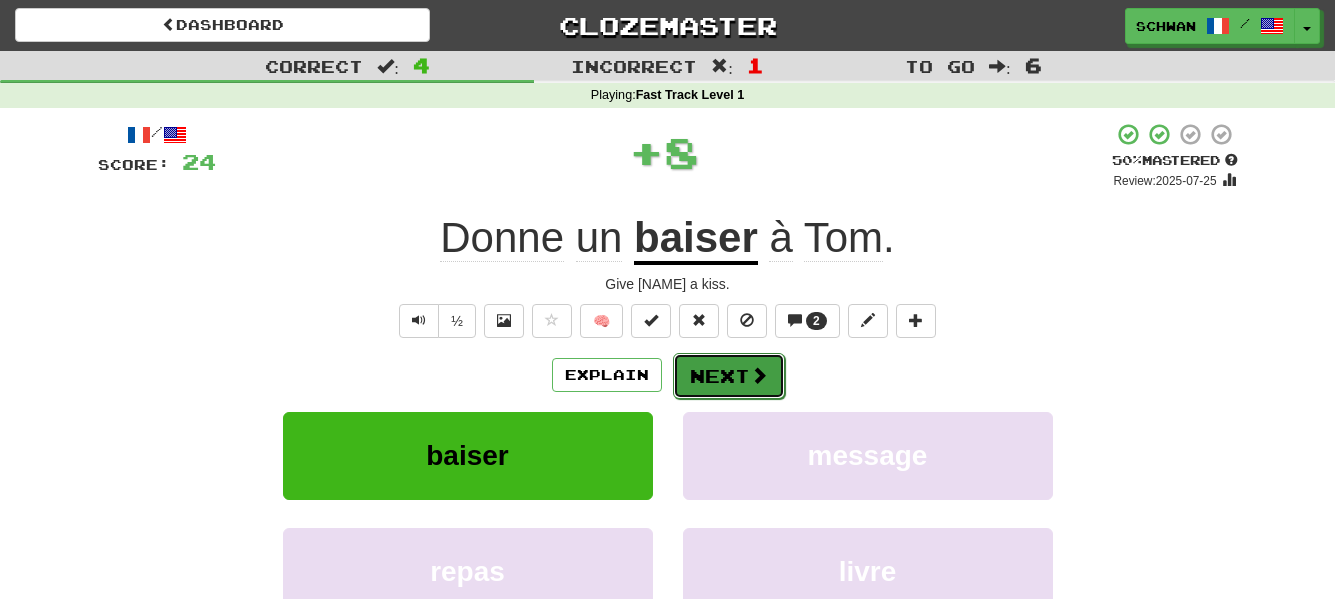 click on "Next" at bounding box center (729, 376) 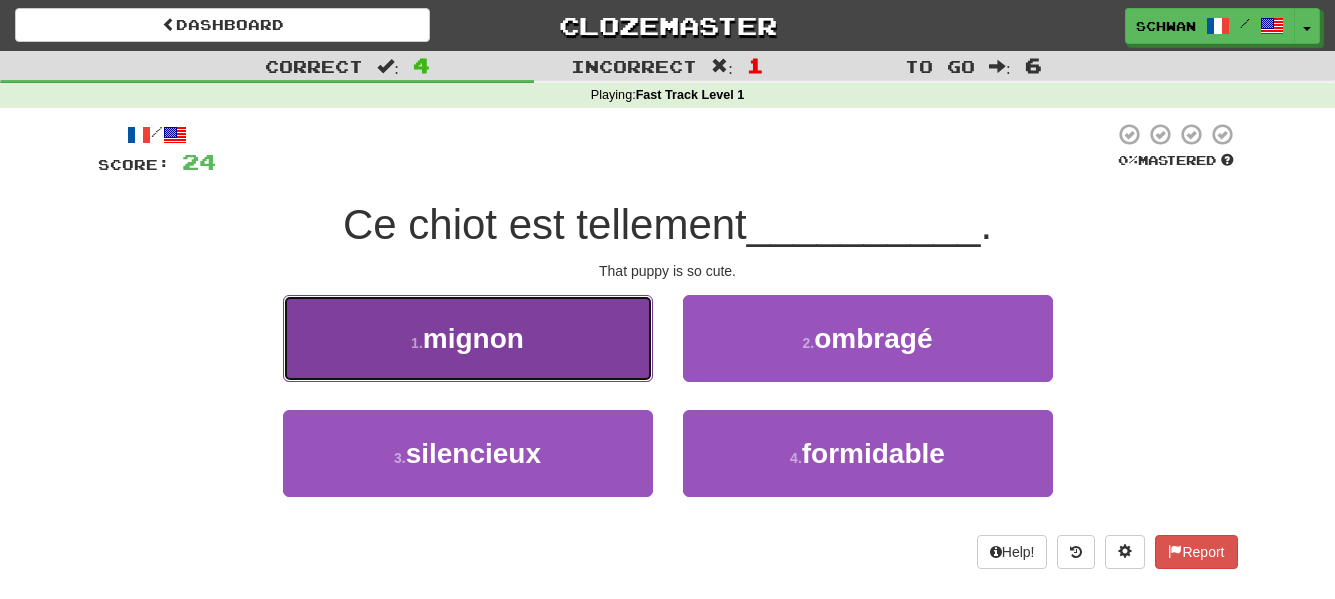 click on "1 .  mignon" at bounding box center (468, 338) 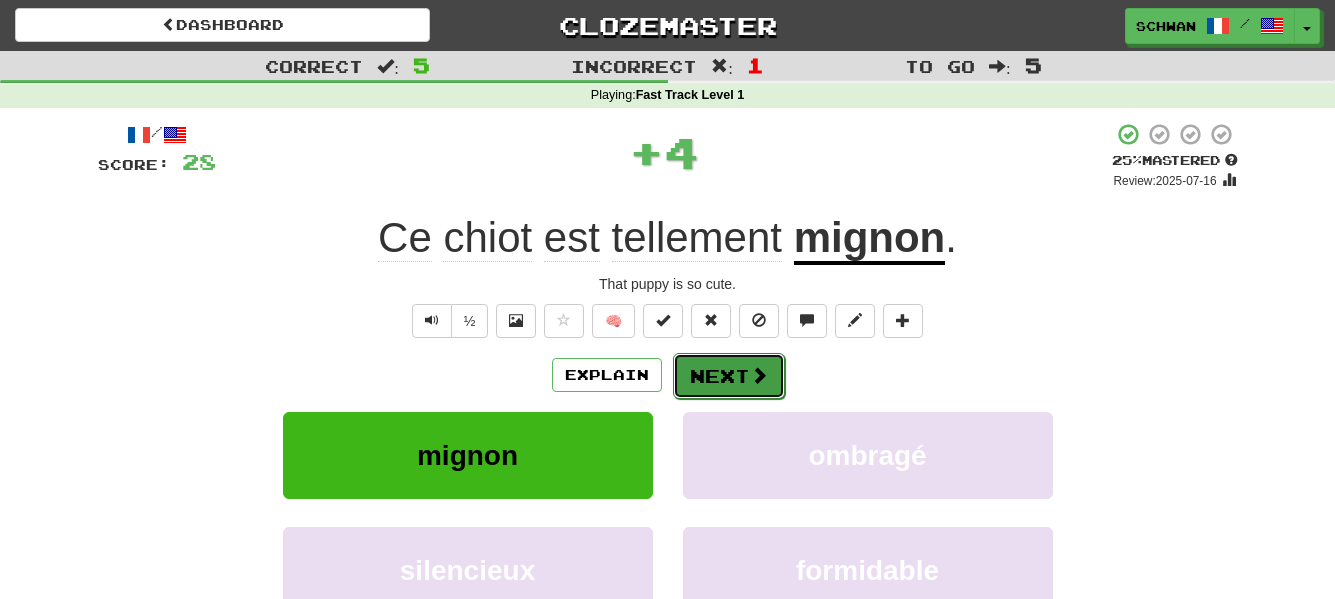 click on "Next" at bounding box center (729, 376) 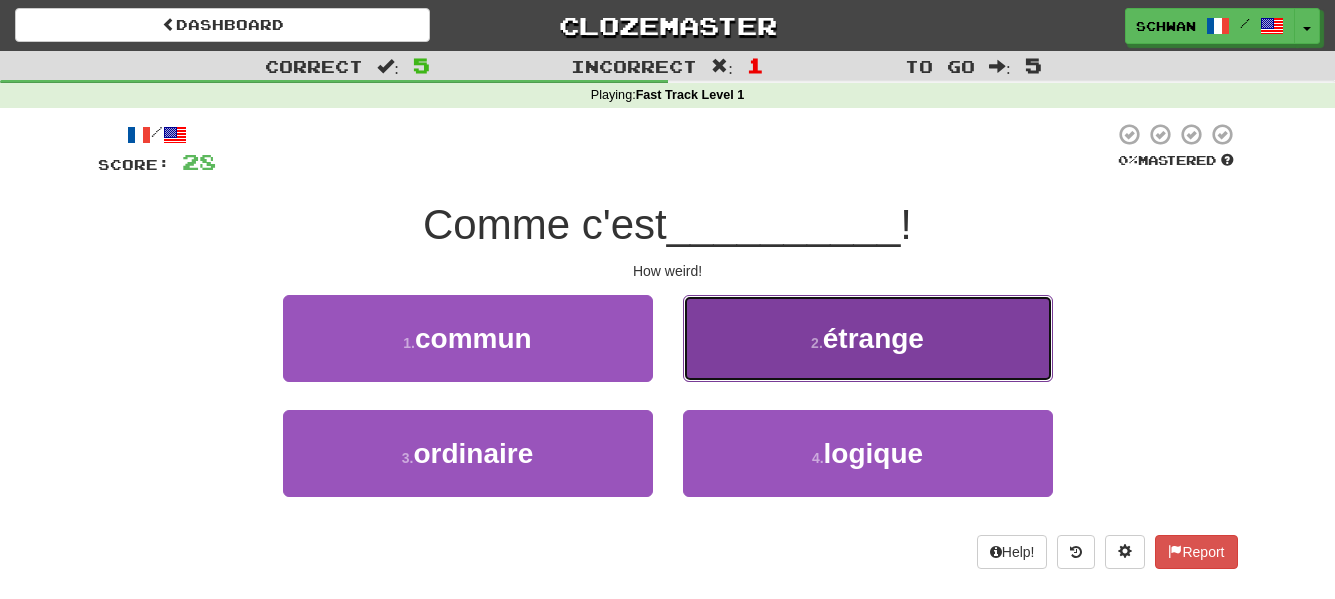 click on "2 .  étrange" at bounding box center (868, 338) 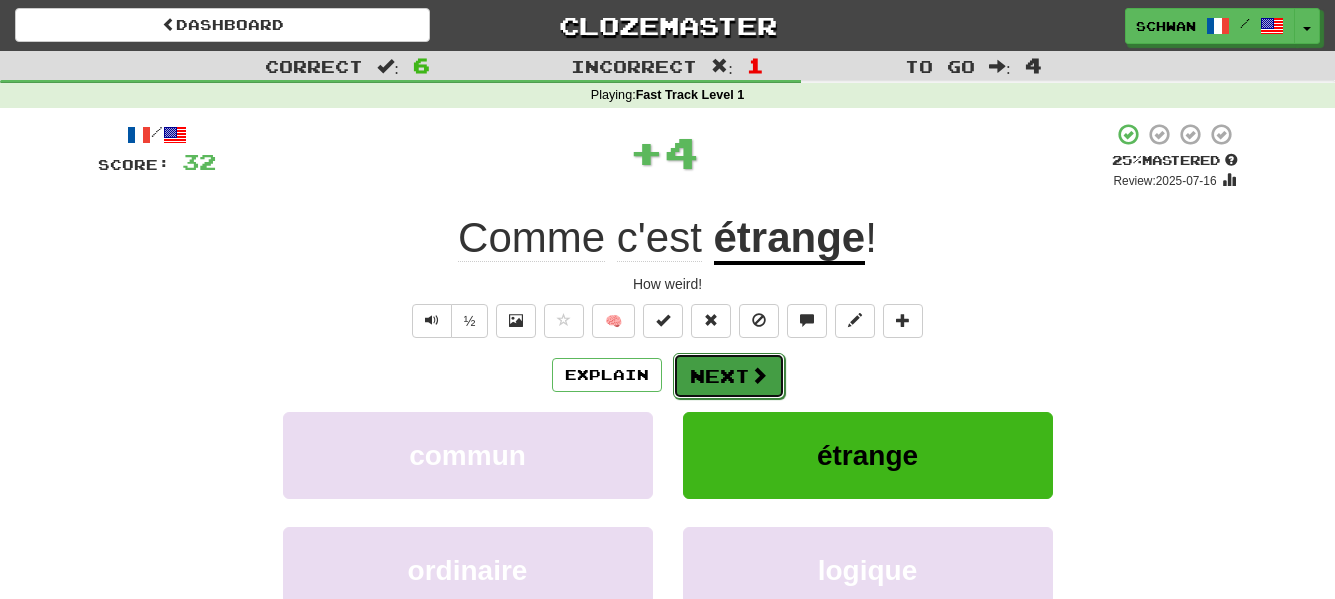 click on "Next" at bounding box center [729, 376] 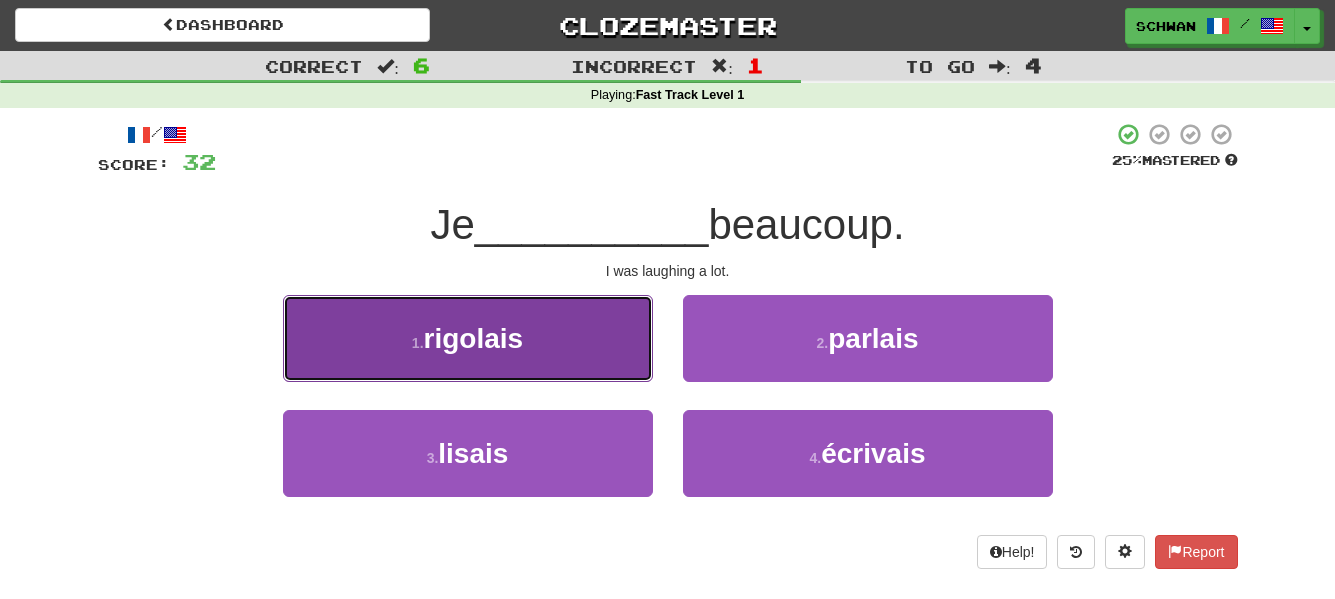 click on "1 .  rigolais" at bounding box center [468, 338] 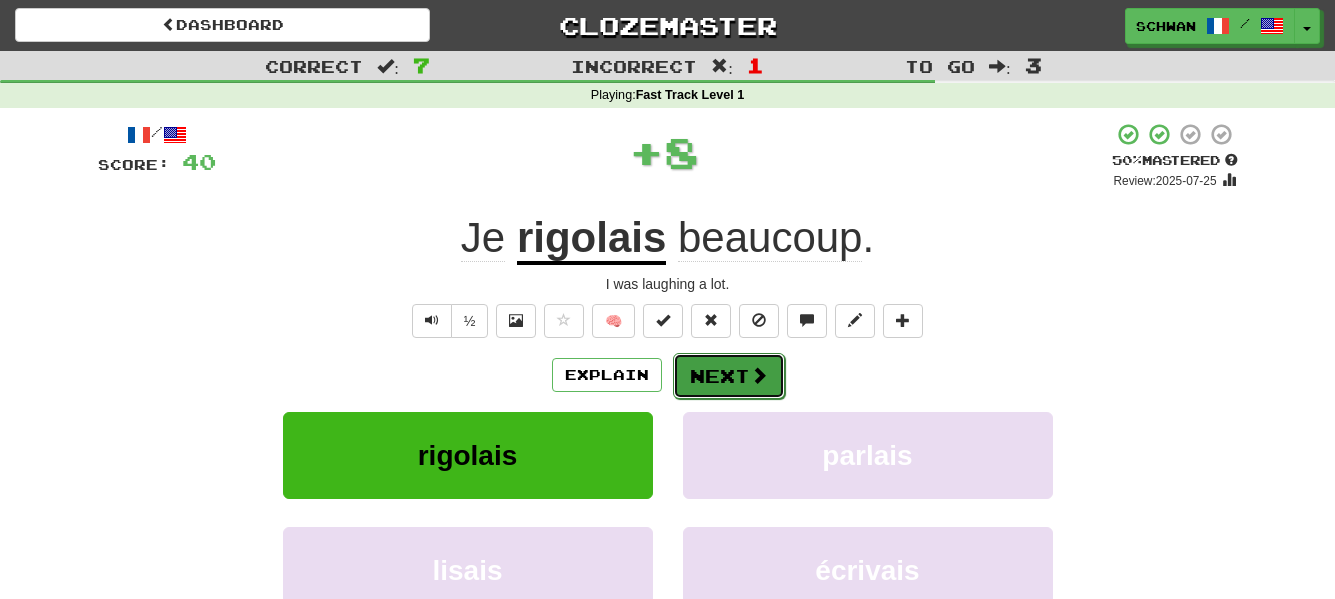 click on "Next" at bounding box center (729, 376) 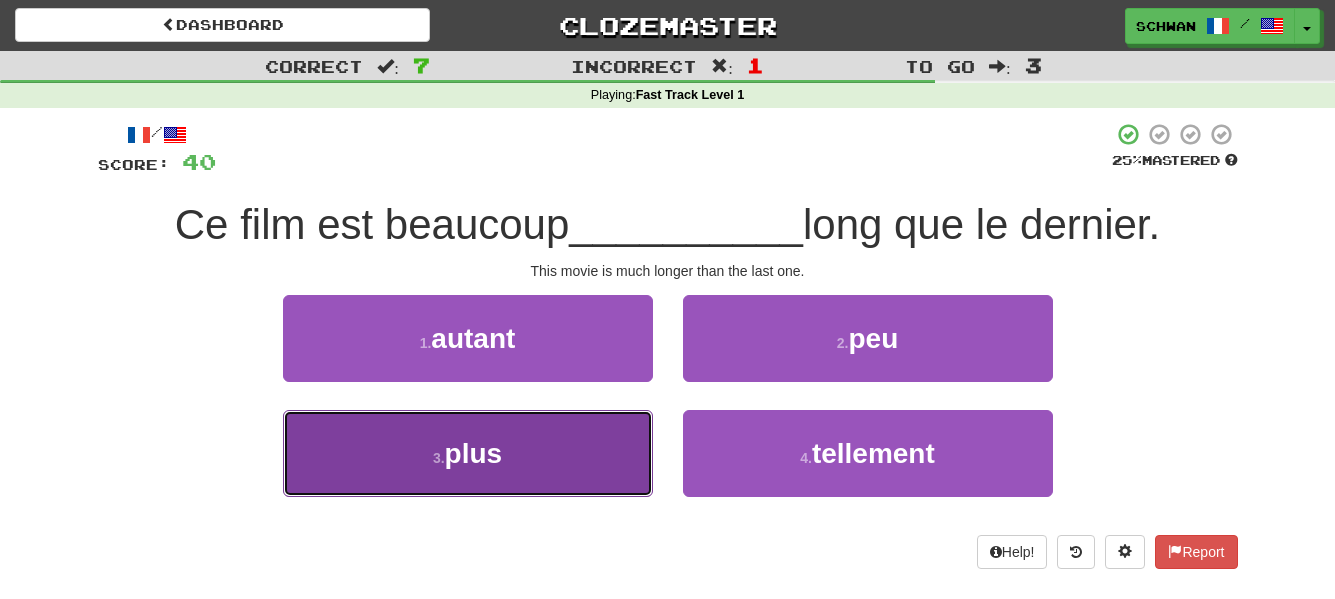 click on "plus" at bounding box center [474, 453] 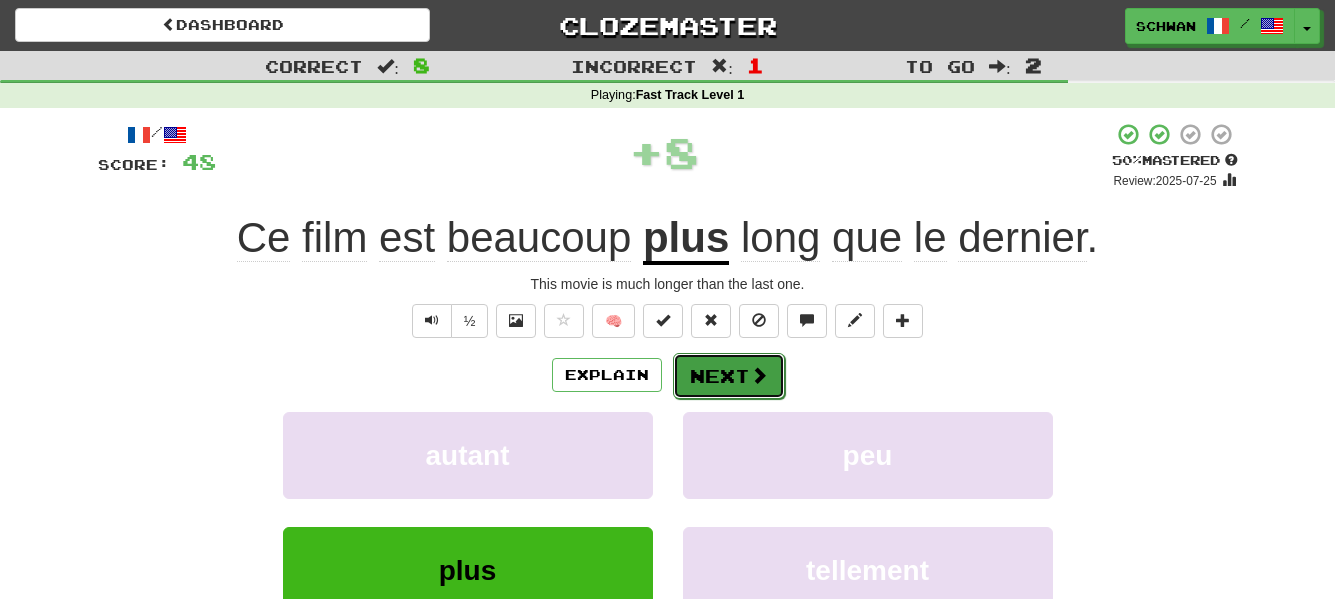 click at bounding box center (759, 375) 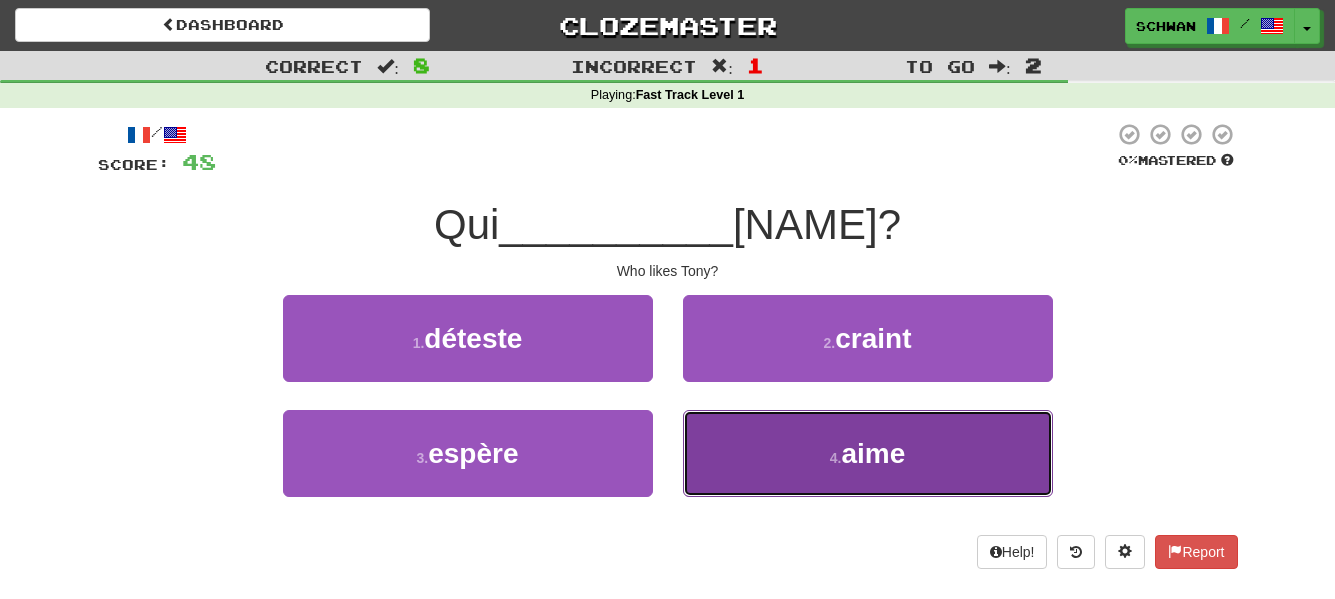 click on "4 .  aime" at bounding box center (868, 453) 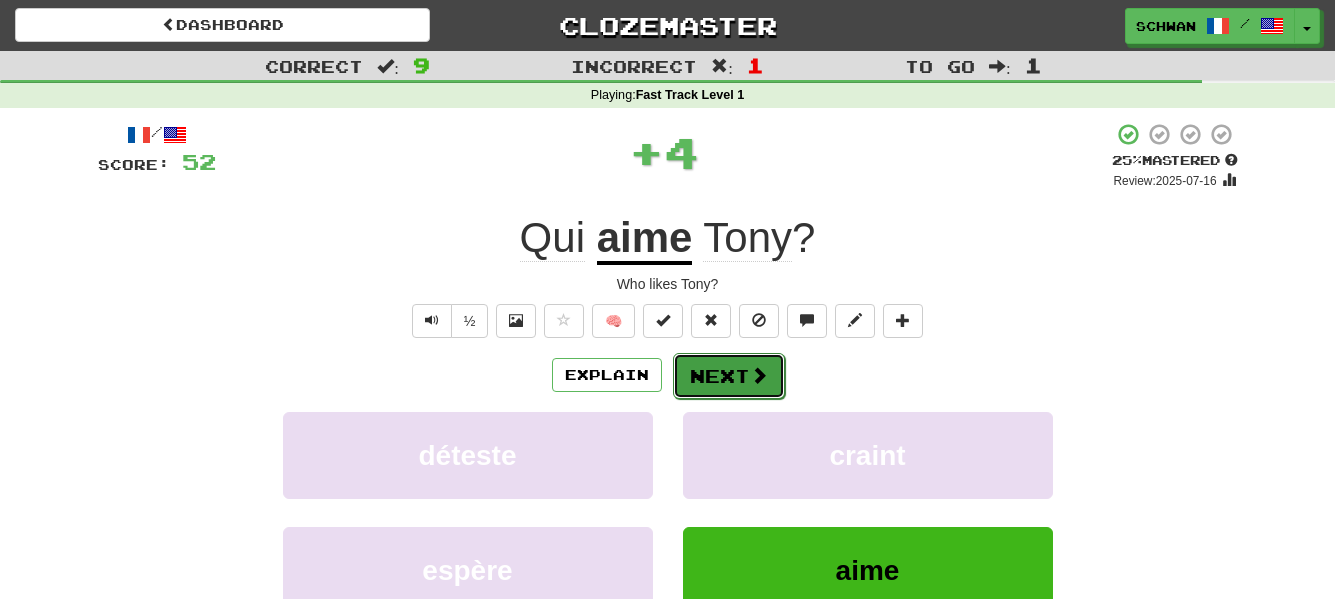 click on "Next" at bounding box center [729, 376] 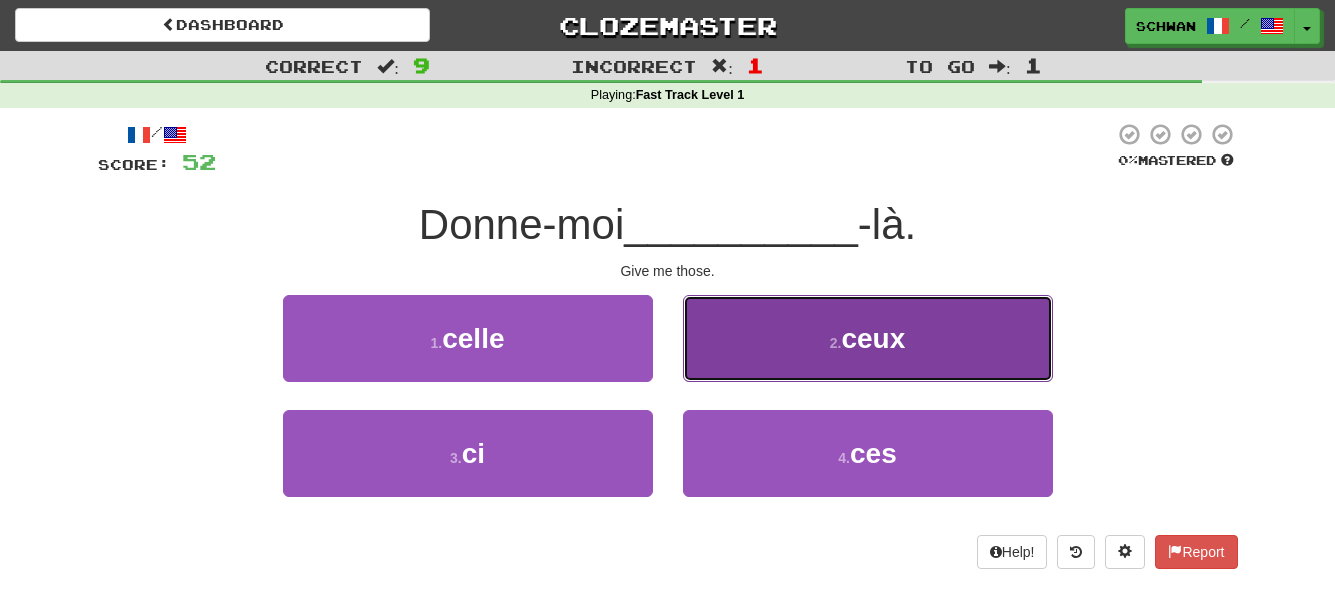 click on "those" at bounding box center [868, 338] 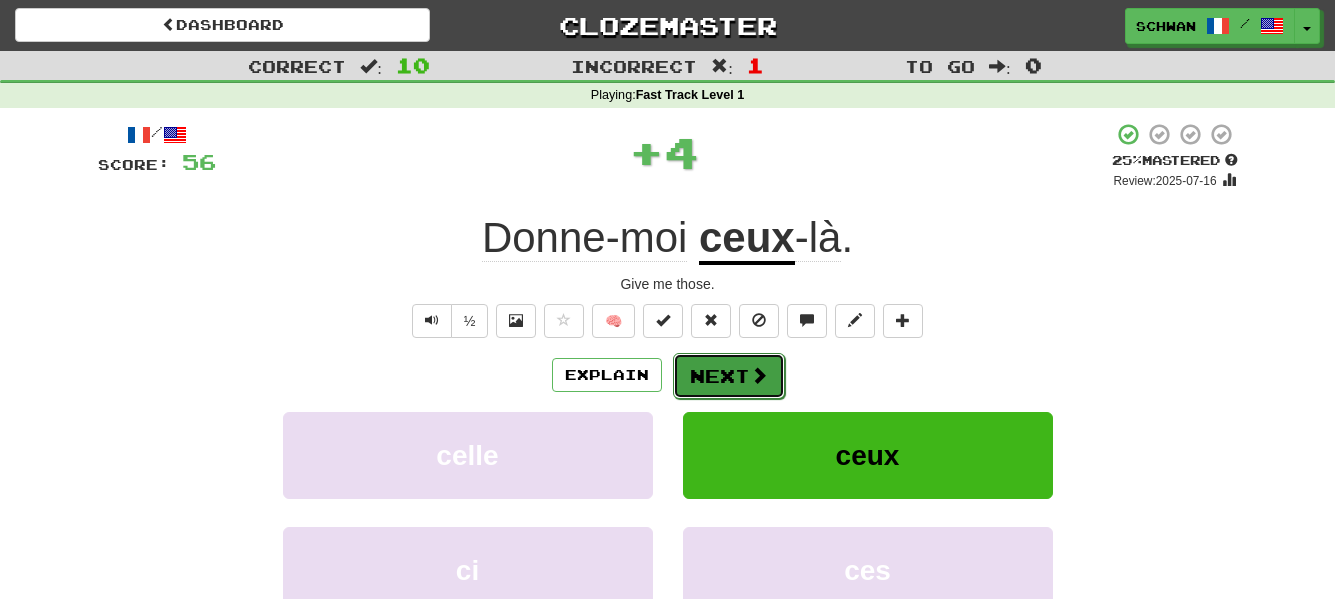 click on "Next" at bounding box center (729, 376) 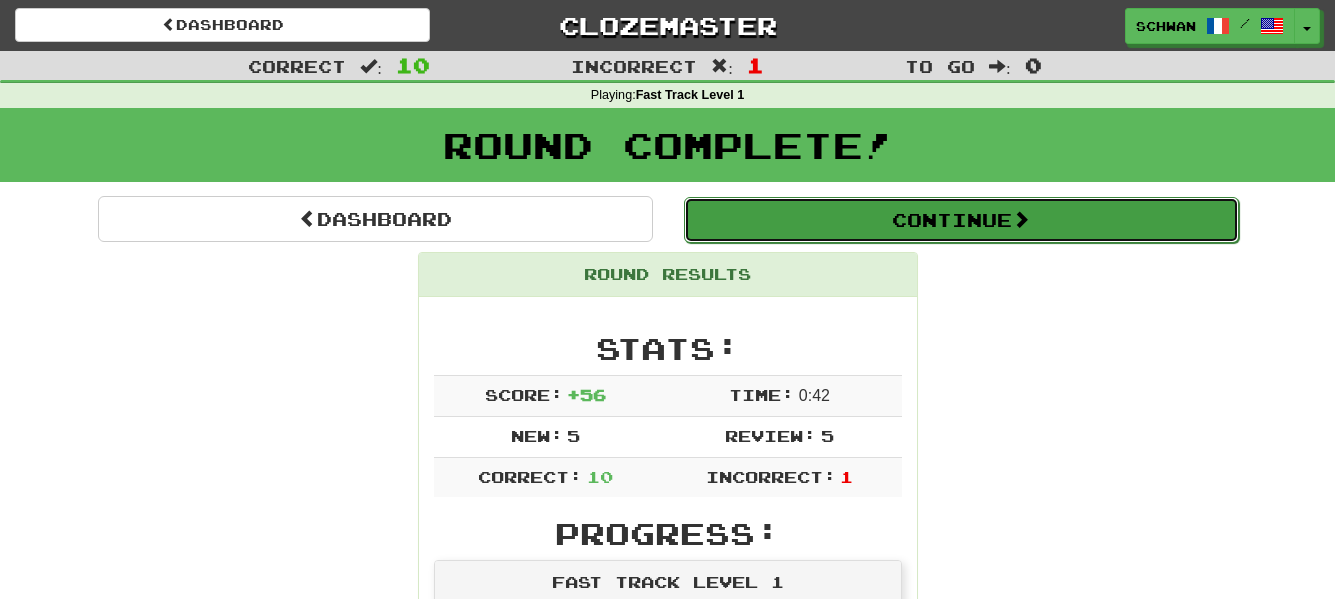 click on "Continue" at bounding box center [961, 220] 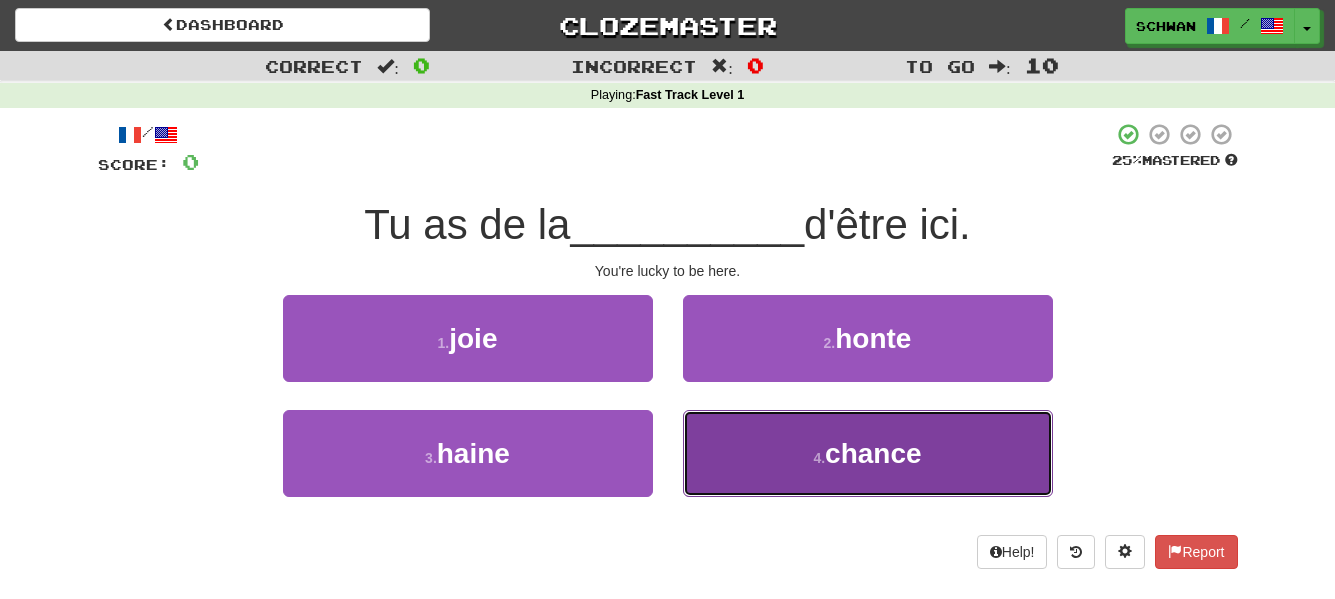 click on "4 .  chance" at bounding box center (868, 453) 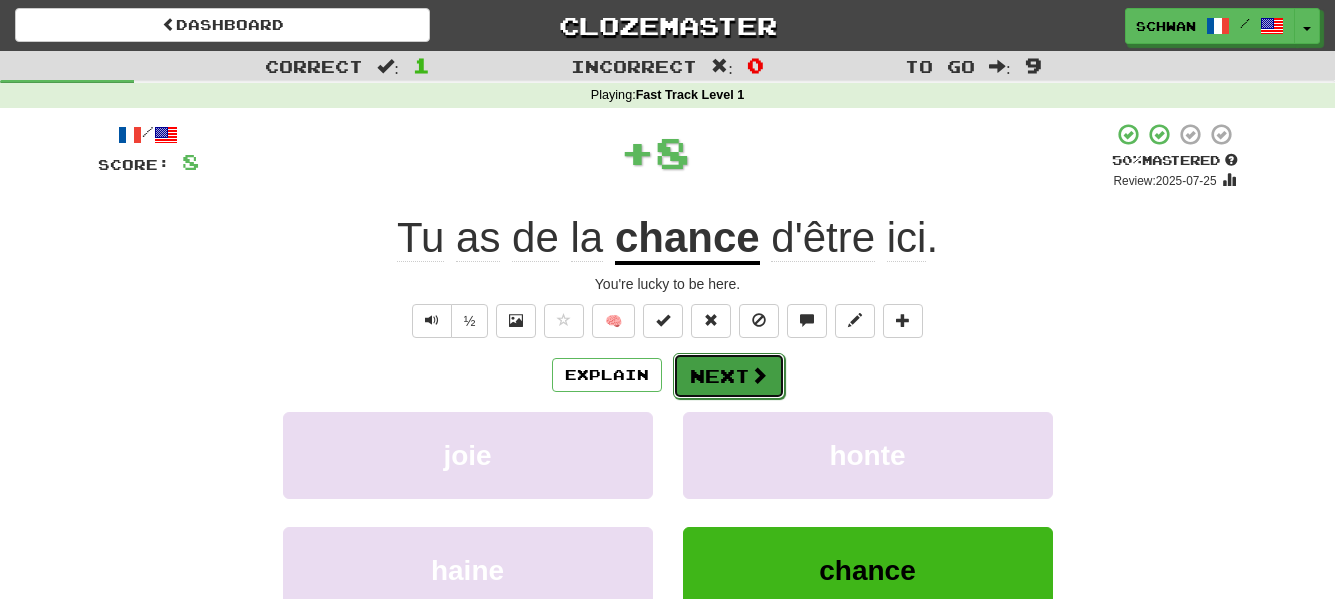 click on "Next" at bounding box center [729, 376] 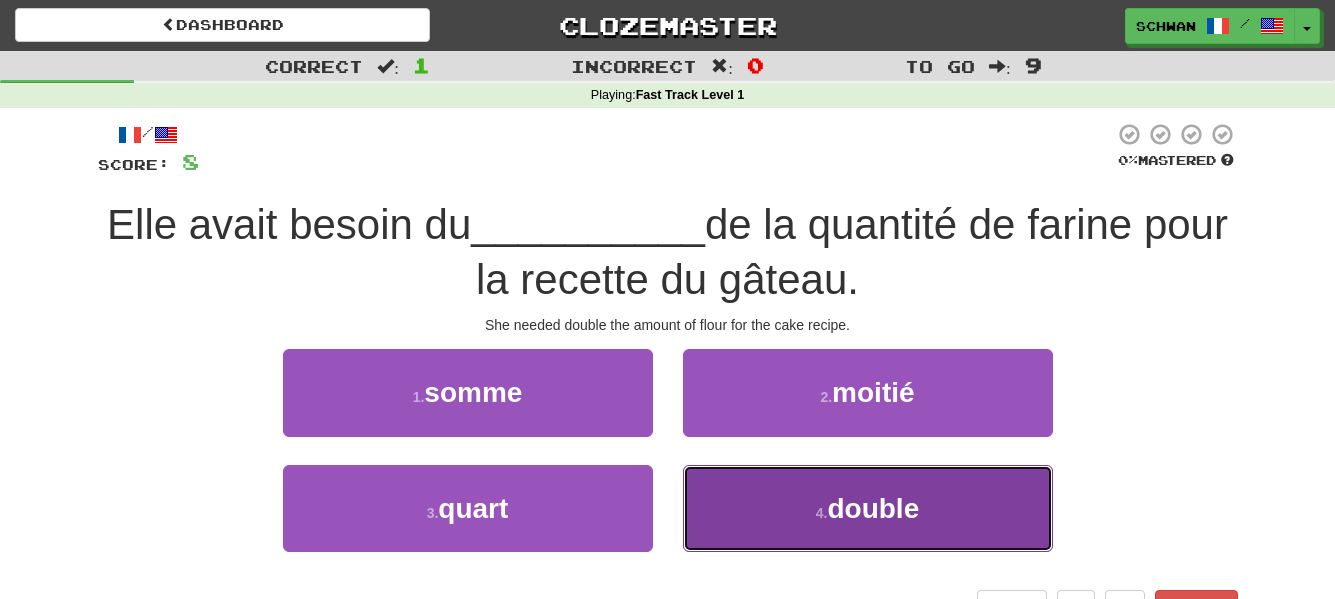 click on "4 .  double" at bounding box center [868, 508] 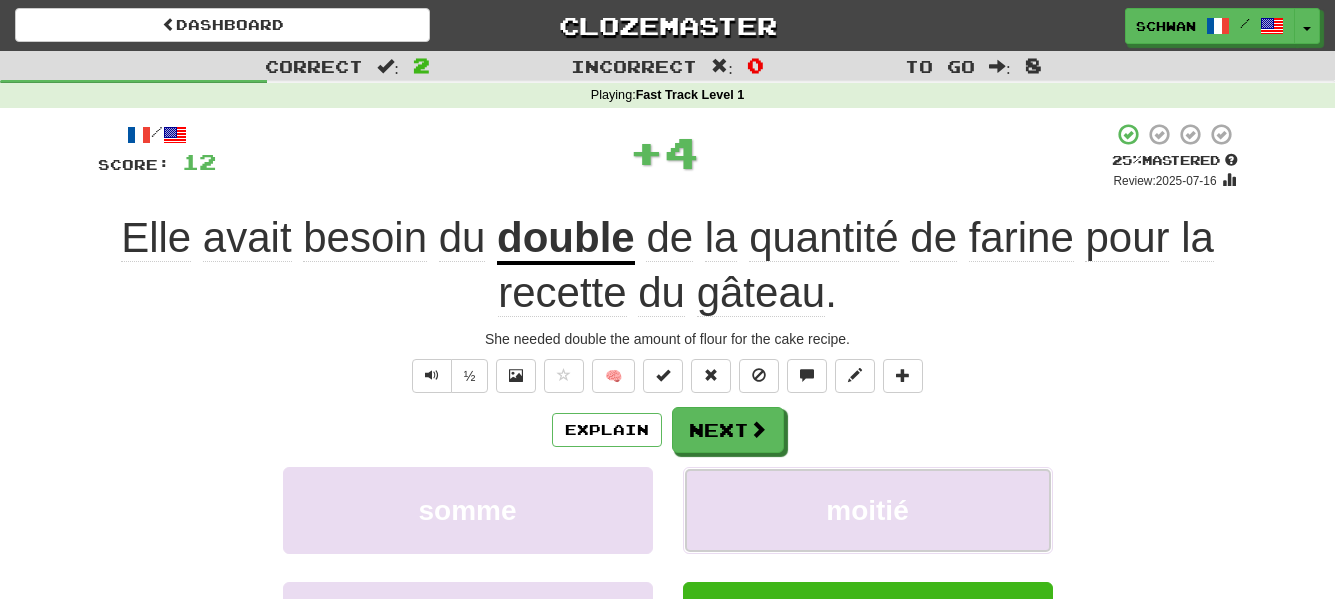 click on "moitié" at bounding box center (868, 510) 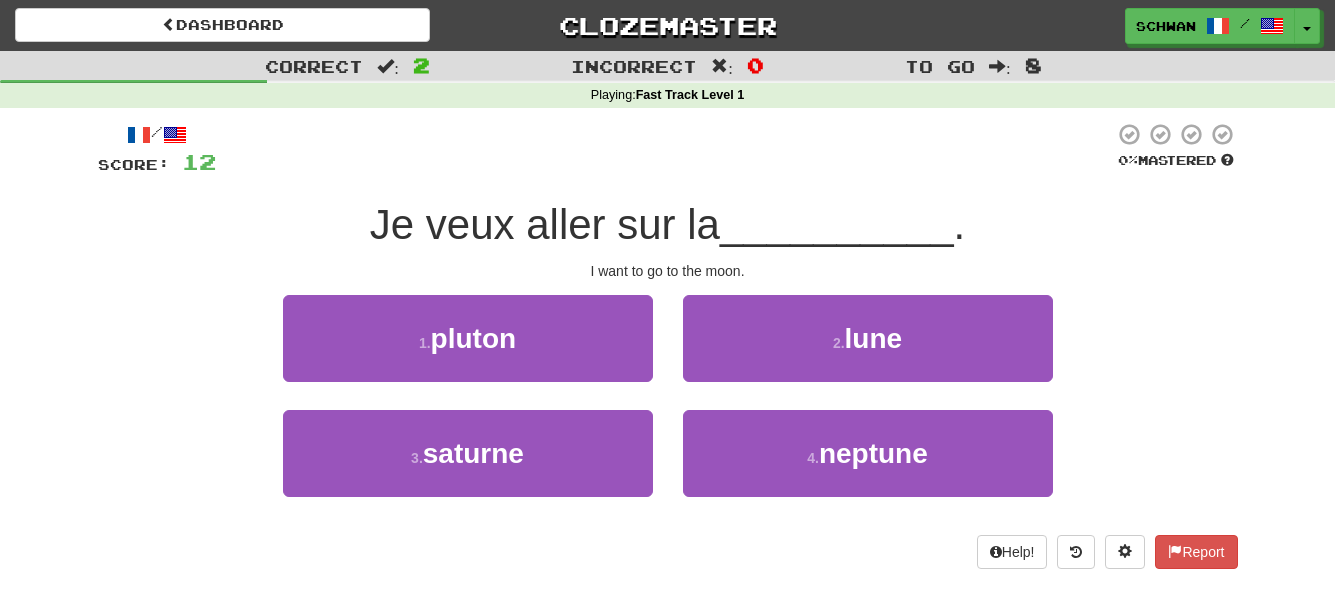 click on "2 .  lune" at bounding box center [868, 352] 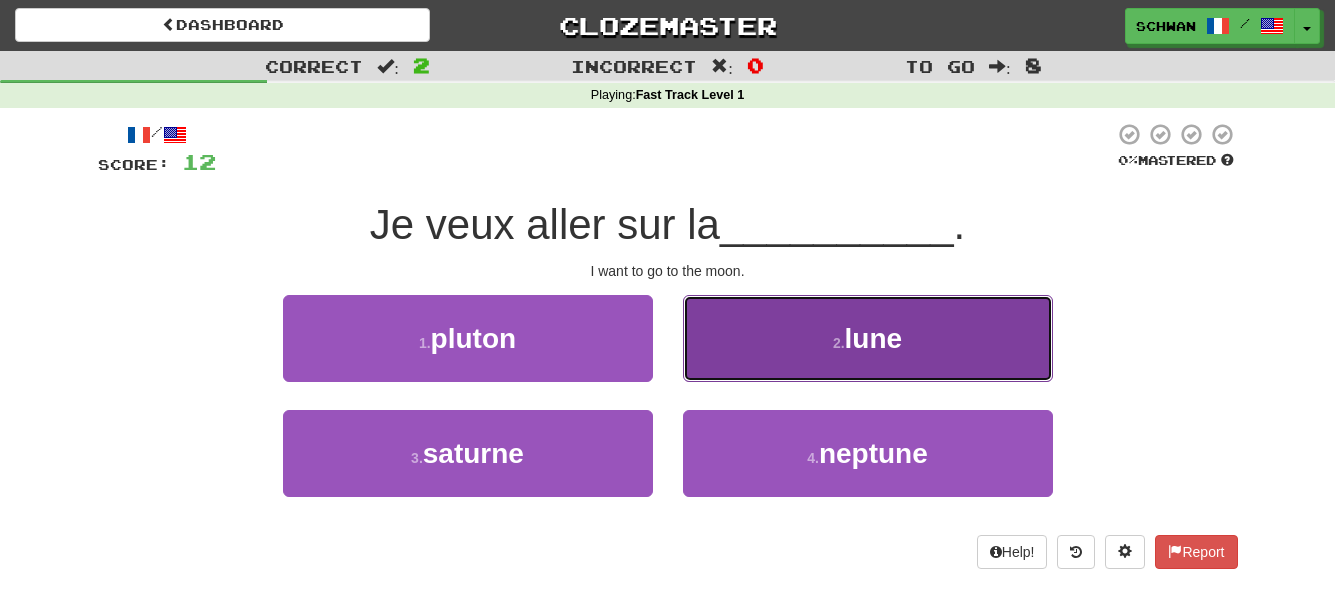 click on "2 .  lune" at bounding box center (868, 338) 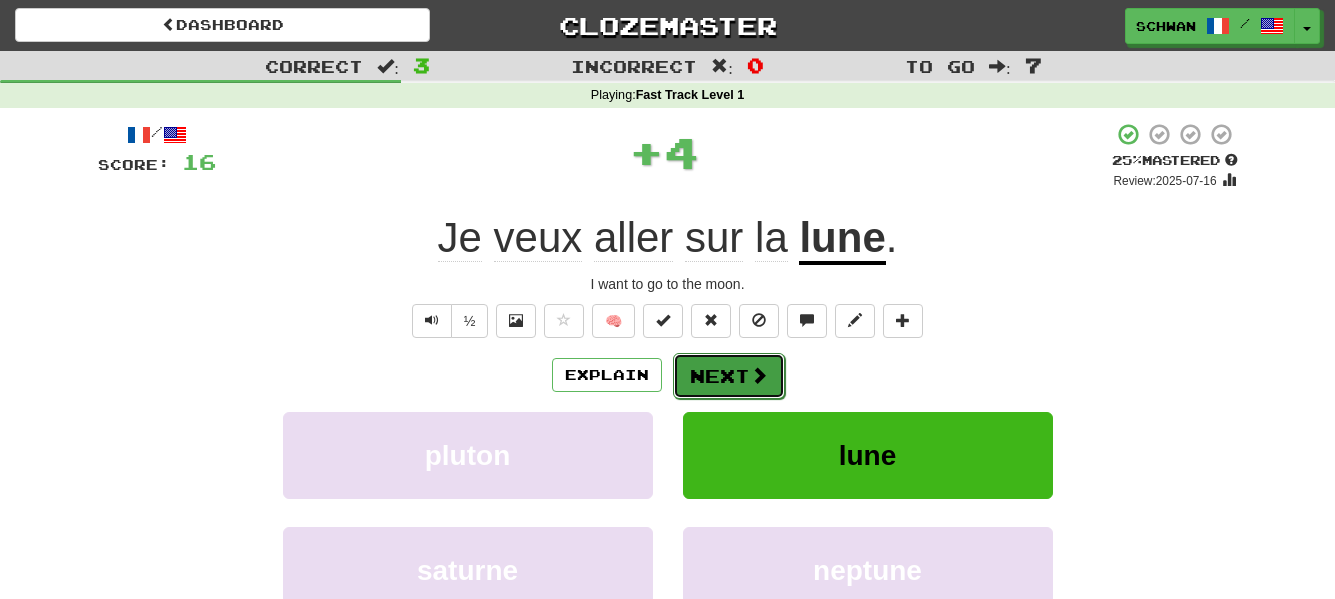 click on "Next" at bounding box center [729, 376] 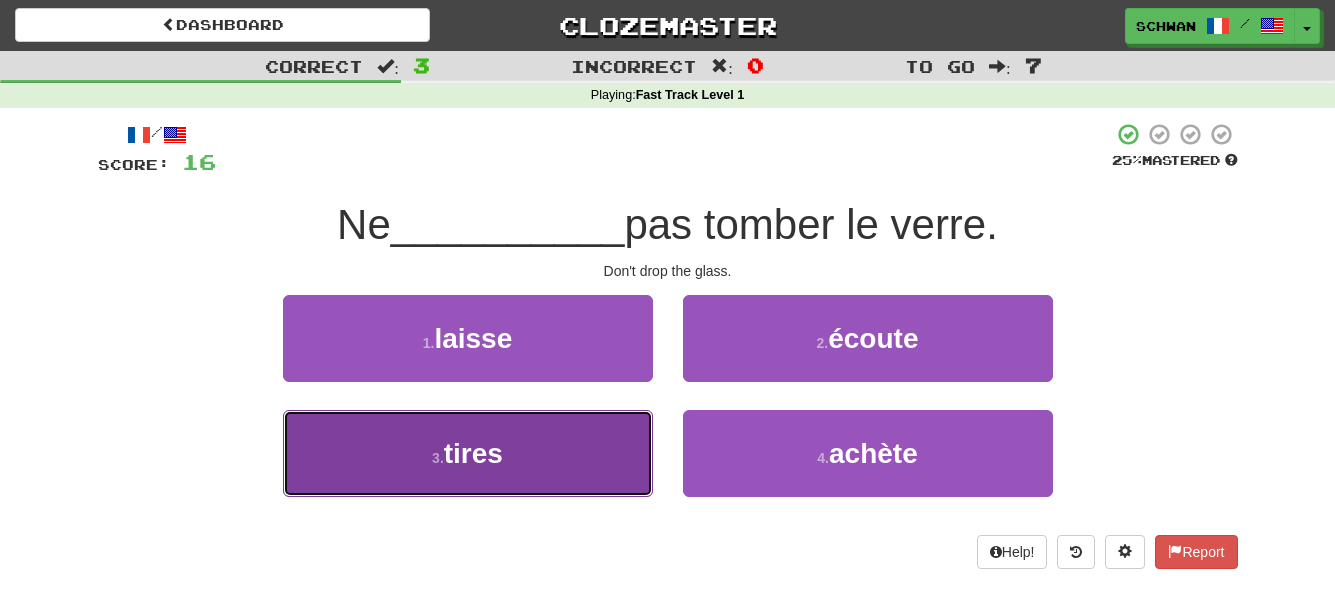 click on "3 .  tires" at bounding box center (468, 453) 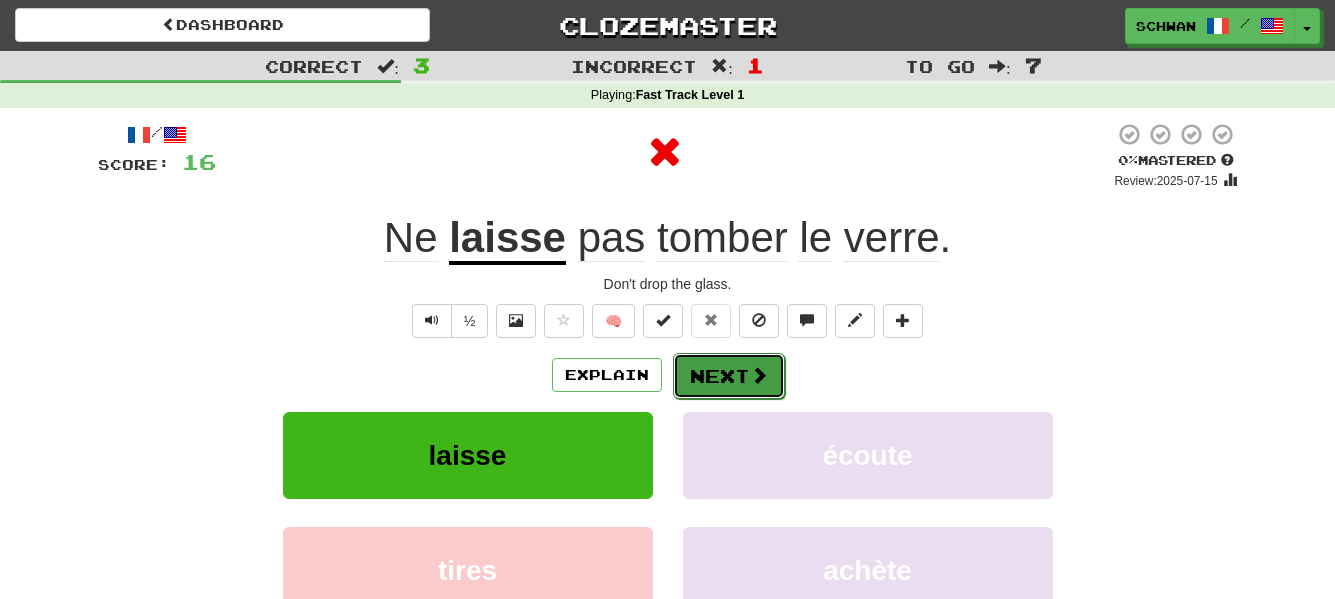click on "Next" at bounding box center (729, 376) 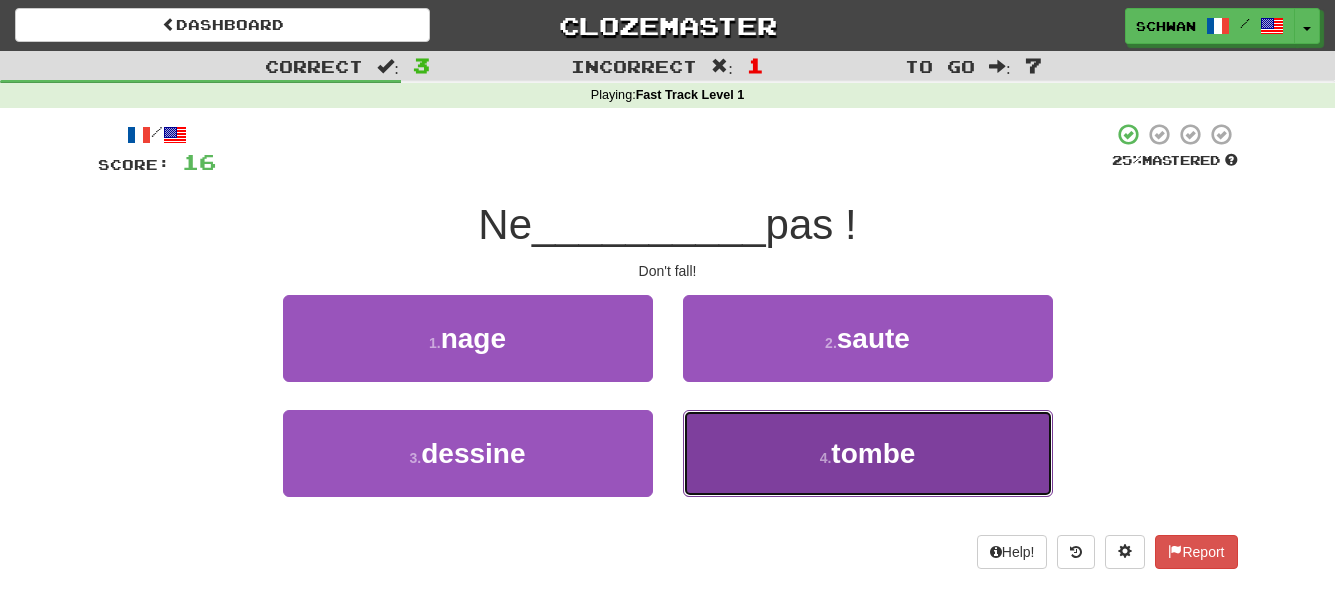 click on "4 .  tombe" at bounding box center (868, 453) 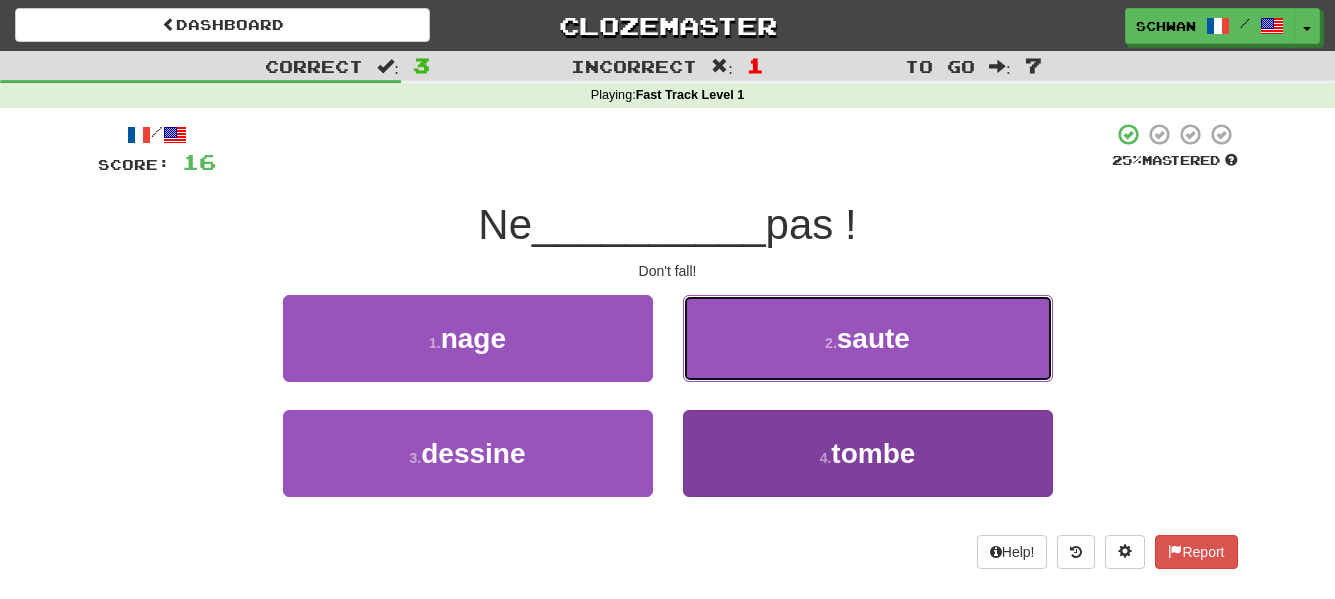 click on "2 .  saute" at bounding box center [868, 338] 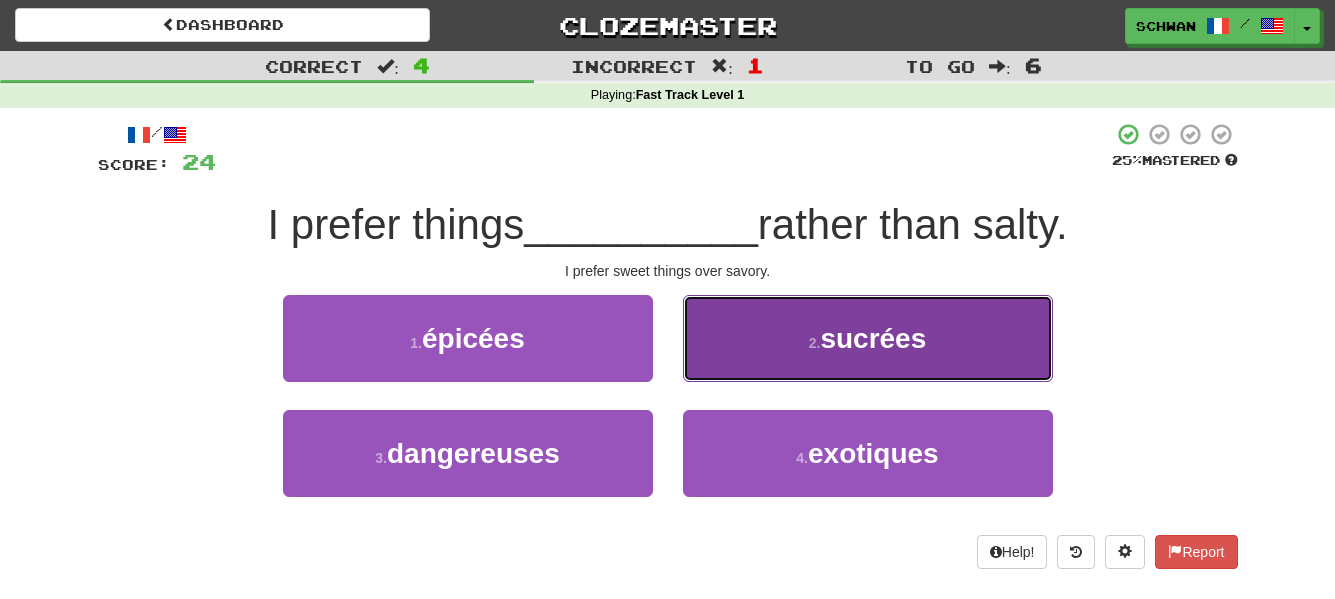 click on "[NUMBER] . sucrées" at bounding box center (868, 338) 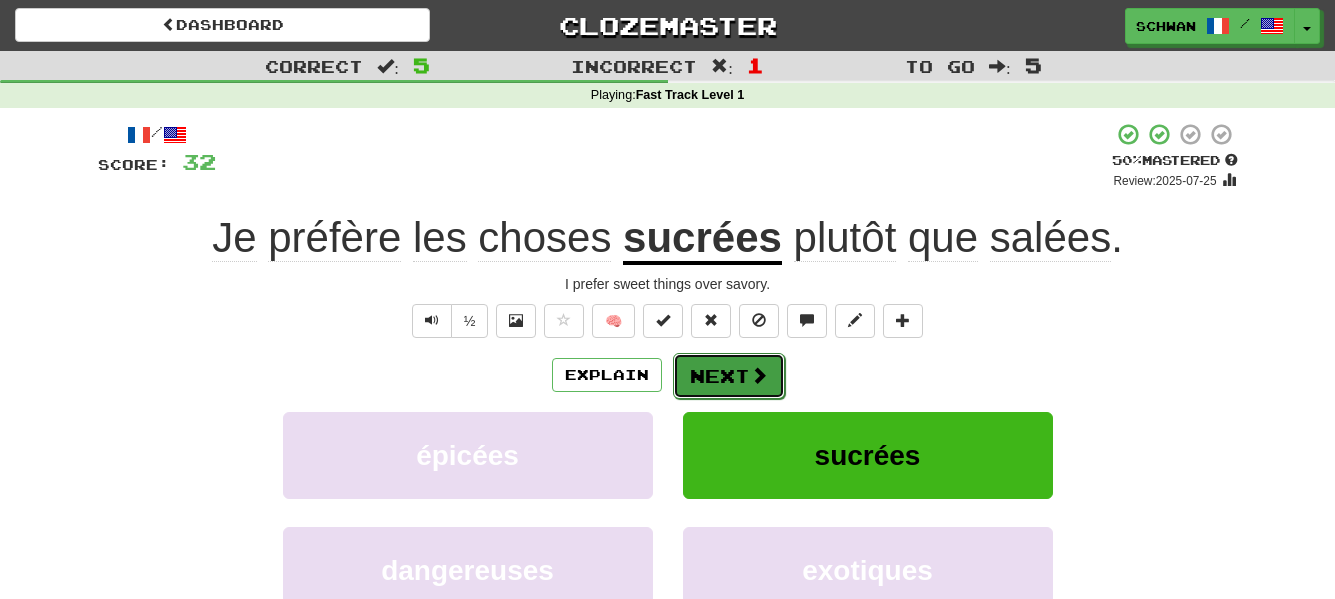 click on "Next" at bounding box center (729, 376) 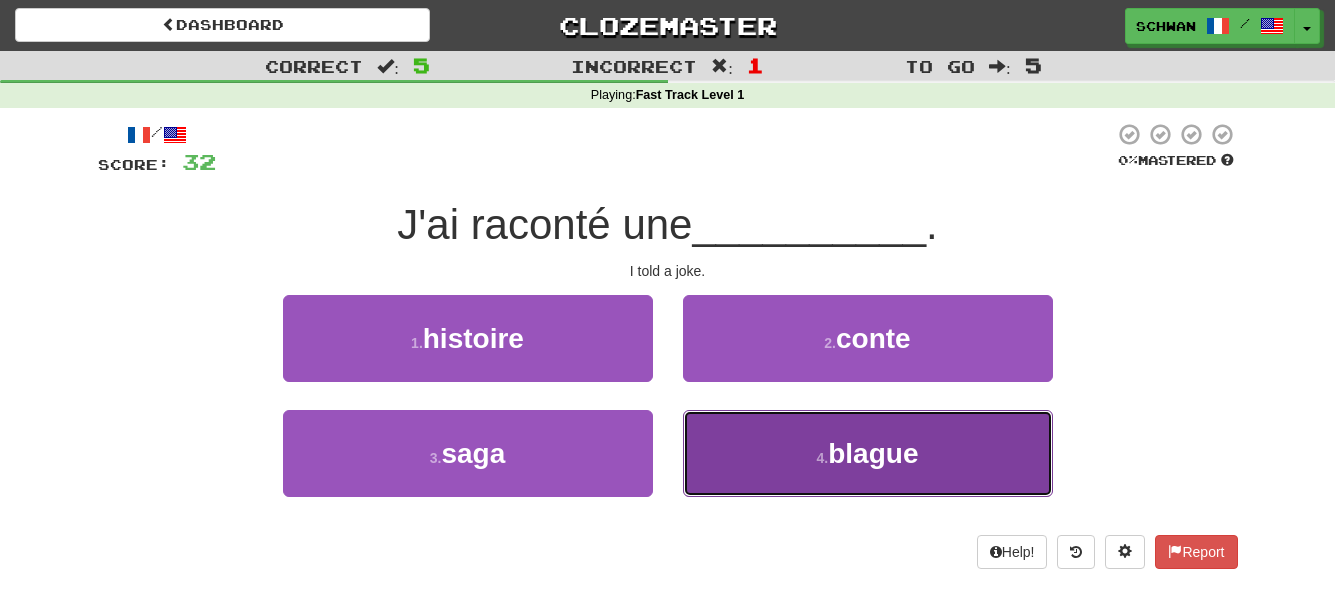 click on "4 .  blague" at bounding box center (868, 453) 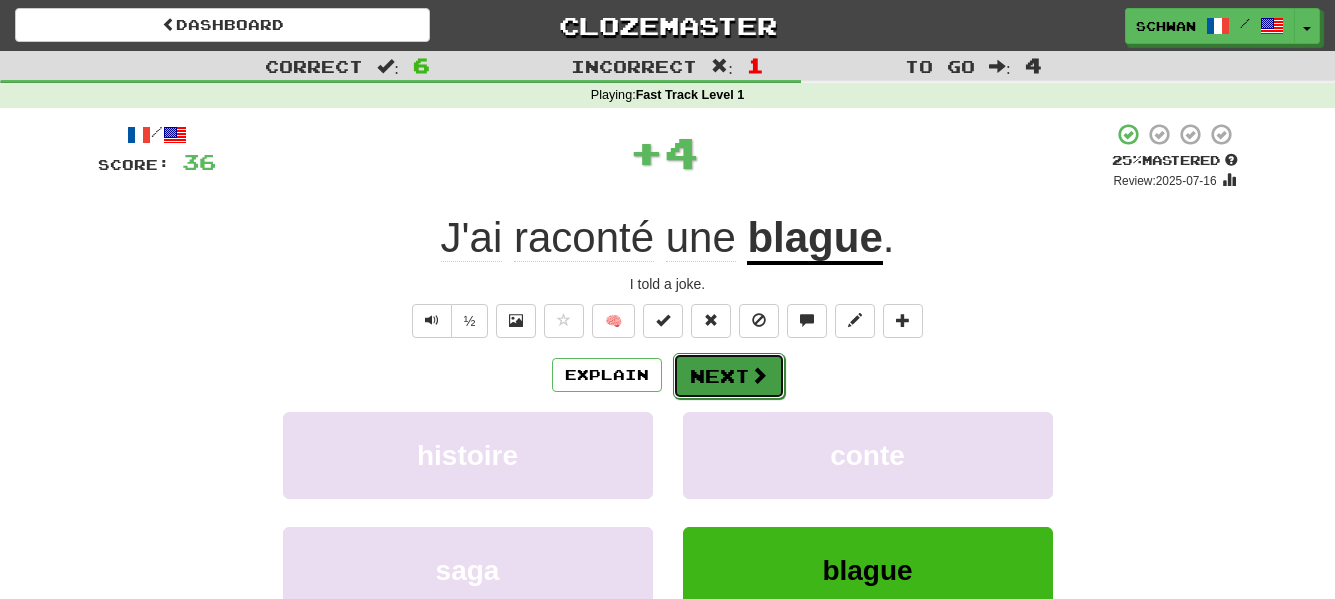 click on "Next" at bounding box center [729, 376] 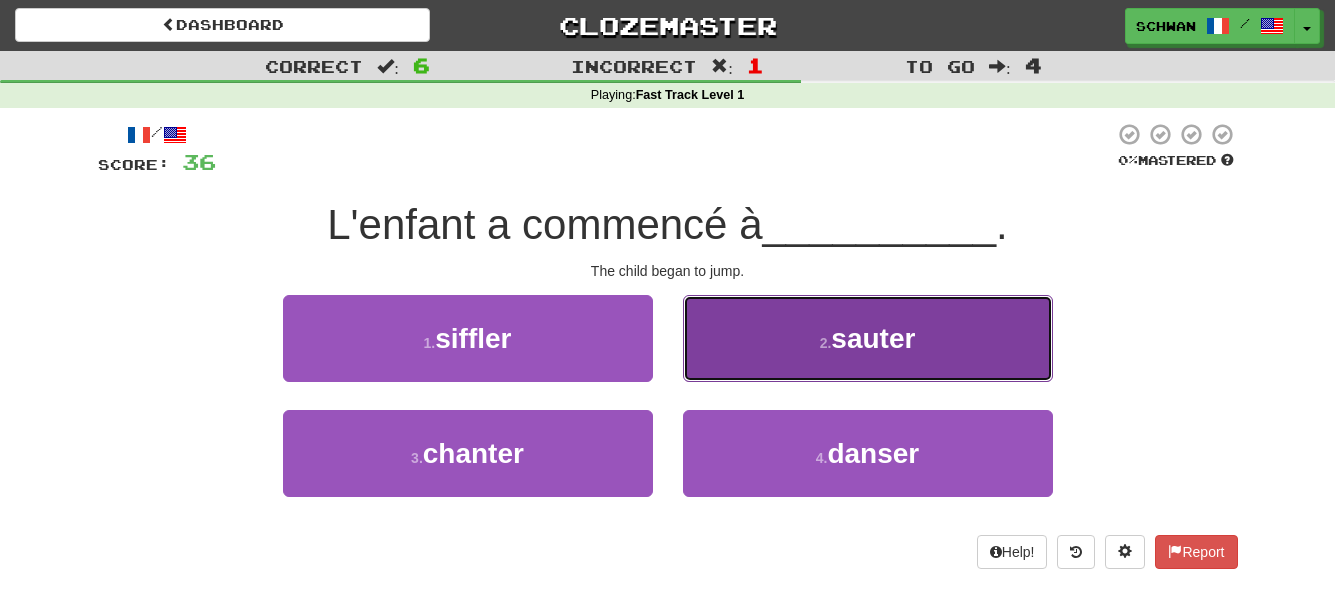 click on "jump" at bounding box center (868, 338) 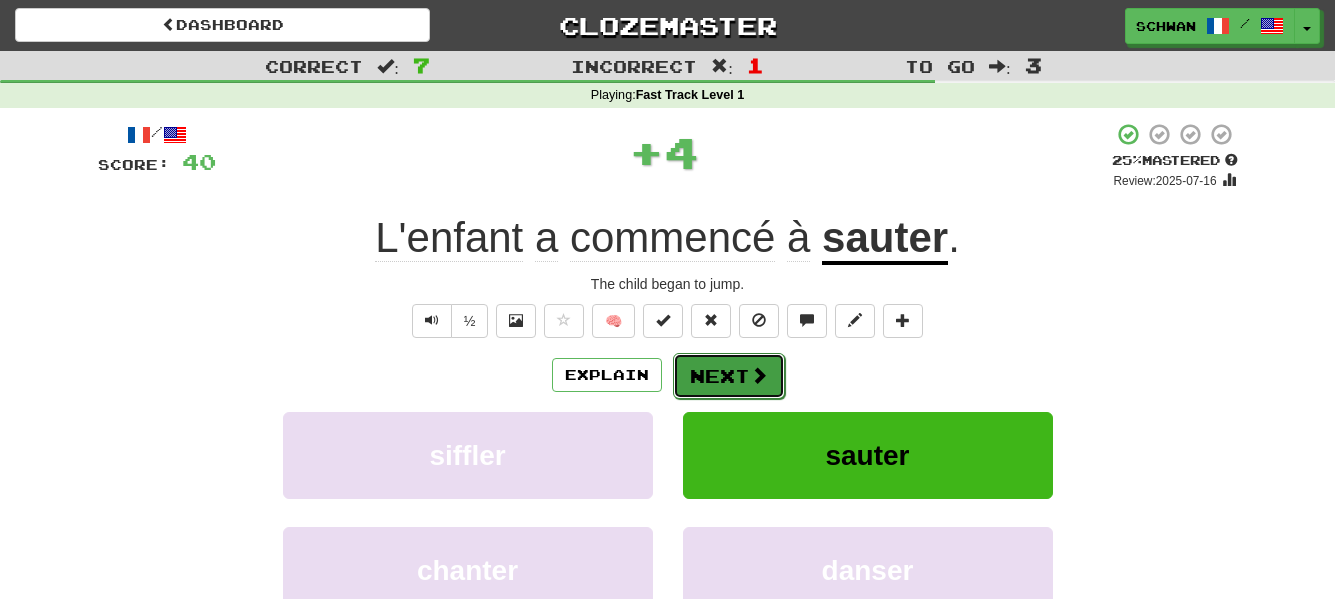 click on "Next" at bounding box center [729, 376] 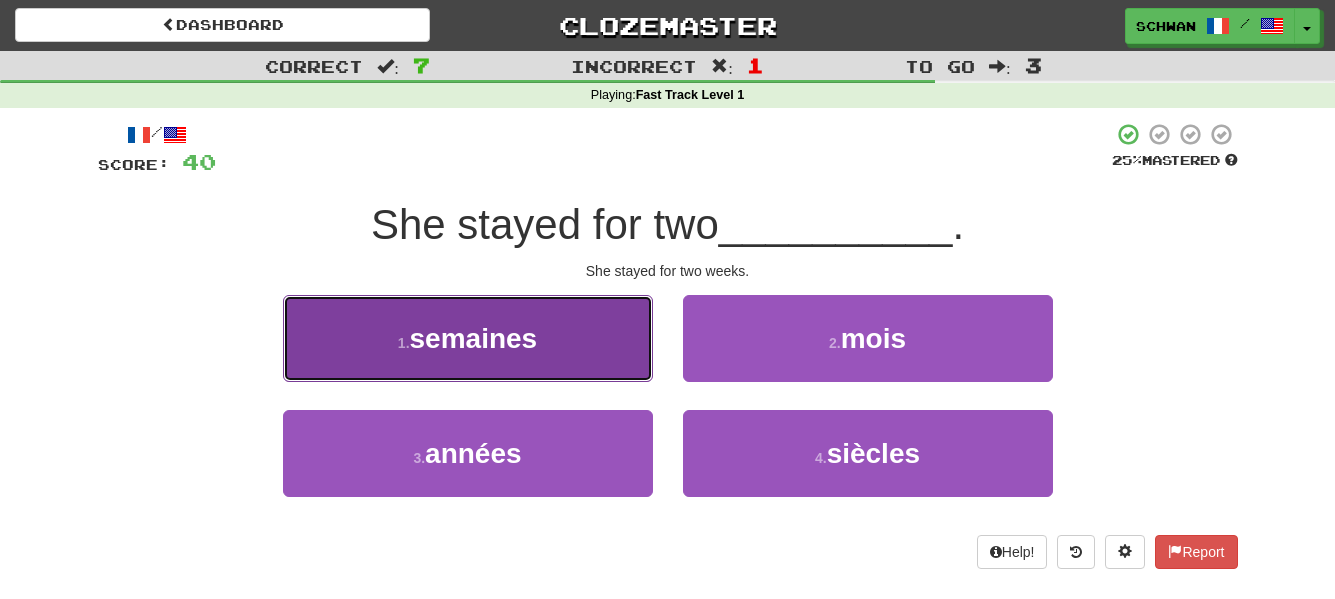 click on "1 .  semaines" at bounding box center [468, 338] 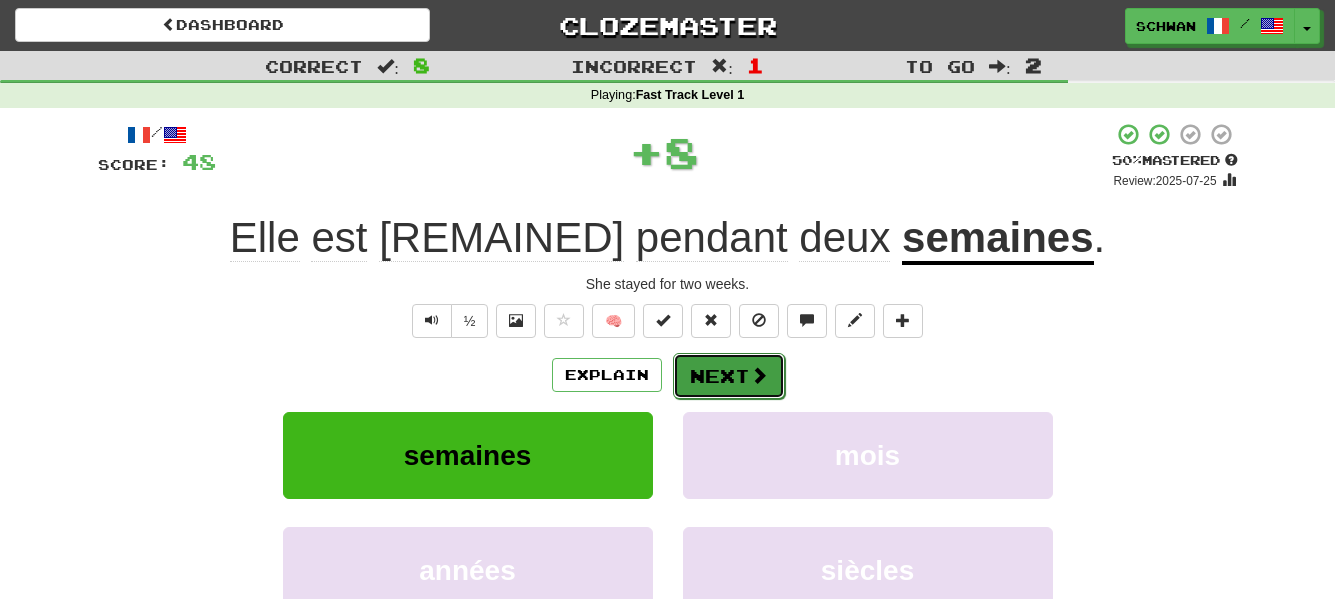 click on "Next" at bounding box center [729, 376] 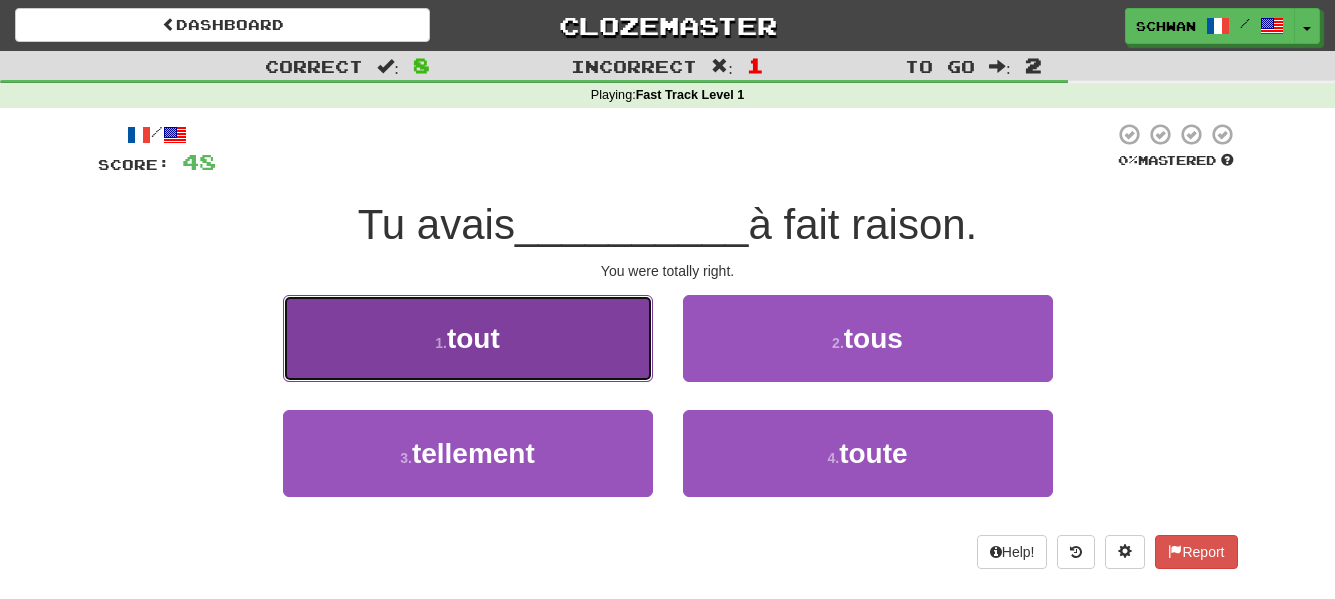 click on "all" at bounding box center (468, 338) 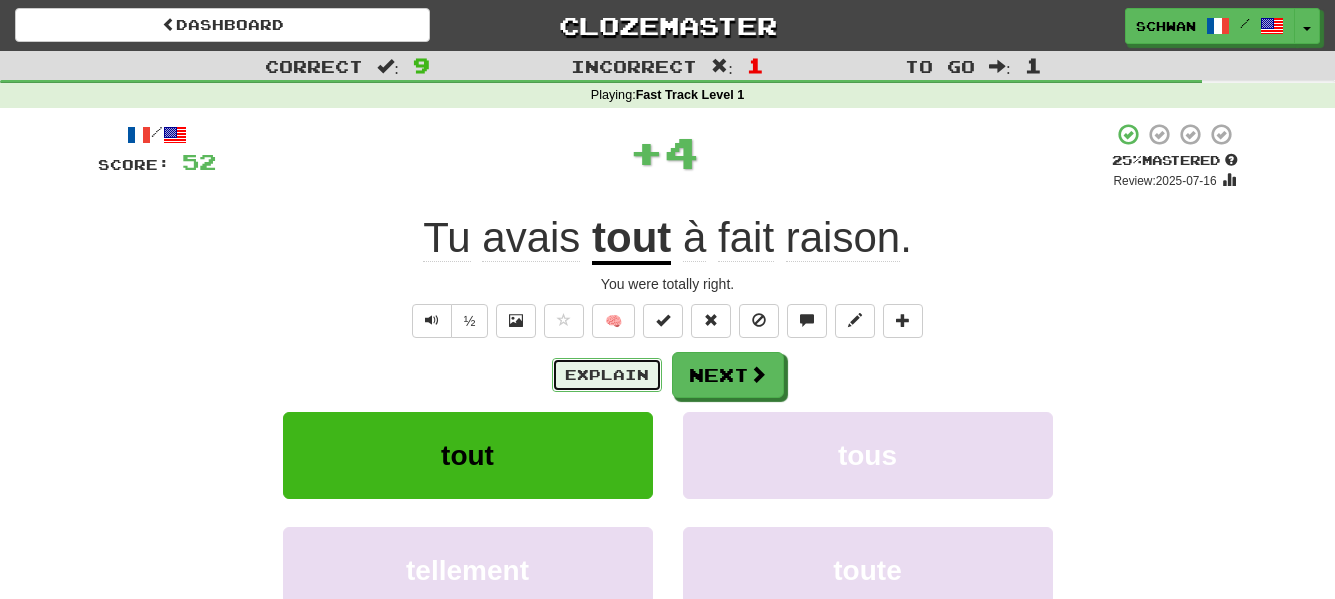 click on "Explain" at bounding box center (607, 375) 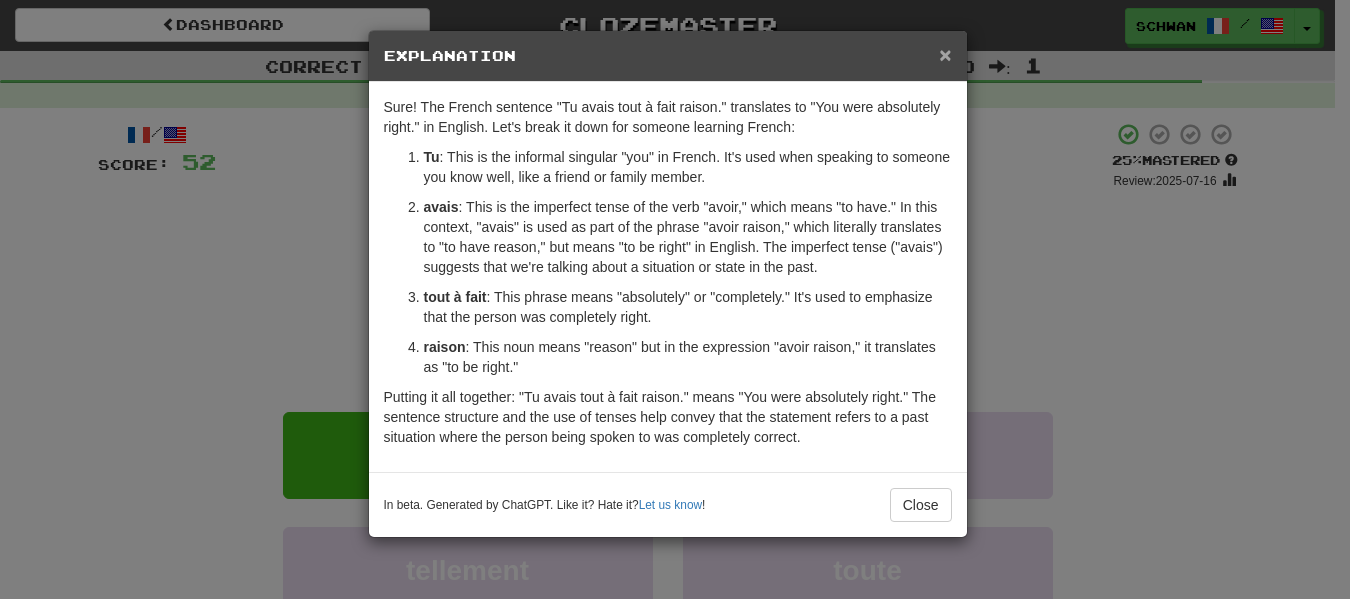 click on "×" at bounding box center (945, 54) 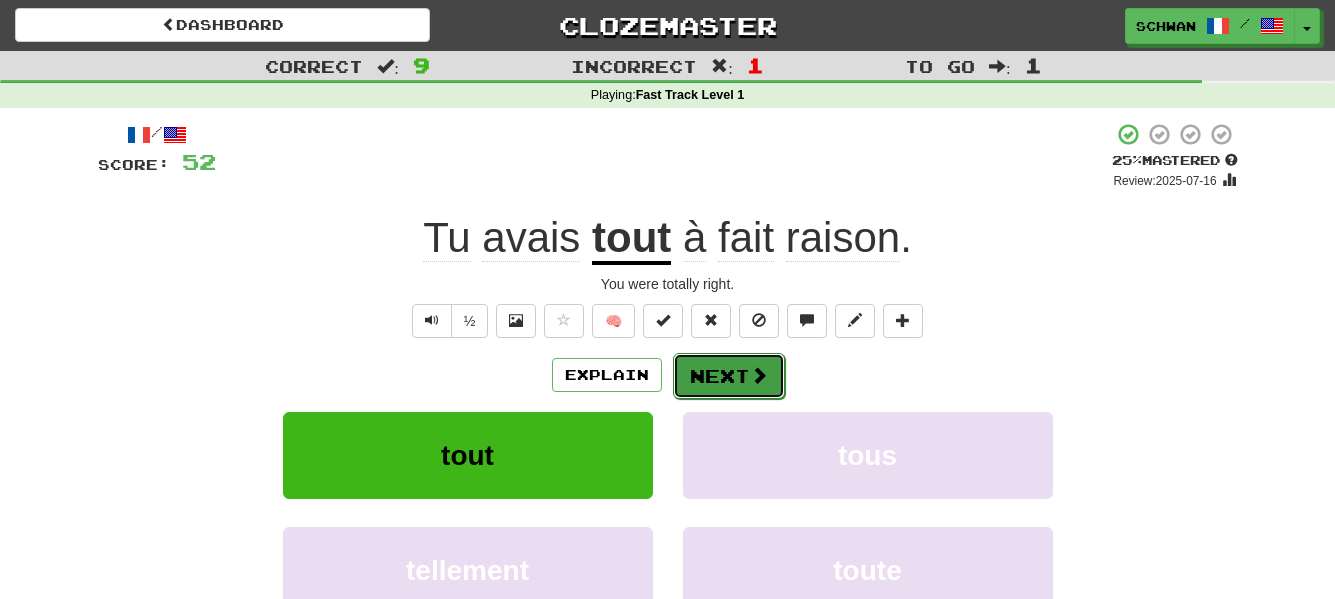 click on "Next" at bounding box center [729, 376] 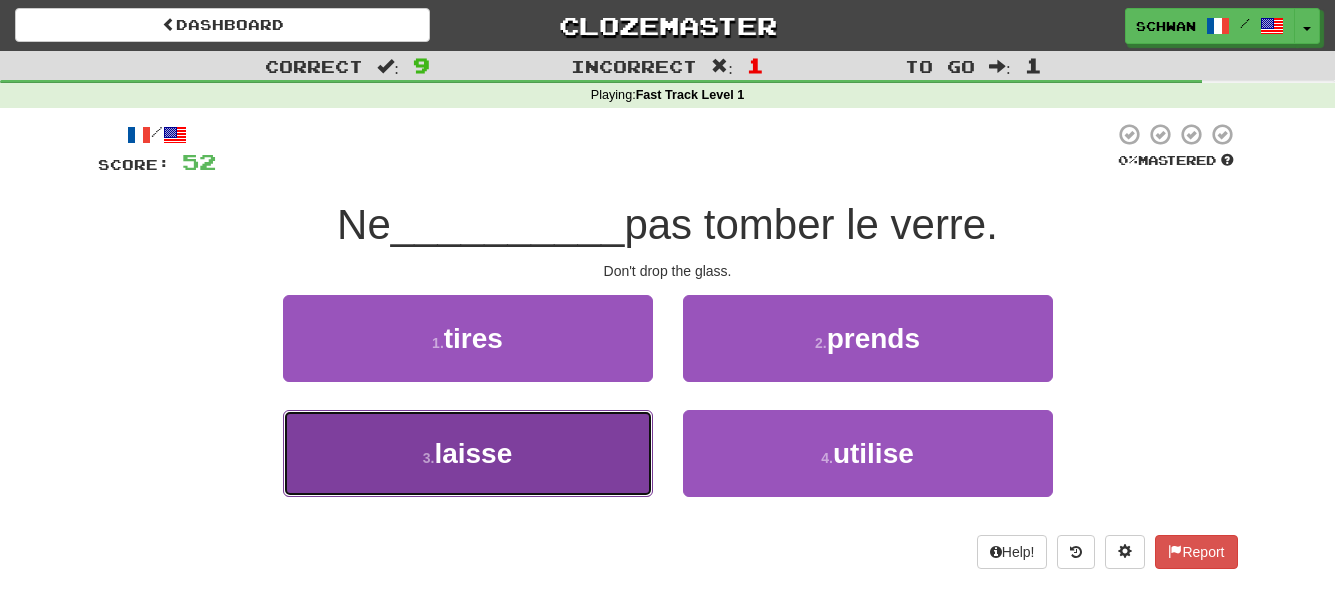 click on "3 .  laisse" at bounding box center [468, 453] 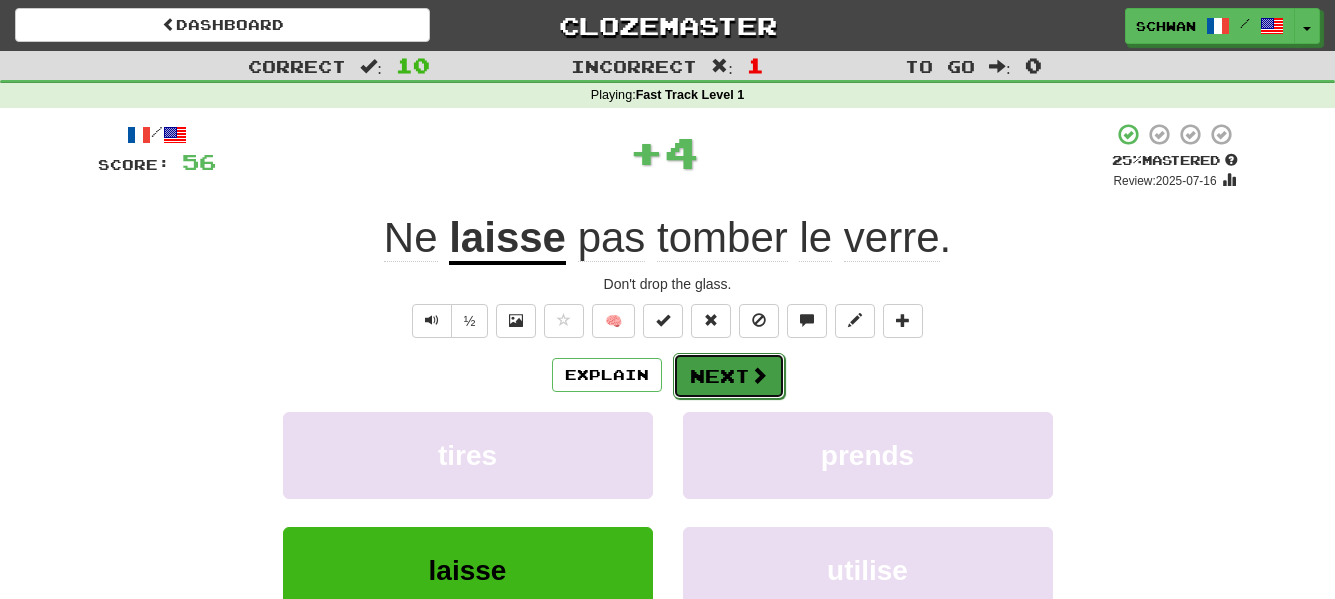 click on "Next" at bounding box center (729, 376) 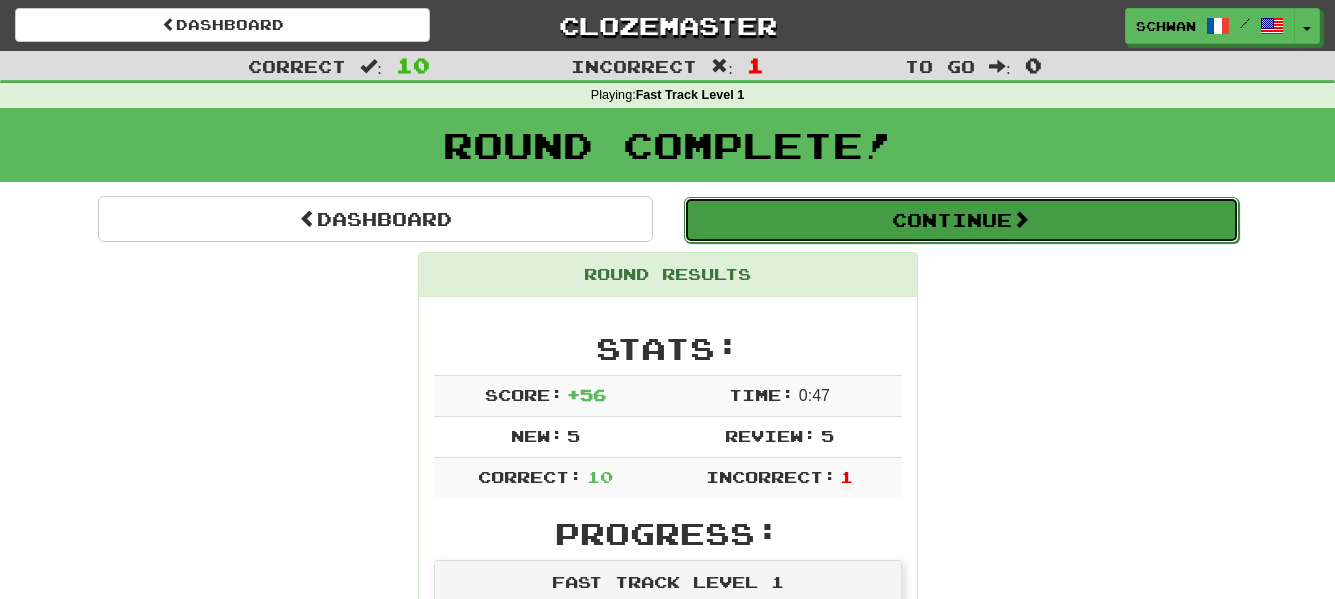 click on "Continue" at bounding box center (961, 220) 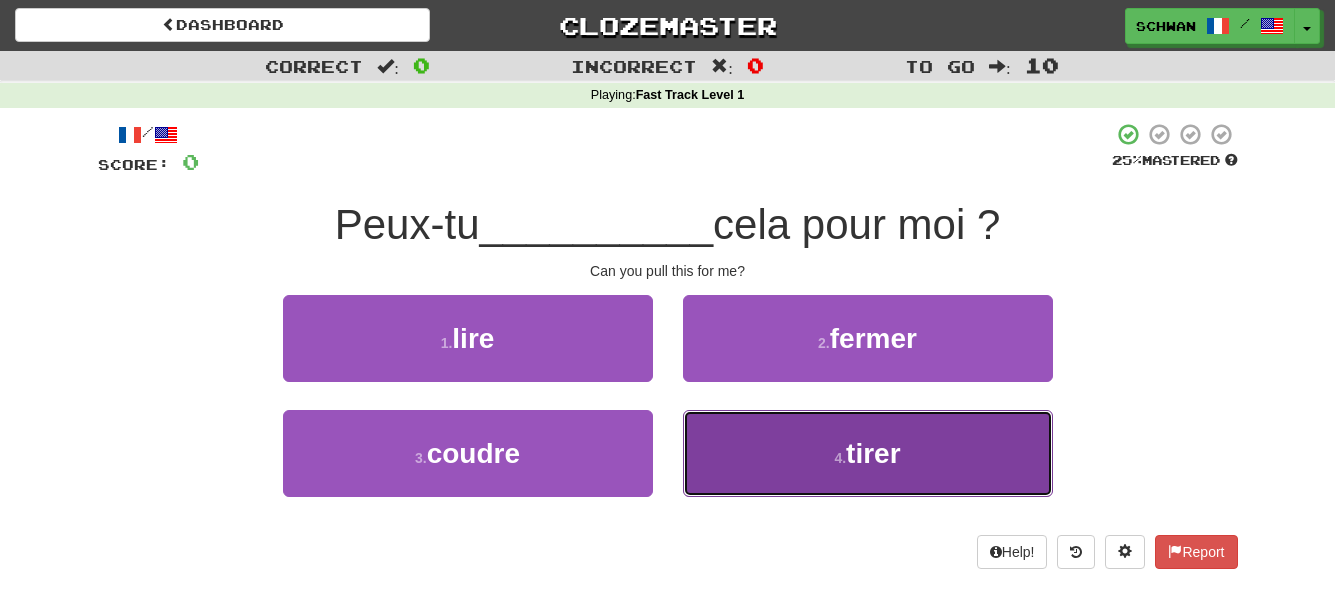 click on "4 .  tirer" at bounding box center (868, 453) 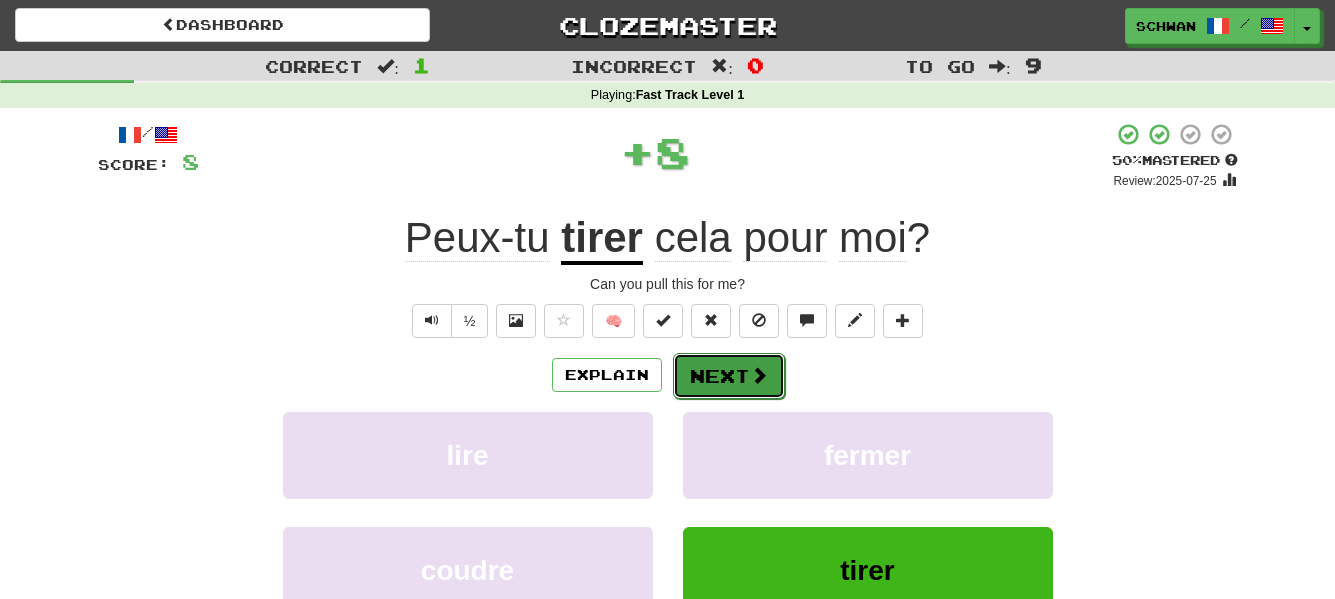 click on "Next" at bounding box center [729, 376] 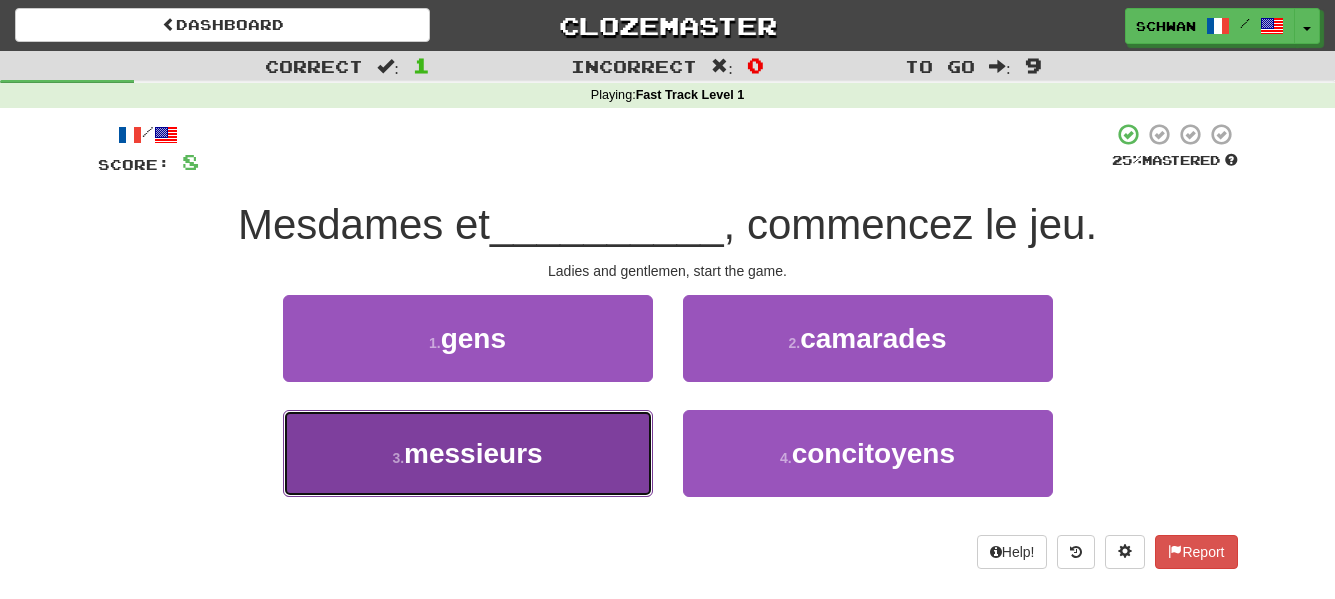 click on "messieurs" at bounding box center [473, 453] 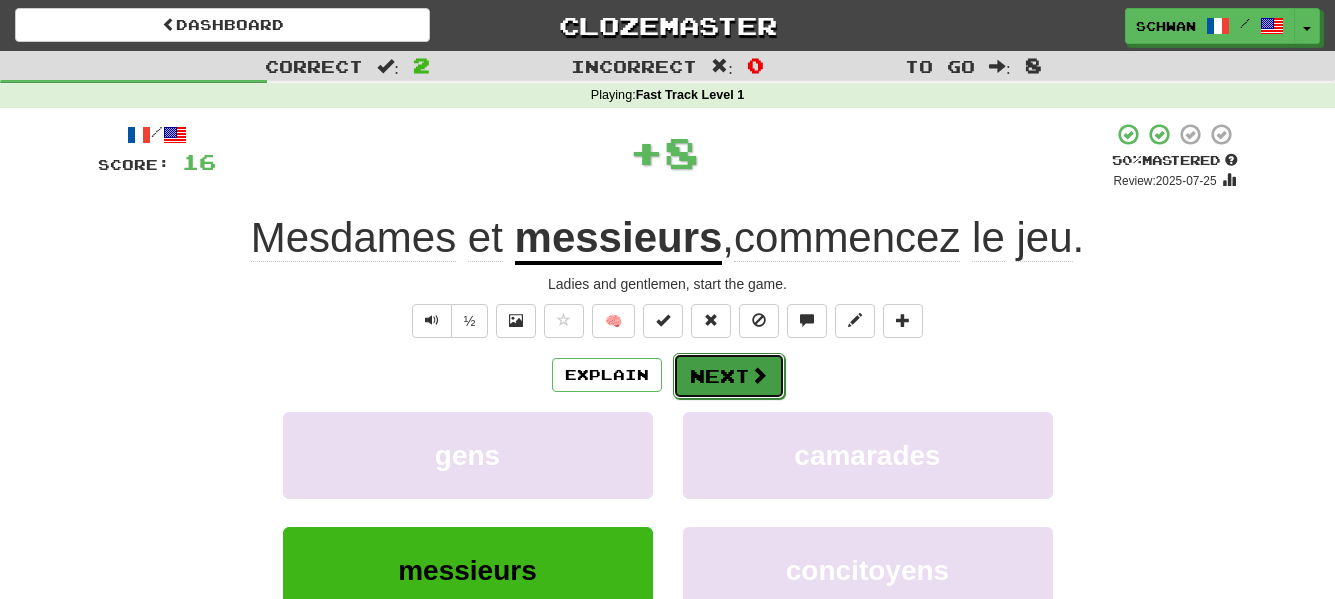 click at bounding box center (759, 375) 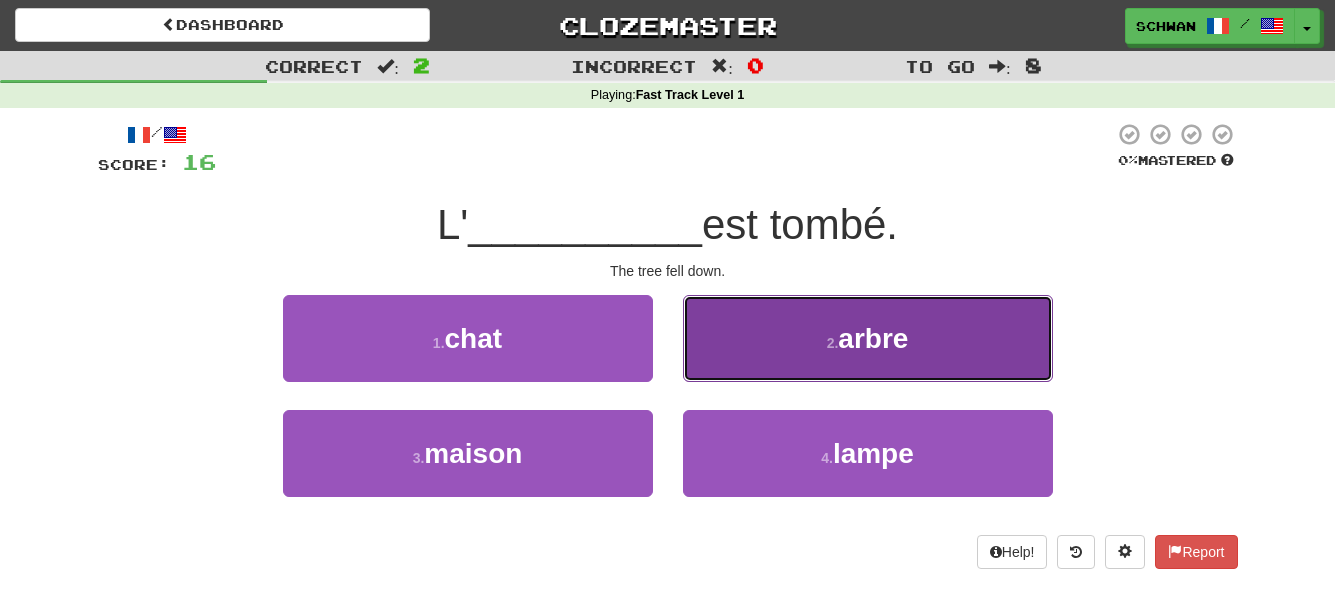 click on "[NUMBER] . arbre" at bounding box center [868, 338] 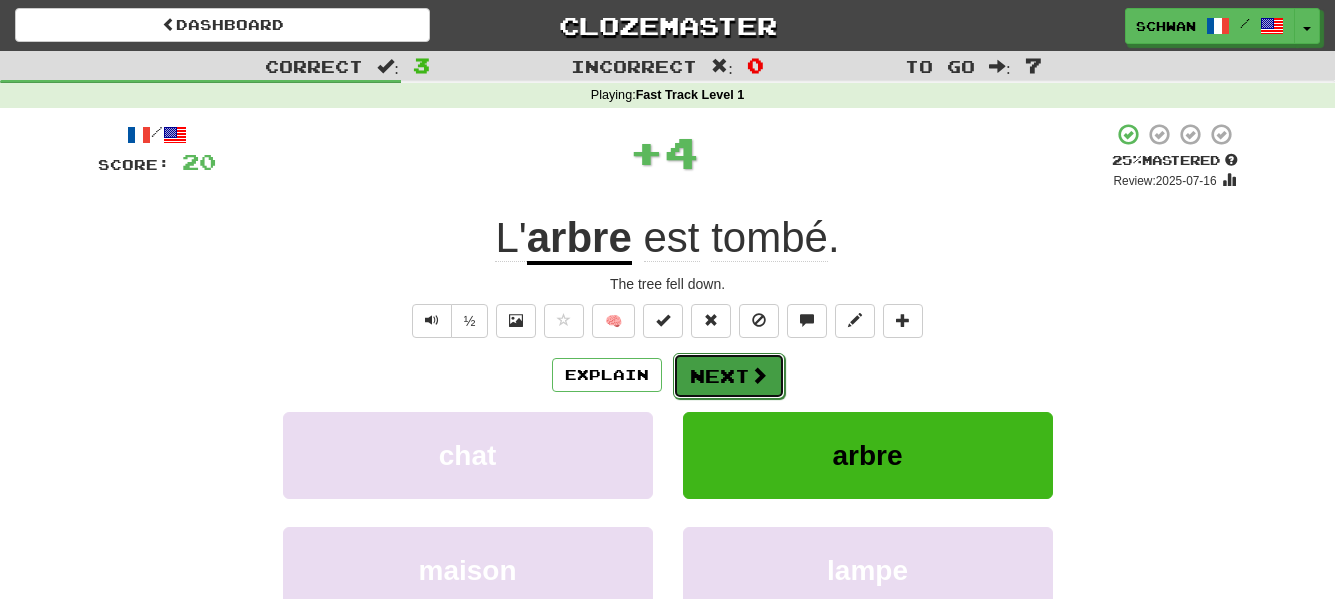 click on "Next" at bounding box center (729, 376) 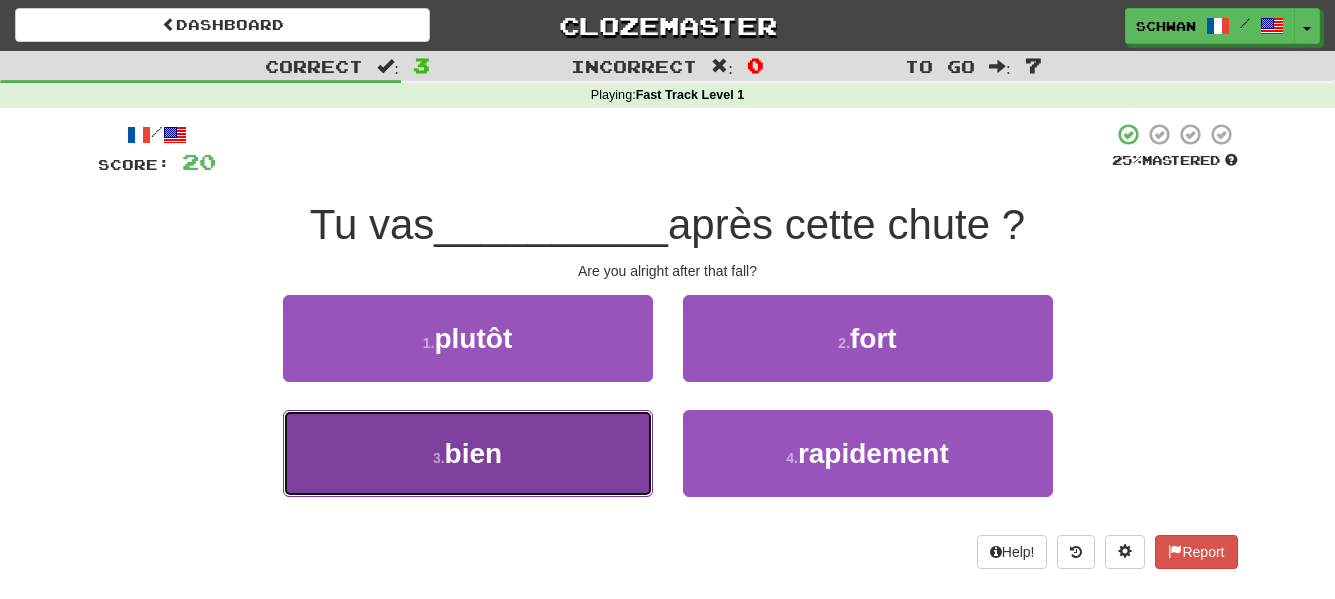 click on "bien" at bounding box center [474, 453] 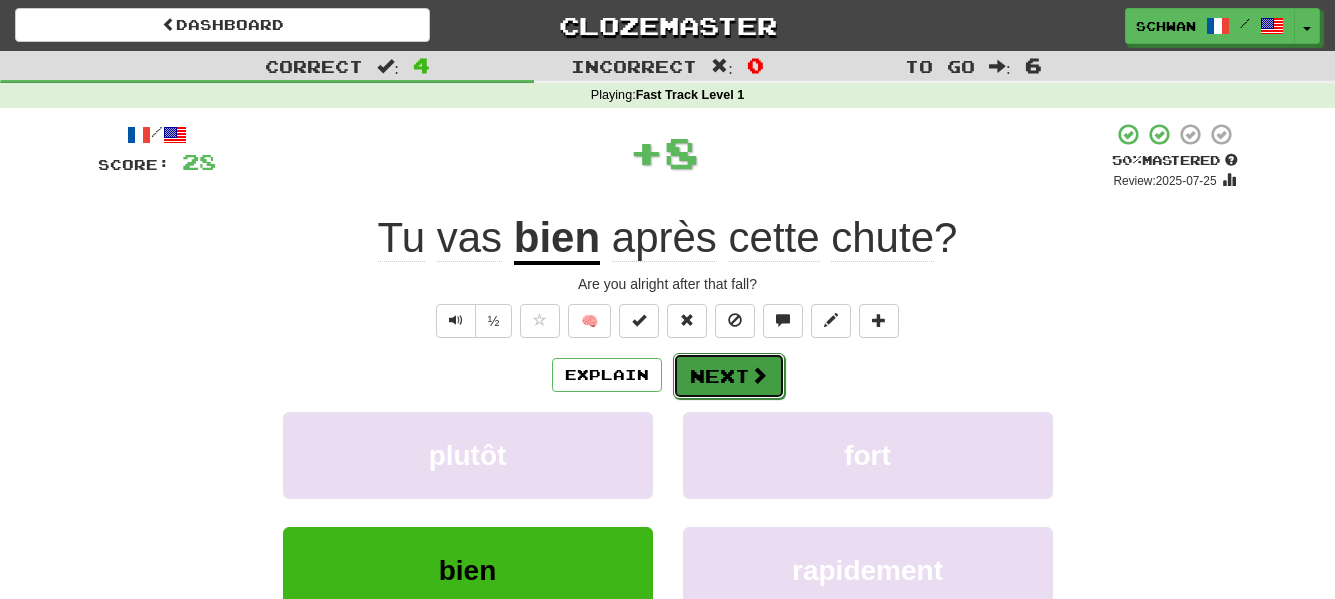 click on "Next" at bounding box center [729, 376] 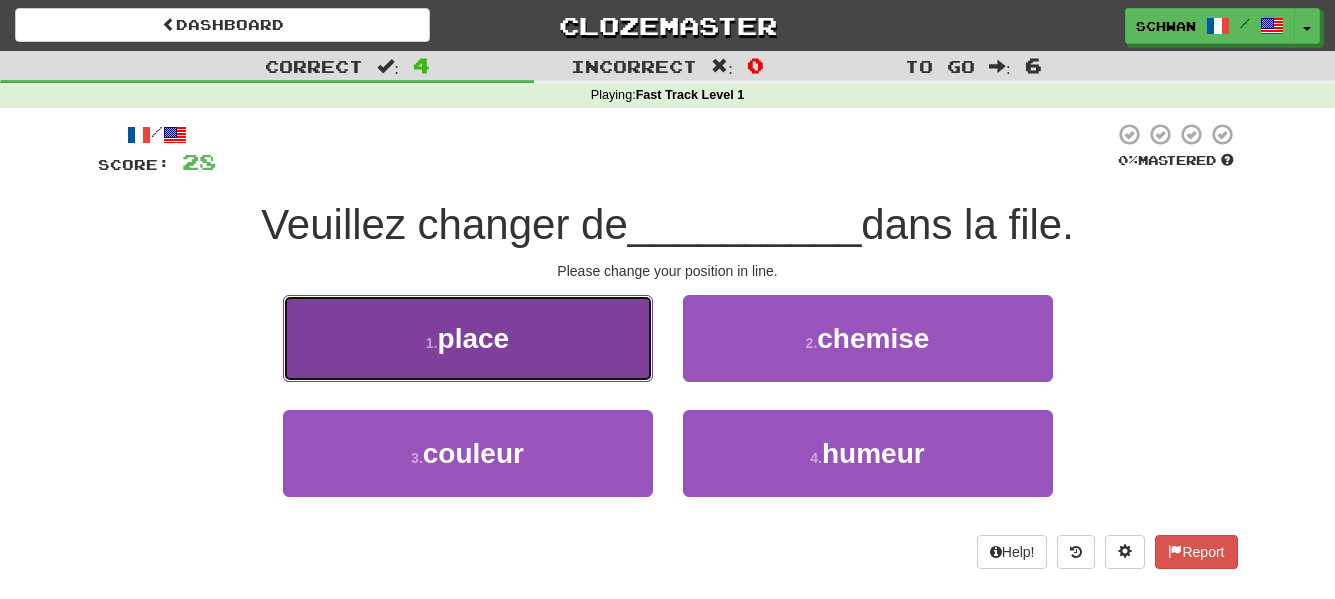 click on "1 .  place" at bounding box center (468, 338) 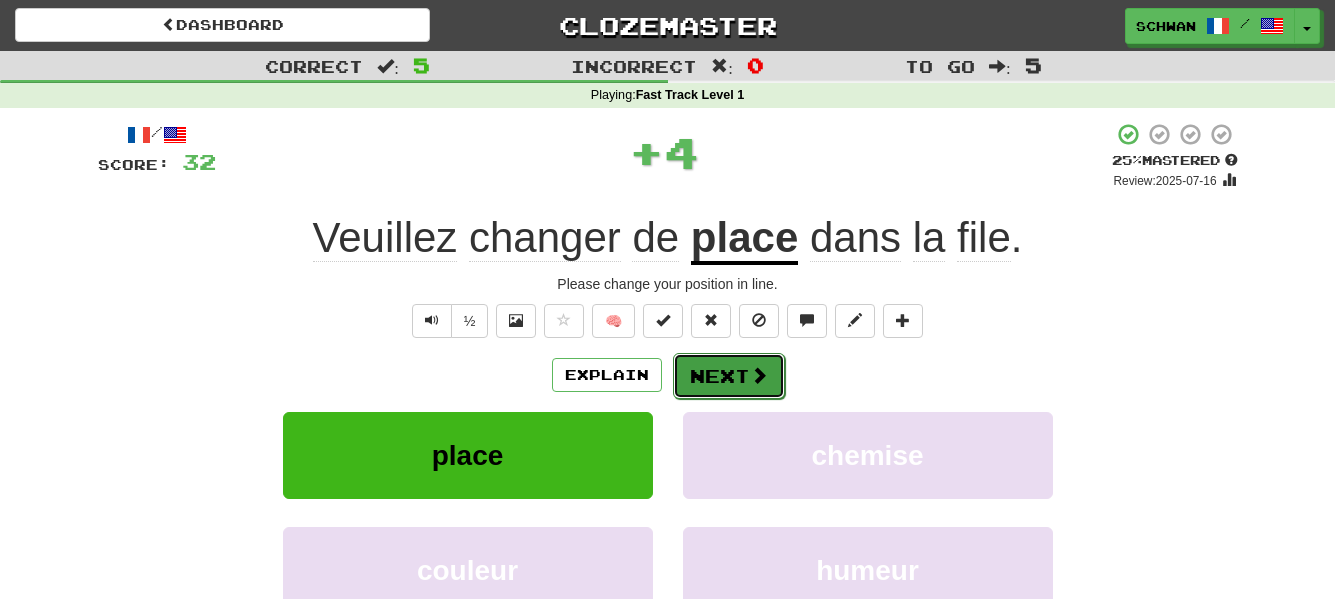 click on "Next" at bounding box center [729, 376] 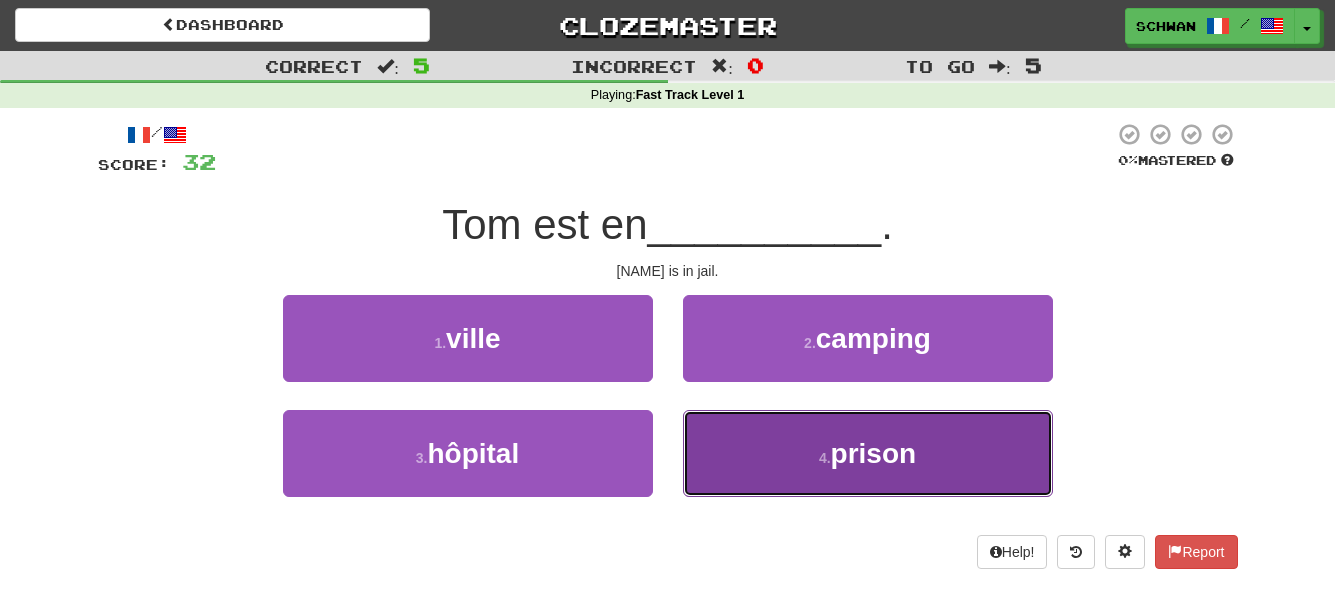 click on "prison" at bounding box center (874, 453) 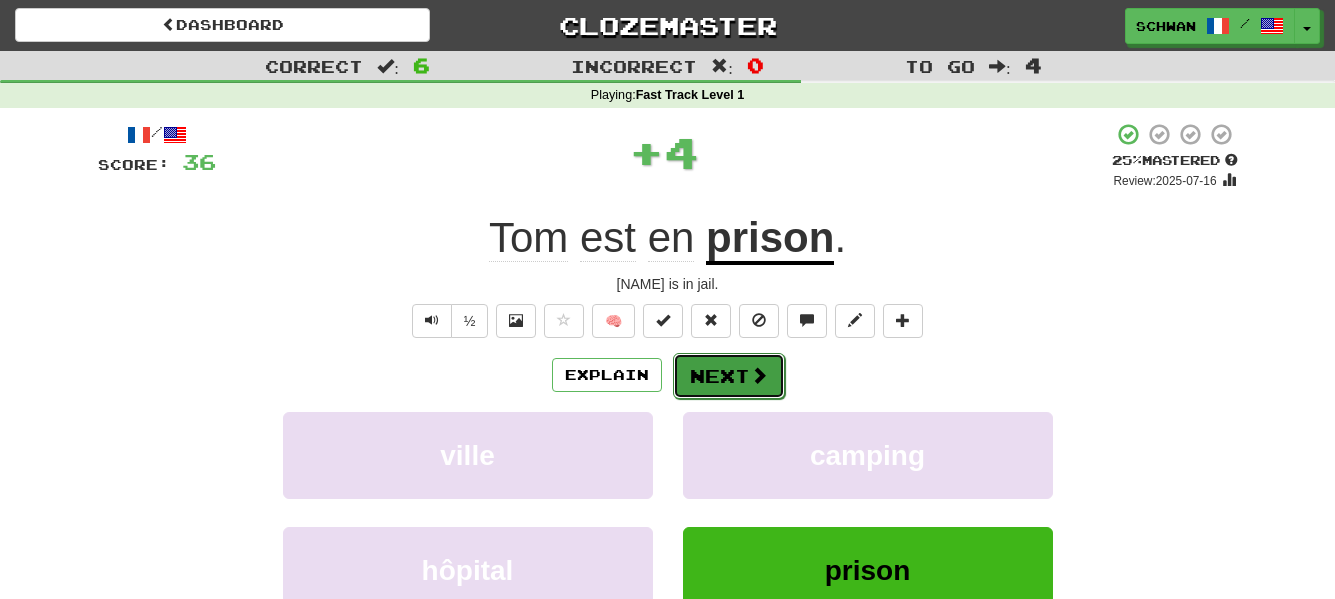 click on "Next" at bounding box center (729, 376) 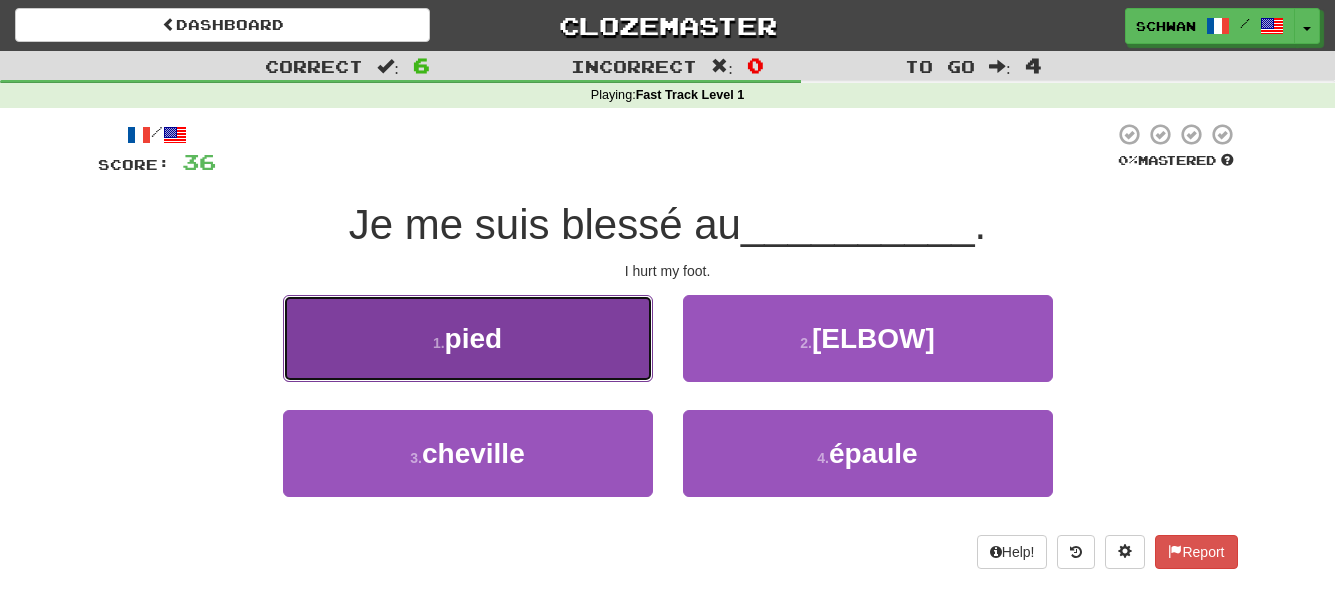 click on "1 .  pied" at bounding box center (468, 338) 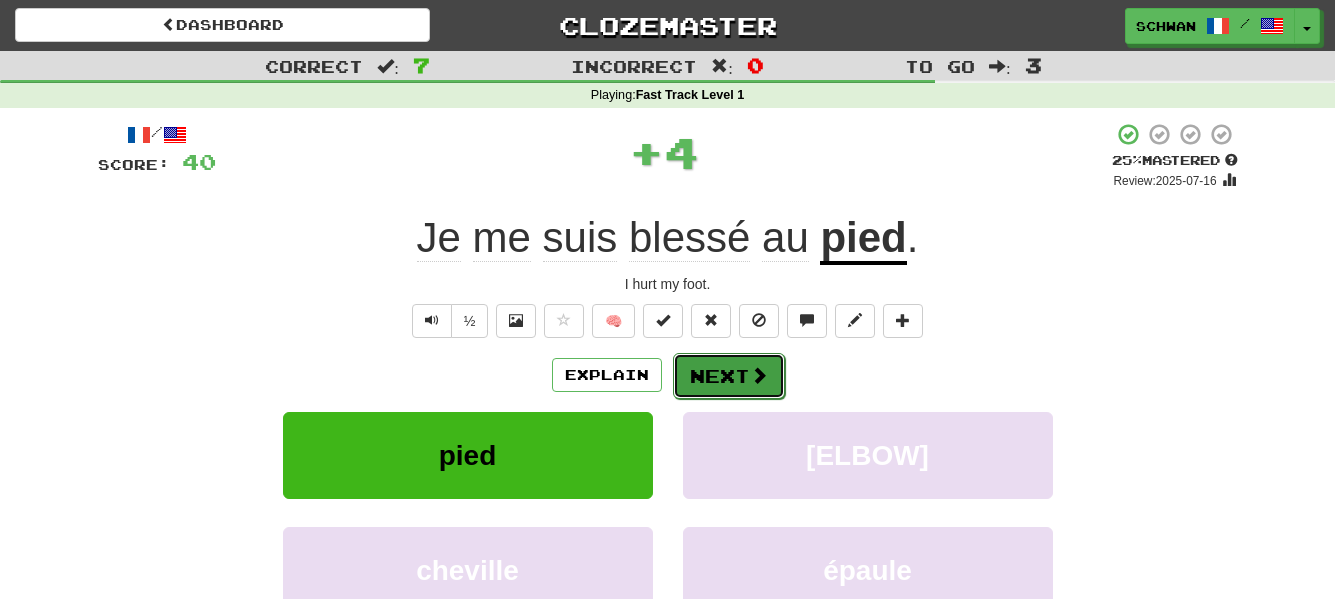 click on "Next" at bounding box center (729, 376) 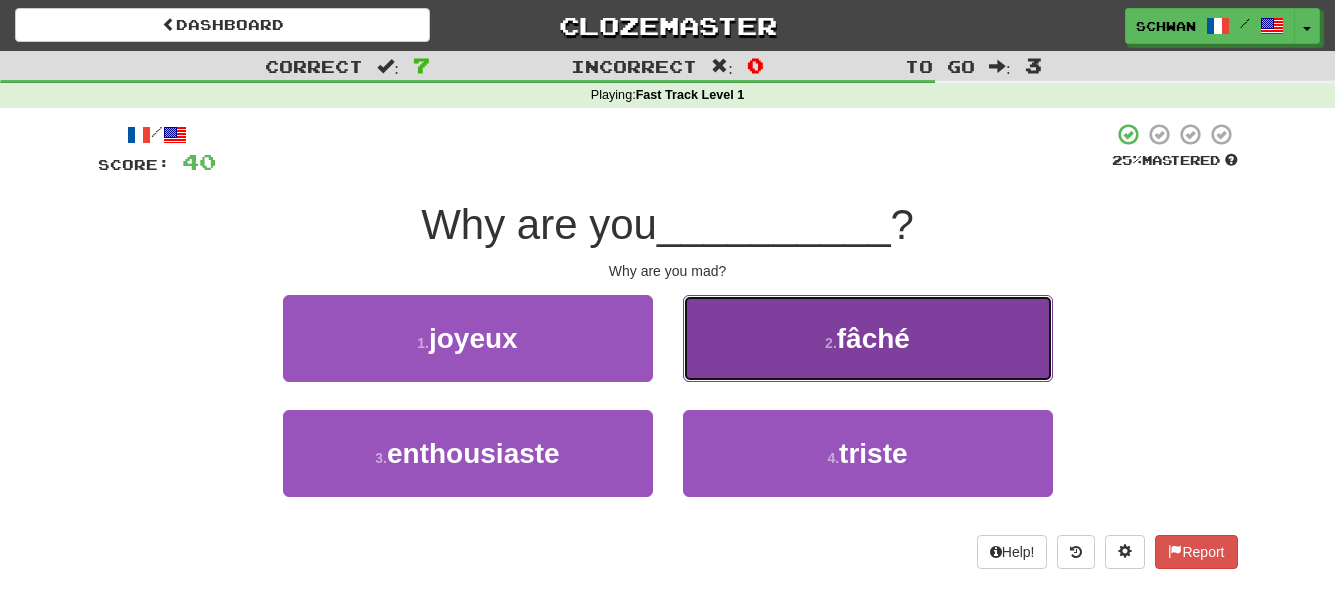 click on "angry" at bounding box center [868, 338] 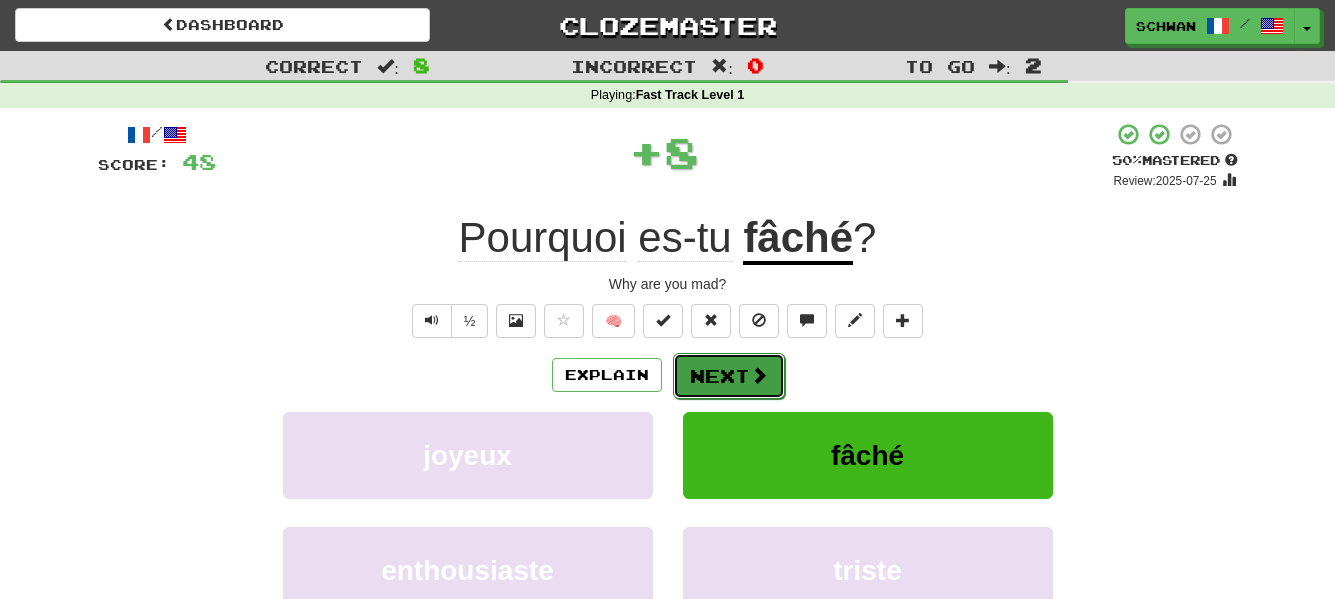 click on "Next" at bounding box center [729, 376] 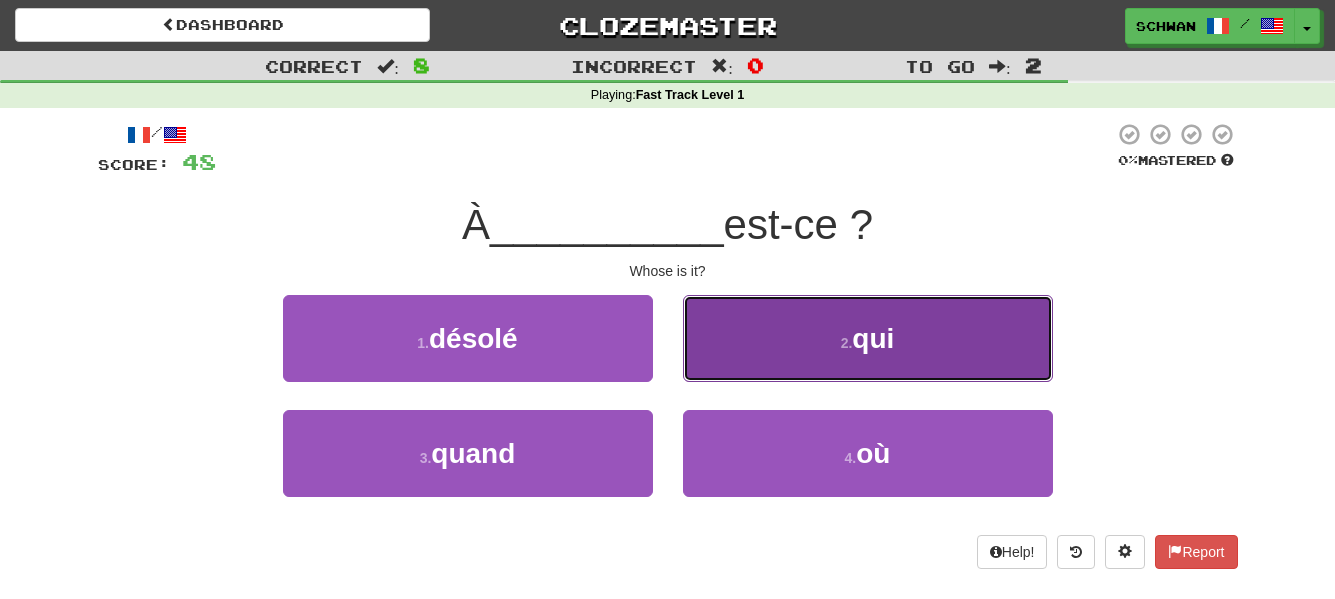 click on "2 .  qui" at bounding box center [868, 338] 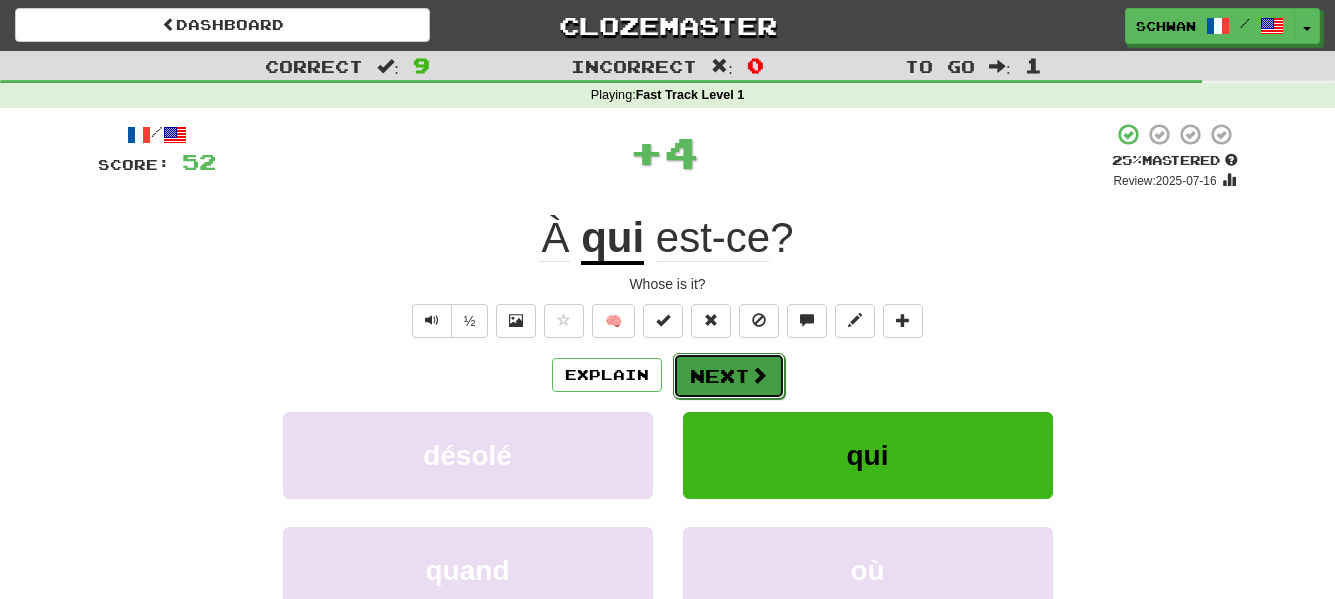 click on "Next" at bounding box center (729, 376) 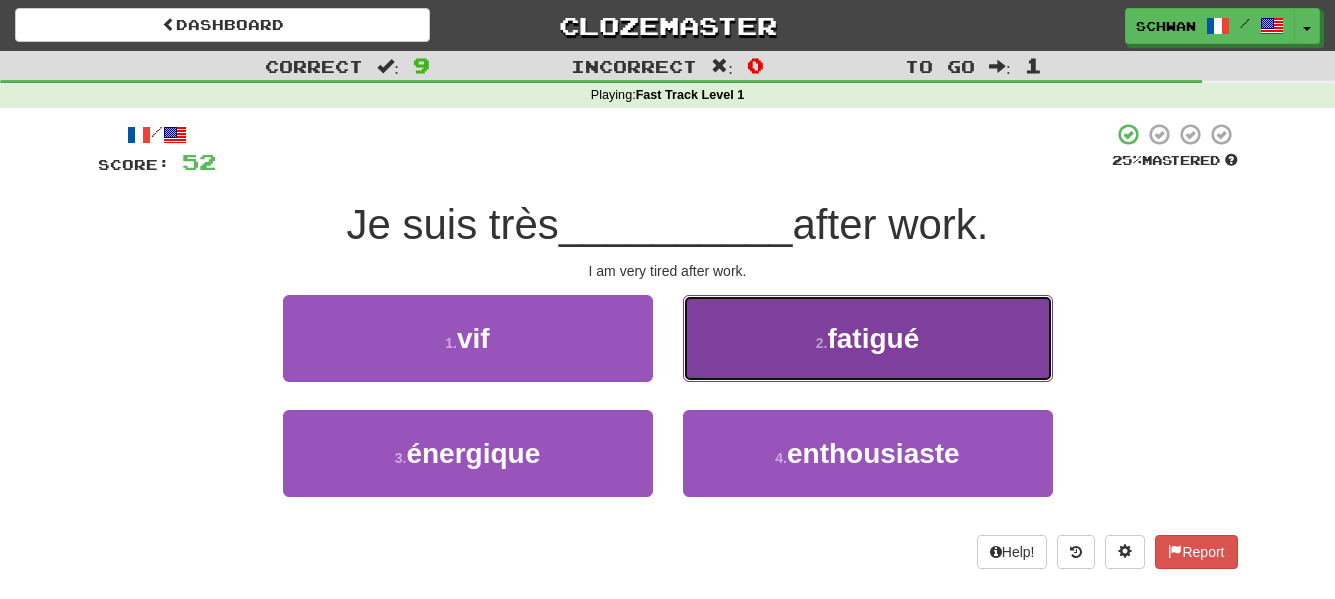 click on "fatigué" at bounding box center [873, 338] 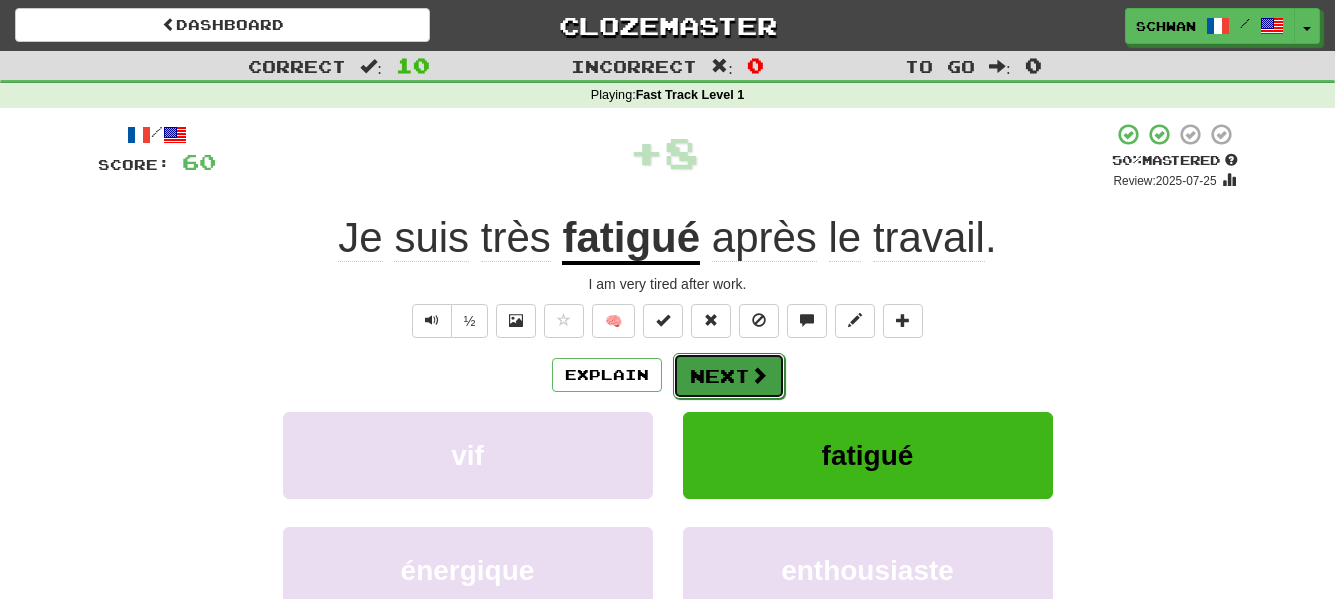 click on "Next" at bounding box center [729, 376] 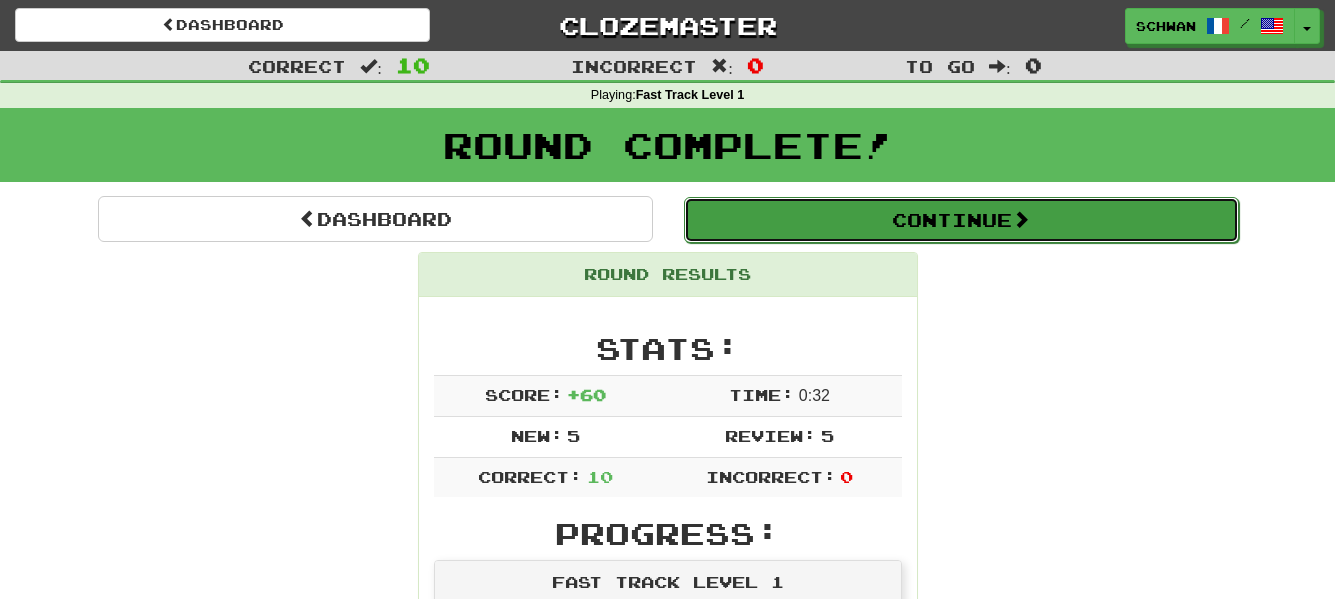 click on "Continue" at bounding box center [961, 220] 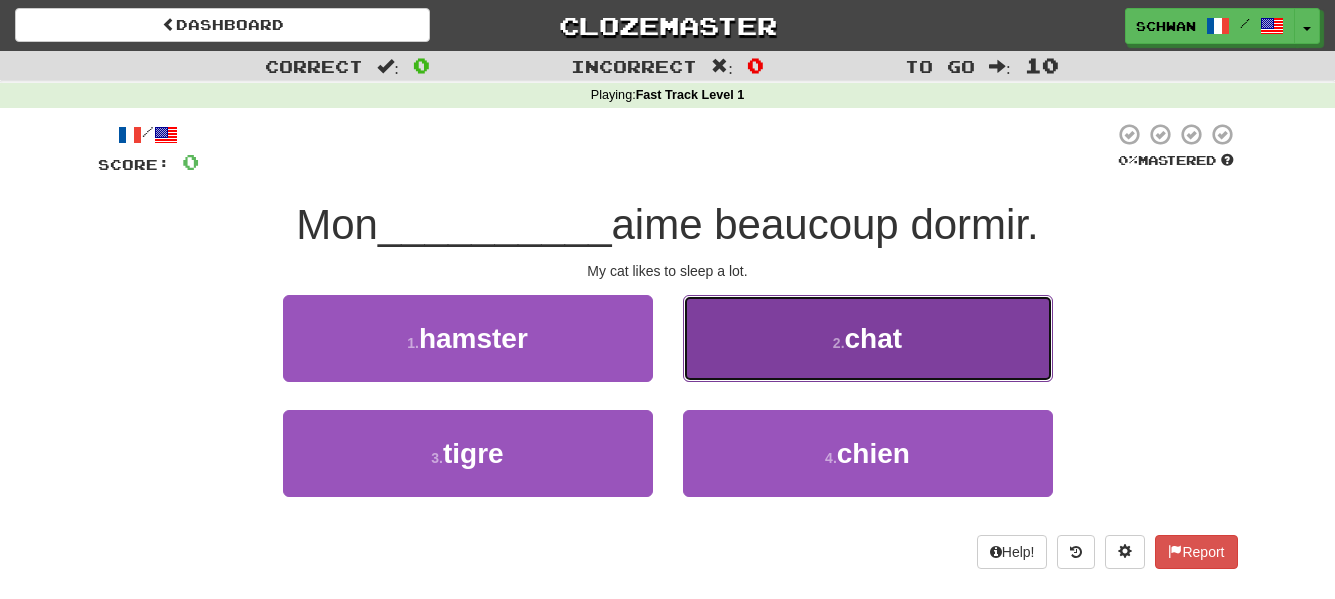 click on "2 .  chat" at bounding box center [868, 338] 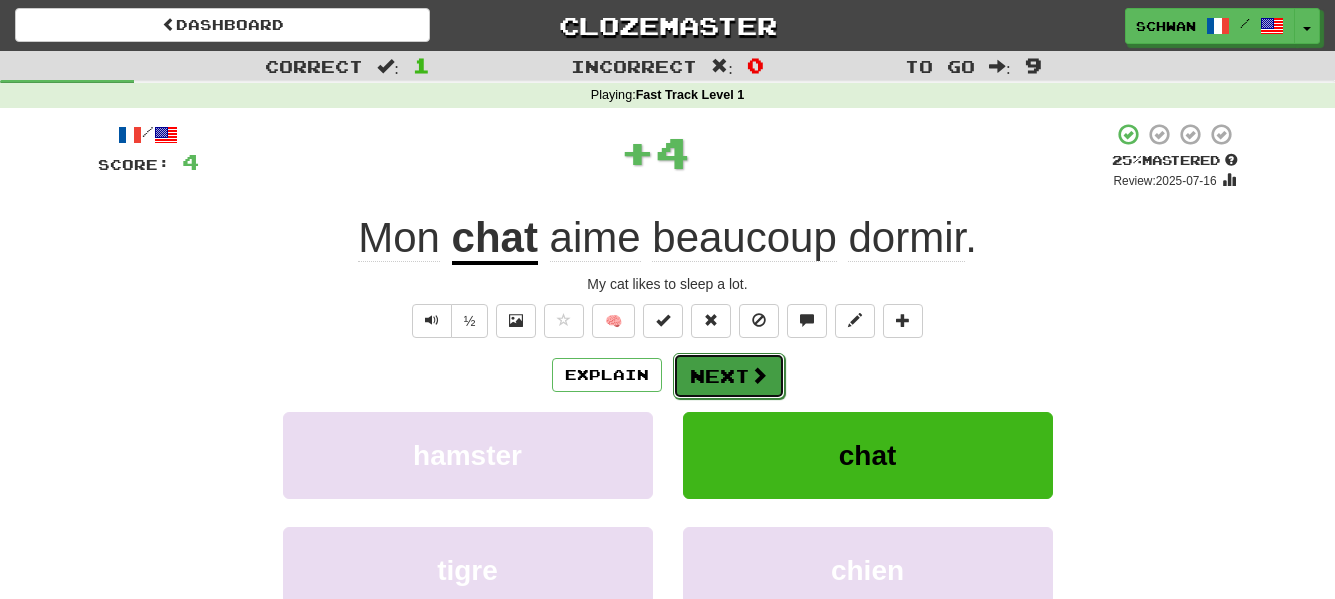 click on "Next" at bounding box center [729, 376] 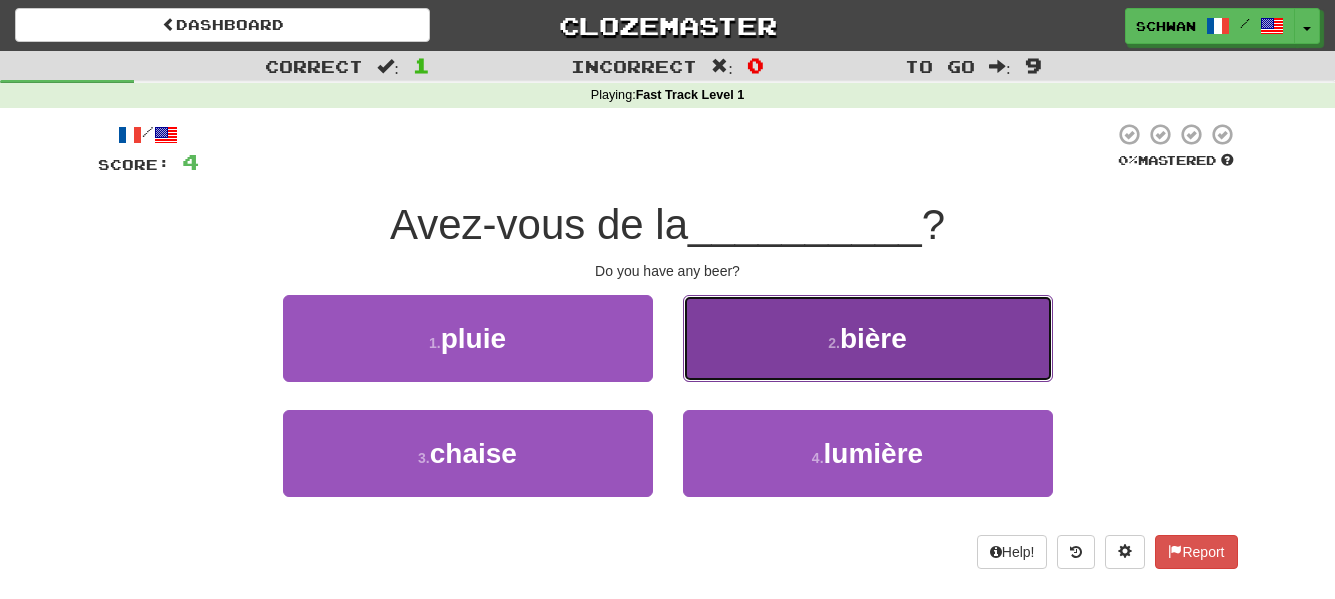 click on "[BEER]" at bounding box center (868, 338) 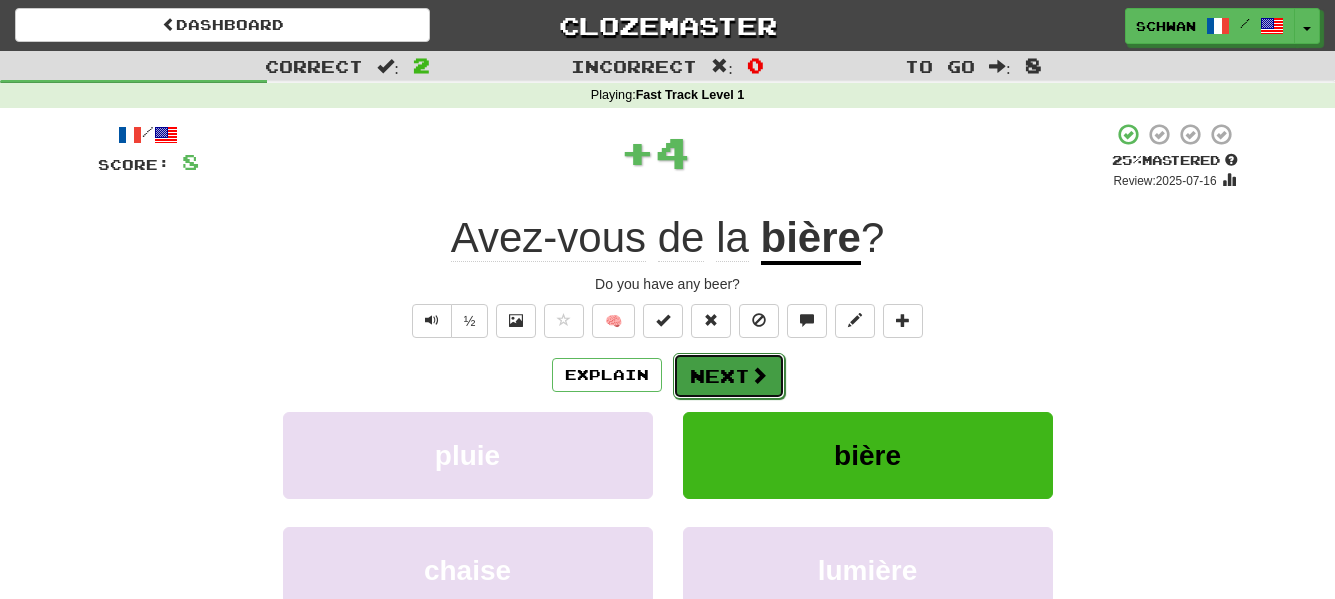 click on "Next" at bounding box center (729, 376) 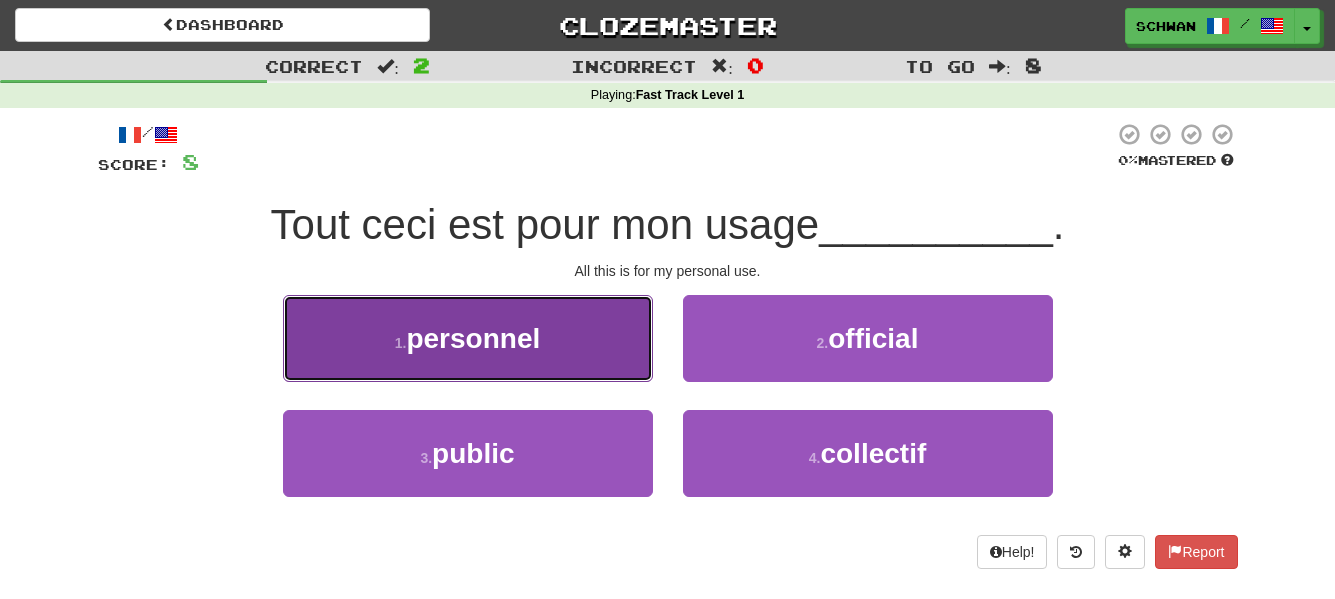 click on "personnel" at bounding box center (473, 338) 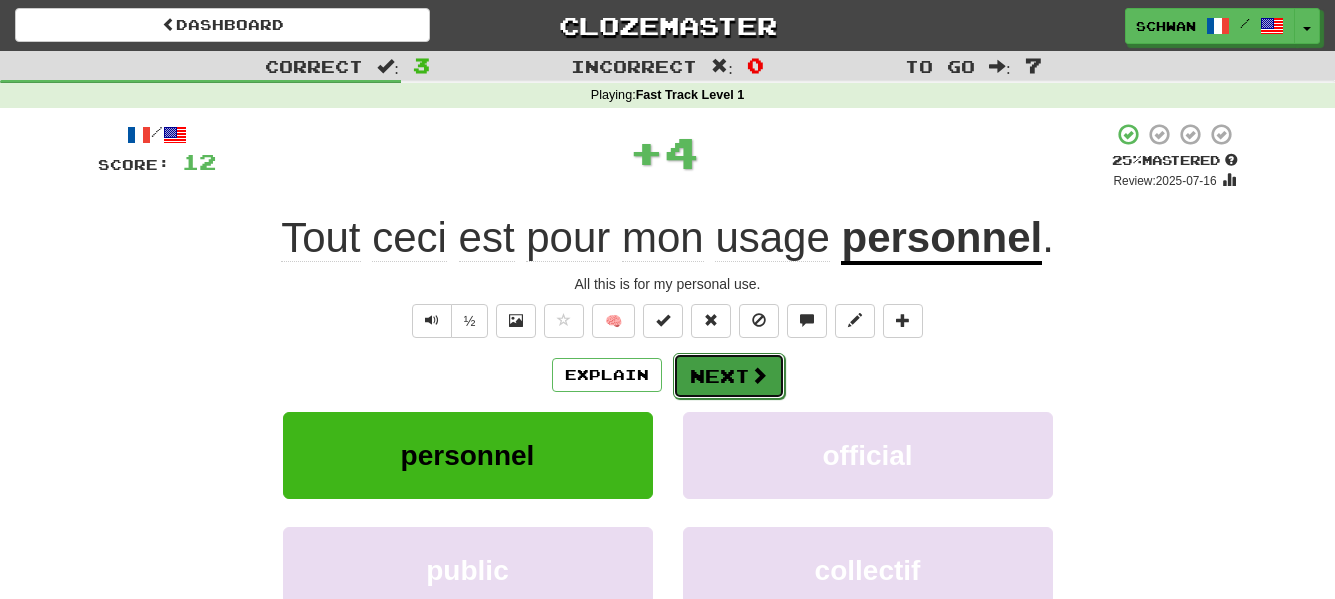 click at bounding box center [759, 375] 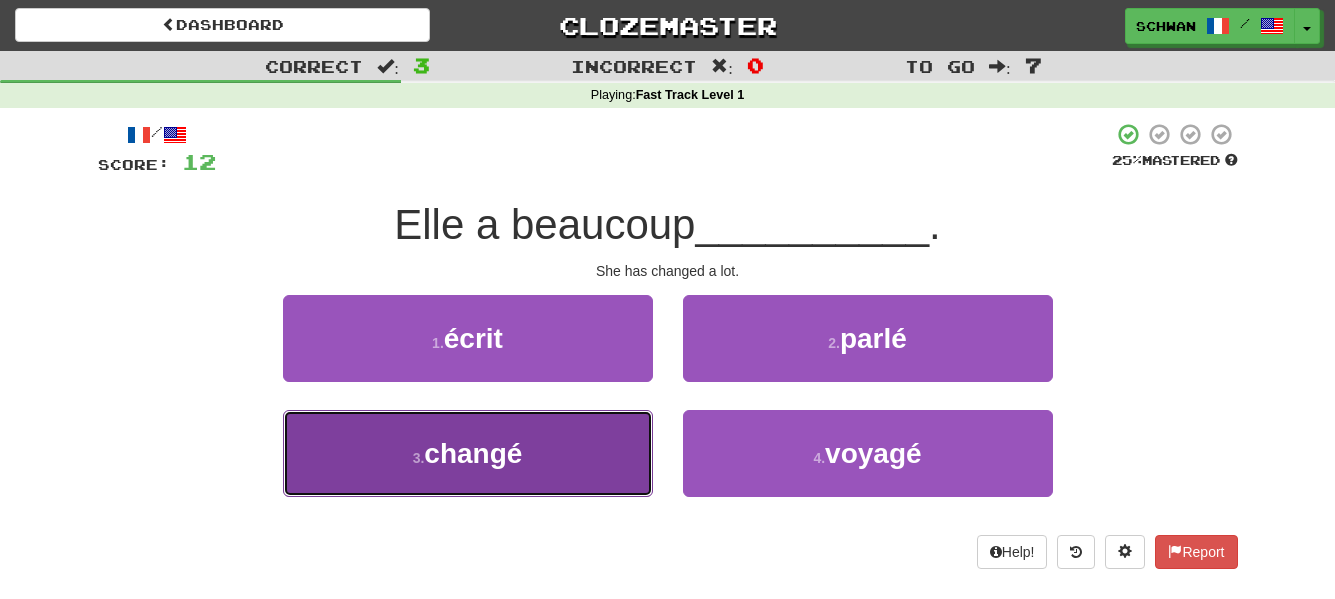 click on "3 .  changé" at bounding box center (468, 453) 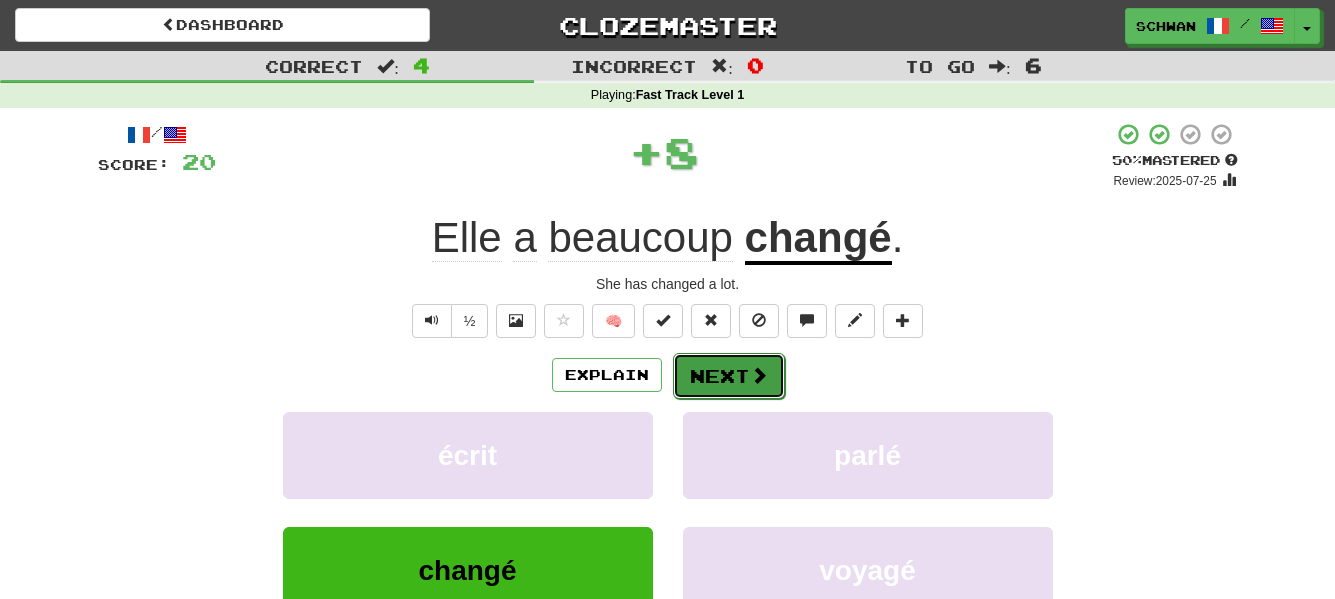 click on "Next" at bounding box center [729, 376] 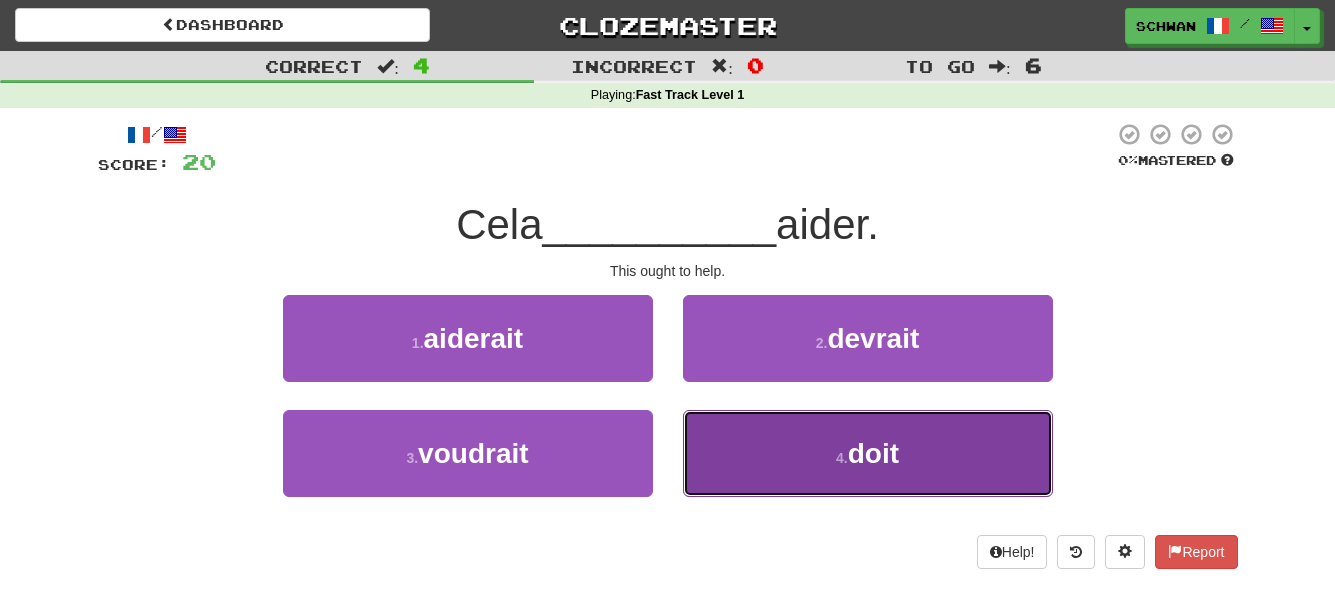 click on "4 .  doit" at bounding box center (868, 453) 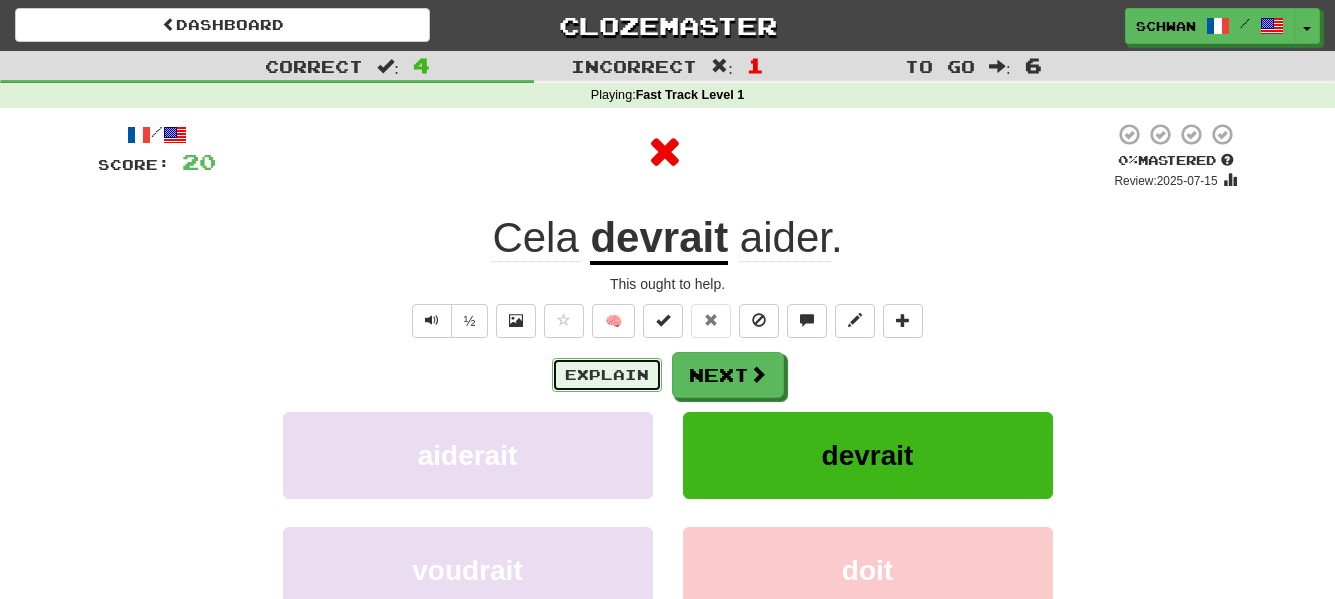 click on "Explain" at bounding box center (607, 375) 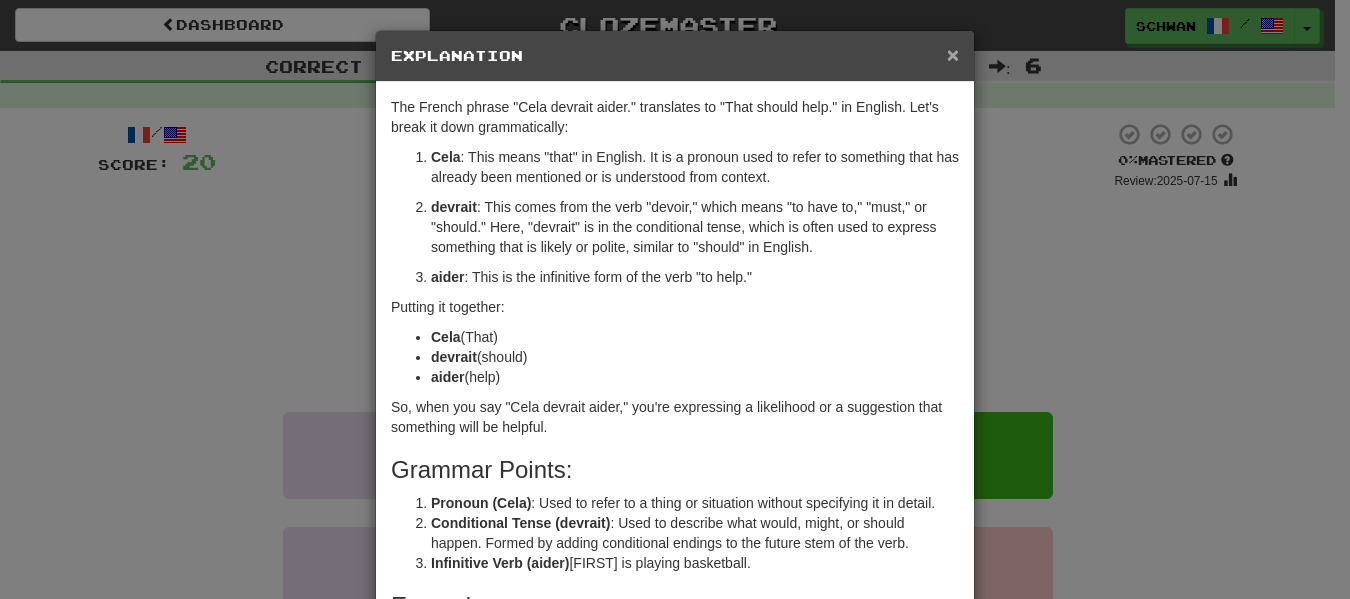 click on "×" at bounding box center (953, 54) 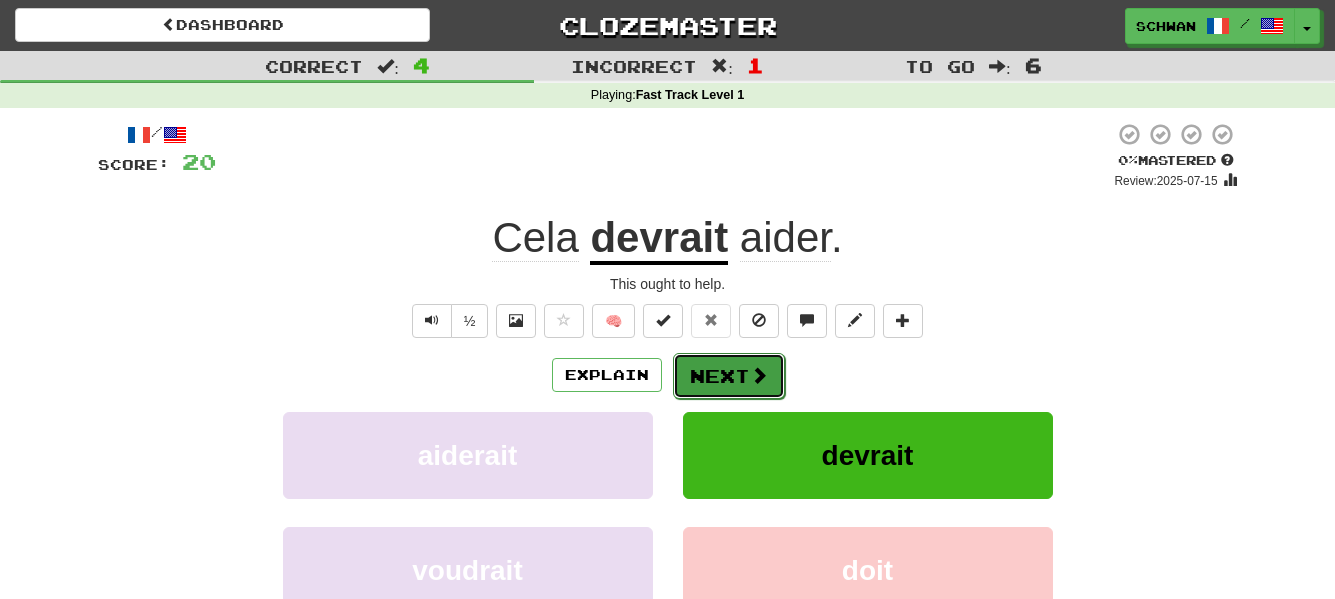 click at bounding box center [759, 375] 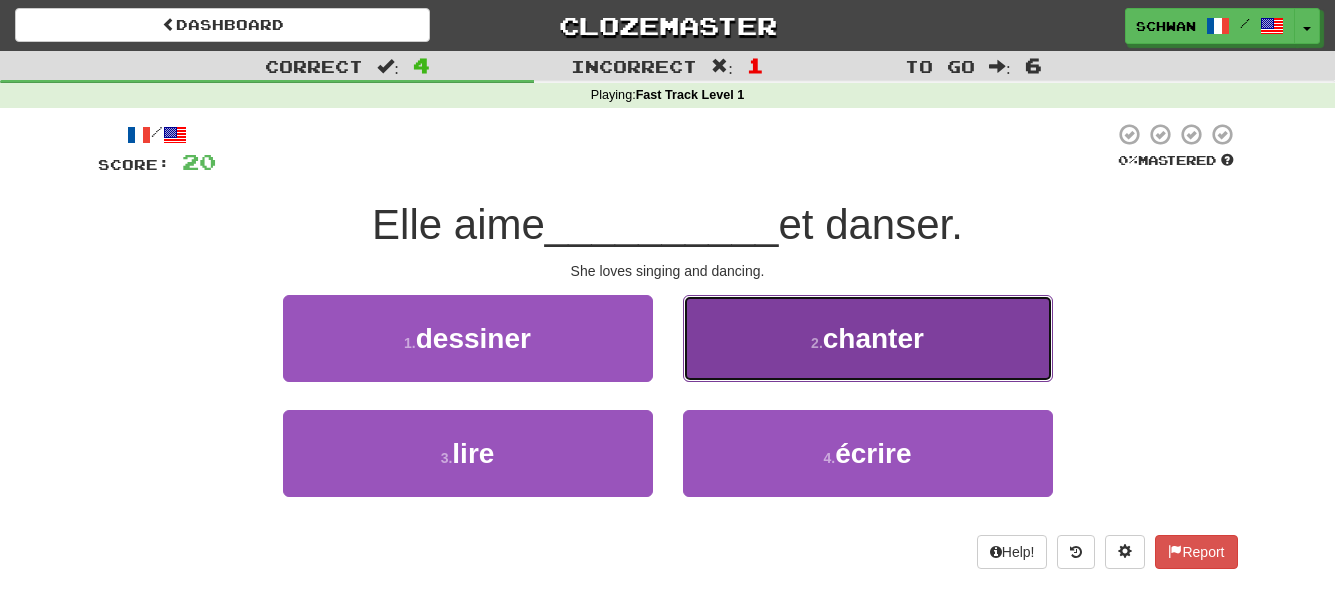 click on "2 .  chanter" at bounding box center [868, 338] 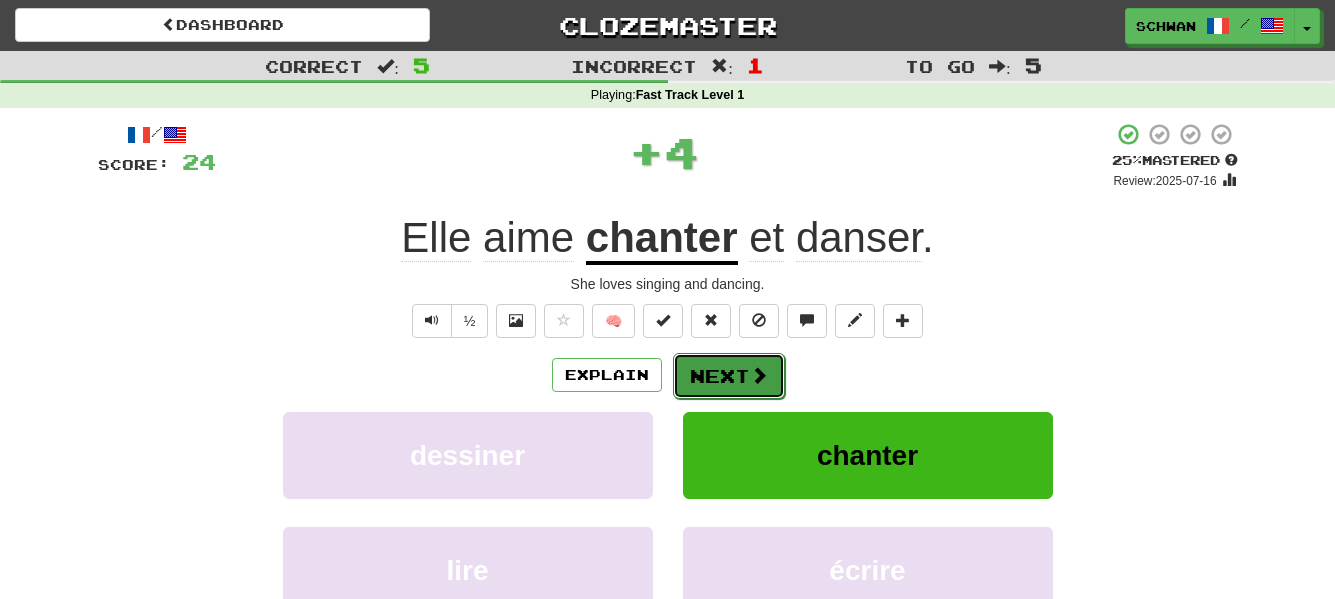 click on "Next" at bounding box center (729, 376) 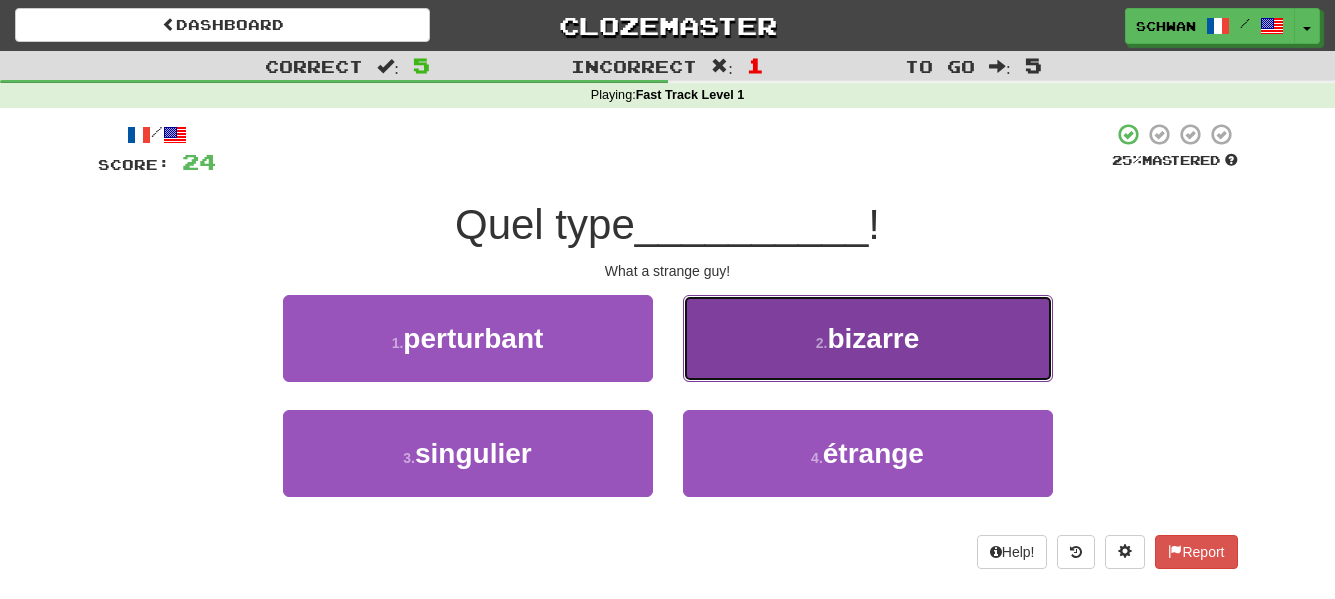 click on "[WEIRD]" at bounding box center [868, 338] 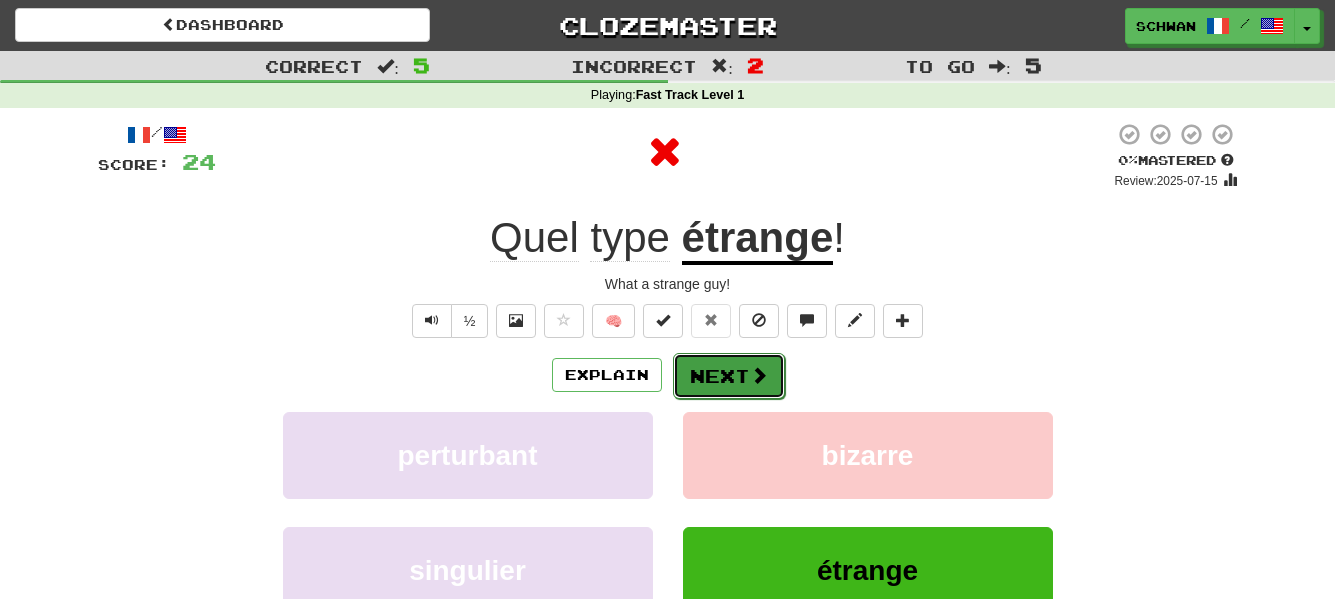click on "Next" at bounding box center (729, 376) 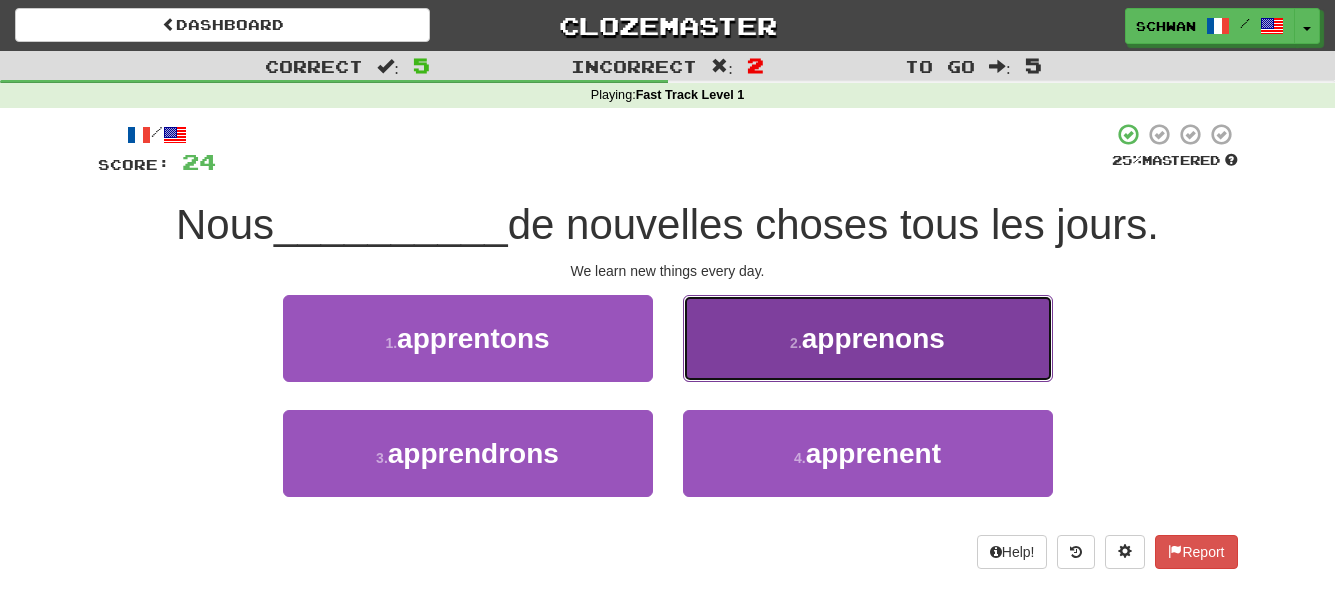 click on "2 .  apprenons" at bounding box center (868, 338) 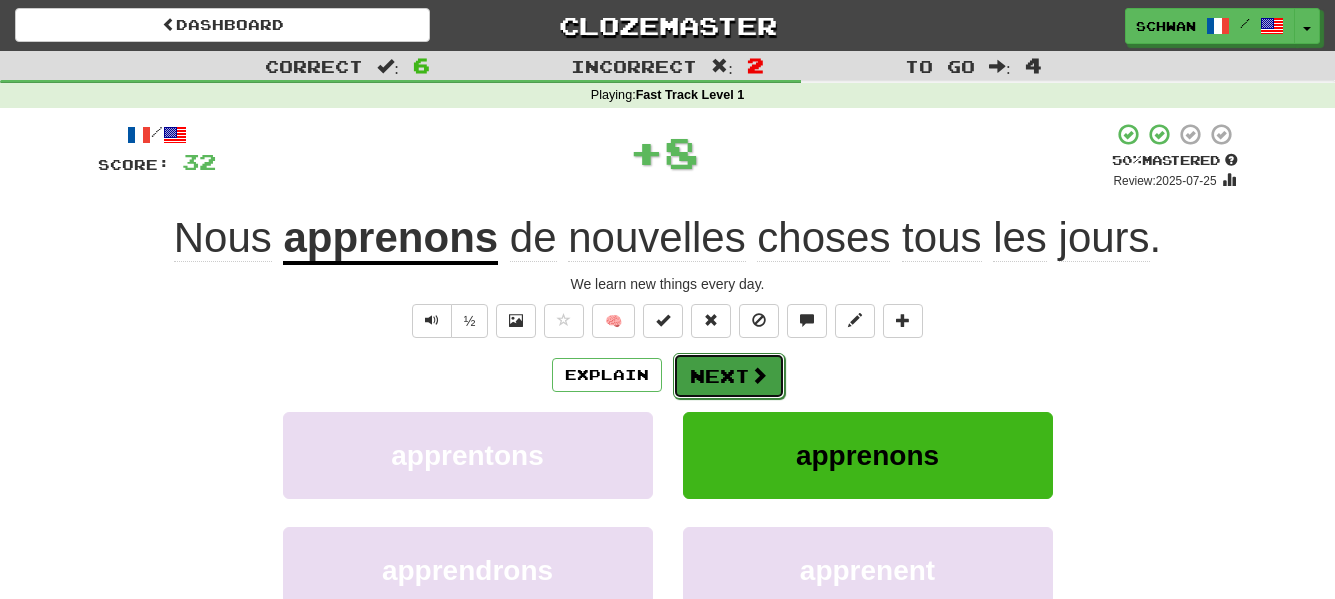 click on "Next" at bounding box center (729, 376) 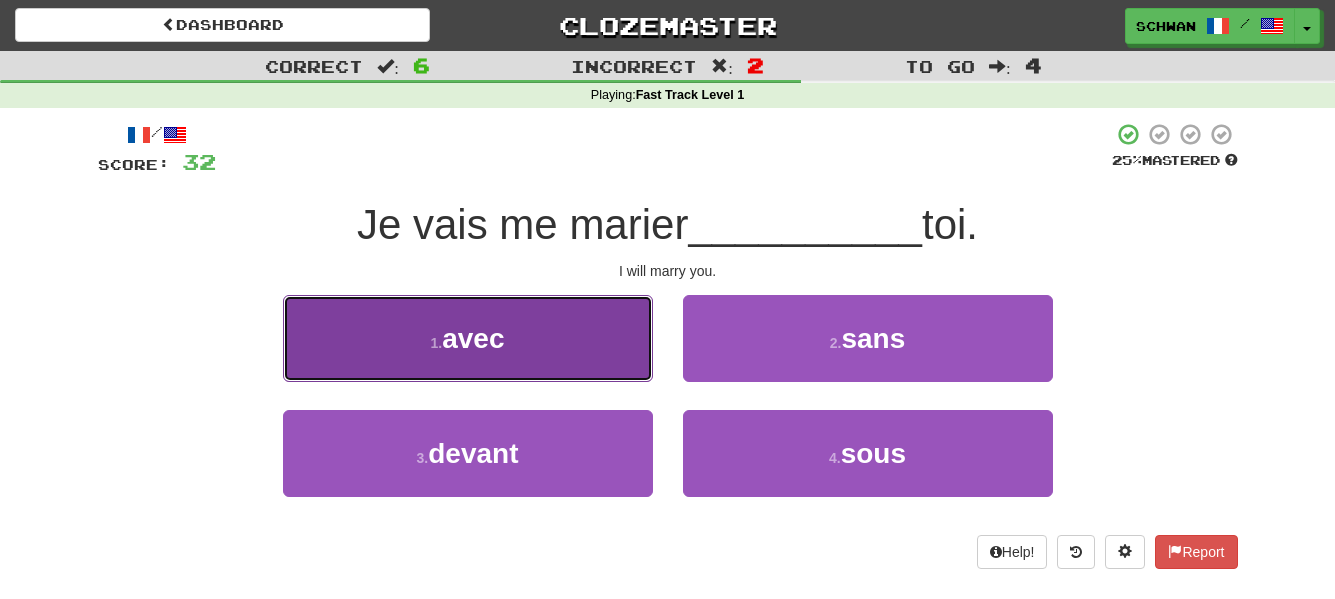 click on "with" at bounding box center (468, 338) 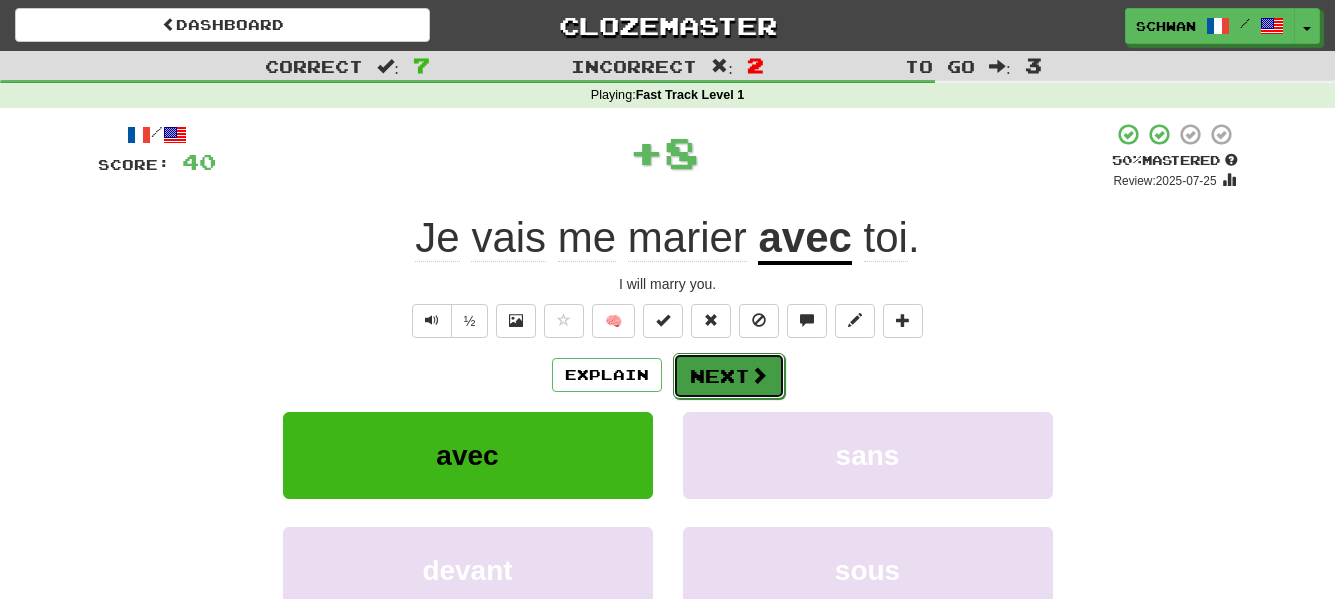 click on "Next" at bounding box center (729, 376) 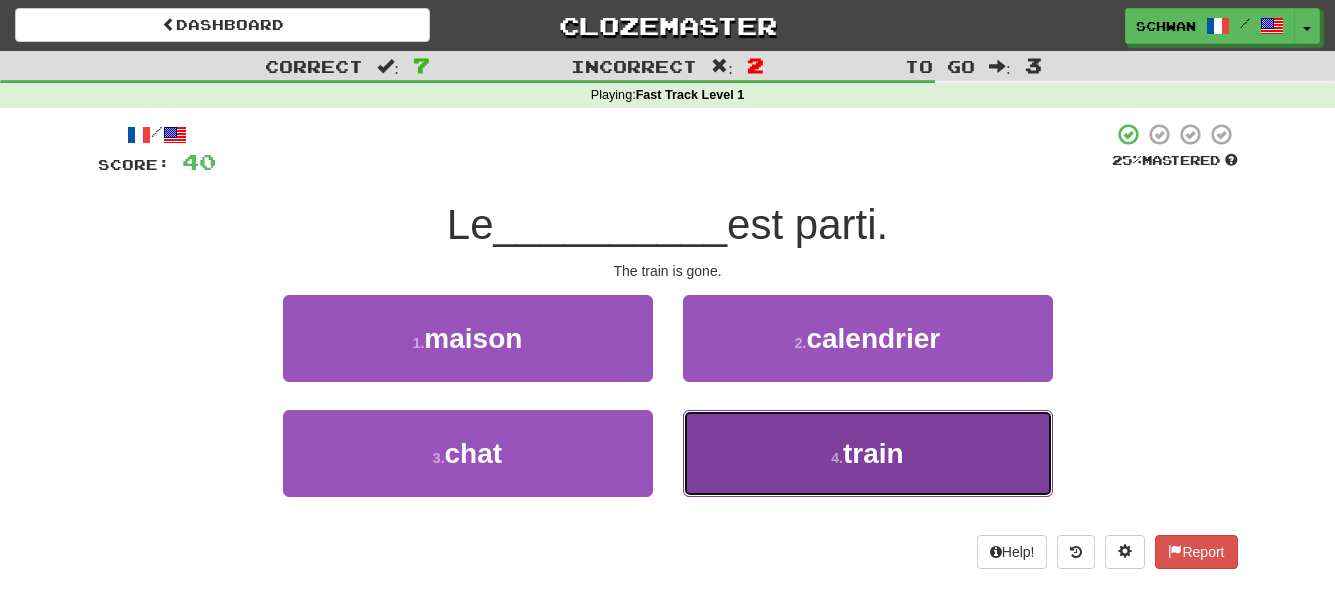click on "4 .  train" at bounding box center [868, 453] 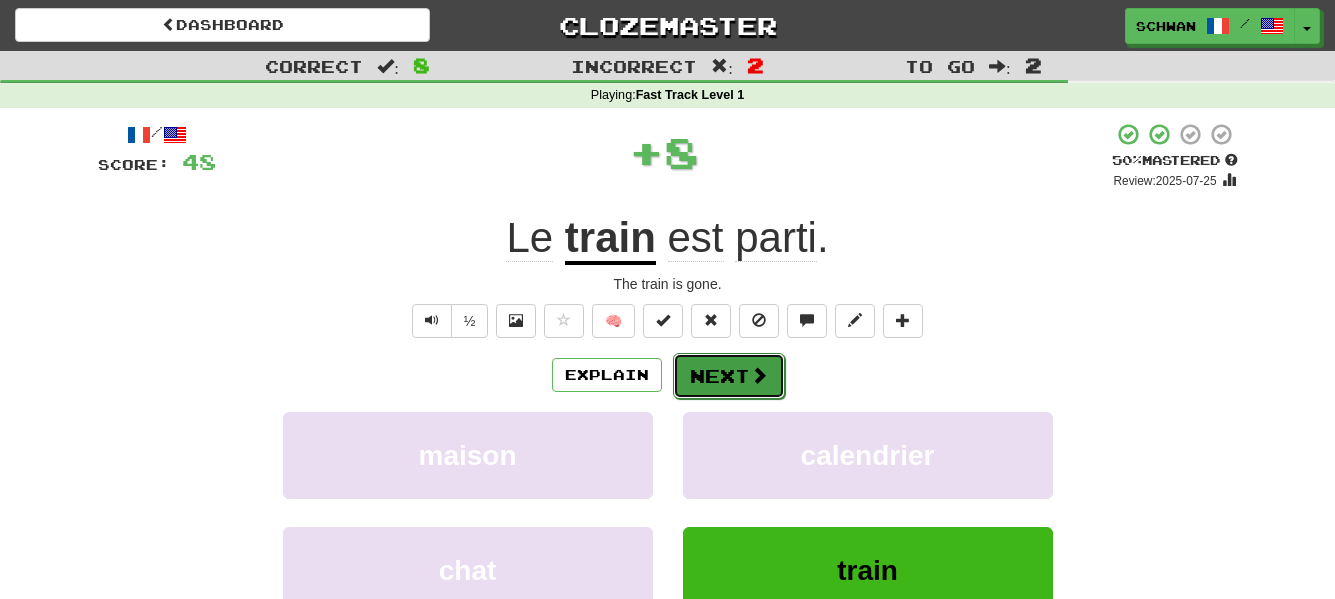 click at bounding box center (759, 375) 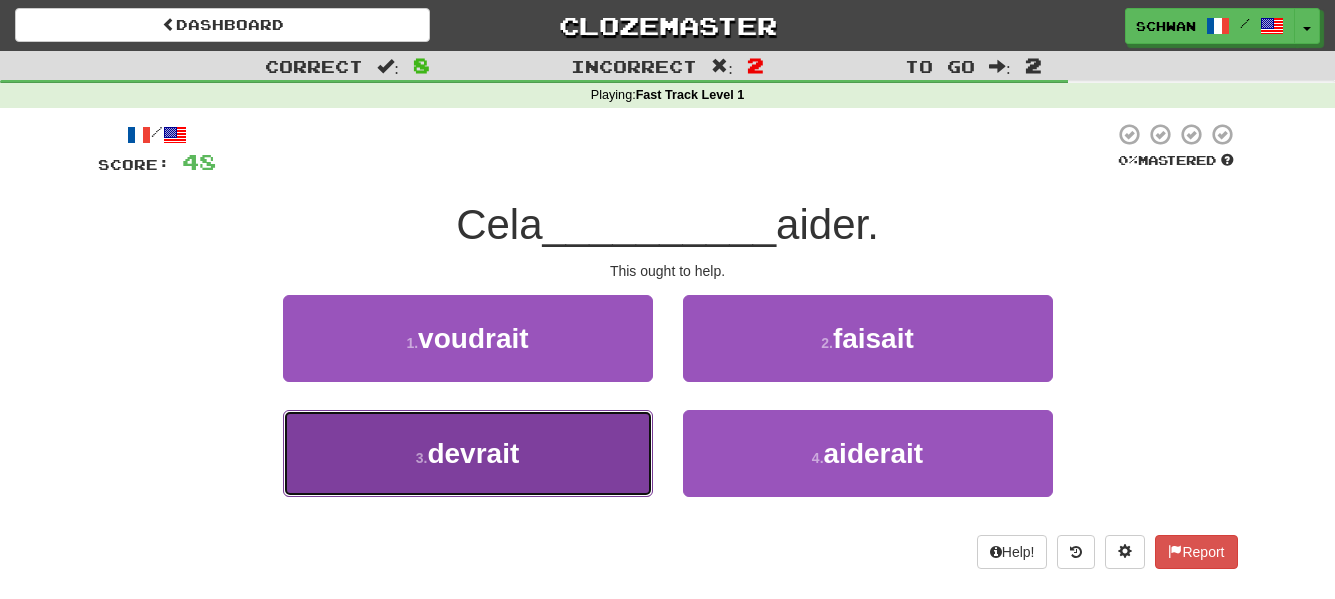 click on "3 .  devrait" at bounding box center [468, 453] 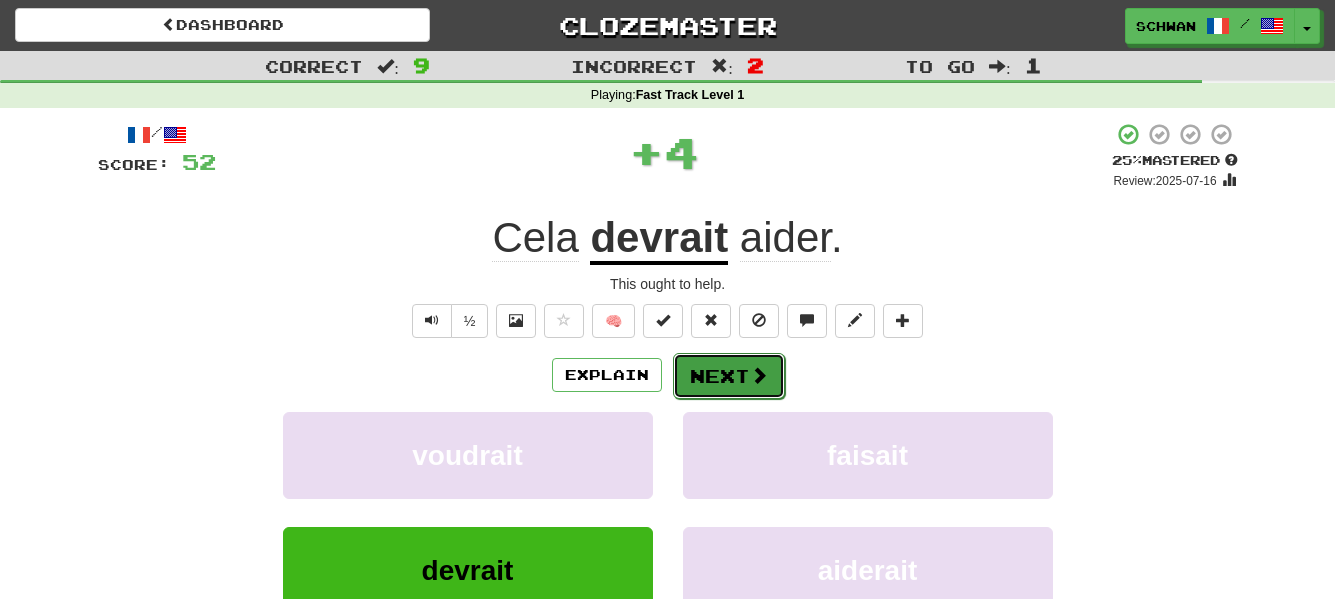 click on "Next" at bounding box center [729, 376] 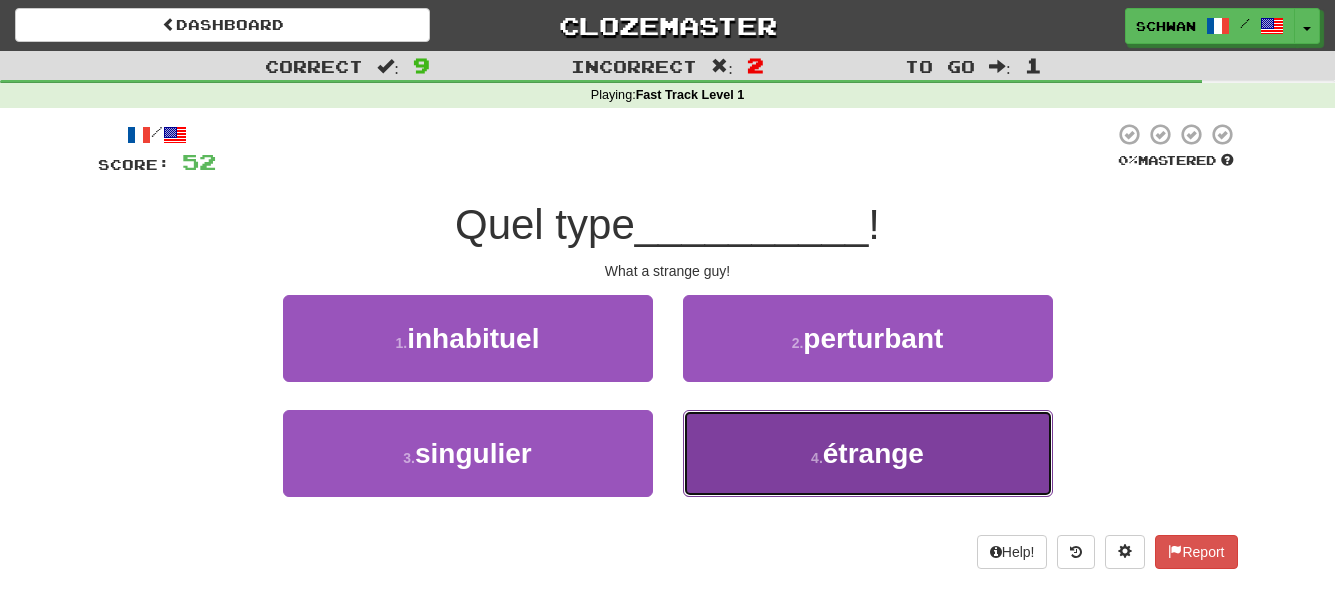 click on "4 ." at bounding box center (817, 458) 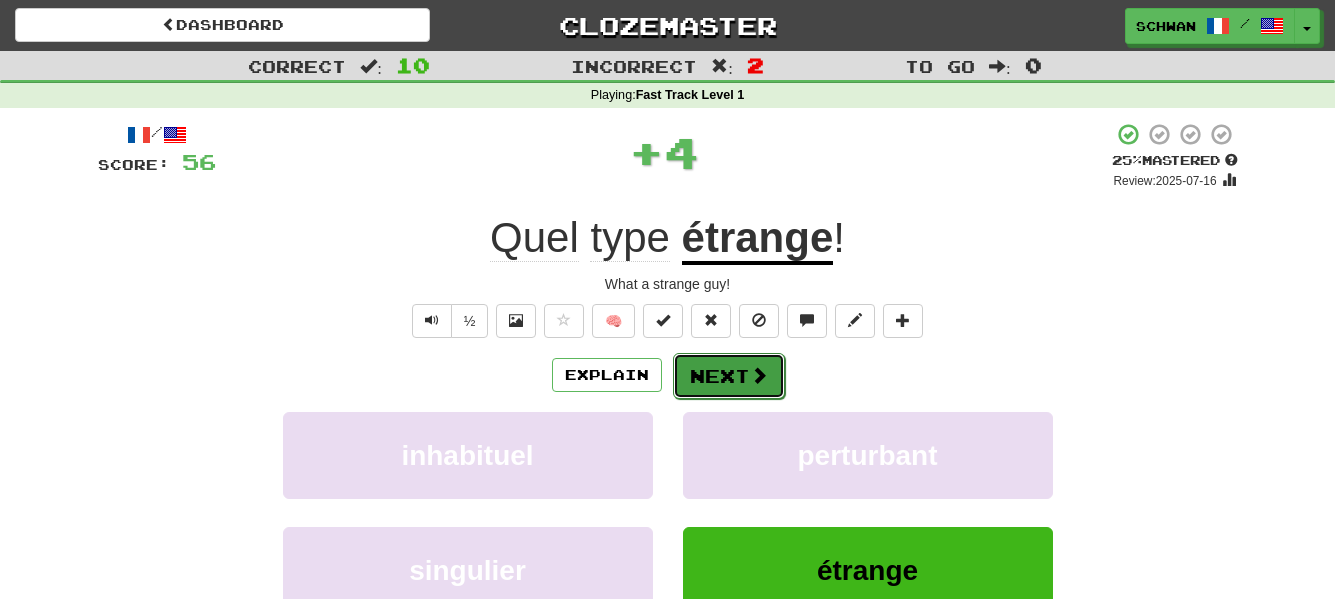 click on "Next" at bounding box center [729, 376] 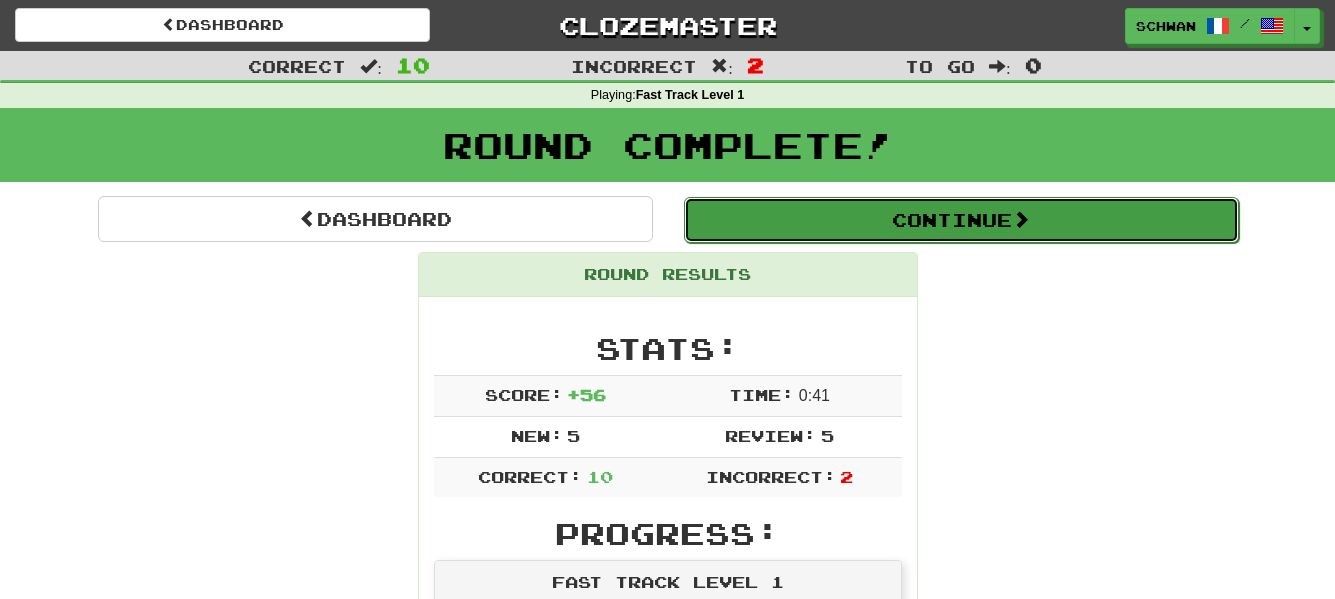 click on "Continue" at bounding box center [961, 220] 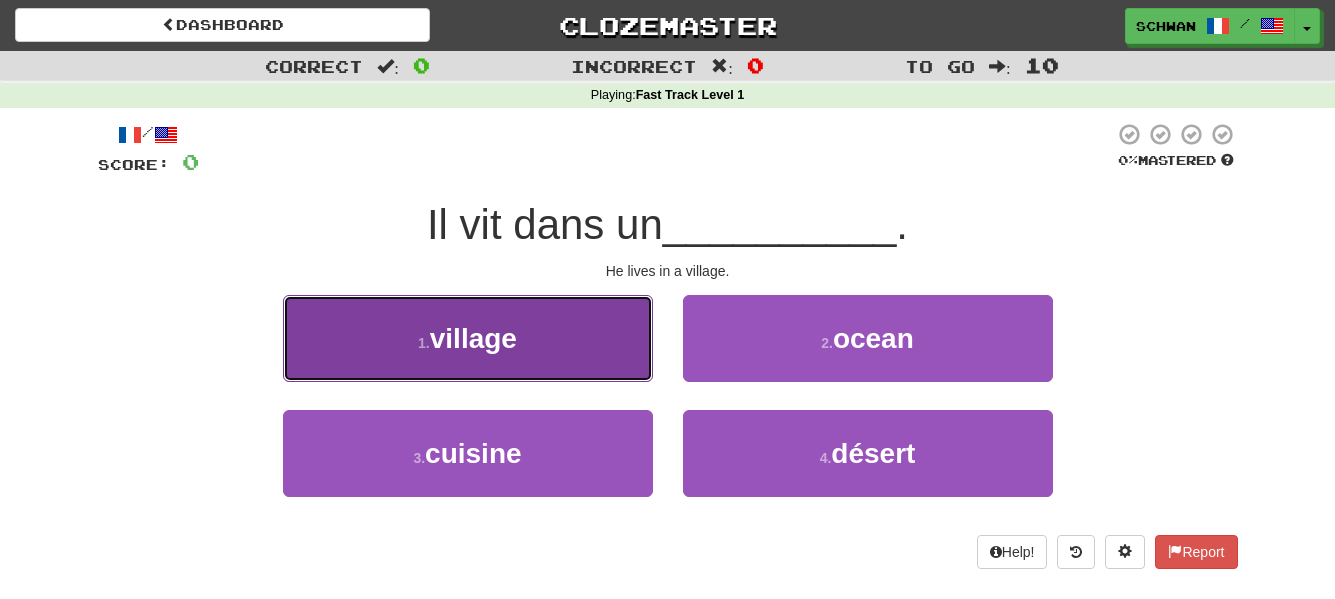 click on "1 .  village" at bounding box center [468, 338] 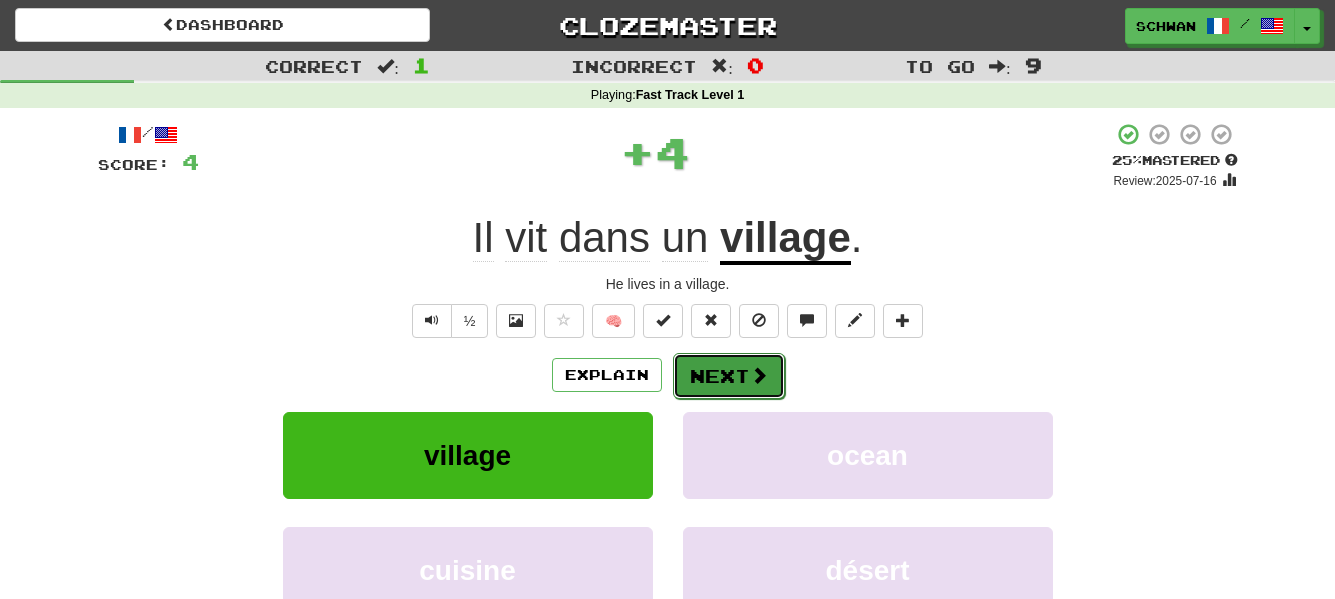 click on "Next" at bounding box center (729, 376) 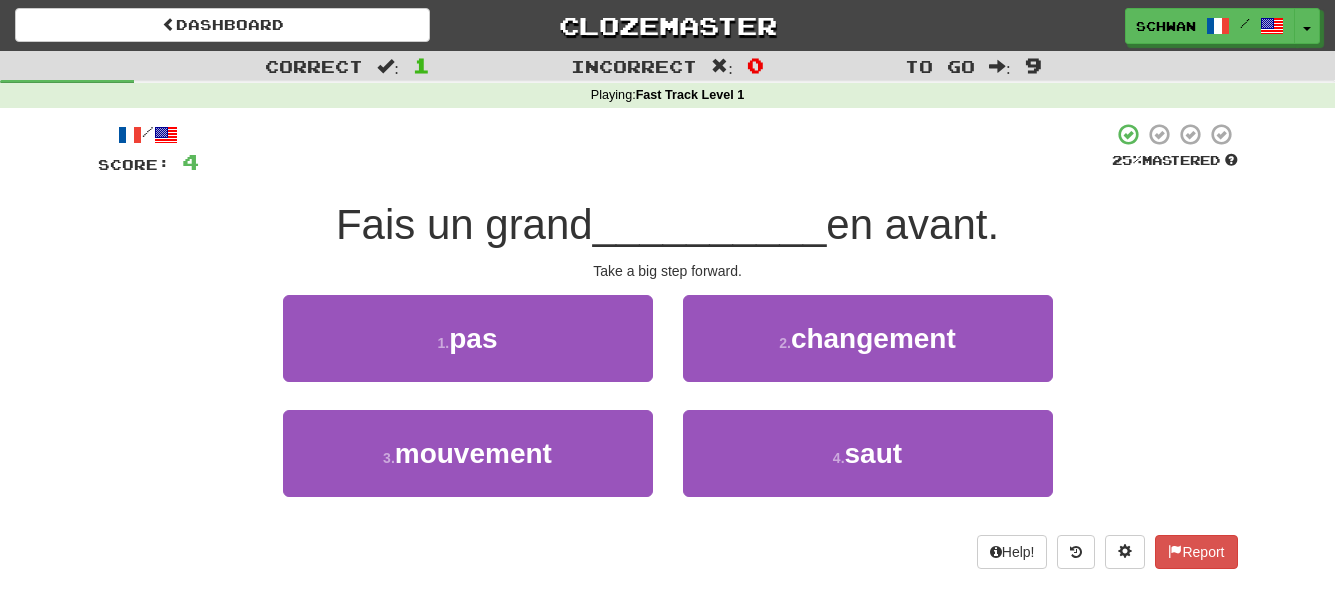 click on "2 .  changement" at bounding box center (868, 338) 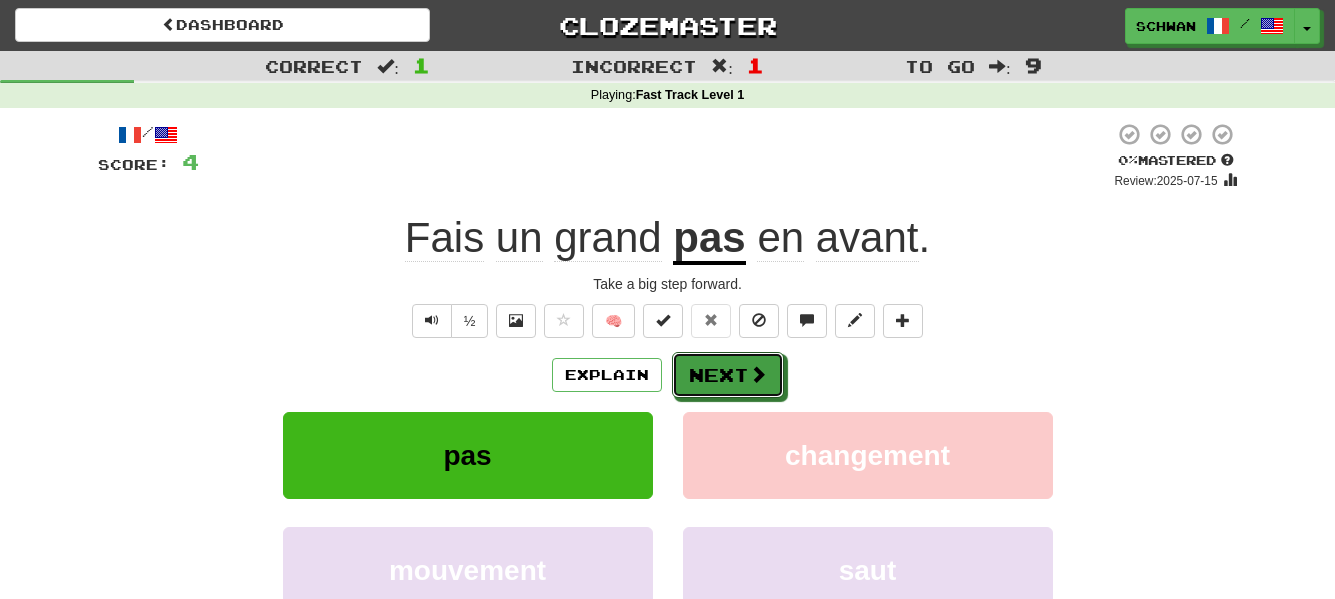 click on "Next" at bounding box center [728, 375] 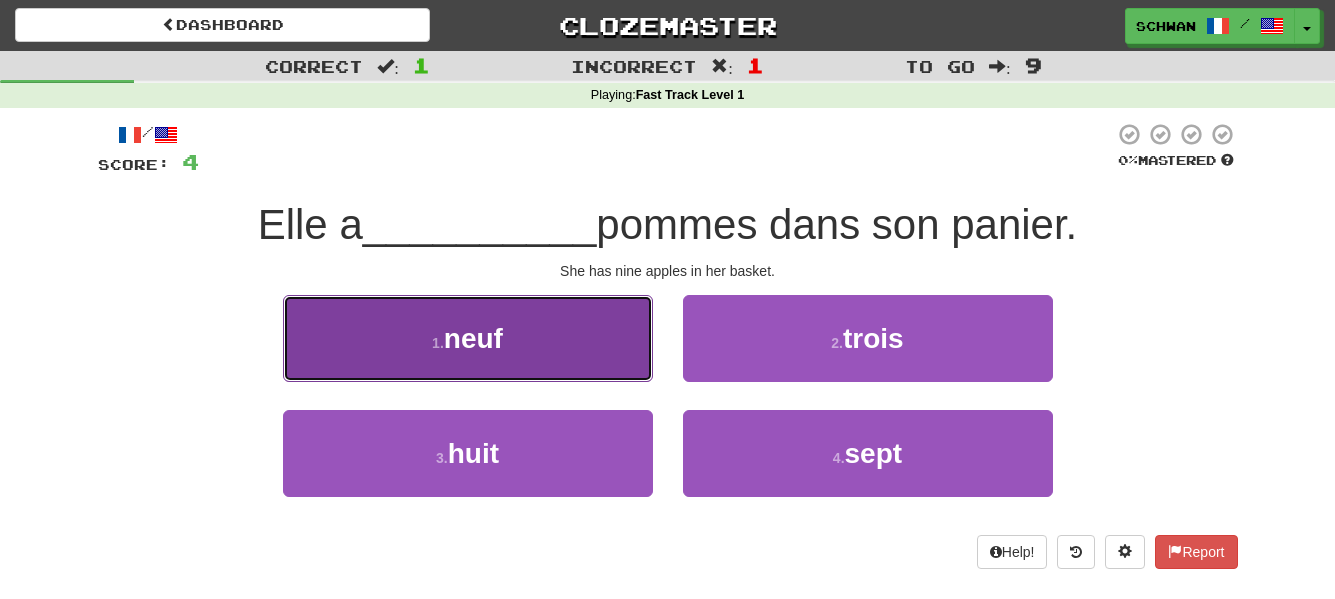 click on "[NUMBER] . neuf" at bounding box center (468, 338) 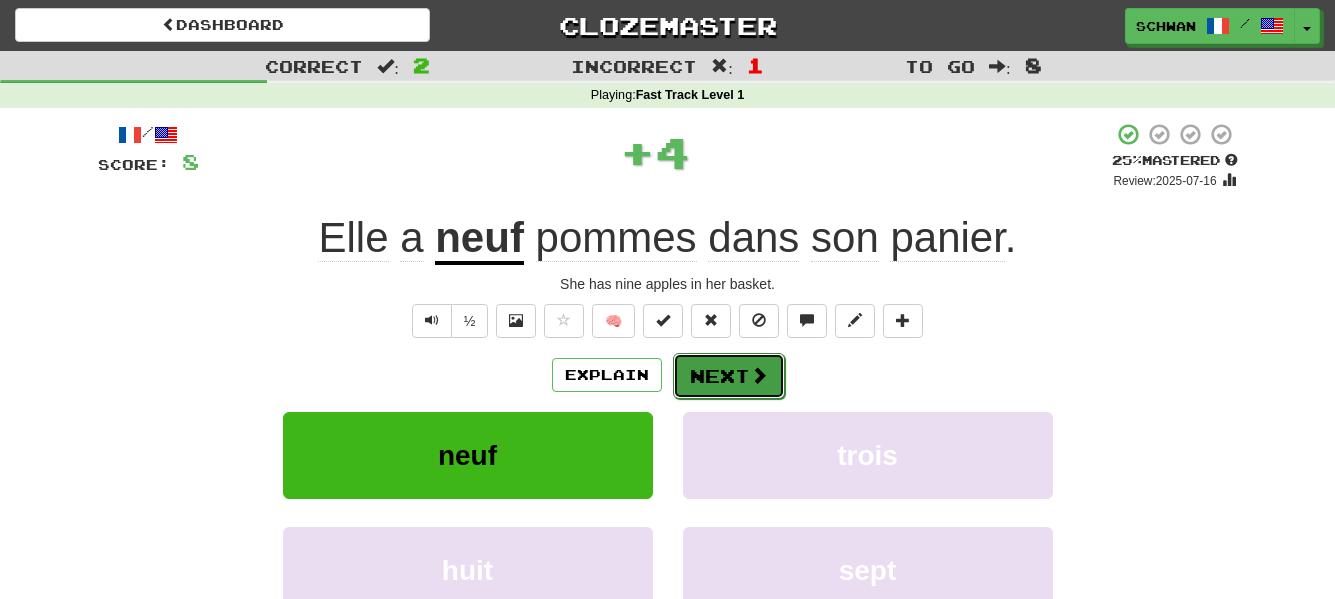 click on "Next" at bounding box center (729, 376) 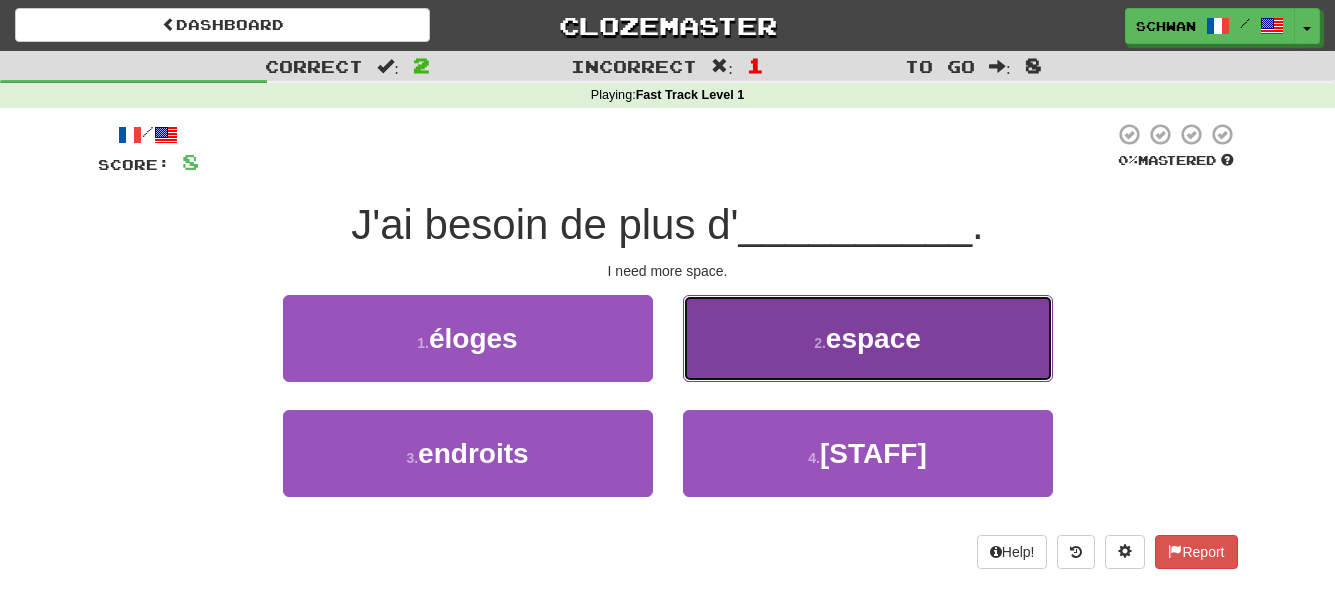 click on "2 .  espace" at bounding box center [868, 338] 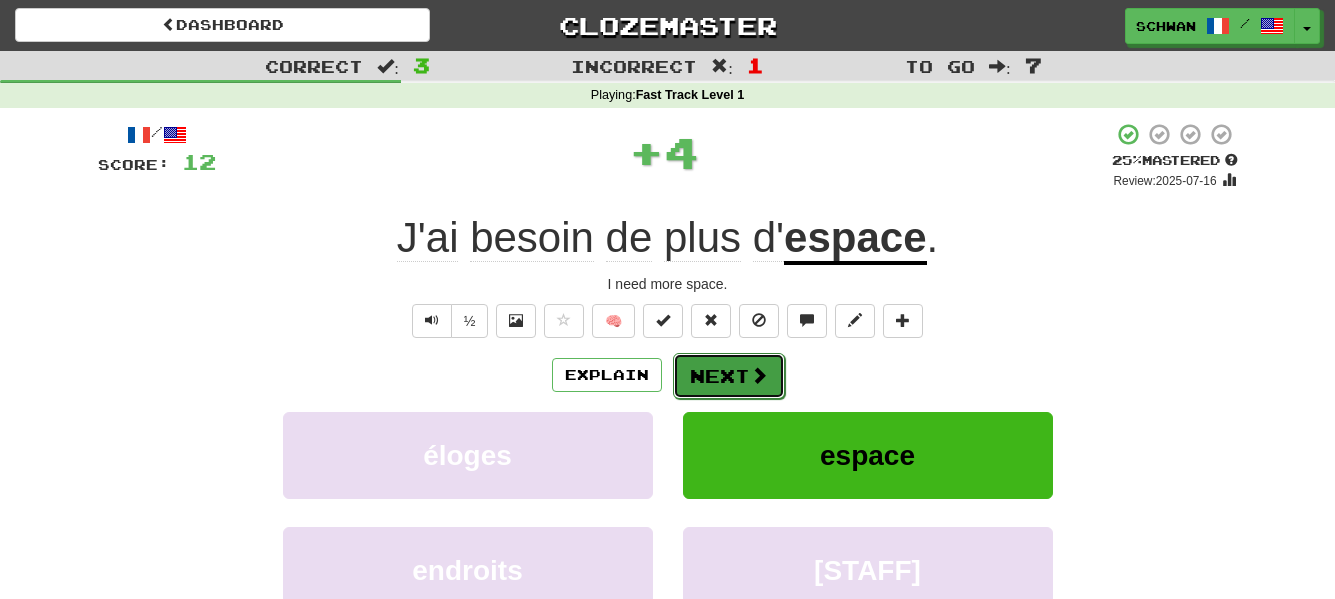 click on "Next" at bounding box center [729, 376] 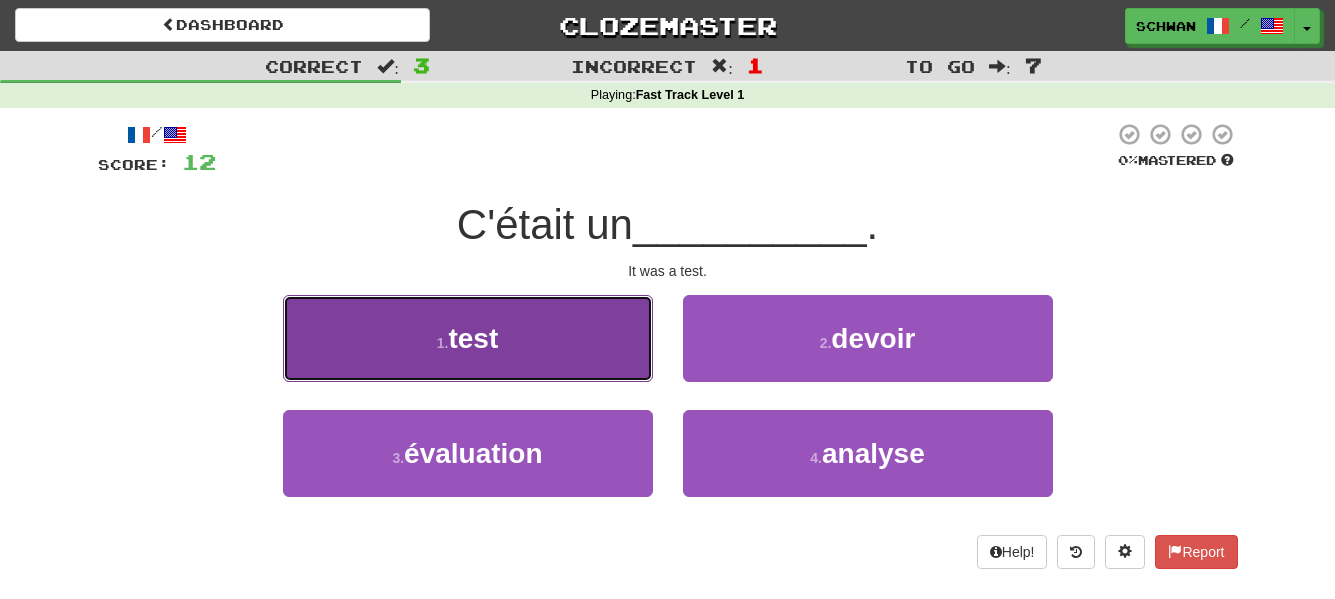 click on "test" at bounding box center [473, 338] 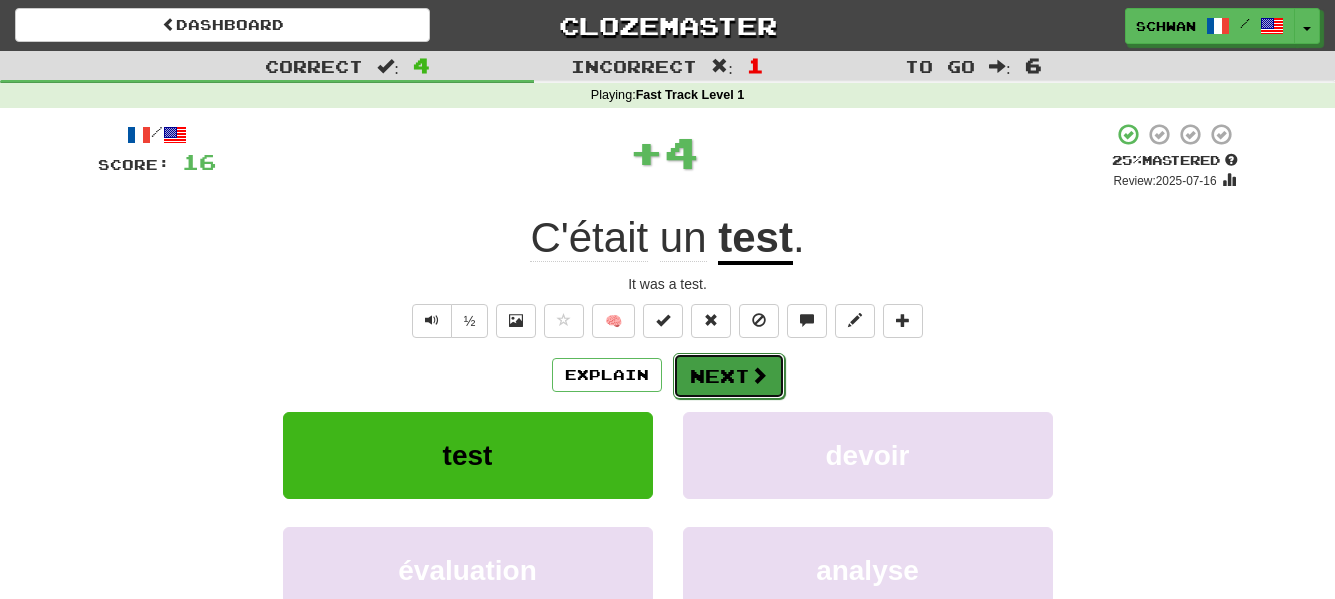 click on "Next" at bounding box center (729, 376) 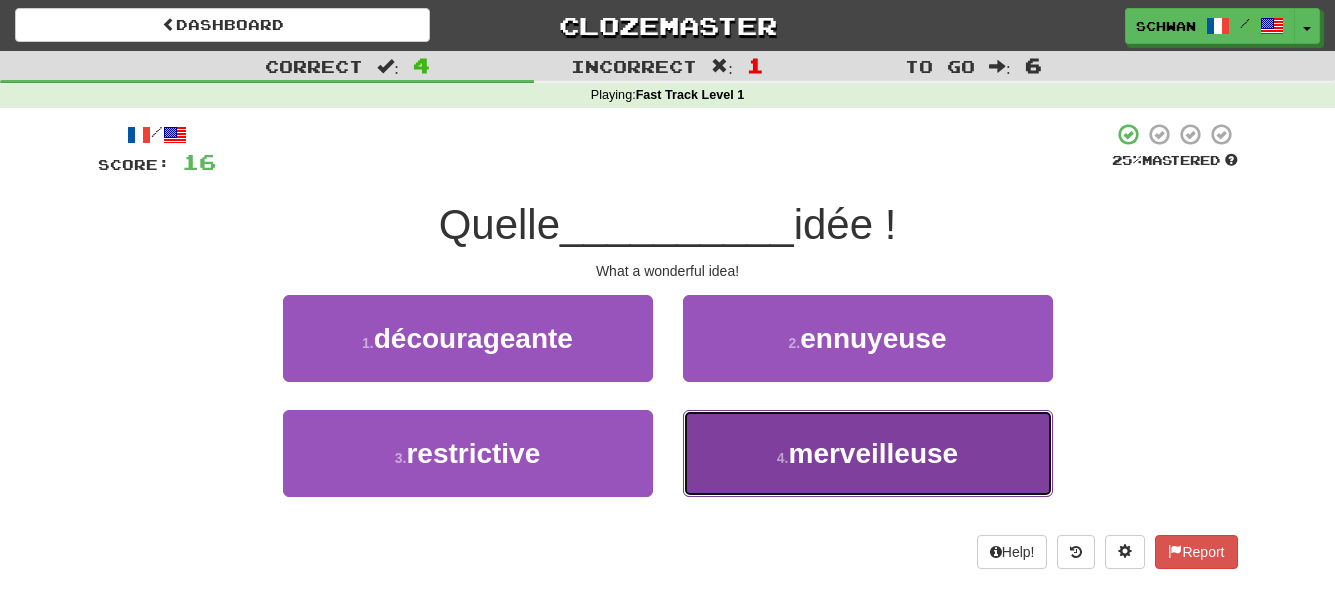 click on "merveilleuse" at bounding box center [874, 453] 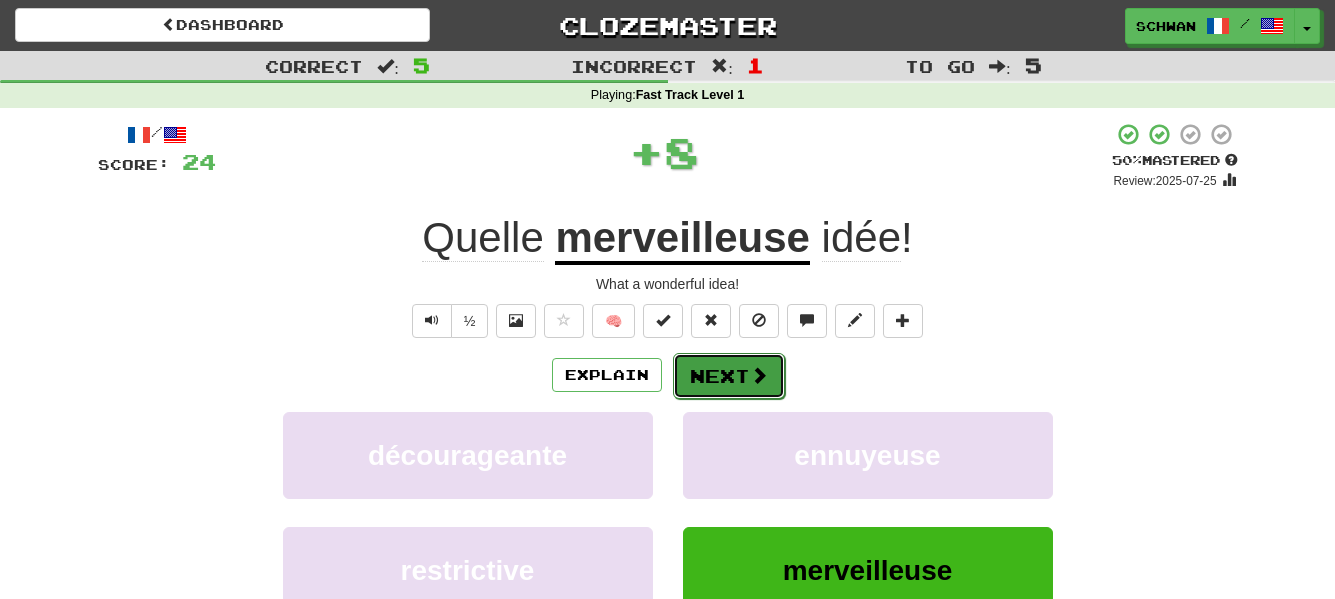 click at bounding box center (759, 375) 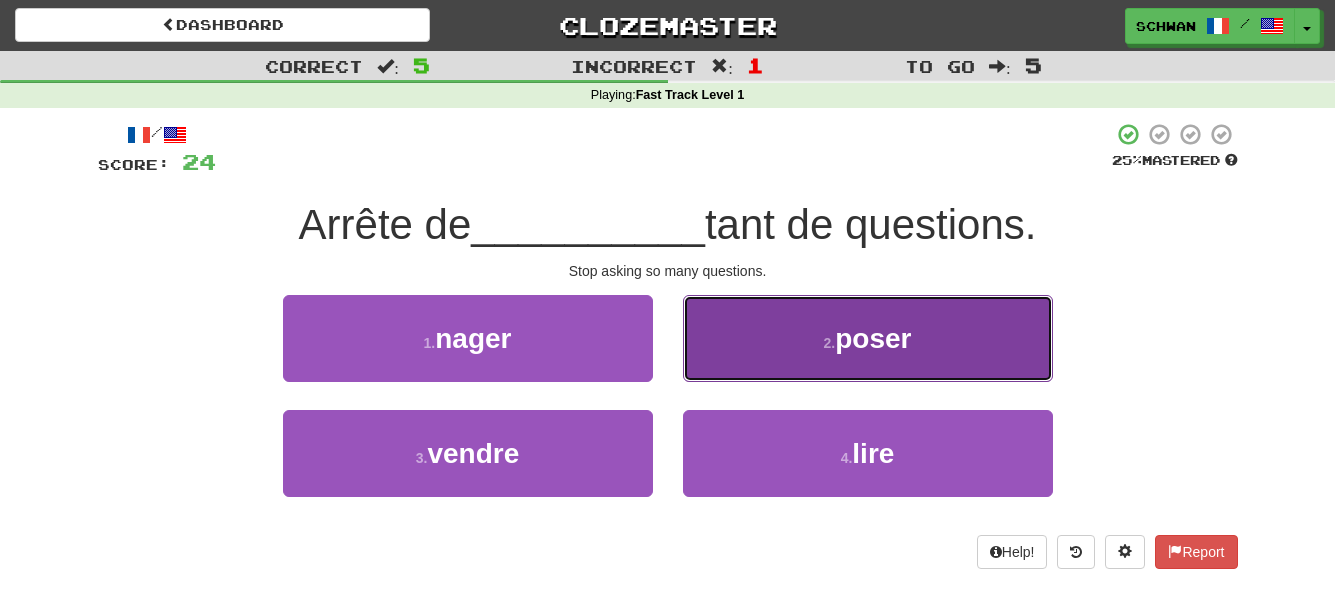 click on "2 .  poser" at bounding box center [868, 338] 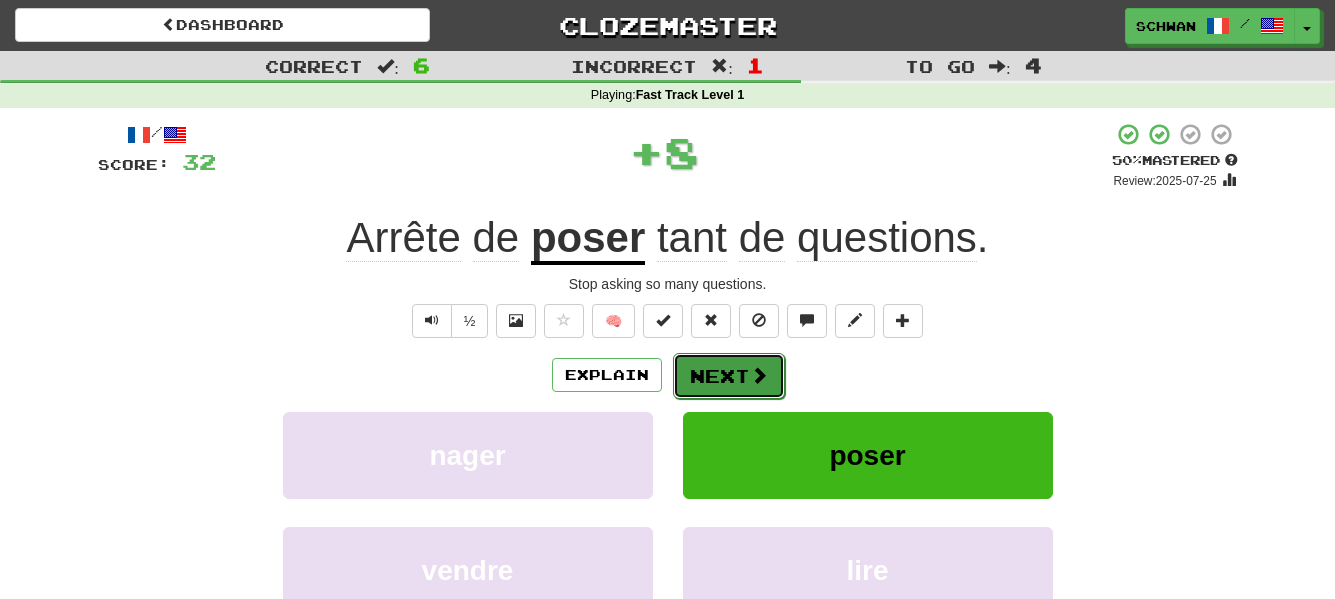 click on "Next" at bounding box center (729, 376) 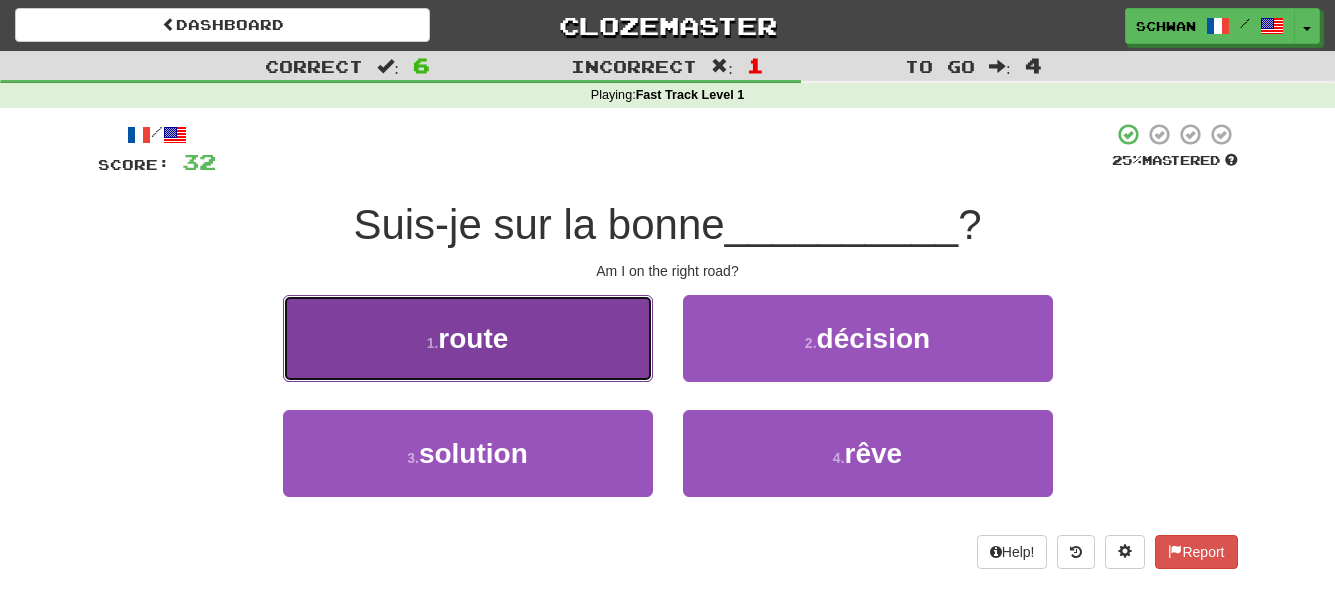 click on "route" at bounding box center [473, 338] 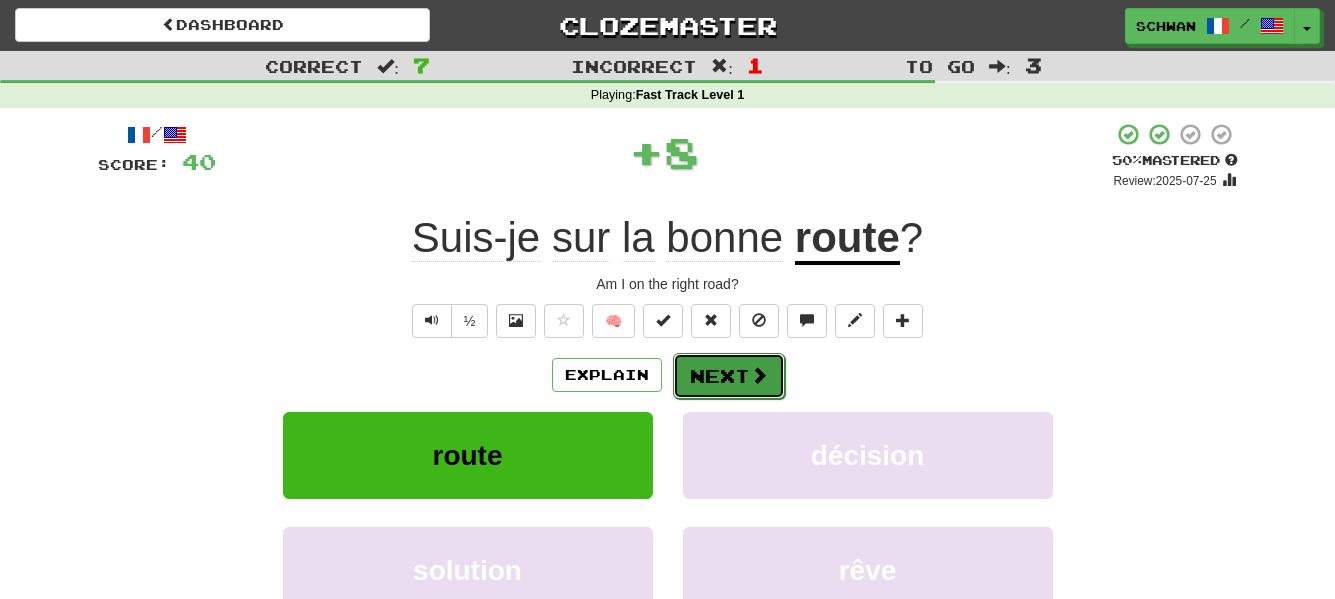 click on "Next" at bounding box center [729, 376] 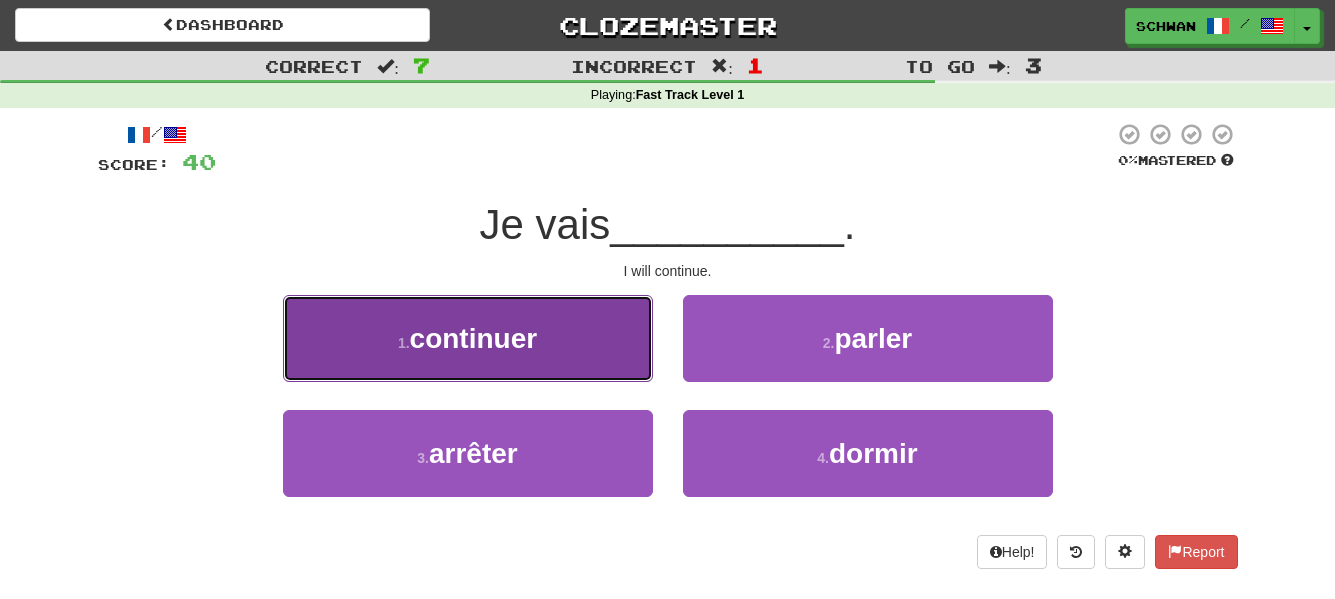 click on "1 .  continuer" at bounding box center (468, 338) 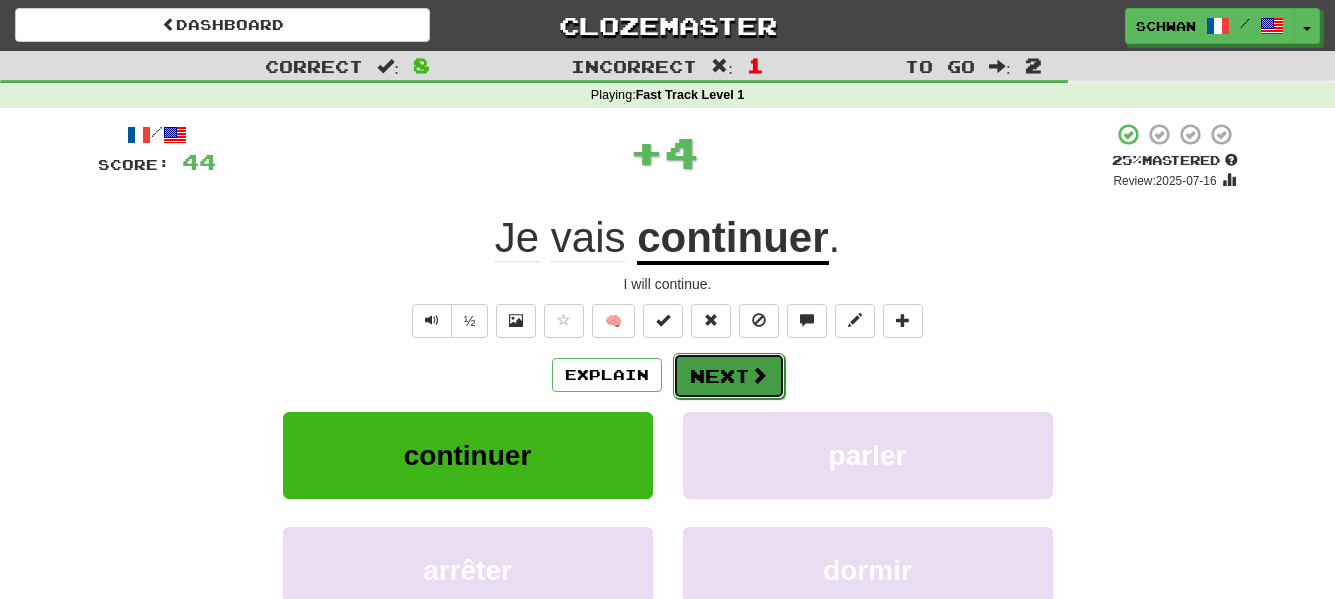 click on "Next" at bounding box center (729, 376) 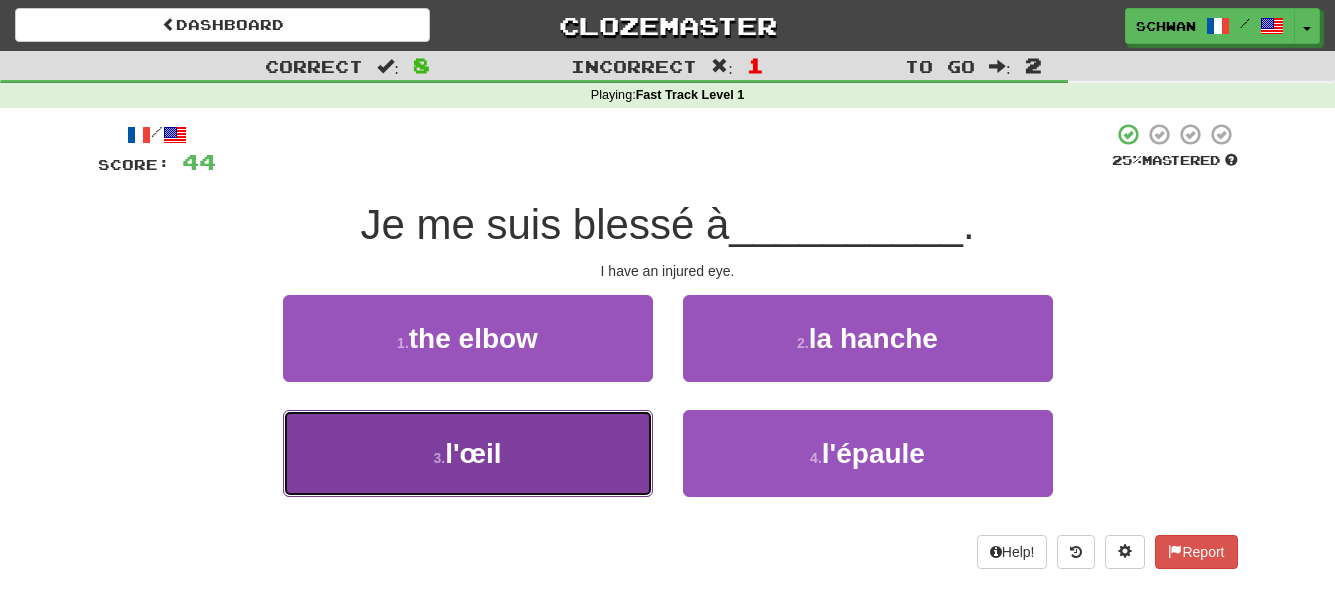 click on "l'œil" at bounding box center [473, 453] 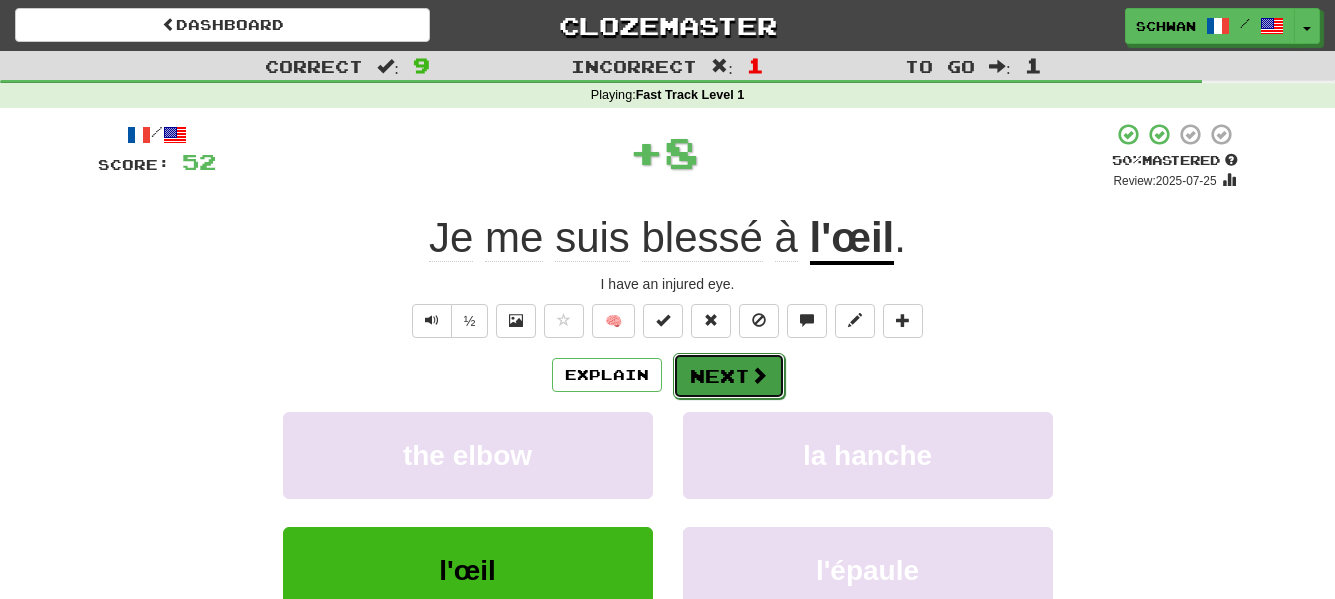 click on "Next" at bounding box center (729, 376) 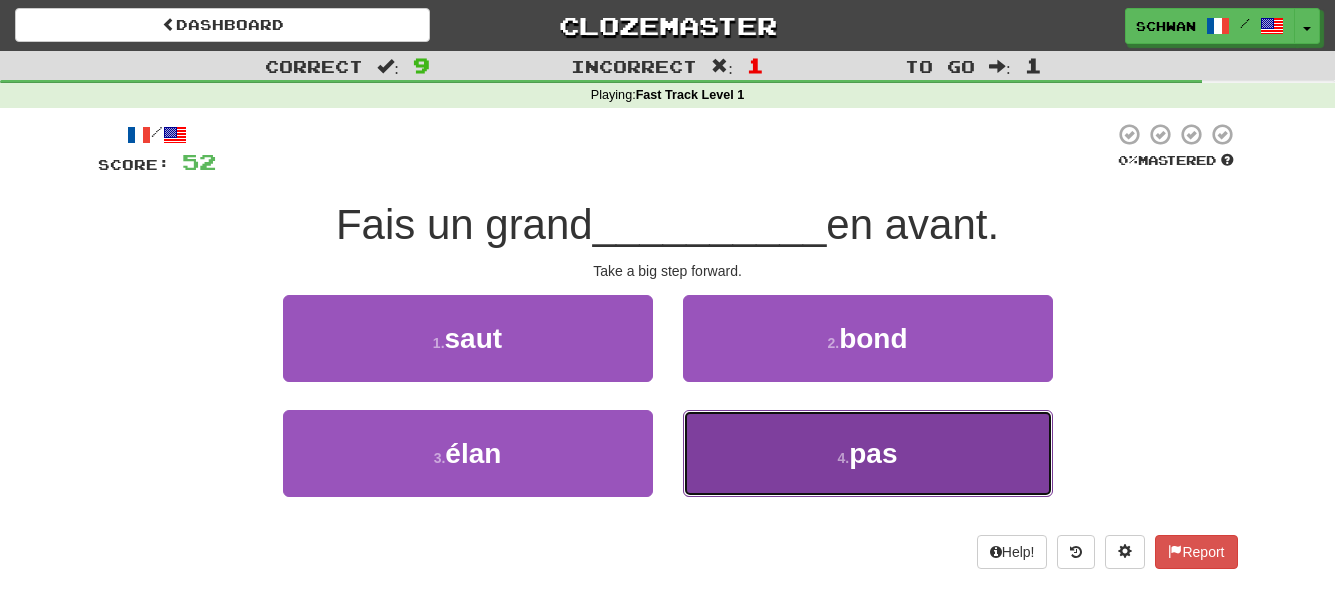 click on "4 .  pas" at bounding box center [868, 453] 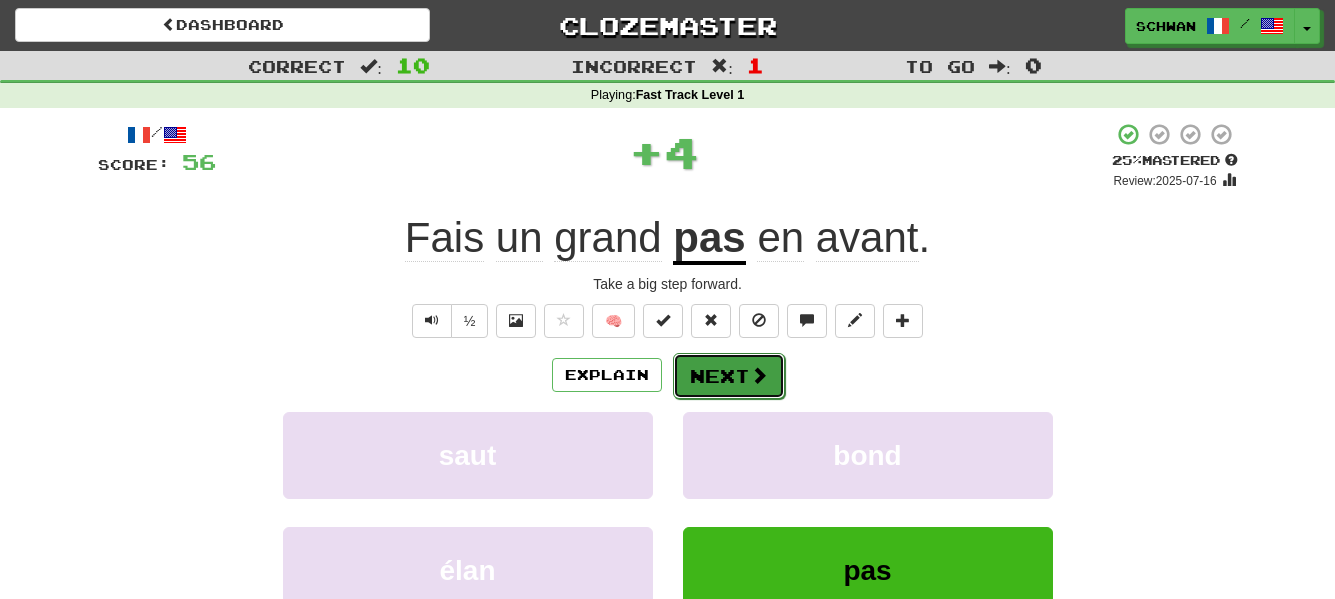 click on "Next" at bounding box center [729, 376] 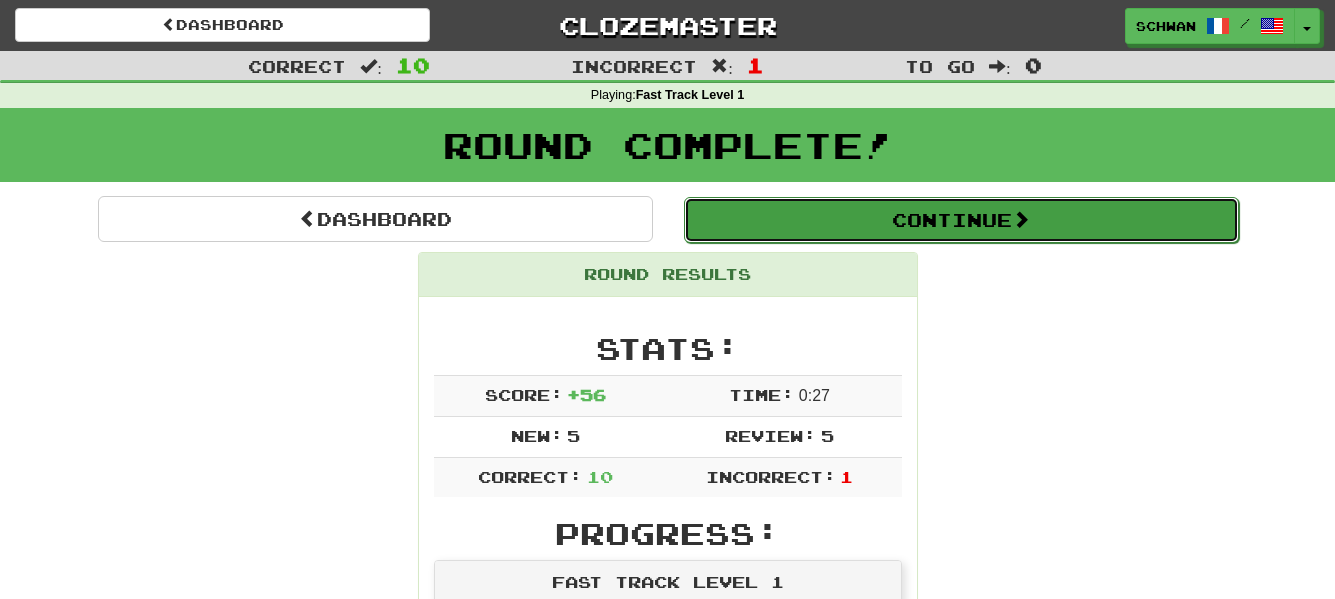 click on "Continue" at bounding box center [961, 220] 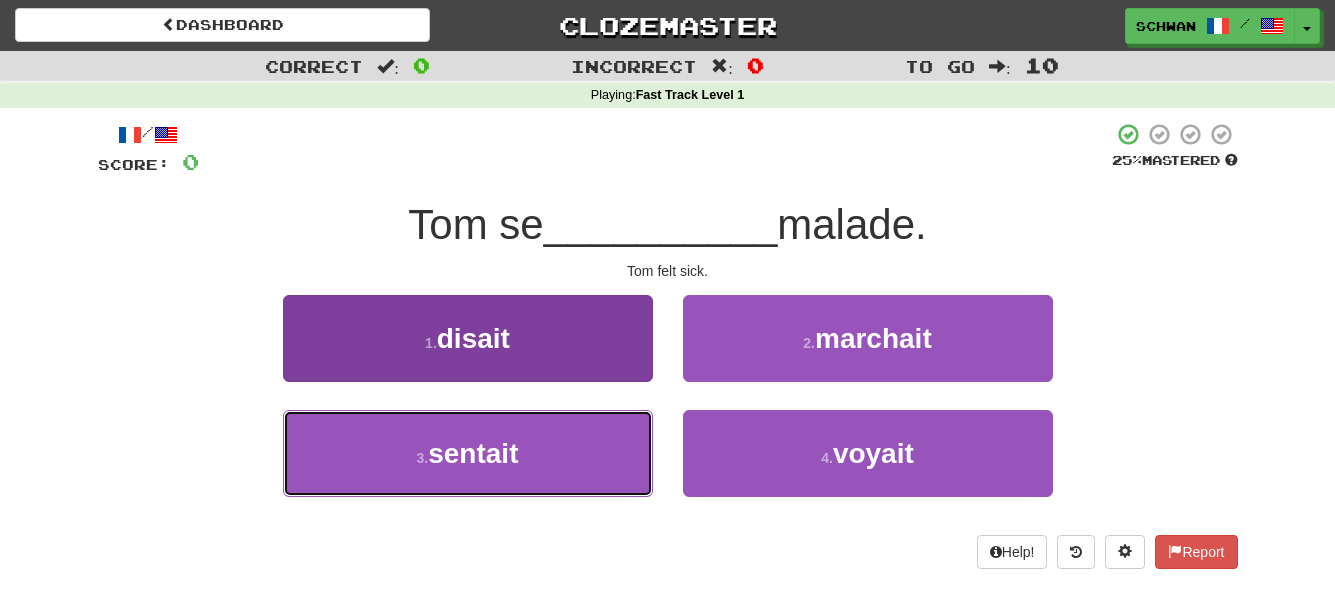 click on "[FELT]" at bounding box center (468, 453) 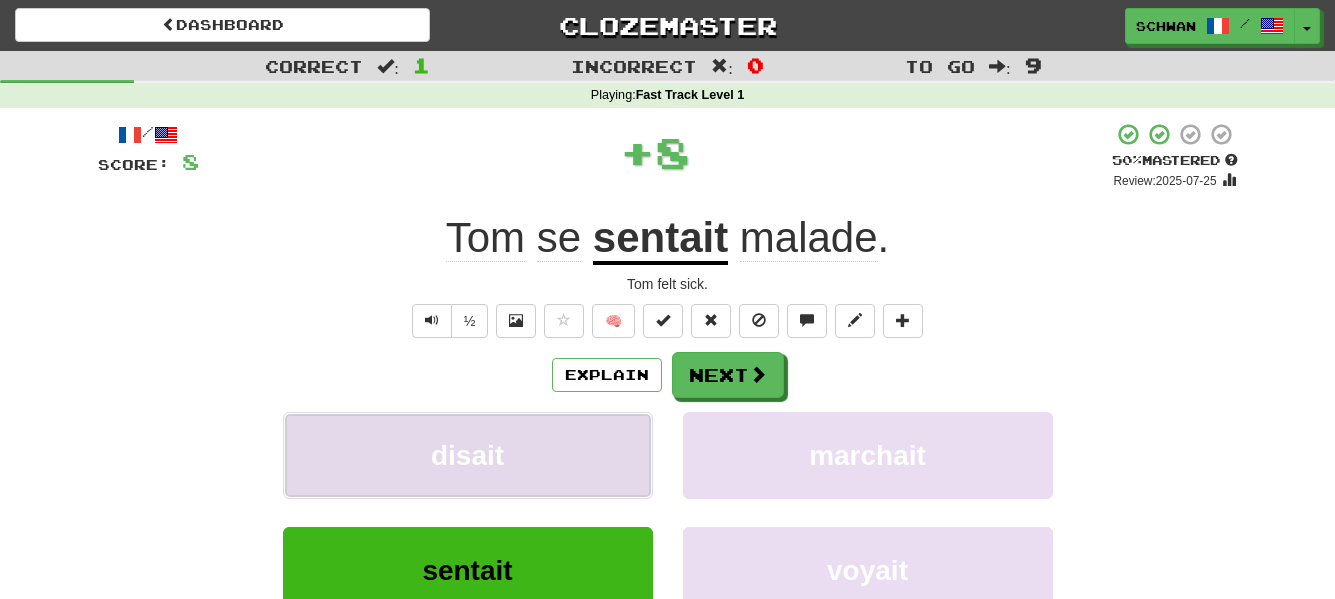 click on "disait" at bounding box center [468, 455] 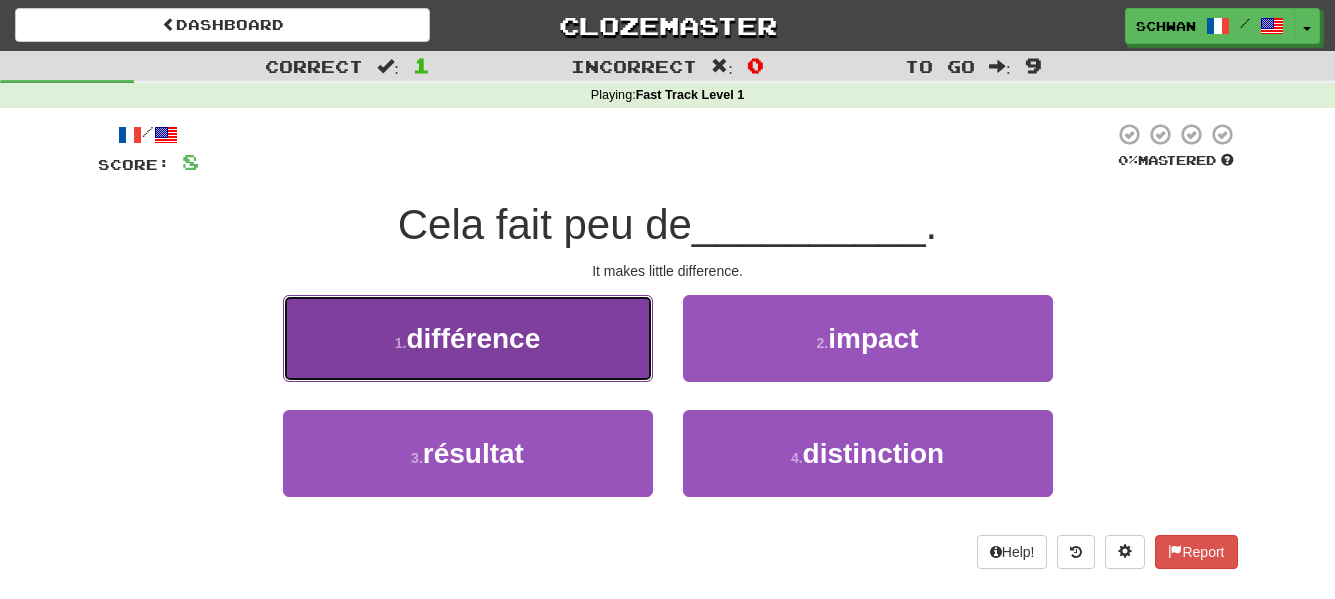 click on "différence" at bounding box center [473, 338] 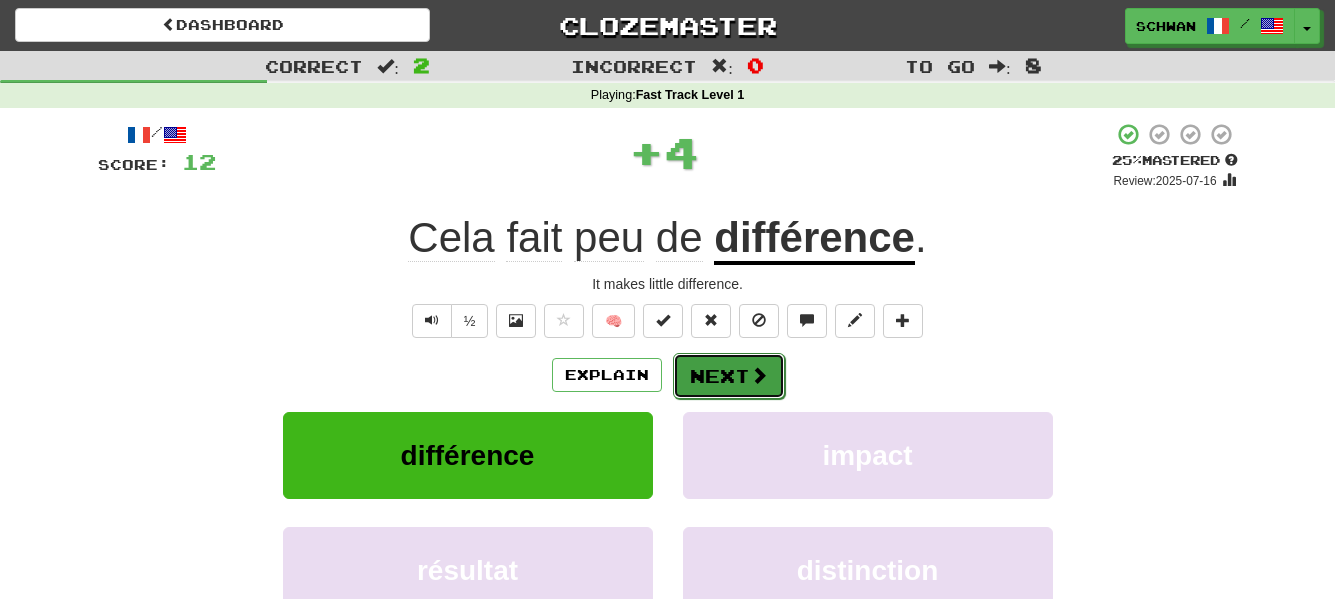 click on "Next" at bounding box center [729, 376] 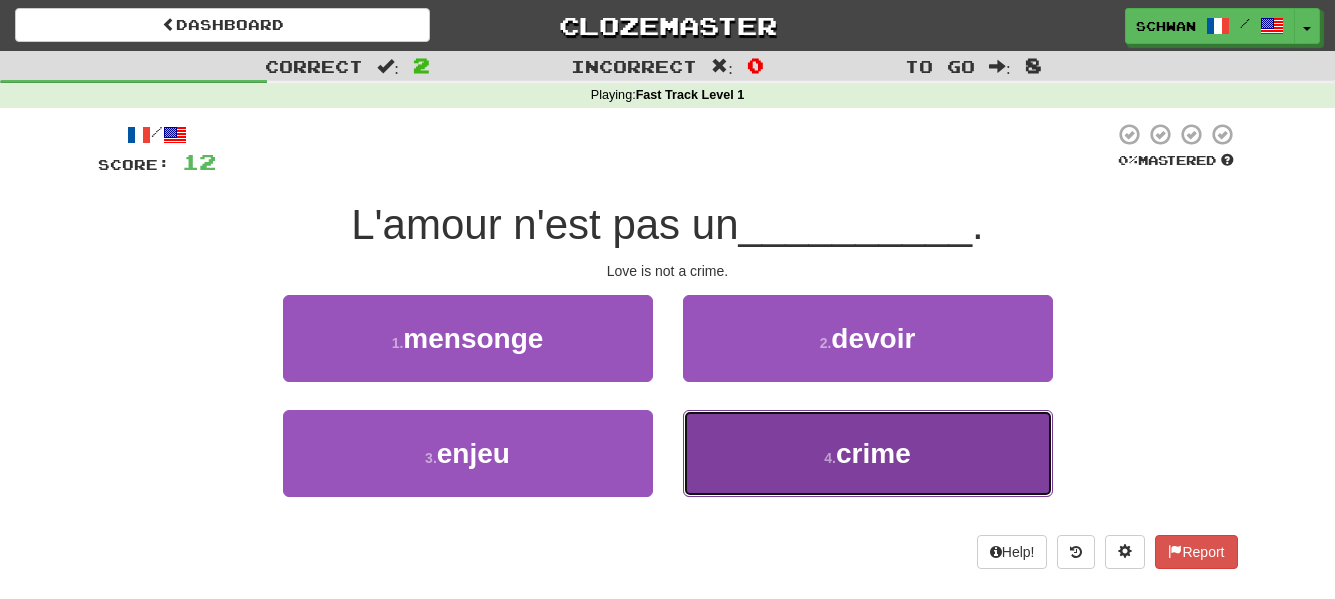 click on "4 ." at bounding box center [830, 458] 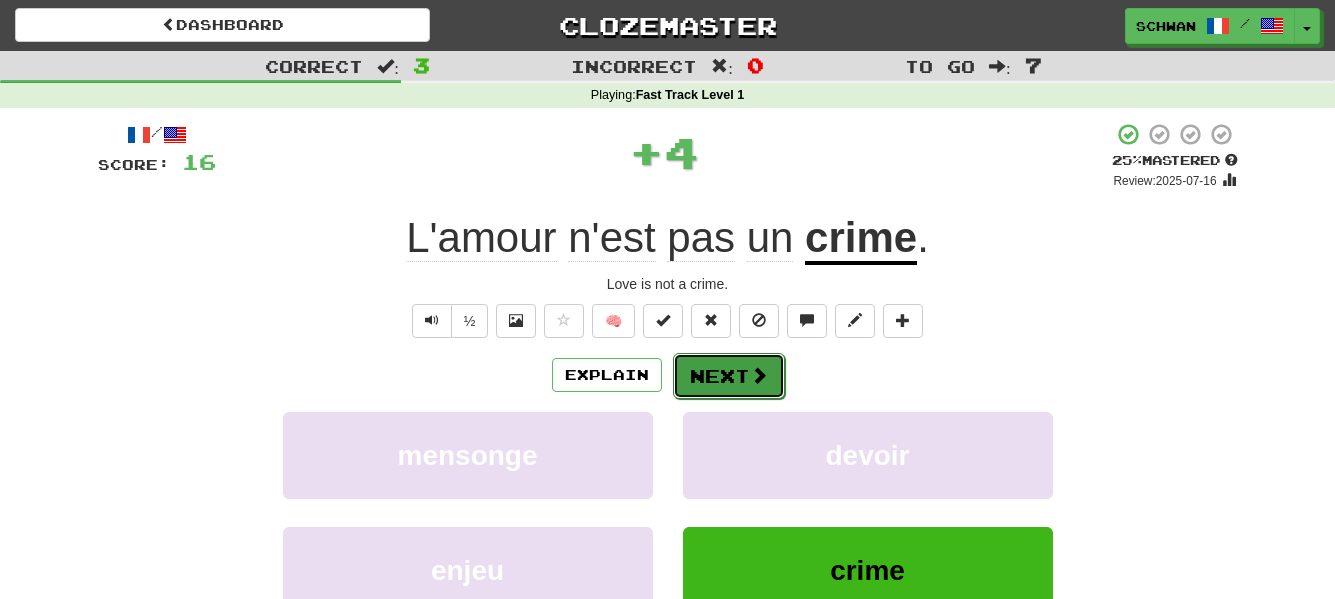 click on "Next" at bounding box center (729, 376) 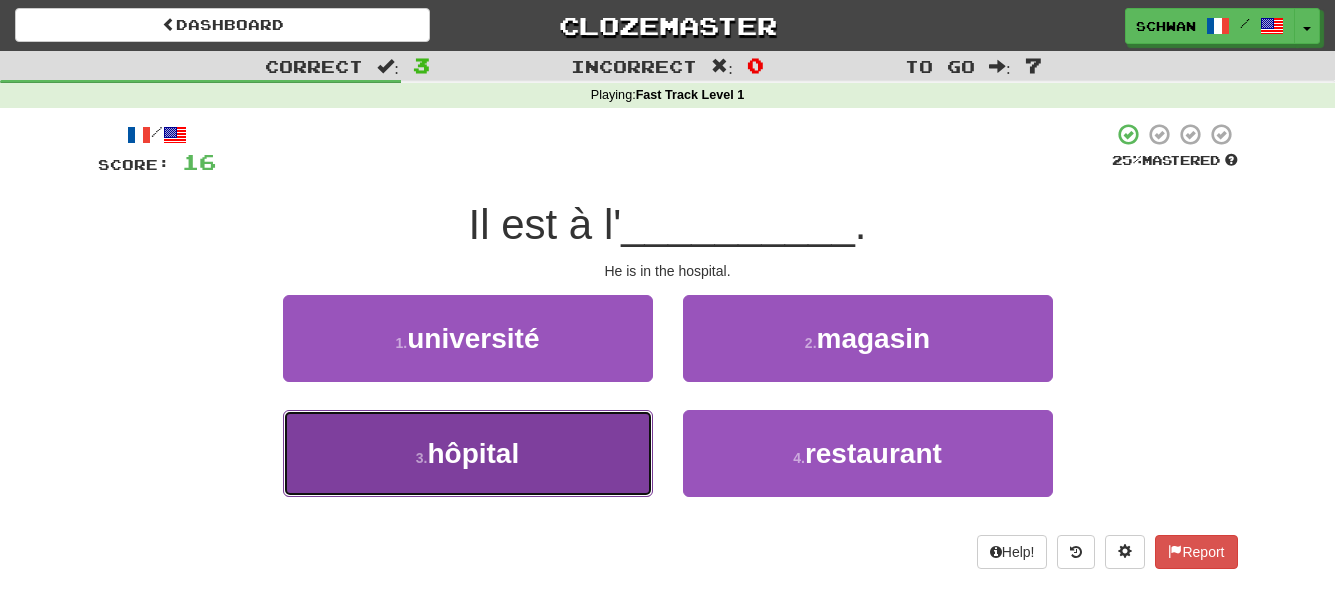 click on "hôpital" at bounding box center [473, 453] 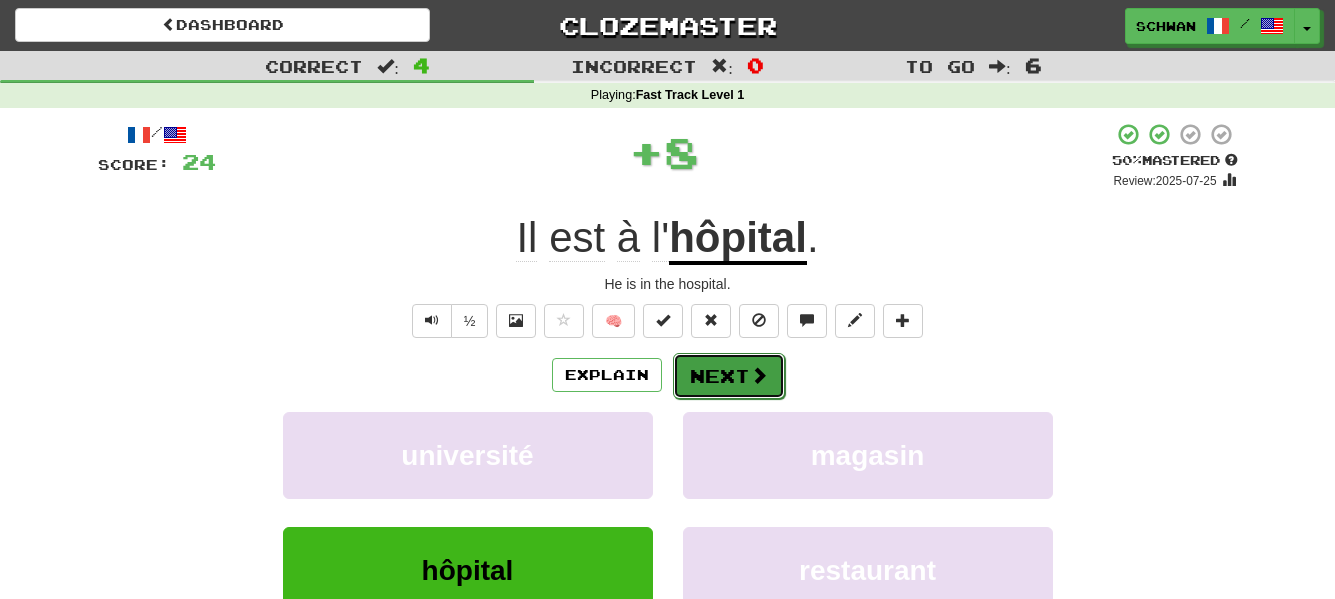 click at bounding box center (759, 375) 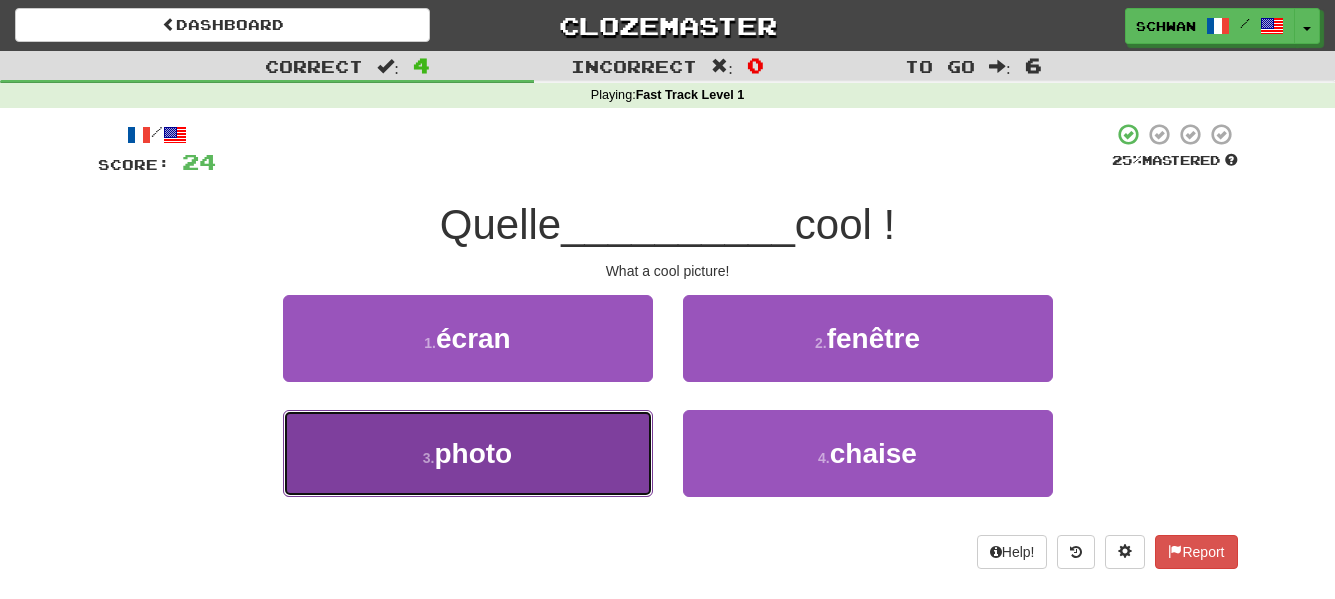 click on "photo" at bounding box center (468, 453) 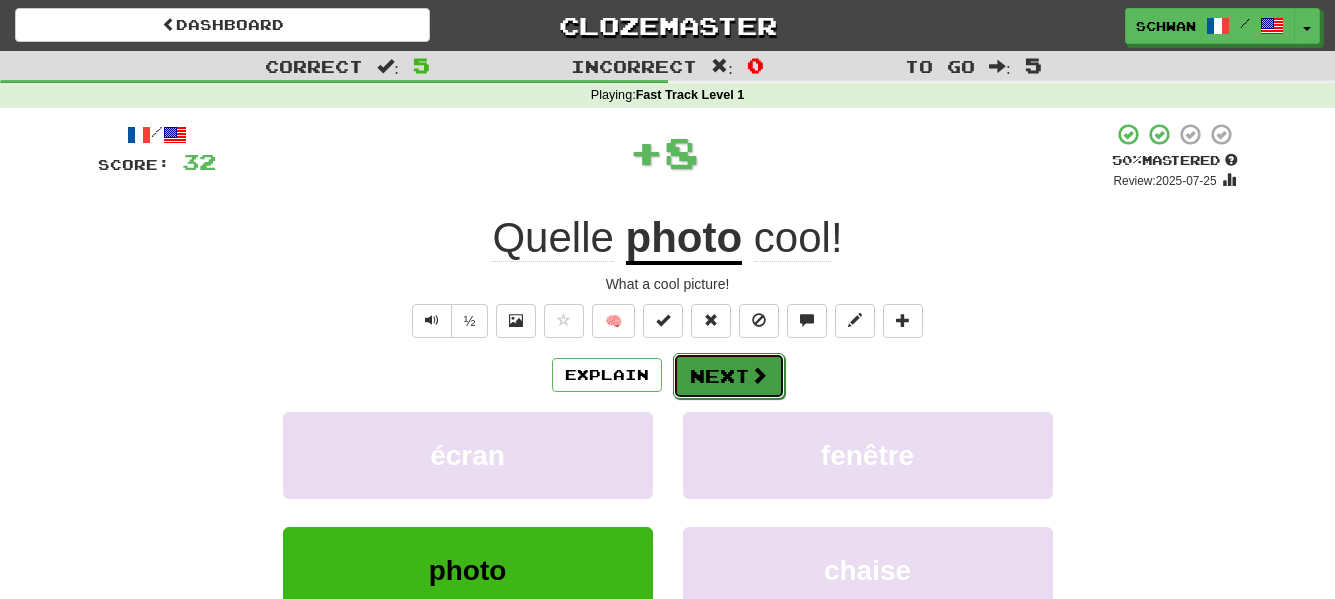 click on "Next" at bounding box center [729, 376] 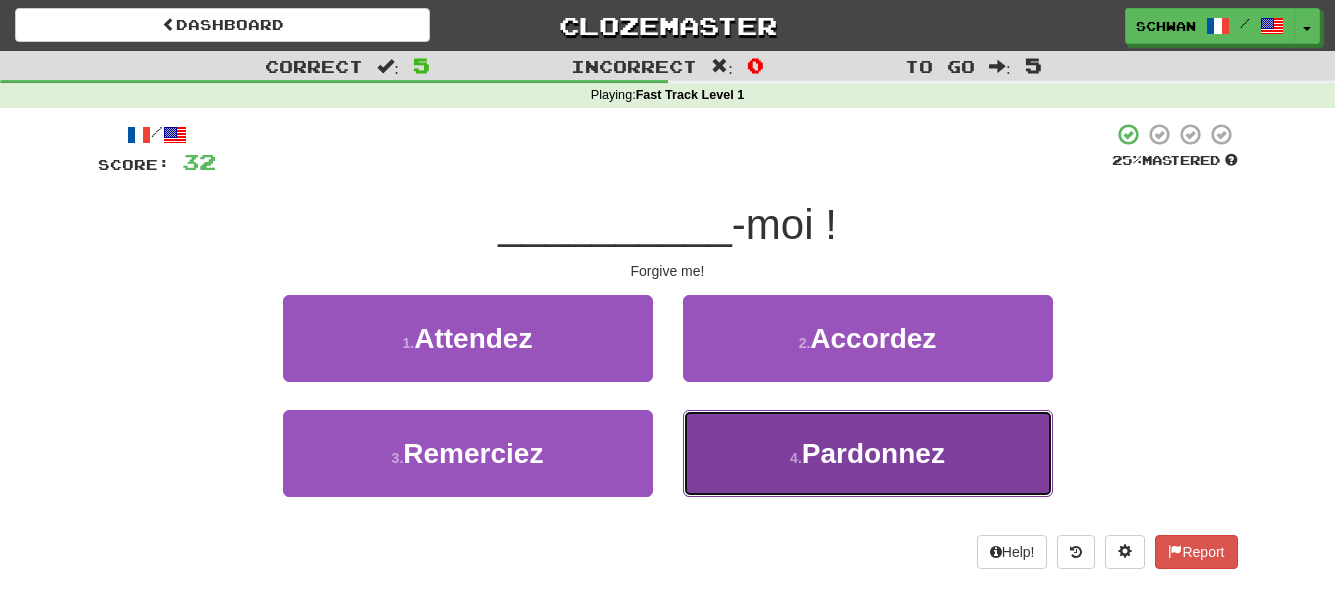 click on "Pardonnez" at bounding box center [873, 453] 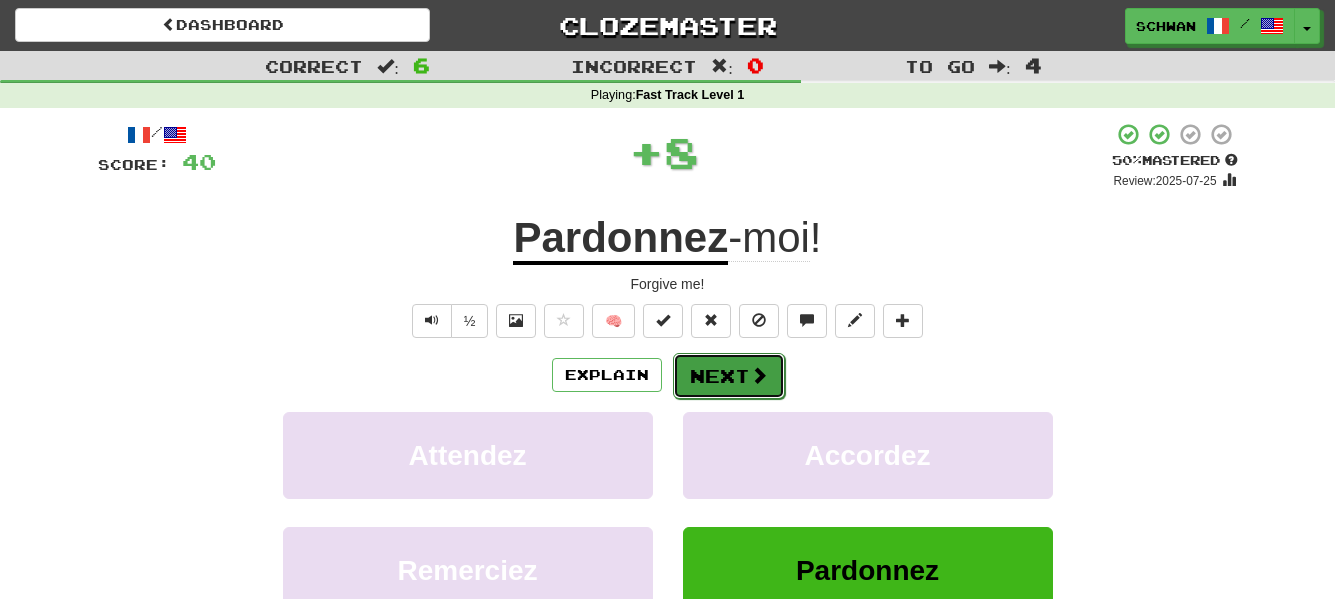 click on "Next" at bounding box center [729, 376] 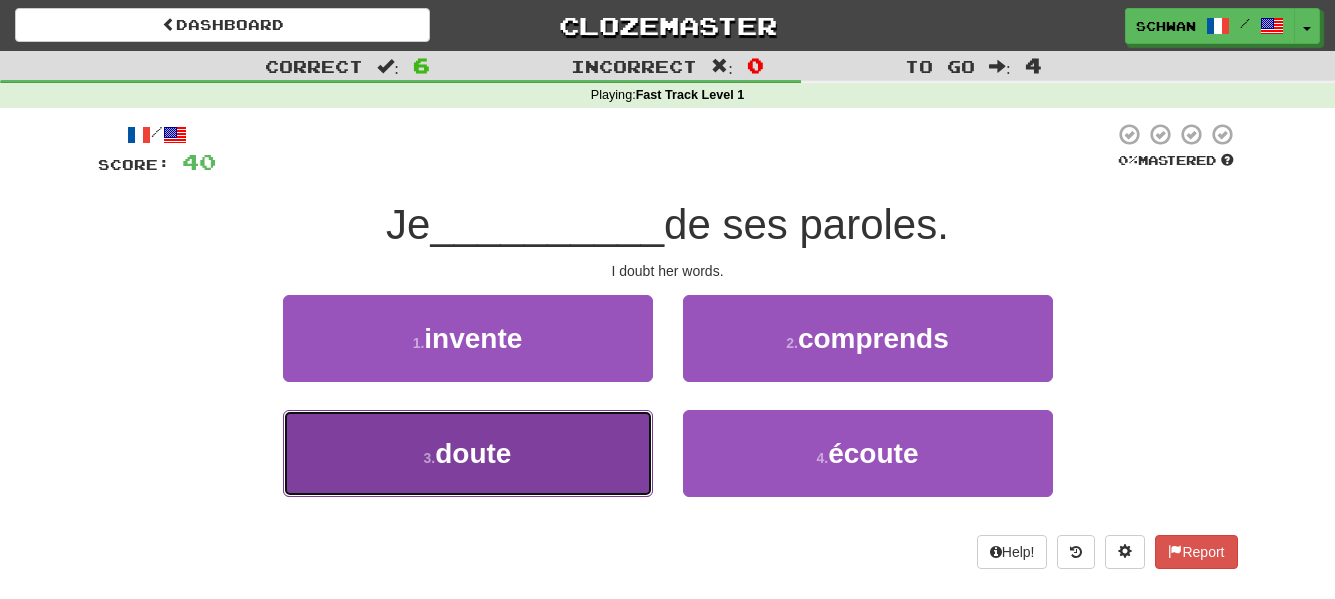 click on "[NUMBER] . doute" at bounding box center (468, 453) 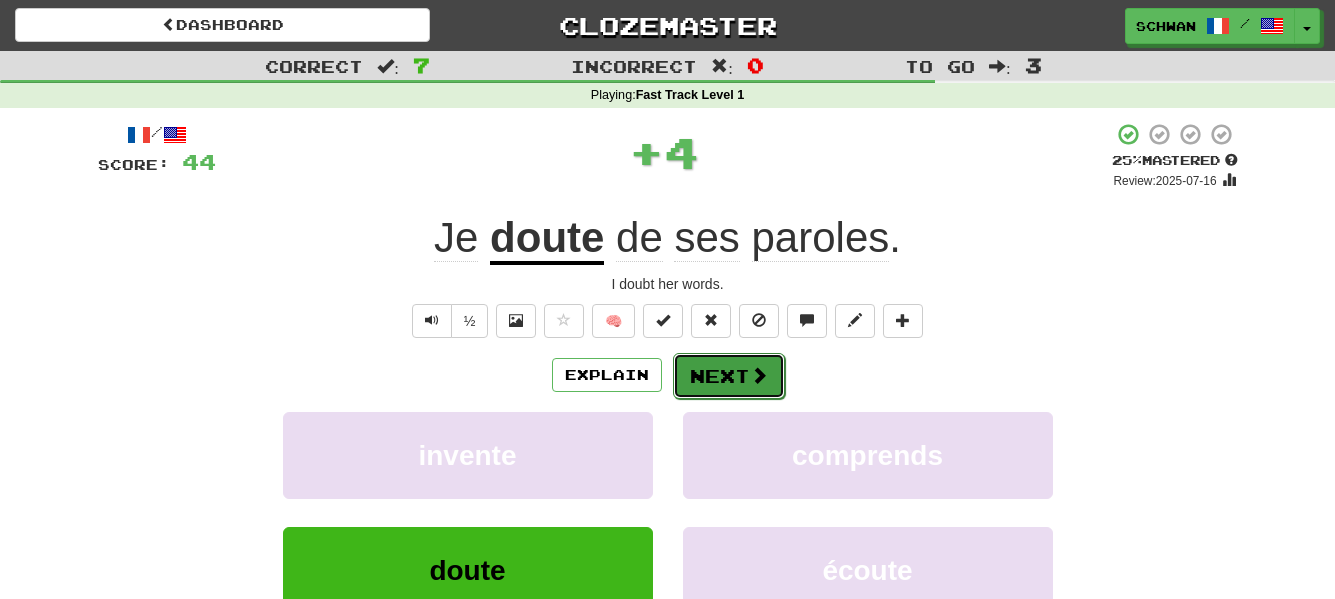 click on "Next" at bounding box center [729, 376] 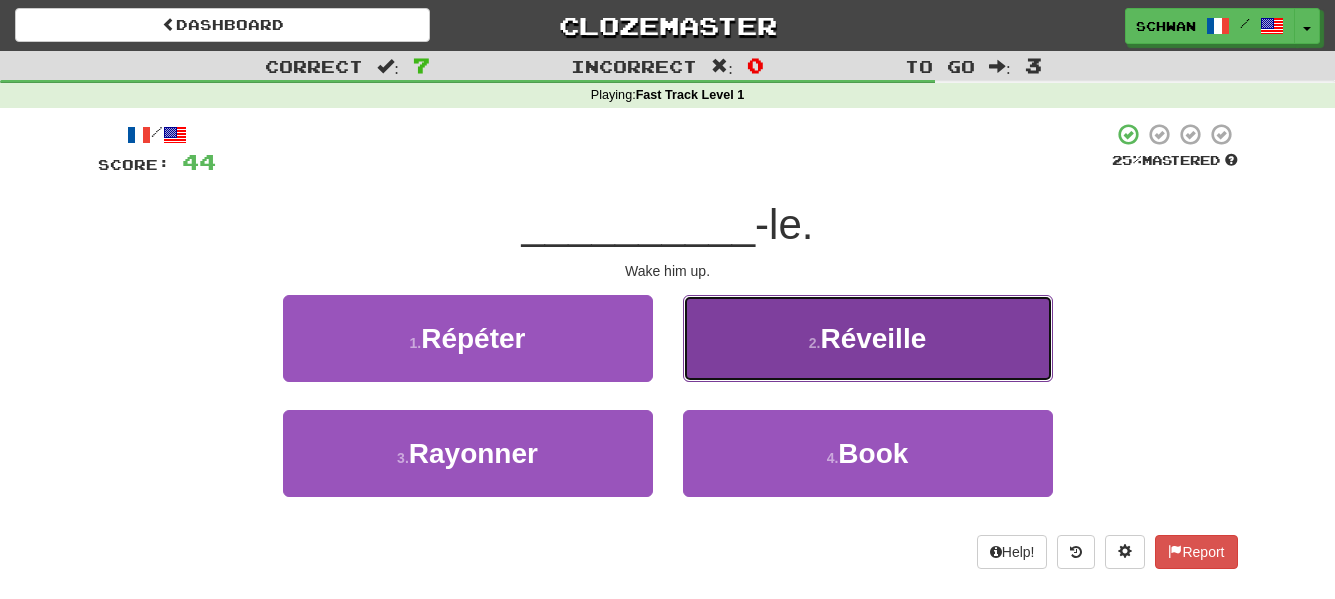 click on "[WAKE]" at bounding box center [868, 338] 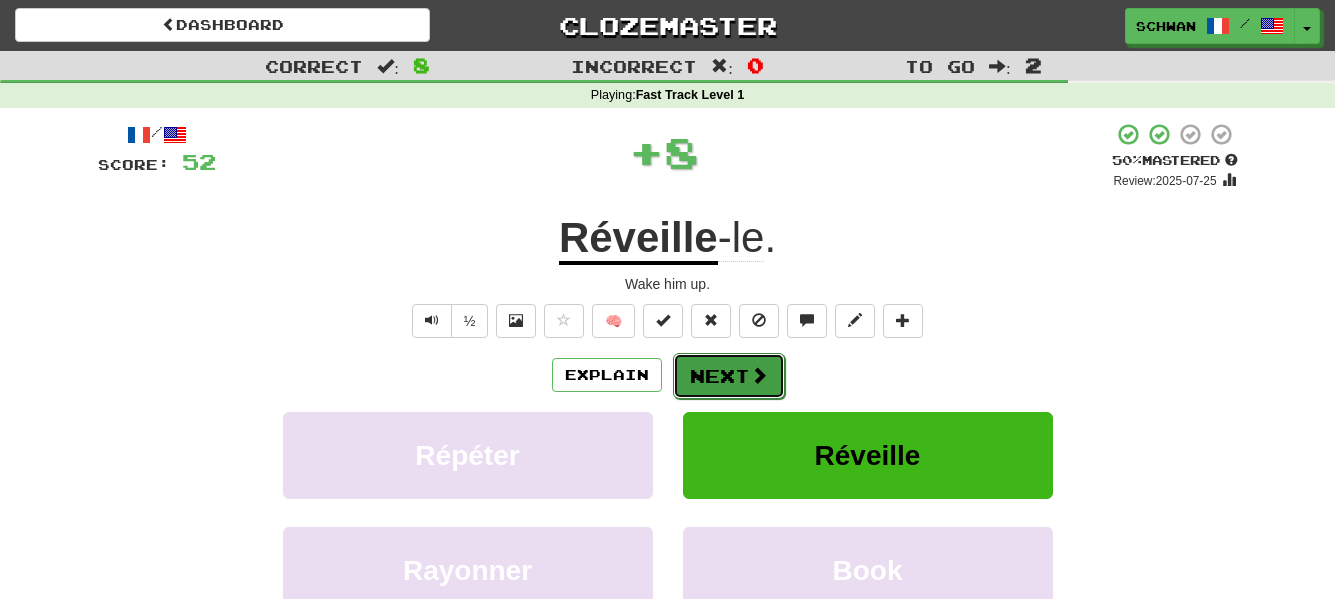 click on "Next" at bounding box center (729, 376) 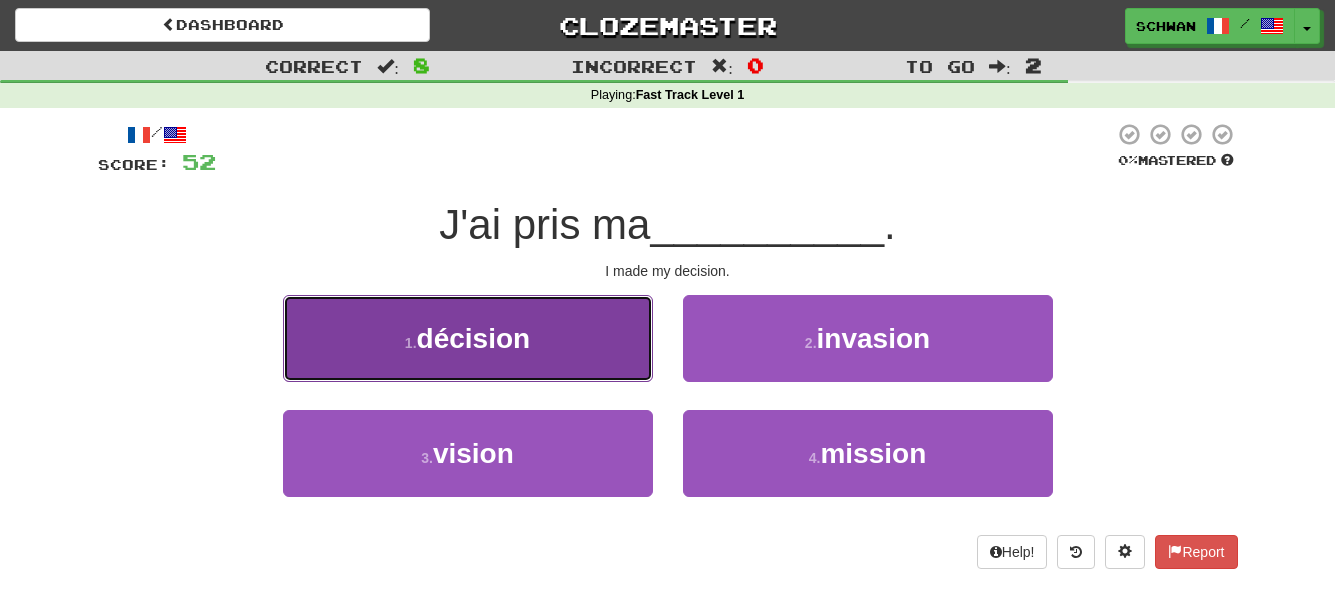 click on "1 .  décision" at bounding box center (468, 338) 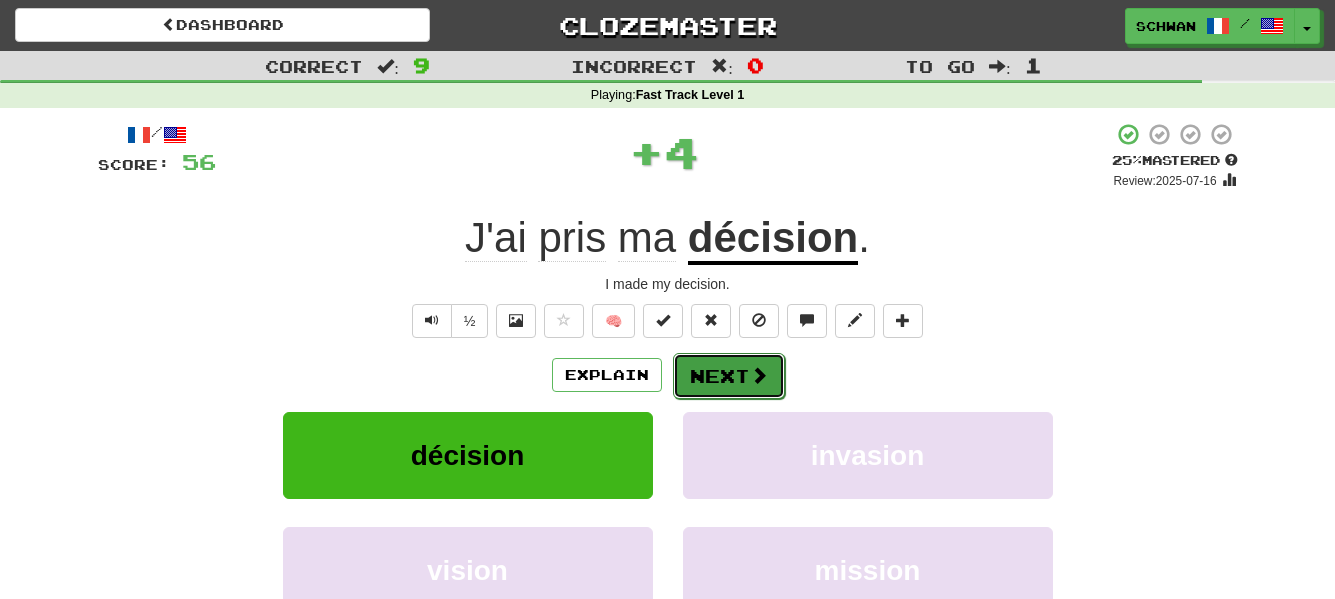 click on "Next" at bounding box center (729, 376) 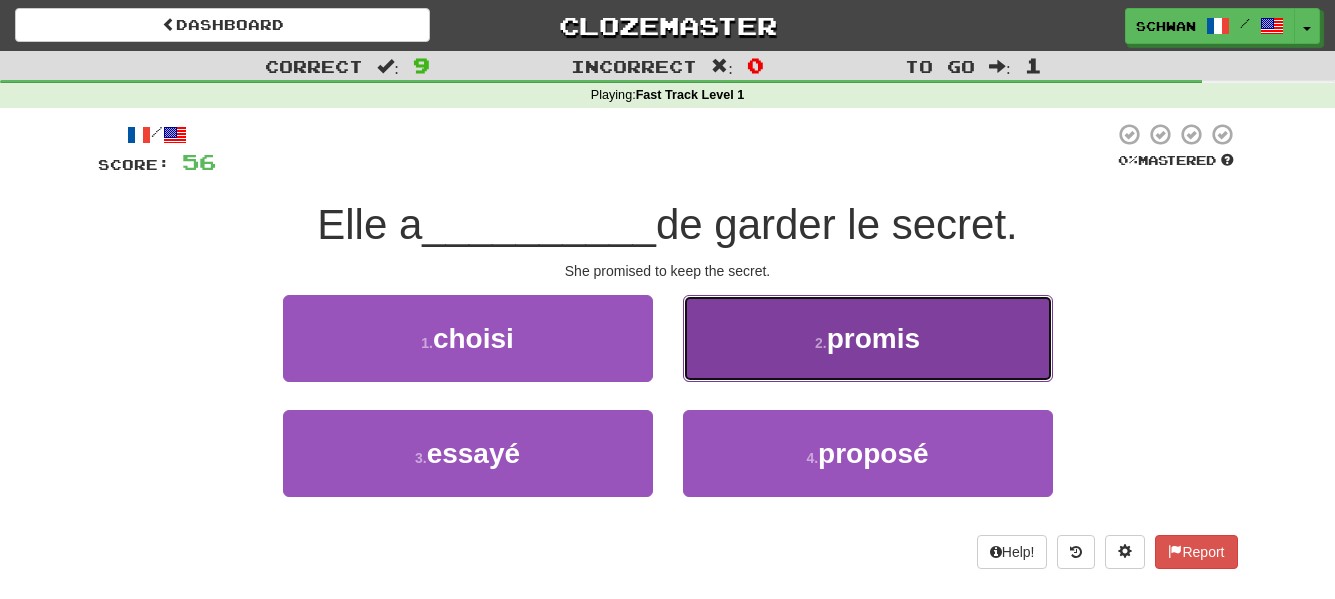 click on "promised" at bounding box center (868, 338) 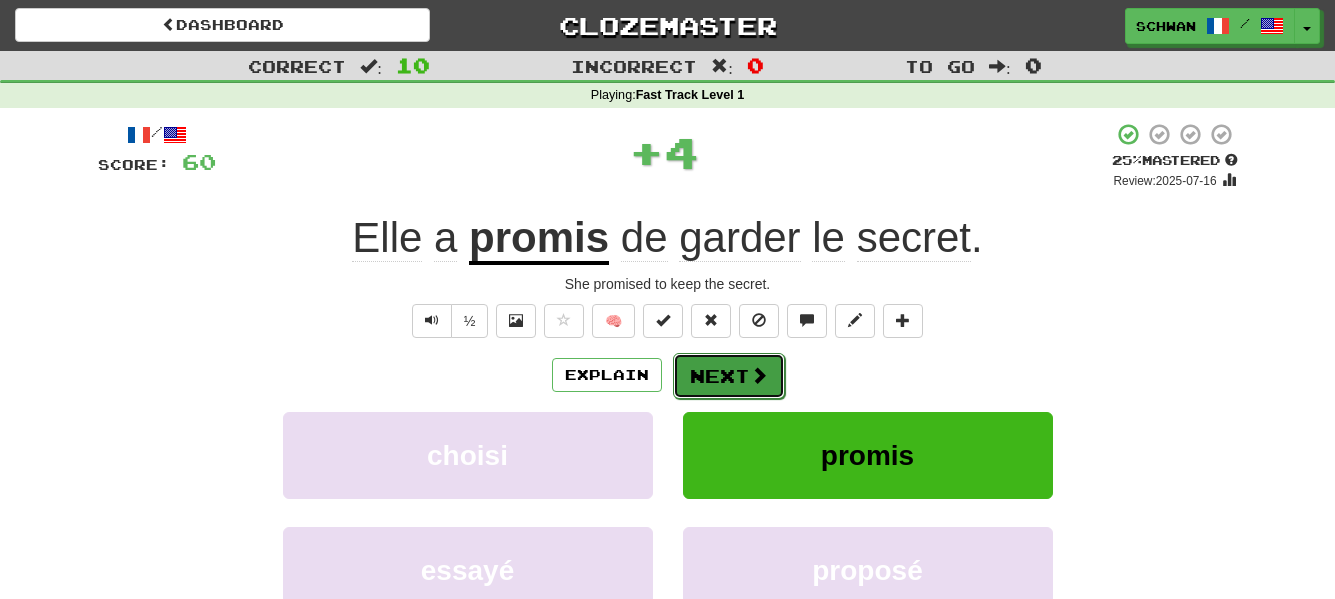 click on "Next" at bounding box center [729, 376] 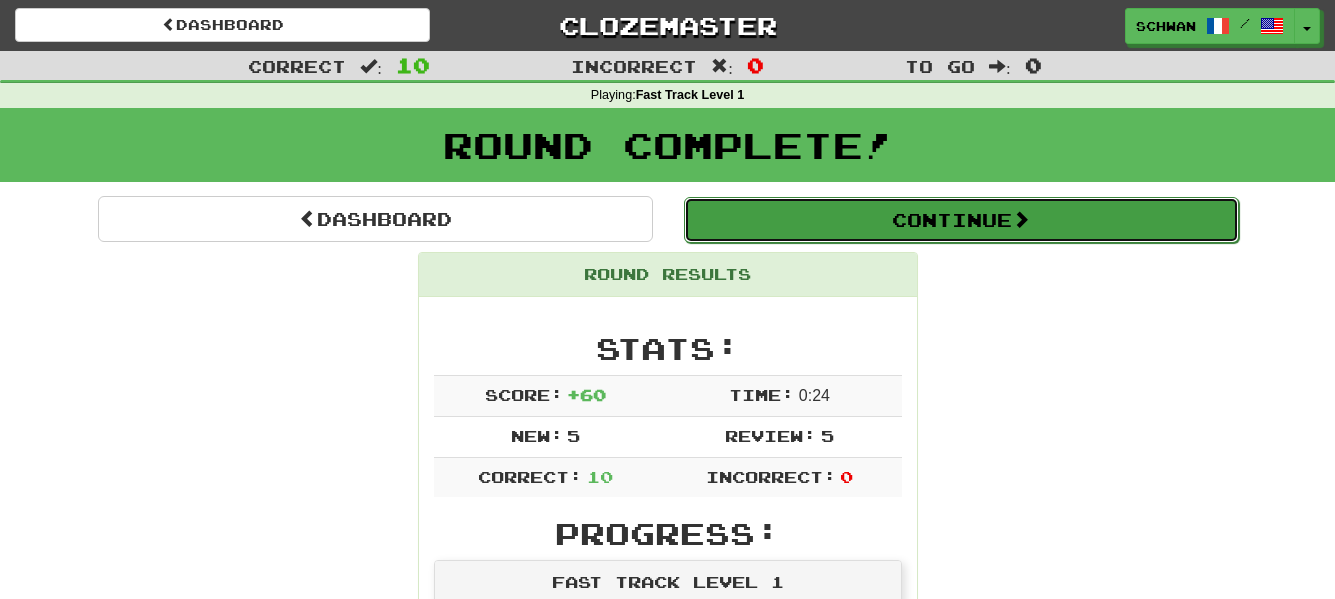 click on "Continue" at bounding box center (961, 220) 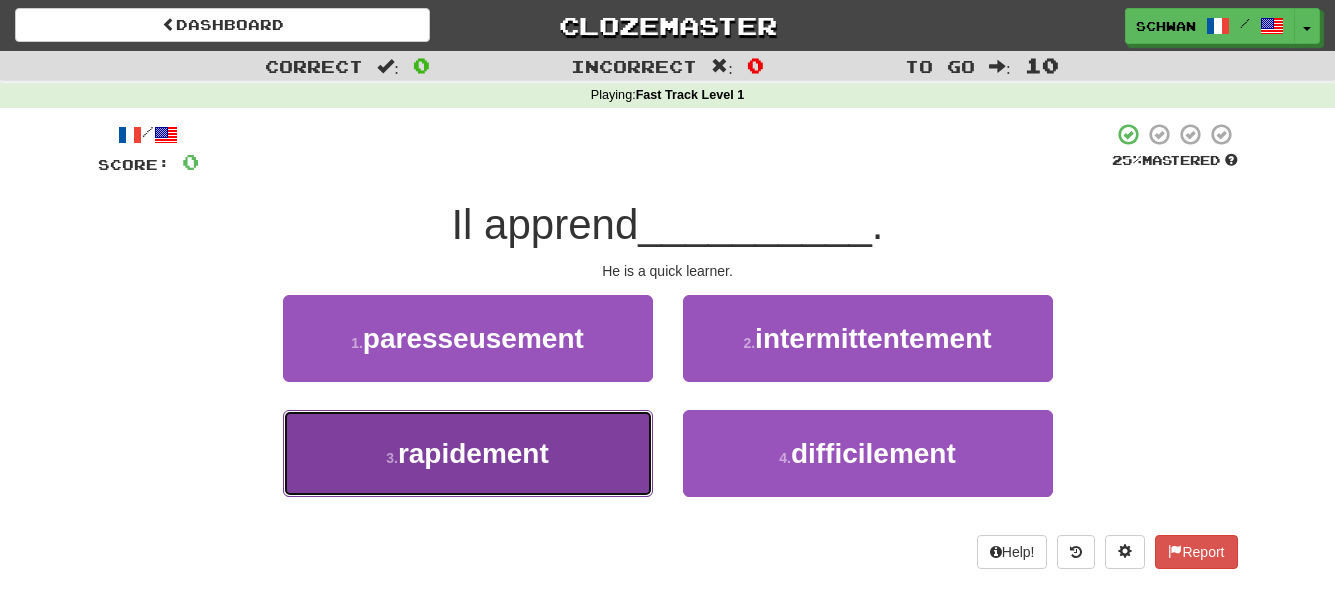 click on "3 .  rapidement" at bounding box center (468, 453) 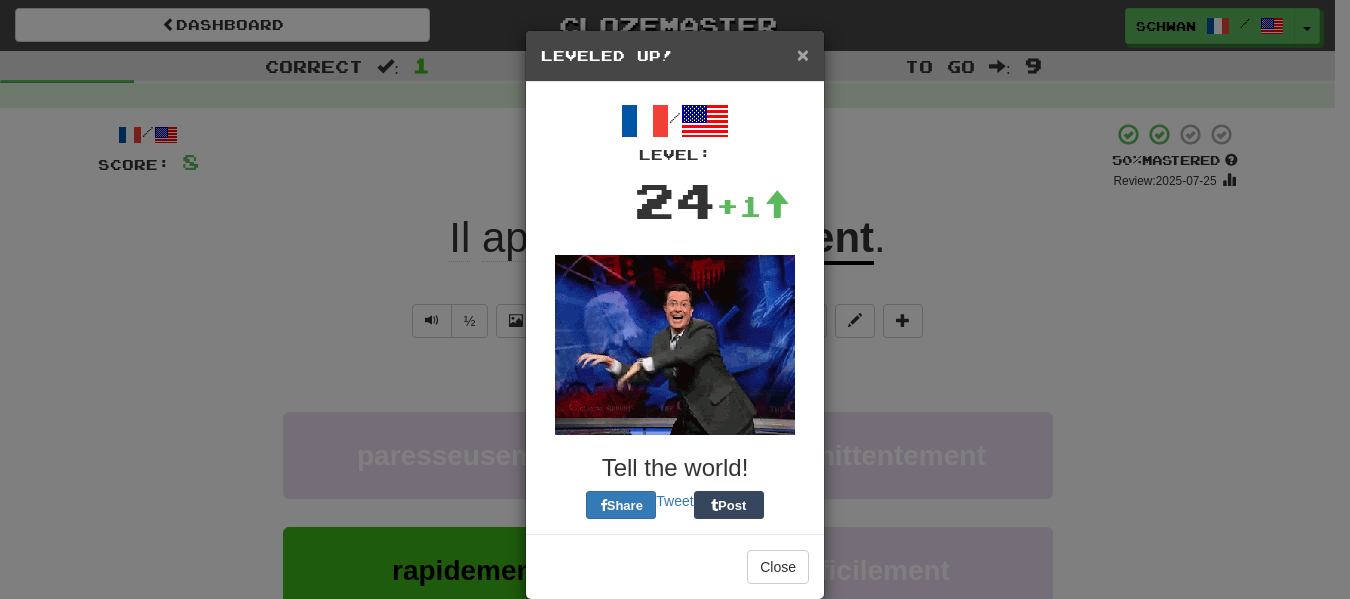 click on "×" at bounding box center (803, 54) 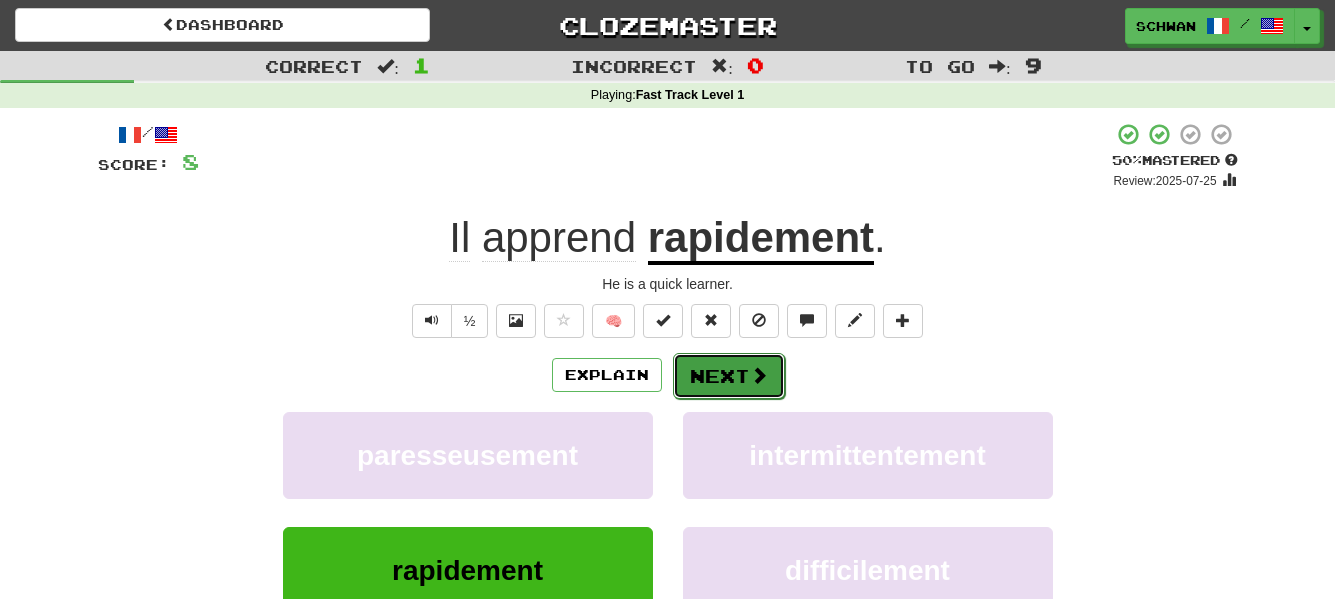 click on "Next" at bounding box center (729, 376) 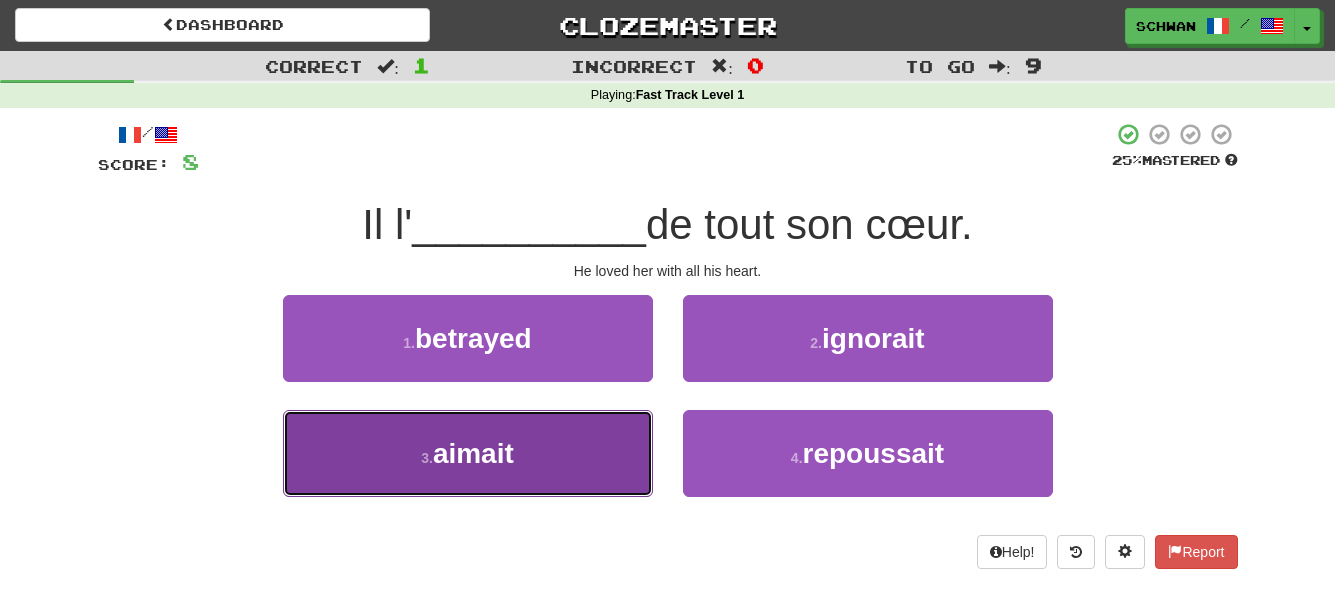 click on "3 .  aimait" at bounding box center [468, 453] 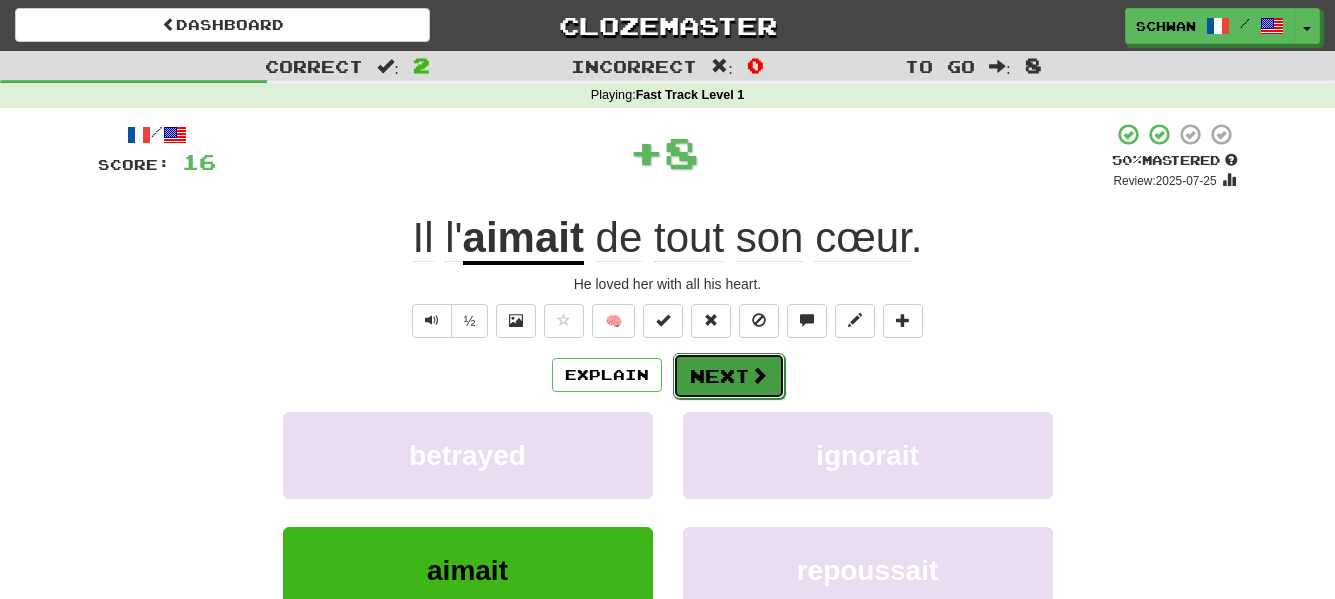 click on "Next" at bounding box center (729, 376) 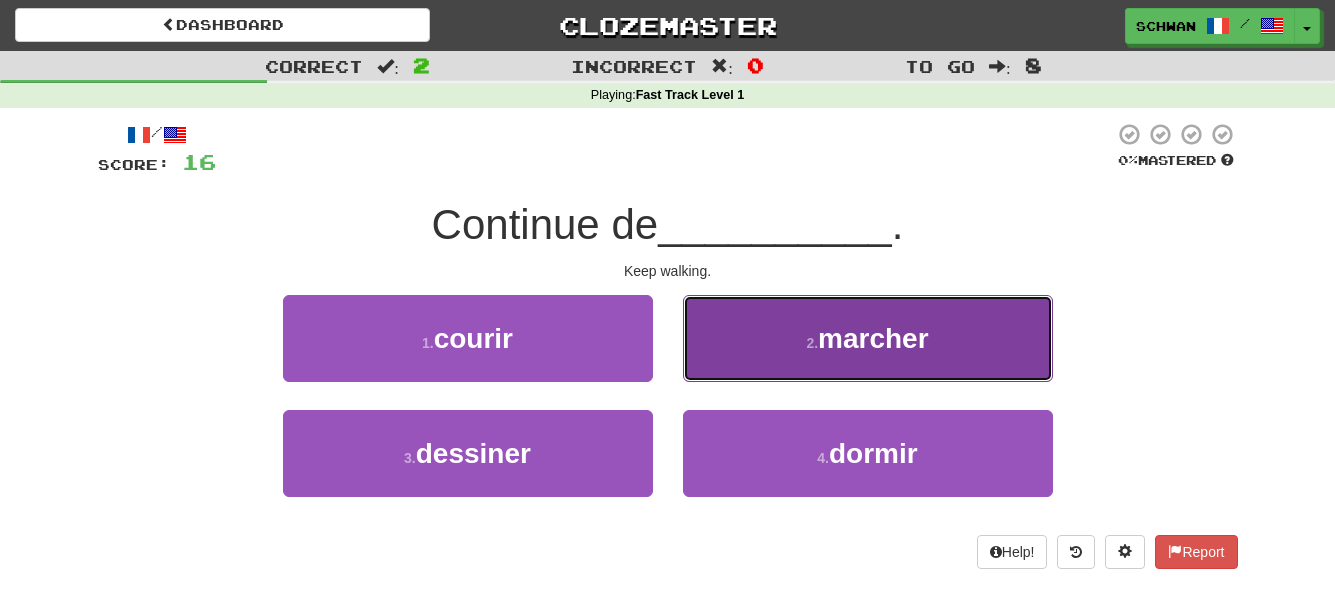 click on "2 .  marcher" at bounding box center [868, 338] 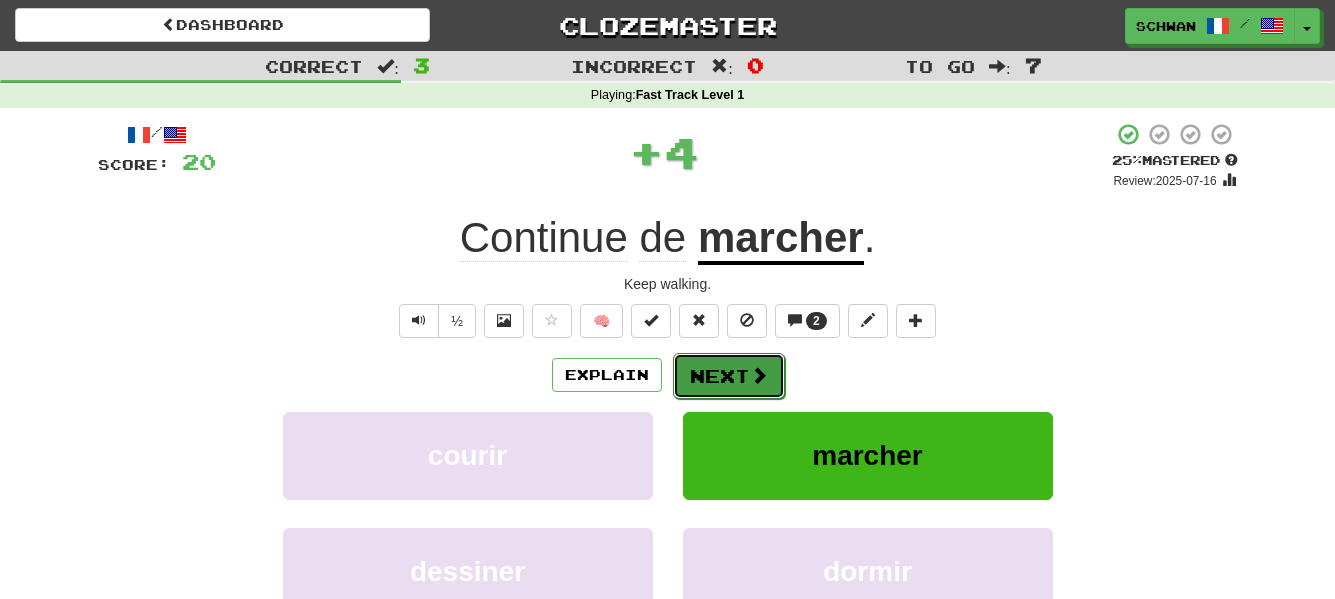 click on "Next" at bounding box center [729, 376] 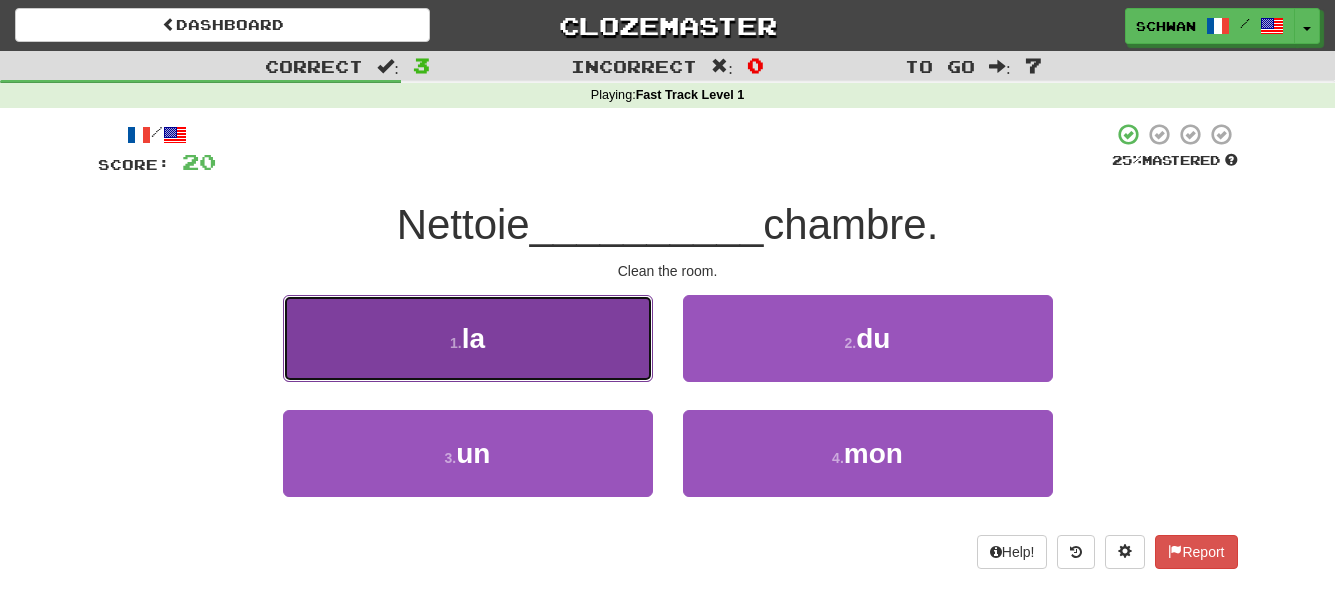 click on "1 .  la" at bounding box center (468, 338) 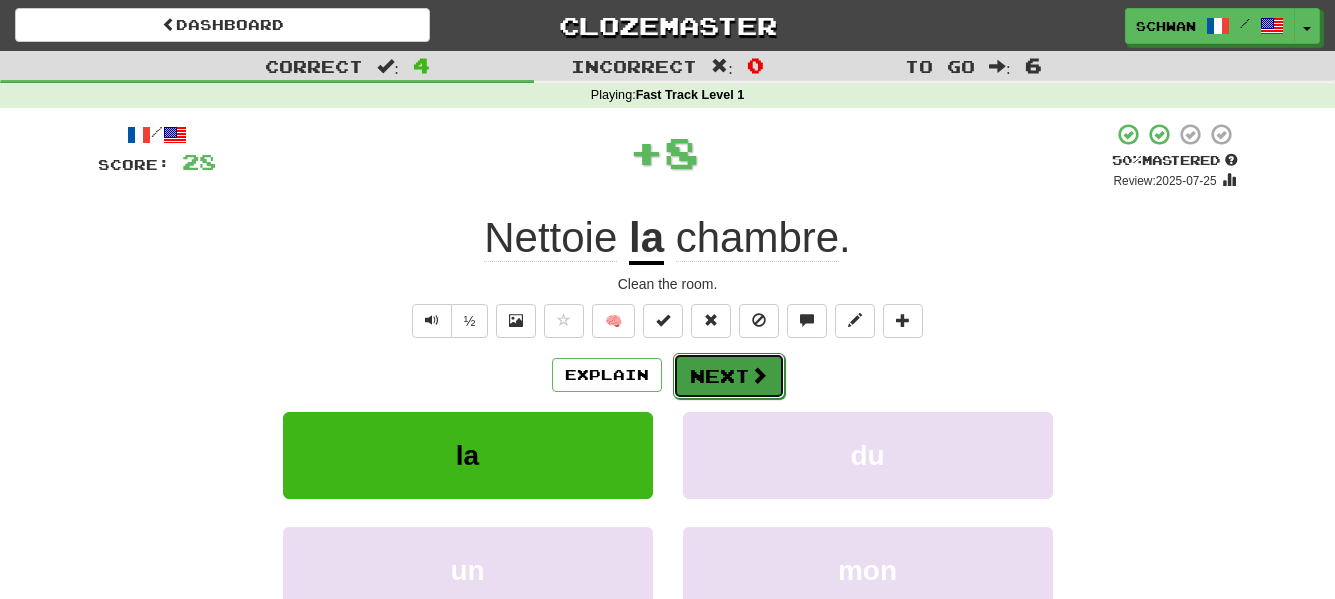 click on "Next" at bounding box center (729, 376) 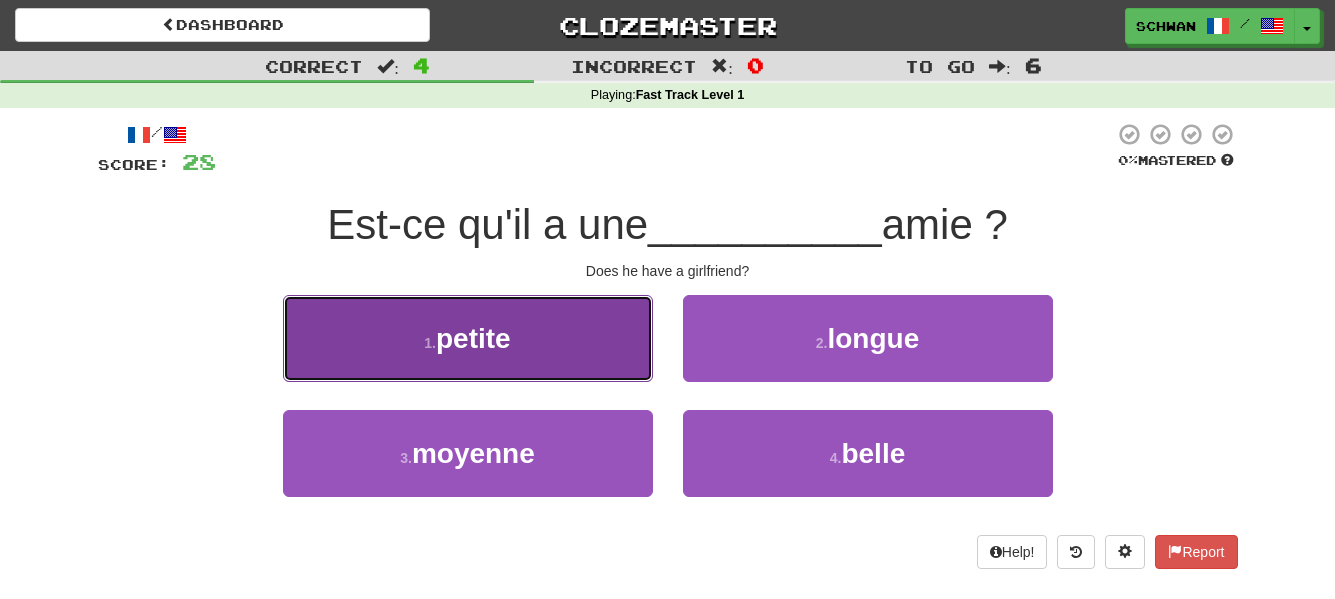 click on "[NUMBER] . petite" at bounding box center [468, 338] 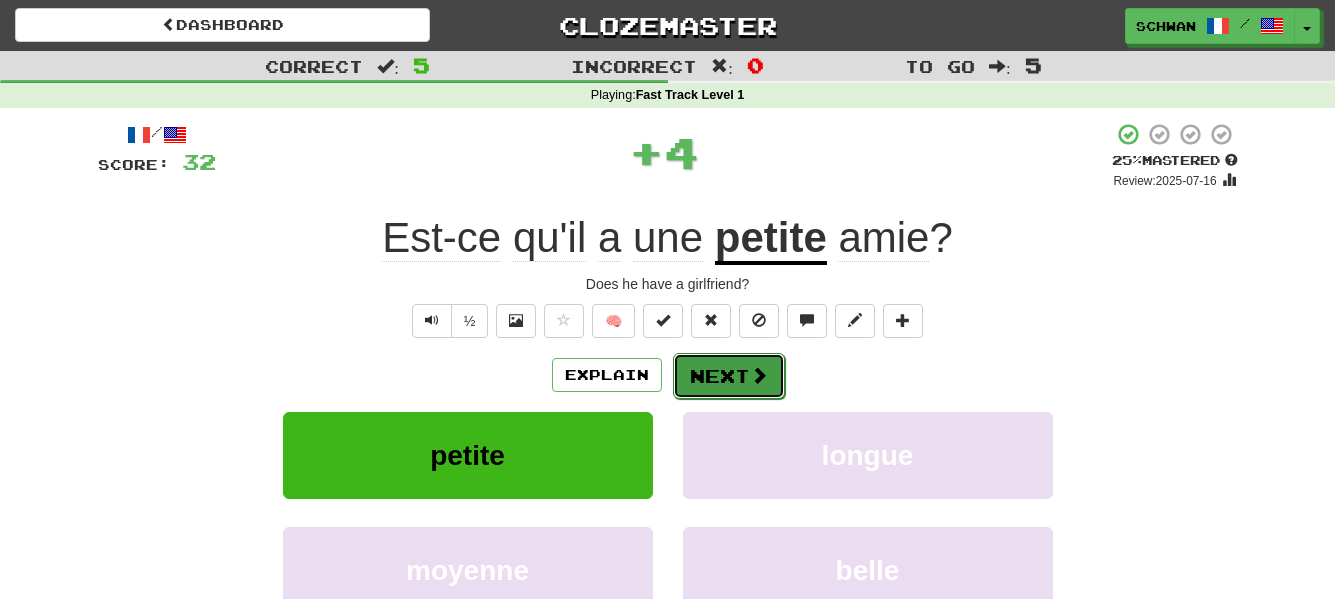 click on "Next" at bounding box center [729, 376] 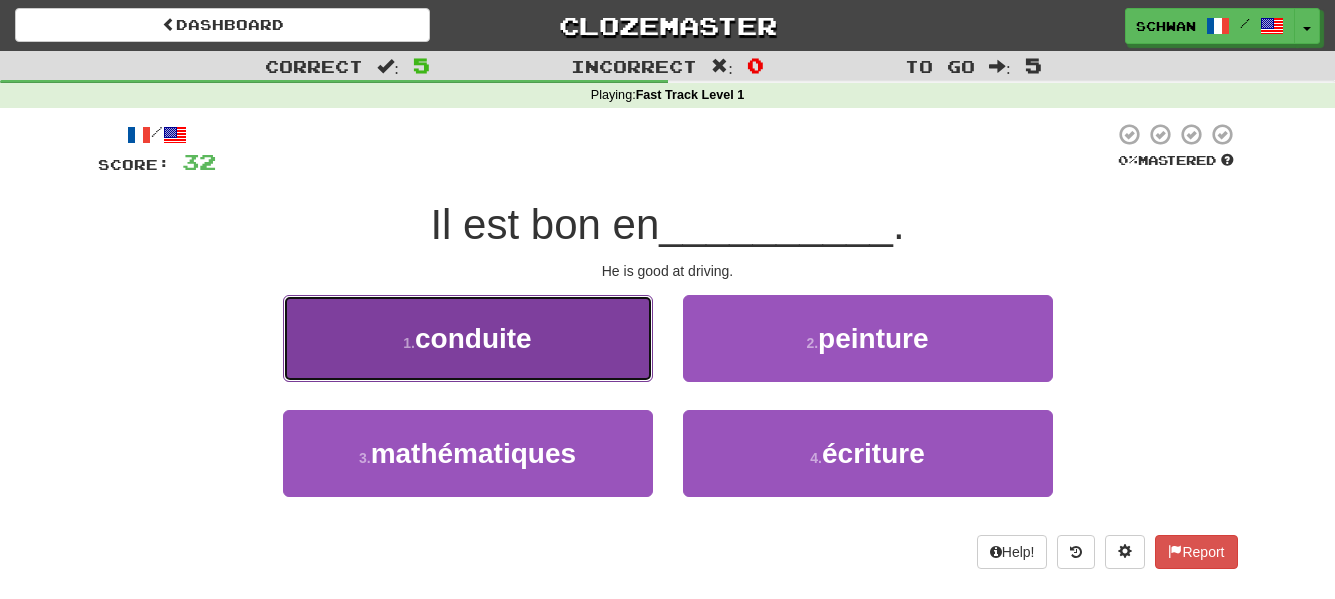 click on "1 .  conduite" at bounding box center (468, 338) 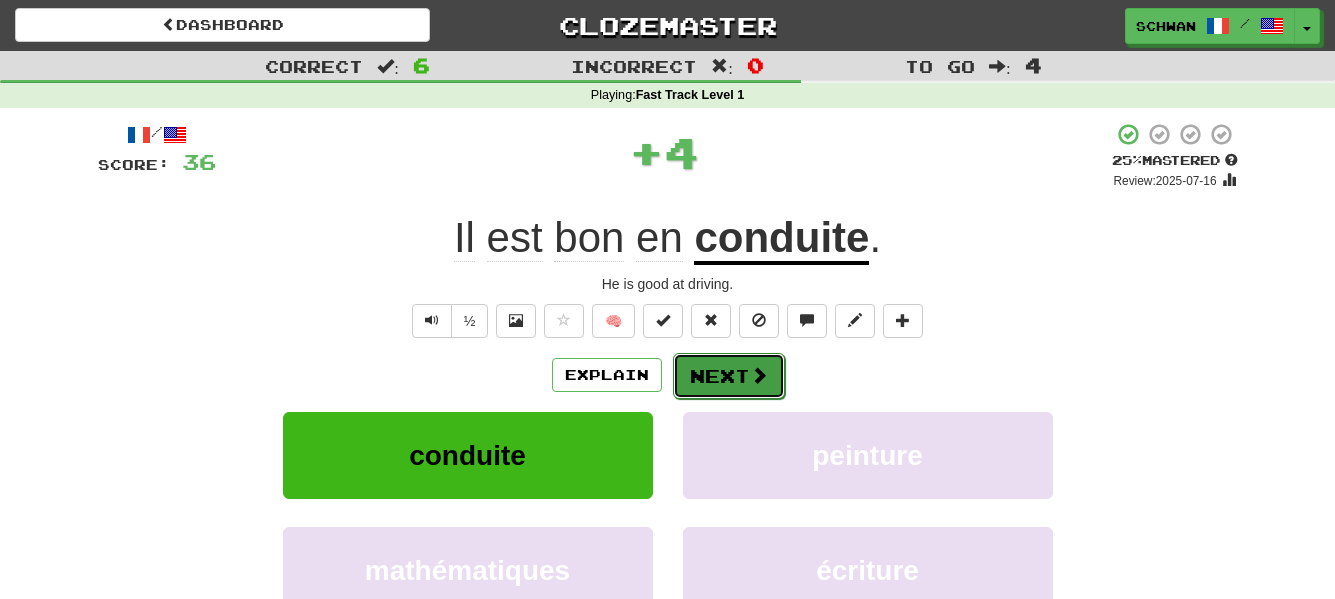click on "Next" at bounding box center [729, 376] 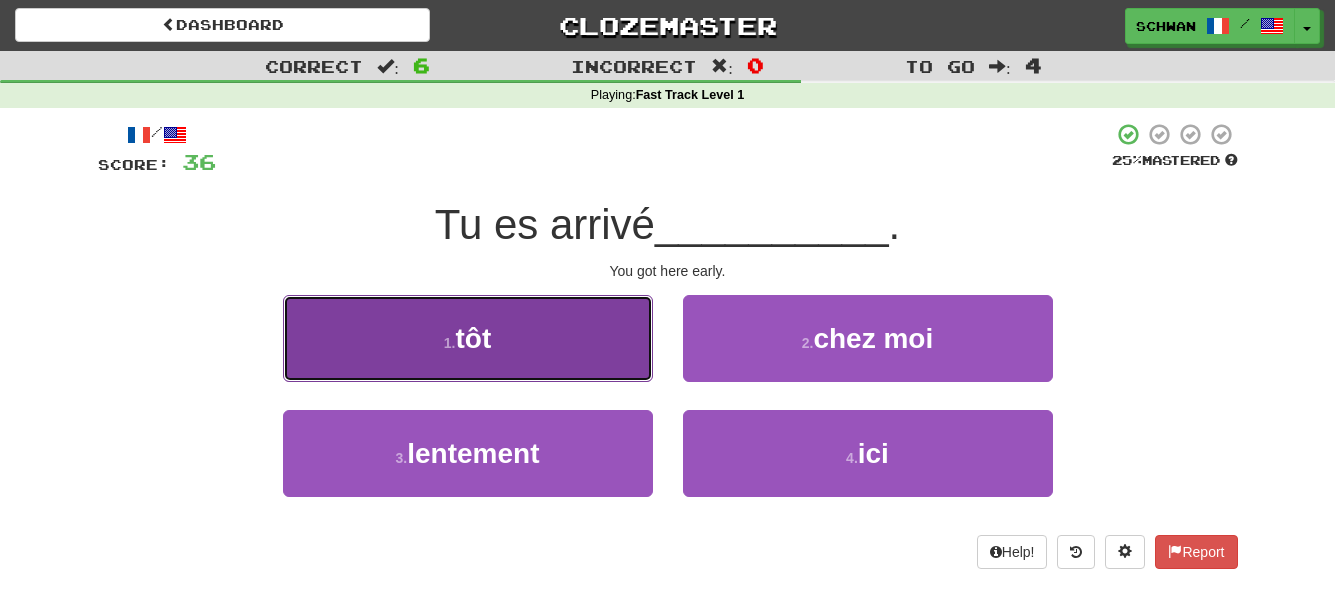 click on "1 .  tôt" at bounding box center (468, 338) 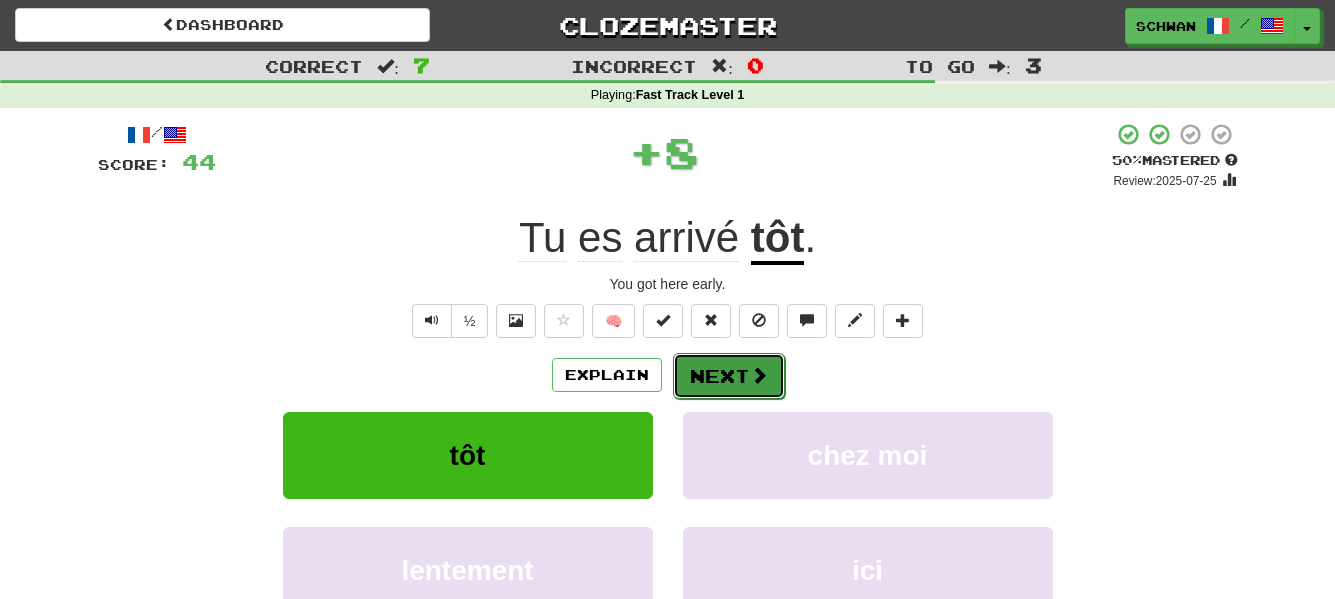 click on "Next" at bounding box center [729, 376] 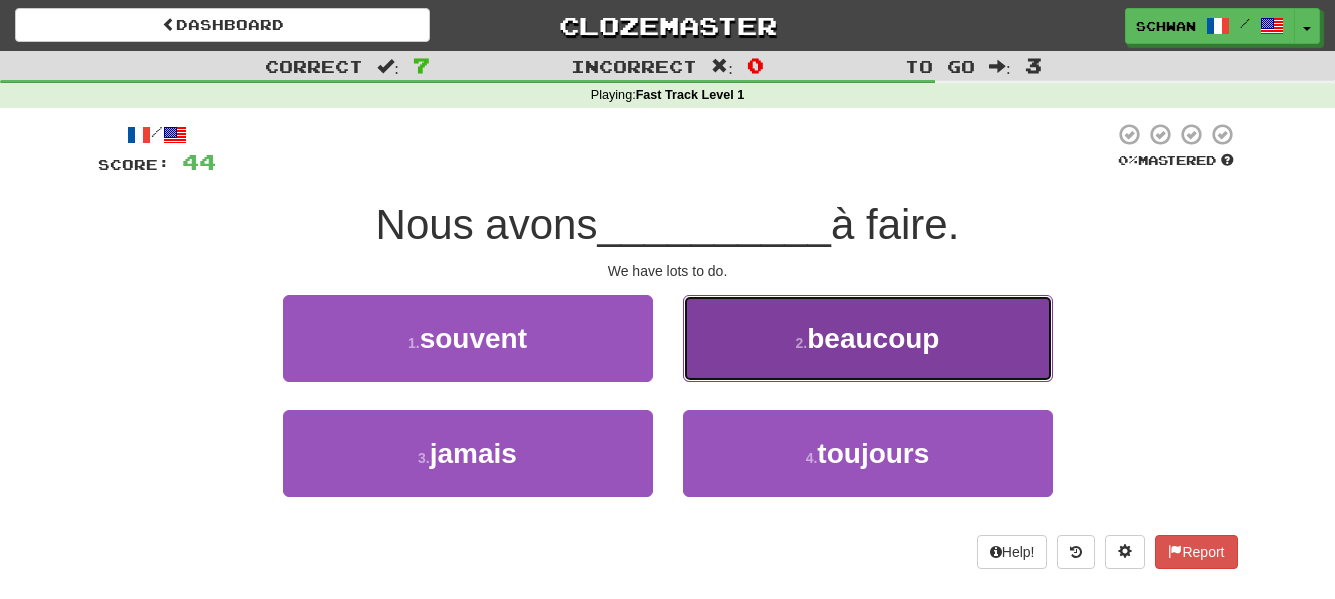 click on "2 .  beaucoup" at bounding box center (868, 338) 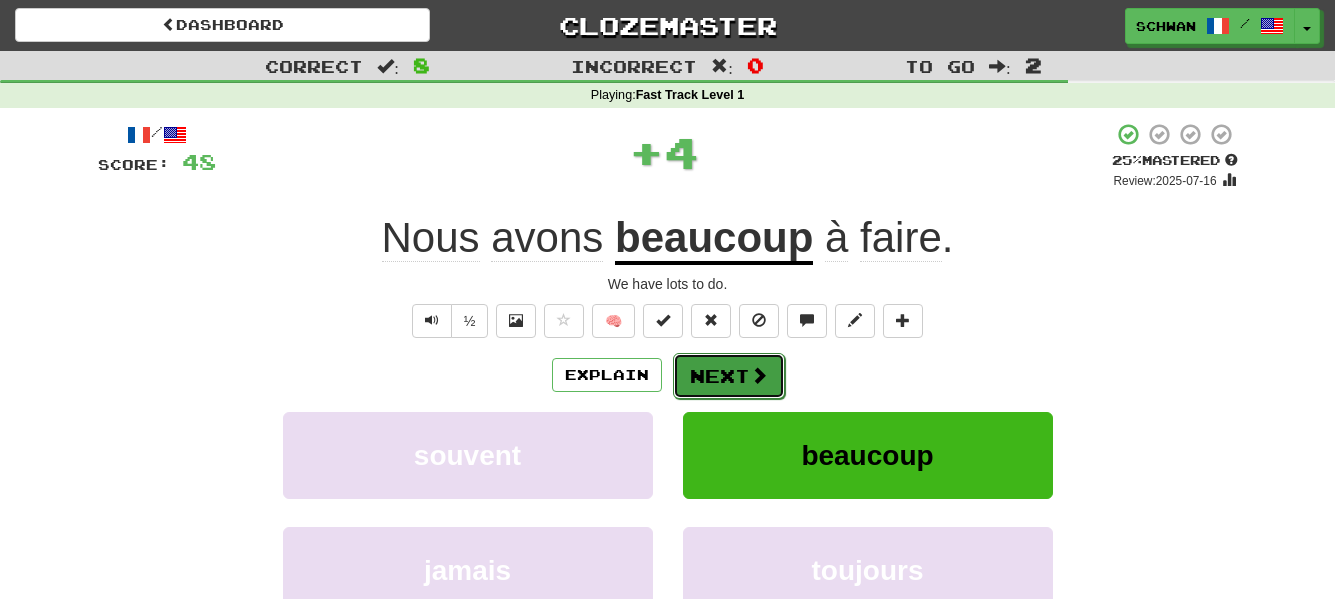 click on "Next" at bounding box center (729, 376) 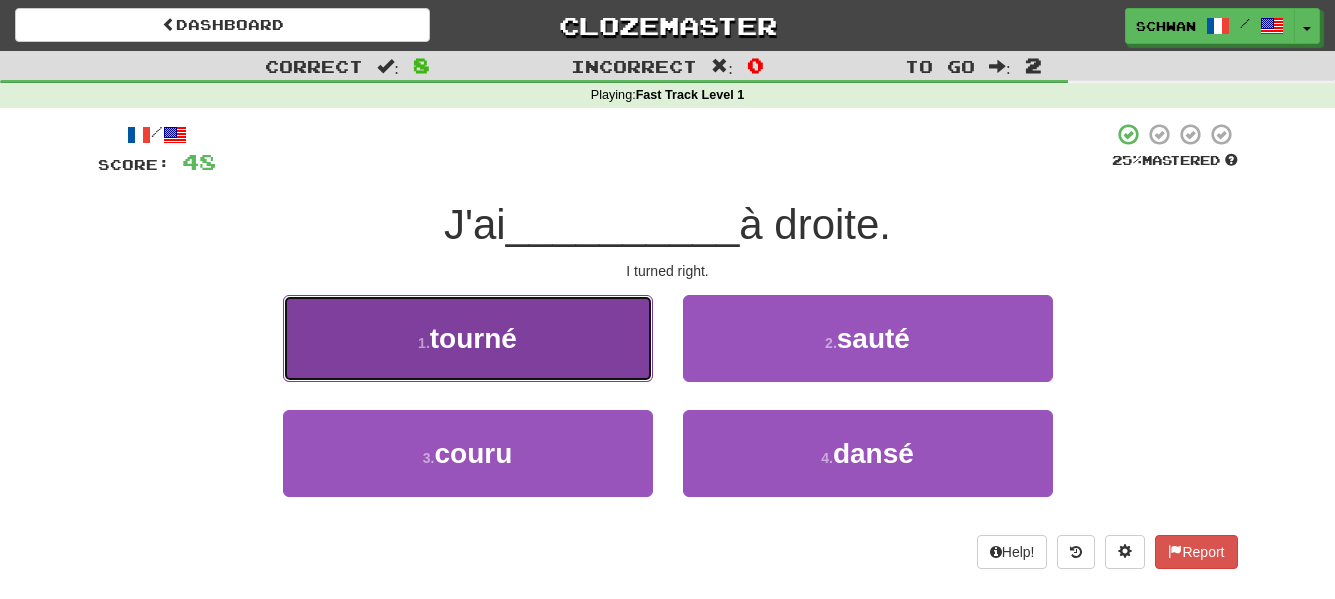 click on "[NUMBER] . tourné" at bounding box center (468, 338) 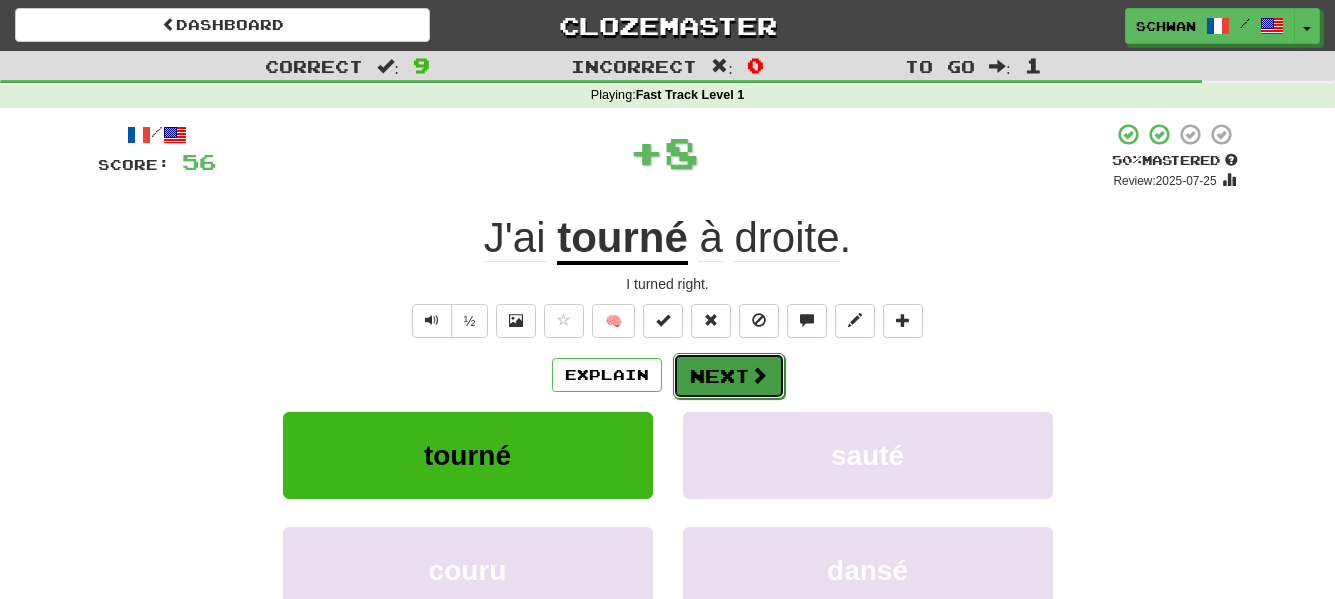 click on "Next" at bounding box center [729, 376] 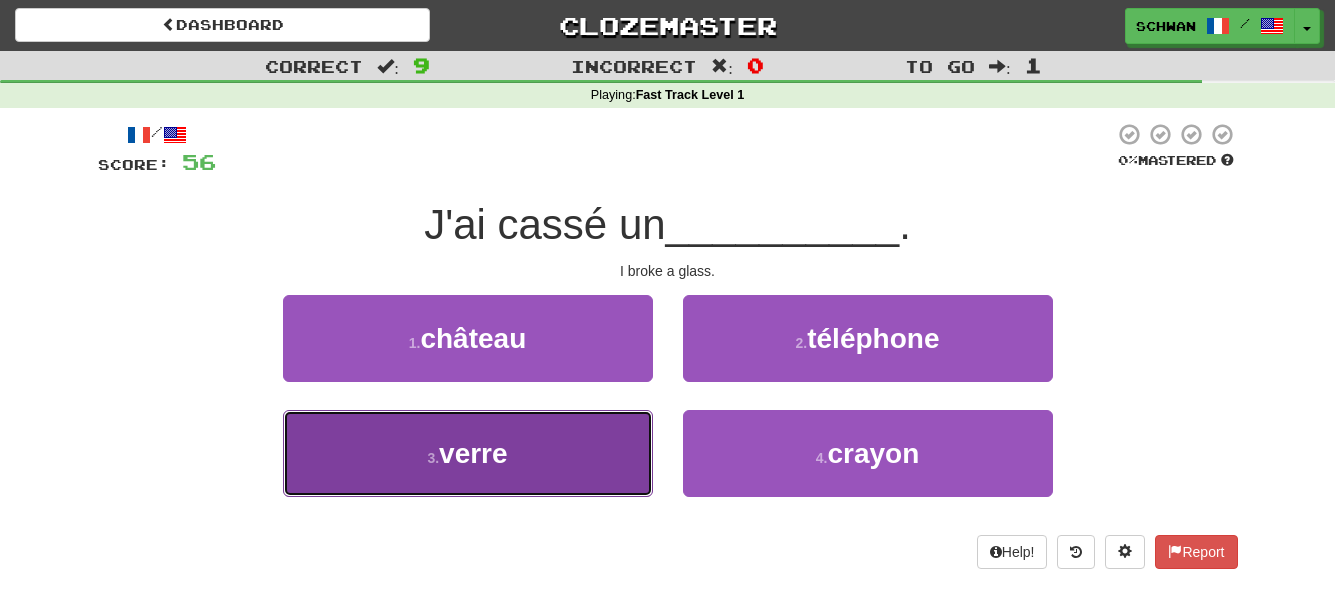 click on "verre" at bounding box center [473, 453] 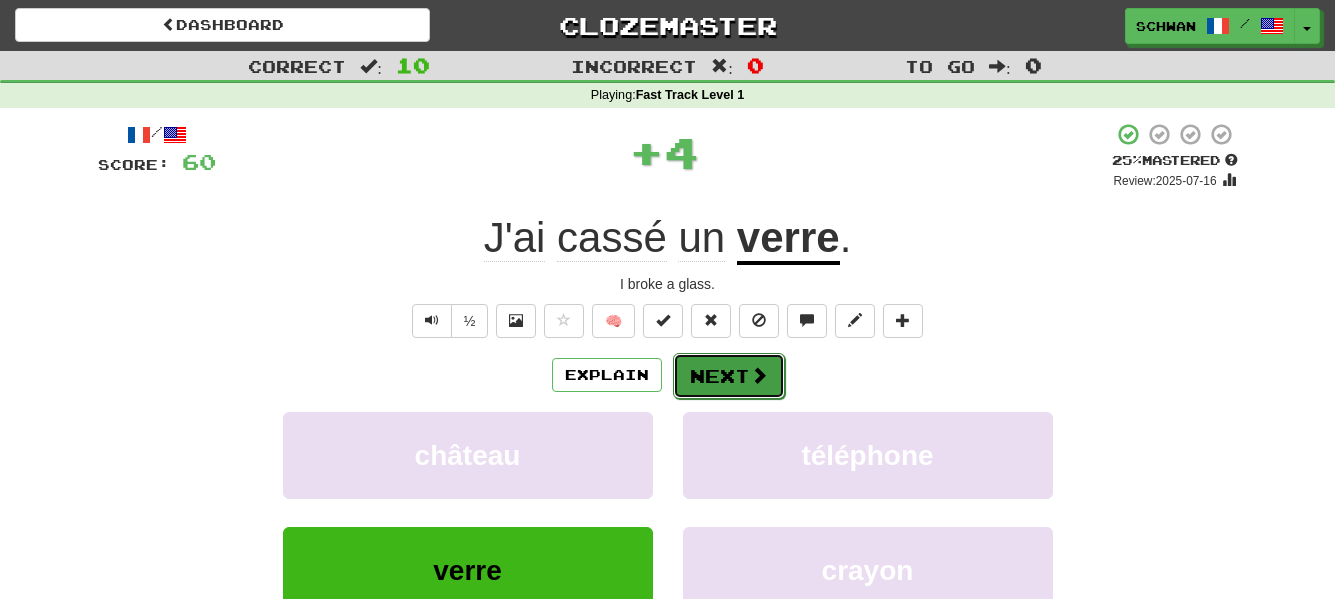 click on "Next" at bounding box center (729, 376) 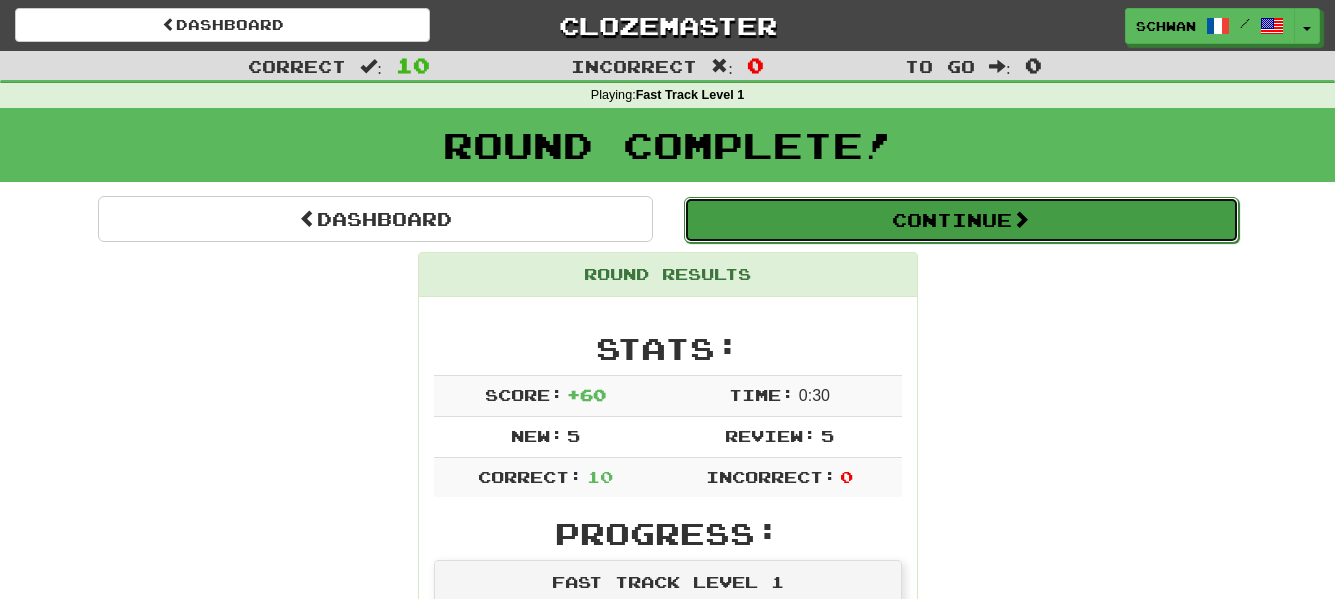 click on "Continue" at bounding box center [961, 220] 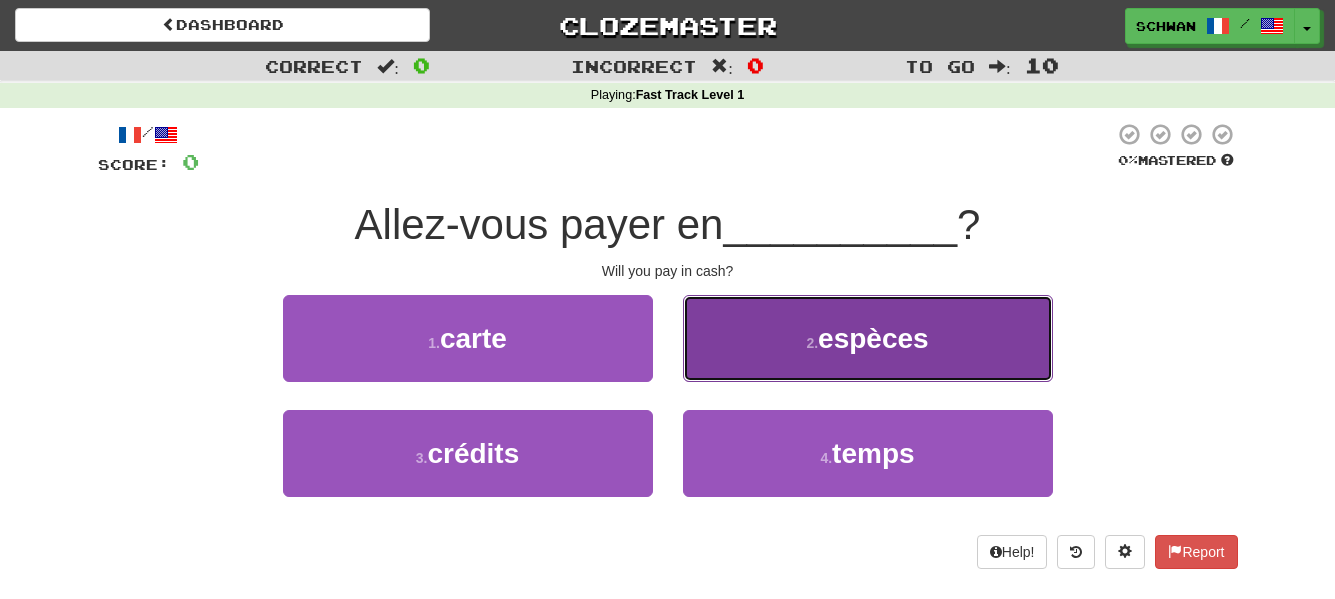 click on "espèces" at bounding box center (873, 338) 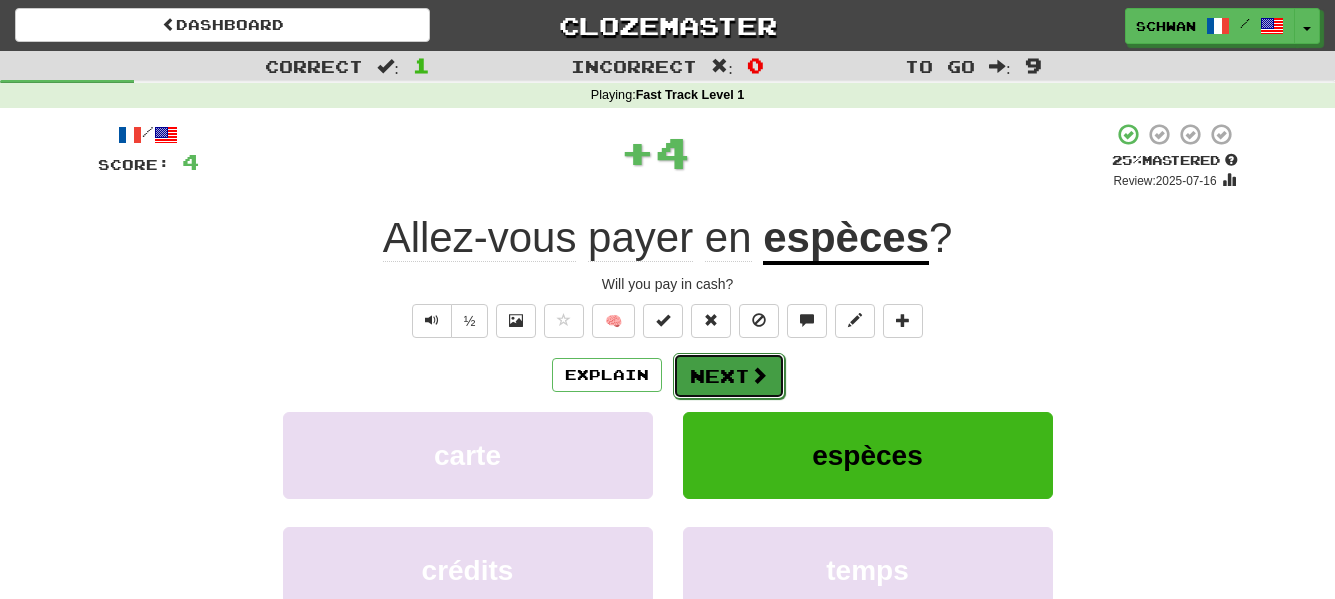 click on "Next" at bounding box center [729, 376] 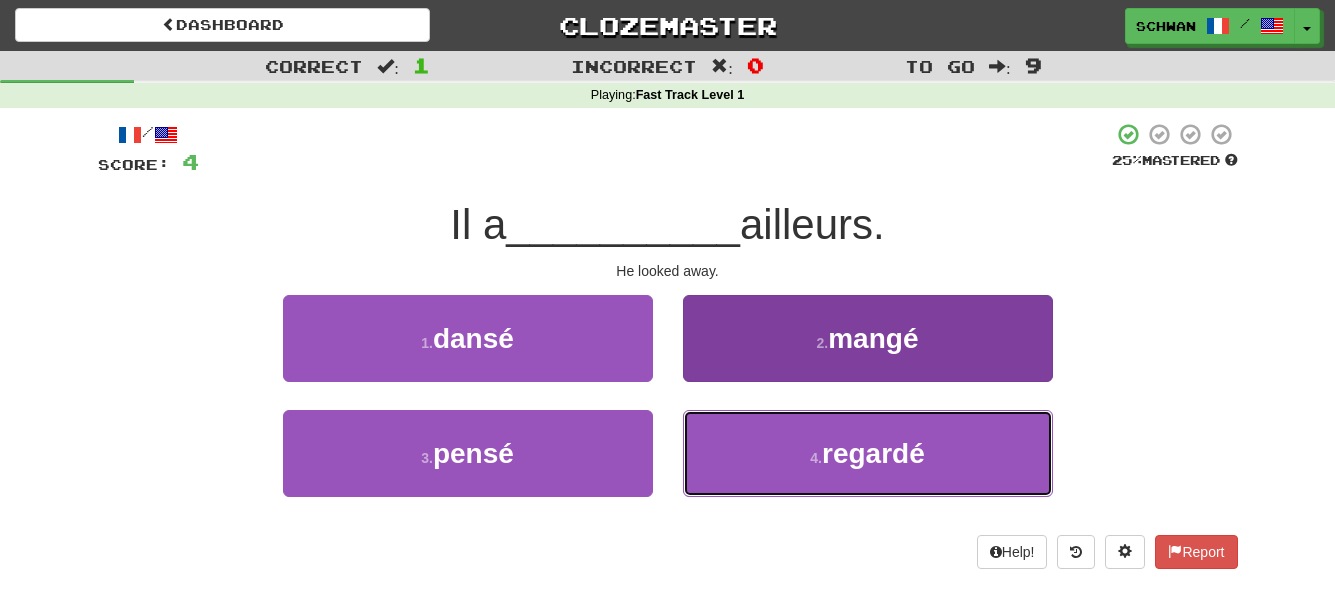 click on "regardé" at bounding box center [873, 453] 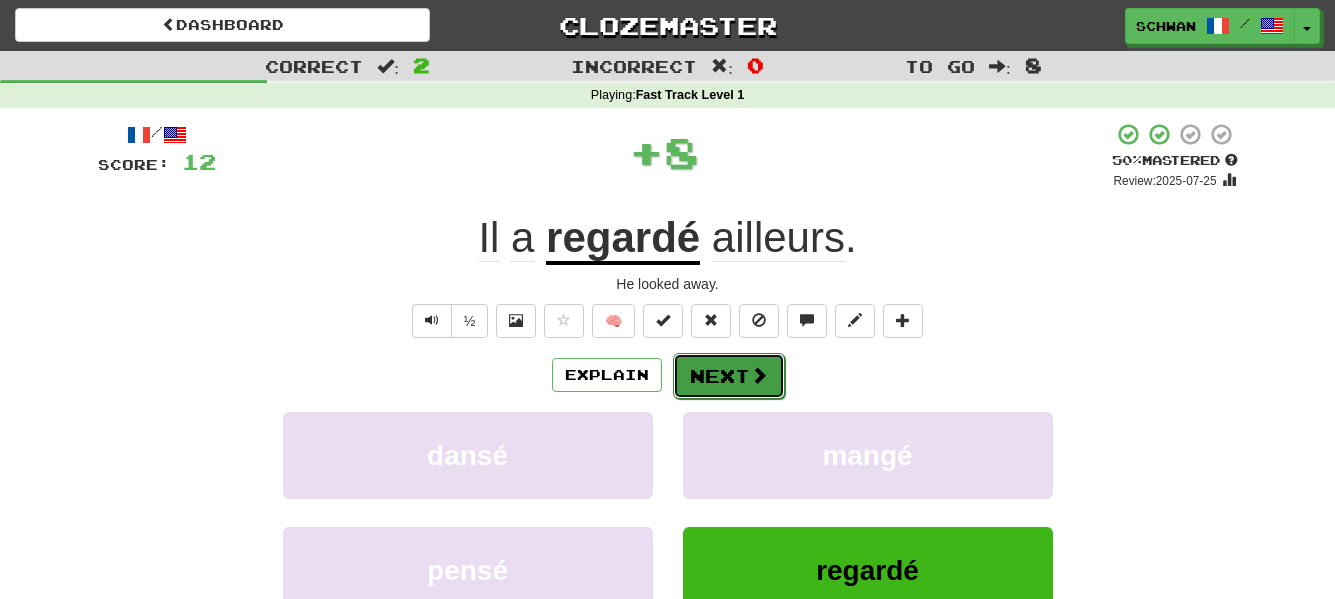click on "Next" at bounding box center (729, 376) 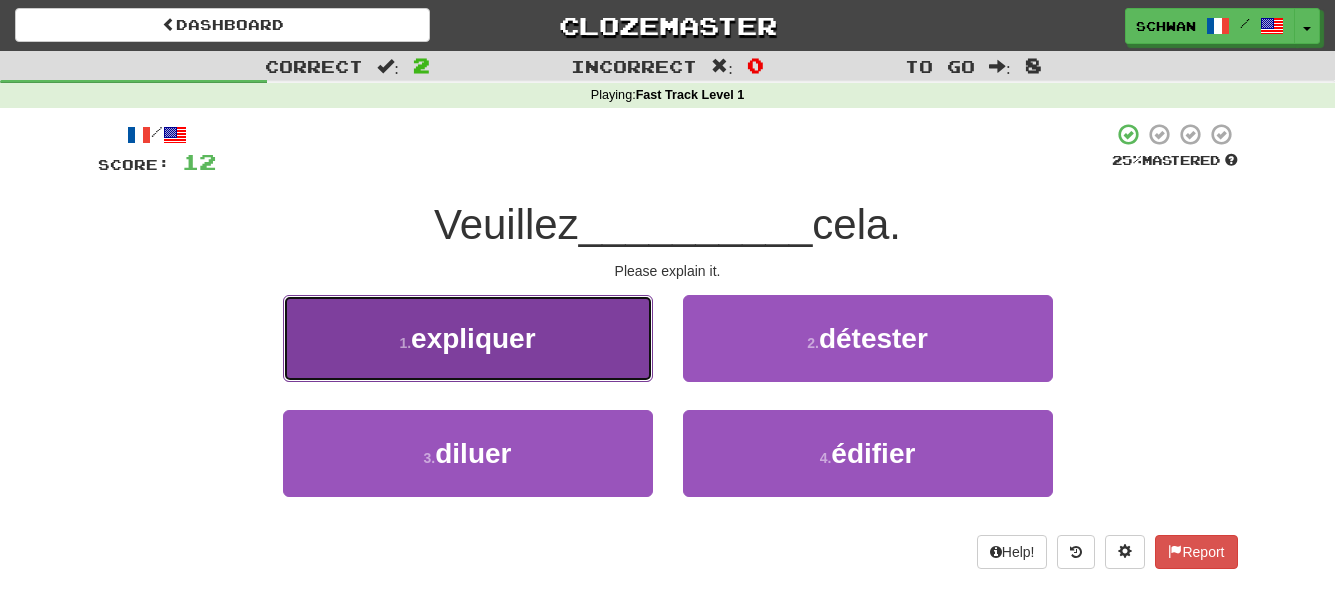 click on "1 .  expliquer" at bounding box center (468, 338) 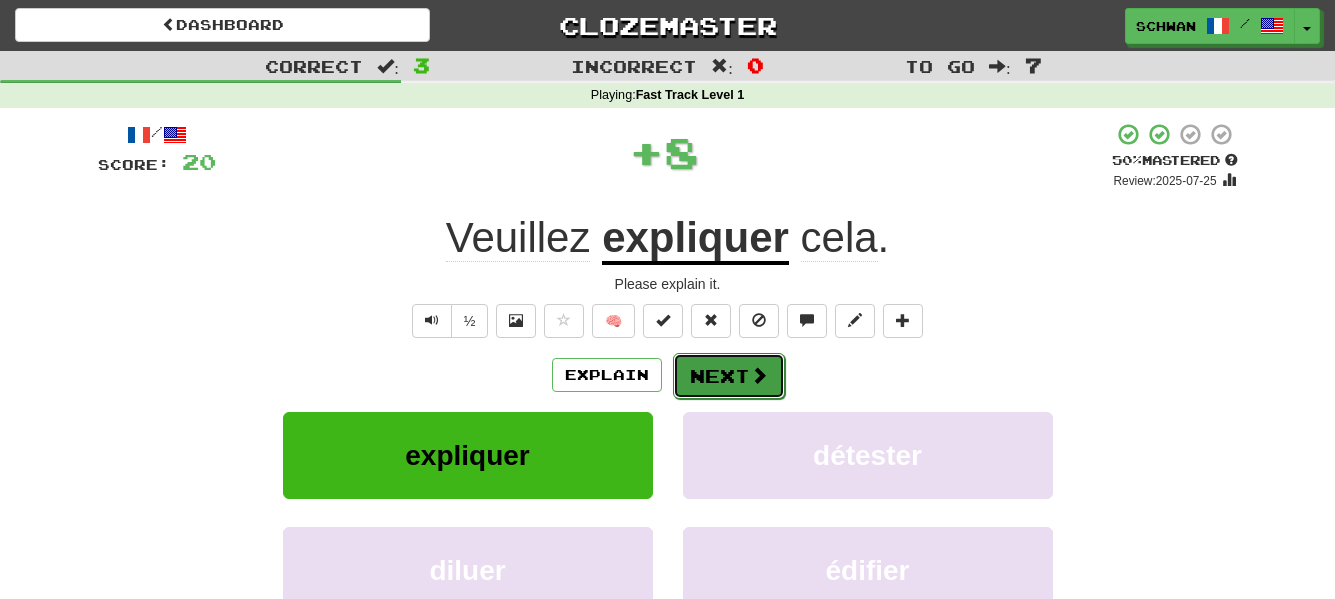click on "Next" at bounding box center [729, 376] 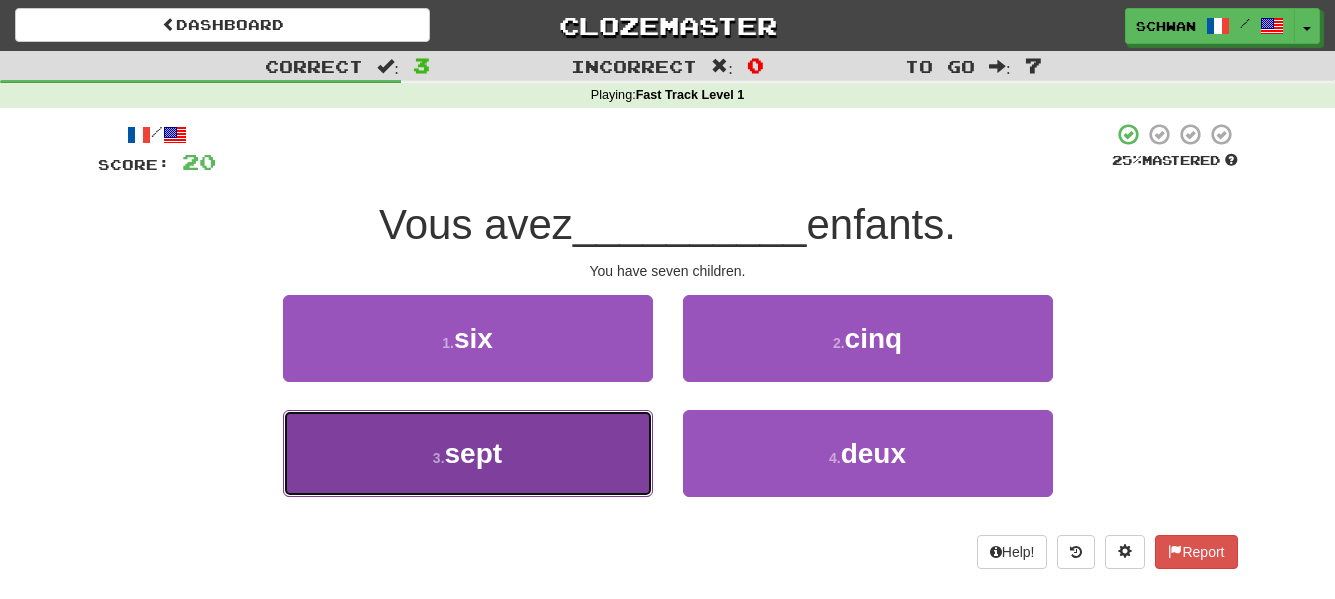 click on "sept" at bounding box center [474, 453] 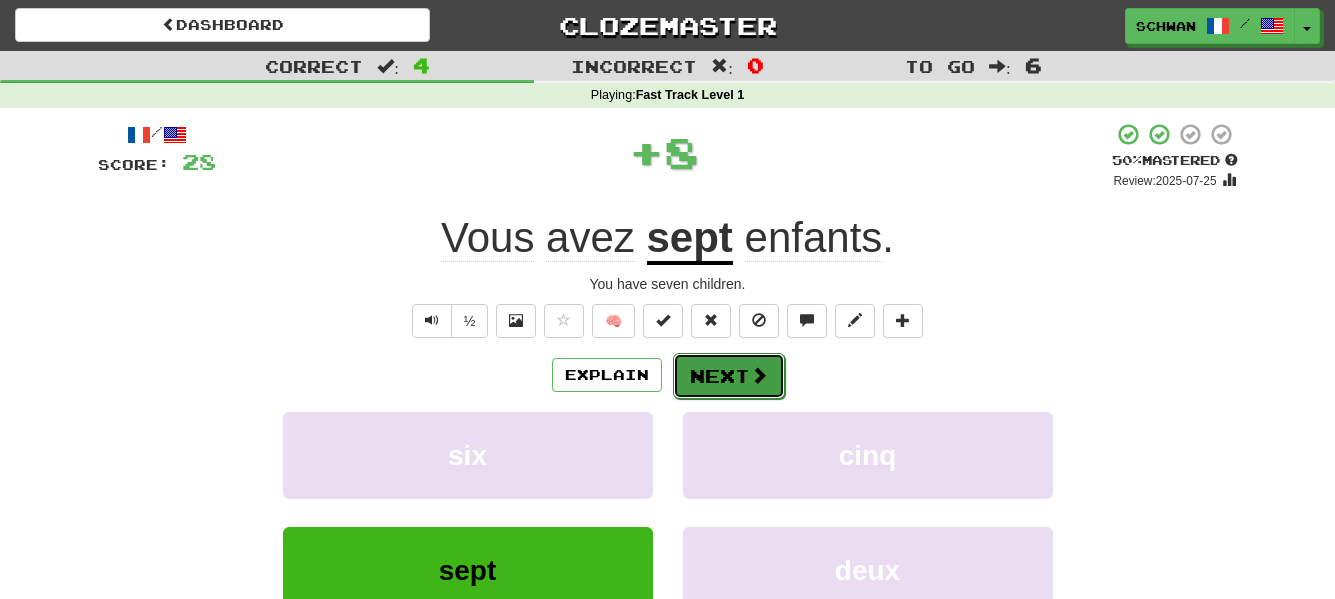 click on "Next" at bounding box center (729, 376) 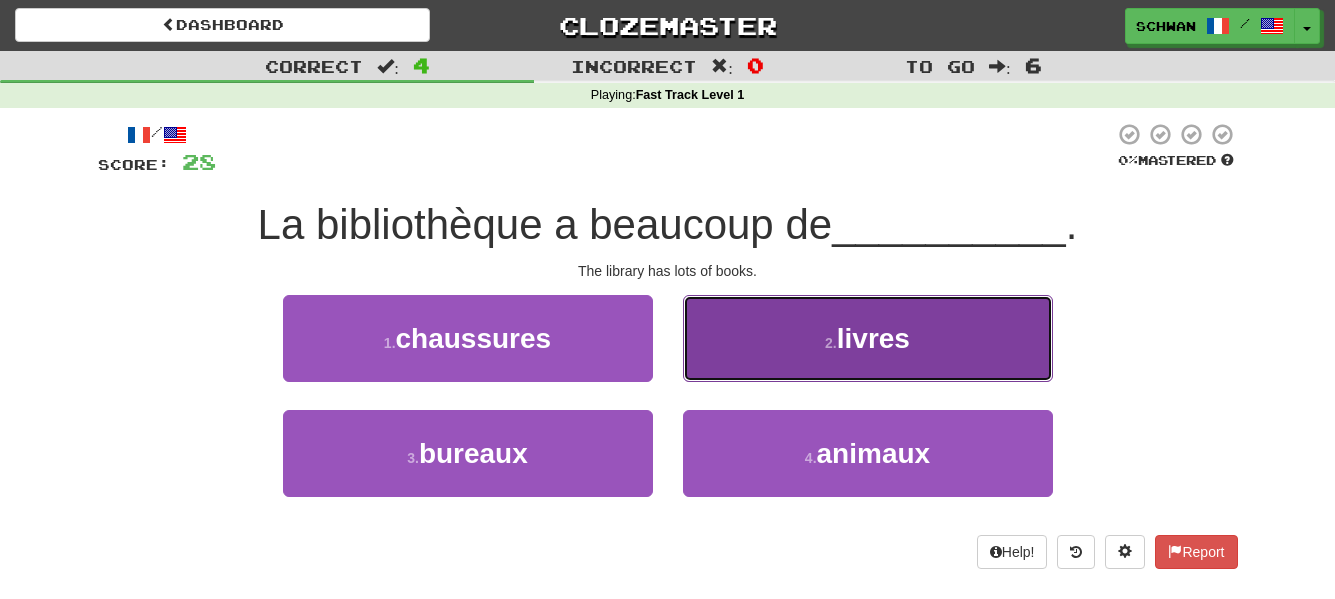 click on "livres" at bounding box center (873, 338) 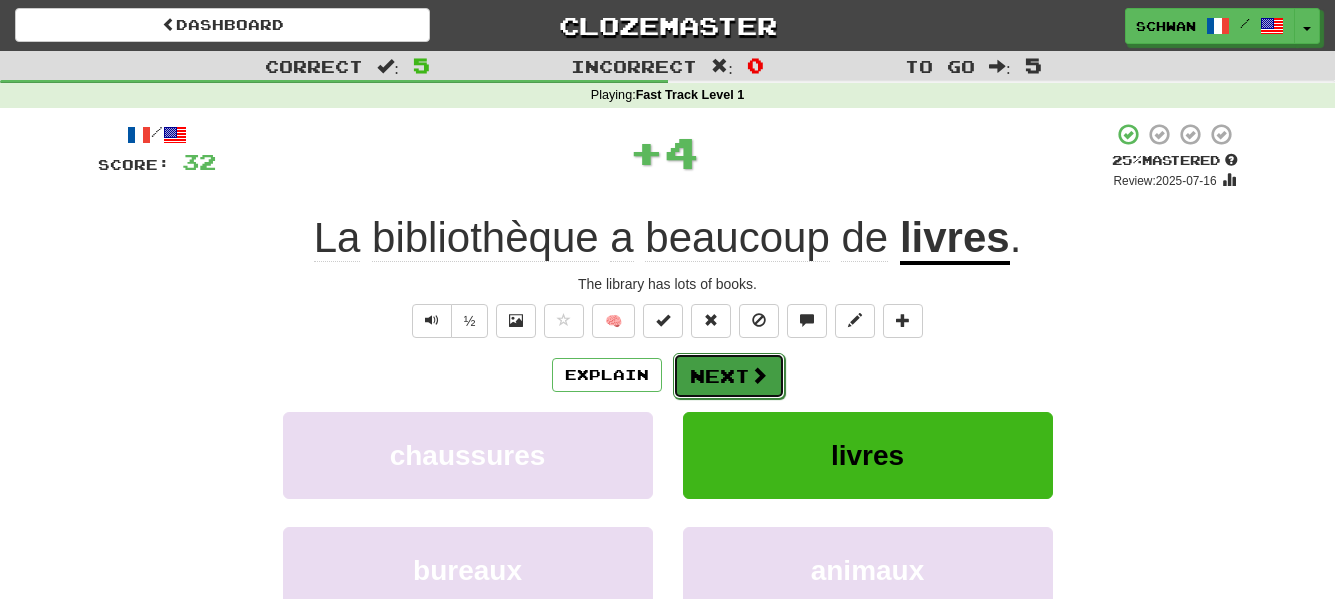 click on "Next" at bounding box center (729, 376) 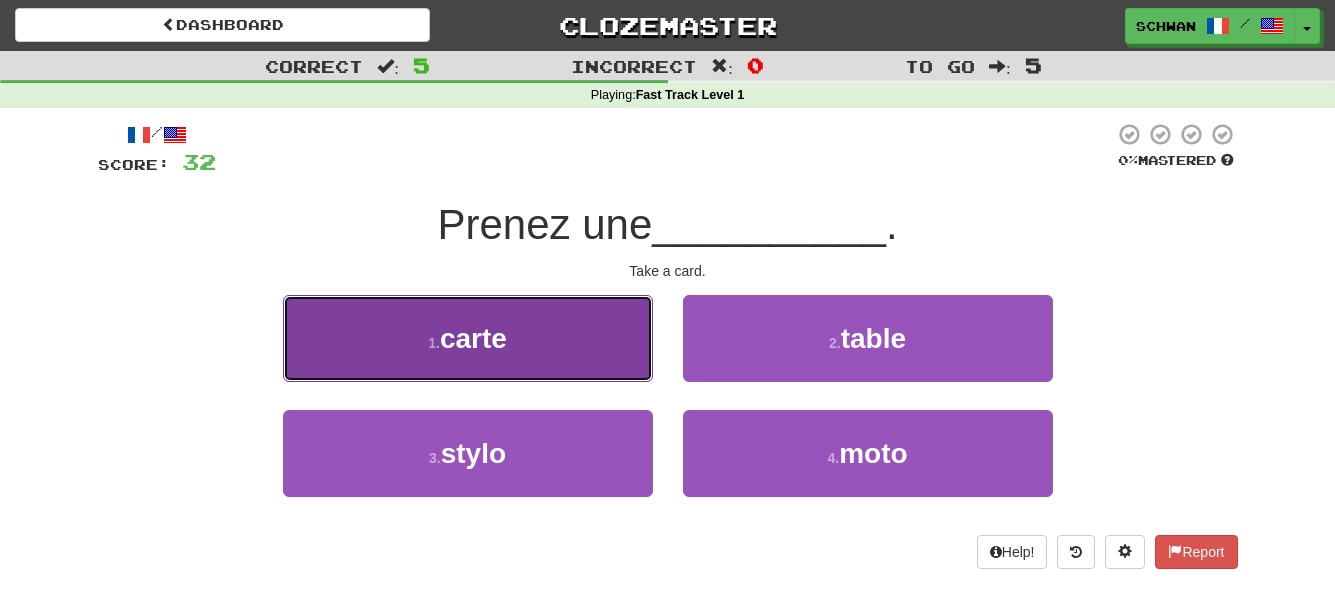 click on "1 .  carte" at bounding box center (468, 338) 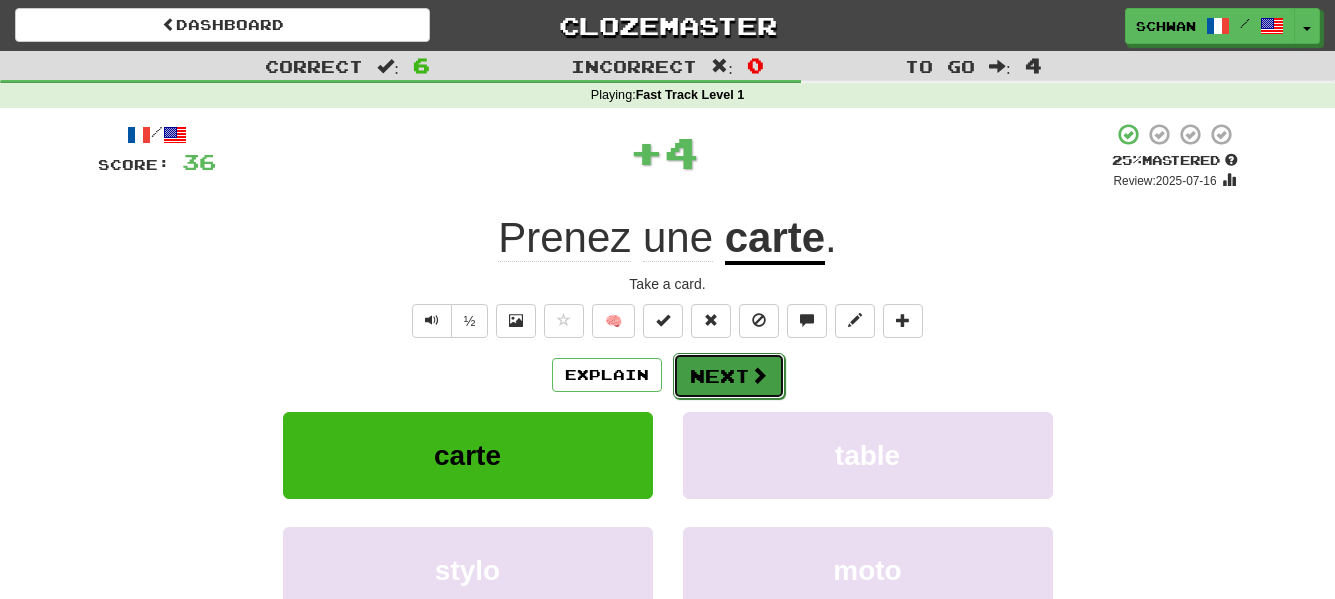 click on "Next" at bounding box center [729, 376] 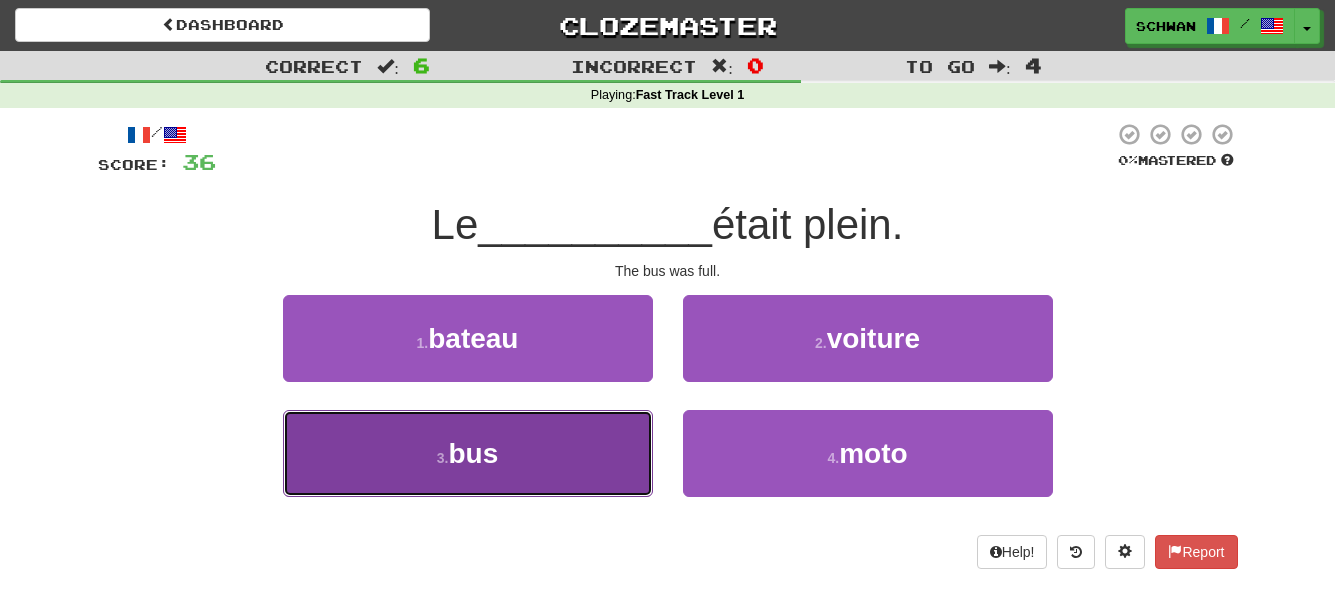 click on "3 .  bus" at bounding box center [468, 453] 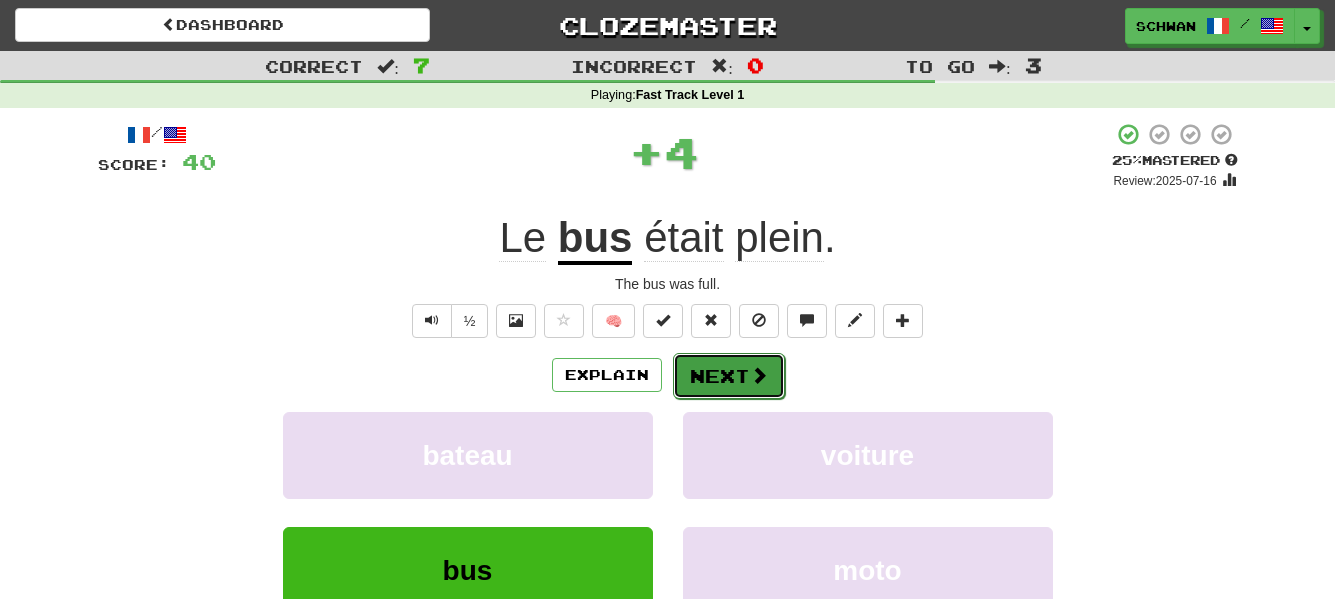 click on "Next" at bounding box center (729, 376) 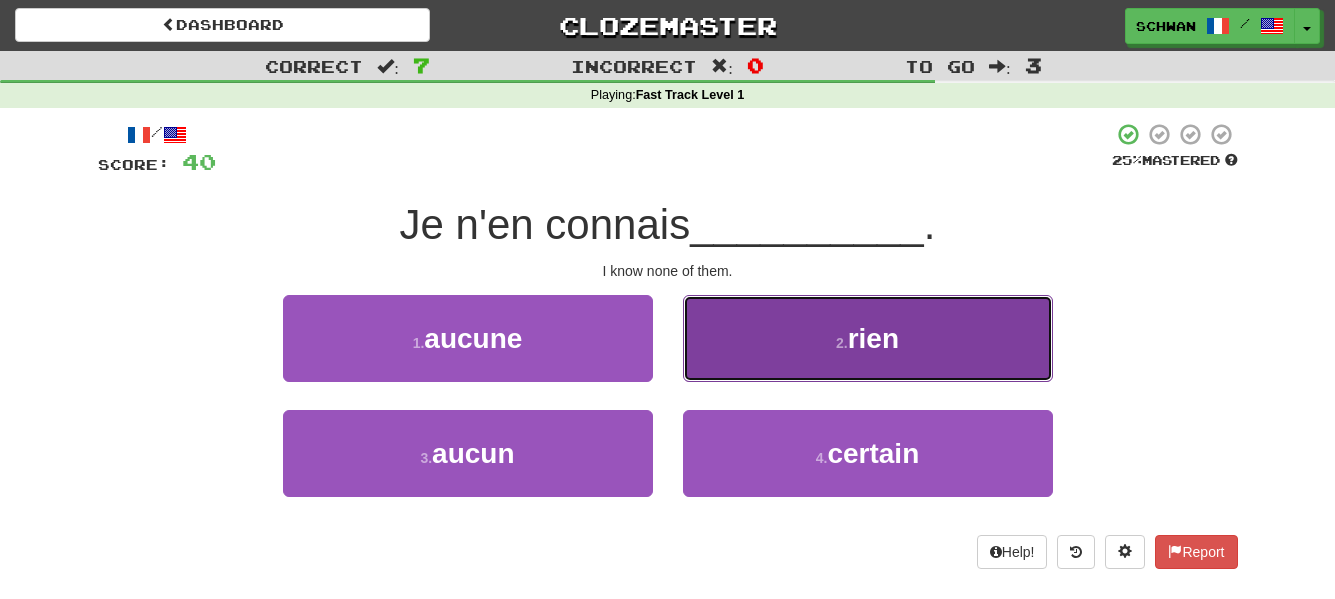 click on "2 ." at bounding box center (842, 343) 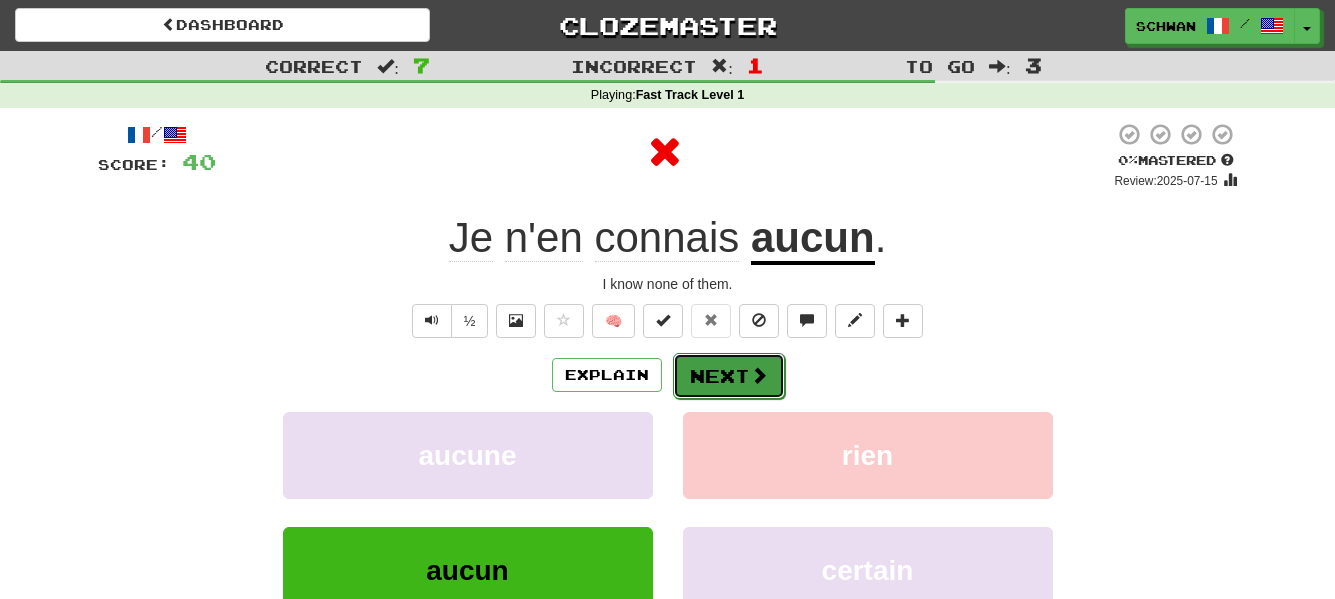 click on "Next" at bounding box center [729, 376] 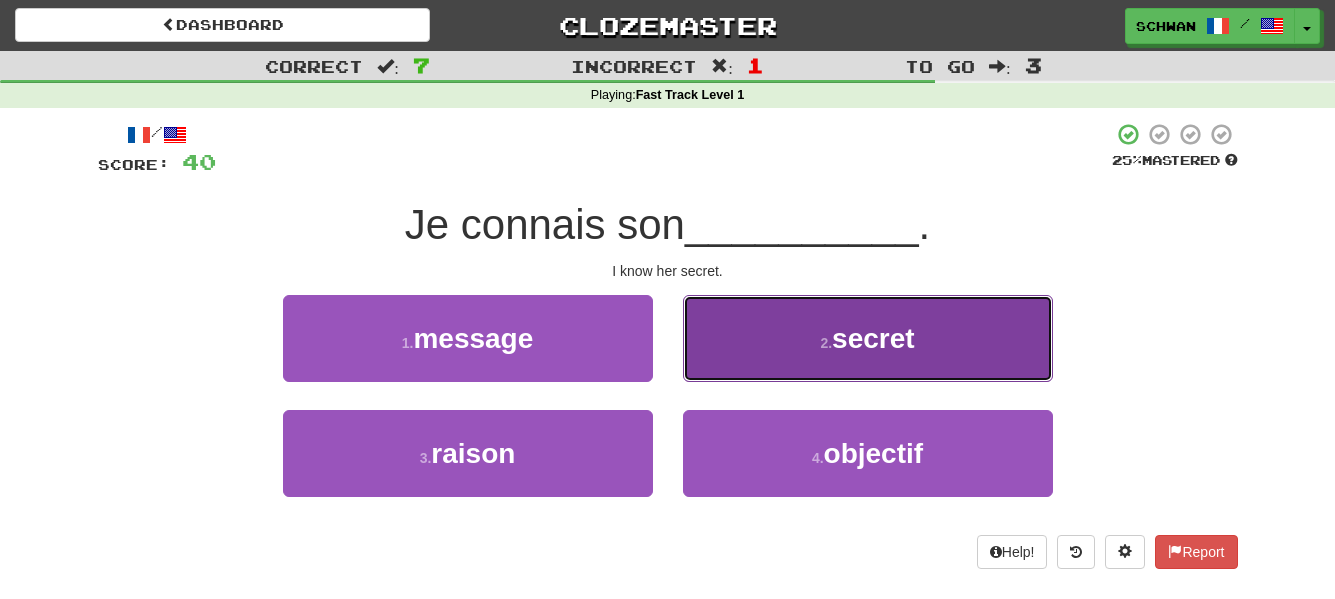 click on "2 .  secret" at bounding box center [868, 338] 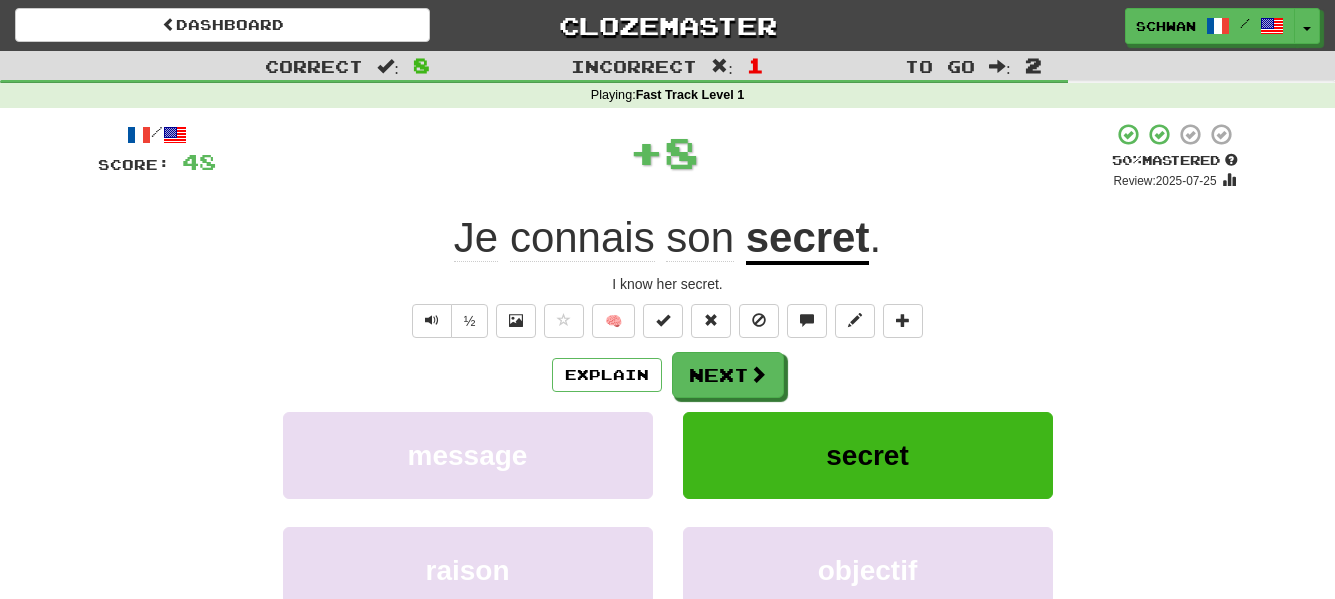 click at bounding box center [758, 374] 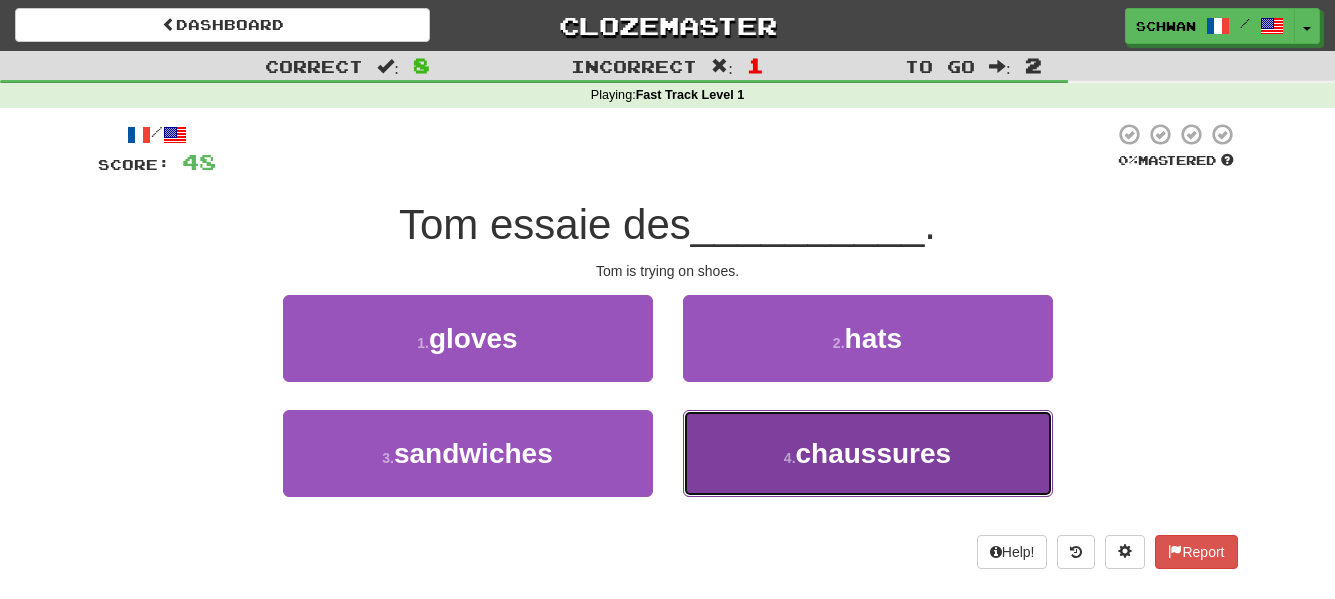 click on "chaussures" at bounding box center (874, 453) 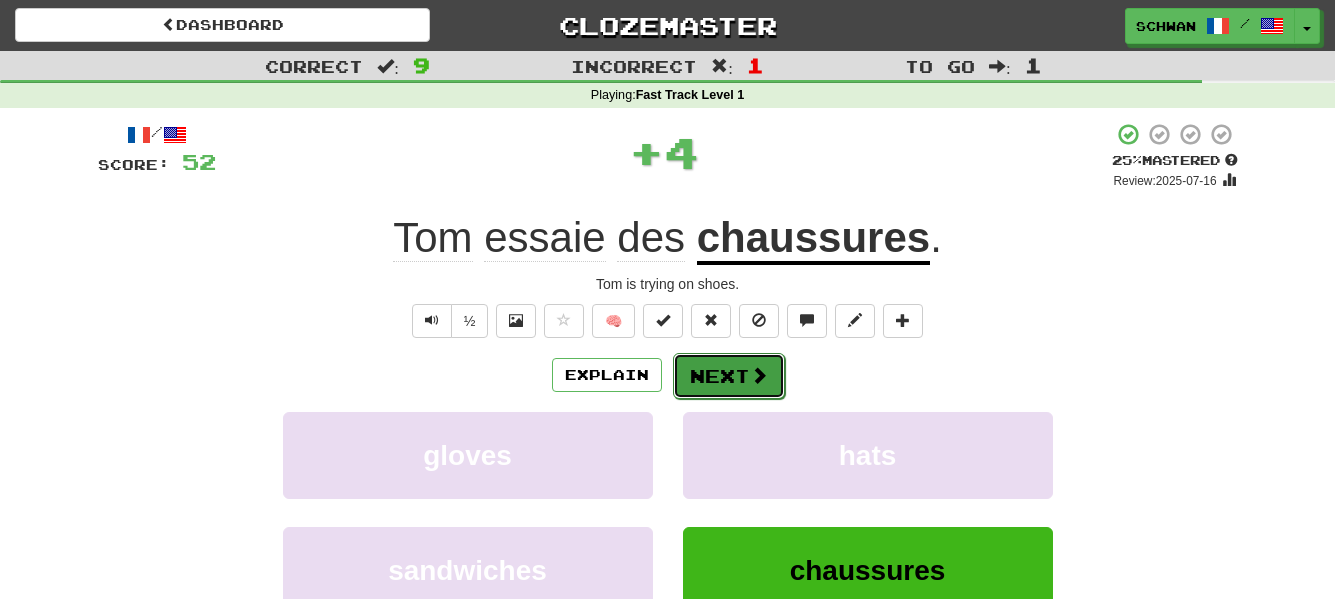 click on "Next" at bounding box center (729, 376) 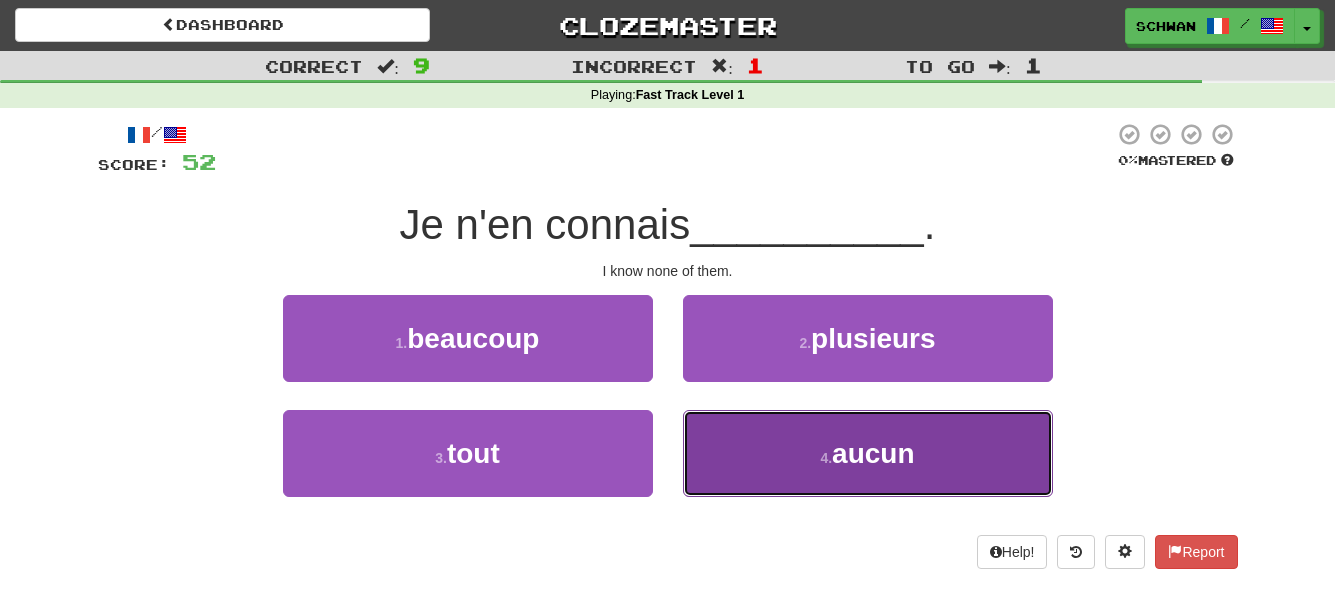 click on "4 .  aucun" at bounding box center (868, 453) 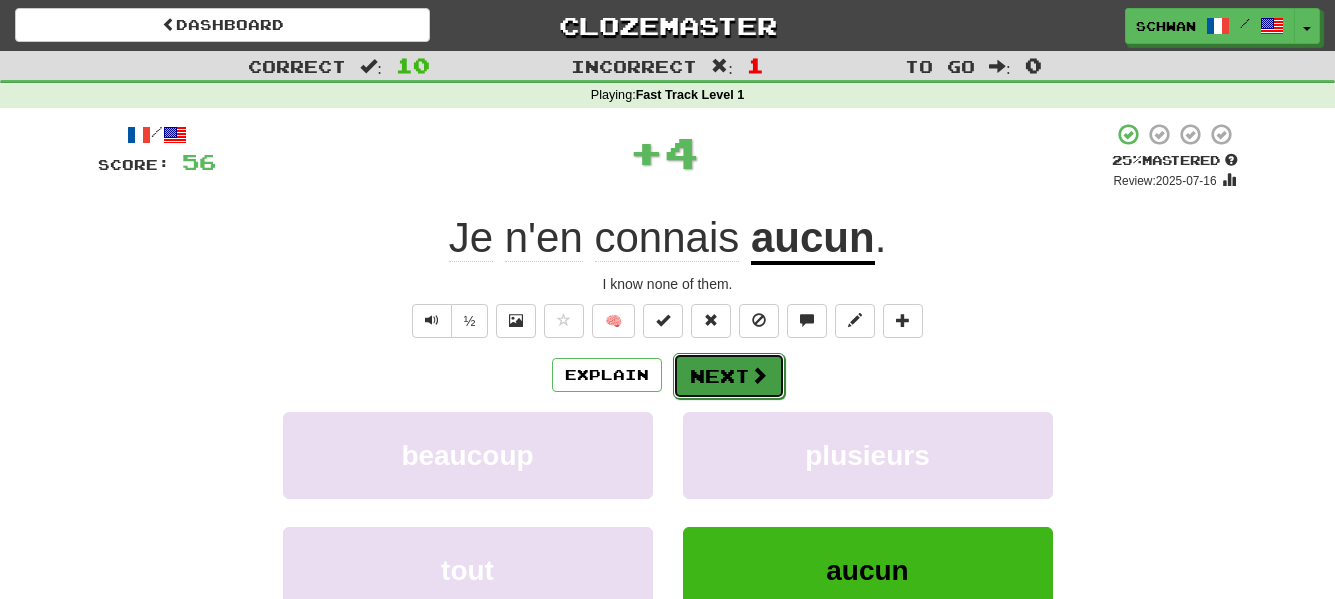 click on "Next" at bounding box center (729, 376) 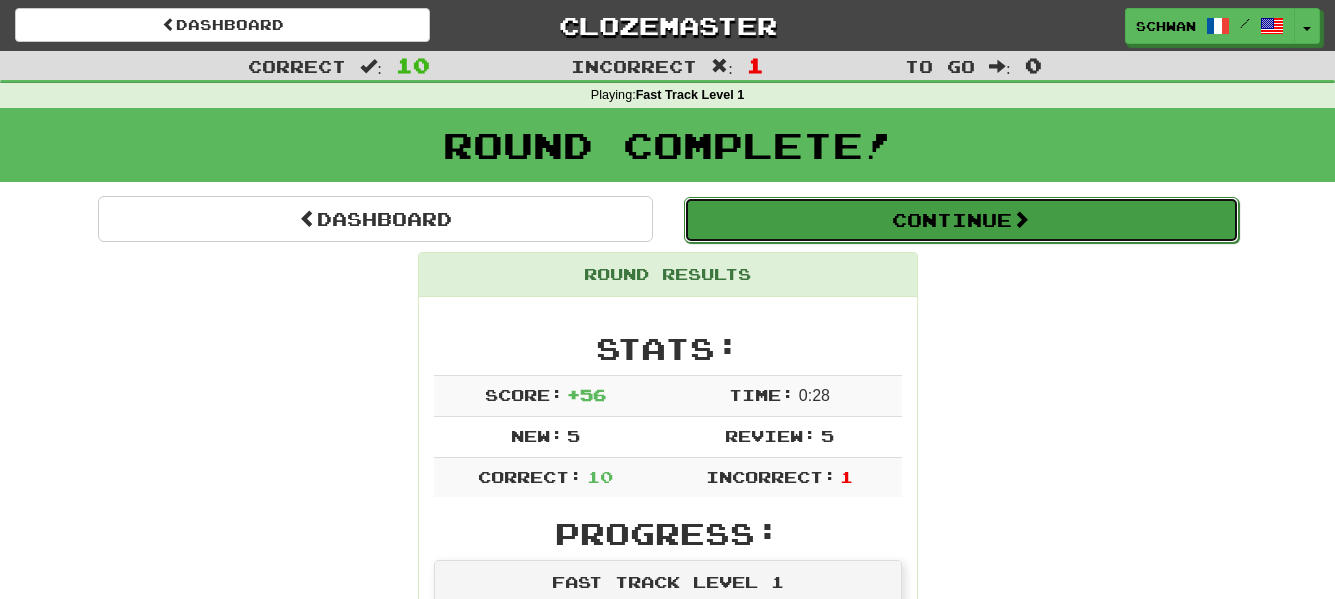 click at bounding box center [1021, 219] 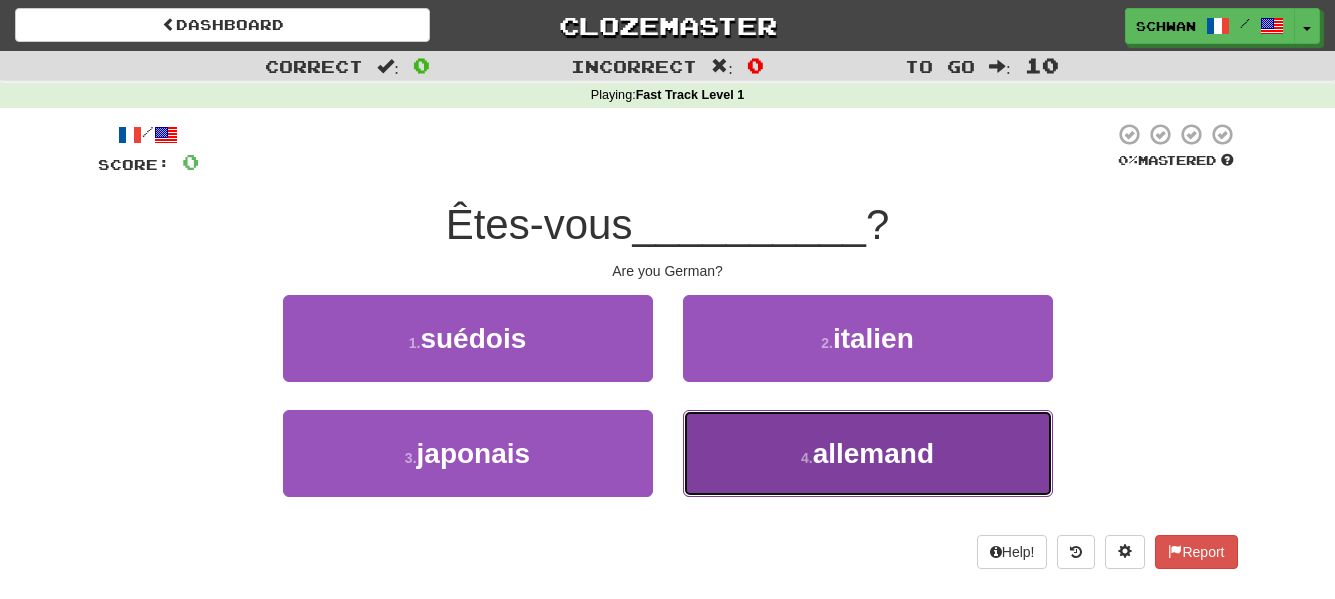 click on "4 .  allemand" at bounding box center [868, 453] 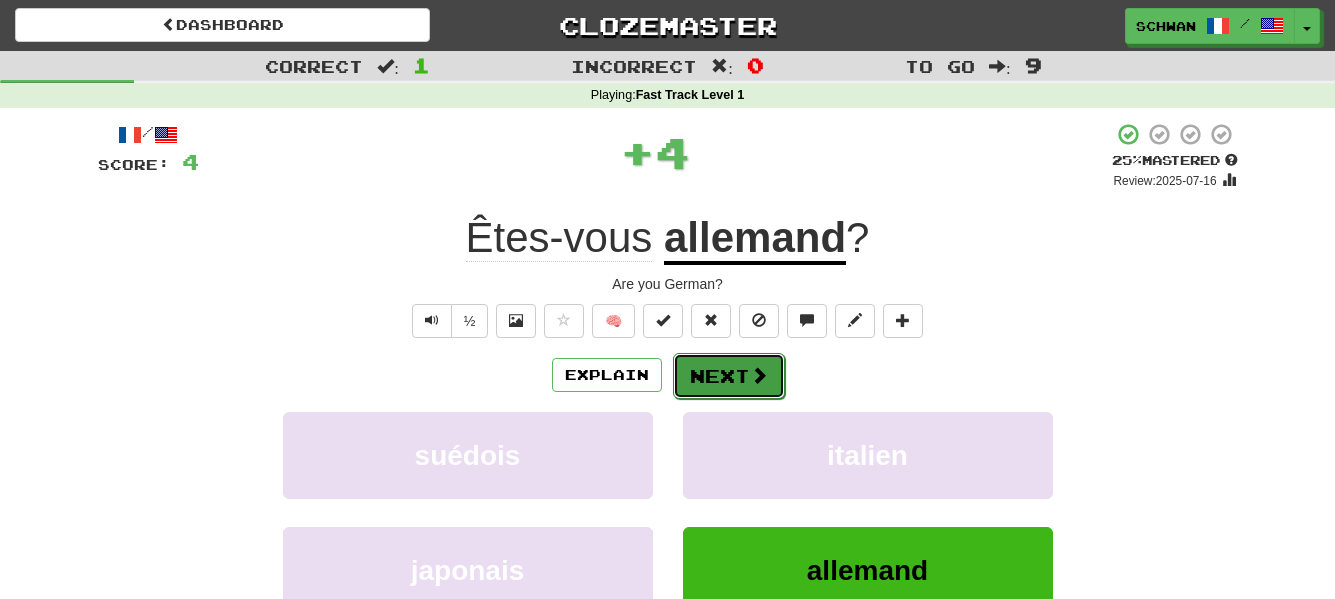 click on "Next" at bounding box center (729, 376) 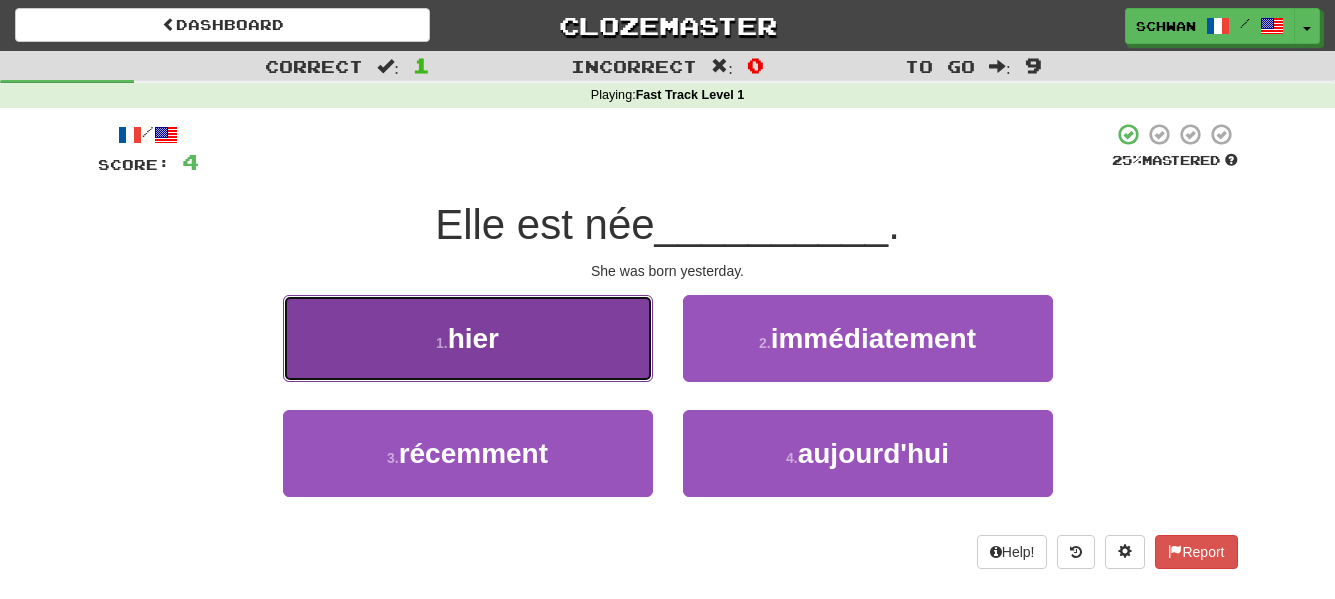 click on "1 .  hier" at bounding box center [468, 338] 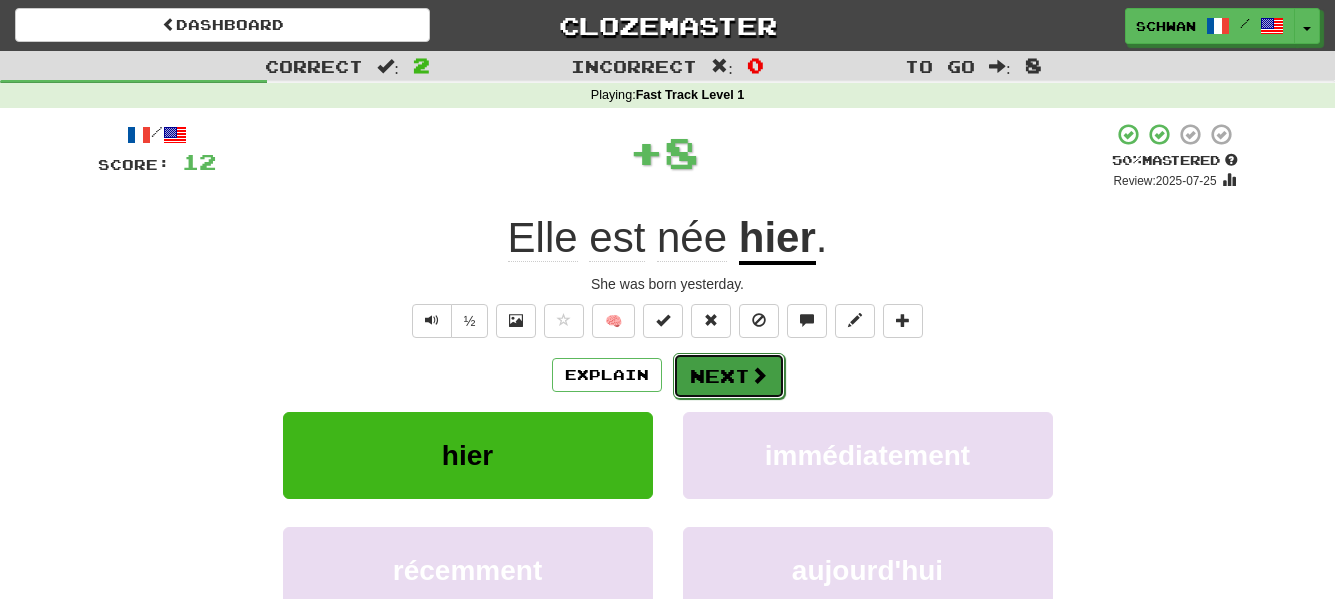 click on "Next" at bounding box center [729, 376] 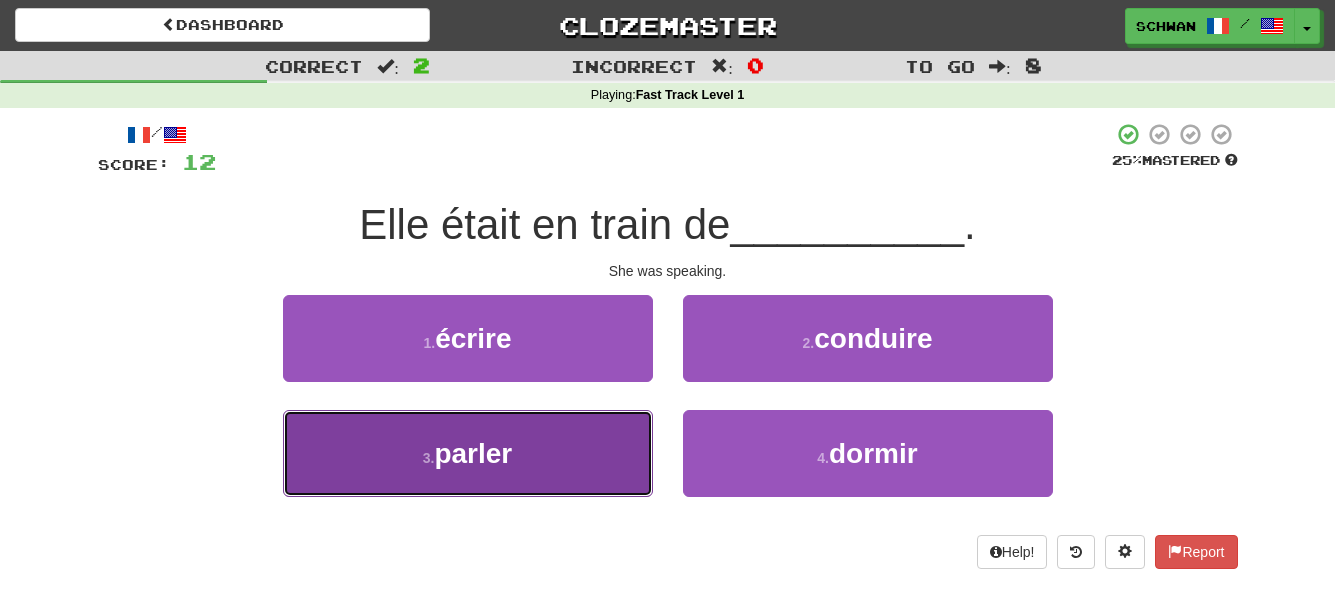 click on "speak" at bounding box center [468, 453] 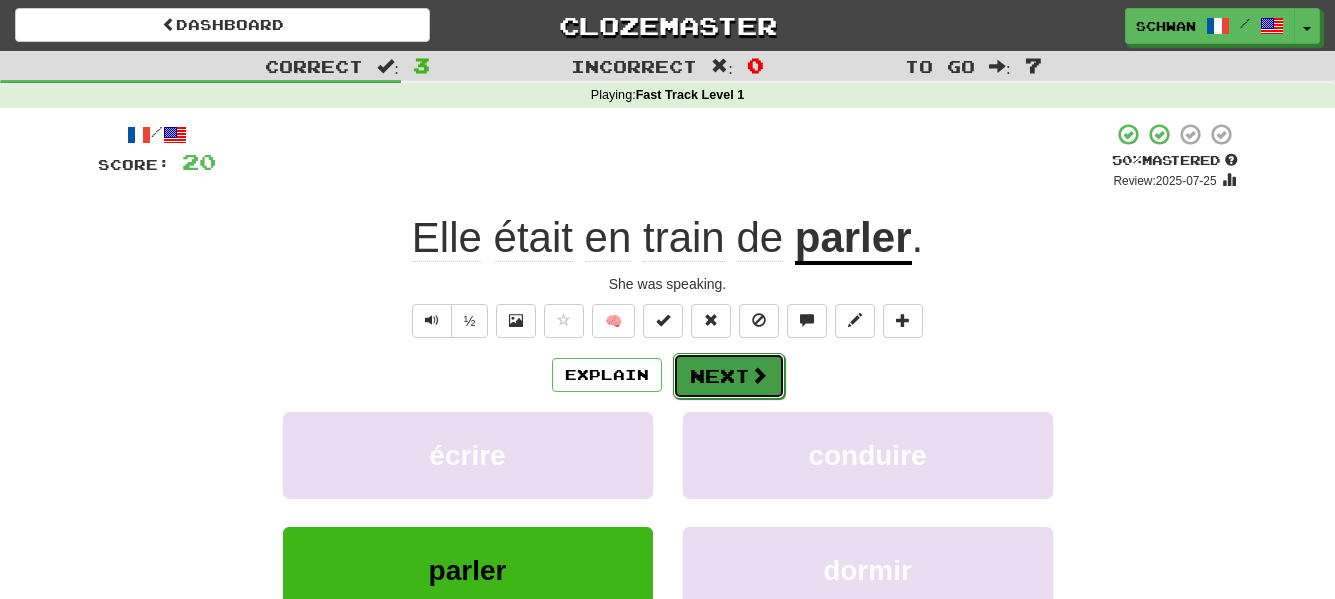 click on "Next" at bounding box center (729, 376) 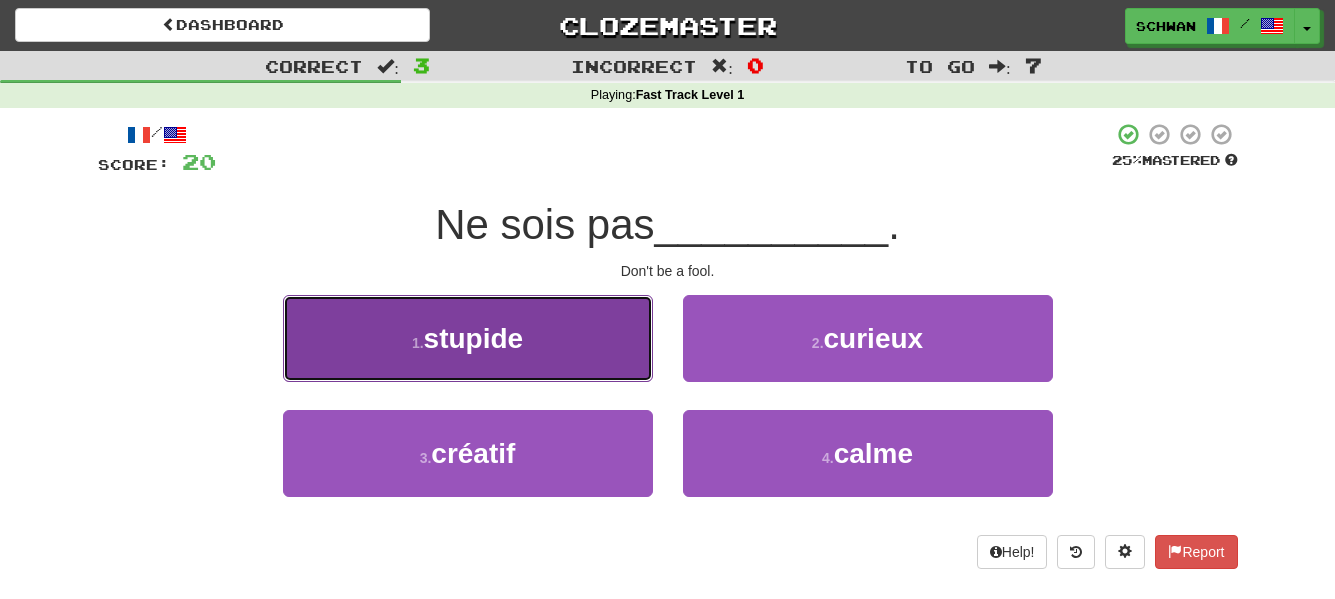 click on "stupide" at bounding box center [474, 338] 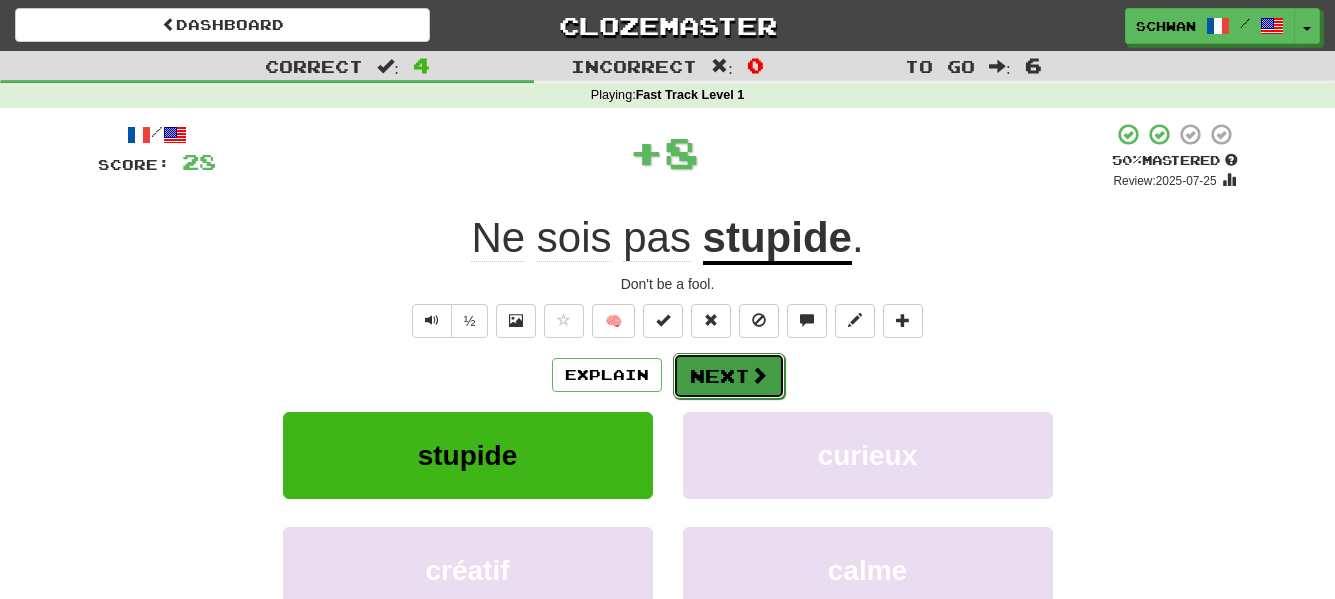 click on "Next" at bounding box center (729, 376) 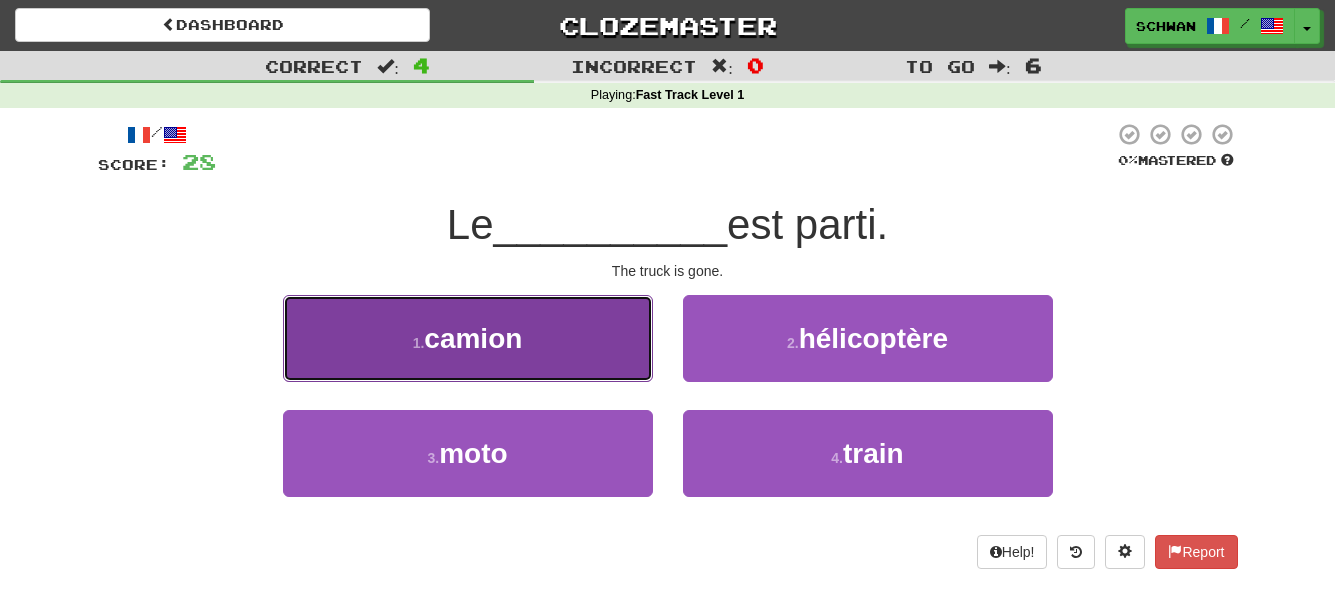 click on "1 .  camion" at bounding box center [468, 338] 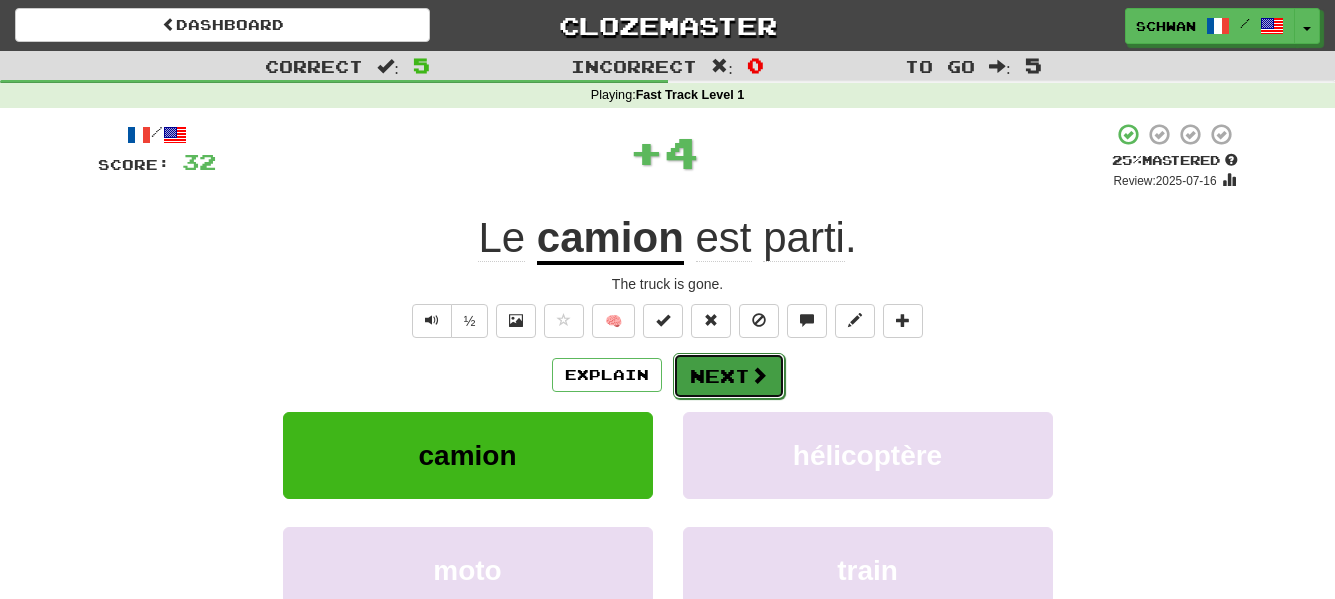 click on "Next" at bounding box center [729, 376] 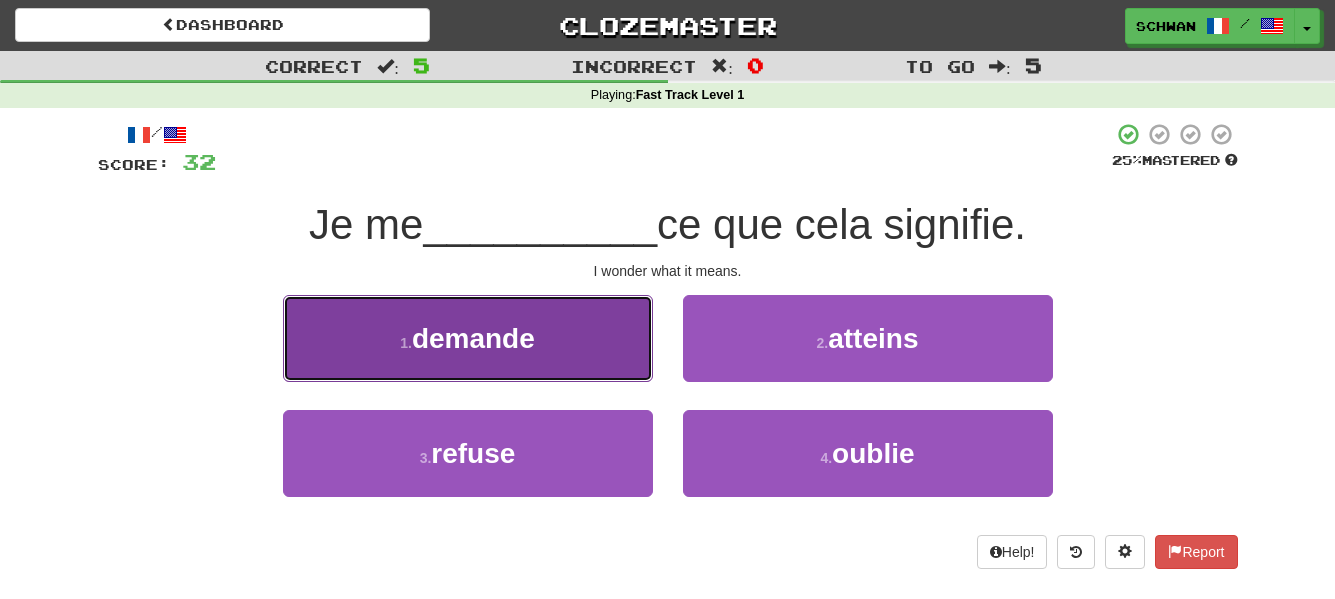 click on "1 .  demande" at bounding box center [468, 338] 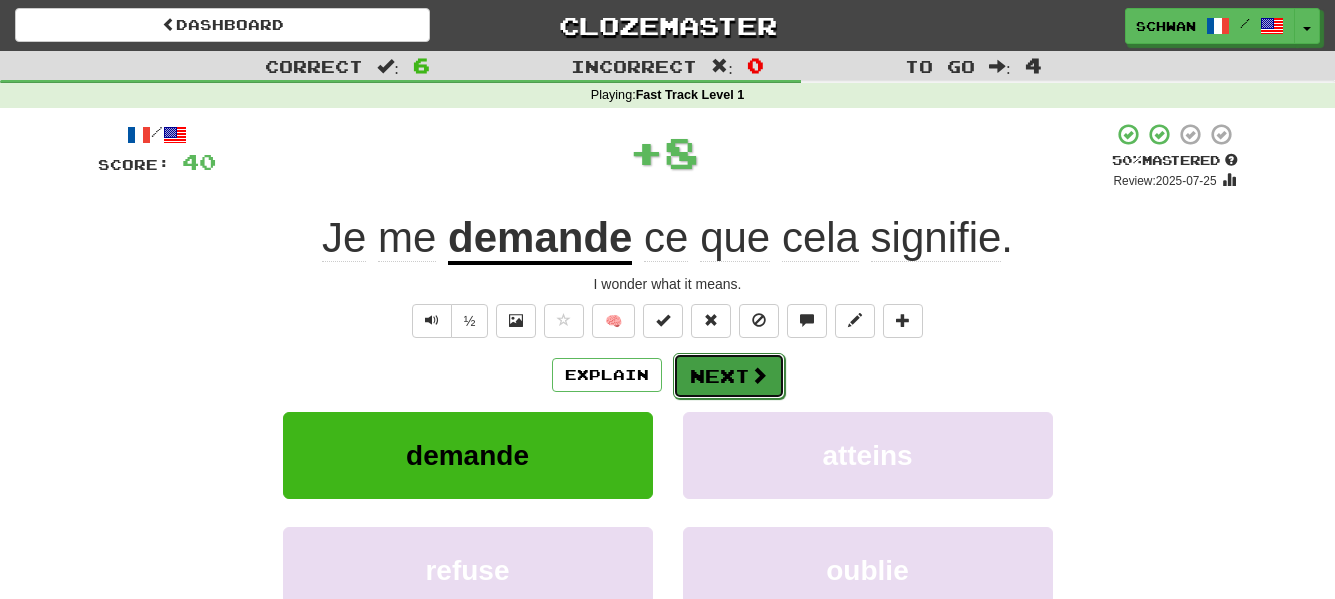 click on "Next" at bounding box center [729, 376] 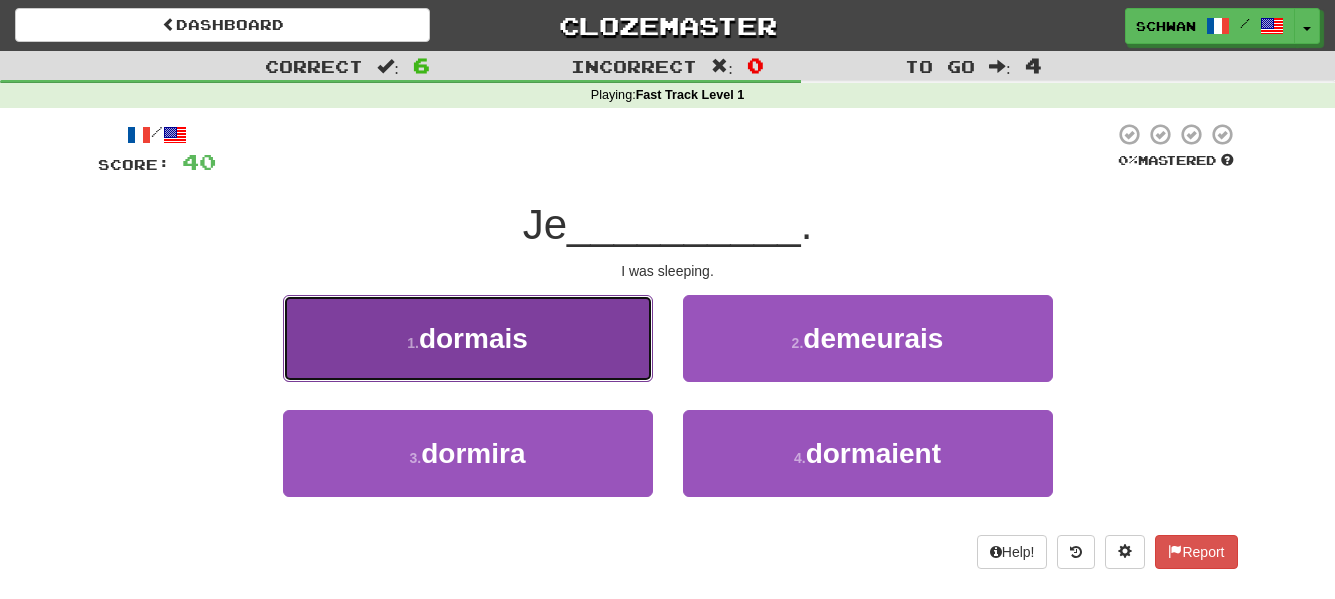 click on "[NUMBER] . dormais" at bounding box center [468, 338] 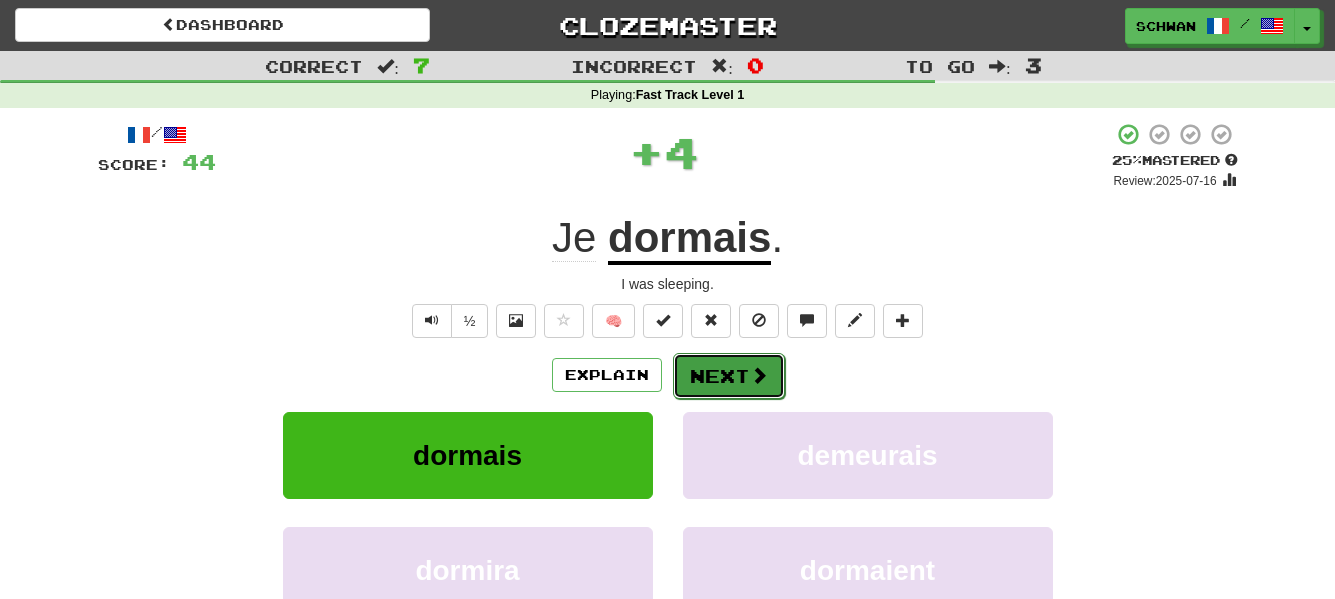 click on "Next" at bounding box center (729, 376) 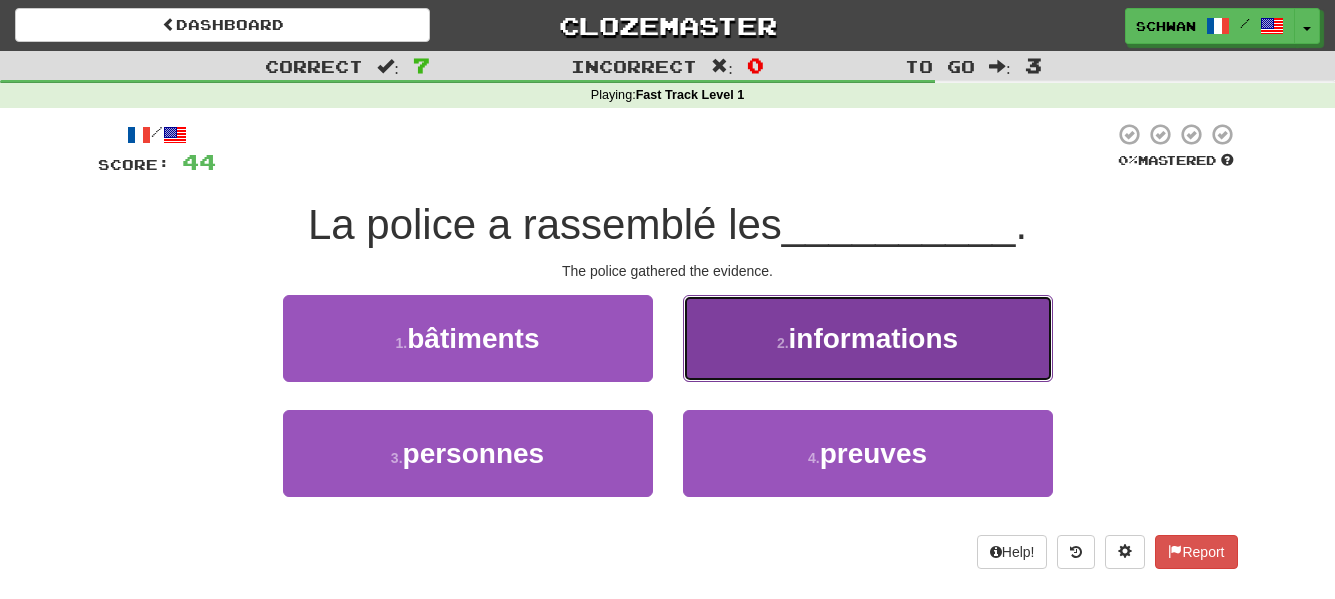 click on "2 .  informations" at bounding box center [868, 338] 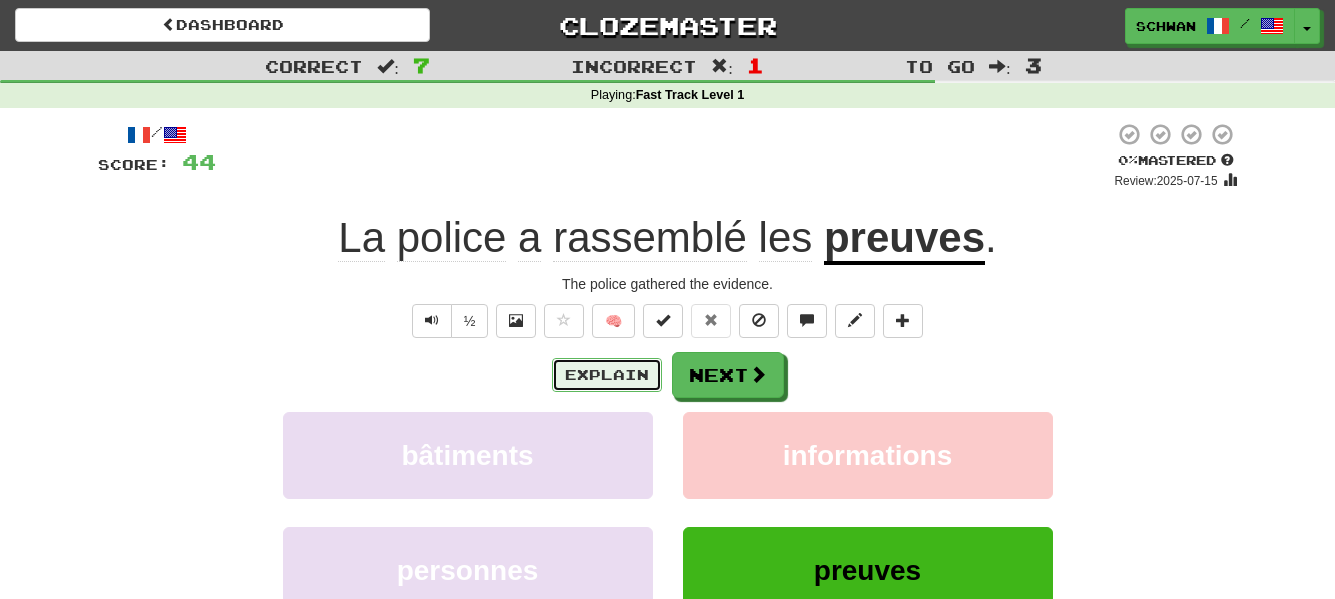click on "Explain" at bounding box center (607, 375) 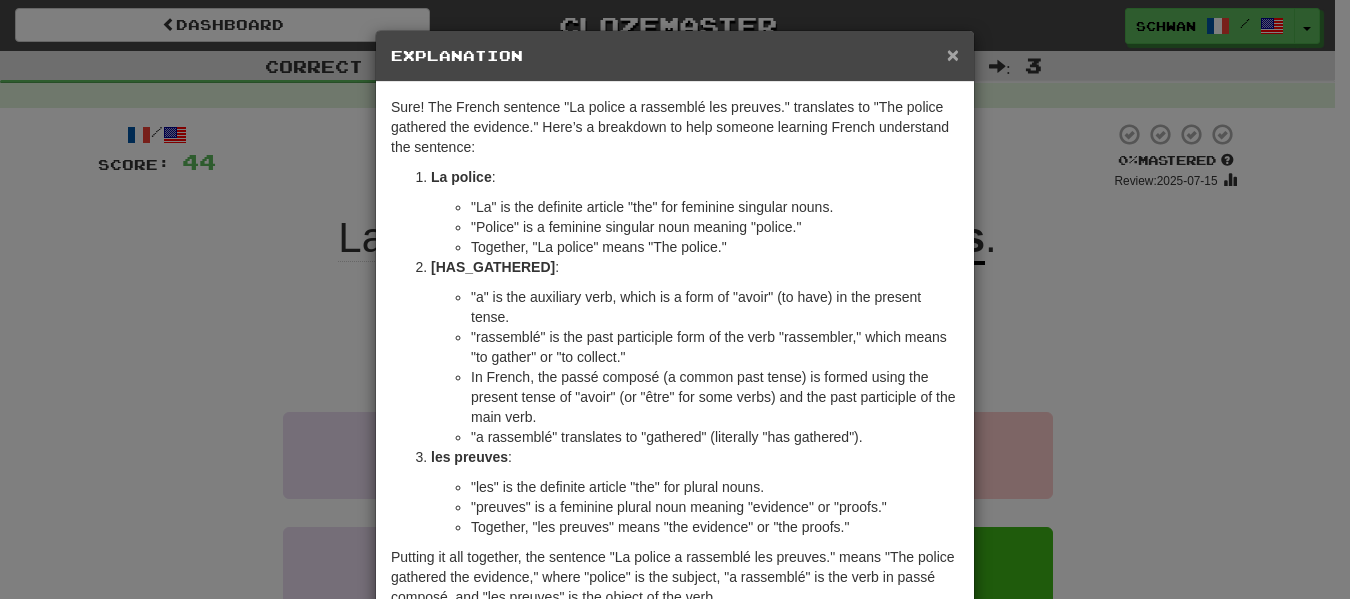 click on "×" at bounding box center [953, 54] 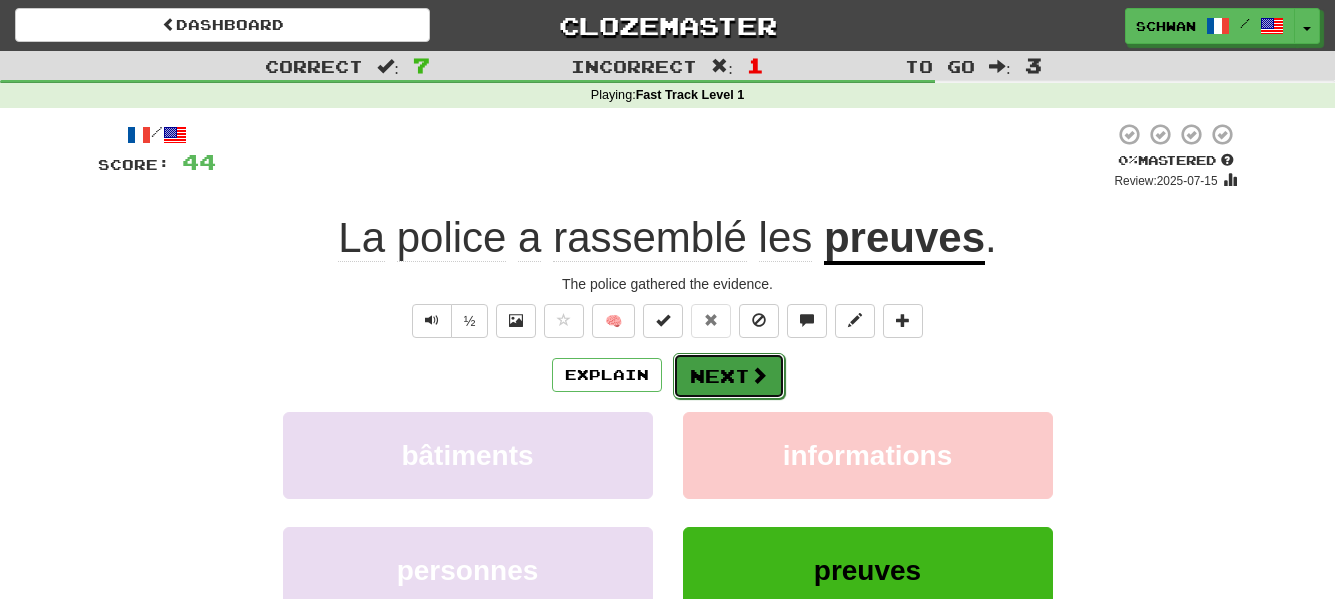 click at bounding box center (759, 375) 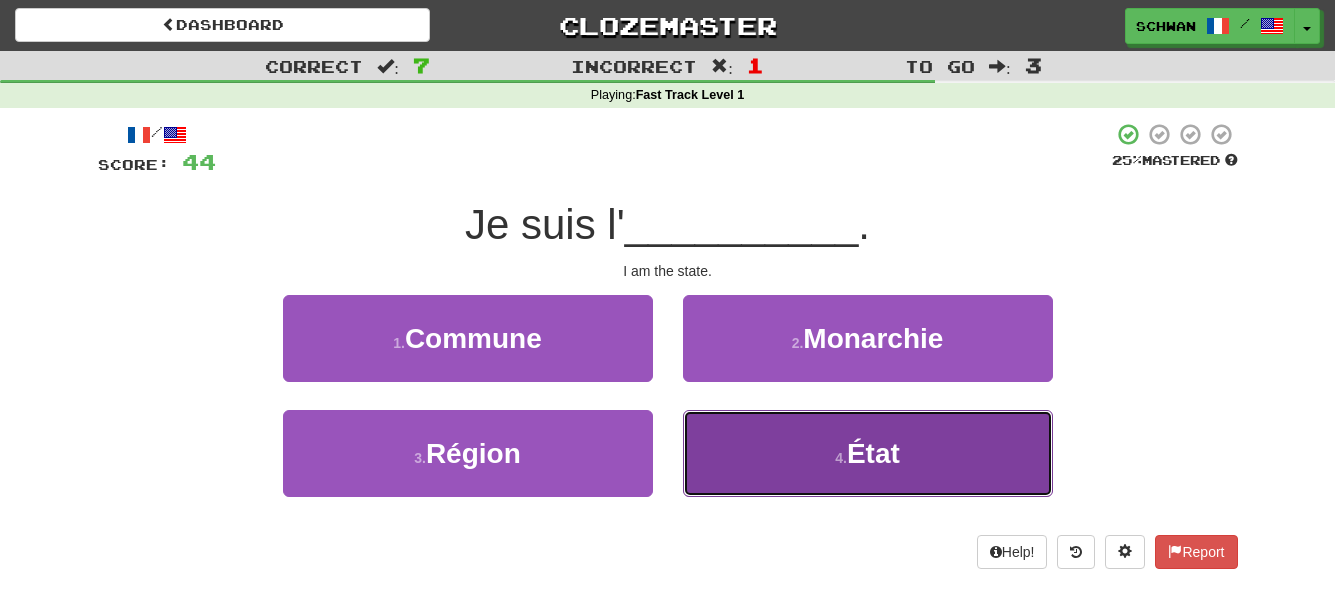 click on "[NUMBER] . État" at bounding box center (868, 453) 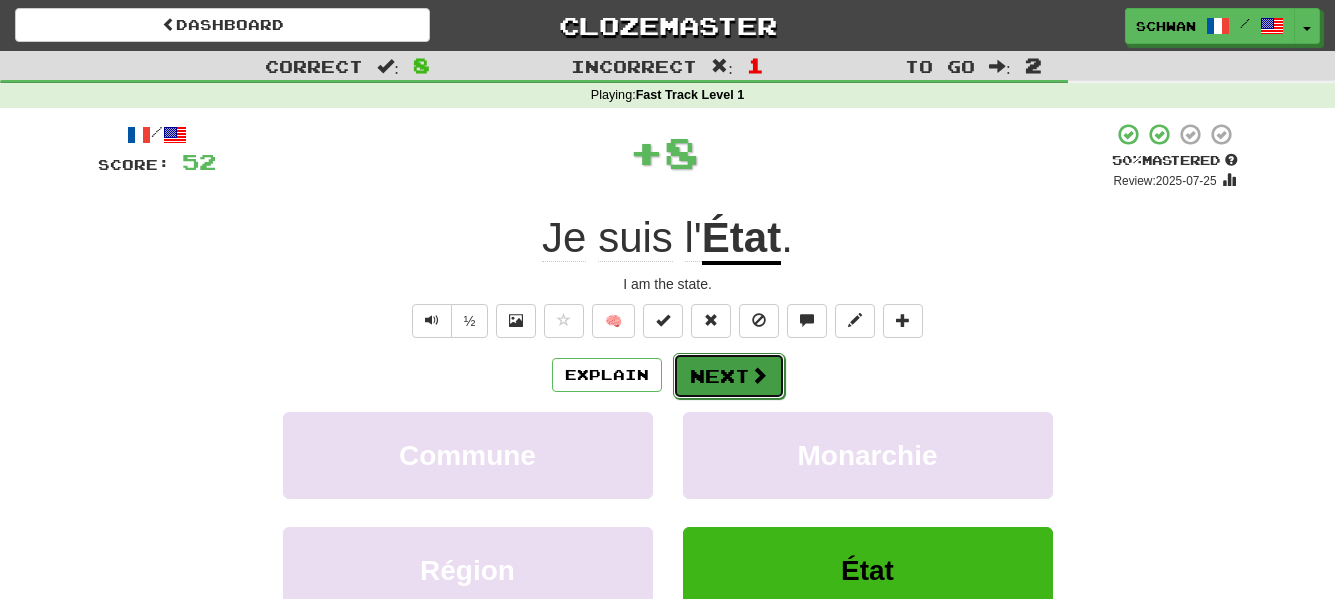 click on "Next" at bounding box center [729, 376] 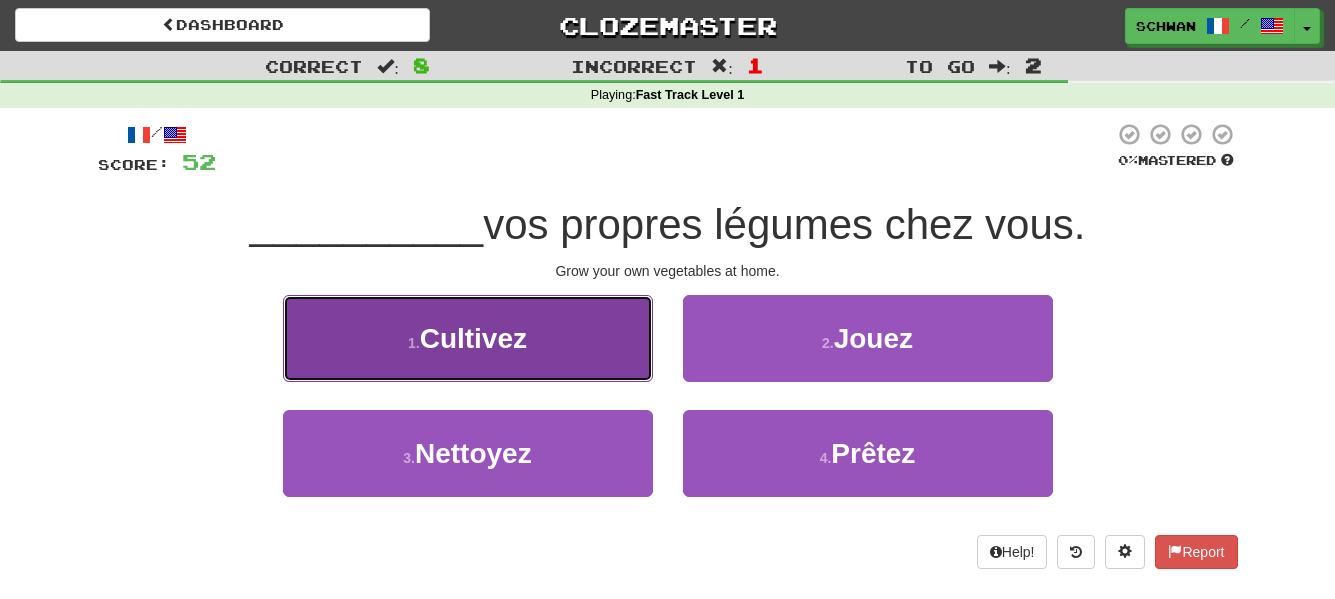 click on "1 .  Cultivez" at bounding box center (468, 338) 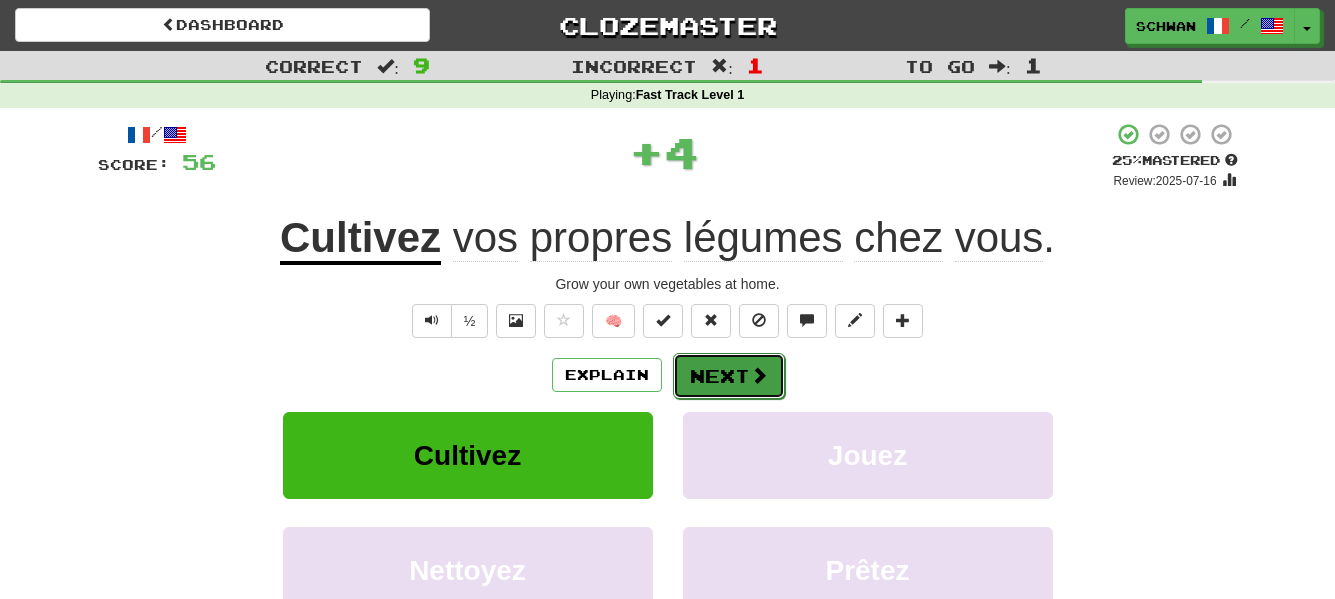 click on "Next" at bounding box center (729, 376) 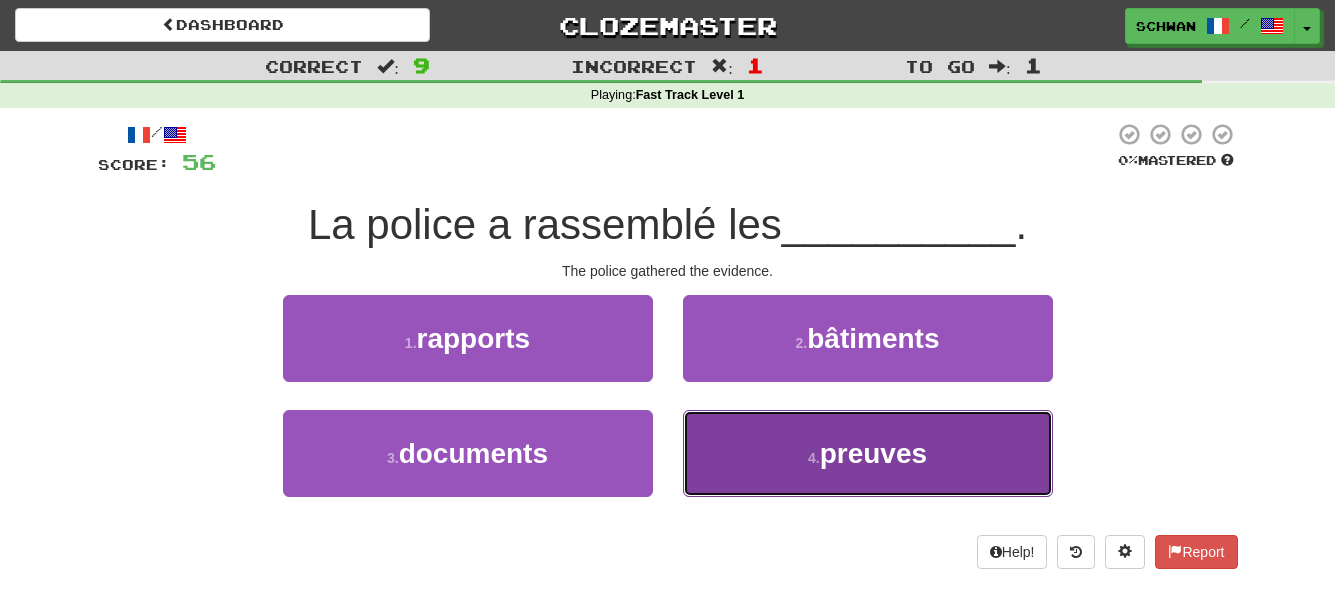 click on "preuves" at bounding box center (873, 453) 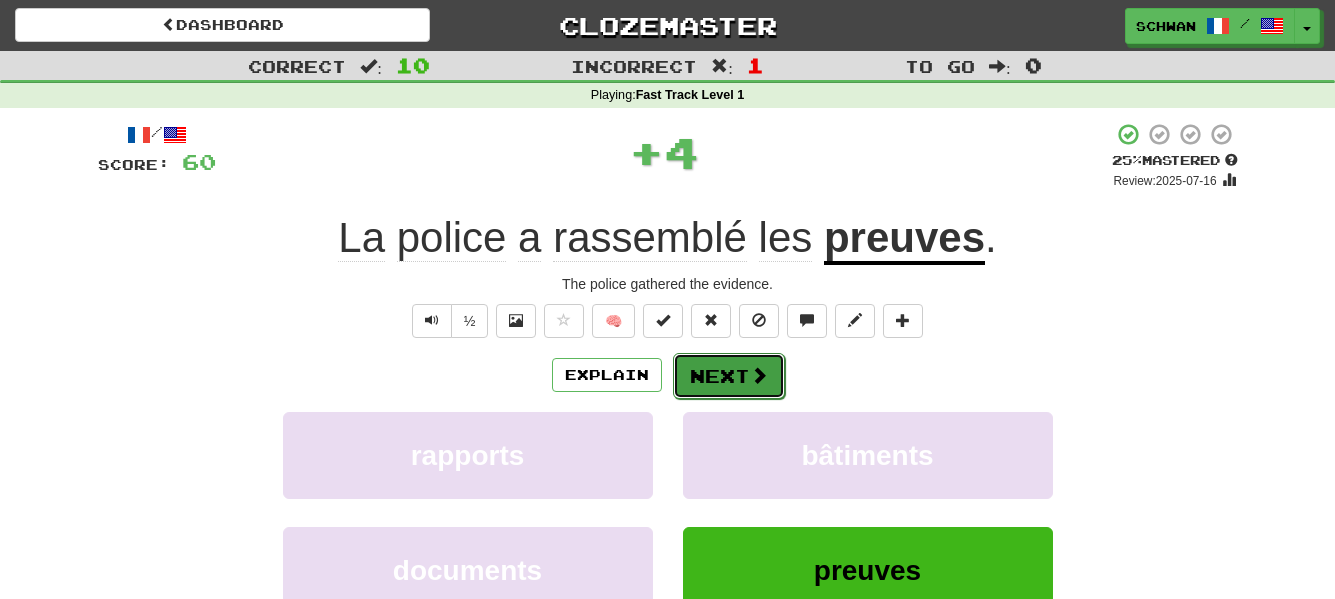 click on "Next" at bounding box center (729, 376) 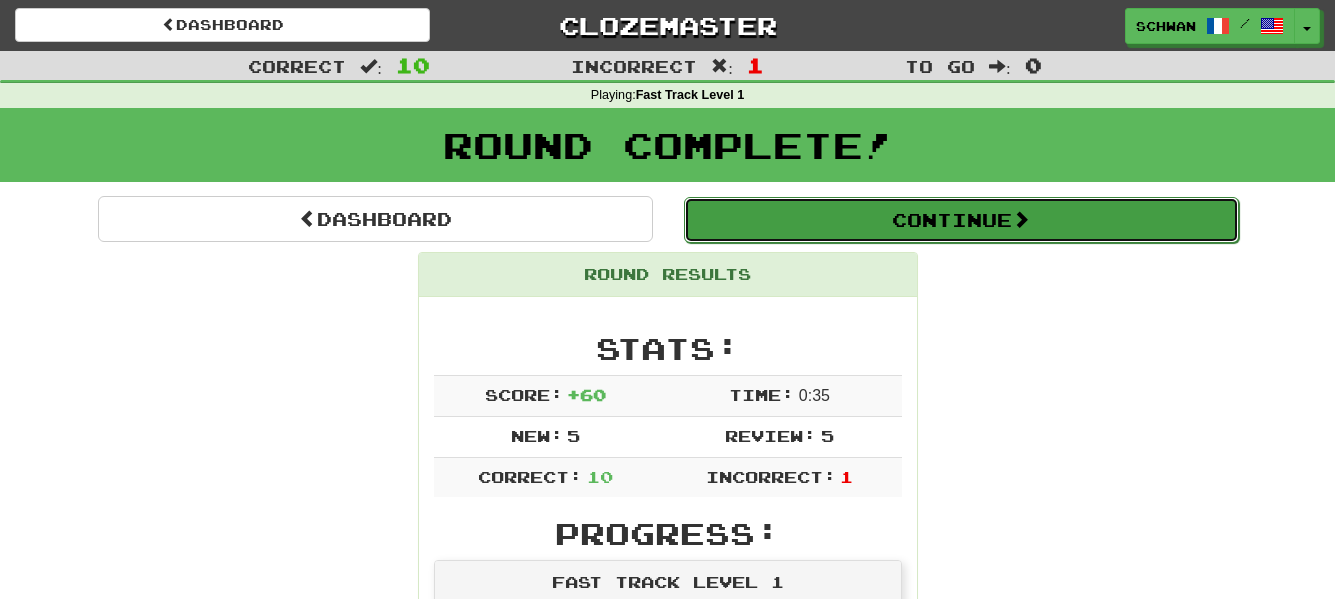 click on "Continue" at bounding box center (961, 220) 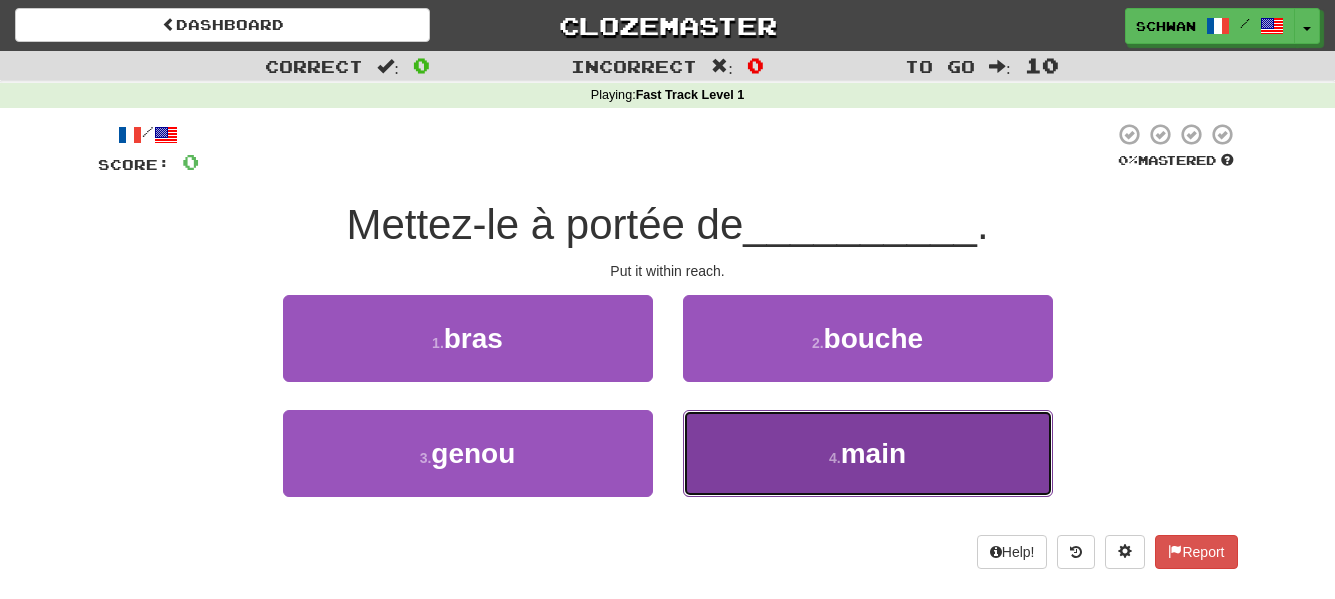 click on "4 .  main" at bounding box center [868, 453] 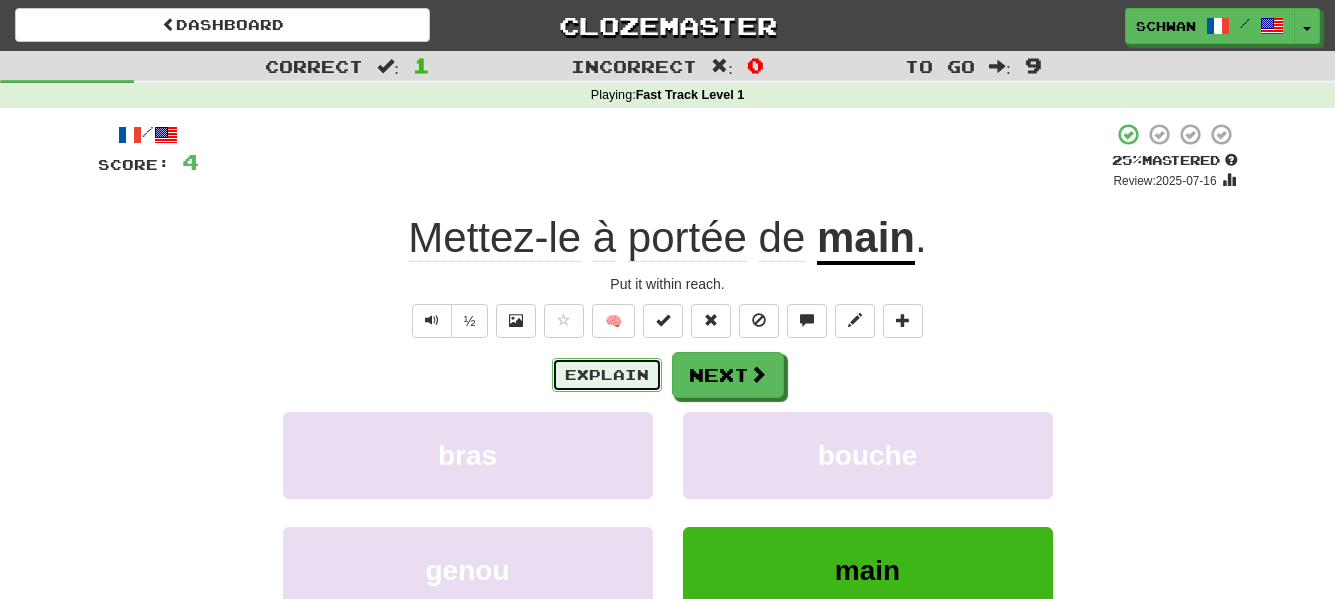 click on "Explain" at bounding box center [607, 375] 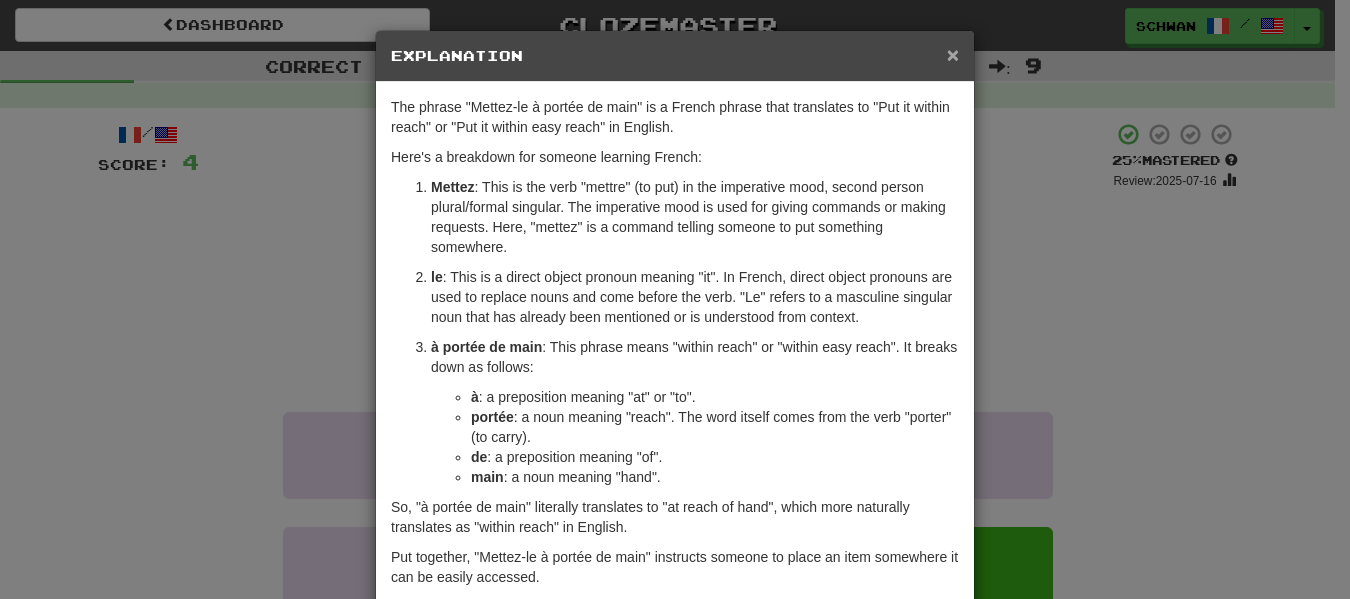 click on "×" at bounding box center (953, 54) 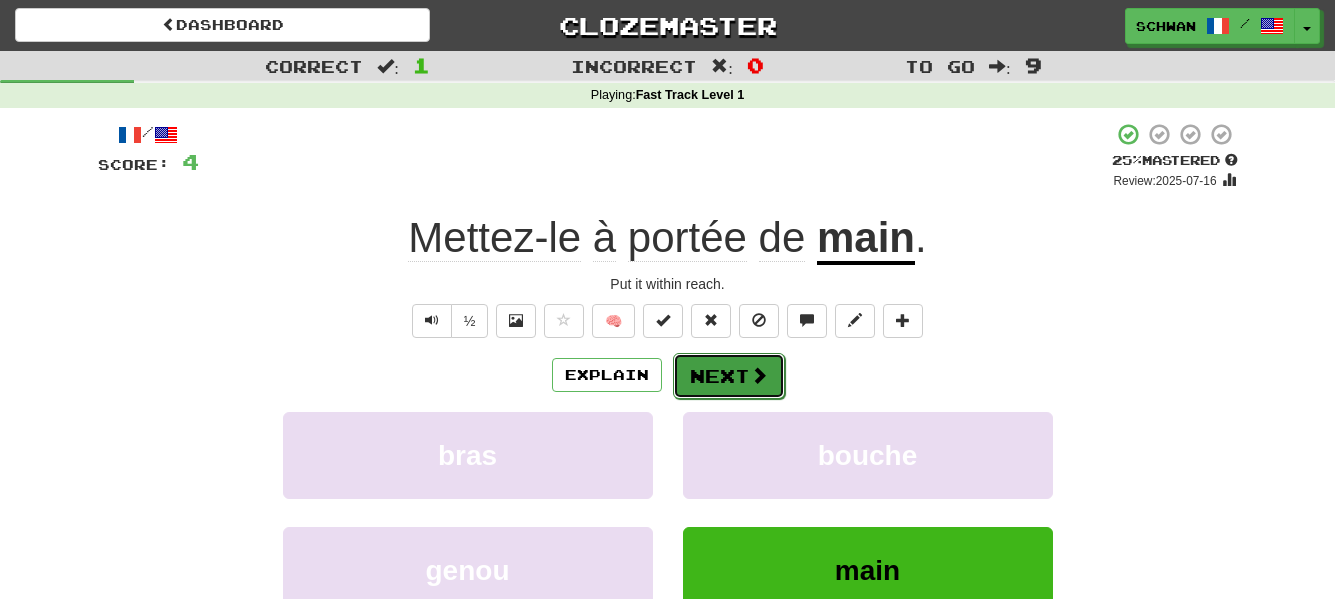 click on "Next" at bounding box center [729, 376] 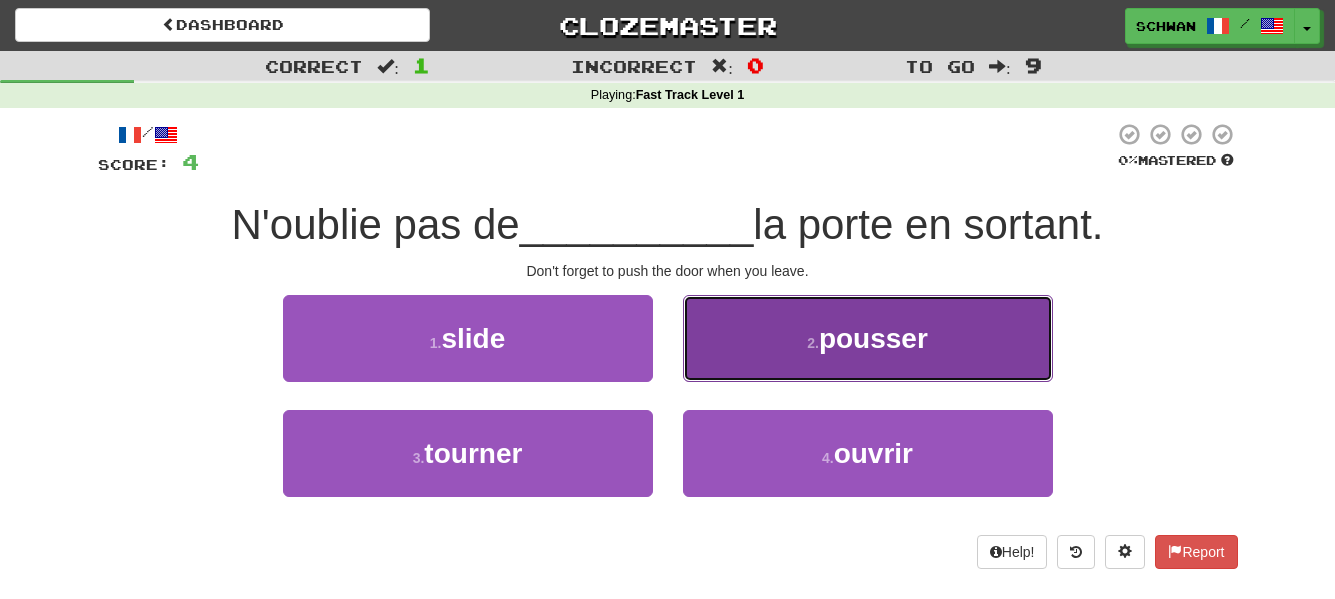 click on "2 .  pousser" at bounding box center [868, 338] 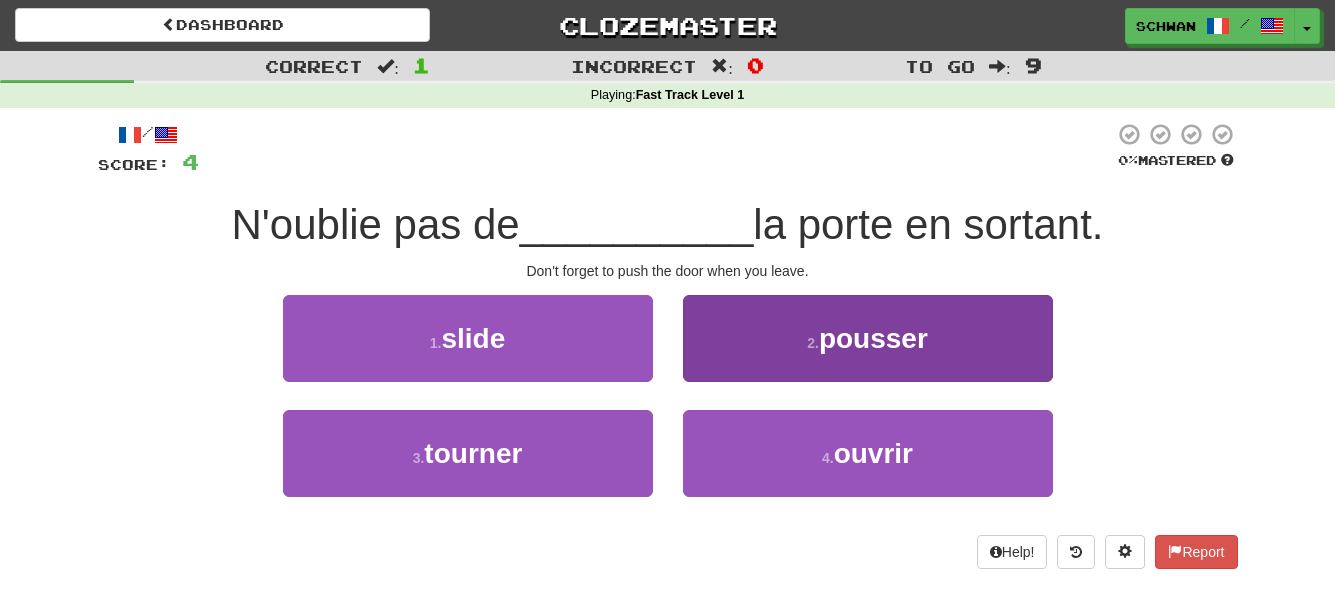 click on "/  Score:   4 0 %  Mastered N'oublie pas de  __________  la porte en sortant. Don't forget to push the door when you leave. 1 .  glisser 2 .  pousser 3 .  tourner 4 .  ouvrir  Help!  Report" at bounding box center [668, 345] 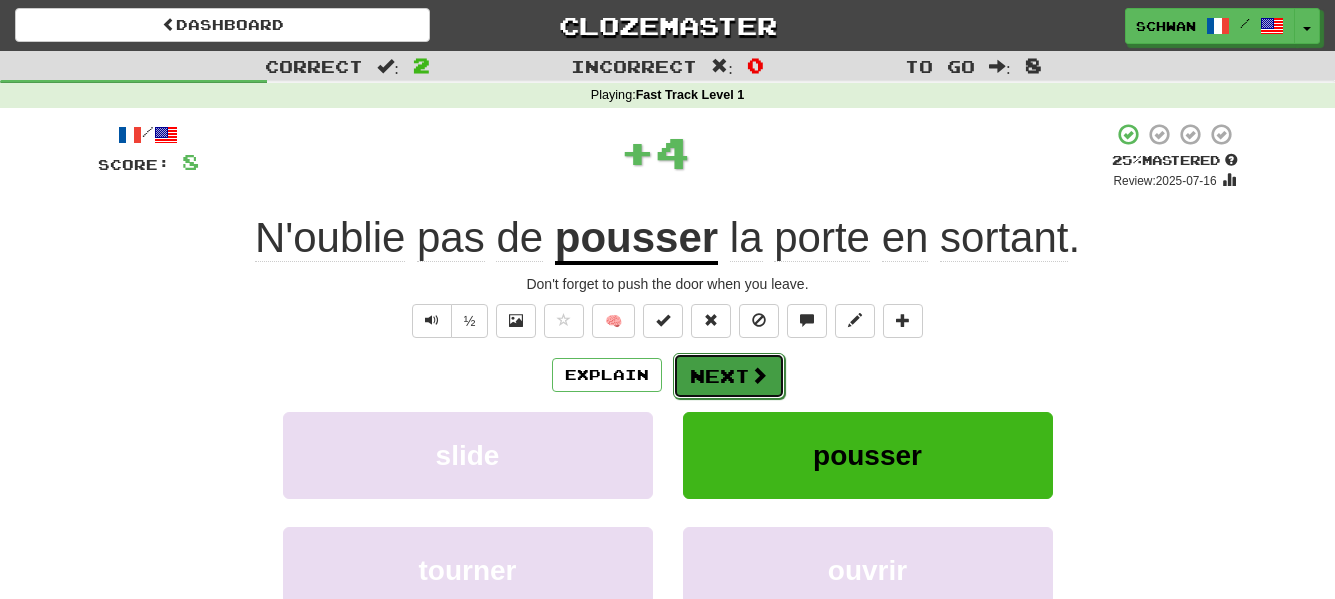 click on "Next" at bounding box center [729, 376] 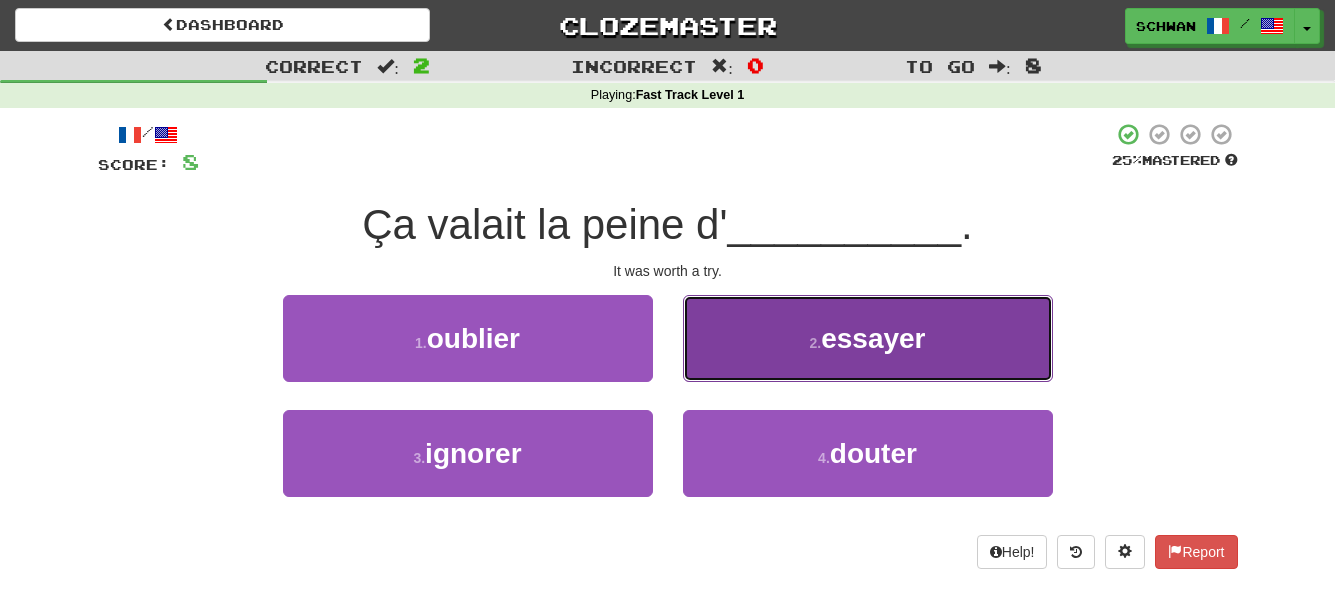 click on "2 ." at bounding box center (815, 343) 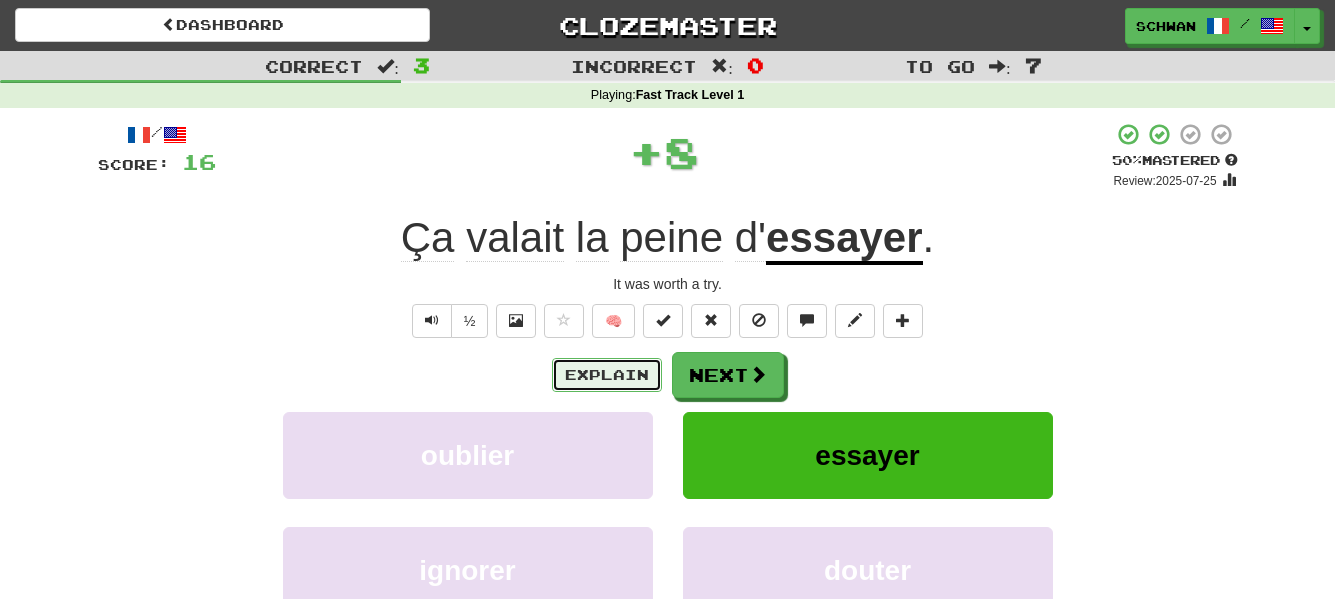 click on "Explain" at bounding box center [607, 375] 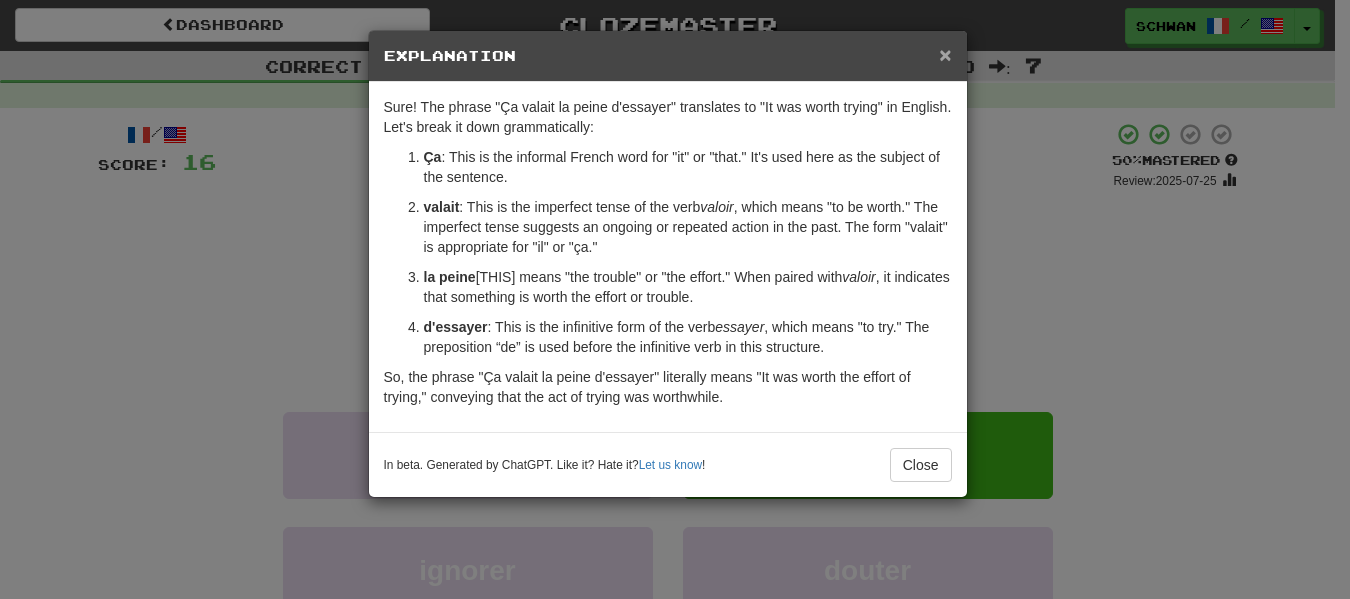click on "×" at bounding box center (945, 54) 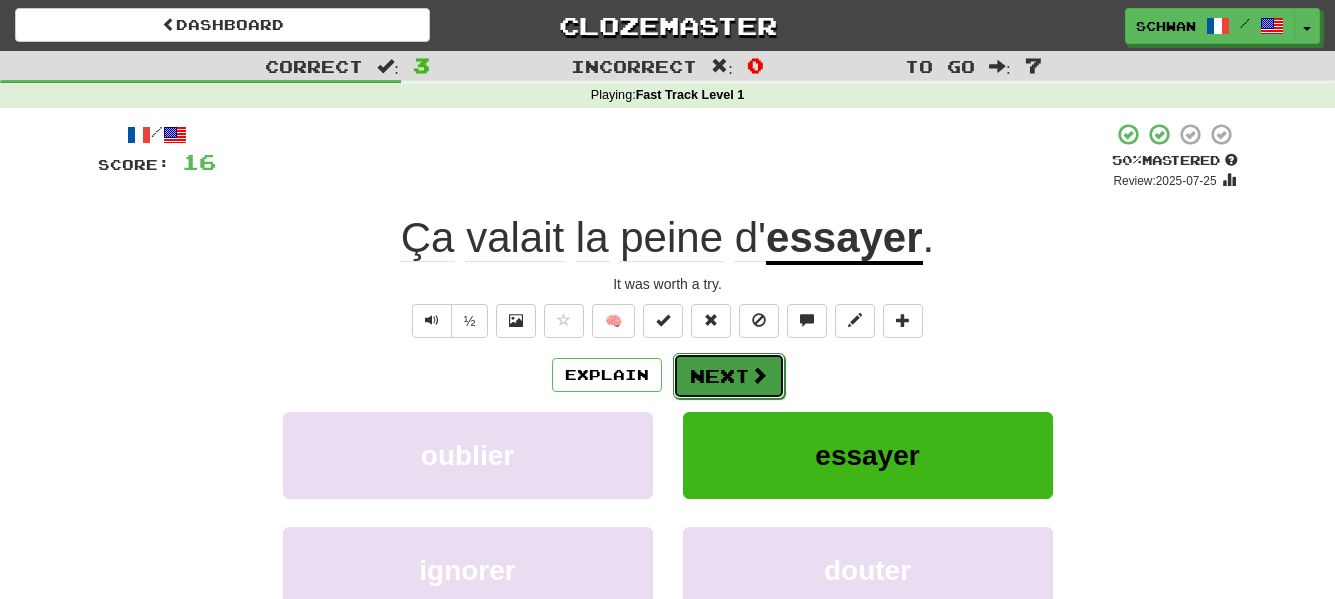 click at bounding box center [759, 375] 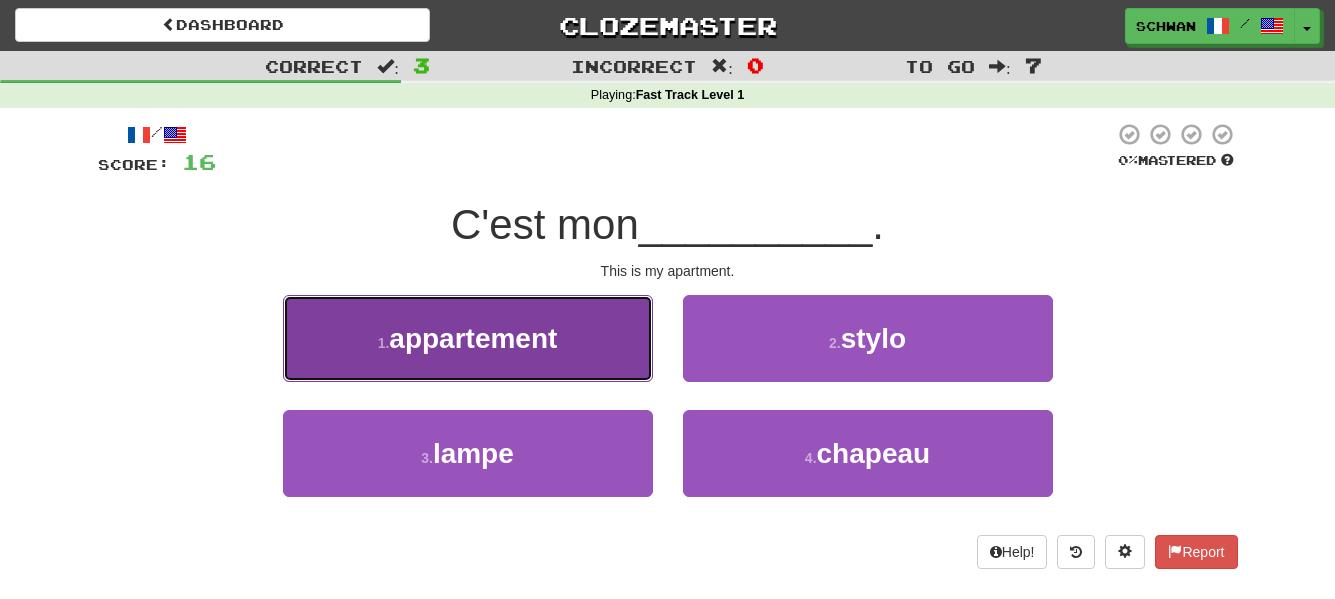 click on "1 .  appartement" at bounding box center [468, 338] 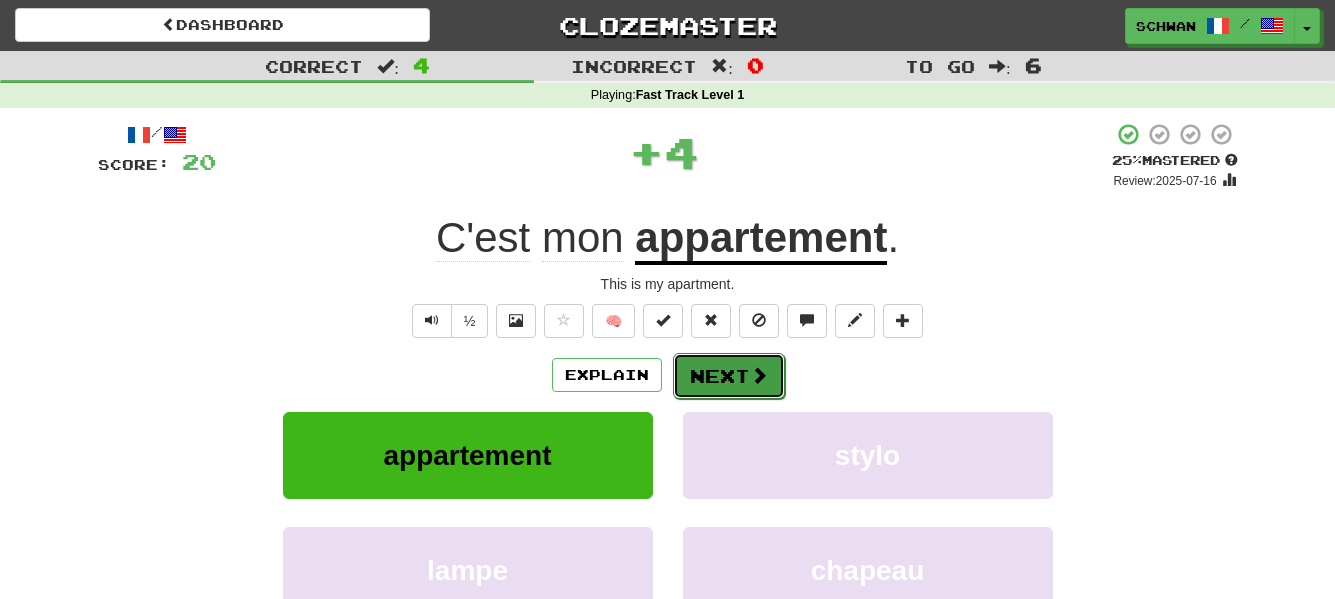 click on "Next" at bounding box center (729, 376) 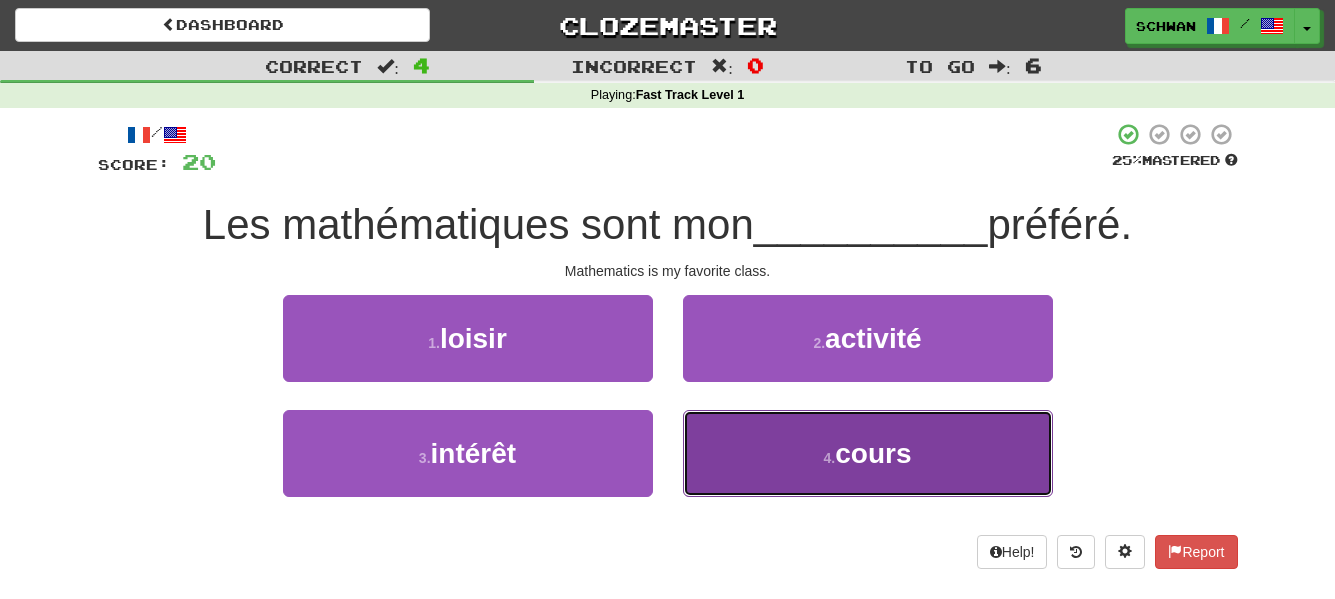click on "cours" at bounding box center (873, 453) 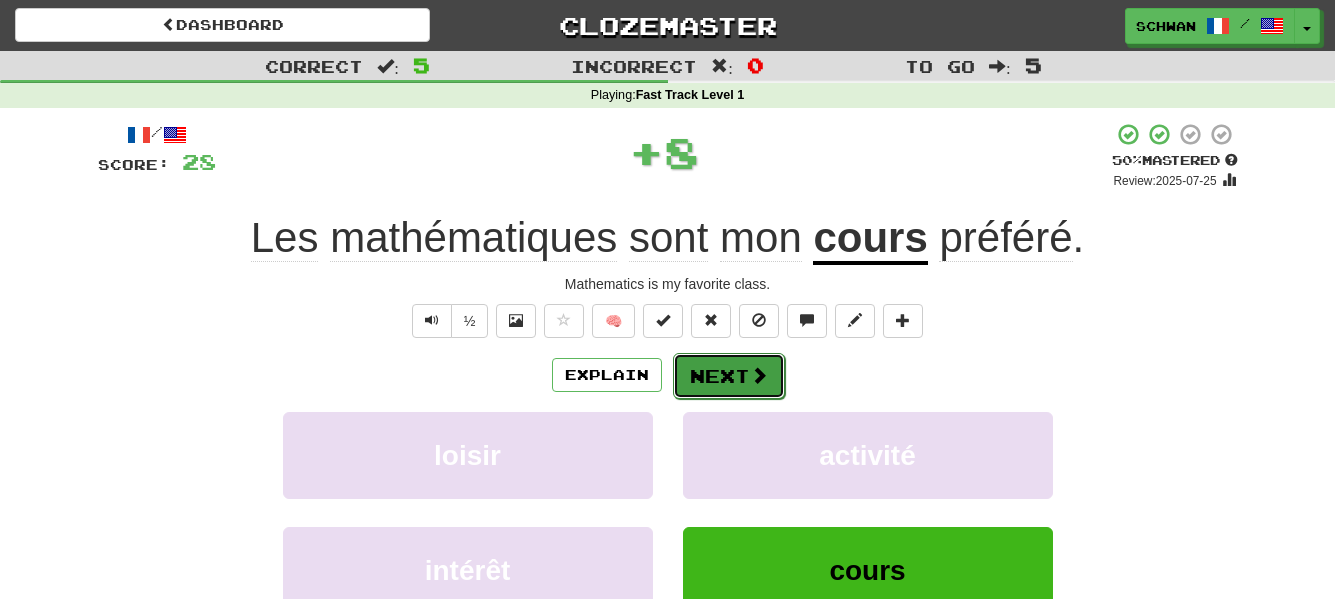 click on "Next" at bounding box center (729, 376) 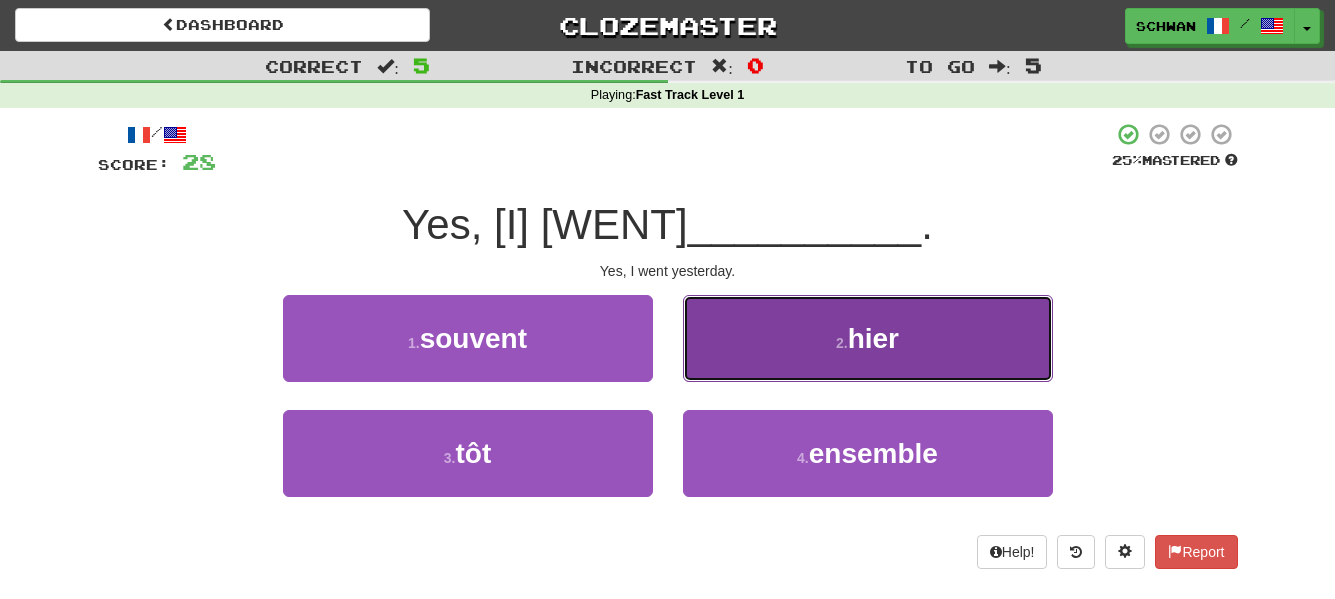 click on "2 .  hier" at bounding box center [868, 338] 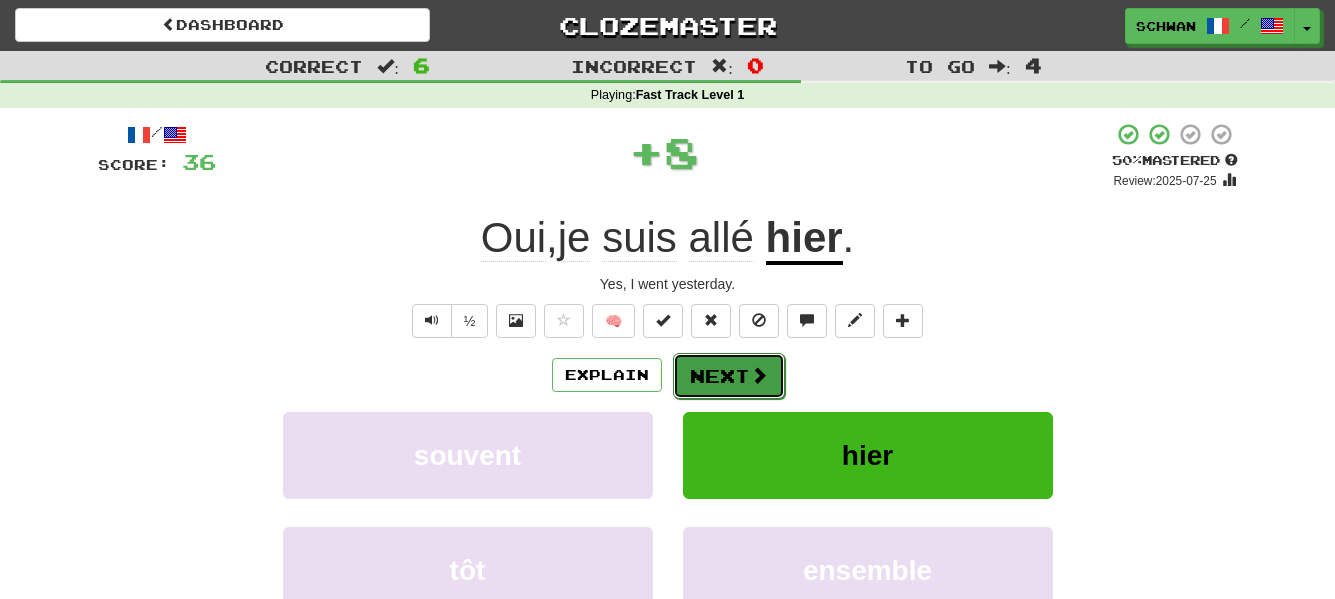 click on "Next" at bounding box center [729, 376] 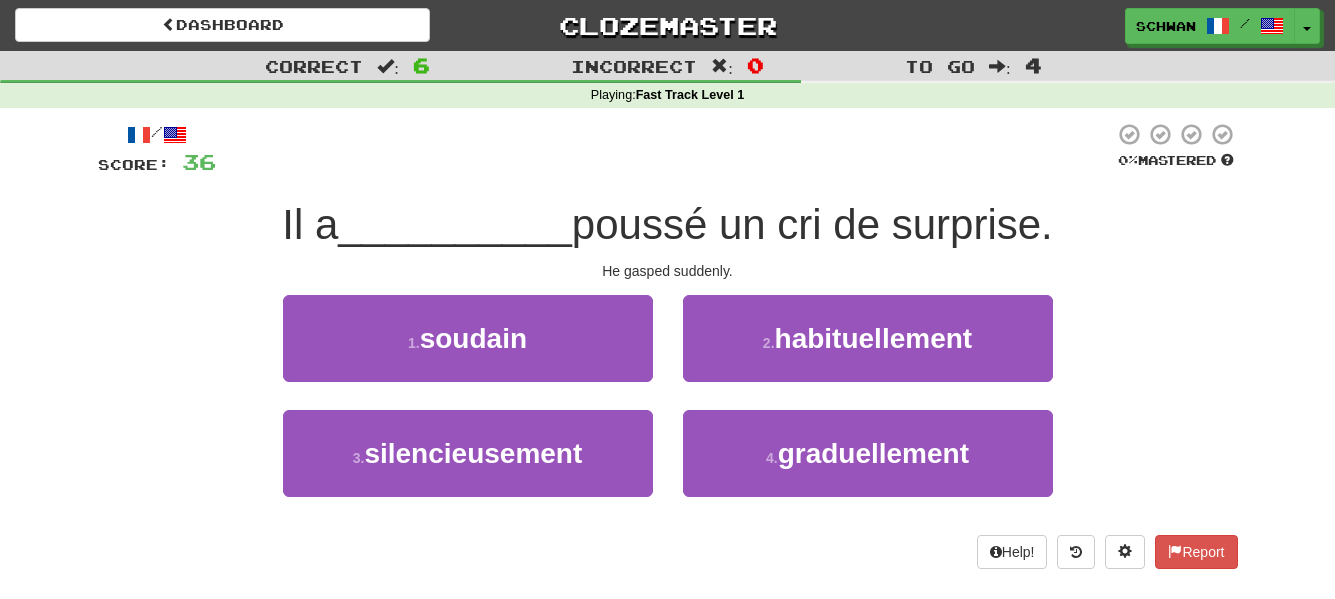 click on "1 .  soudain" at bounding box center (468, 352) 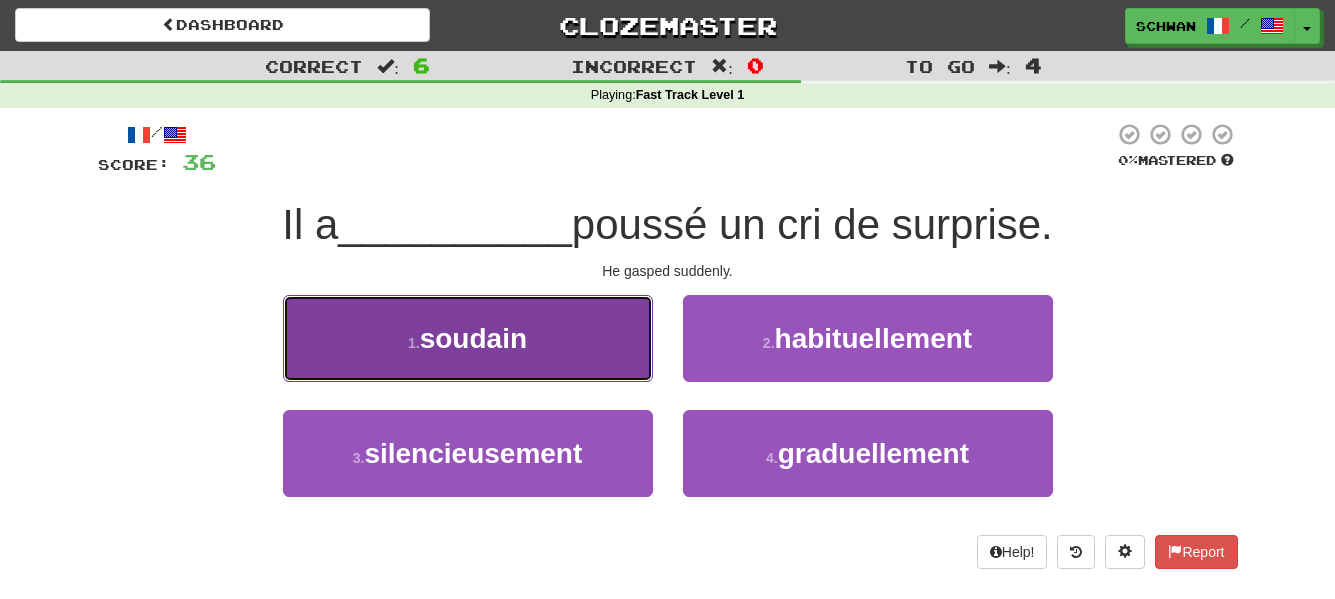 click on "1 .  soudain" at bounding box center (468, 338) 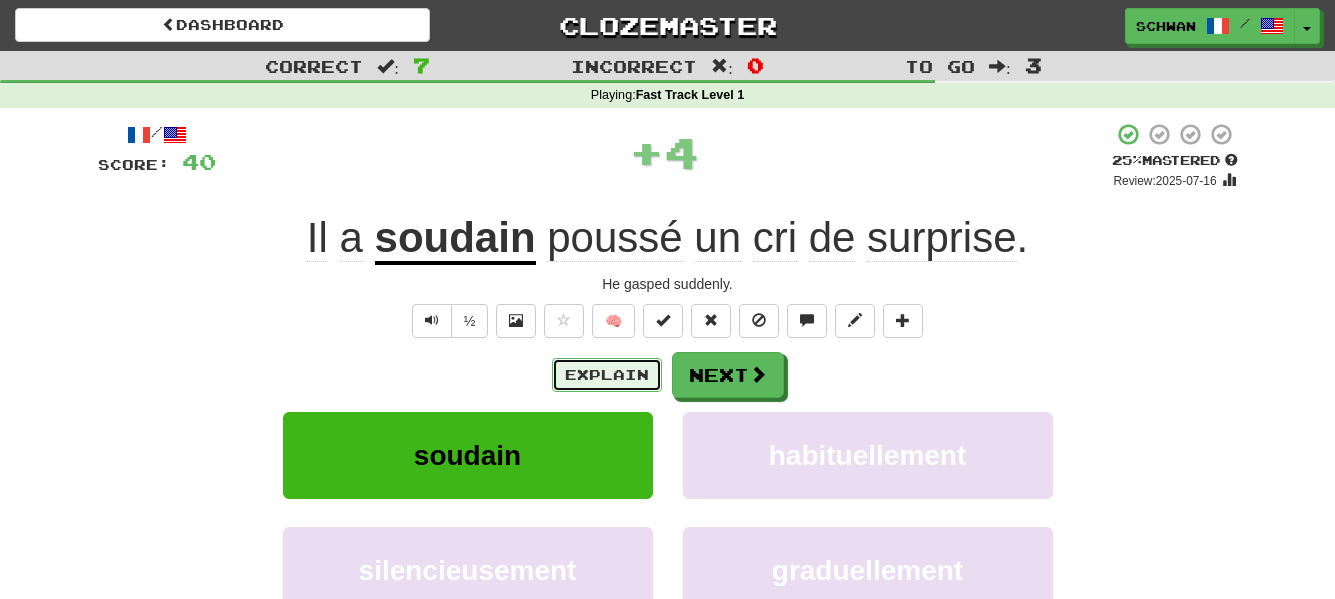 click on "Explain" at bounding box center [607, 375] 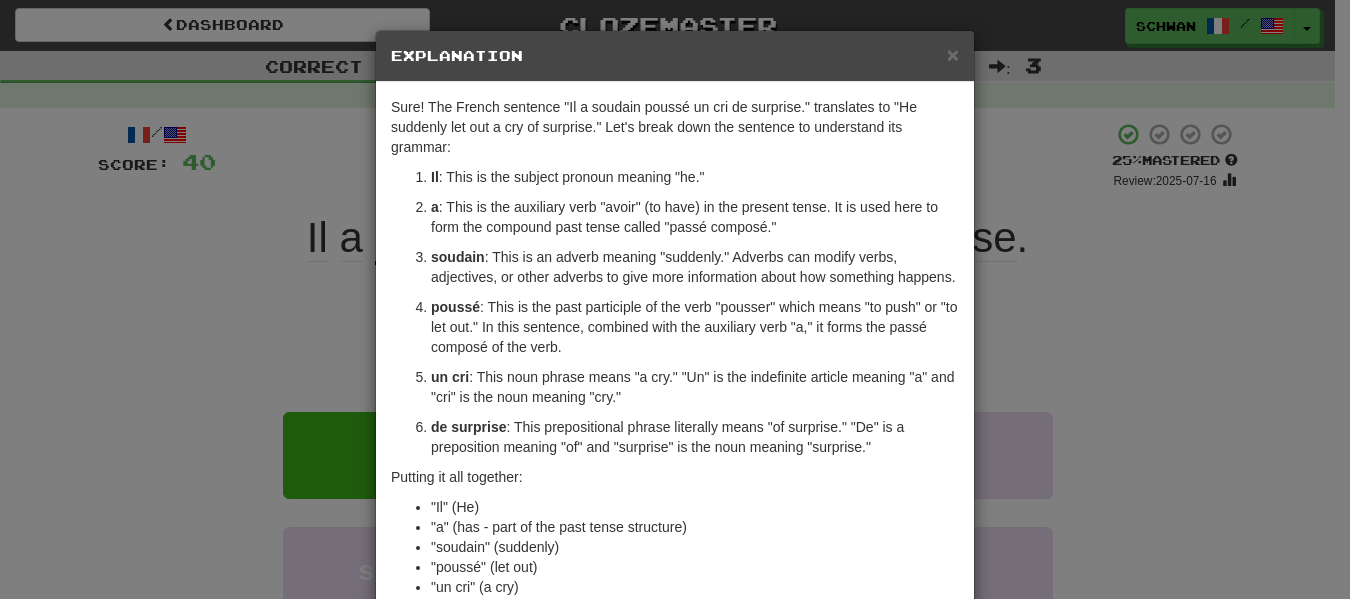 click on "Explanation" at bounding box center [675, 56] 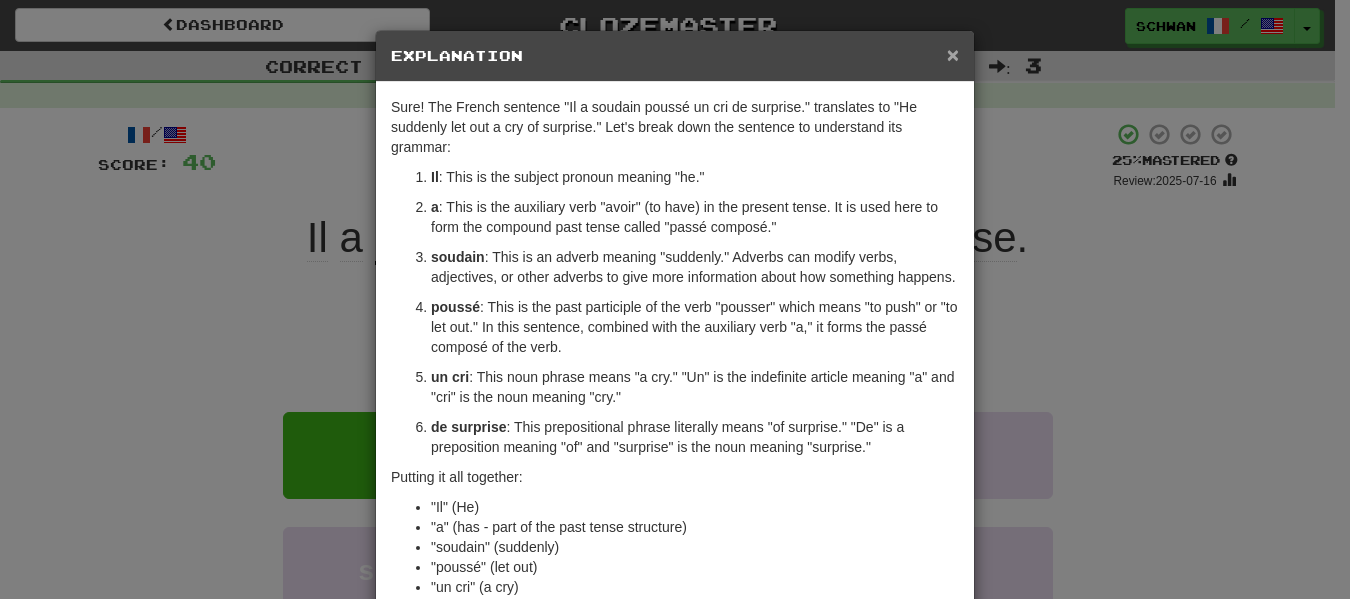 click on "×" at bounding box center (953, 54) 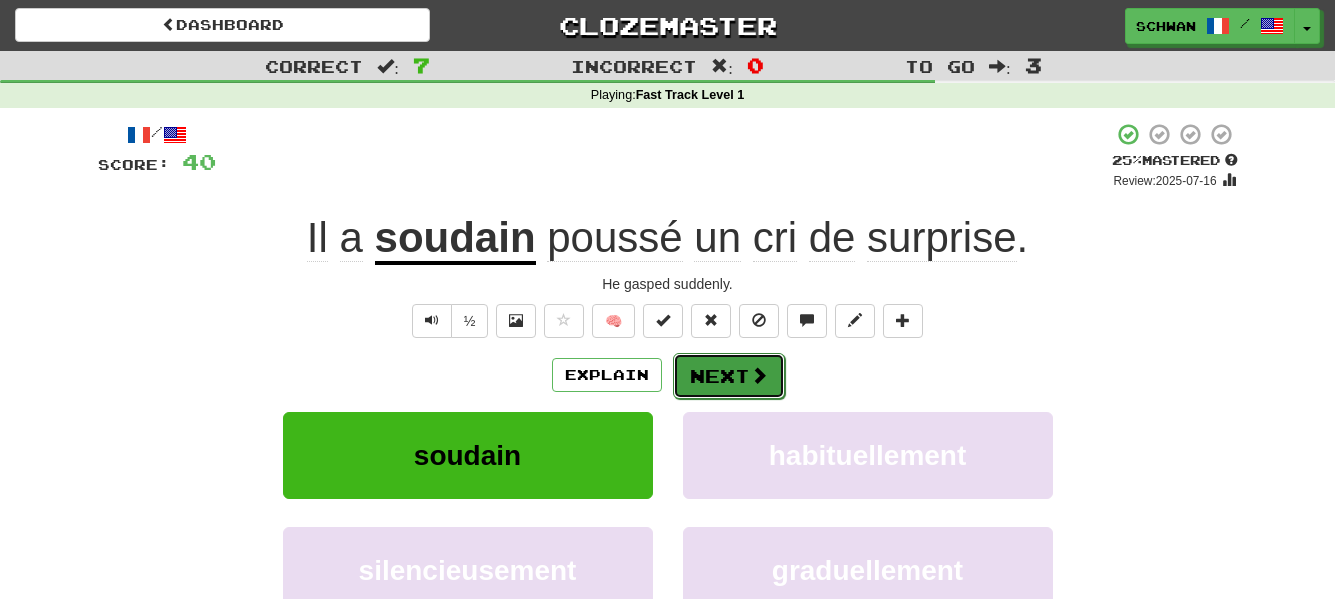 click on "Next" at bounding box center (729, 376) 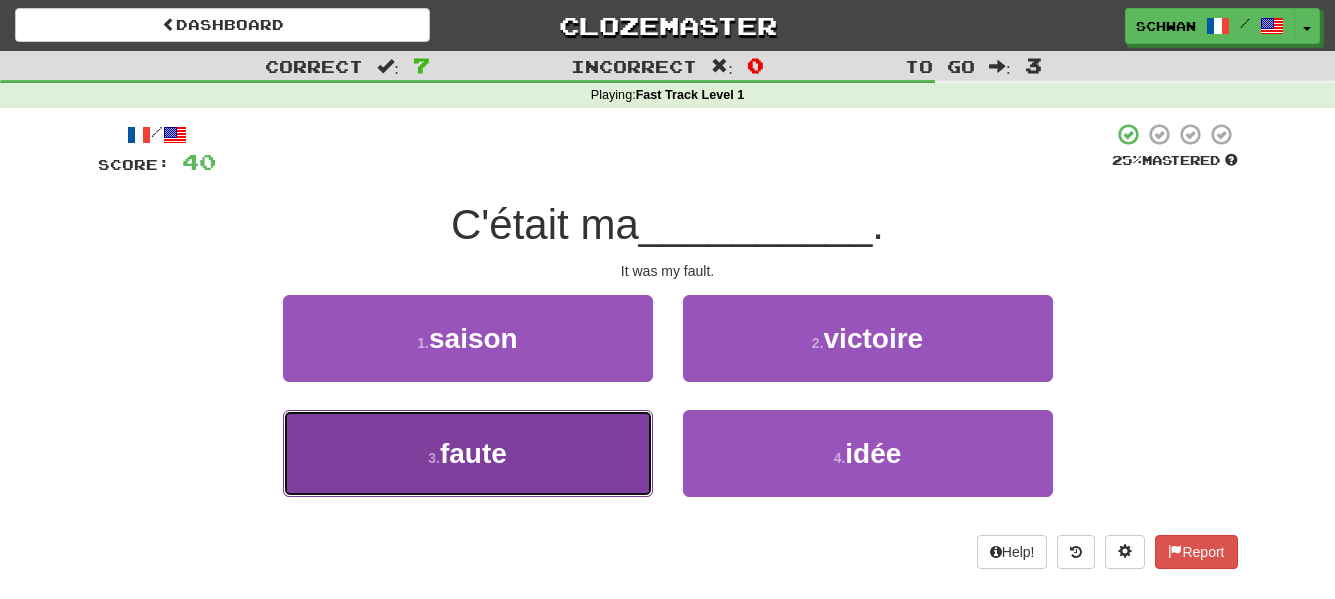 click on "[FAULT]" at bounding box center (468, 453) 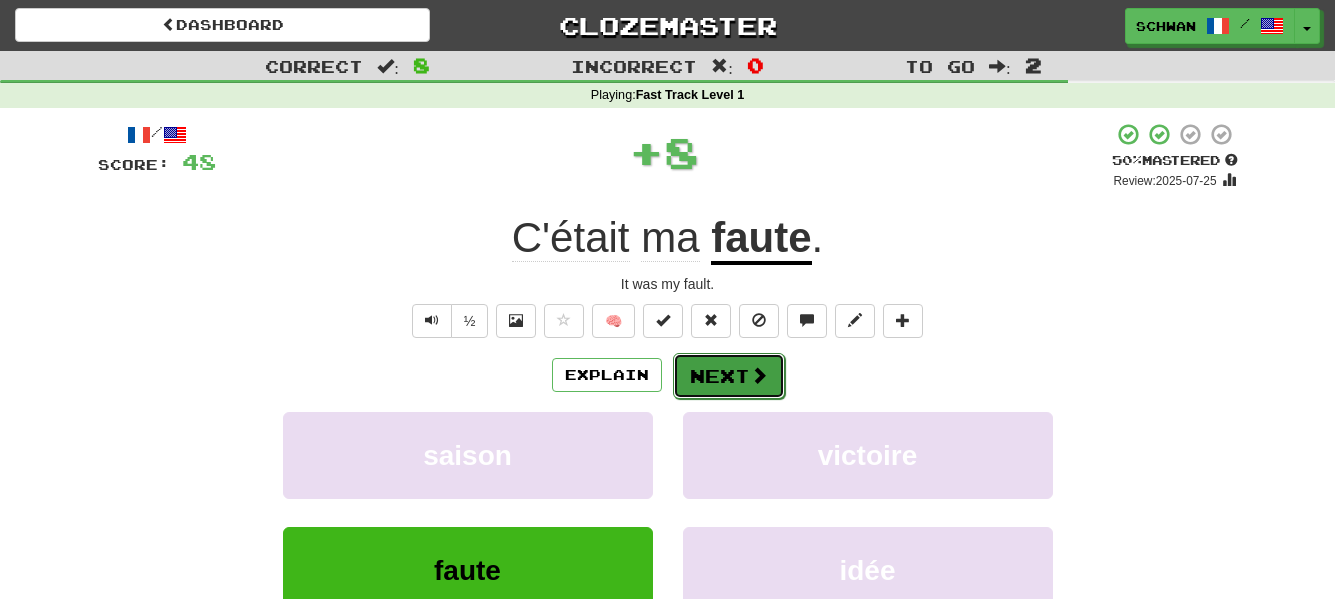 click on "Next" at bounding box center (729, 376) 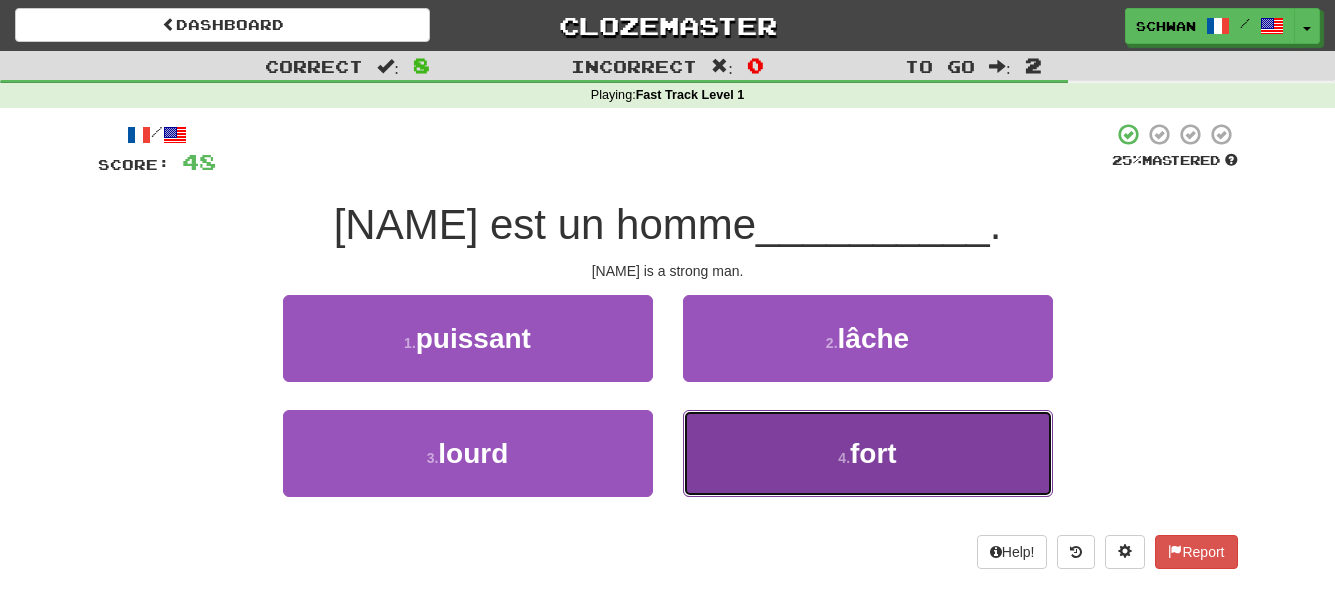 click on "4 .  fort" at bounding box center [868, 453] 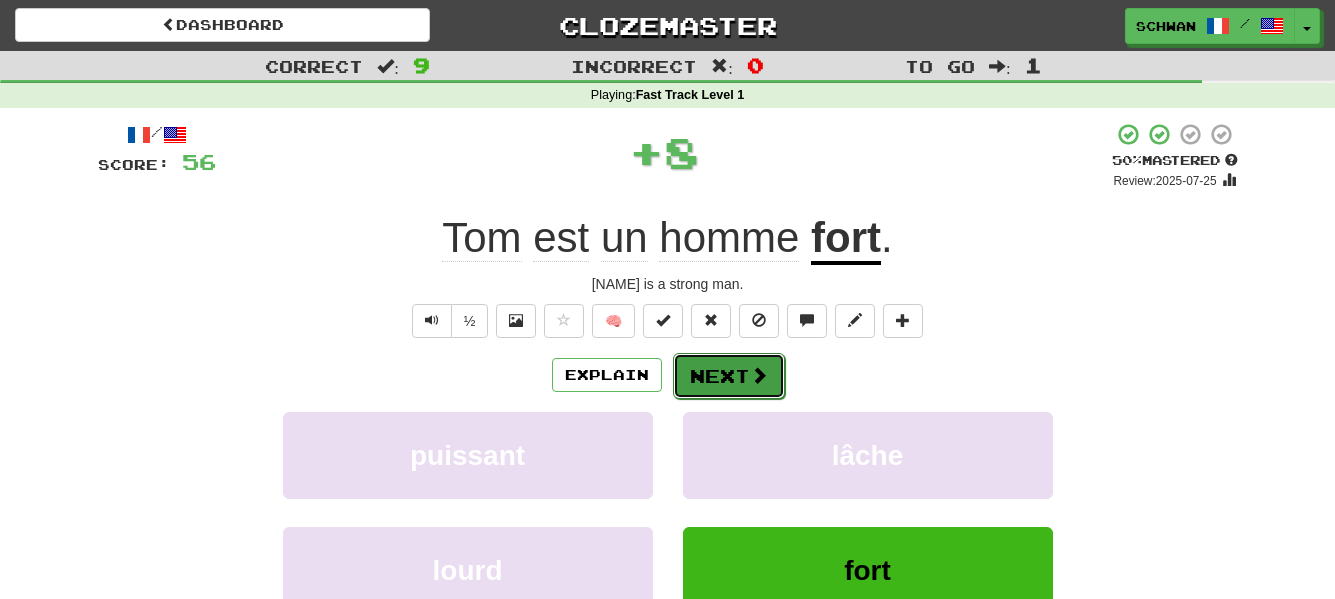 click on "Next" at bounding box center [729, 376] 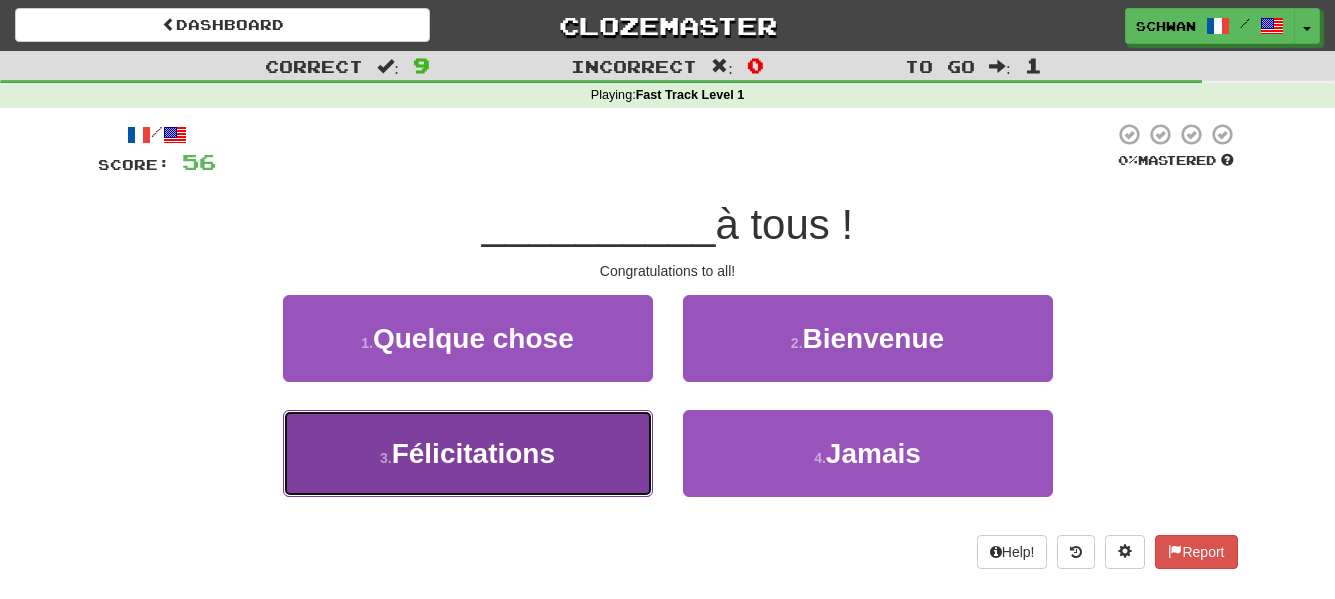 click on "3 .  Félicitations" at bounding box center [468, 453] 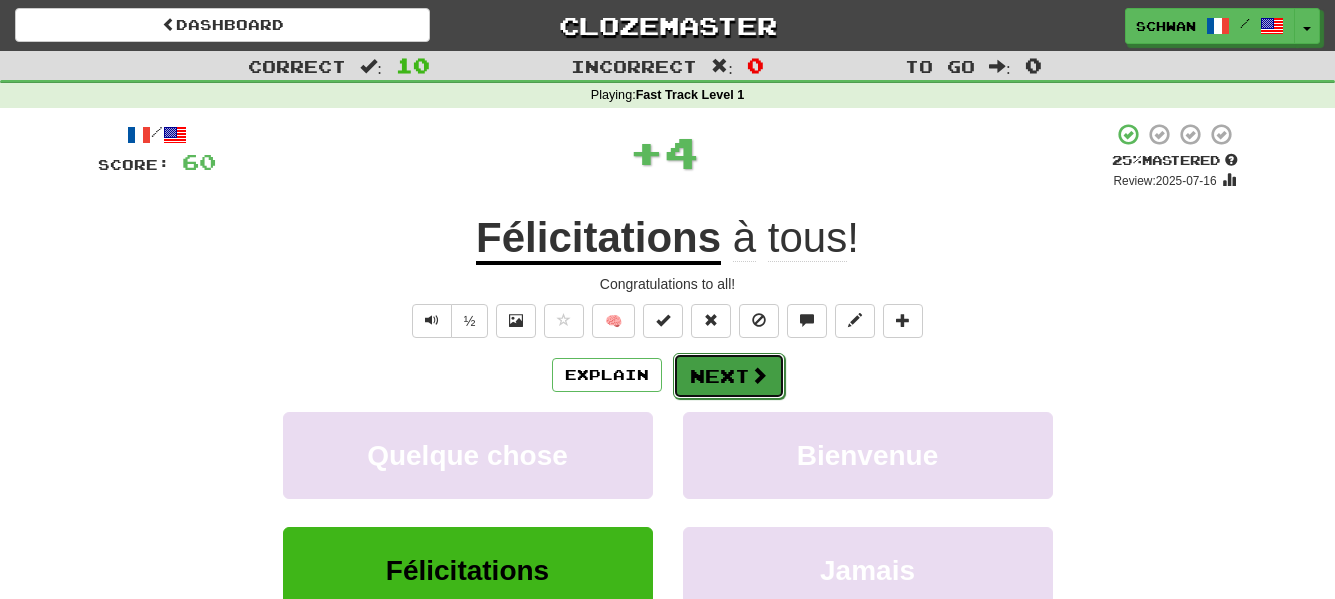click on "Next" at bounding box center (729, 376) 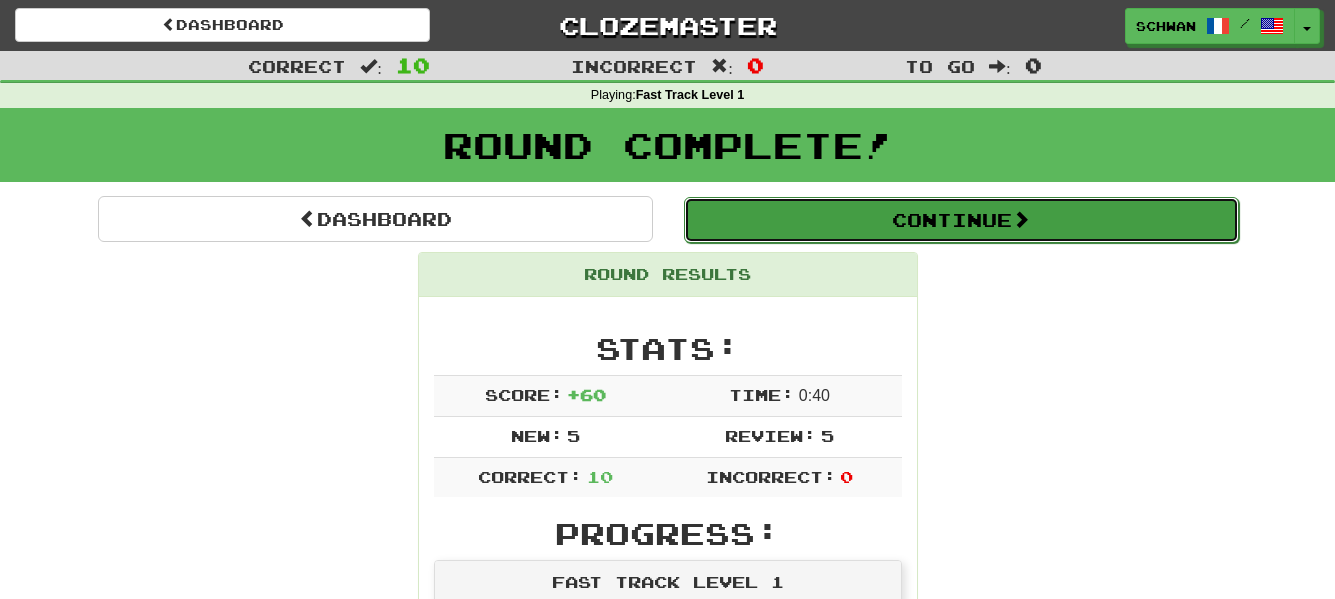 click on "Continue" at bounding box center (961, 220) 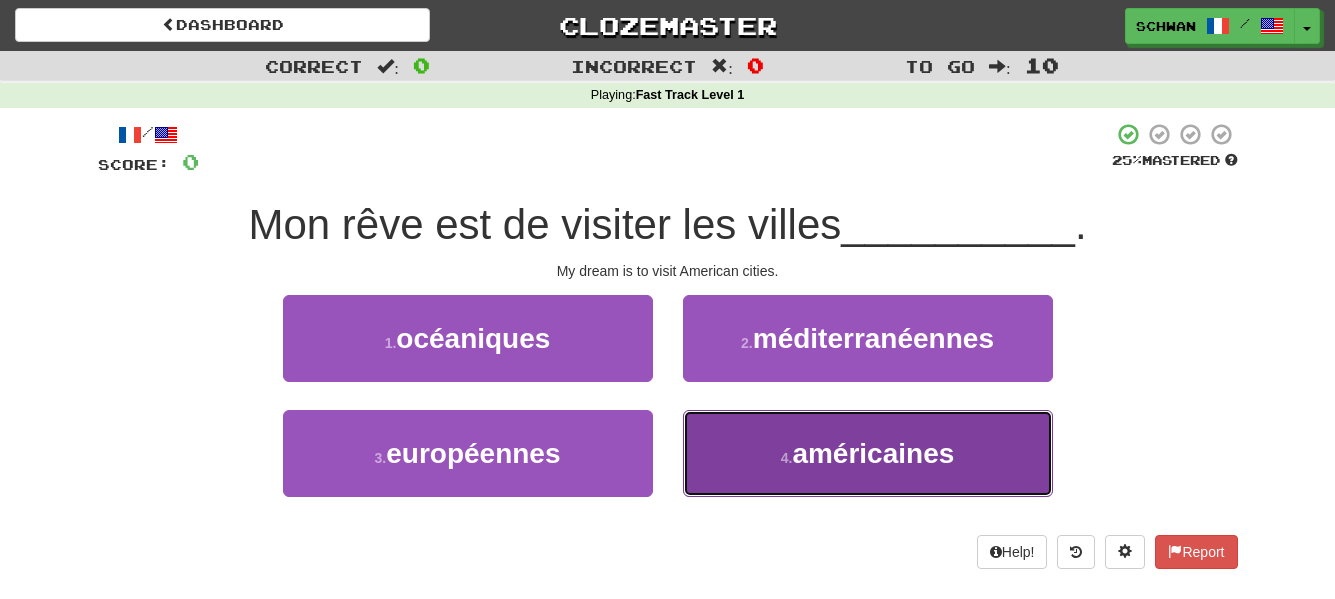 click on "4 .  américaines" at bounding box center [868, 453] 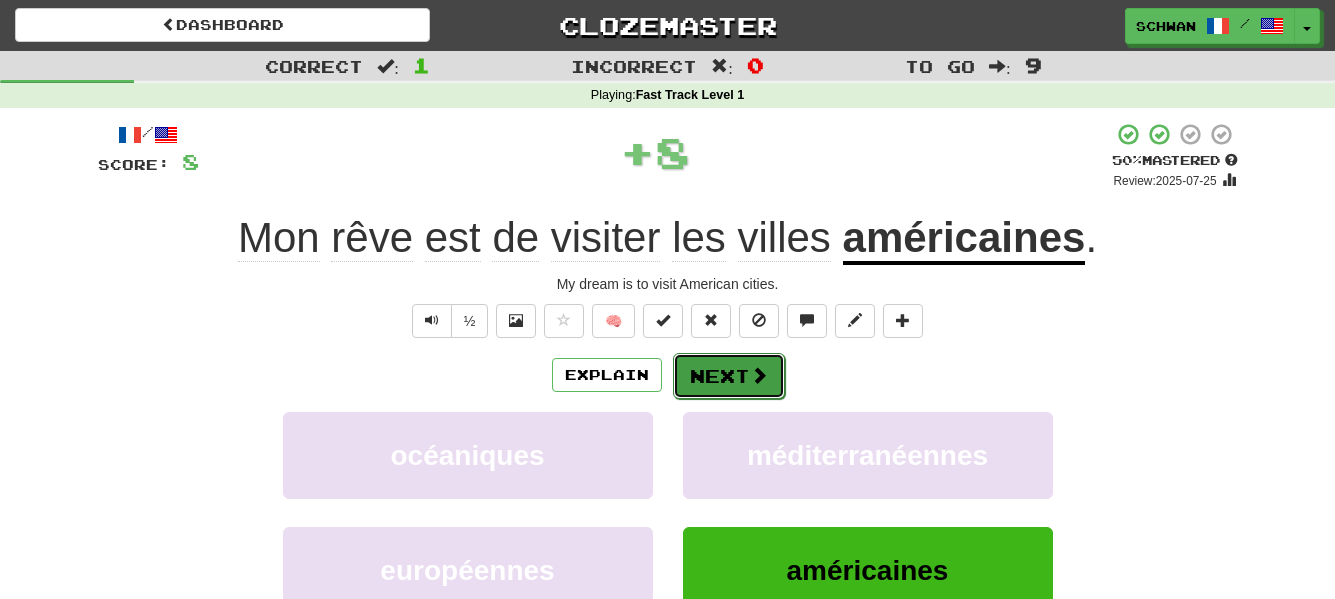 click on "Next" at bounding box center (729, 376) 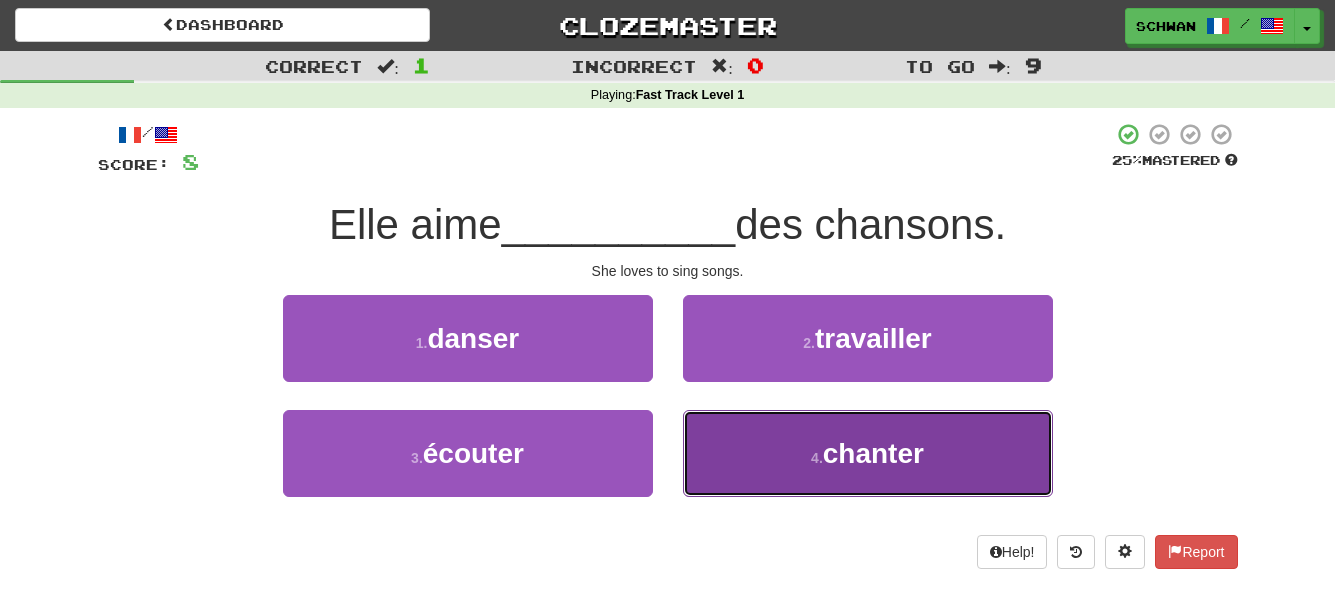 click on "4 .  chanter" at bounding box center (868, 453) 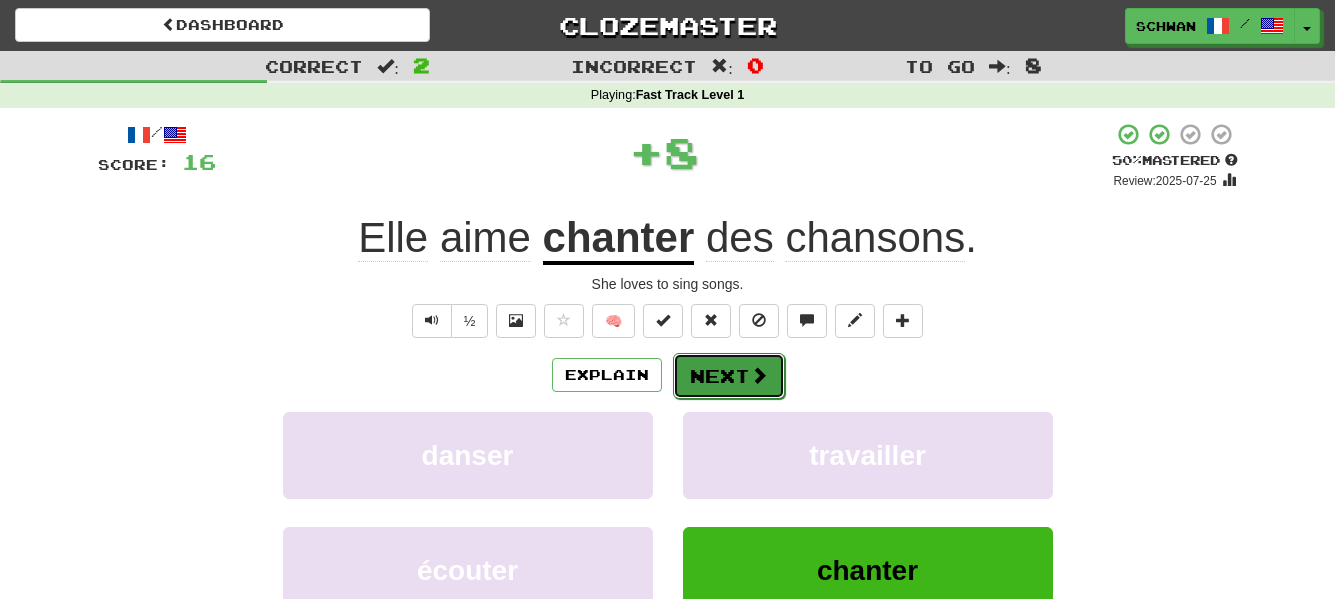 click on "Next" at bounding box center [729, 376] 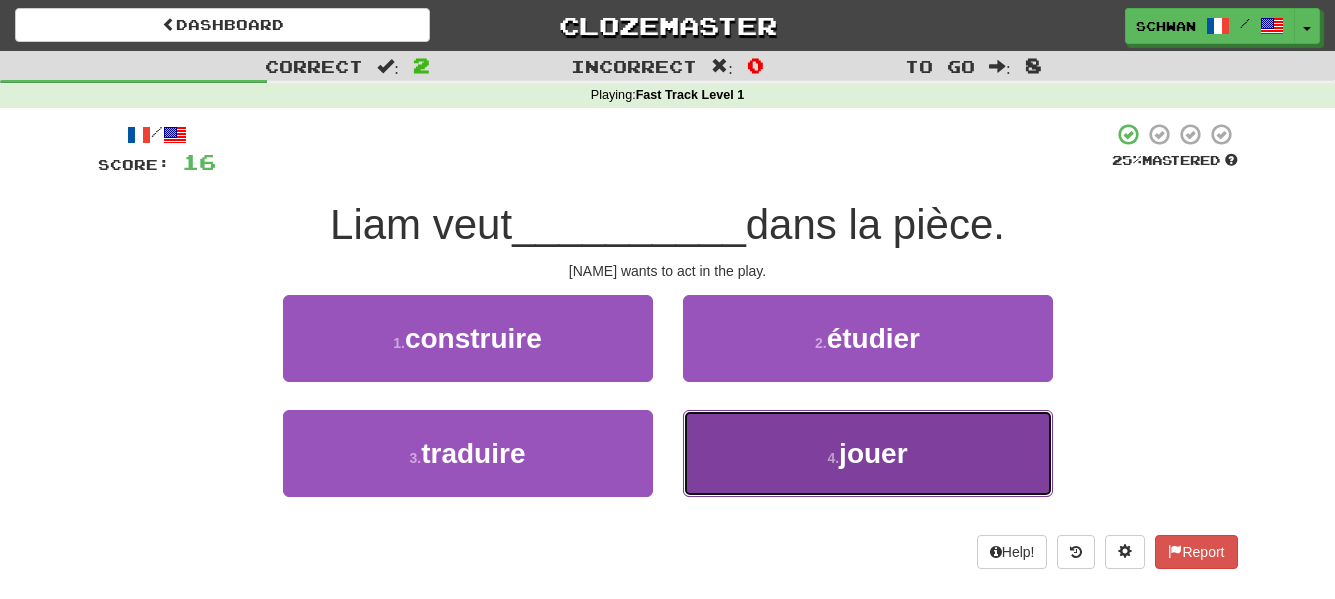 click on "4 .  jouer" at bounding box center [868, 453] 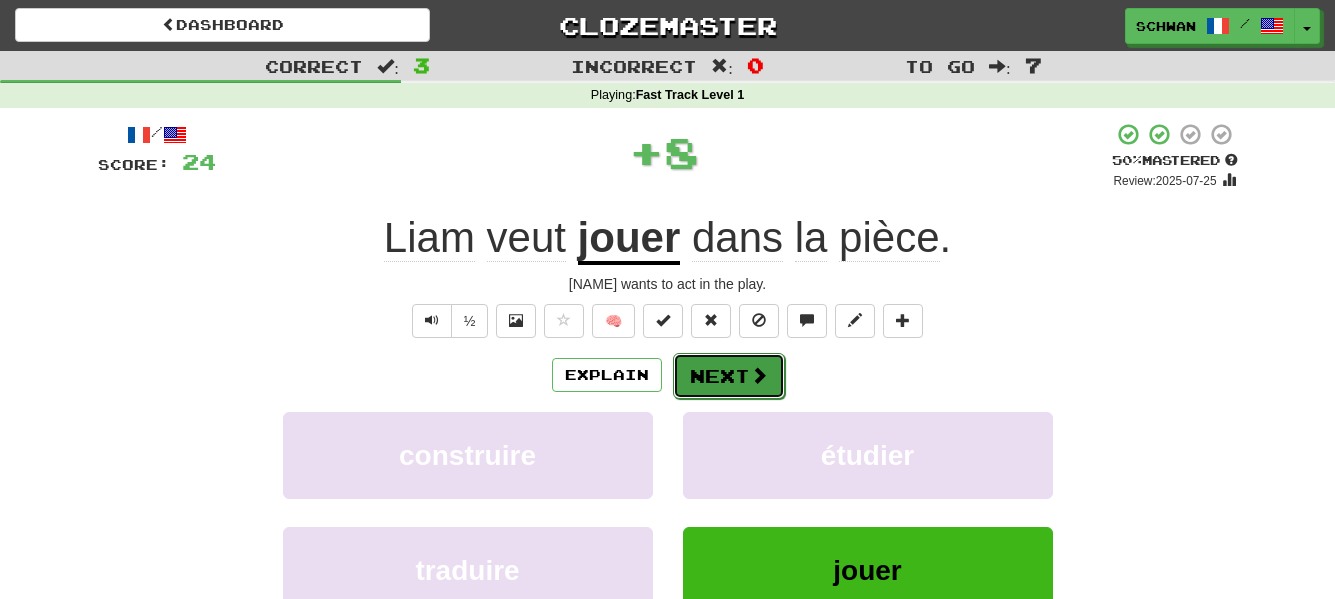 click on "Next" at bounding box center (729, 376) 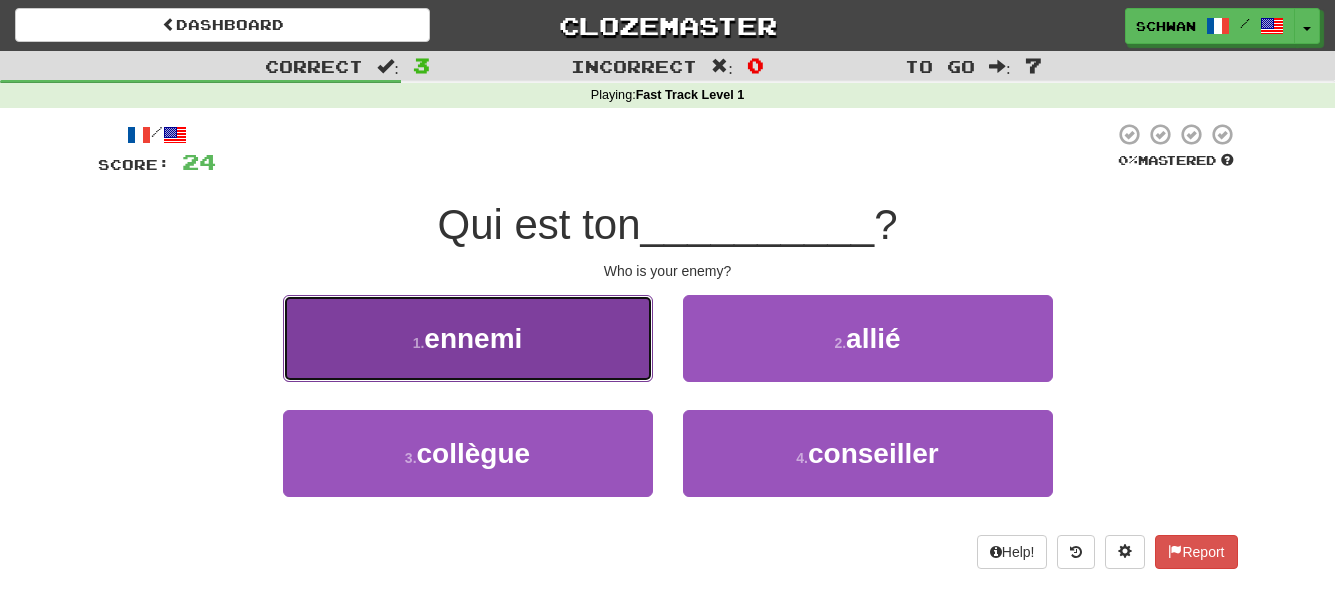 click on "1 .  ennemi" at bounding box center [468, 338] 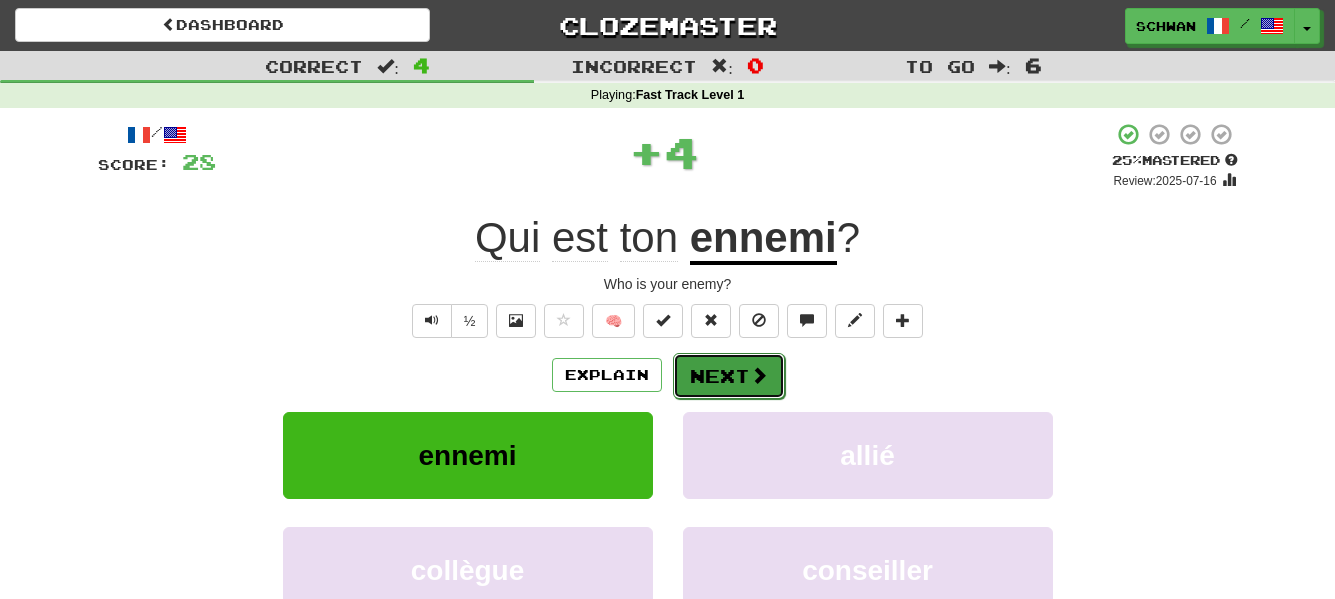 click on "Next" at bounding box center (729, 376) 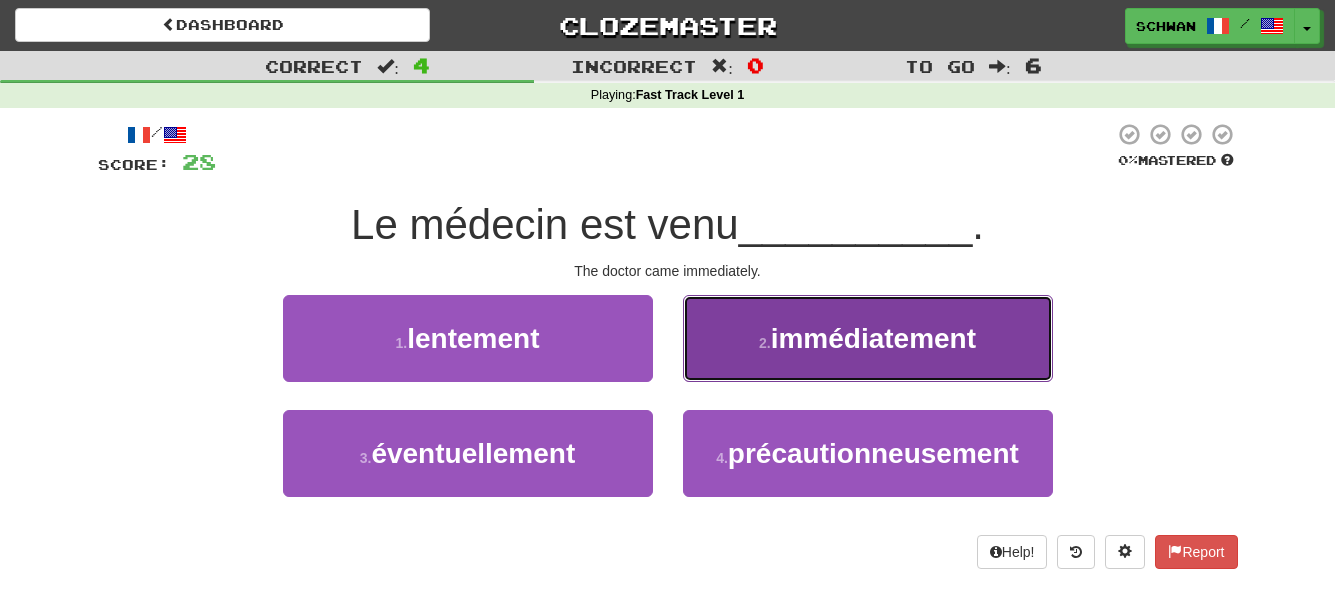 click on "immédiatement" at bounding box center [873, 338] 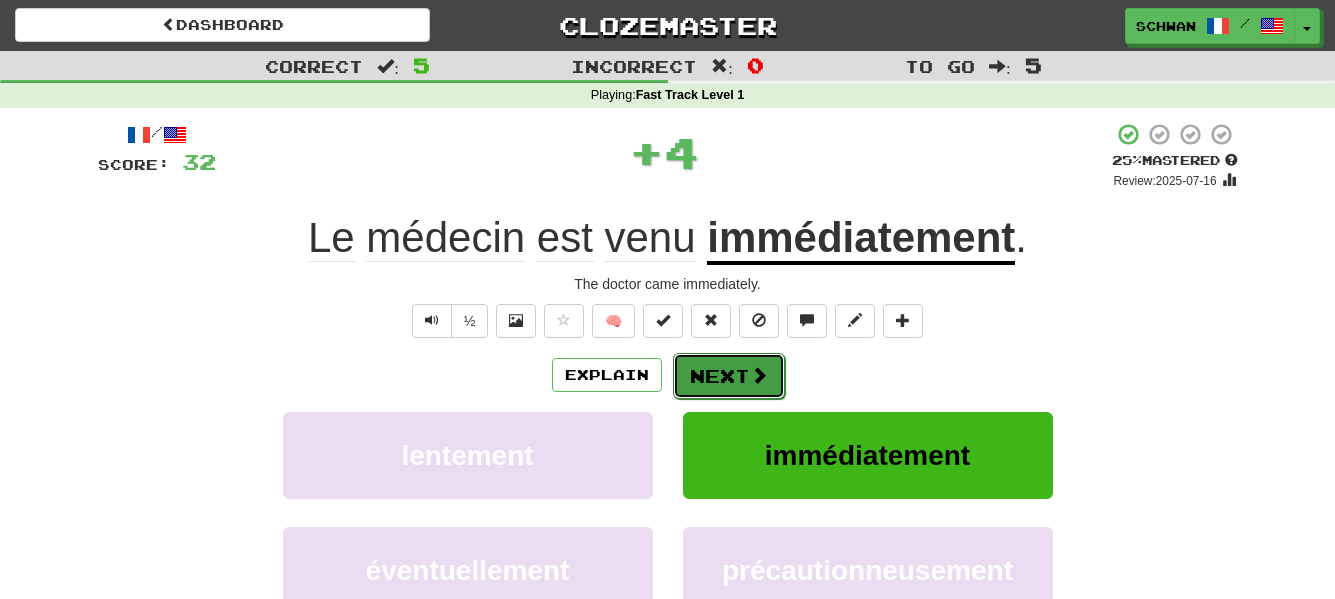 click on "Next" at bounding box center [729, 376] 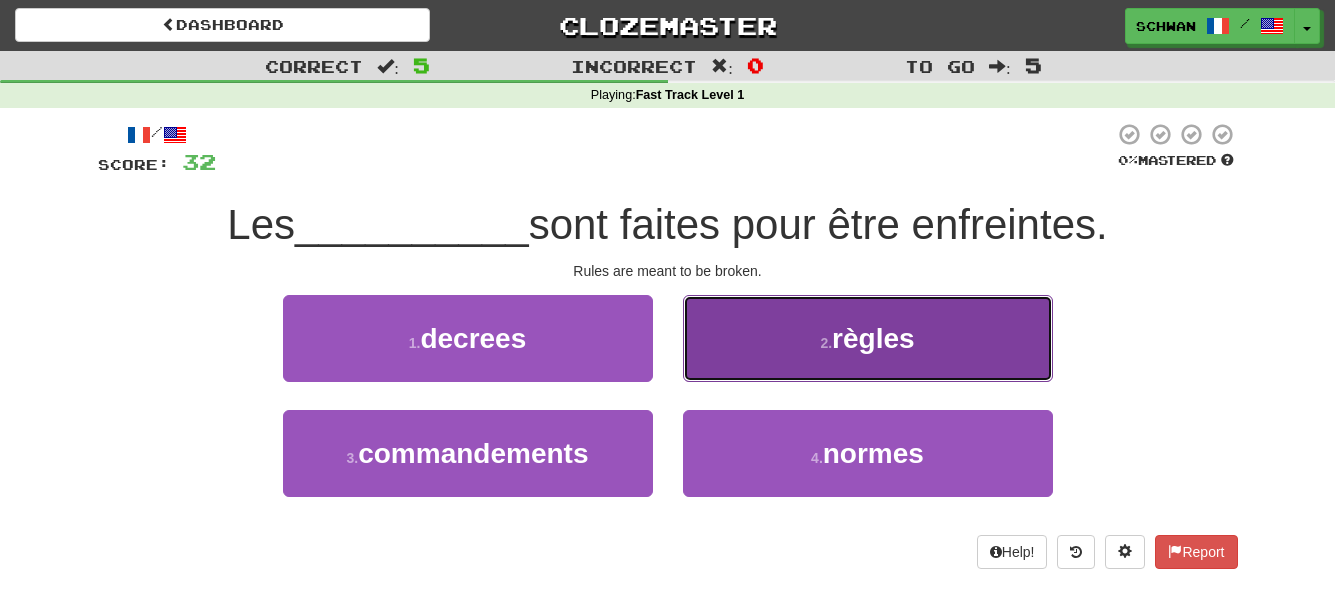 click on "règles" at bounding box center [873, 338] 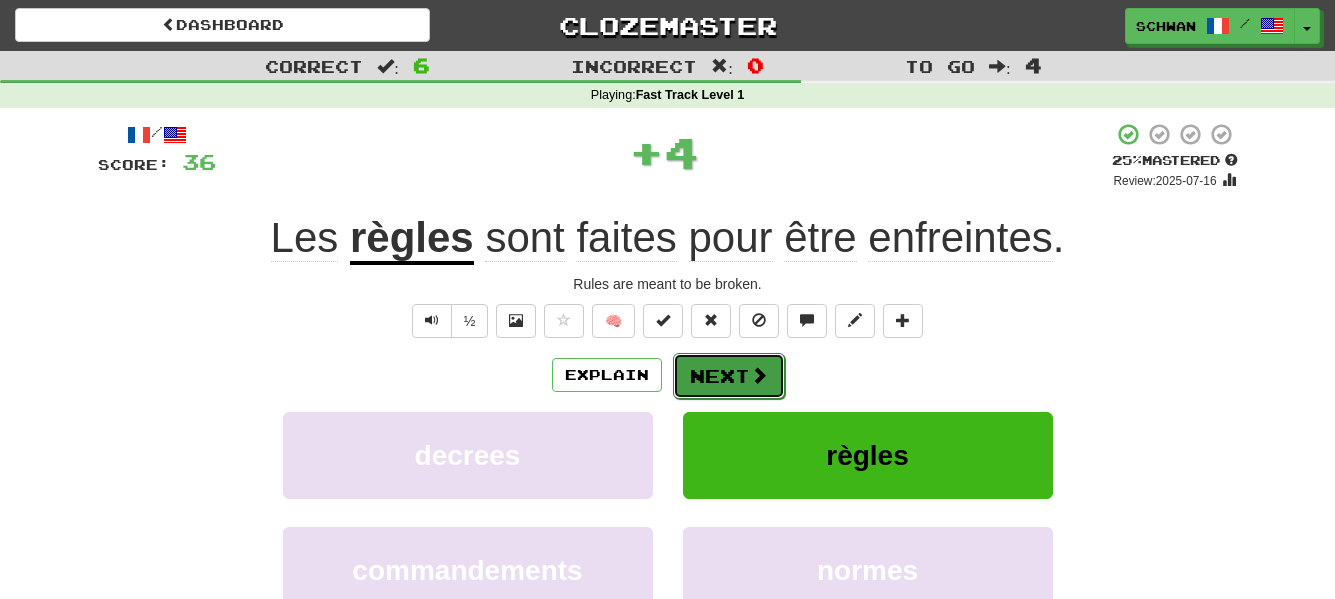 click on "Next" at bounding box center (729, 376) 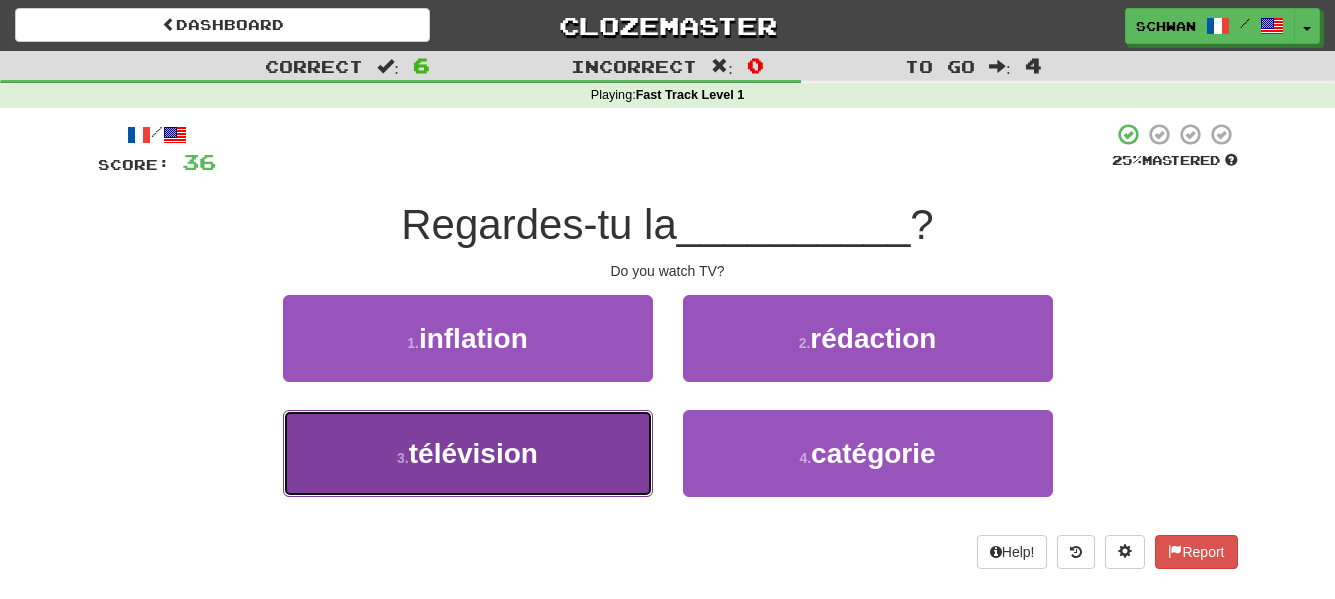 click on "télévision" at bounding box center [473, 453] 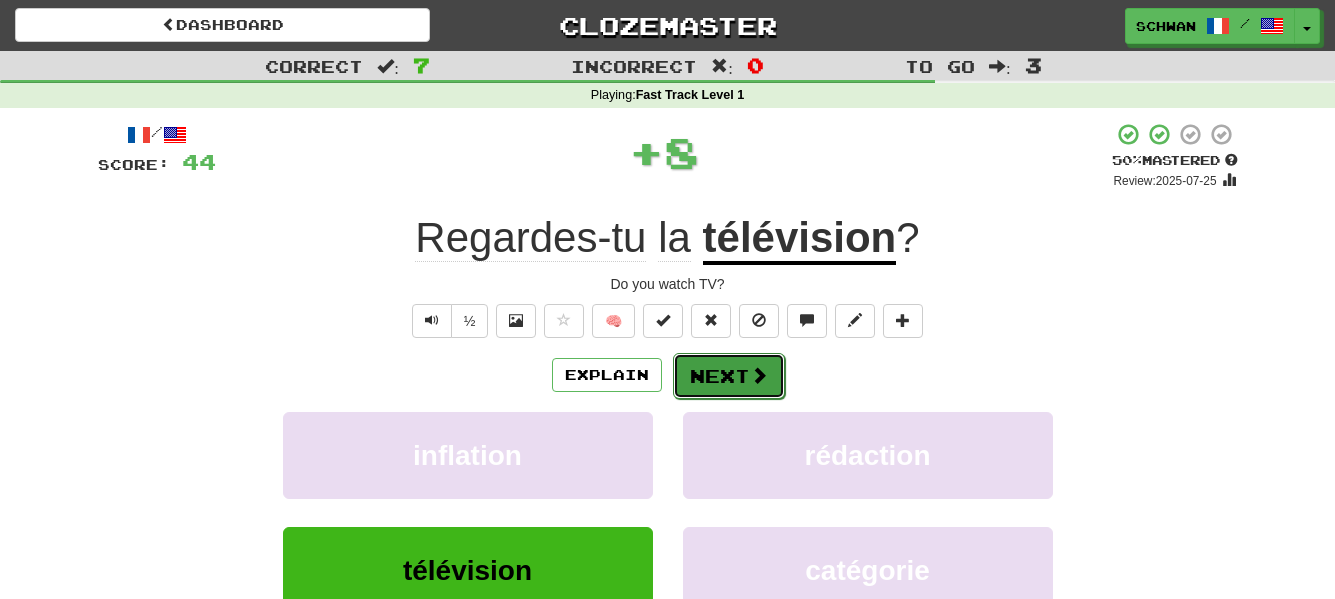 click on "Next" at bounding box center (729, 376) 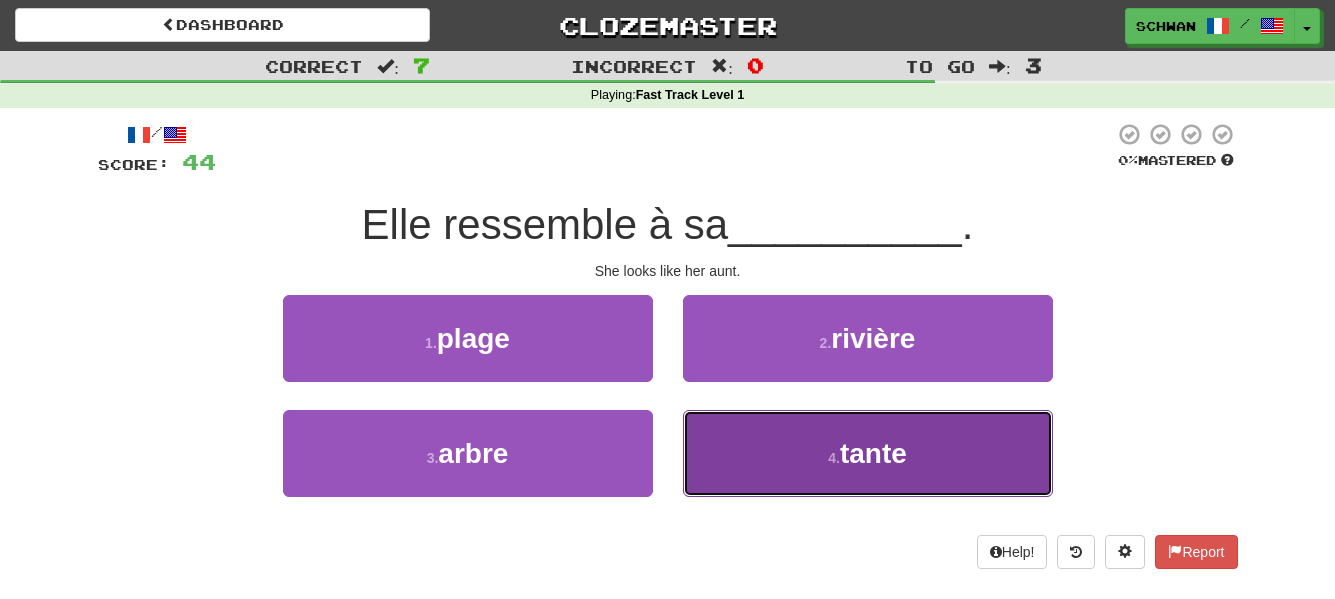 click on "4 .  tante" at bounding box center (868, 453) 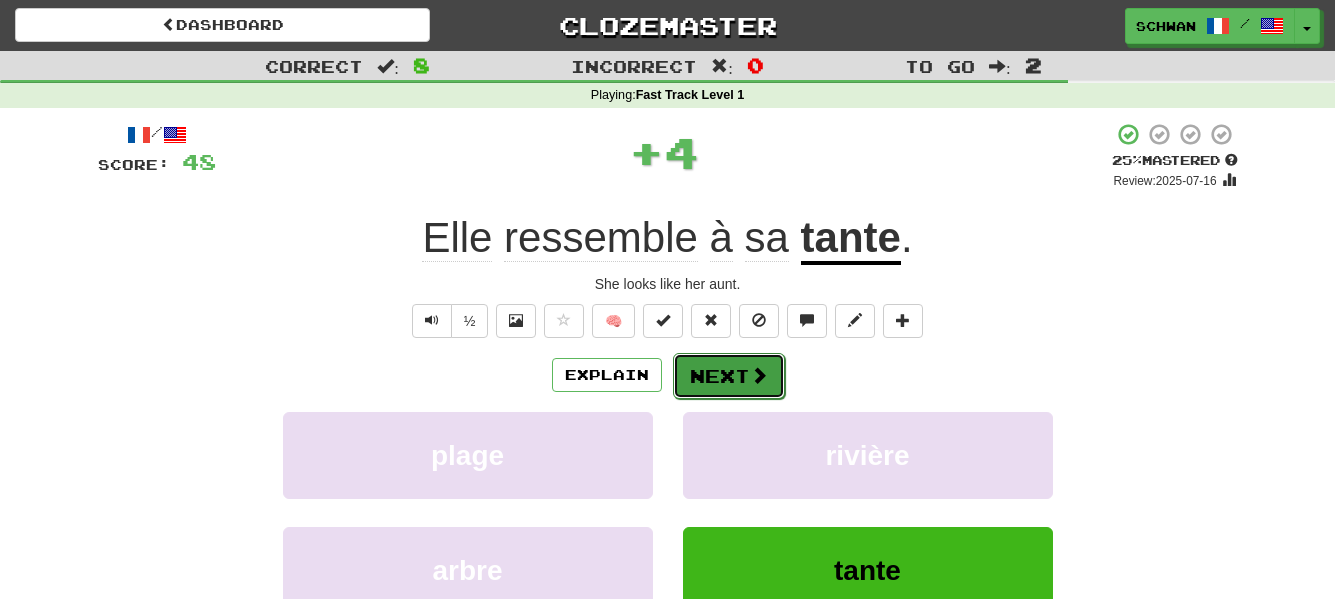 click at bounding box center [759, 375] 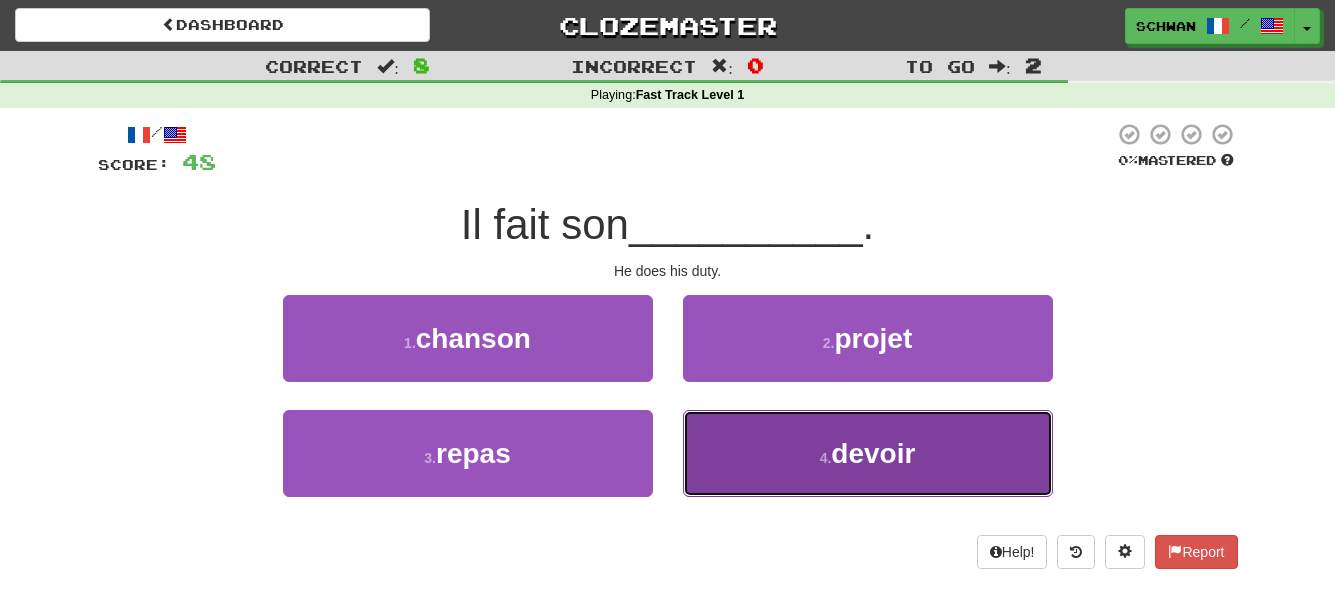 click on "devoir" at bounding box center (873, 453) 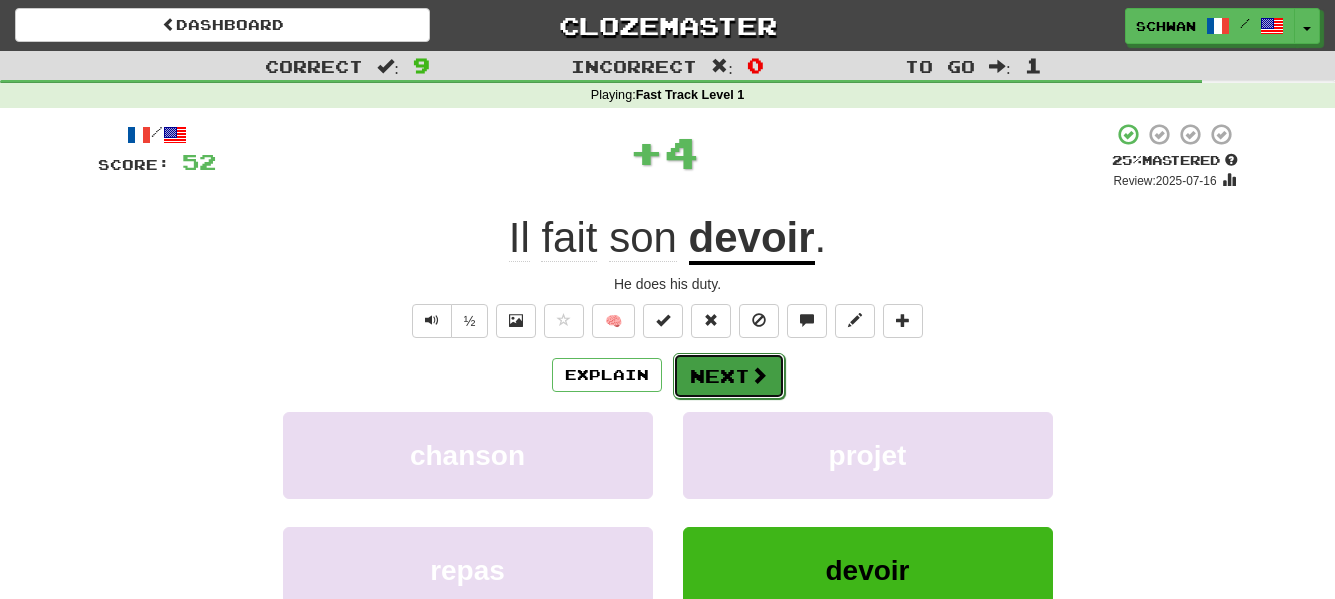 click on "Next" at bounding box center [729, 376] 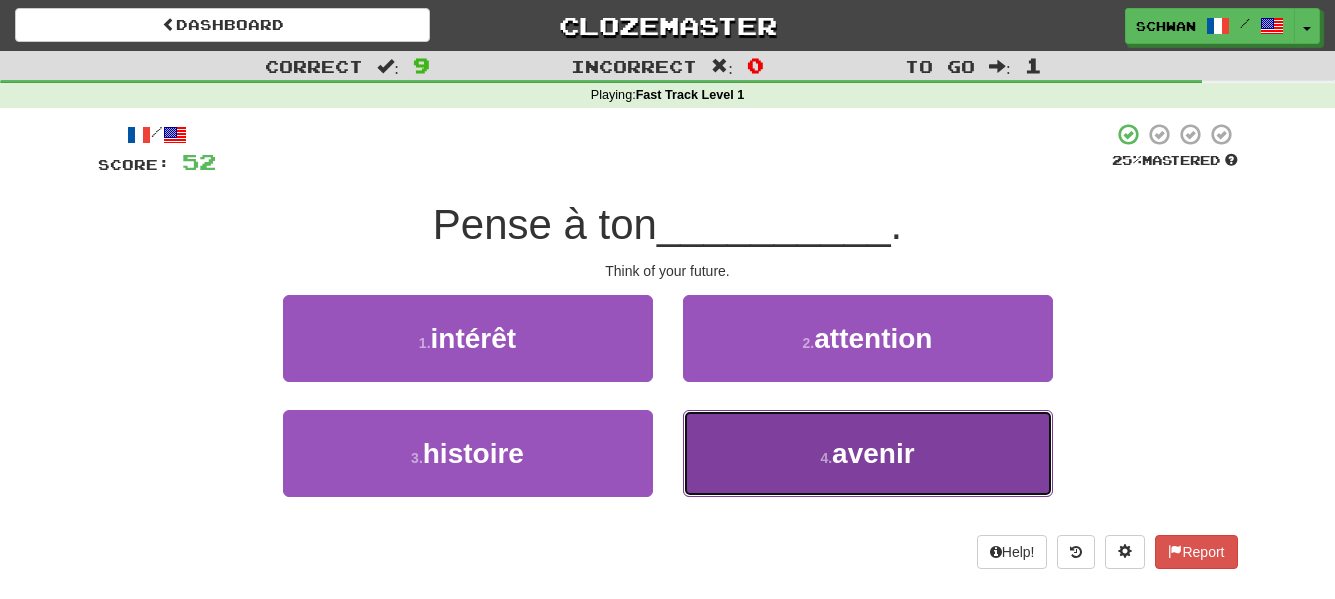 click on "4 .  avenir" at bounding box center [868, 453] 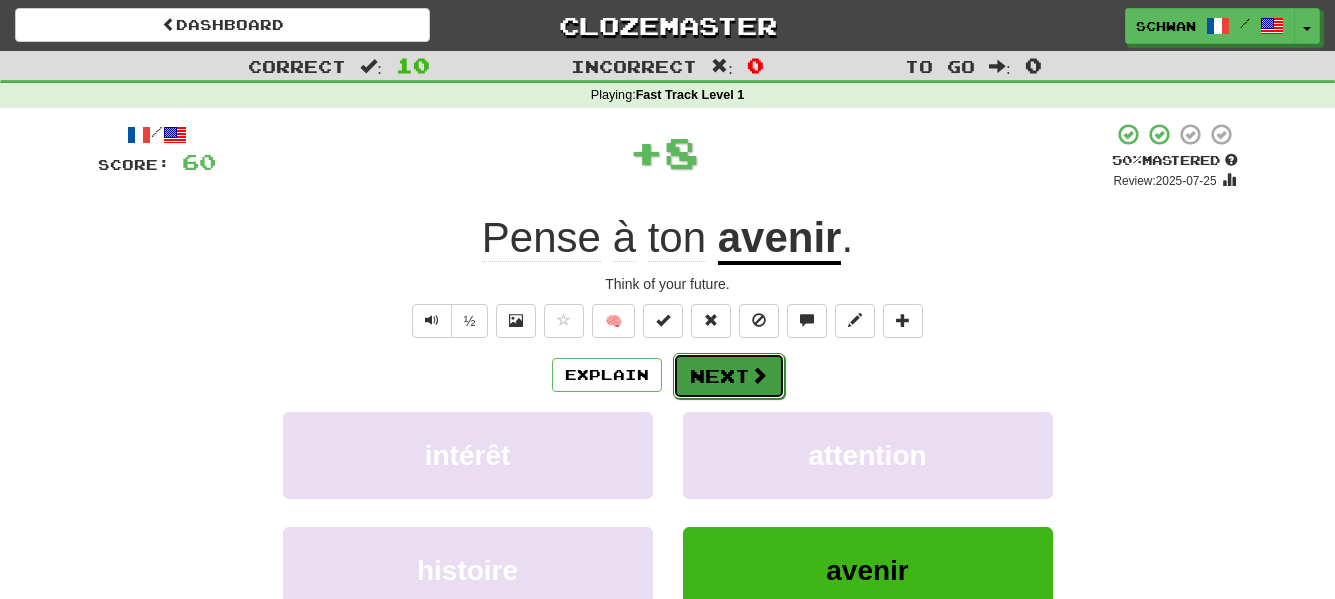 click at bounding box center [759, 375] 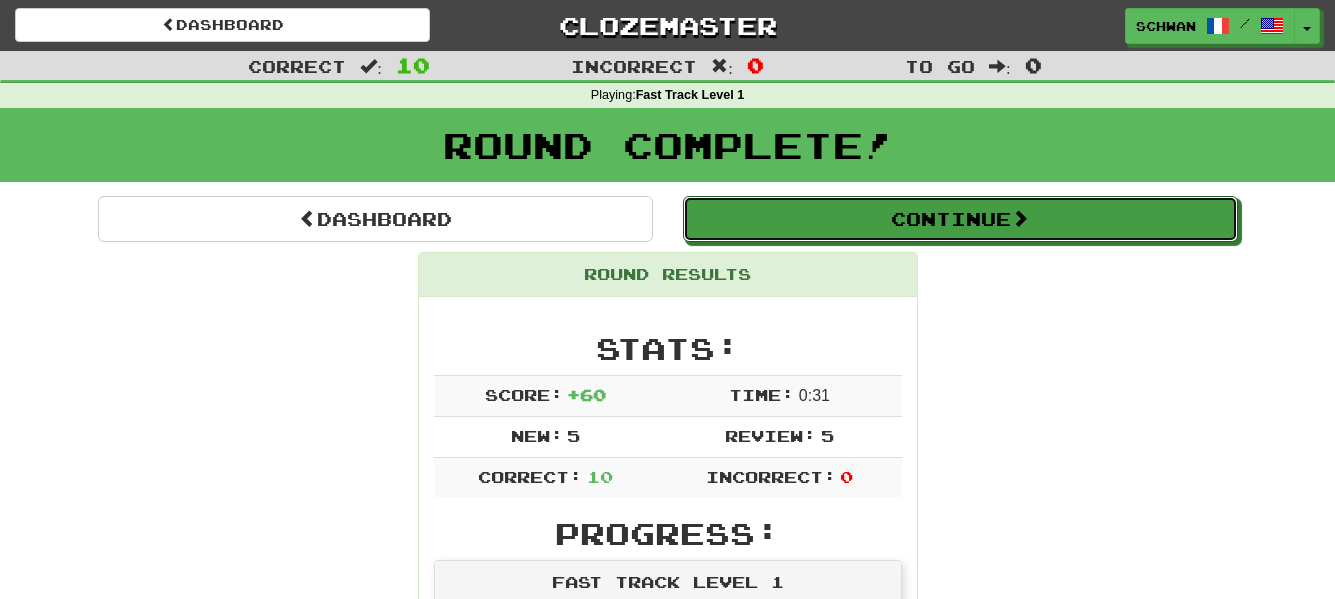 click on "Continue" at bounding box center [960, 219] 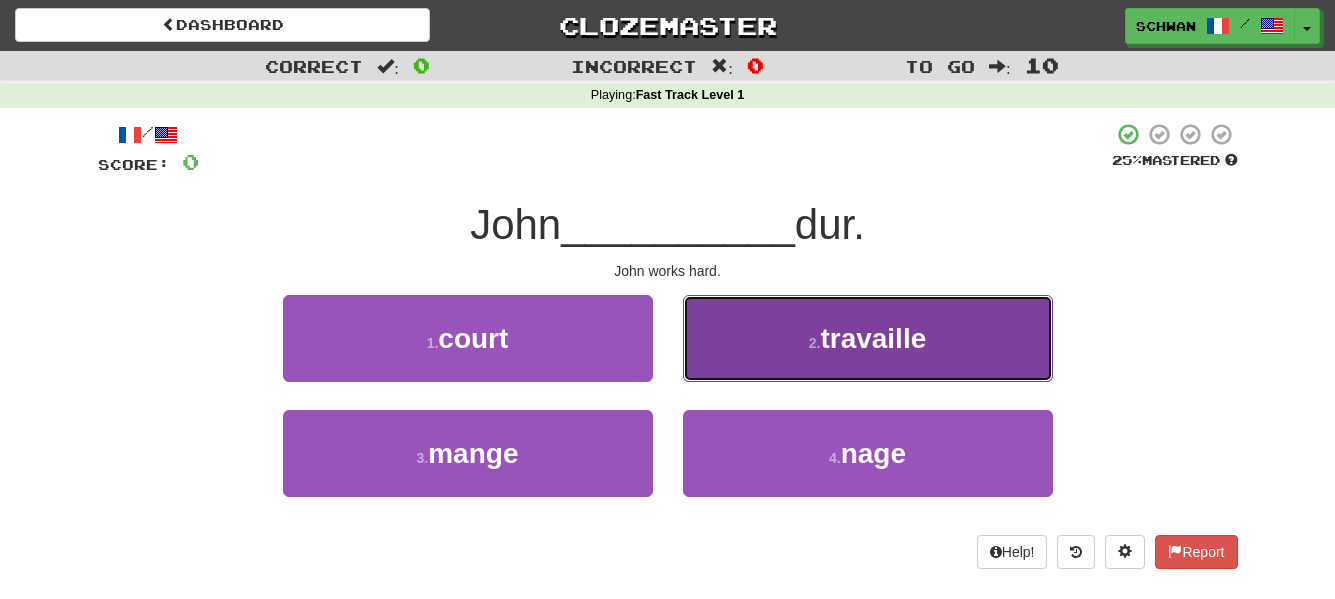 click on "travaille" at bounding box center (873, 338) 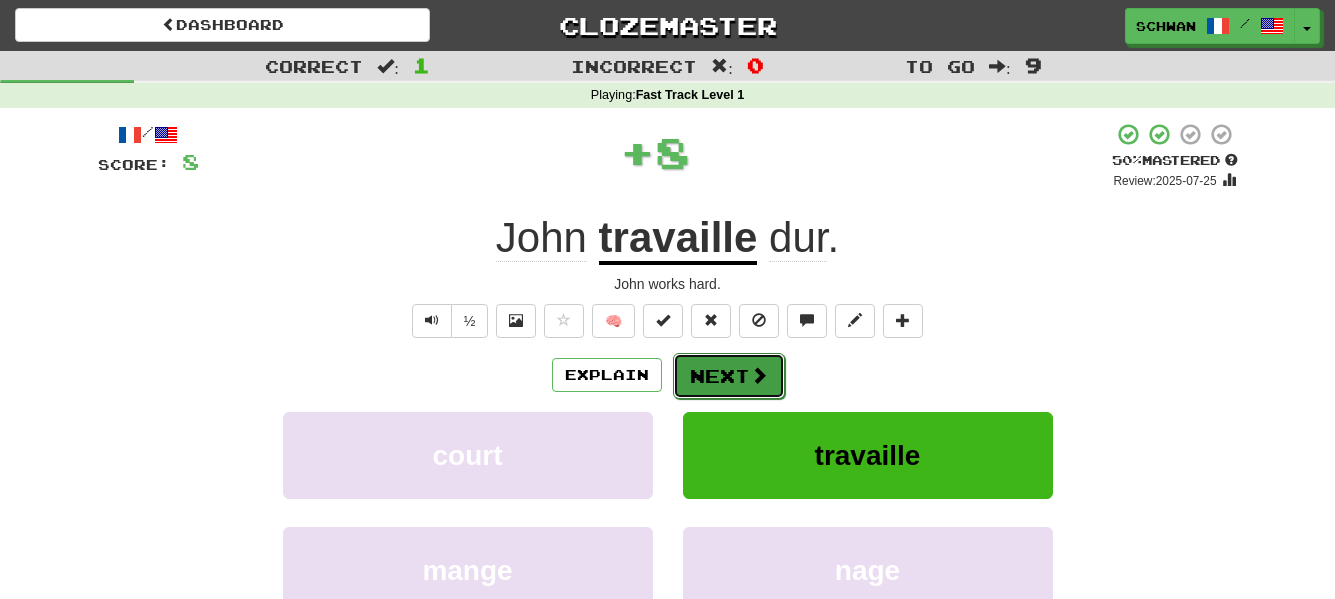 click on "Next" at bounding box center (729, 376) 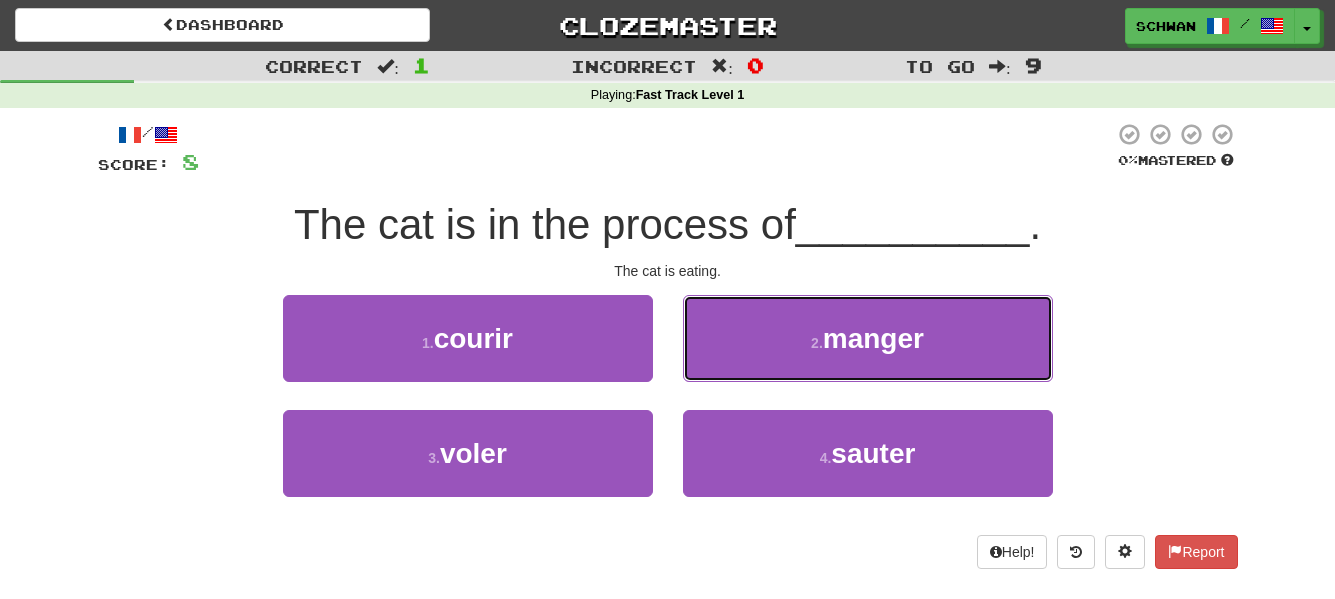 click on "2 .  manger" at bounding box center (868, 338) 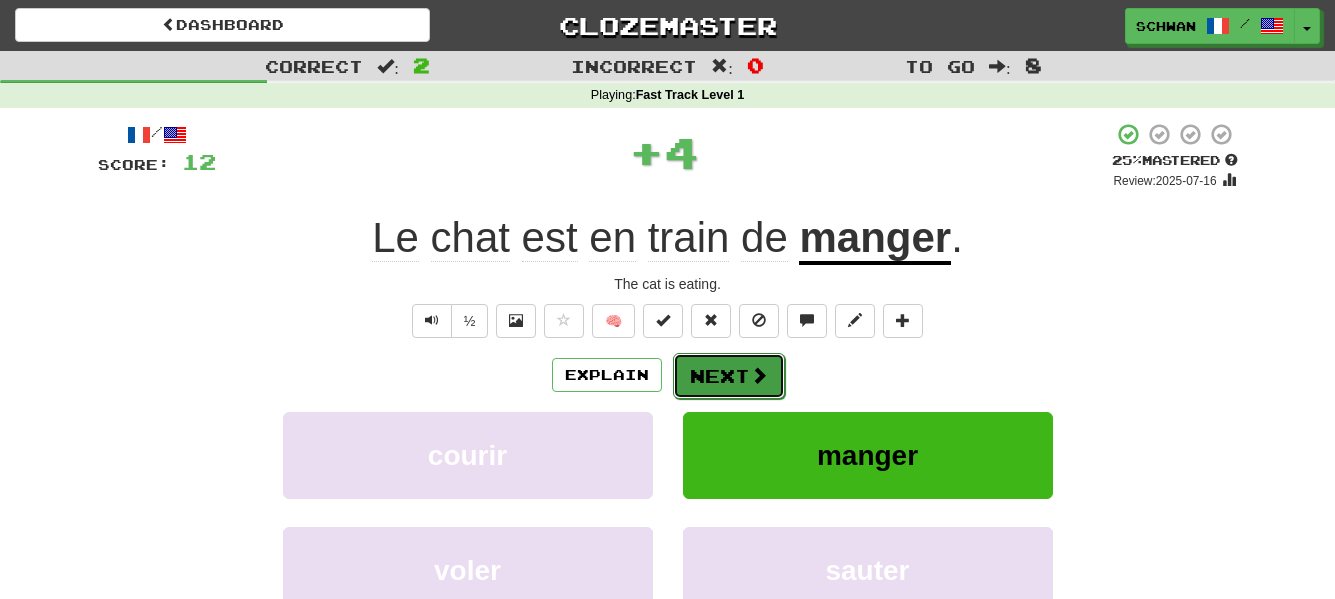 click on "Next" at bounding box center [729, 376] 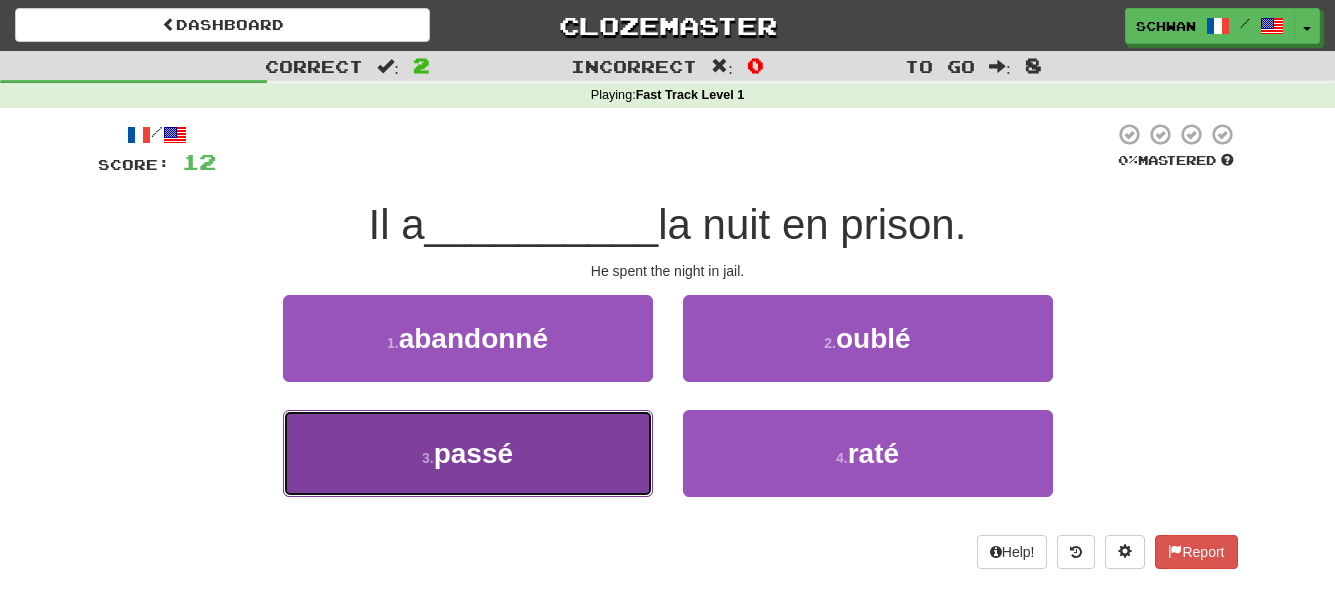 click on "3 .  passé" at bounding box center [468, 453] 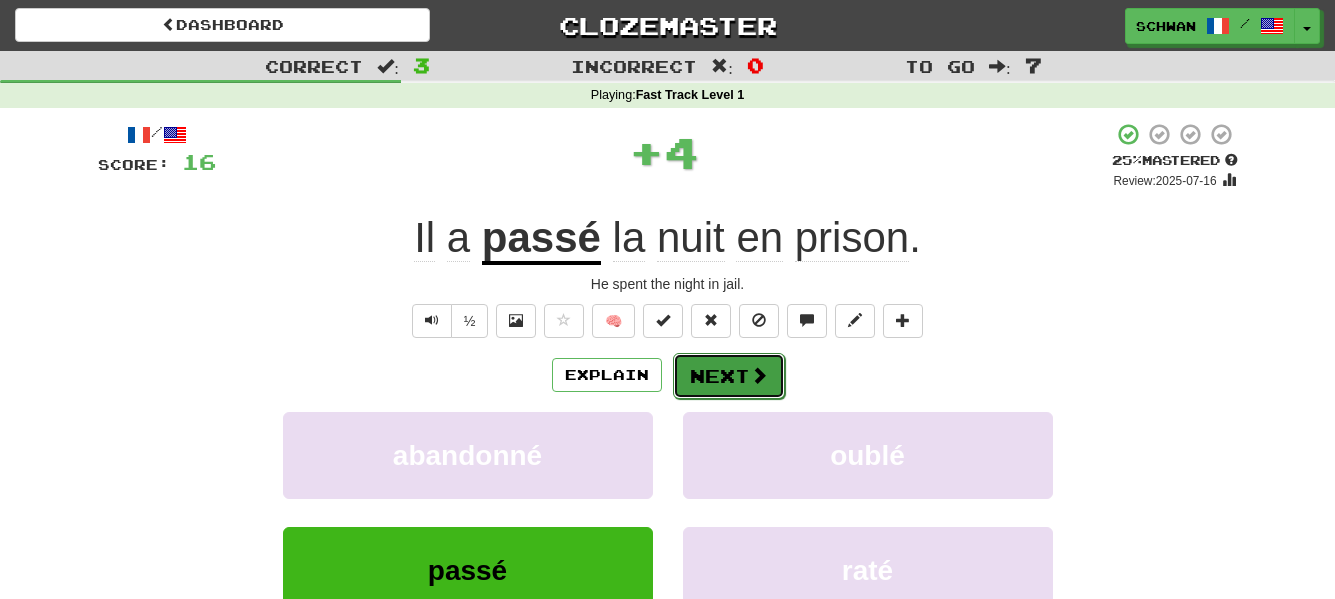 click on "Next" at bounding box center (729, 376) 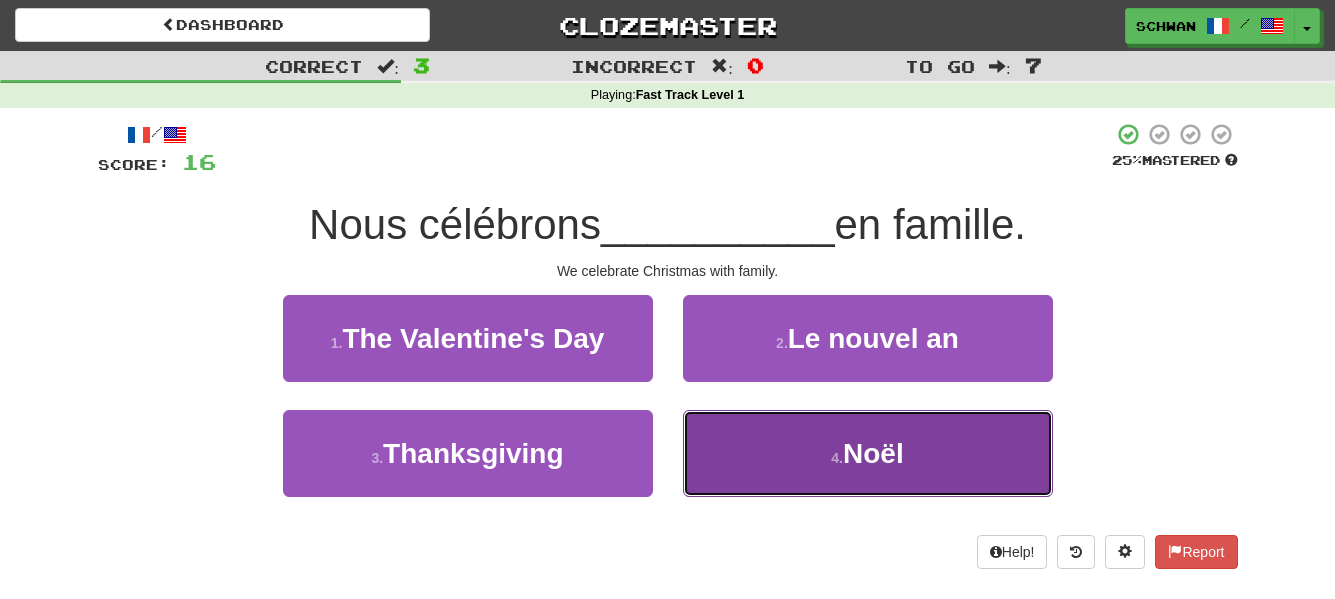 click on "Noël" at bounding box center (873, 453) 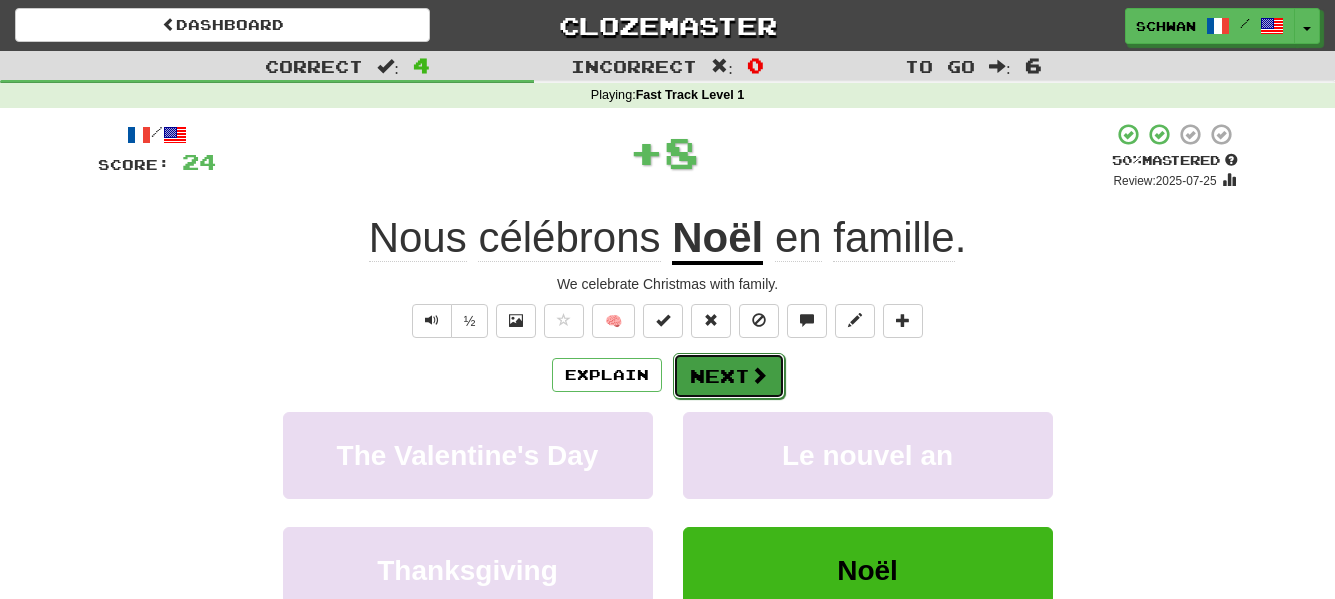 click on "Next" at bounding box center [729, 376] 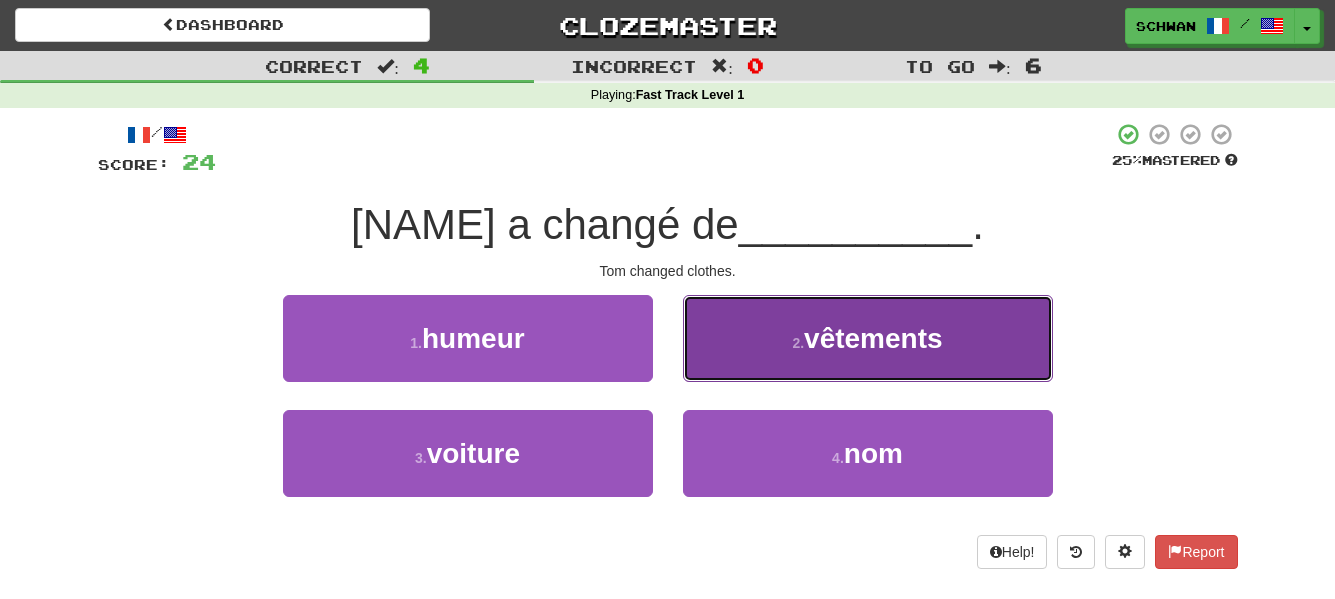 click on "2 .  vêtements" at bounding box center (868, 338) 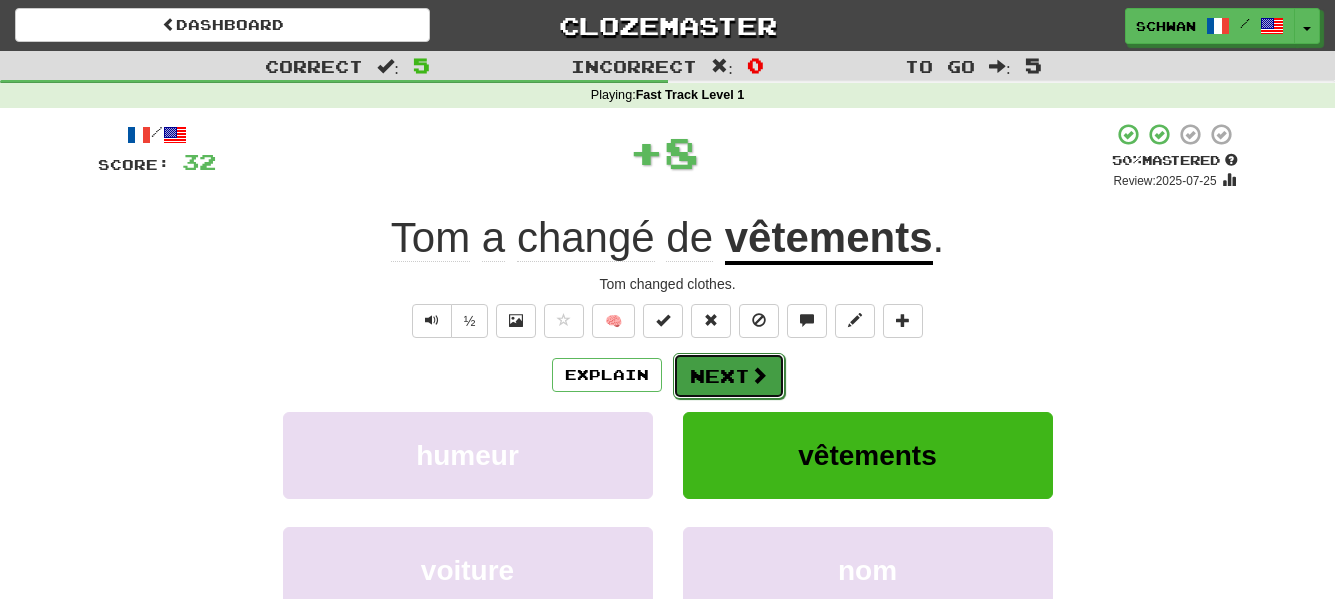 click on "Next" at bounding box center (729, 376) 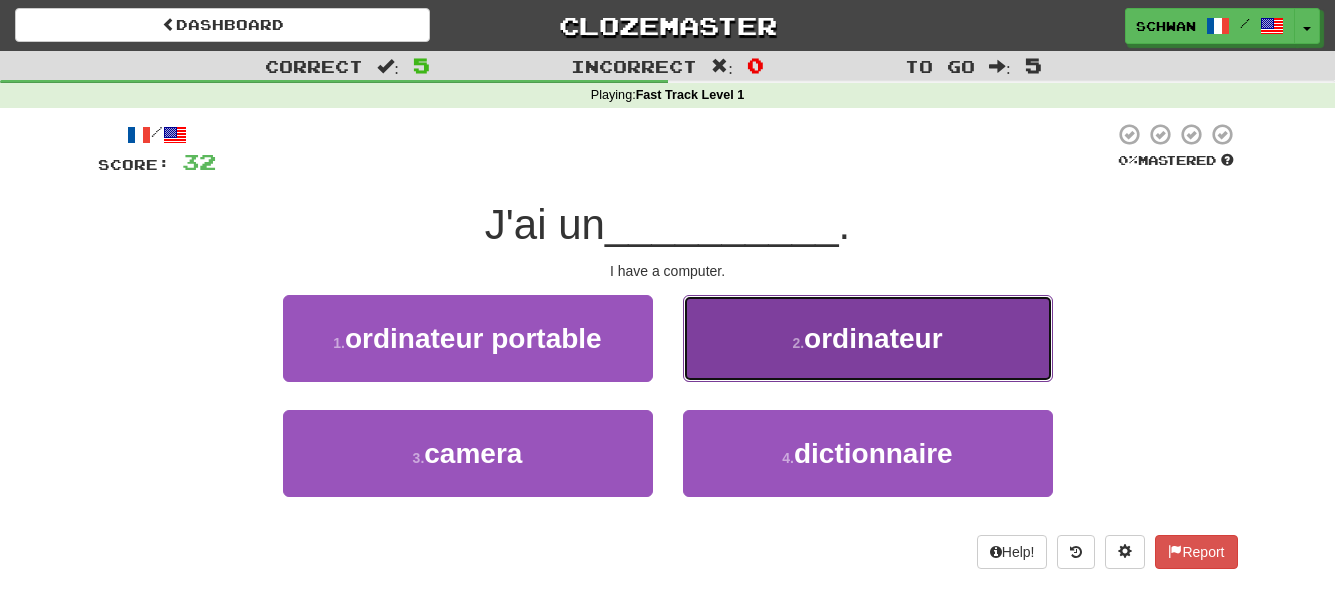 click on "2 .  ordinateur" at bounding box center (868, 338) 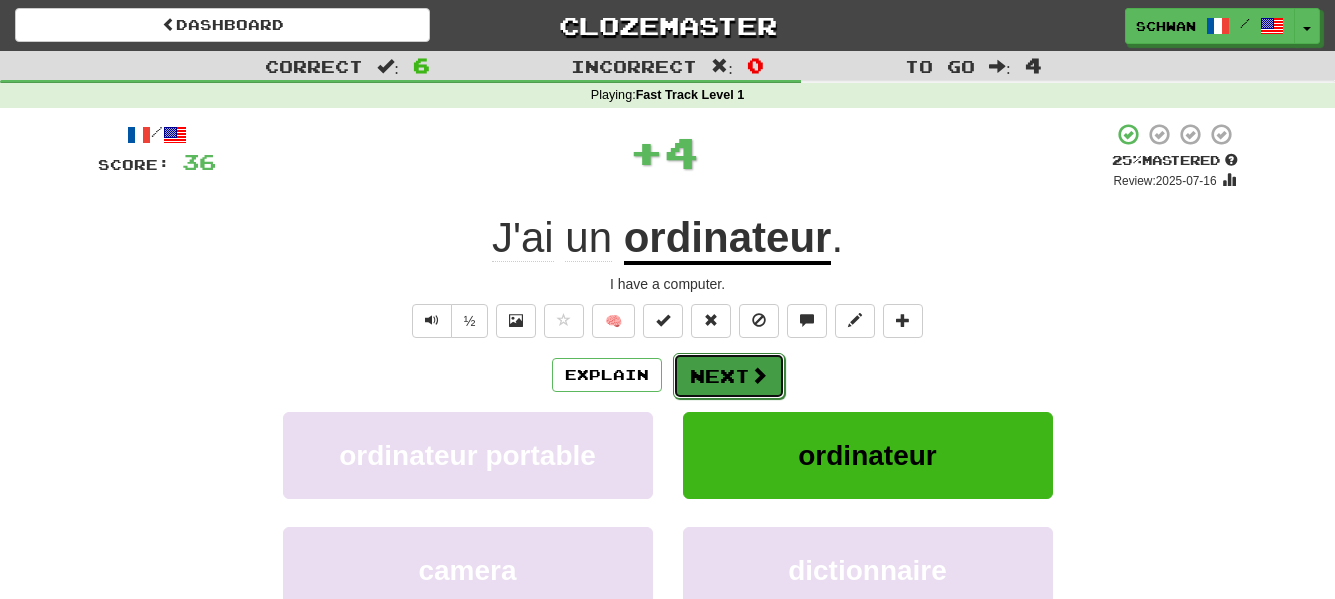click on "Next" at bounding box center [729, 376] 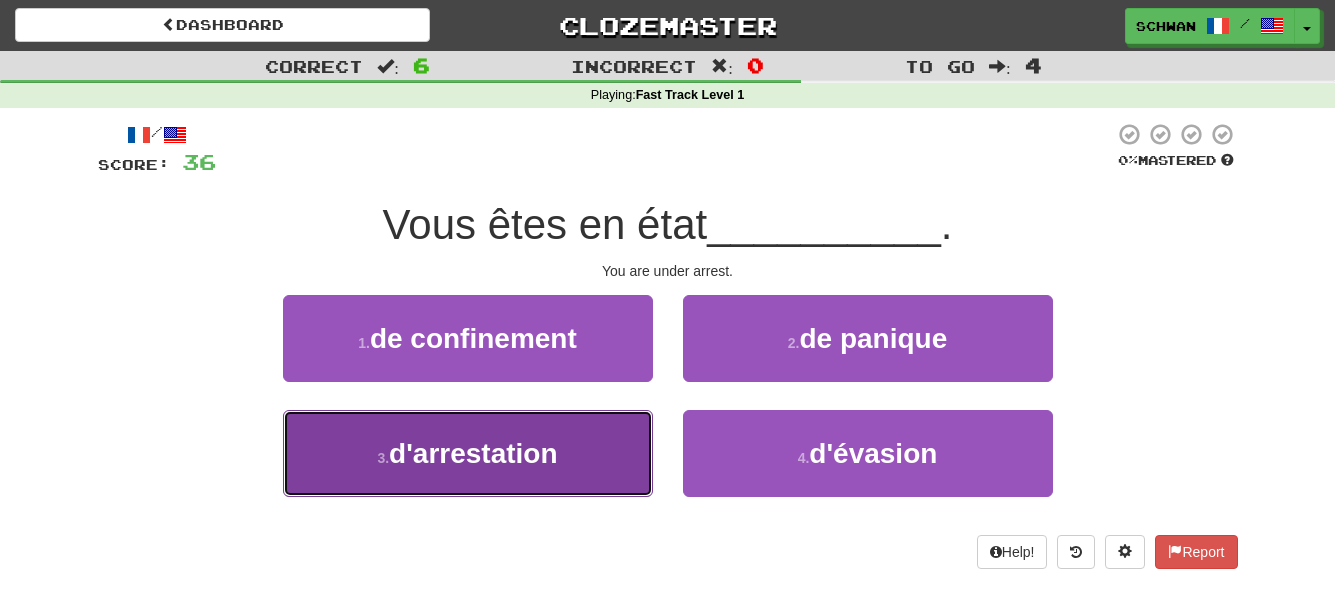 click on "d'arrestation" at bounding box center (473, 453) 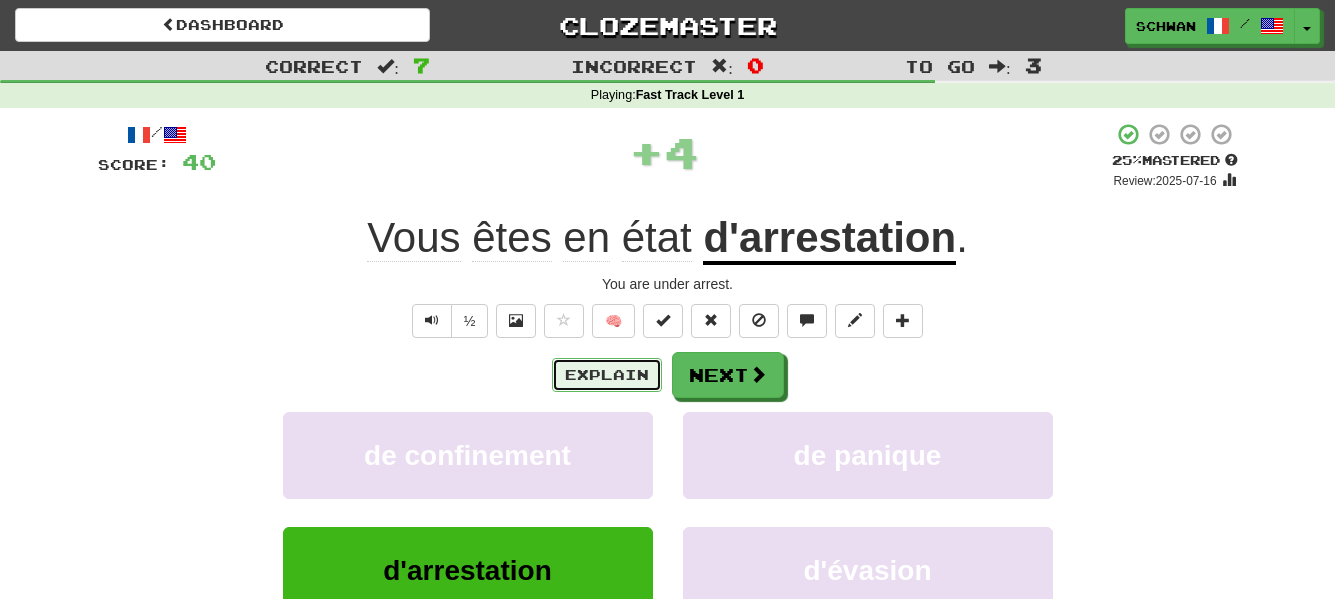 click on "Explain" at bounding box center [607, 375] 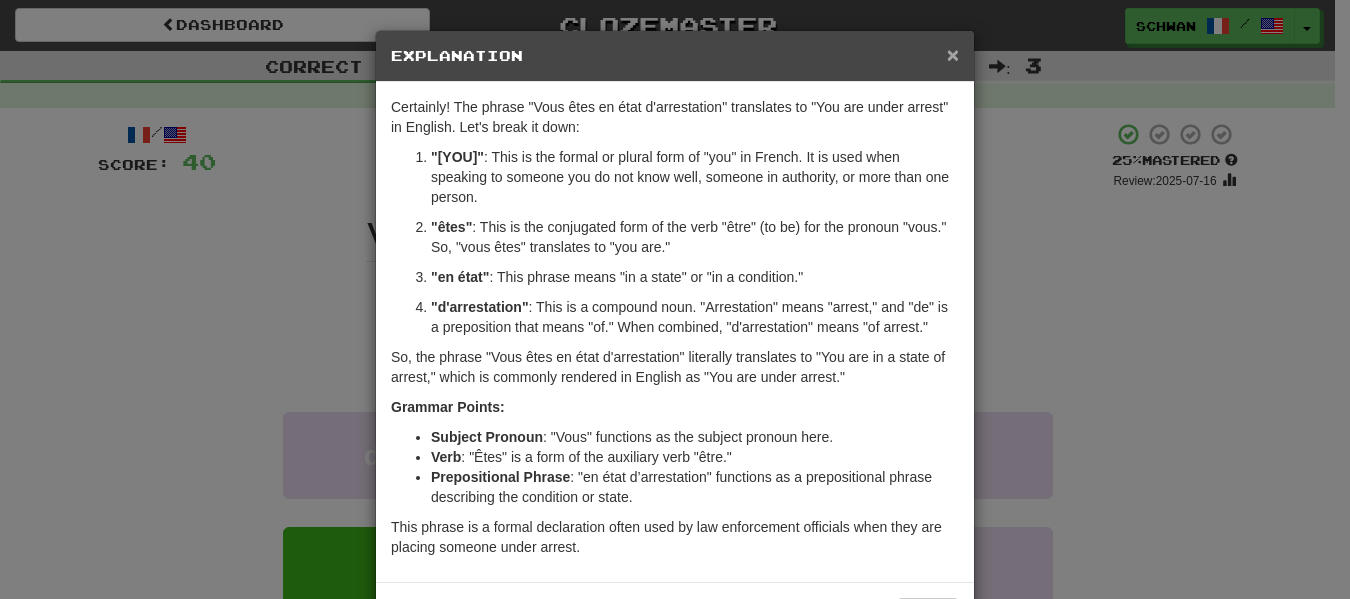 click on "×" at bounding box center [953, 54] 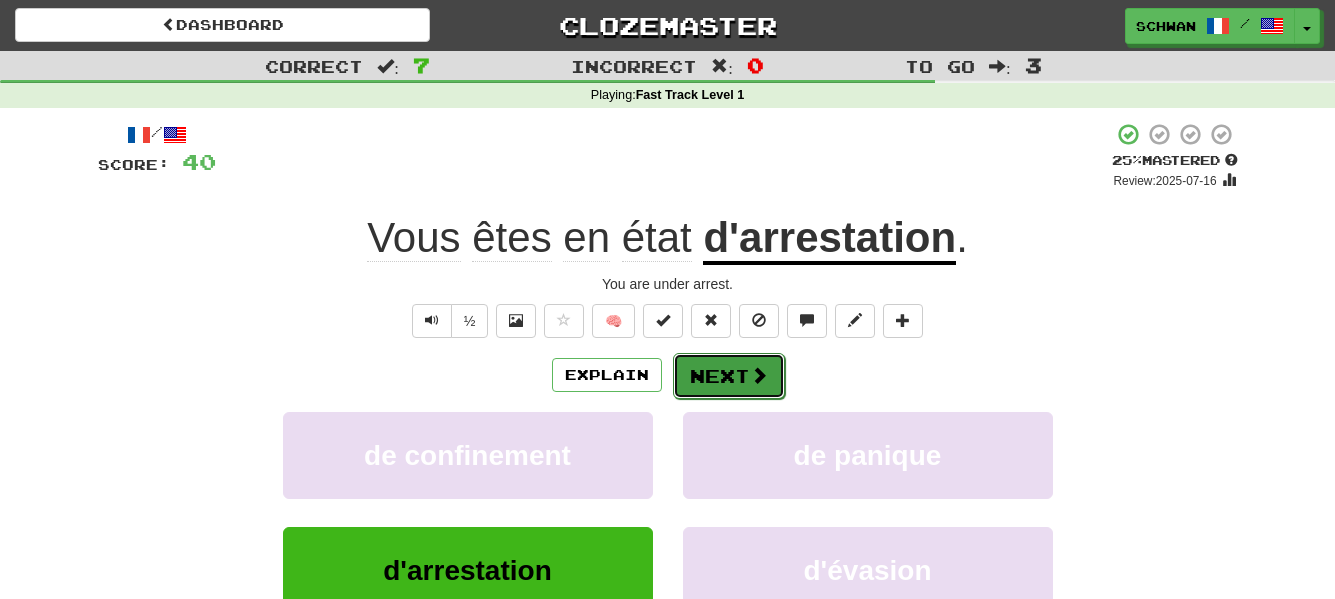 click on "Next" at bounding box center (729, 376) 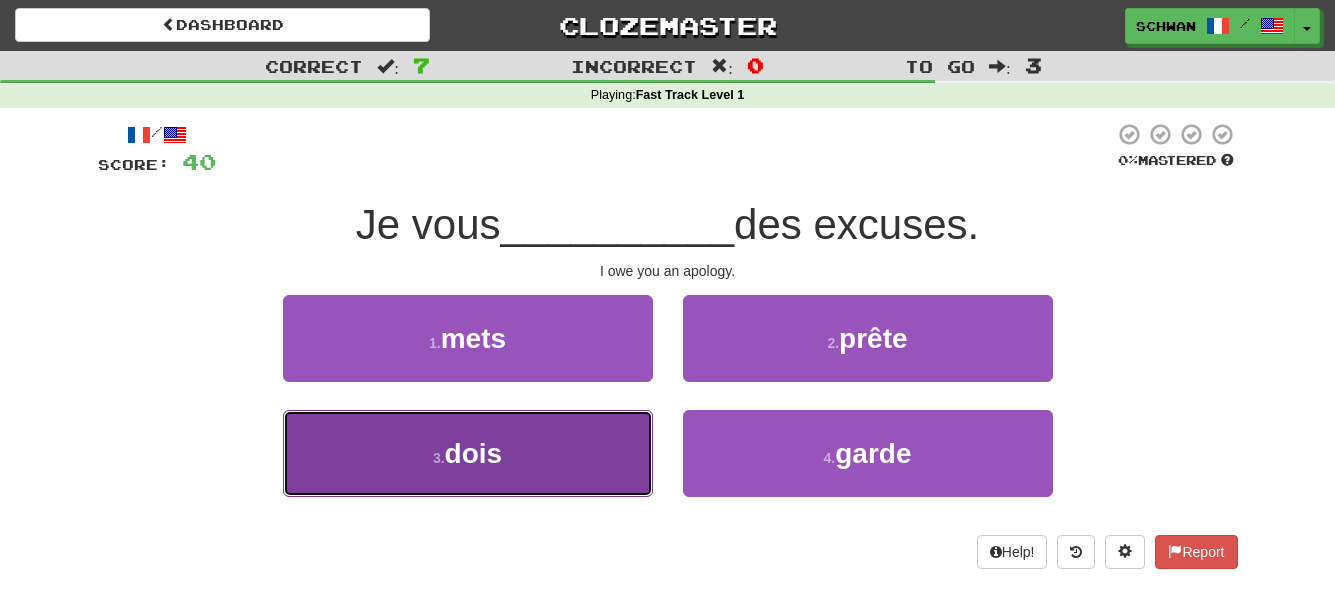 click on "3 .  dois" at bounding box center (468, 453) 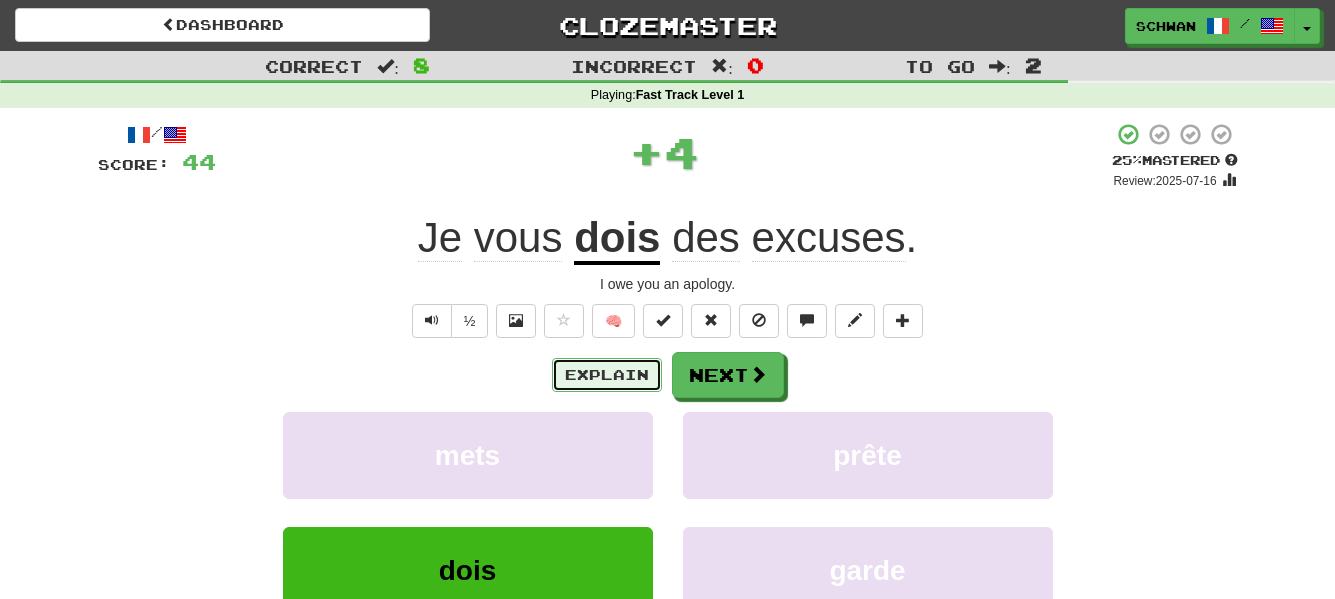 click on "Explain" at bounding box center (607, 375) 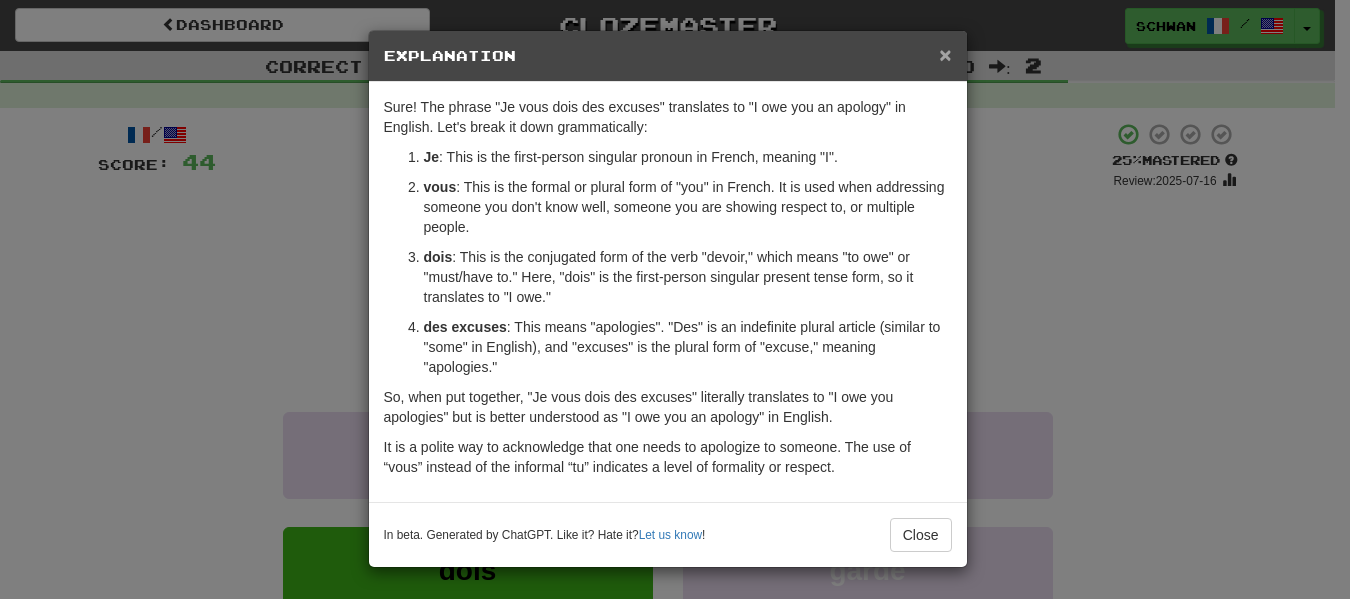 click on "×" at bounding box center (945, 54) 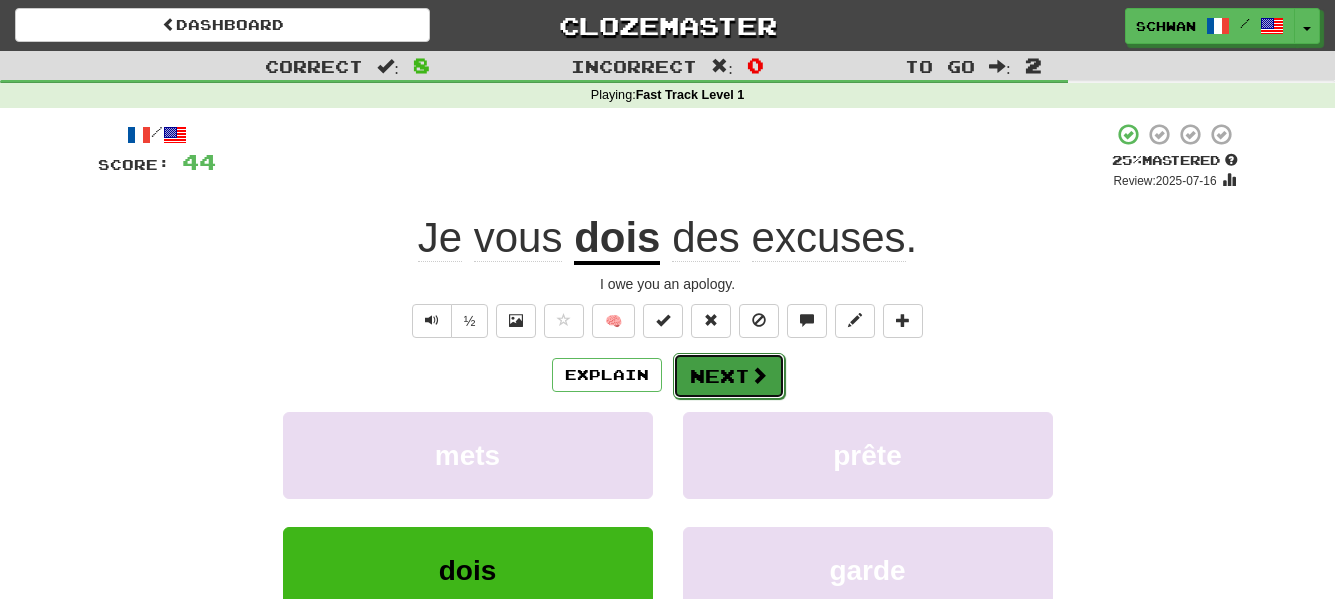 click at bounding box center [759, 375] 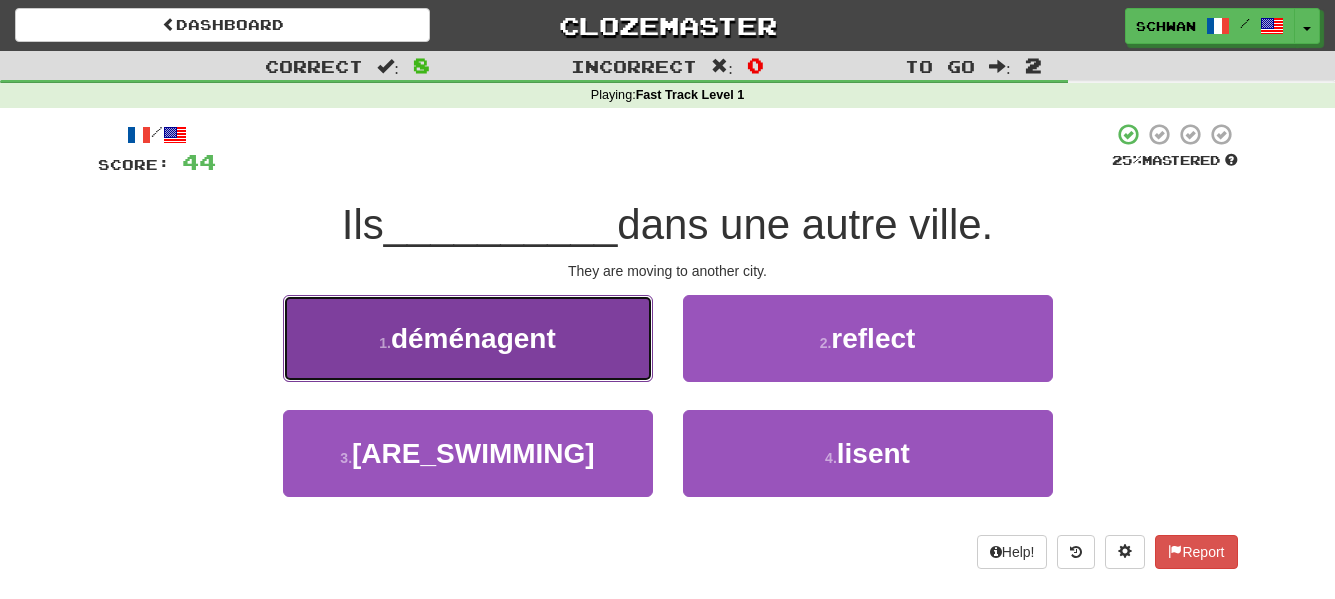 click on "1 .  déménagent" at bounding box center (468, 338) 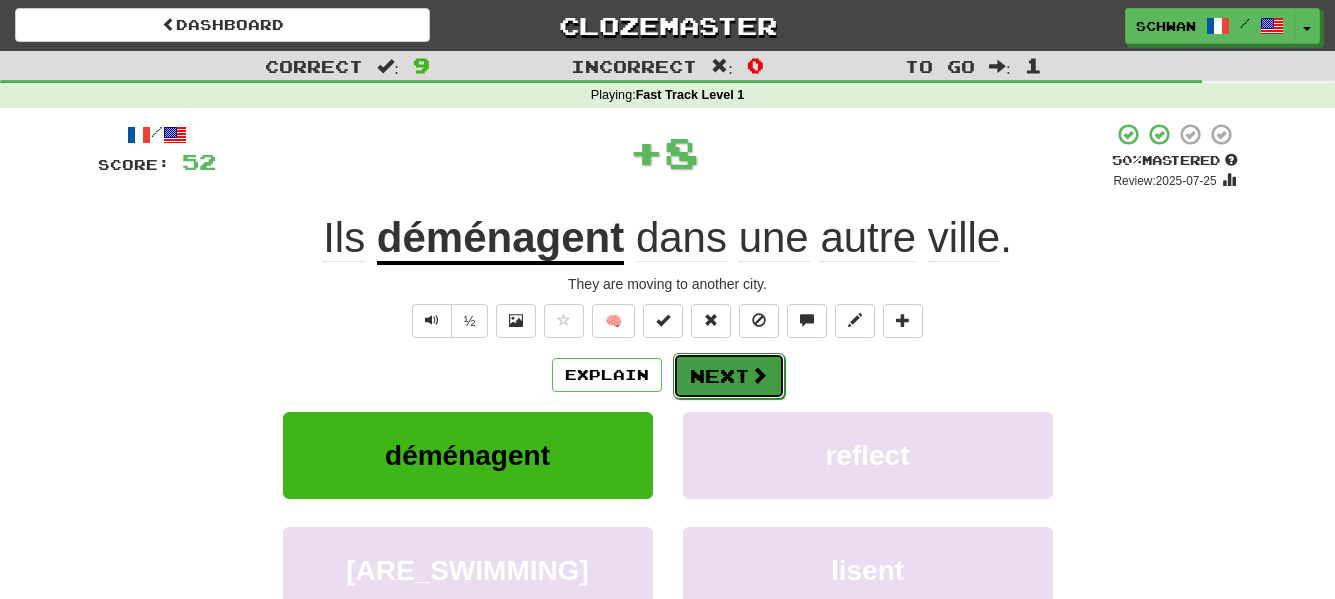 click on "Next" at bounding box center [729, 376] 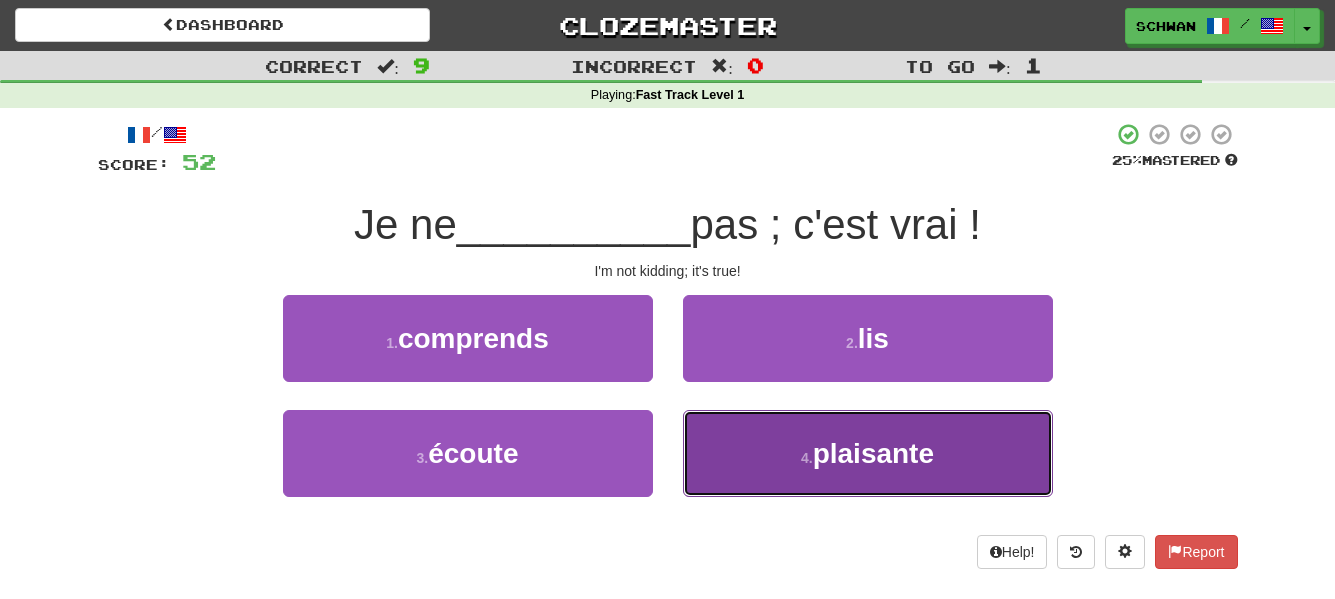 click on "plaisante" at bounding box center [873, 453] 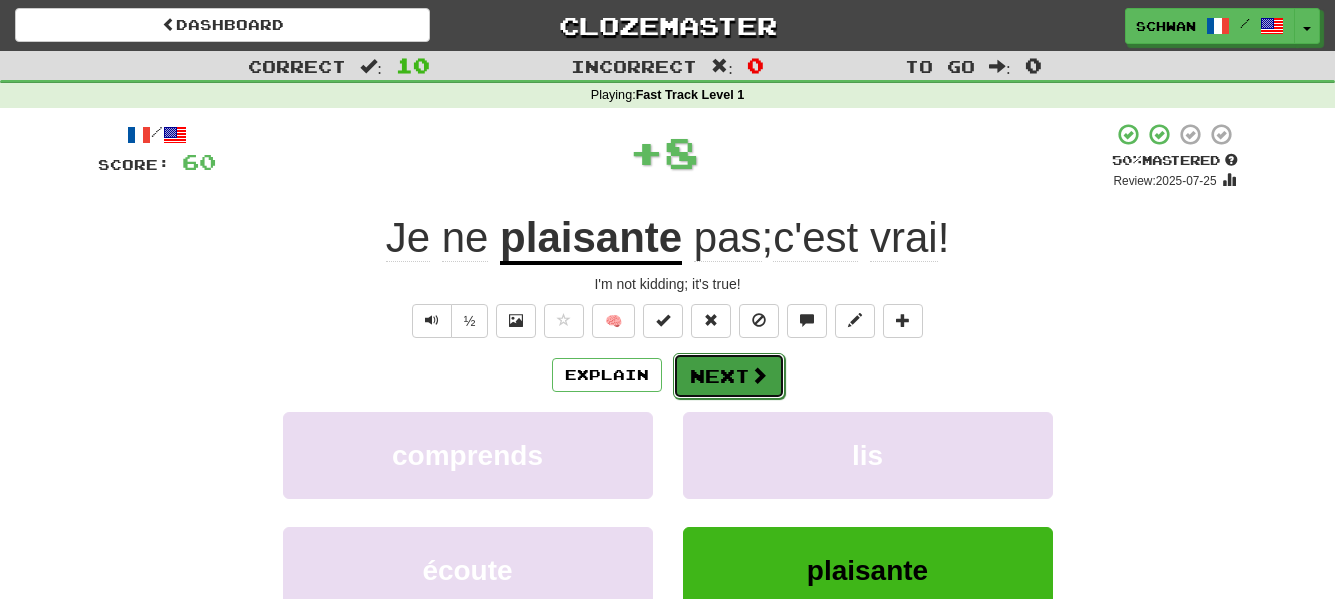 click on "Next" at bounding box center (729, 376) 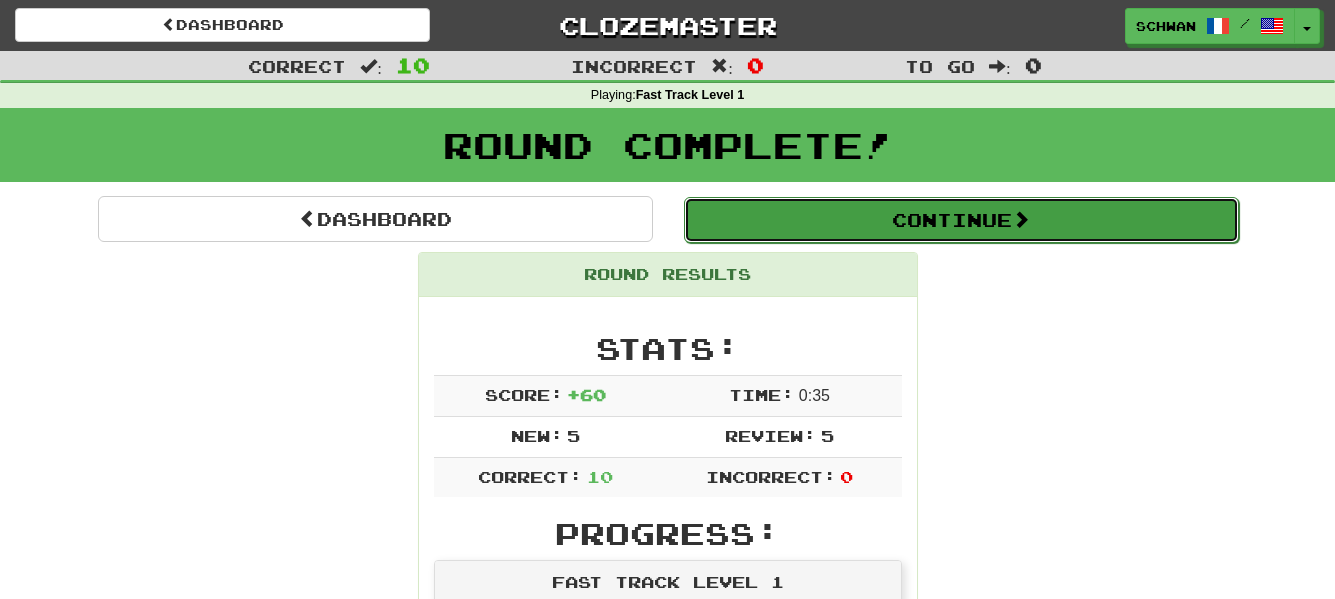 click on "Continue" at bounding box center (961, 220) 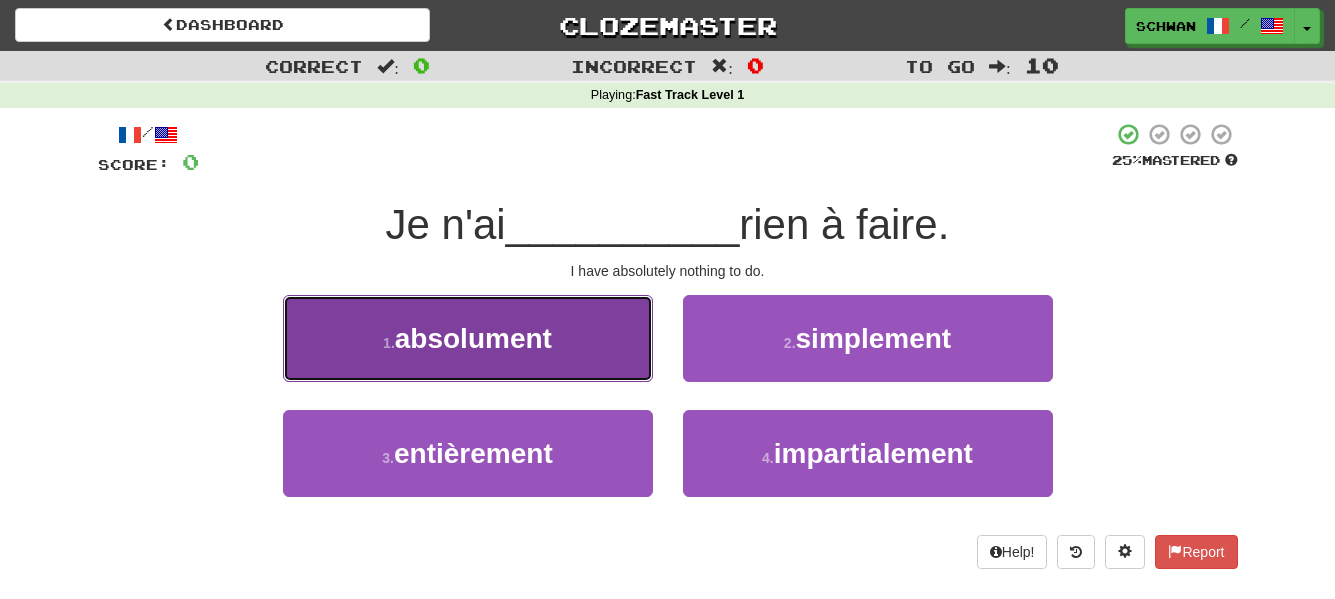 click on "[ABSOLUTELY]" at bounding box center [468, 338] 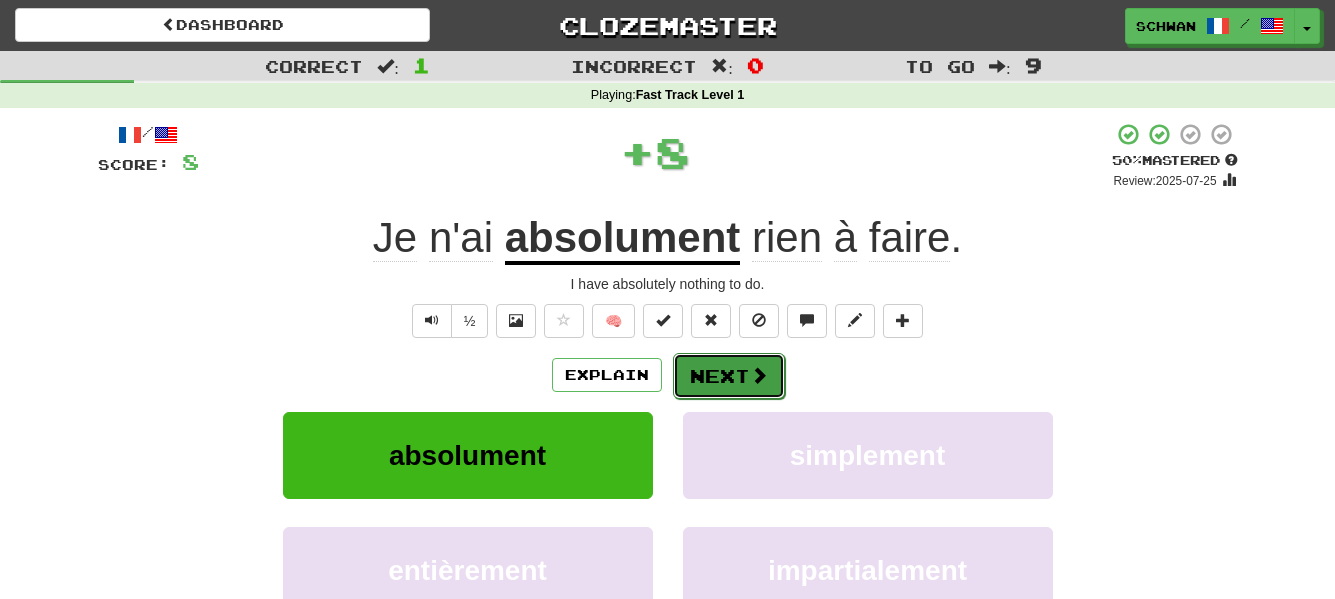 click on "Next" at bounding box center [729, 376] 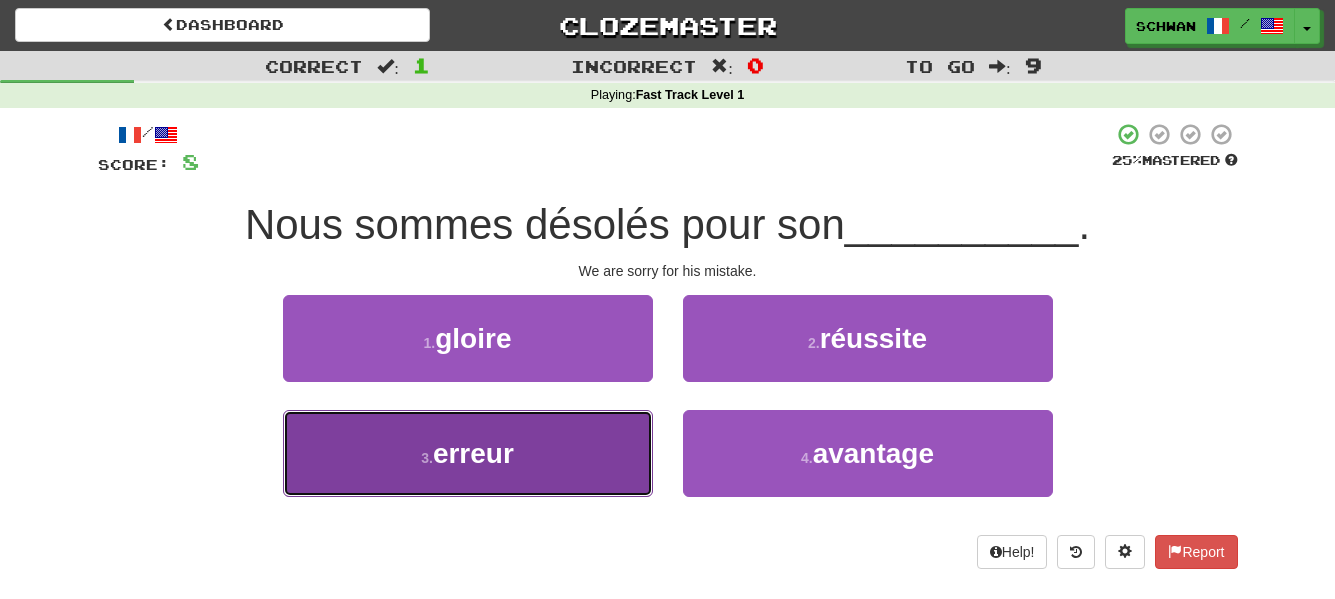 click on "3 .  erreur" at bounding box center [468, 453] 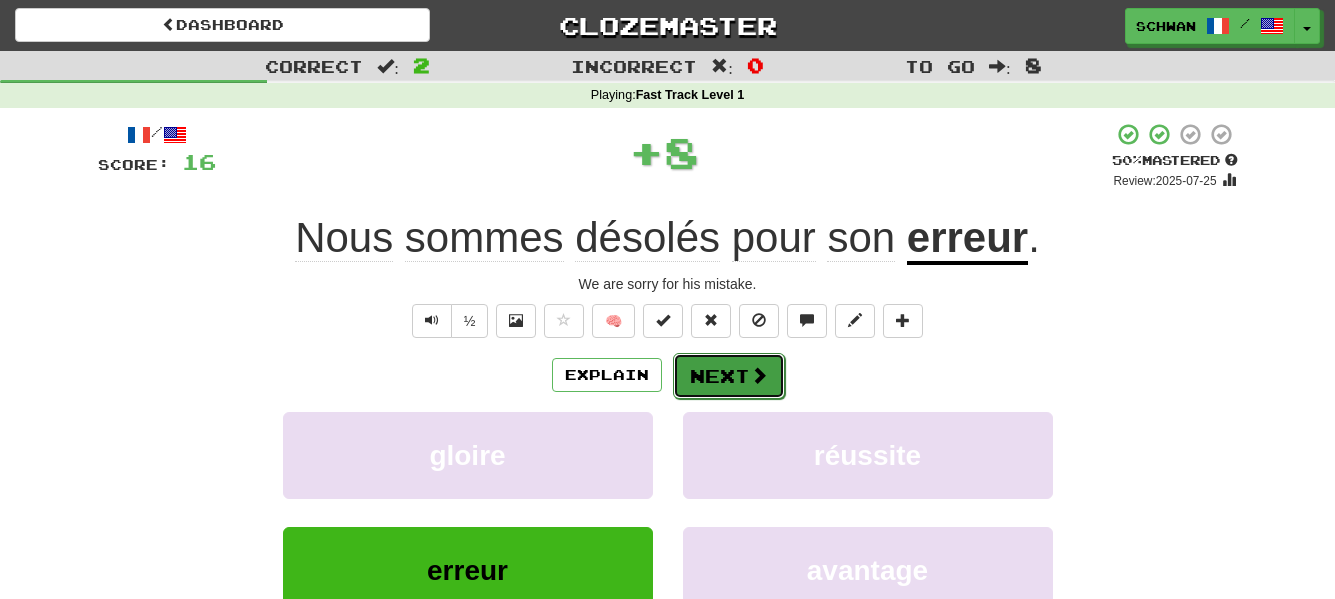 click on "Next" at bounding box center [729, 376] 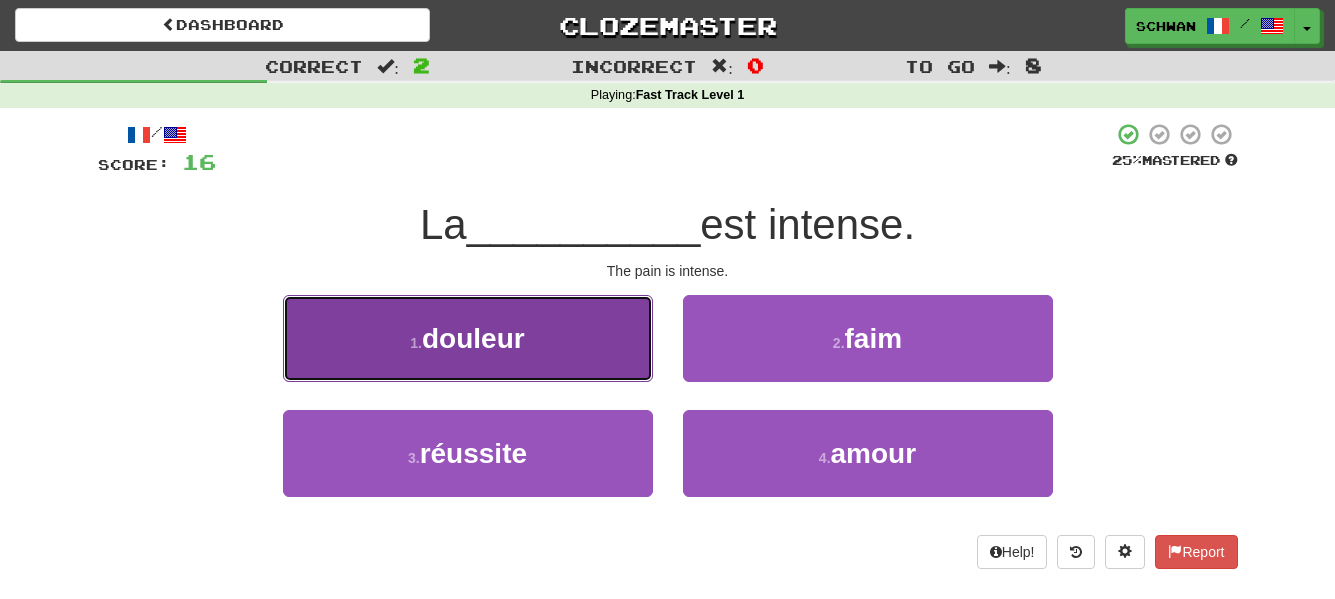 click on "douleur" at bounding box center [473, 338] 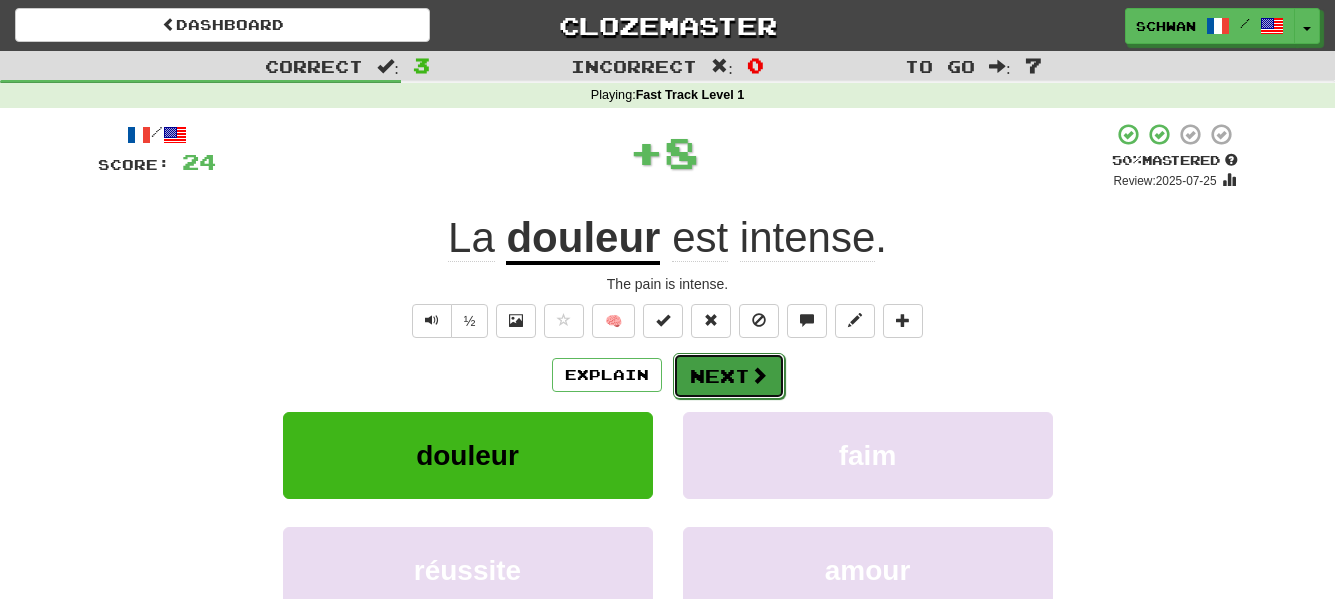 click on "Next" at bounding box center (729, 376) 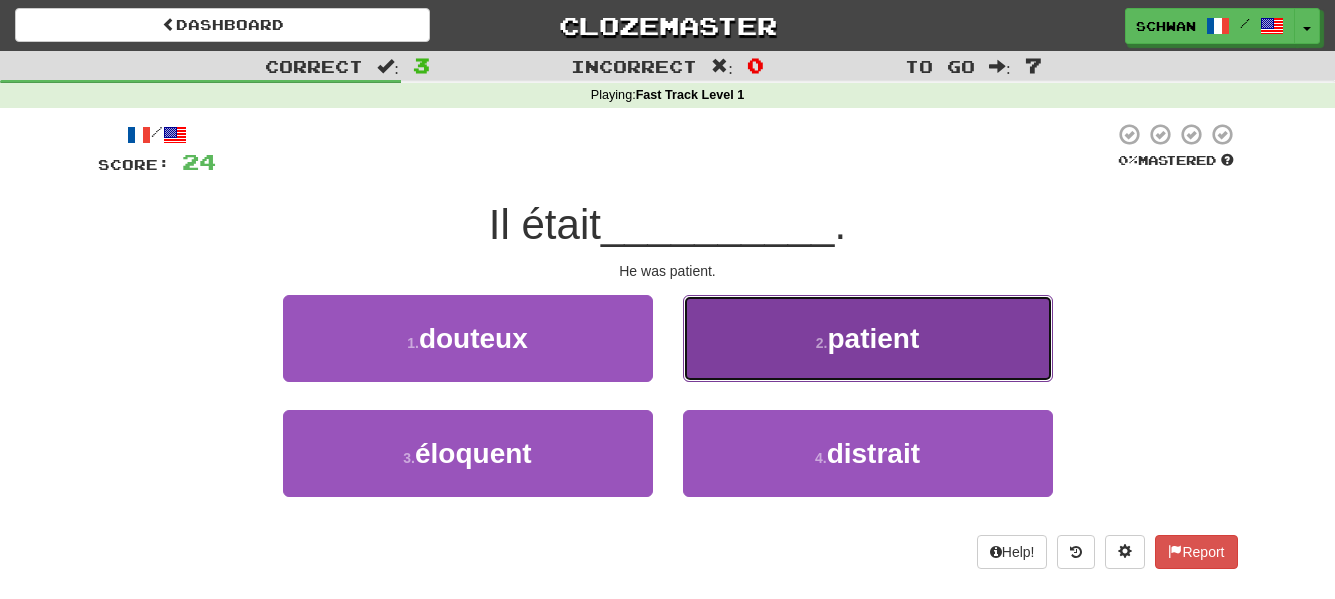 click on "patient" at bounding box center (873, 338) 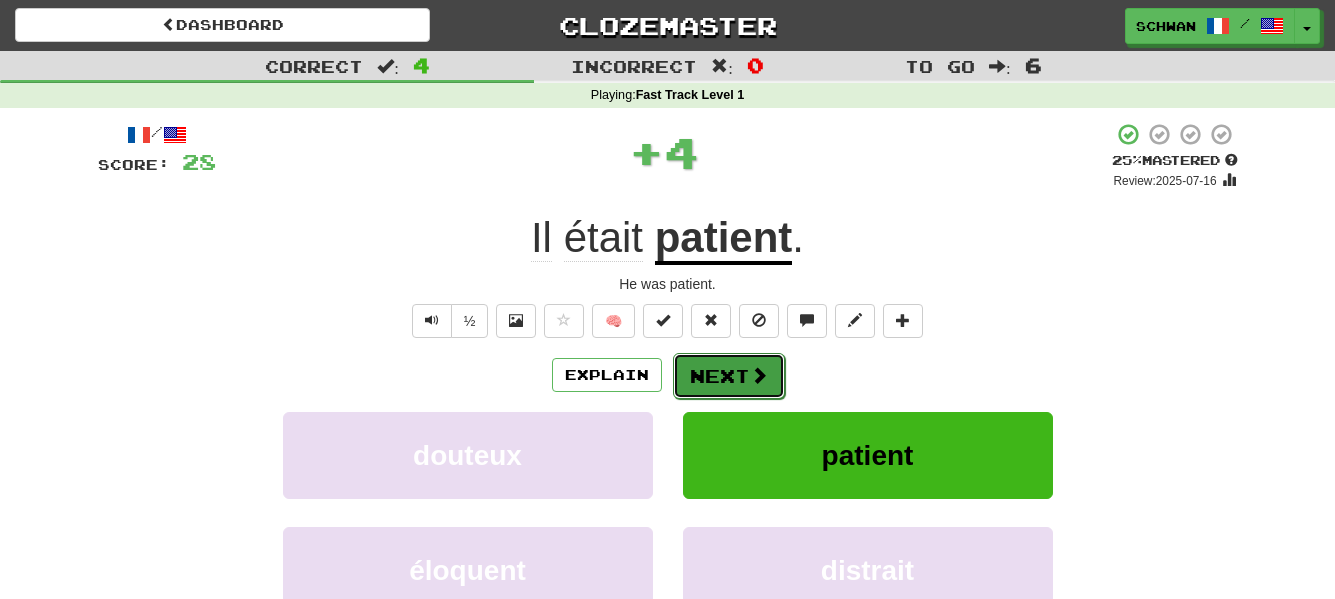 click on "Next" at bounding box center [729, 376] 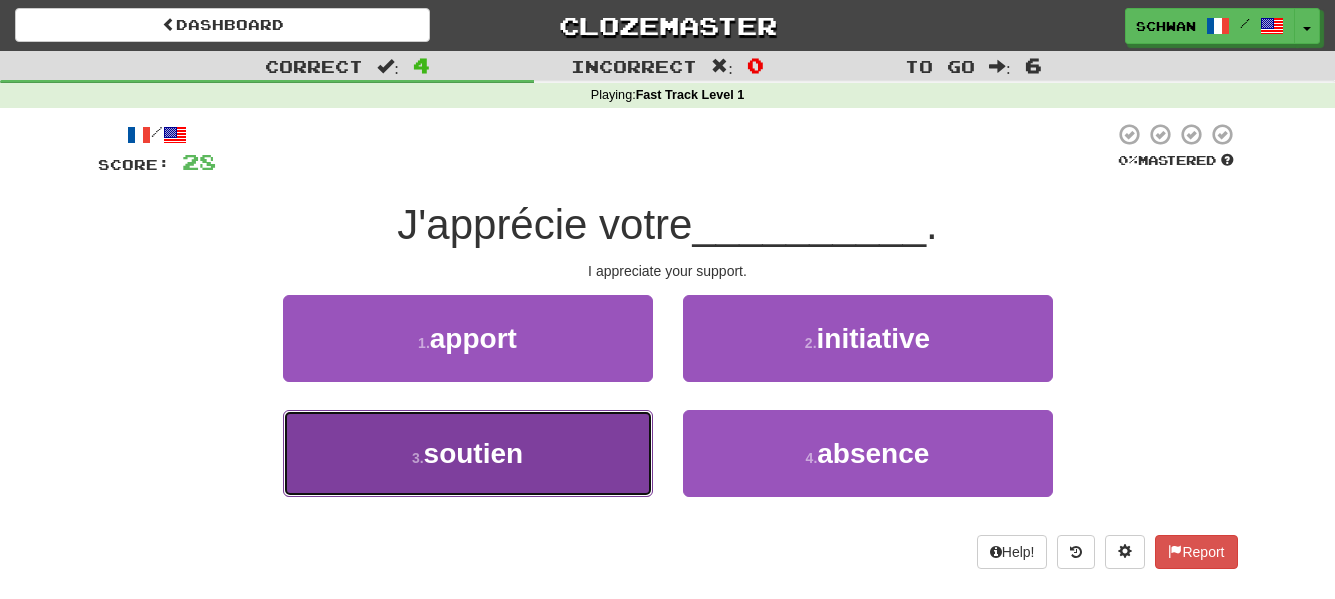 click on "3 .  soutien" at bounding box center (468, 453) 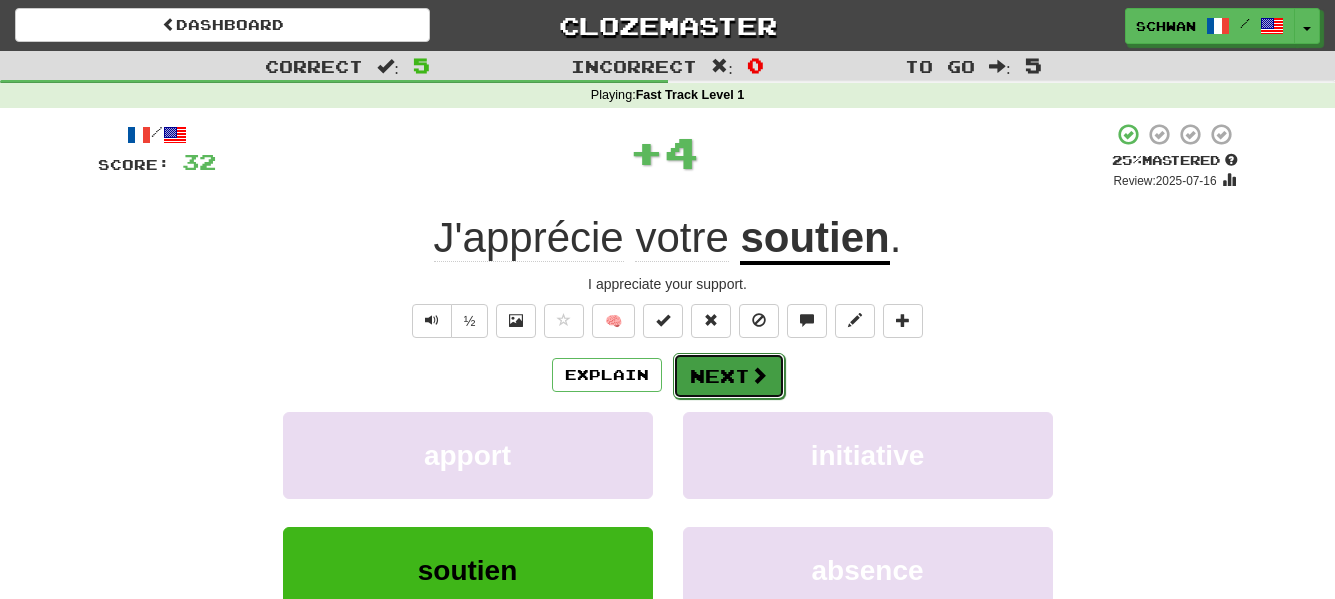 click on "Next" at bounding box center (729, 376) 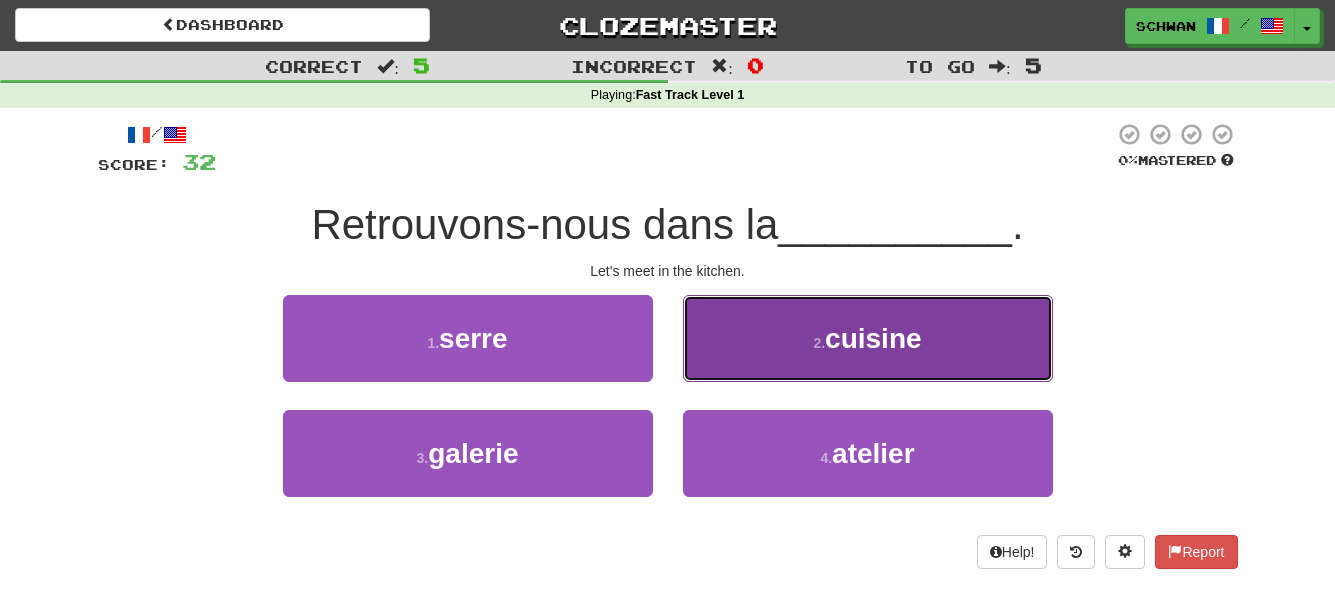 click on "2 .  cuisine" at bounding box center (868, 338) 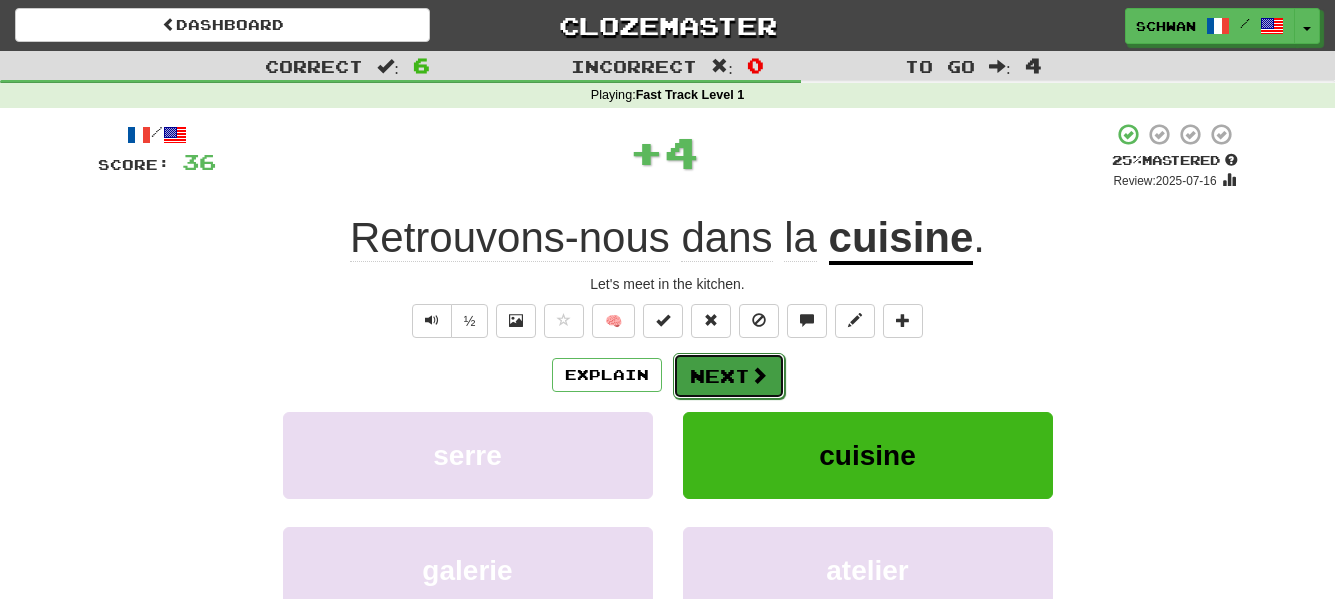click on "Next" at bounding box center (729, 376) 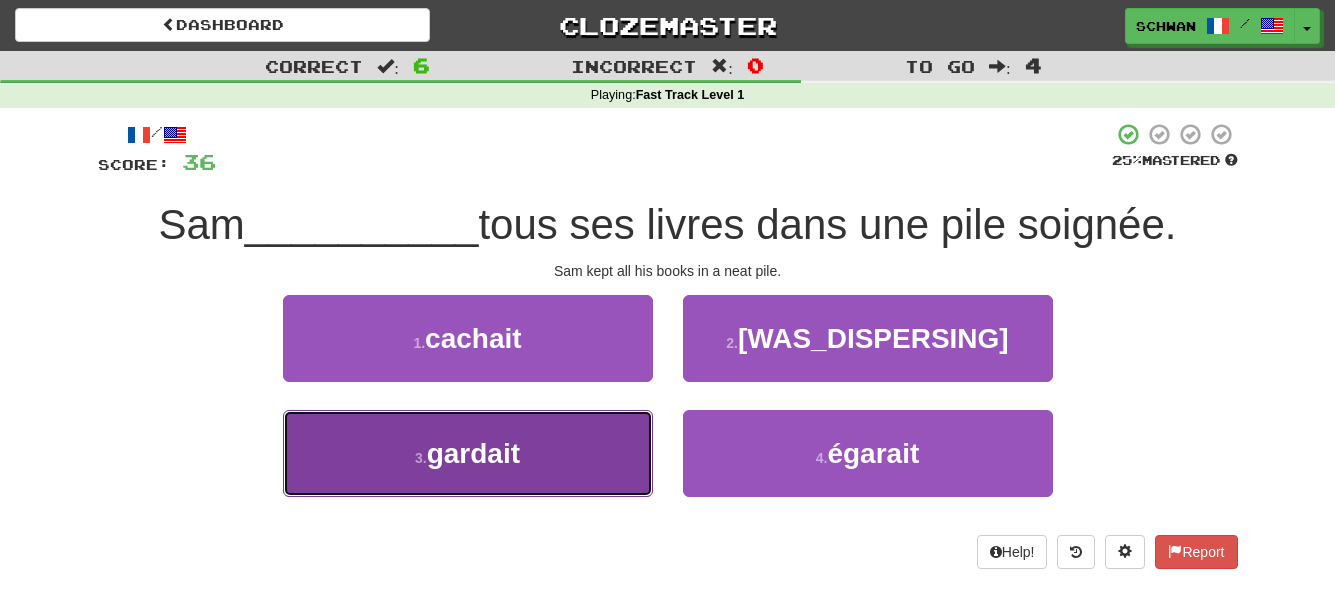 click on "3 .  gardait" at bounding box center (468, 453) 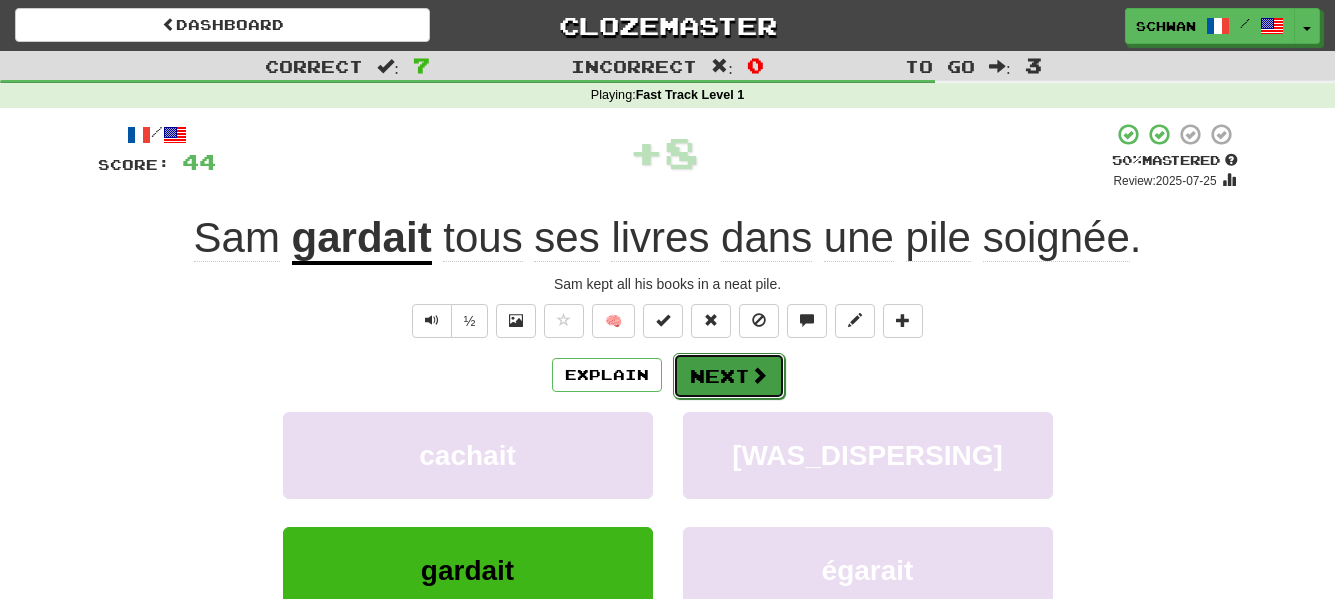 click on "Next" at bounding box center [729, 376] 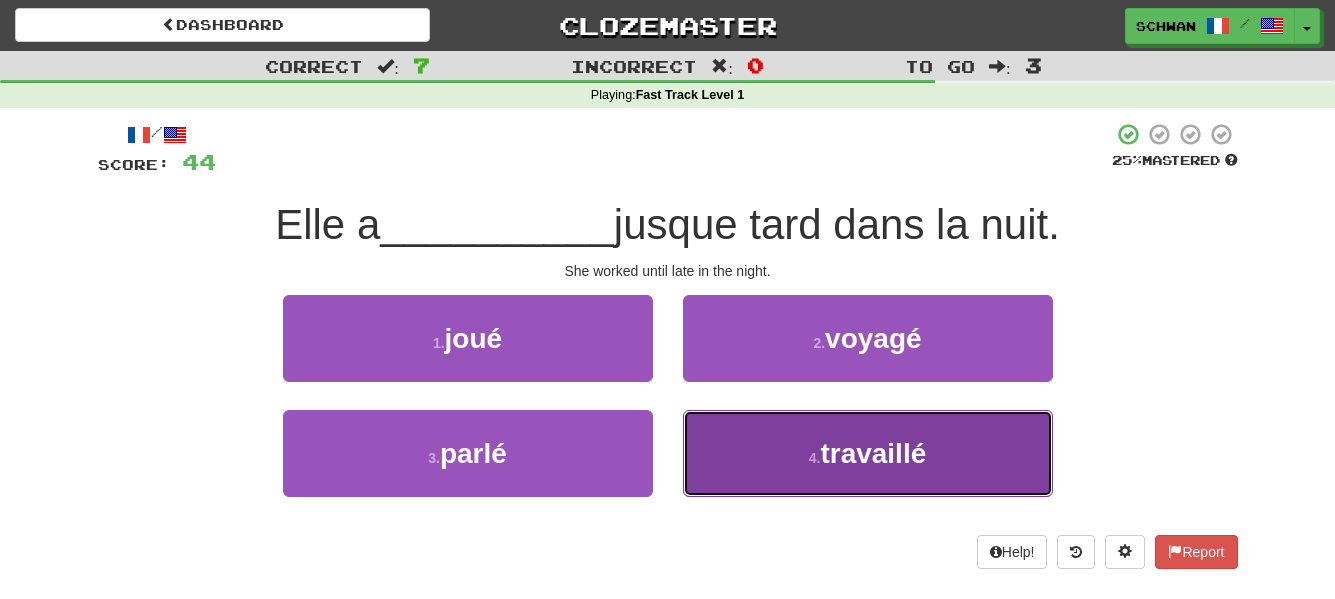 click on "travaillé" at bounding box center (873, 453) 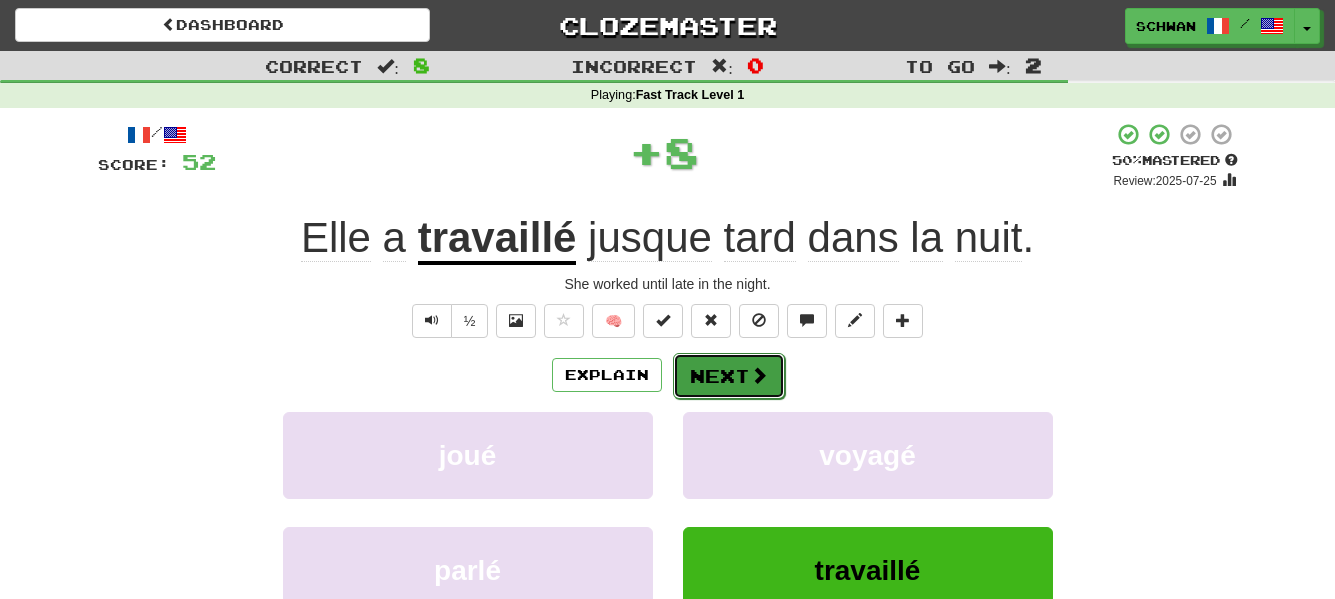 click on "Next" at bounding box center [729, 376] 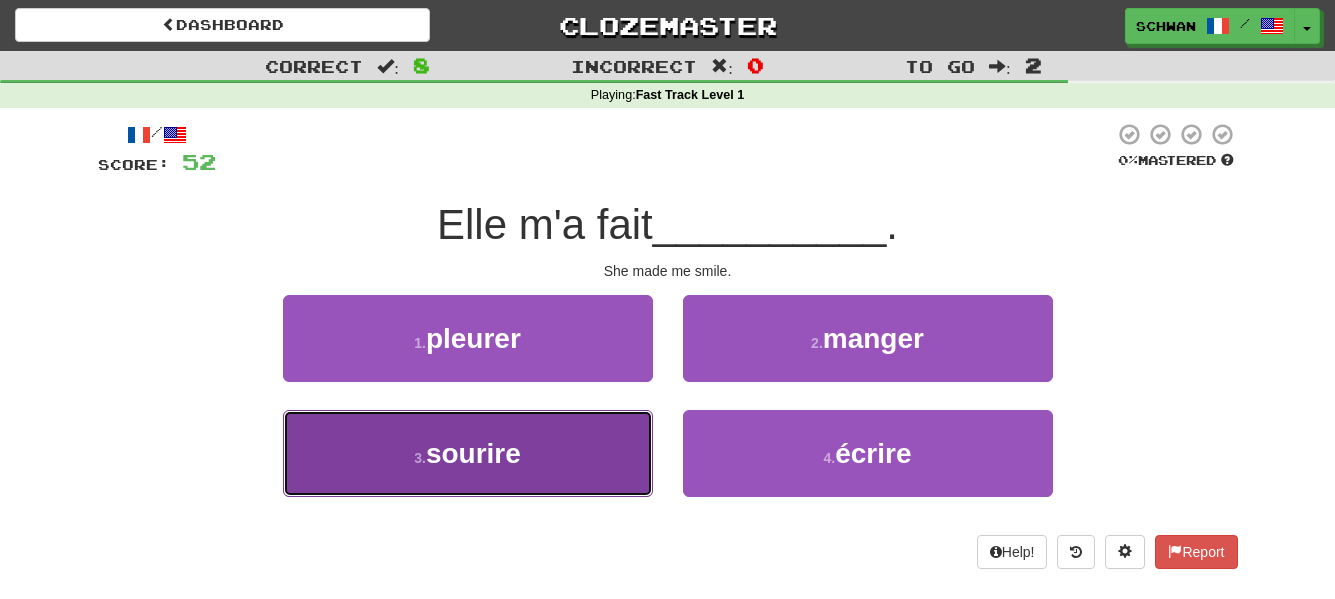 click on "smile" at bounding box center (468, 453) 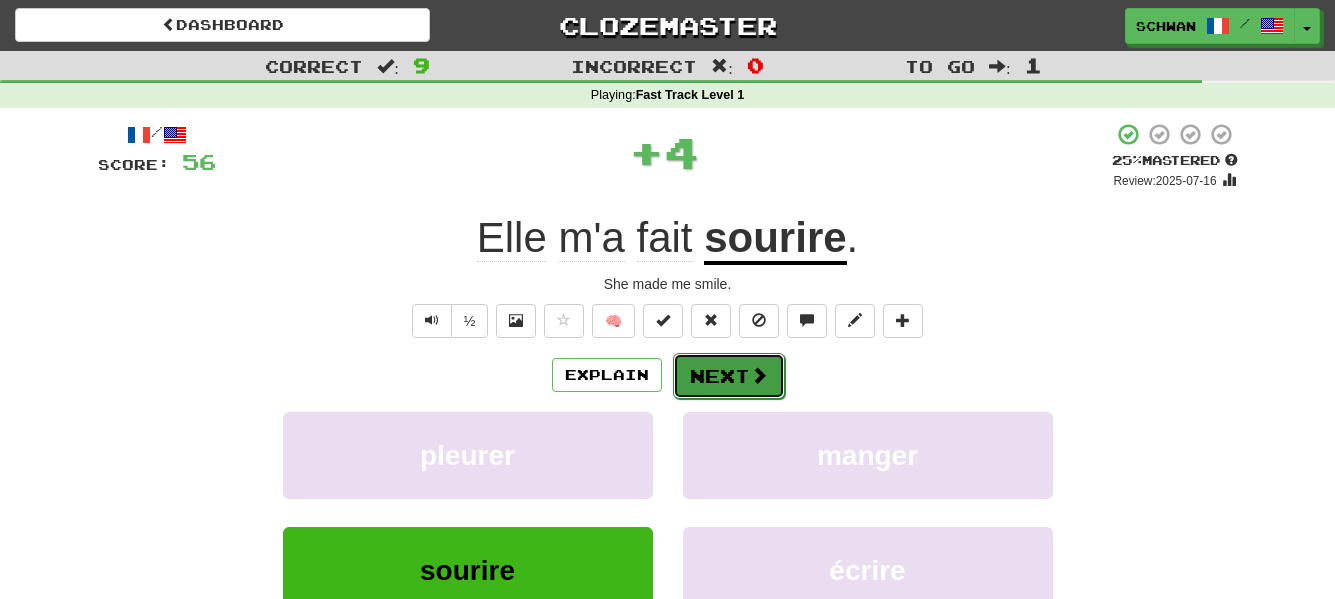 click on "Next" at bounding box center (729, 376) 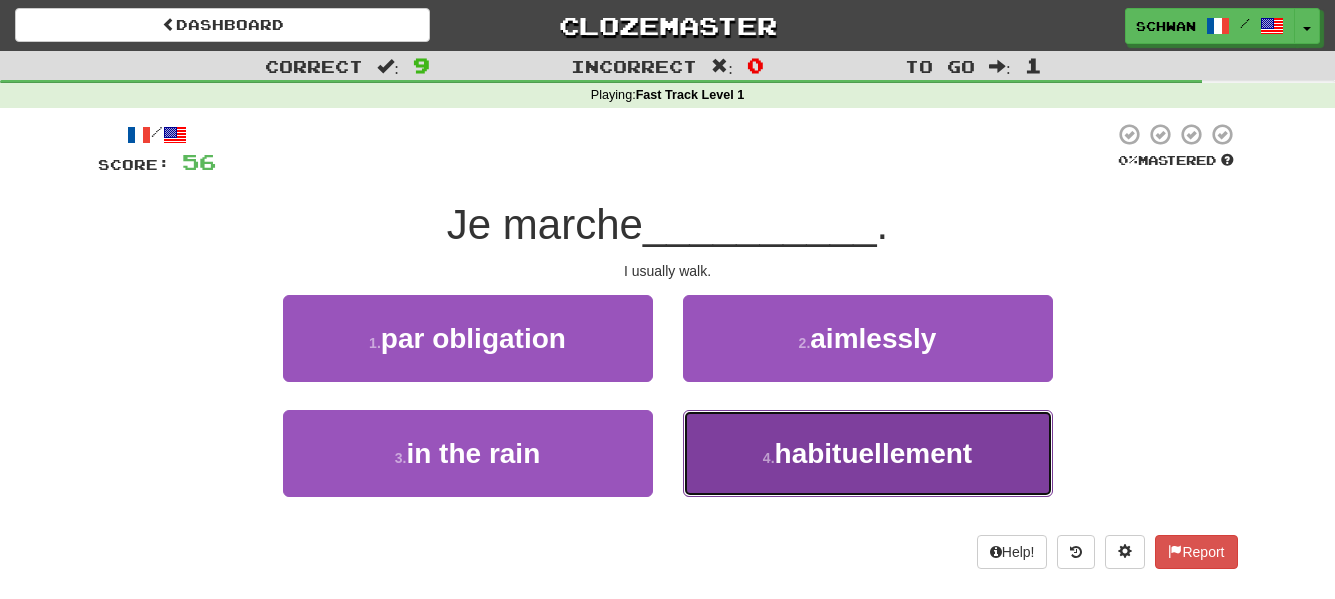 click on "4 ." at bounding box center [769, 458] 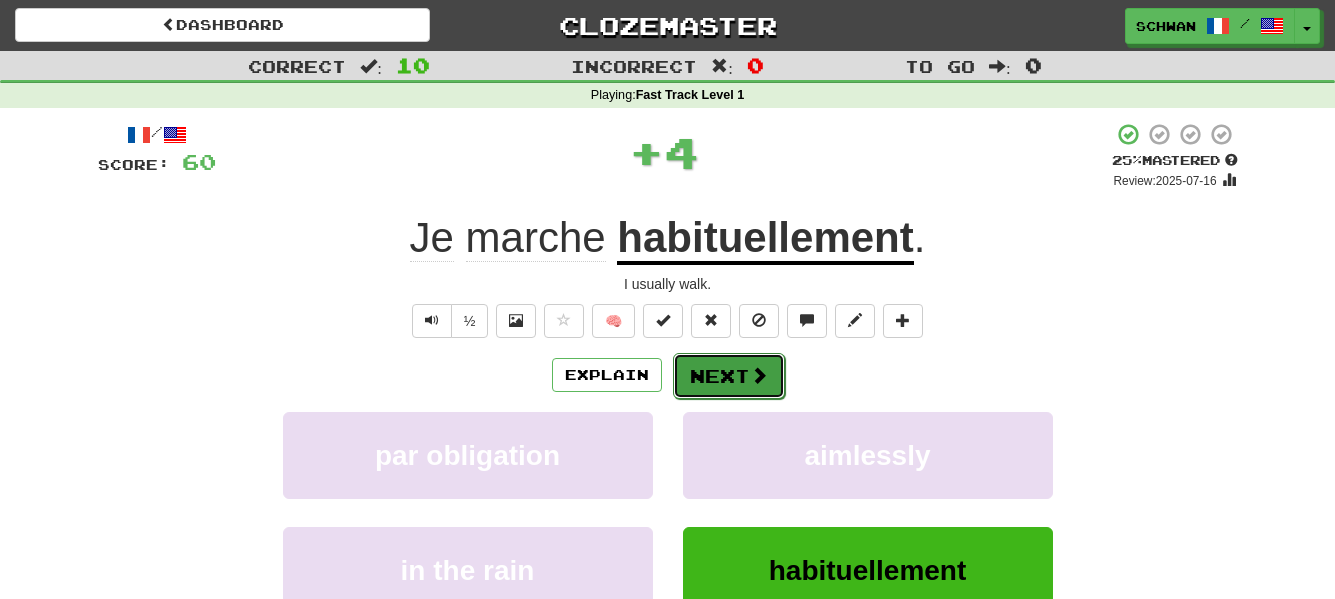 click at bounding box center [759, 375] 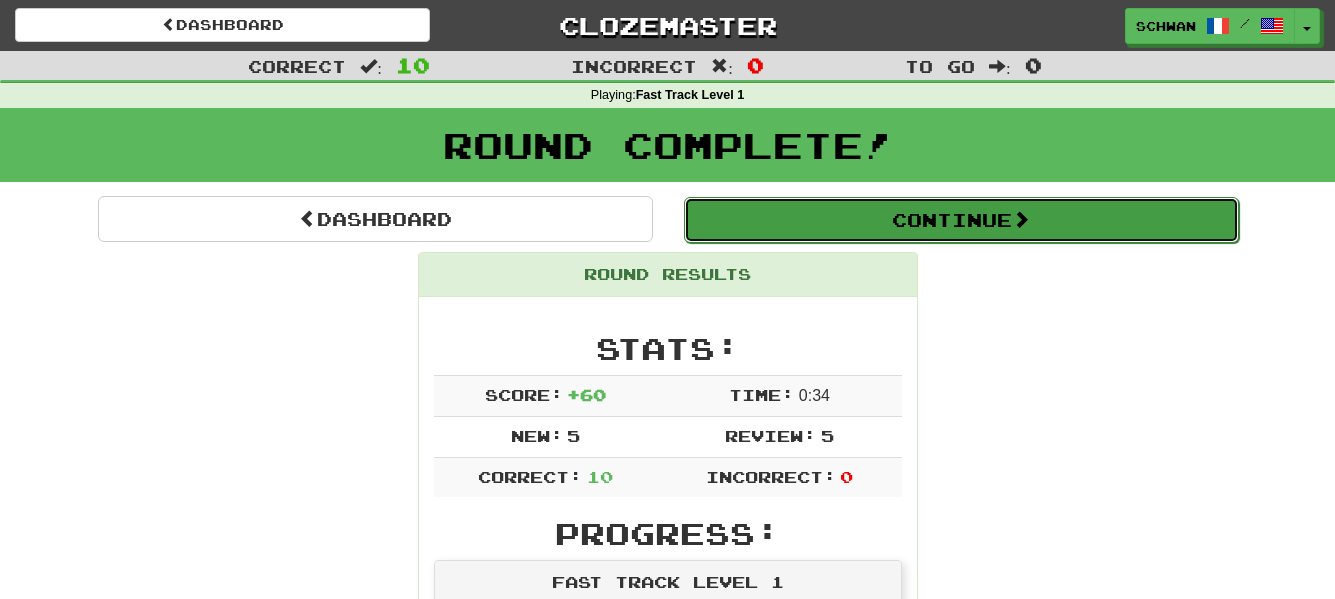 click on "Continue" at bounding box center (961, 220) 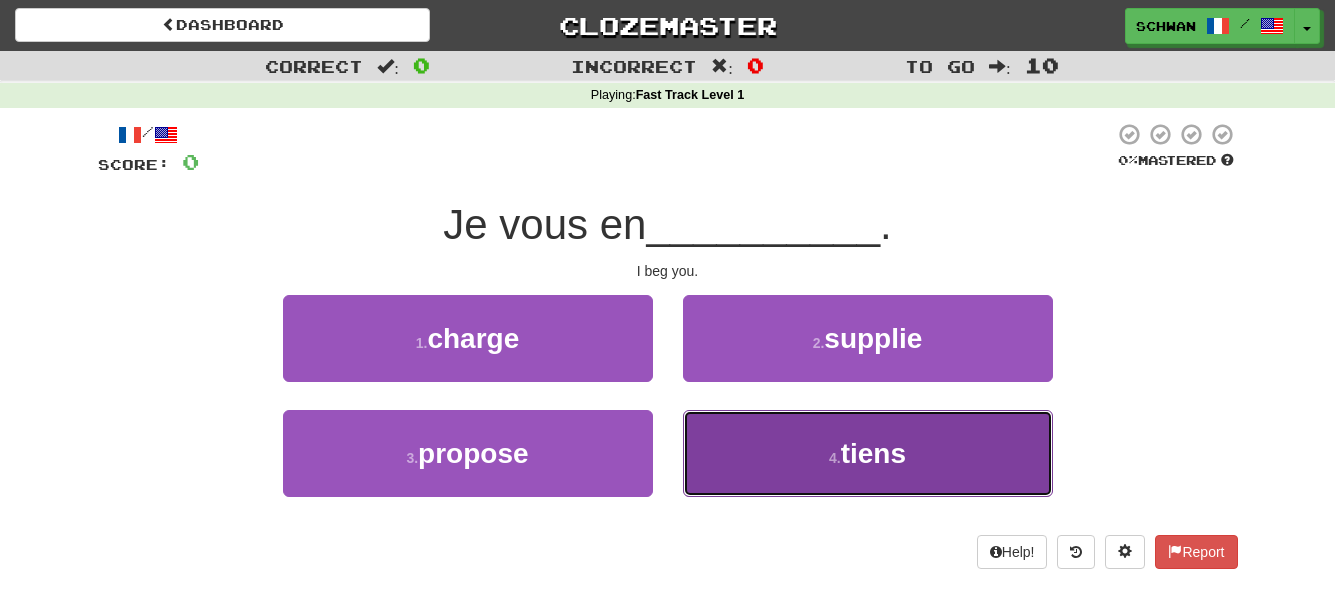 click on "4 .  tiens" at bounding box center (868, 453) 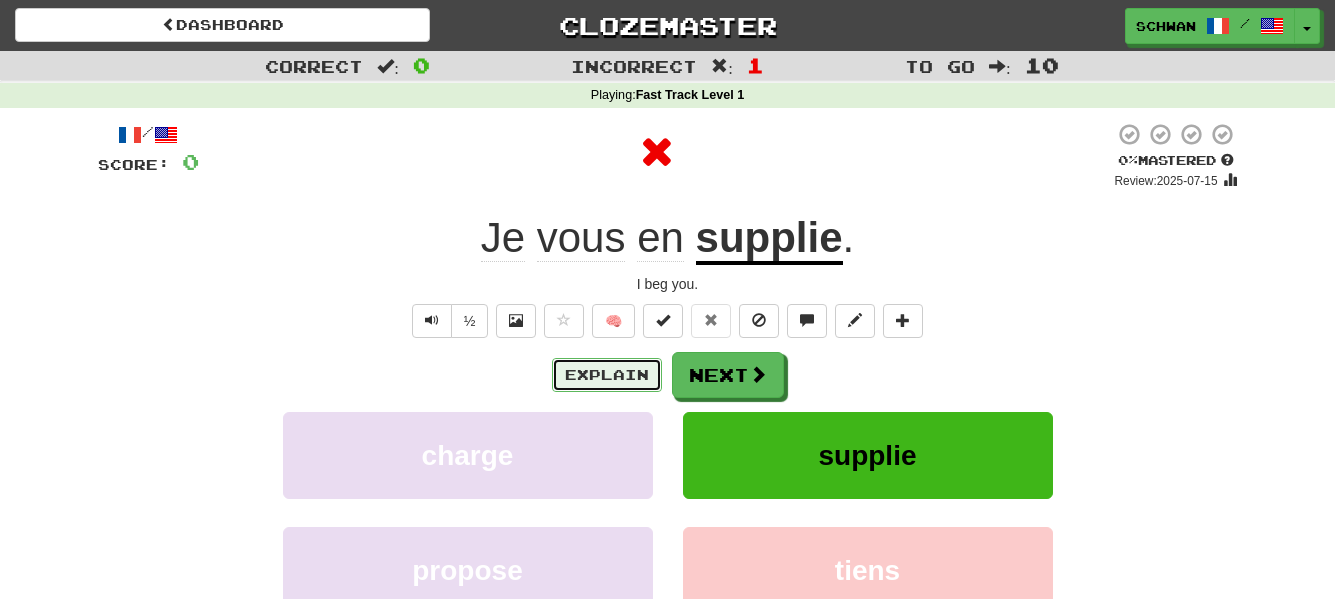 click on "Explain" at bounding box center [607, 375] 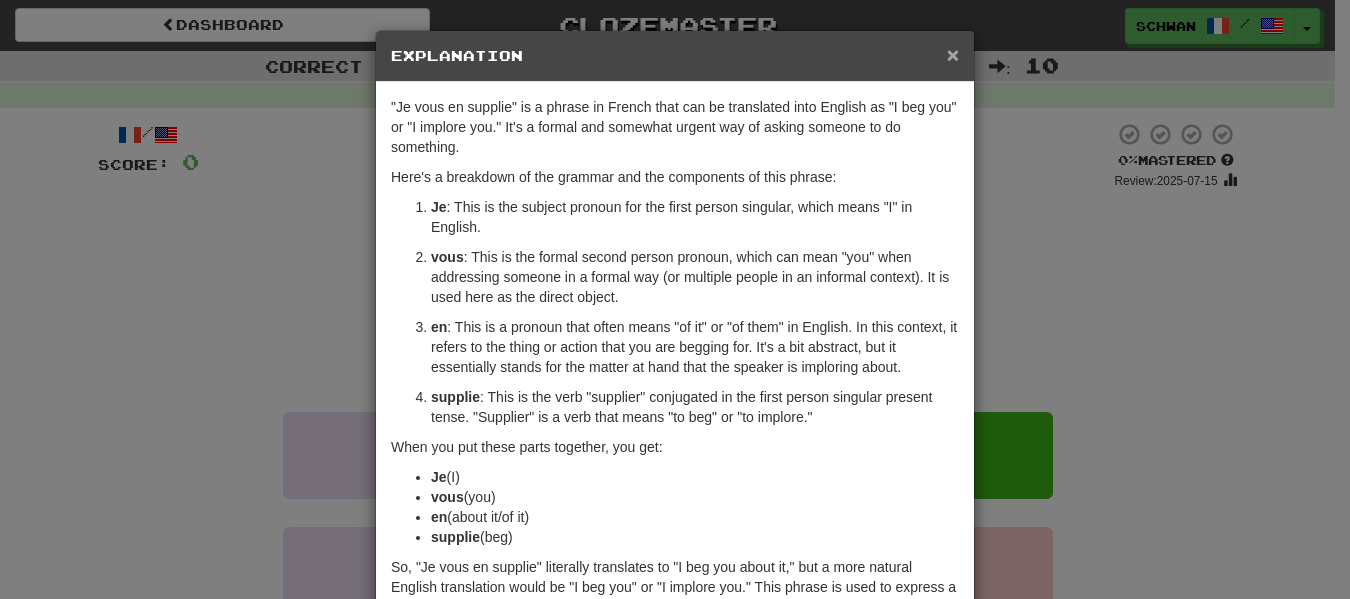click on "×" at bounding box center (953, 54) 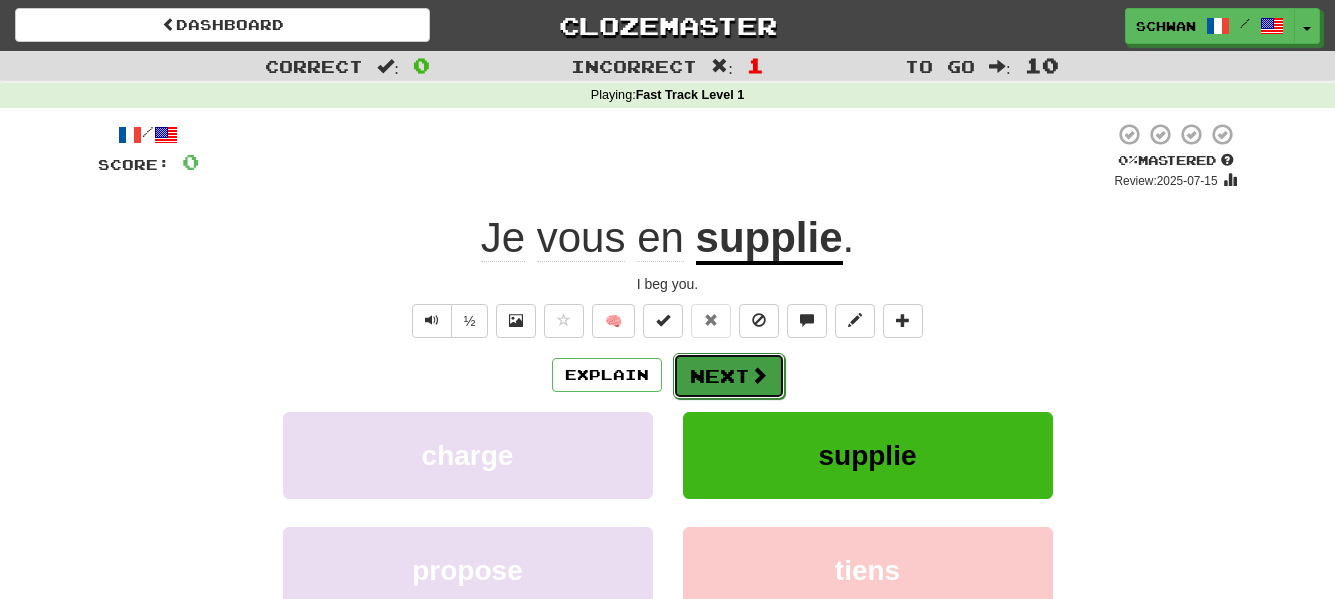 click at bounding box center [759, 375] 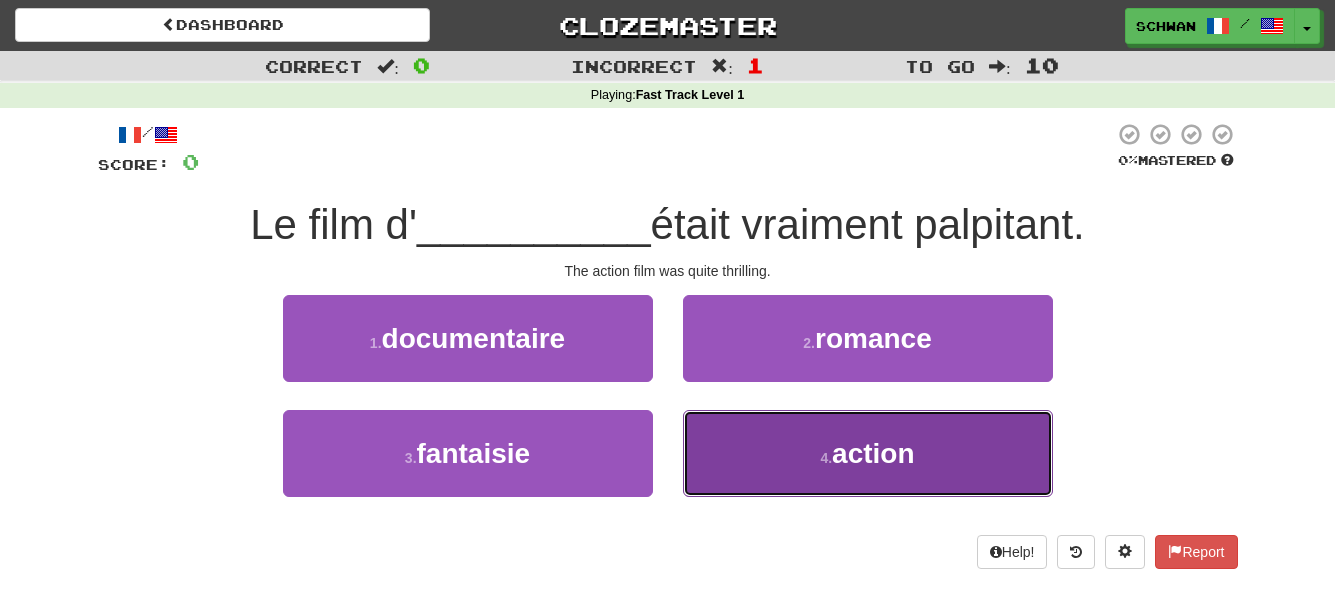 click on "4 .  action" at bounding box center (868, 453) 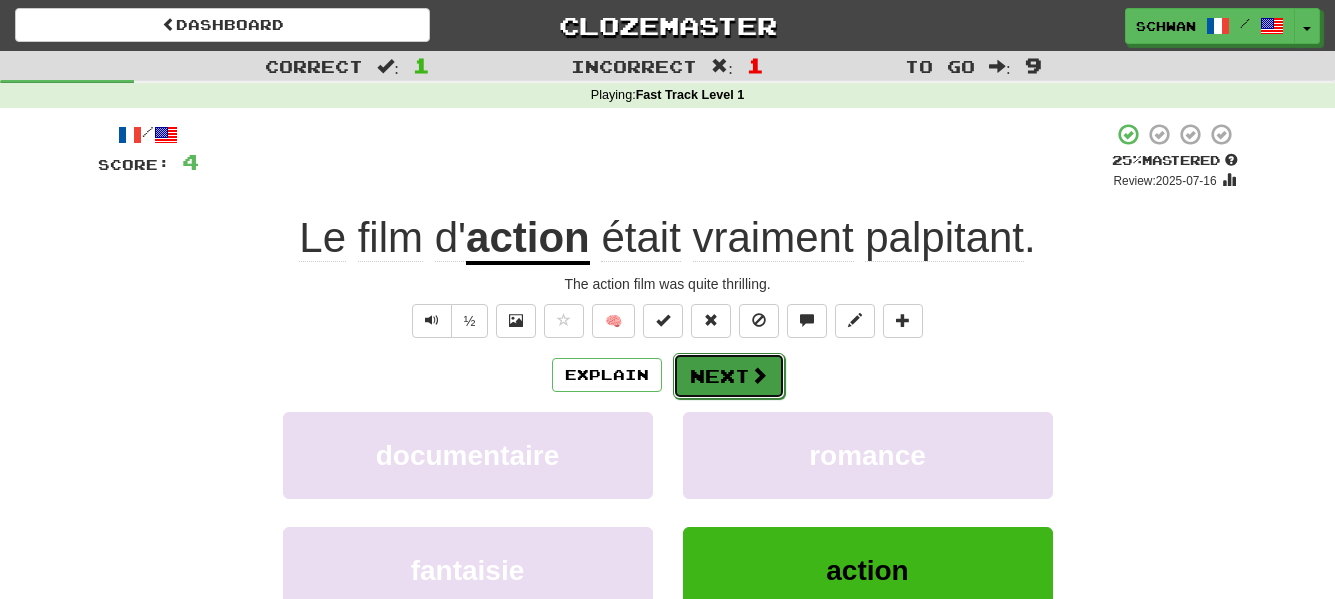 click on "Next" at bounding box center (729, 376) 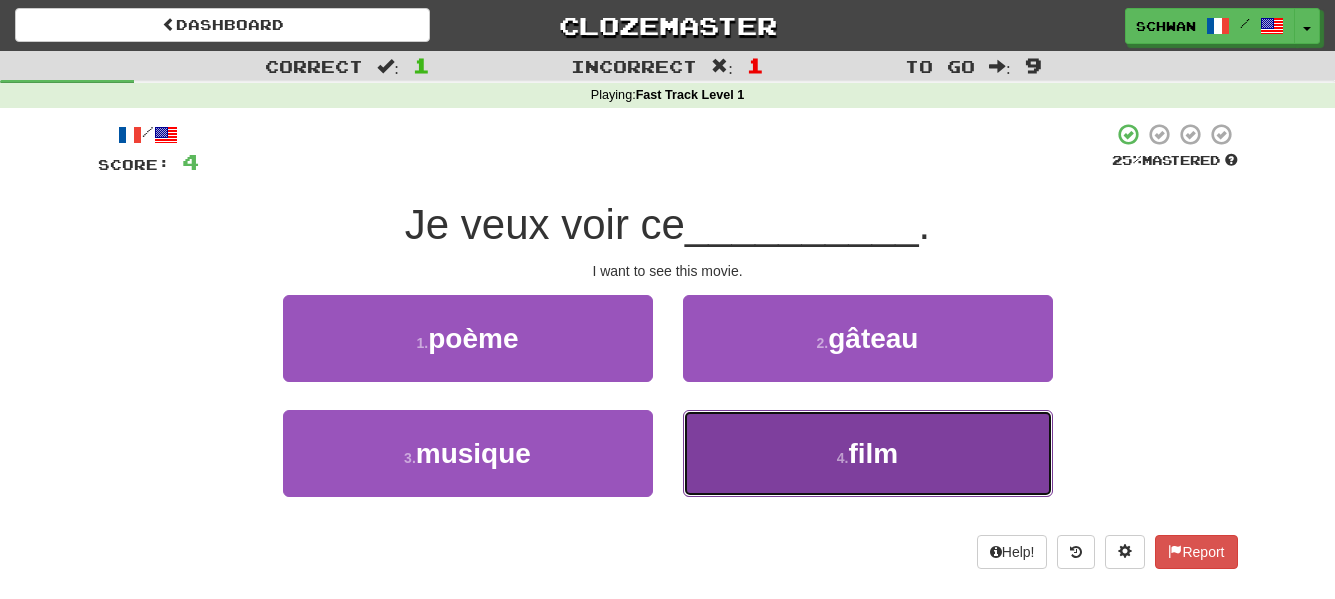 click on "4 .  film" at bounding box center (868, 453) 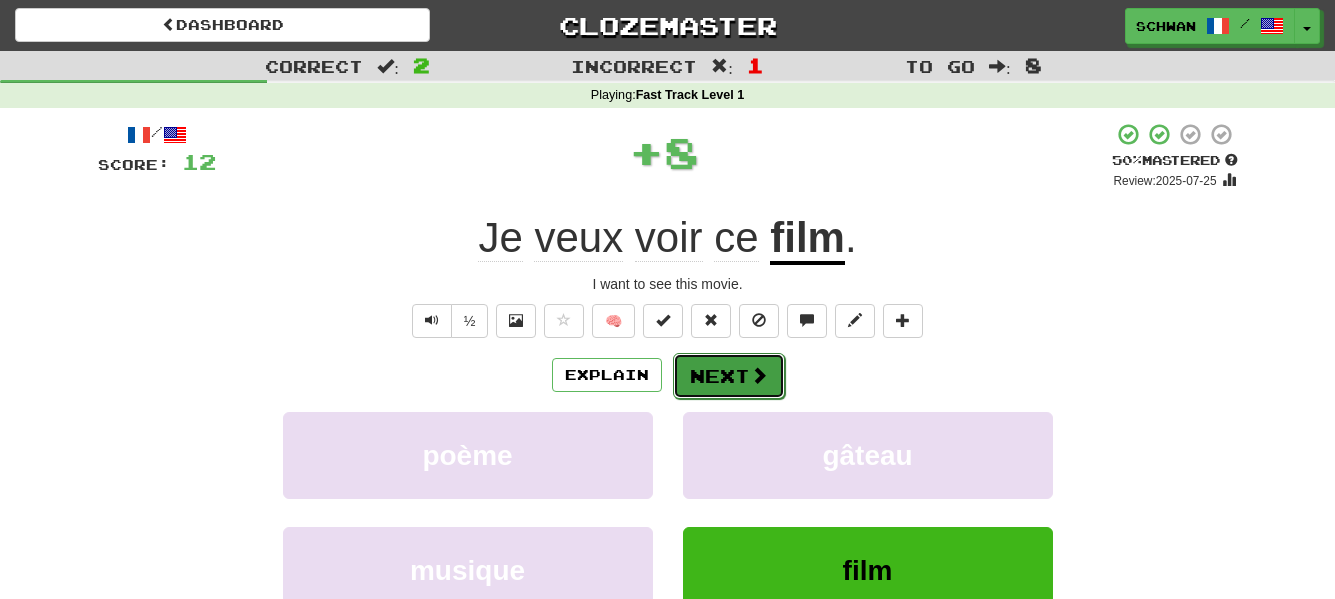 click at bounding box center [759, 375] 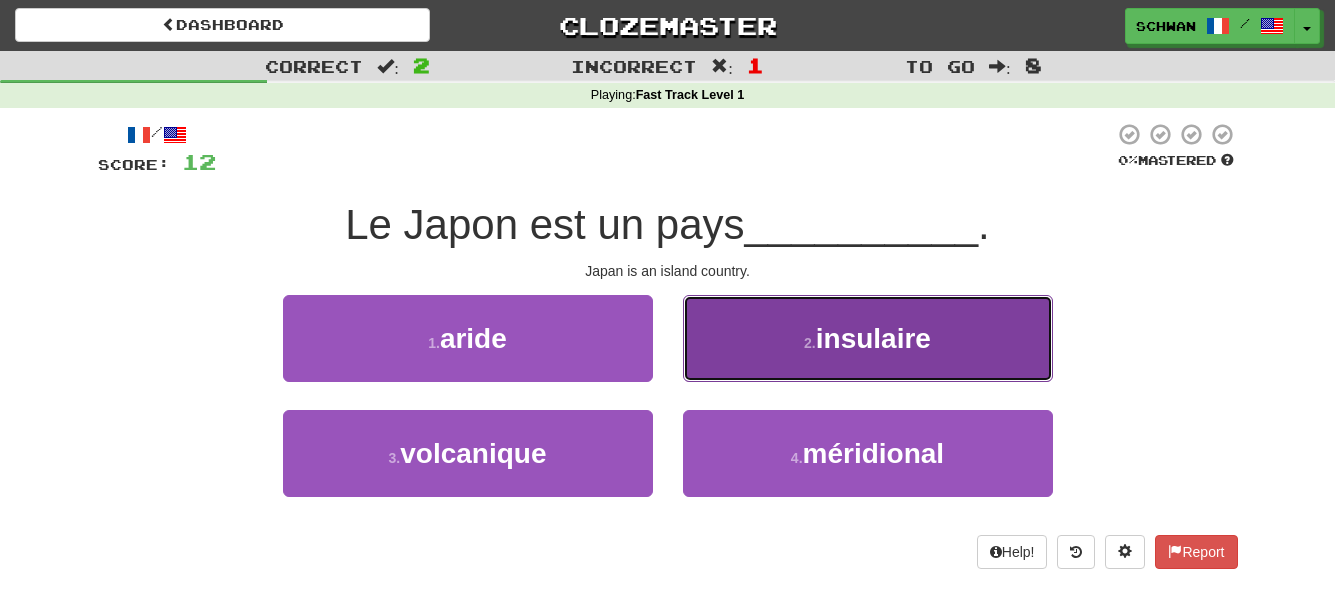 click on "2 ." at bounding box center [810, 343] 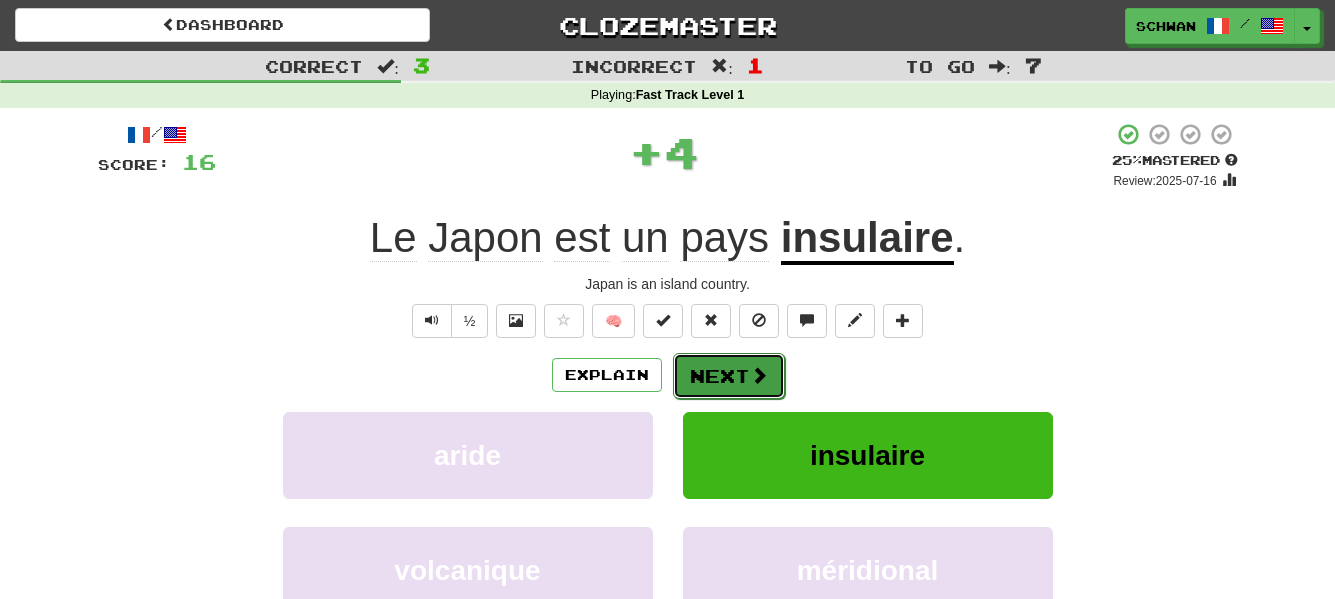 click on "Next" at bounding box center [729, 376] 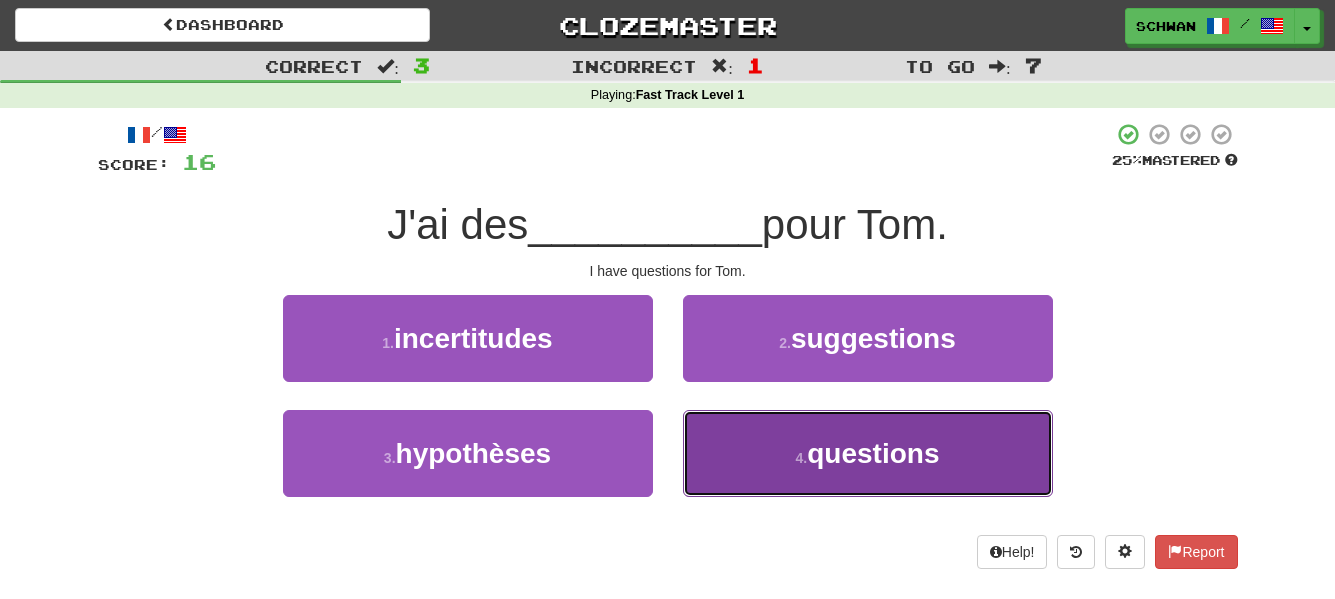 click on "4 .  questions" at bounding box center (868, 453) 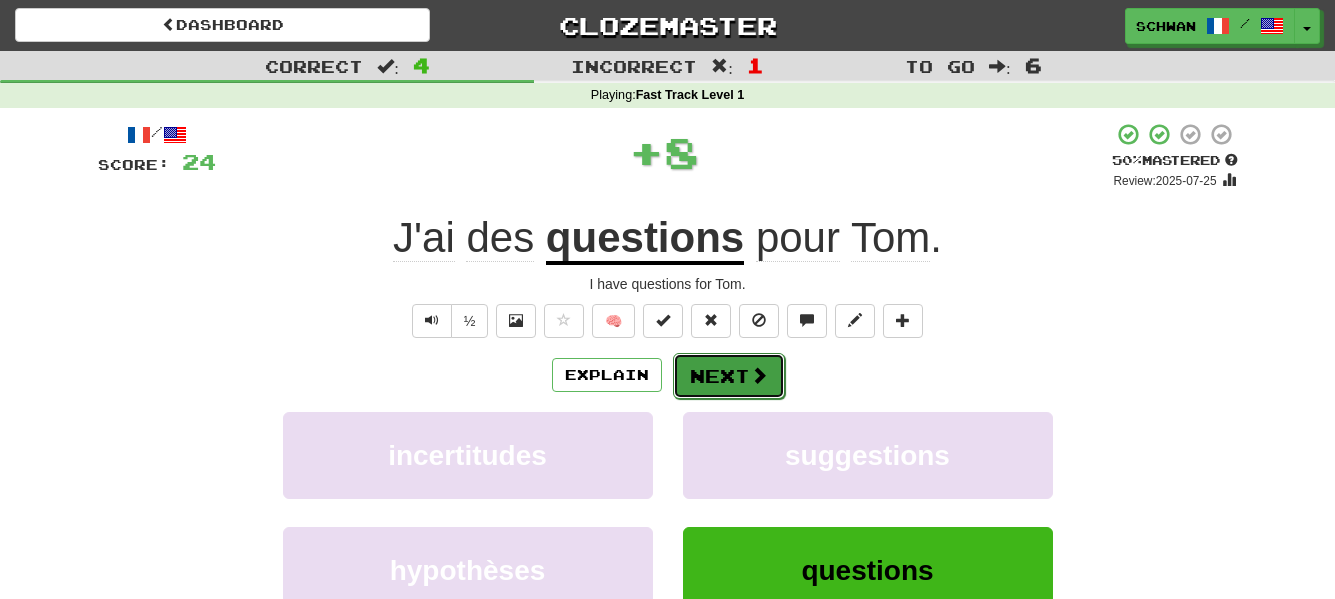 click on "Next" at bounding box center (729, 376) 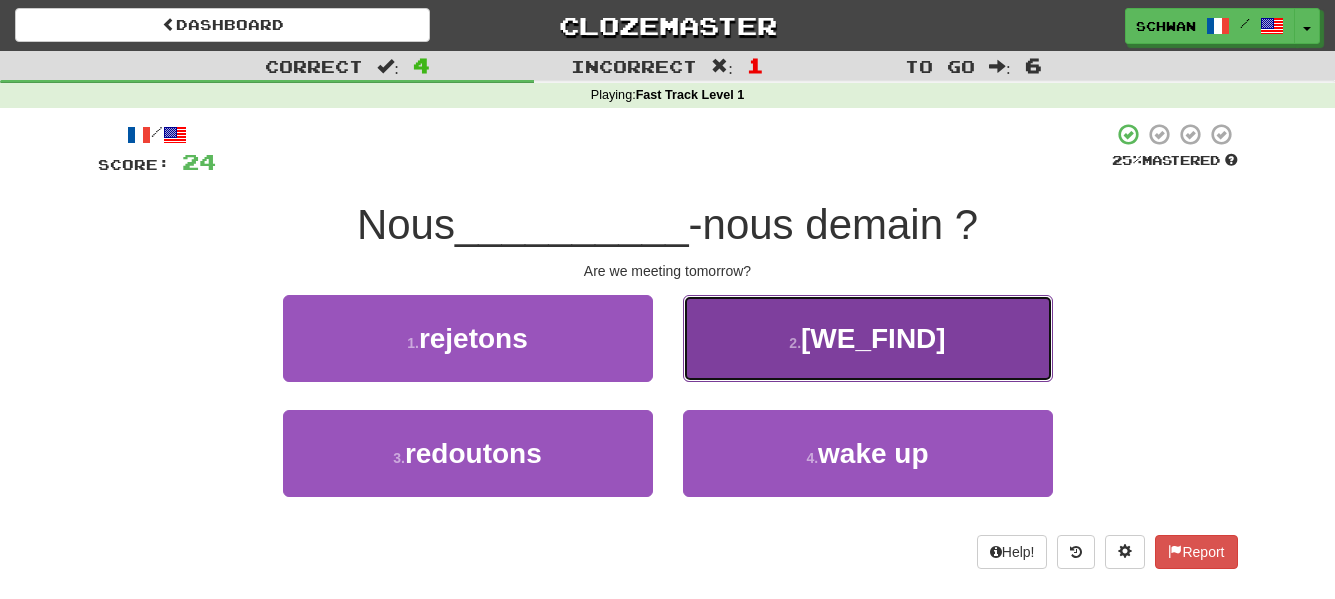 click on "find" at bounding box center (868, 338) 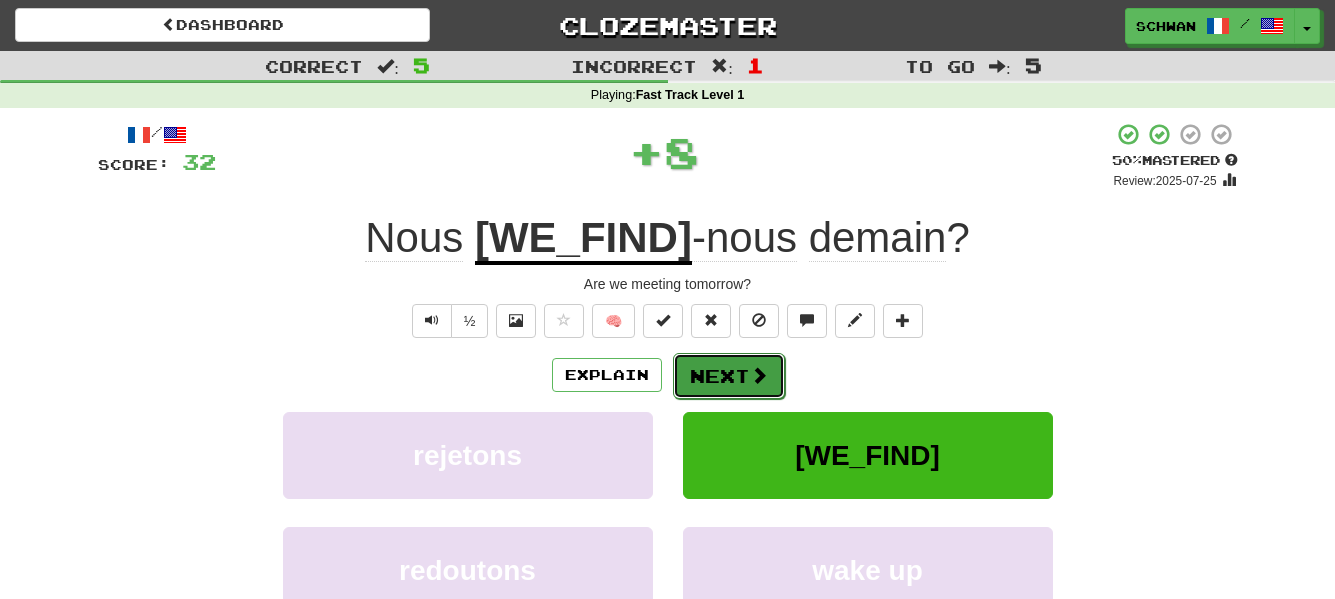 click on "Next" at bounding box center (729, 376) 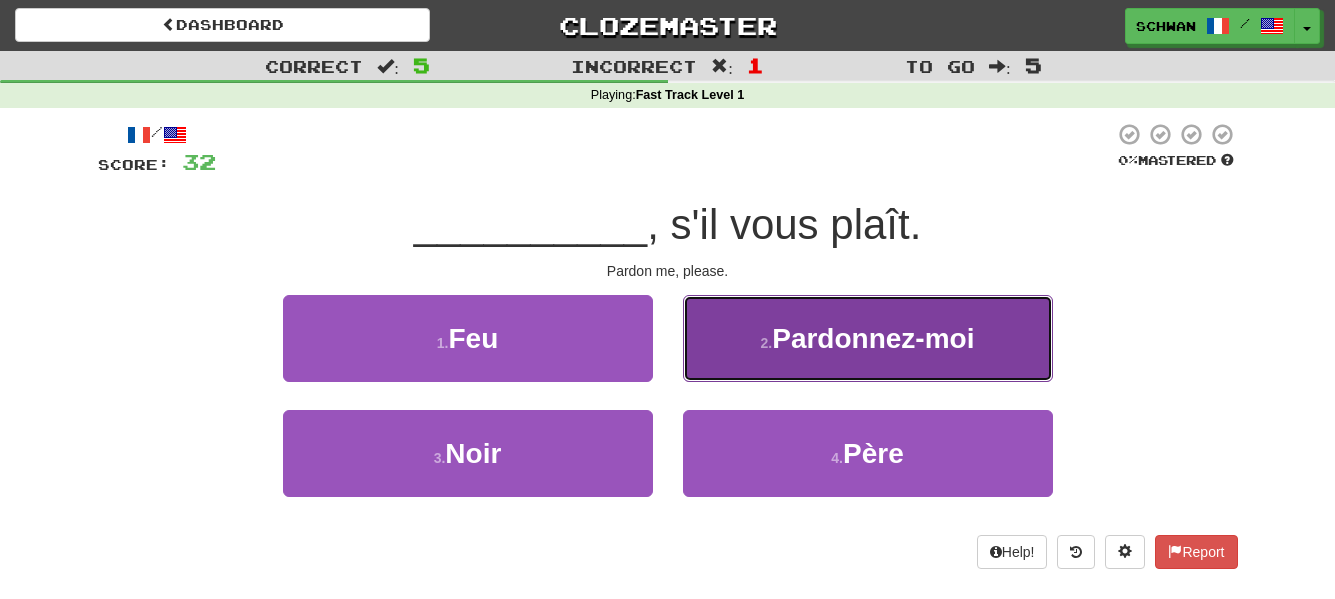 click on "Pardonnez-moi" at bounding box center [873, 338] 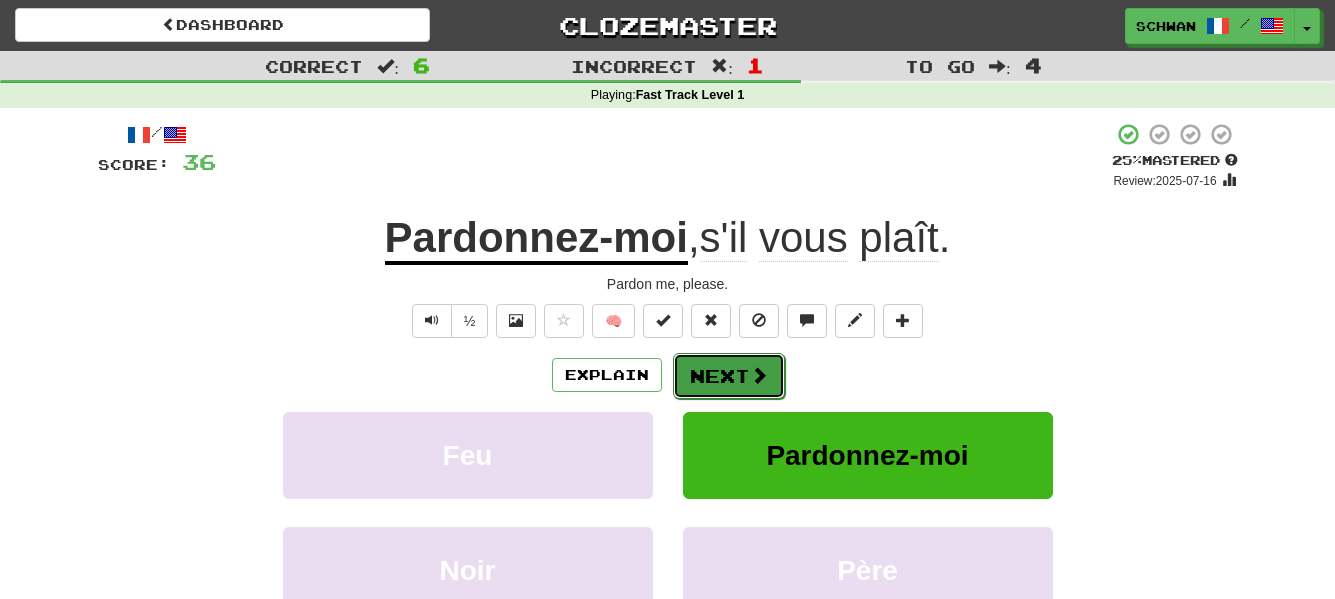 click at bounding box center (759, 375) 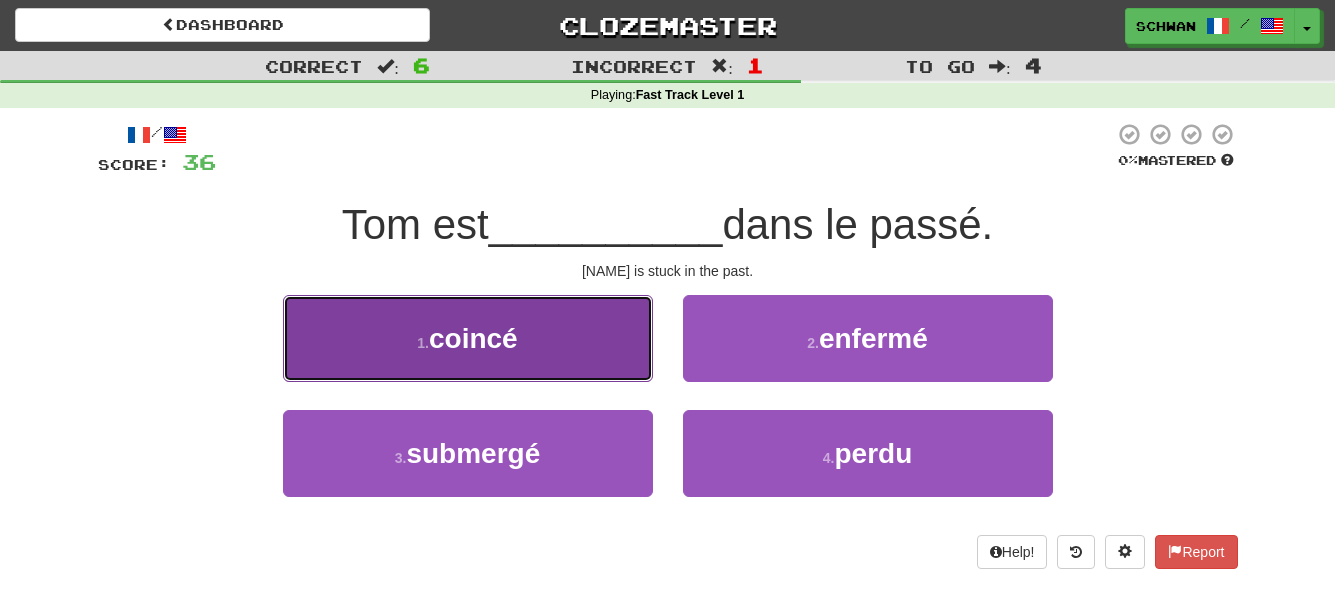 click on "1 .  coincé" at bounding box center (468, 338) 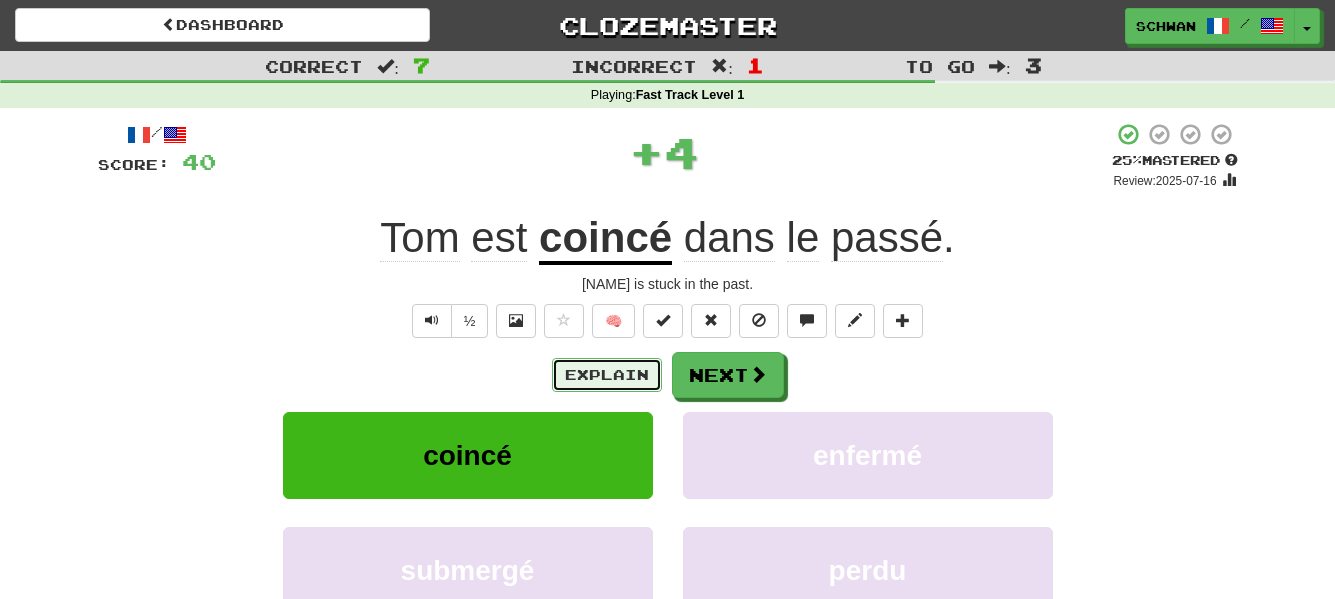 click on "Explain" at bounding box center (607, 375) 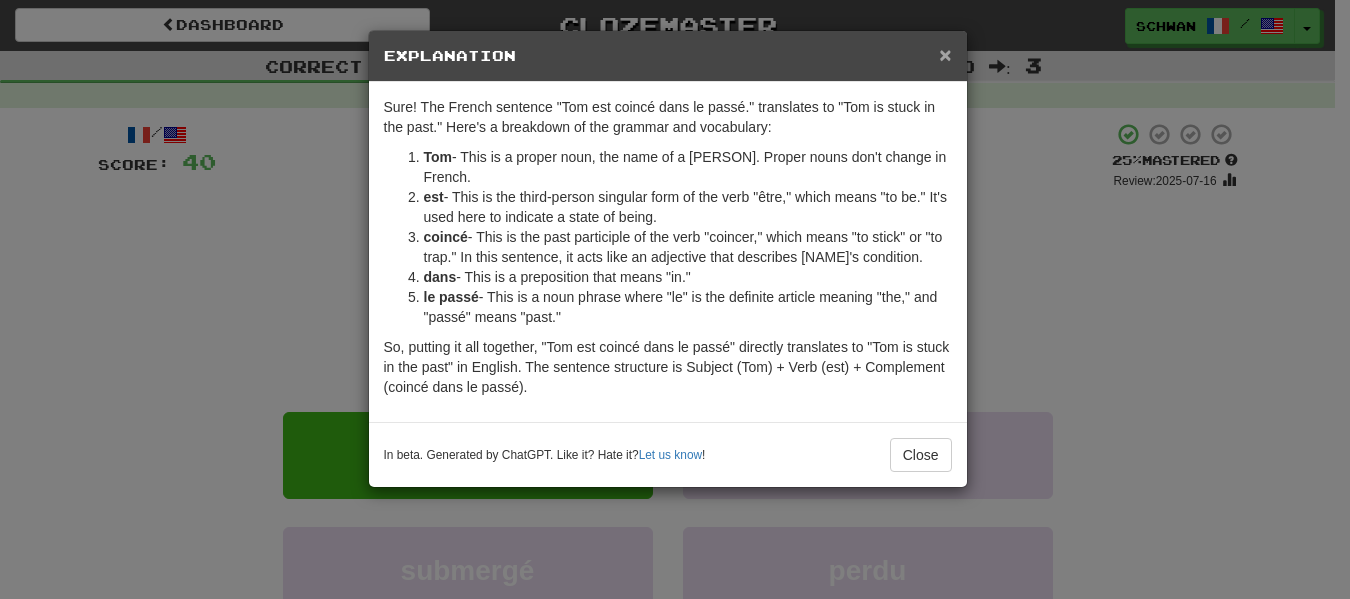 click on "×" at bounding box center (945, 54) 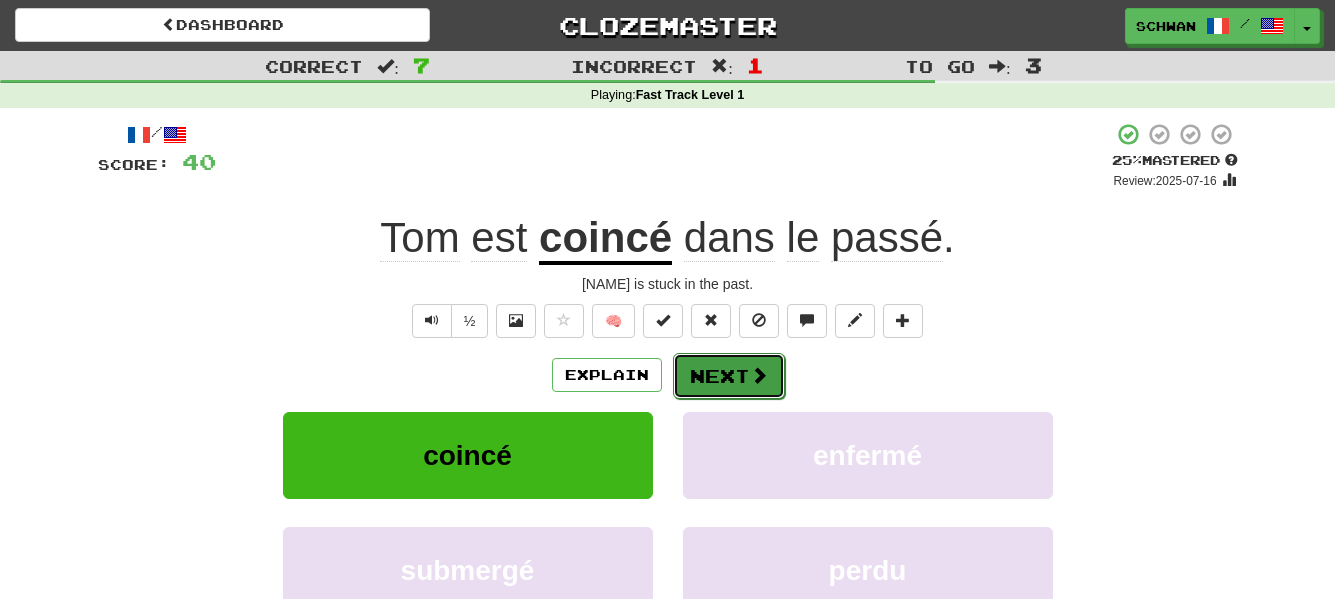 click on "Next" at bounding box center (729, 376) 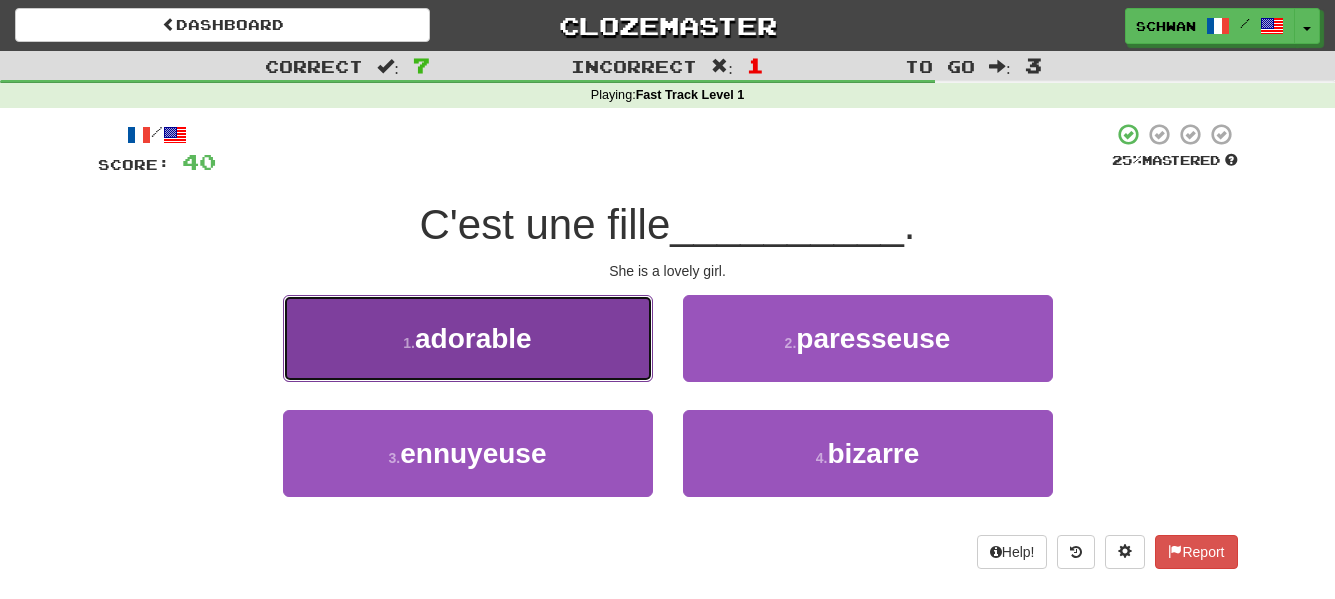 click on "1 .  adorable" at bounding box center [468, 338] 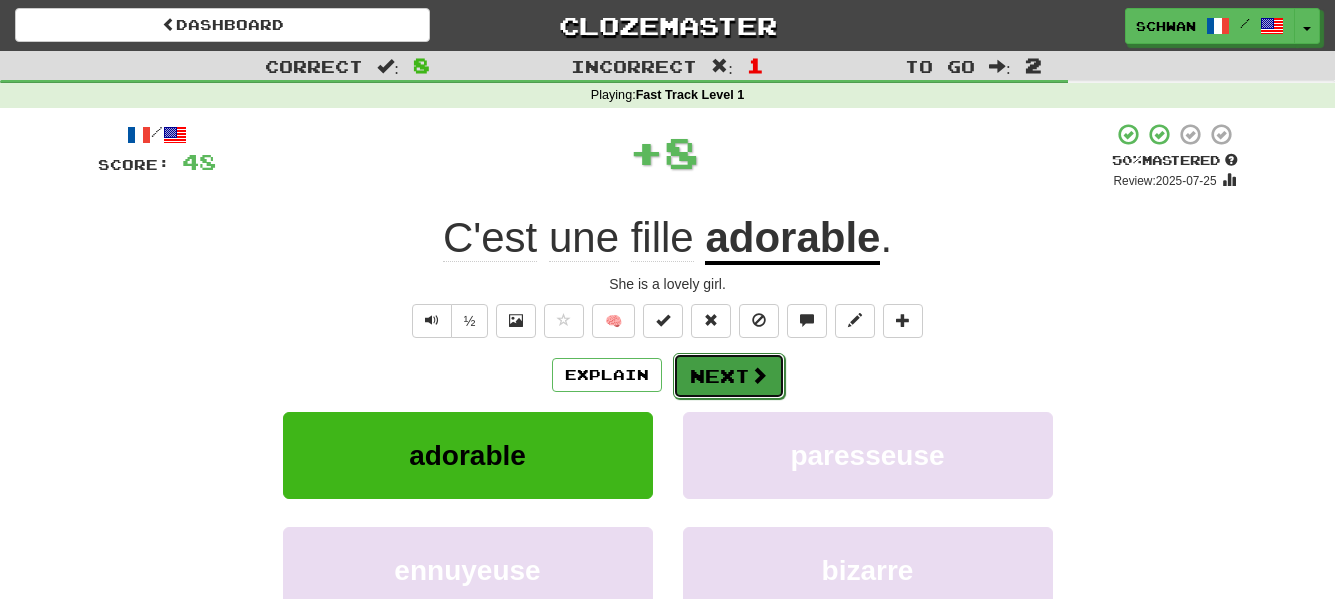 click on "Next" at bounding box center (729, 376) 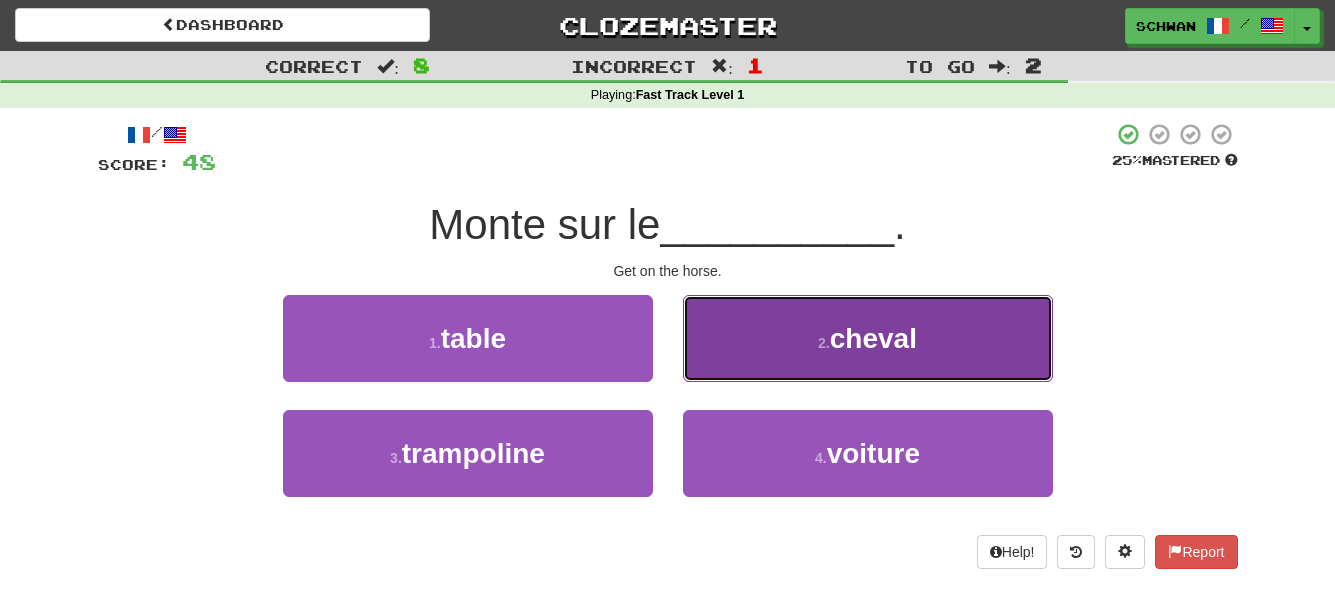 click on "2 ." at bounding box center [824, 343] 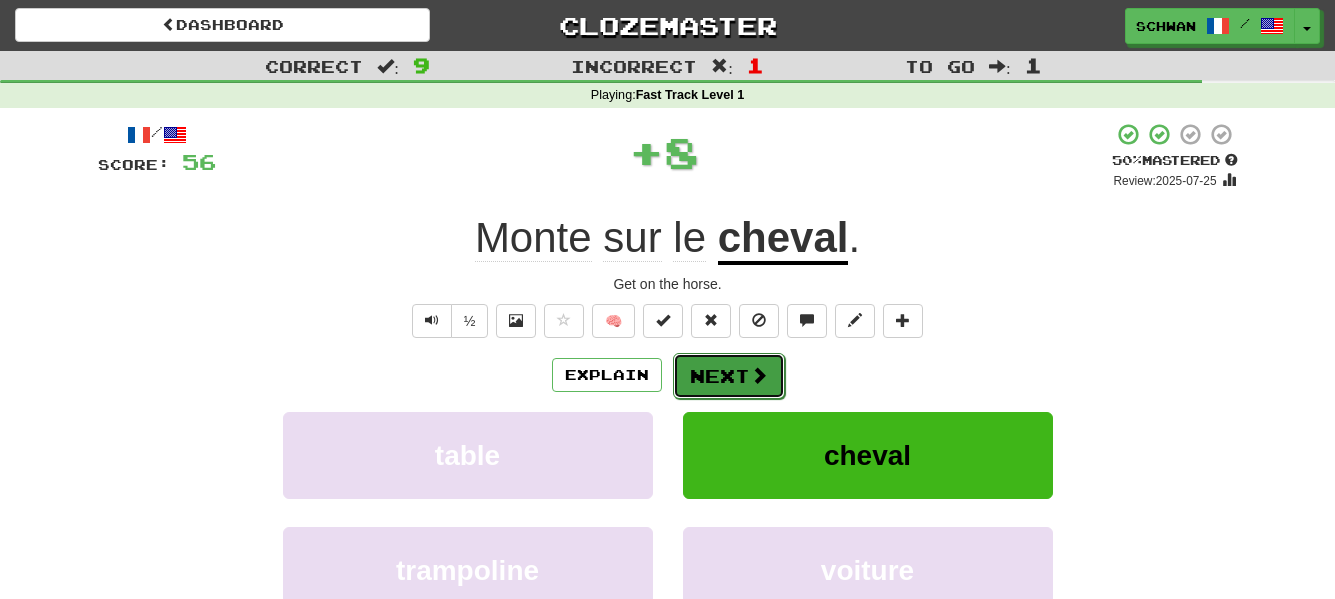 click on "Next" at bounding box center (729, 376) 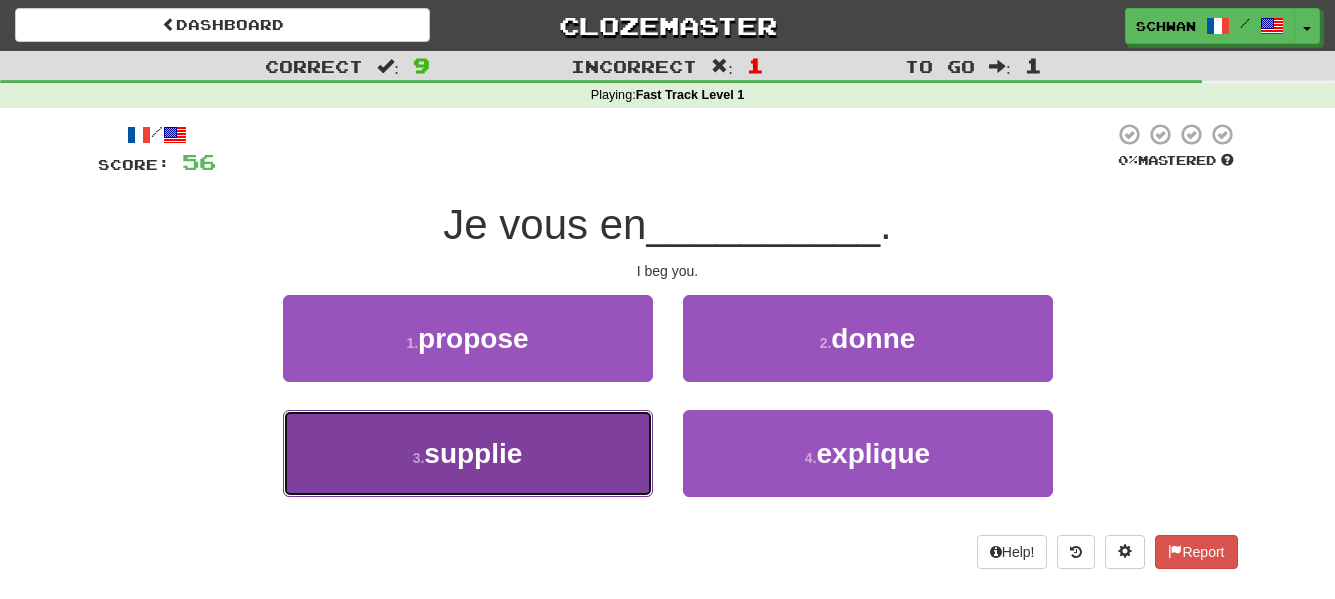 click on "3 .  supplie" at bounding box center (468, 453) 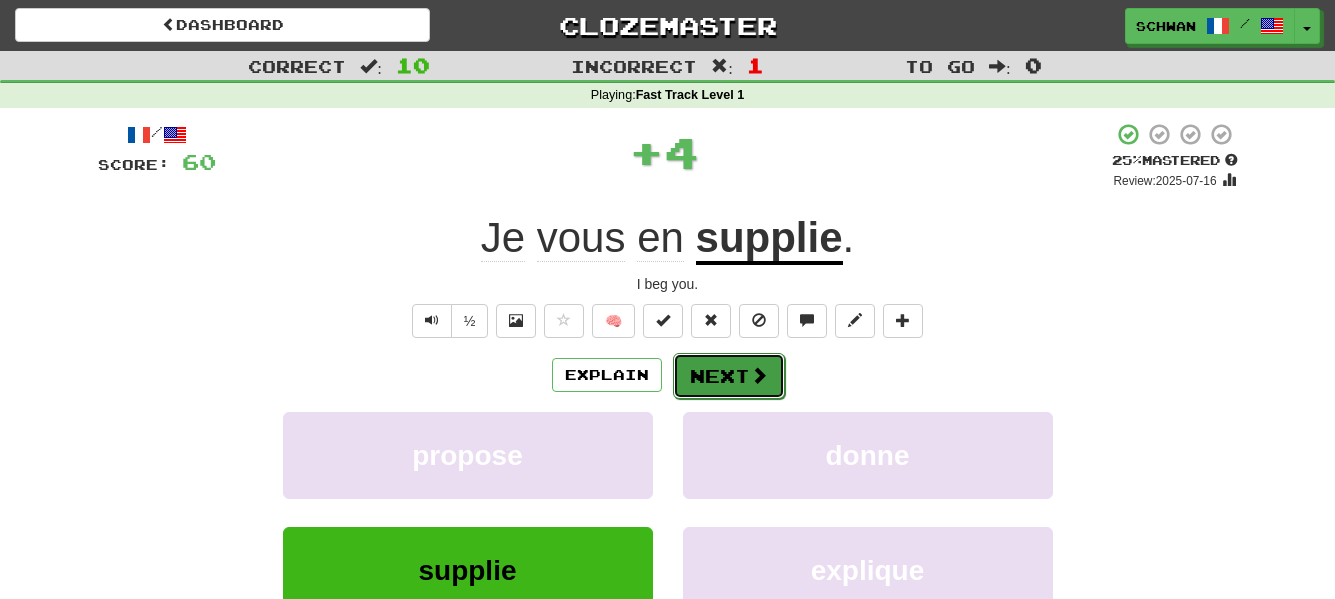 click on "Next" at bounding box center (729, 376) 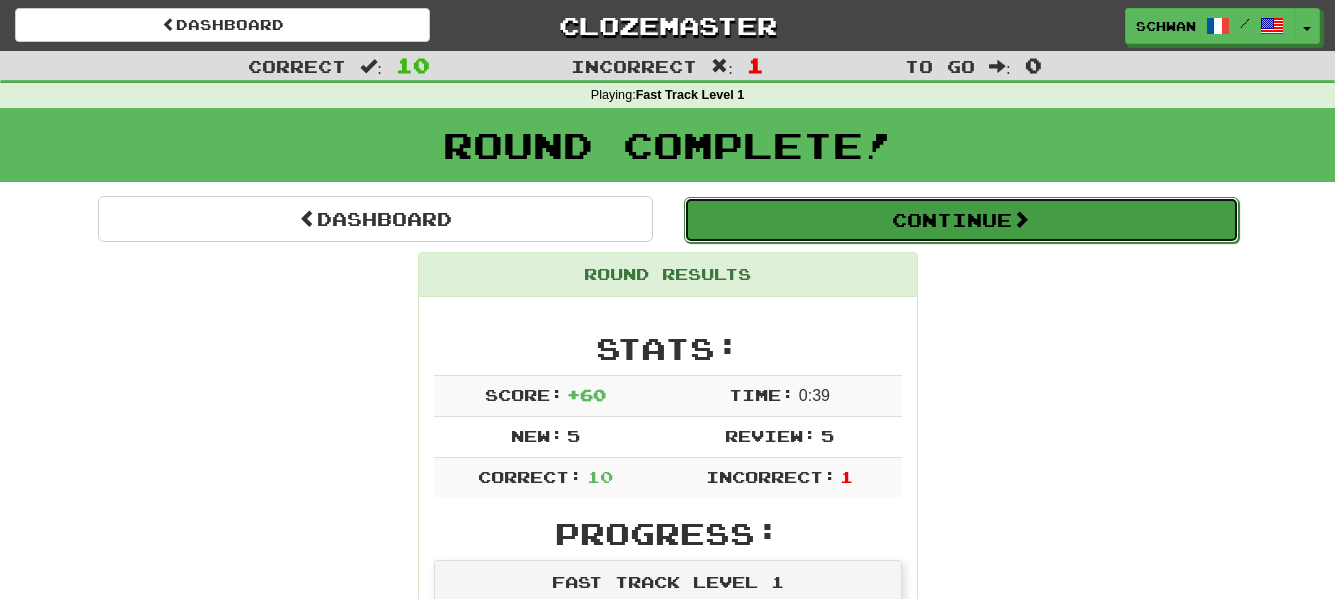 click on "Continue" at bounding box center [961, 220] 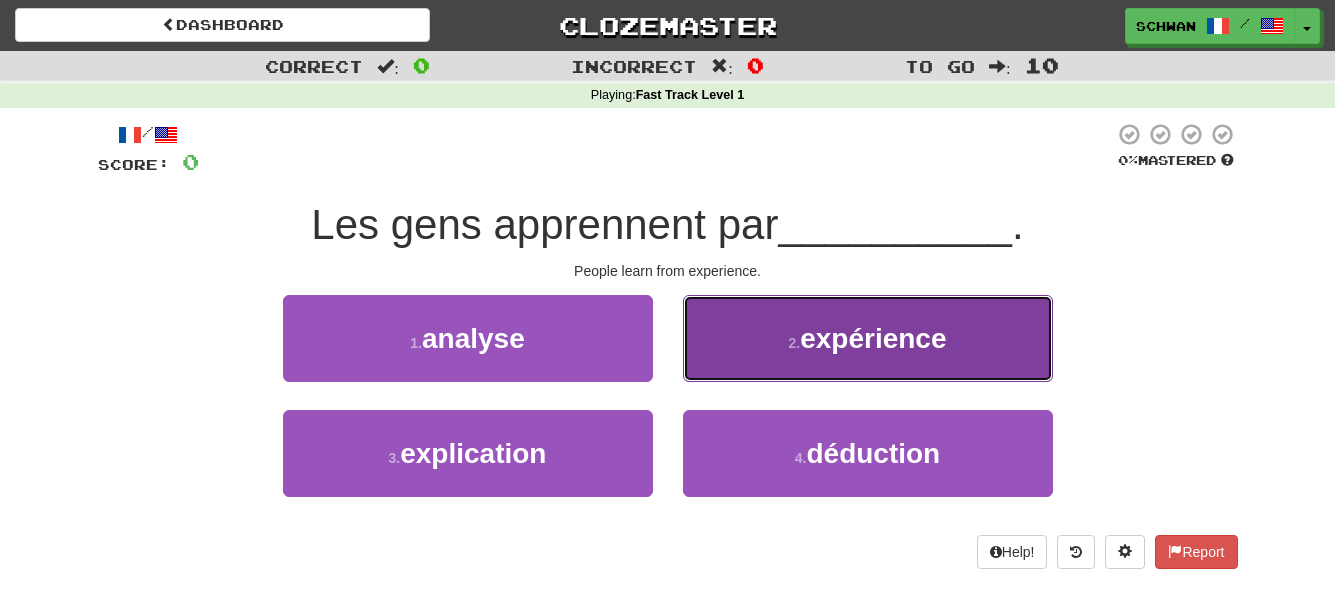 click on "2 .  expérience" at bounding box center [868, 338] 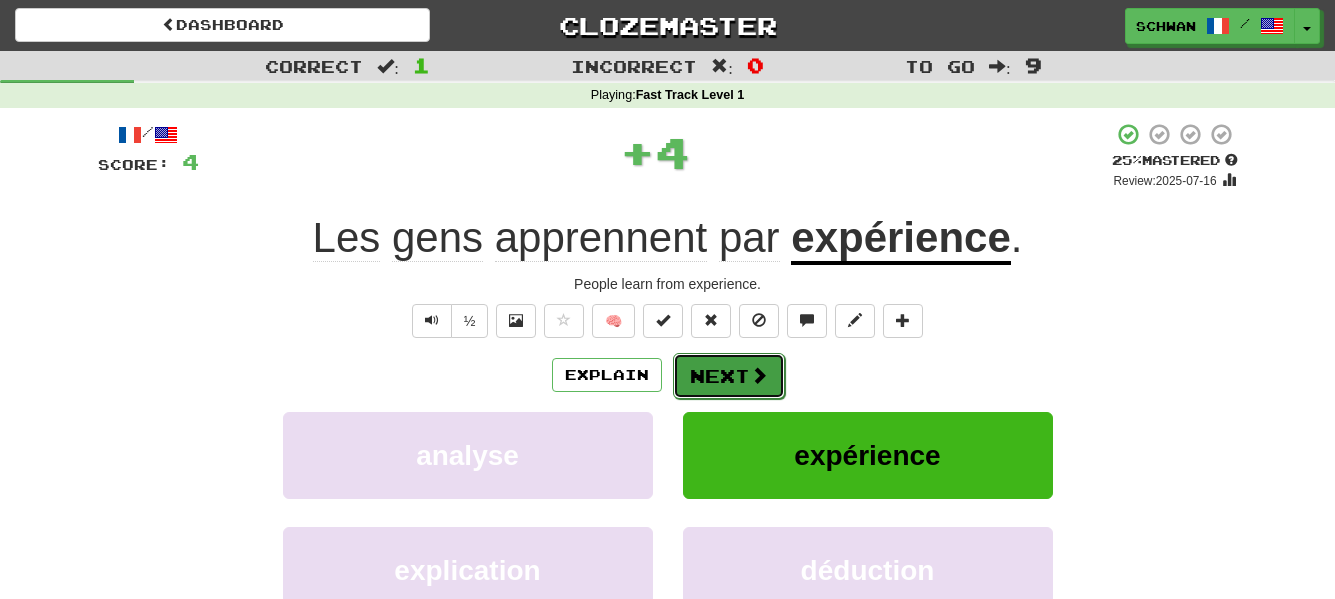 click on "Next" at bounding box center (729, 376) 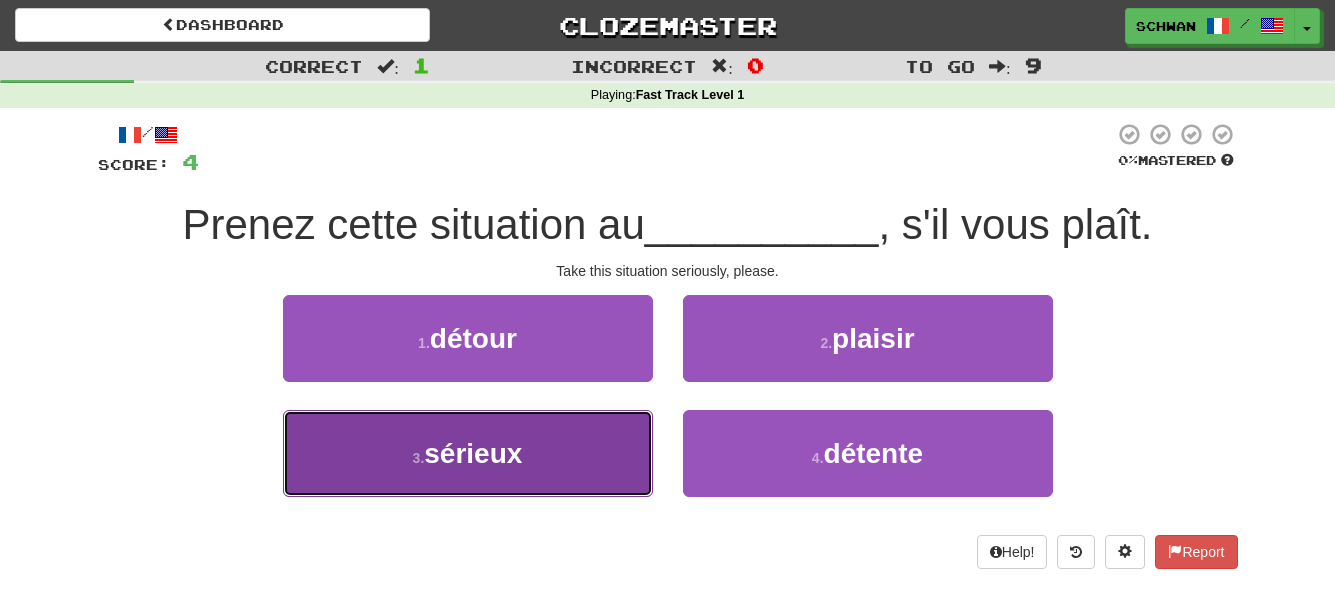 click on "3 .  sérieux" at bounding box center (468, 453) 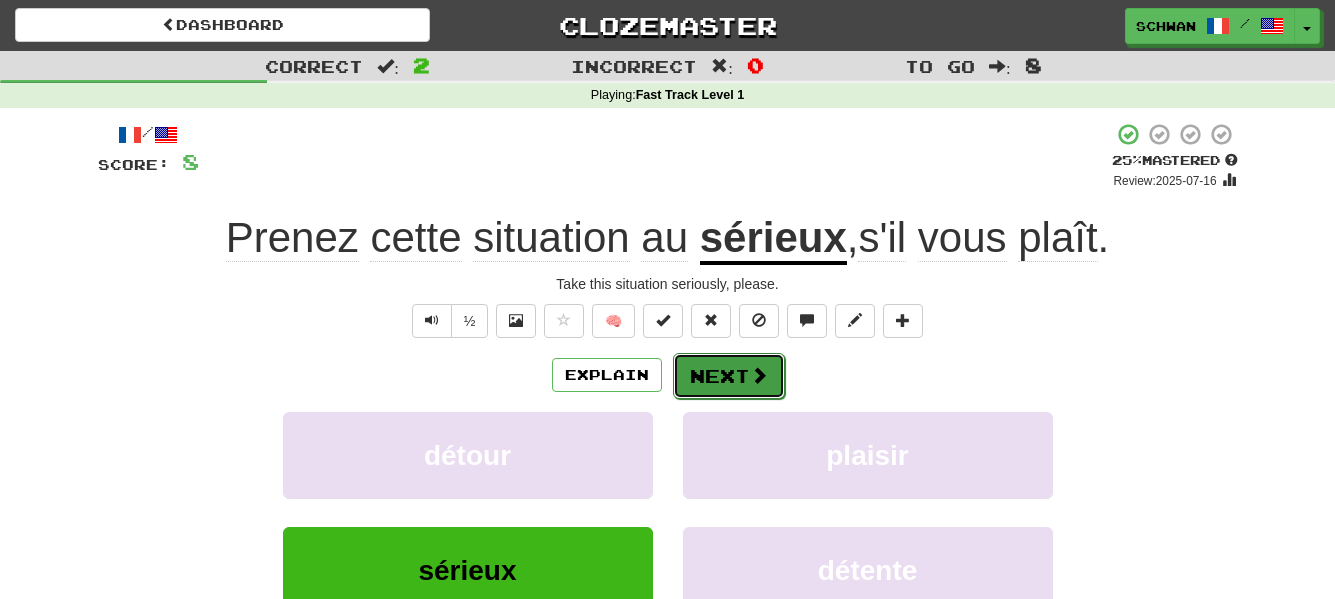 click on "Next" at bounding box center [729, 376] 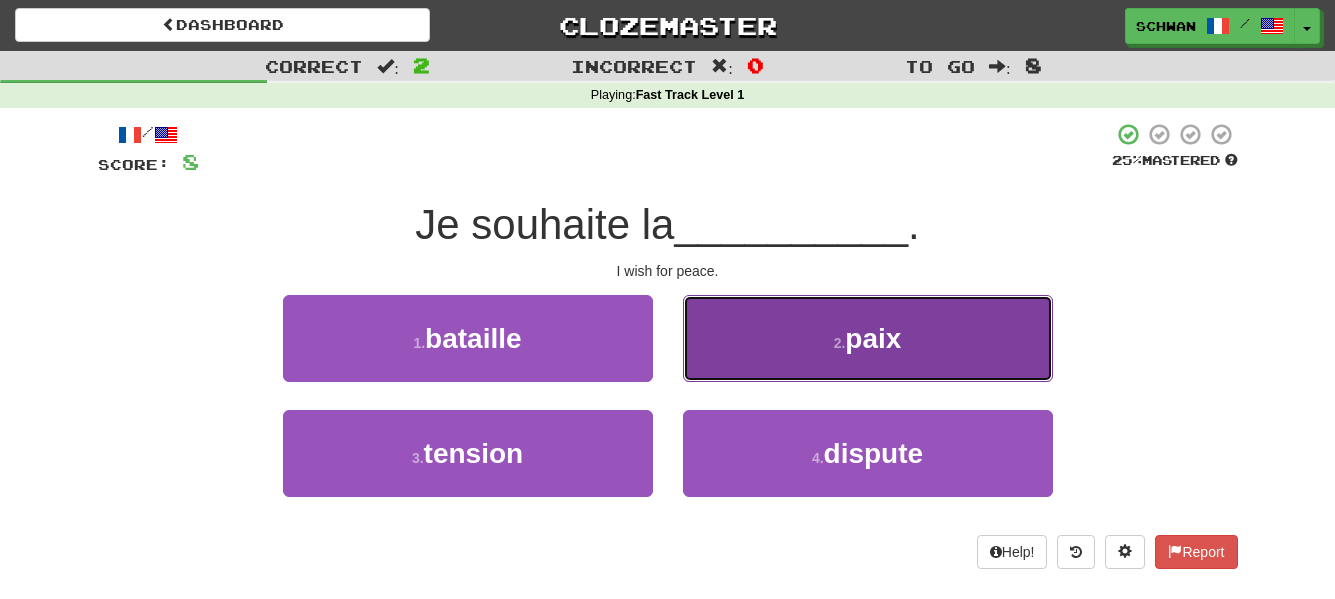 click on "[NUMBER] . paix" at bounding box center [868, 338] 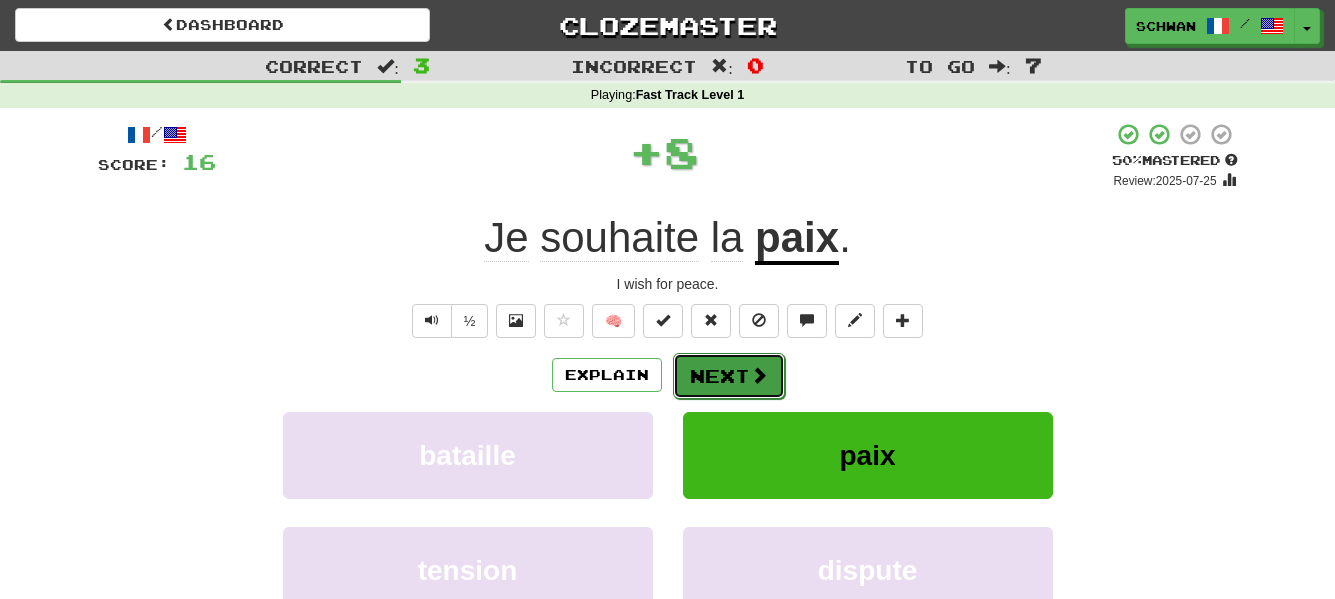 click on "Next" at bounding box center (729, 376) 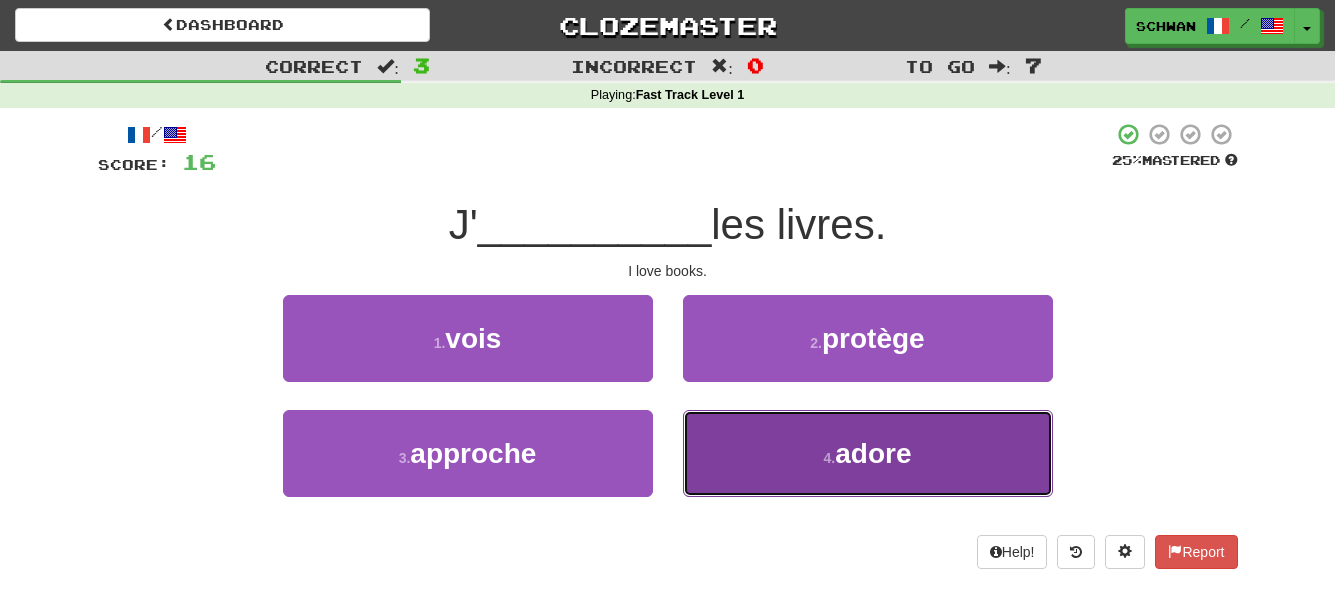 click on "adores" at bounding box center (868, 453) 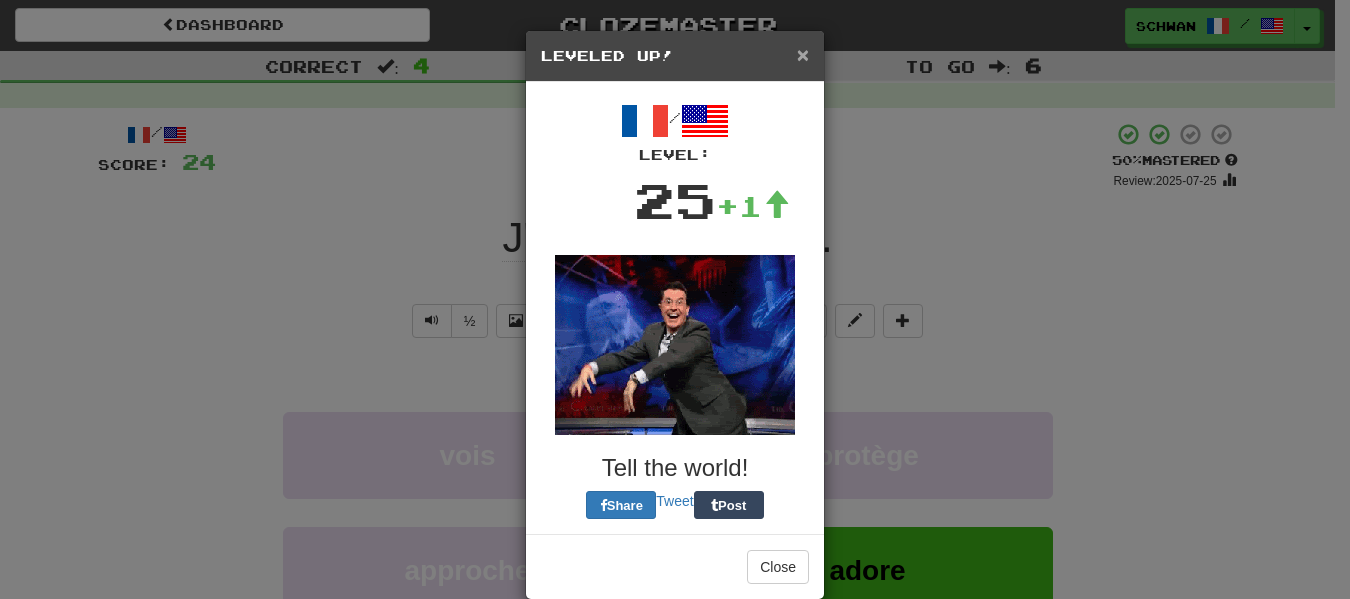 click on "×" at bounding box center [803, 54] 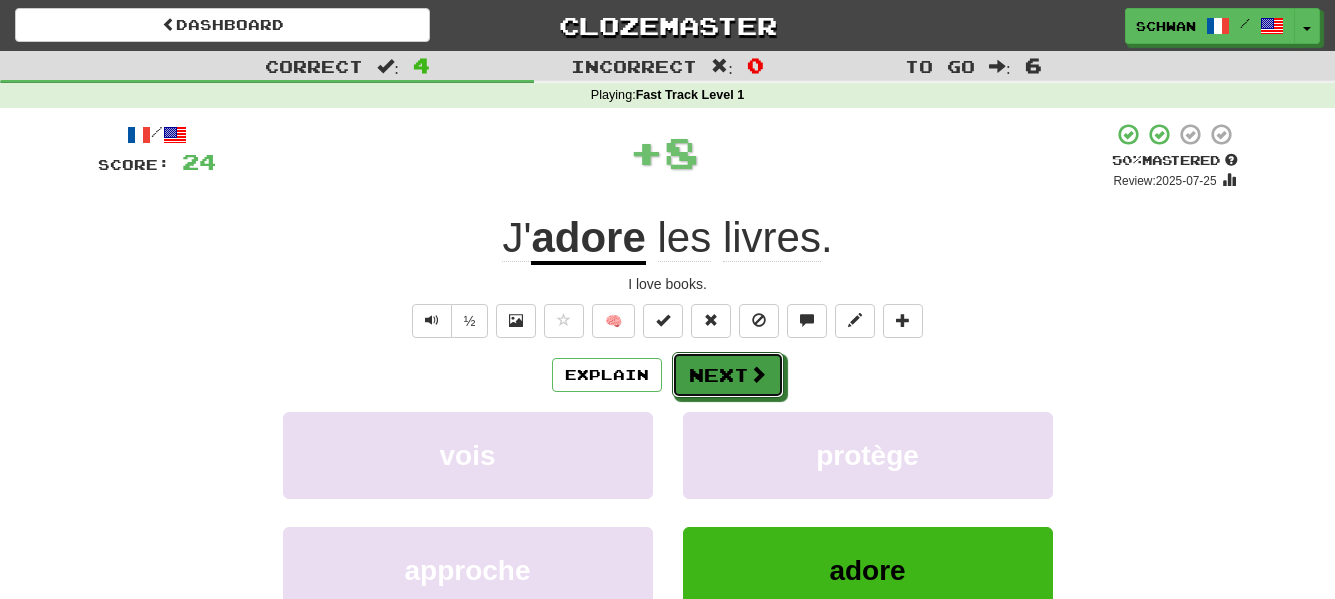 click on "Learn more: vois protège approche adore" at bounding box center [668, 512] 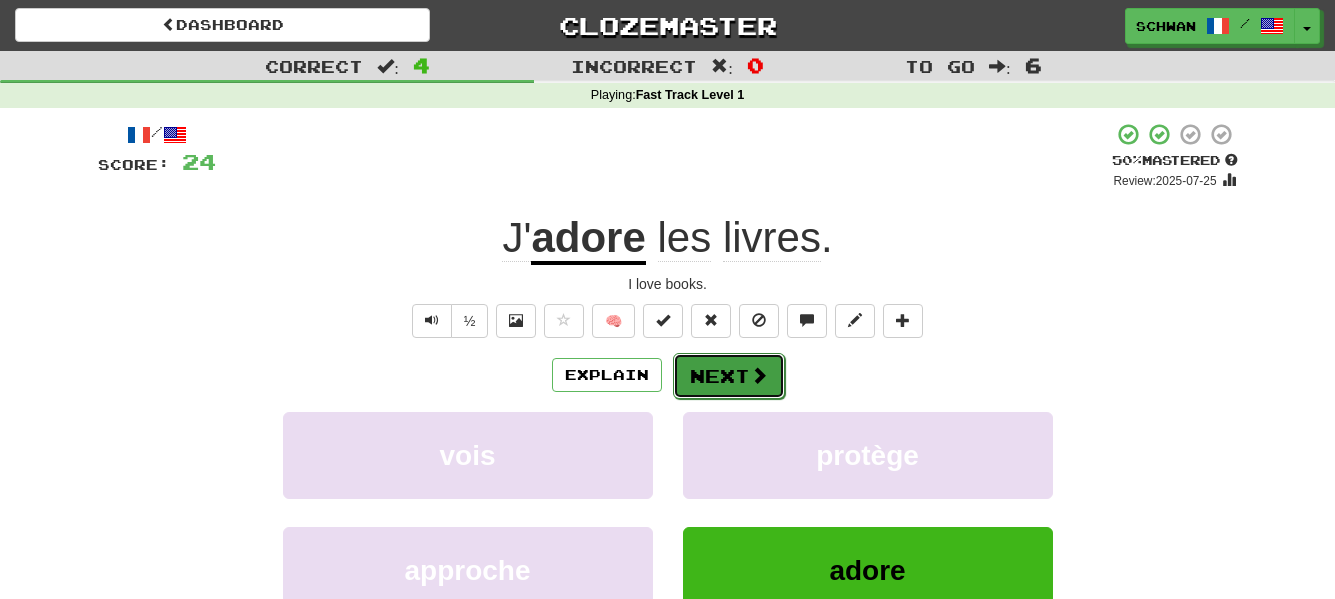 click on "Next" at bounding box center (729, 376) 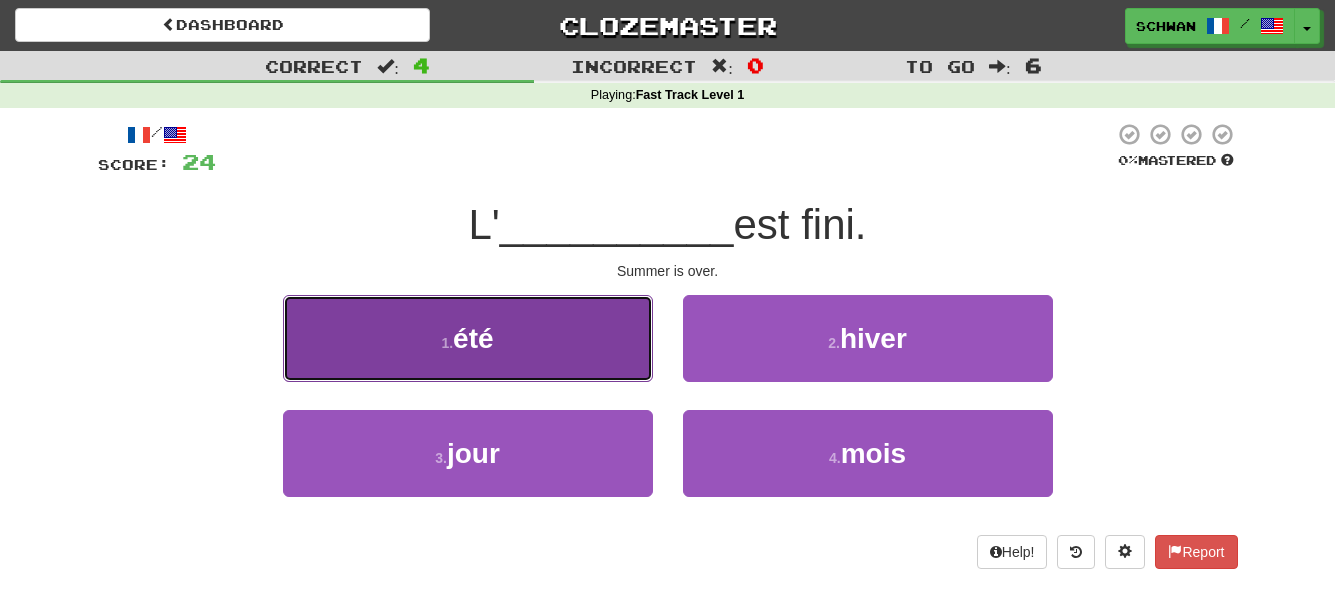 click on "1 .  été" at bounding box center [468, 338] 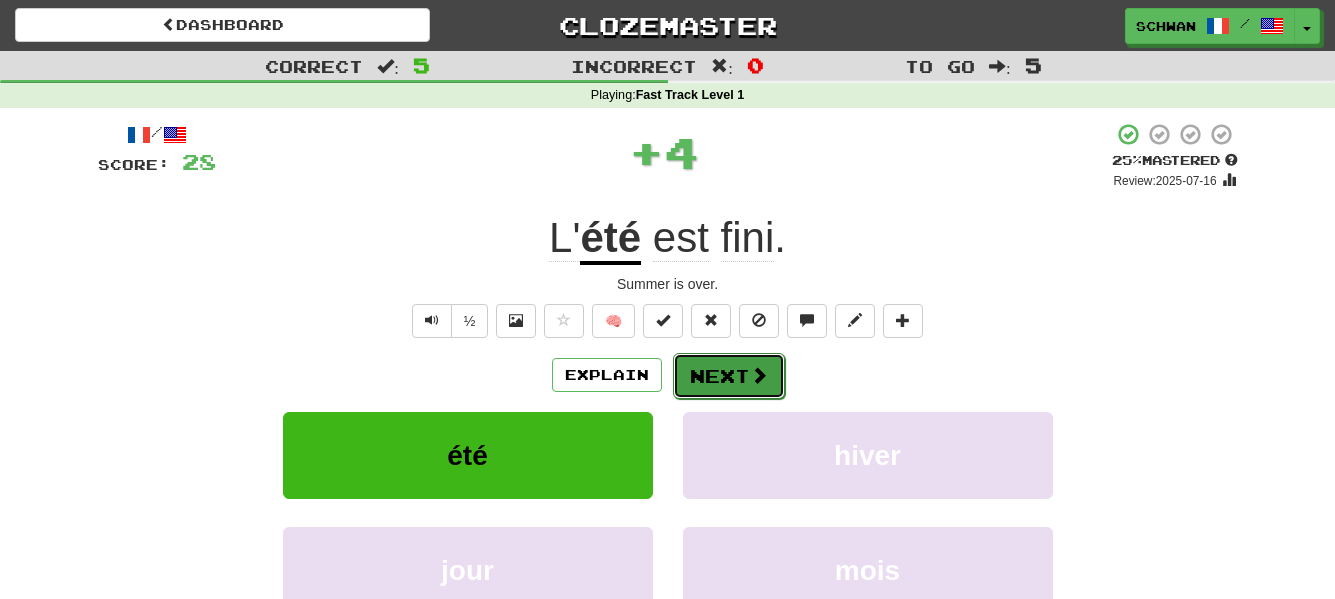 click on "Next" at bounding box center [729, 376] 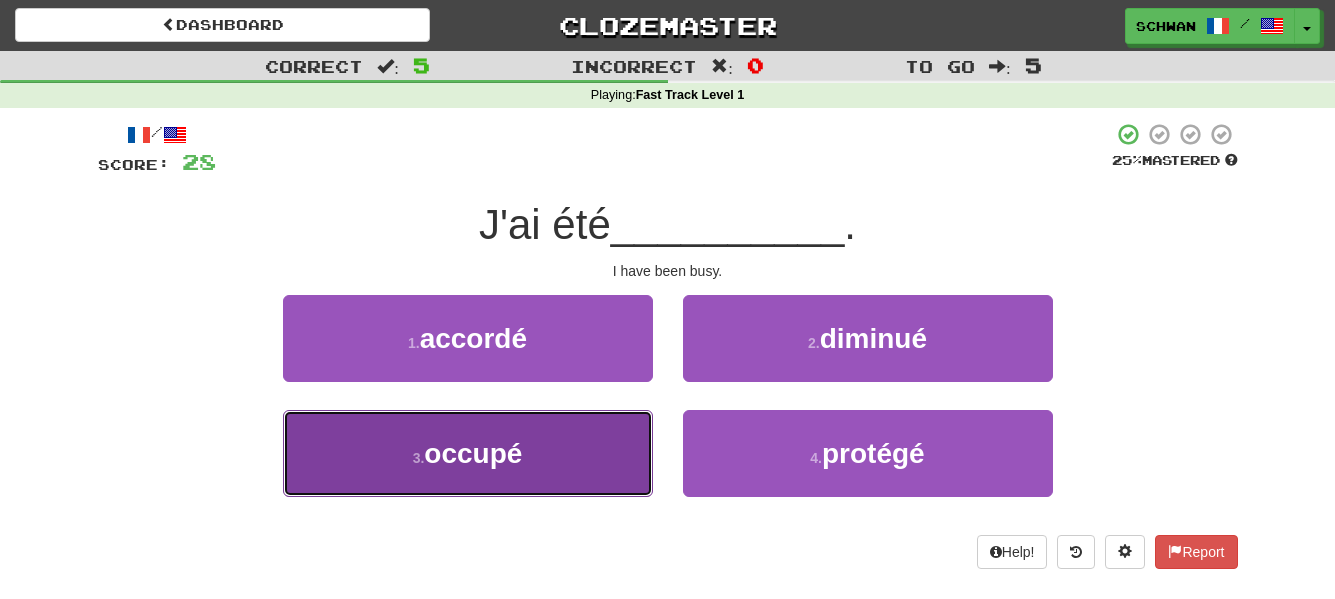 click on "[NUMBER] . occupé" at bounding box center (468, 453) 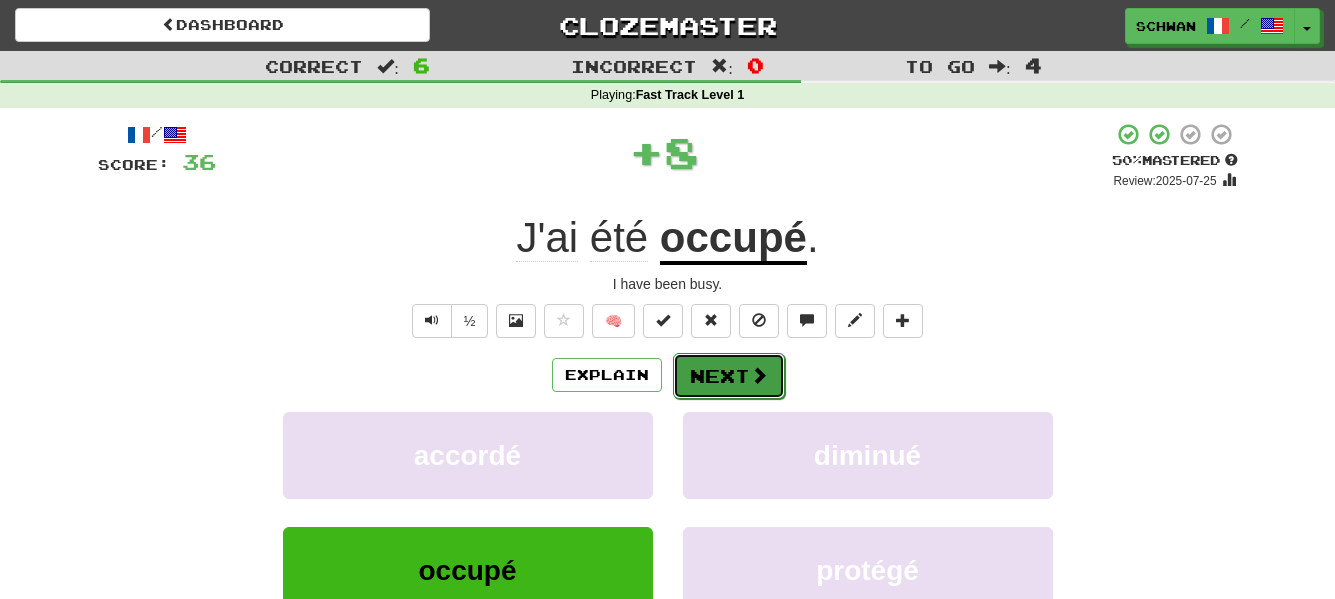 click on "Next" at bounding box center [729, 376] 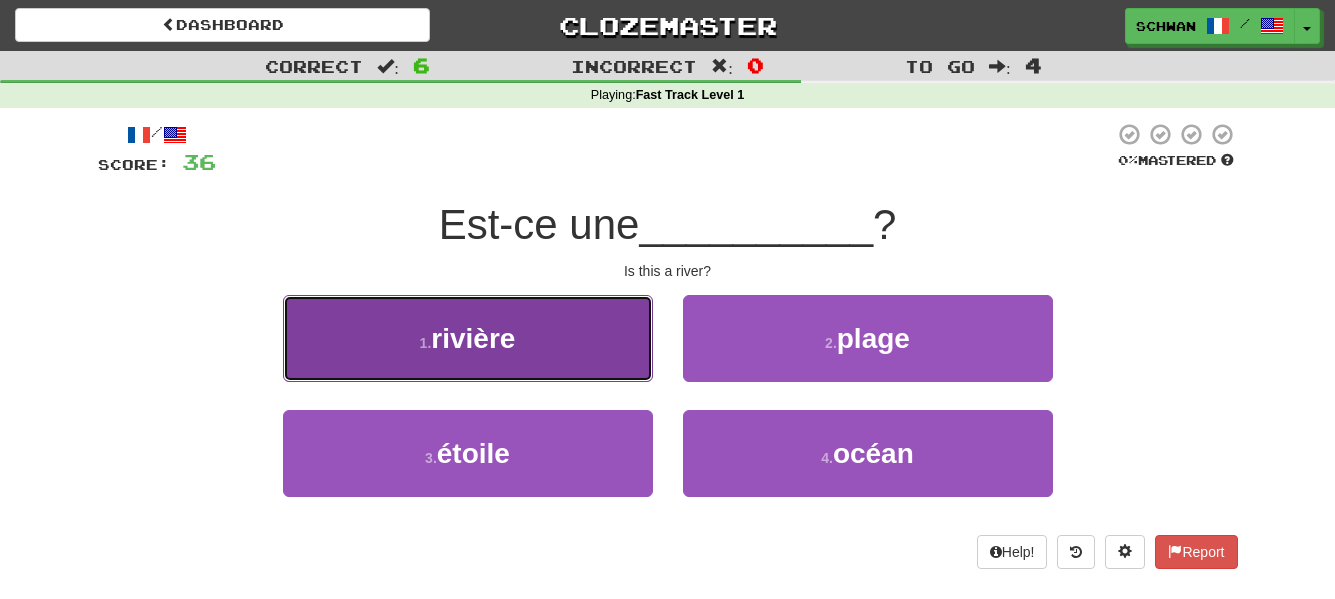 click on "1 .  rivière" at bounding box center (468, 338) 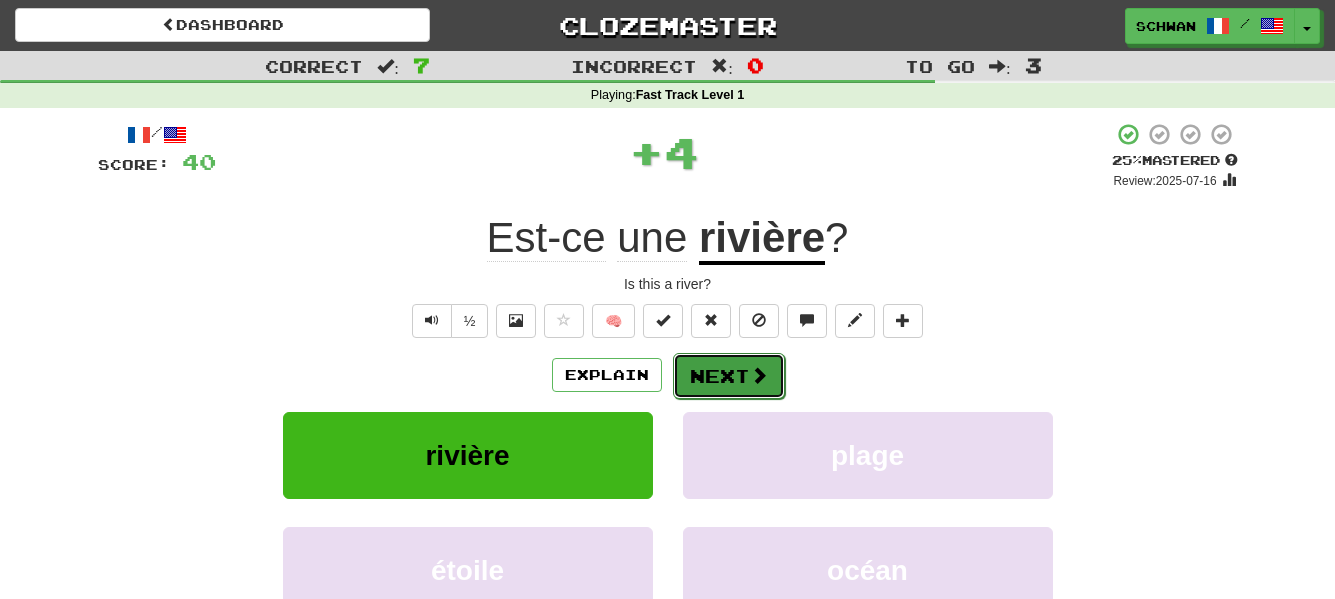 click on "Next" at bounding box center (729, 376) 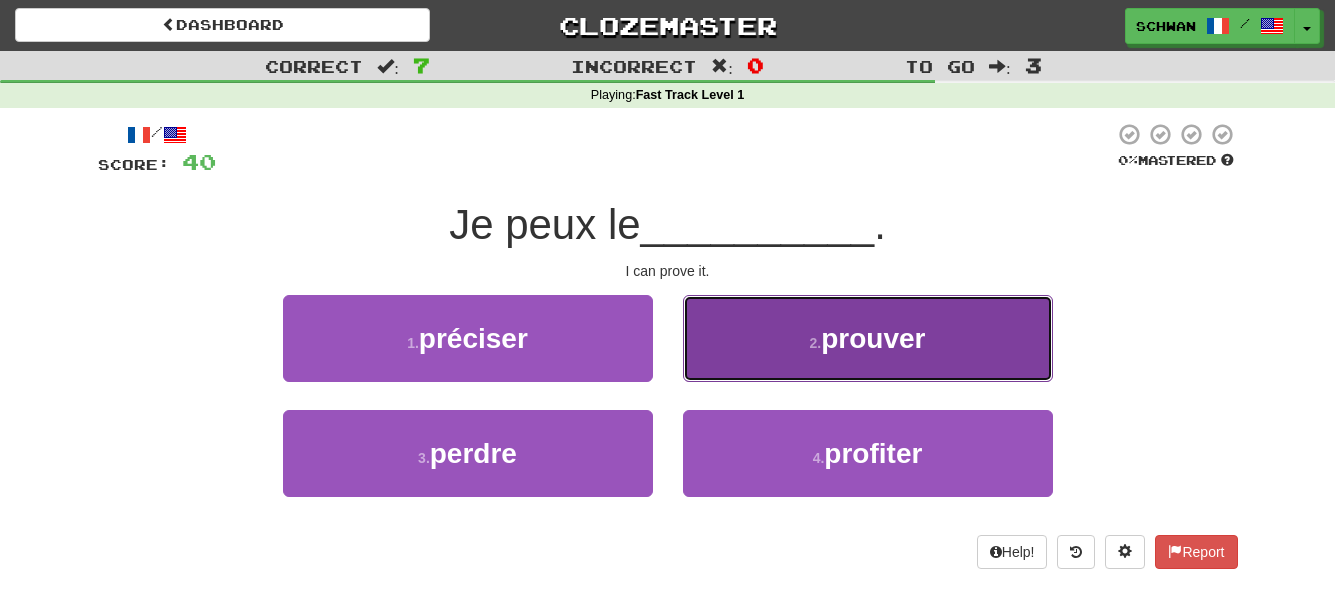 click on "2 .  prouver" at bounding box center (868, 338) 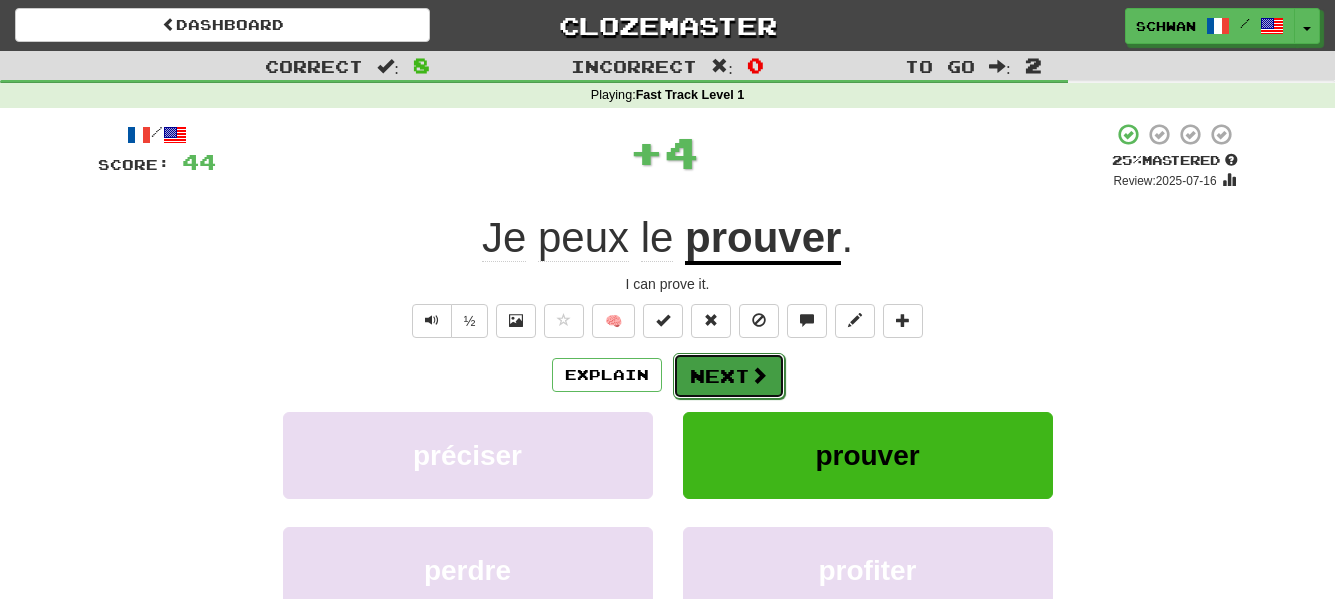 click at bounding box center [759, 375] 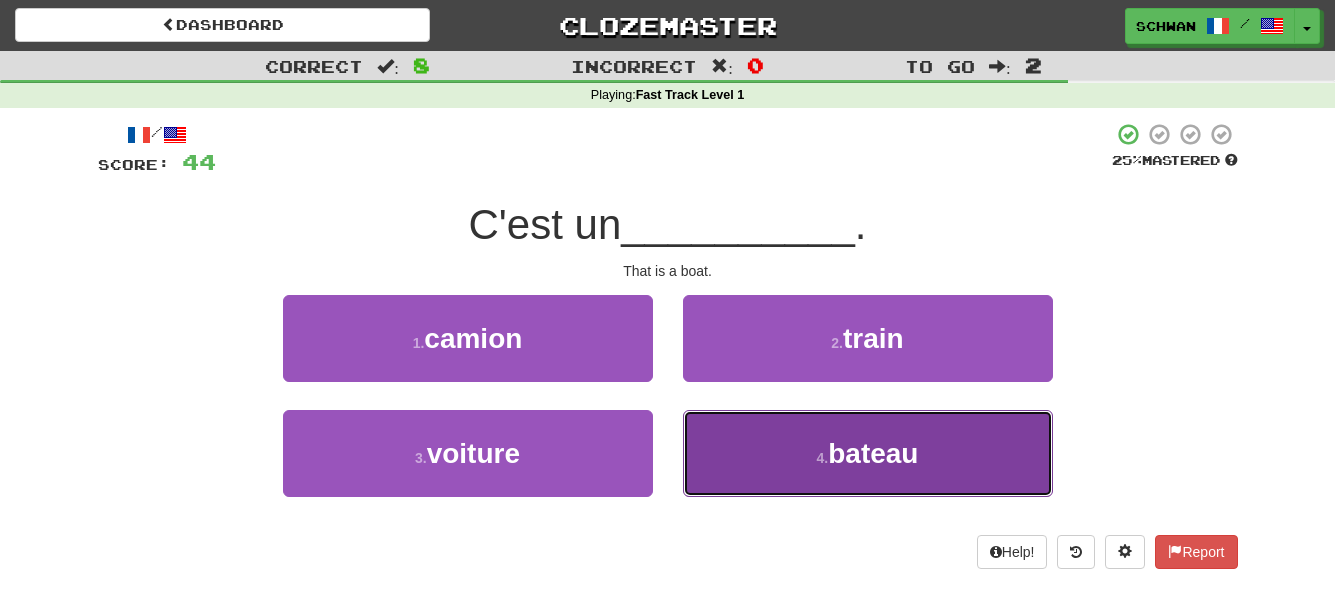 click on "4 .  bateau" at bounding box center (868, 453) 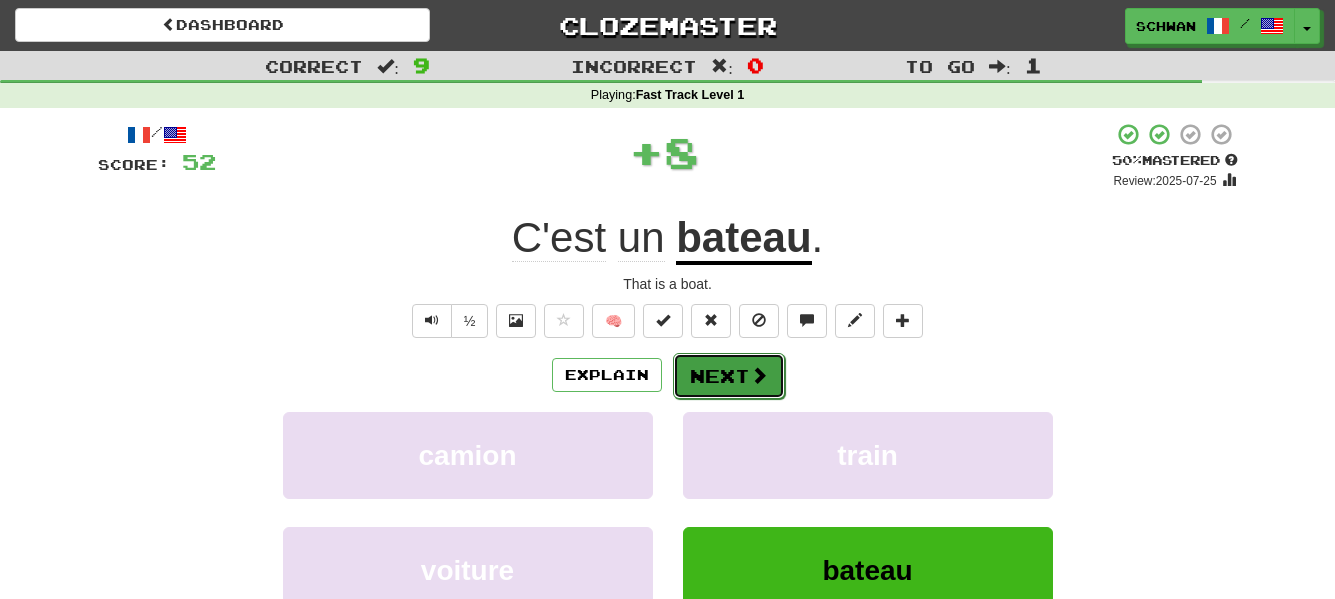 click on "Next" at bounding box center (729, 376) 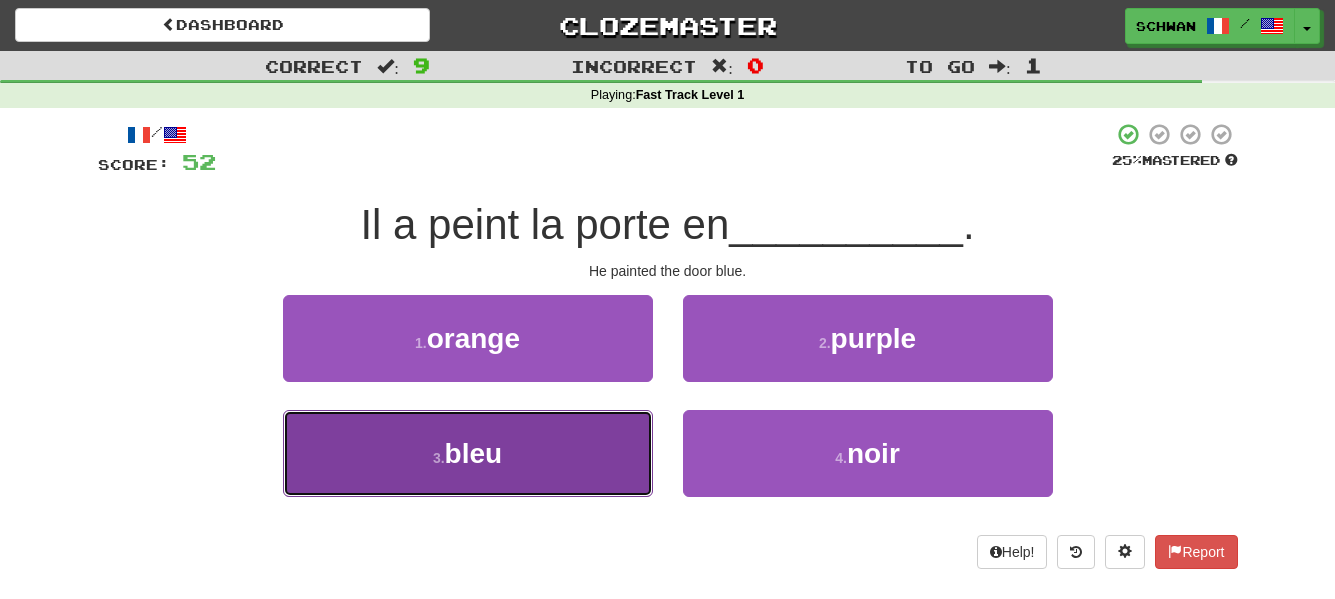 click on "3 ." at bounding box center [439, 458] 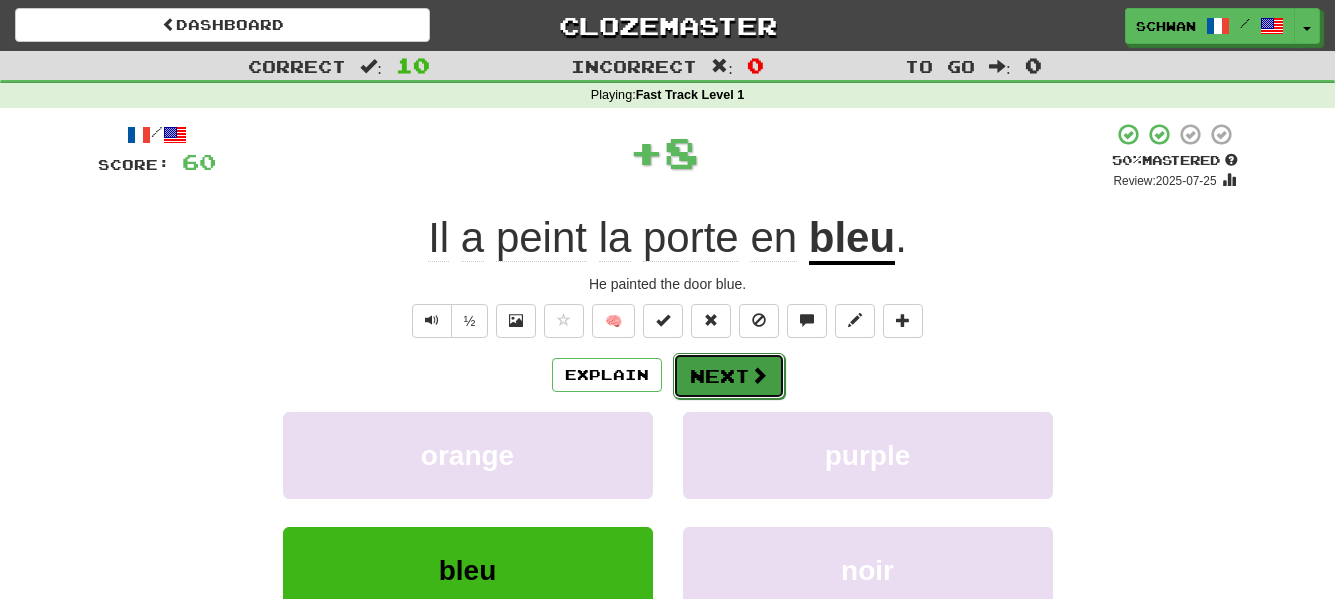 click at bounding box center (759, 375) 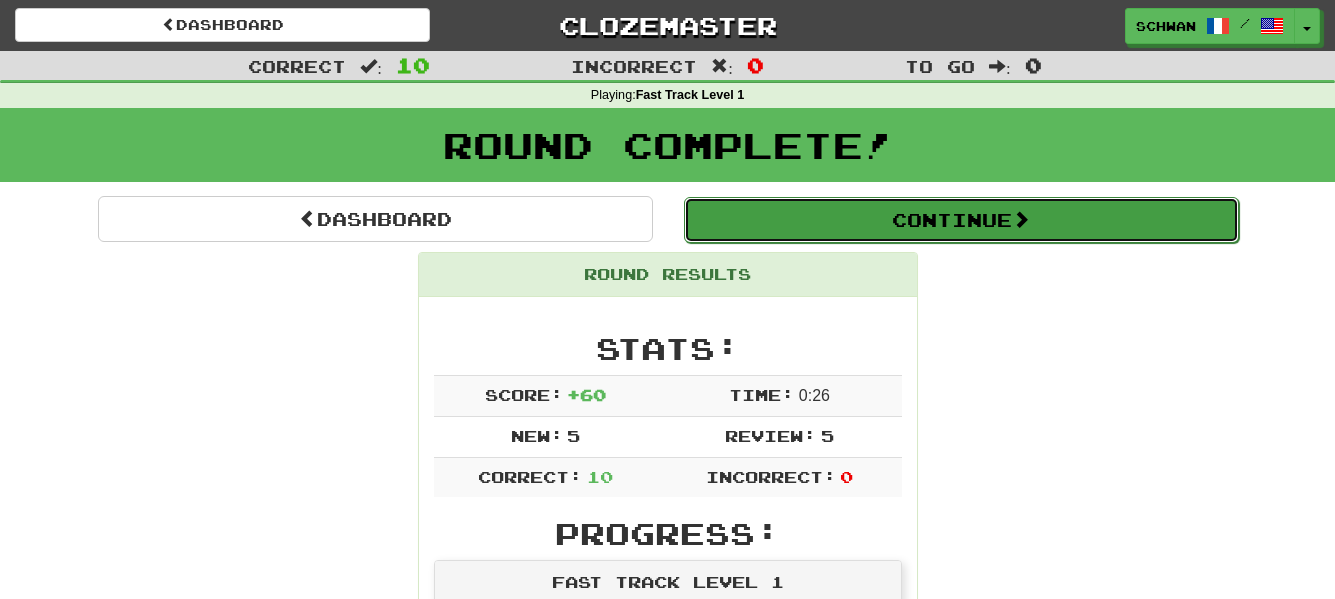 click on "Continue" at bounding box center (961, 220) 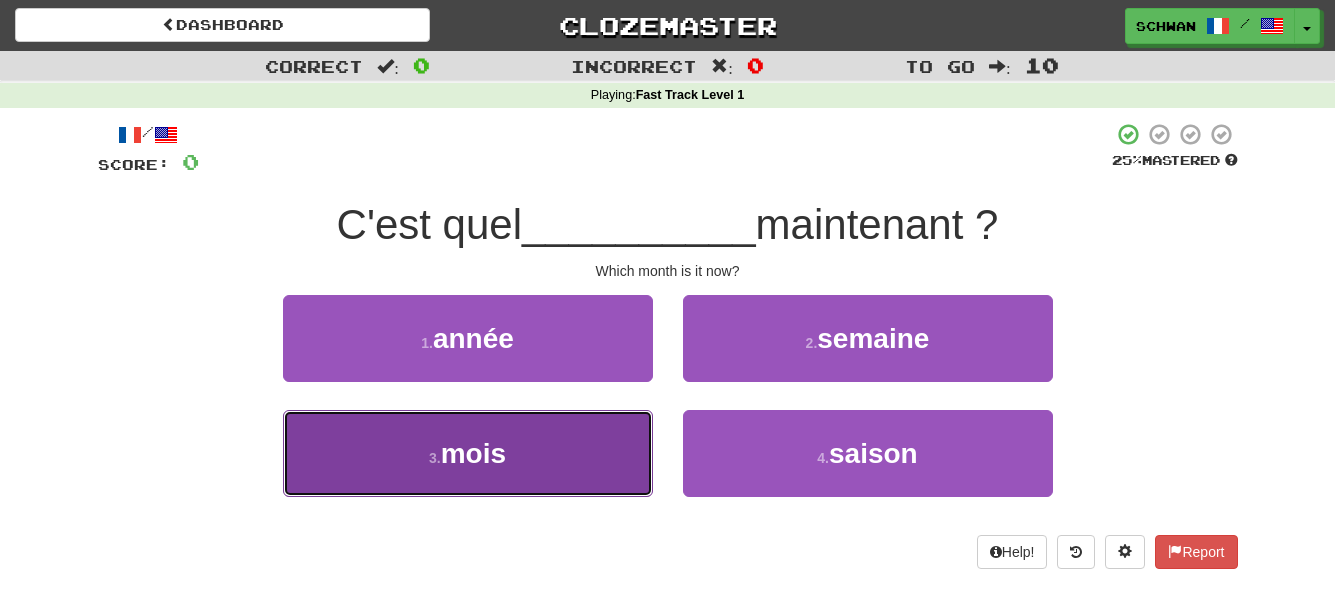 click on "month" at bounding box center [468, 453] 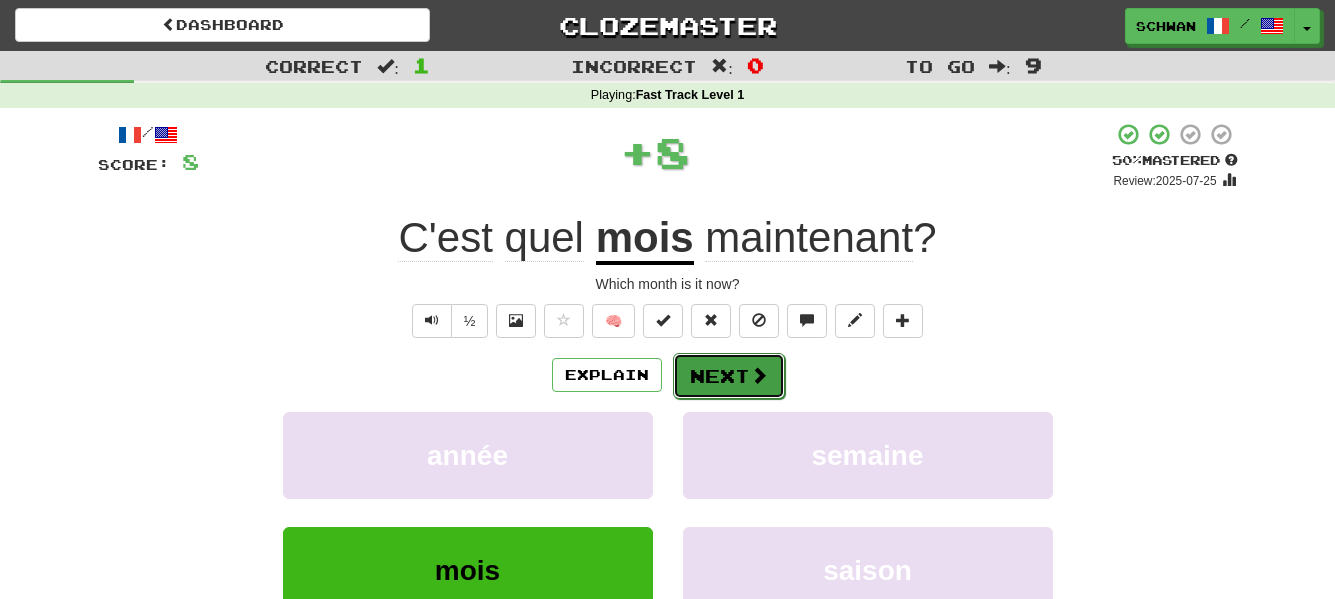 click on "Next" at bounding box center (729, 376) 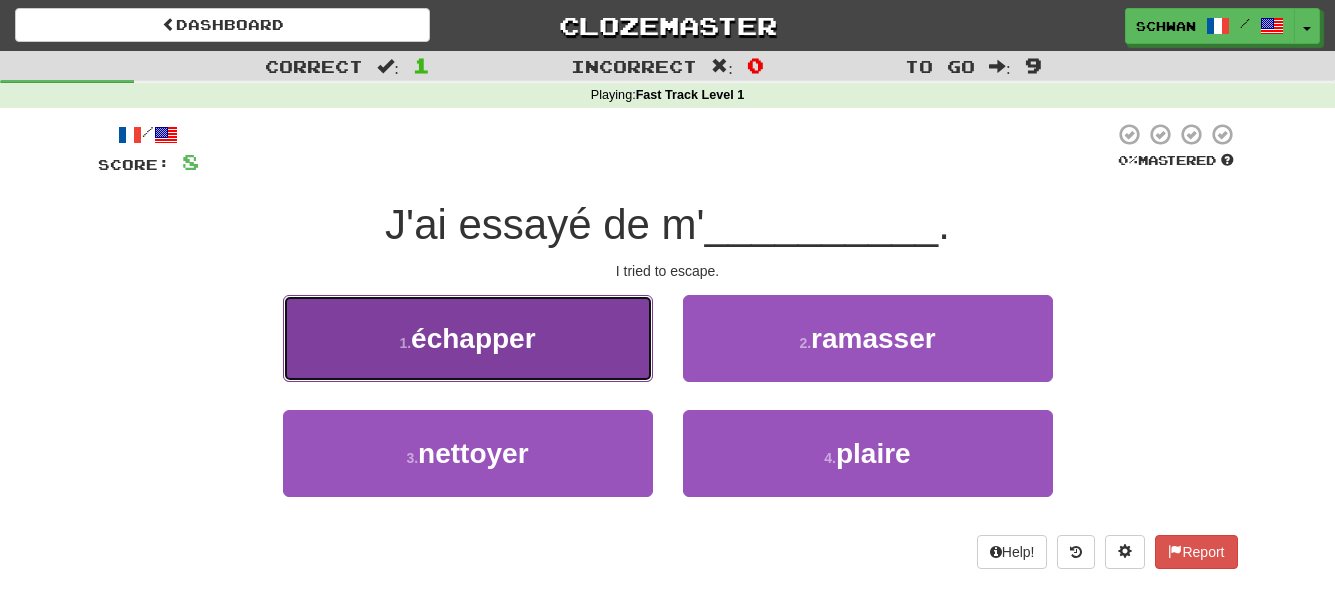 click on "échapper" at bounding box center [473, 338] 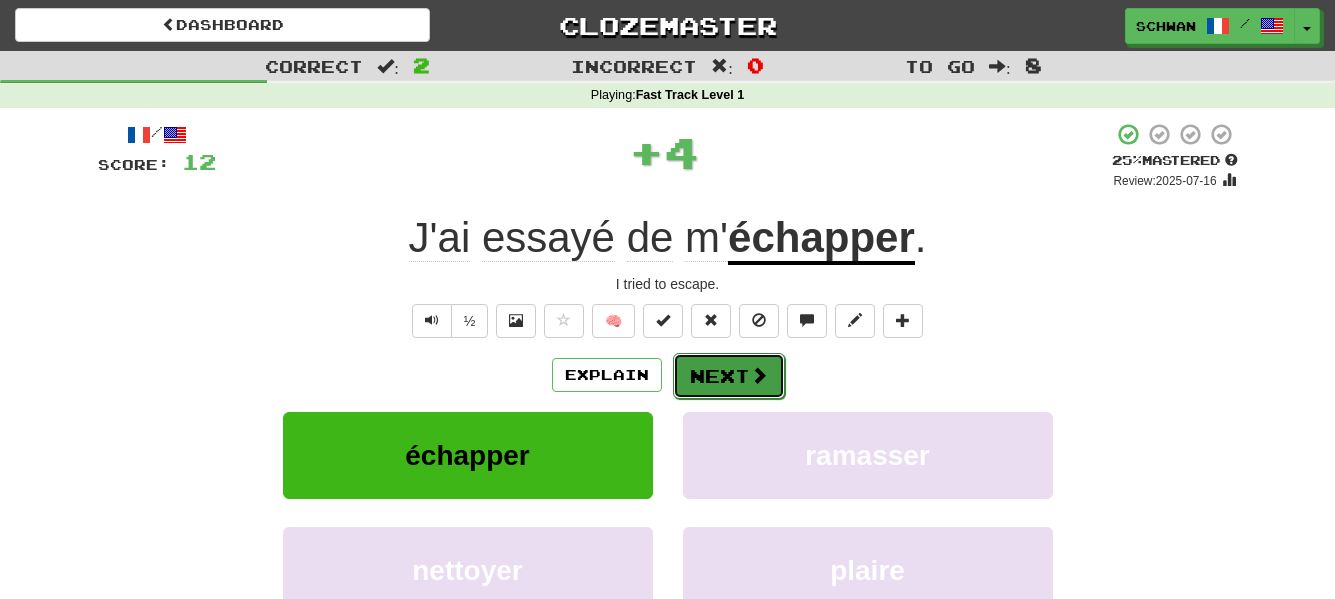 click on "Next" at bounding box center [729, 376] 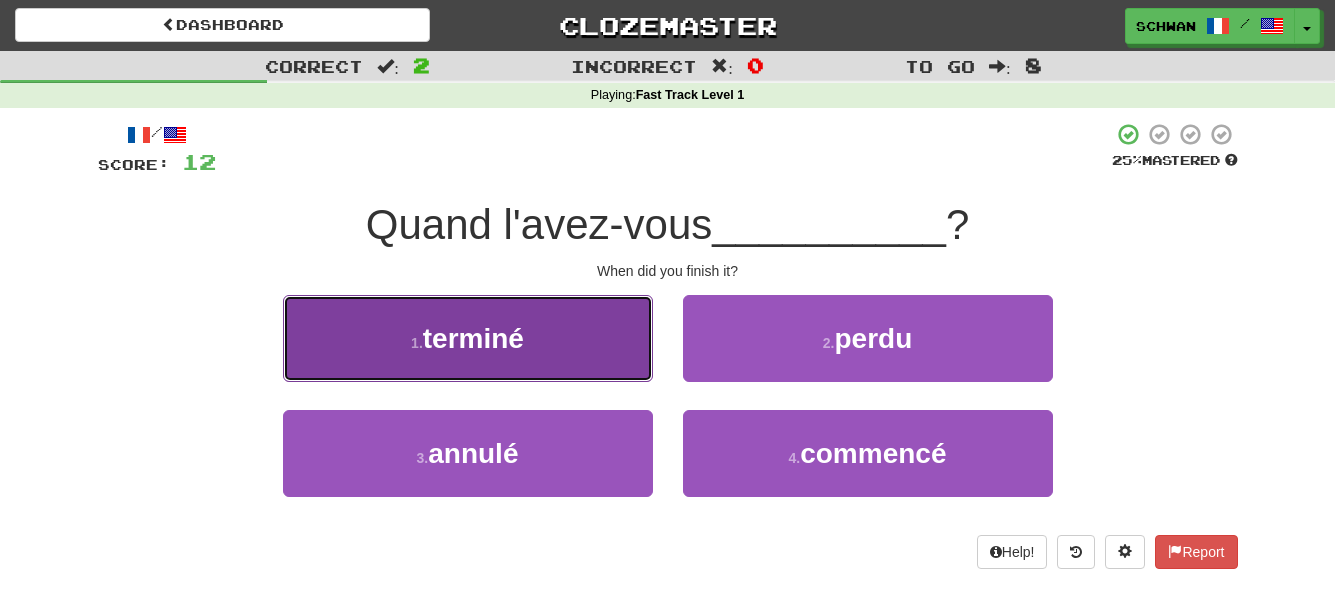 click on "1 .  terminé" at bounding box center (468, 338) 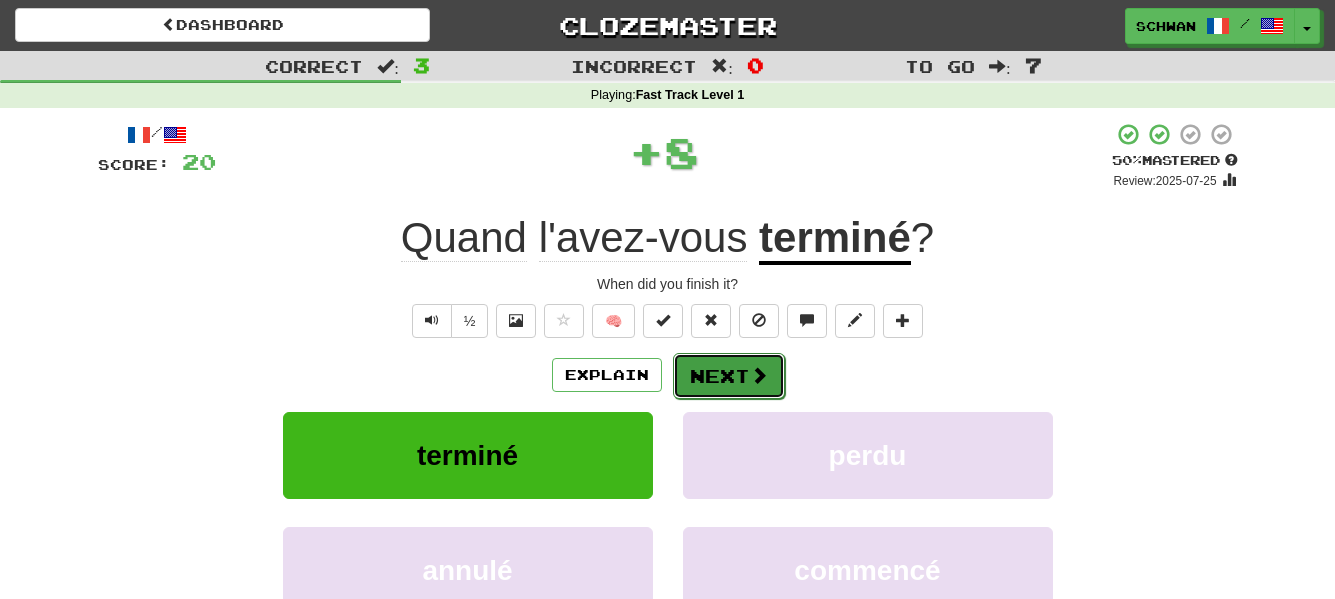 click on "Next" at bounding box center [729, 376] 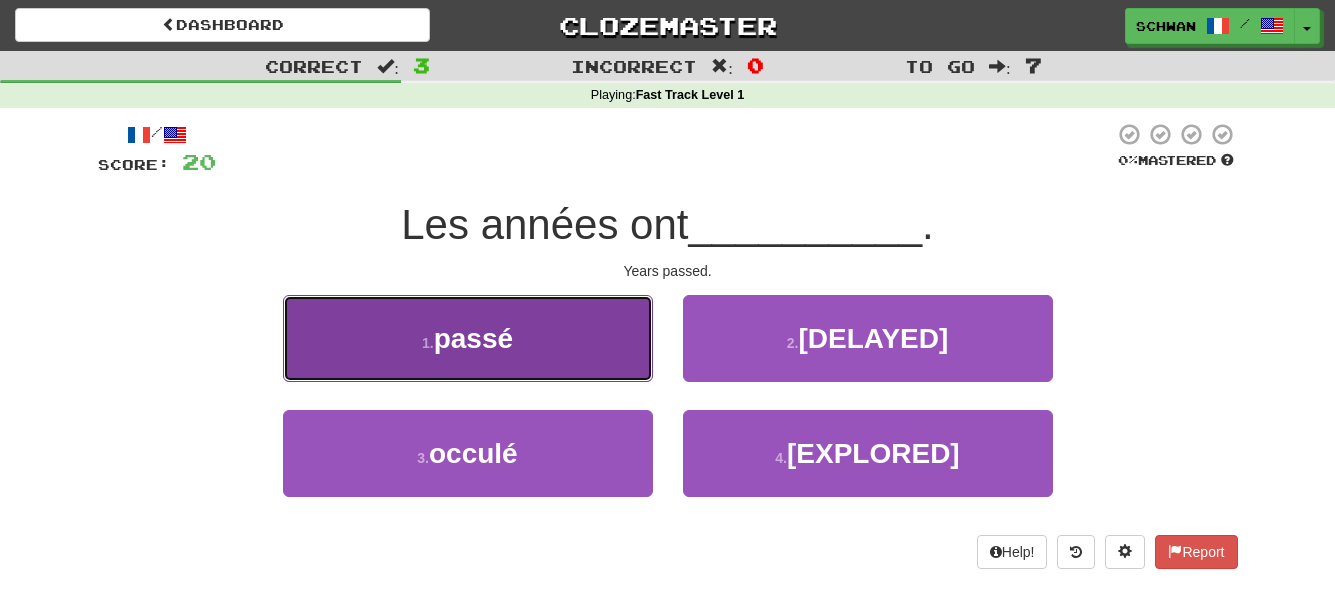 click on "[PASSED]" at bounding box center [468, 338] 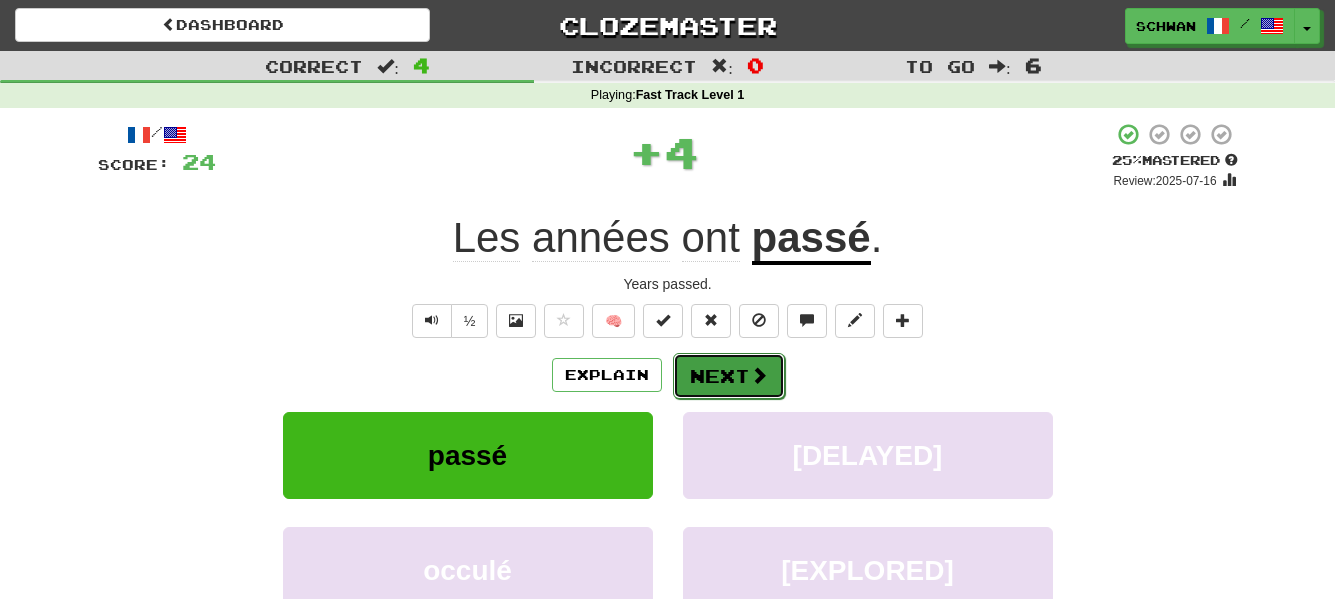 click on "Next" at bounding box center [729, 376] 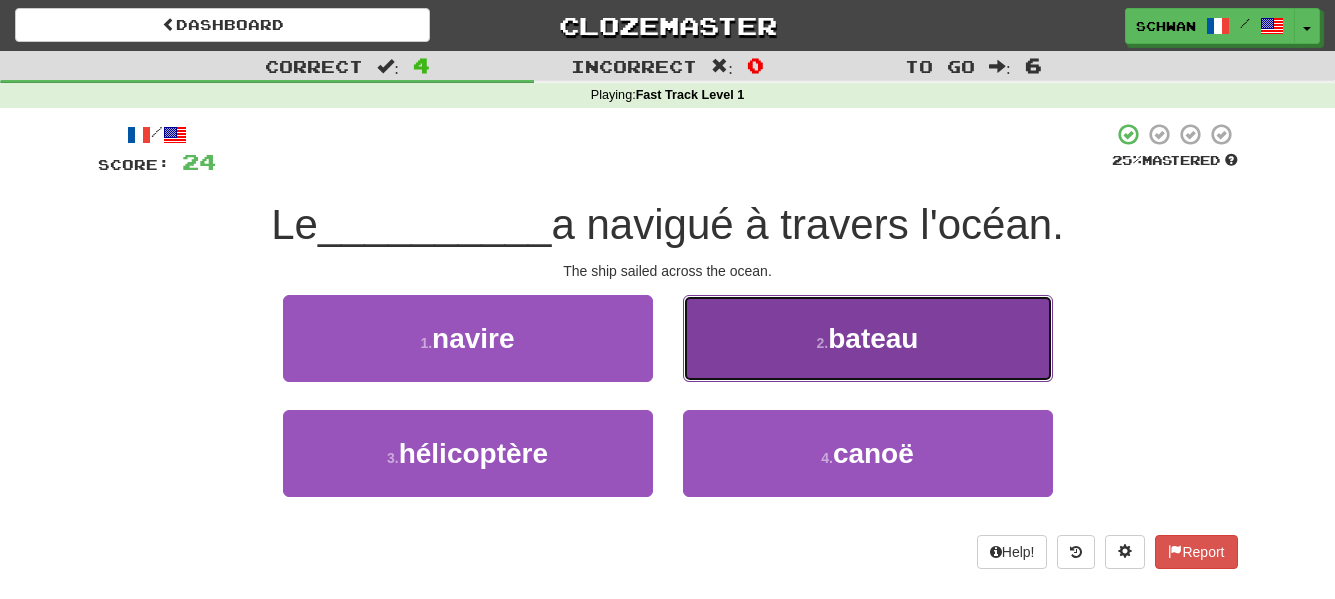 click on "bateau" at bounding box center (873, 338) 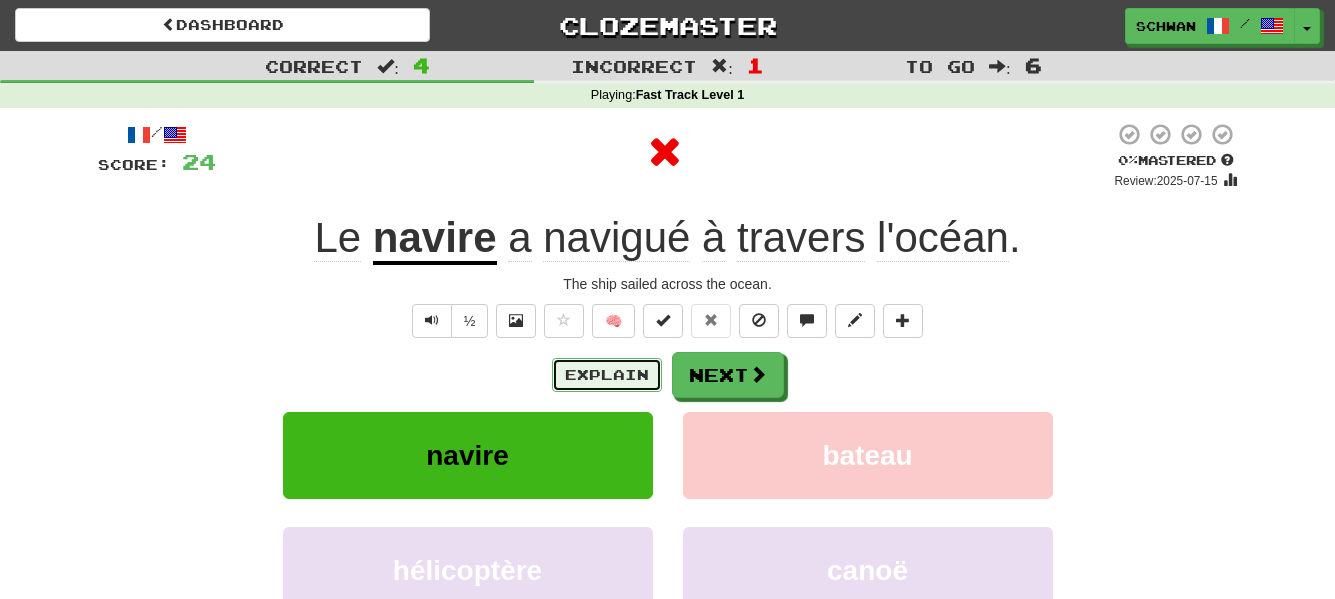 click on "Explain" at bounding box center (607, 375) 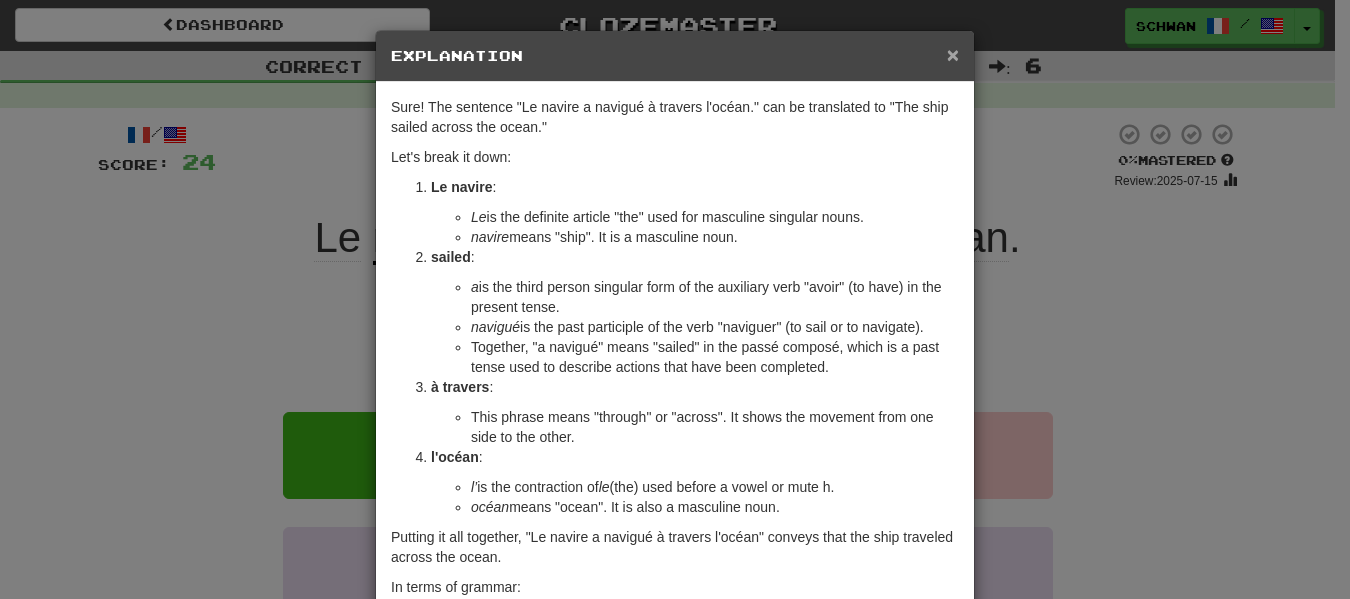 click on "×" at bounding box center [953, 54] 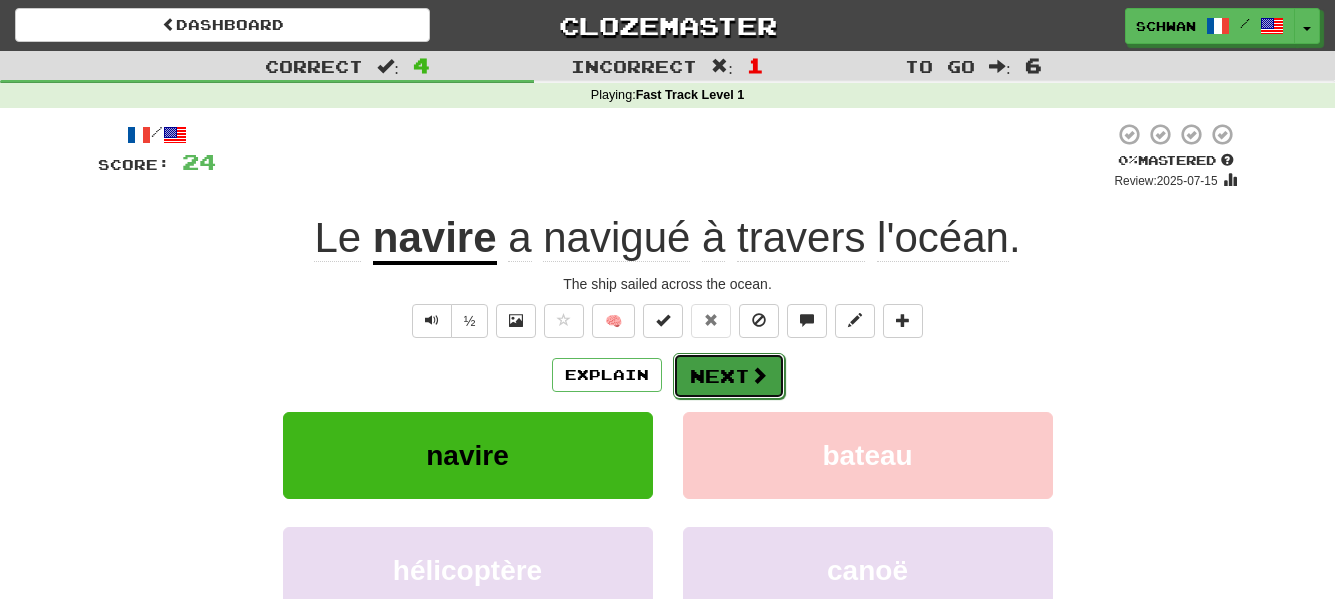 click on "Next" at bounding box center (729, 376) 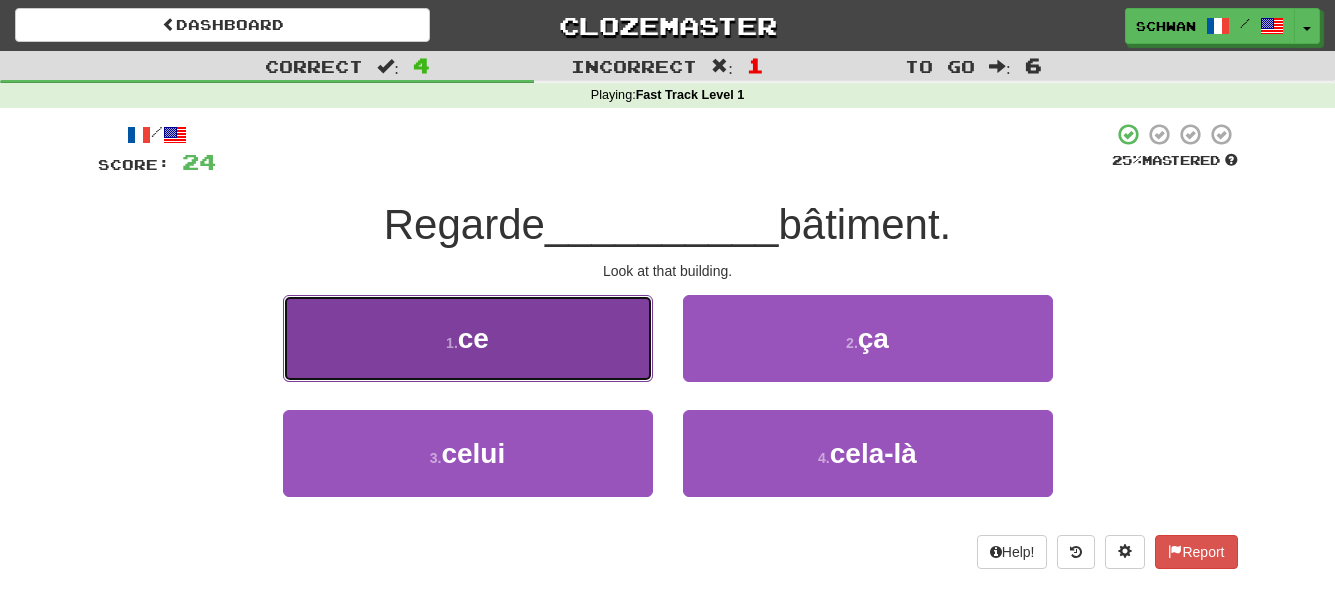 click on "1 .  ce" at bounding box center (468, 338) 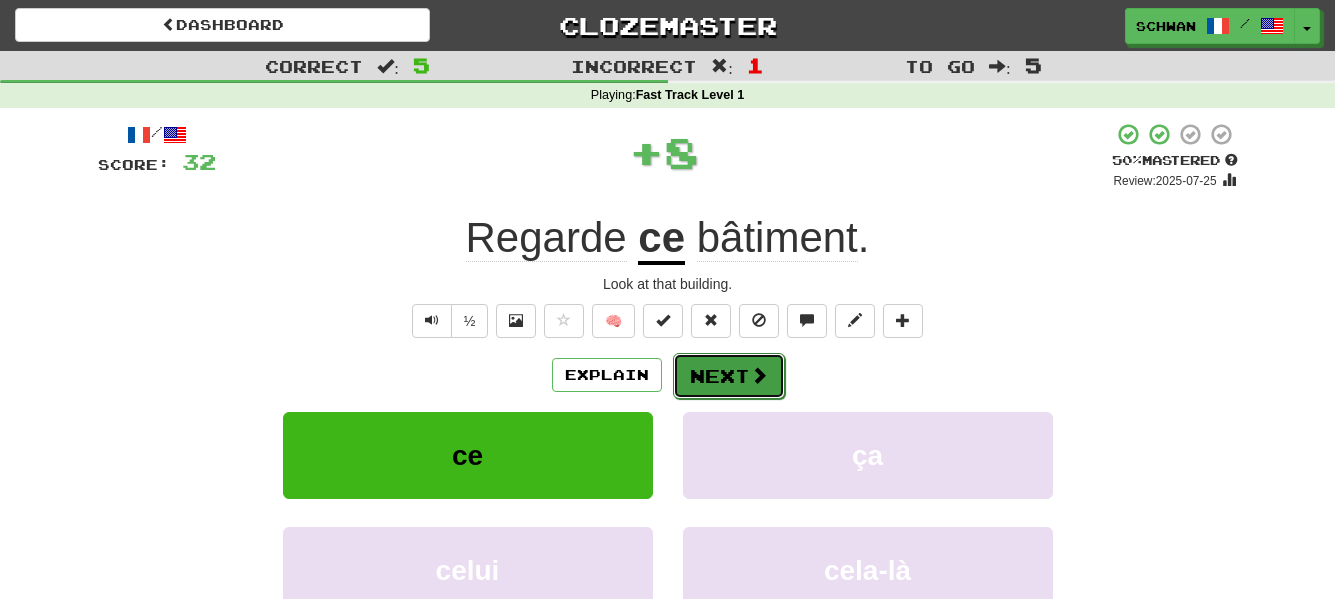 click on "Next" at bounding box center (729, 376) 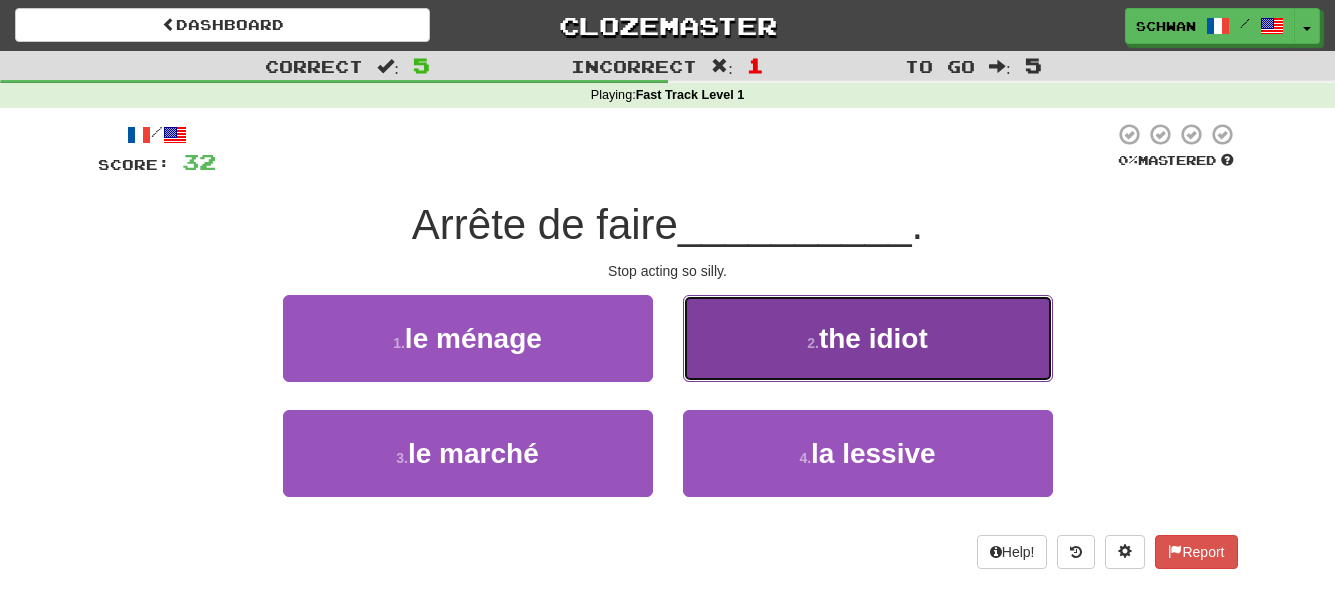 click on "the idiot" at bounding box center [873, 338] 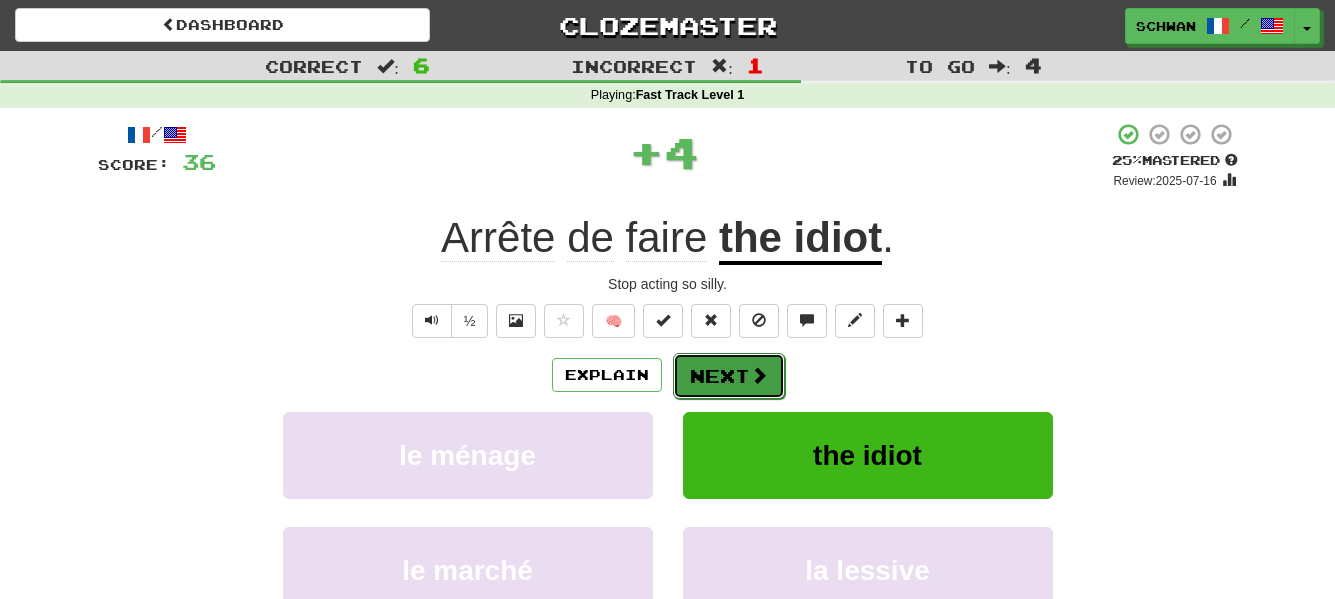 click at bounding box center [759, 375] 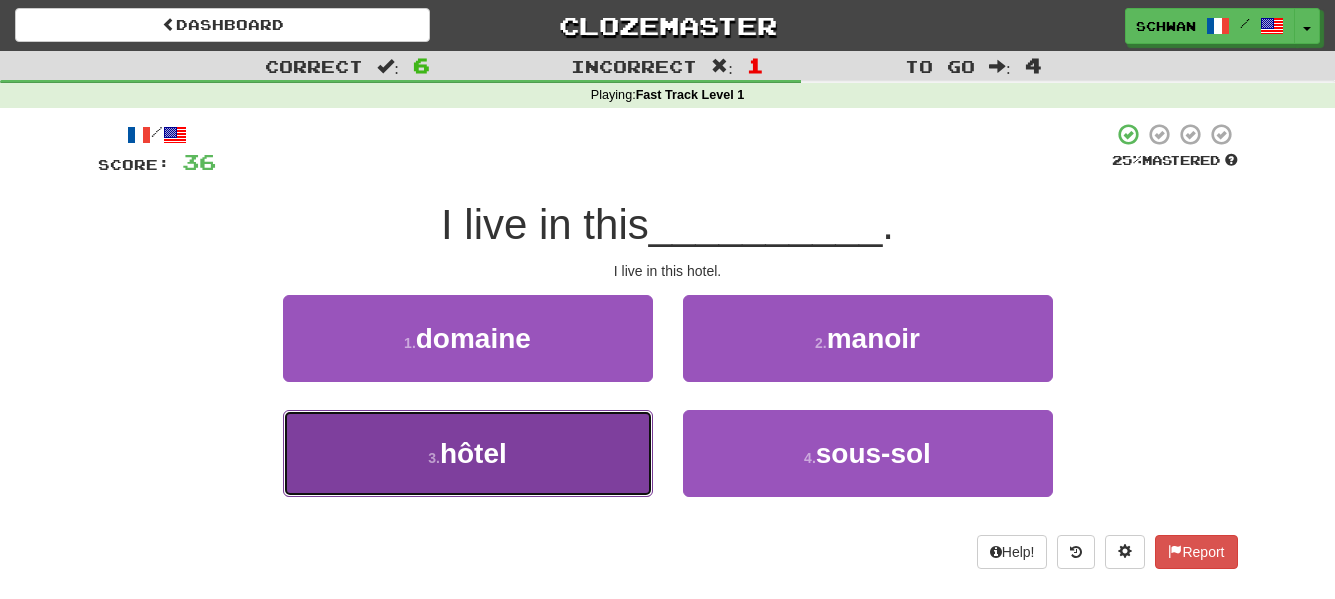 click on "hotel" at bounding box center (468, 453) 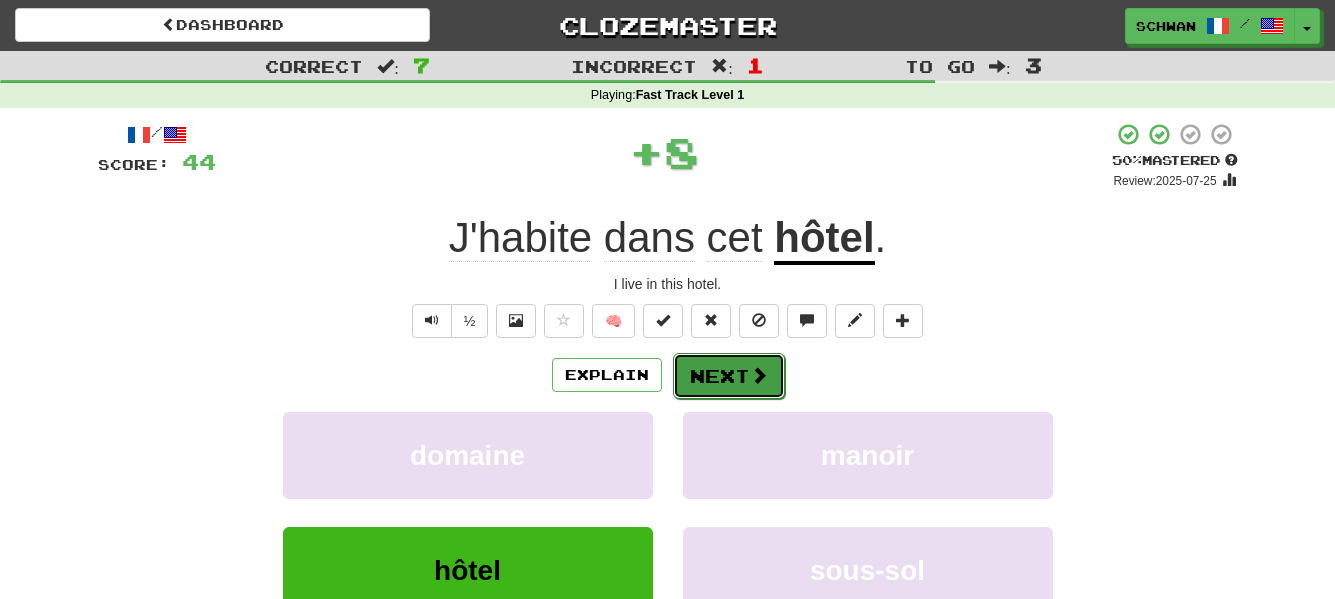 click on "Next" at bounding box center (729, 376) 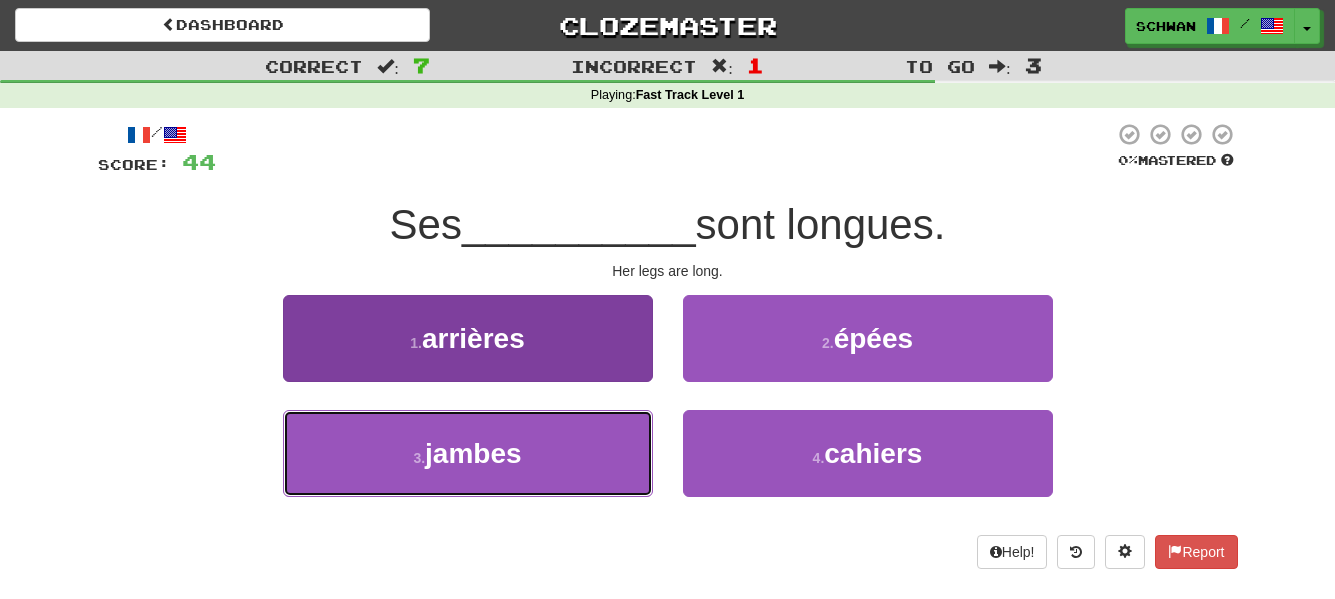 click on "jambes" at bounding box center (473, 453) 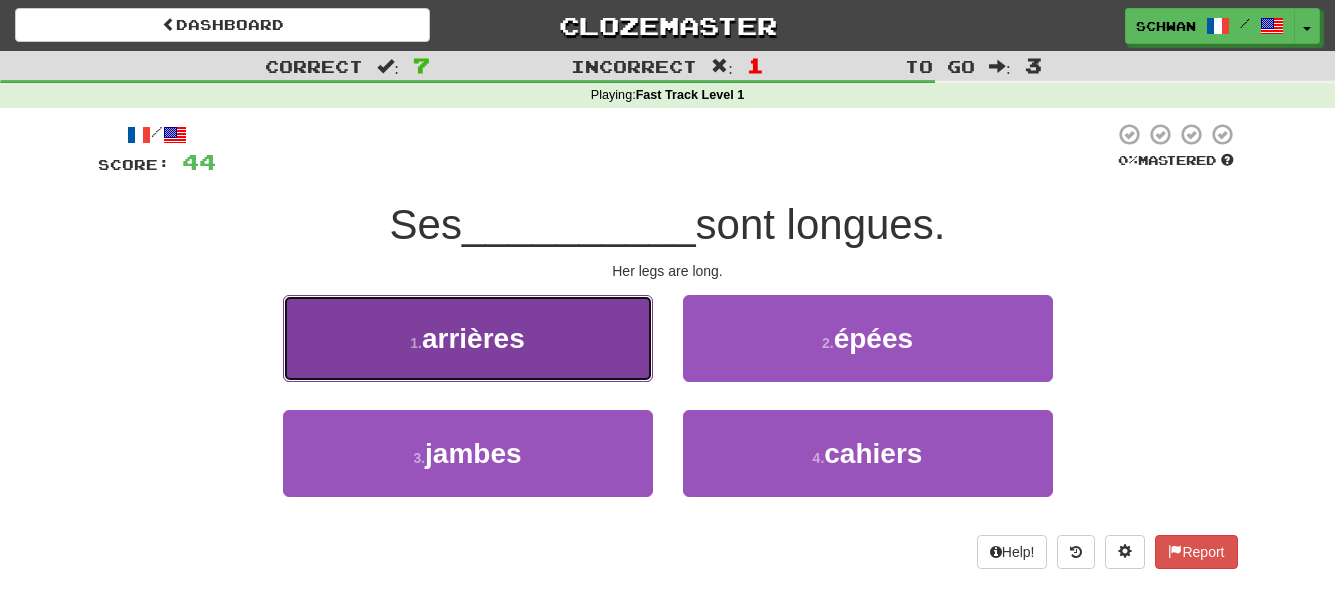 click on "arrières" at bounding box center (473, 338) 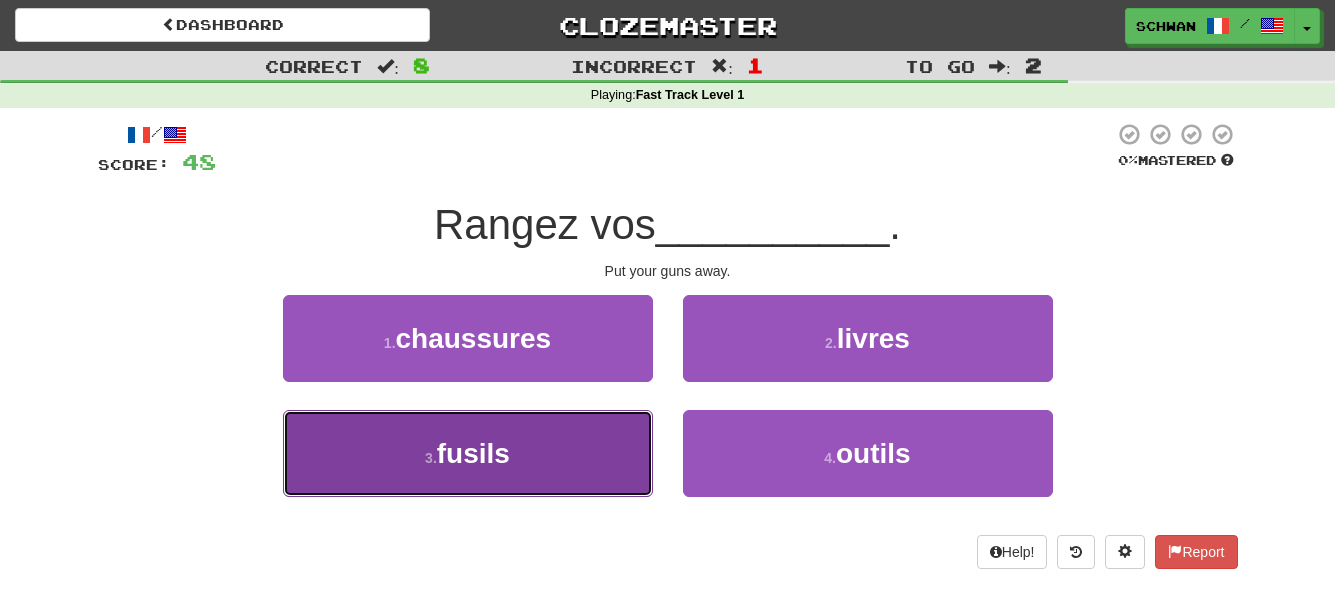 click on "3 .  fusils" at bounding box center (468, 453) 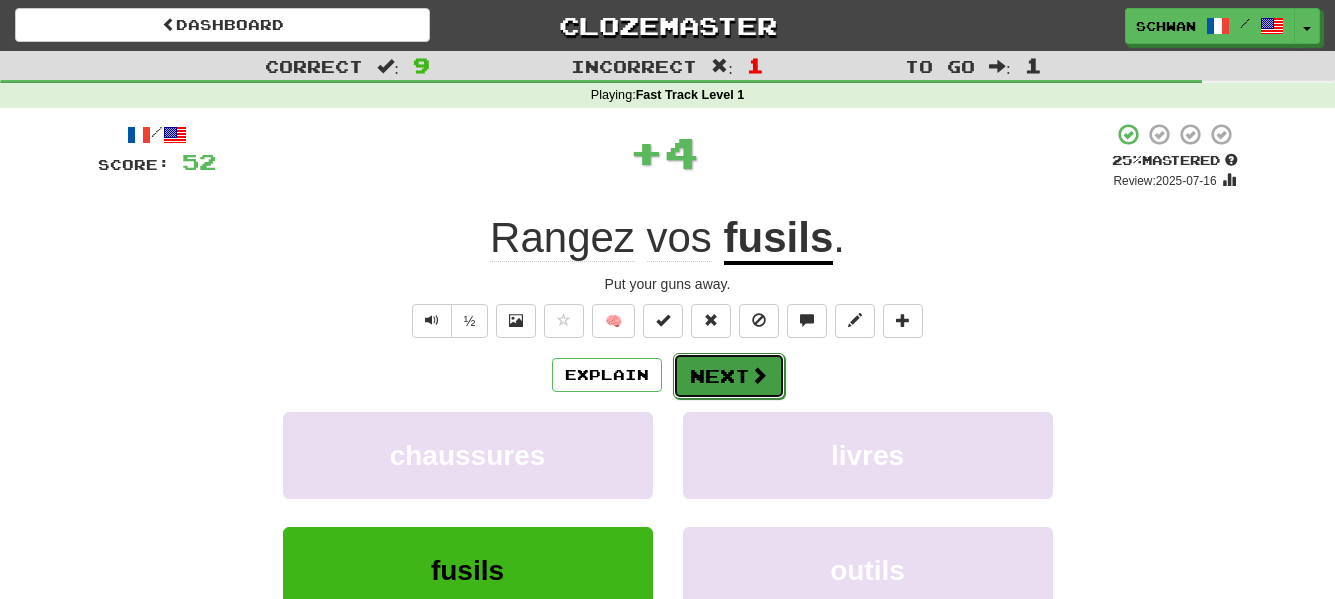 click on "Next" at bounding box center (729, 376) 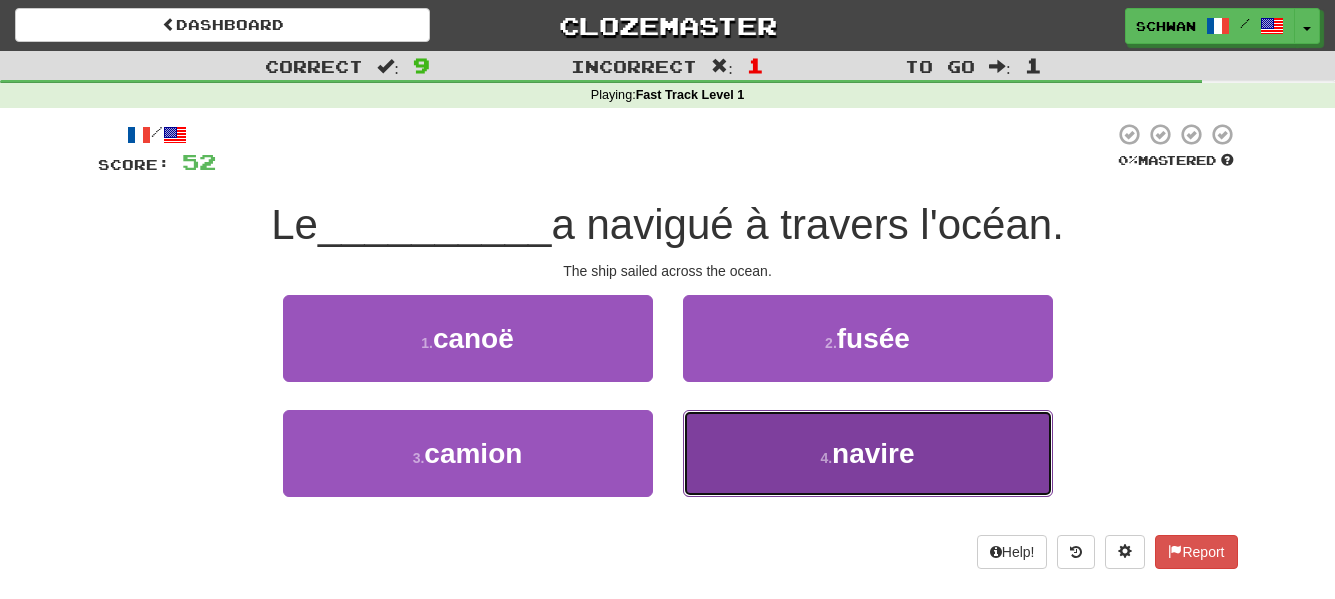 click on "4 .  navire" at bounding box center (868, 453) 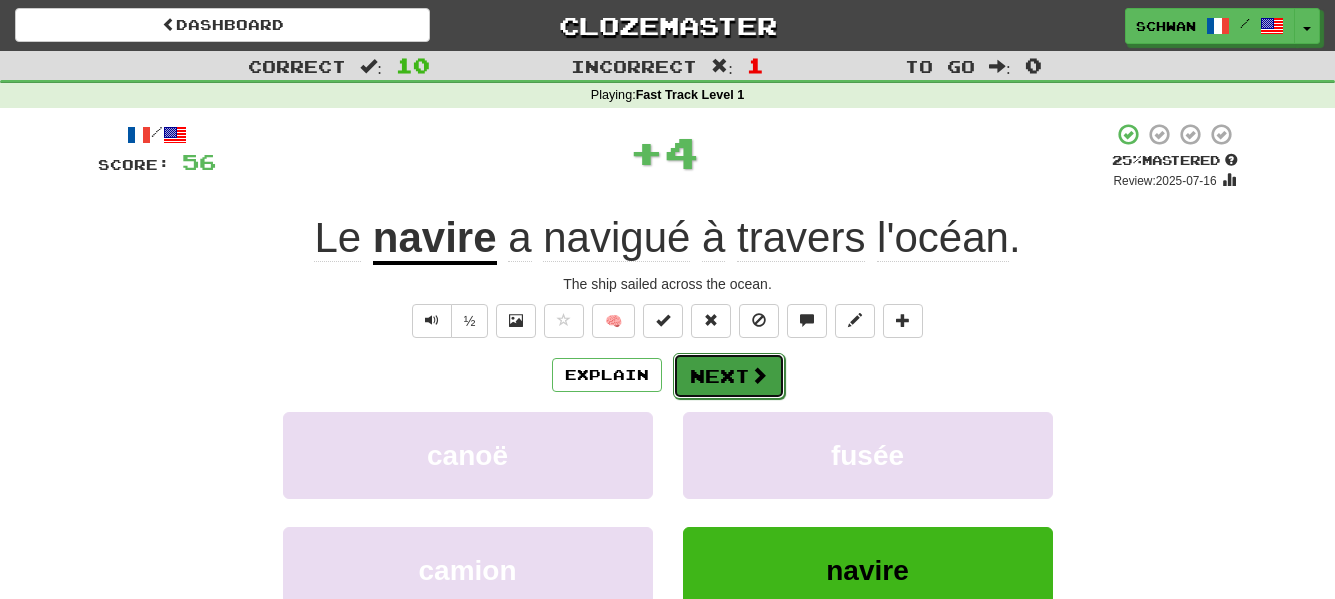 click on "Next" at bounding box center [729, 376] 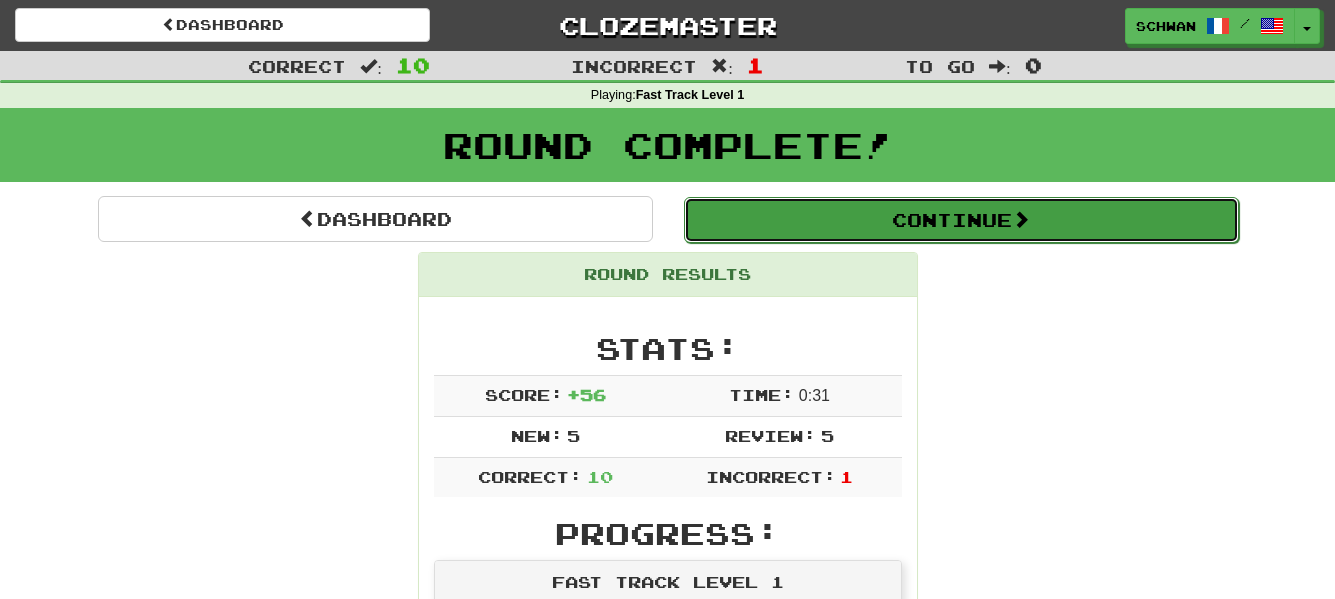 click on "Continue" at bounding box center [961, 220] 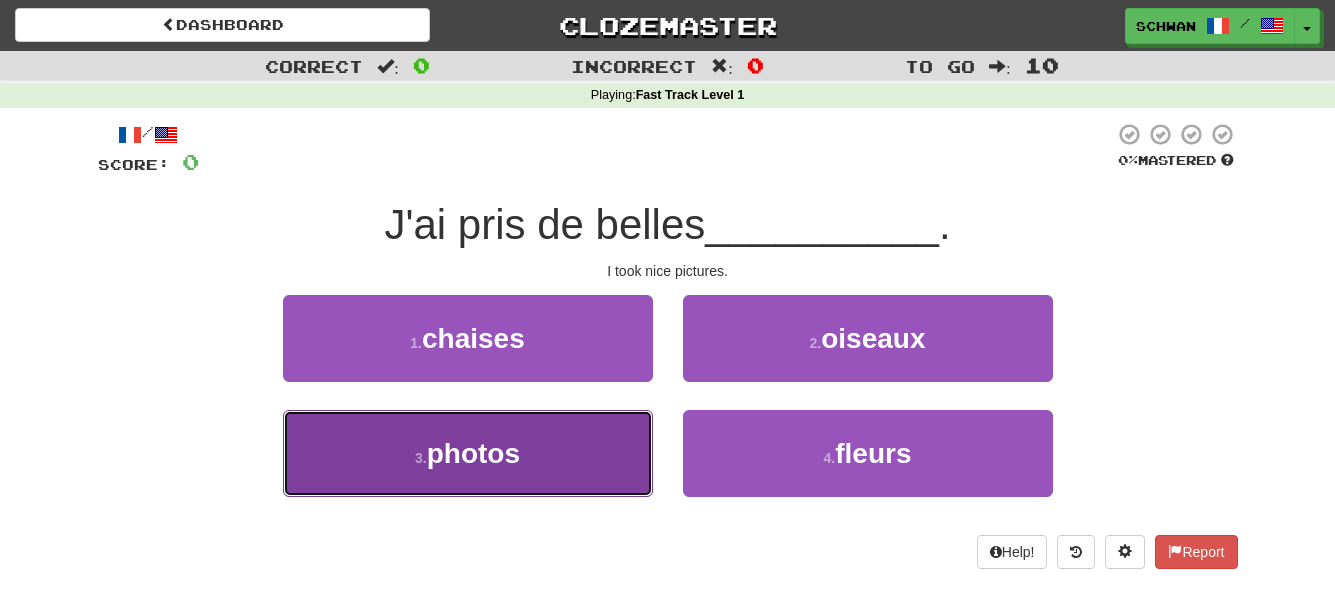 click on "photos" at bounding box center (473, 453) 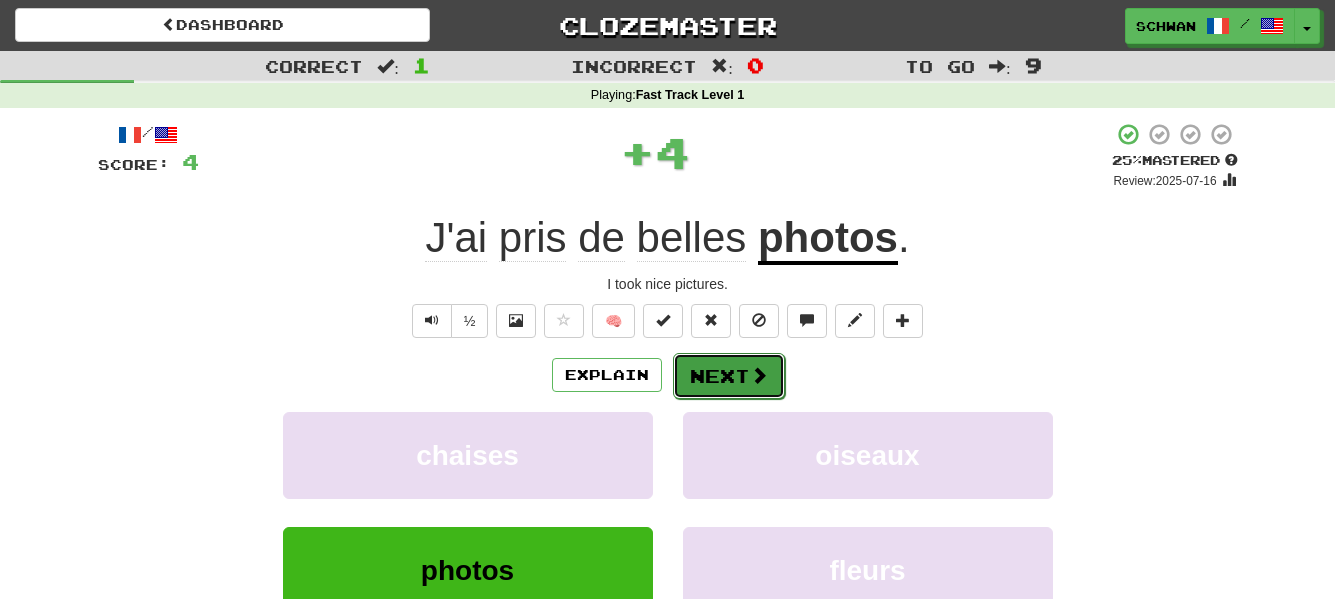click on "Next" at bounding box center (729, 376) 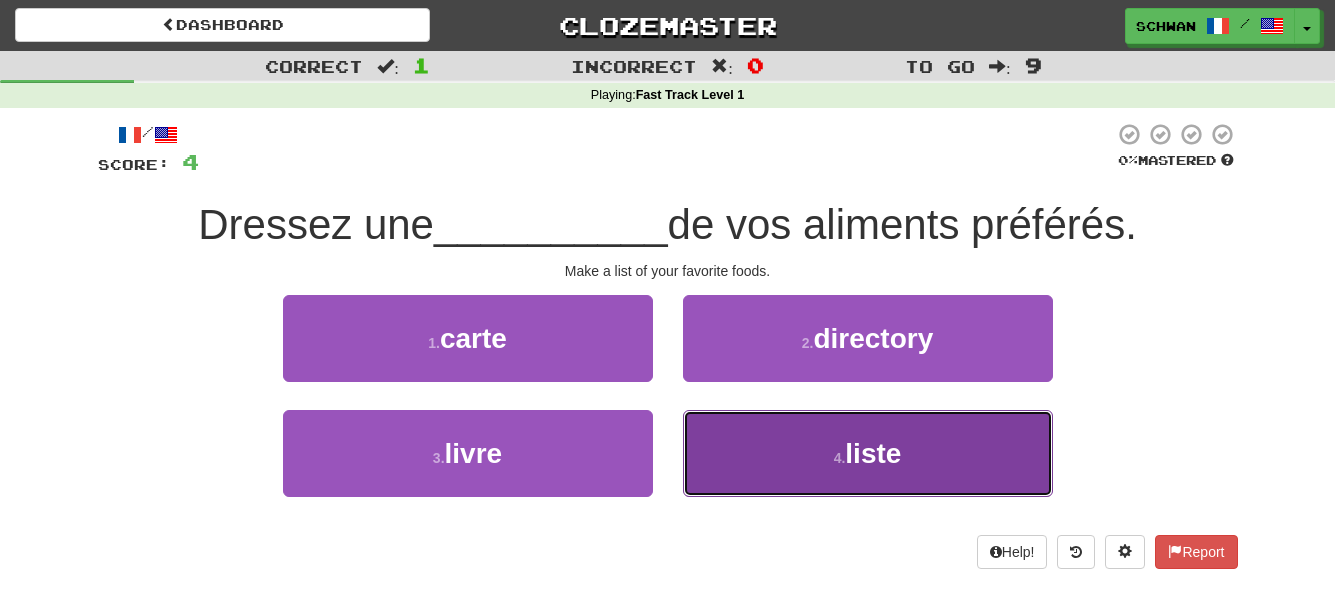 click on "[NUMBER] . liste" at bounding box center (868, 453) 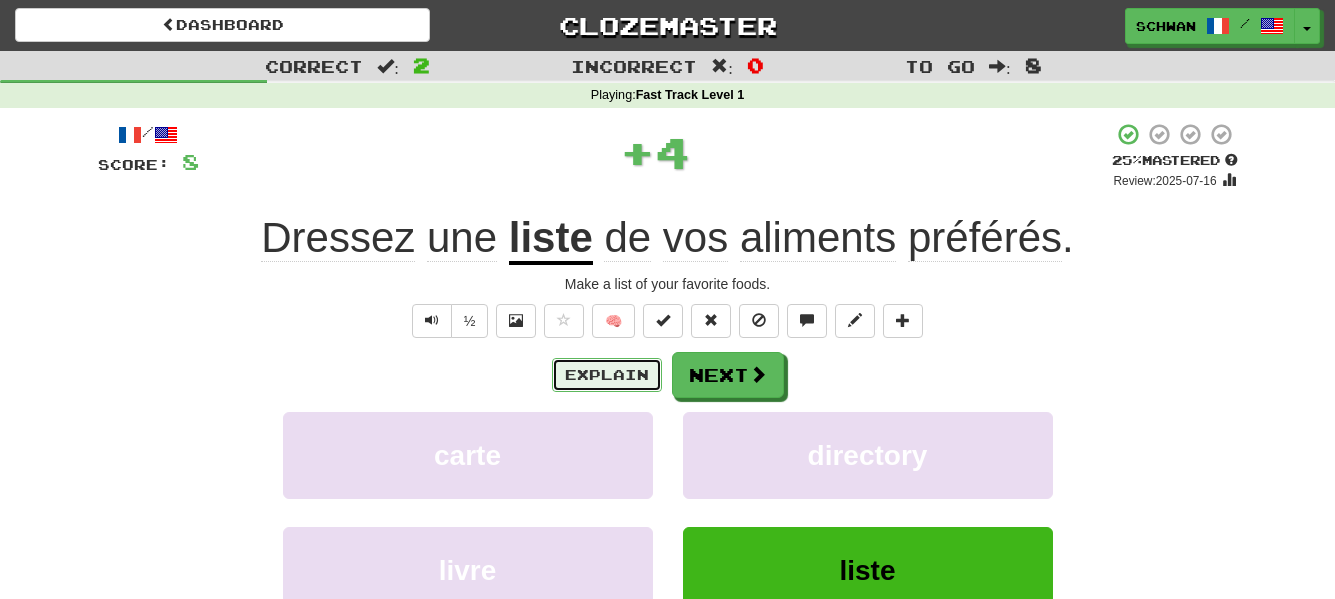 click on "Explain" at bounding box center [607, 375] 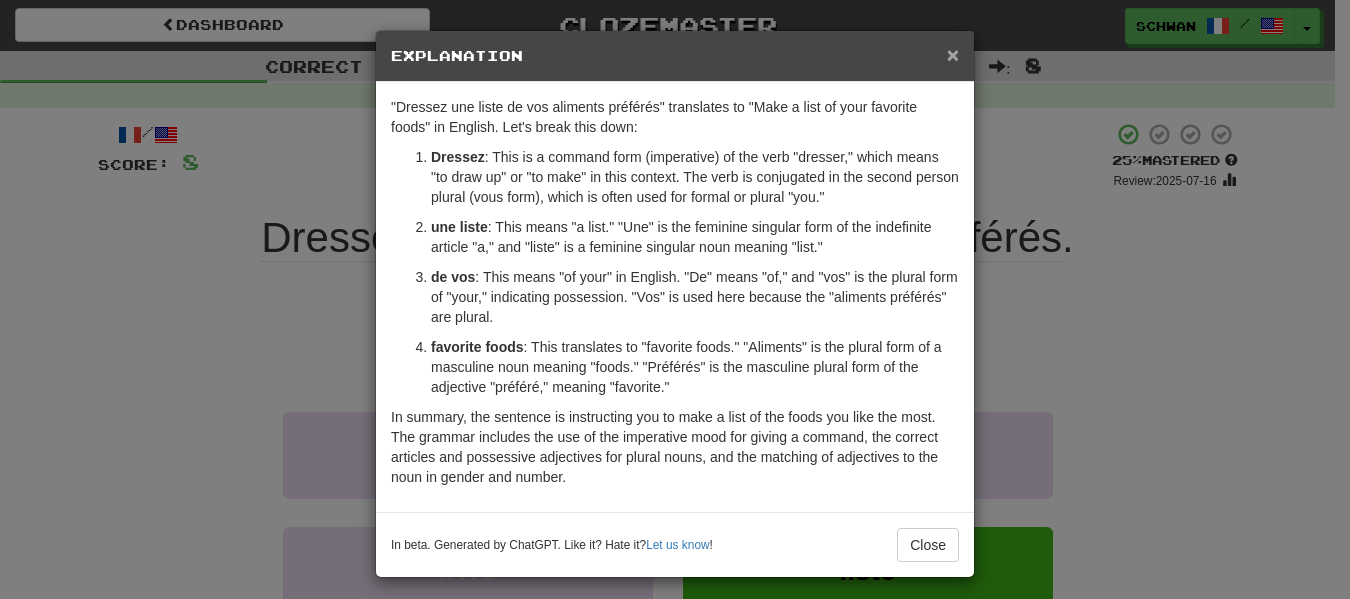 click on "×" at bounding box center [953, 54] 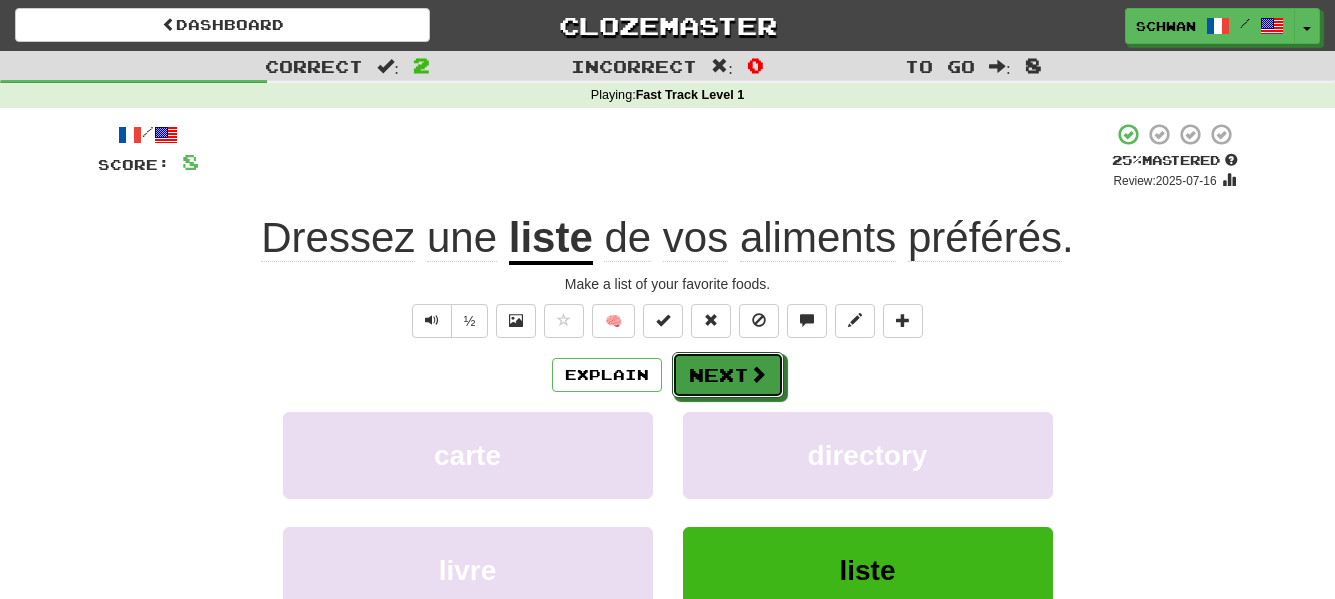 click at bounding box center (758, 374) 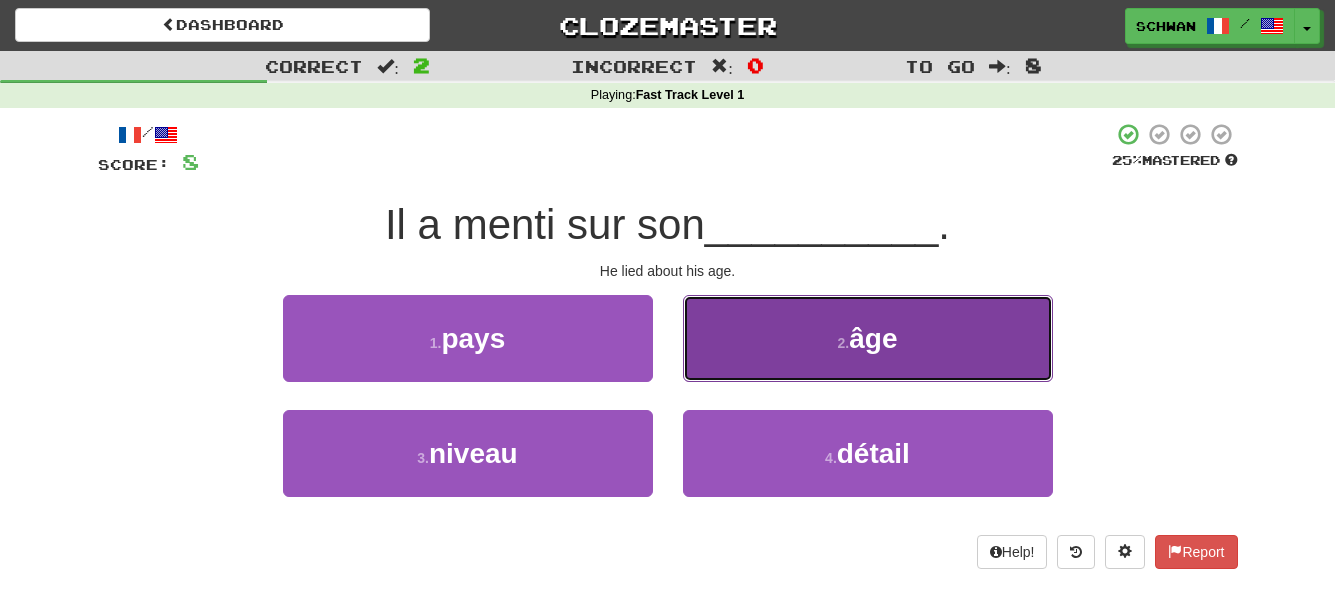 click on "[NUMBER] . âge" at bounding box center (868, 338) 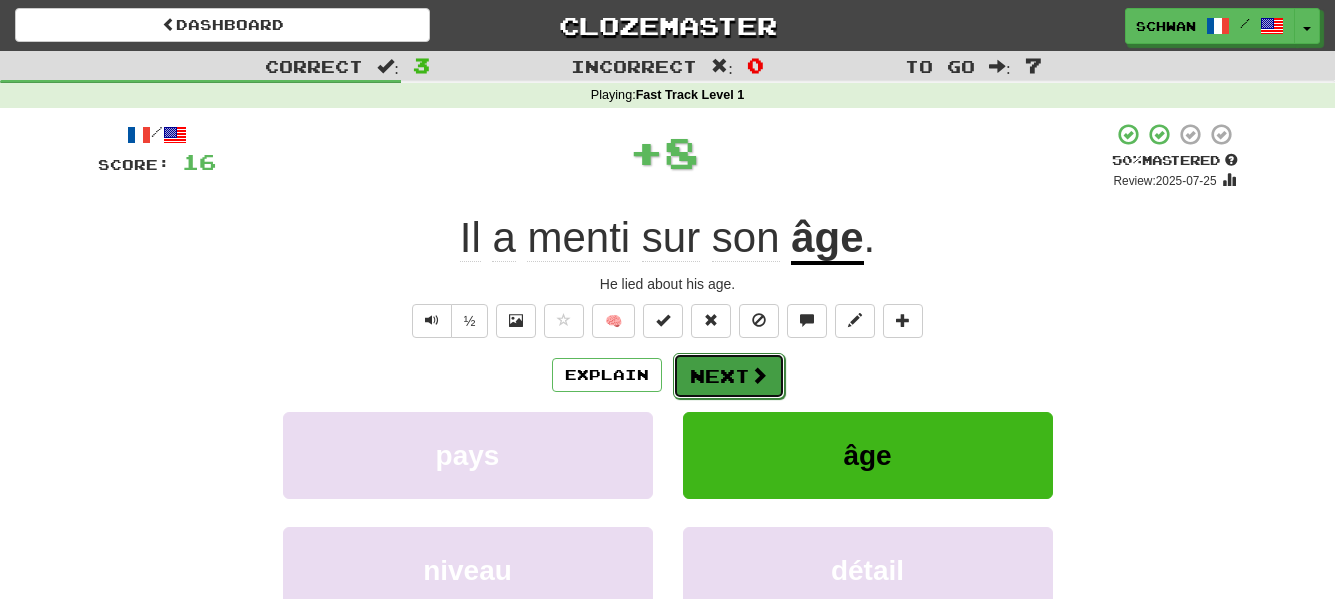 click on "Next" at bounding box center (729, 376) 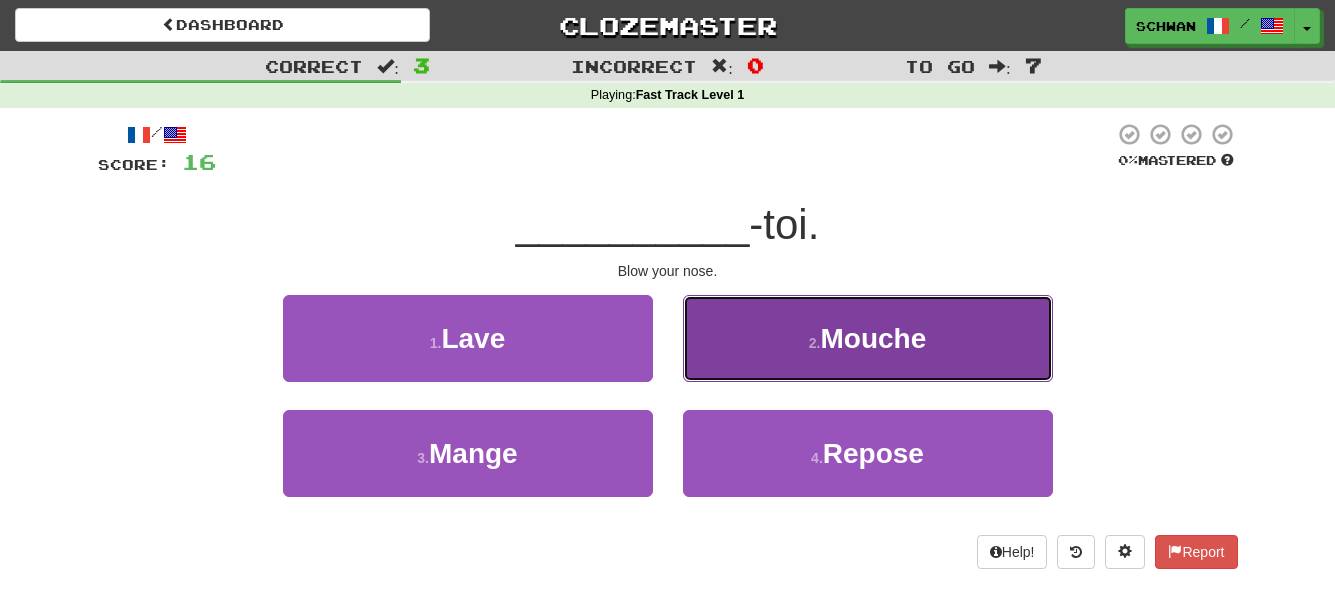 click on "[BLOW_NOSE]" at bounding box center [868, 338] 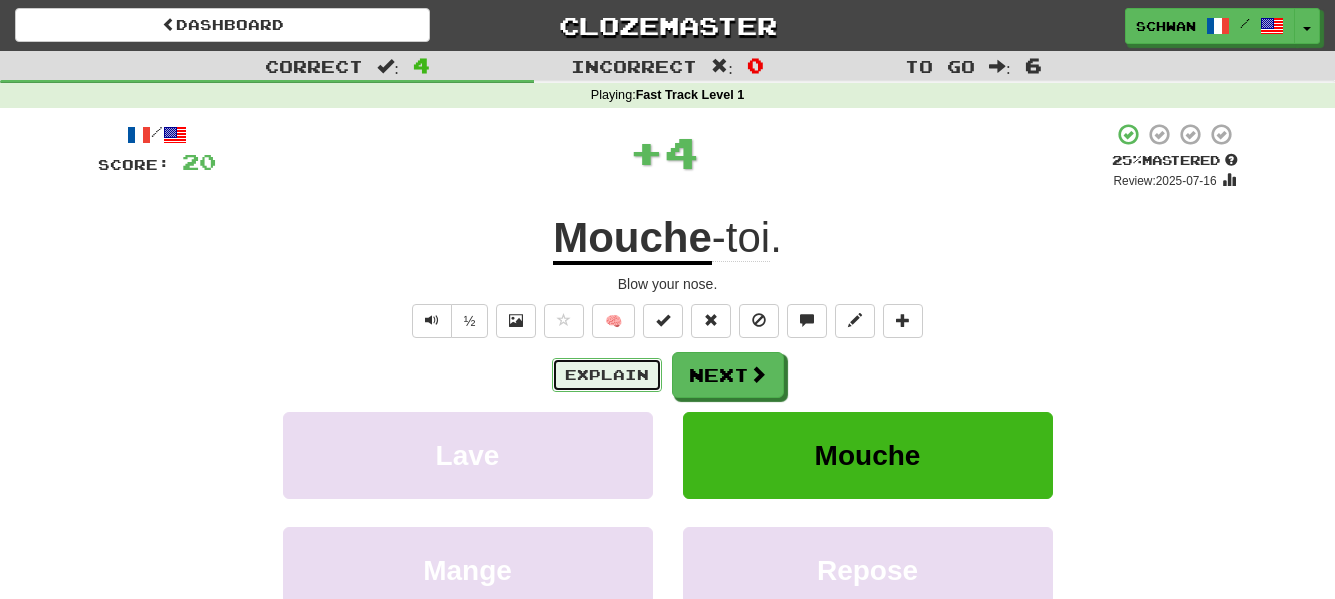 click on "Explain" at bounding box center [607, 375] 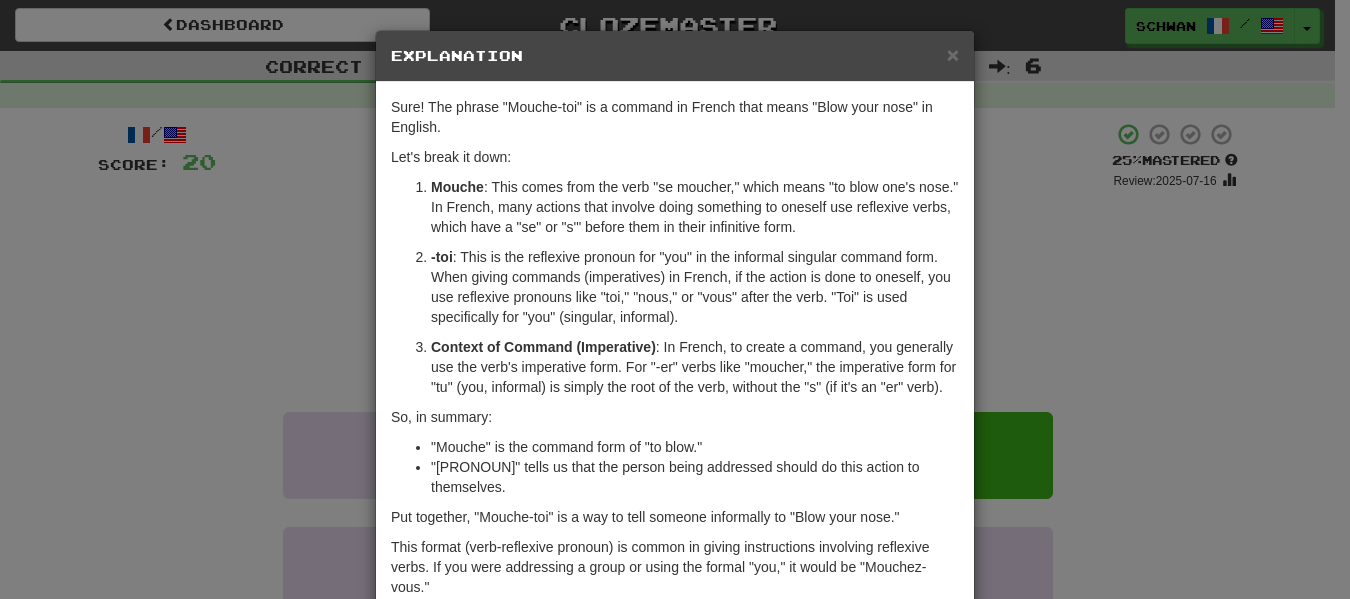 click on "Explanation" at bounding box center [675, 56] 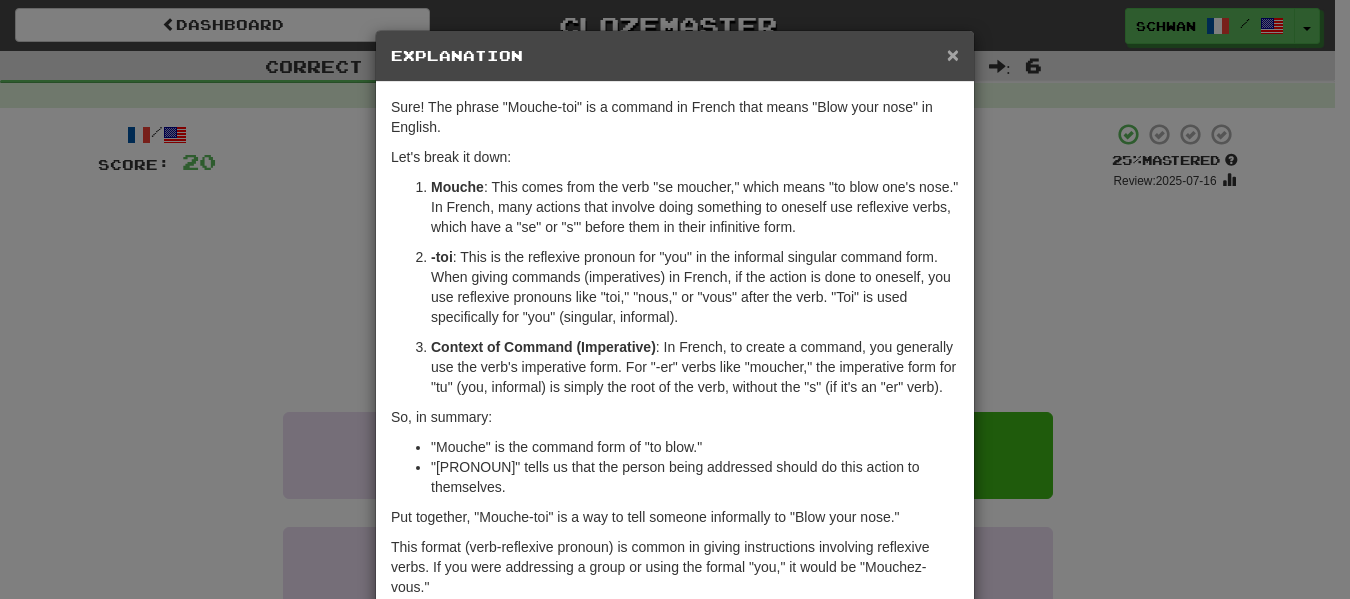 click on "×" at bounding box center (953, 54) 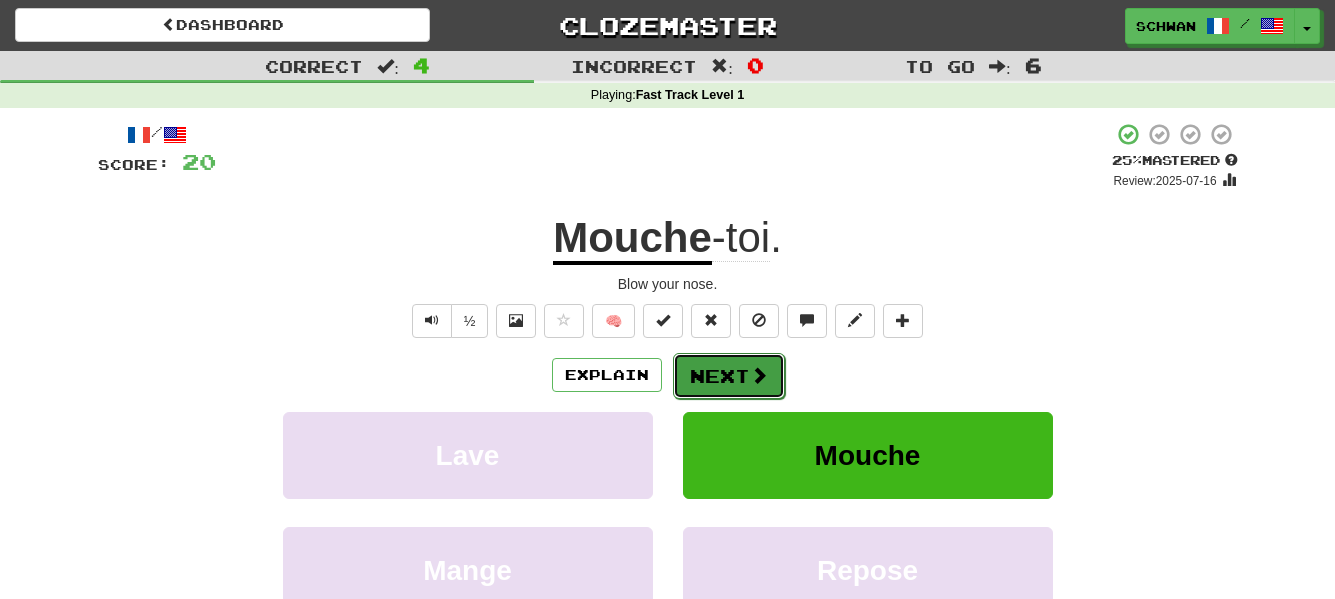 click on "Next" at bounding box center (729, 376) 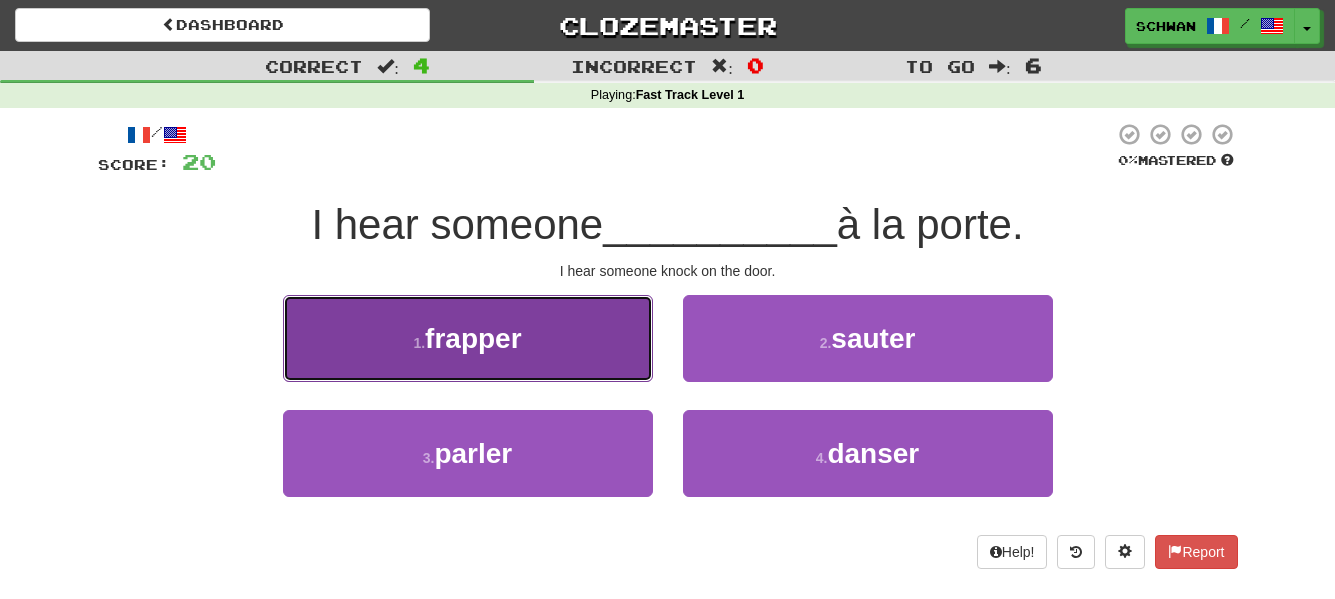 click on "1 .  frapper" at bounding box center [468, 338] 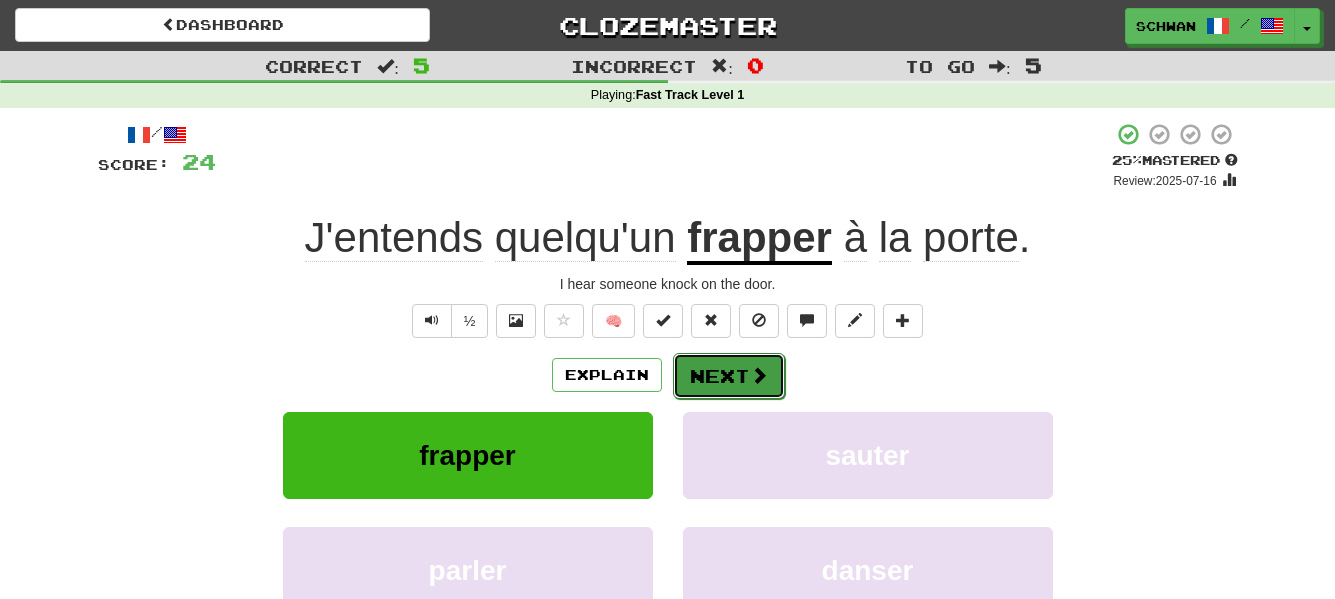 click on "Next" at bounding box center [729, 376] 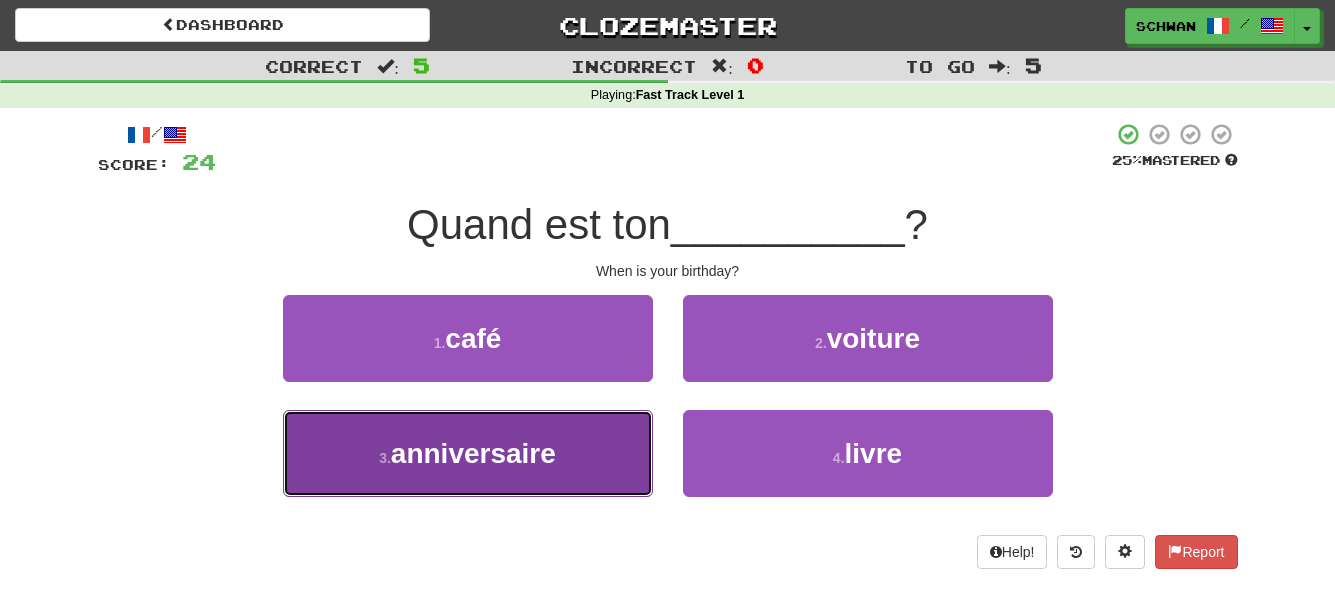 click on "anniversaire" at bounding box center (473, 453) 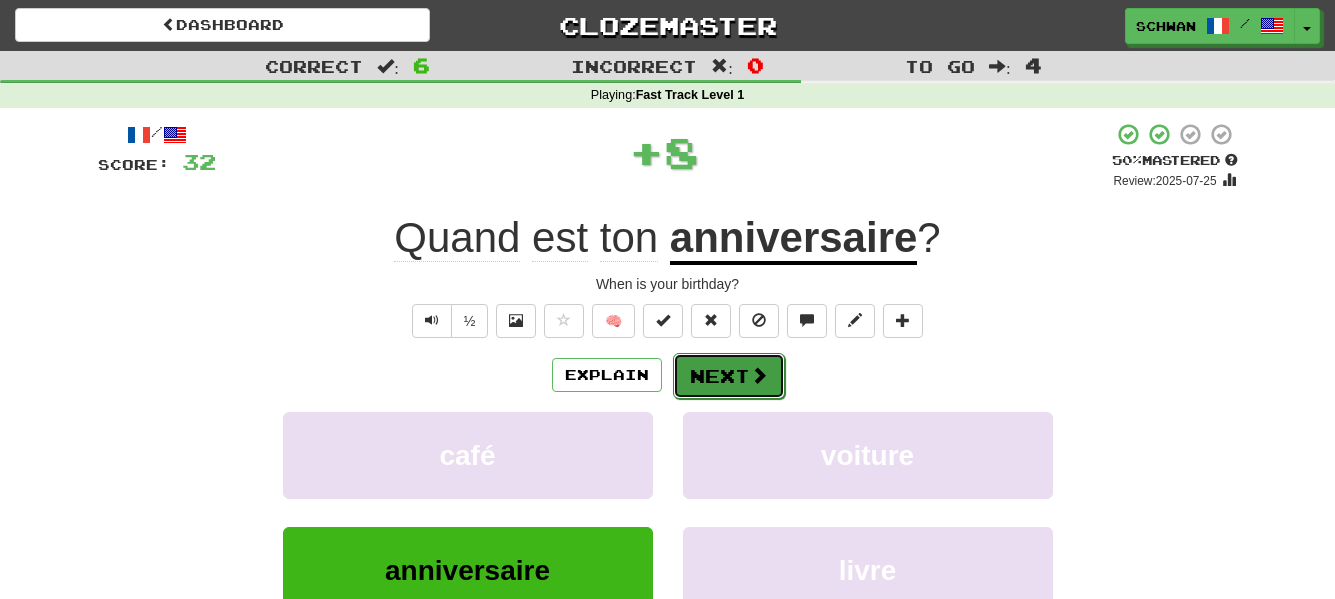click on "Next" at bounding box center (729, 376) 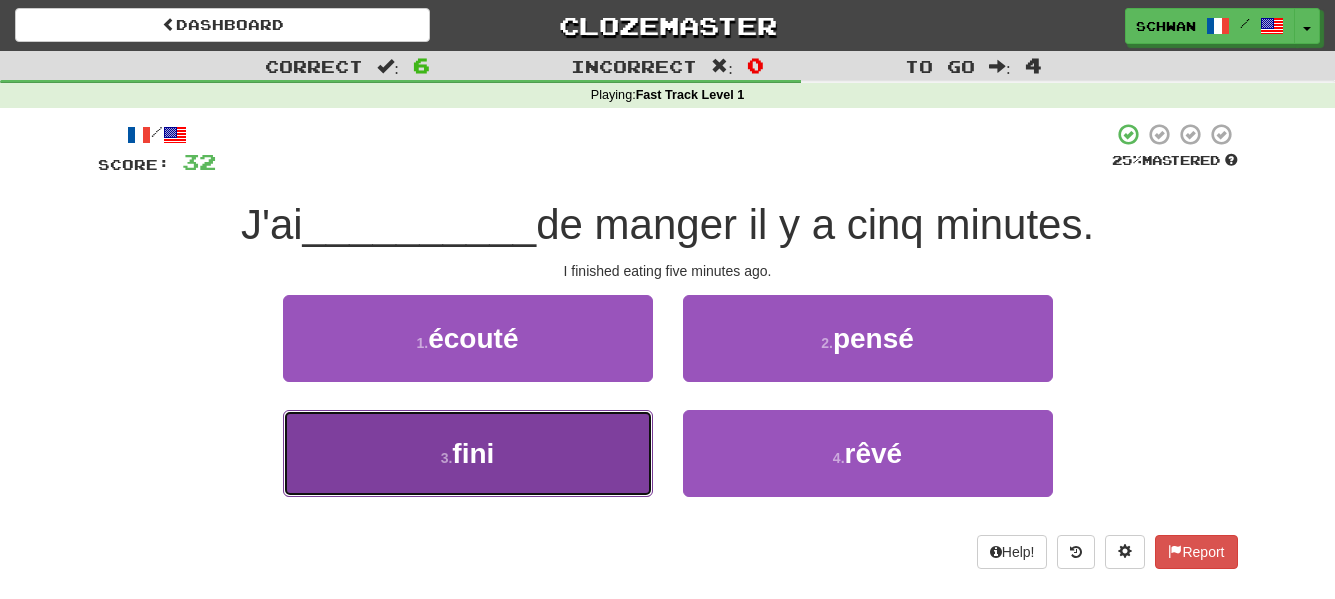 click on "3 .  fini" at bounding box center (468, 453) 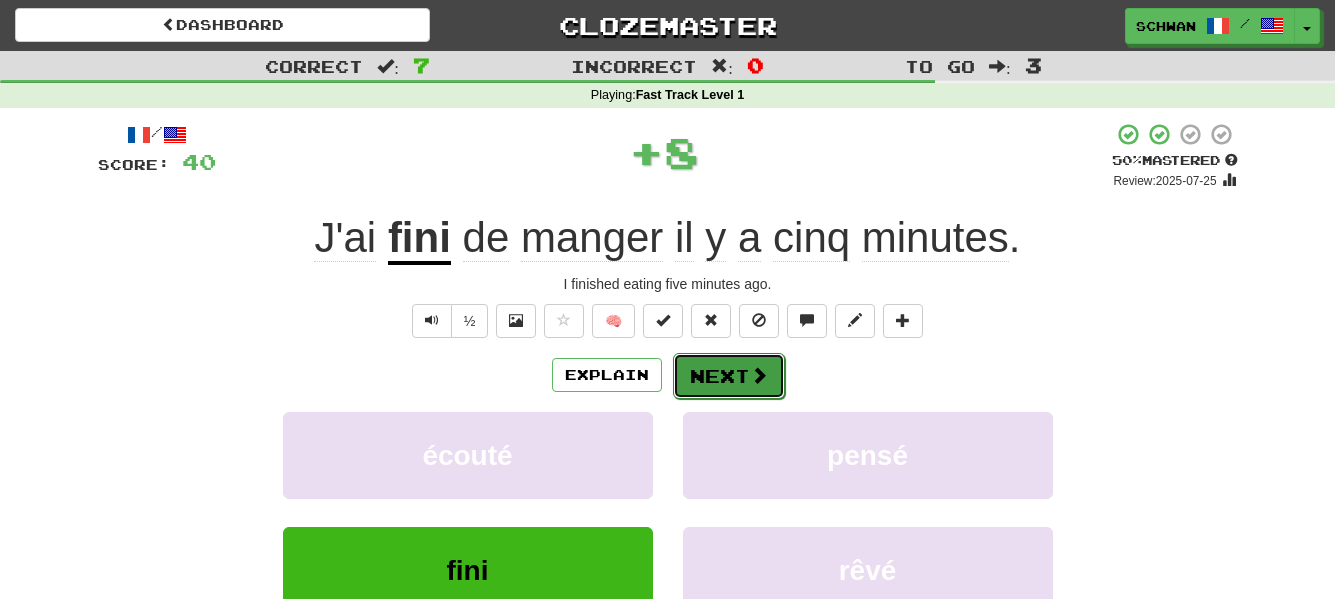 click on "Next" at bounding box center (729, 376) 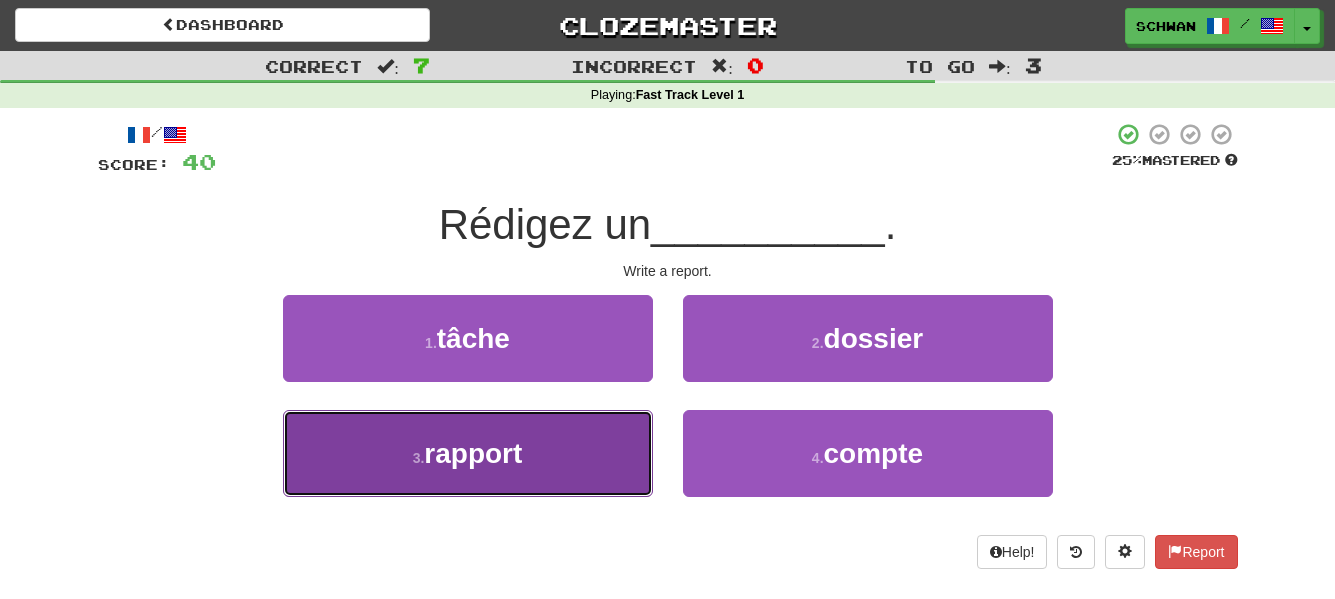 click on "3 .  rapport" at bounding box center [468, 453] 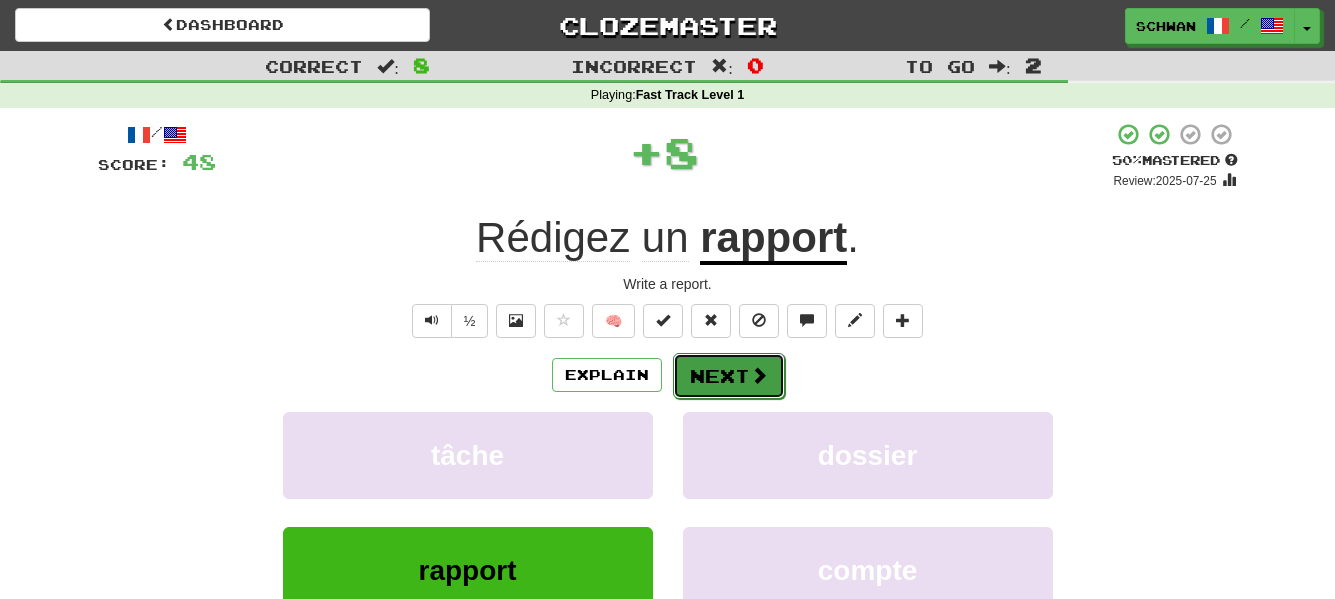 click on "Next" at bounding box center [729, 376] 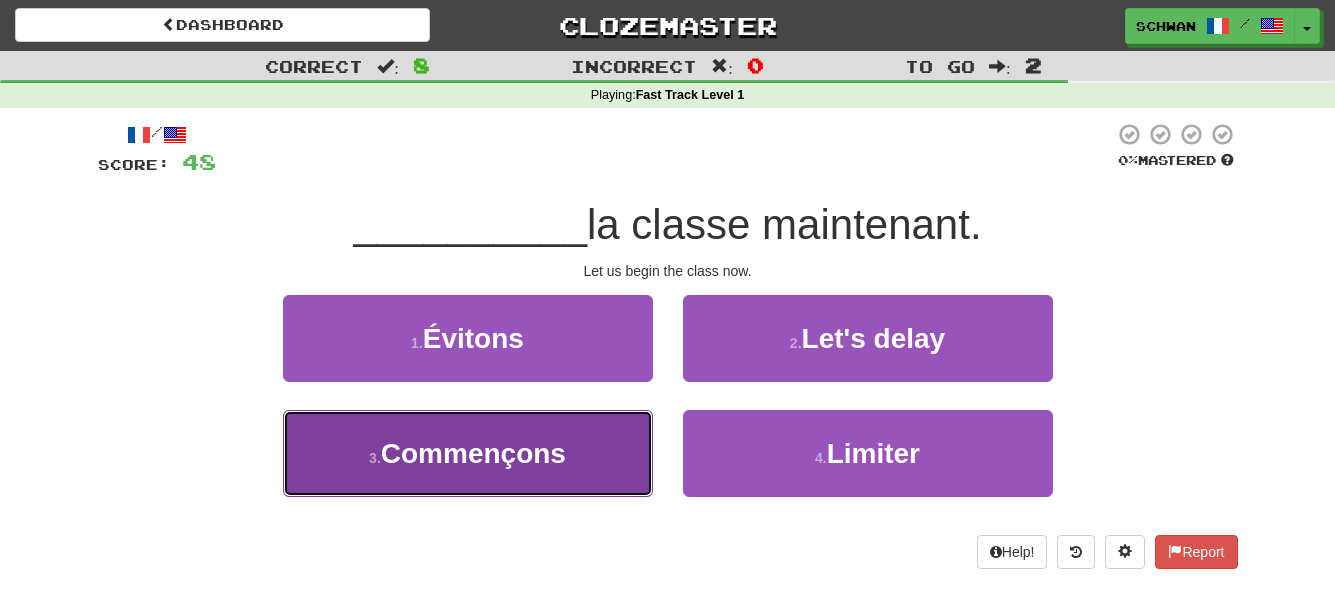 click on "3 .  Commençons" at bounding box center (468, 453) 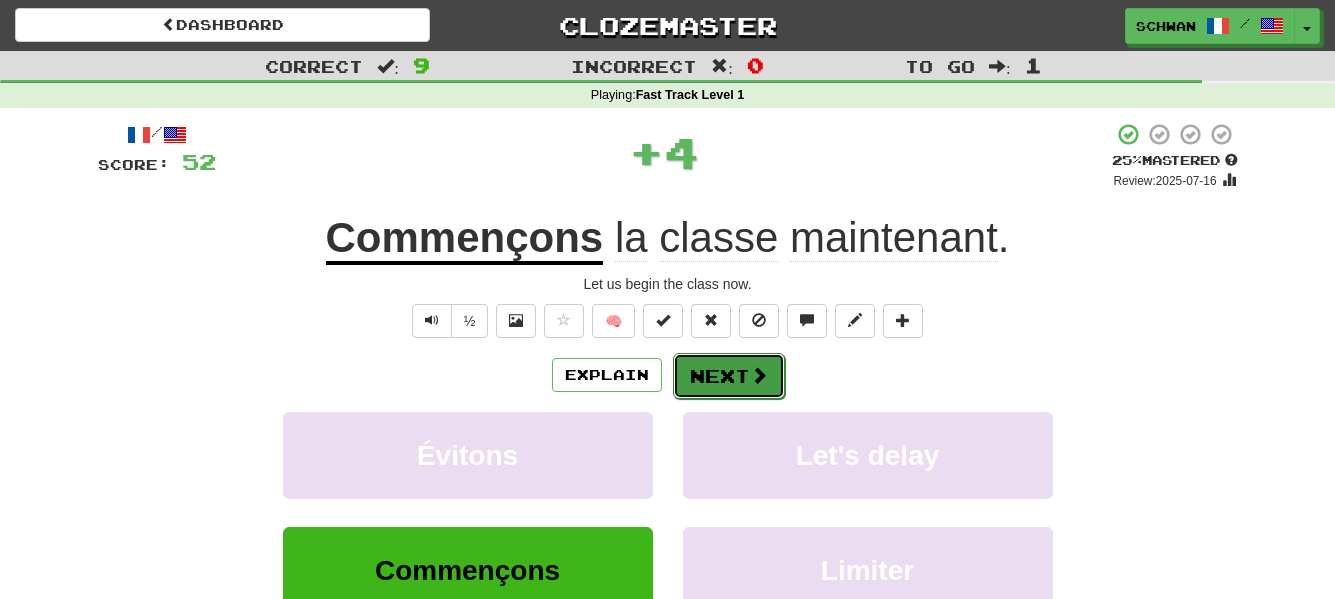 click on "Next" at bounding box center [729, 376] 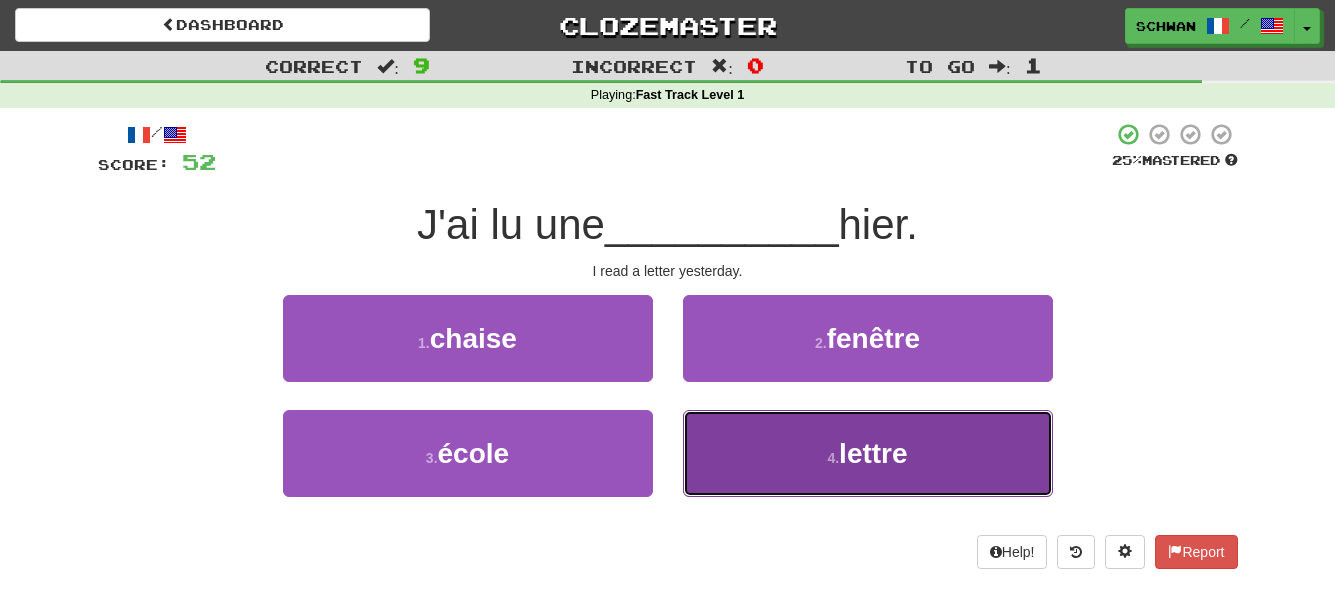 click on "4 .  lettre" at bounding box center [868, 453] 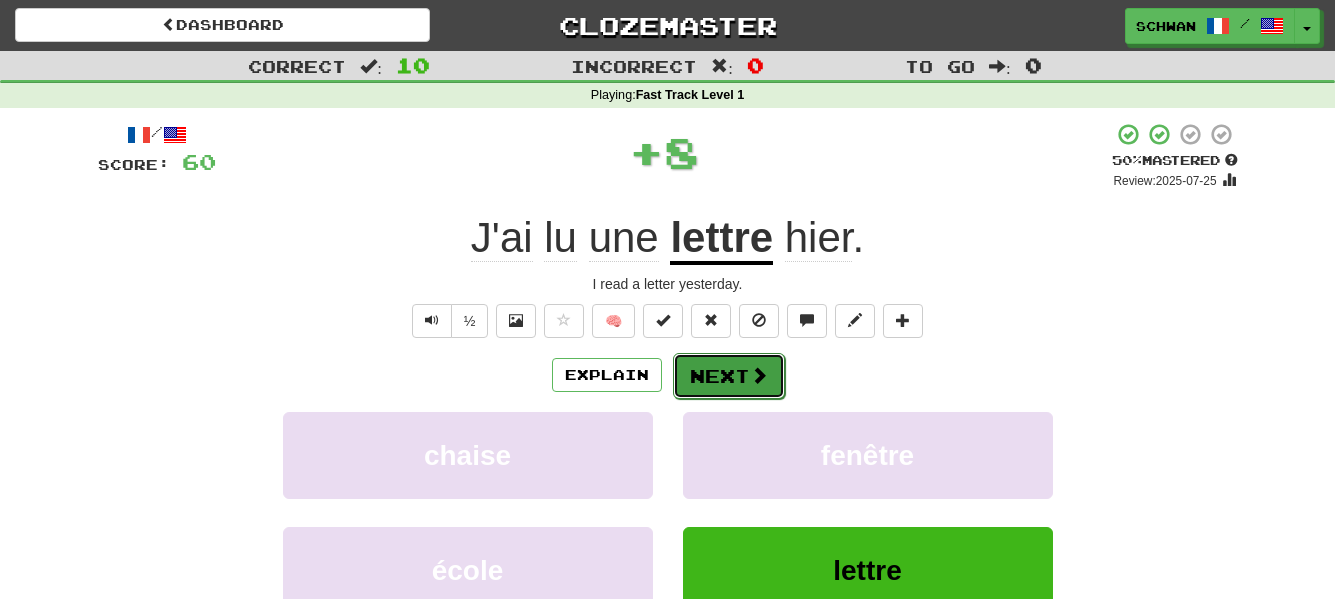 click on "Next" at bounding box center [729, 376] 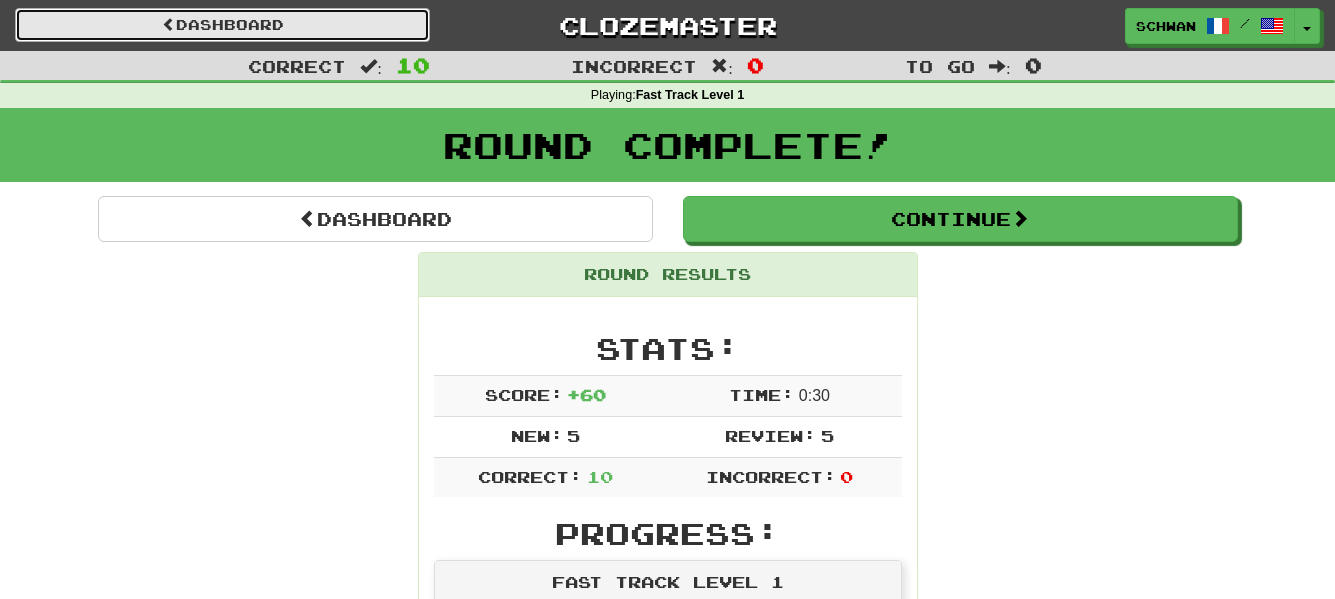 click on "Dashboard" at bounding box center (222, 25) 